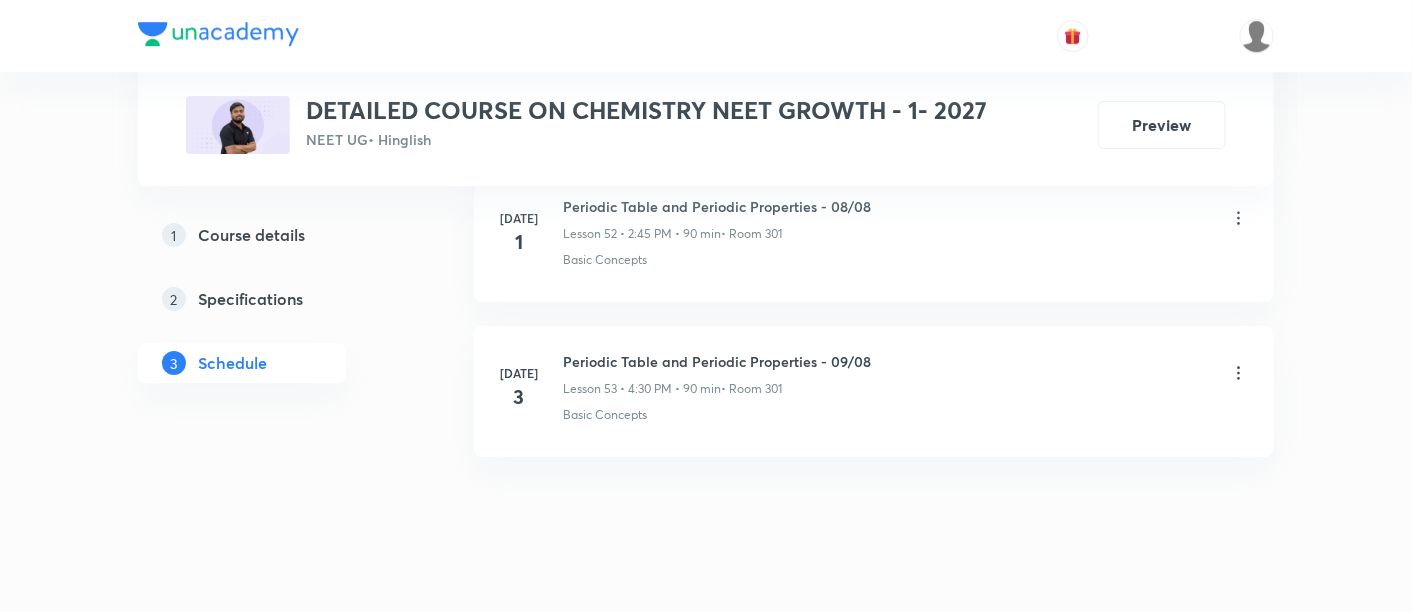 scroll, scrollTop: 9173, scrollLeft: 0, axis: vertical 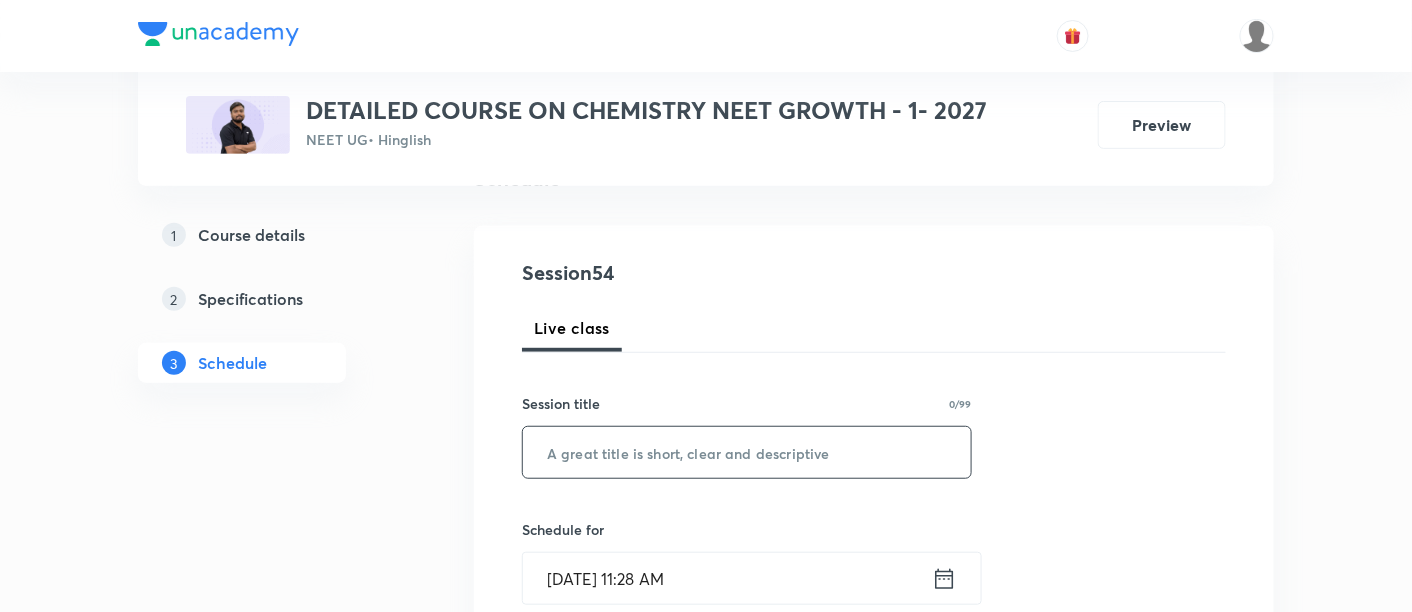 click at bounding box center [747, 452] 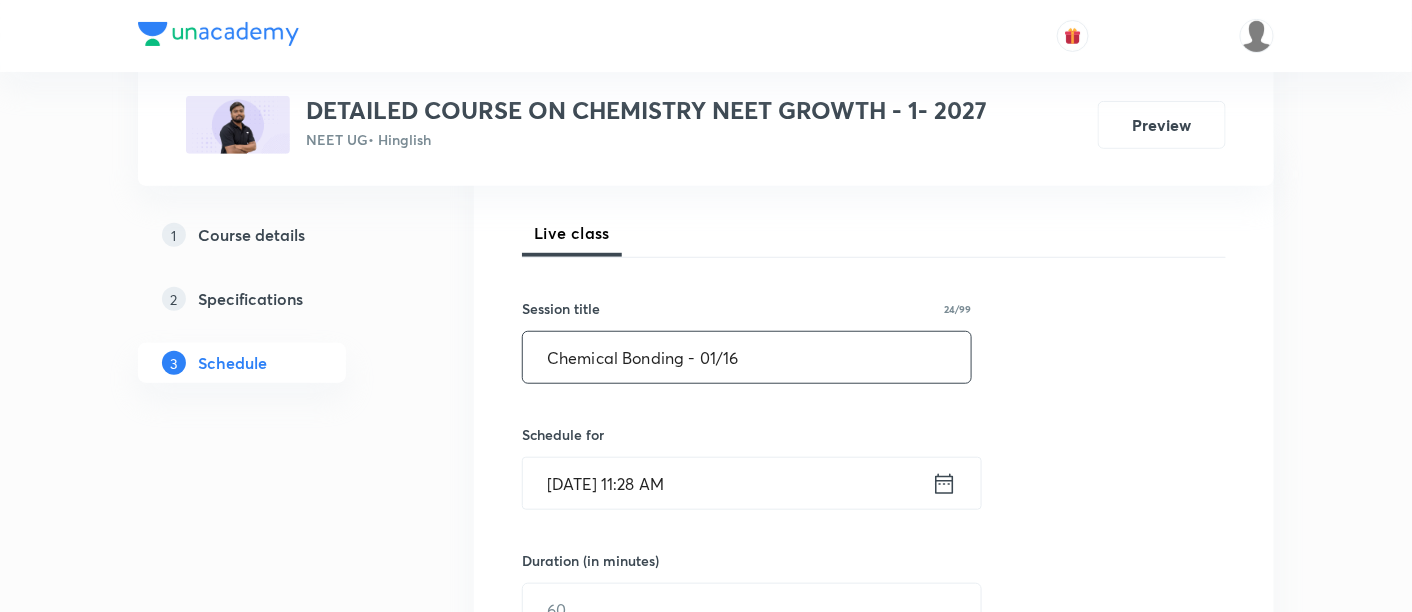 scroll, scrollTop: 270, scrollLeft: 0, axis: vertical 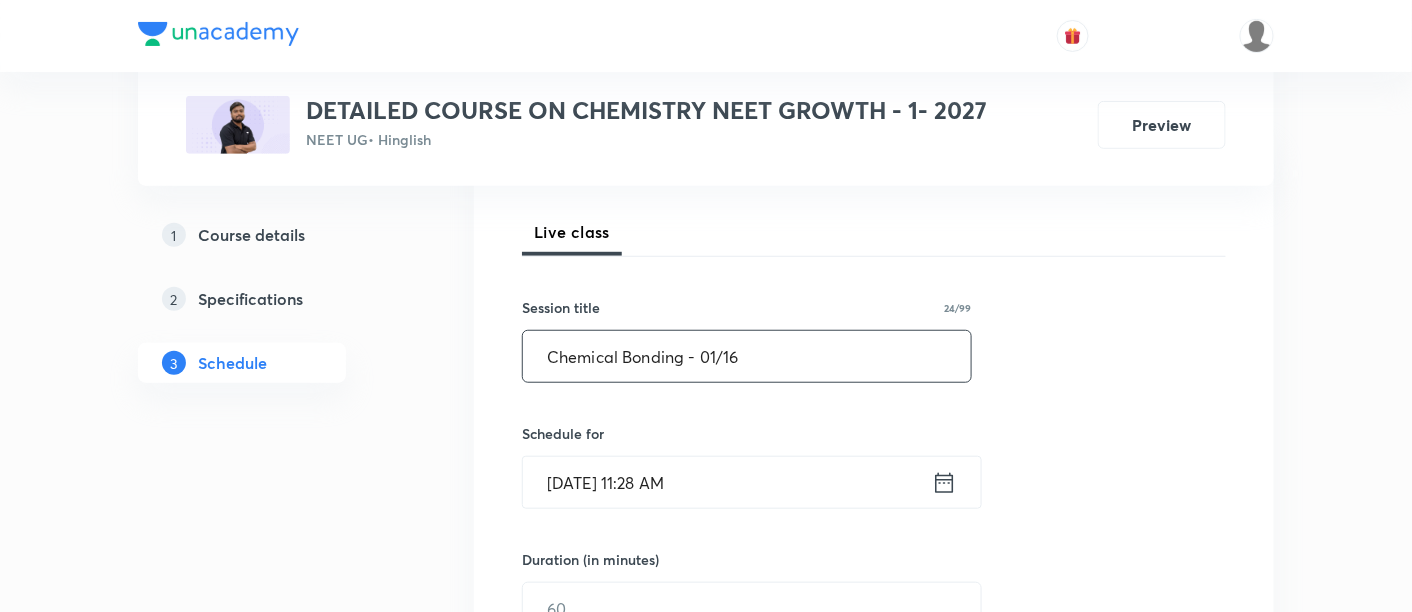 type on "Chemical Bonding - 01/16" 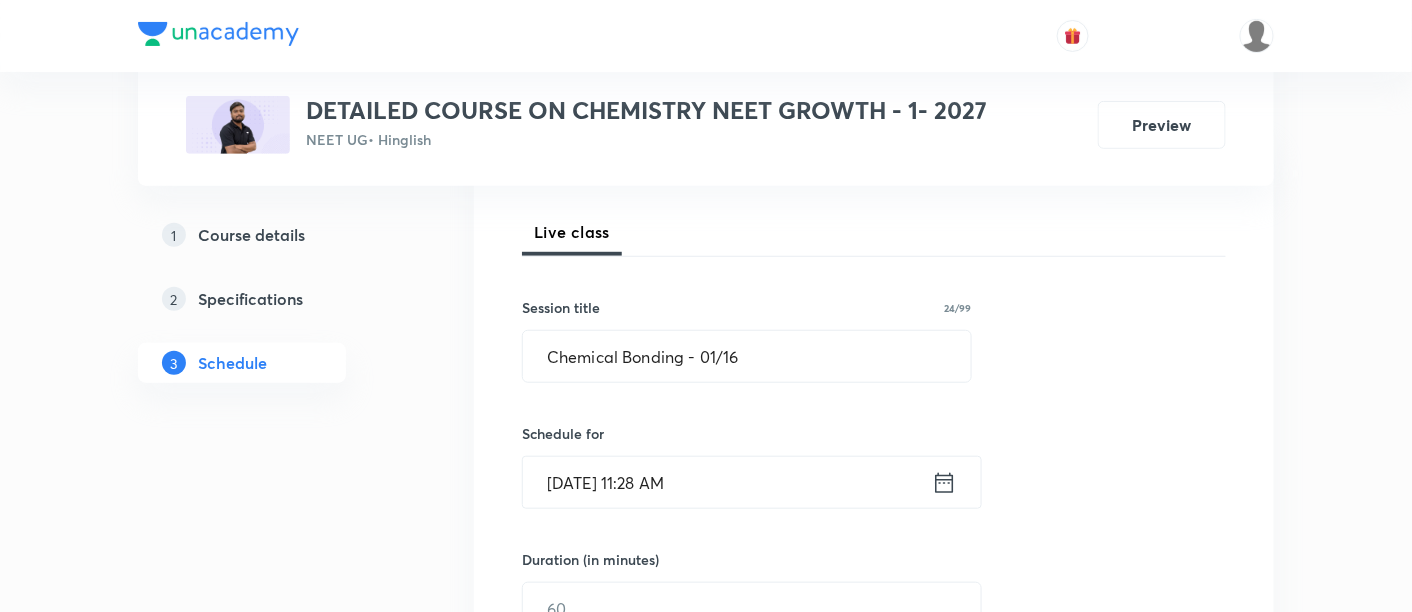 click 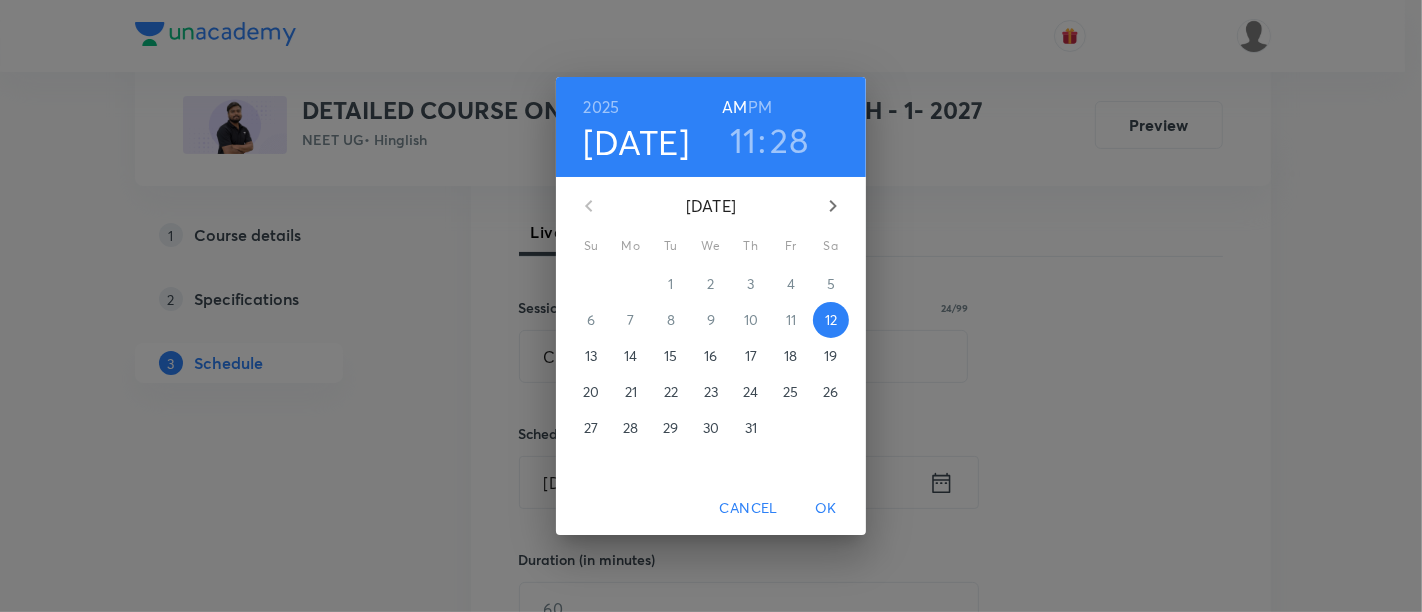 click on "15" at bounding box center [670, 356] 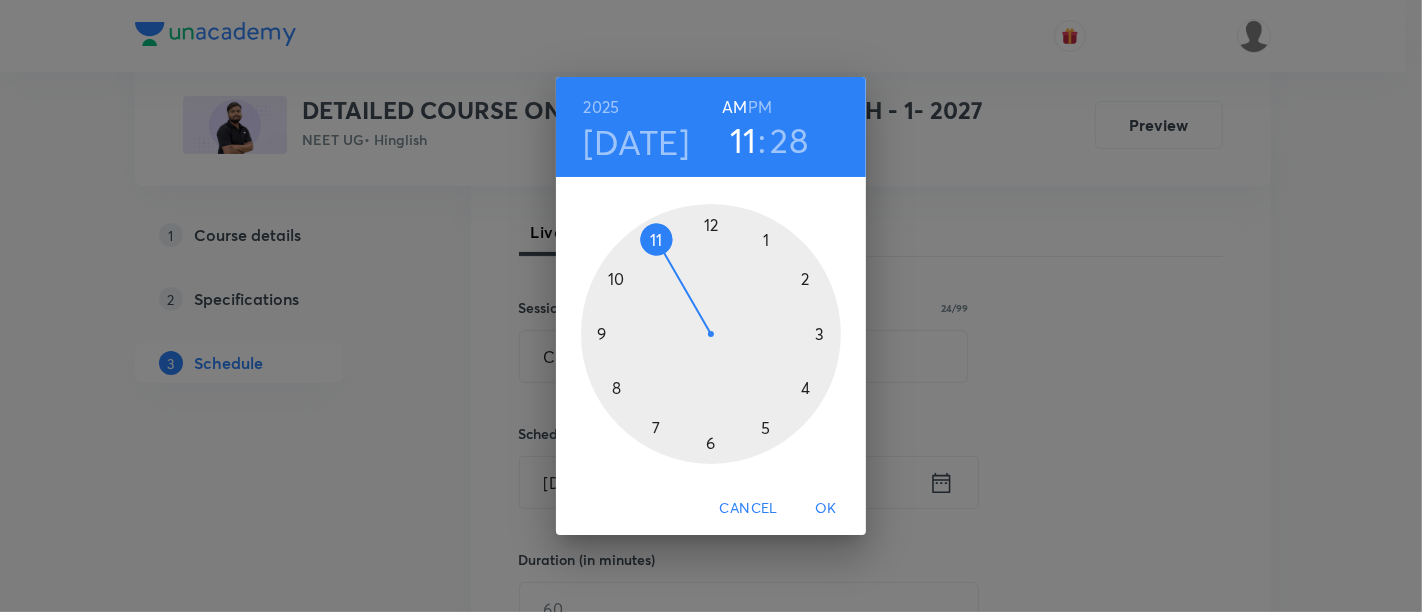 click at bounding box center [711, 334] 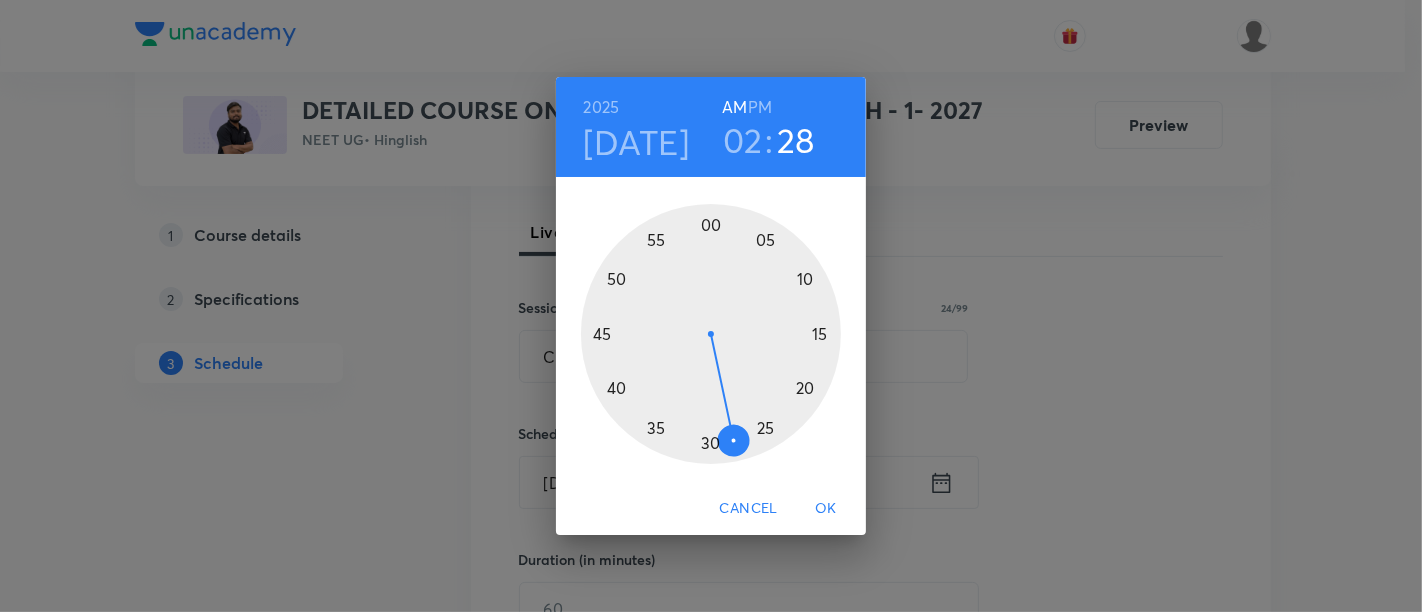 click at bounding box center (711, 334) 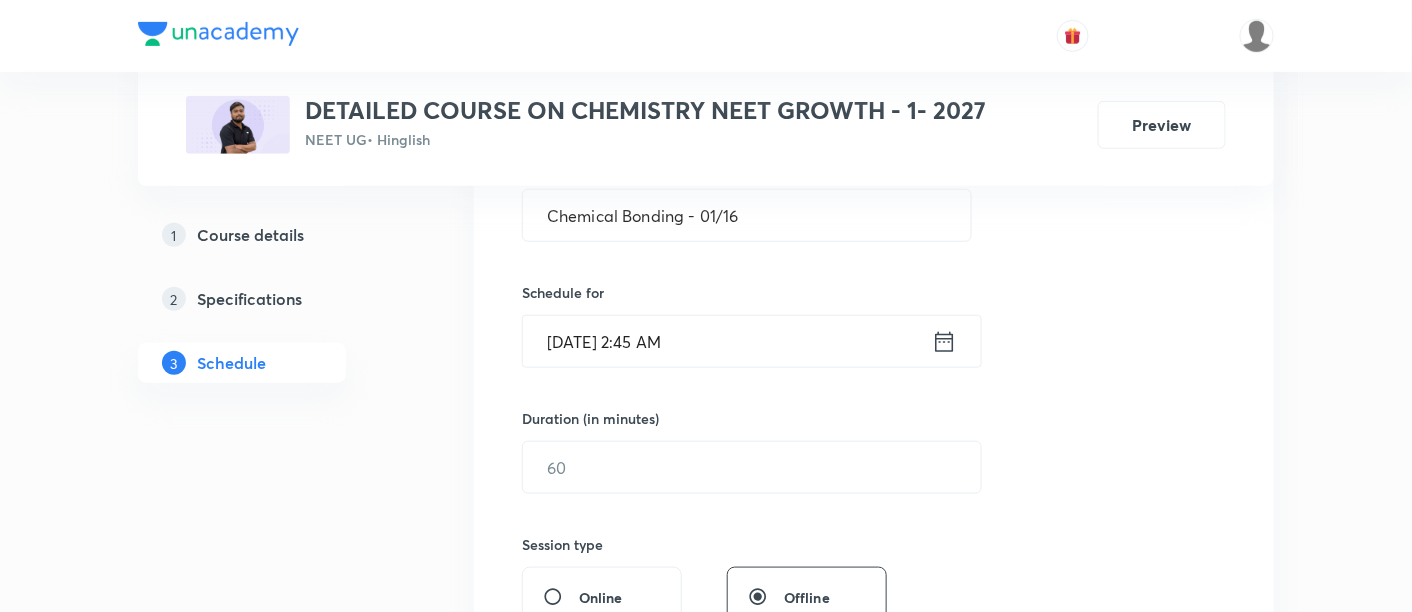 scroll, scrollTop: 414, scrollLeft: 0, axis: vertical 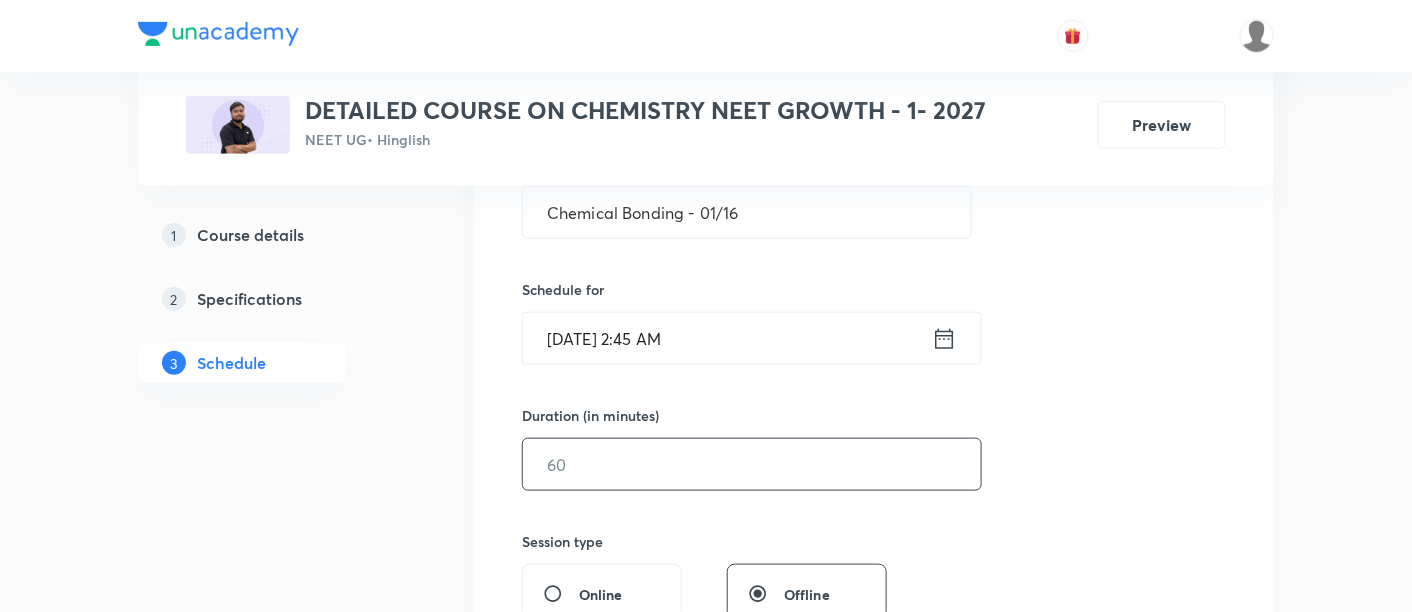 click at bounding box center [752, 464] 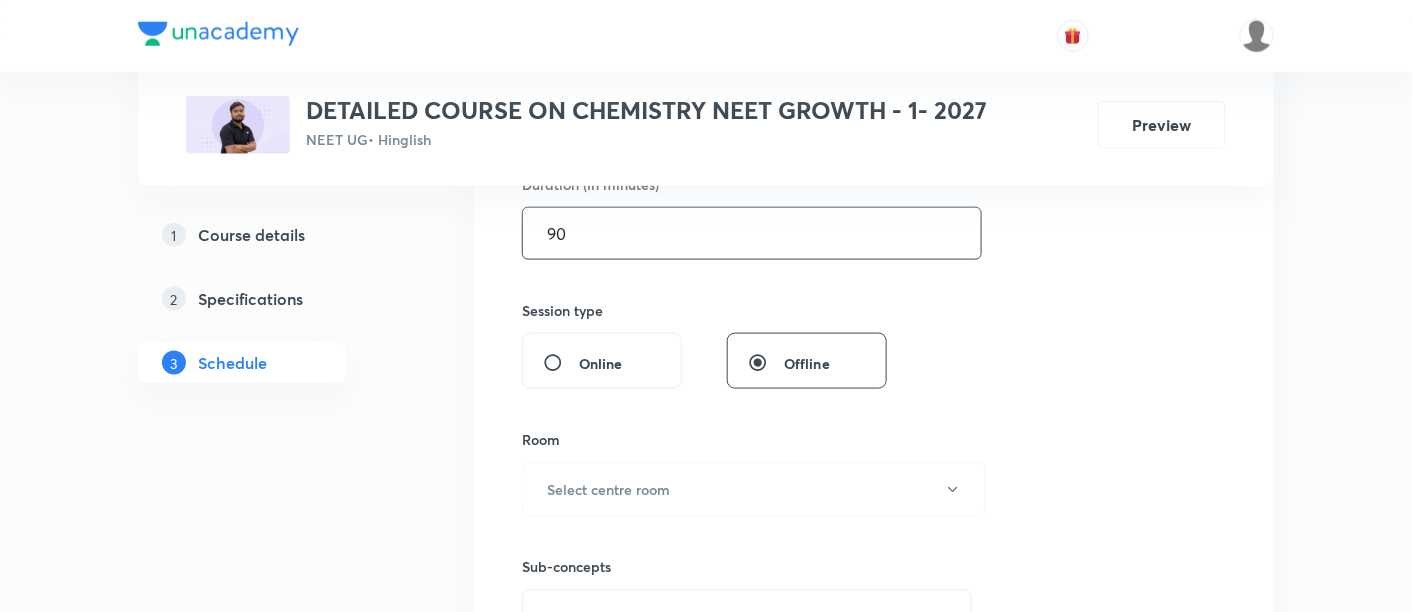 scroll, scrollTop: 681, scrollLeft: 0, axis: vertical 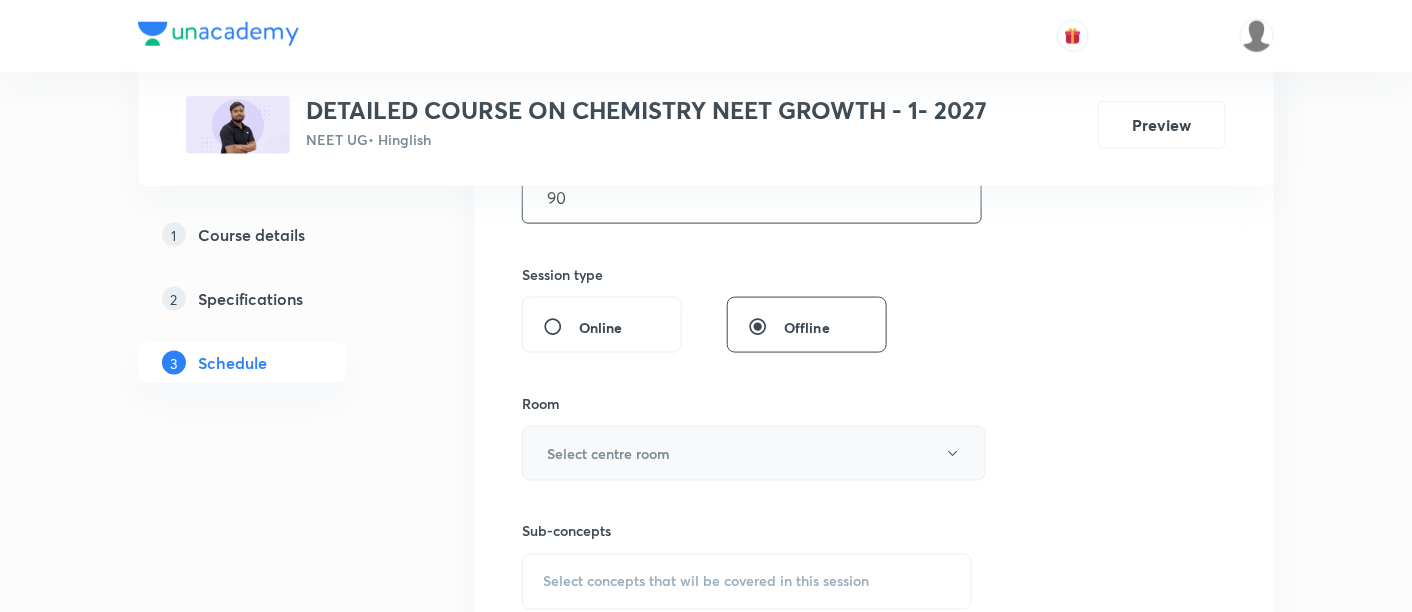 type on "90" 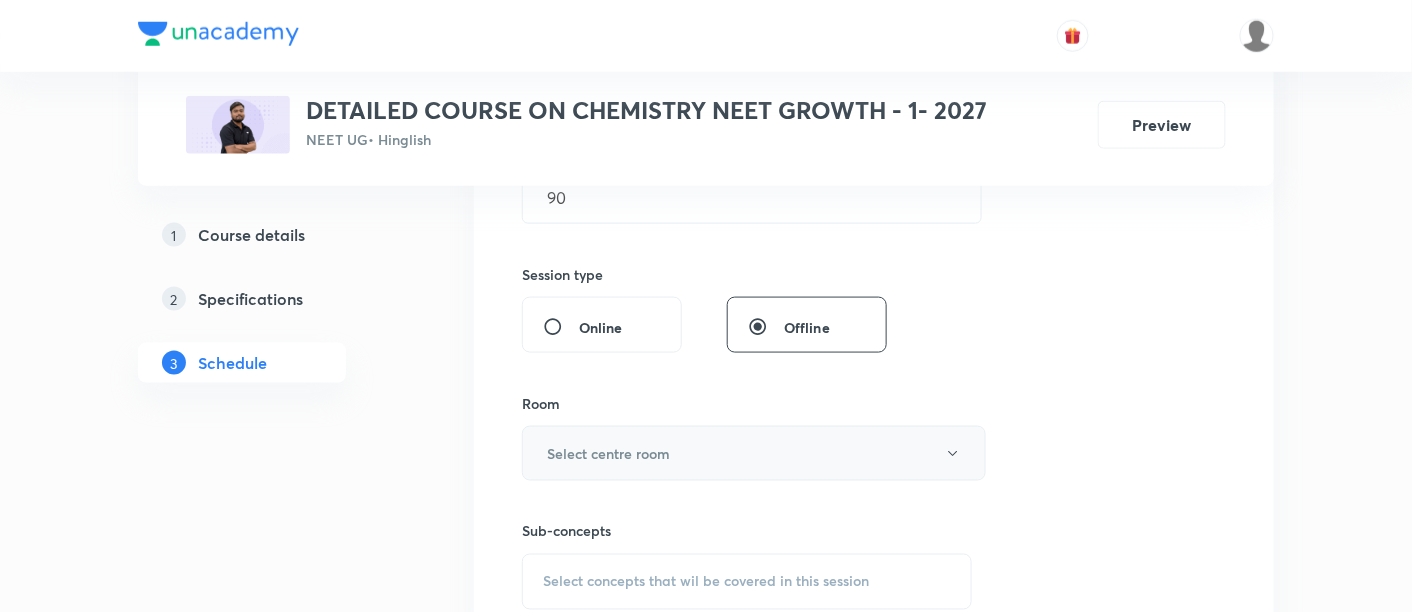 click on "Select centre room" at bounding box center (608, 453) 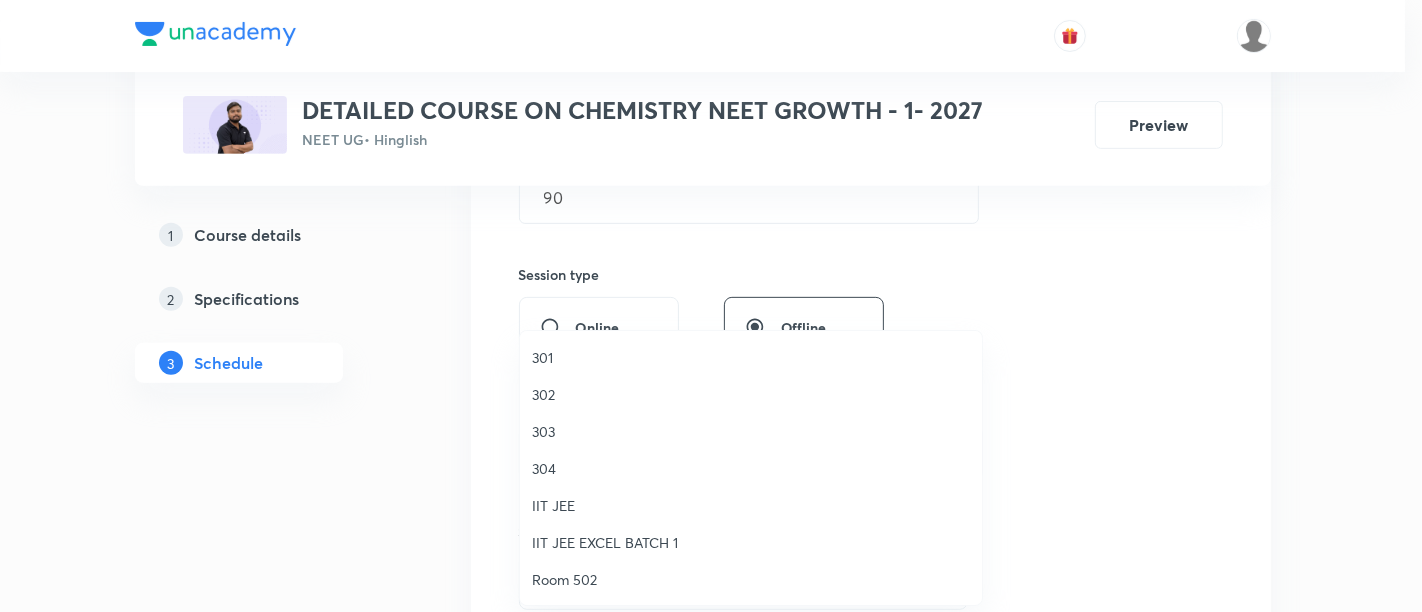 click on "301" at bounding box center [751, 357] 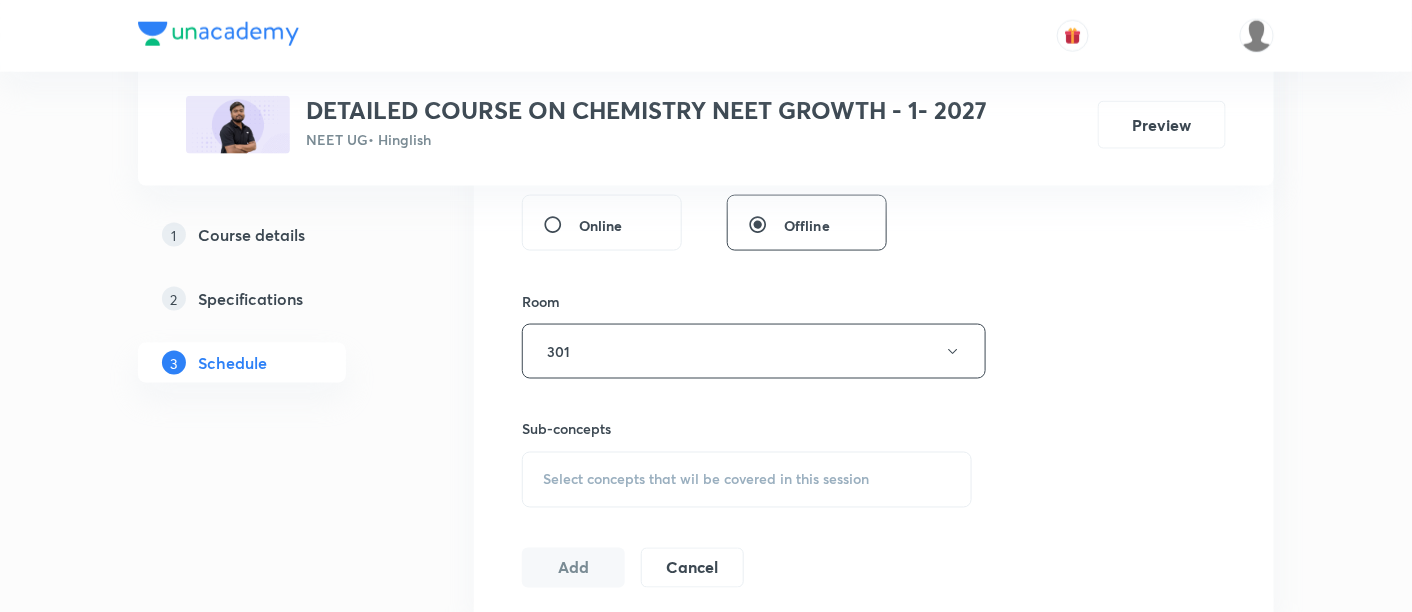 scroll, scrollTop: 796, scrollLeft: 0, axis: vertical 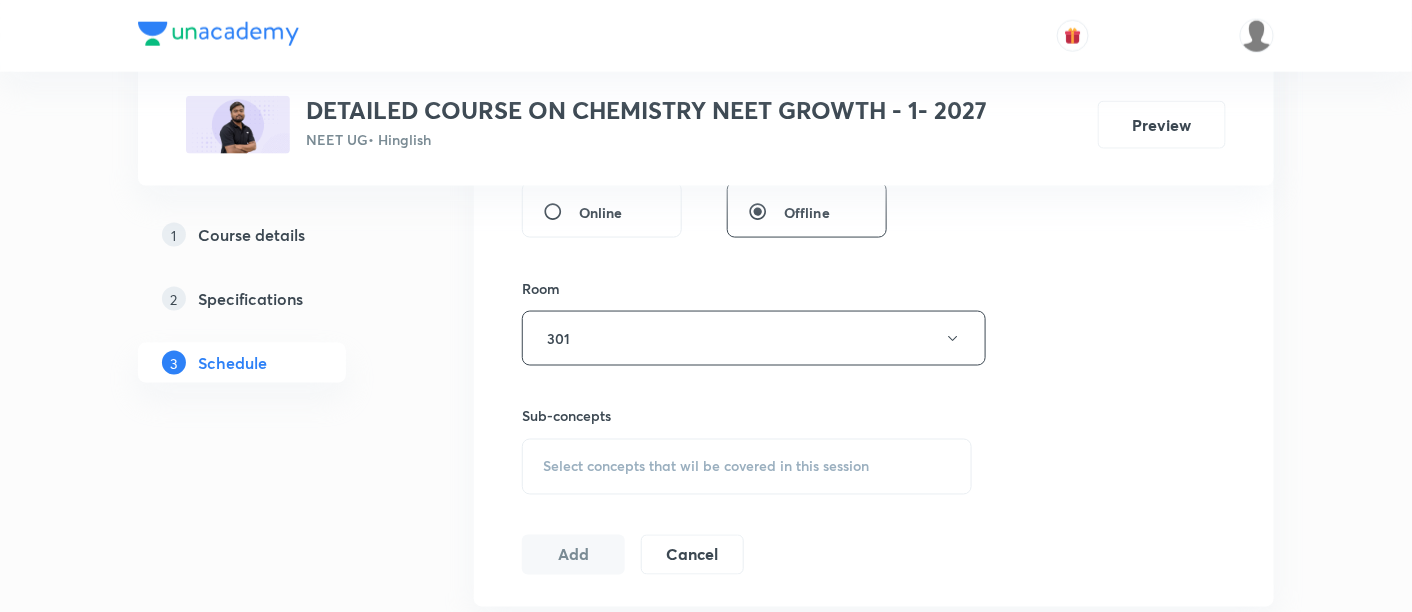 click on "Select concepts that wil be covered in this session" at bounding box center [706, 467] 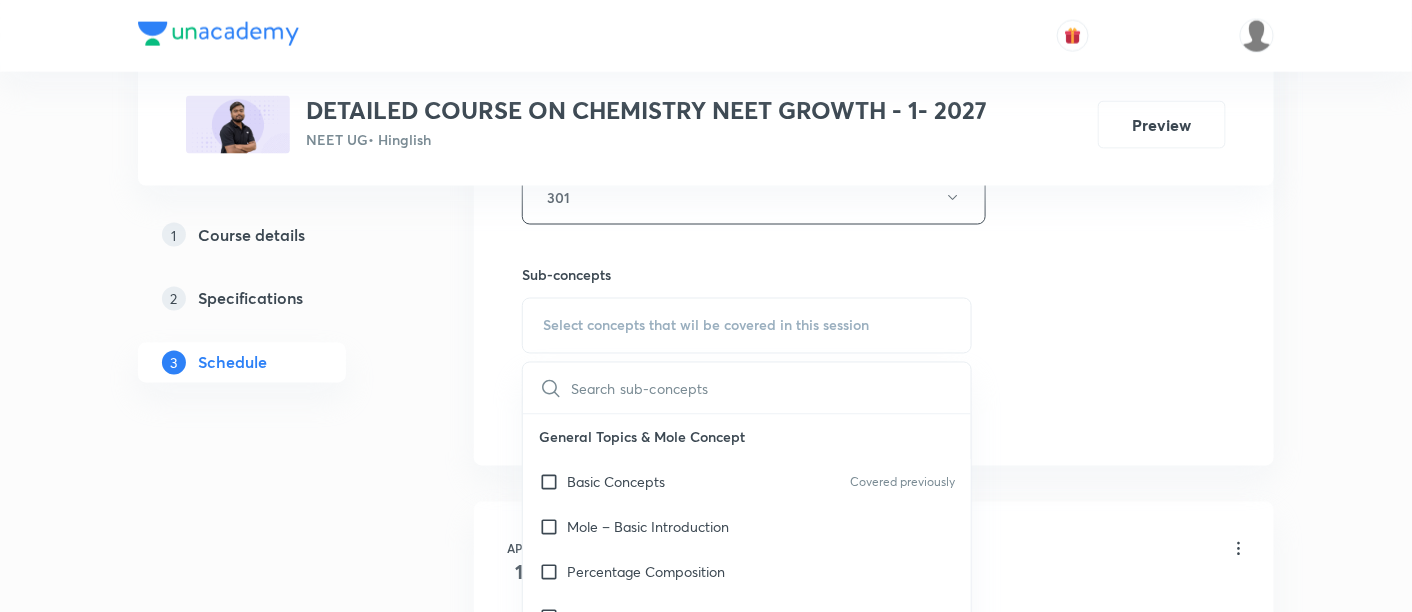 scroll, scrollTop: 940, scrollLeft: 0, axis: vertical 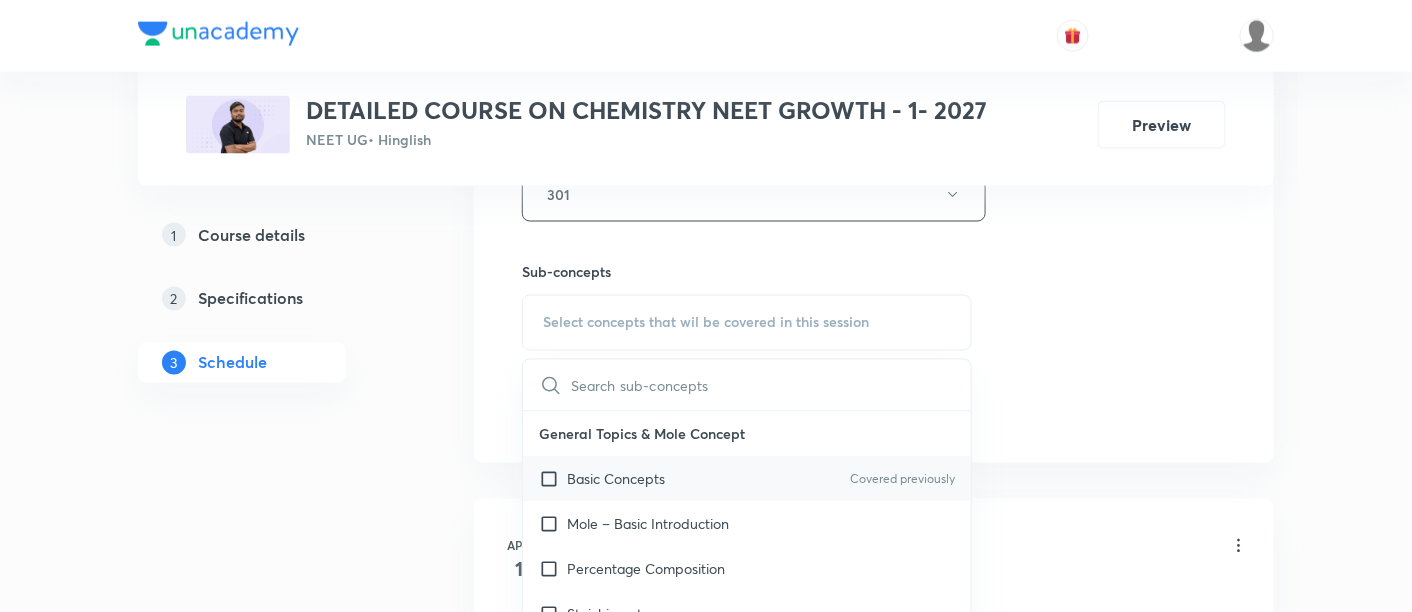 click on "Basic Concepts" at bounding box center [616, 479] 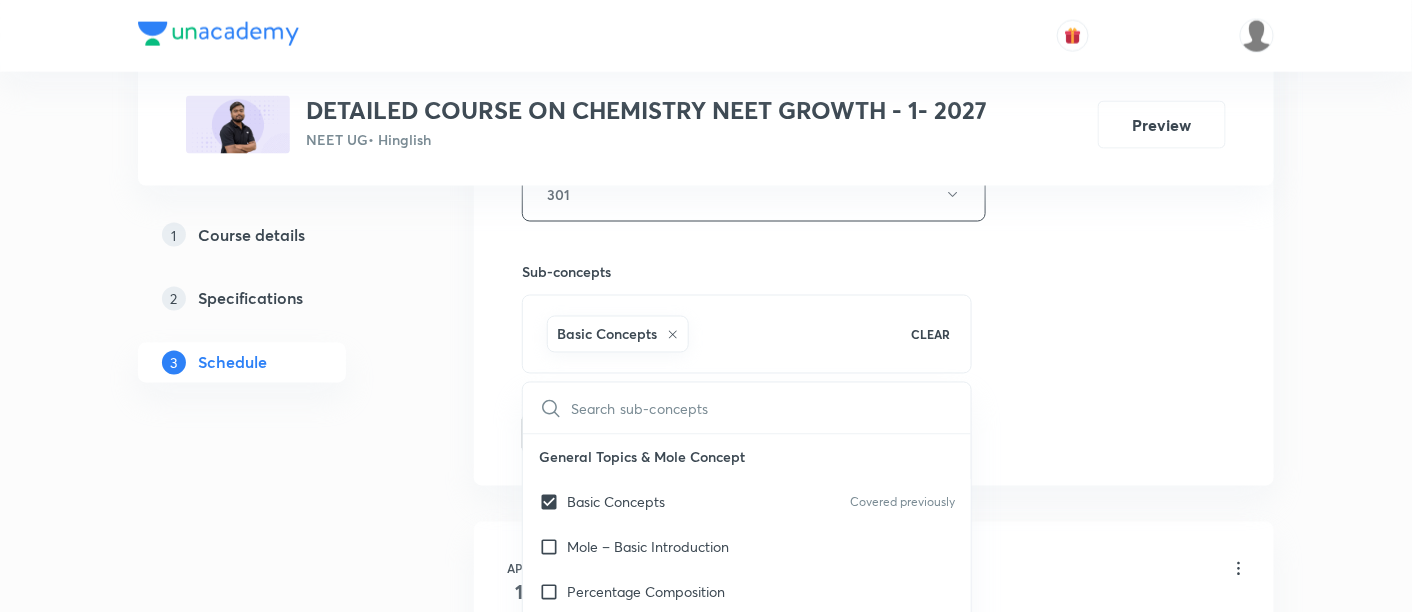 click on "Session  54 Live class Session title 24/99 Chemical Bonding - 01/16 ​ Schedule for [DATE] 2:45 AM ​ Duration (in minutes) 90 ​   Session type Online Offline Room 301 Sub-concepts Basic Concepts CLEAR ​ General Topics & Mole Concept Basic Concepts Covered previously Mole – Basic Introduction Percentage Composition Stoichiometry Principle of Atom Conservation (POAC) Relation between Stoichiometric Quantities Application of Mole Concept: Gravimetric Analysis Electronic Configuration Of Atoms (Hund's rule)  Quantum Numbers (Magnetic Quantum no.) Quantum Numbers([PERSON_NAME] Exclusion law) Mean [MEDICAL_DATA] Mass or Molecular Mass Variation of Conductivity with Concentration Mechanism of Corrosion Atomic Structure Discovery Of Electron Some Prerequisites of Physics Discovery Of Protons And Neutrons Atomic Models Representation Of Atom With Electrons And Neutrons Nature of Waves Nature Of Electromagnetic Radiation [PERSON_NAME] Quantum Theory Spectra-Continuous and Discontinuous Spectrum Photoelectric Effect Wave" at bounding box center [874, -27] 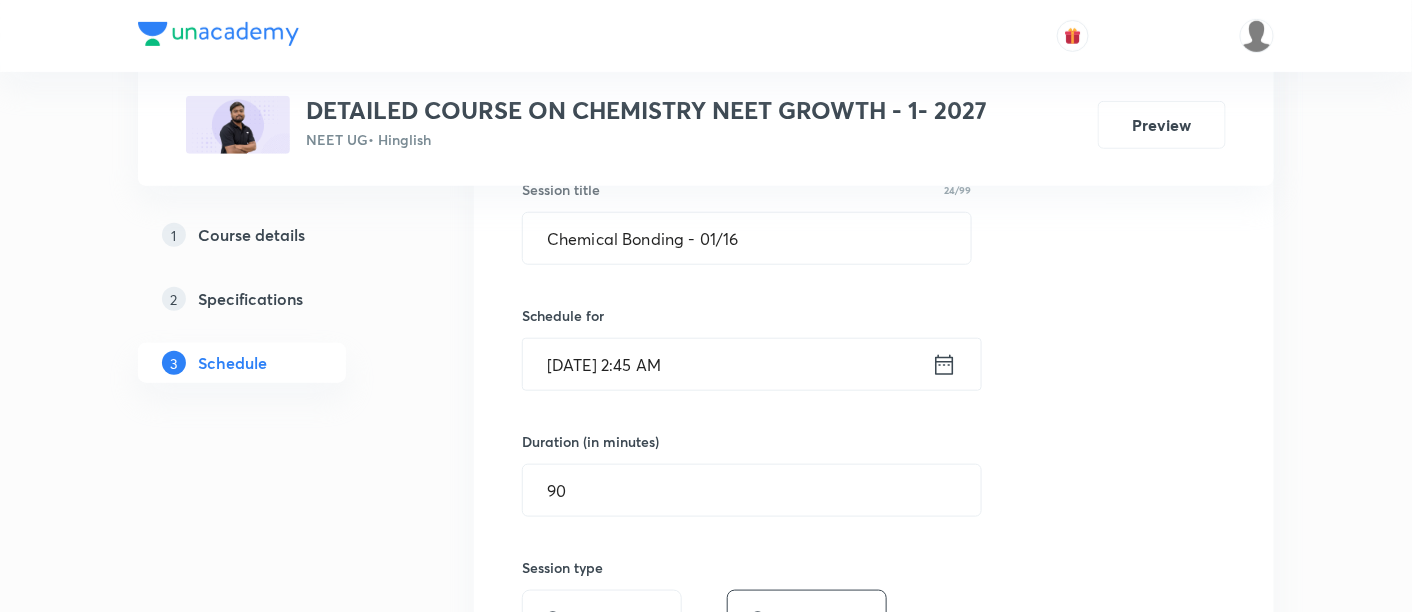 scroll, scrollTop: 388, scrollLeft: 0, axis: vertical 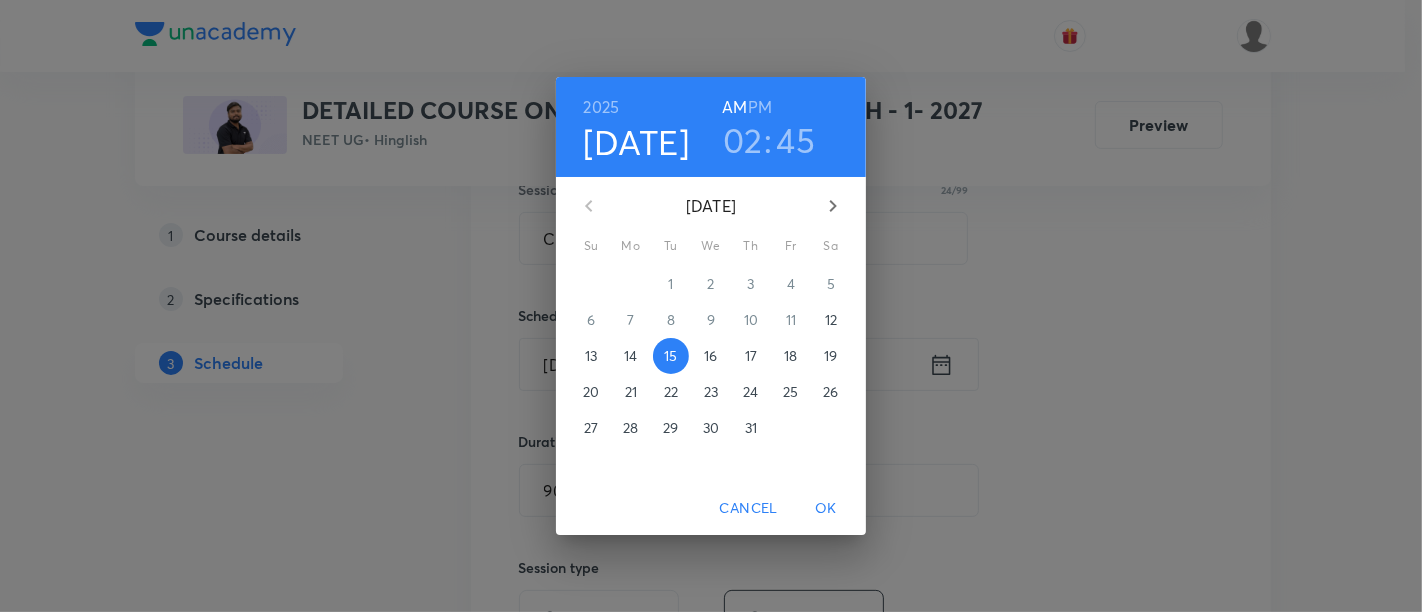 click on "PM" at bounding box center [760, 107] 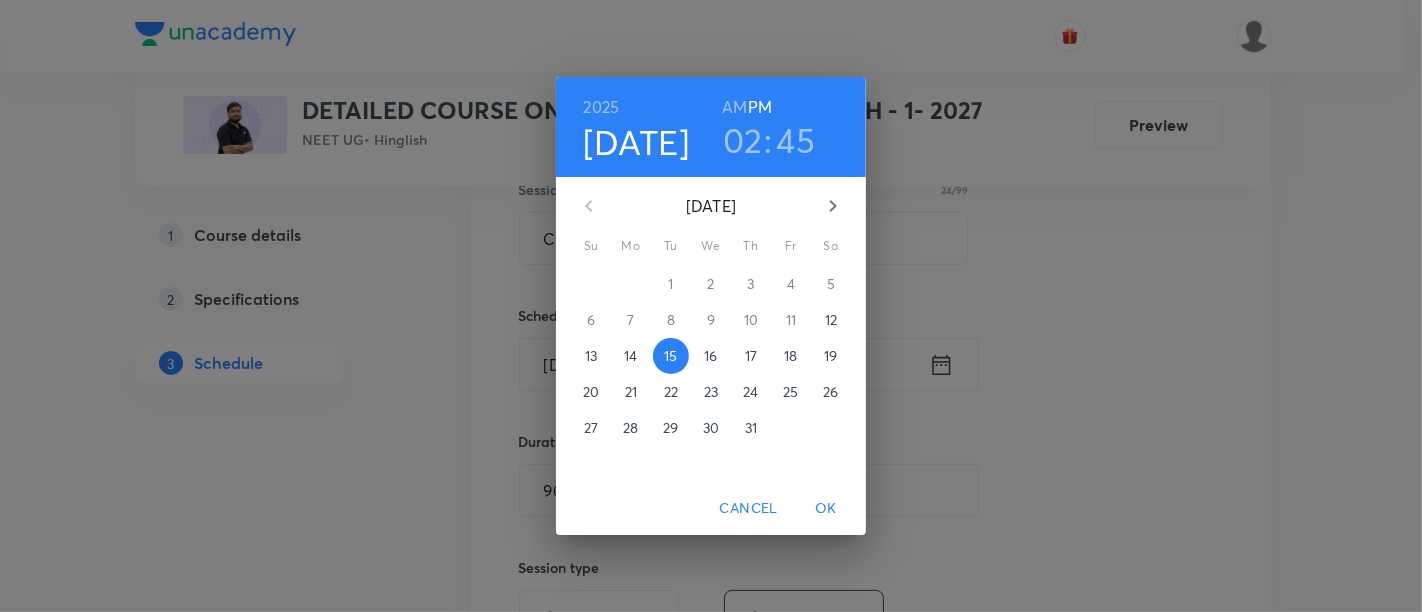 click on "OK" at bounding box center (826, 508) 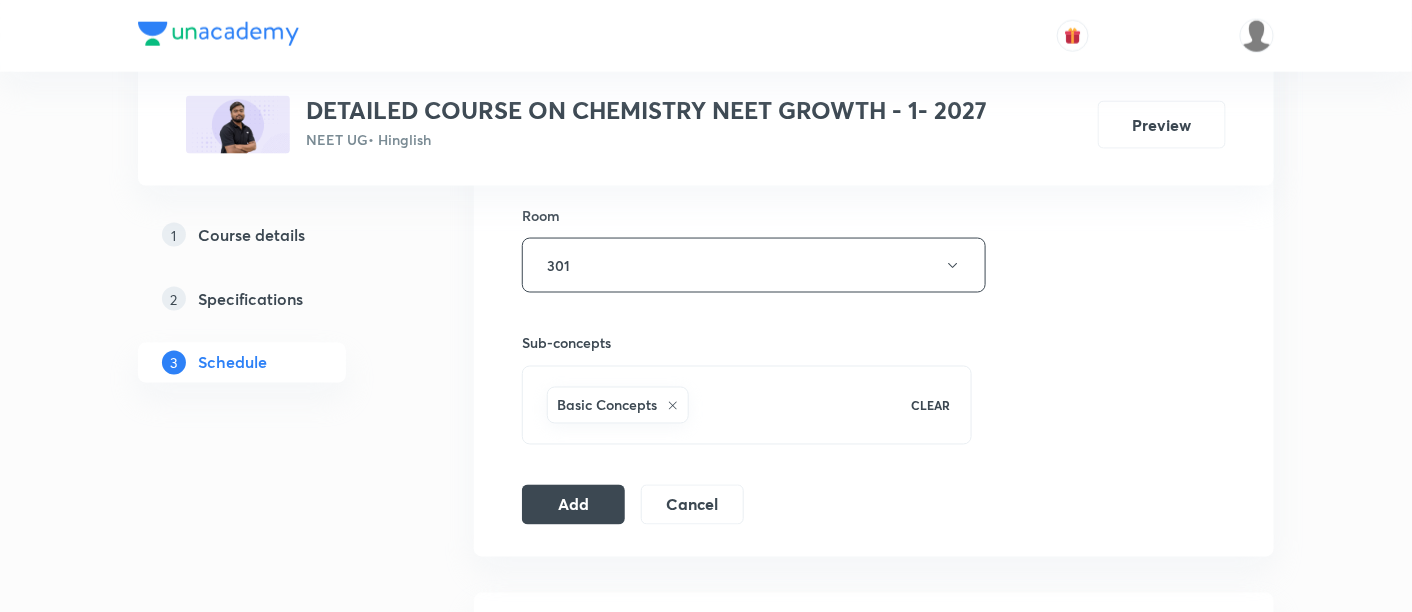 scroll, scrollTop: 874, scrollLeft: 0, axis: vertical 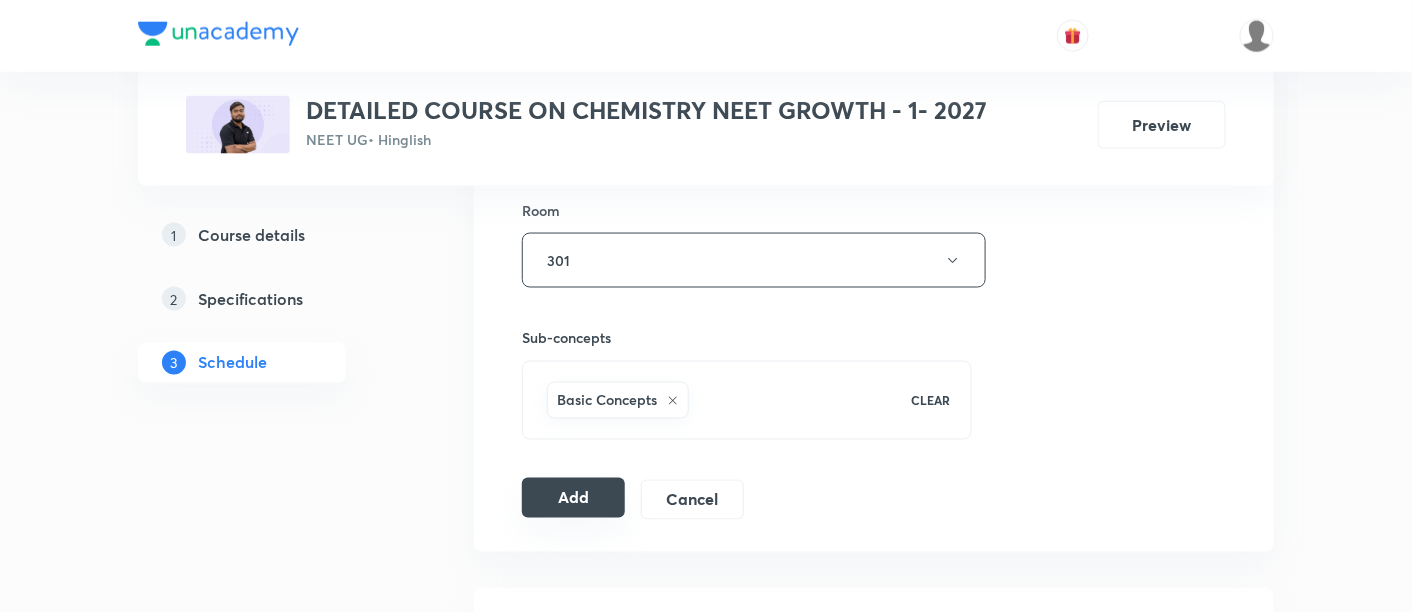 click on "Add" at bounding box center (573, 498) 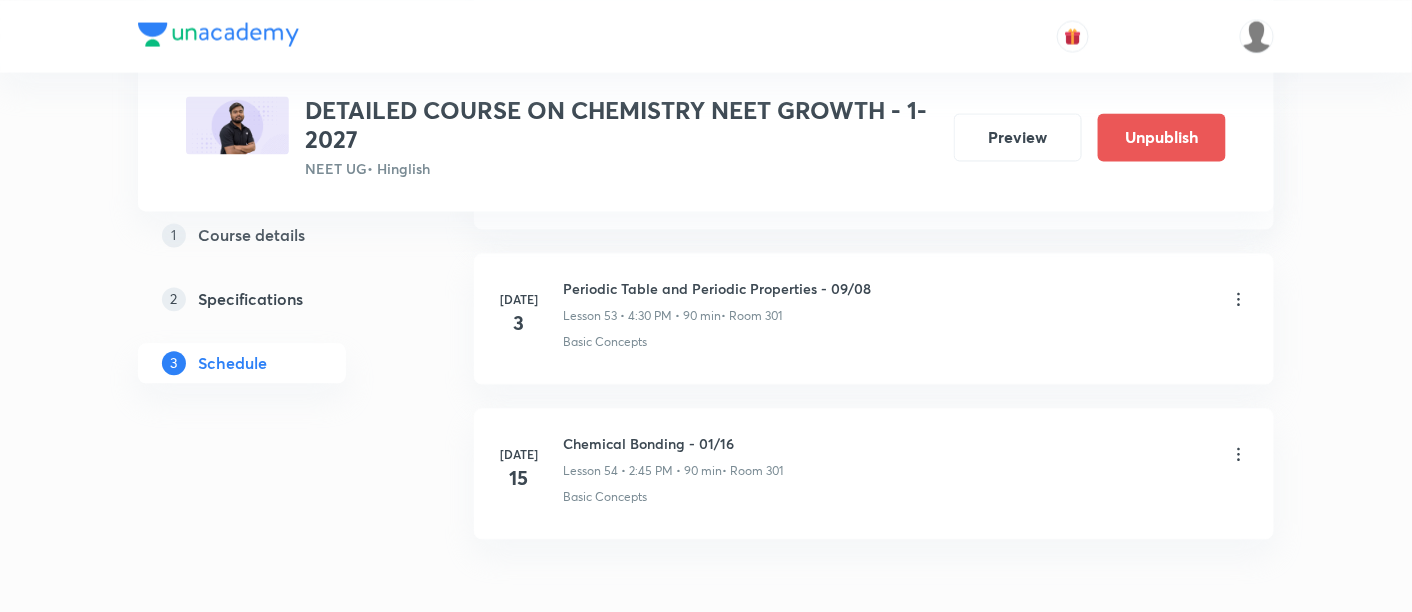 scroll, scrollTop: 8381, scrollLeft: 0, axis: vertical 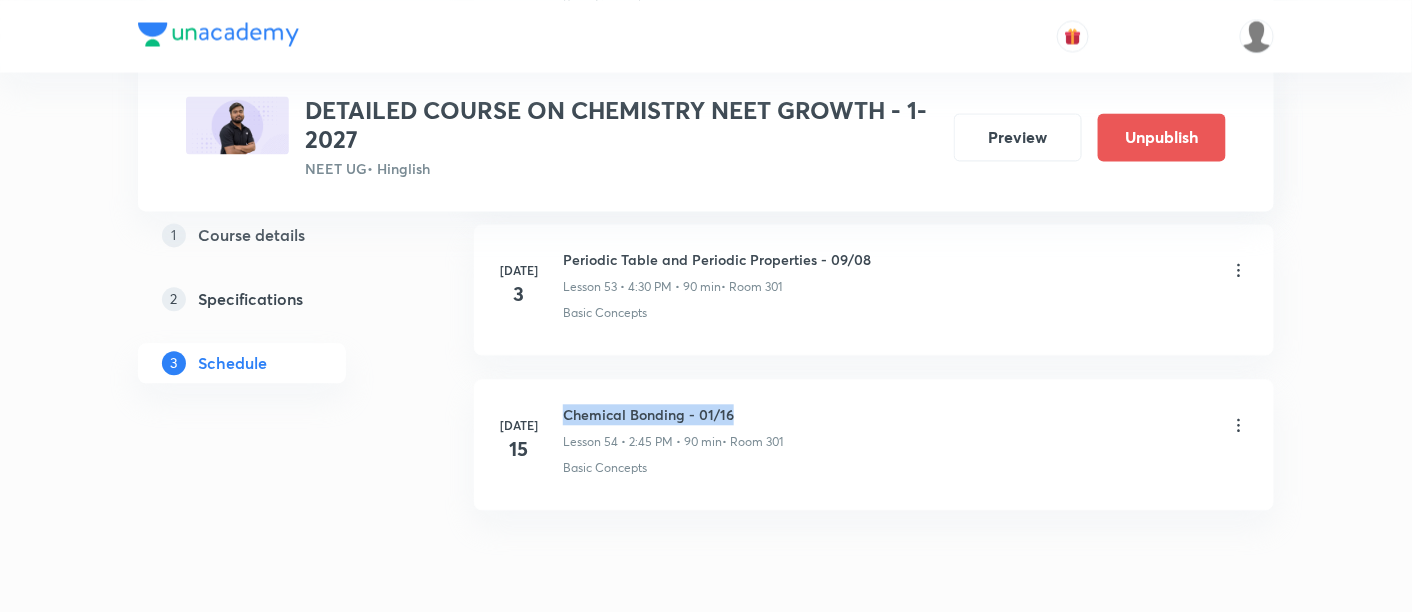 drag, startPoint x: 562, startPoint y: 380, endPoint x: 752, endPoint y: 381, distance: 190.00262 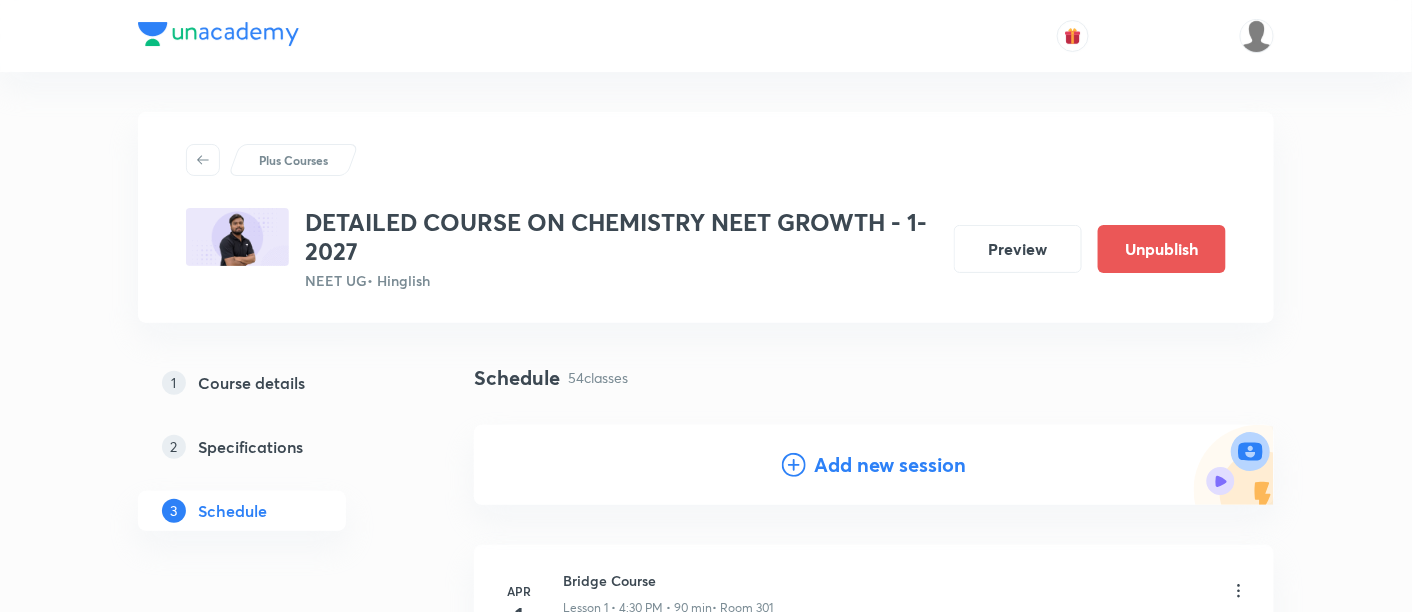 scroll, scrollTop: 44, scrollLeft: 0, axis: vertical 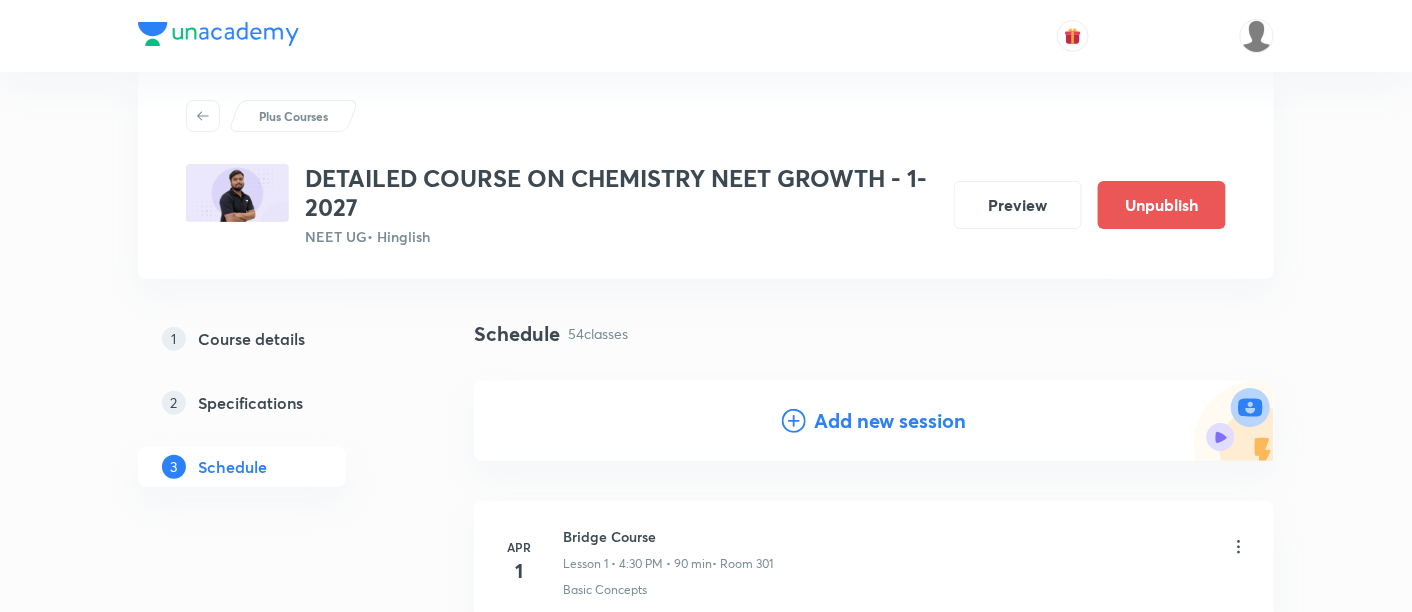 click on "Add new session" at bounding box center [890, 421] 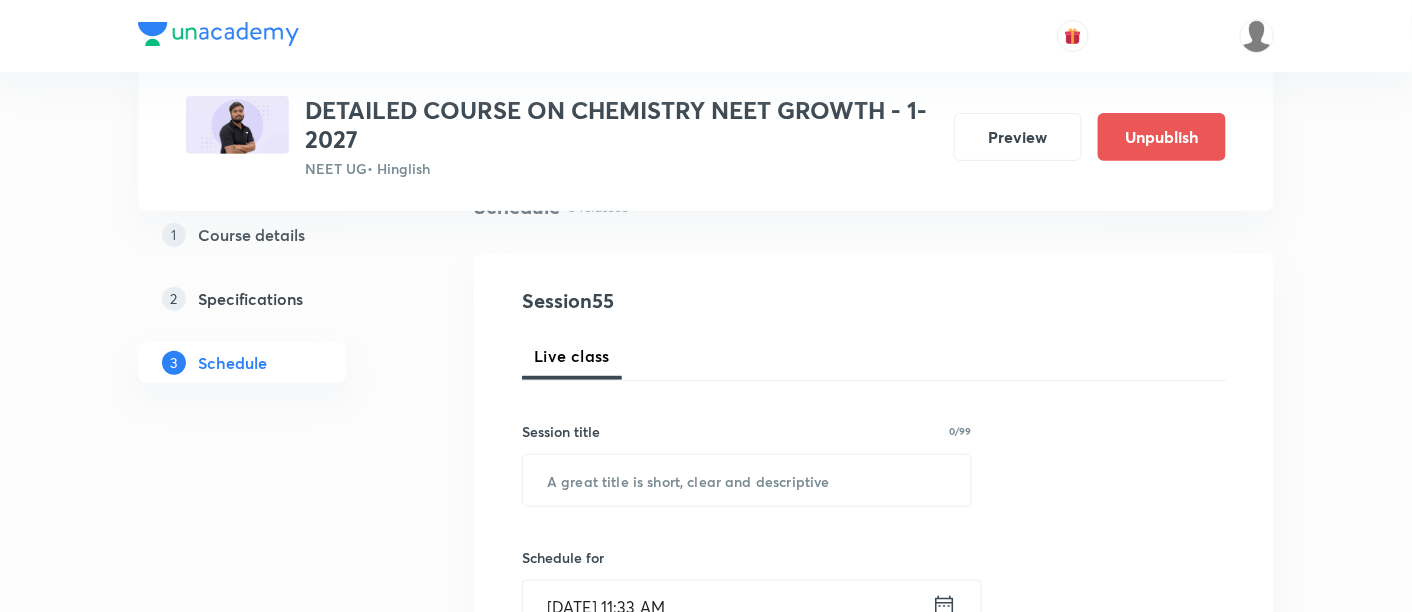 scroll, scrollTop: 177, scrollLeft: 0, axis: vertical 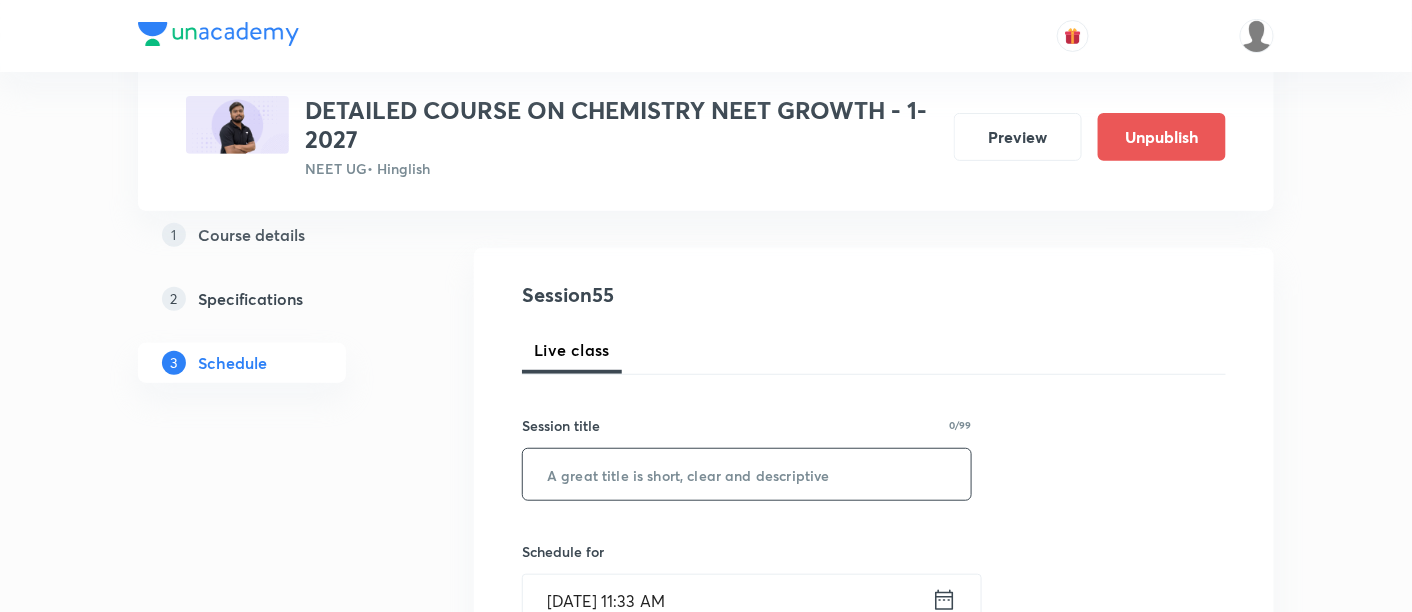 click at bounding box center (747, 474) 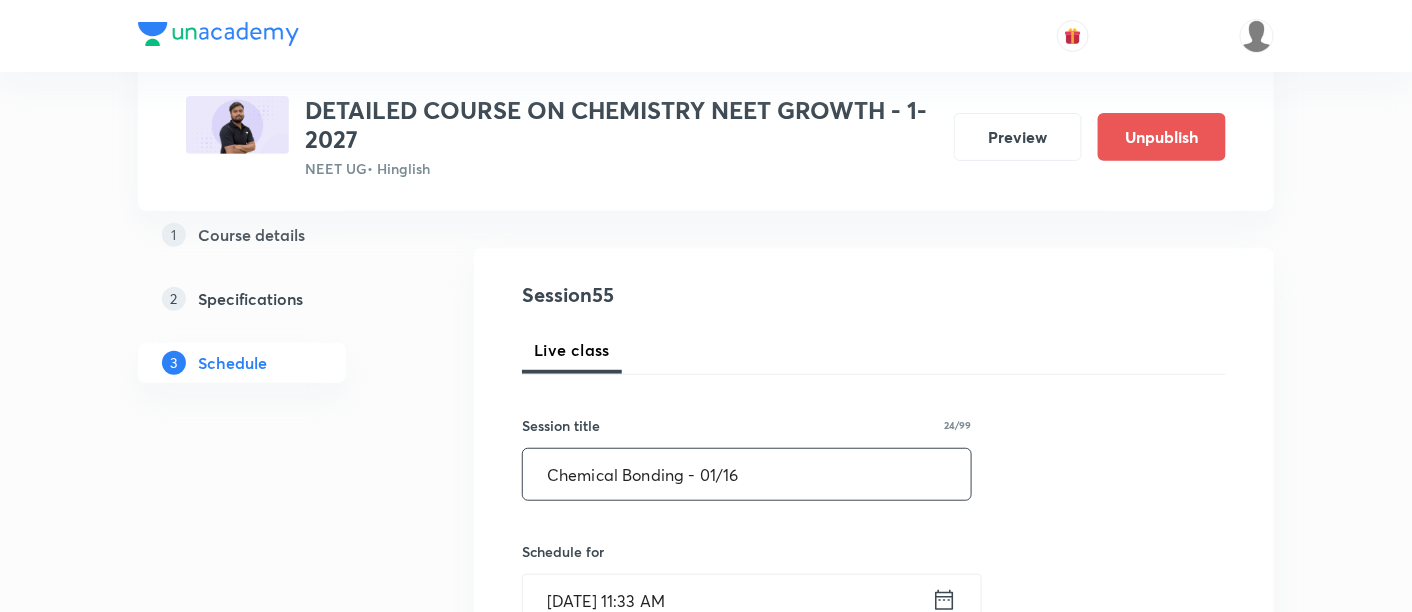 click on "Chemical Bonding - 01/16" at bounding box center [747, 474] 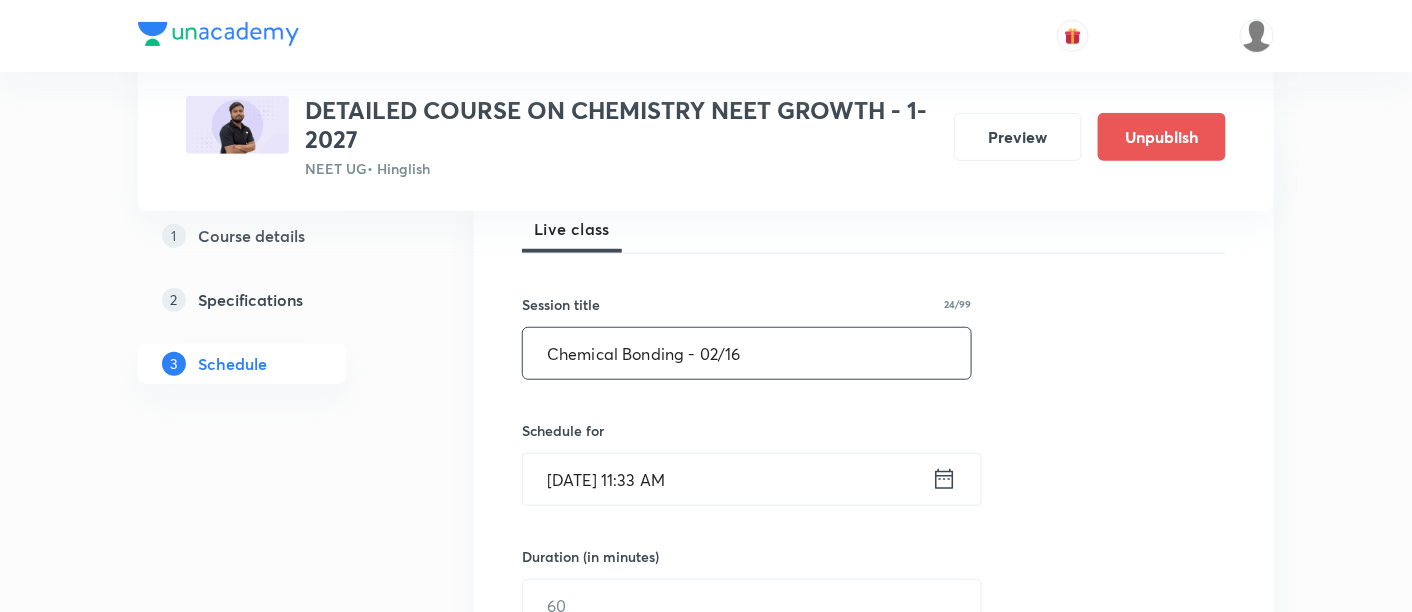 scroll, scrollTop: 300, scrollLeft: 0, axis: vertical 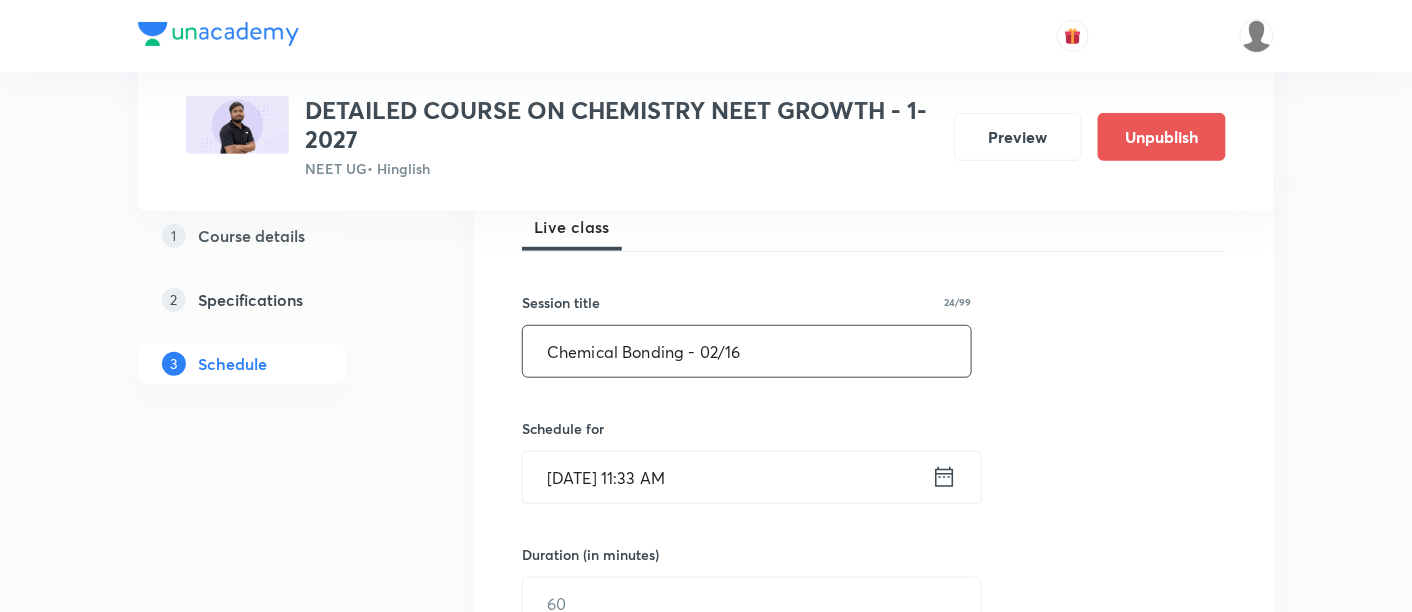 type on "Chemical Bonding - 02/16" 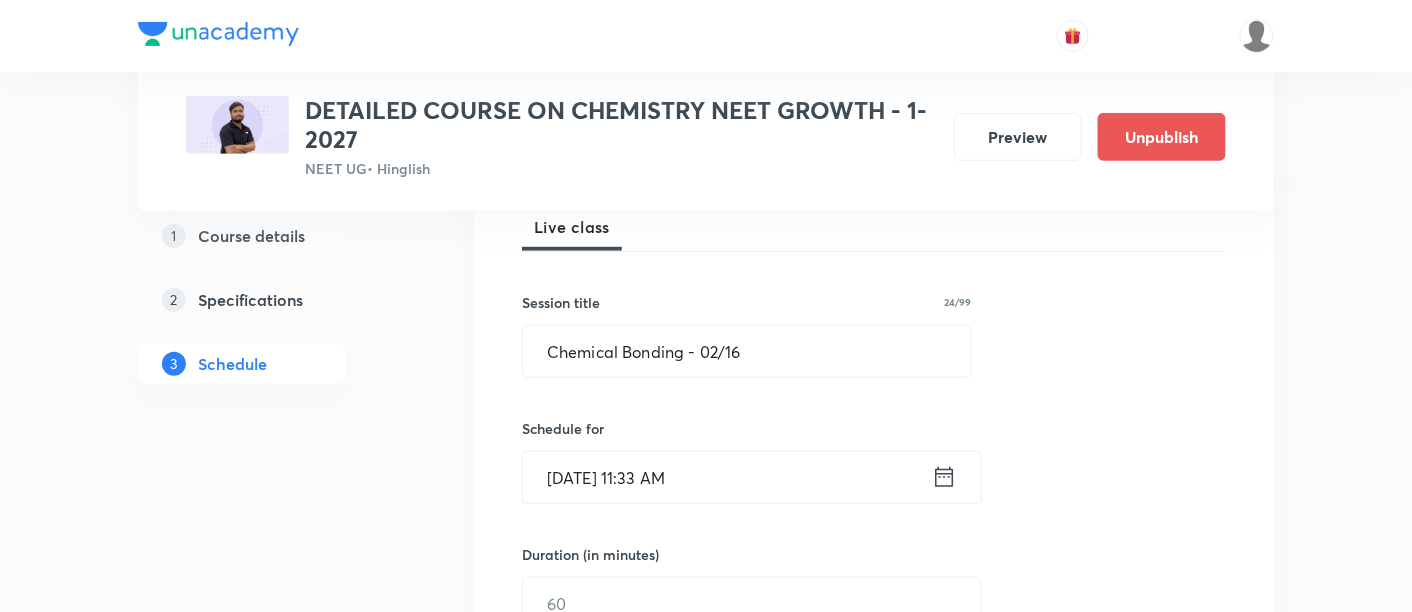 click 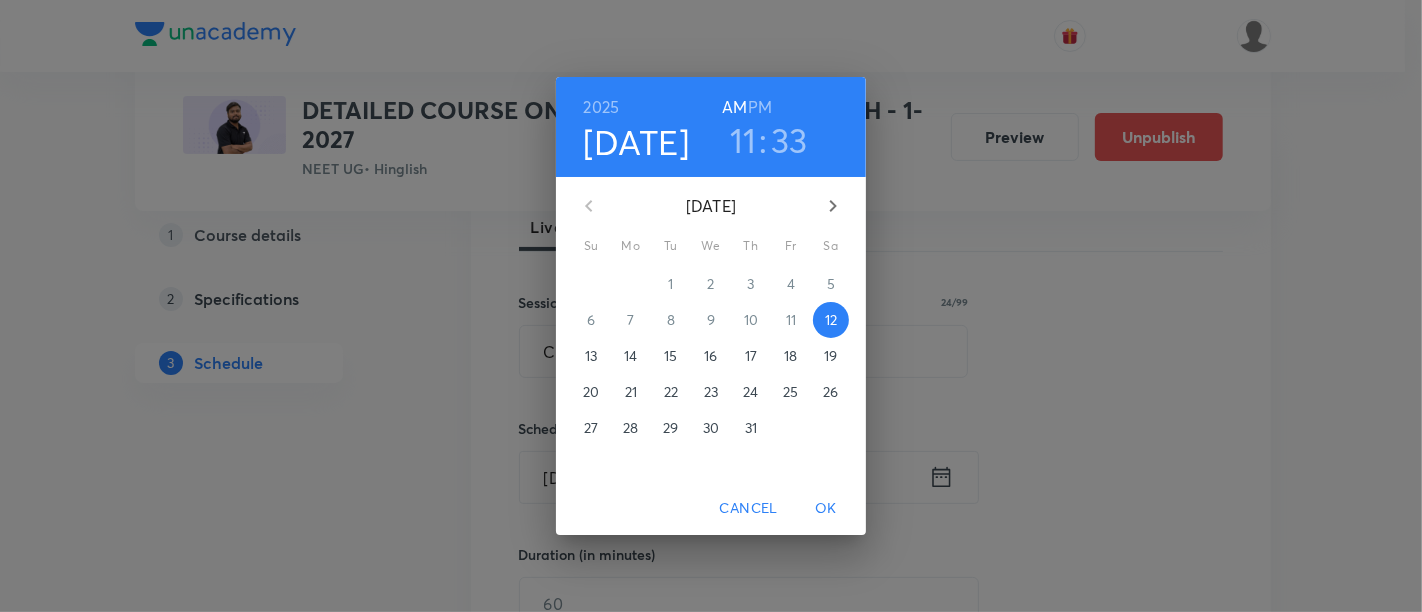 click on "17" at bounding box center (751, 356) 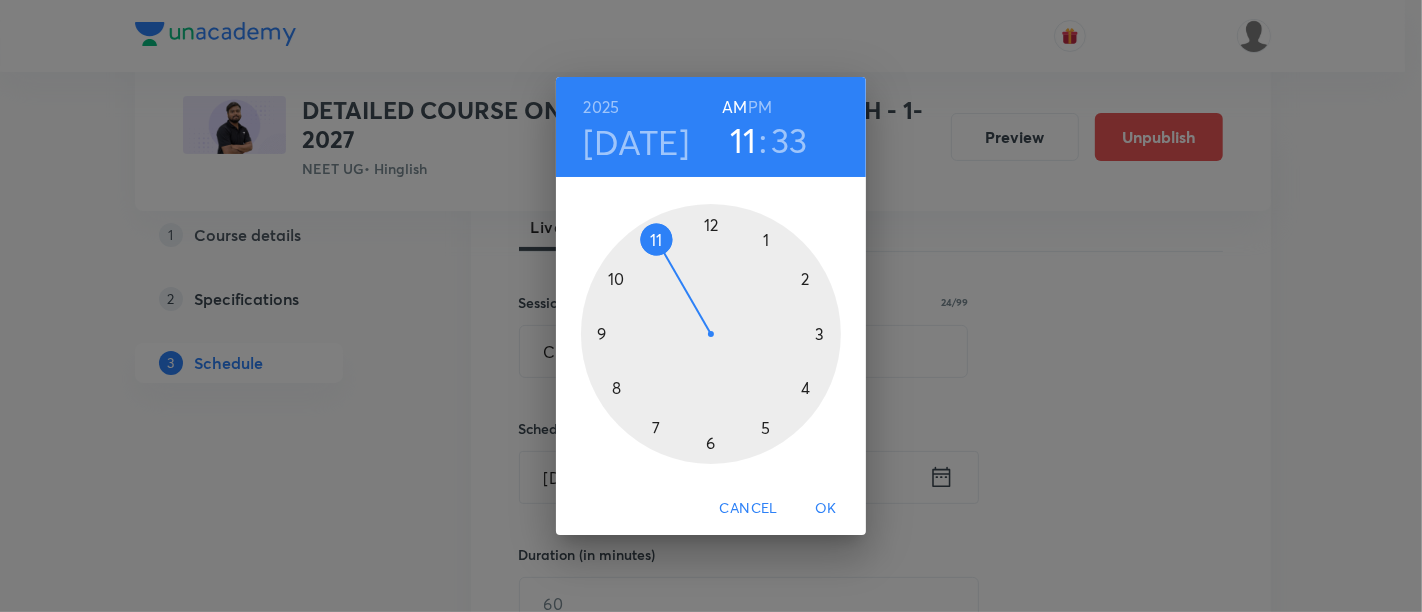 click on "PM" at bounding box center [760, 107] 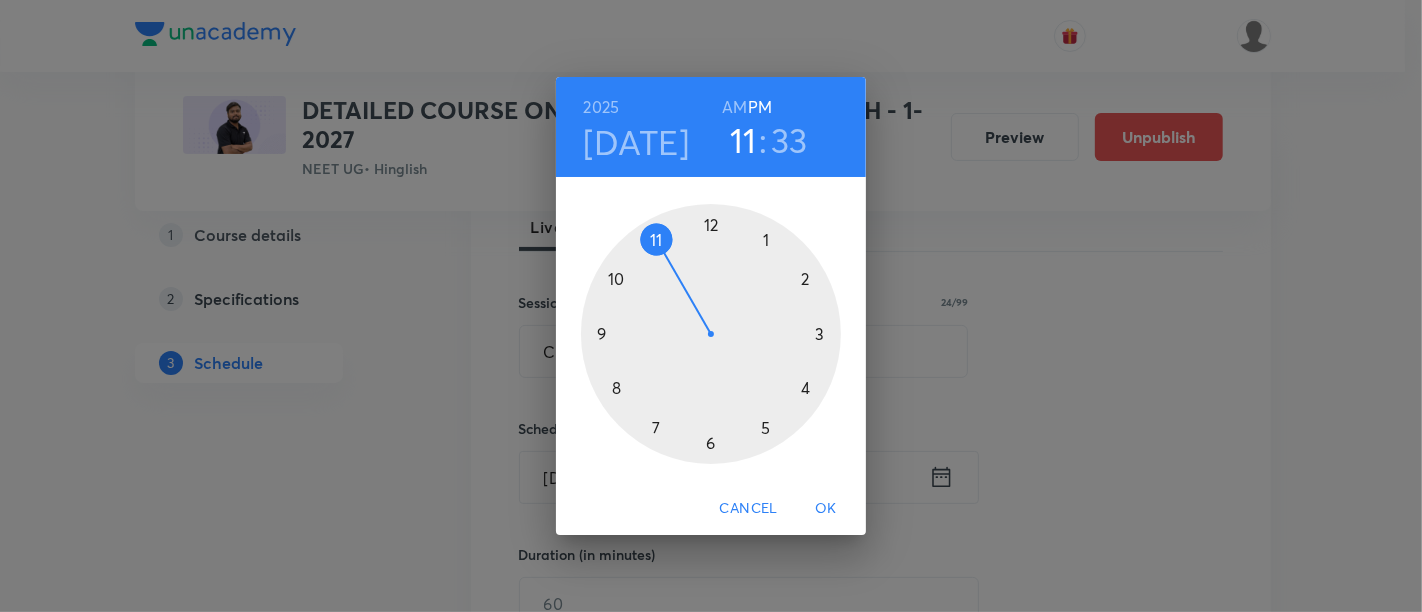 click at bounding box center [711, 334] 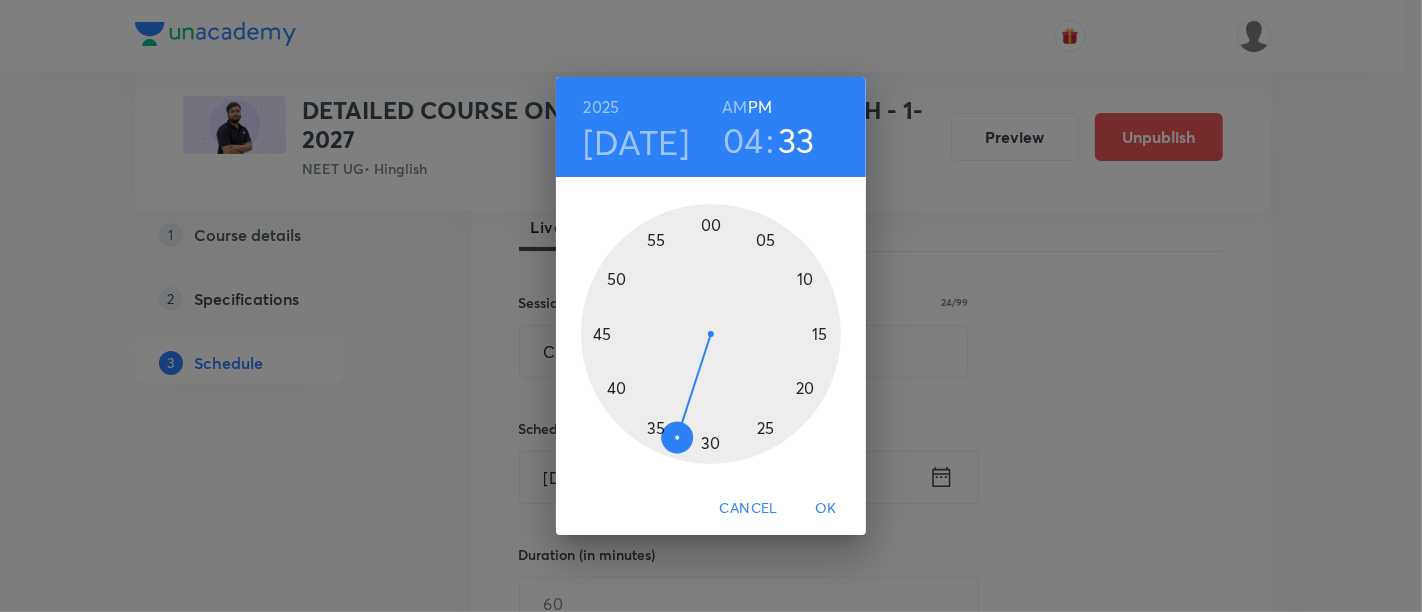 click at bounding box center (711, 334) 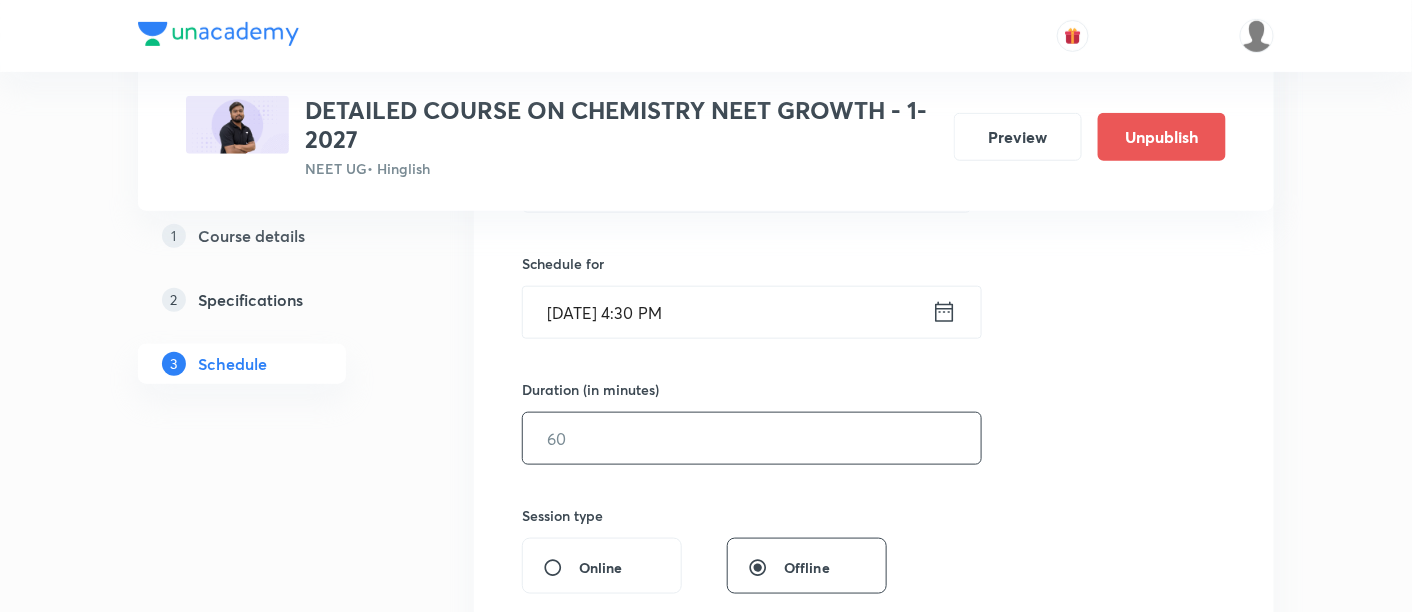 scroll, scrollTop: 466, scrollLeft: 0, axis: vertical 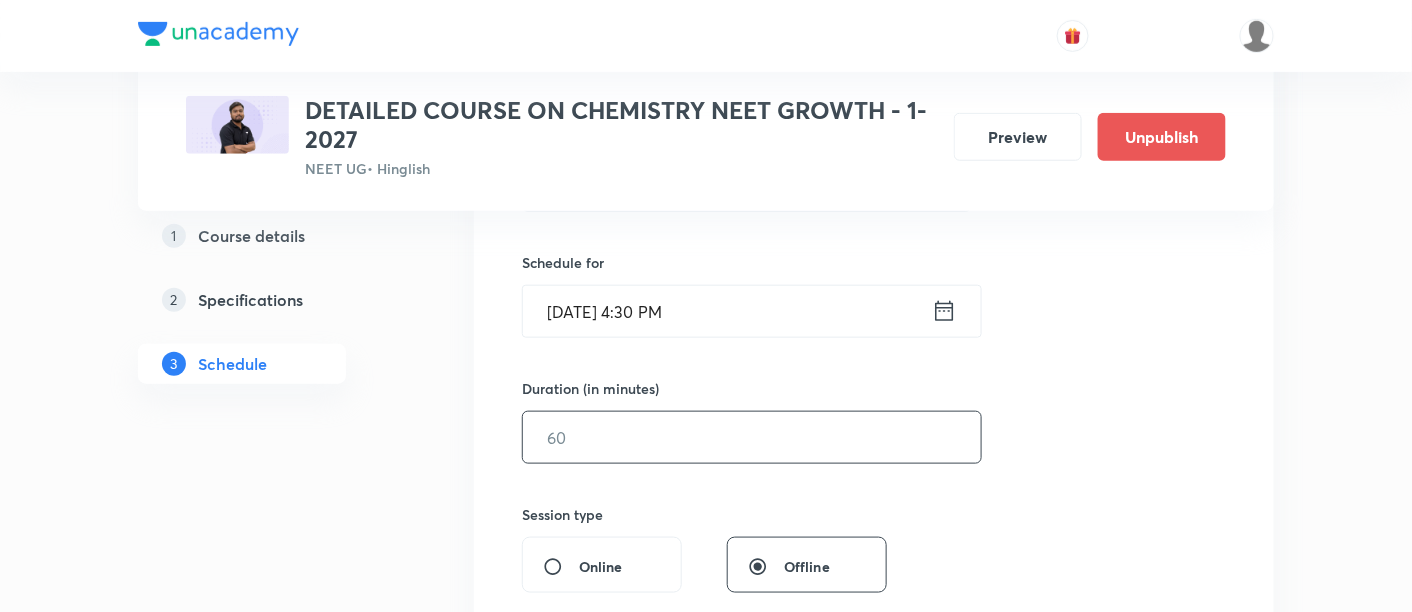 click at bounding box center (752, 437) 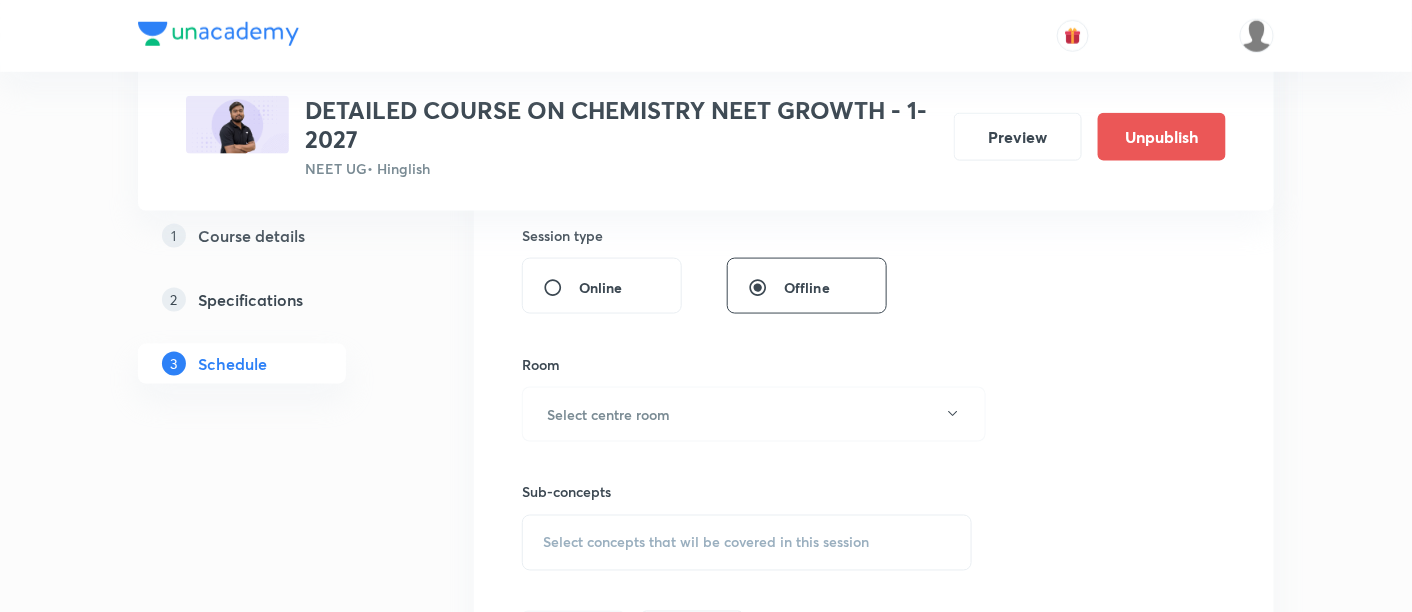 scroll, scrollTop: 792, scrollLeft: 0, axis: vertical 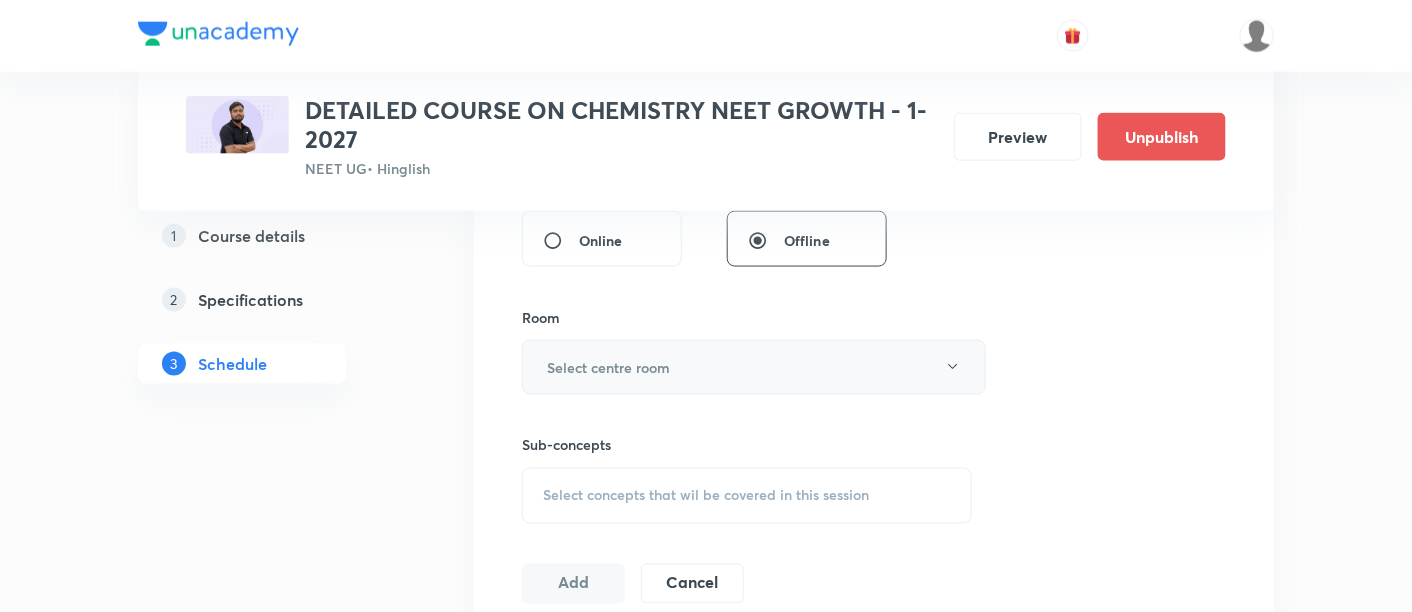 type on "90" 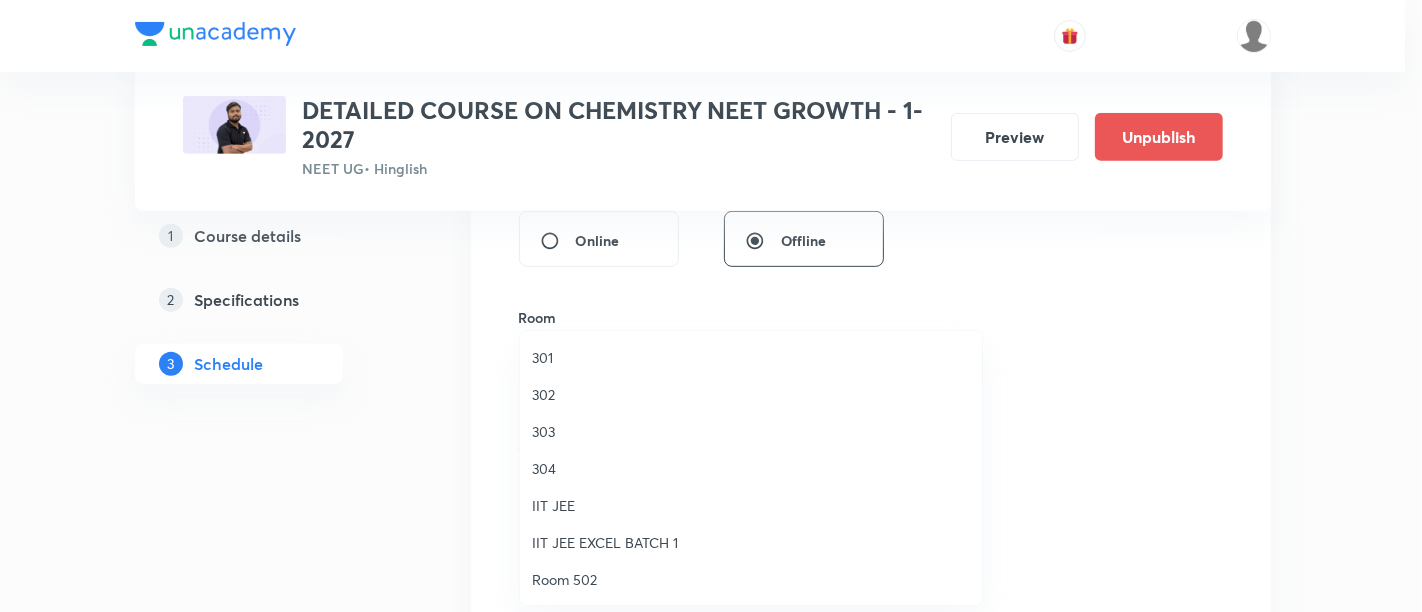 click on "301" at bounding box center [751, 357] 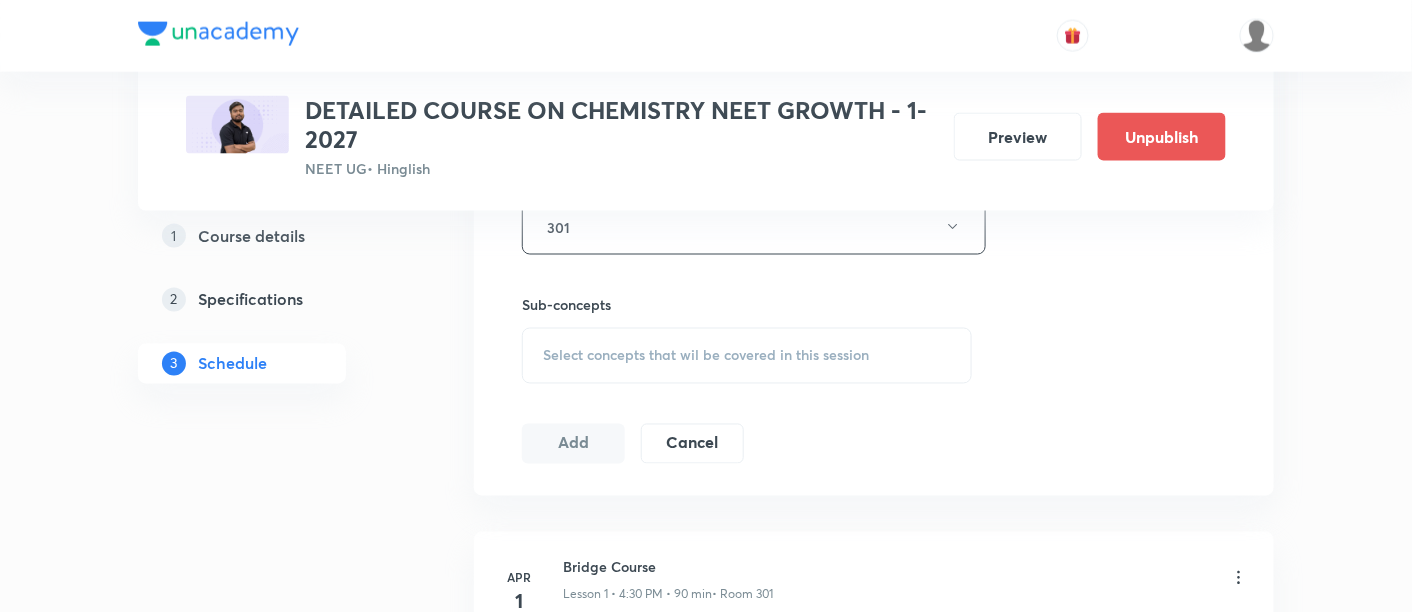 scroll, scrollTop: 937, scrollLeft: 0, axis: vertical 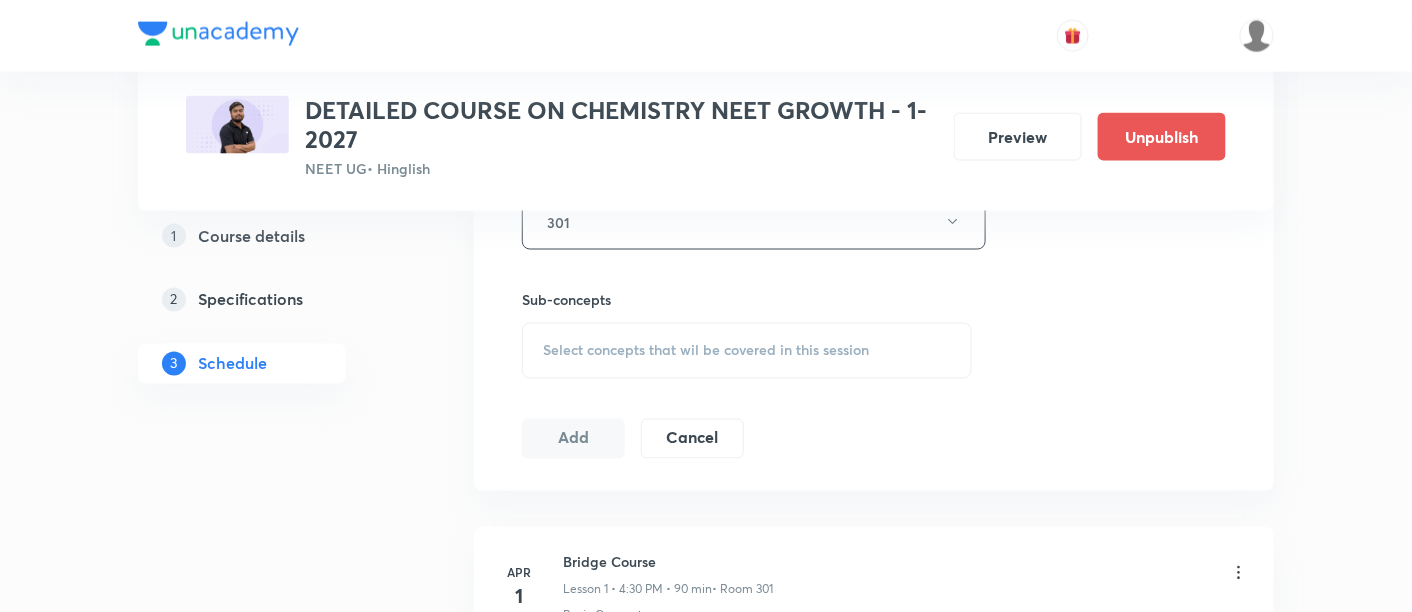 click on "Select concepts that wil be covered in this session" at bounding box center (747, 351) 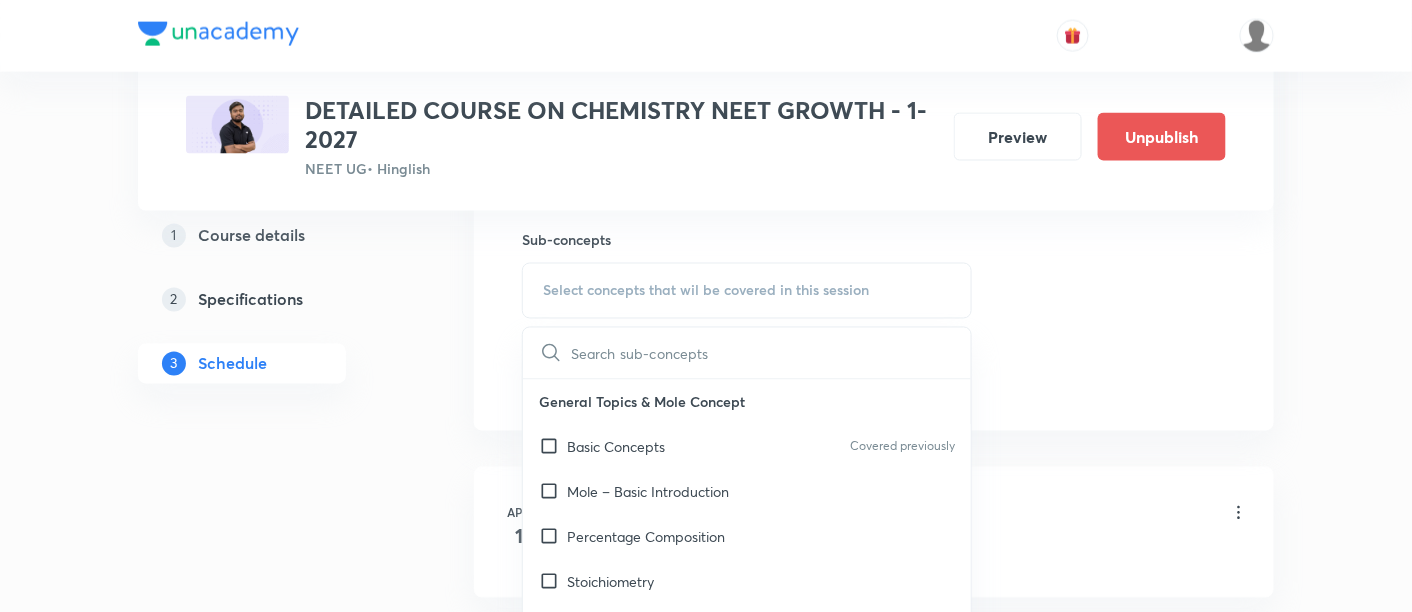 scroll, scrollTop: 1003, scrollLeft: 0, axis: vertical 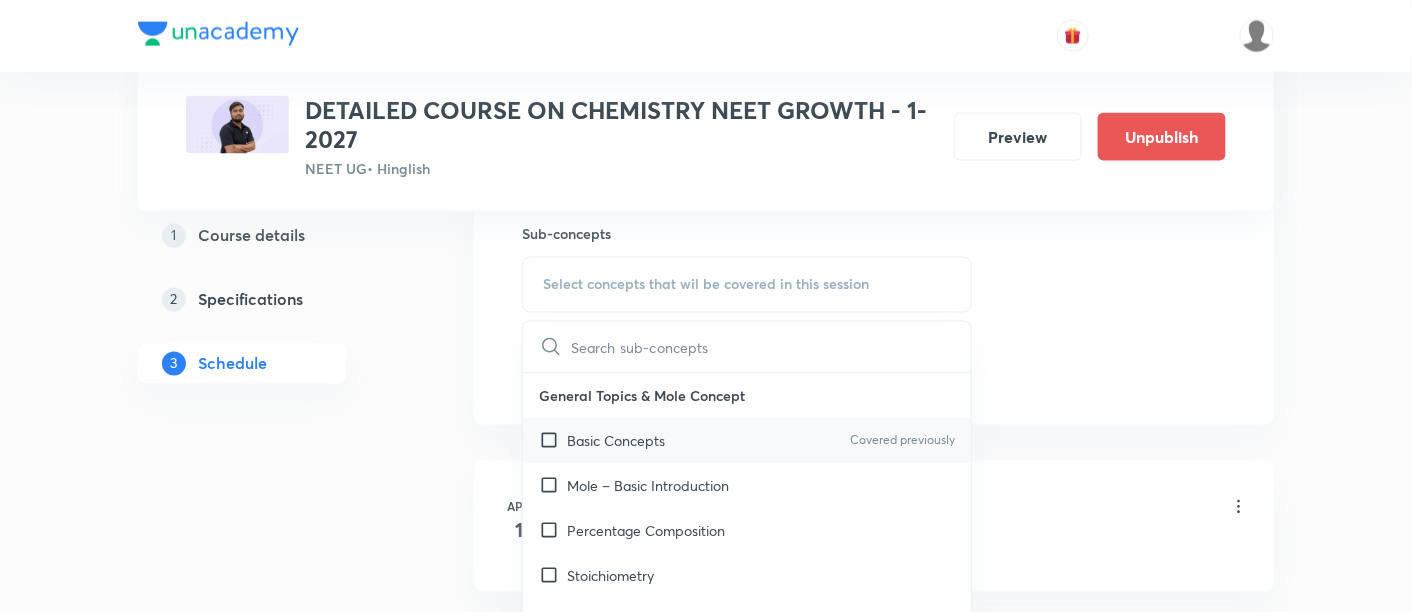 click on "Basic Concepts" at bounding box center (616, 441) 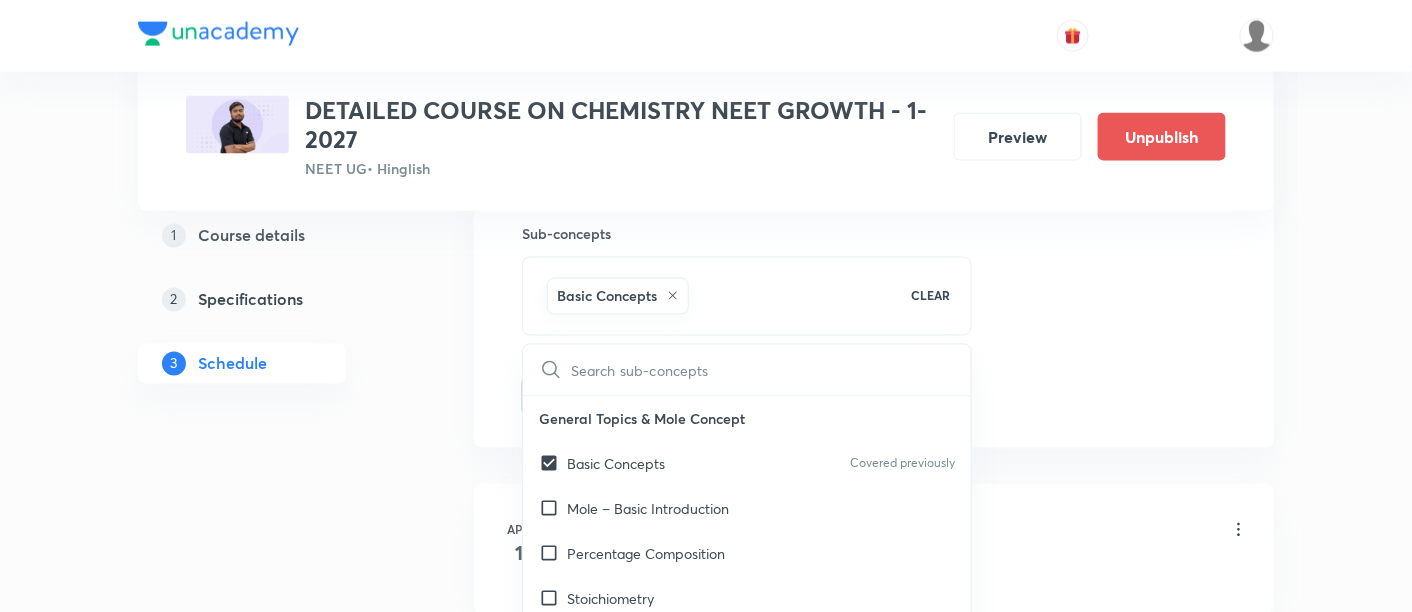 checkbox on "true" 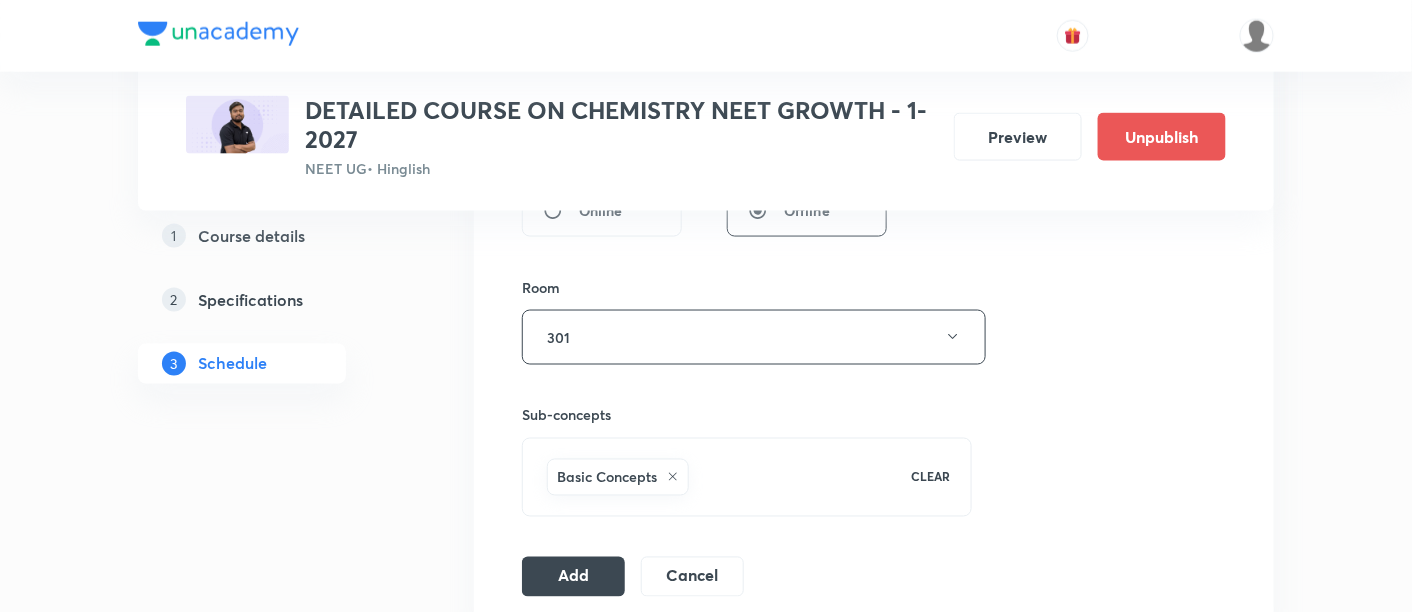 scroll, scrollTop: 839, scrollLeft: 0, axis: vertical 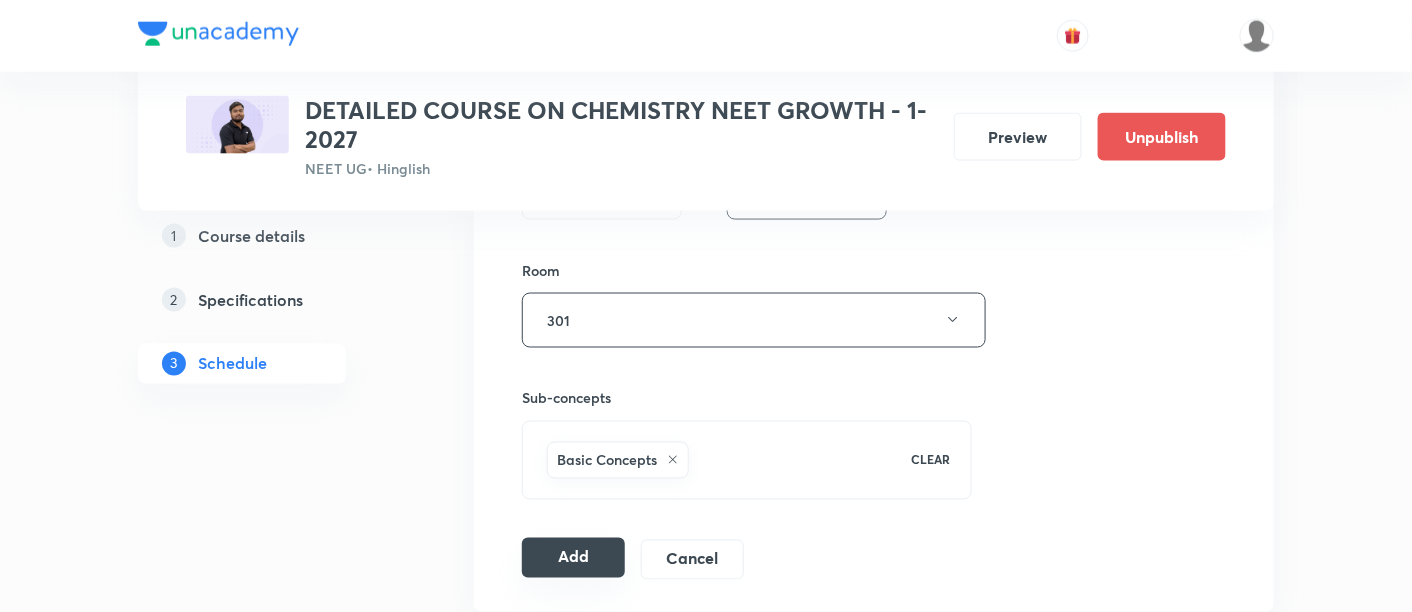 click on "Add" at bounding box center [573, 558] 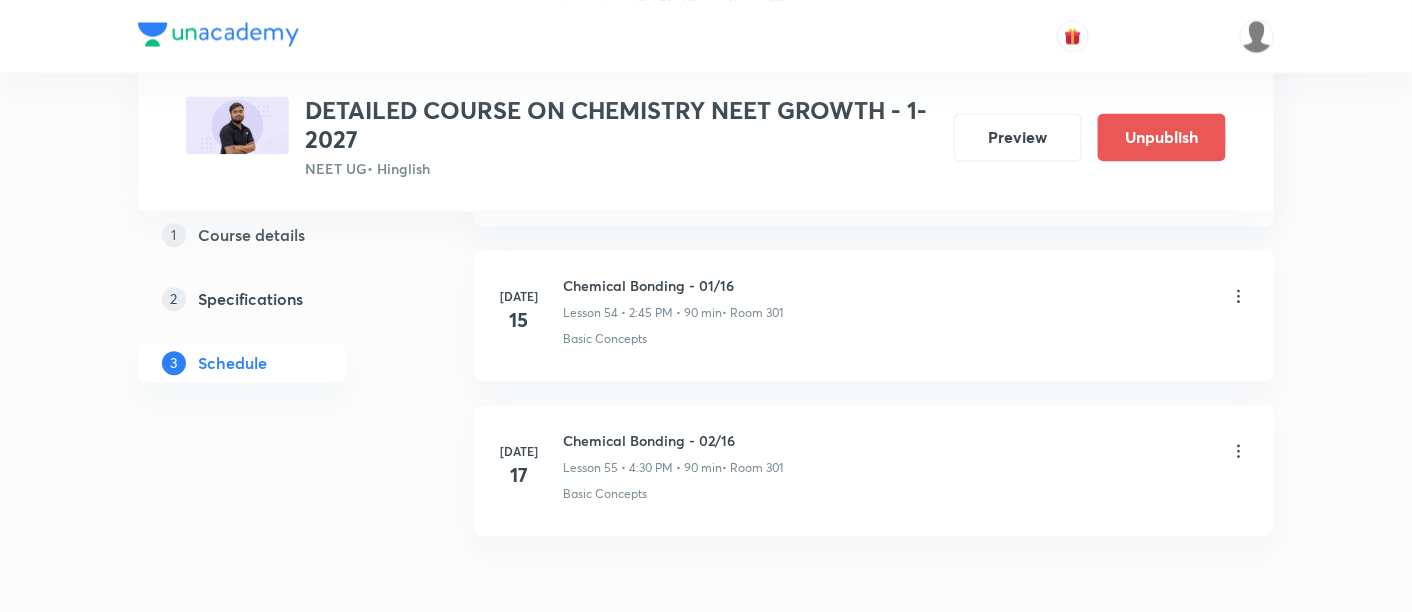 scroll, scrollTop: 8590, scrollLeft: 0, axis: vertical 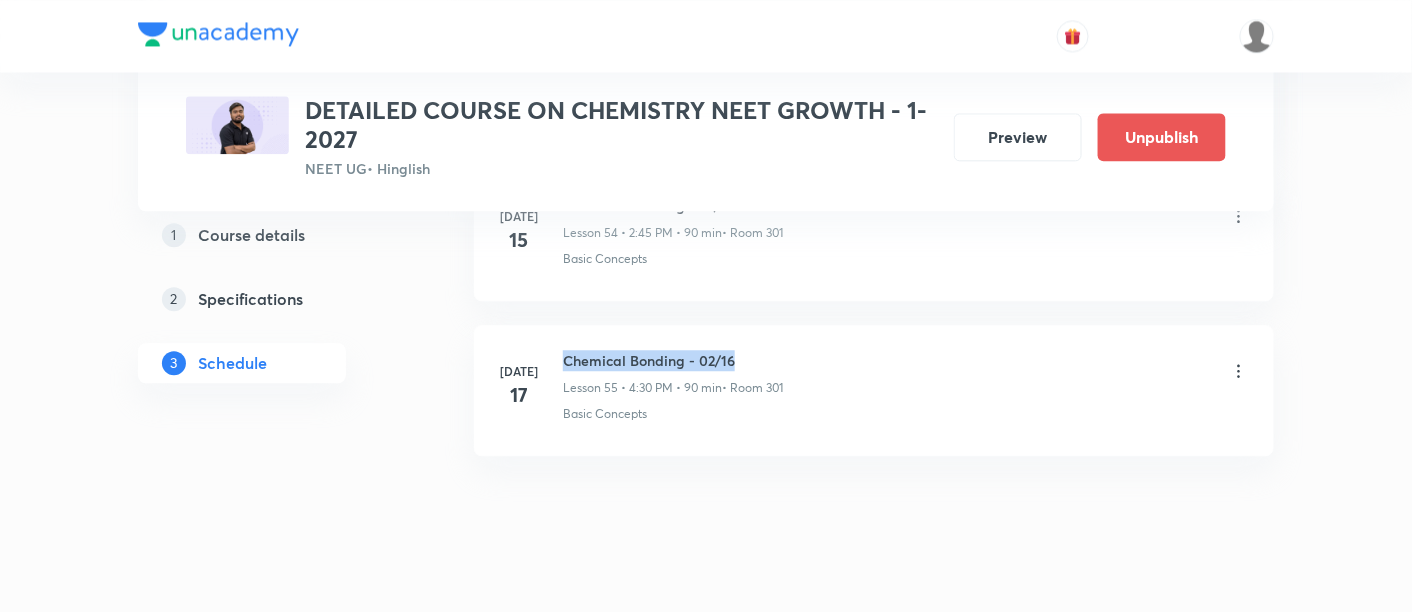 drag, startPoint x: 563, startPoint y: 327, endPoint x: 754, endPoint y: 332, distance: 191.06543 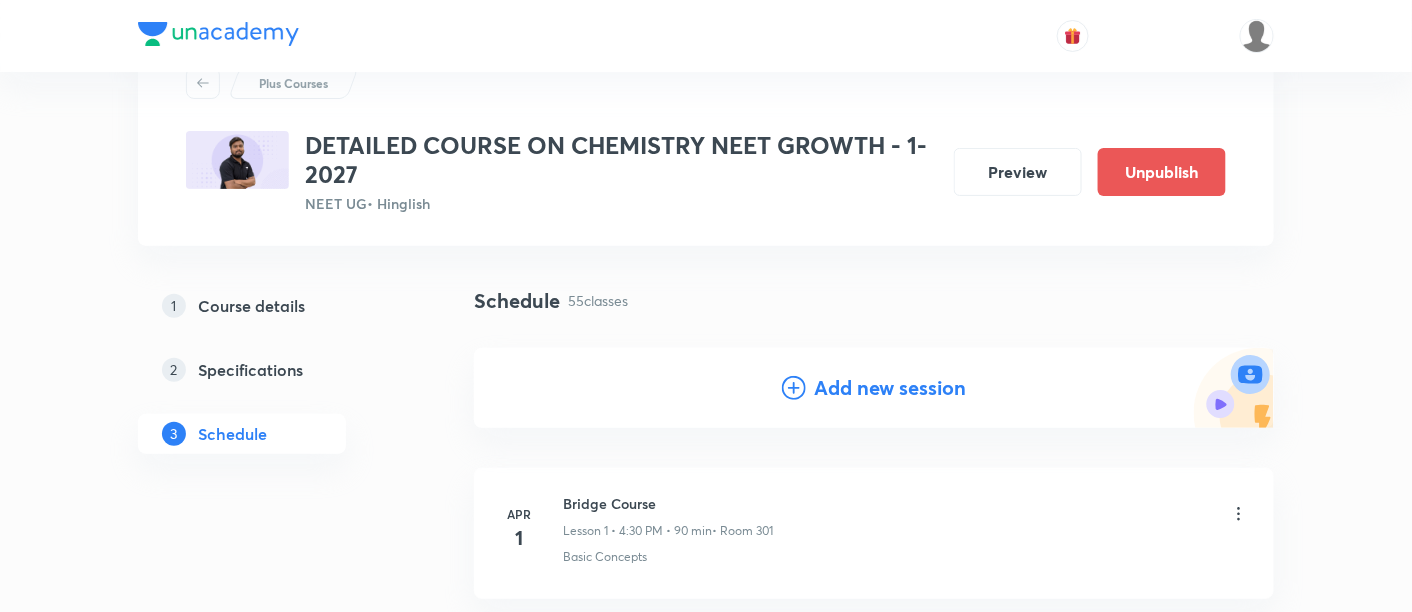 scroll, scrollTop: 81, scrollLeft: 0, axis: vertical 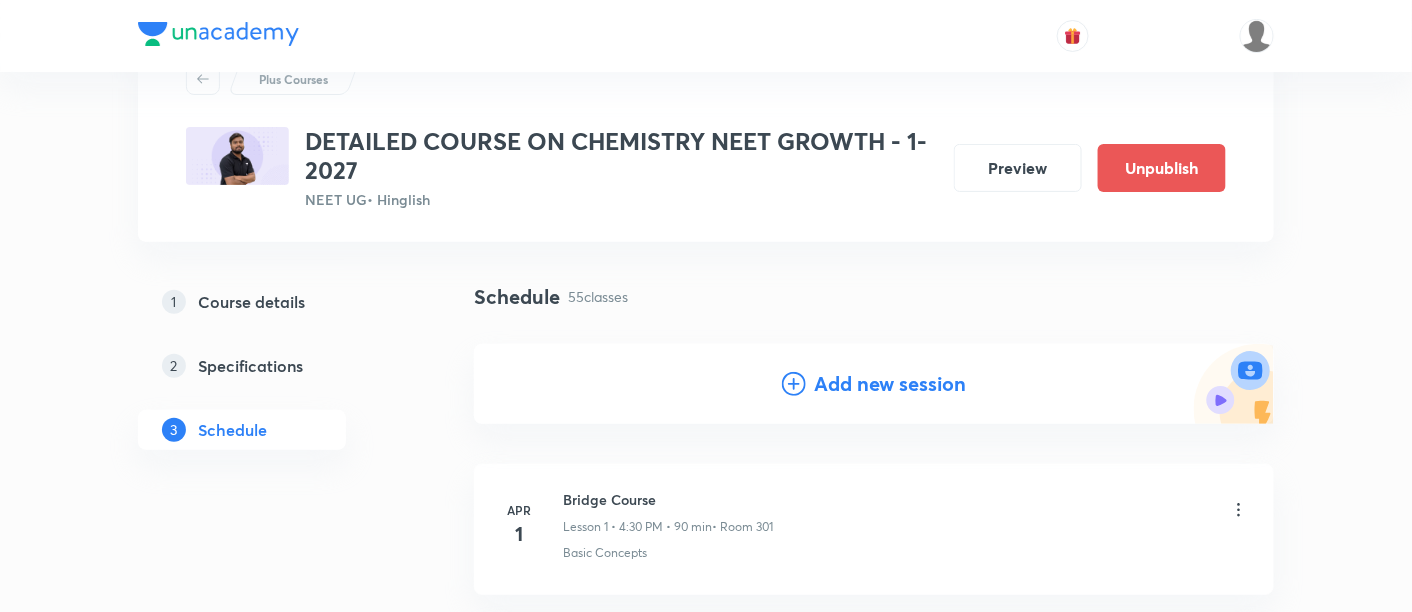click on "Add new session" at bounding box center [890, 384] 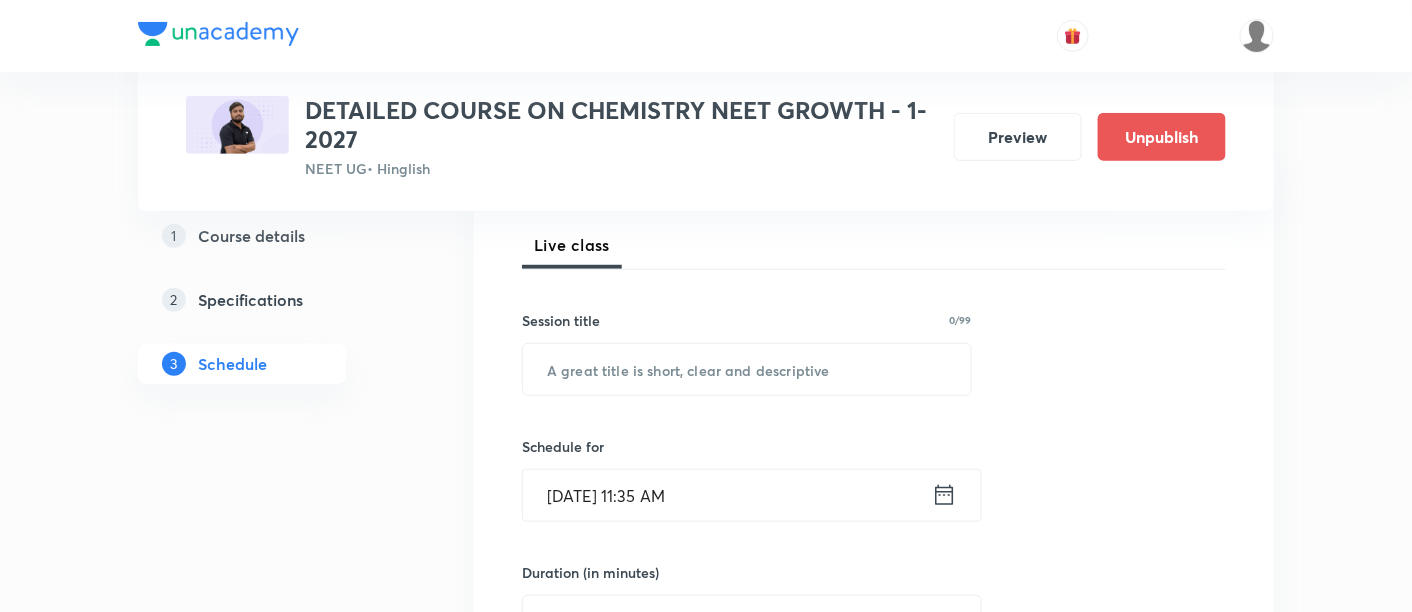 scroll, scrollTop: 296, scrollLeft: 0, axis: vertical 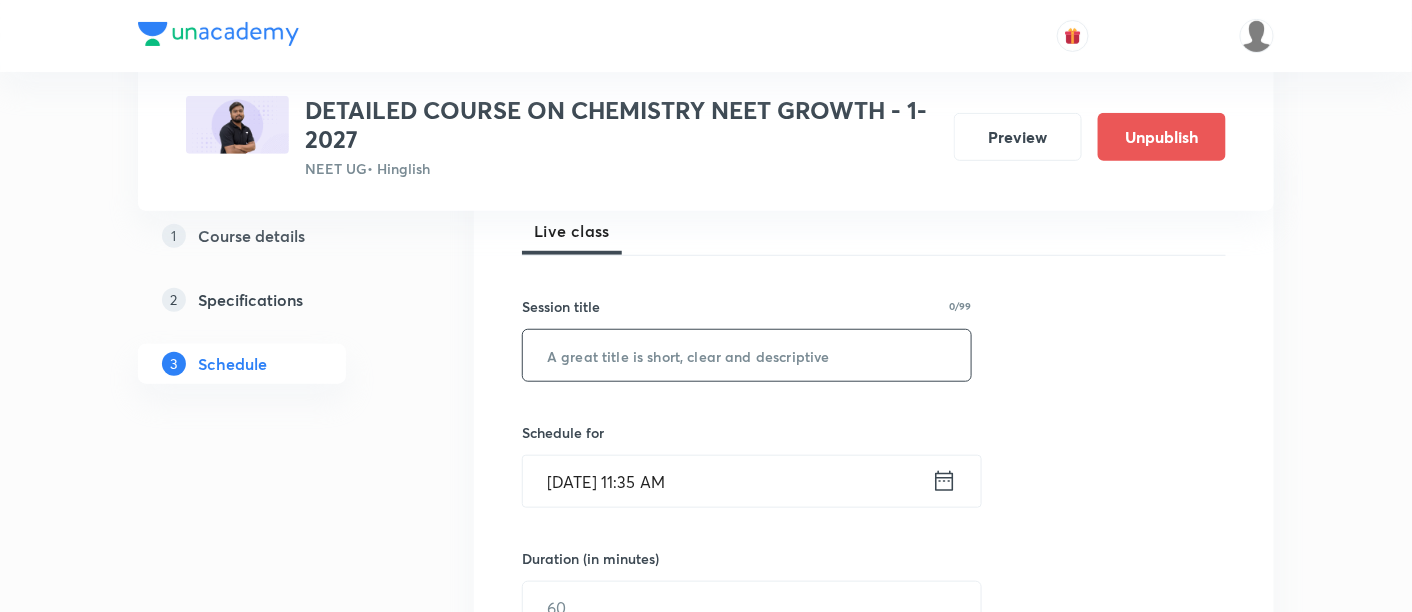 click at bounding box center (747, 355) 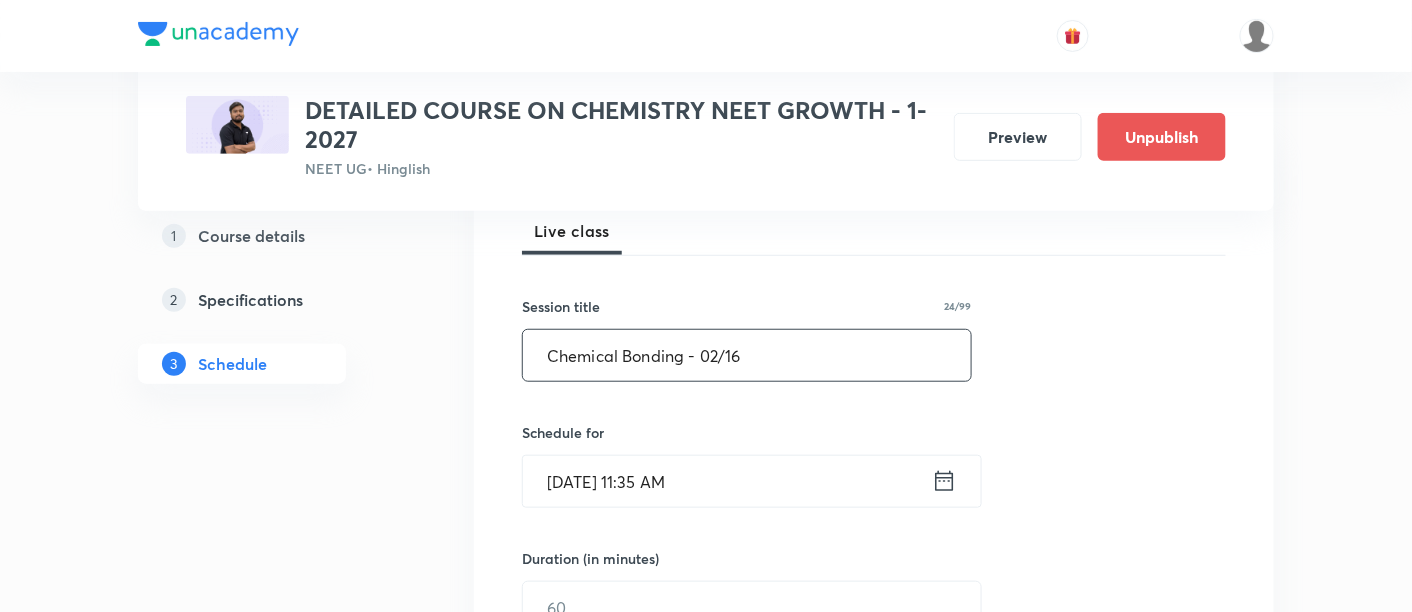 click on "Chemical Bonding - 02/16" at bounding box center (747, 355) 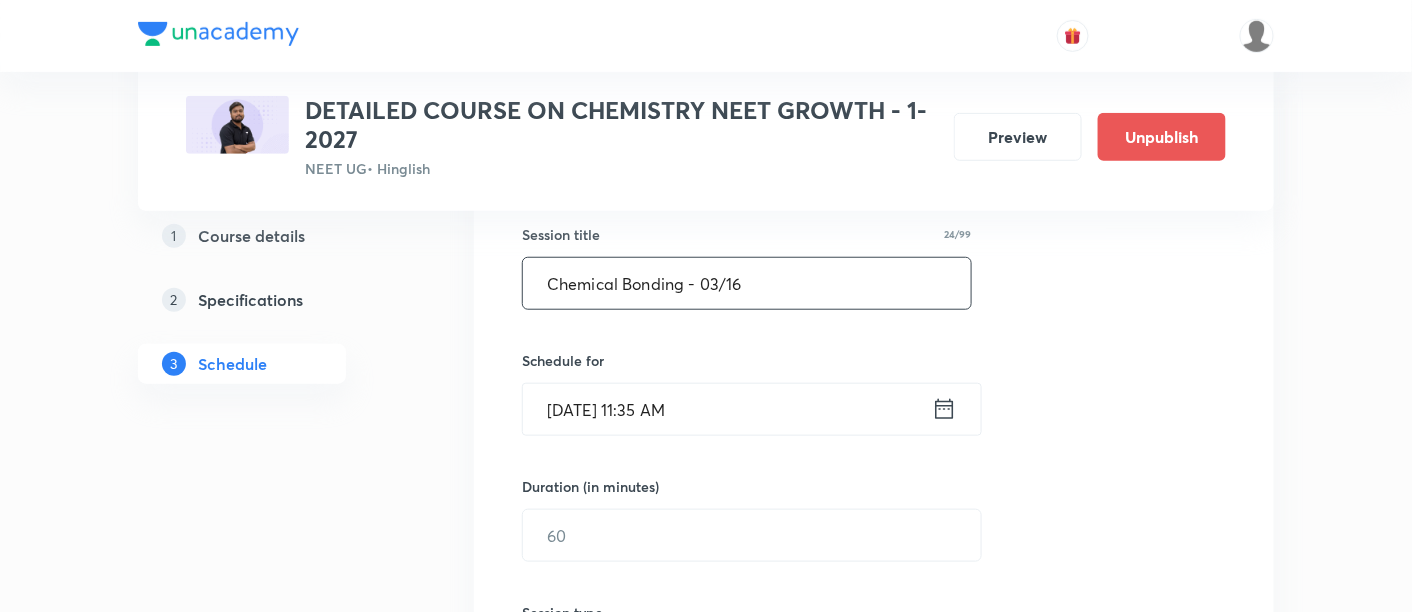 scroll, scrollTop: 377, scrollLeft: 0, axis: vertical 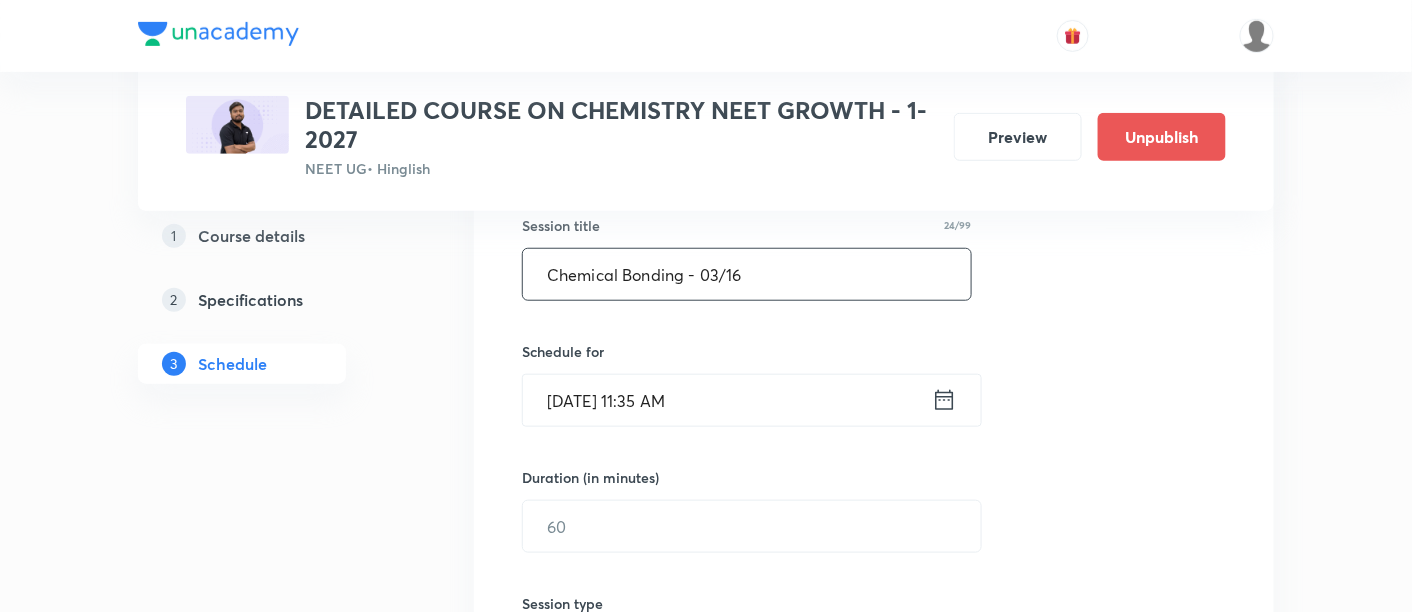 type on "Chemical Bonding - 03/16" 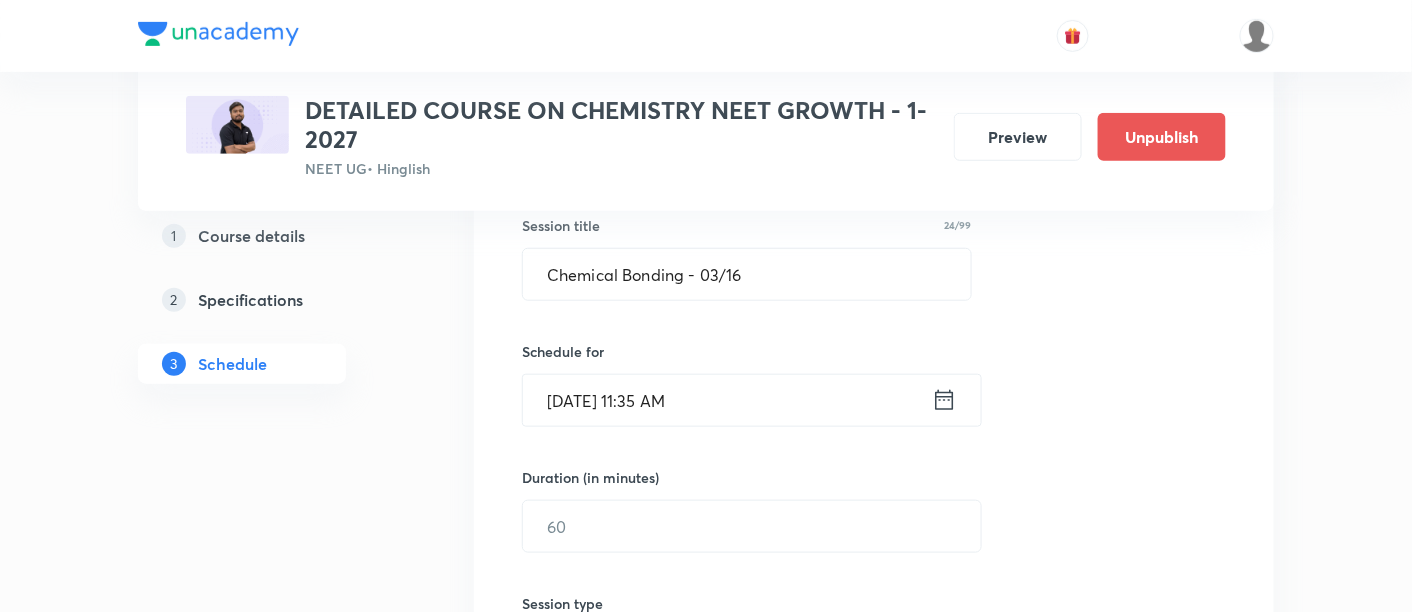 click 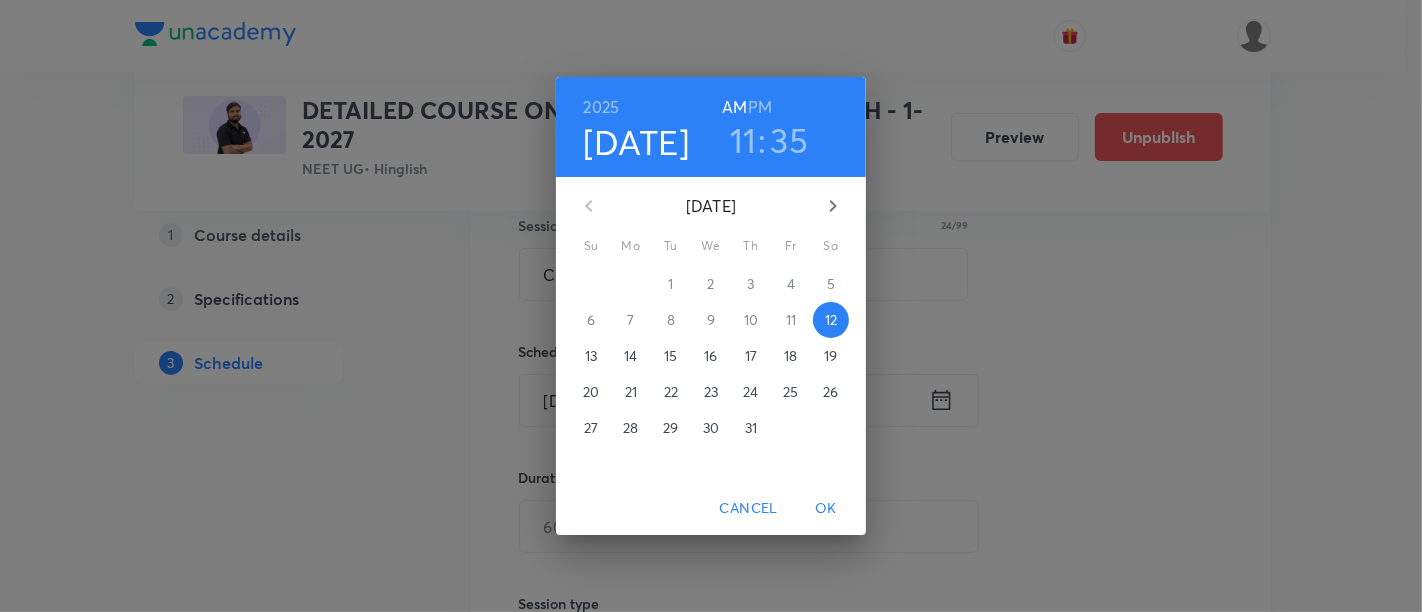 click on "18" at bounding box center [790, 356] 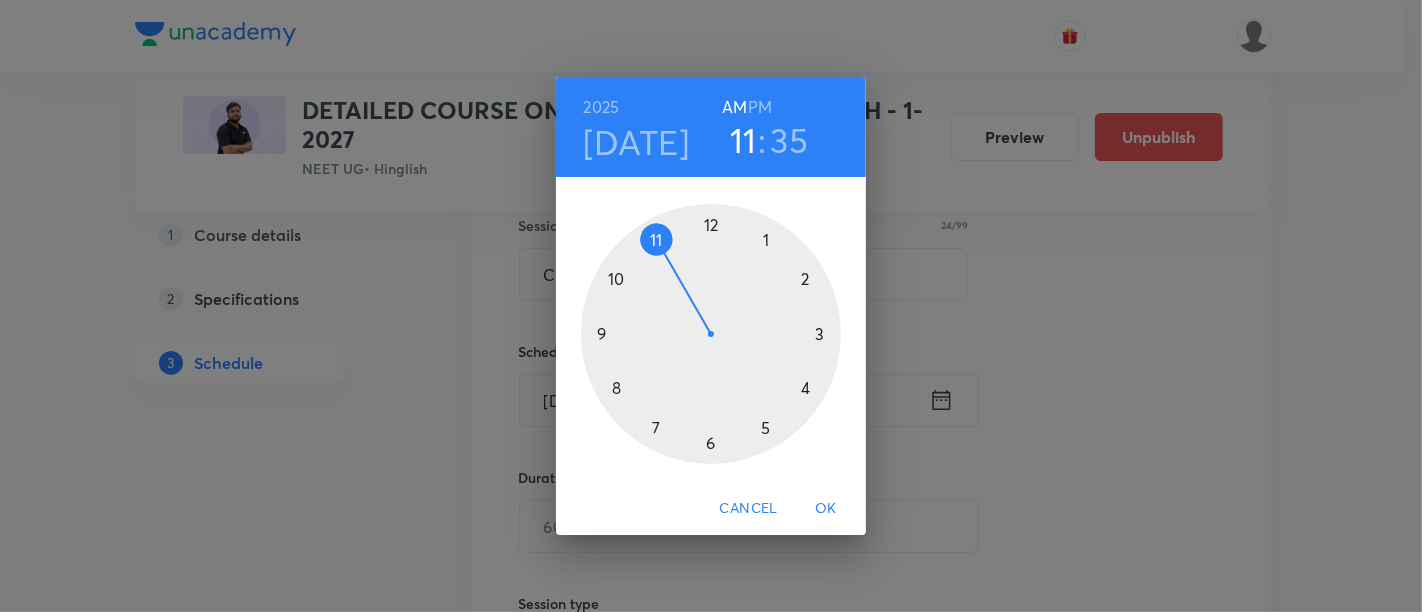 click on "PM" at bounding box center (760, 107) 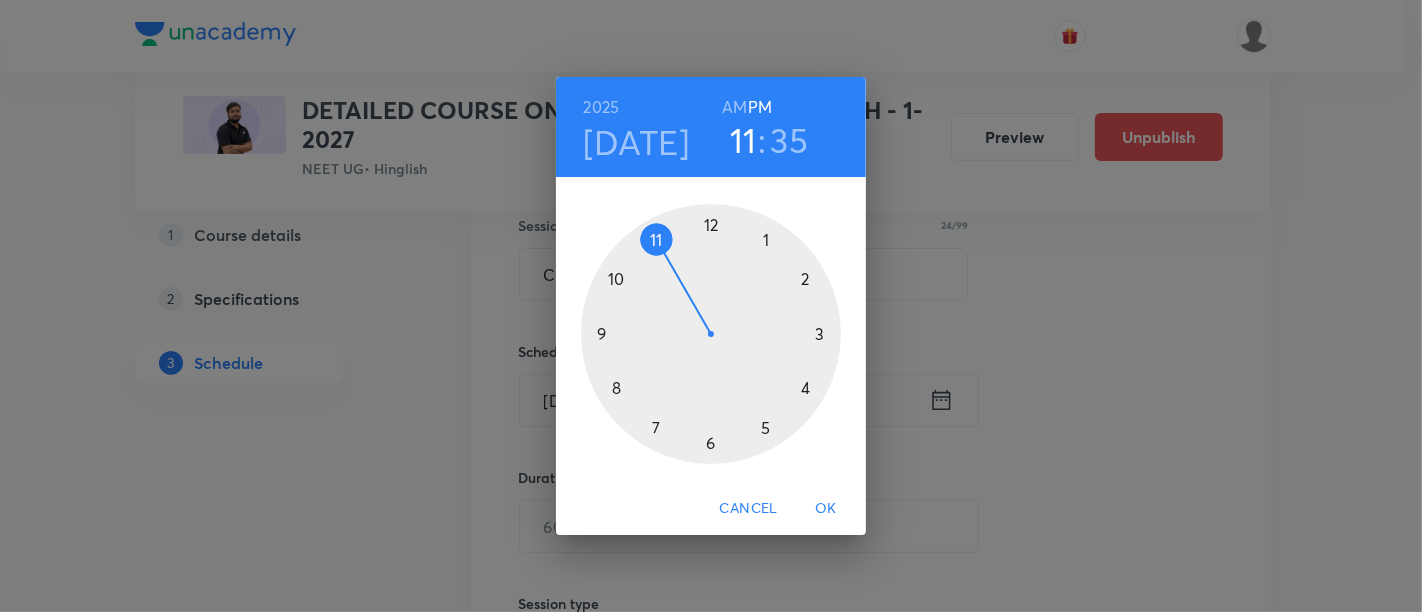 click at bounding box center [711, 334] 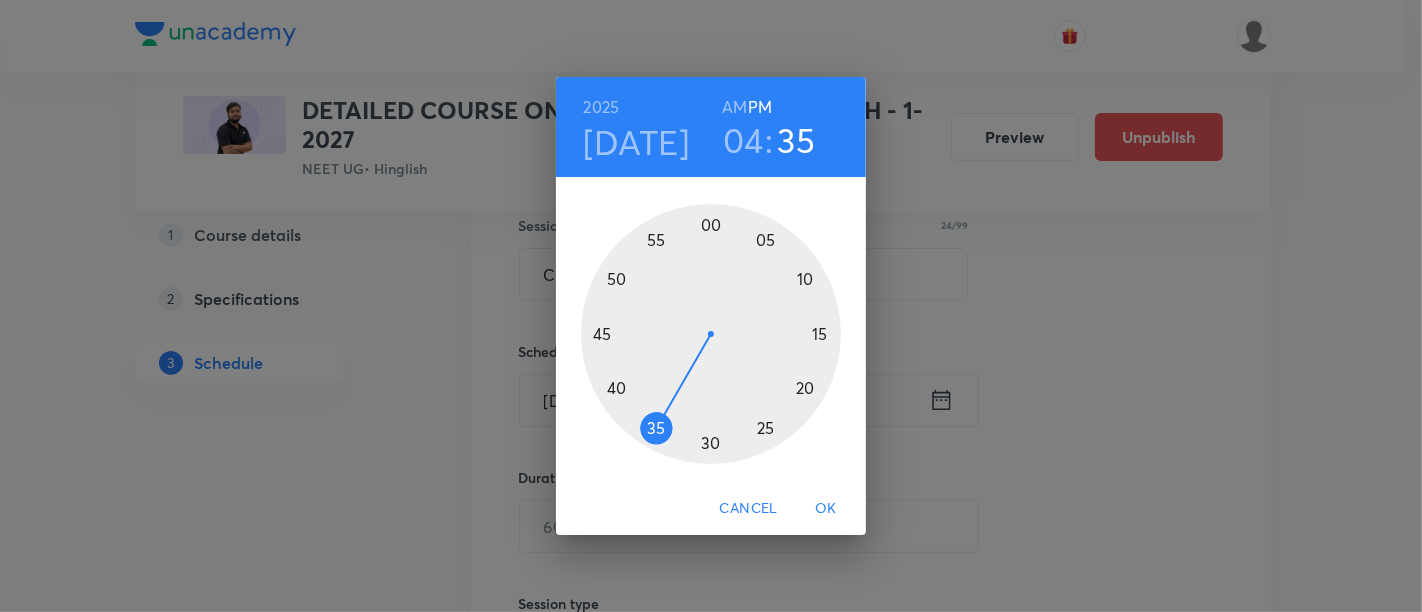 click at bounding box center (711, 334) 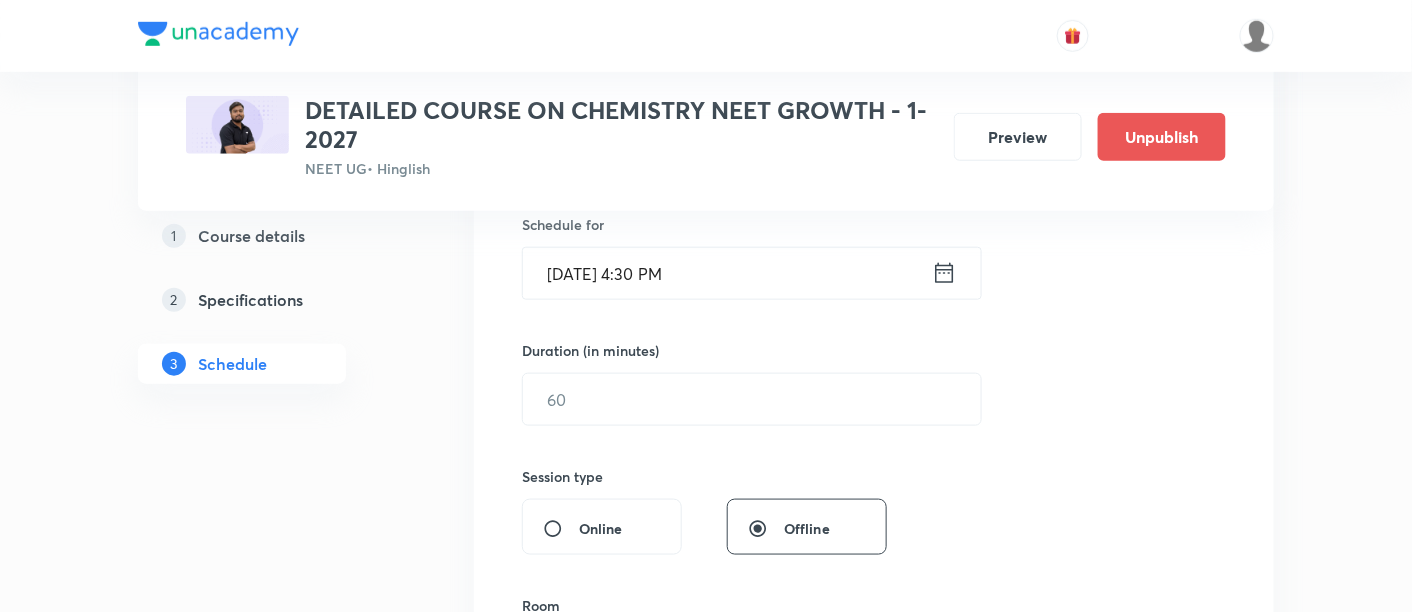 scroll, scrollTop: 507, scrollLeft: 0, axis: vertical 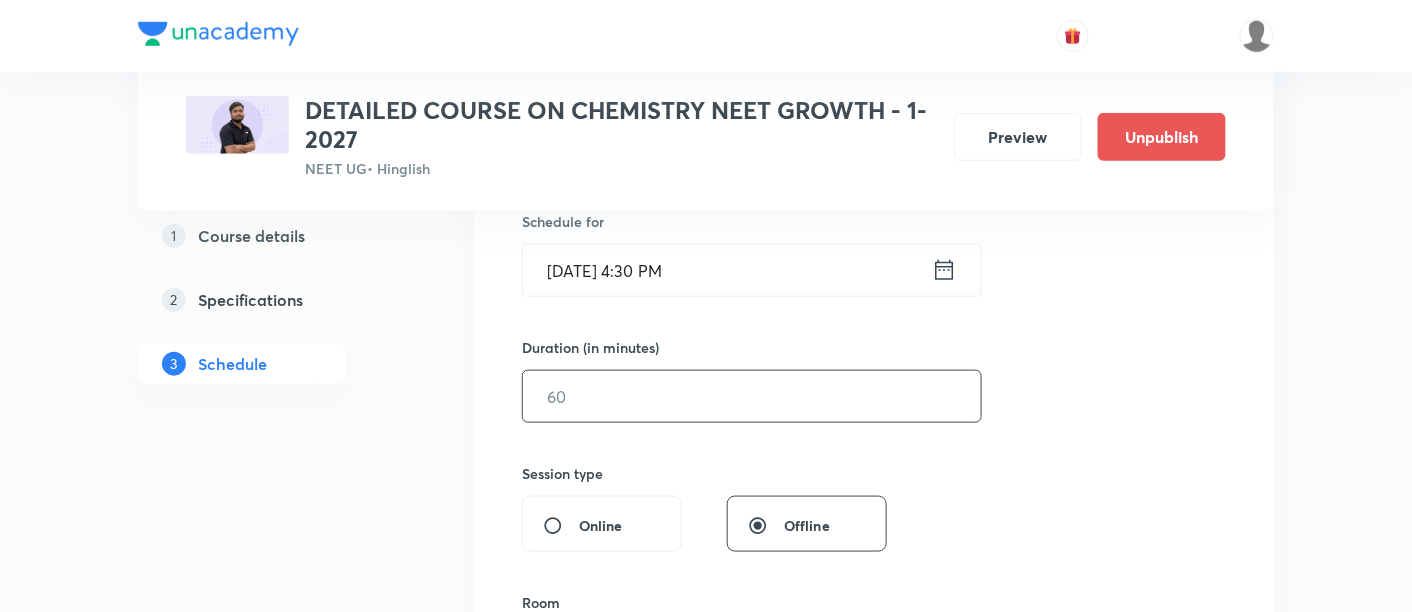 click at bounding box center [752, 396] 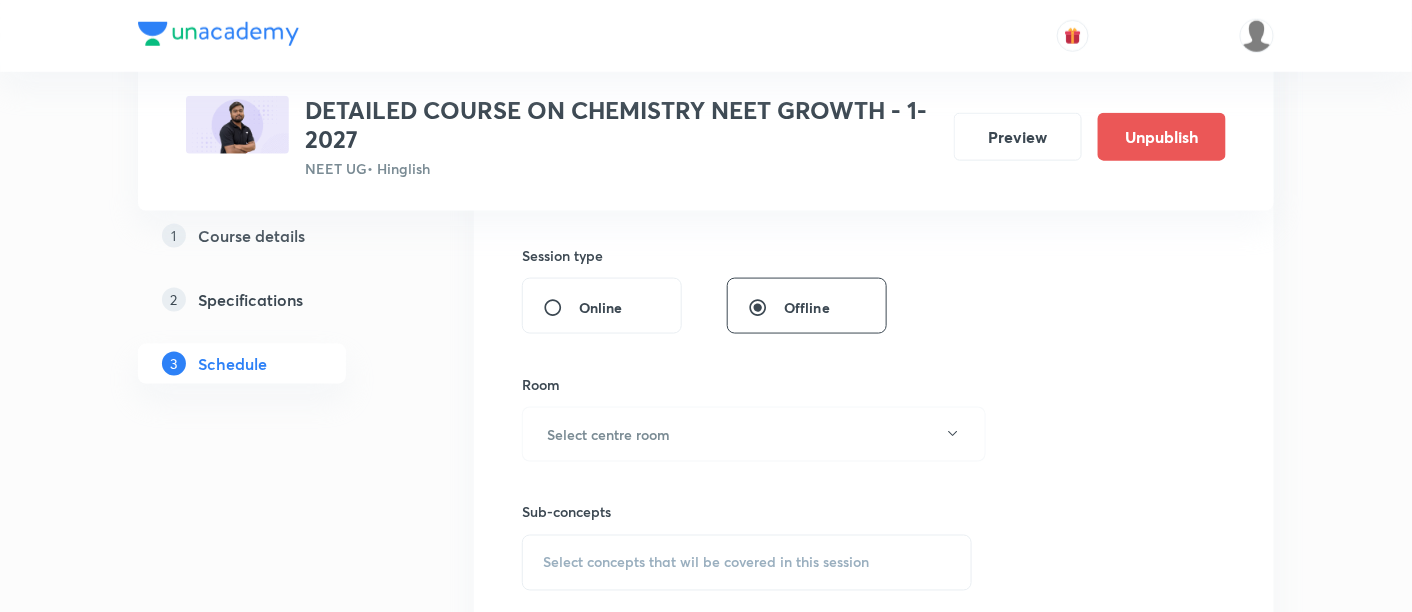 scroll, scrollTop: 777, scrollLeft: 0, axis: vertical 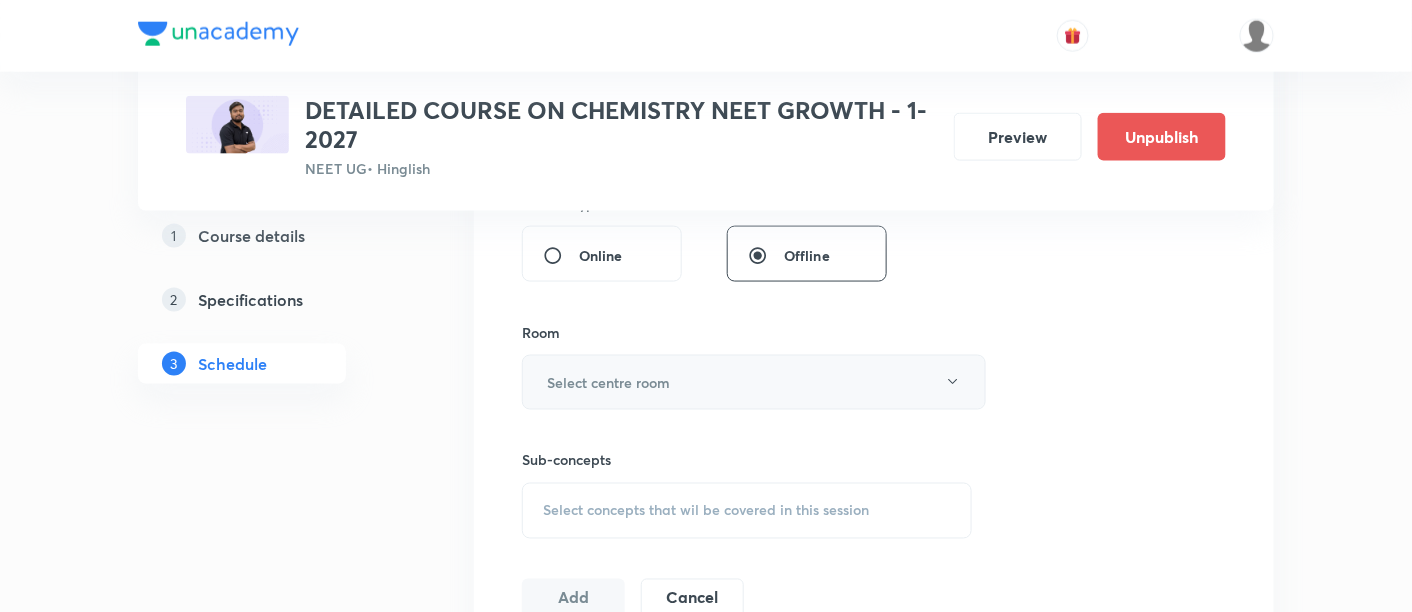 type on "90" 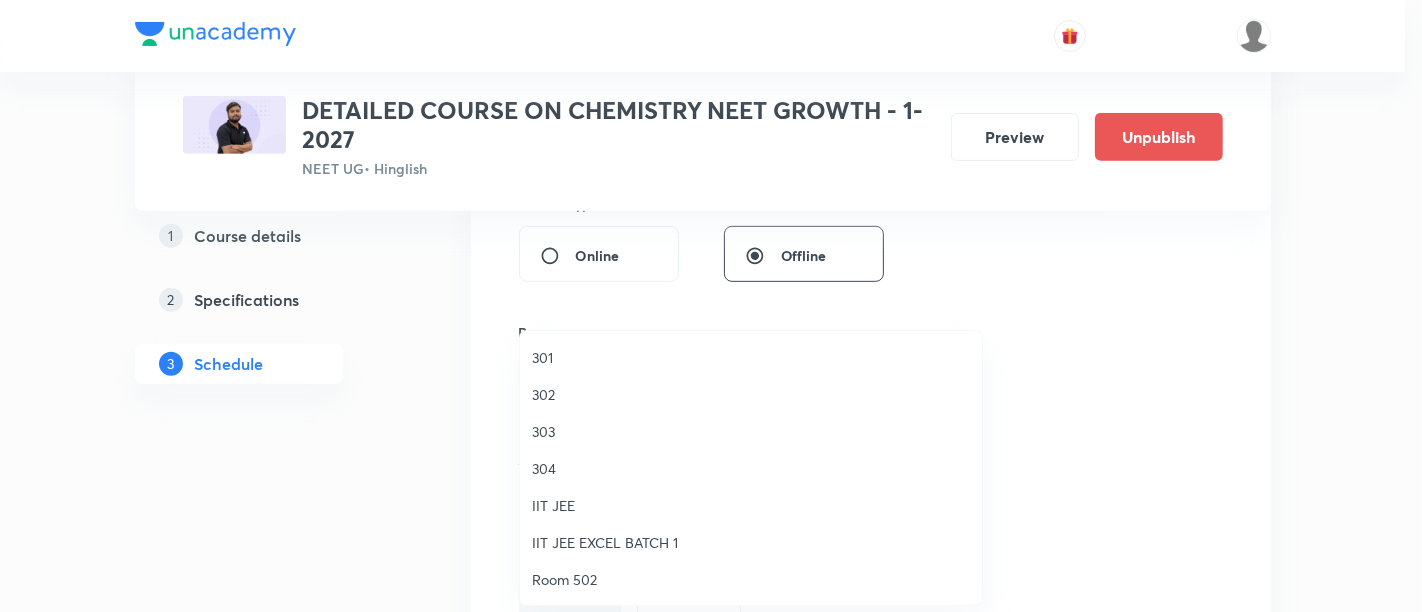 click on "301" at bounding box center (751, 357) 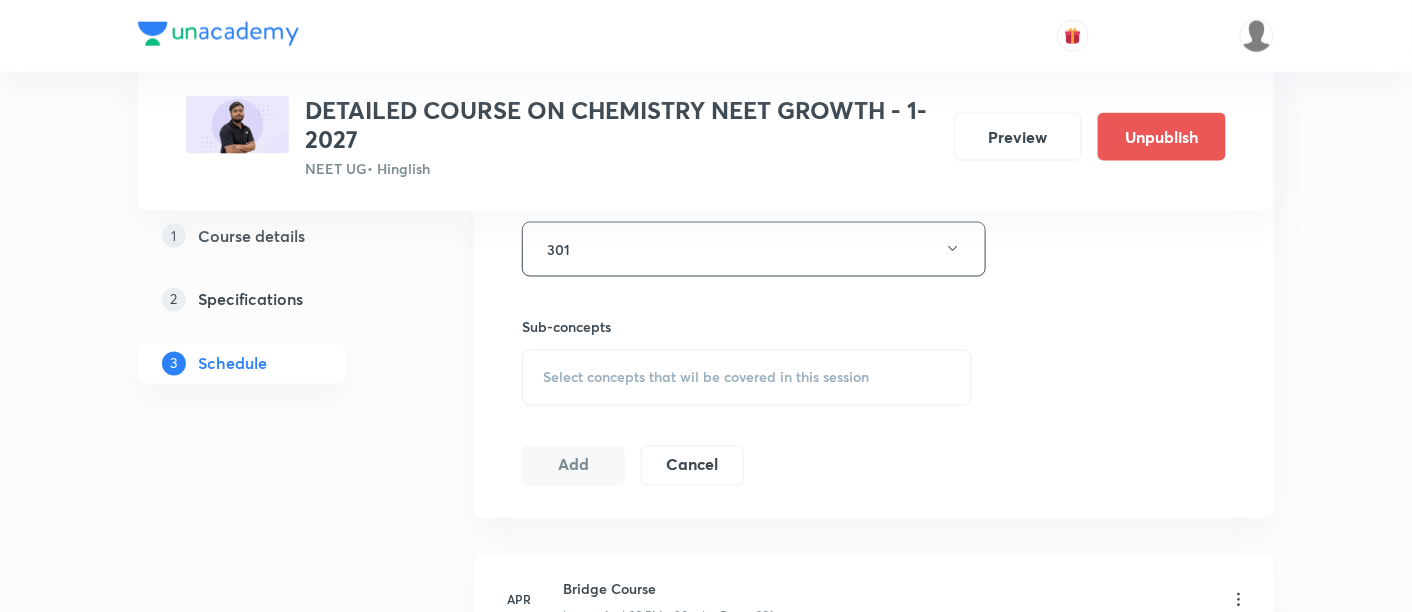 scroll, scrollTop: 914, scrollLeft: 0, axis: vertical 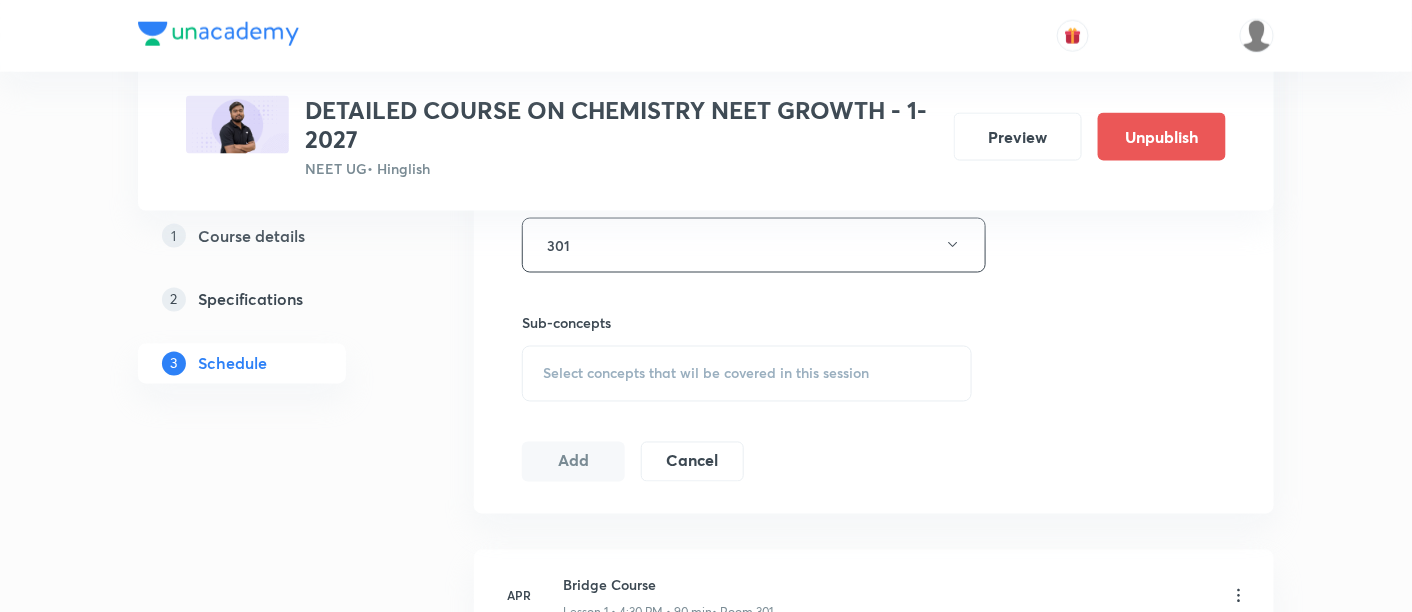 click on "Select concepts that wil be covered in this session" at bounding box center [706, 374] 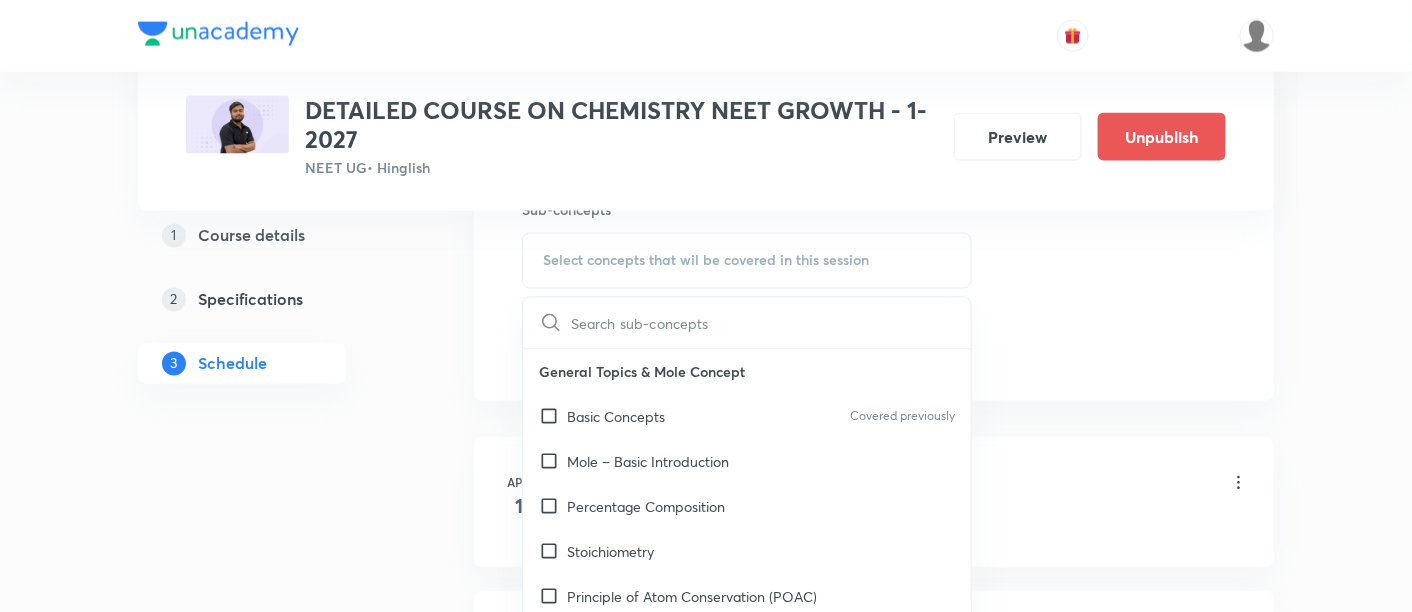 scroll, scrollTop: 1055, scrollLeft: 0, axis: vertical 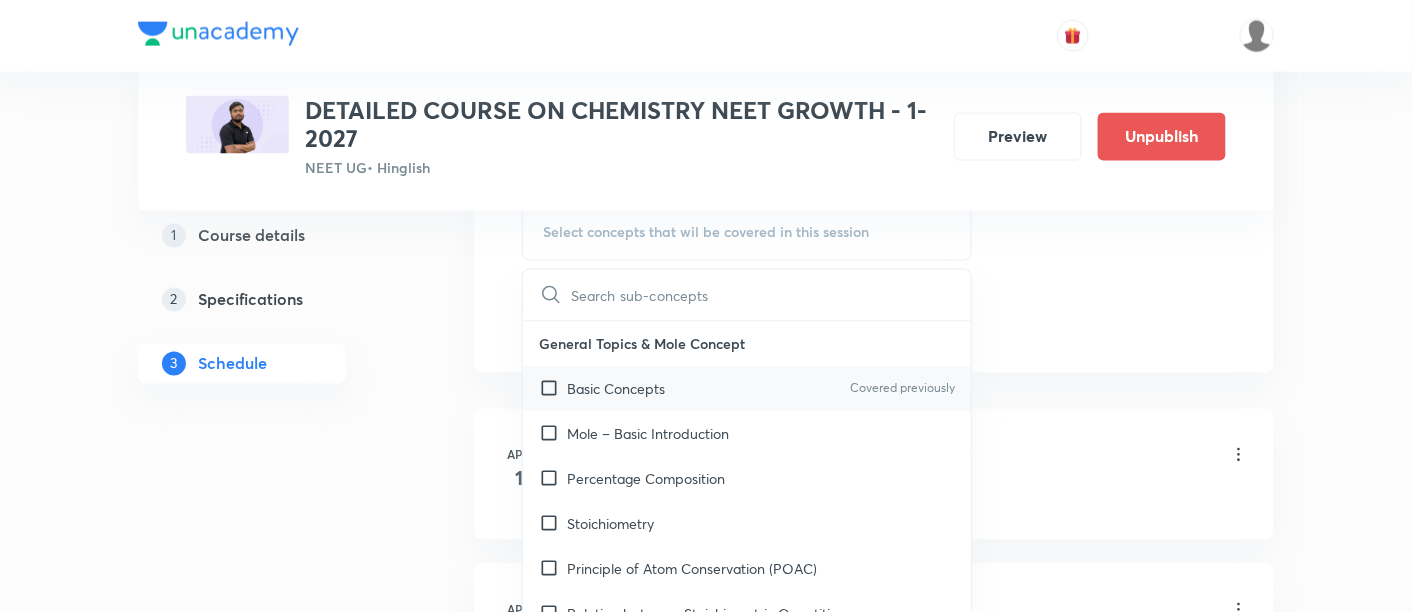 click on "Basic Concepts" at bounding box center [616, 389] 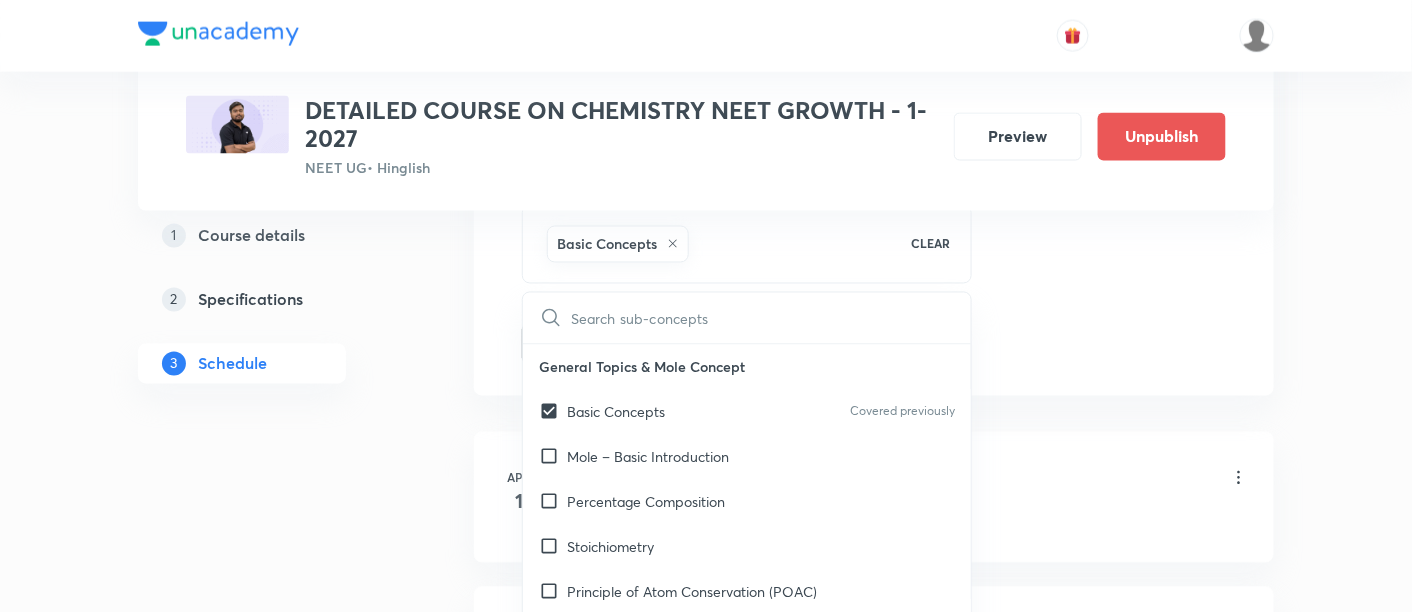 click on "Session  56 Live class Session title 24/99 Chemical Bonding - 03/16 ​ Schedule for Jul 18, 2025, 4:30 PM ​ Duration (in minutes) 90 ​   Session type Online Offline Room 301 Sub-concepts Basic Concepts CLEAR ​ General Topics & Mole Concept Basic Concepts Covered previously Mole – Basic Introduction Percentage Composition Stoichiometry Principle of Atom Conservation (POAC) Relation between Stoichiometric Quantities Application of Mole Concept: Gravimetric Analysis Electronic Configuration Of Atoms (Hund's rule)  Quantum Numbers (Magnetic Quantum no.) Quantum Numbers(Pauli's Exclusion law) Mean Molar Mass or Molecular Mass Variation of Conductivity with Concentration Mechanism of Corrosion Atomic Structure Discovery Of Electron Some Prerequisites of Physics Discovery Of Protons And Neutrons Atomic Models Representation Of Atom With Electrons And Neutrons Nature of Waves Nature Of Electromagnetic Radiation Planck’S Quantum Theory Spectra-Continuous and Discontinuous Spectrum Photoelectric Effect Wave" at bounding box center [874, -117] 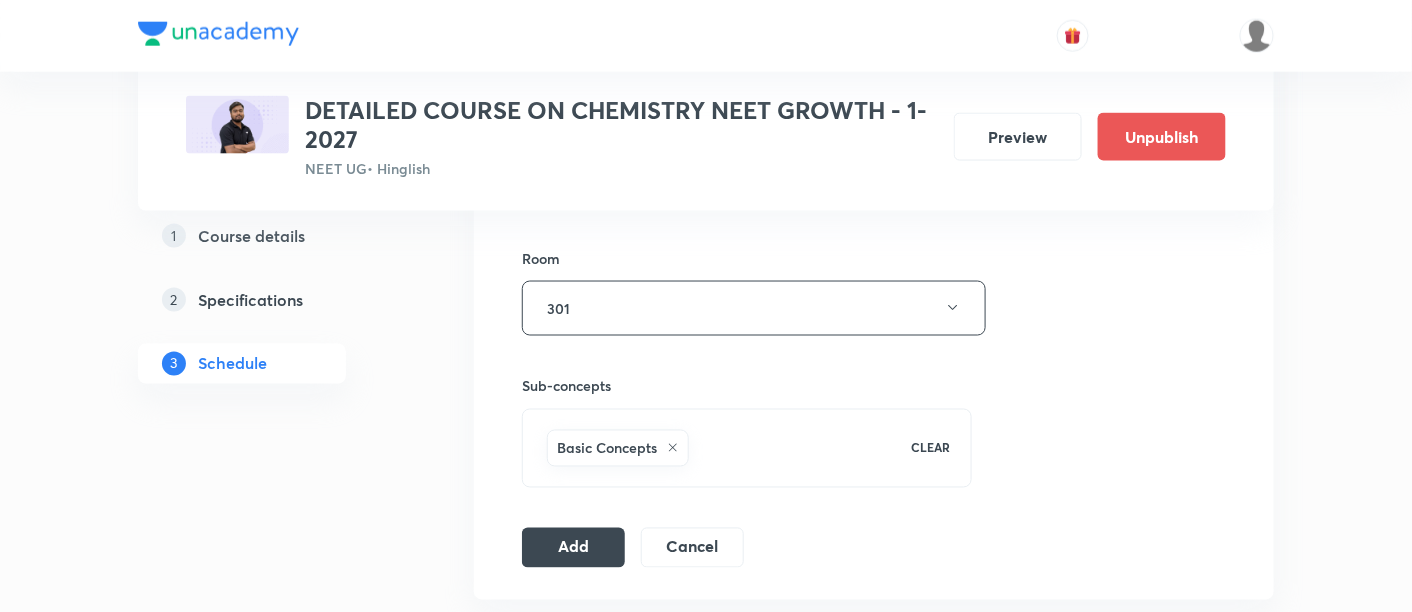 scroll, scrollTop: 862, scrollLeft: 0, axis: vertical 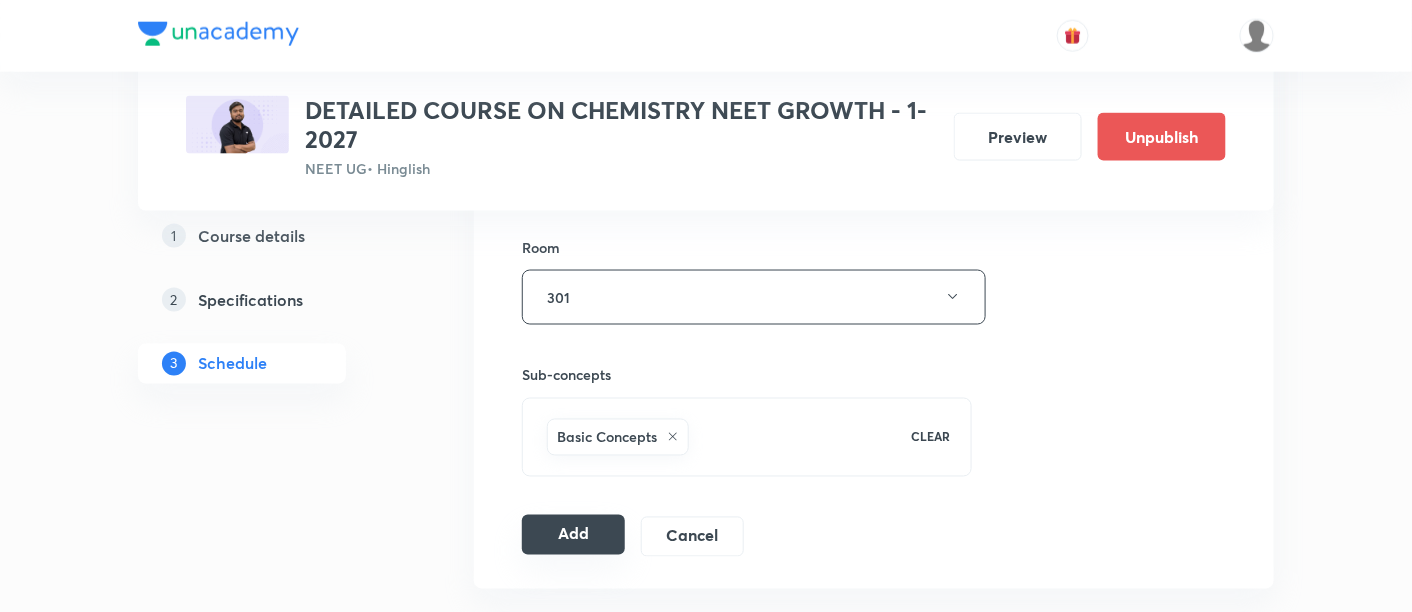 click on "Add" at bounding box center (573, 535) 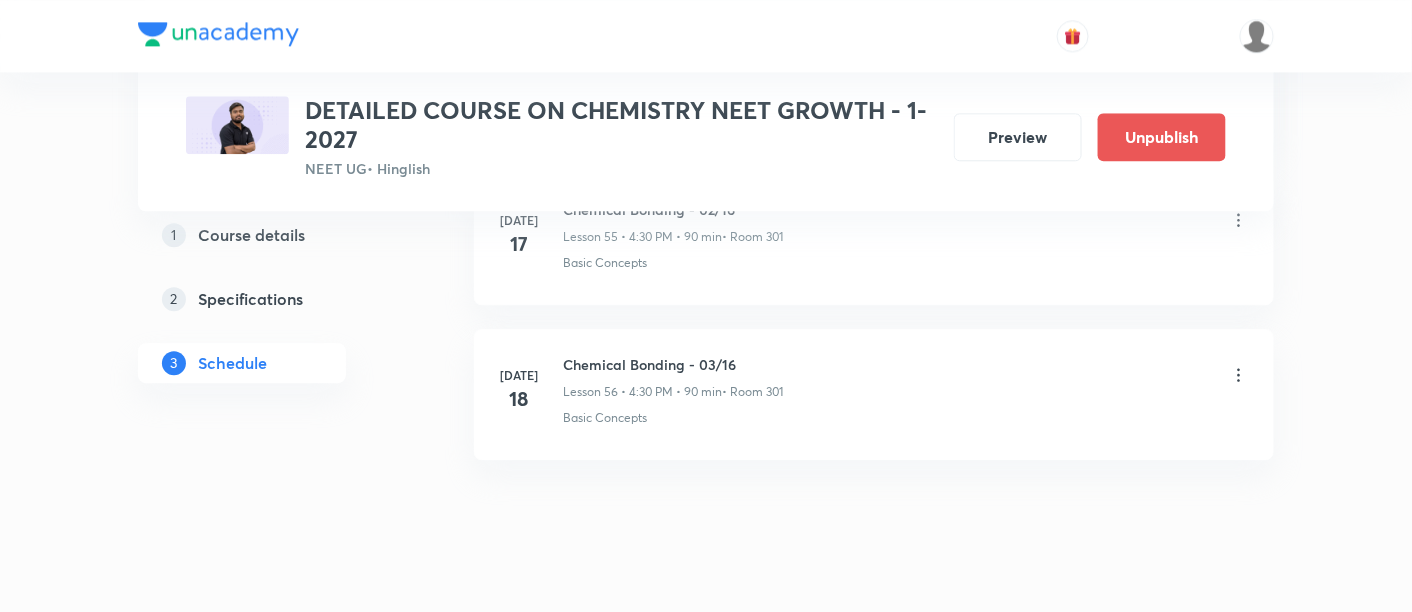 scroll, scrollTop: 8744, scrollLeft: 0, axis: vertical 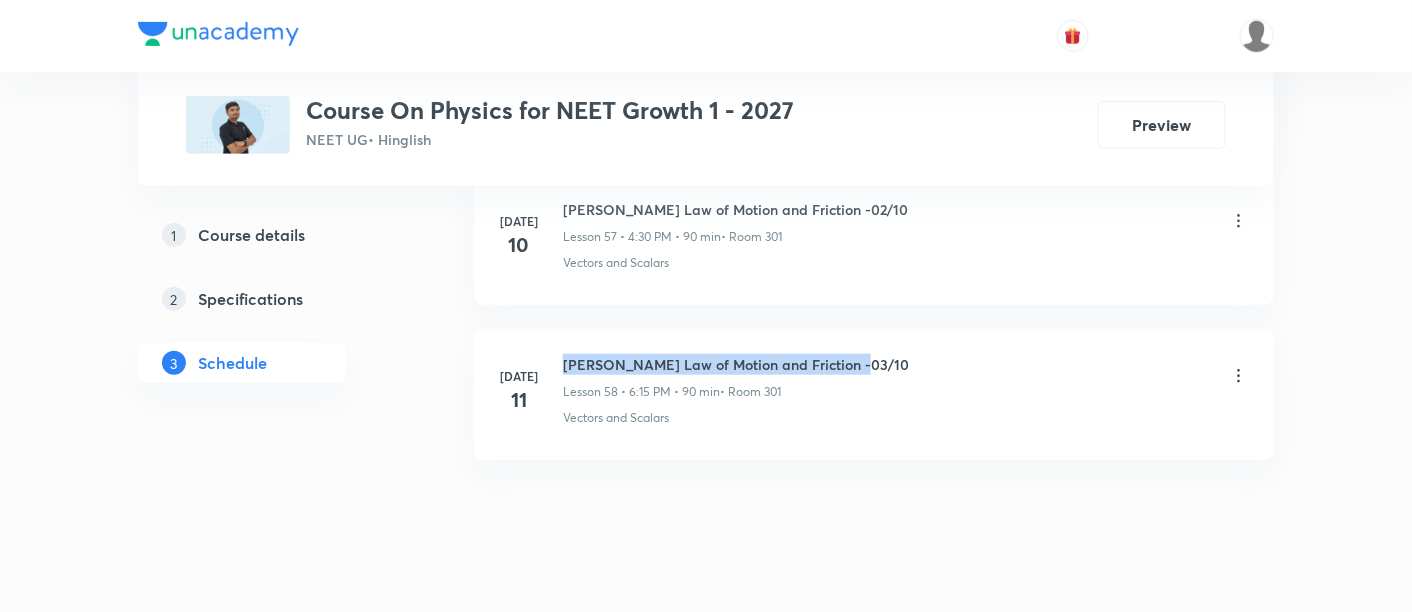 drag, startPoint x: 562, startPoint y: 326, endPoint x: 869, endPoint y: 338, distance: 307.23444 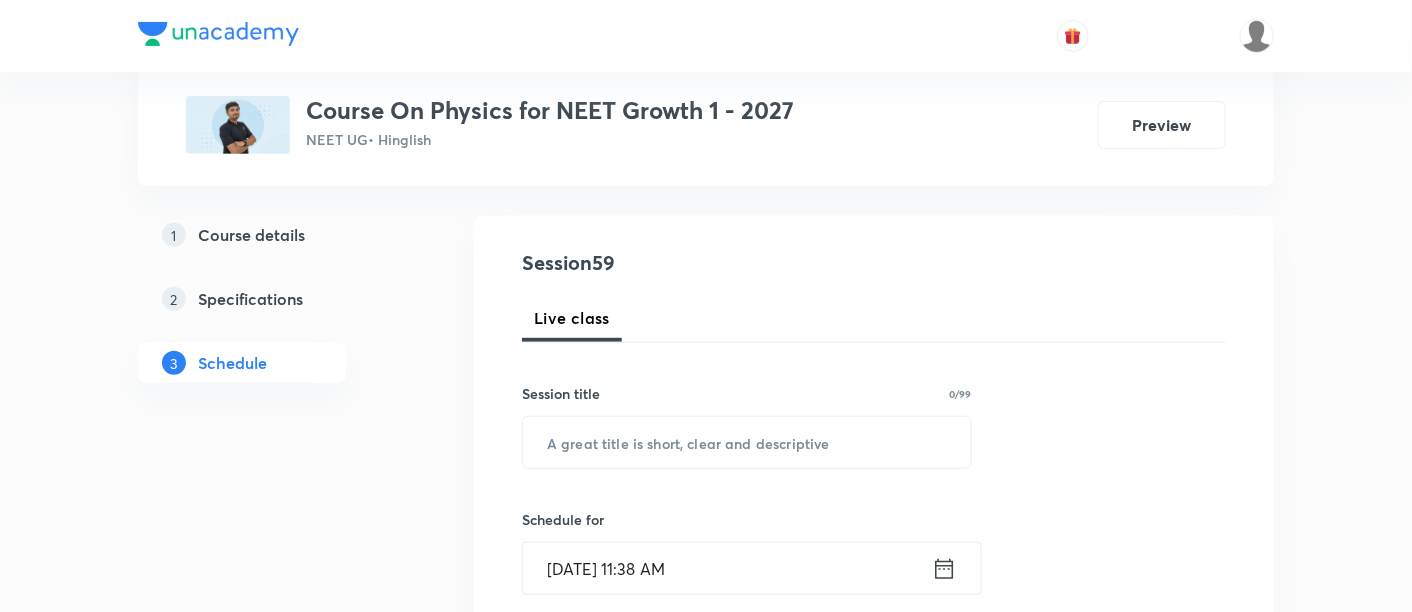 scroll, scrollTop: 218, scrollLeft: 0, axis: vertical 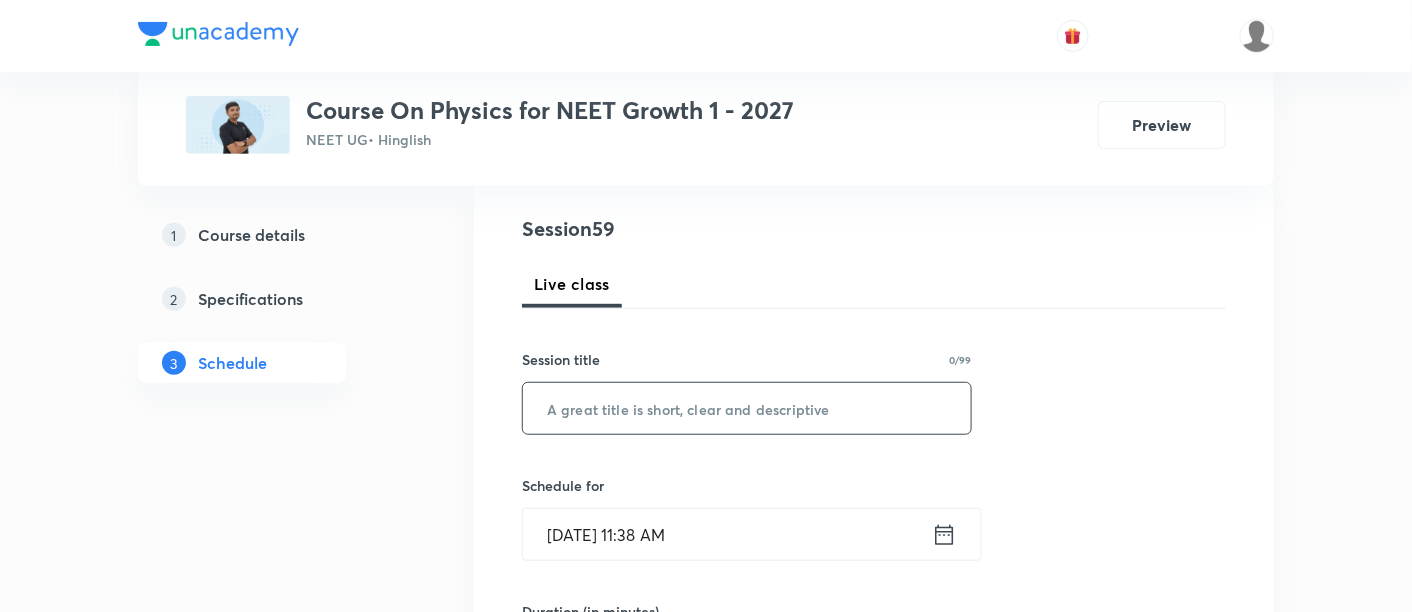 click at bounding box center (747, 408) 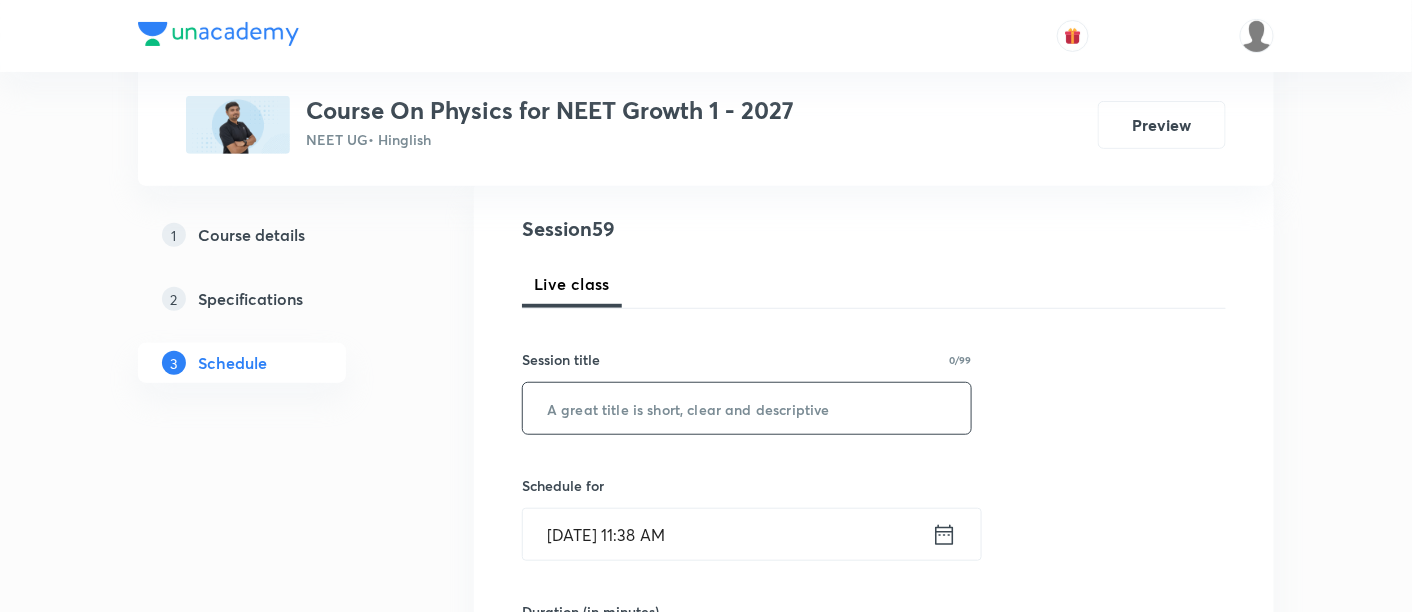 paste on "Newton's Law of Motion and Friction -03/10" 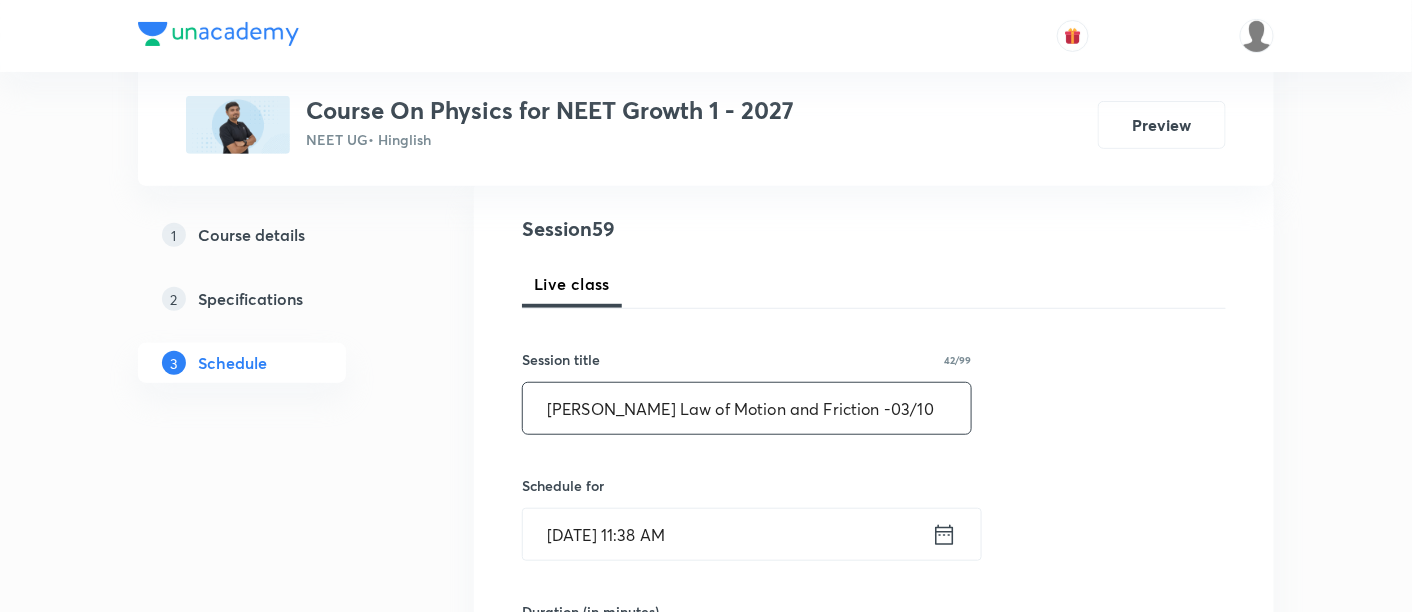 click on "Newton's Law of Motion and Friction -03/10" at bounding box center [747, 408] 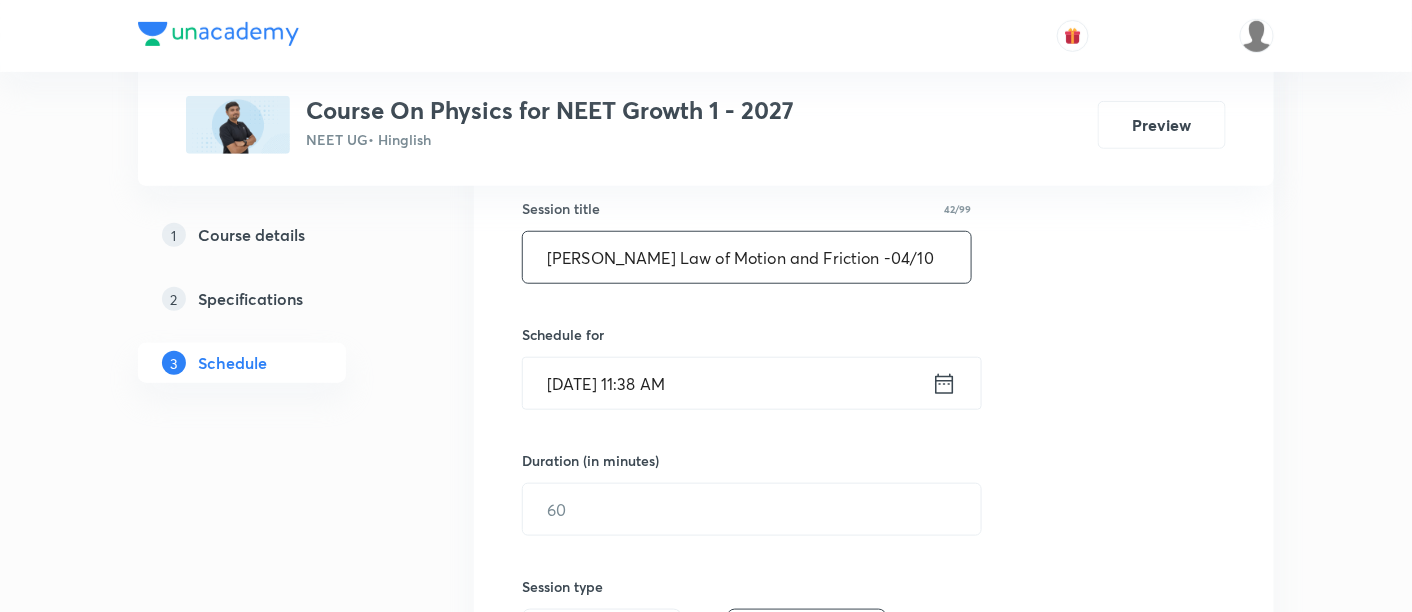 scroll, scrollTop: 377, scrollLeft: 0, axis: vertical 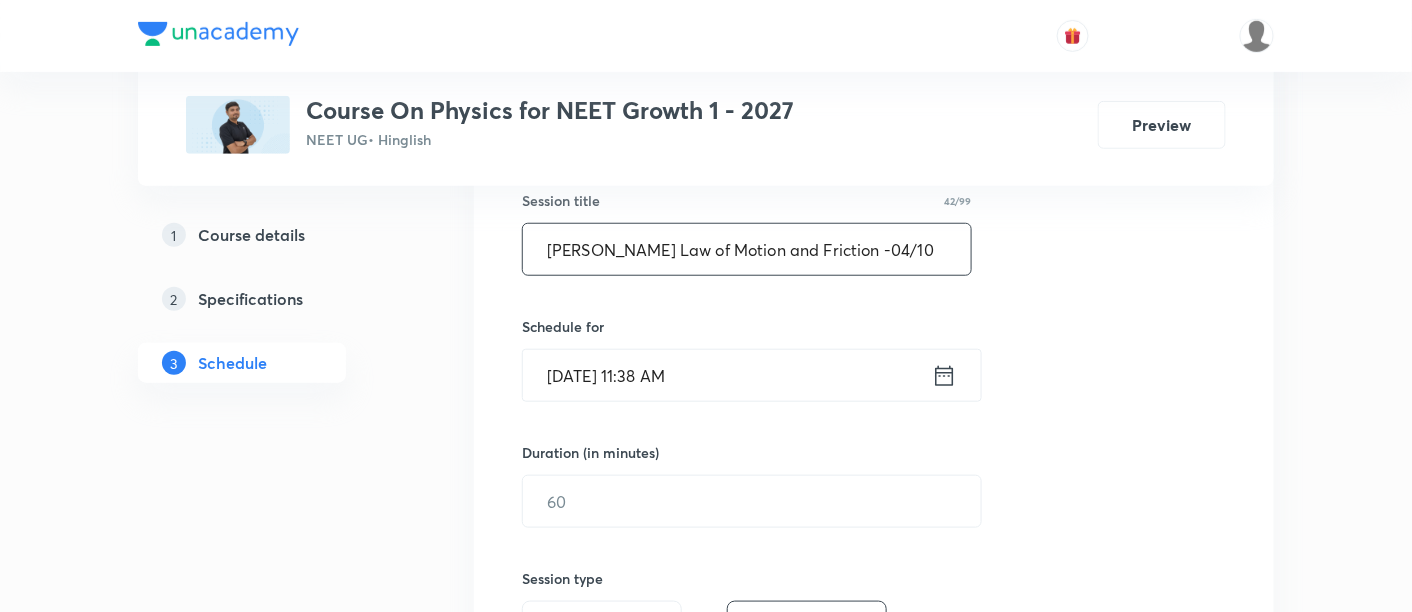 type on "Newton's Law of Motion and Friction -04/10" 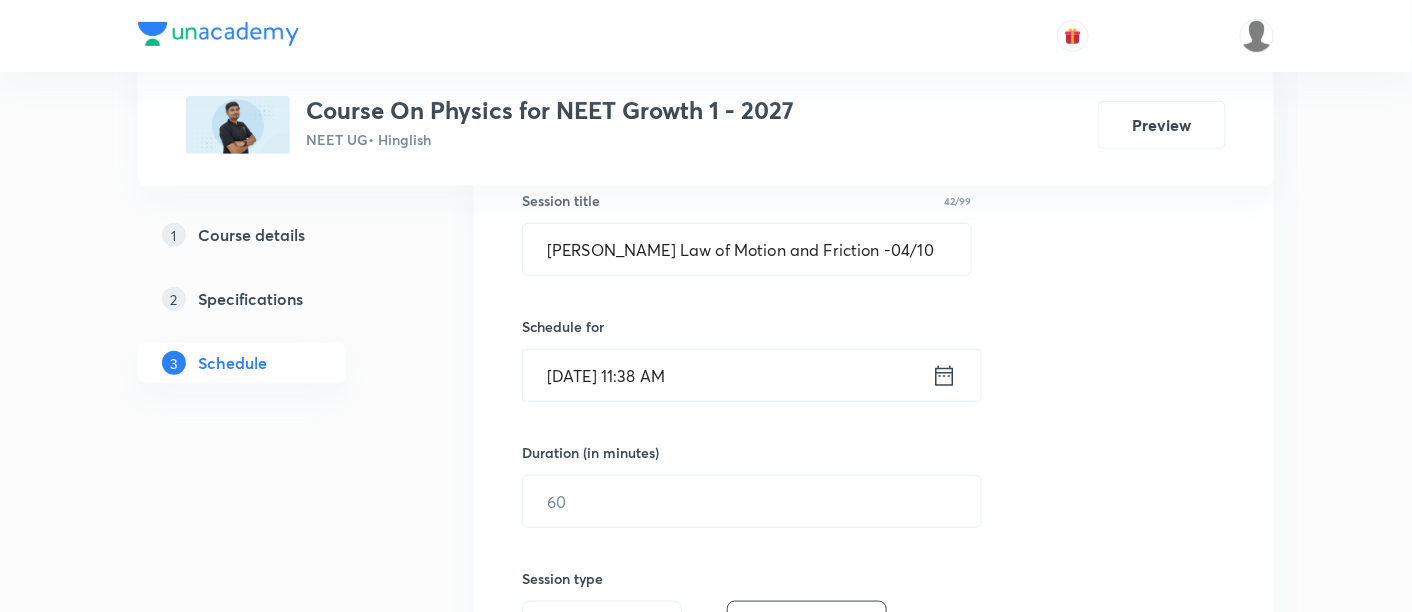 click 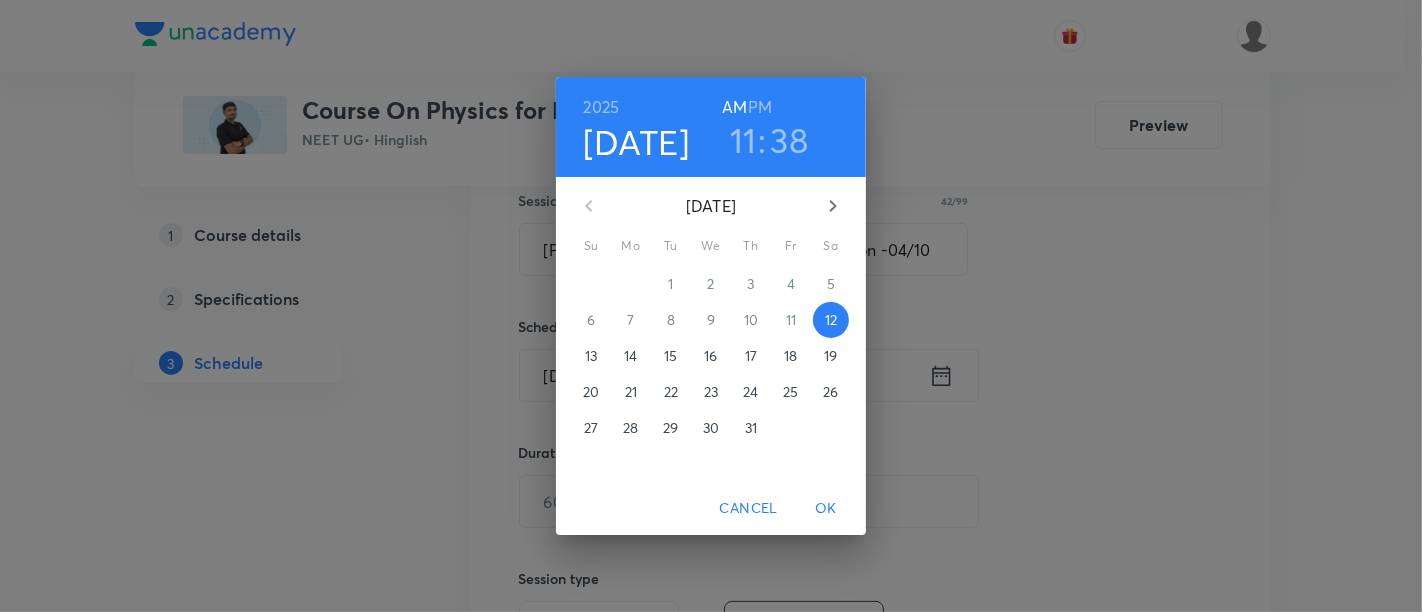 click on "14" at bounding box center (630, 356) 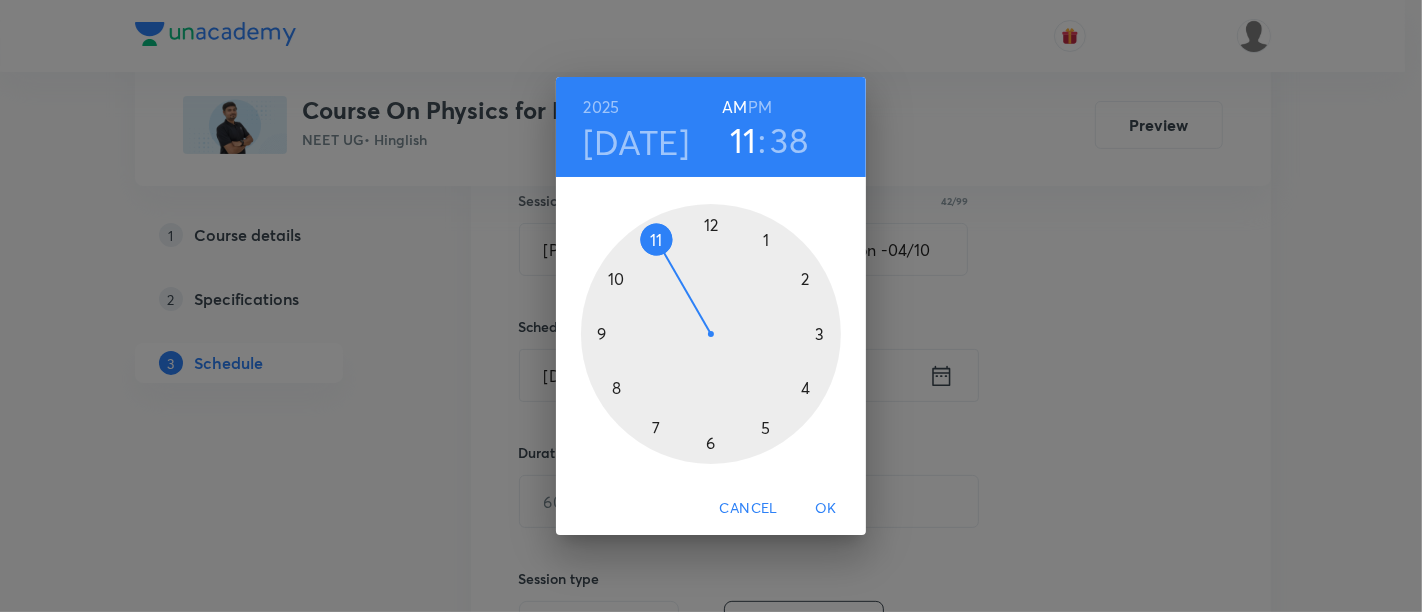 click on "PM" at bounding box center (760, 107) 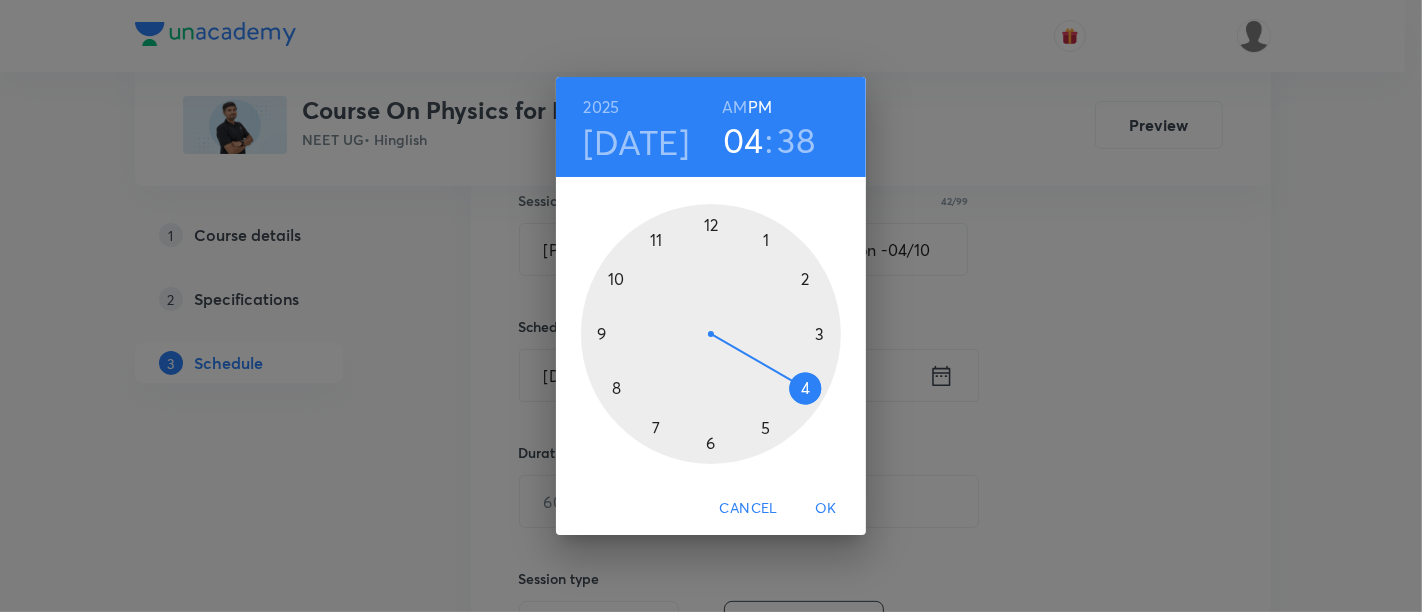 click at bounding box center [711, 334] 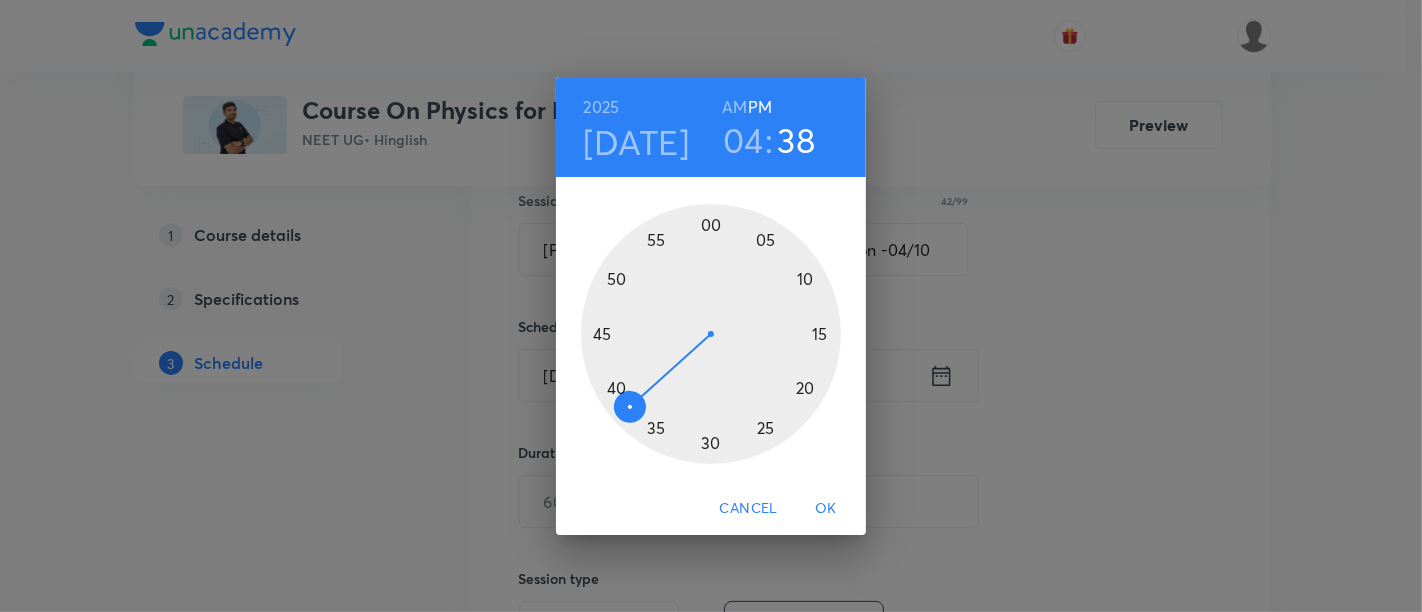 click at bounding box center [711, 334] 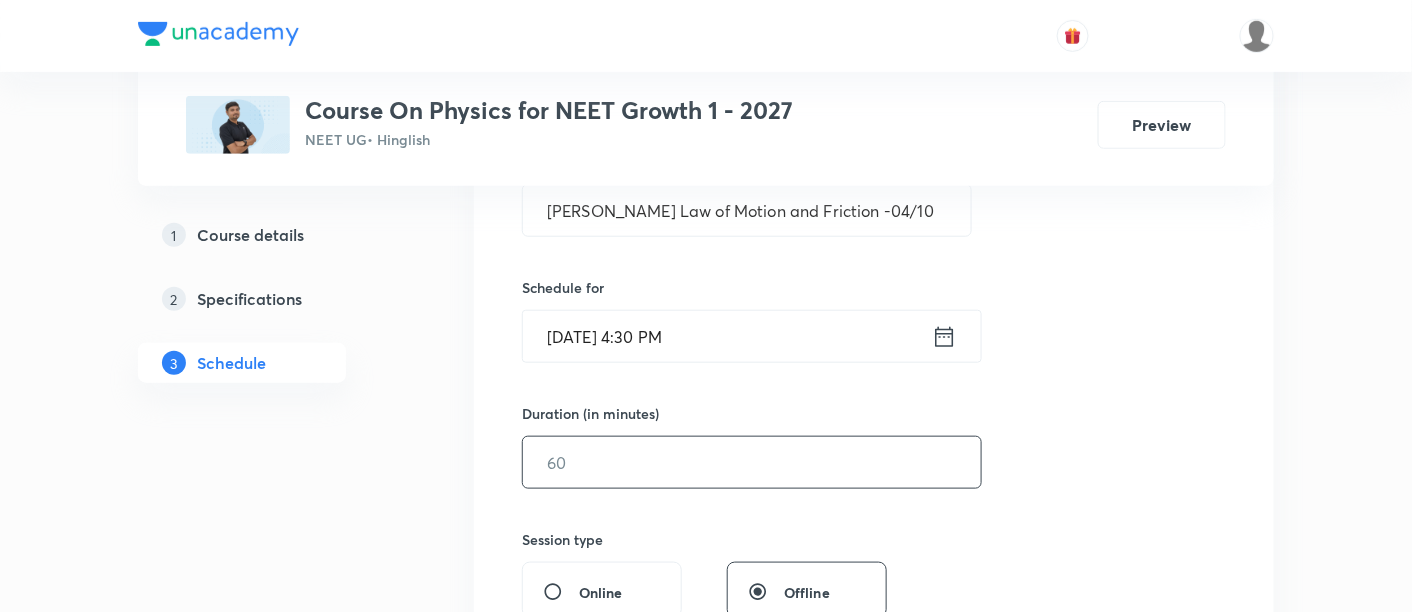 scroll, scrollTop: 418, scrollLeft: 0, axis: vertical 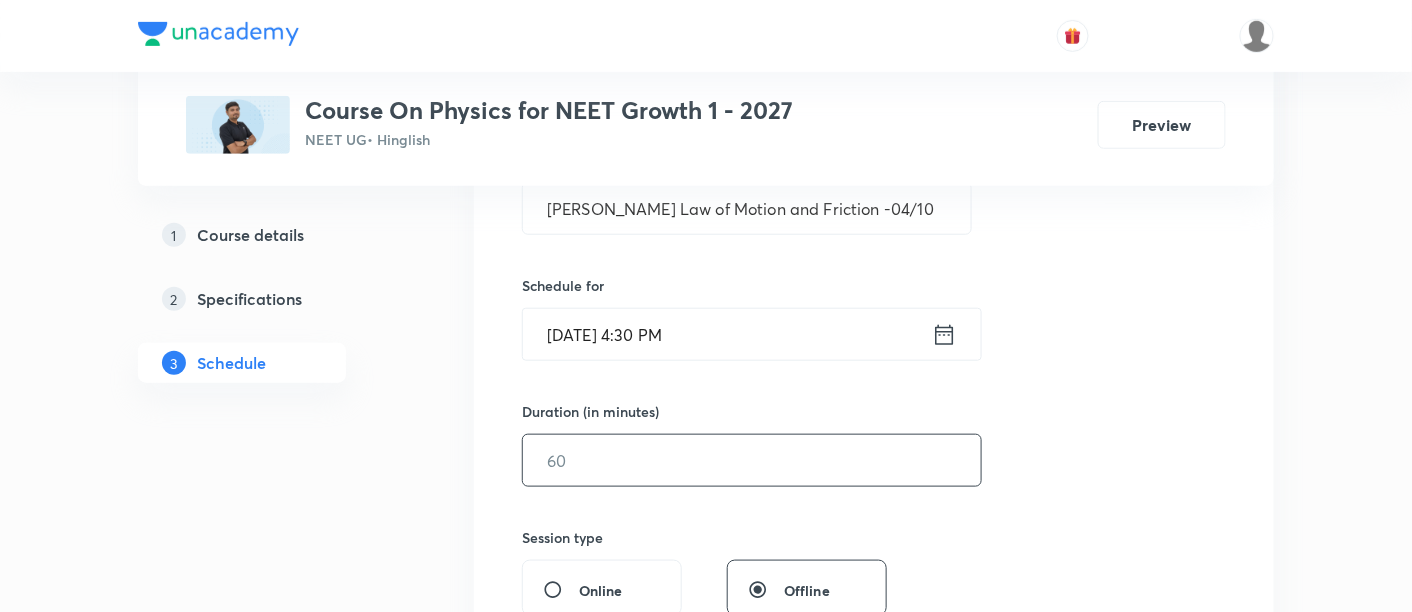 click at bounding box center (752, 460) 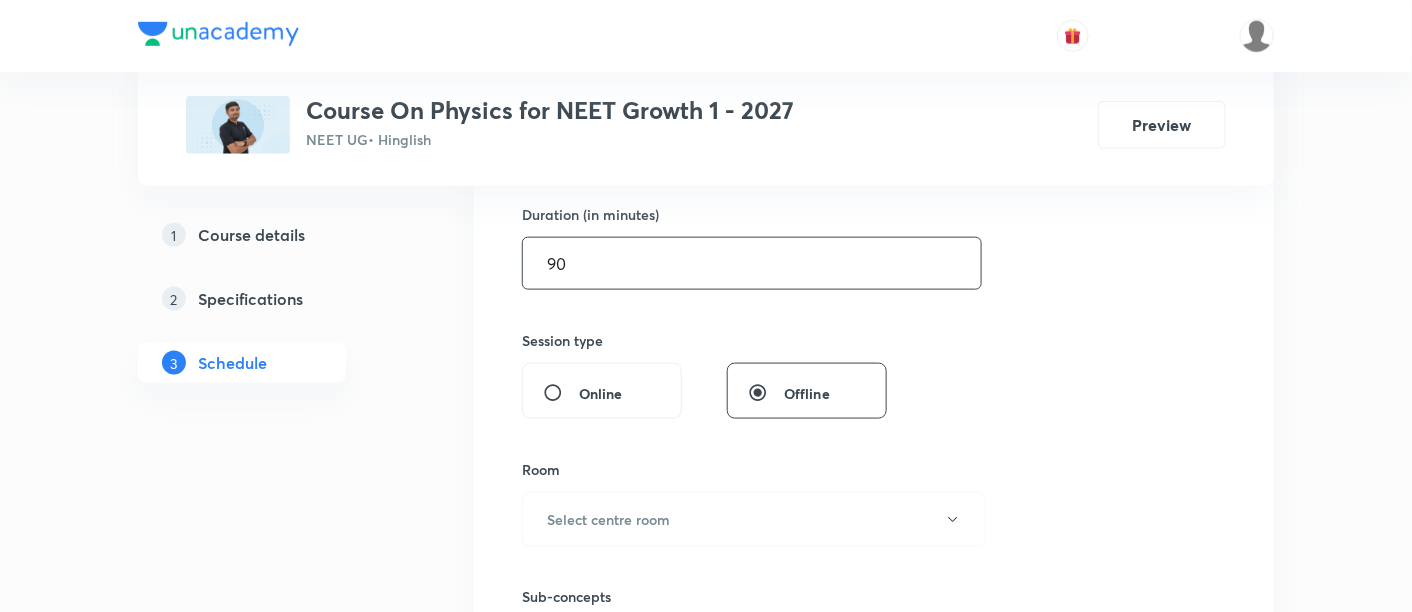 scroll, scrollTop: 648, scrollLeft: 0, axis: vertical 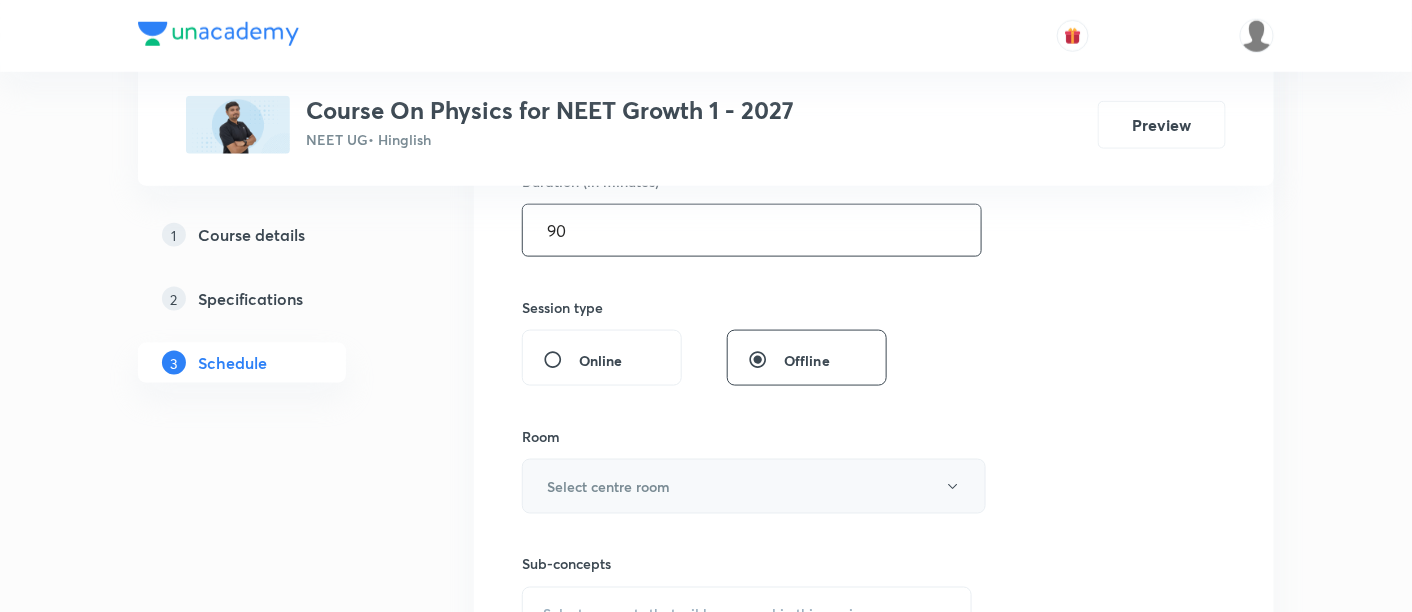 type on "90" 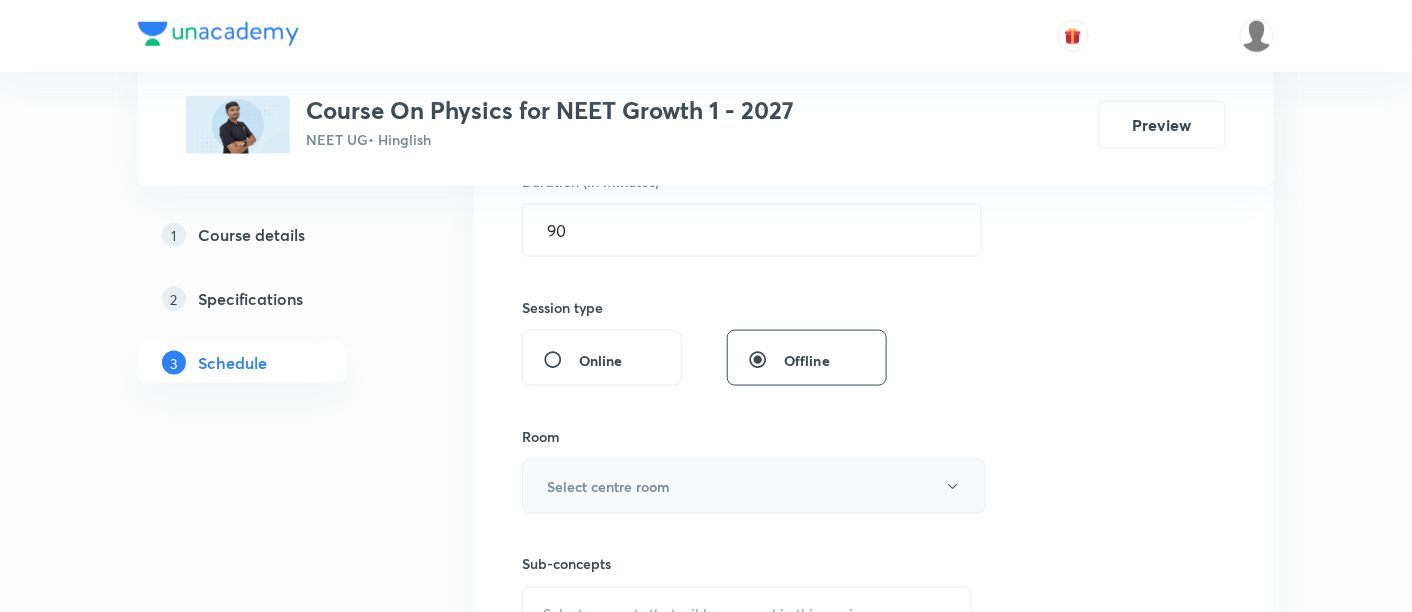 click on "Select centre room" at bounding box center [754, 486] 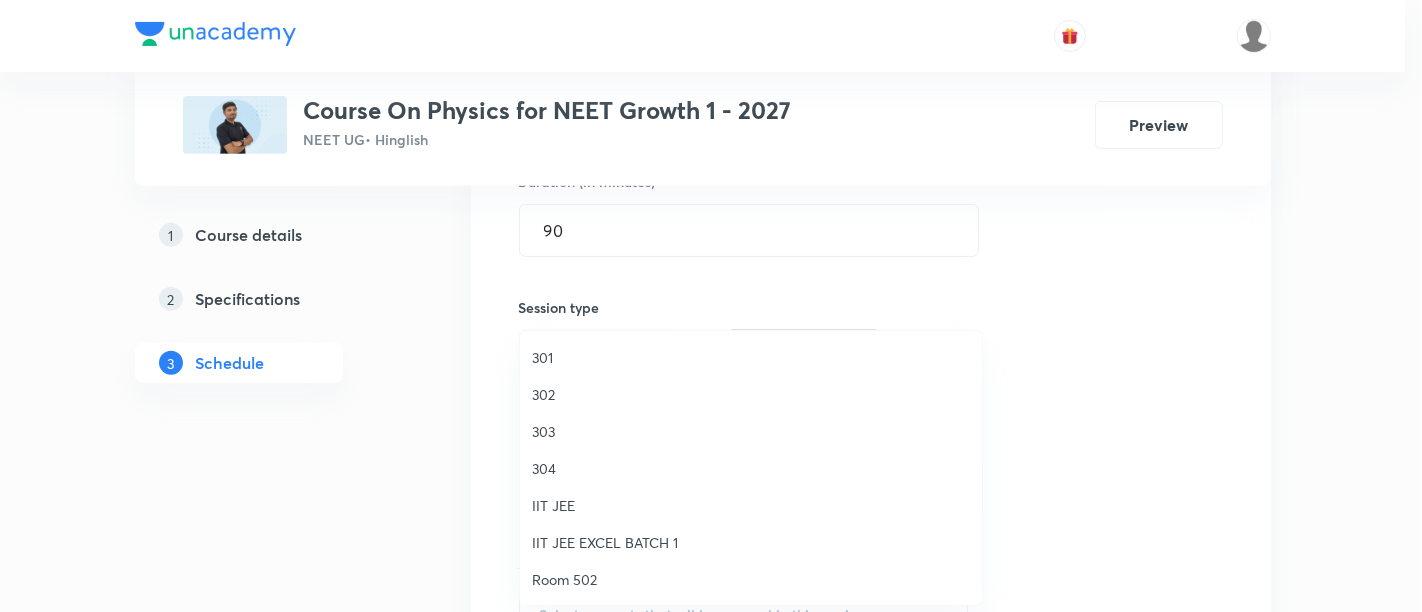 click on "301" at bounding box center (751, 357) 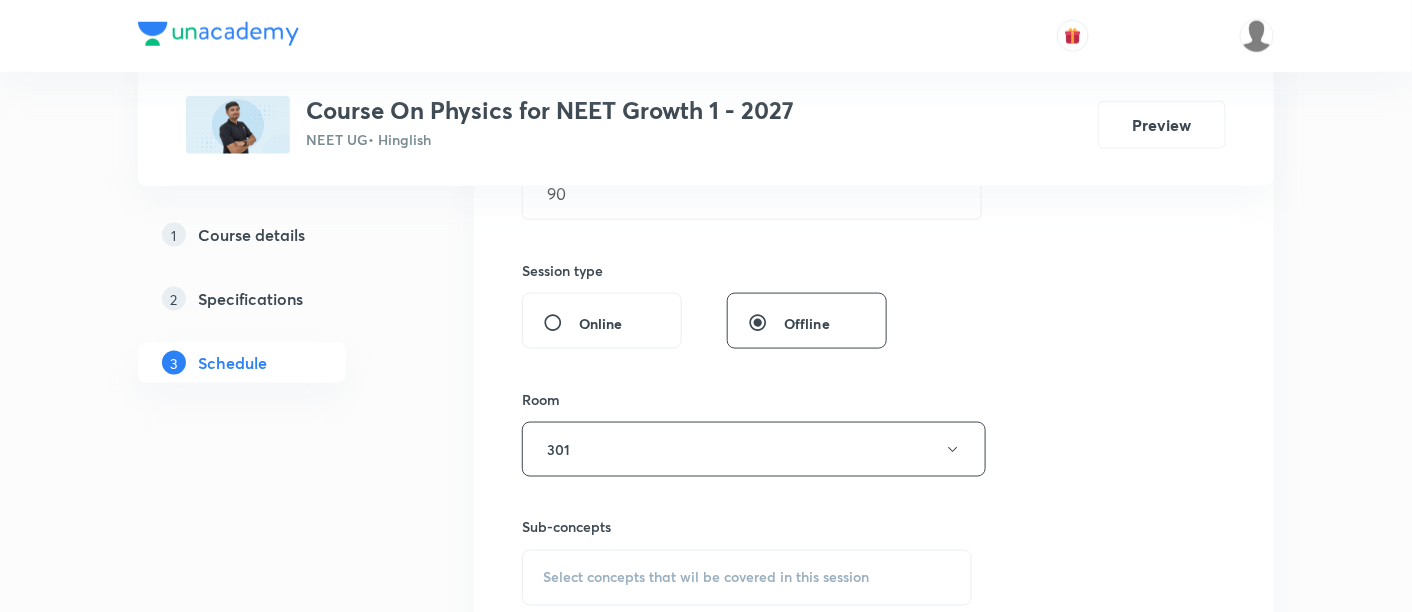 scroll, scrollTop: 755, scrollLeft: 0, axis: vertical 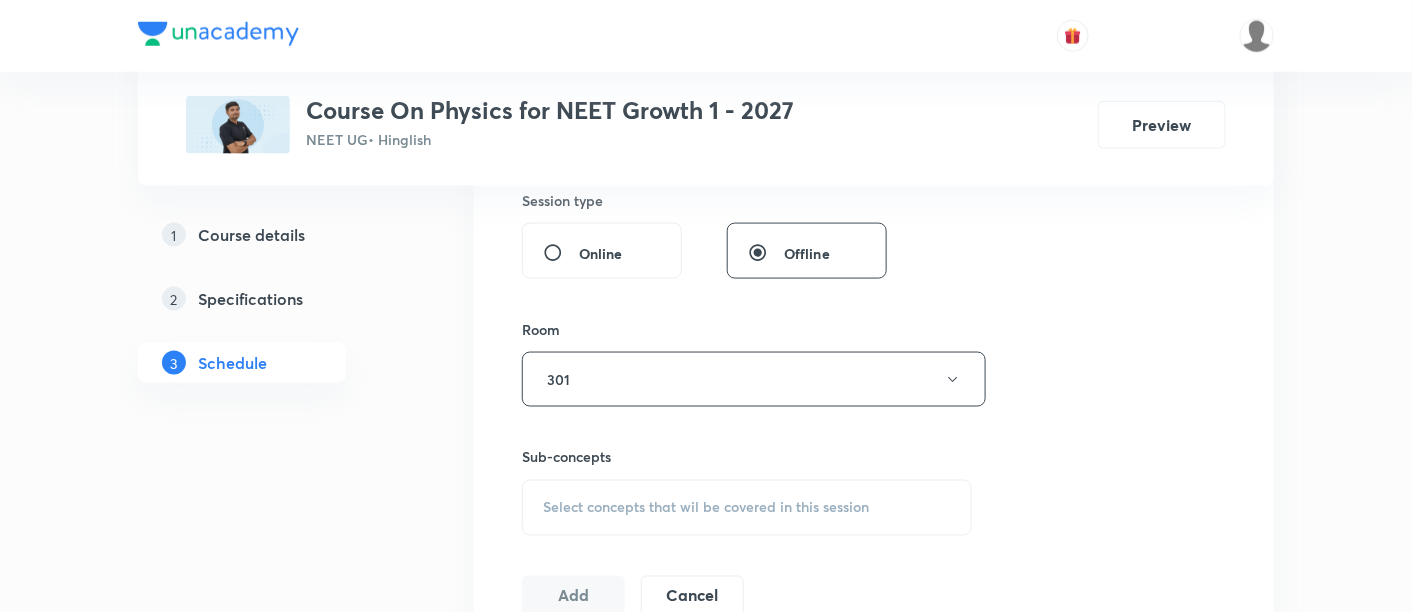 click on "Select concepts that wil be covered in this session" at bounding box center (706, 508) 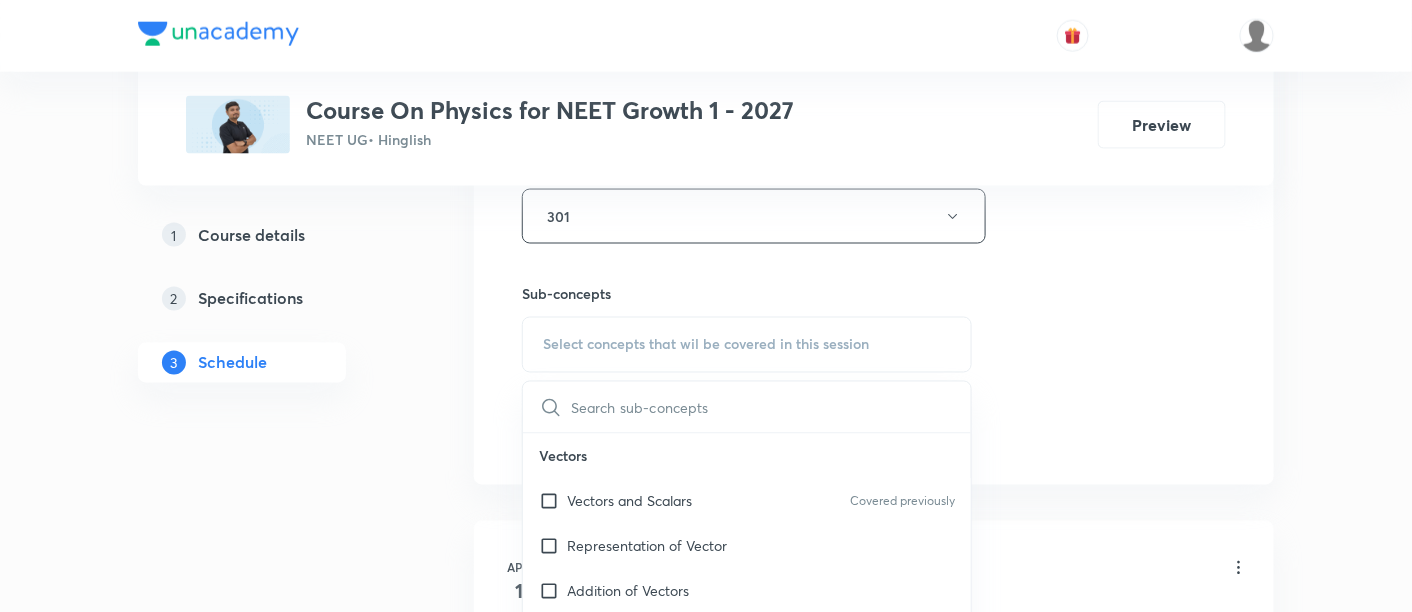 scroll, scrollTop: 925, scrollLeft: 0, axis: vertical 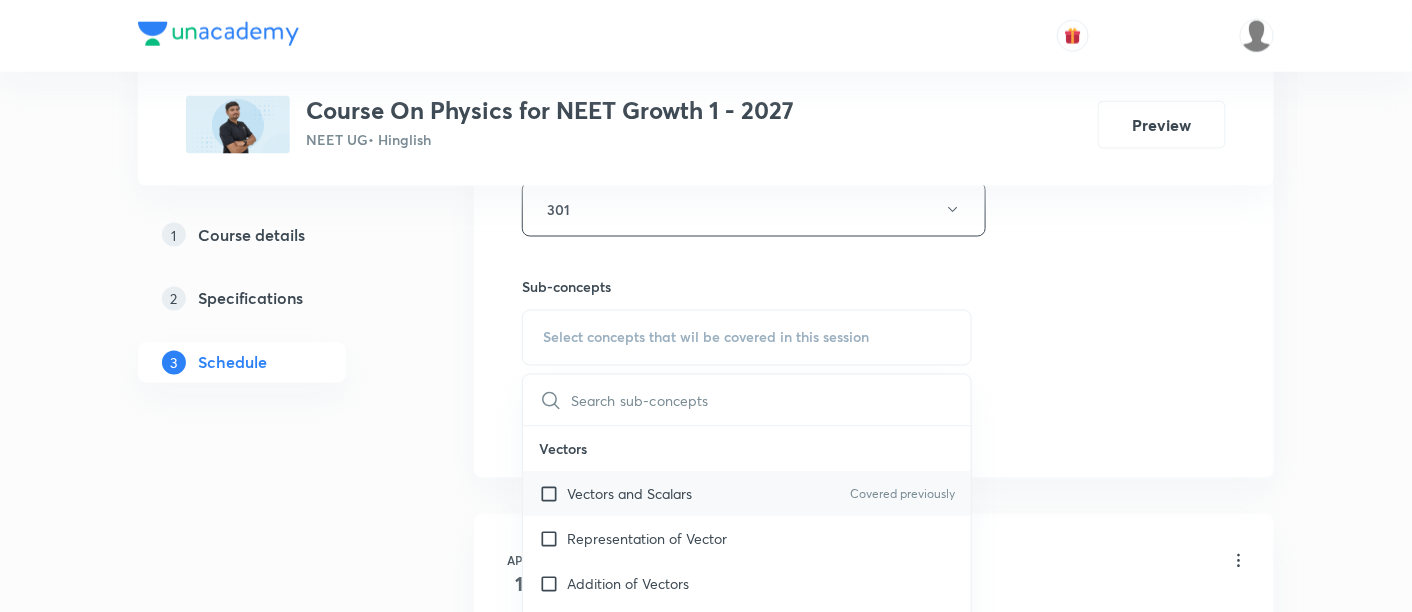 click on "Vectors and Scalars" at bounding box center (629, 494) 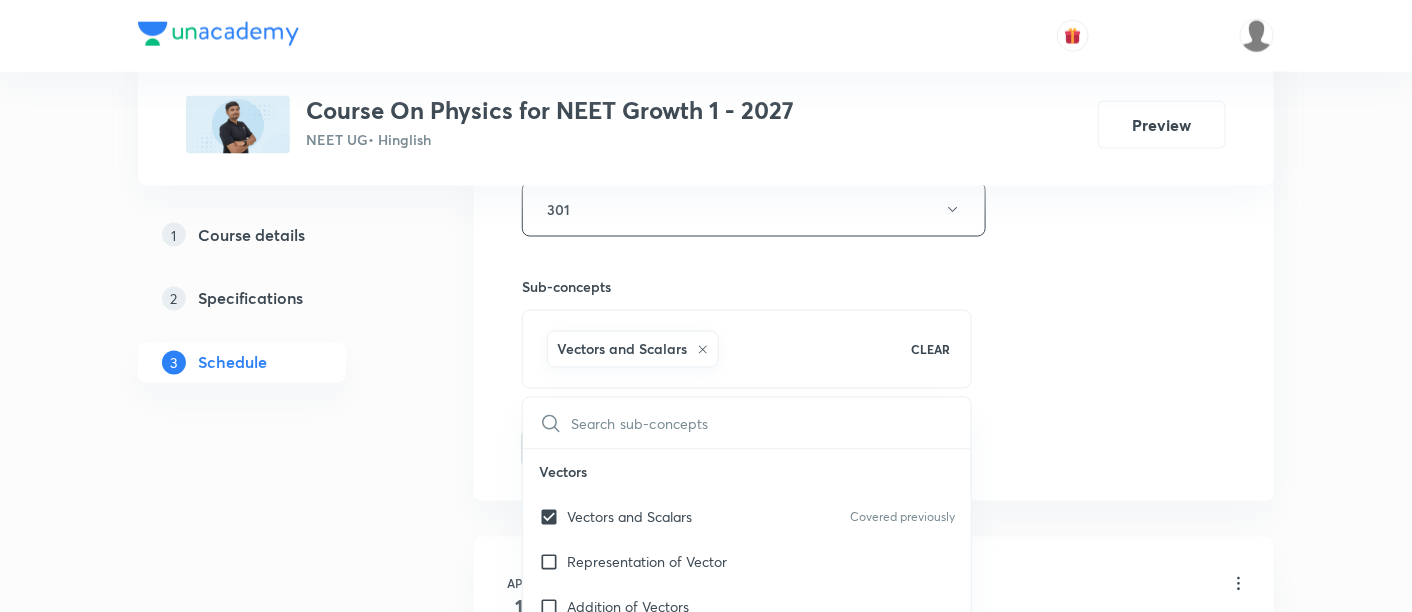 click on "Session  59 Live class Session title 42/99 Newton's Law of Motion and Friction -04/10 ​ Schedule for Jul 14, 2025, 4:30 PM ​ Duration (in minutes) 90 ​   Session type Online Offline Room 301 Sub-concepts Vectors and Scalars  CLEAR ​ Vectors Vectors and Scalars  Covered previously Representation of Vector  Addition of Vectors Components of a Vector Unit Vectors Rectangular Components of a Vector in Three Dimensions  Position Vector Displacement Vector Product of Two Vectors Change in Velocity Projectile Motion Minimum Velocity & Angle to Hit a Given Point Motion in a Straight Line Translatory Motion  Frame of Reference  Trajectory  Displacement and Distance  Velocity and Speed  Acceleration  Motion in a Straight Line  One- Dimensional Motion in a Vertical Line  Motion Upon an Inclined Plane  Relative Motion in One dimension Graphs in Motion in One Dimension Newtons Equation Of Motion Graphs In Motion In One-D One Dimensional Motion In Vertical Line Horizontal Range And Maximum Height Projectile Motion" at bounding box center (874, -12) 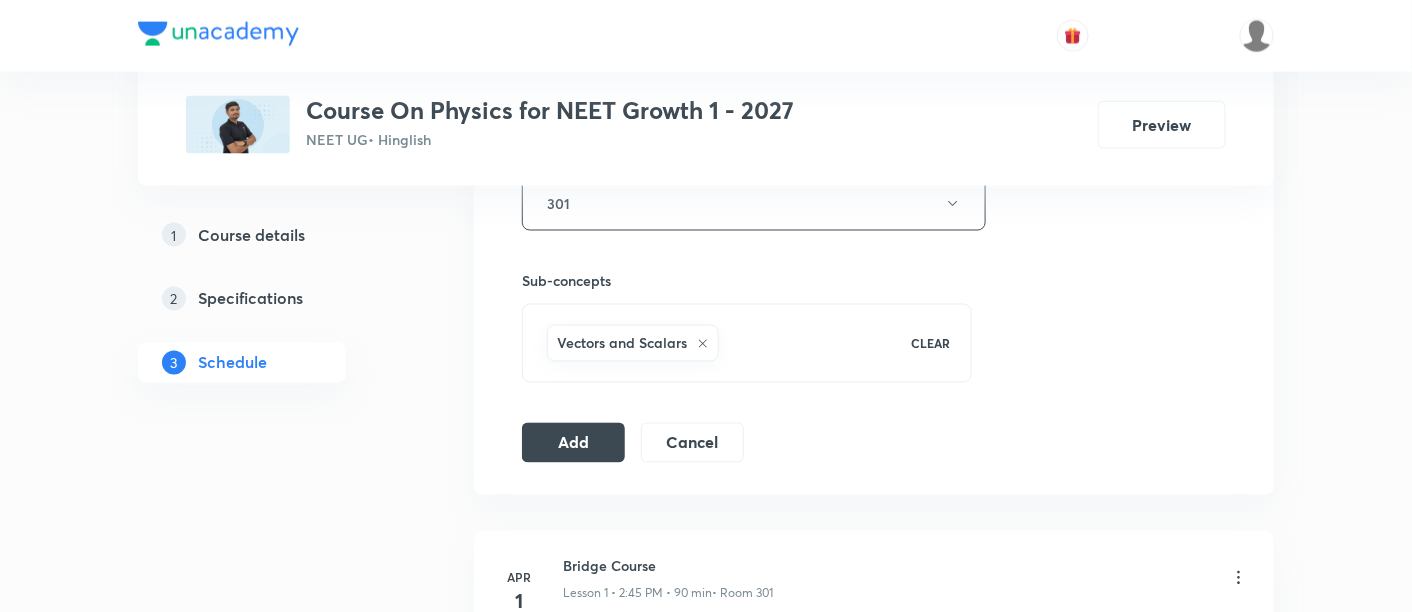 scroll, scrollTop: 933, scrollLeft: 0, axis: vertical 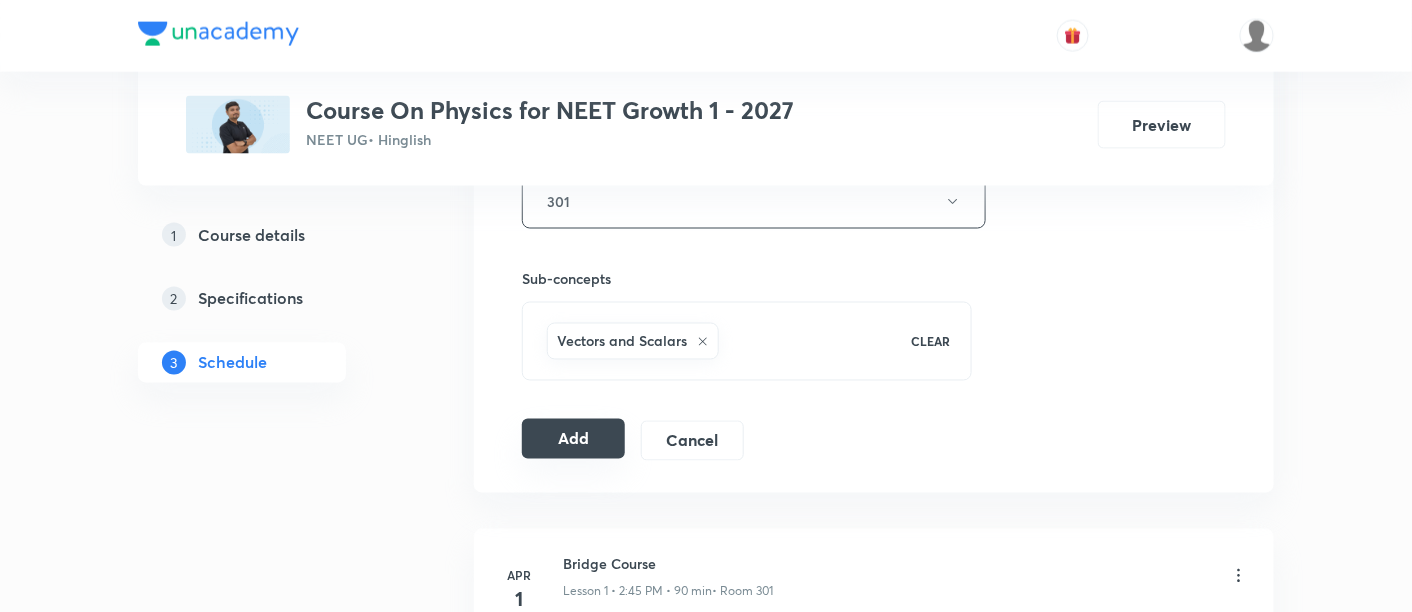click on "Add" at bounding box center (573, 439) 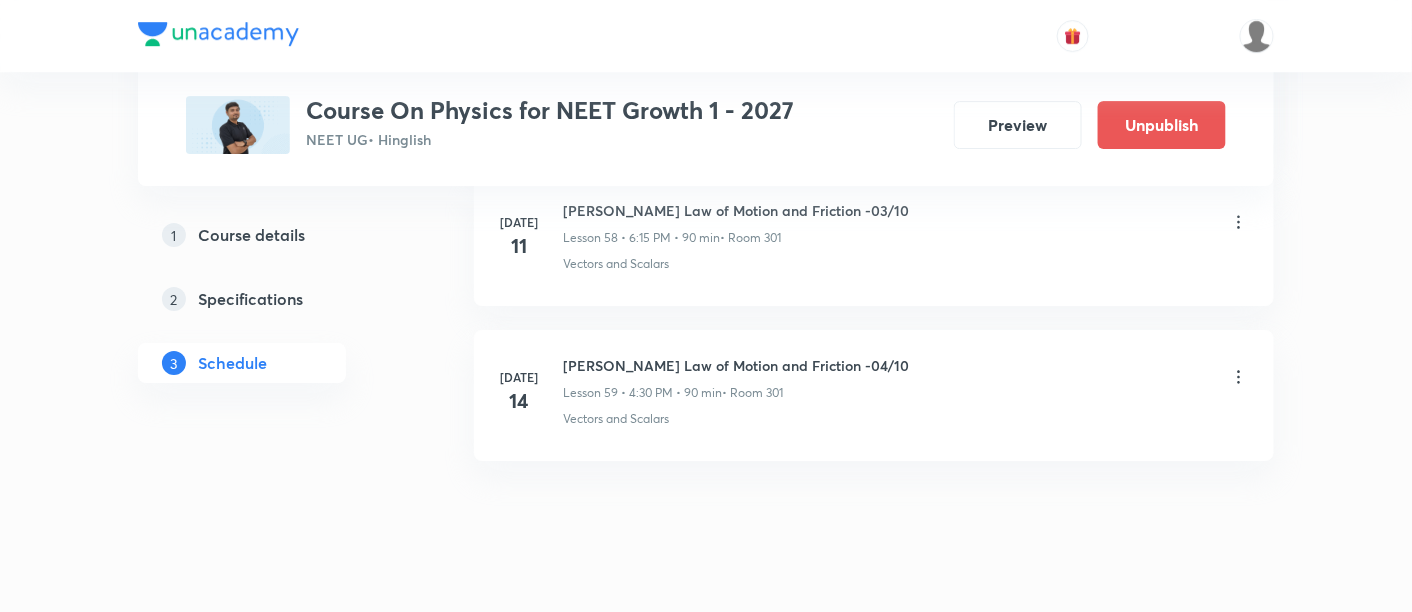 scroll, scrollTop: 9183, scrollLeft: 0, axis: vertical 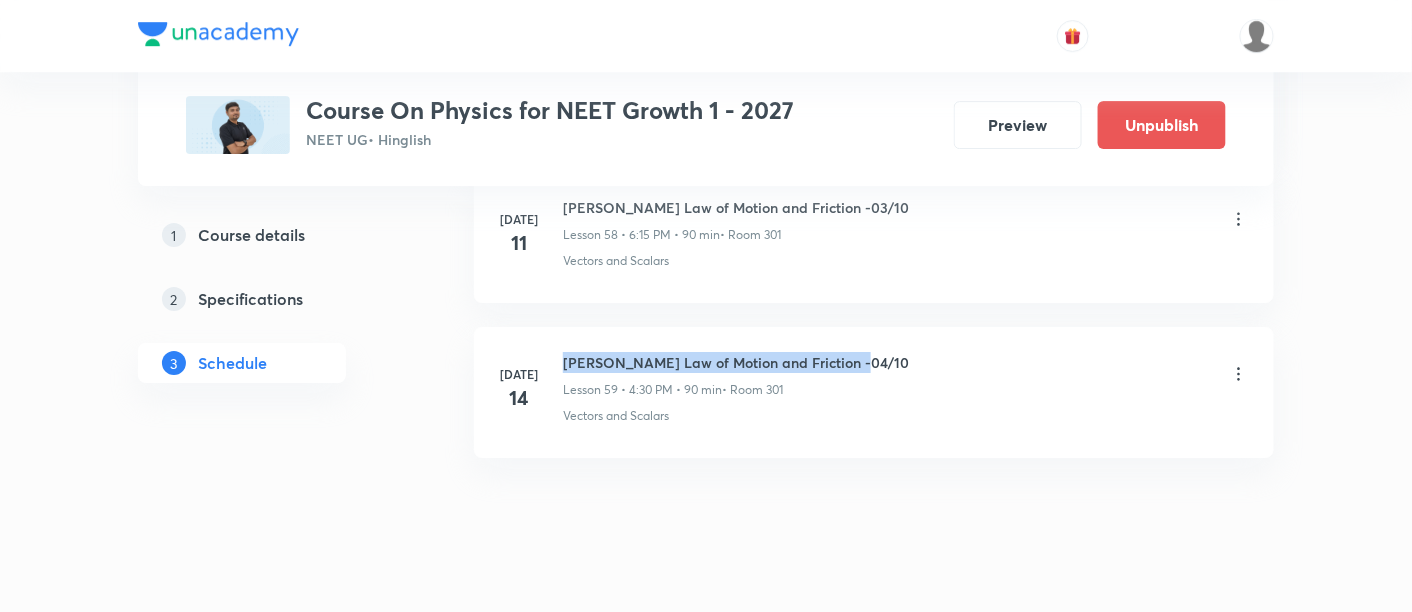 drag, startPoint x: 565, startPoint y: 328, endPoint x: 862, endPoint y: 320, distance: 297.10773 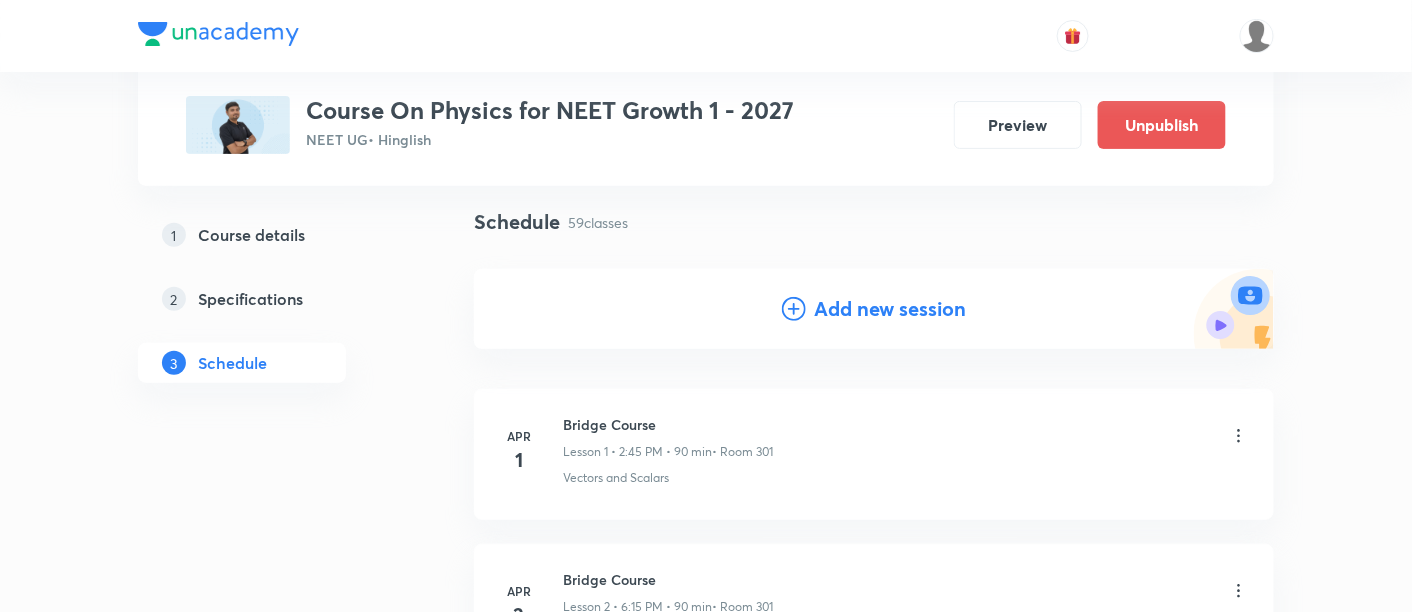 scroll, scrollTop: 148, scrollLeft: 0, axis: vertical 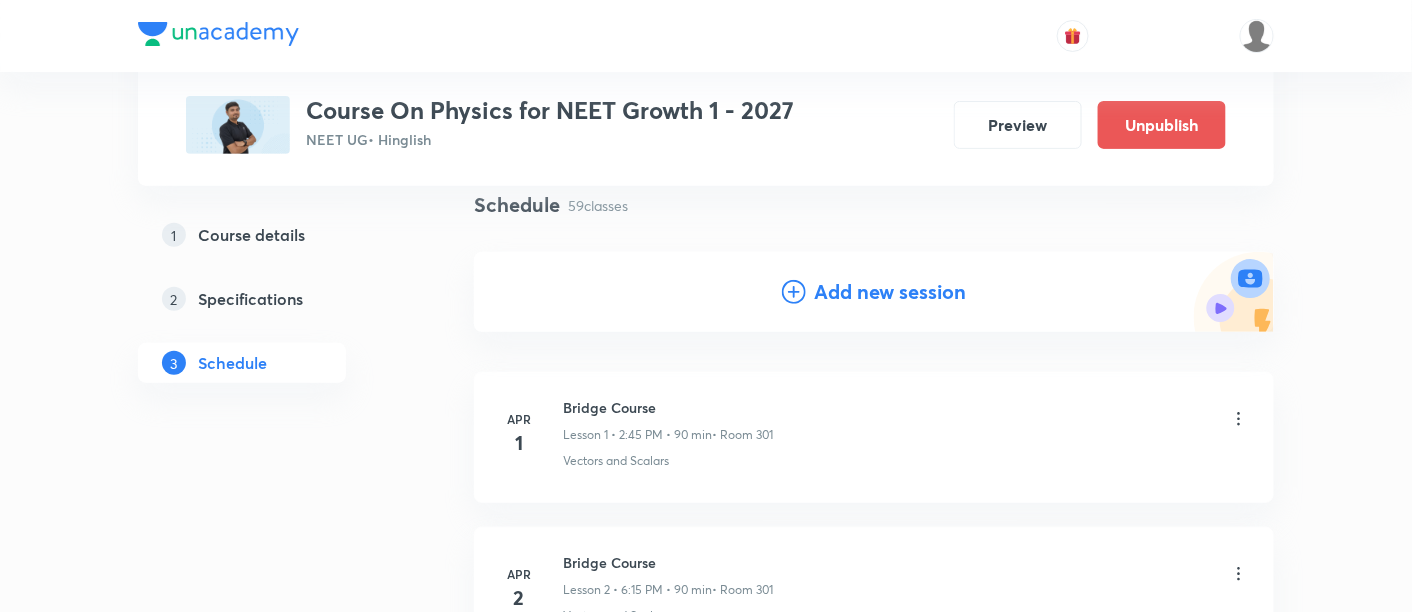 click on "Add new session" at bounding box center (890, 292) 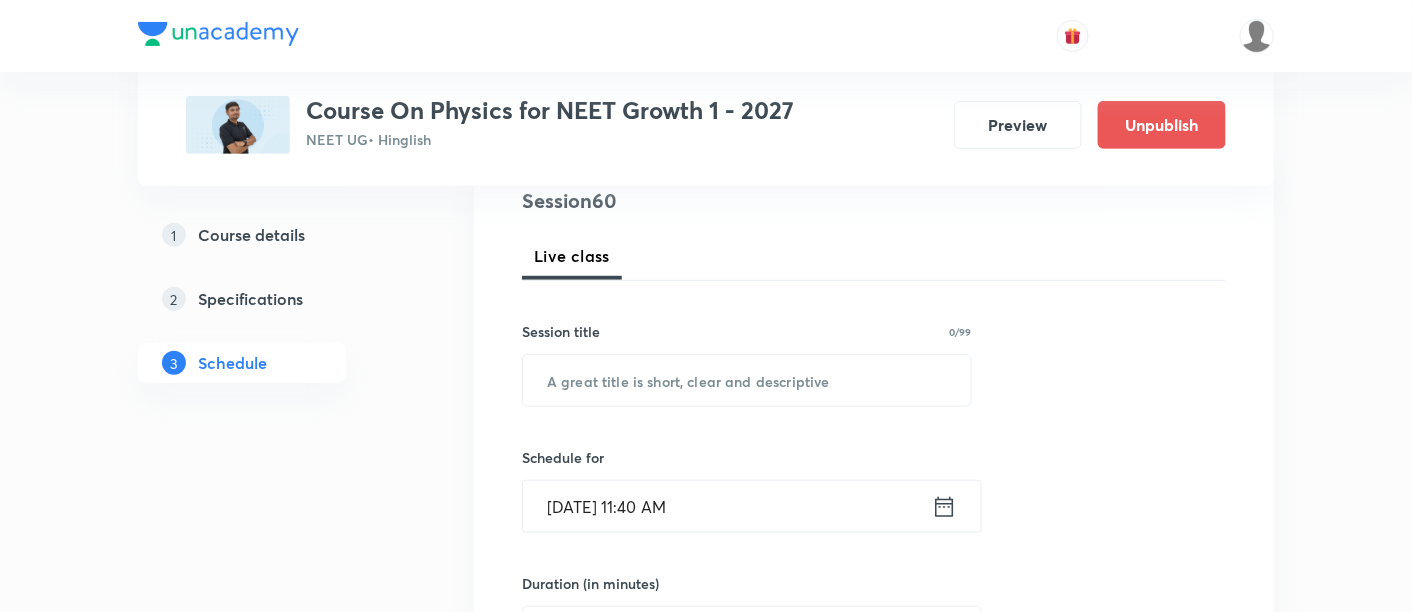 scroll, scrollTop: 248, scrollLeft: 0, axis: vertical 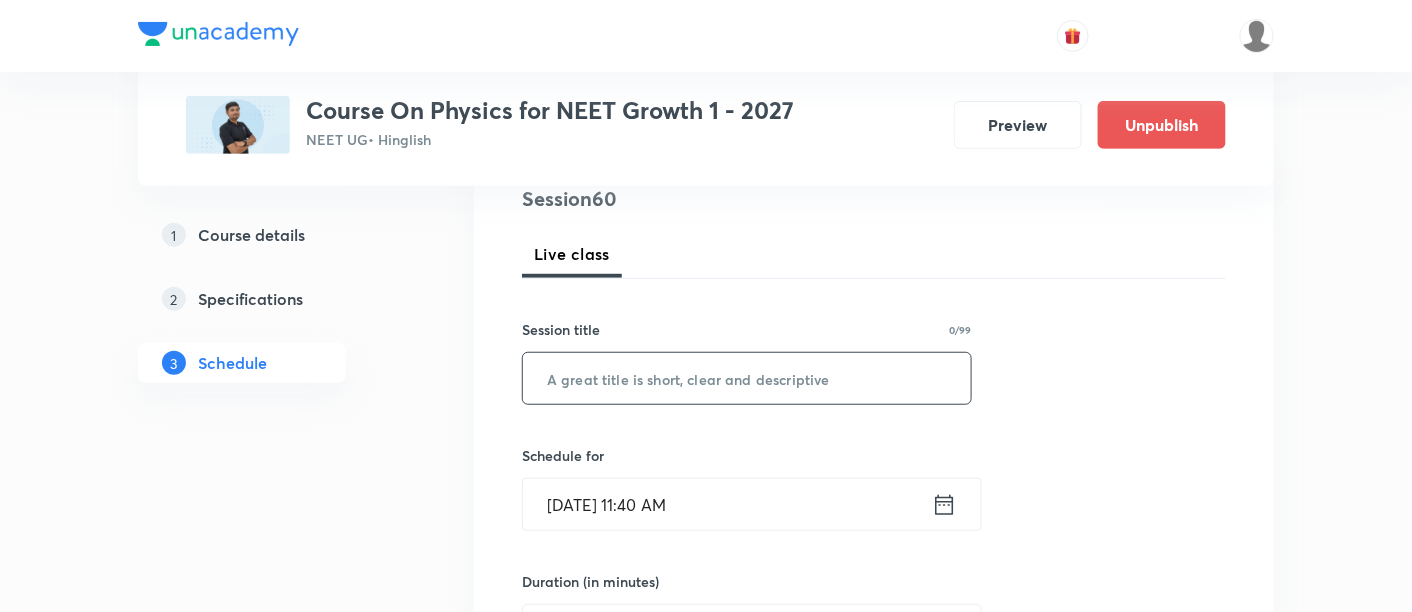 click at bounding box center [747, 378] 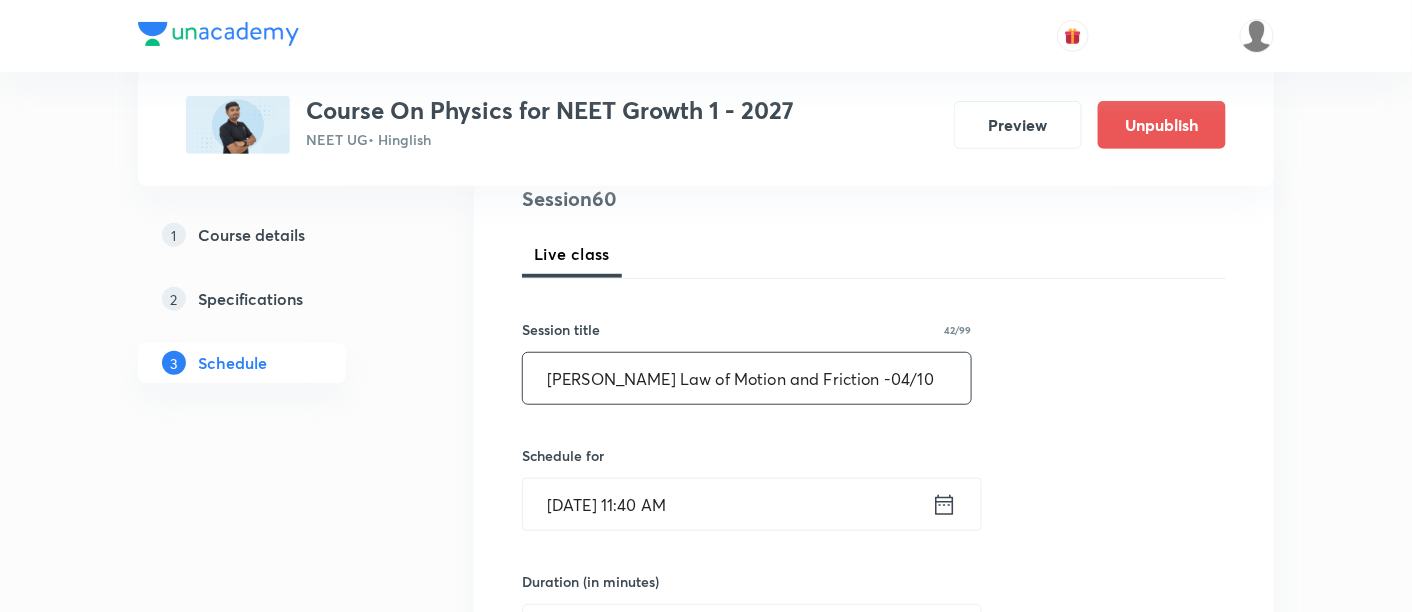click on "Newton's Law of Motion and Friction -04/10" at bounding box center [747, 378] 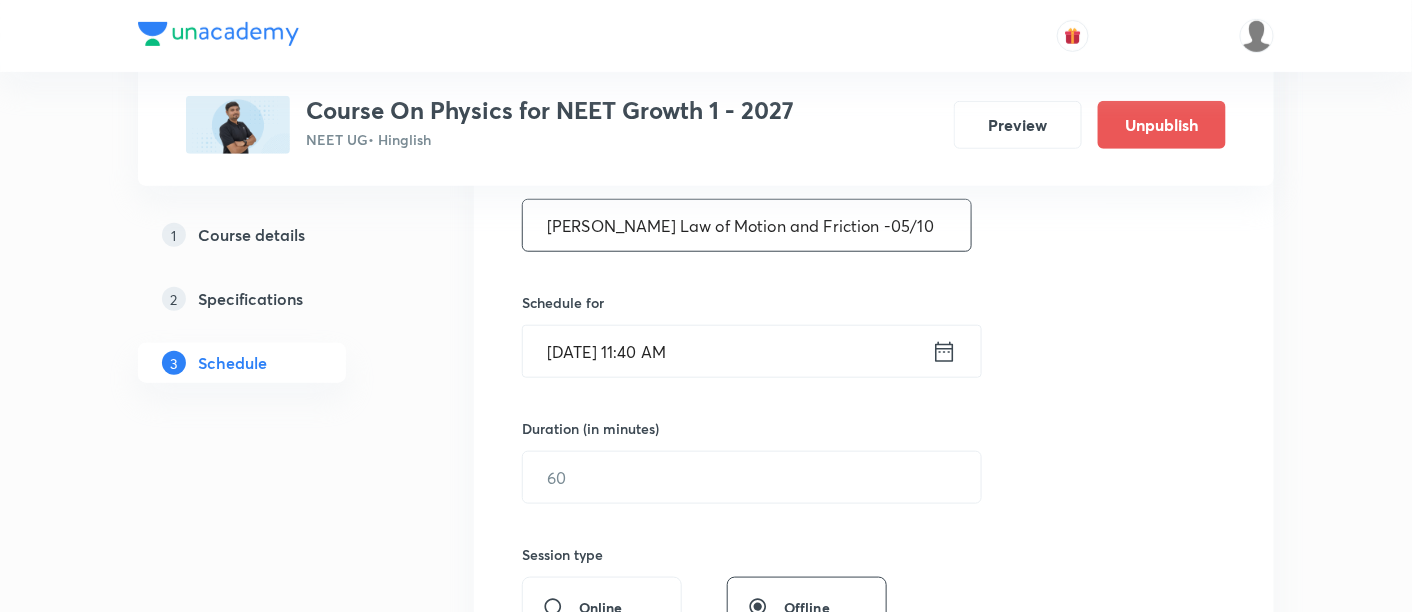 scroll, scrollTop: 407, scrollLeft: 0, axis: vertical 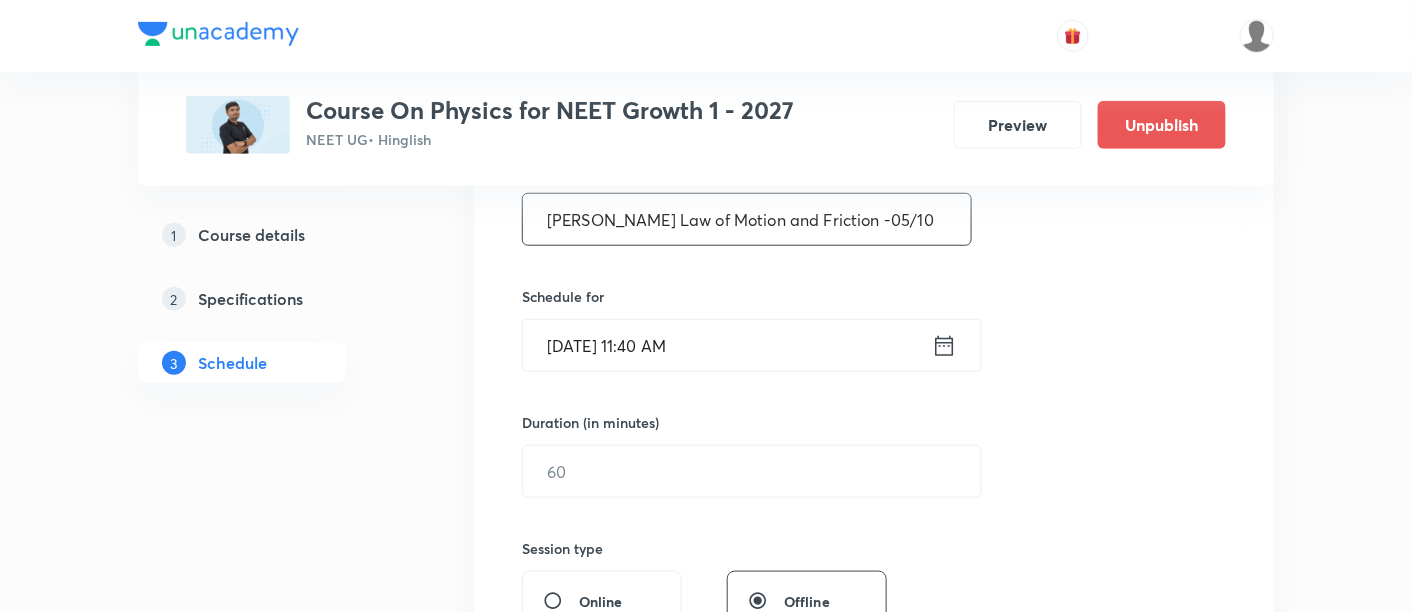 type on "Newton's Law of Motion and Friction -05/10" 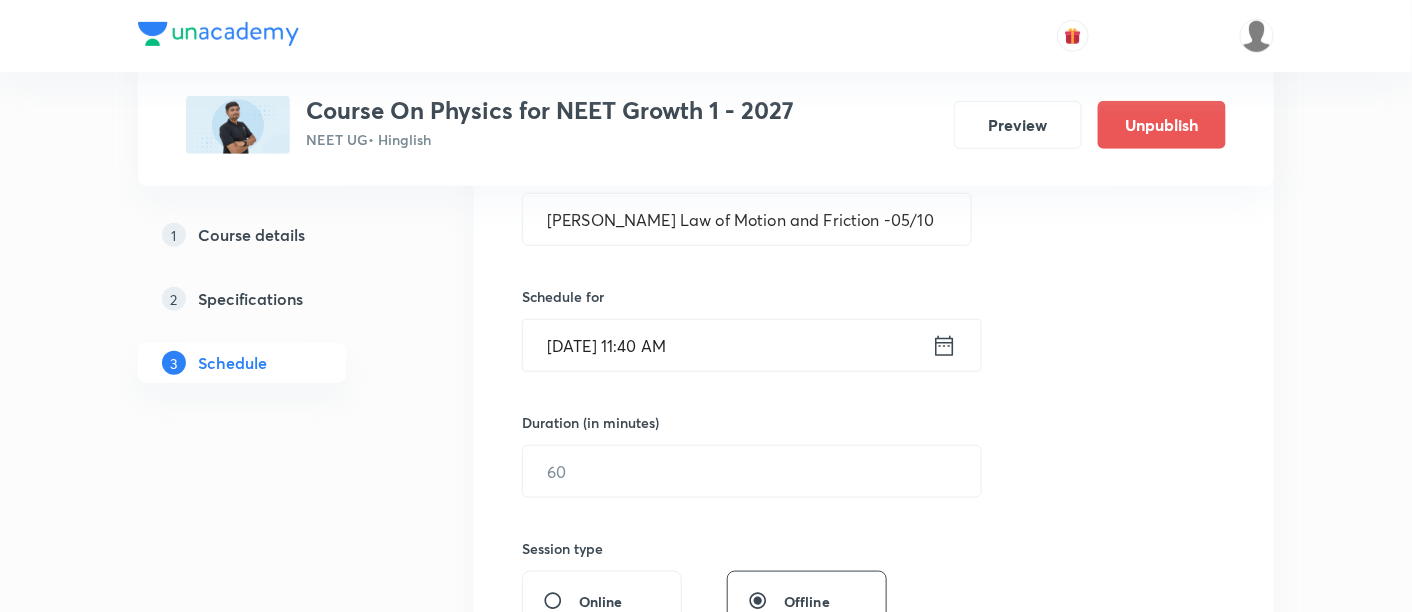 click 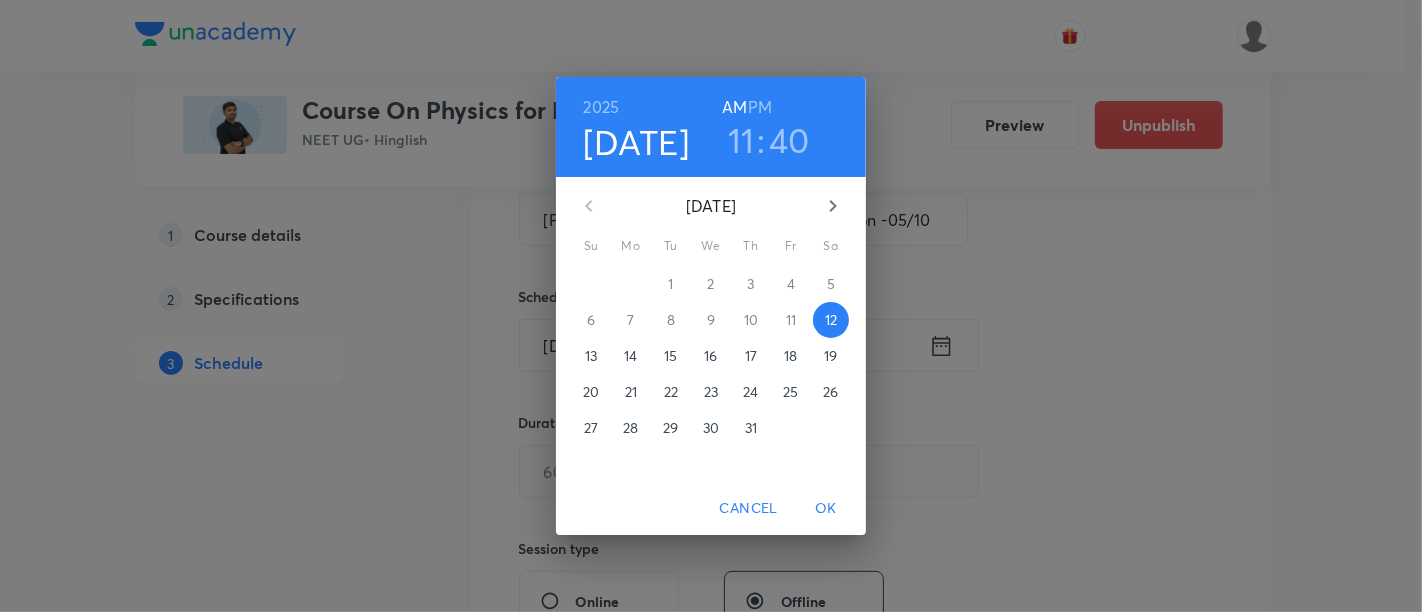 click on "Cancel" at bounding box center (749, 508) 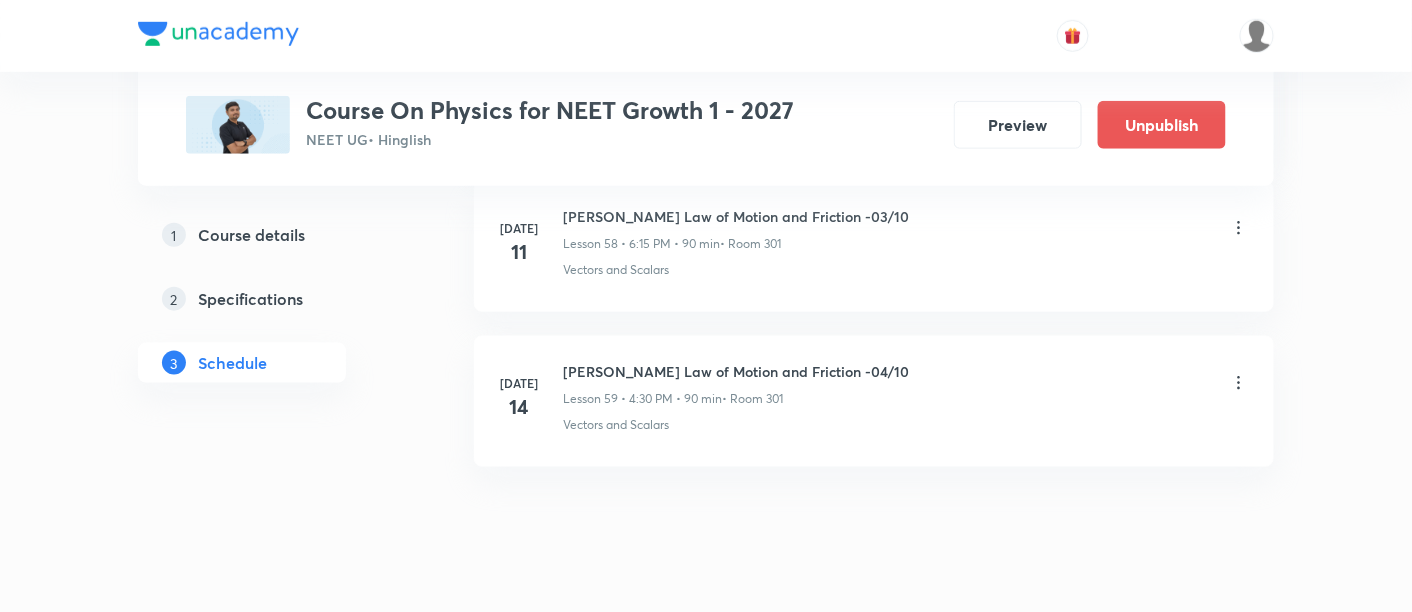 scroll, scrollTop: 10100, scrollLeft: 0, axis: vertical 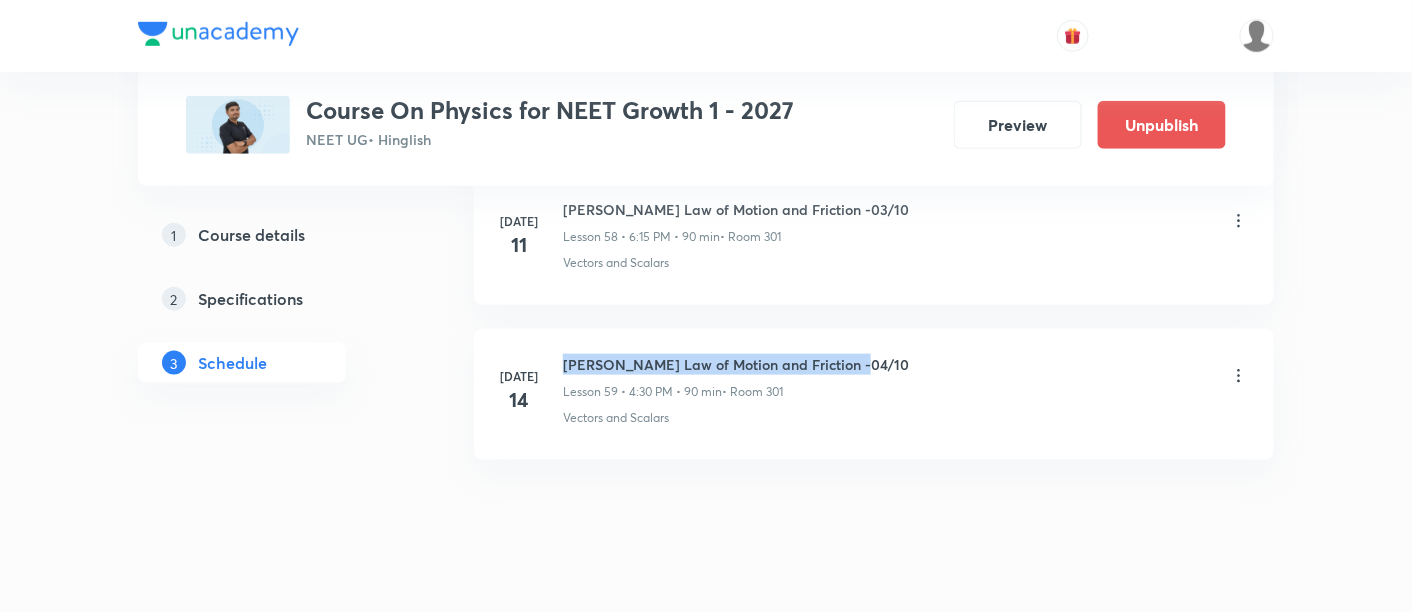 drag, startPoint x: 563, startPoint y: 325, endPoint x: 861, endPoint y: 321, distance: 298.02686 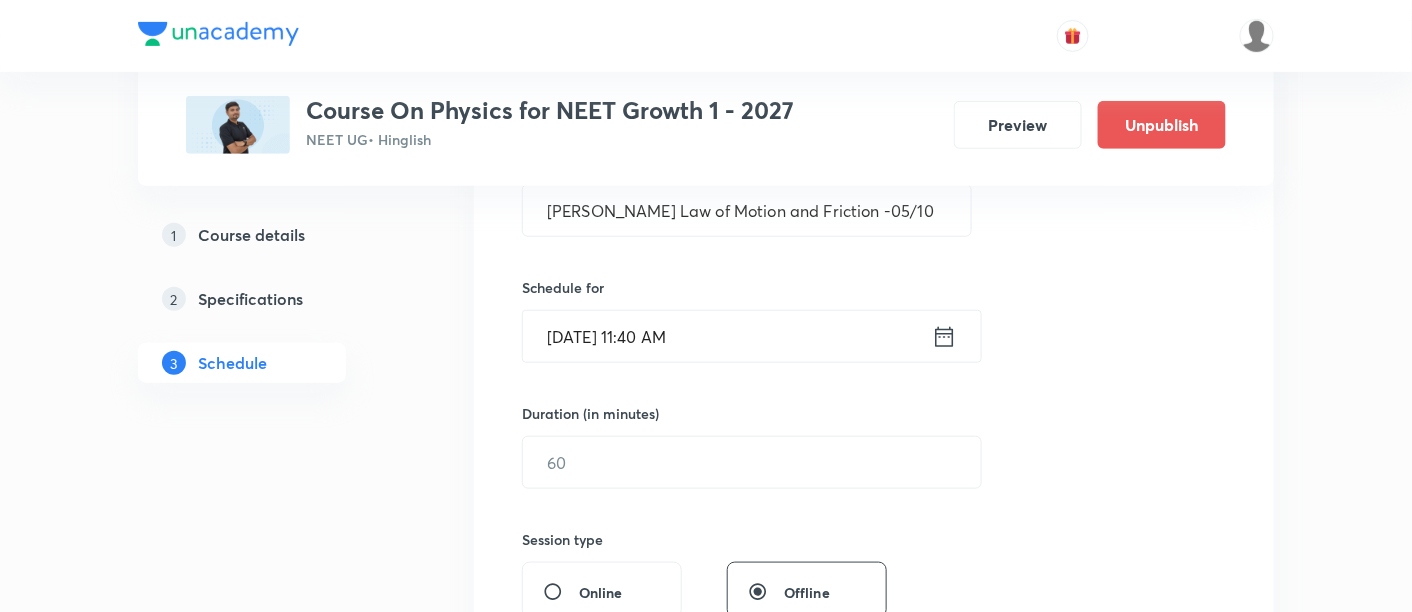 scroll, scrollTop: 418, scrollLeft: 0, axis: vertical 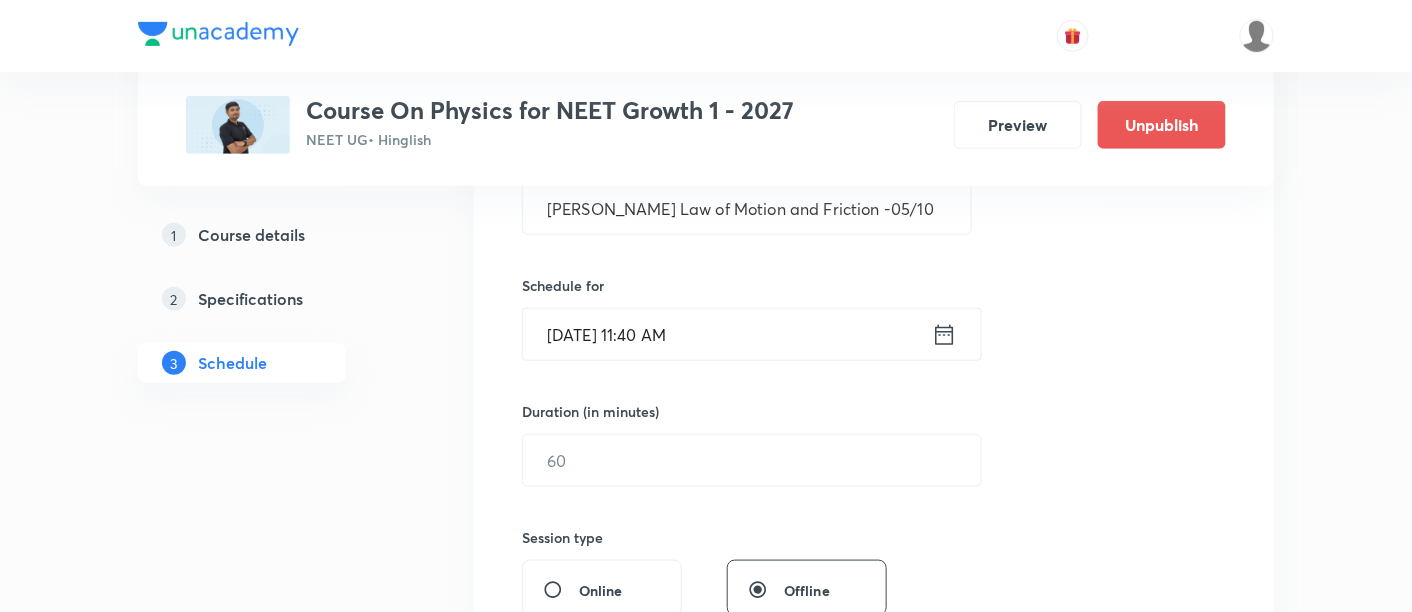 drag, startPoint x: 861, startPoint y: 321, endPoint x: 947, endPoint y: 332, distance: 86.70064 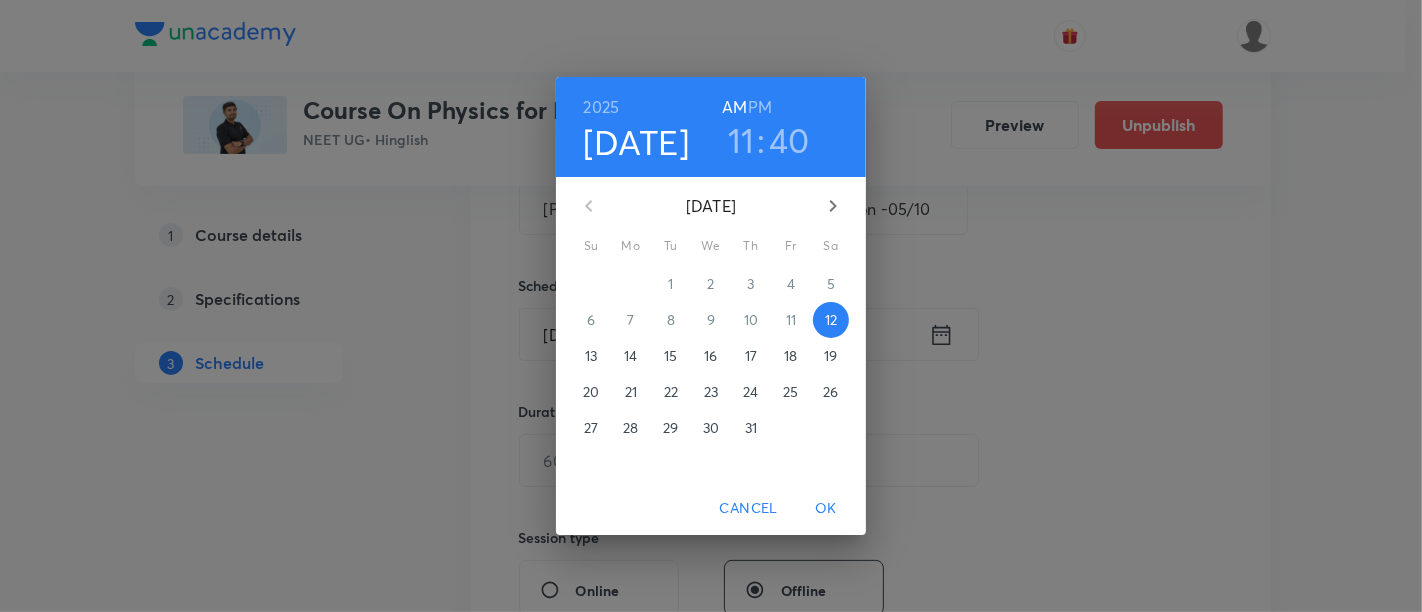 click on "2025 Jul 12 11 : 40 AM PM July 2025 Su Mo Tu We Th Fr Sa 29 30 1 2 3 4 5 6 7 8 9 10 11 12 13 14 15 16 17 18 19 20 21 22 23 24 25 26 27 28 29 30 31 1 2 Cancel OK" at bounding box center [711, 306] 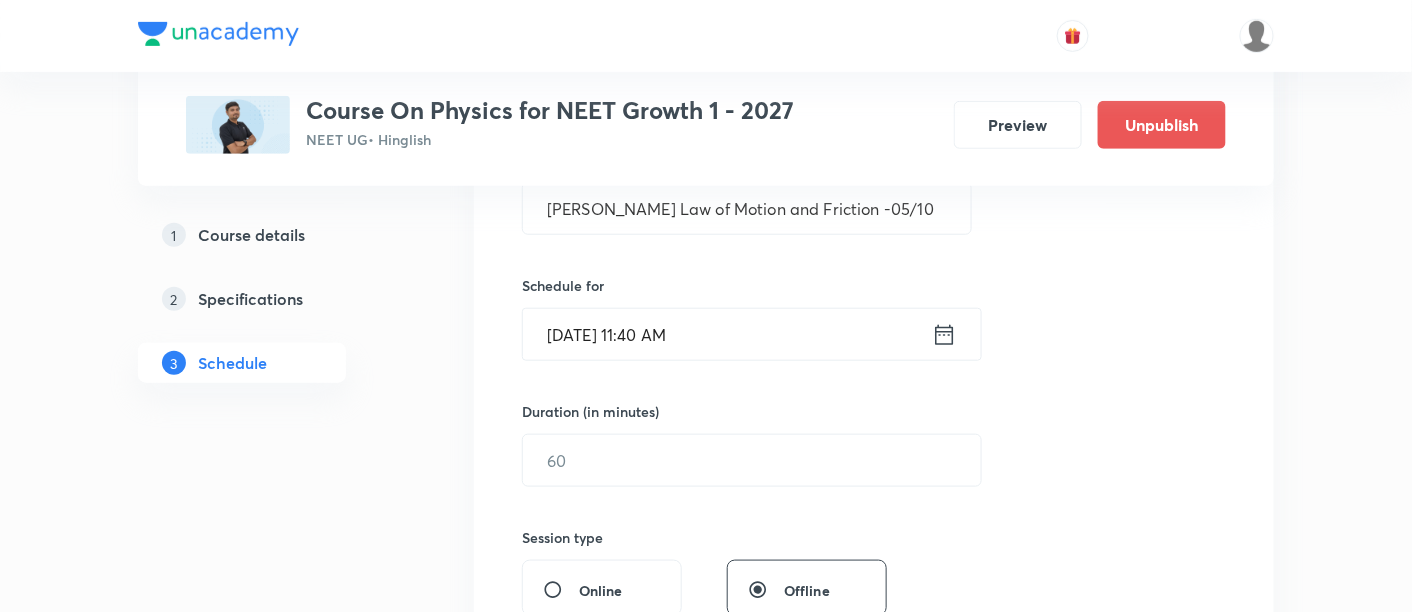 click 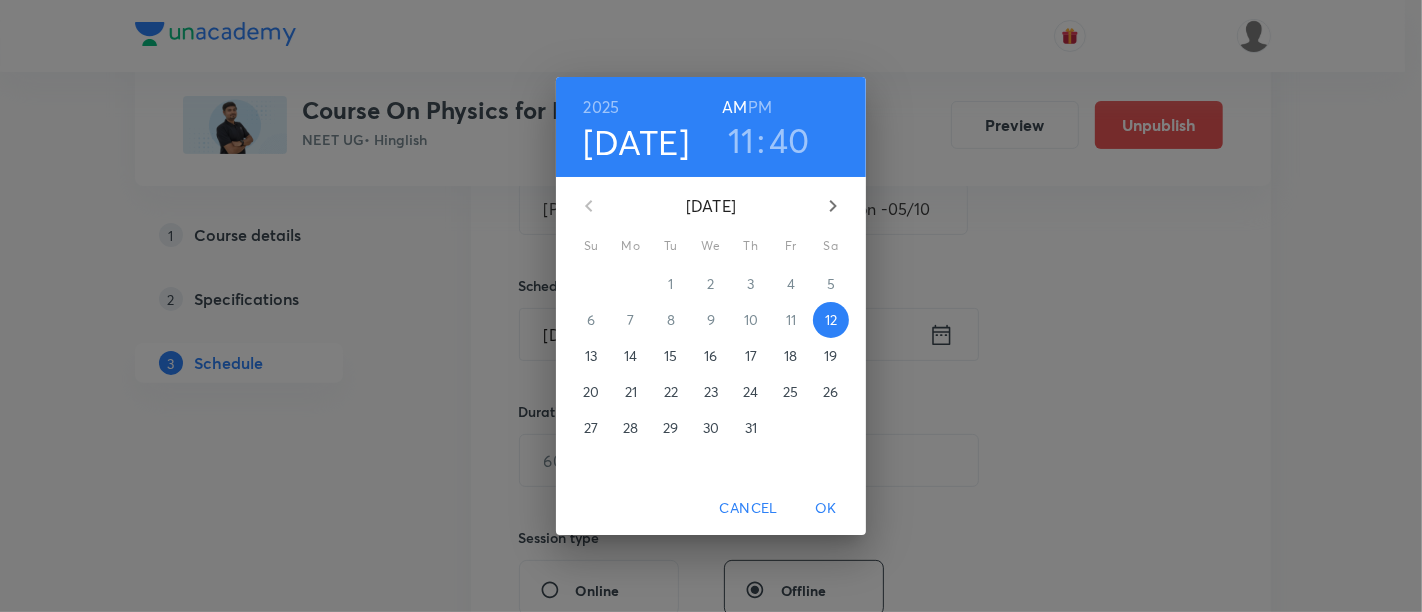 click on "17" at bounding box center [751, 356] 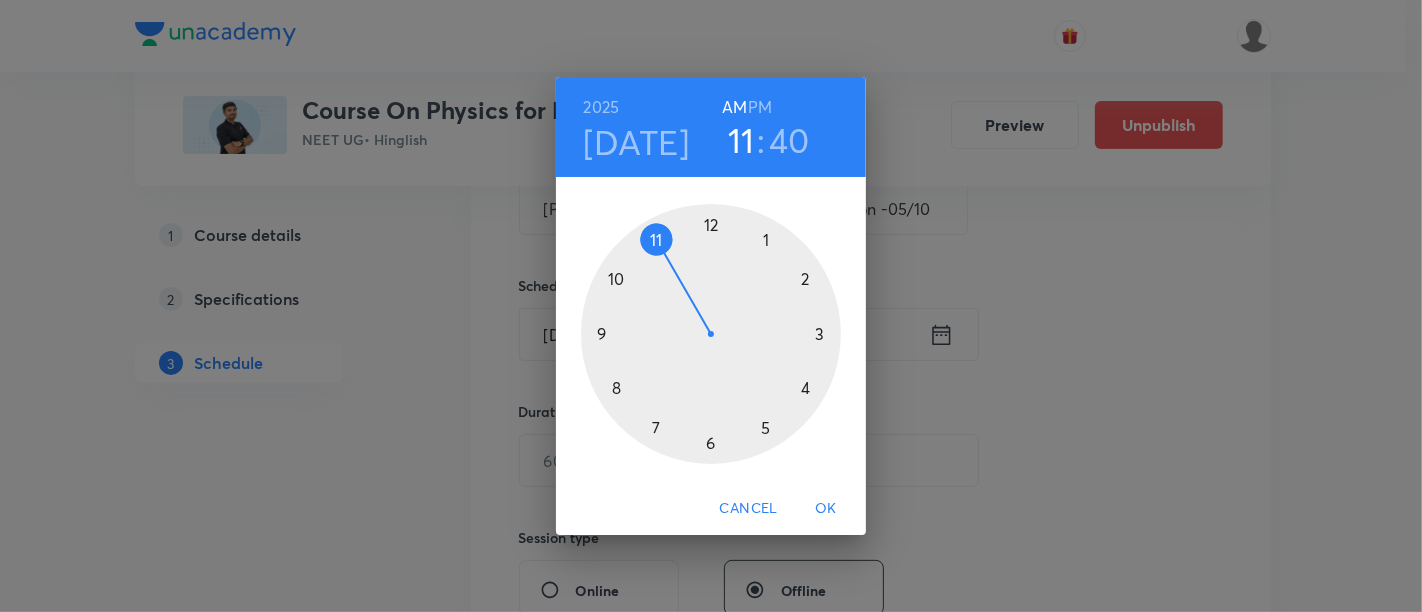 click on "PM" at bounding box center [760, 107] 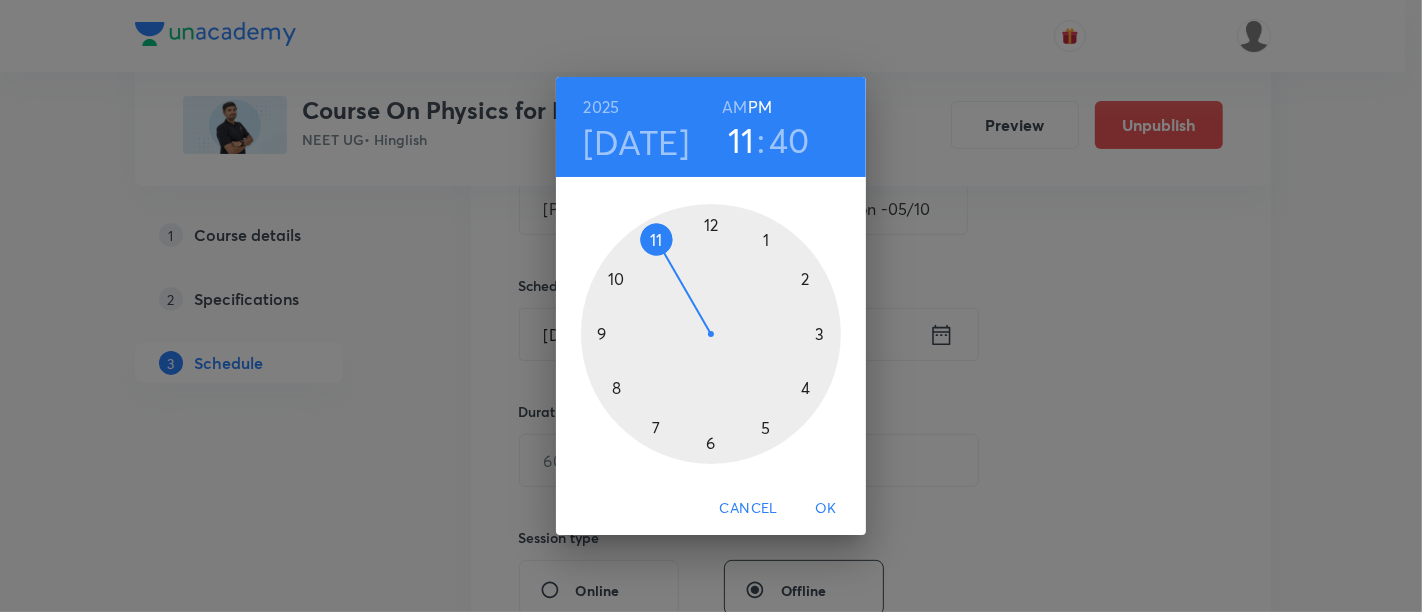 click at bounding box center (711, 334) 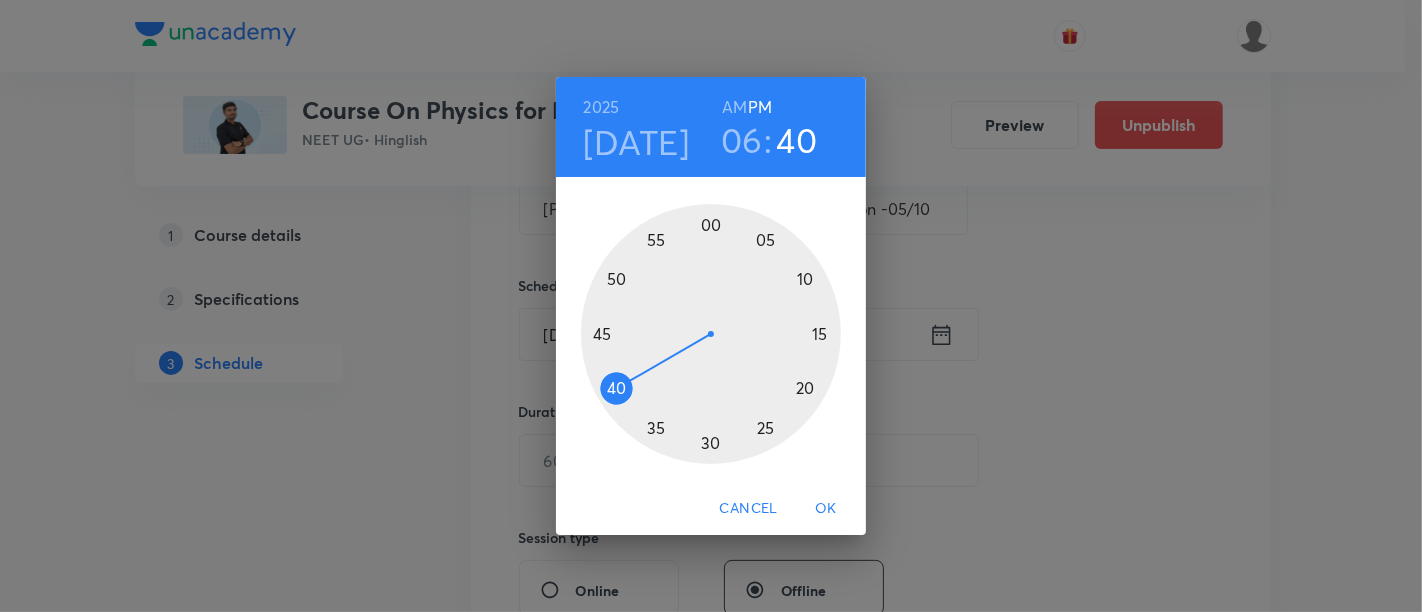 click at bounding box center [711, 334] 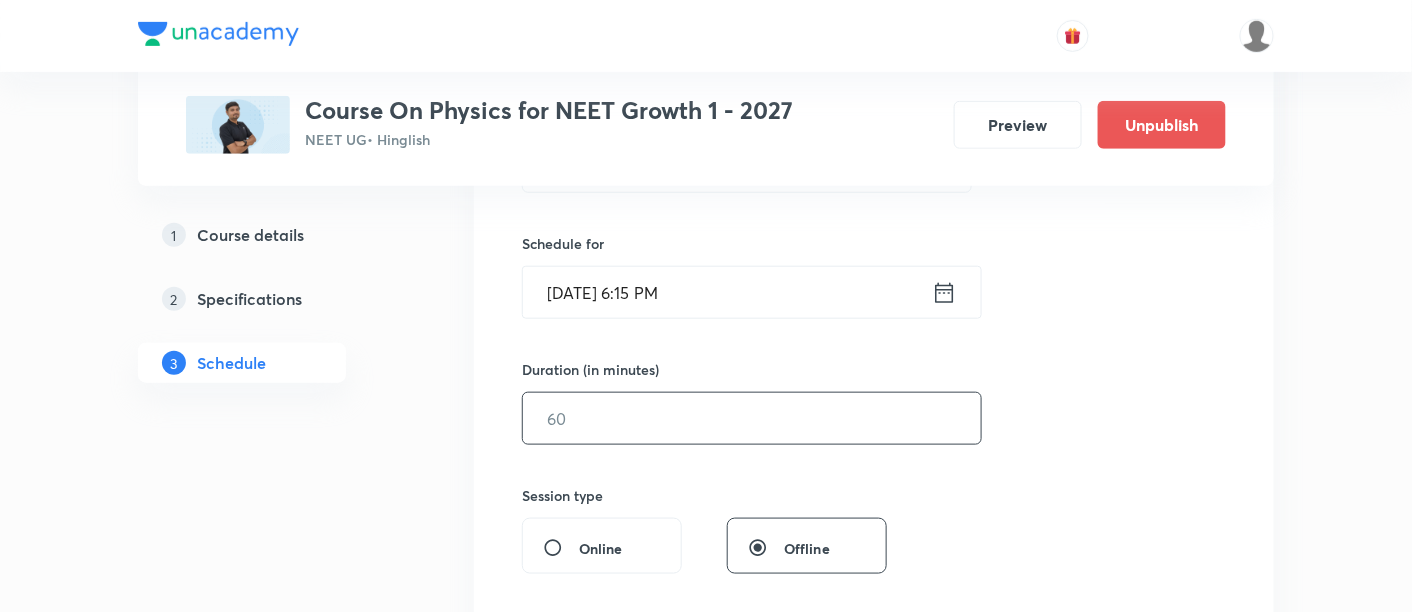 scroll, scrollTop: 466, scrollLeft: 0, axis: vertical 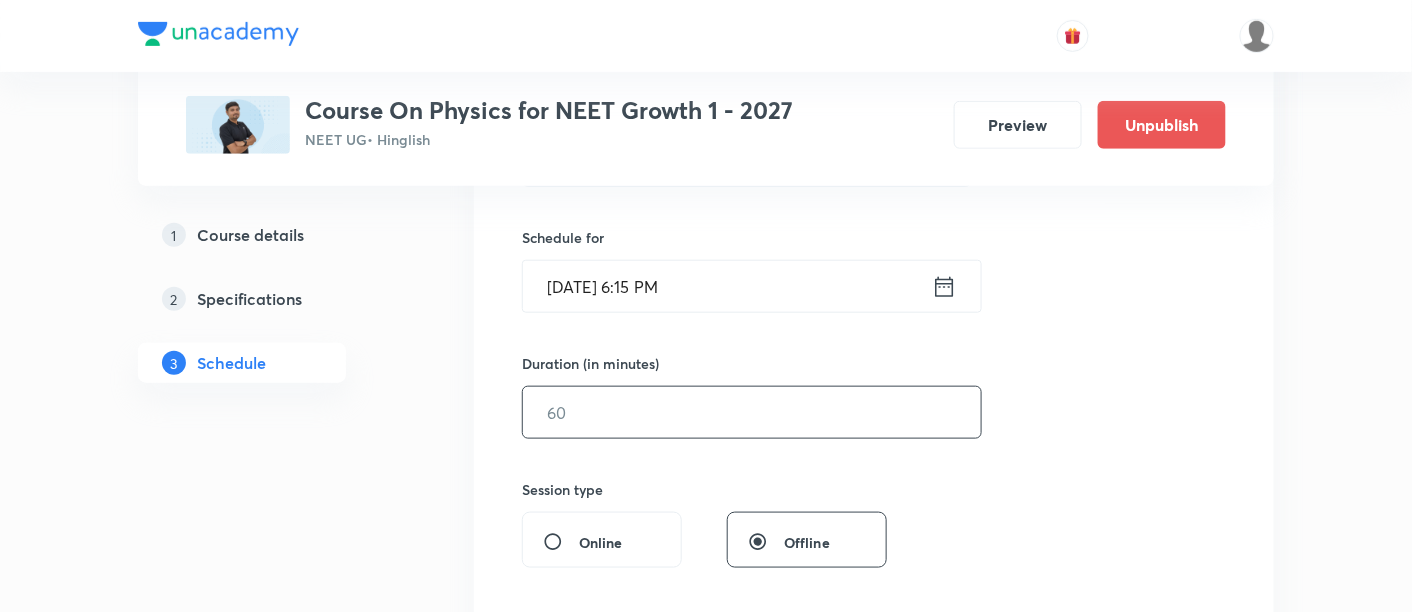 click at bounding box center (752, 412) 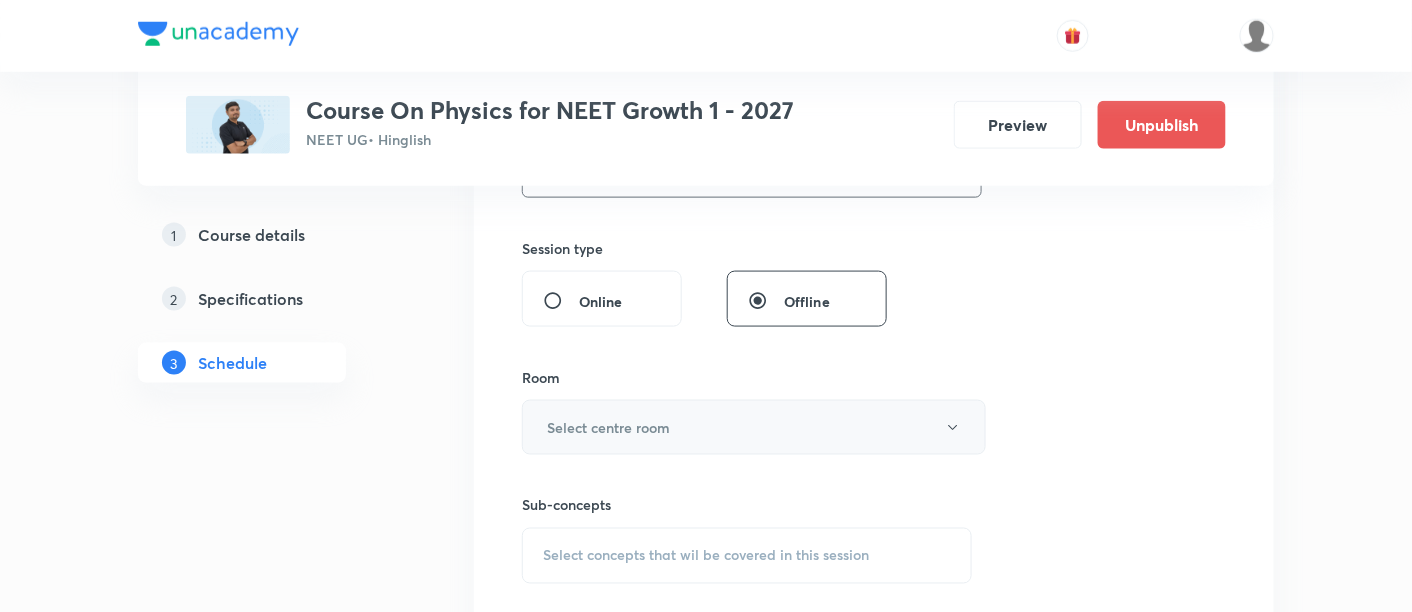 scroll, scrollTop: 711, scrollLeft: 0, axis: vertical 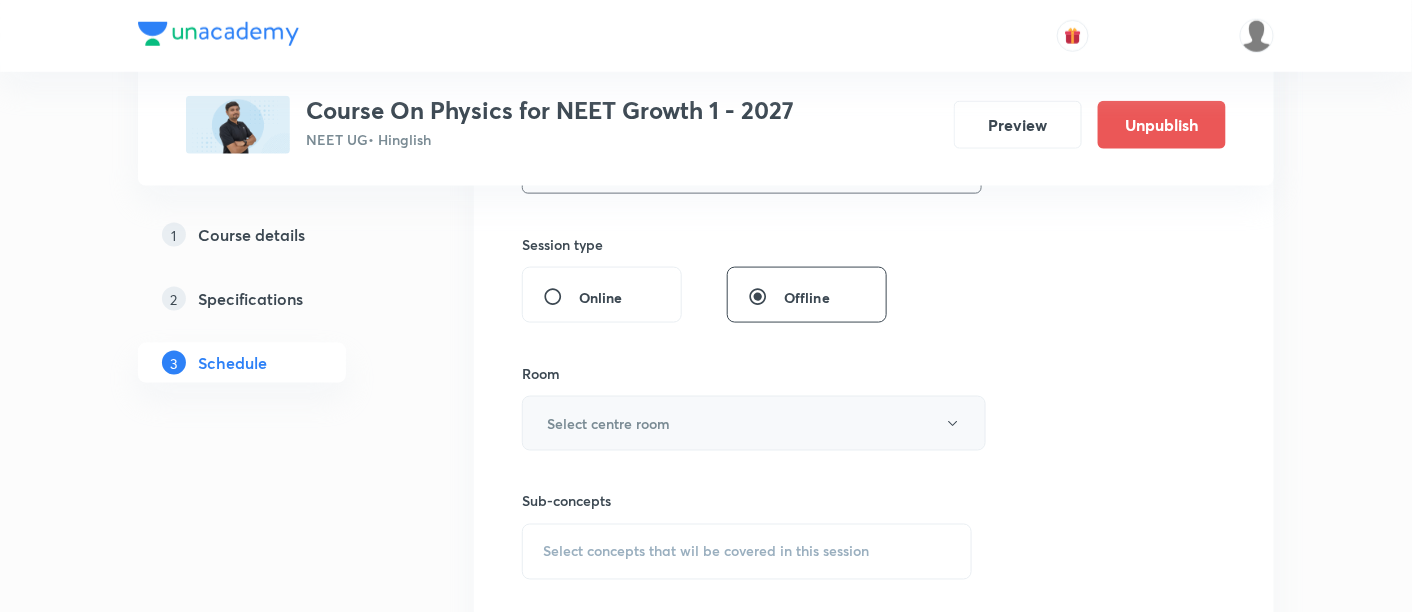 type on "90" 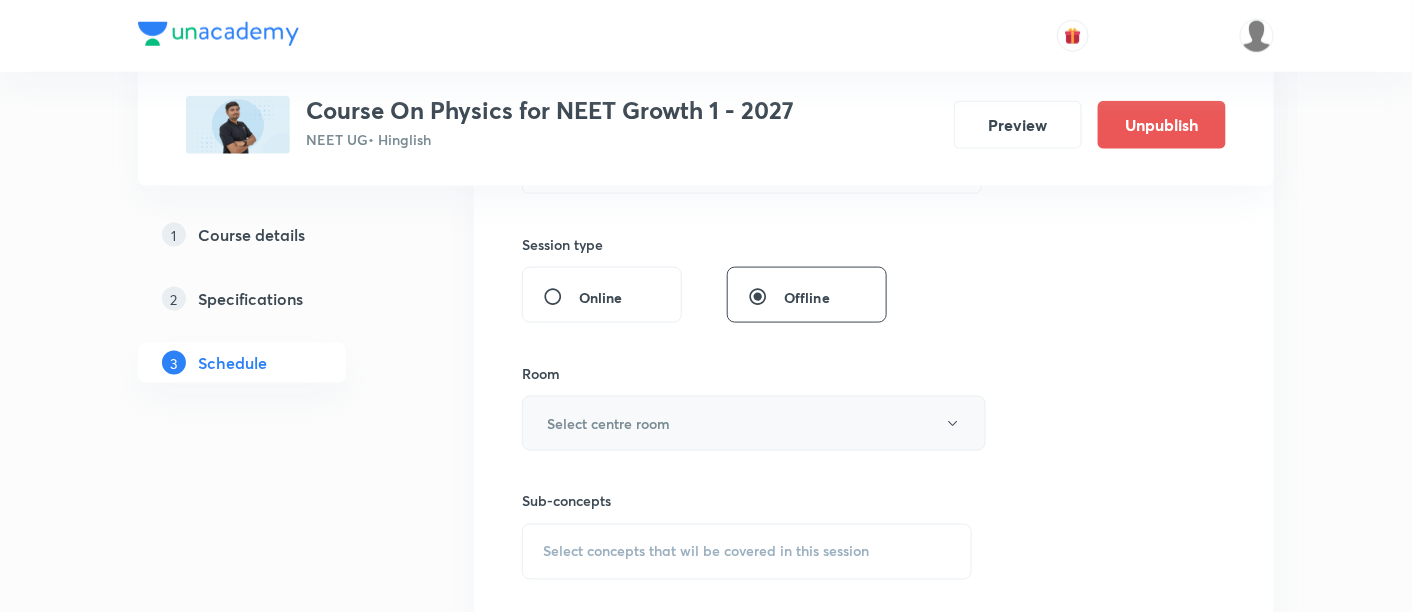 click on "Select centre room" at bounding box center [754, 423] 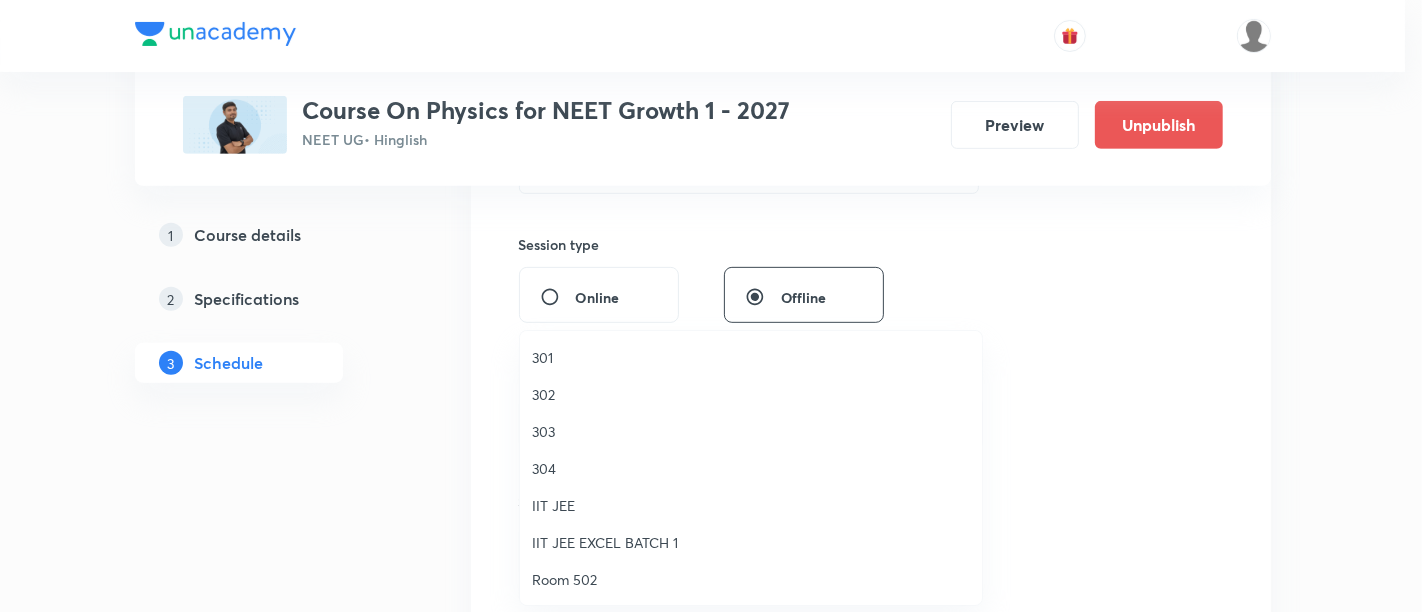 click on "301" at bounding box center [751, 357] 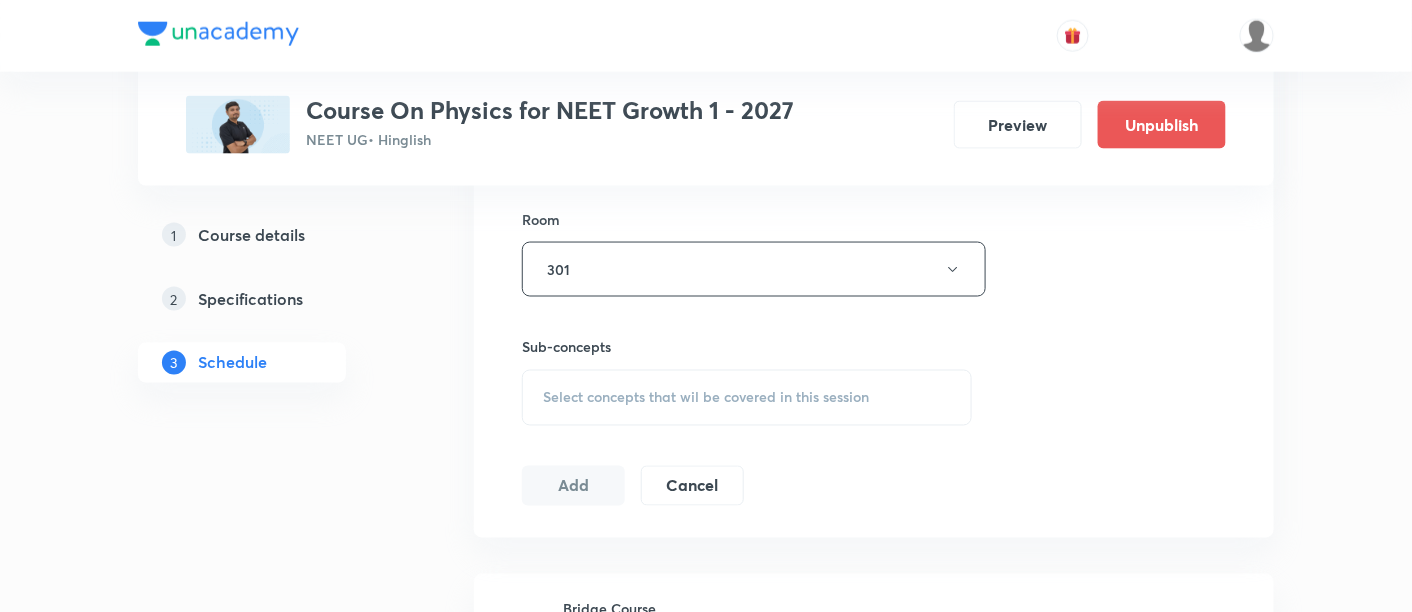 scroll, scrollTop: 888, scrollLeft: 0, axis: vertical 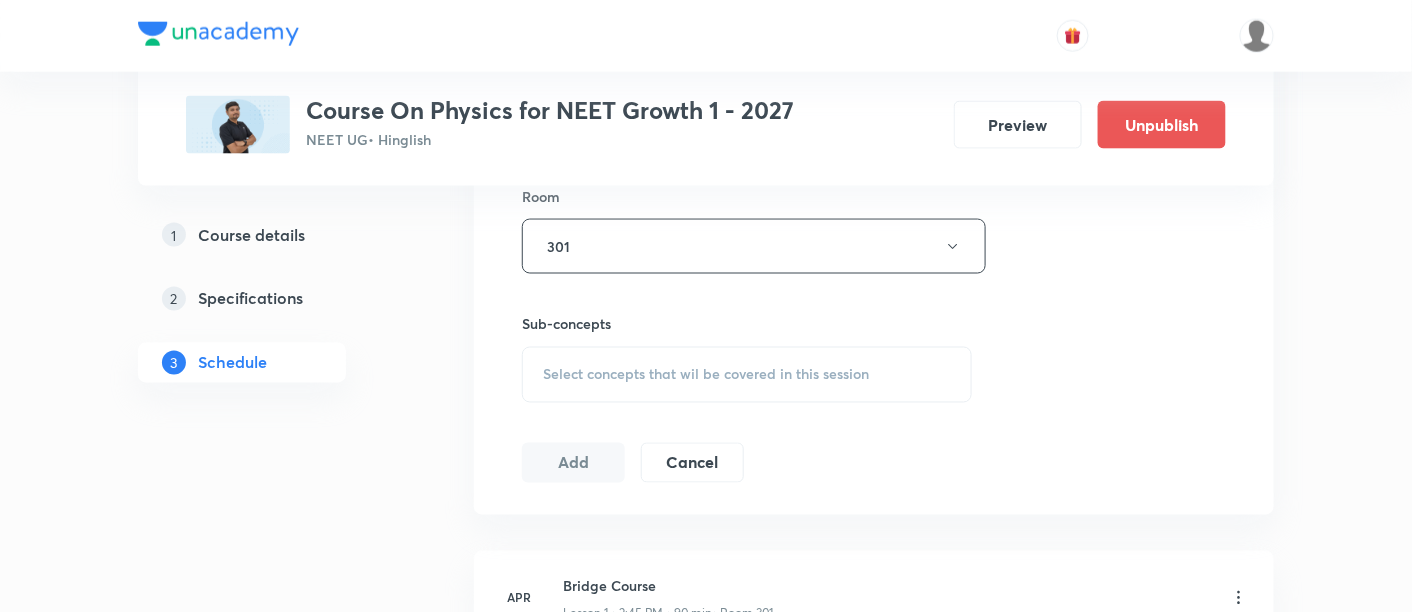 click on "Select concepts that wil be covered in this session" at bounding box center (706, 375) 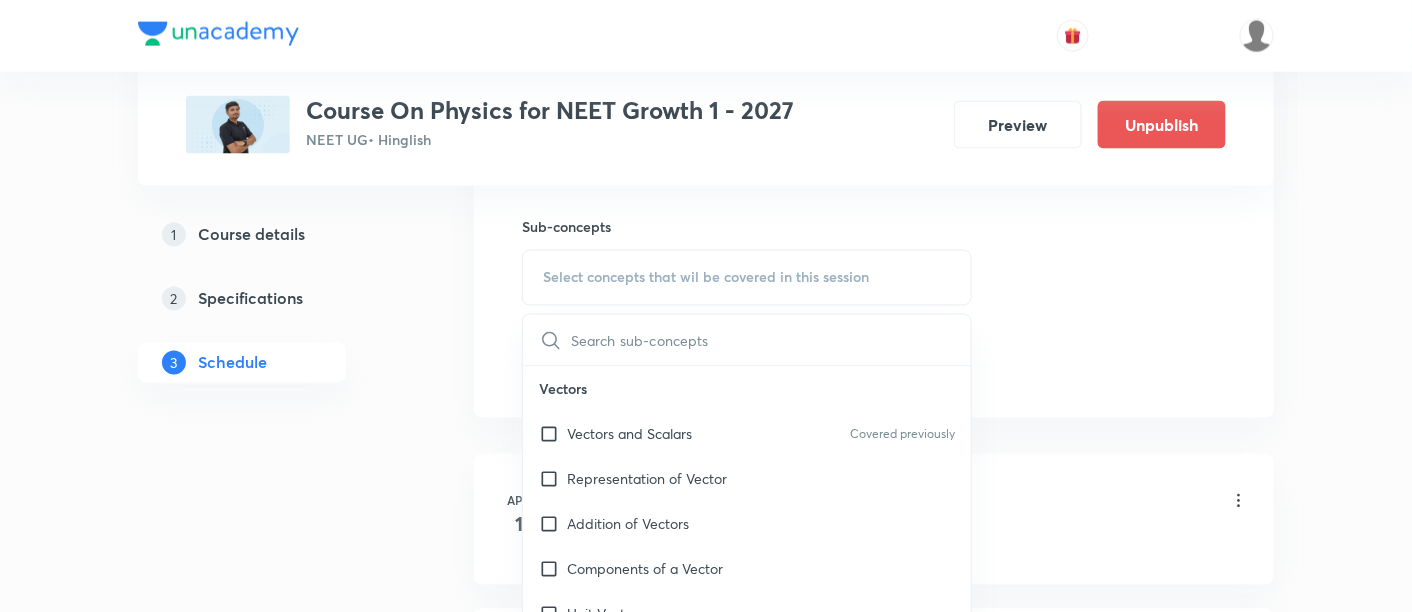 scroll, scrollTop: 988, scrollLeft: 0, axis: vertical 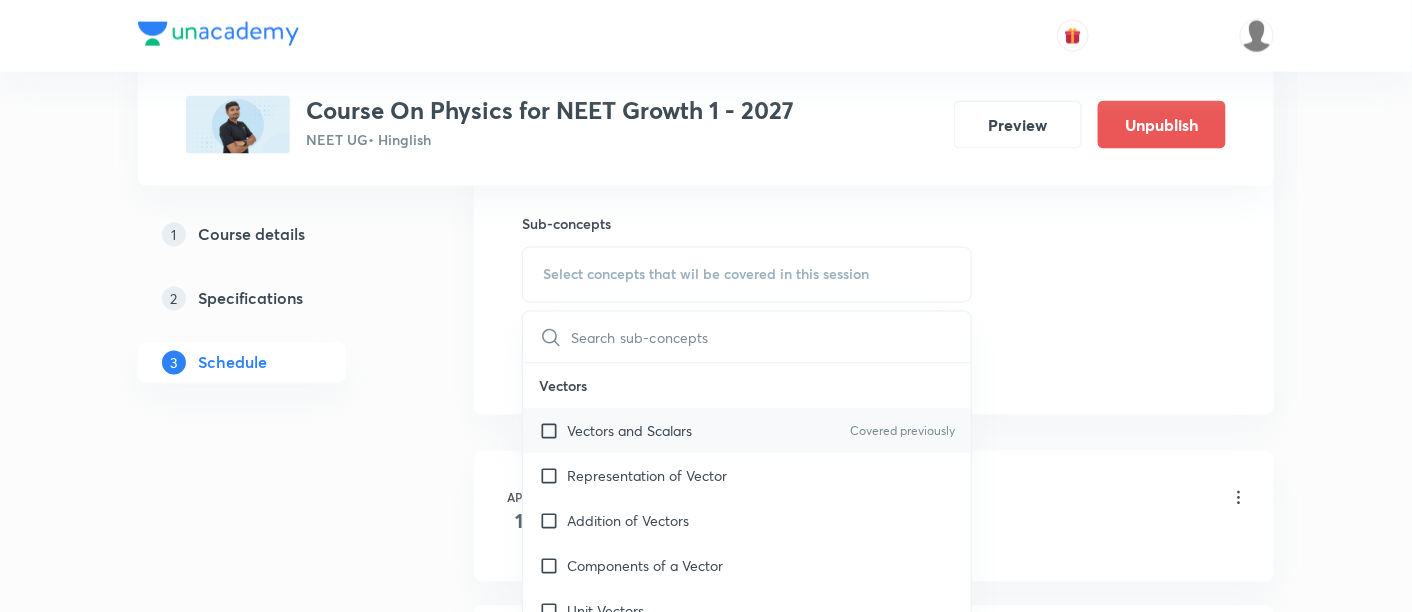 click on "Vectors and Scalars" at bounding box center [629, 431] 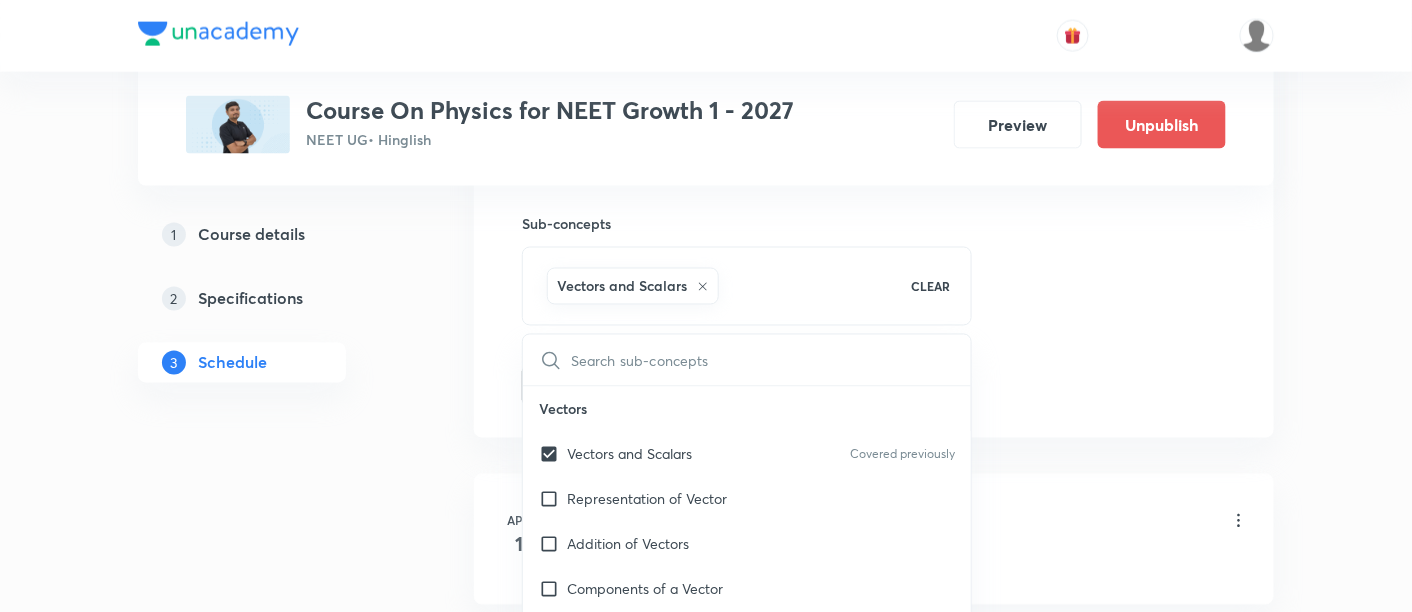 click on "Session  60 Live class Session title 42/99 Newton's Law of Motion and Friction -05/10 ​ Schedule for Jul 17, 2025, 6:15 PM ​ Duration (in minutes) 90 ​   Session type Online Offline Room 301 Sub-concepts Vectors and Scalars  CLEAR ​ Vectors Vectors and Scalars  Covered previously Representation of Vector  Addition of Vectors Components of a Vector Unit Vectors Rectangular Components of a Vector in Three Dimensions  Position Vector Displacement Vector Product of Two Vectors Change in Velocity Projectile Motion Minimum Velocity & Angle to Hit a Given Point Motion in a Straight Line Translatory Motion  Frame of Reference  Trajectory  Displacement and Distance  Velocity and Speed  Acceleration  Motion in a Straight Line  One- Dimensional Motion in a Vertical Line  Motion Upon an Inclined Plane  Relative Motion in One dimension Graphs in Motion in One Dimension Newtons Equation Of Motion Graphs In Motion In One-D One Dimensional Motion In Vertical Line Horizontal Range And Maximum Height Projectile Motion" at bounding box center (874, -75) 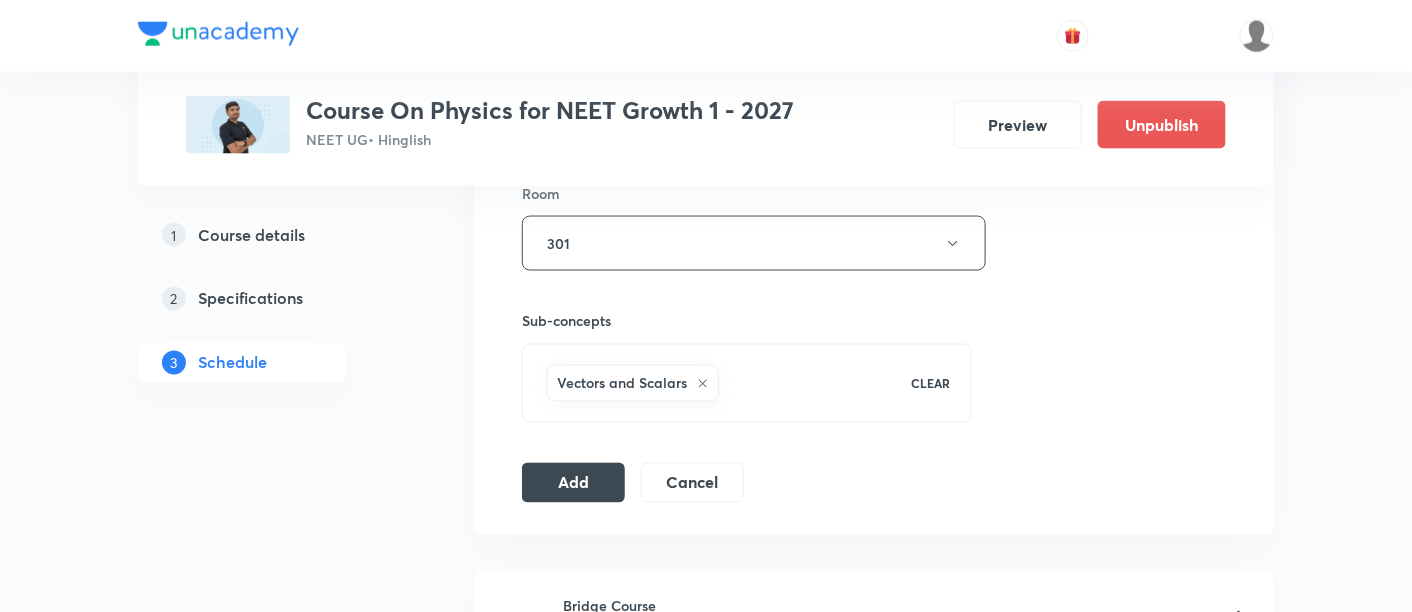 scroll, scrollTop: 892, scrollLeft: 0, axis: vertical 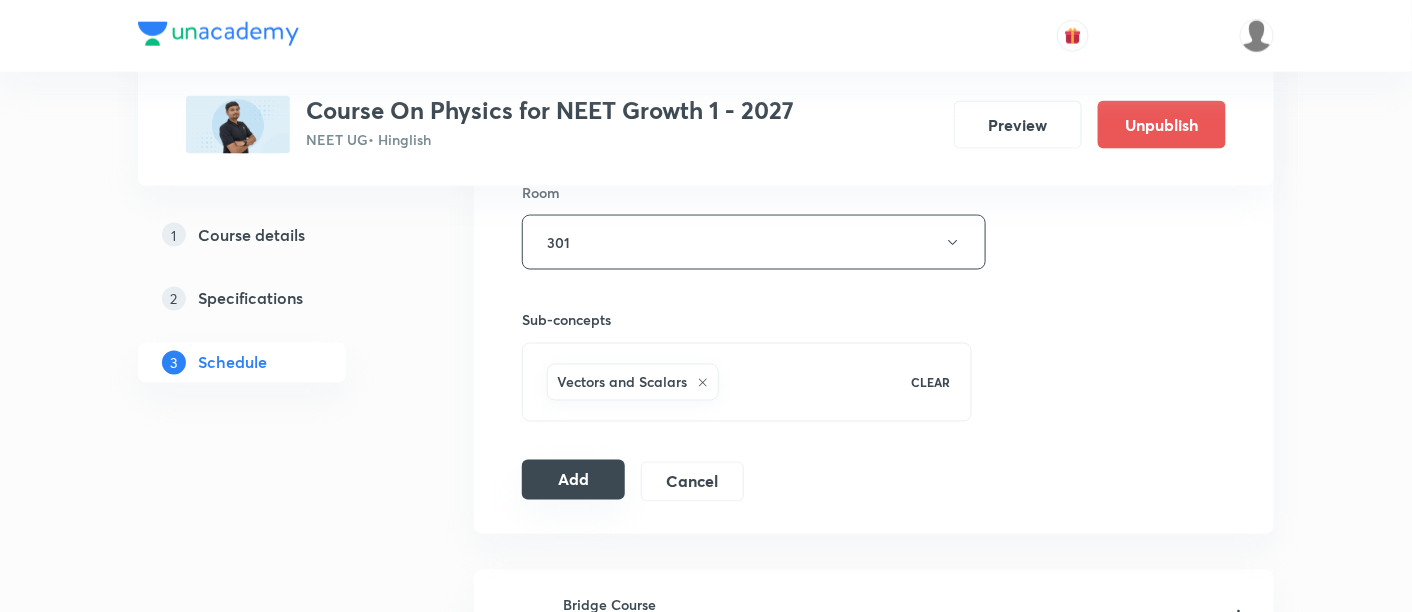 click on "Add" at bounding box center [573, 480] 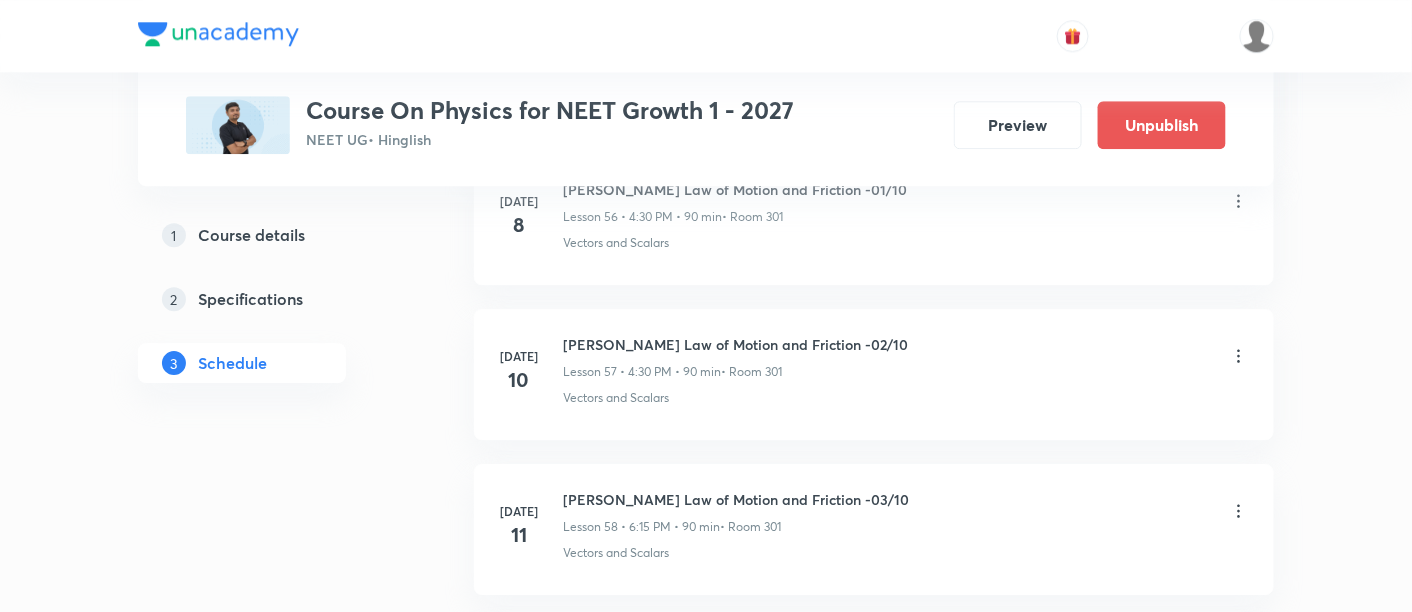 scroll, scrollTop: 9337, scrollLeft: 0, axis: vertical 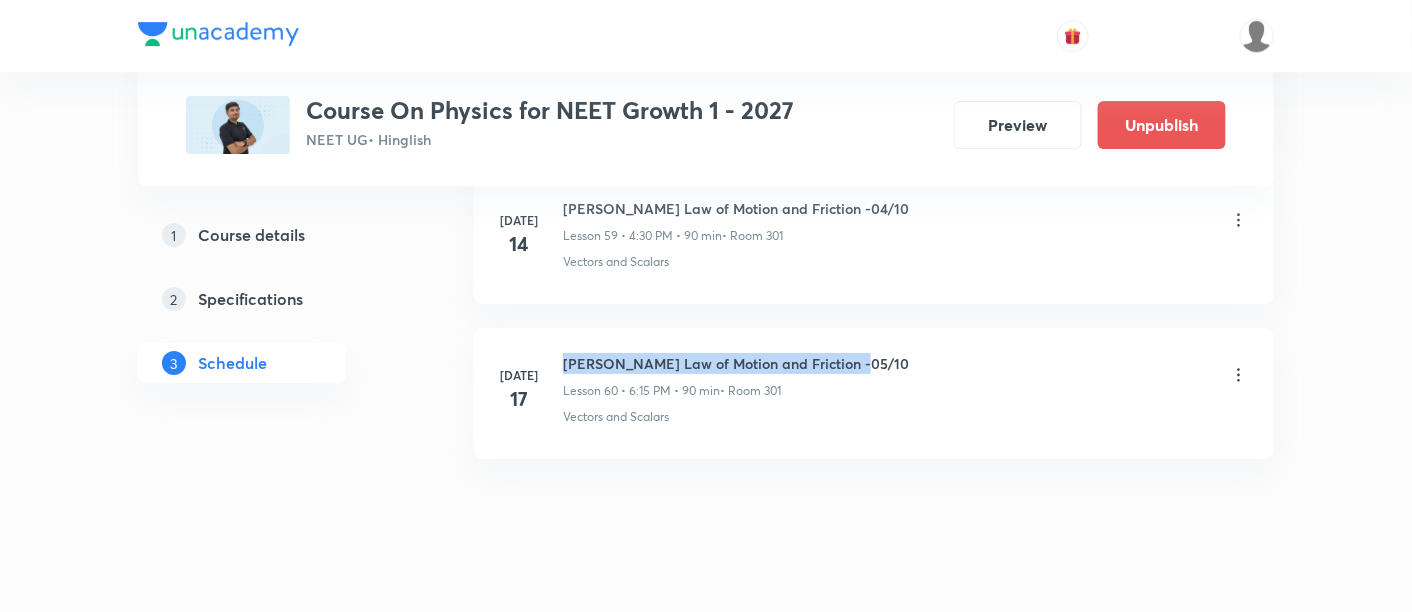 drag, startPoint x: 565, startPoint y: 324, endPoint x: 868, endPoint y: 323, distance: 303.00165 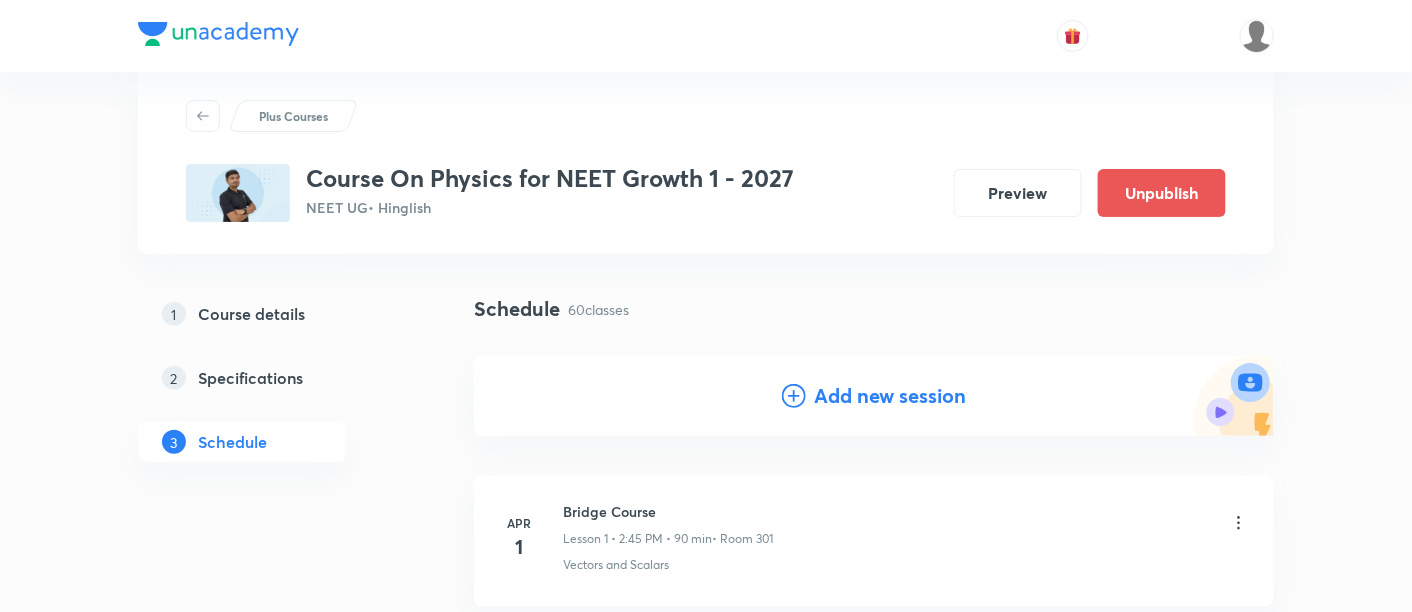 scroll, scrollTop: 62, scrollLeft: 0, axis: vertical 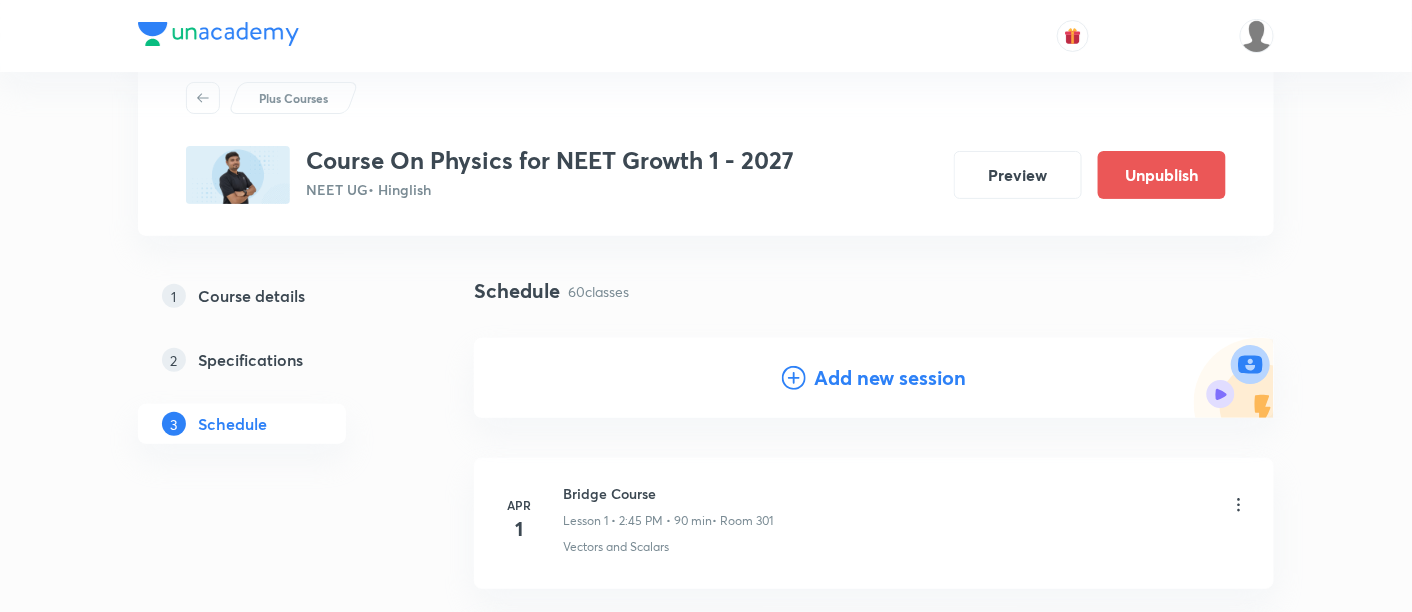 click on "Add new session" at bounding box center (890, 378) 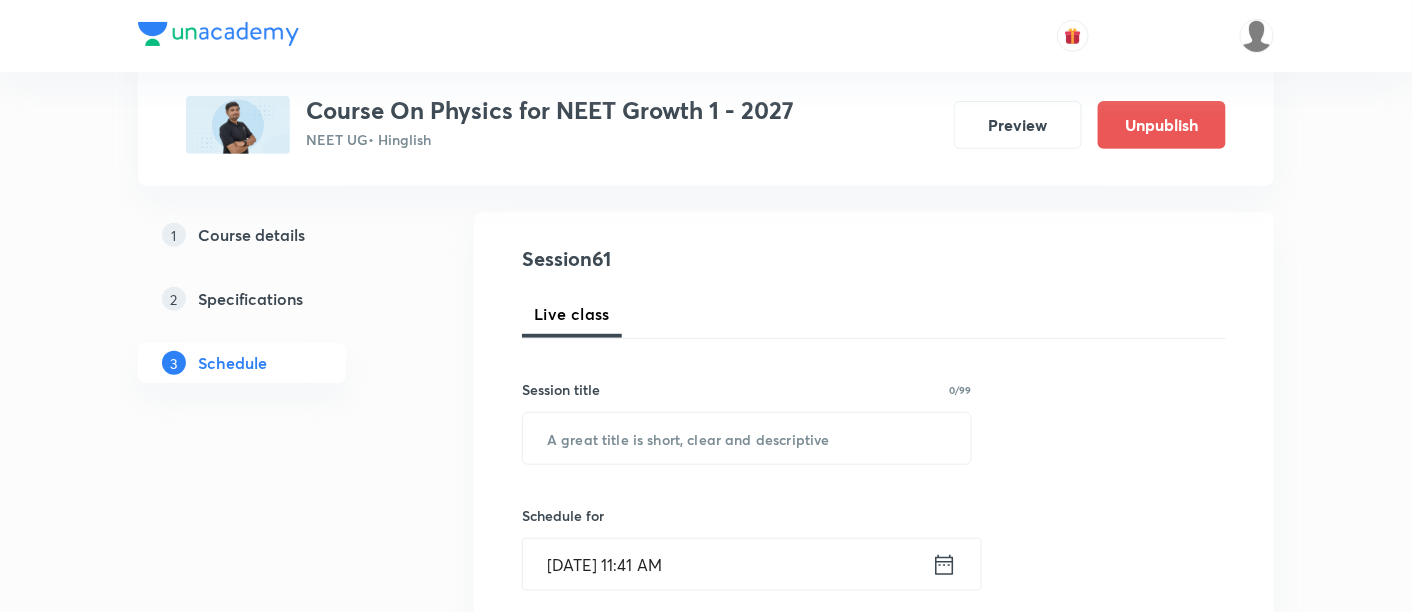 scroll, scrollTop: 196, scrollLeft: 0, axis: vertical 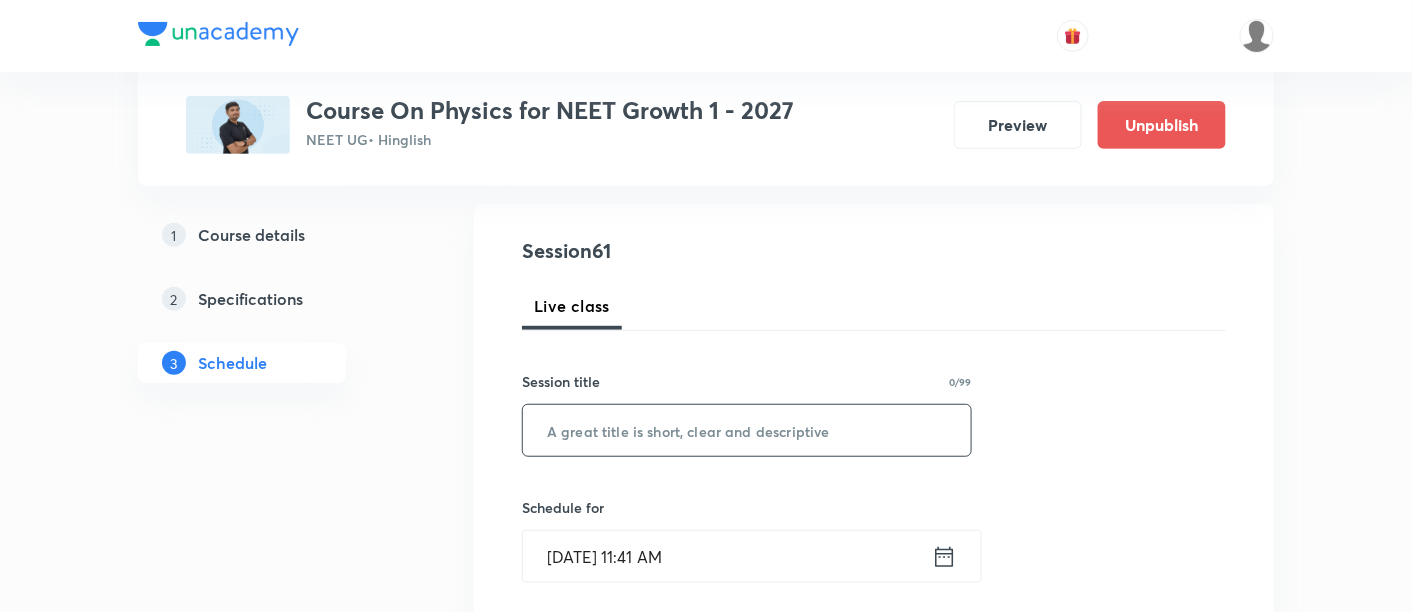 click at bounding box center [747, 430] 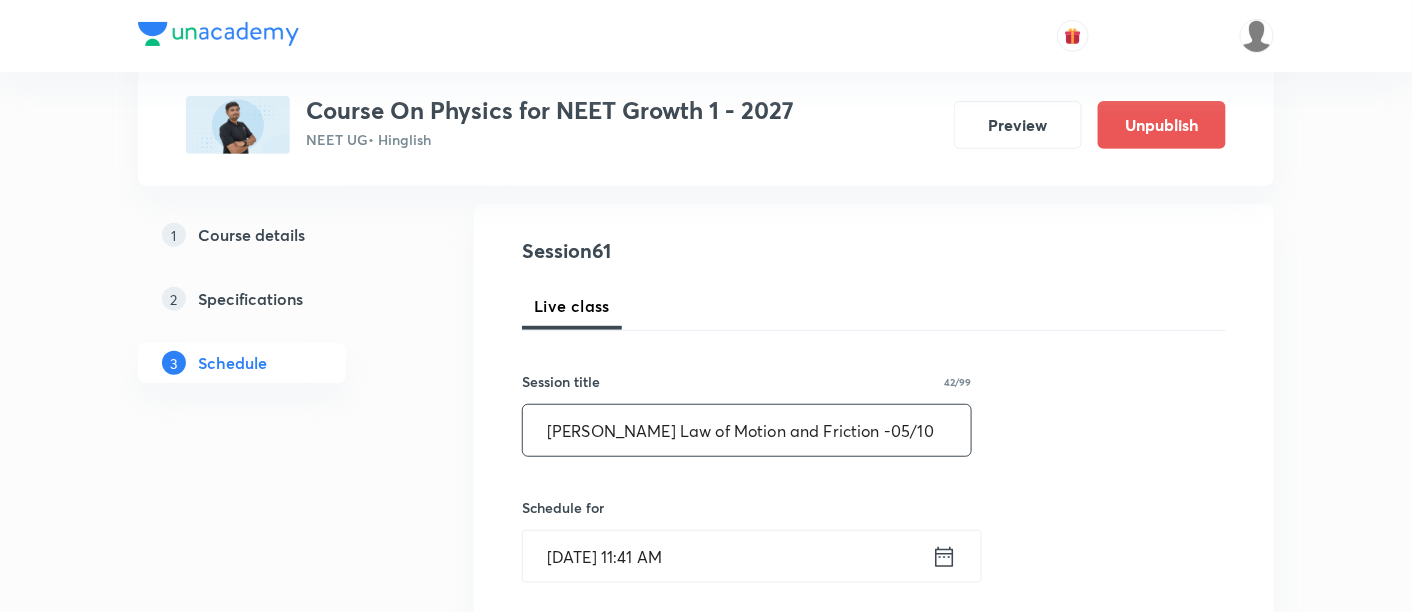 click on "Newton's Law of Motion and Friction -05/10" at bounding box center (747, 430) 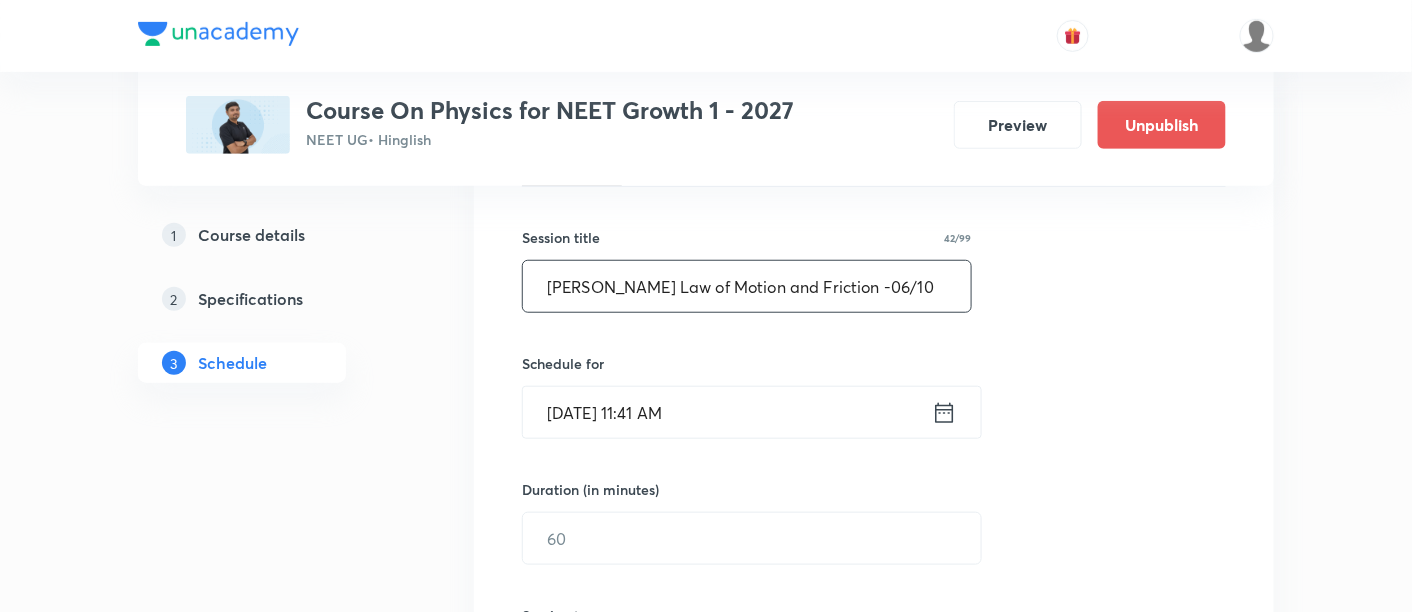 scroll, scrollTop: 348, scrollLeft: 0, axis: vertical 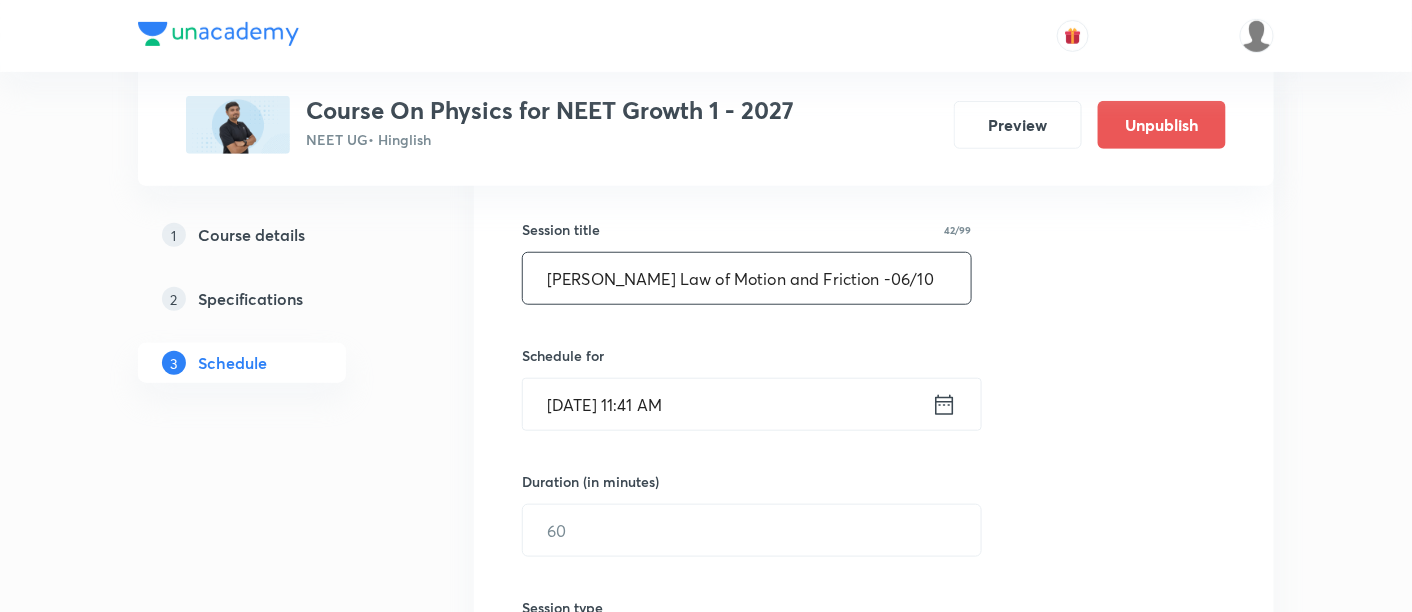 type on "Newton's Law of Motion and Friction -06/10" 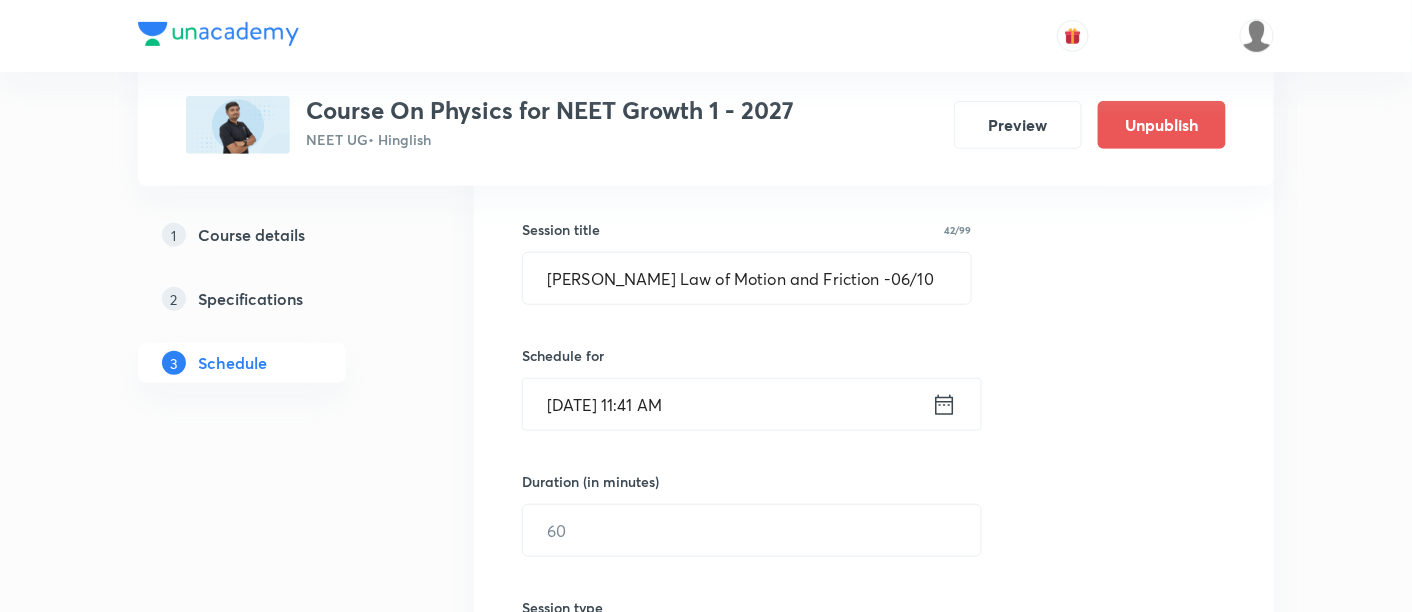 click 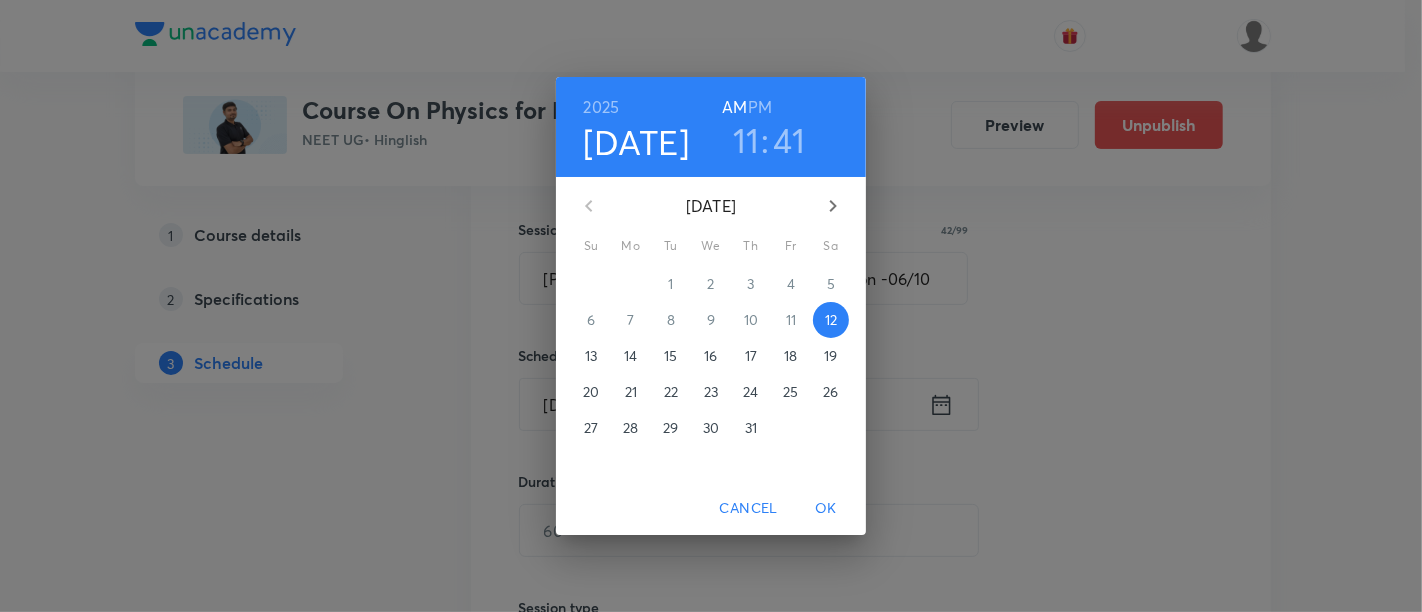 click on "18" at bounding box center (790, 356) 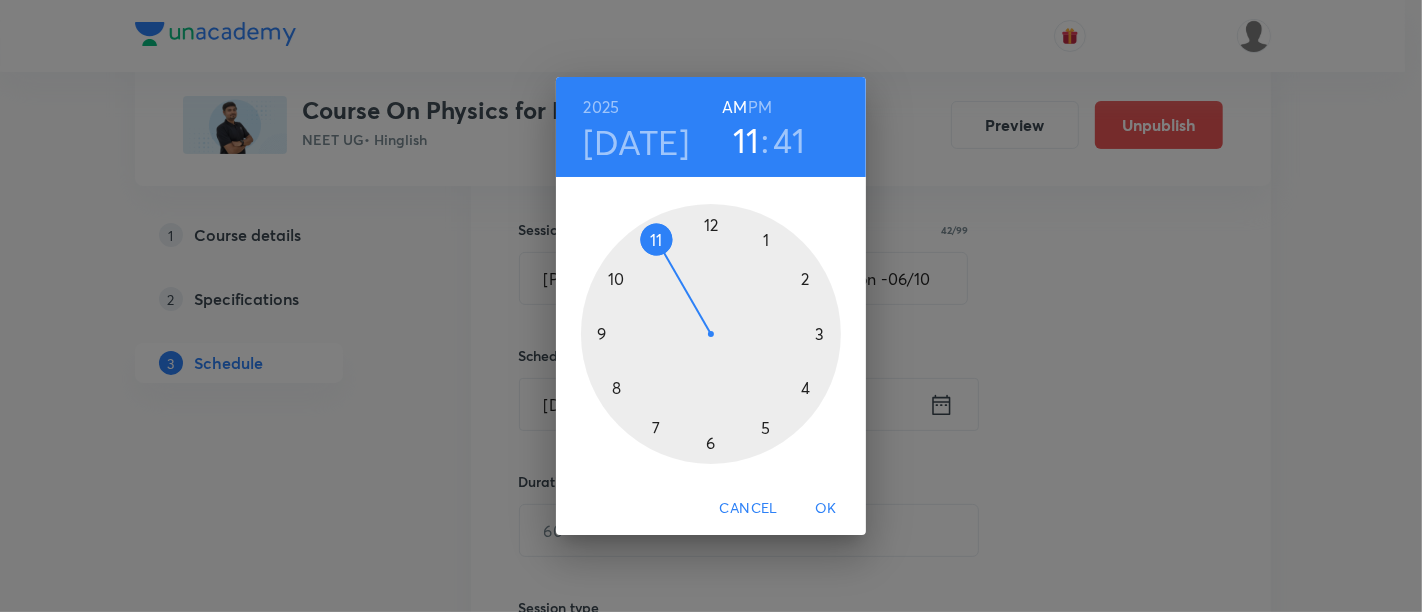 click on "PM" at bounding box center (760, 107) 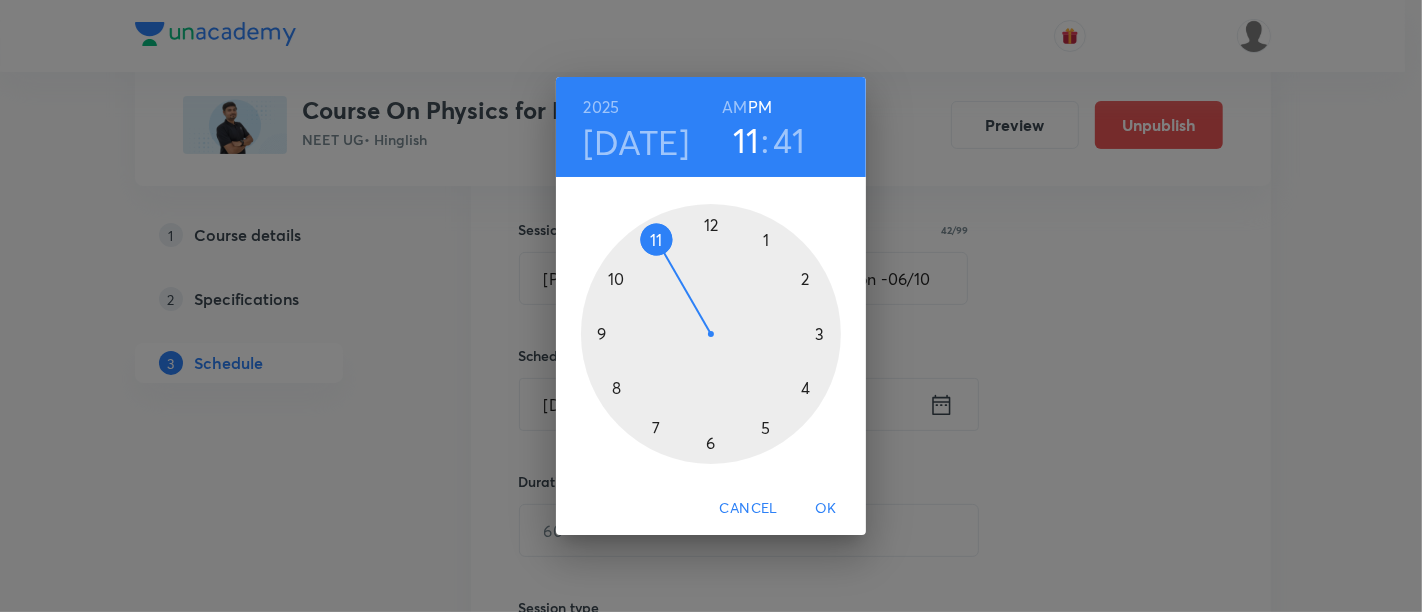 click at bounding box center [711, 334] 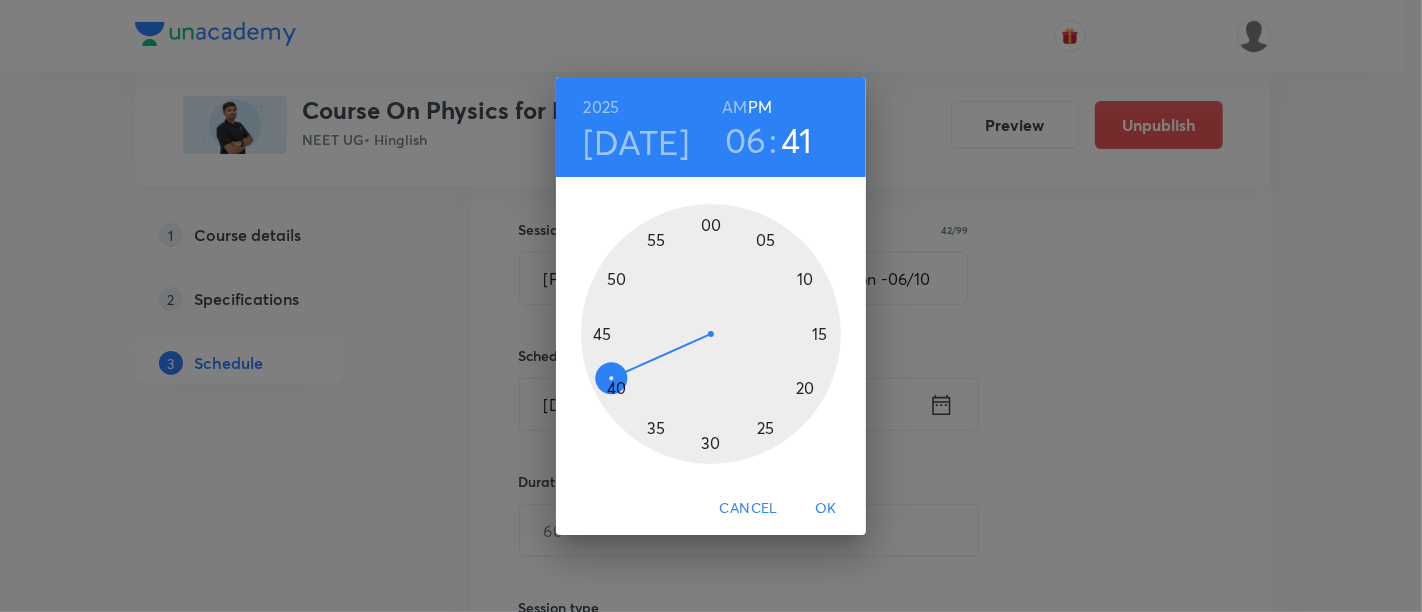 click at bounding box center [711, 334] 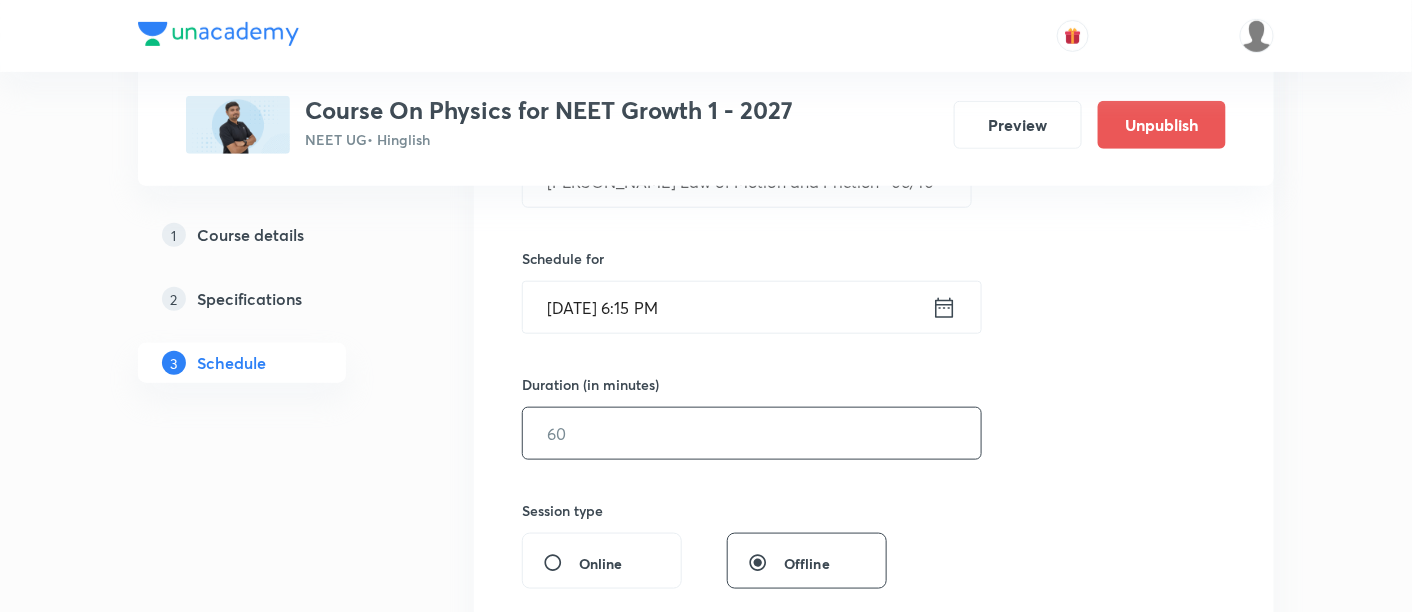 scroll, scrollTop: 451, scrollLeft: 0, axis: vertical 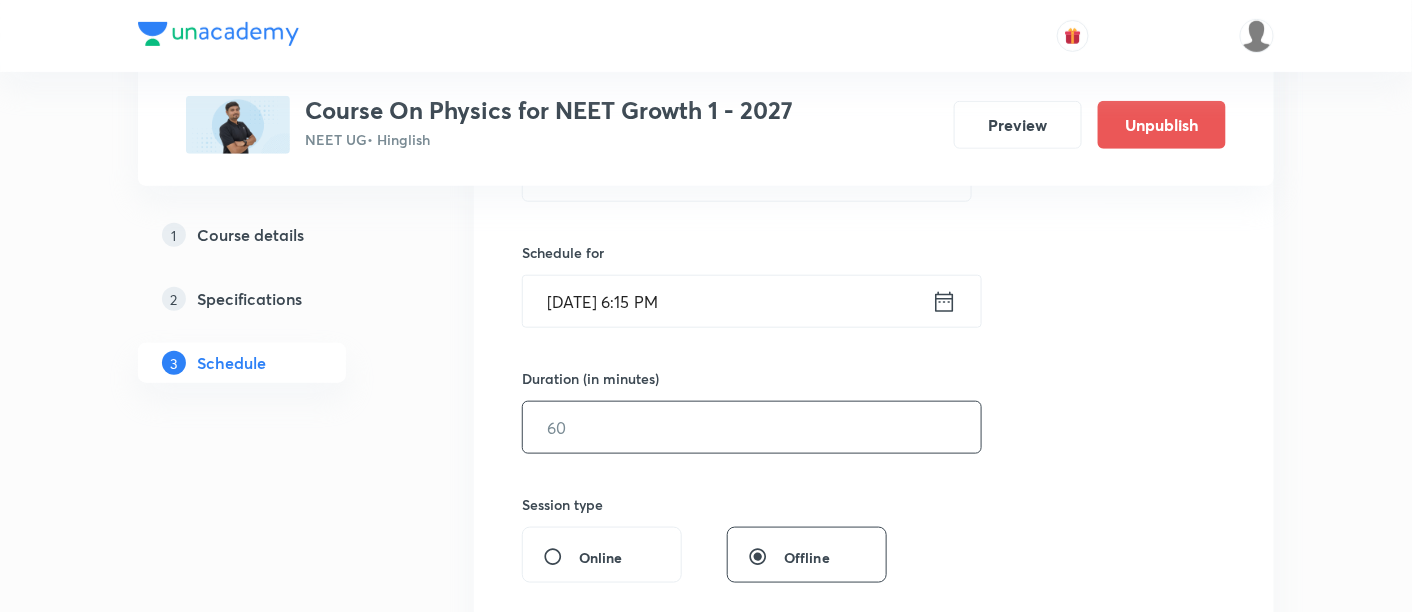 click at bounding box center (752, 427) 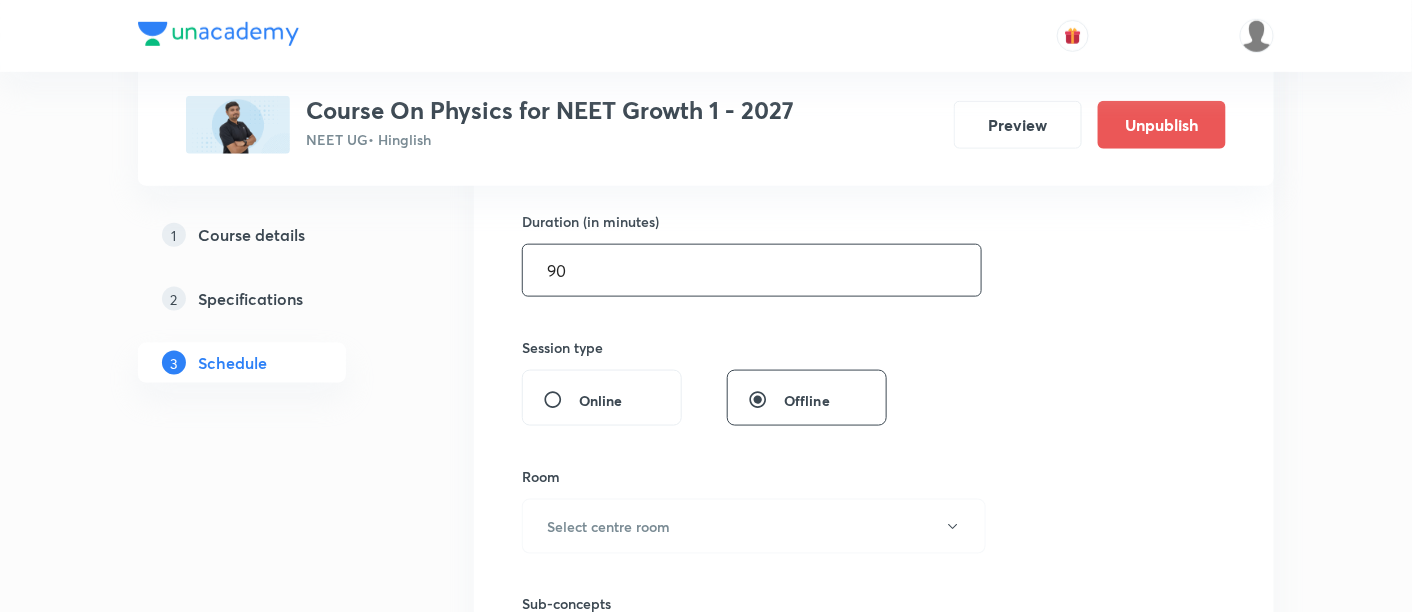 scroll, scrollTop: 700, scrollLeft: 0, axis: vertical 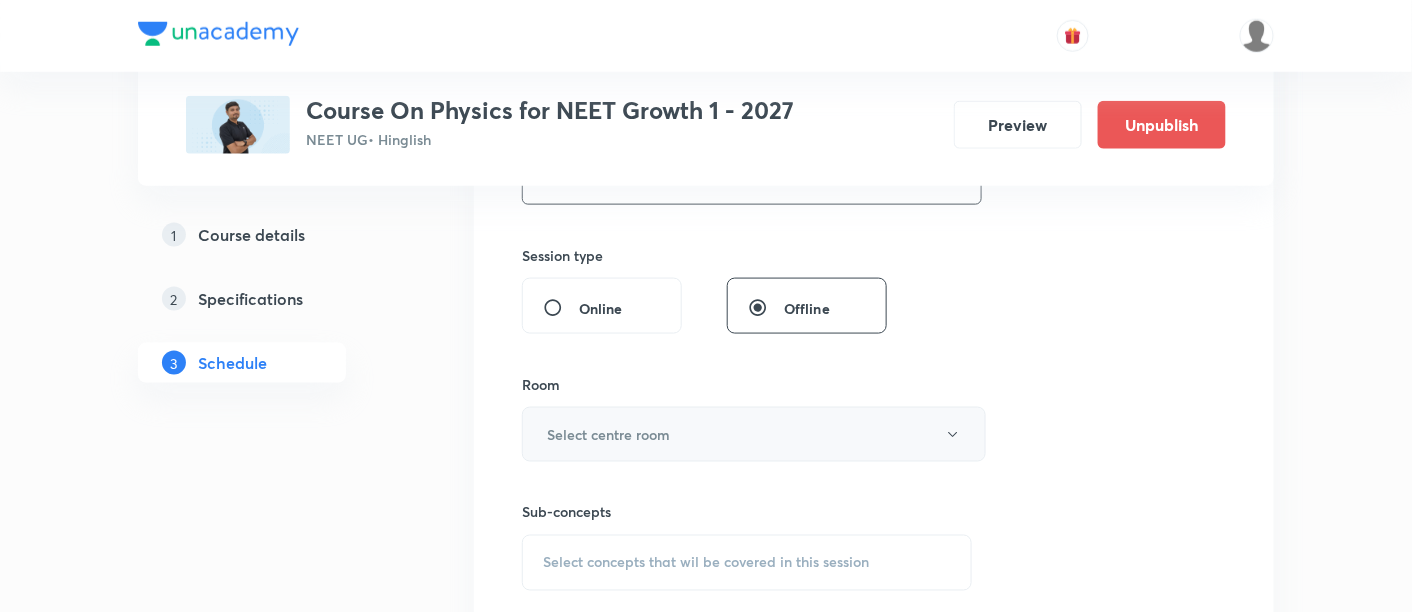 type on "90" 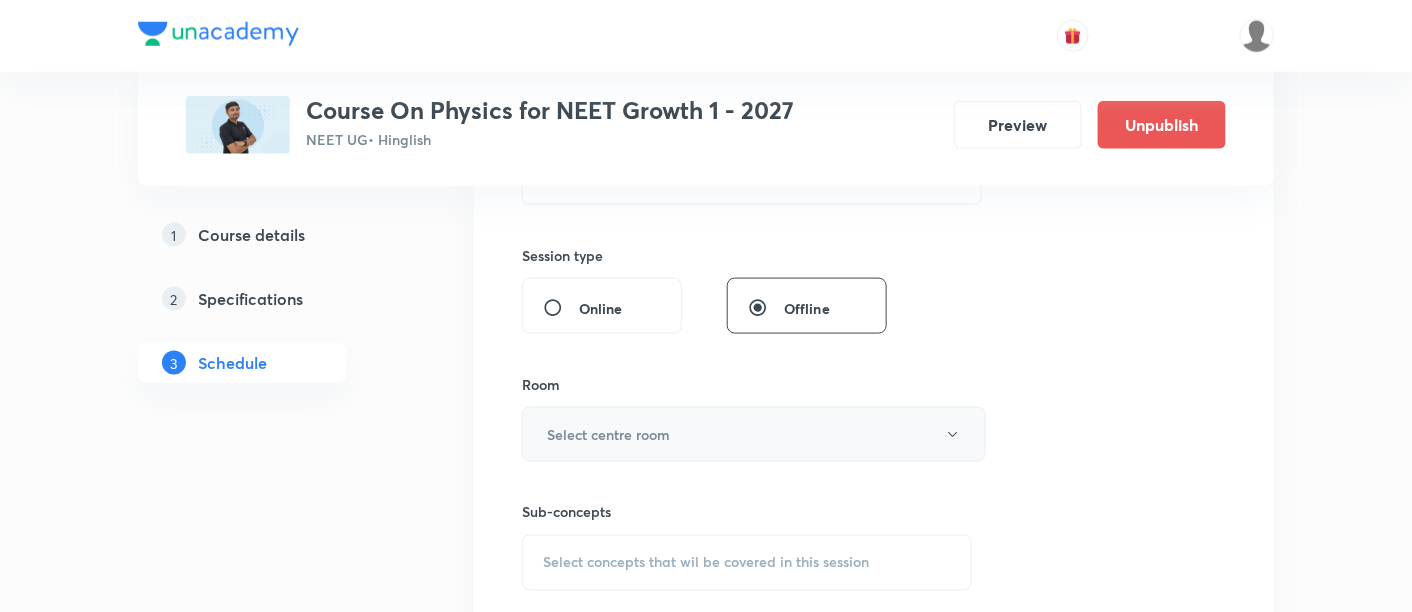 click on "Select centre room" at bounding box center (754, 434) 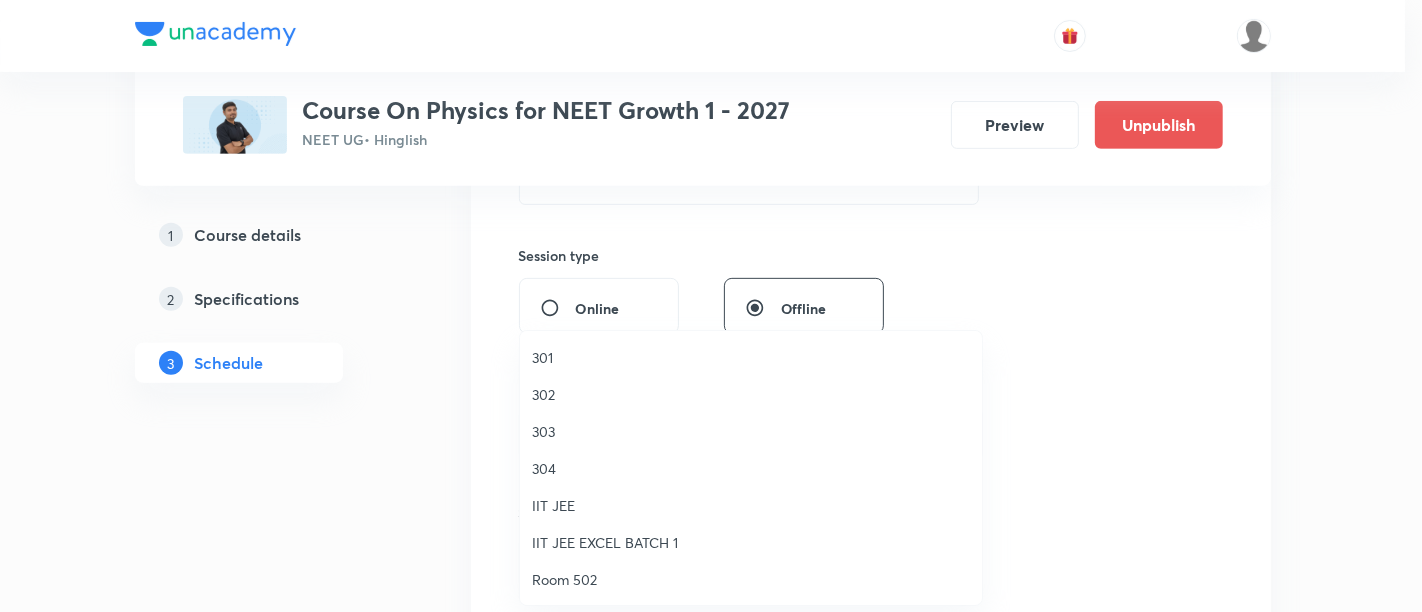 click on "301" at bounding box center (751, 357) 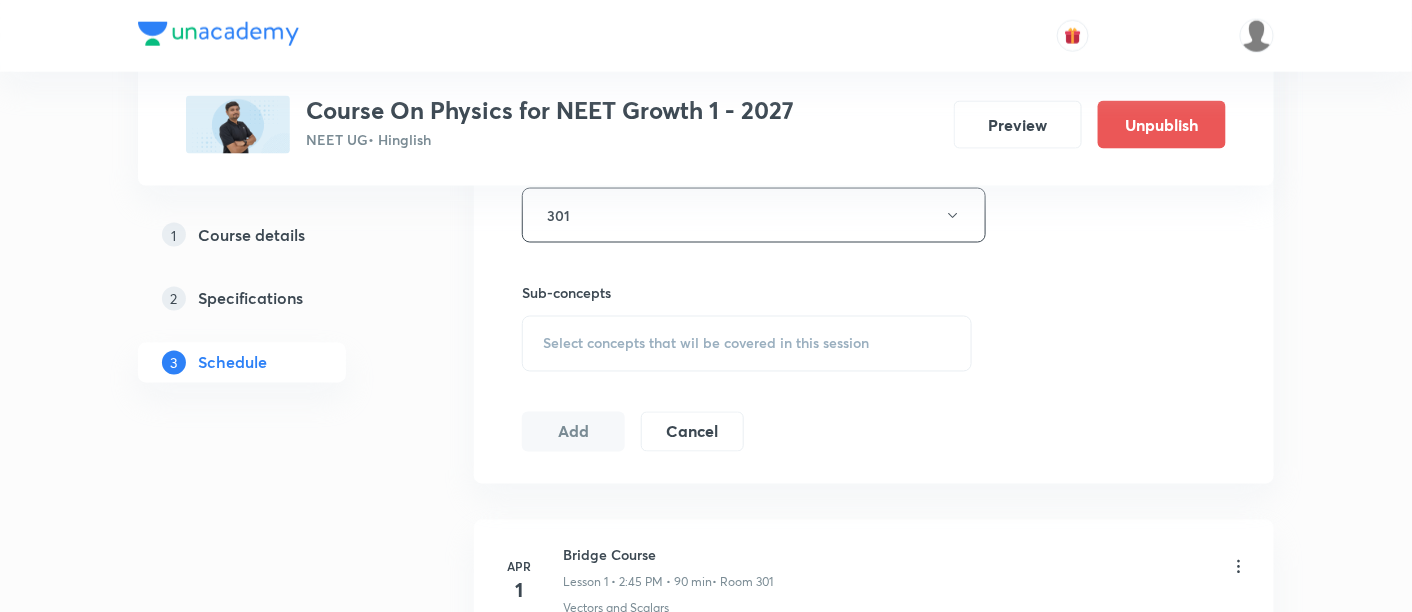 scroll, scrollTop: 929, scrollLeft: 0, axis: vertical 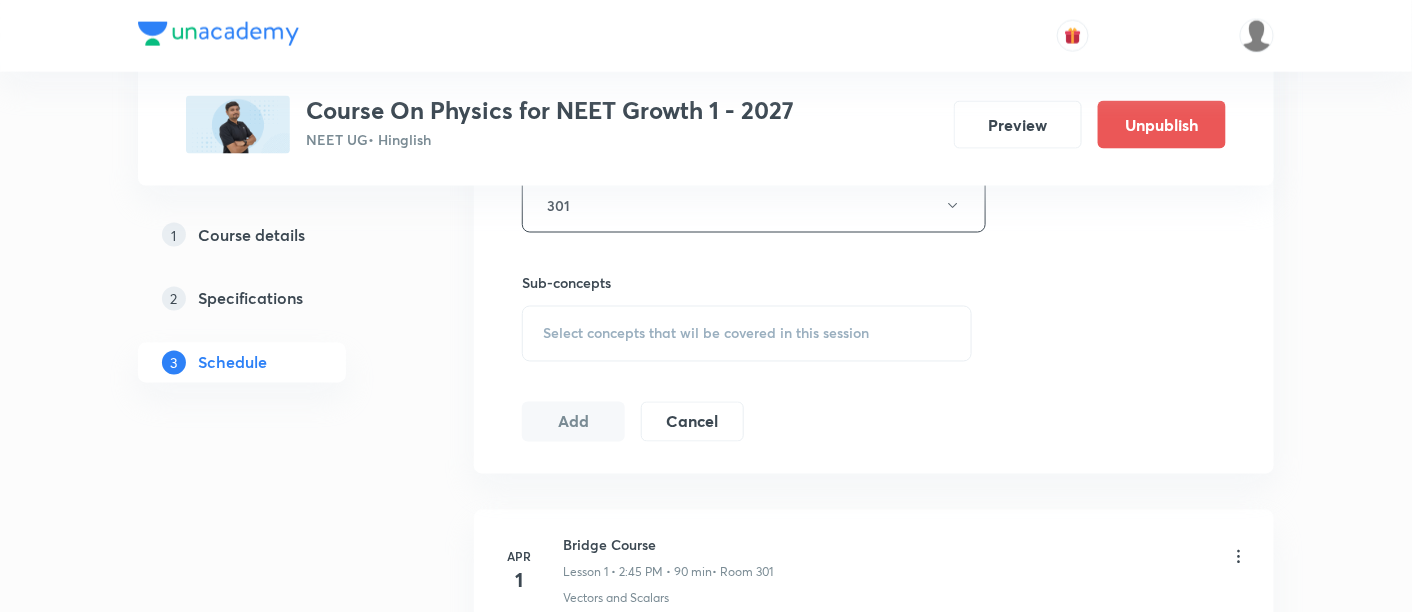 click on "Select concepts that wil be covered in this session" at bounding box center (706, 334) 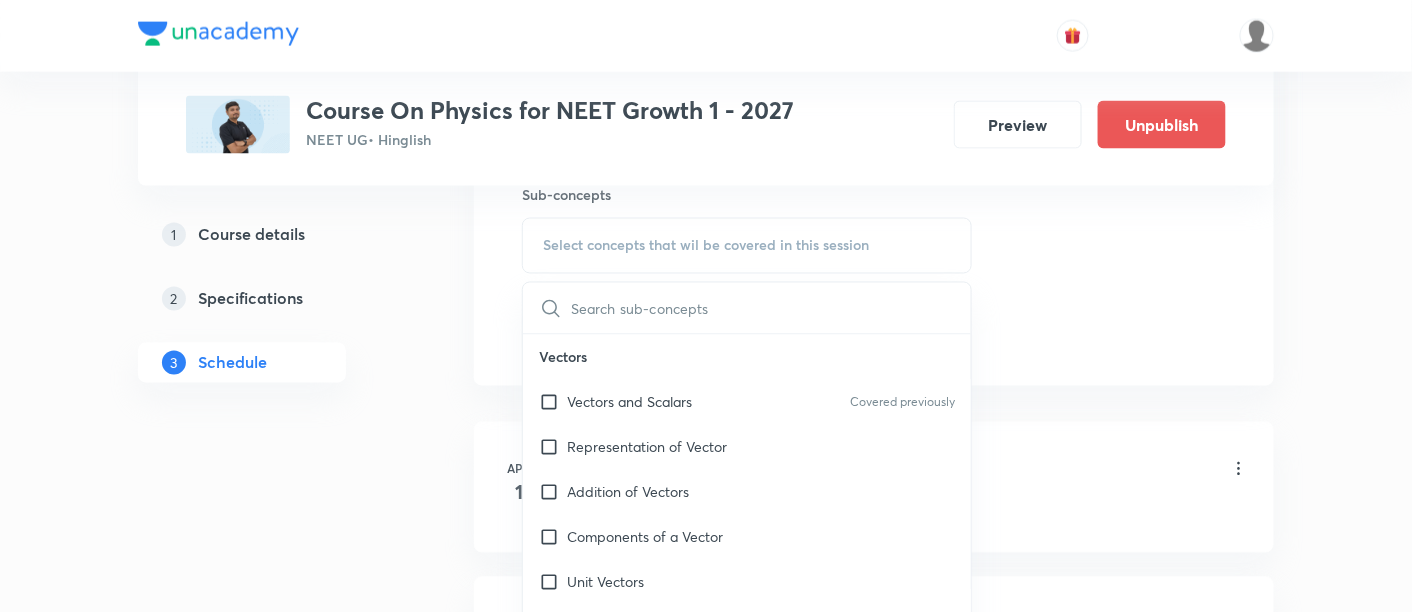 scroll, scrollTop: 1033, scrollLeft: 0, axis: vertical 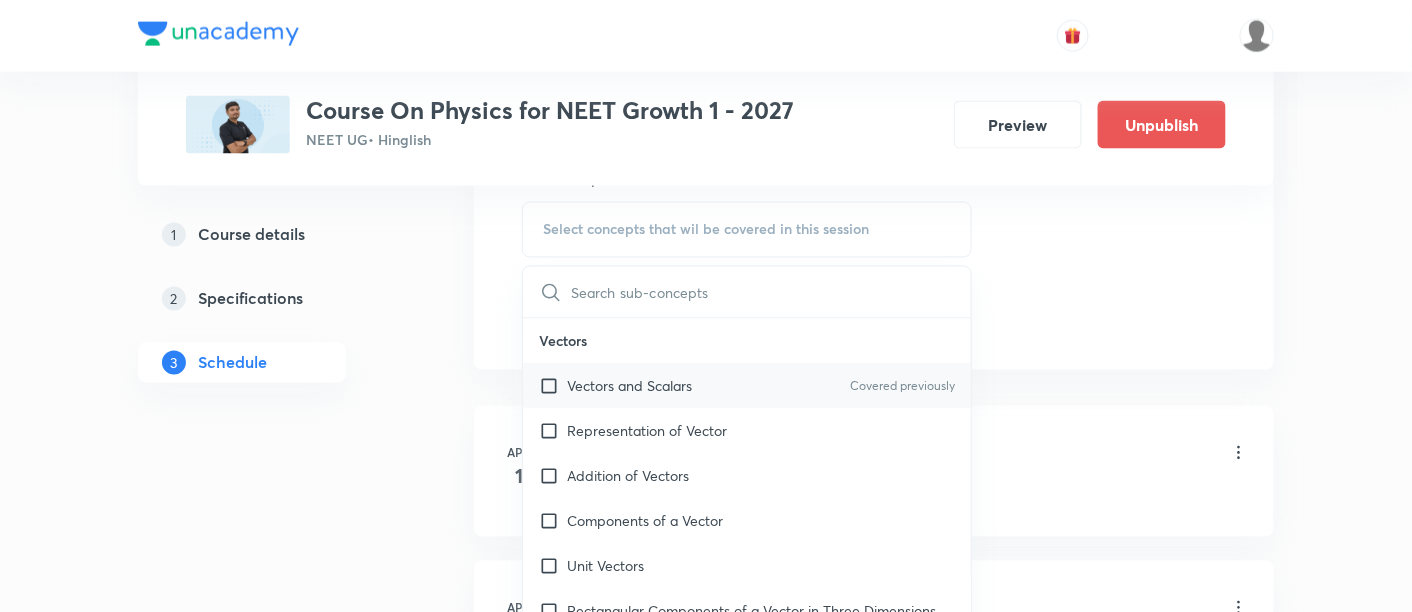 click on "Vectors and Scalars" at bounding box center (629, 386) 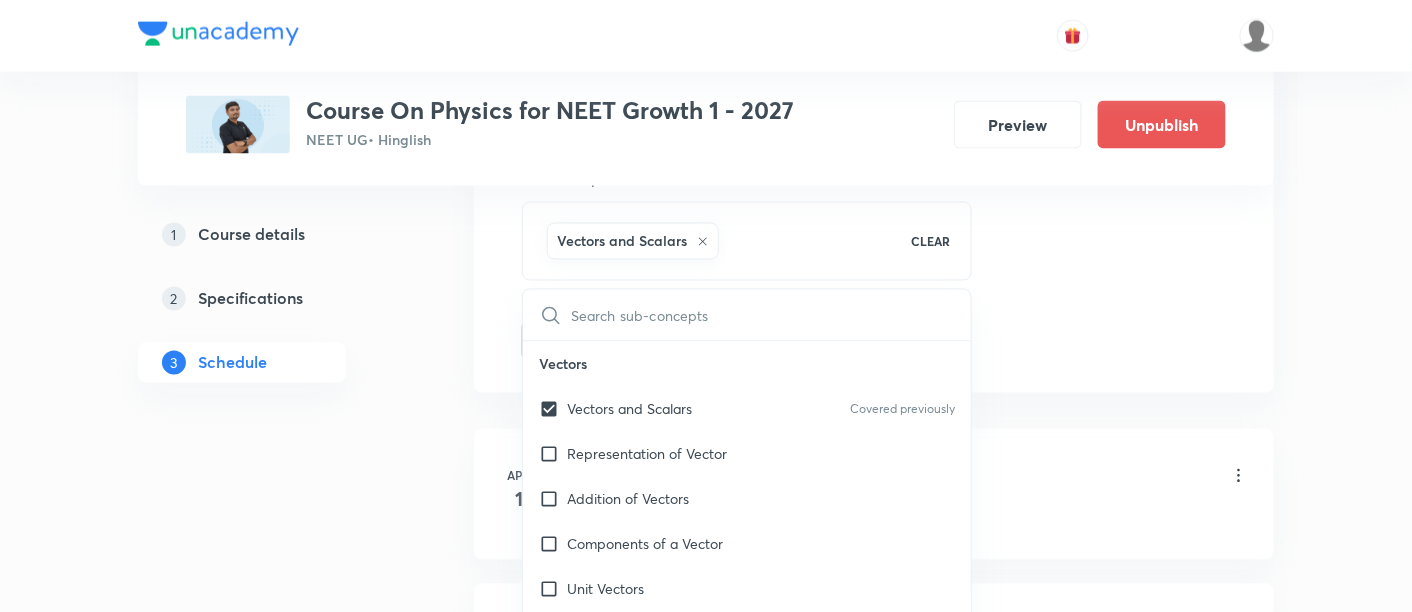 click on "Session  61 Live class Session title 42/99 Newton's Law of Motion and Friction -06/10 ​ Schedule for Jul 18, 2025, 6:15 PM ​ Duration (in minutes) 90 ​   Session type Online Offline Room 301 Sub-concepts Vectors and Scalars  CLEAR ​ Vectors Vectors and Scalars  Covered previously Representation of Vector  Addition of Vectors Components of a Vector Unit Vectors Rectangular Components of a Vector in Three Dimensions  Position Vector Displacement Vector Product of Two Vectors Change in Velocity Projectile Motion Minimum Velocity & Angle to Hit a Given Point Motion in a Straight Line Translatory Motion  Frame of Reference  Trajectory  Displacement and Distance  Velocity and Speed  Acceleration  Motion in a Straight Line  One- Dimensional Motion in a Vertical Line  Motion Upon an Inclined Plane  Relative Motion in One dimension Graphs in Motion in One Dimension Newtons Equation Of Motion Graphs In Motion In One-D One Dimensional Motion In Vertical Line Horizontal Range And Maximum Height Projectile Motion" at bounding box center [874, -120] 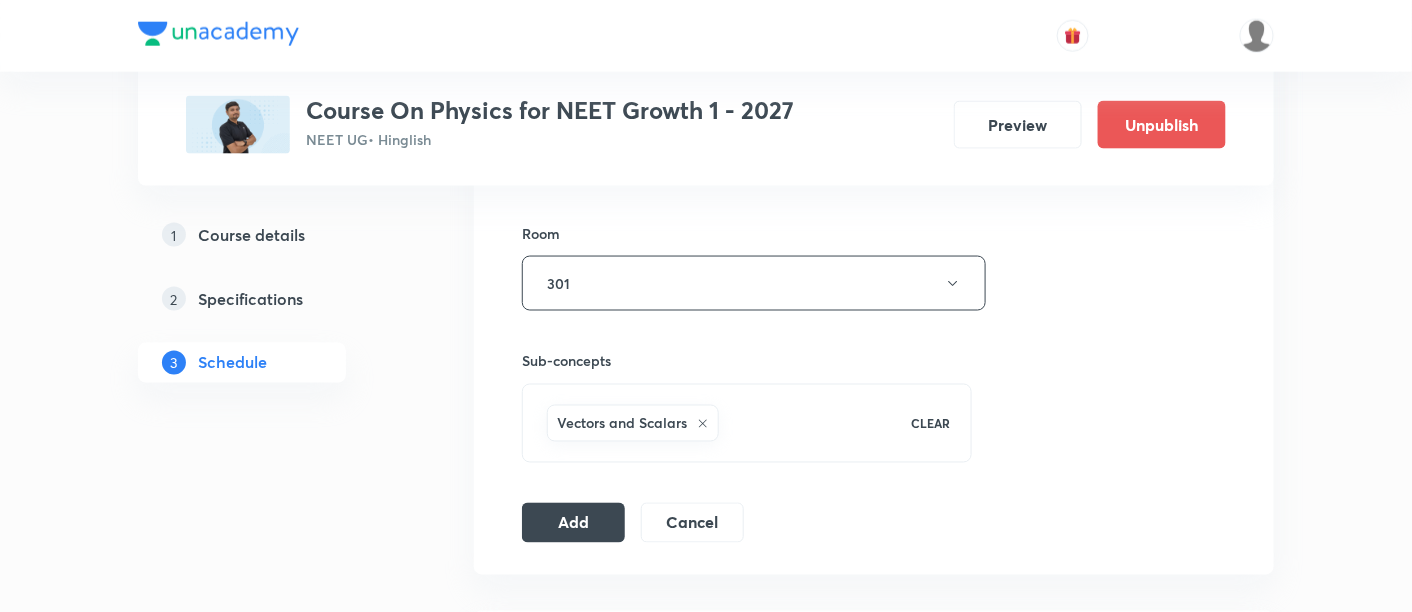 scroll, scrollTop: 854, scrollLeft: 0, axis: vertical 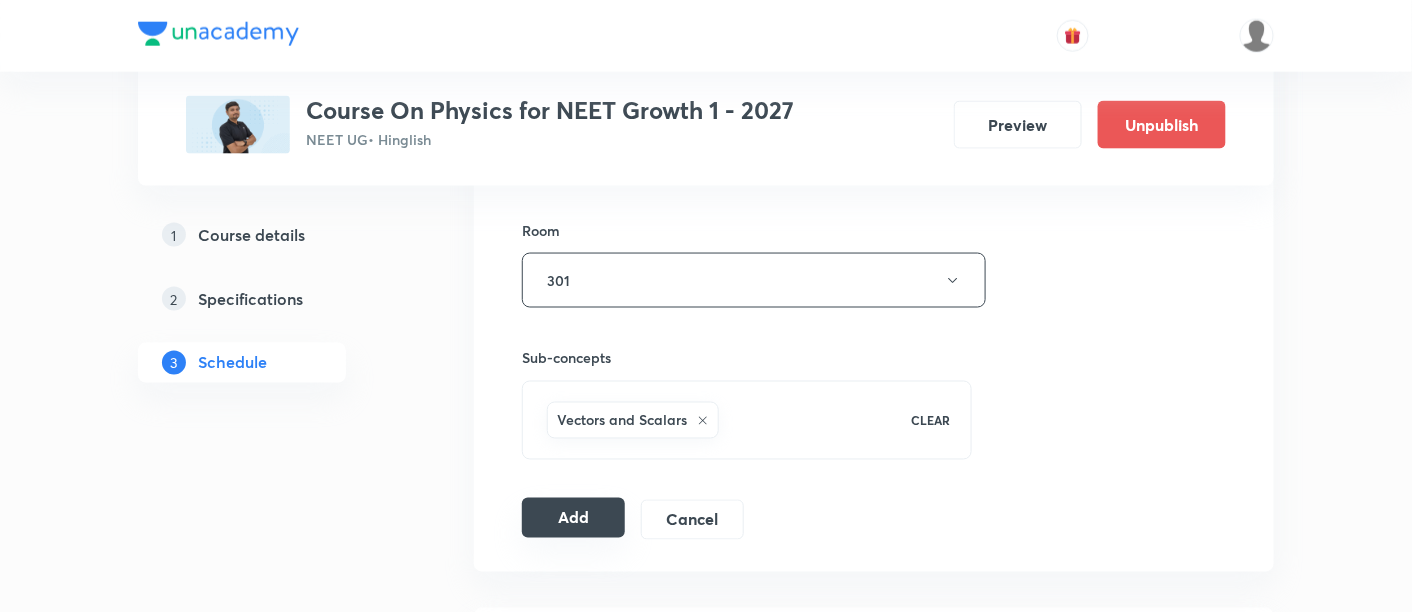 click on "Add" at bounding box center (573, 518) 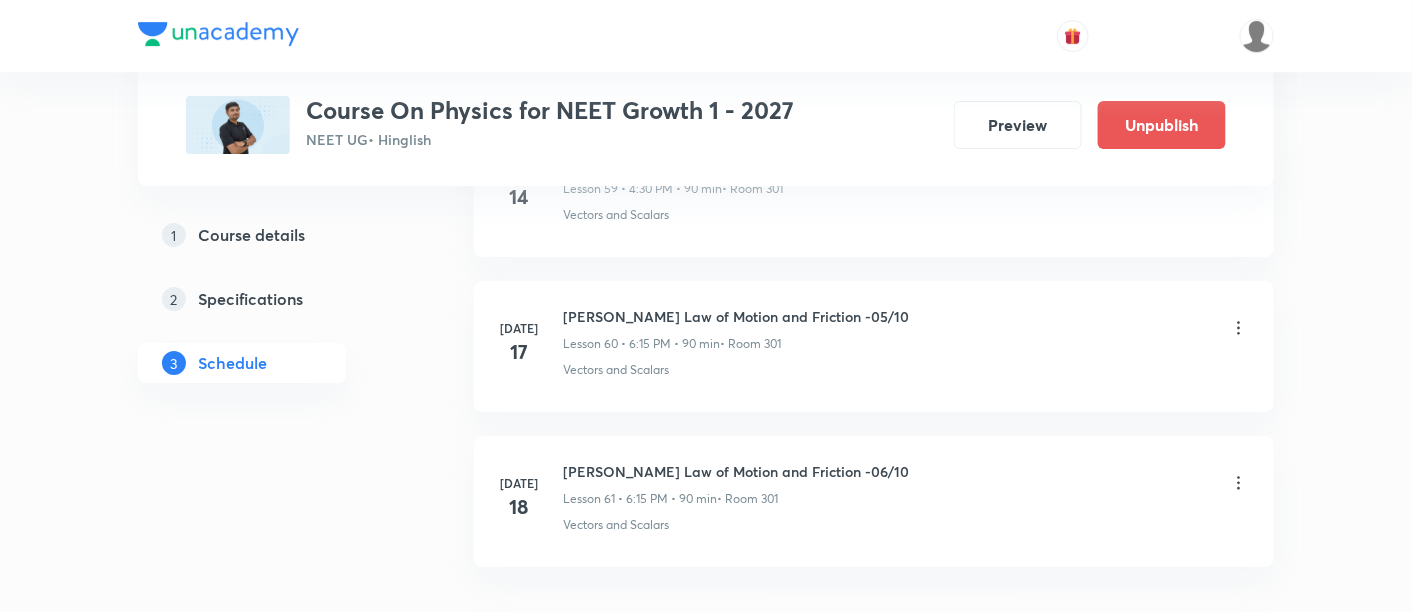 scroll, scrollTop: 9492, scrollLeft: 0, axis: vertical 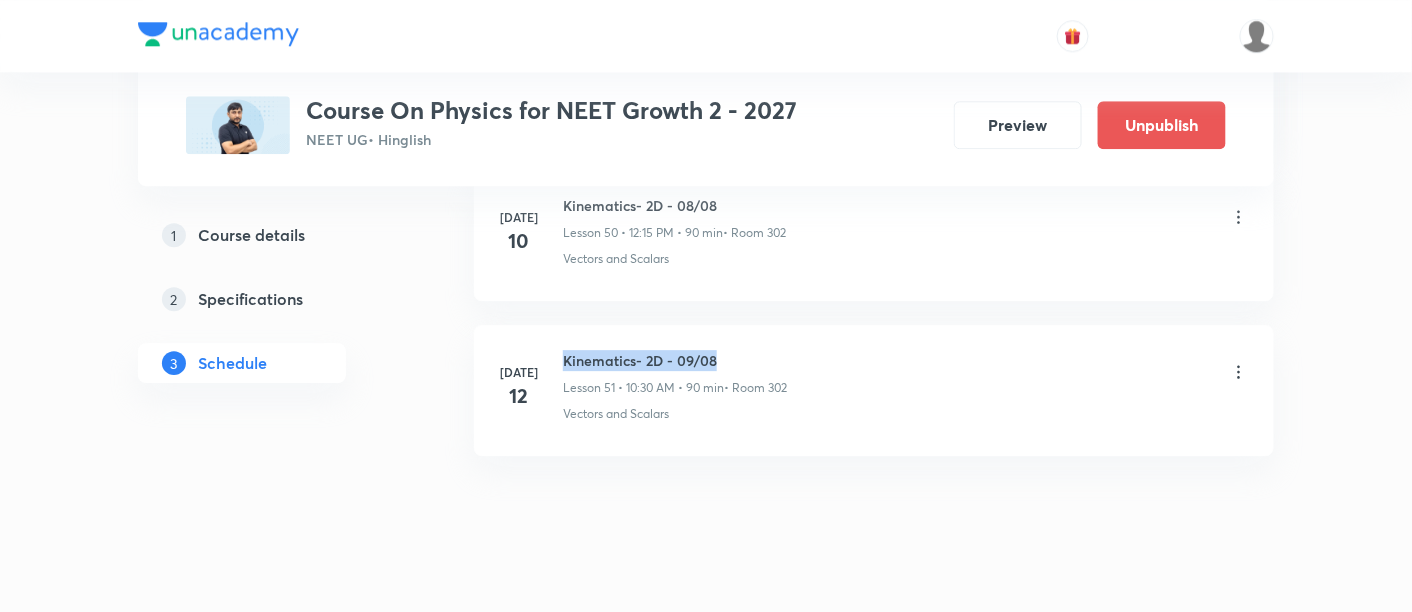 drag, startPoint x: 564, startPoint y: 327, endPoint x: 752, endPoint y: 327, distance: 188 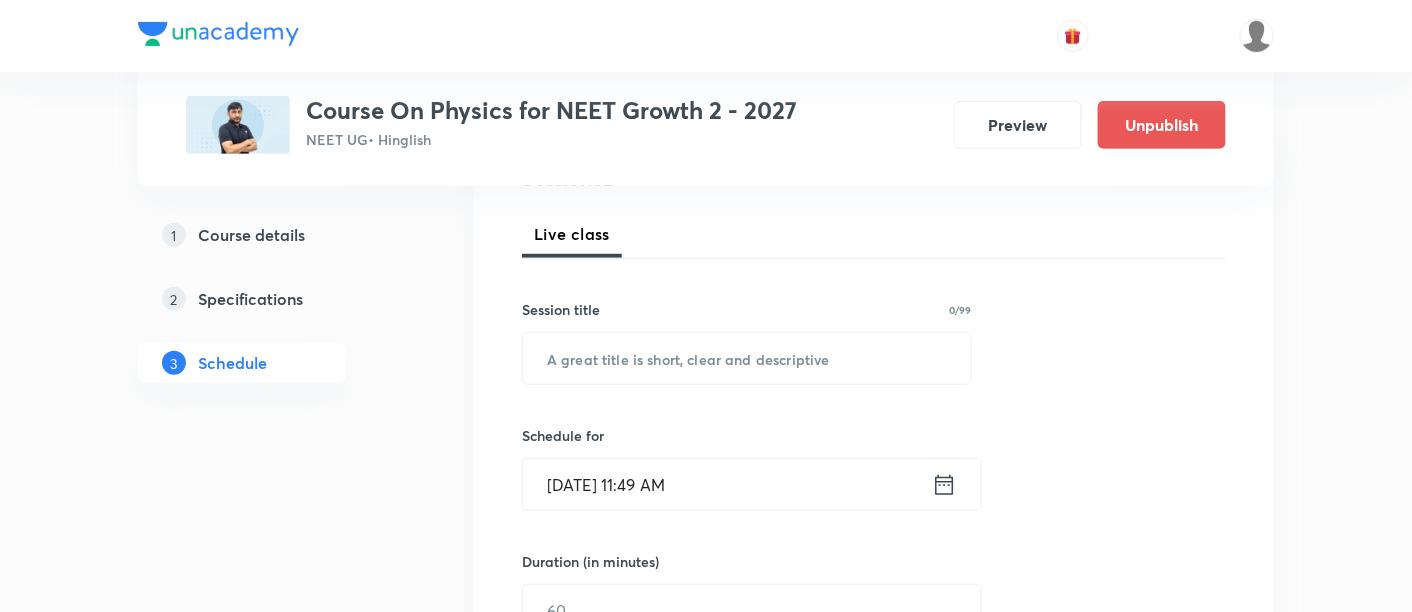 scroll, scrollTop: 270, scrollLeft: 0, axis: vertical 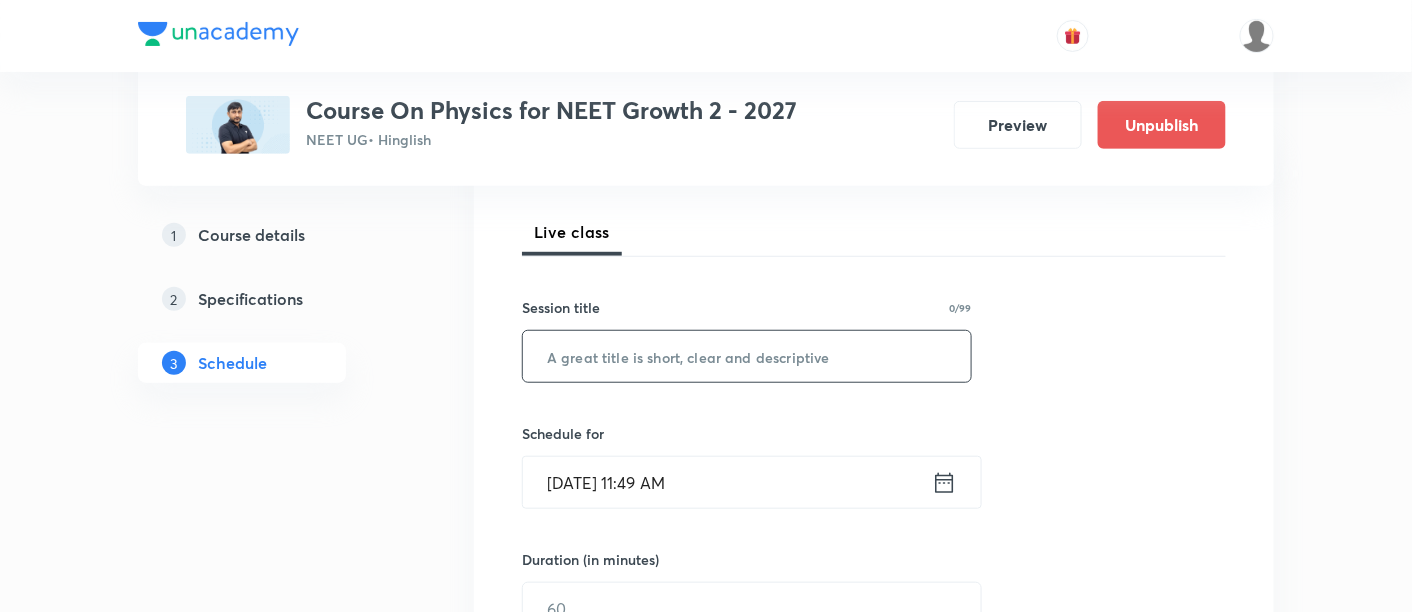 click at bounding box center (747, 356) 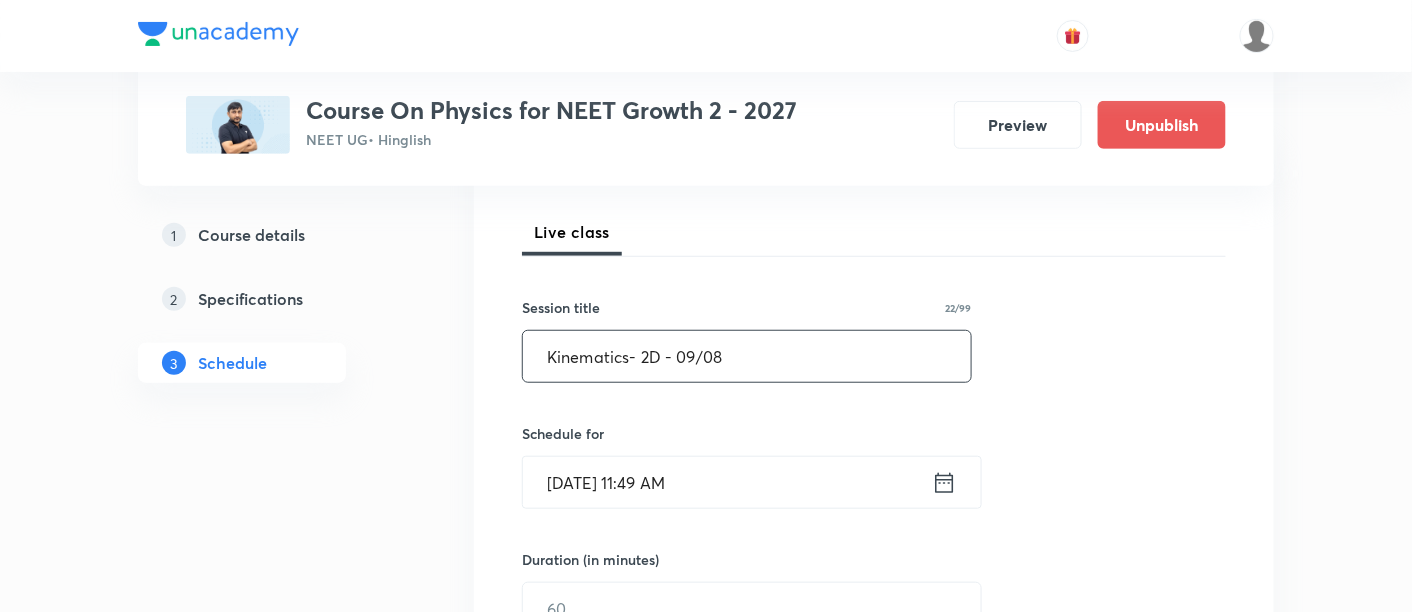 click on "Kinematics- 2D - 09/08" at bounding box center (747, 356) 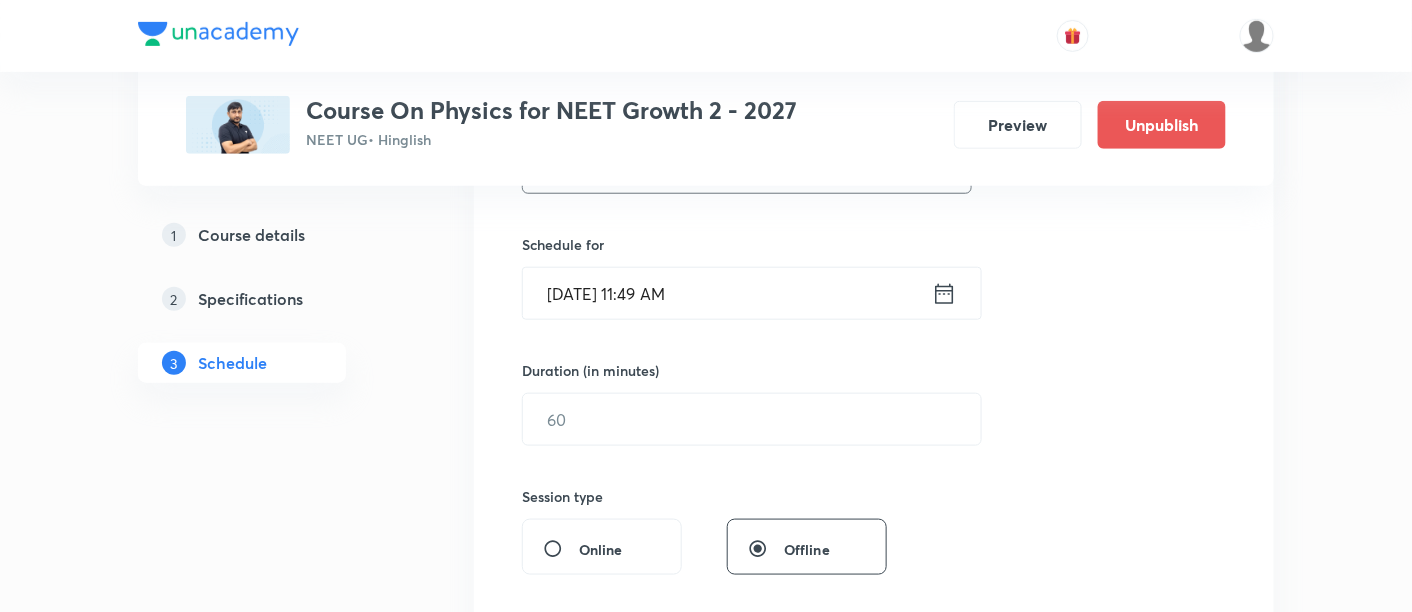 scroll, scrollTop: 466, scrollLeft: 0, axis: vertical 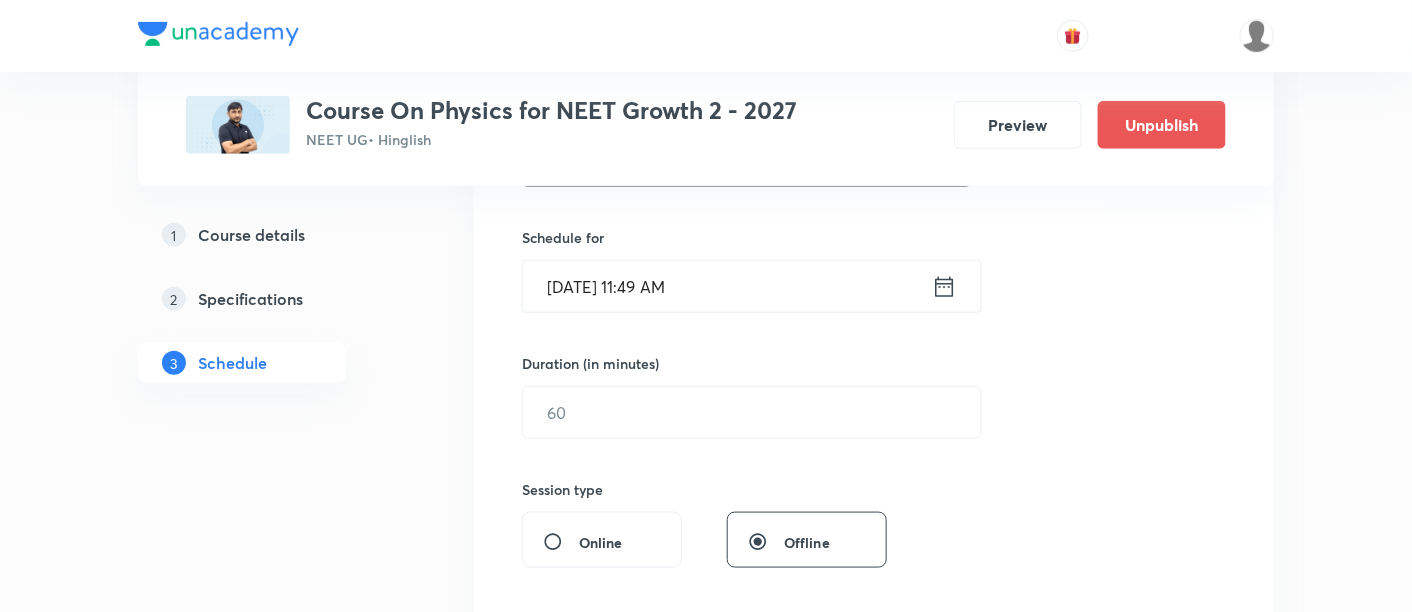 type on "Kinematics- 2D - 10/08" 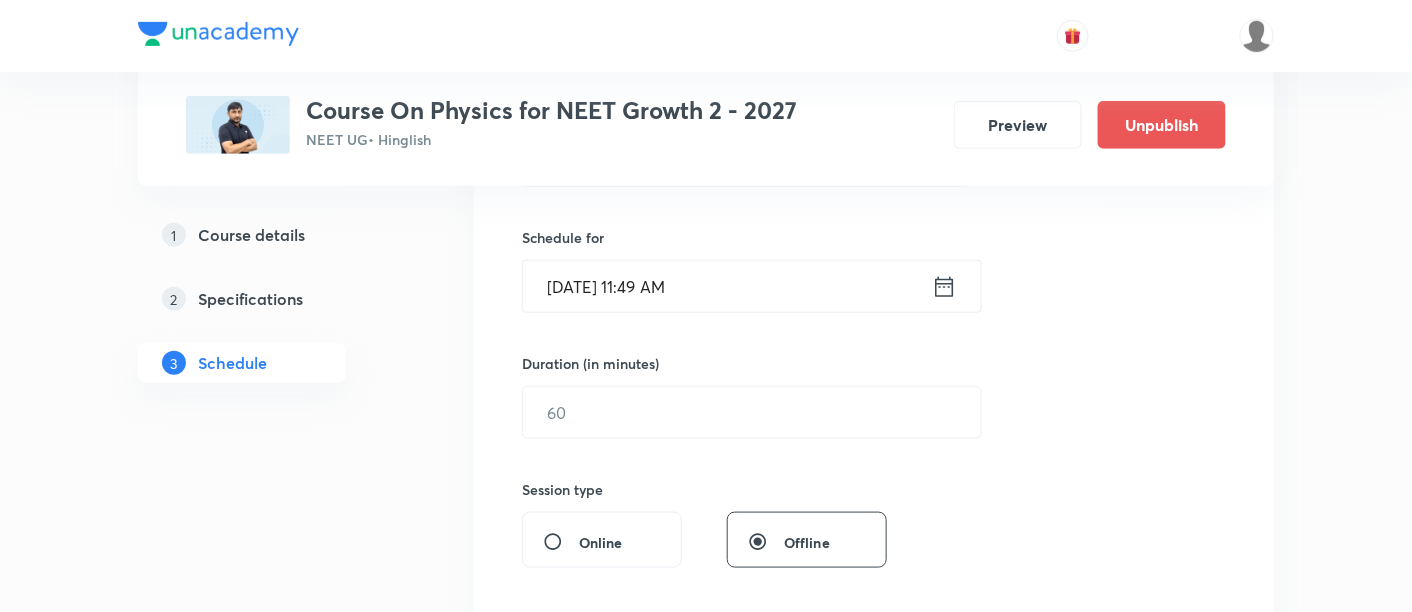 click 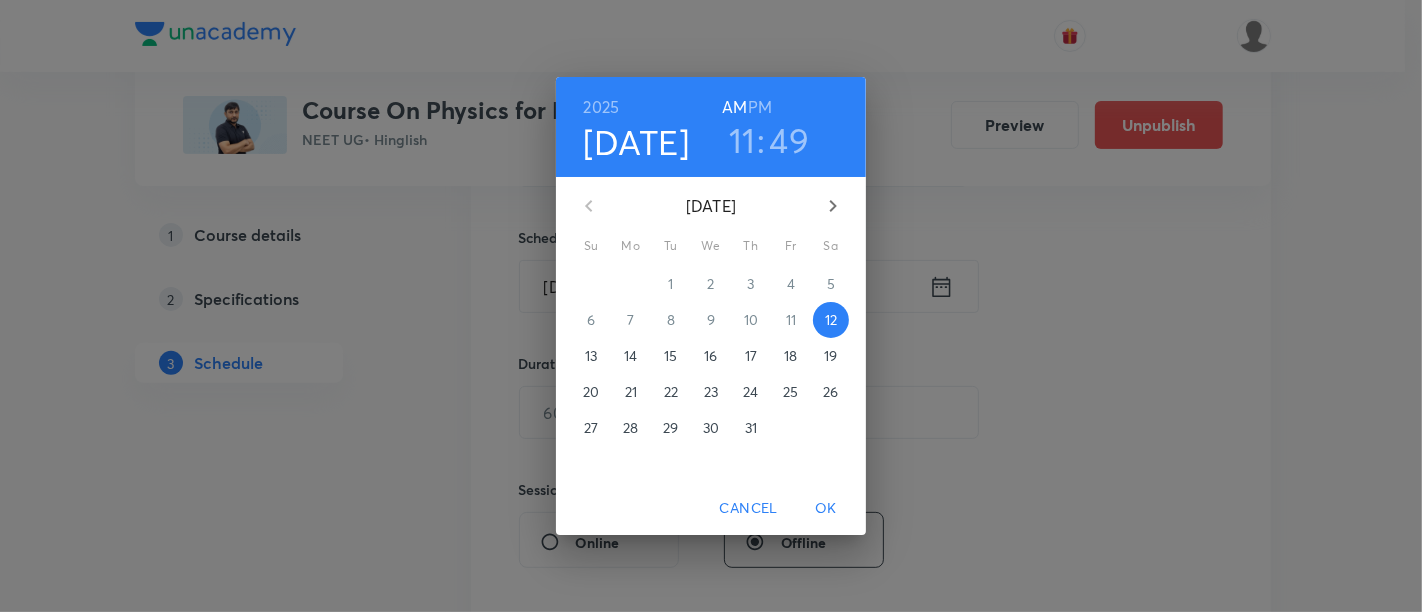 click on "14" at bounding box center (630, 356) 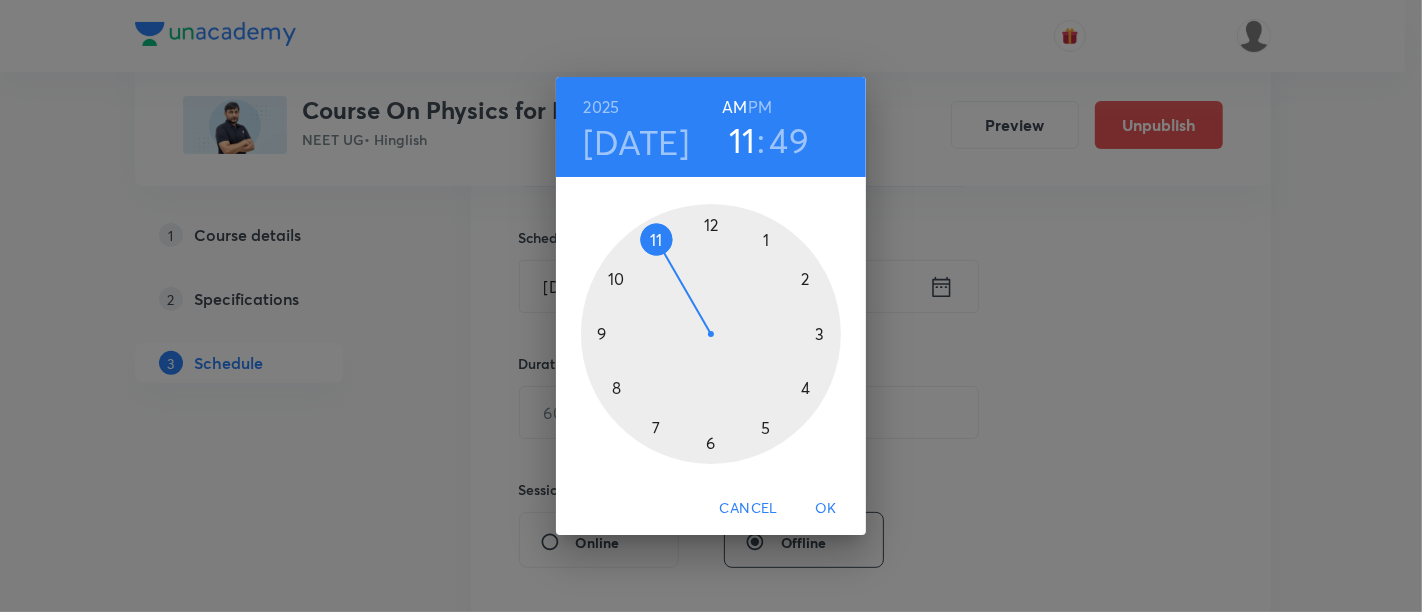 click at bounding box center [711, 334] 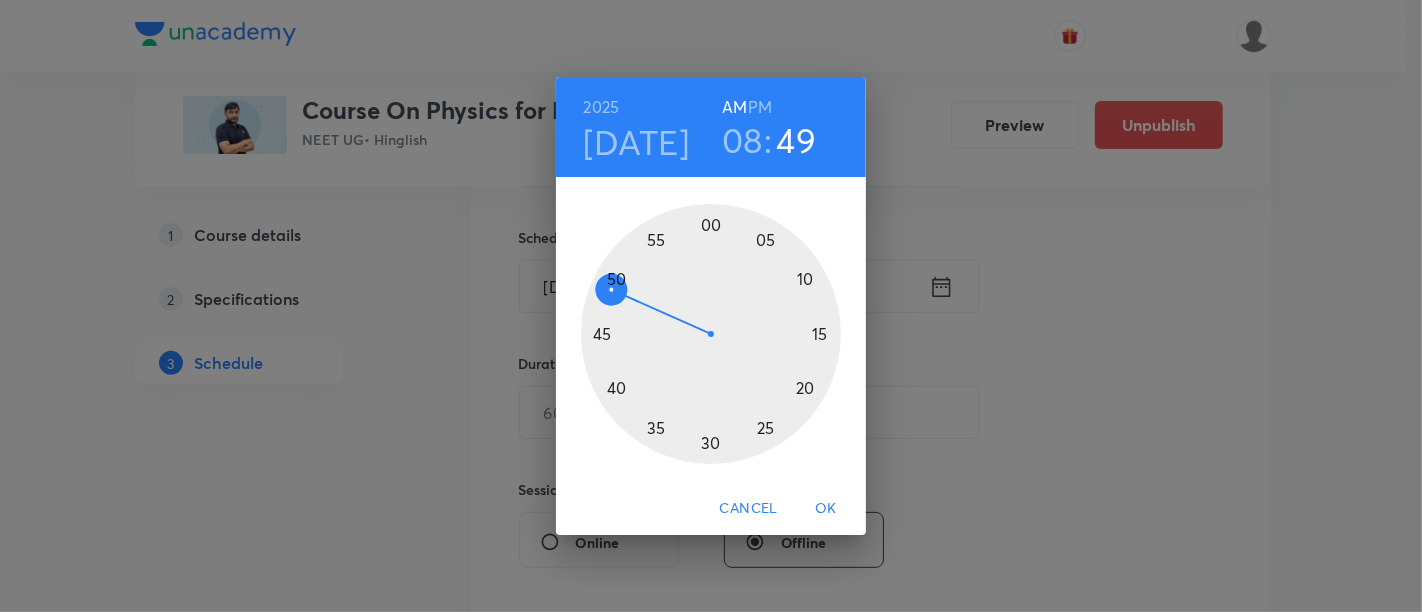 click at bounding box center [711, 334] 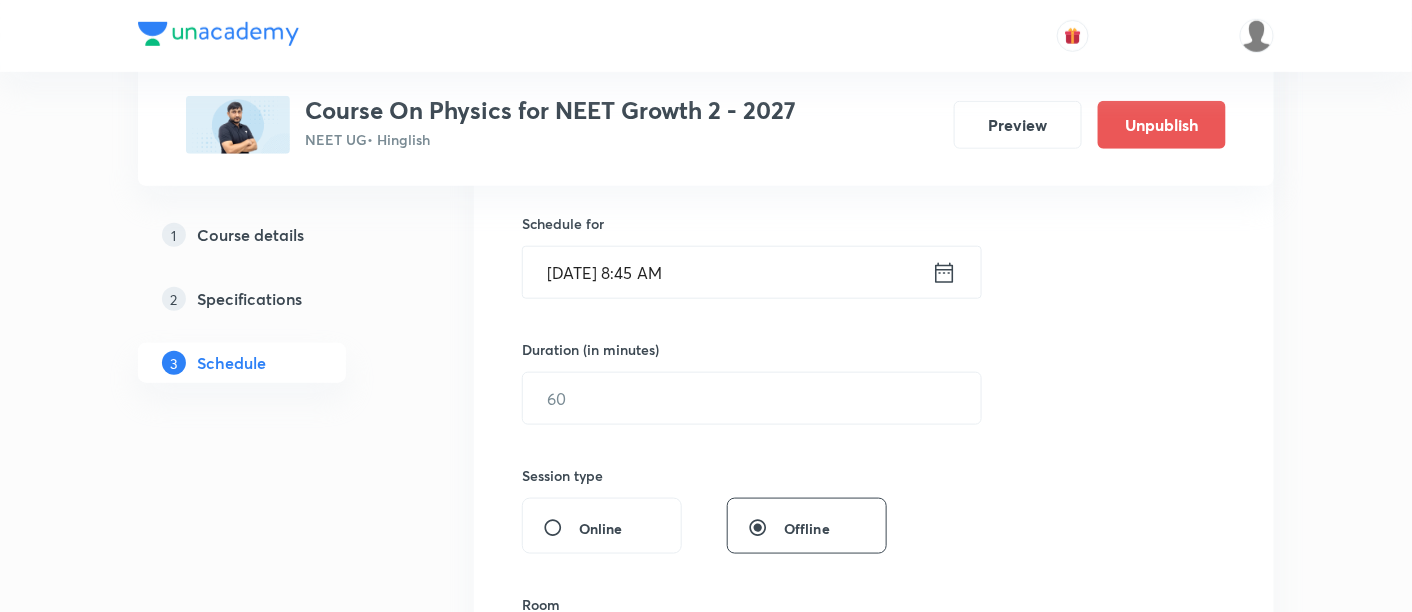scroll, scrollTop: 492, scrollLeft: 0, axis: vertical 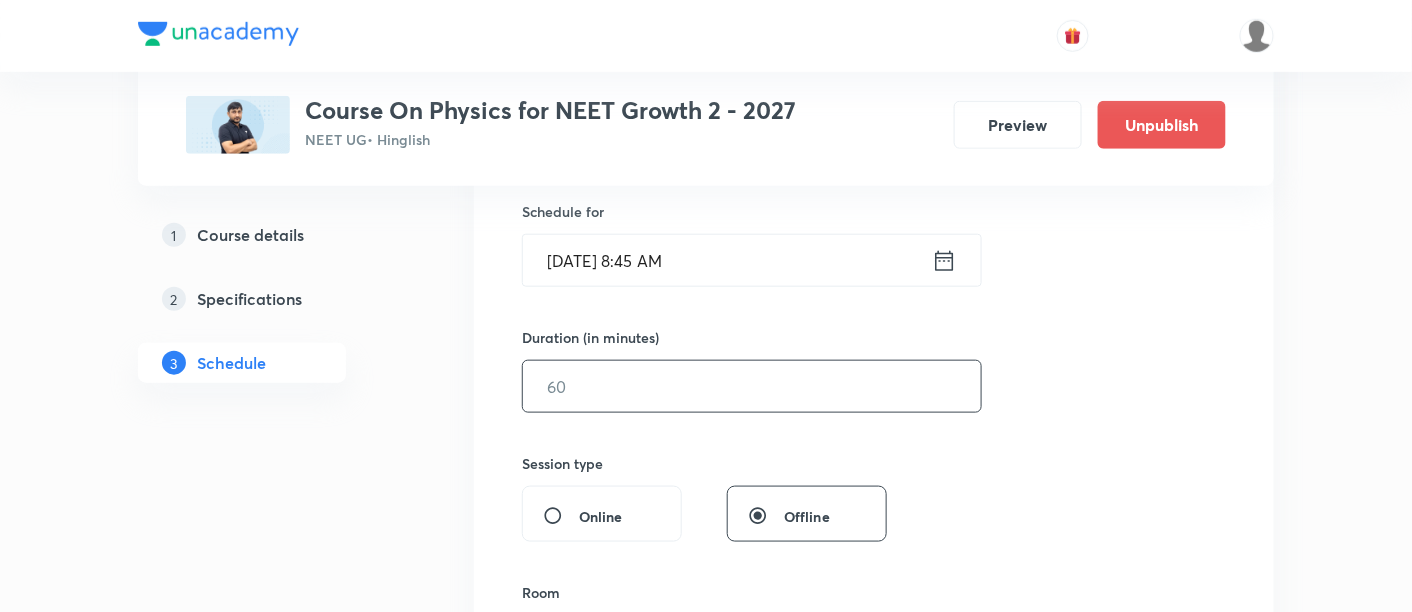 click at bounding box center [752, 386] 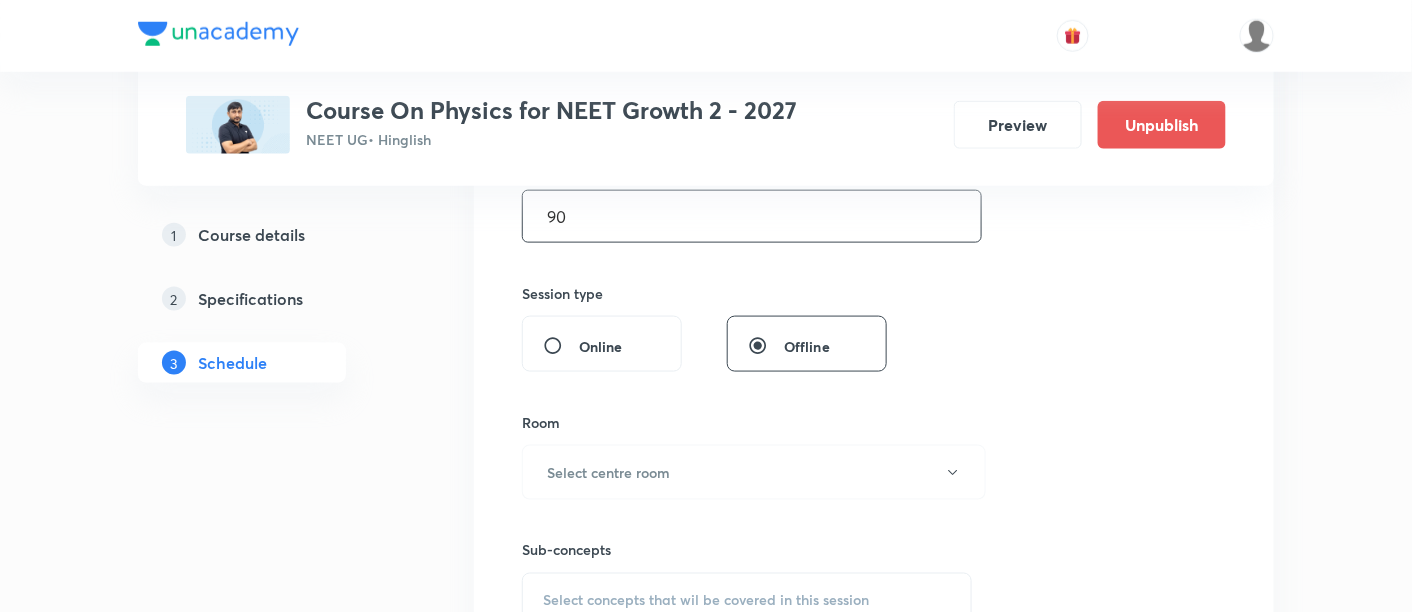 scroll, scrollTop: 670, scrollLeft: 0, axis: vertical 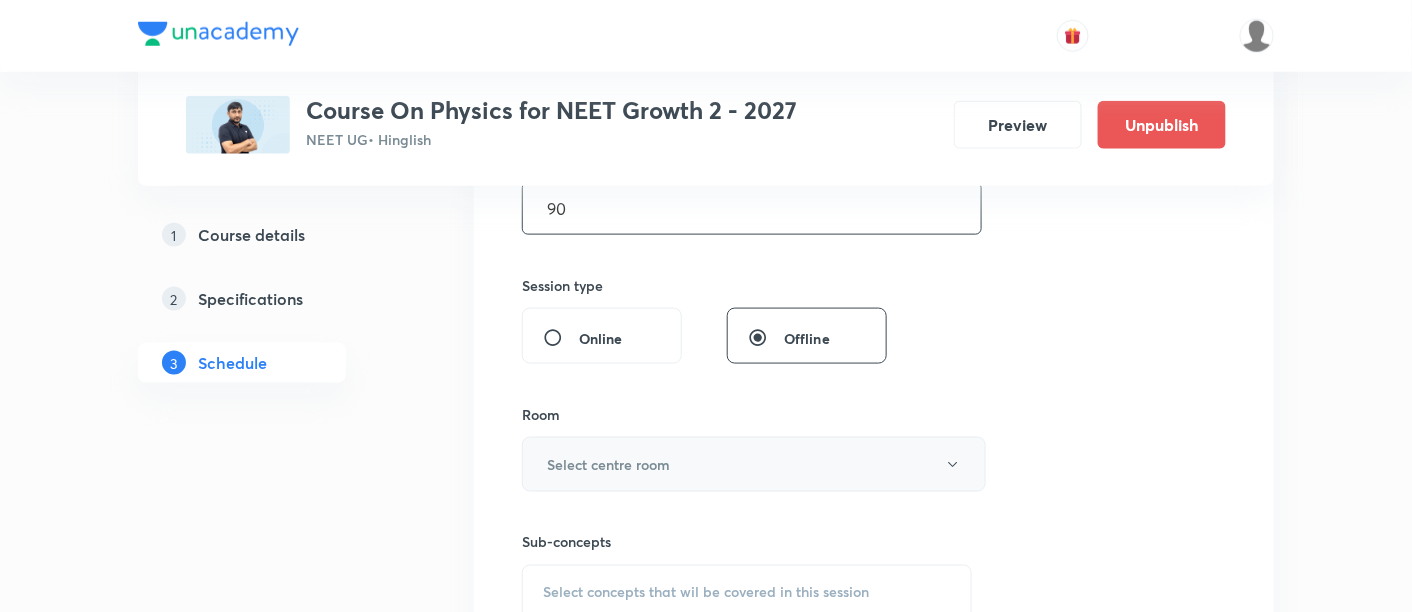 type on "90" 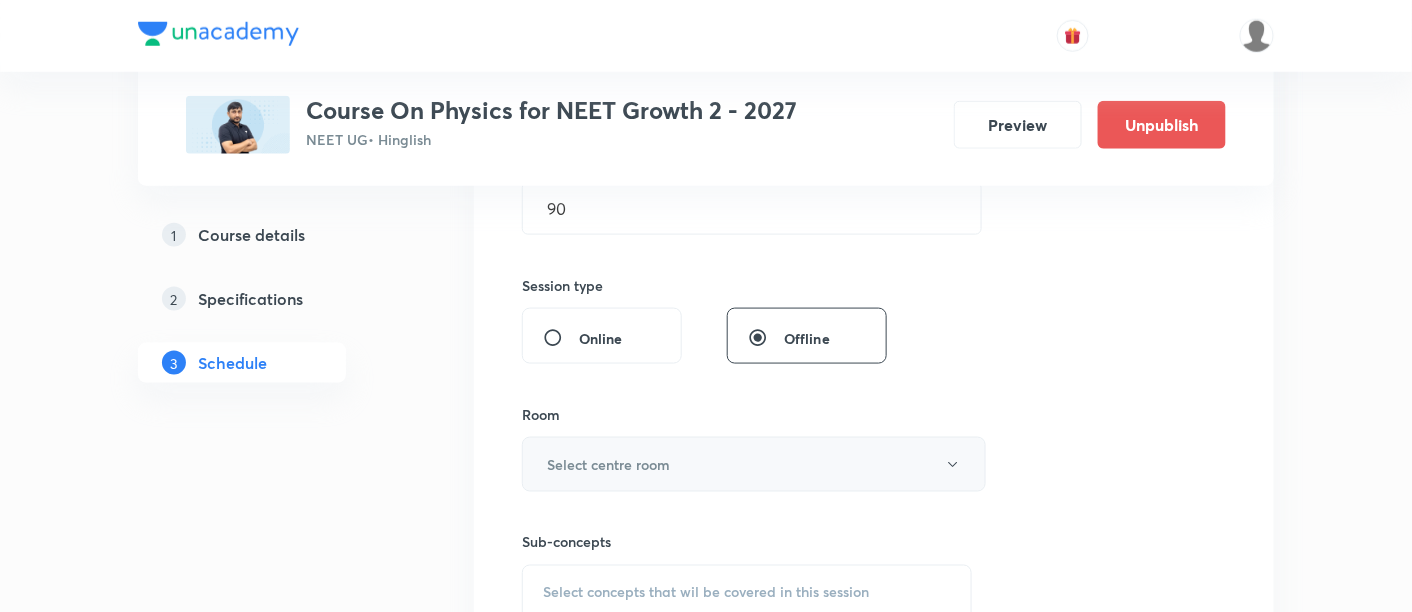 click on "Select centre room" at bounding box center (608, 464) 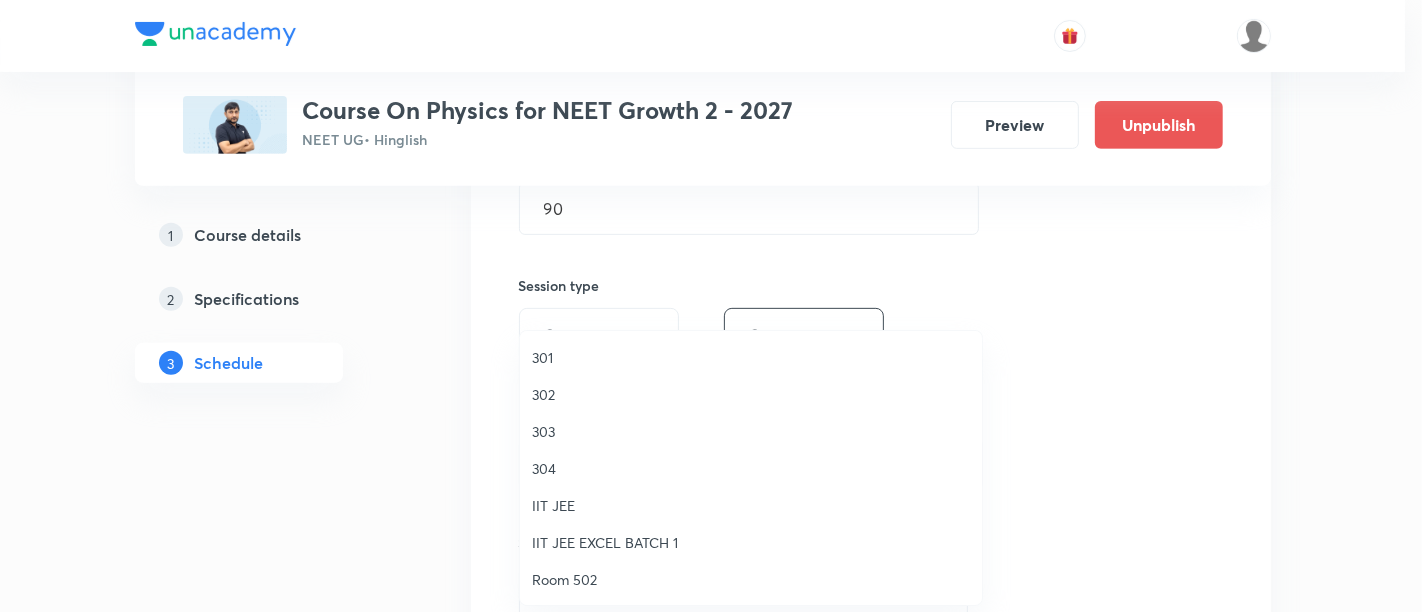 click on "302" at bounding box center [751, 394] 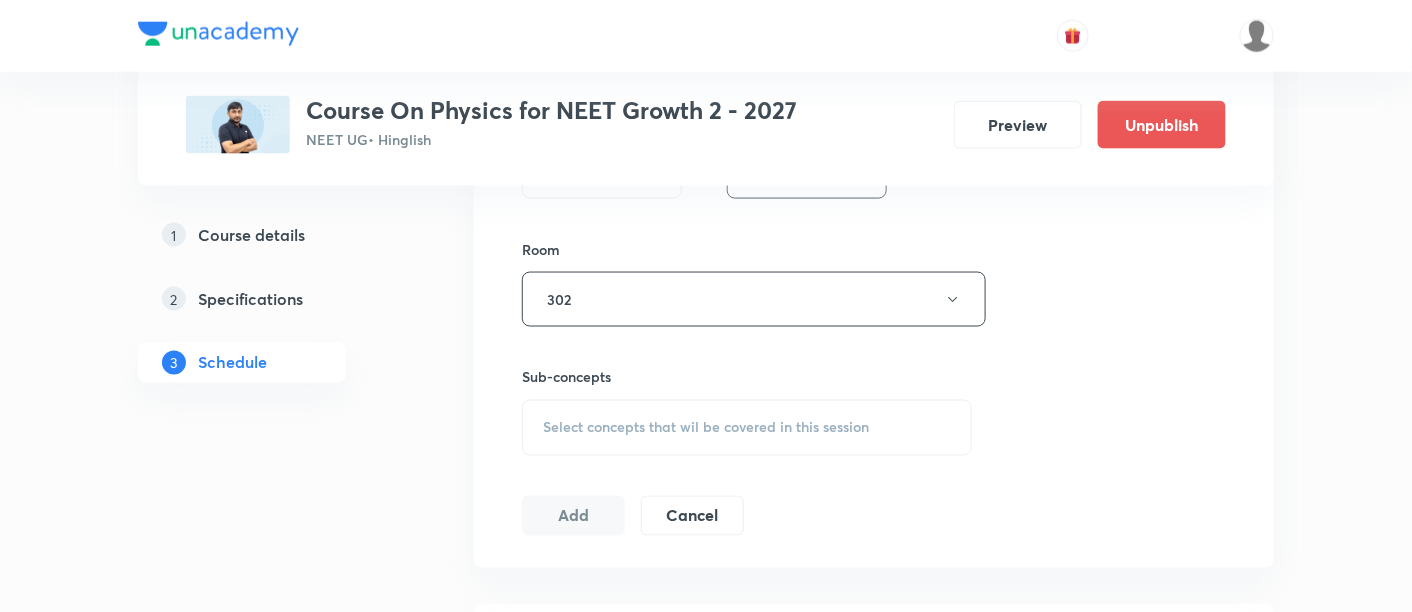 scroll, scrollTop: 855, scrollLeft: 0, axis: vertical 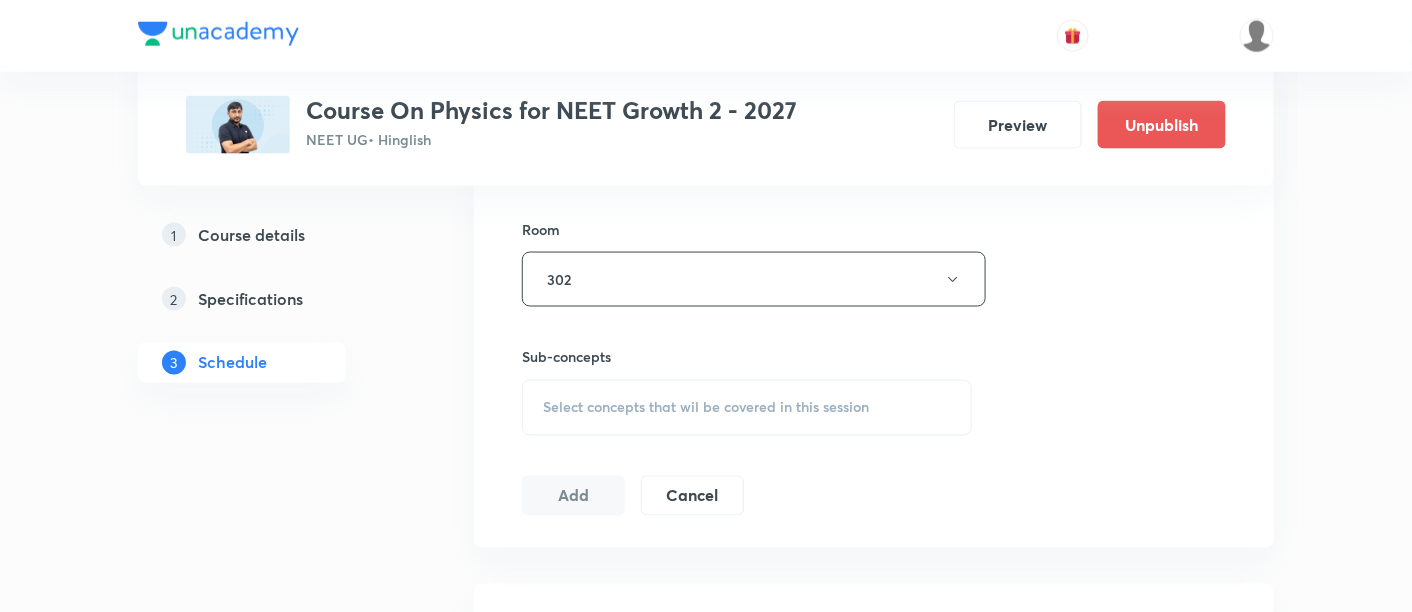 click on "Select concepts that wil be covered in this session" at bounding box center (706, 408) 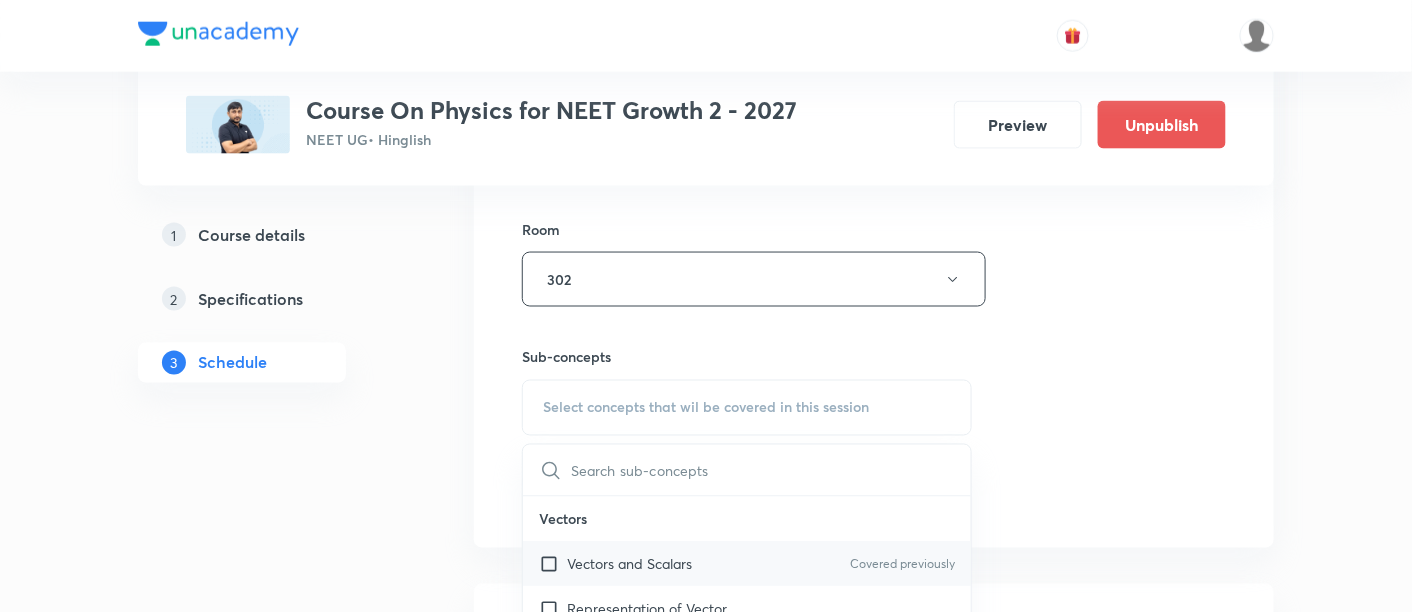 click on "Vectors and Scalars  Covered previously" at bounding box center [747, 564] 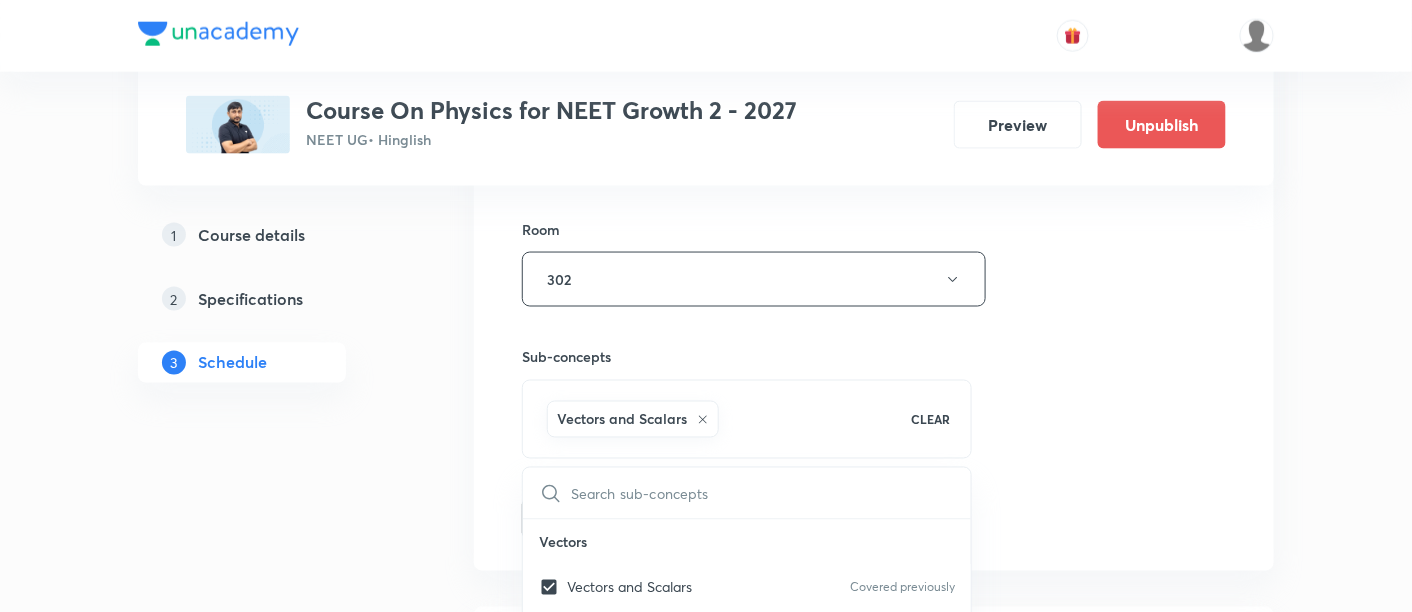 click on "Session  52 Live class Session title 22/99 Kinematics- 2D - 10/08 ​ Schedule for Jul 14, 2025, 8:45 AM ​ Duration (in minutes) 90 ​   Session type Online Offline Room 302 Sub-concepts Vectors and Scalars  CLEAR ​ Vectors Vectors and Scalars  Covered previously Representation of Vector  Addition of Vectors Components of a Vector Unit Vectors Rectangular Components of a Vector in Three Dimensions  Position Vector Displacement Vector Product of Two Vectors Change in Velocity Projectile Motion Minimum Velocity & Angle to Hit a Given Point Motion in a Straight Line Translatory Motion  Frame of Reference  Trajectory  Displacement and Distance  Velocity and Speed  Acceleration  Motion in a Straight Line  One- Dimensional Motion in a Vertical Line  Motion Upon an Inclined Plane  Relative Motion in One dimension Graphs in Motion in One Dimension Newtons Equation Of Motion Graphs In Motion In One-D One Dimensional Motion In Vertical Line Horizontal Range And Maximum Height Horizontal Range And Maximum Height" at bounding box center [874, 58] 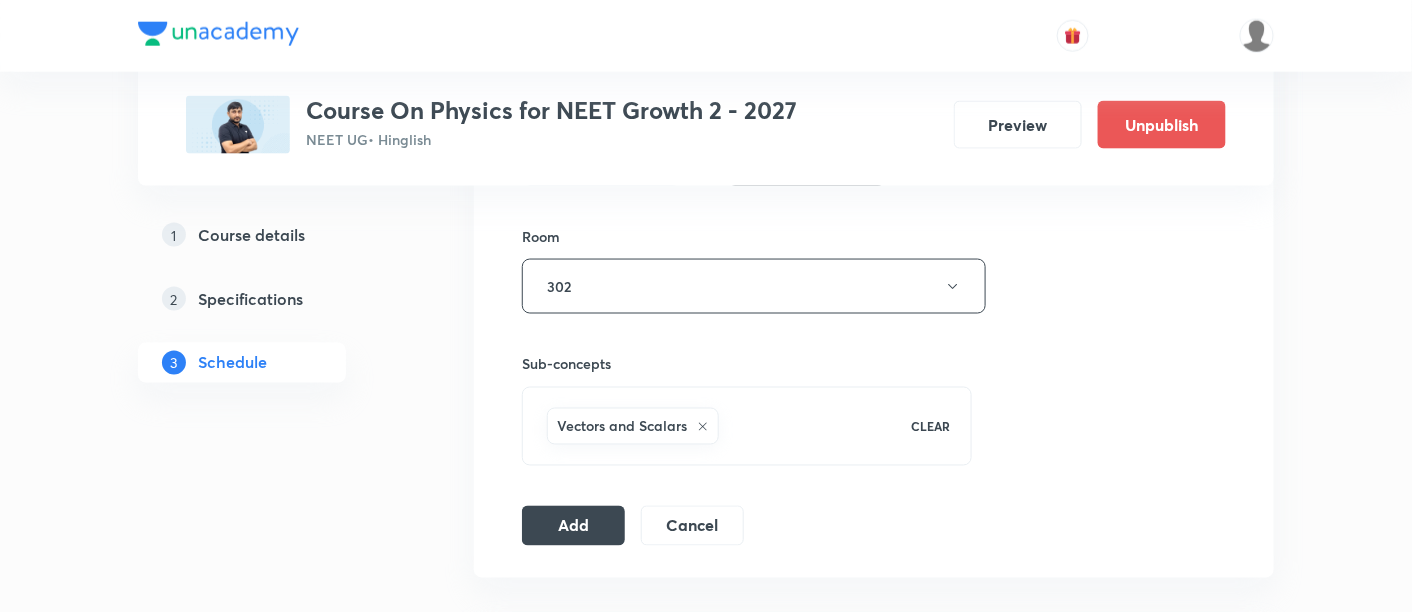 scroll, scrollTop: 855, scrollLeft: 0, axis: vertical 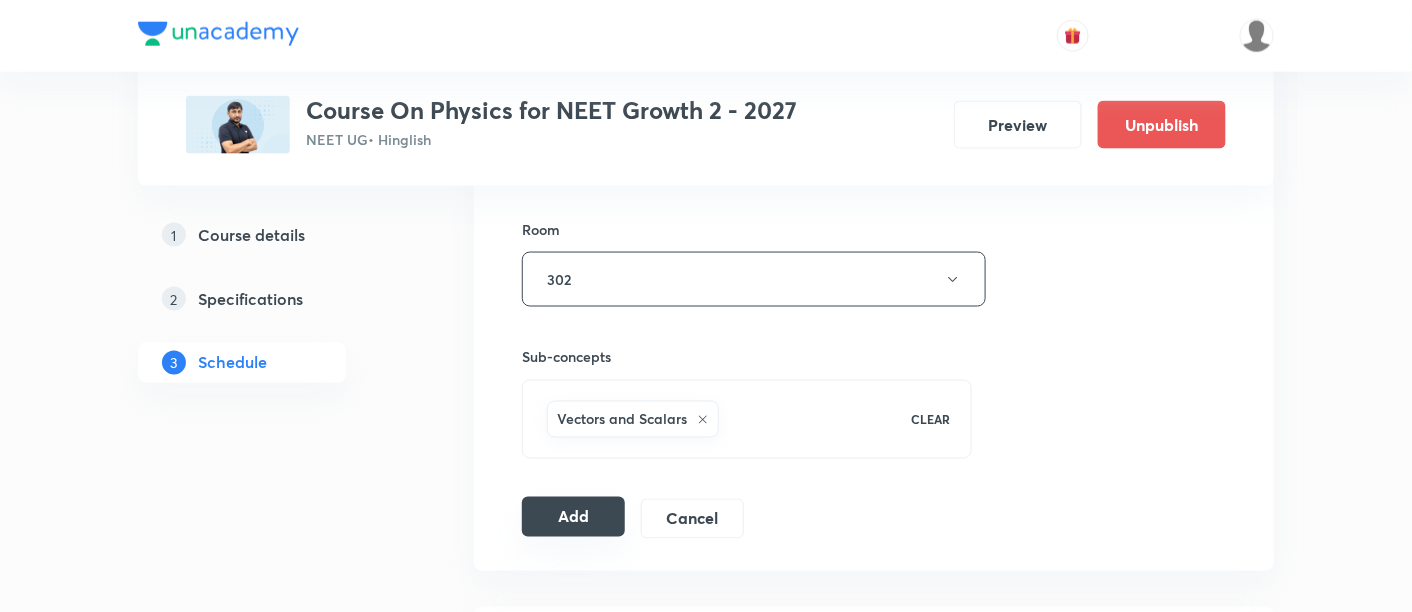 click on "Add" at bounding box center (573, 517) 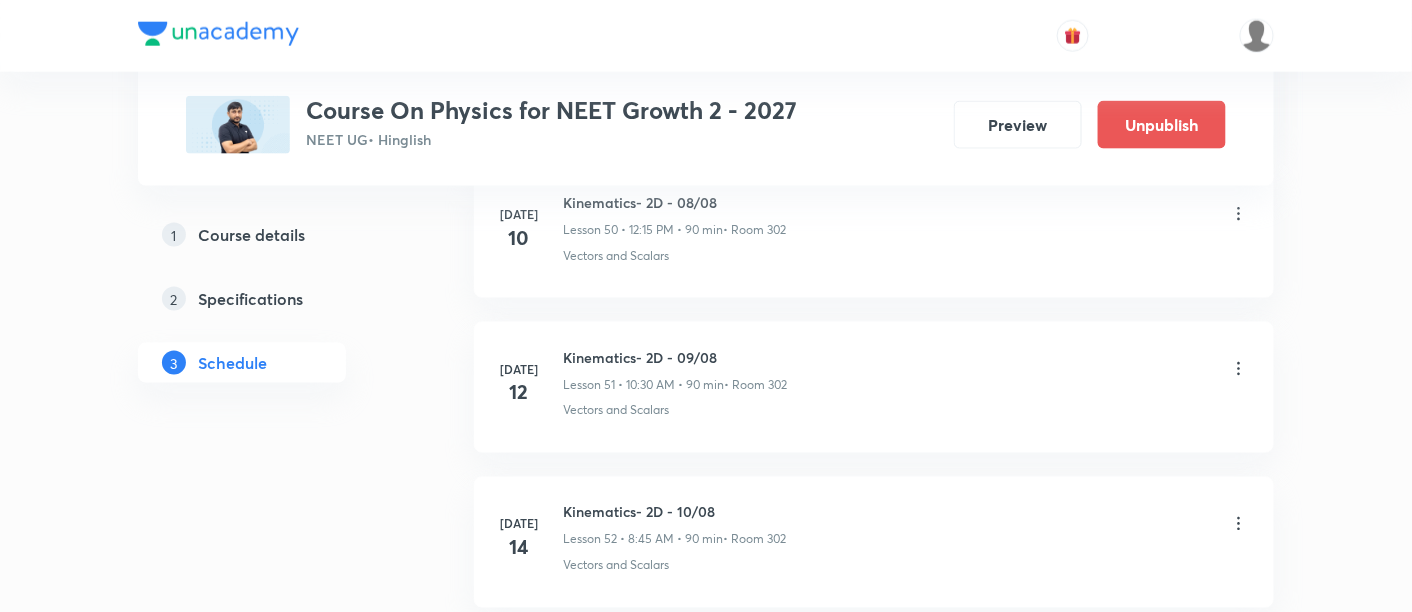 scroll, scrollTop: 8102, scrollLeft: 0, axis: vertical 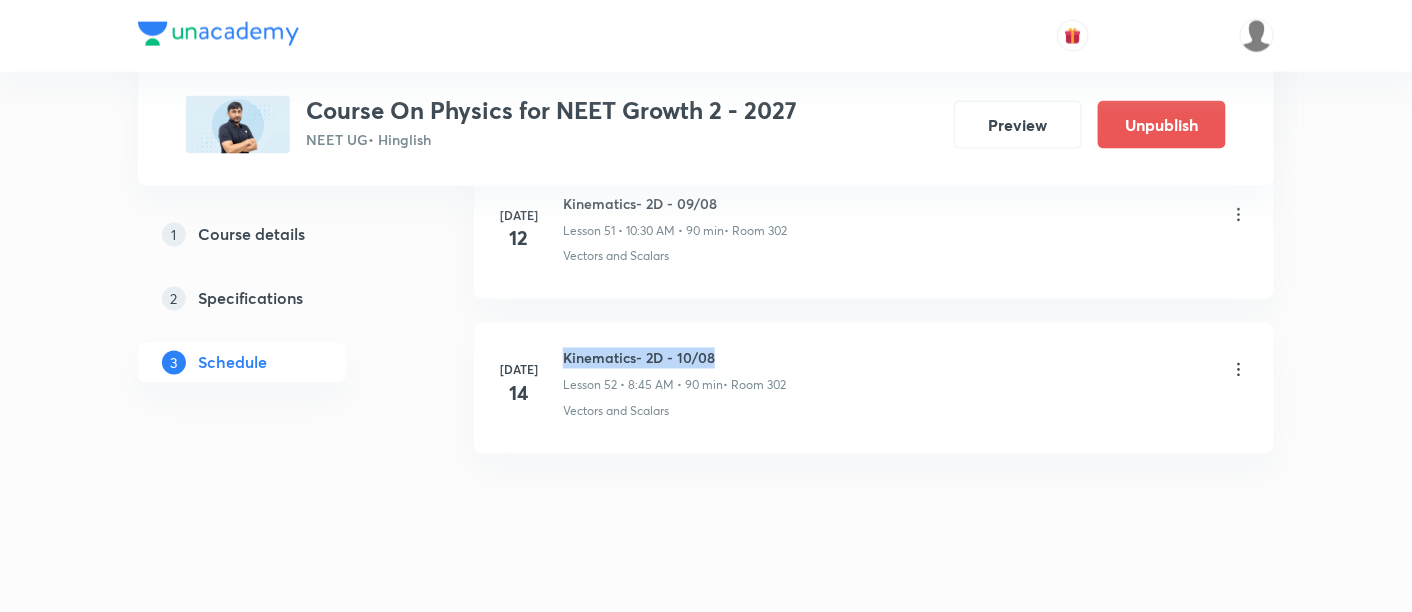 drag, startPoint x: 565, startPoint y: 324, endPoint x: 735, endPoint y: 326, distance: 170.01176 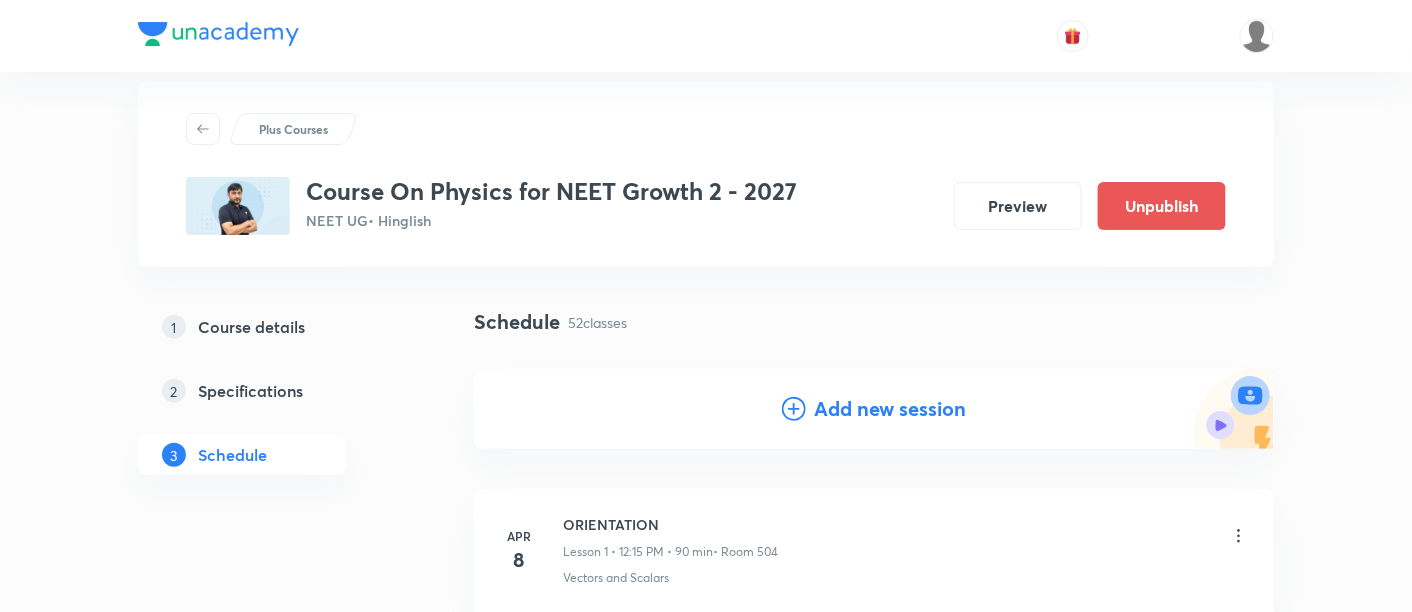 scroll, scrollTop: 33, scrollLeft: 0, axis: vertical 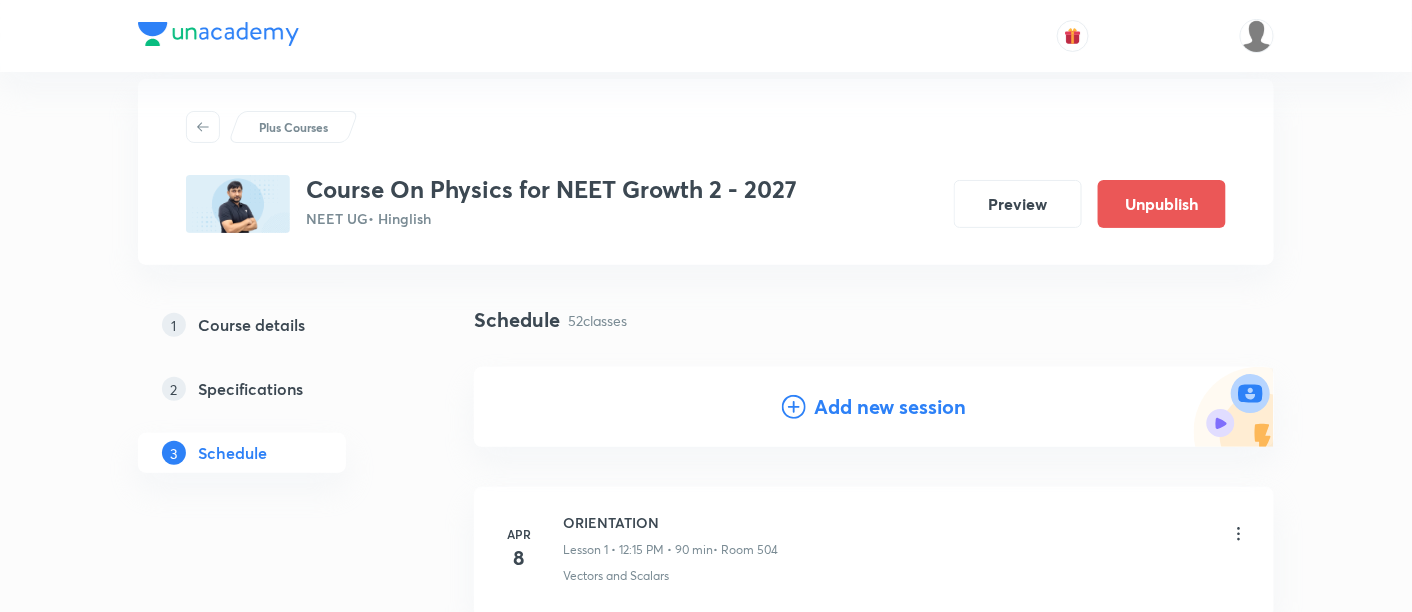 click on "Add new session" at bounding box center (890, 407) 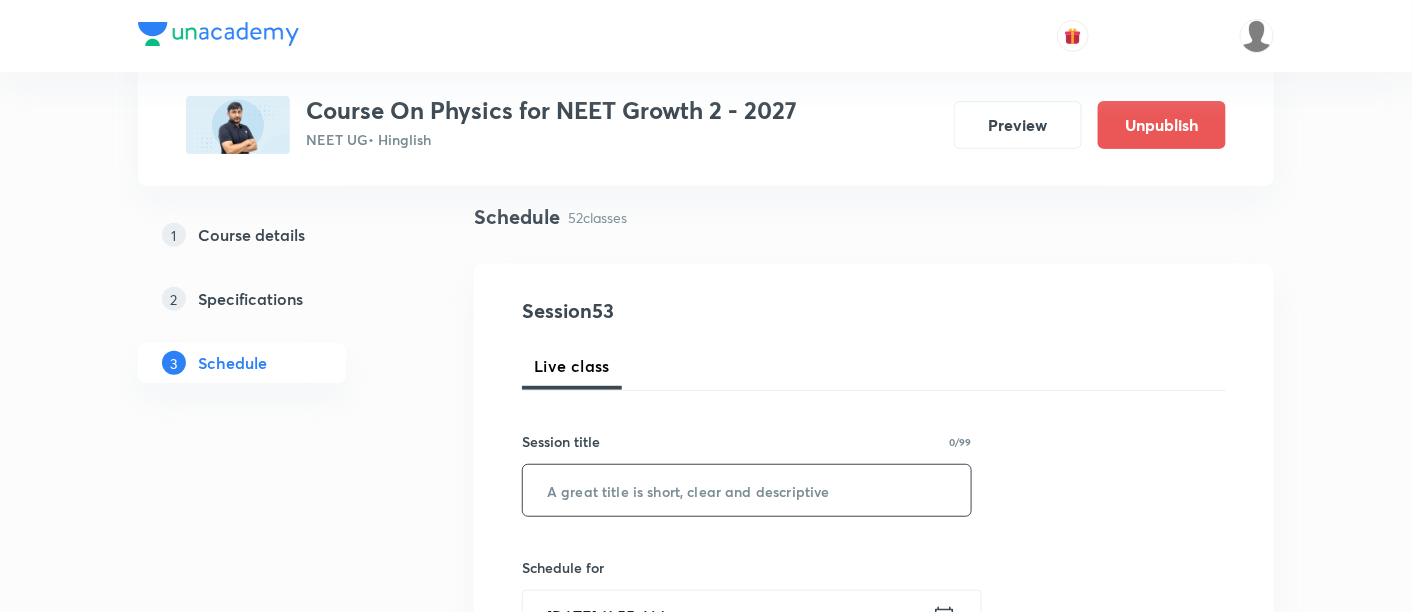 scroll, scrollTop: 162, scrollLeft: 0, axis: vertical 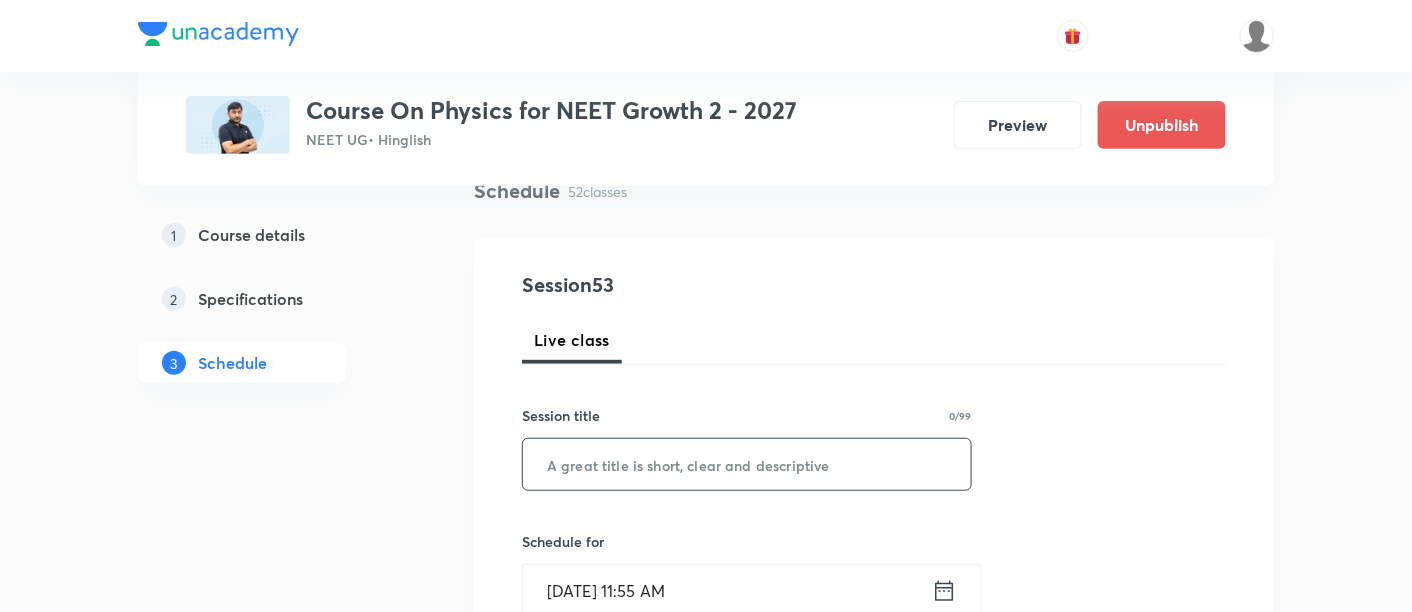 click at bounding box center [747, 464] 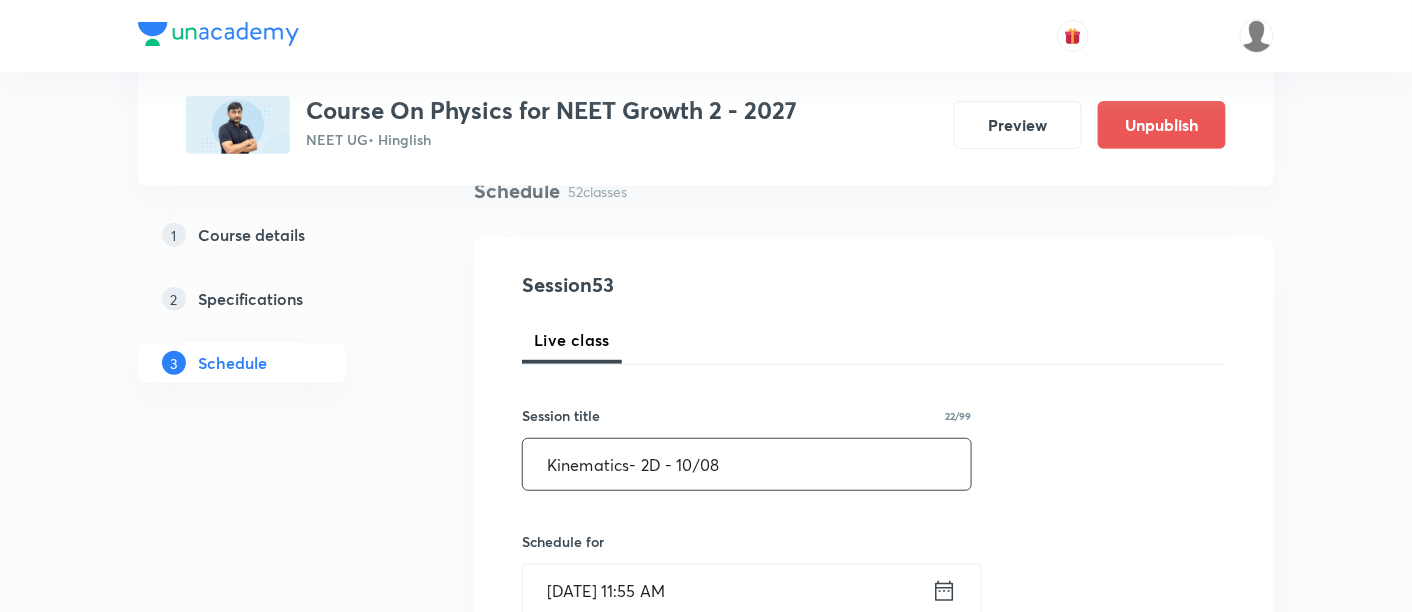 click on "Kinematics- 2D - 10/08" at bounding box center [747, 464] 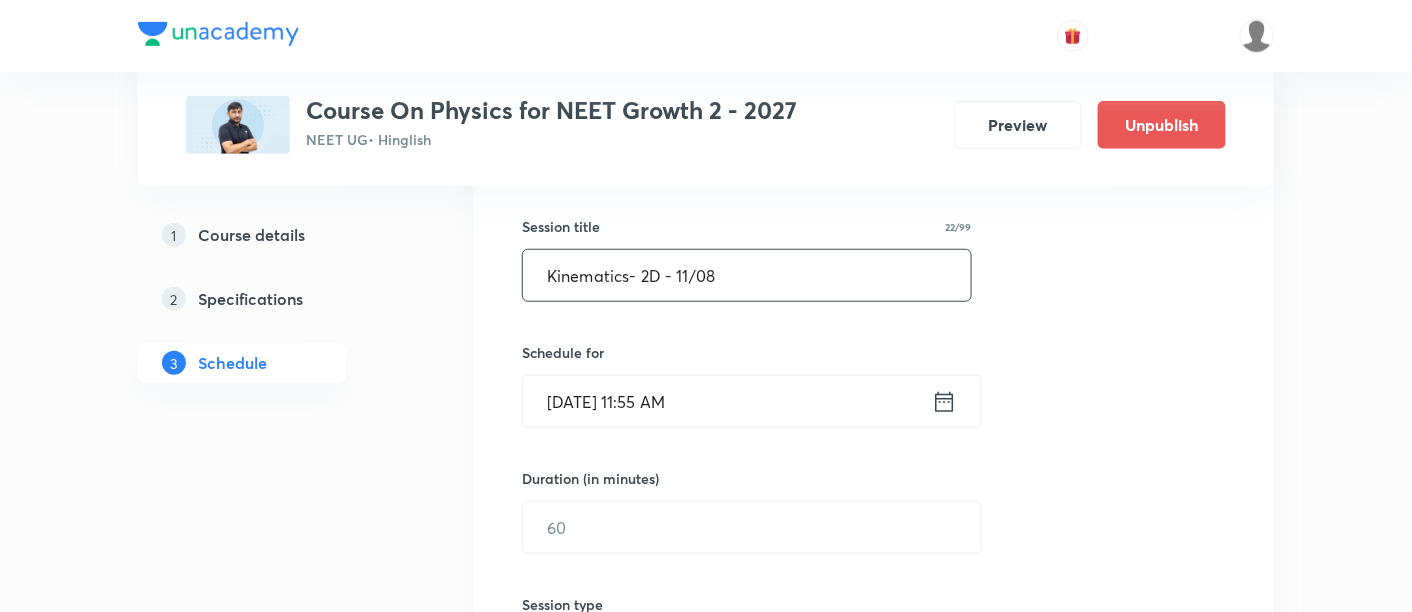 scroll, scrollTop: 355, scrollLeft: 0, axis: vertical 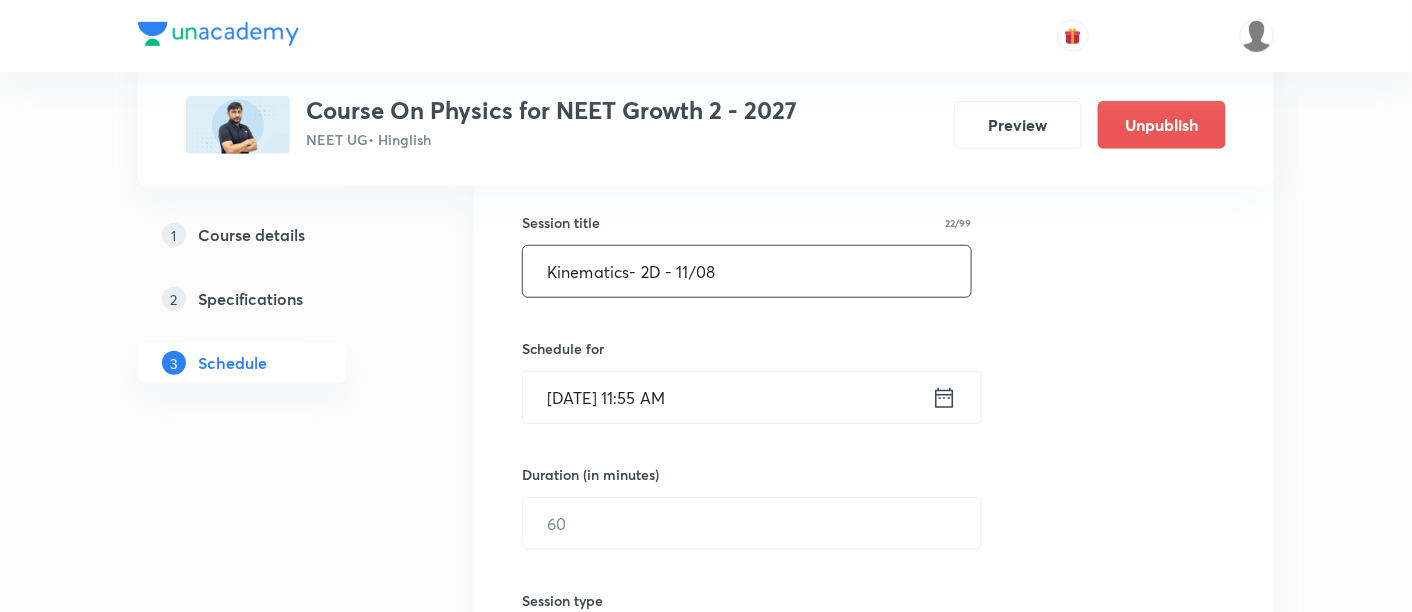 type on "Kinematics- 2D - 11/08" 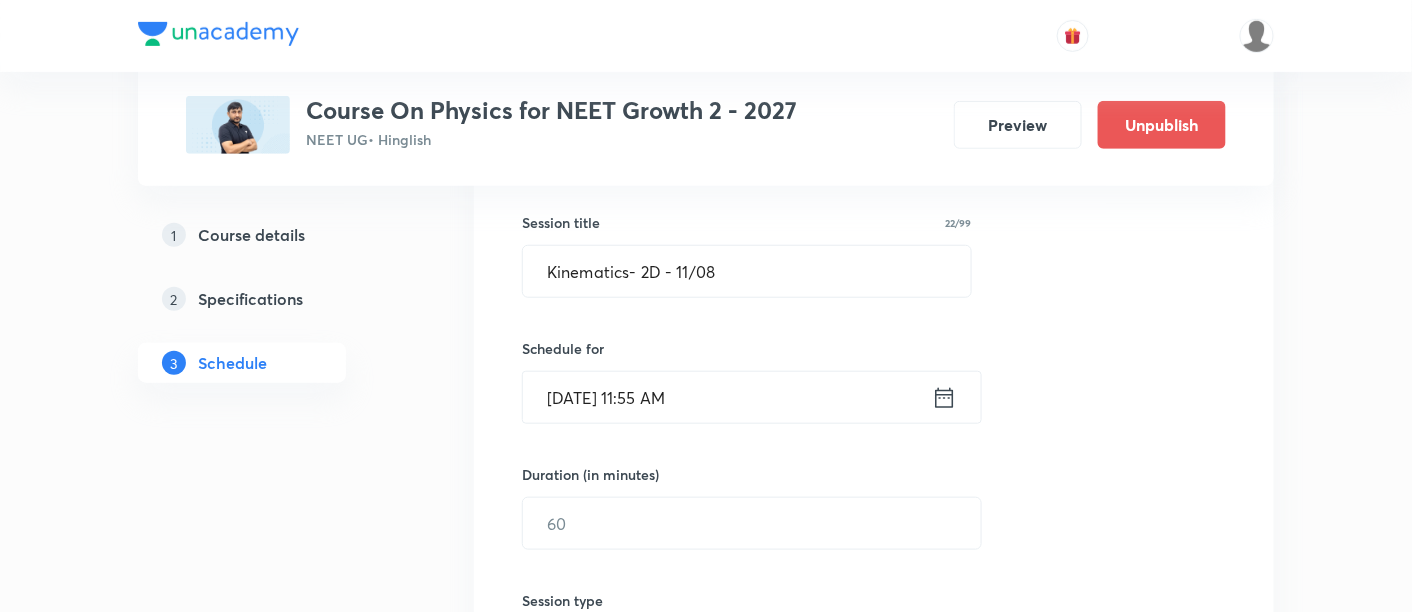 click 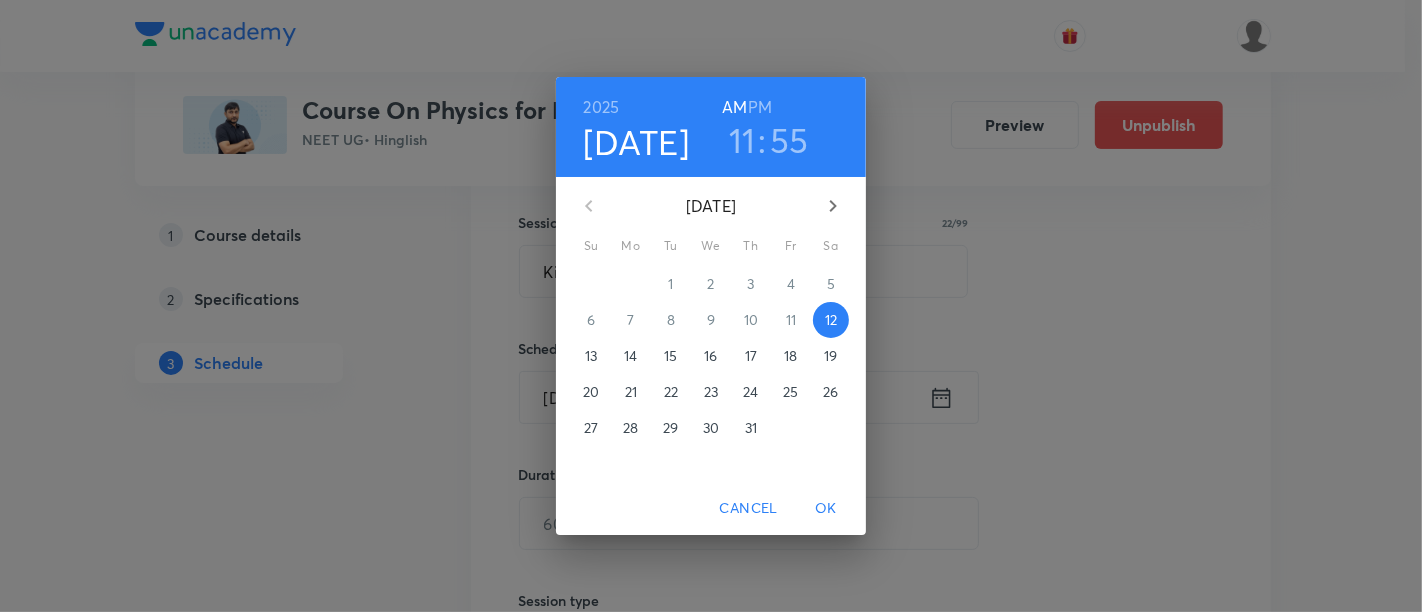 click on "15" at bounding box center (670, 356) 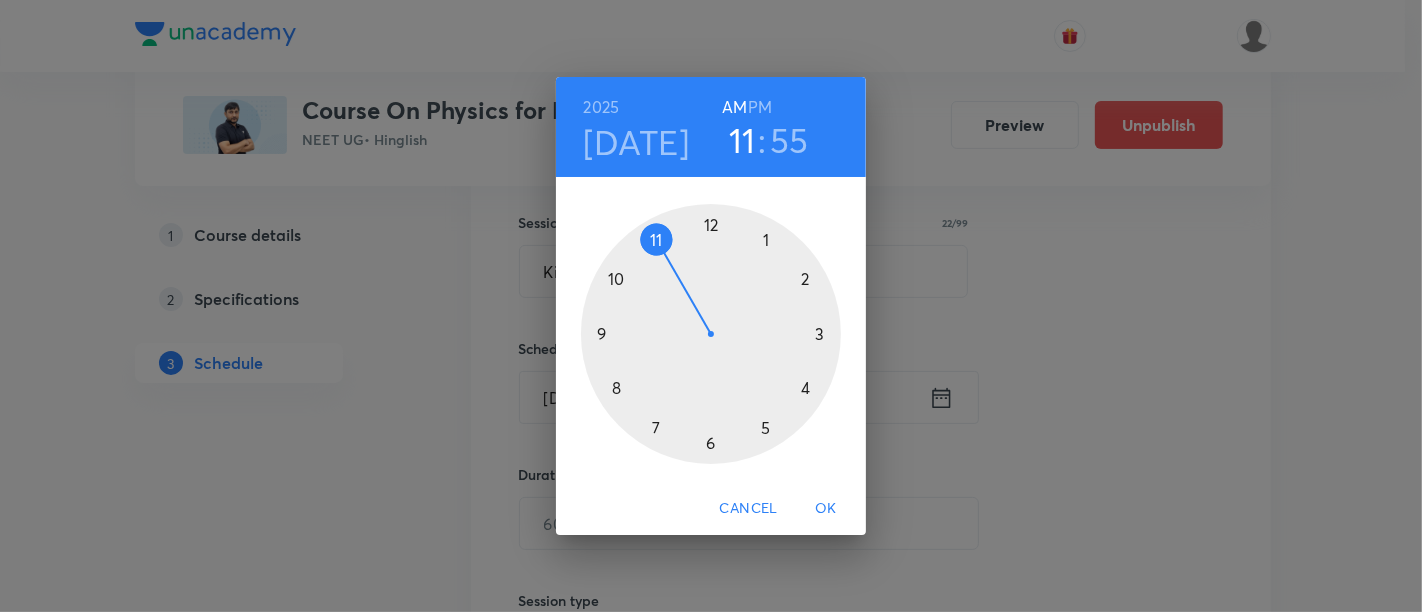 click at bounding box center (711, 334) 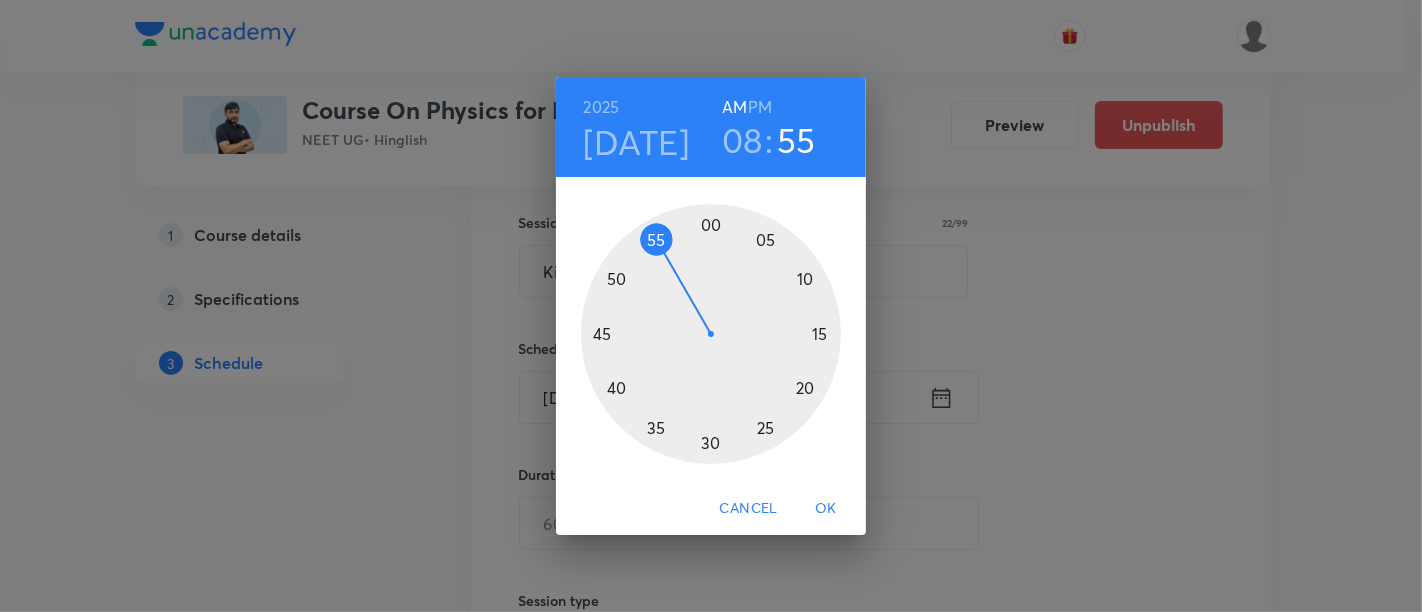 click at bounding box center (711, 334) 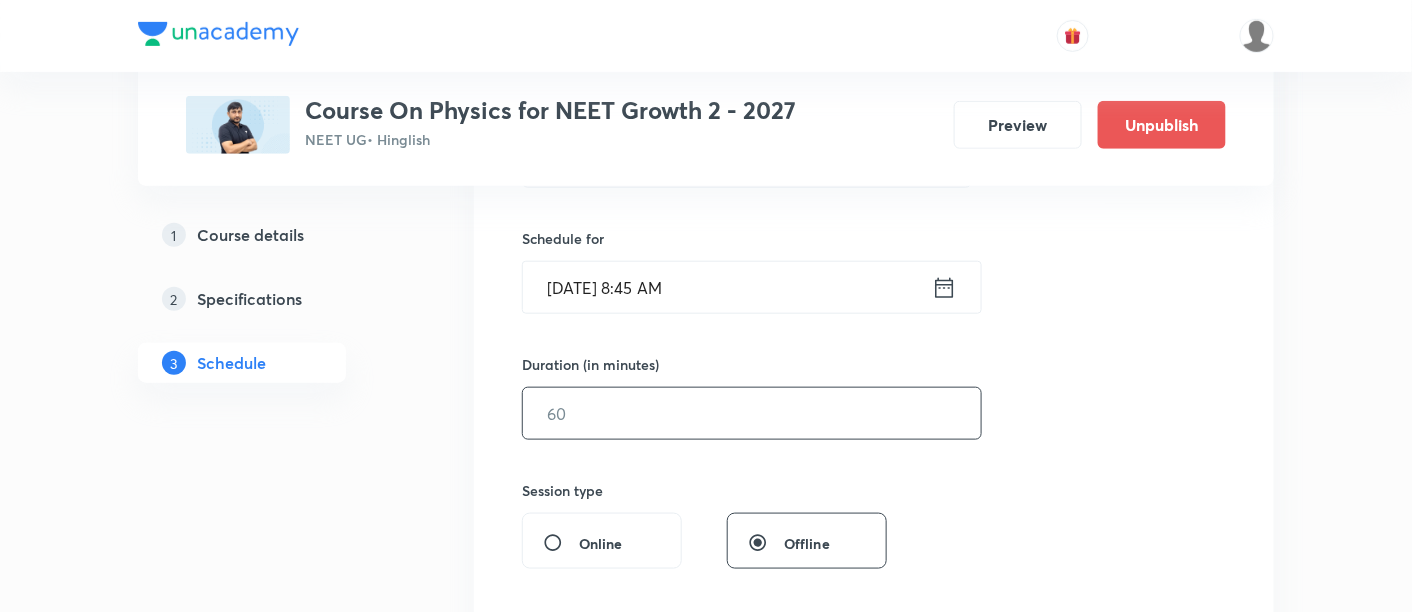 scroll, scrollTop: 470, scrollLeft: 0, axis: vertical 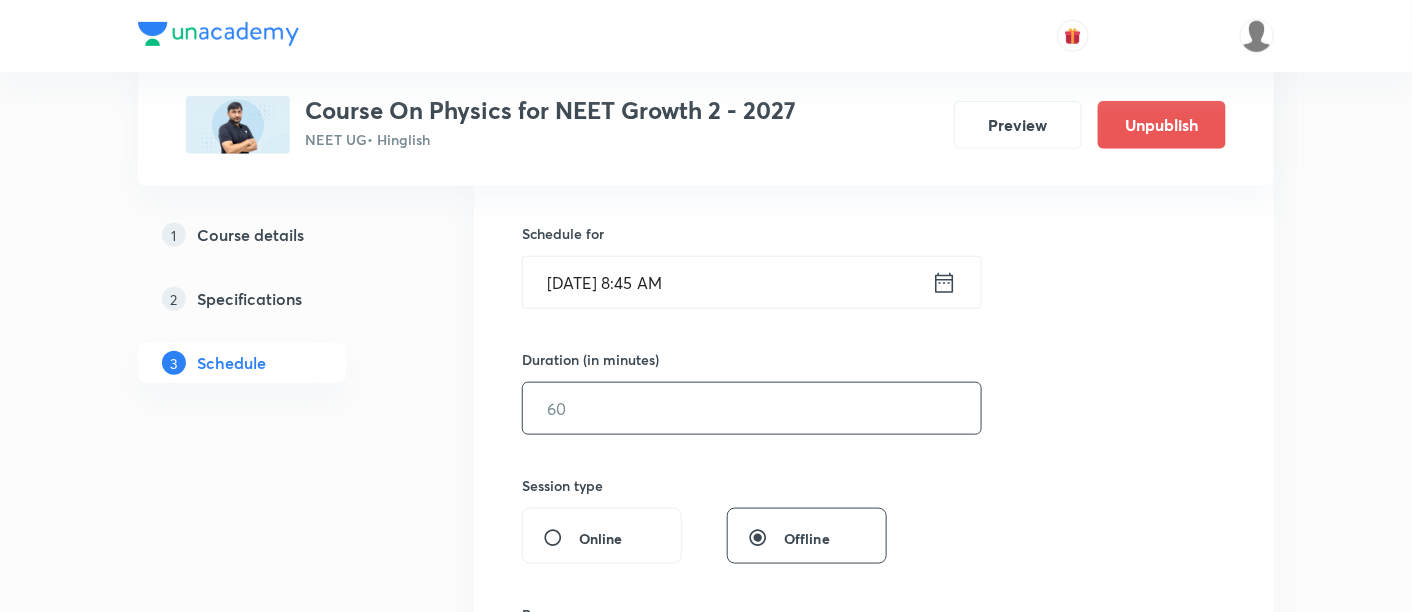 click at bounding box center [752, 408] 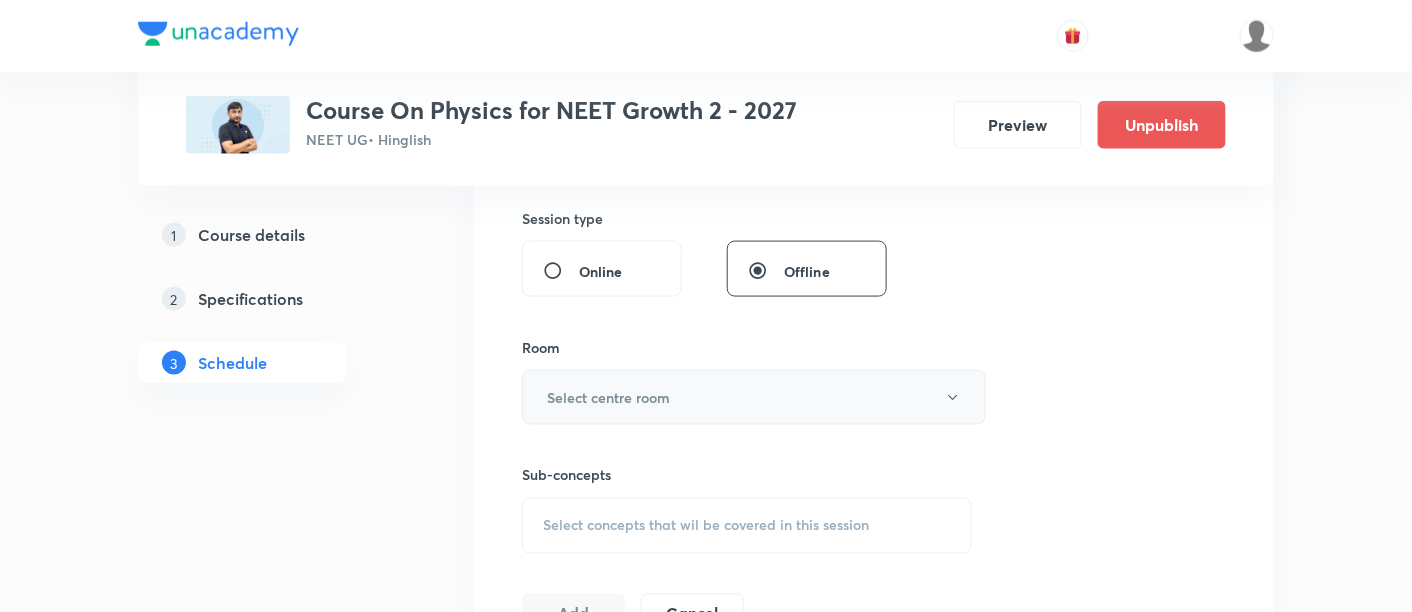scroll, scrollTop: 744, scrollLeft: 0, axis: vertical 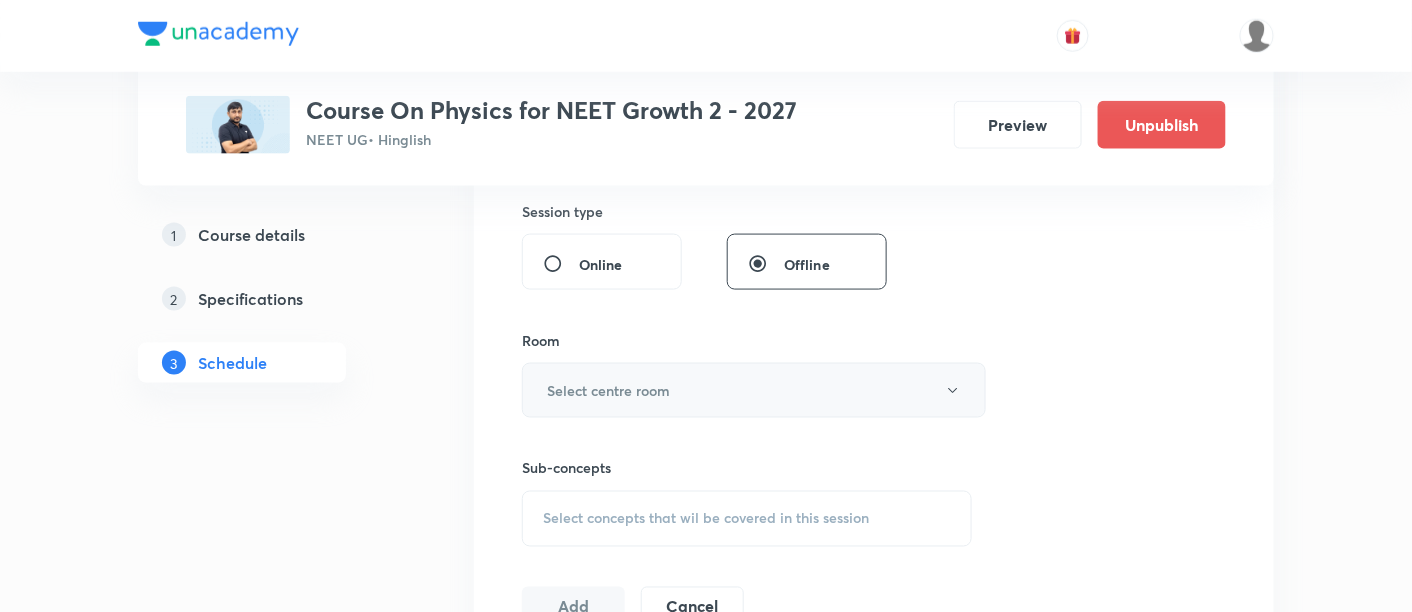 type on "90" 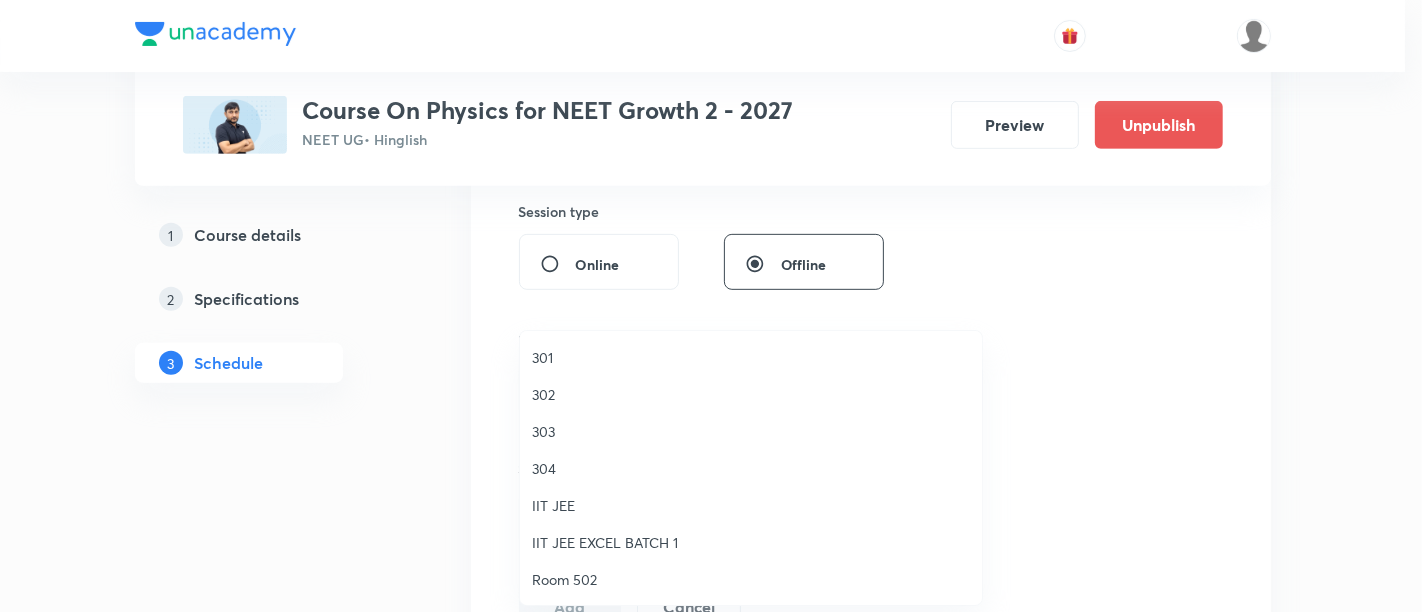 click on "302" at bounding box center (751, 394) 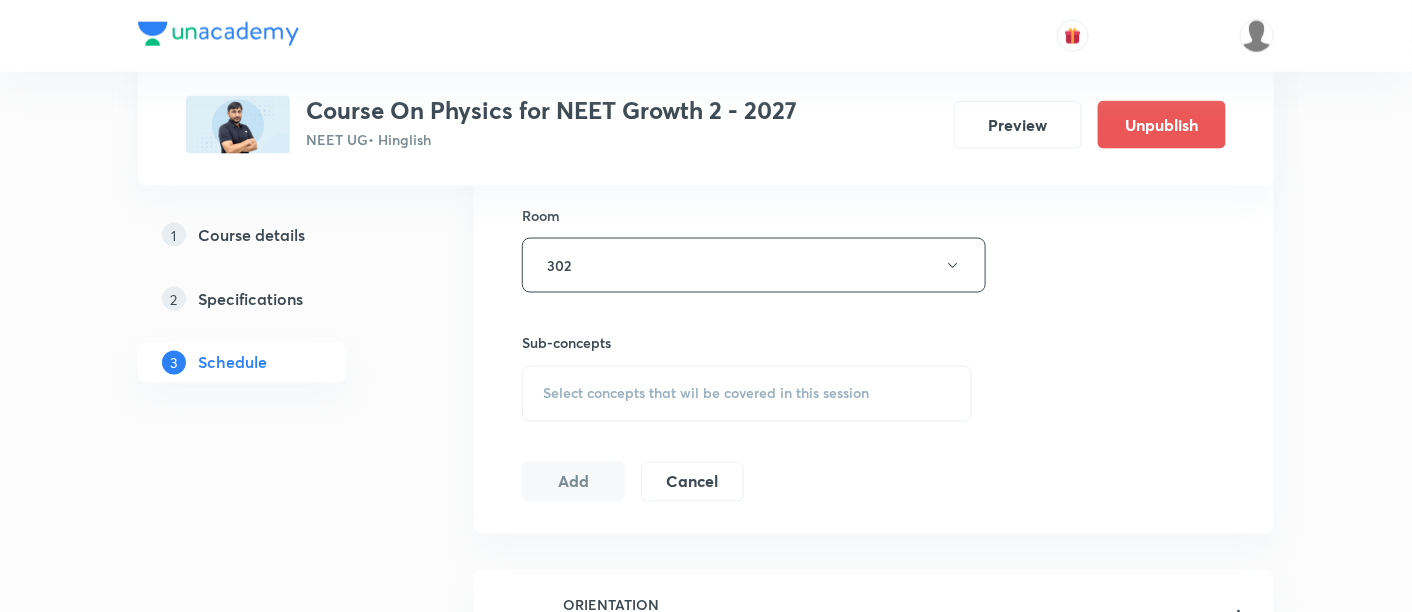scroll, scrollTop: 874, scrollLeft: 0, axis: vertical 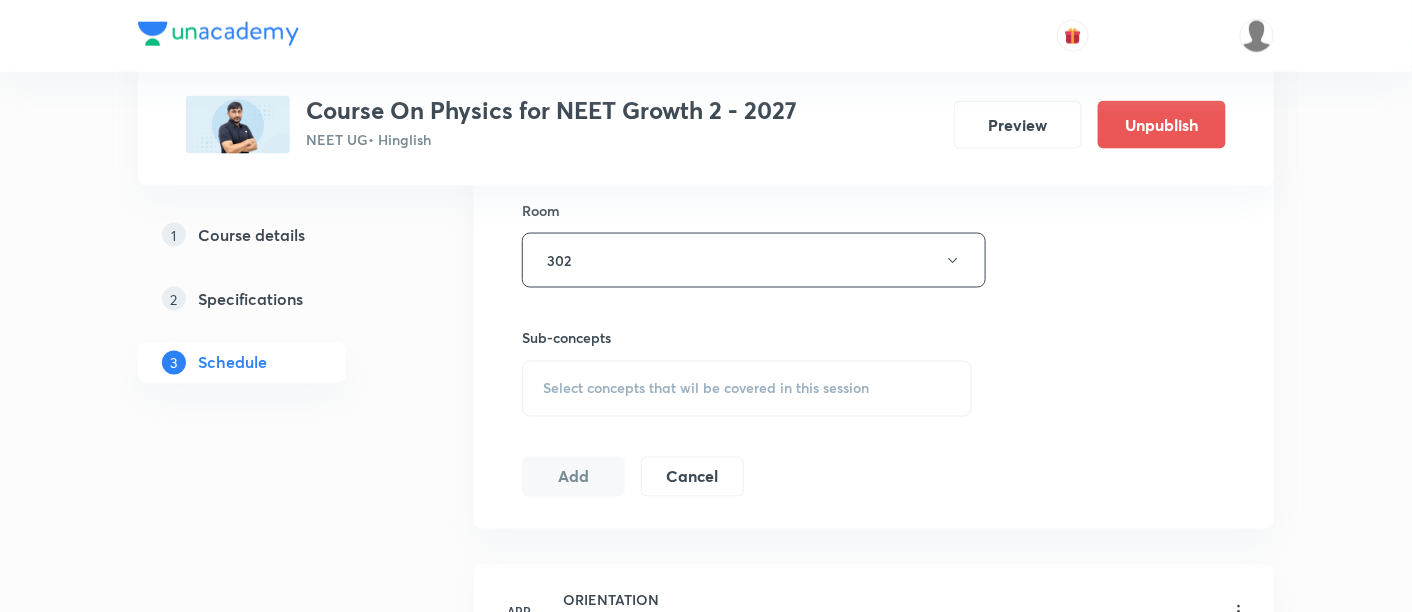 click on "Select concepts that wil be covered in this session" at bounding box center [706, 389] 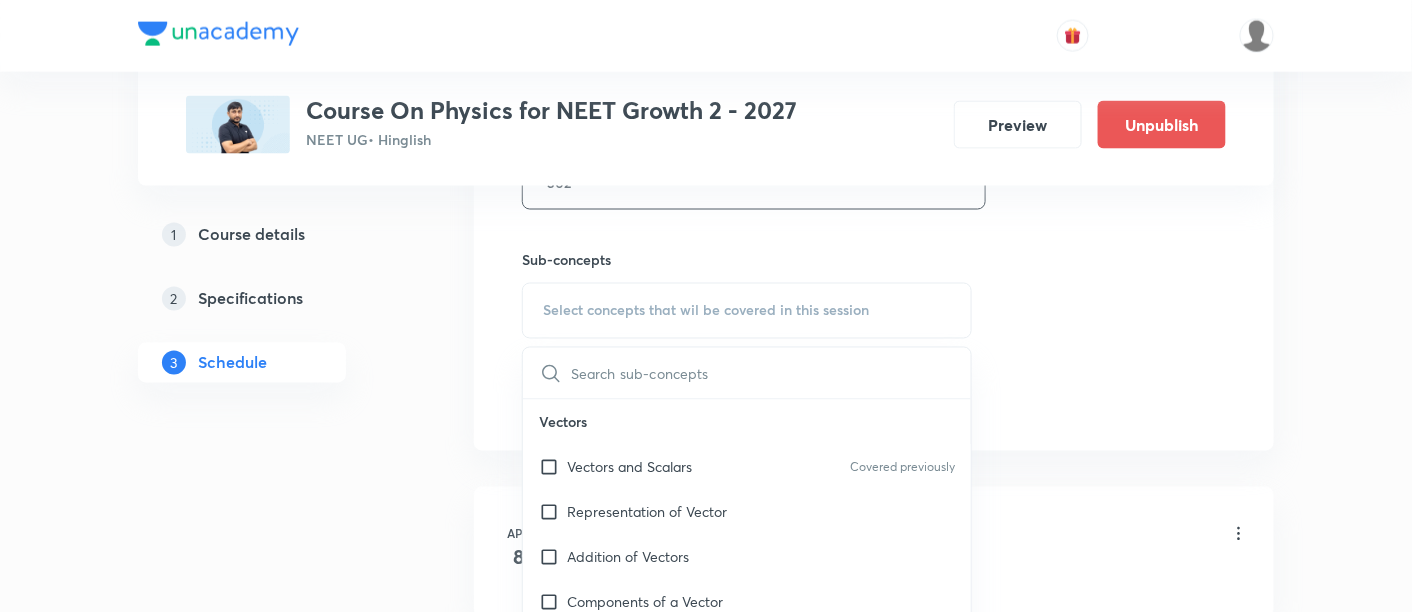 scroll, scrollTop: 959, scrollLeft: 0, axis: vertical 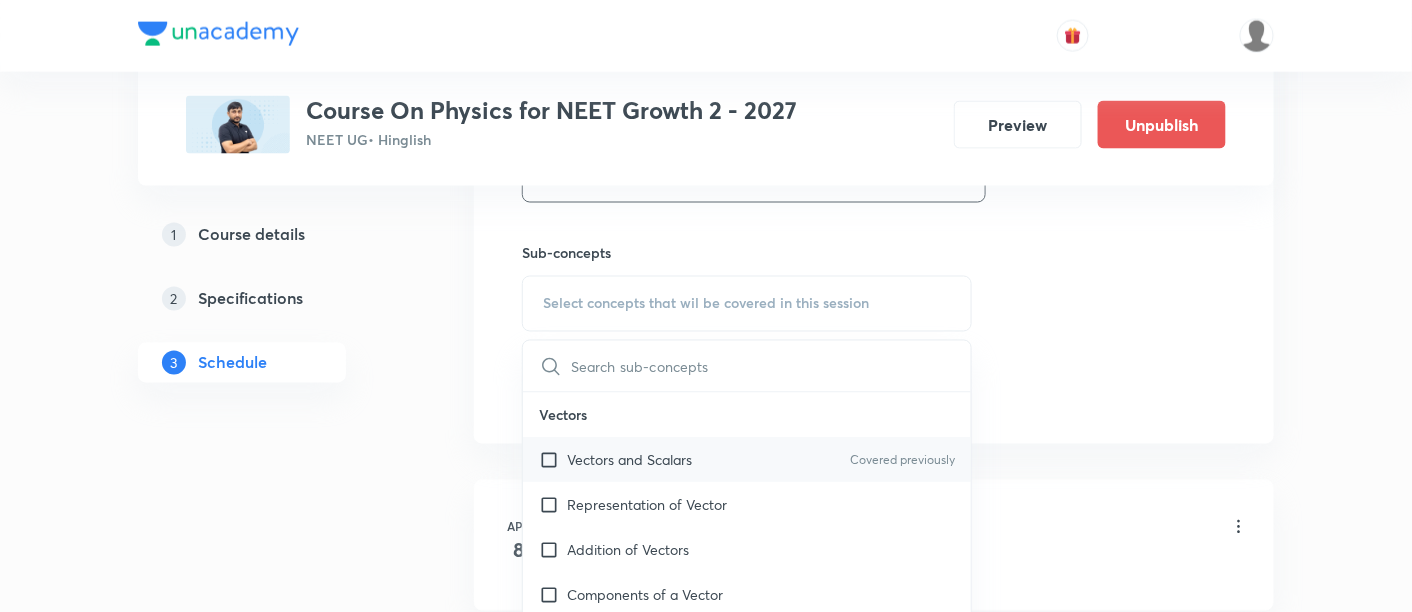 click on "Vectors and Scalars" at bounding box center (629, 460) 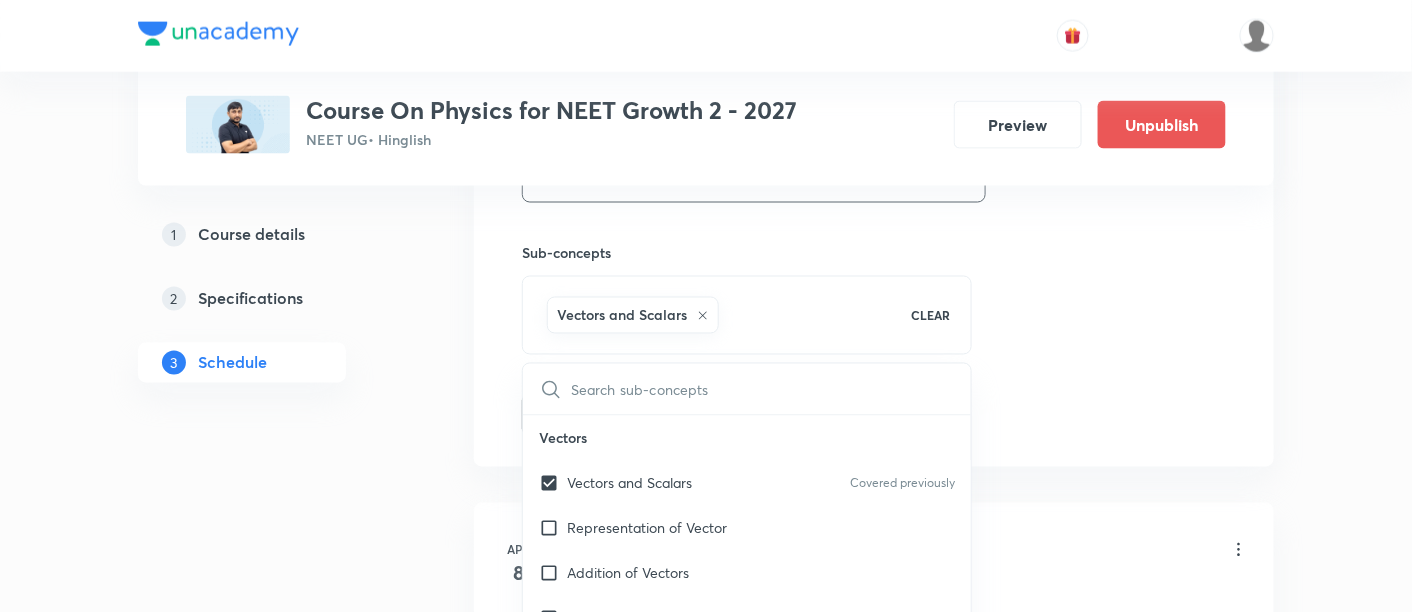 click on "Session  53 Live class Session title 22/99 Kinematics- 2D - 11/08 ​ Schedule for Jul 15, 2025, 8:45 AM ​ Duration (in minutes) 90 ​   Session type Online Offline Room 302 Sub-concepts Vectors and Scalars  CLEAR ​ Vectors Vectors and Scalars  Covered previously Representation of Vector  Addition of Vectors Components of a Vector Unit Vectors Rectangular Components of a Vector in Three Dimensions  Position Vector Displacement Vector Product of Two Vectors Change in Velocity Projectile Motion Minimum Velocity & Angle to Hit a Given Point Motion in a Straight Line Translatory Motion  Frame of Reference  Trajectory  Displacement and Distance  Velocity and Speed  Acceleration  Motion in a Straight Line  One- Dimensional Motion in a Vertical Line  Motion Upon an Inclined Plane  Relative Motion in One dimension Graphs in Motion in One Dimension Newtons Equation Of Motion Graphs In Motion In One-D One Dimensional Motion In Vertical Line Horizontal Range And Maximum Height Horizontal Range And Maximum Height" at bounding box center [874, -46] 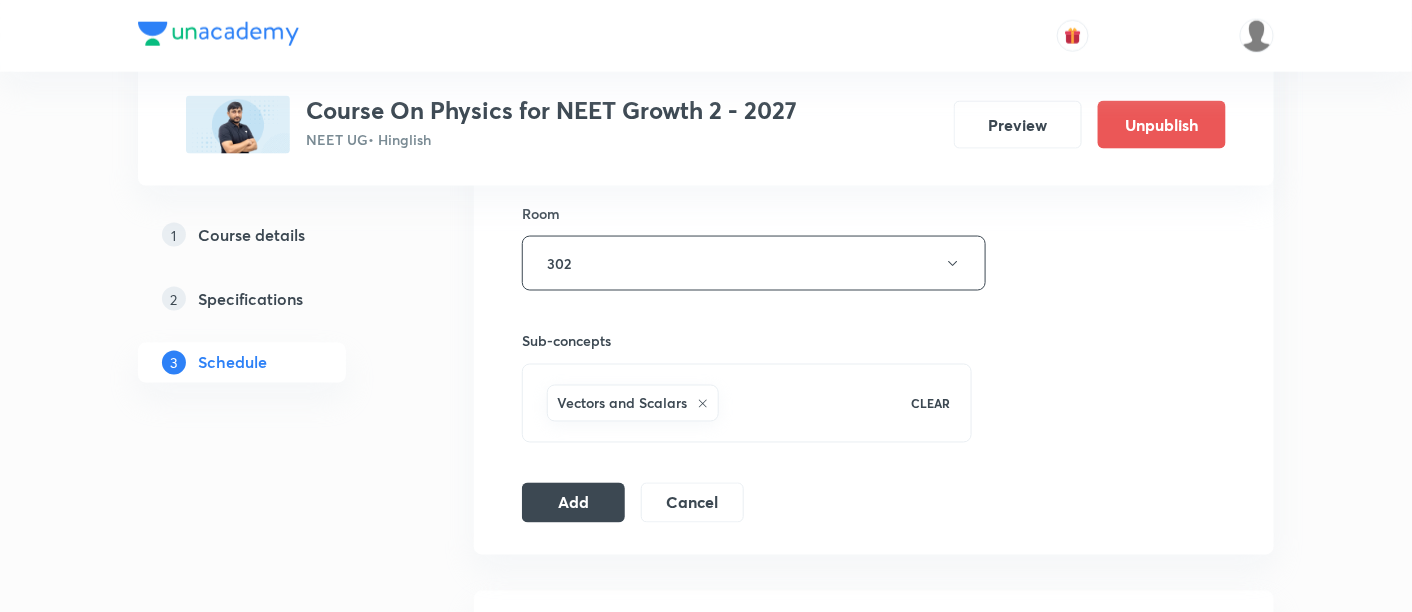 scroll, scrollTop: 877, scrollLeft: 0, axis: vertical 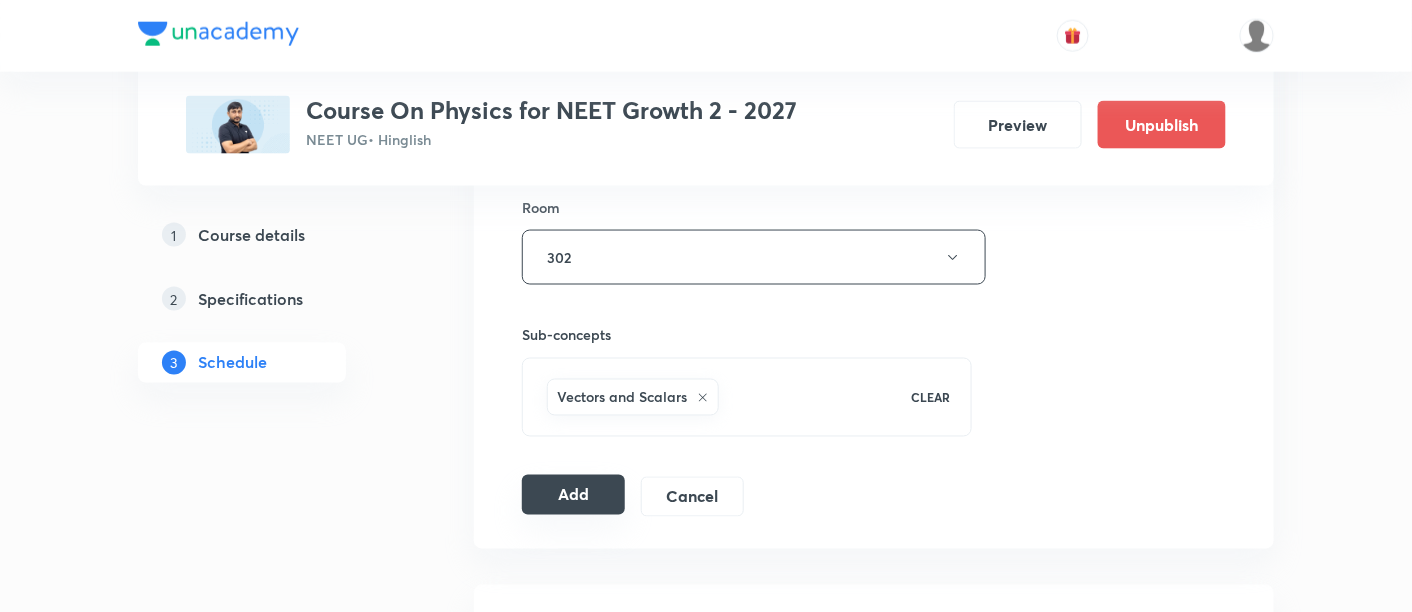 click on "Add" at bounding box center [573, 495] 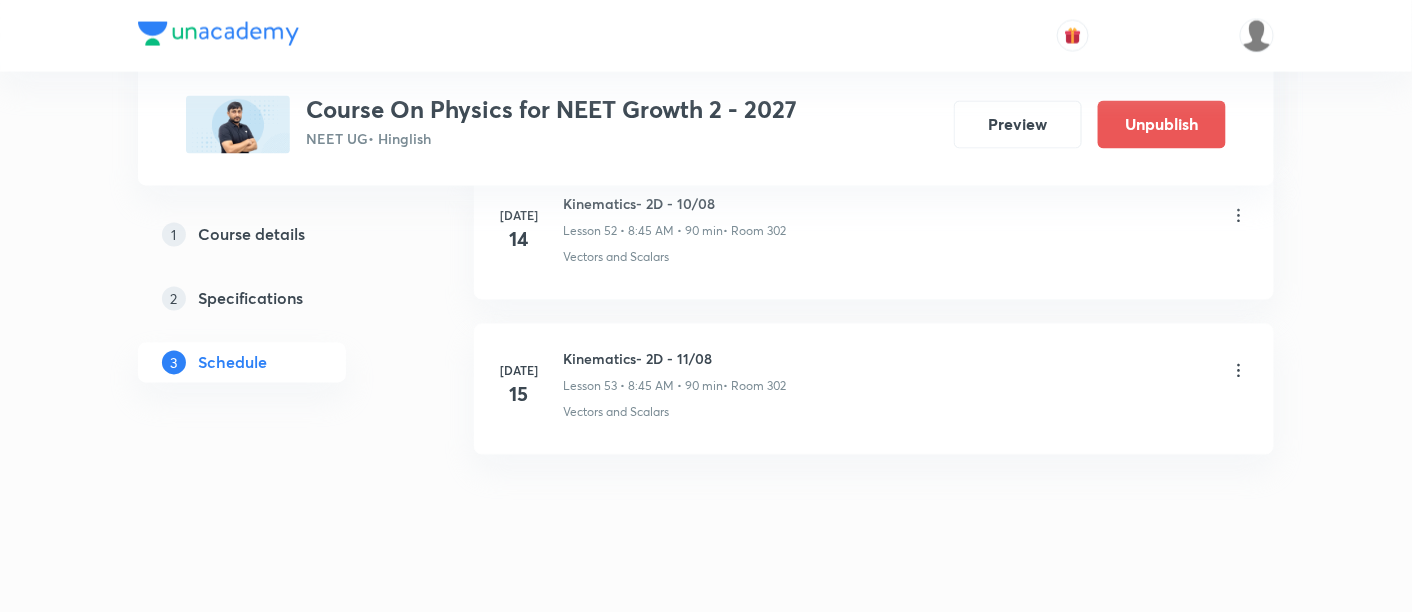 scroll, scrollTop: 8257, scrollLeft: 0, axis: vertical 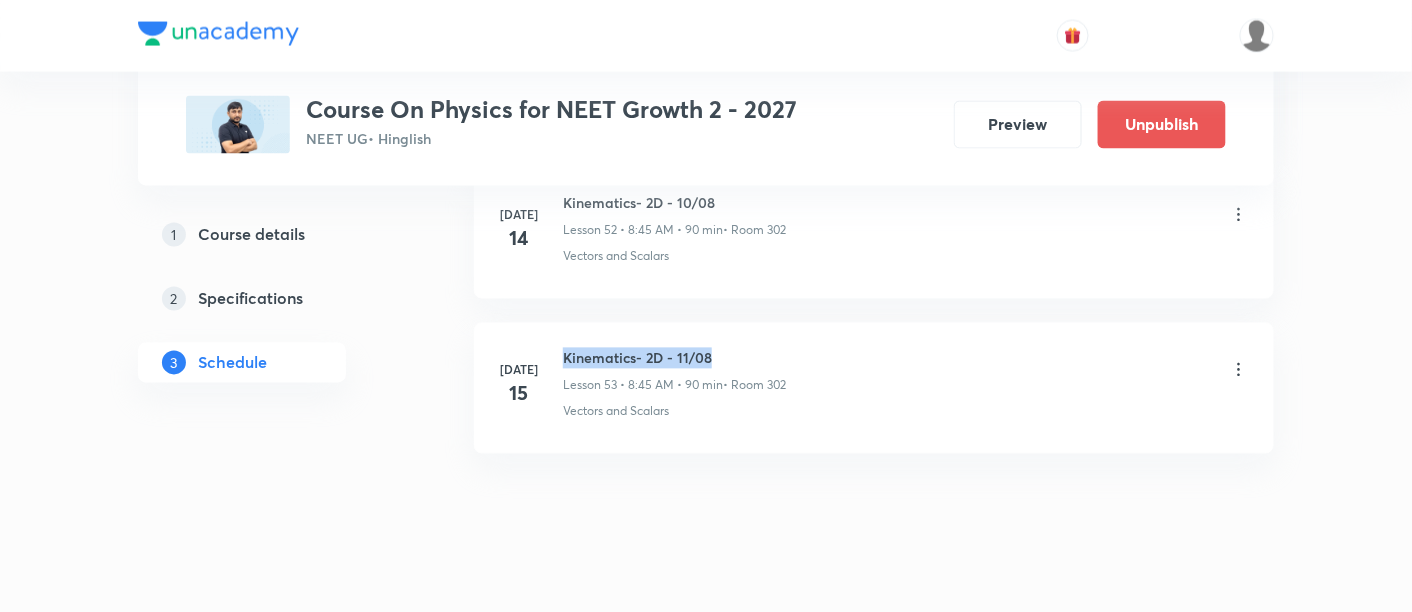 drag, startPoint x: 565, startPoint y: 322, endPoint x: 720, endPoint y: 331, distance: 155.26108 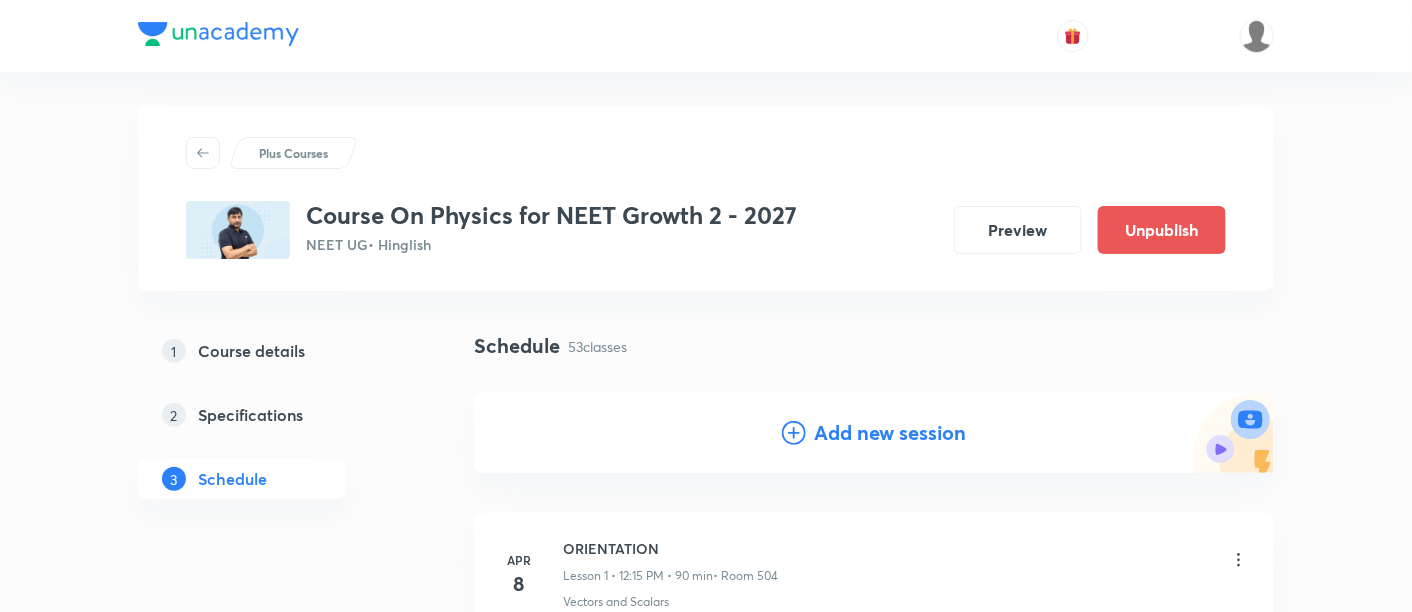 scroll, scrollTop: 11, scrollLeft: 0, axis: vertical 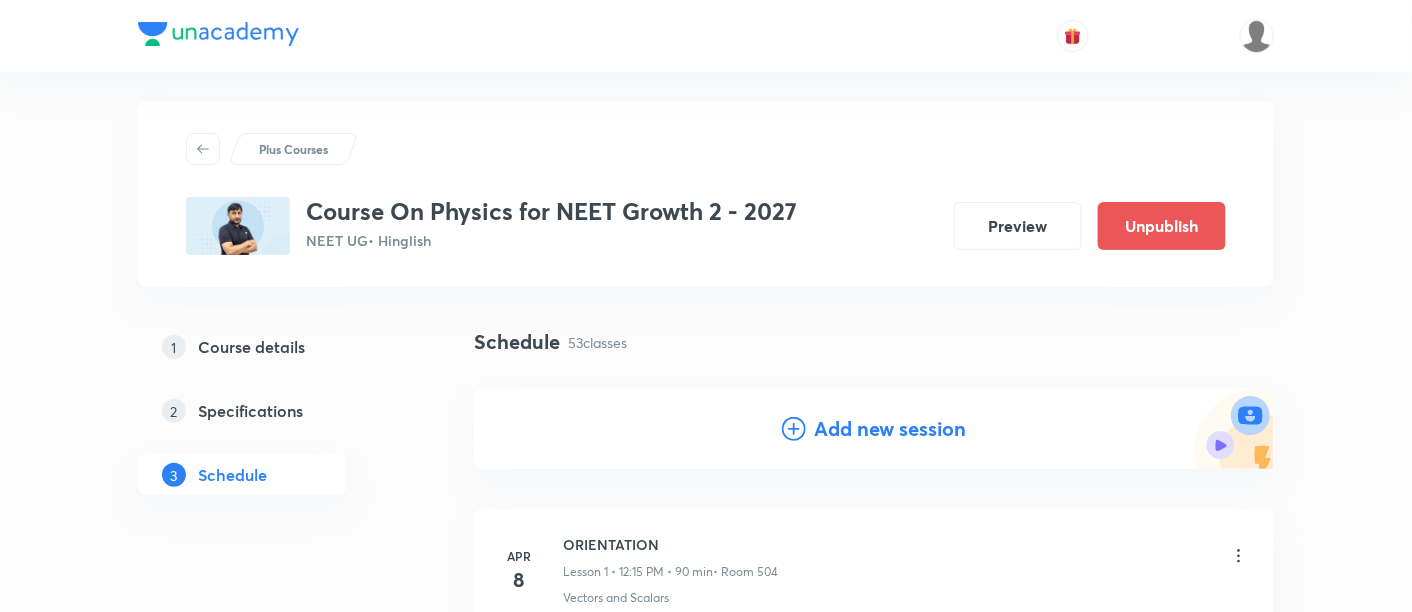 click on "Add new session" at bounding box center (890, 429) 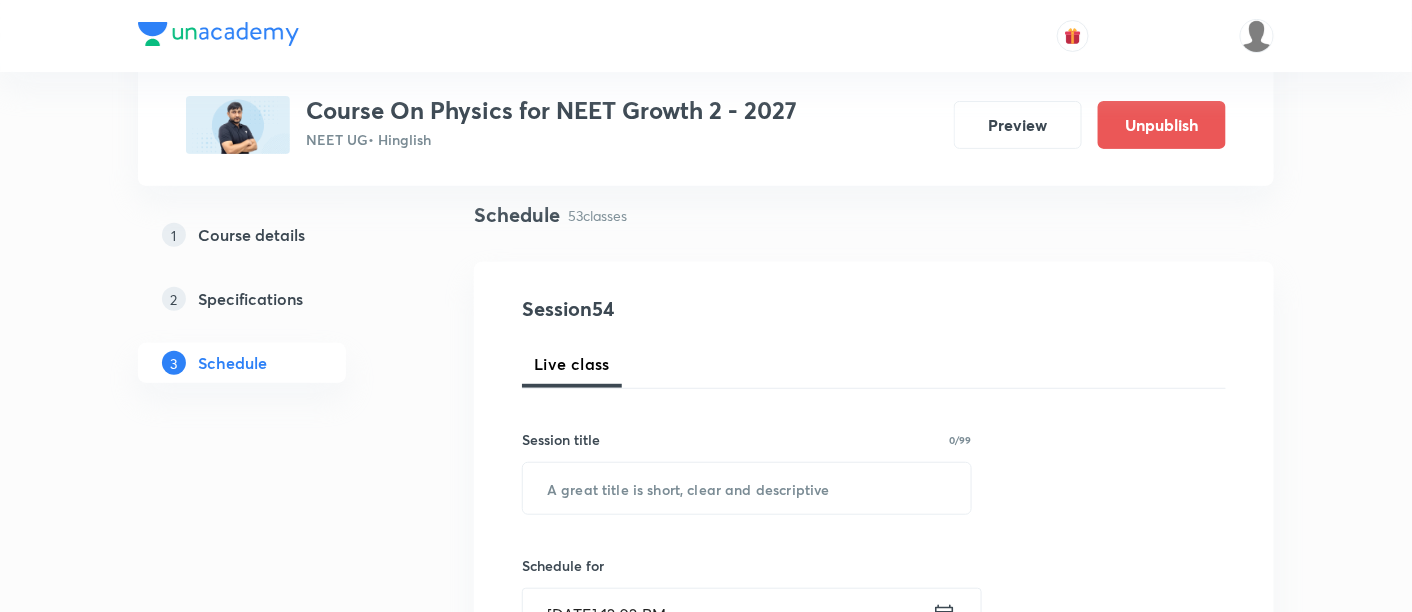 scroll, scrollTop: 144, scrollLeft: 0, axis: vertical 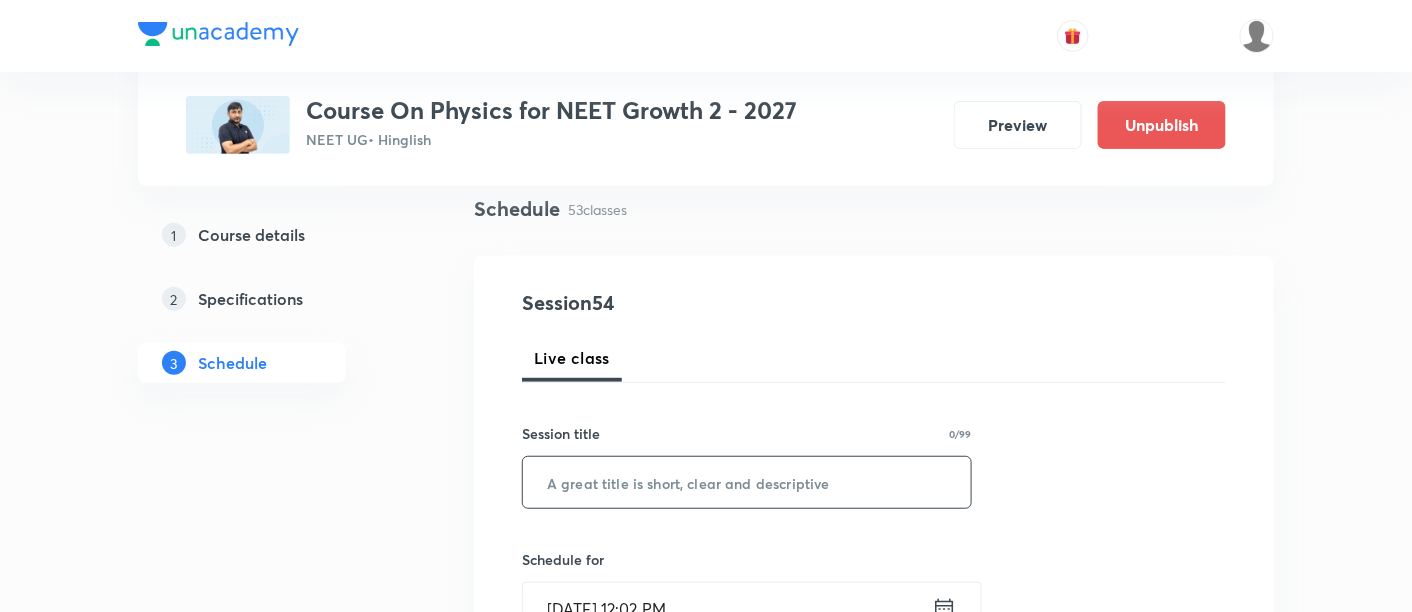 click at bounding box center [747, 482] 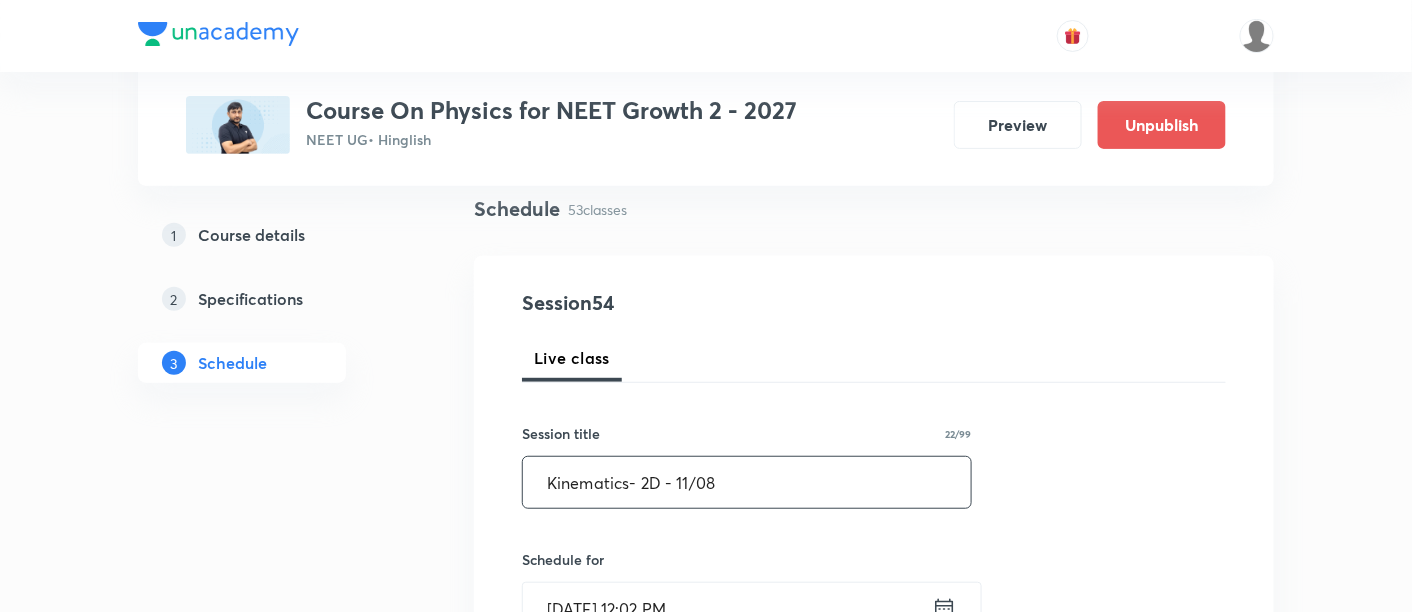 click on "Kinematics- 2D - 11/08" at bounding box center [747, 482] 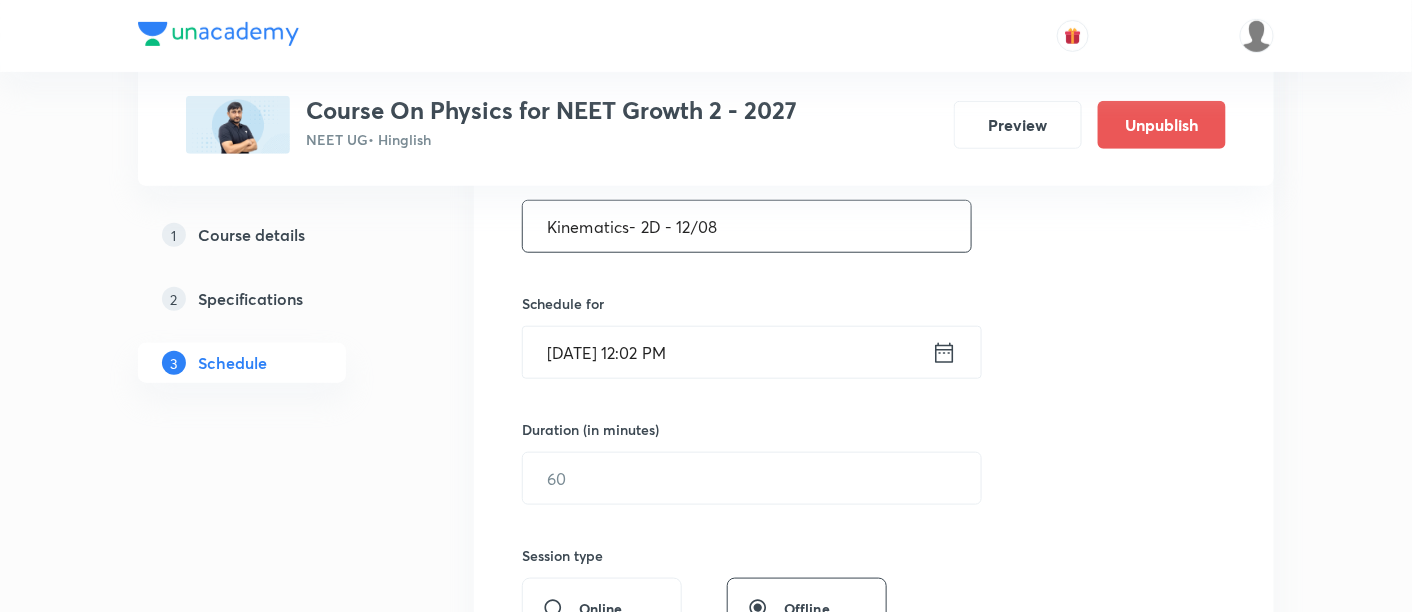 scroll, scrollTop: 407, scrollLeft: 0, axis: vertical 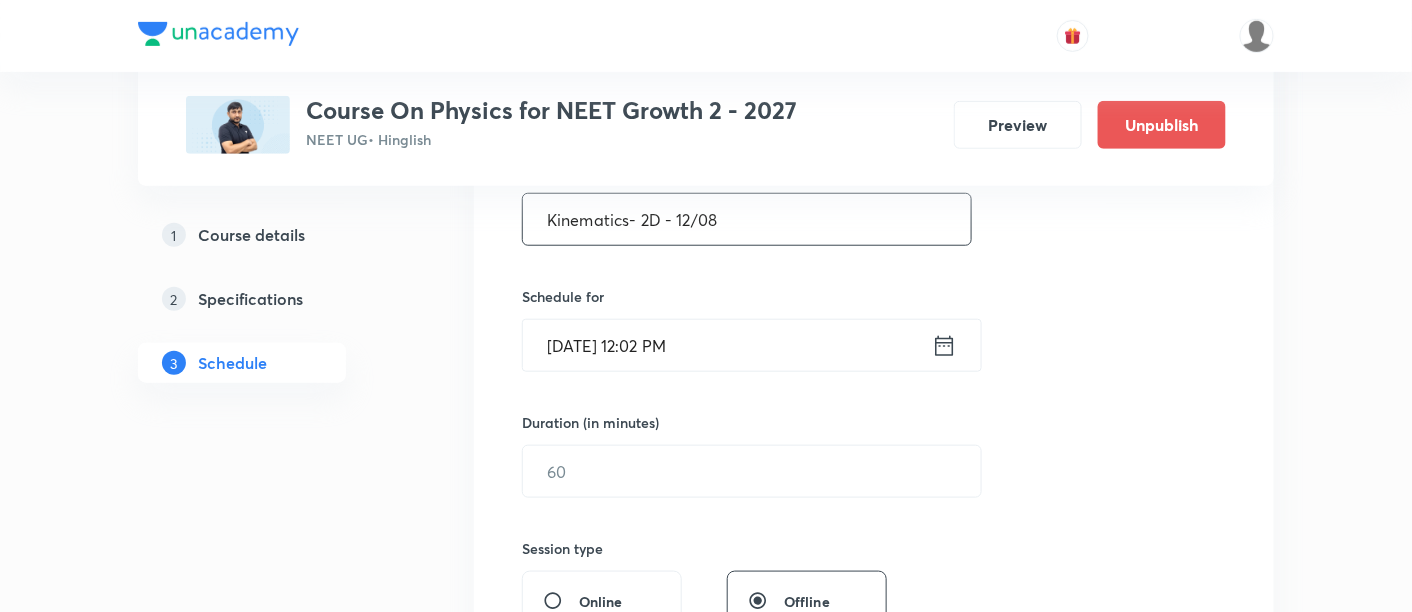 type on "Kinematics- 2D - 12/08" 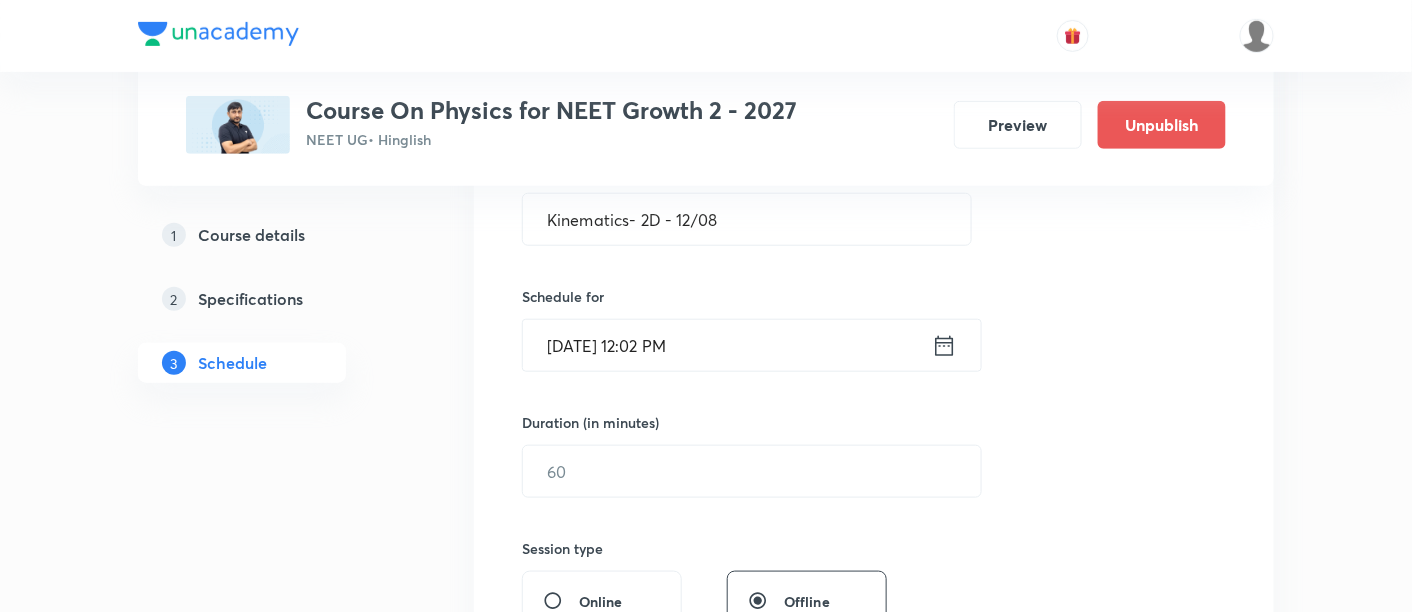 click 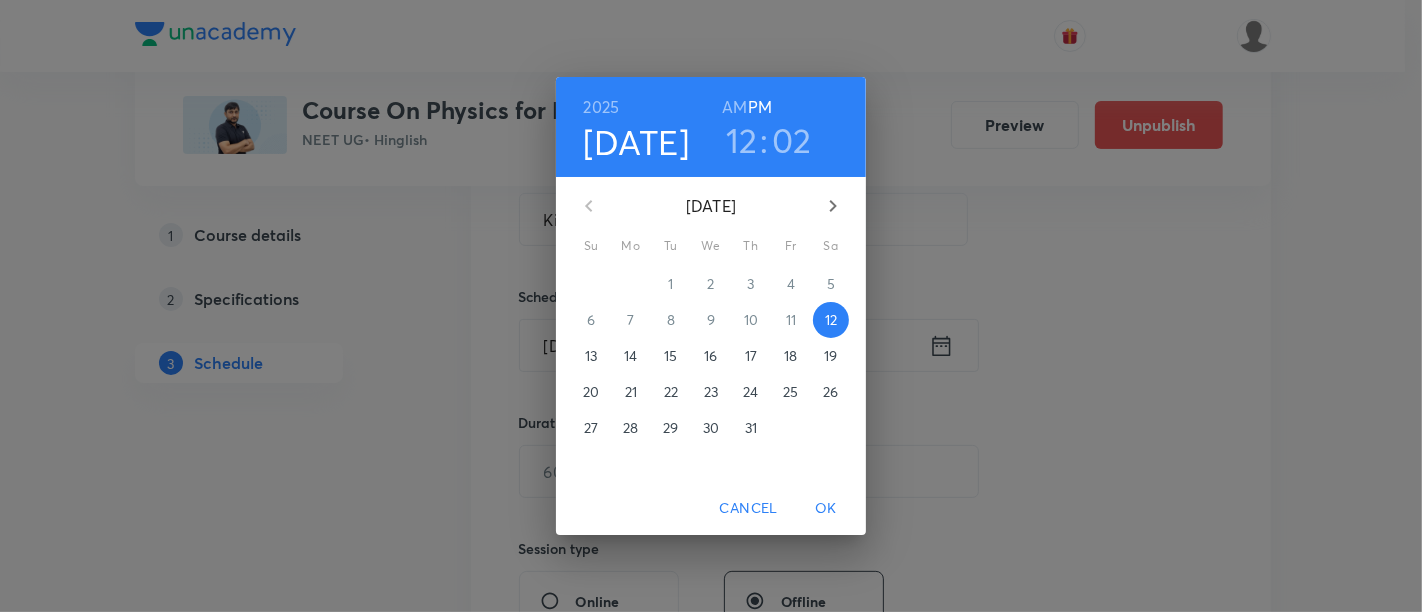 click on "17" at bounding box center (751, 356) 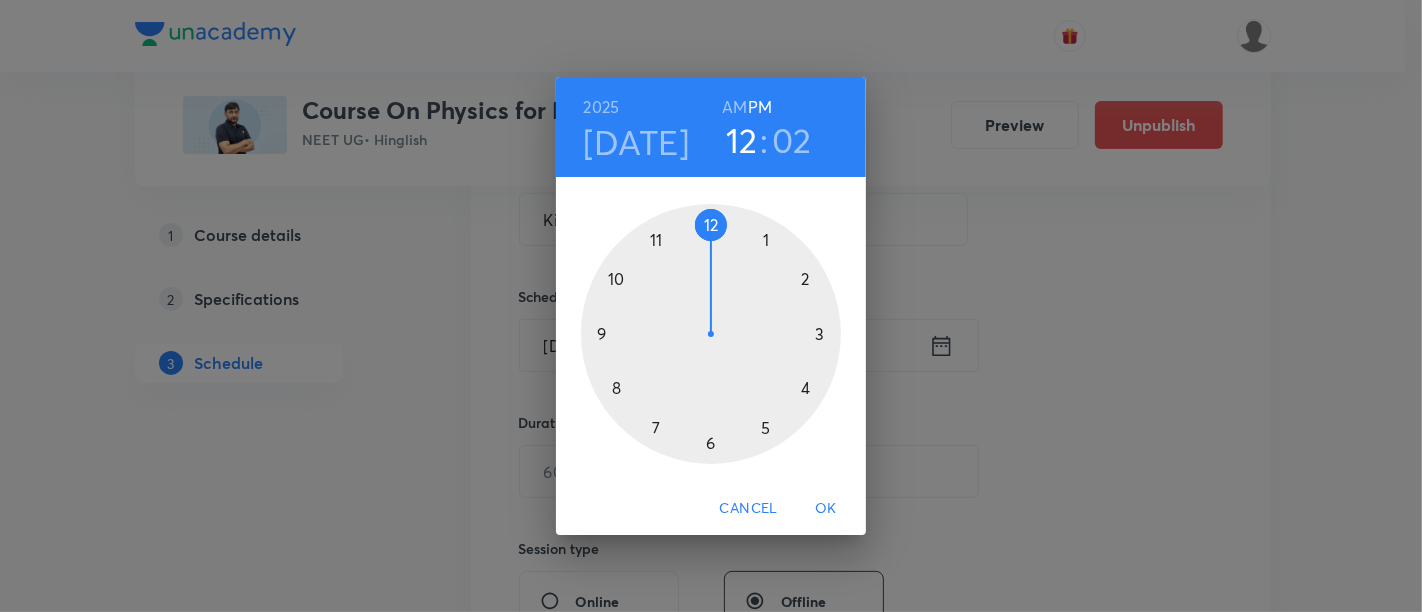 click at bounding box center (711, 334) 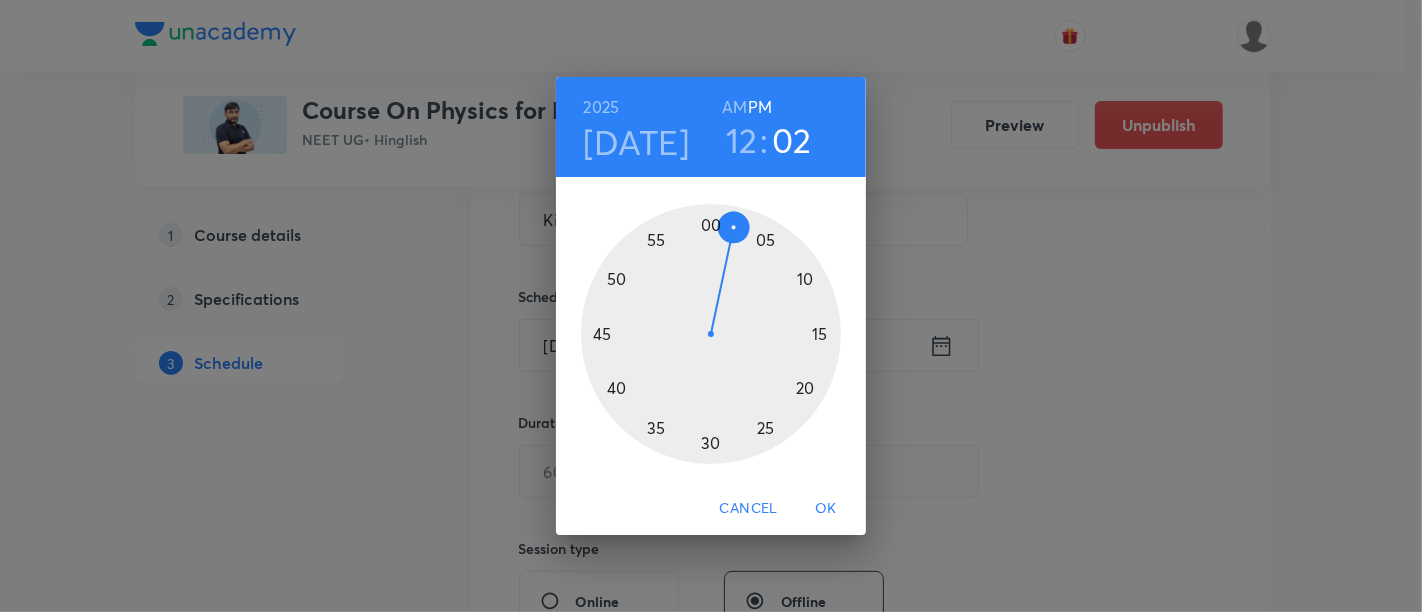 click at bounding box center (711, 334) 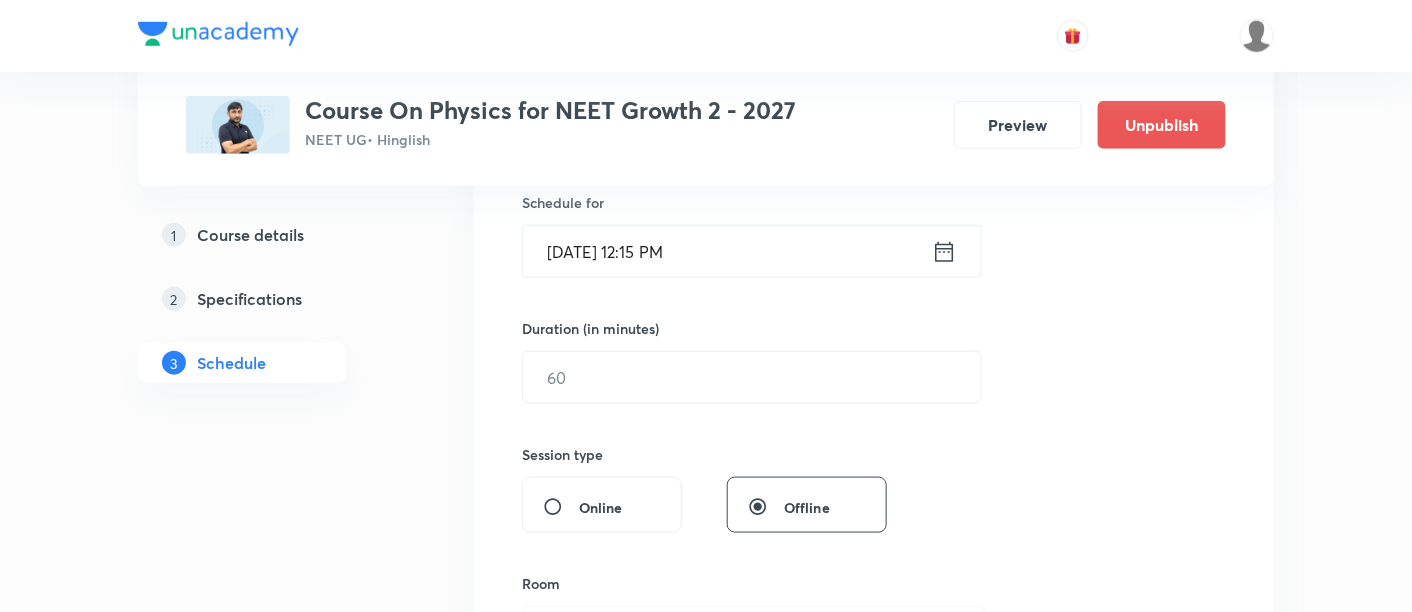 scroll, scrollTop: 503, scrollLeft: 0, axis: vertical 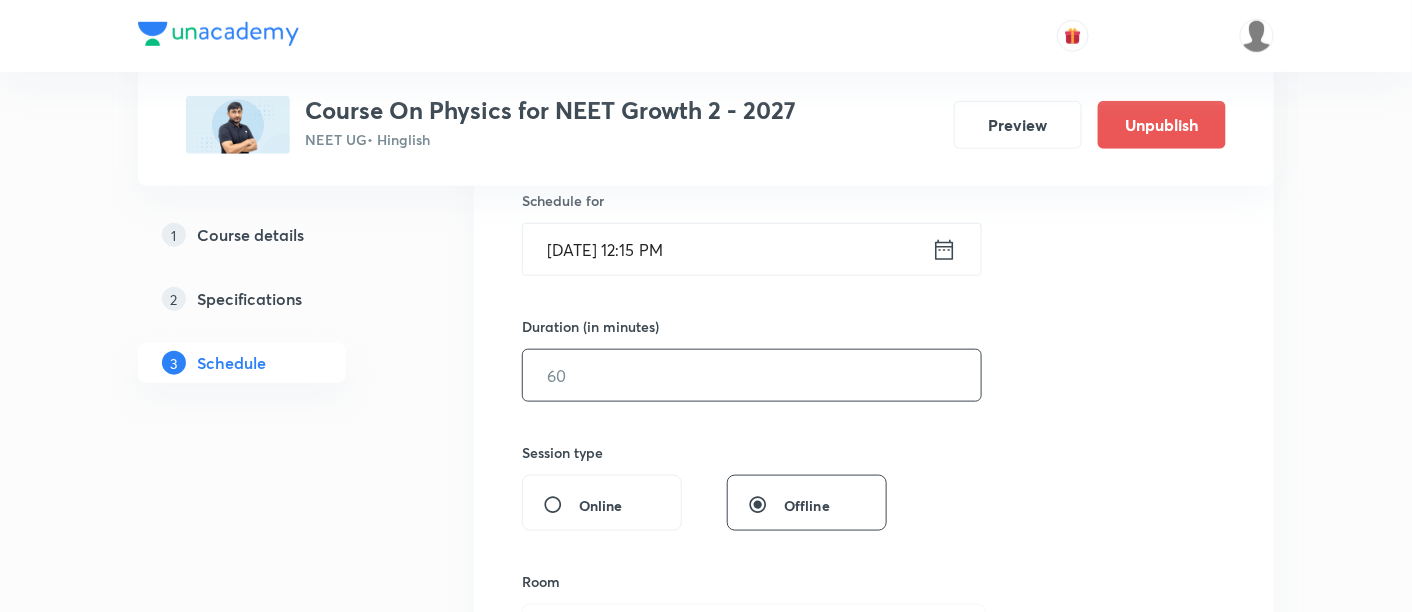 click at bounding box center (752, 375) 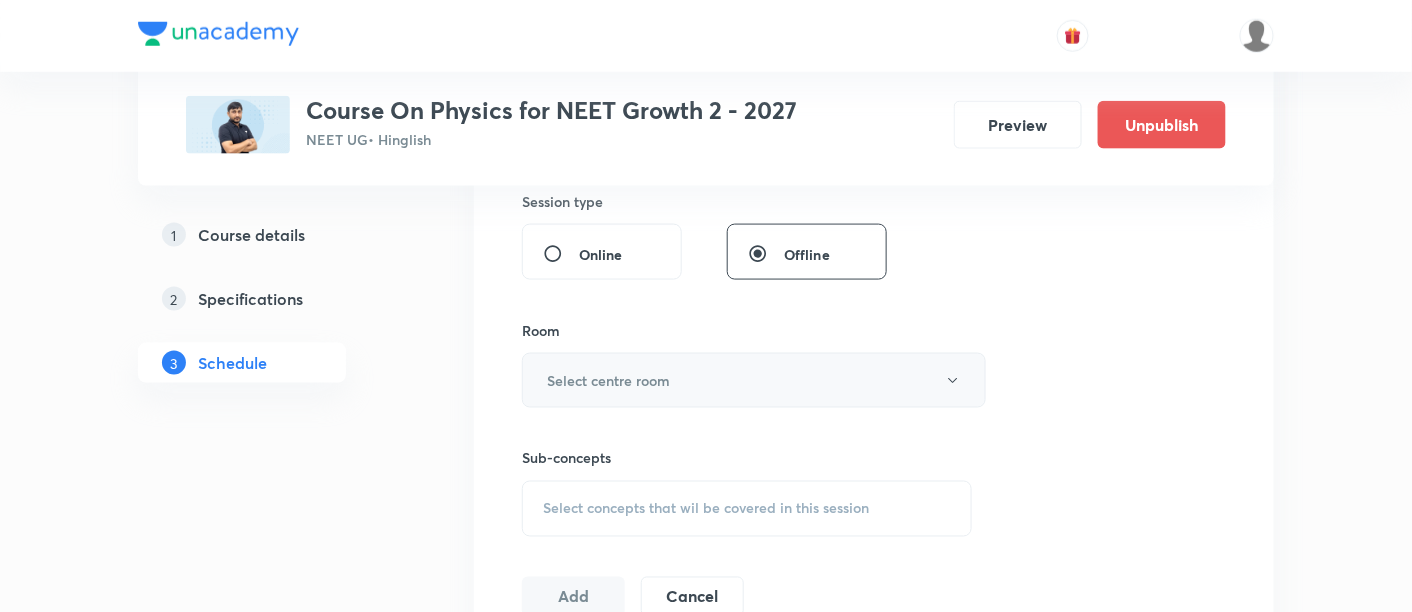 scroll, scrollTop: 755, scrollLeft: 0, axis: vertical 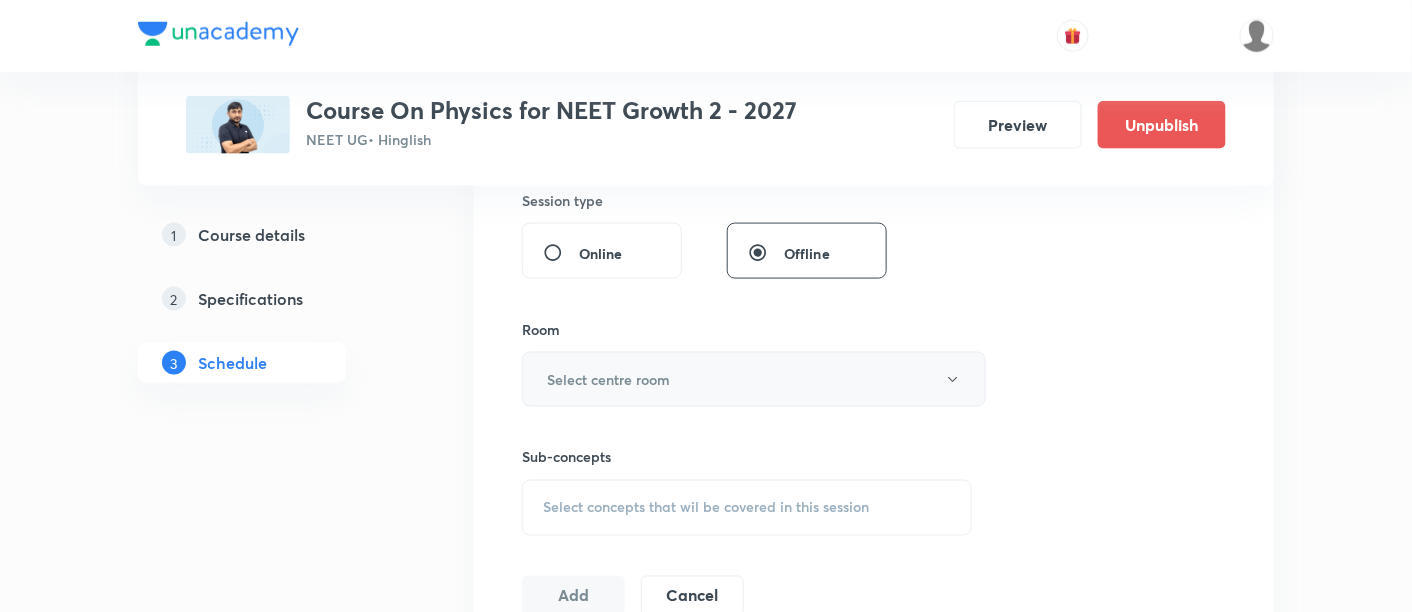 type on "90" 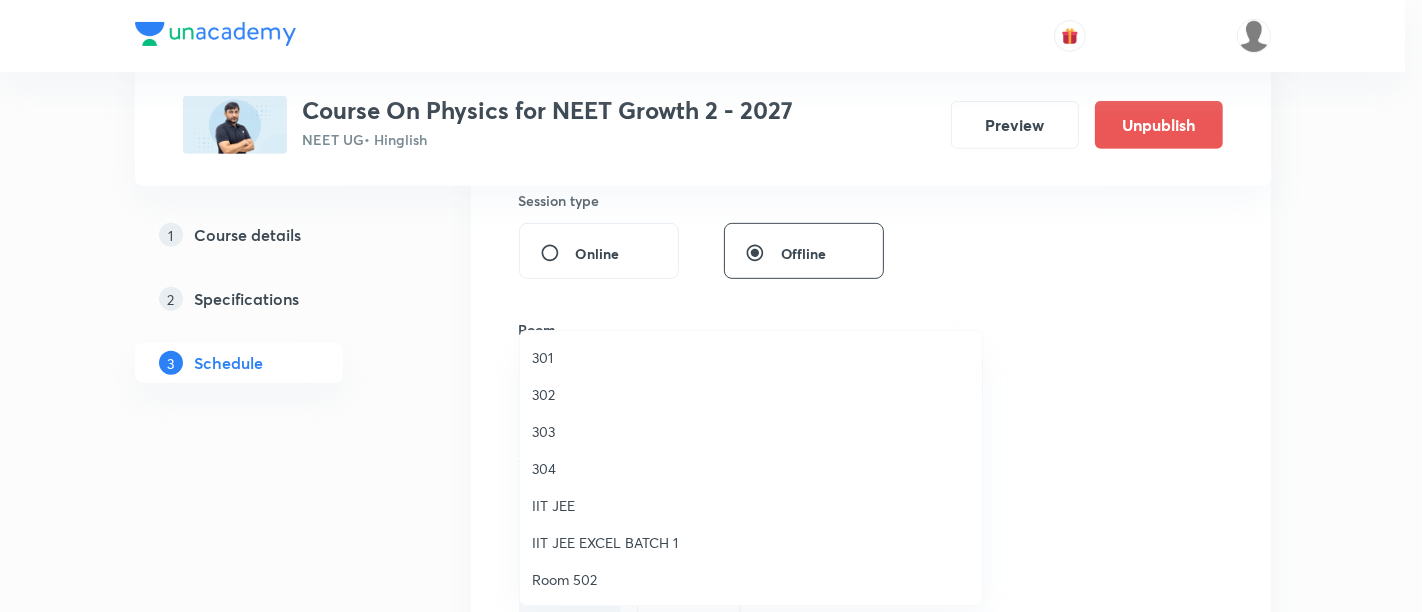 click on "302" at bounding box center (751, 394) 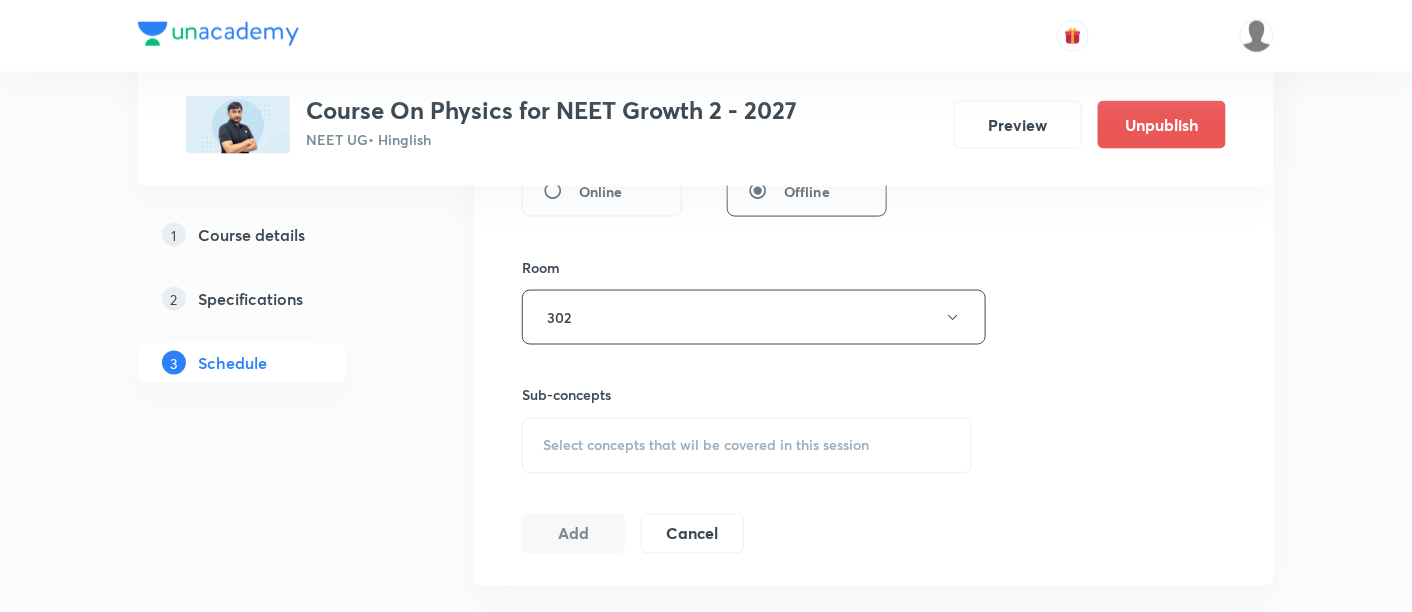 scroll, scrollTop: 818, scrollLeft: 0, axis: vertical 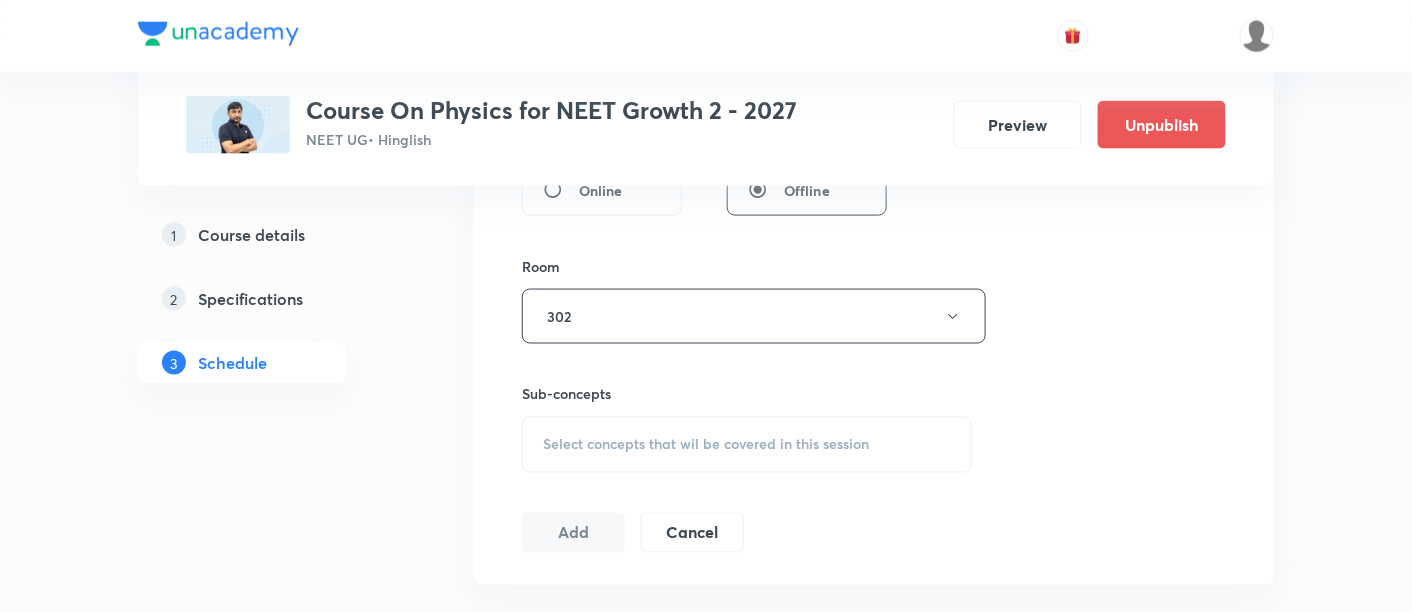 click on "Select concepts that wil be covered in this session" at bounding box center [706, 445] 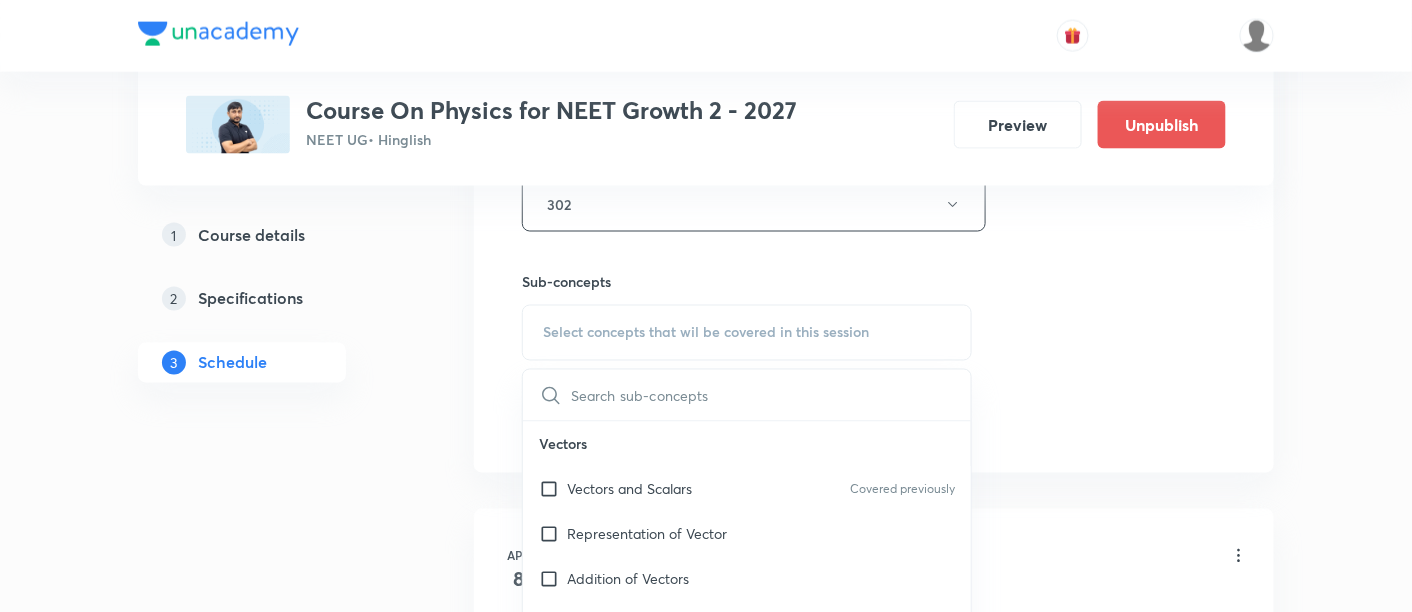 scroll, scrollTop: 933, scrollLeft: 0, axis: vertical 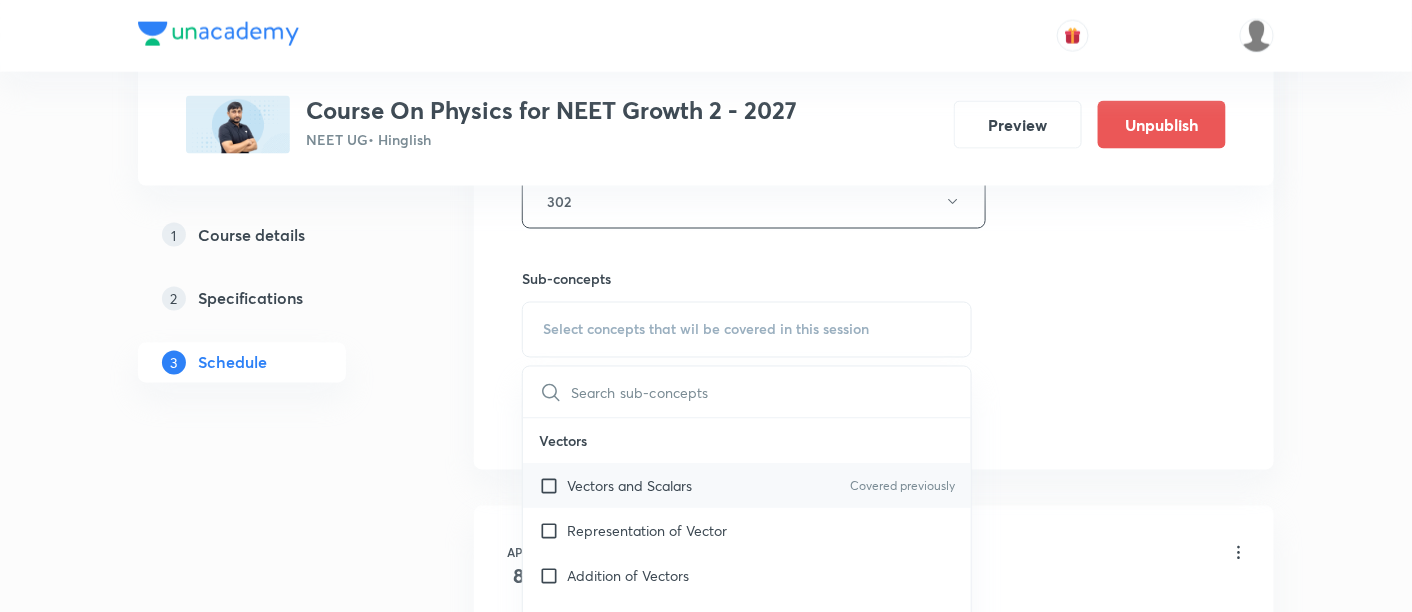 click on "Vectors and Scalars" at bounding box center [629, 486] 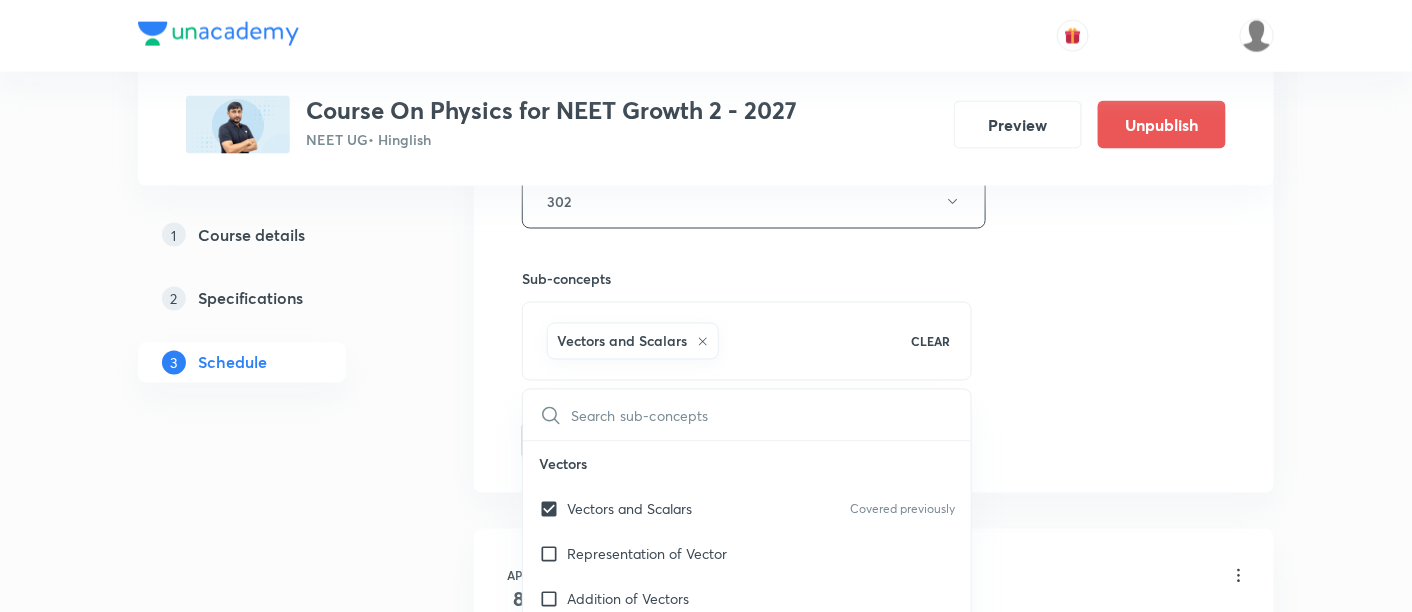 click on "Session  54 Live class Session title 22/99 Kinematics- 2D - 12/08 ​ Schedule for Jul 17, 2025, 12:15 PM ​ Duration (in minutes) 90 ​   Session type Online Offline Room 302 Sub-concepts Vectors and Scalars  CLEAR ​ Vectors Vectors and Scalars  Covered previously Representation of Vector  Addition of Vectors Components of a Vector Unit Vectors Rectangular Components of a Vector in Three Dimensions  Position Vector Displacement Vector Product of Two Vectors Change in Velocity Projectile Motion Minimum Velocity & Angle to Hit a Given Point Motion in a Straight Line Translatory Motion  Frame of Reference  Trajectory  Displacement and Distance  Velocity and Speed  Acceleration  Motion in a Straight Line  One- Dimensional Motion in a Vertical Line  Motion Upon an Inclined Plane  Relative Motion in One dimension Graphs in Motion in One Dimension Newtons Equation Of Motion Graphs In Motion In One-D One Dimensional Motion In Vertical Line Horizontal Range And Maximum Height Horizontal Range And Maximum Height" at bounding box center (874, -20) 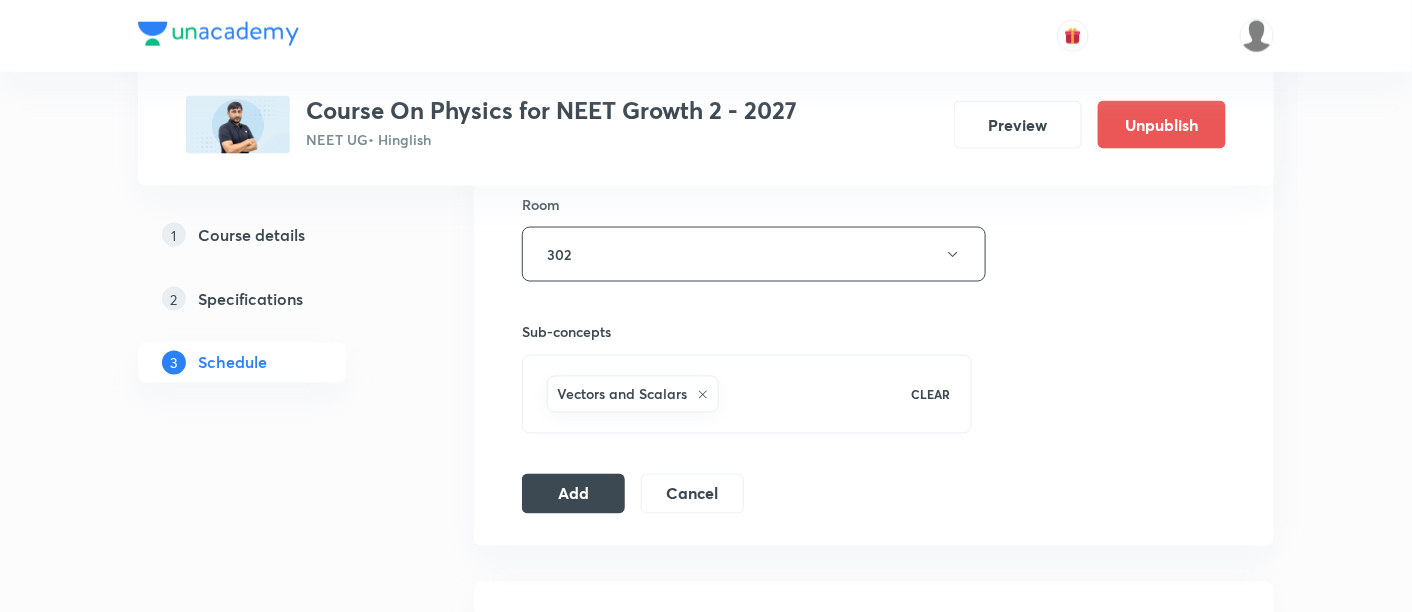 scroll, scrollTop: 892, scrollLeft: 0, axis: vertical 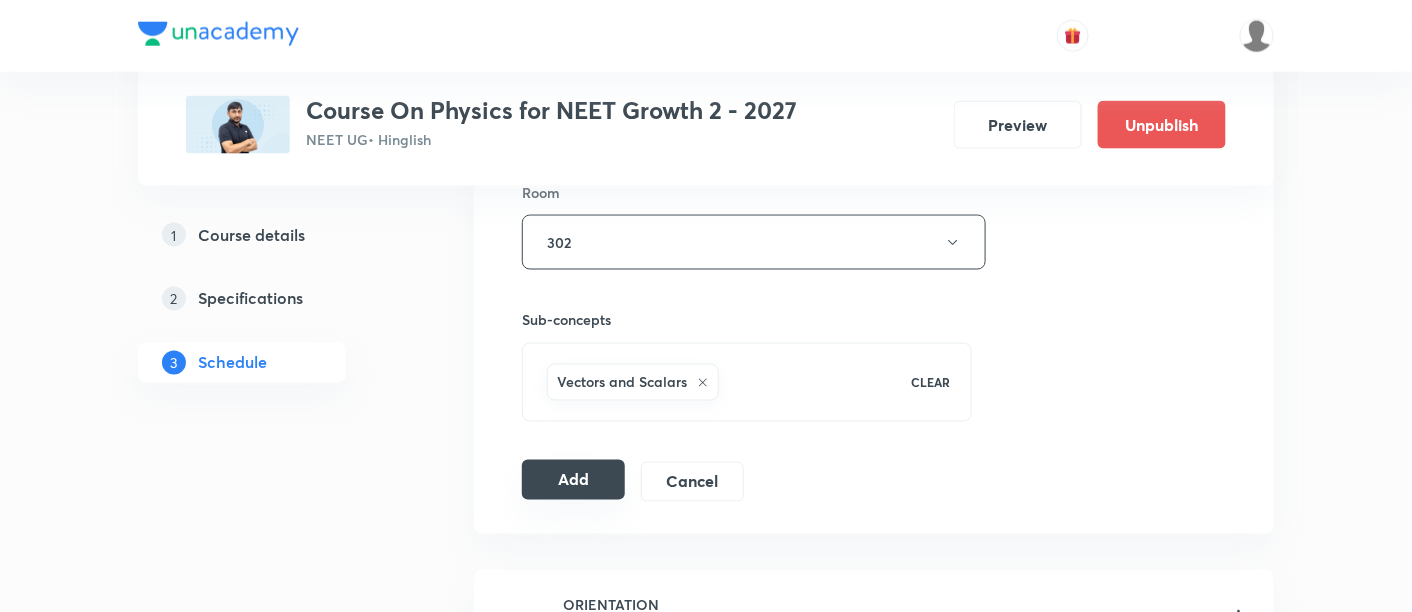 click on "Add" at bounding box center [573, 480] 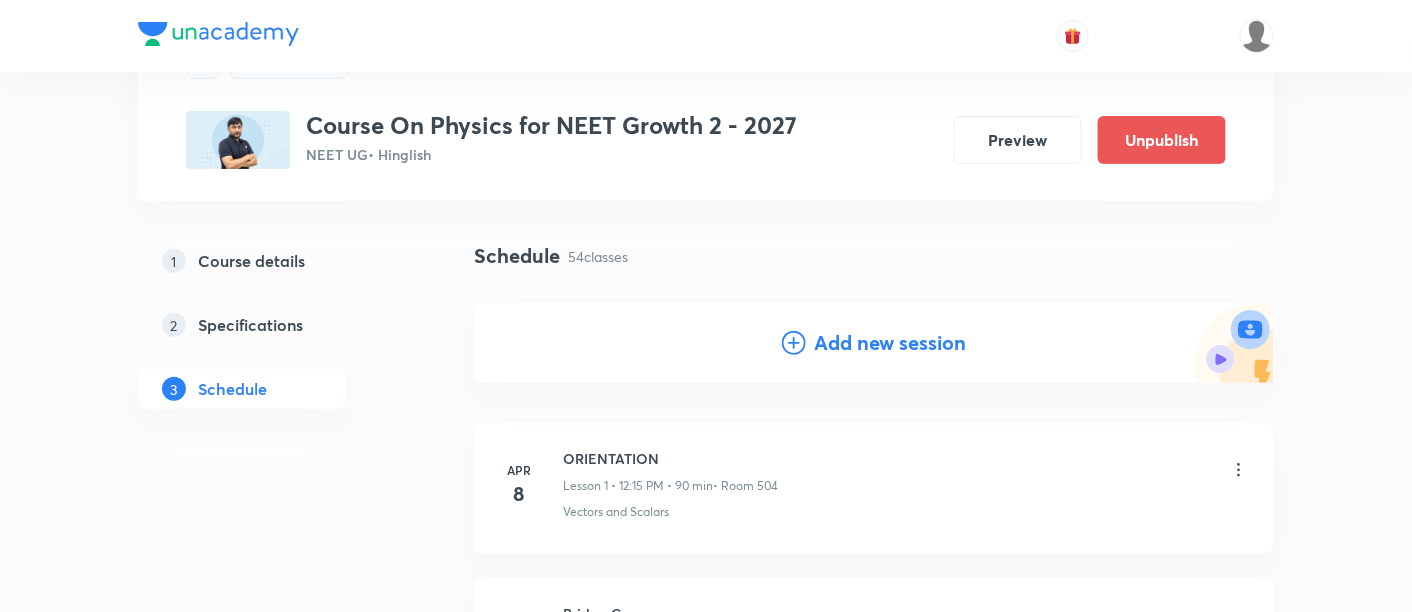 scroll, scrollTop: 100, scrollLeft: 0, axis: vertical 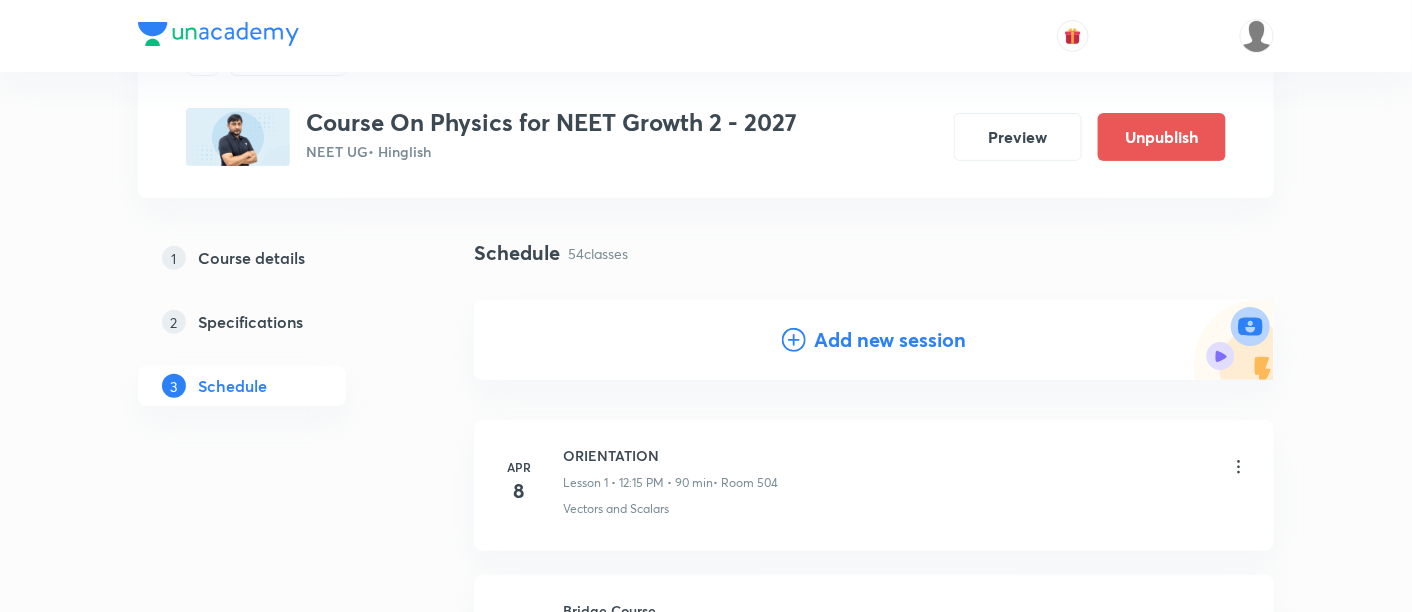 click on "Add new session" at bounding box center [890, 340] 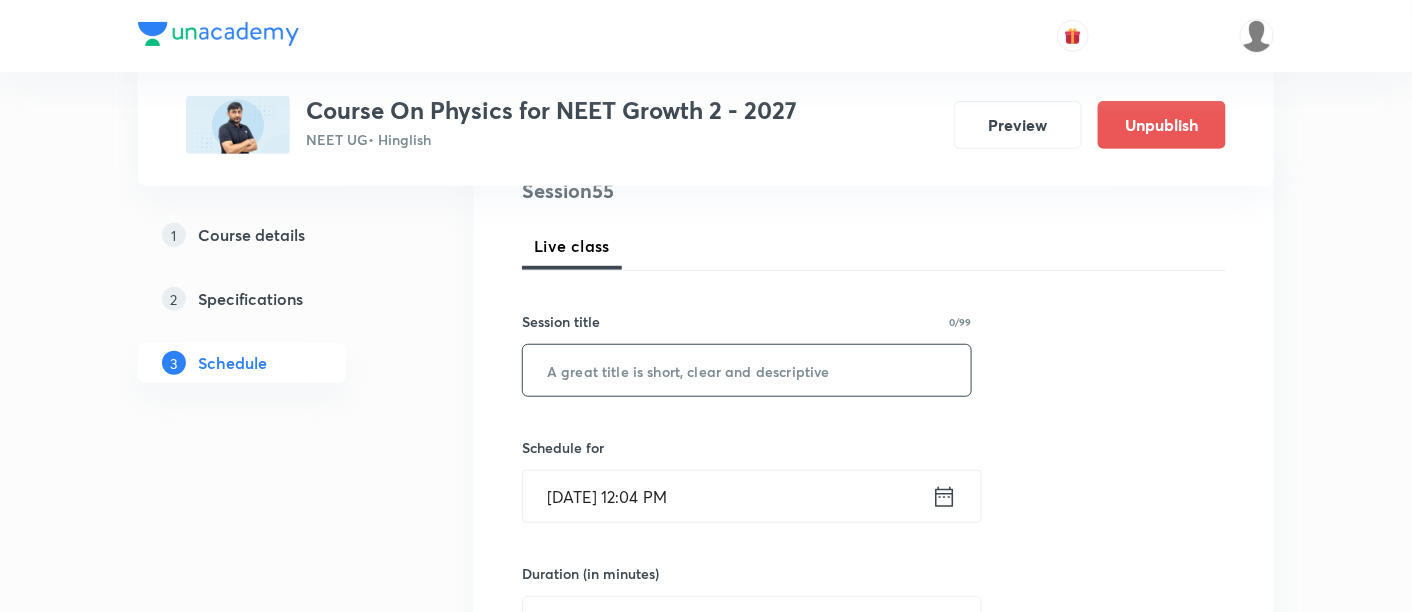 scroll, scrollTop: 262, scrollLeft: 0, axis: vertical 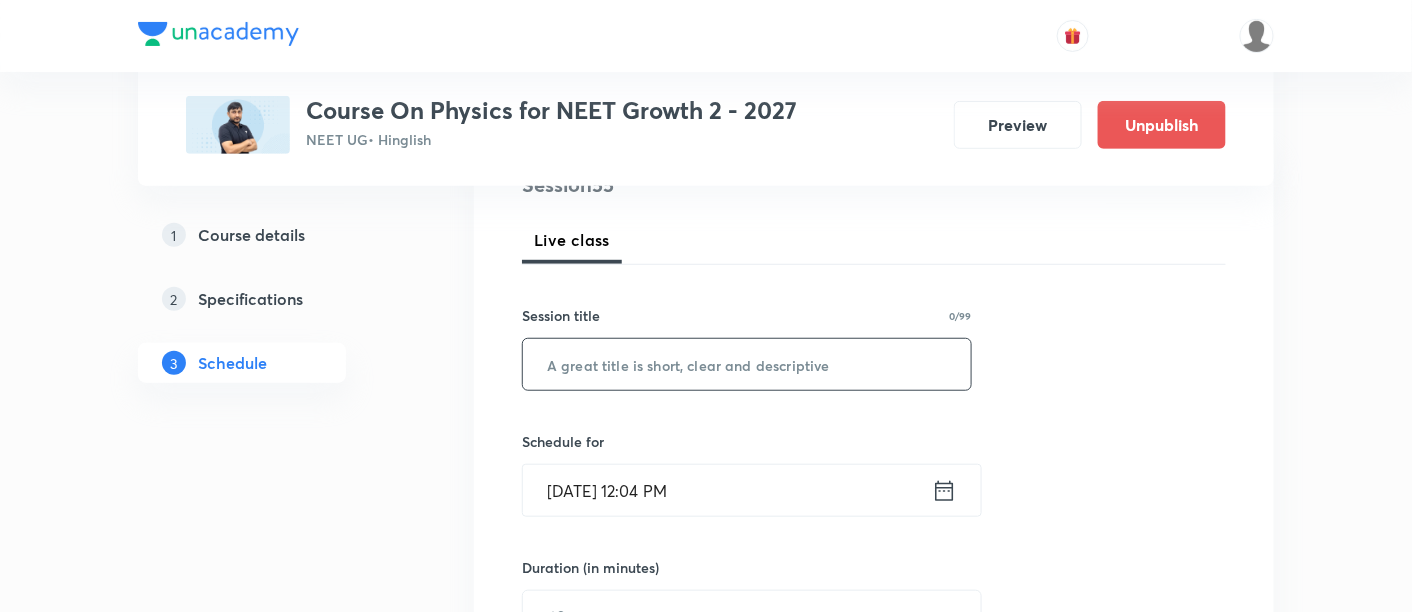 click at bounding box center [747, 364] 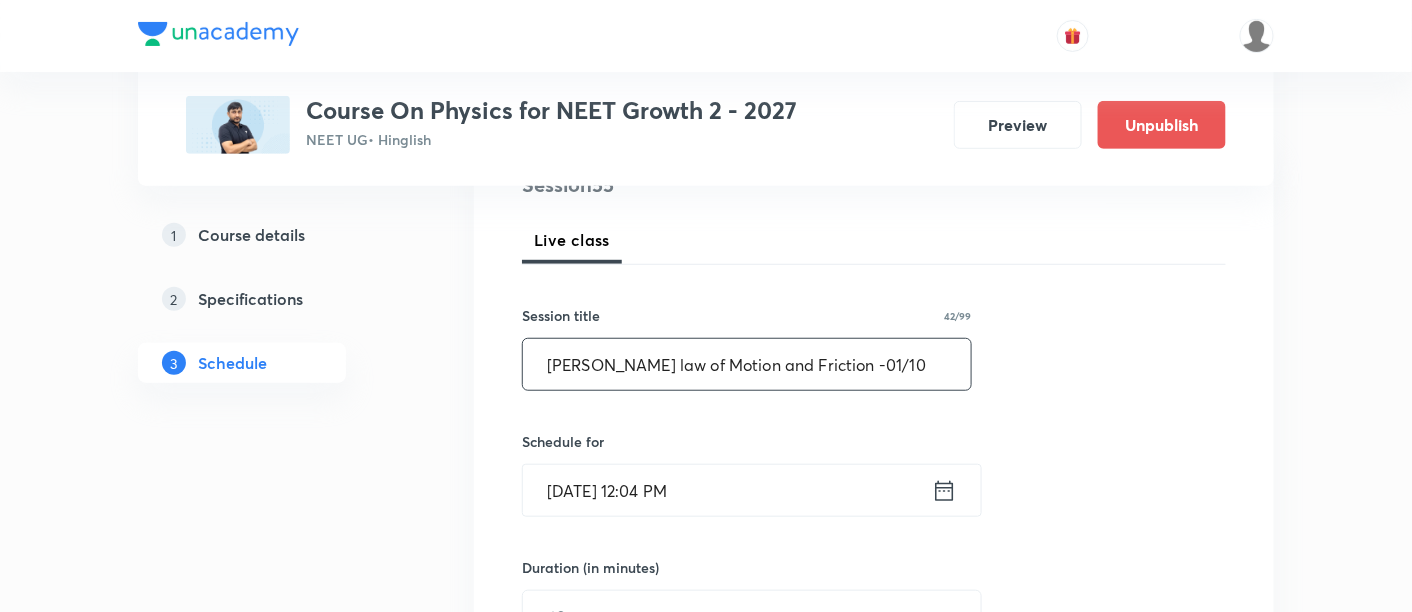 click on "Newton's law of Motion and Friction -01/10" at bounding box center [747, 364] 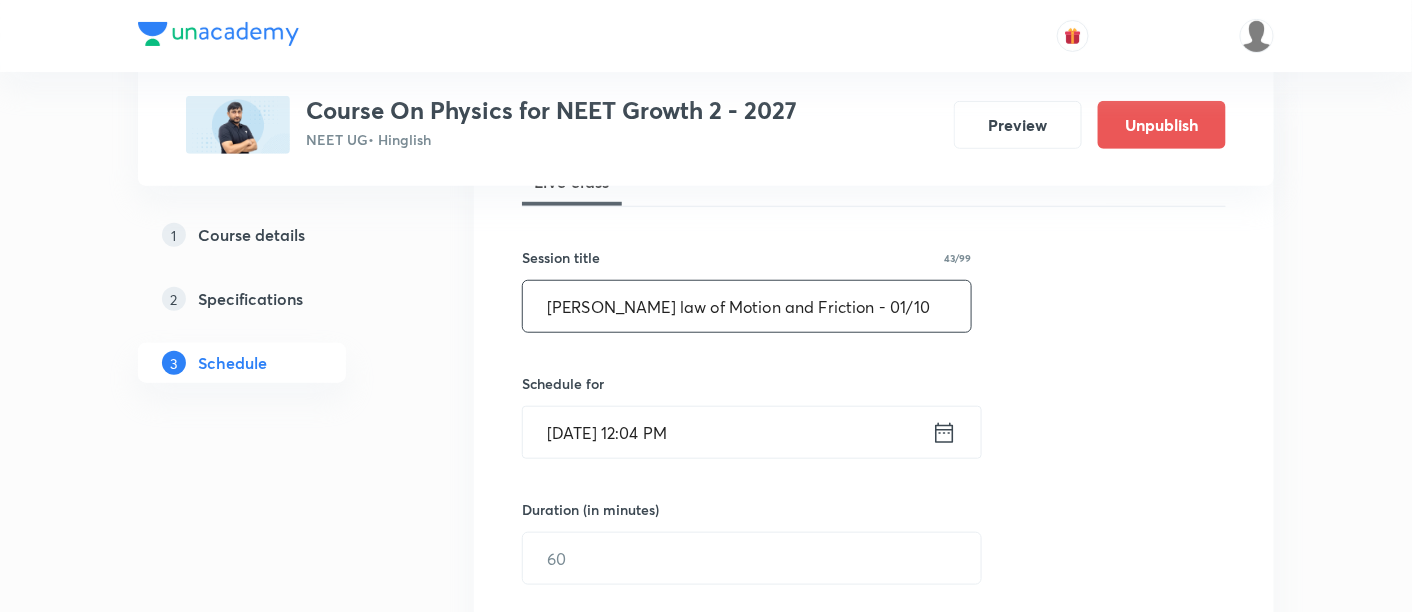 scroll, scrollTop: 325, scrollLeft: 0, axis: vertical 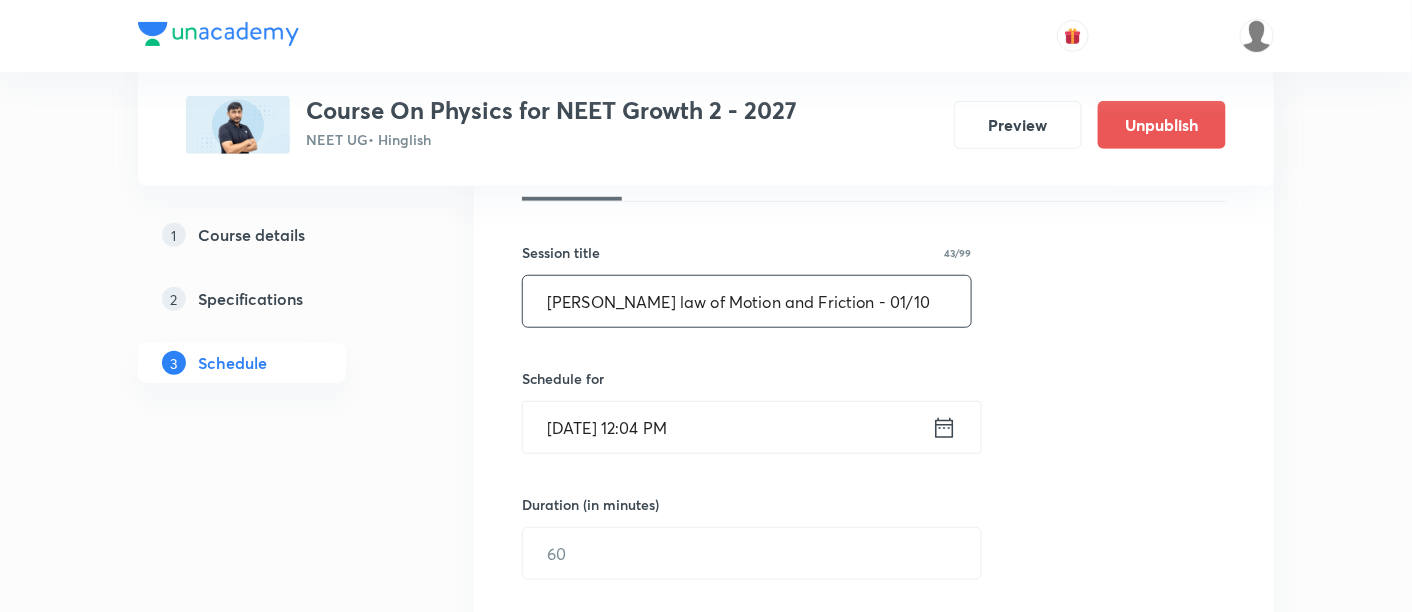 type on "Newton's law of Motion and Friction - 01/10" 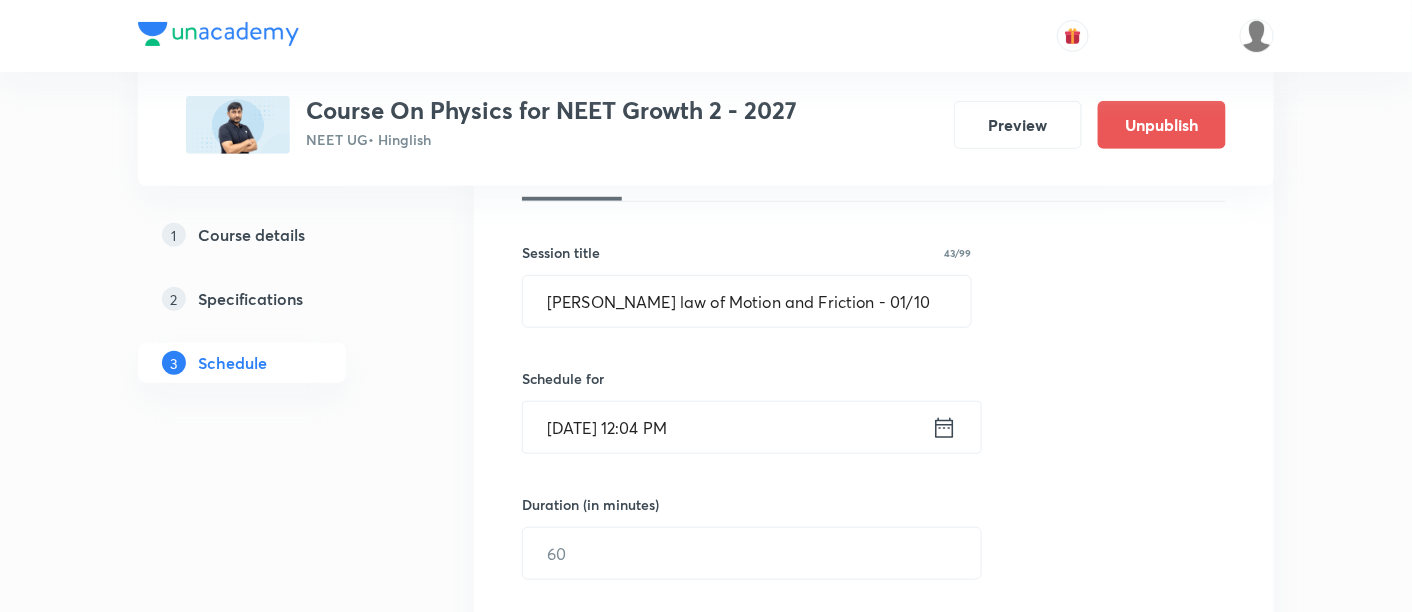 click 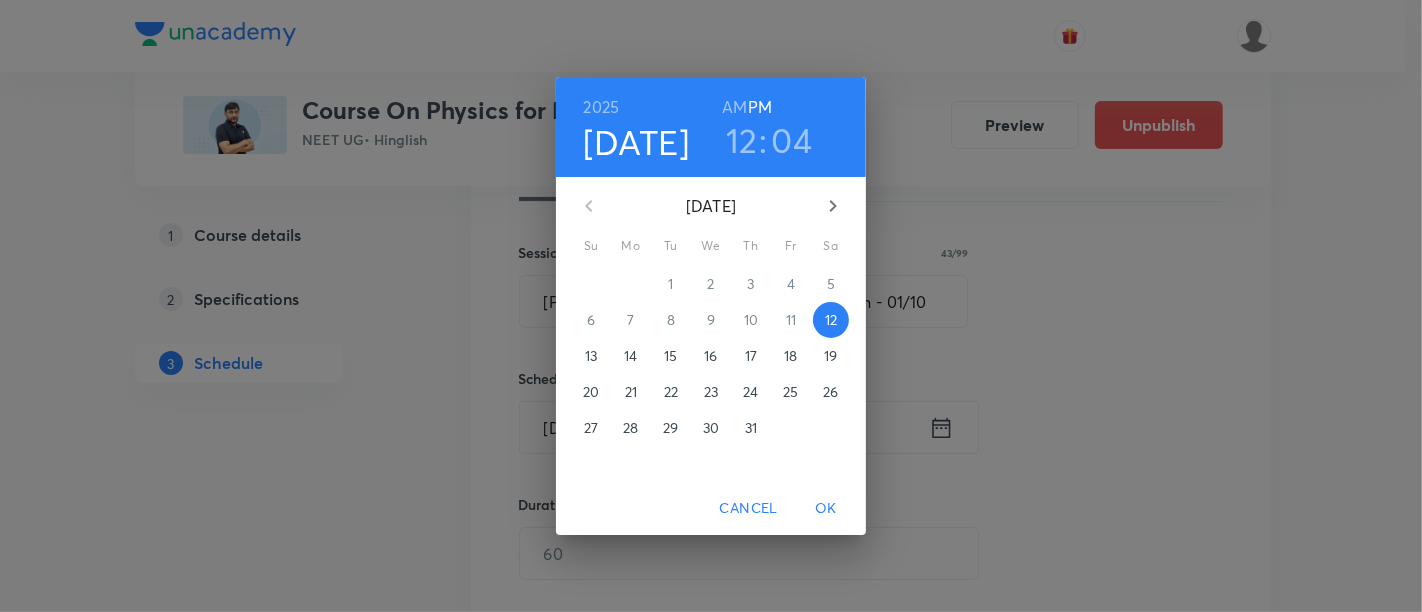 click on "19" at bounding box center [830, 356] 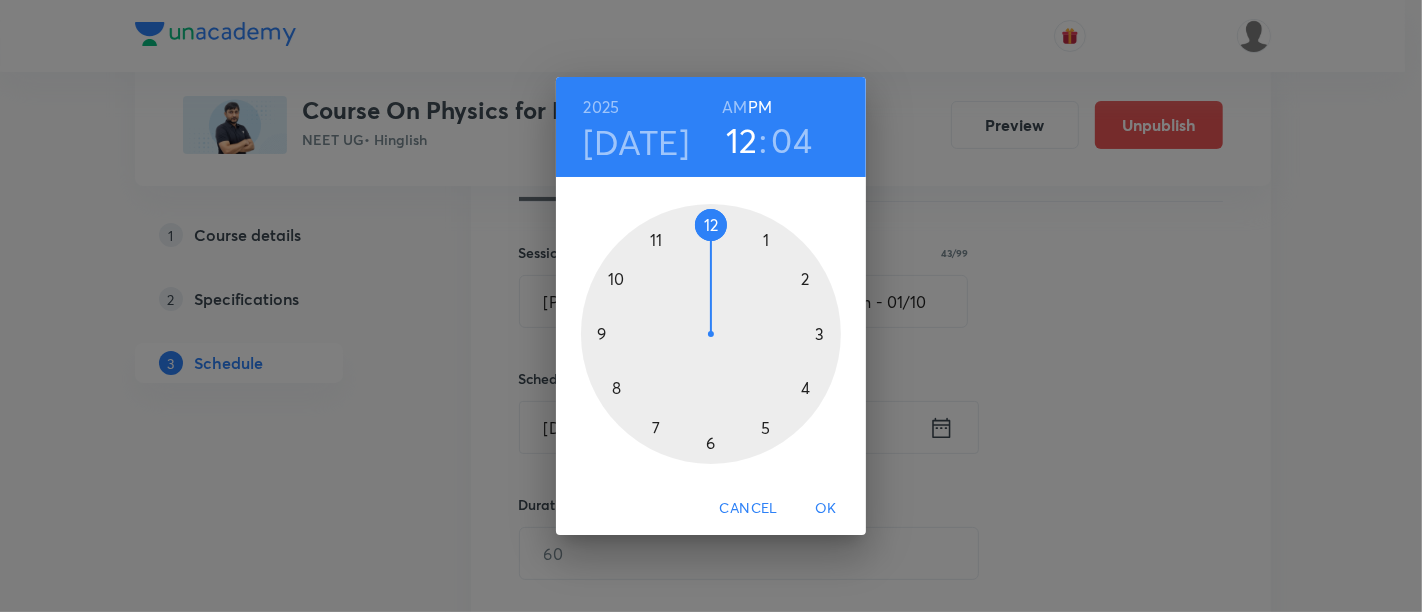 click at bounding box center [711, 334] 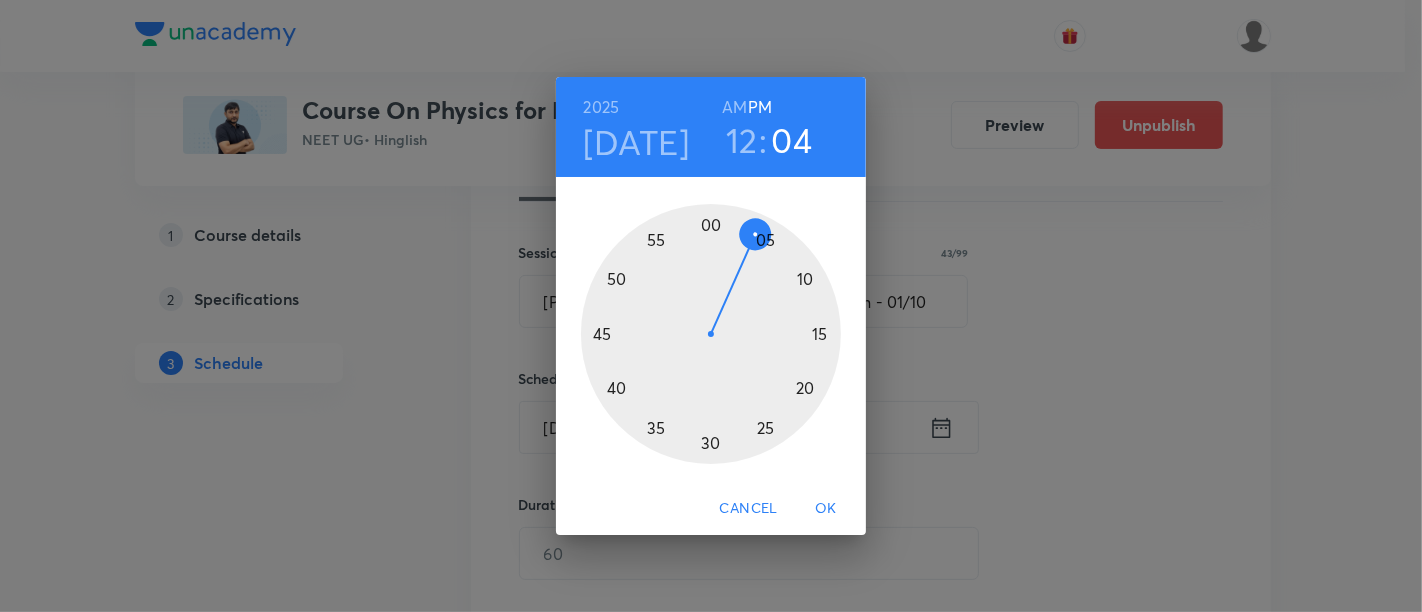 click at bounding box center [711, 334] 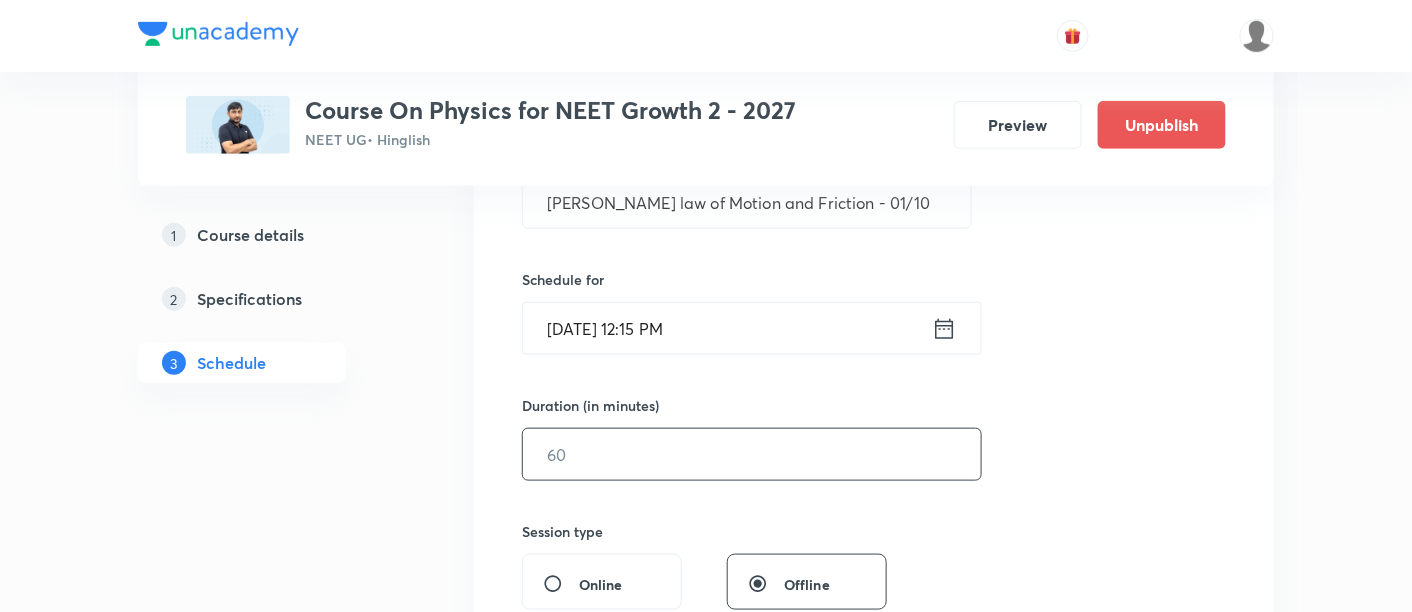 scroll, scrollTop: 425, scrollLeft: 0, axis: vertical 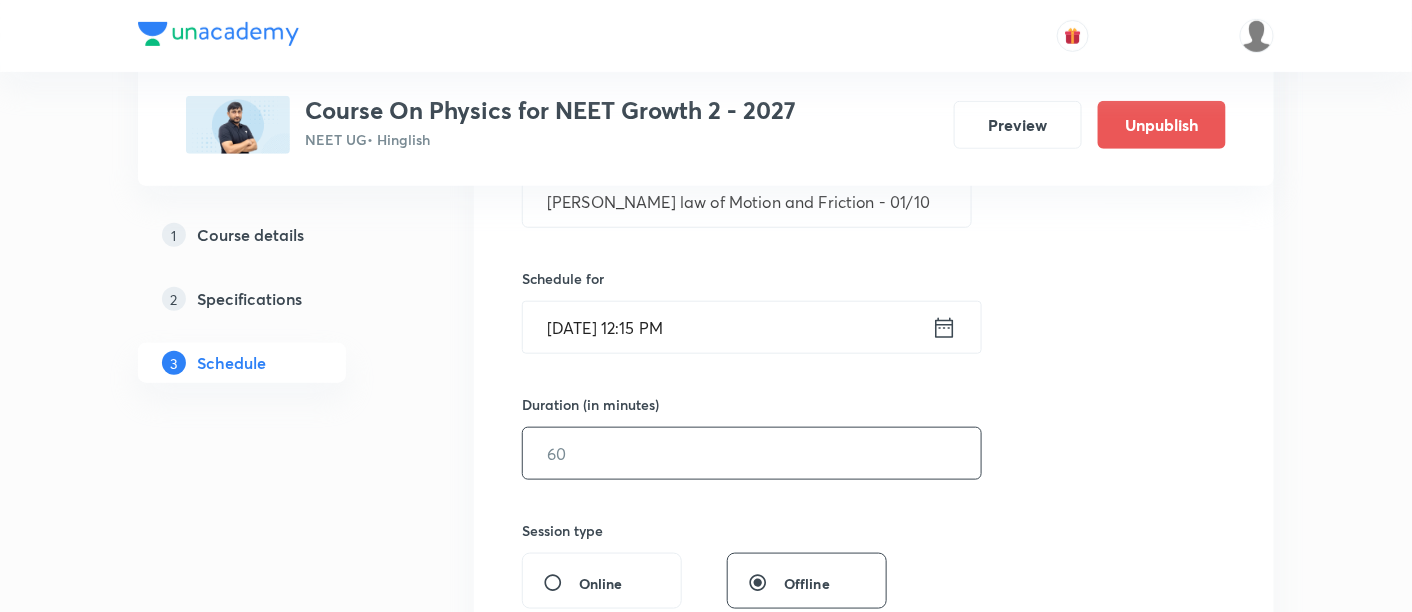 click at bounding box center (752, 453) 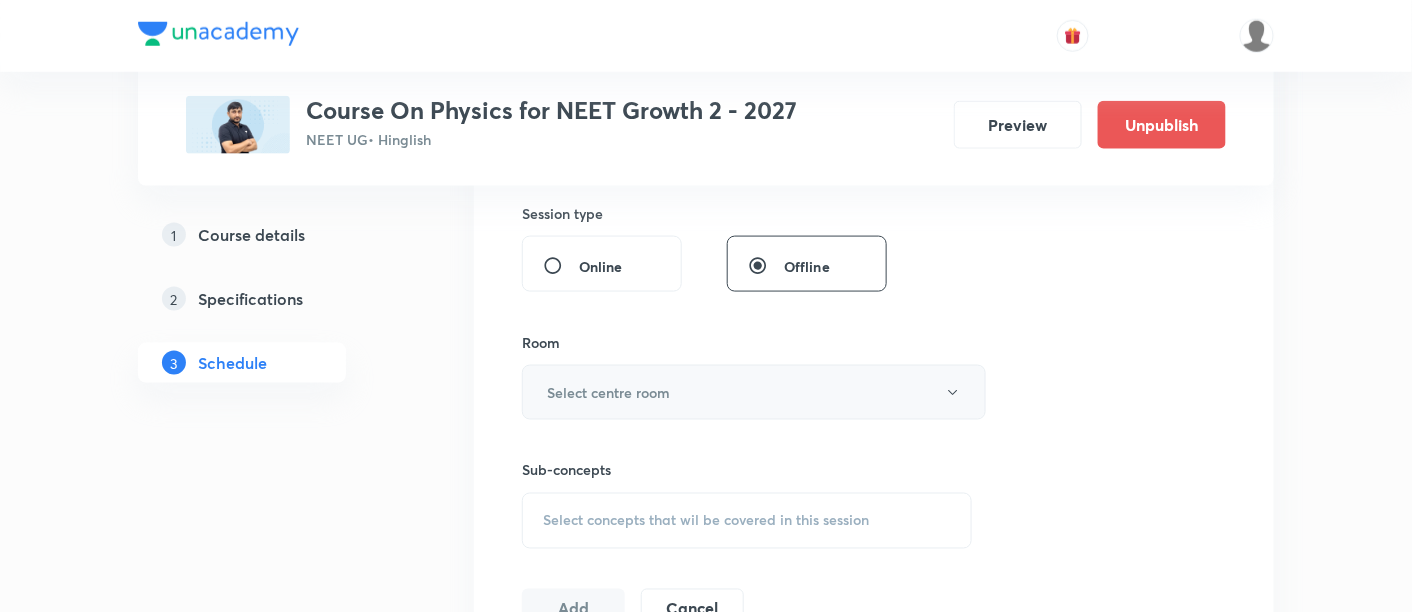 scroll, scrollTop: 744, scrollLeft: 0, axis: vertical 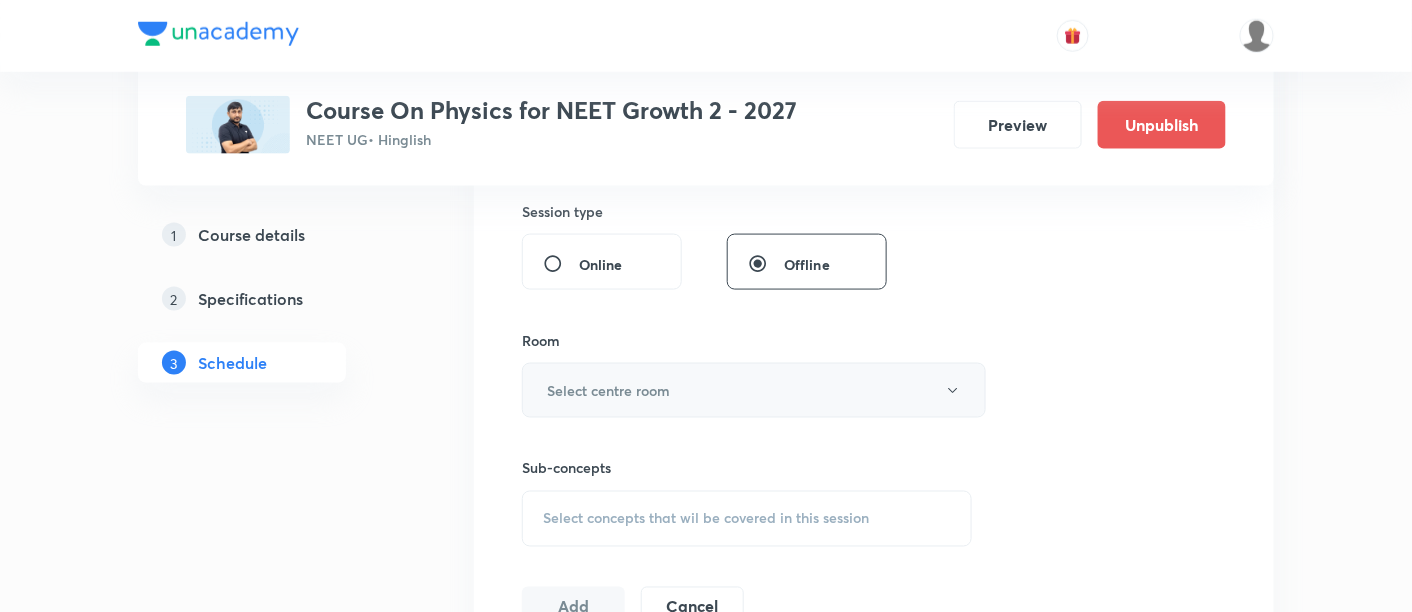 type on "90" 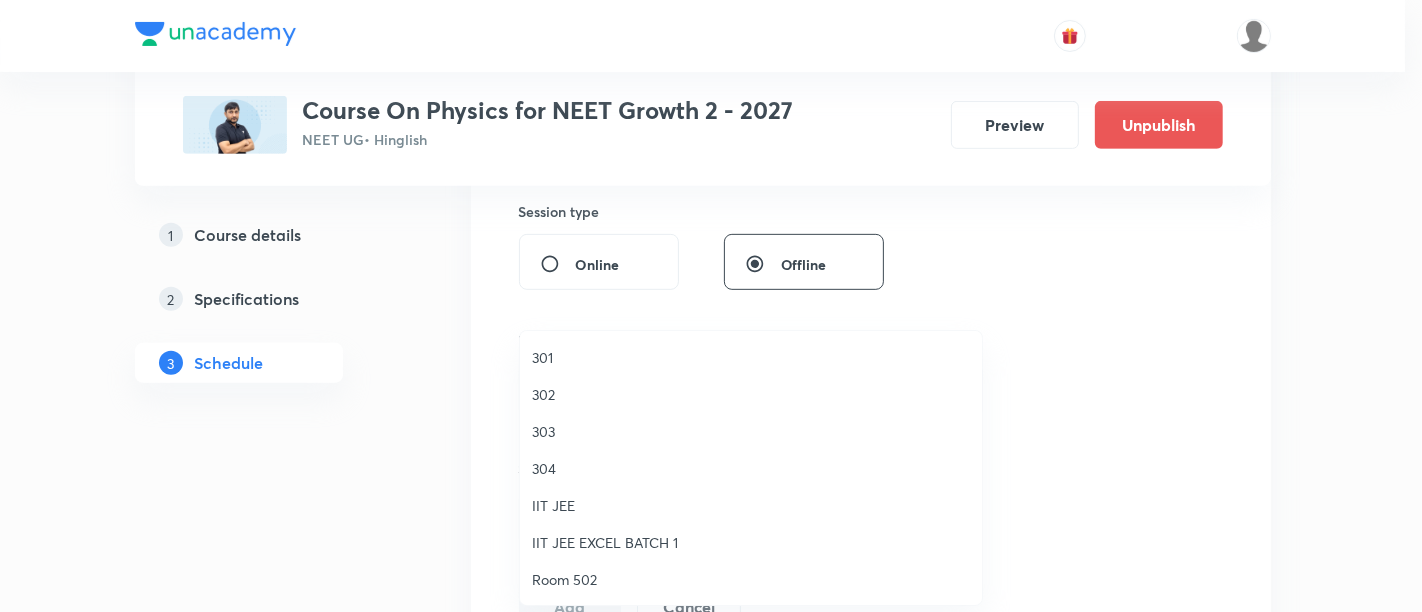 click on "302" at bounding box center (751, 394) 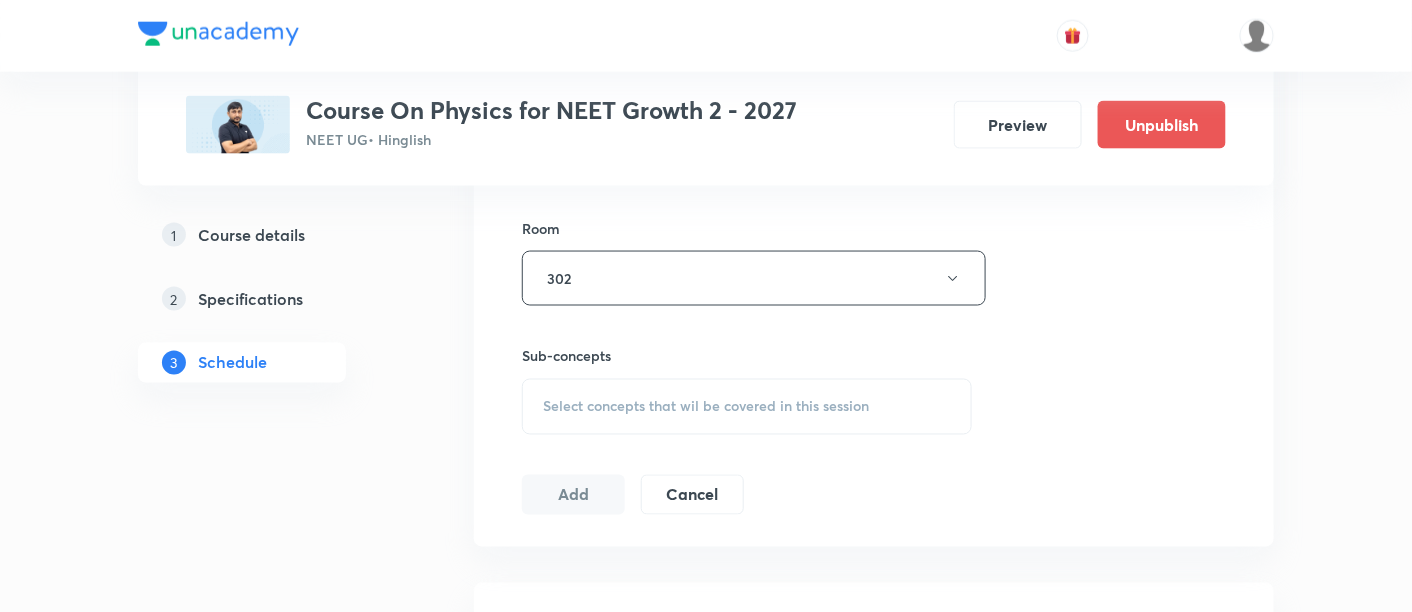 scroll, scrollTop: 862, scrollLeft: 0, axis: vertical 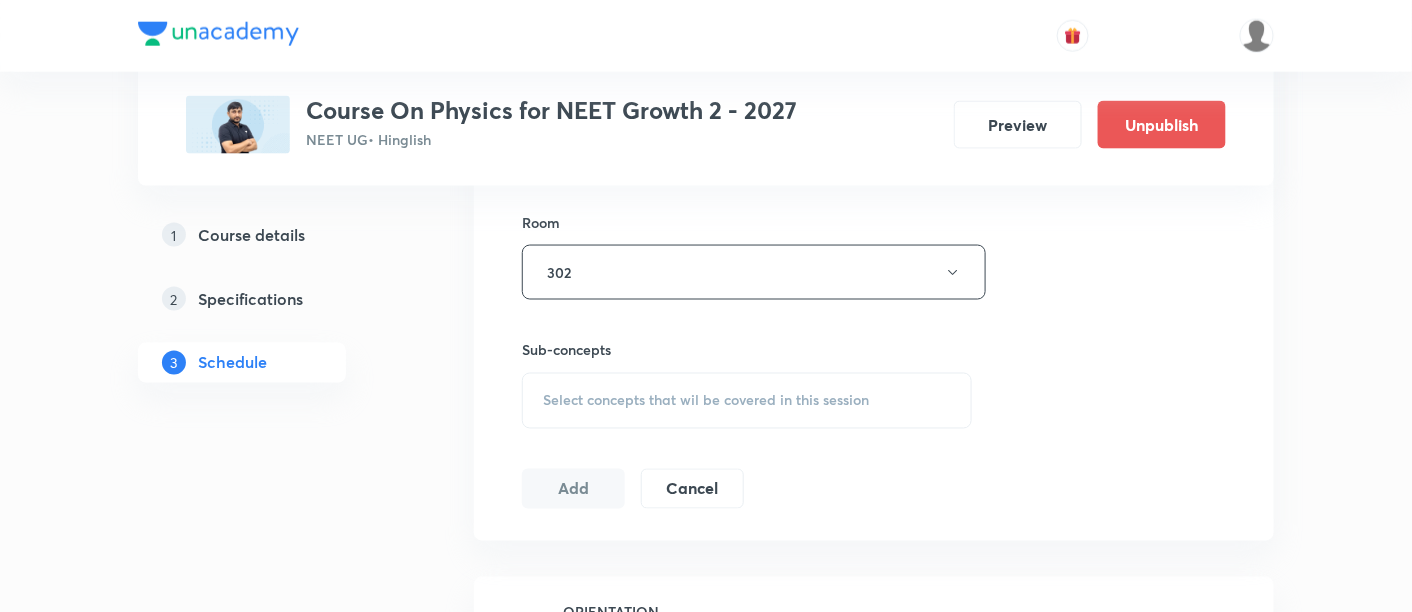 click on "Select concepts that wil be covered in this session" at bounding box center [706, 401] 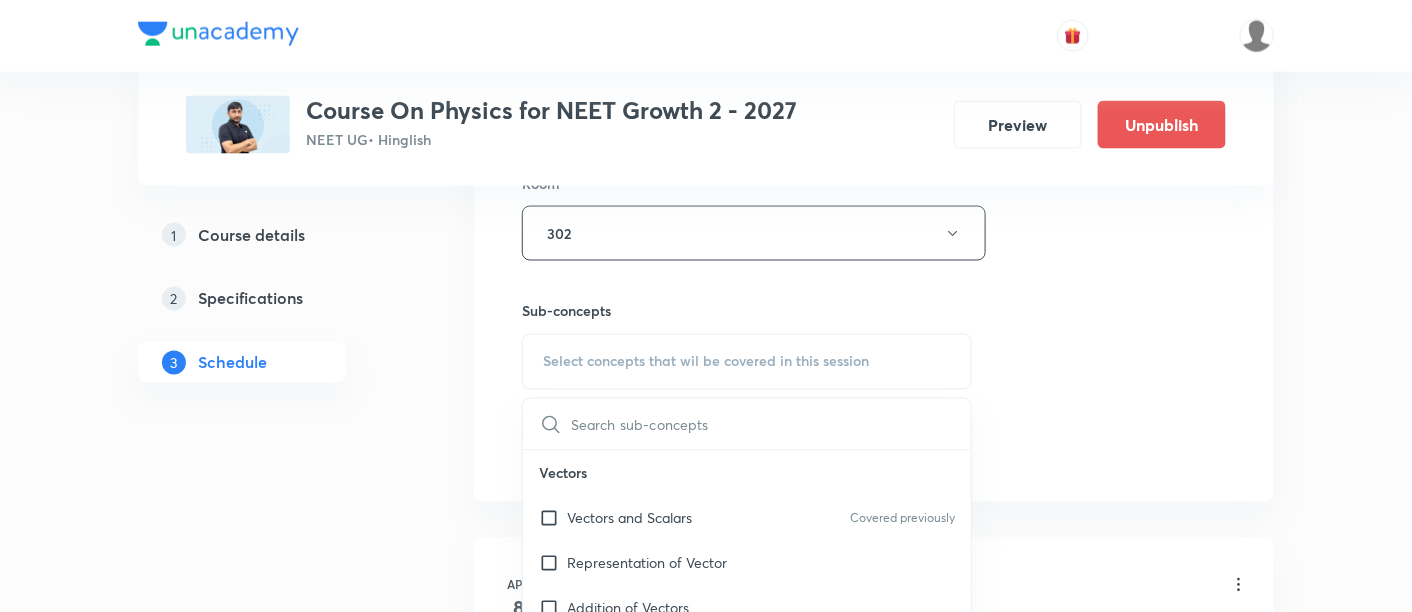 scroll, scrollTop: 974, scrollLeft: 0, axis: vertical 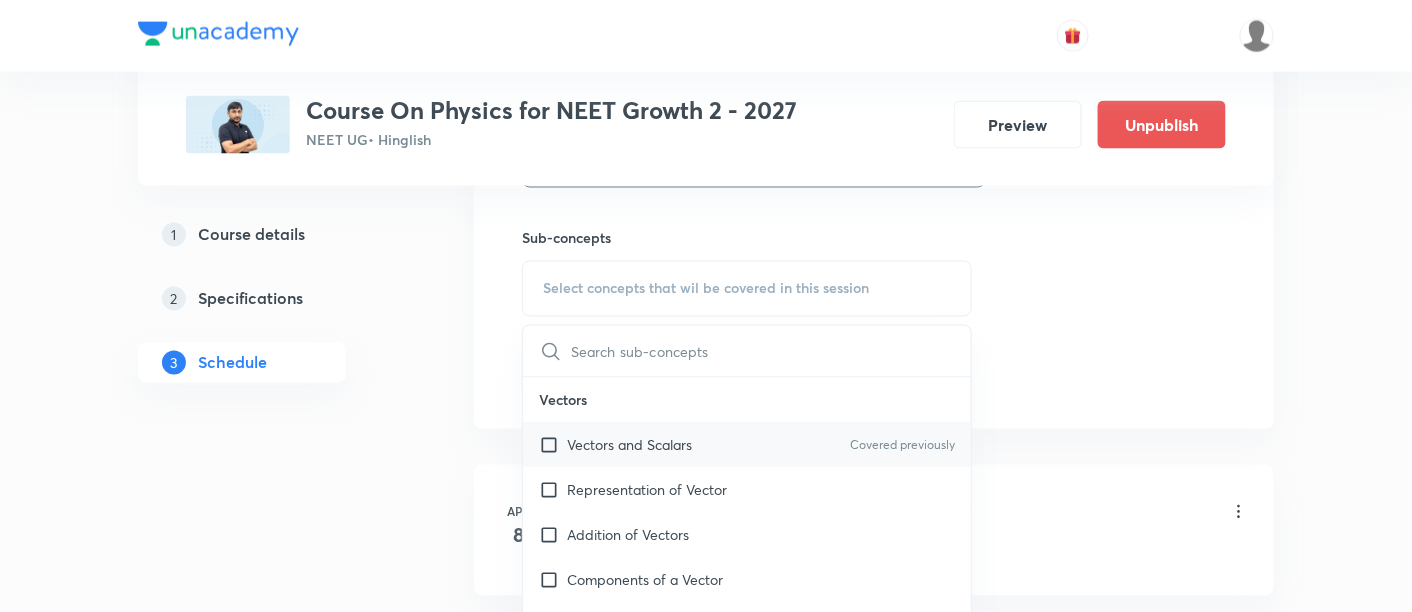 click on "Vectors and Scalars" at bounding box center [629, 445] 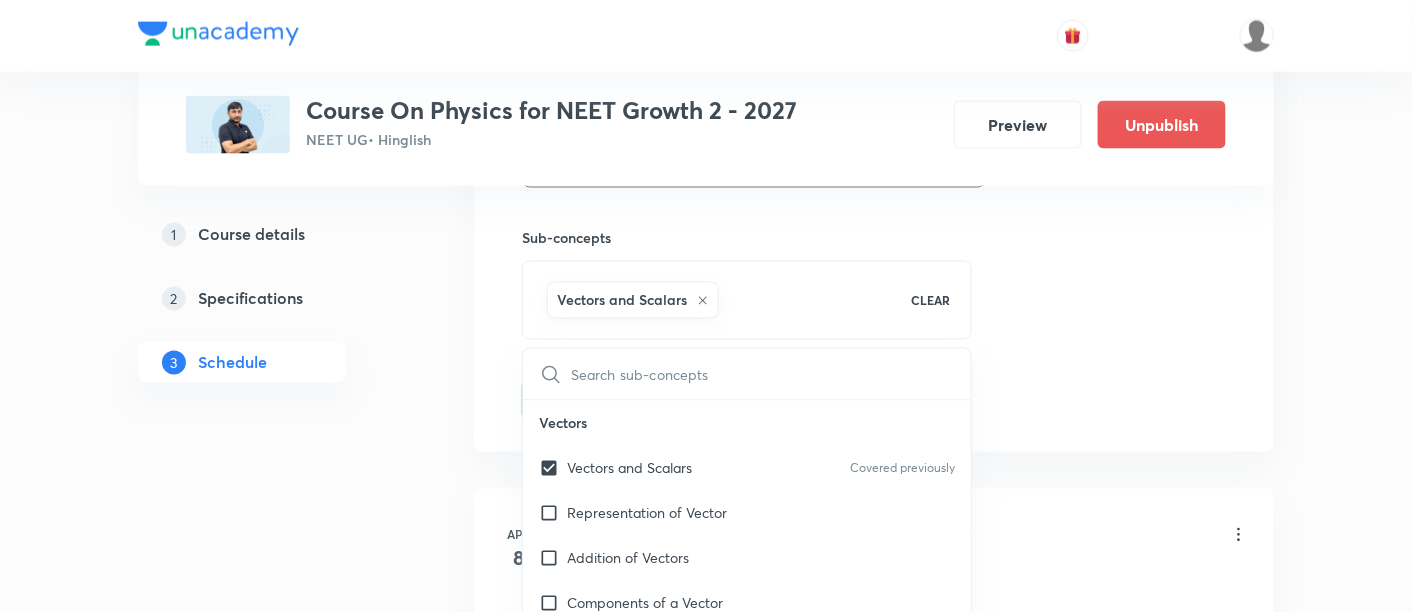 click on "Session  55 Live class Session title 43/99 Newton's law of Motion and Friction - 01/10 ​ Schedule for Jul 19, 2025, 12:15 PM ​ Duration (in minutes) 90 ​   Session type Online Offline Room 302 Sub-concepts Vectors and Scalars  CLEAR ​ Vectors Vectors and Scalars  Covered previously Representation of Vector  Addition of Vectors Components of a Vector Unit Vectors Rectangular Components of a Vector in Three Dimensions  Position Vector Displacement Vector Product of Two Vectors Change in Velocity Projectile Motion Minimum Velocity & Angle to Hit a Given Point Motion in a Straight Line Translatory Motion  Frame of Reference  Trajectory  Displacement and Distance  Velocity and Speed  Acceleration  Motion in a Straight Line  One- Dimensional Motion in a Vertical Line  Motion Upon an Inclined Plane  Relative Motion in One dimension Graphs in Motion in One Dimension Newtons Equation Of Motion Graphs In Motion In One-D One Dimensional Motion In Vertical Line Horizontal Range And Maximum Height Relative Motion" at bounding box center [874, -61] 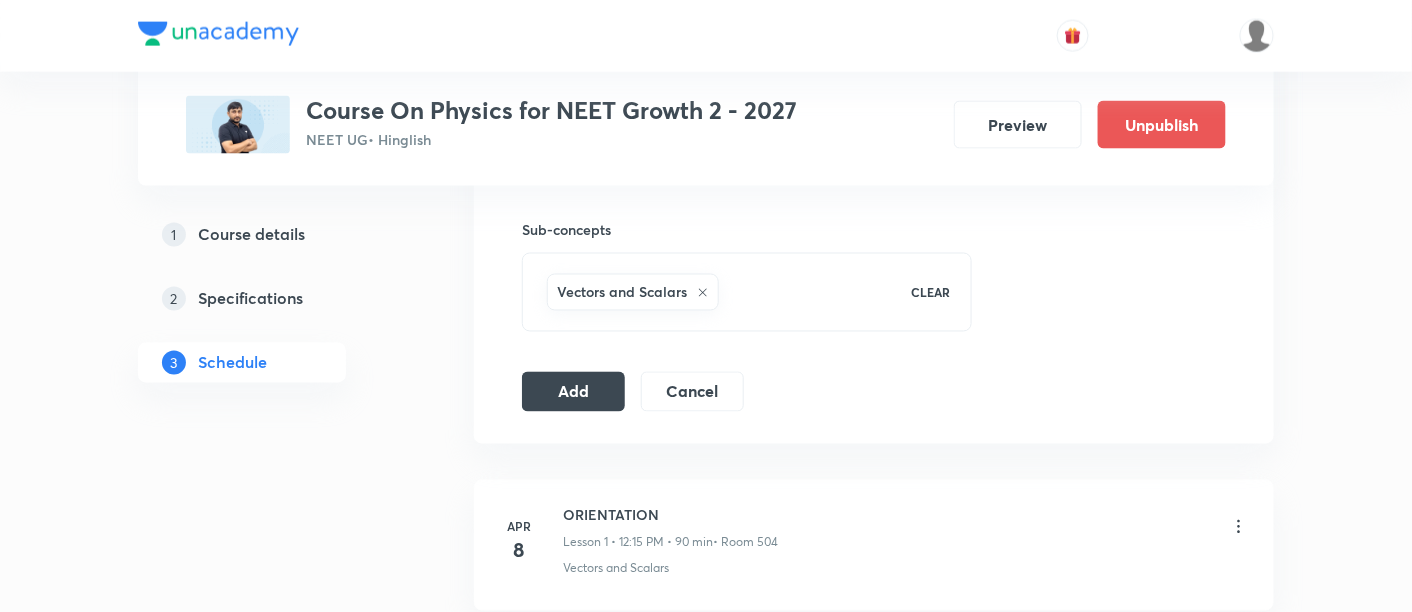 scroll, scrollTop: 985, scrollLeft: 0, axis: vertical 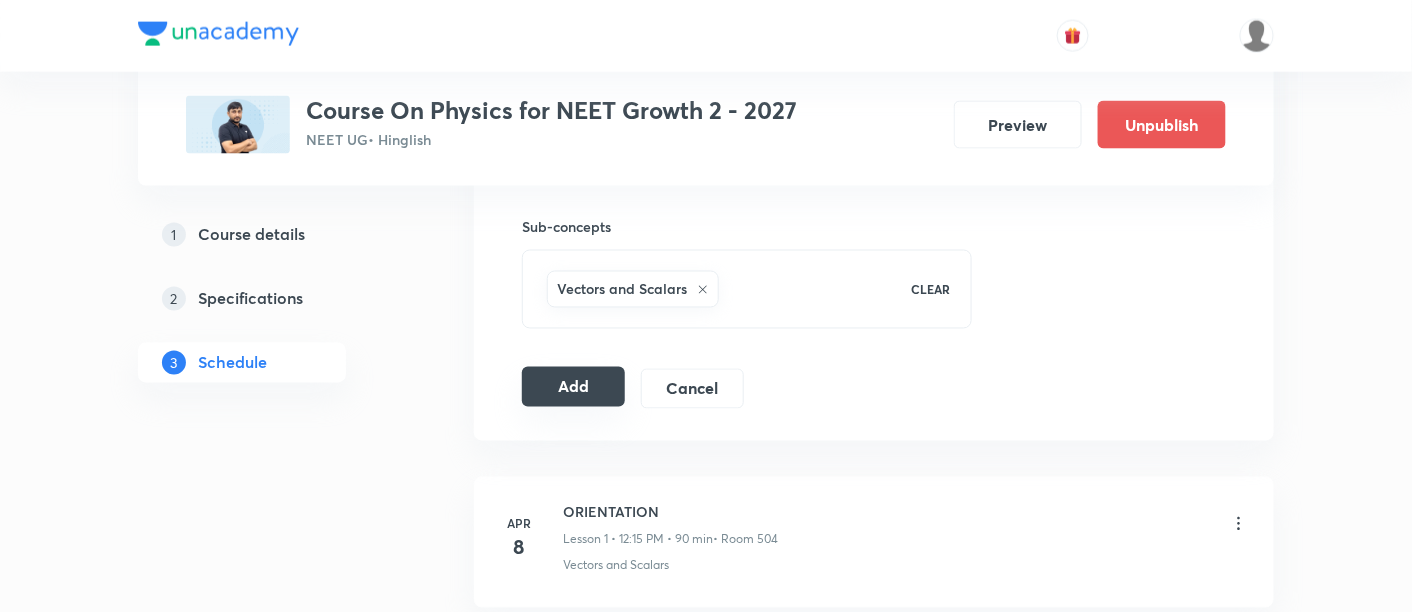 click on "Add" at bounding box center [573, 387] 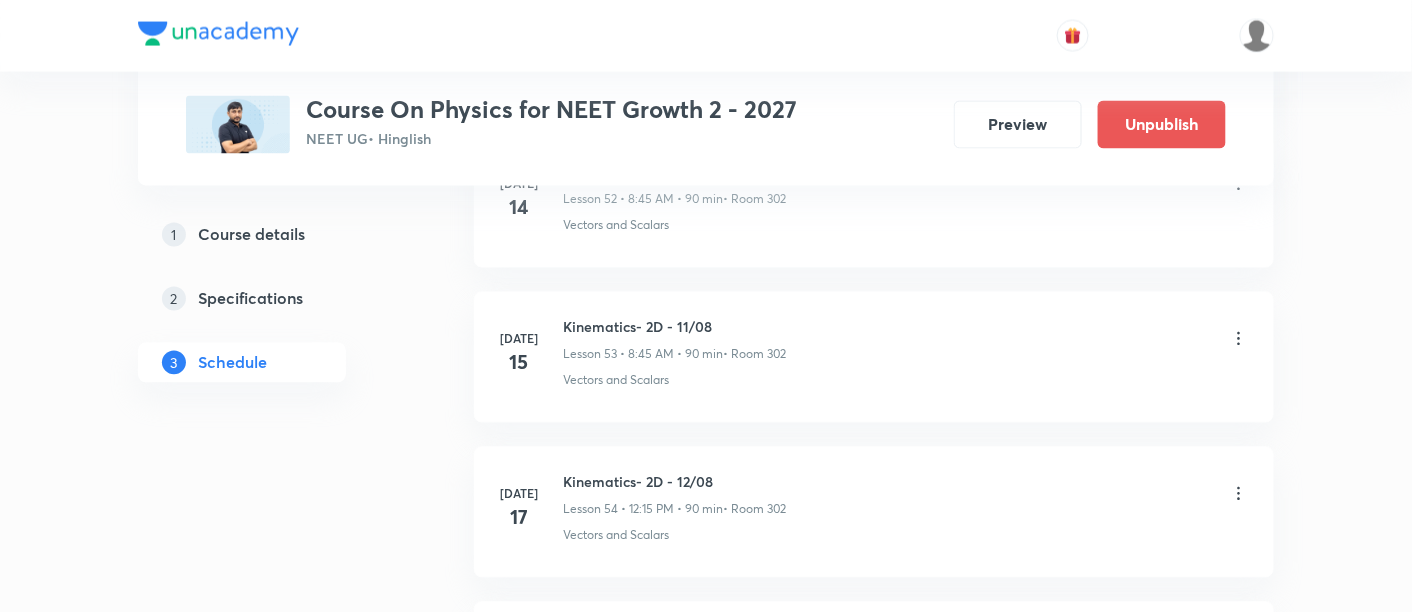 scroll, scrollTop: 8565, scrollLeft: 0, axis: vertical 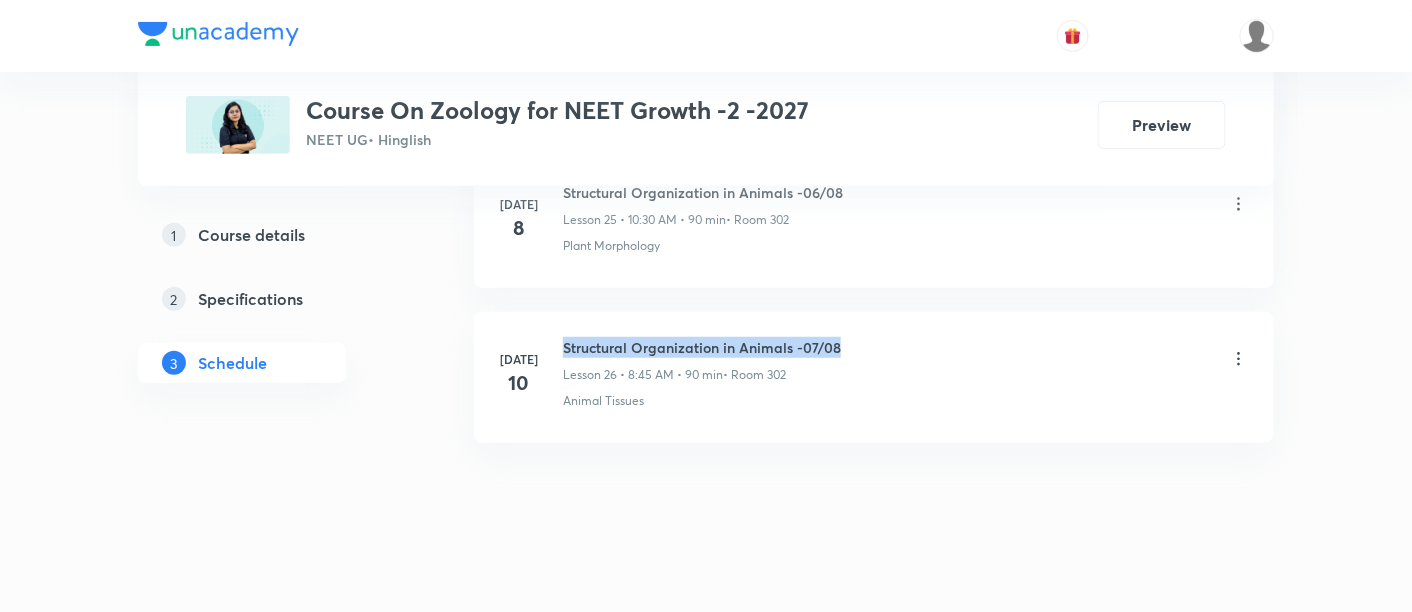 drag, startPoint x: 562, startPoint y: 326, endPoint x: 865, endPoint y: 336, distance: 303.16498 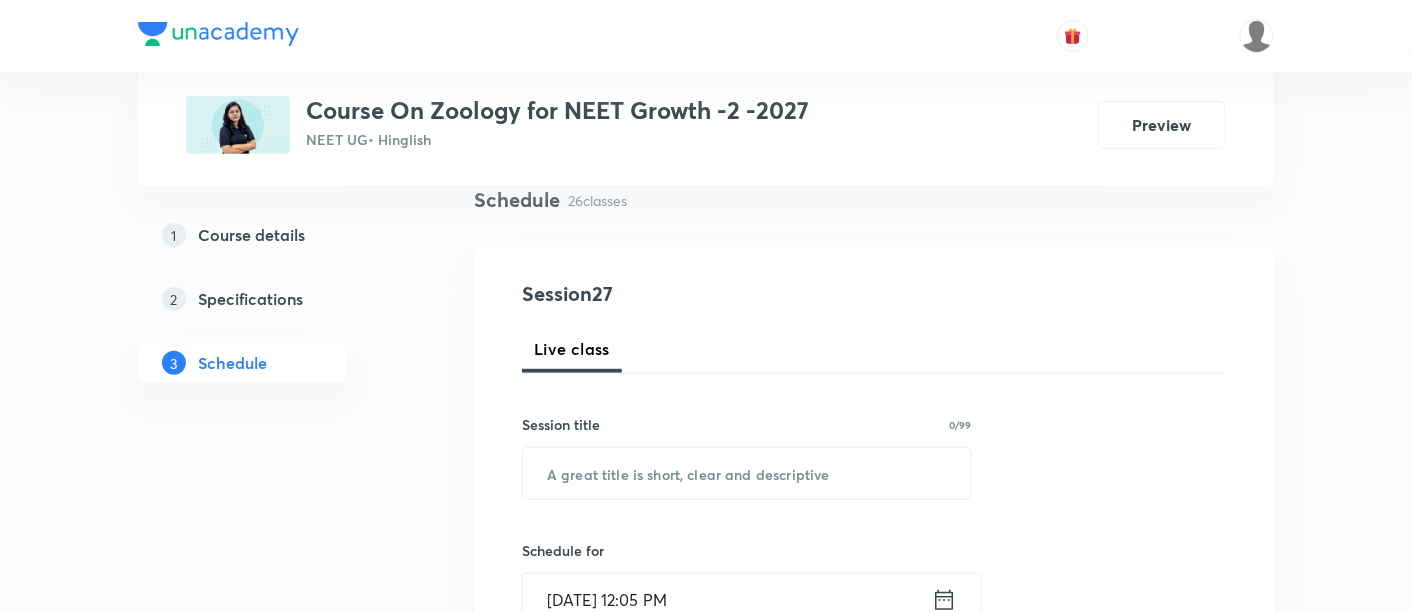 scroll, scrollTop: 159, scrollLeft: 0, axis: vertical 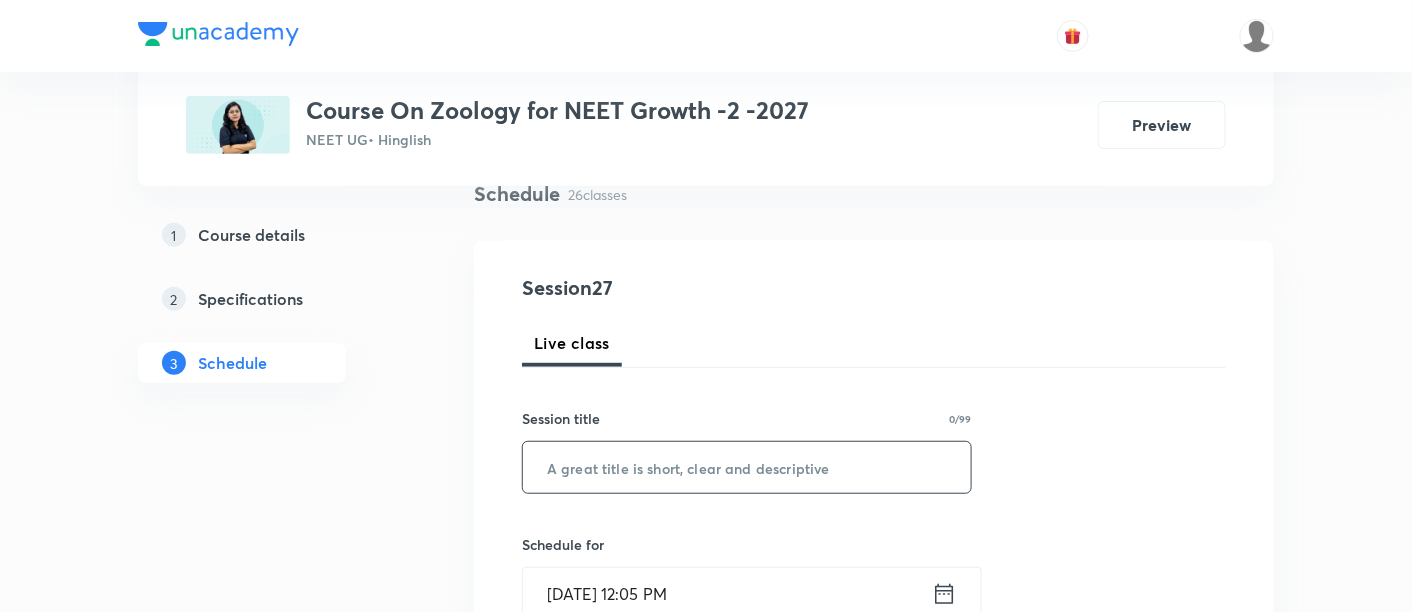 click at bounding box center [747, 467] 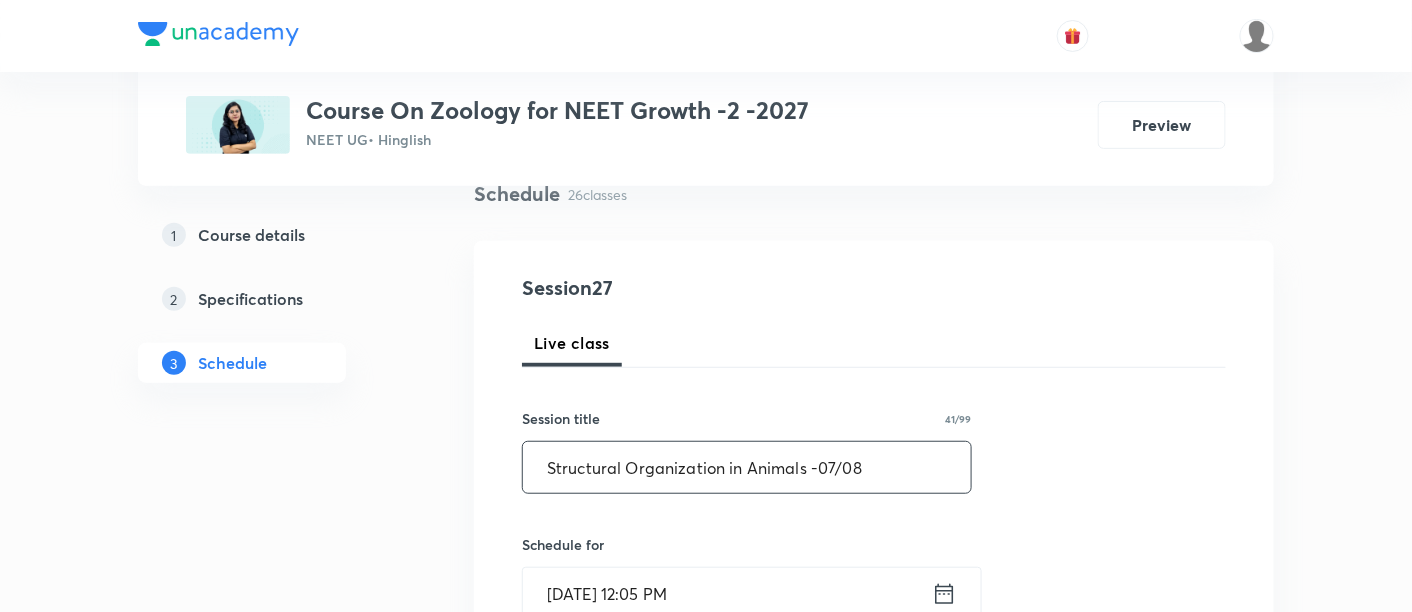 click on "Structural Organization in Animals -07/08" at bounding box center [747, 467] 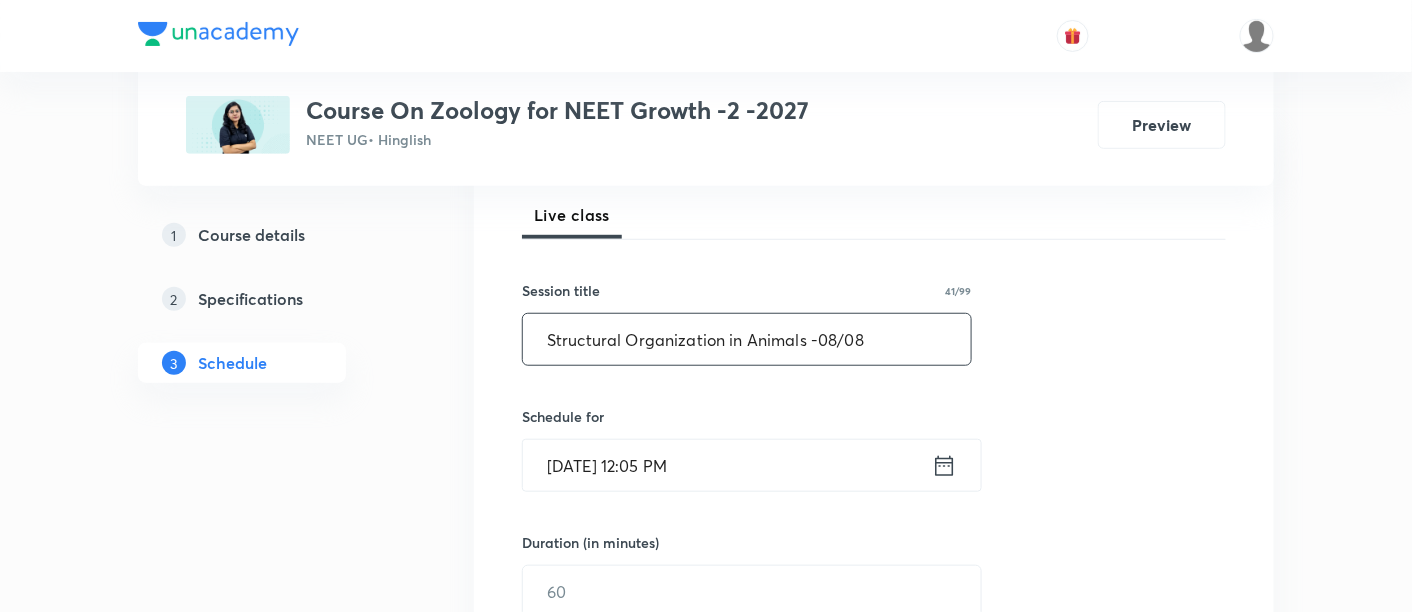 scroll, scrollTop: 296, scrollLeft: 0, axis: vertical 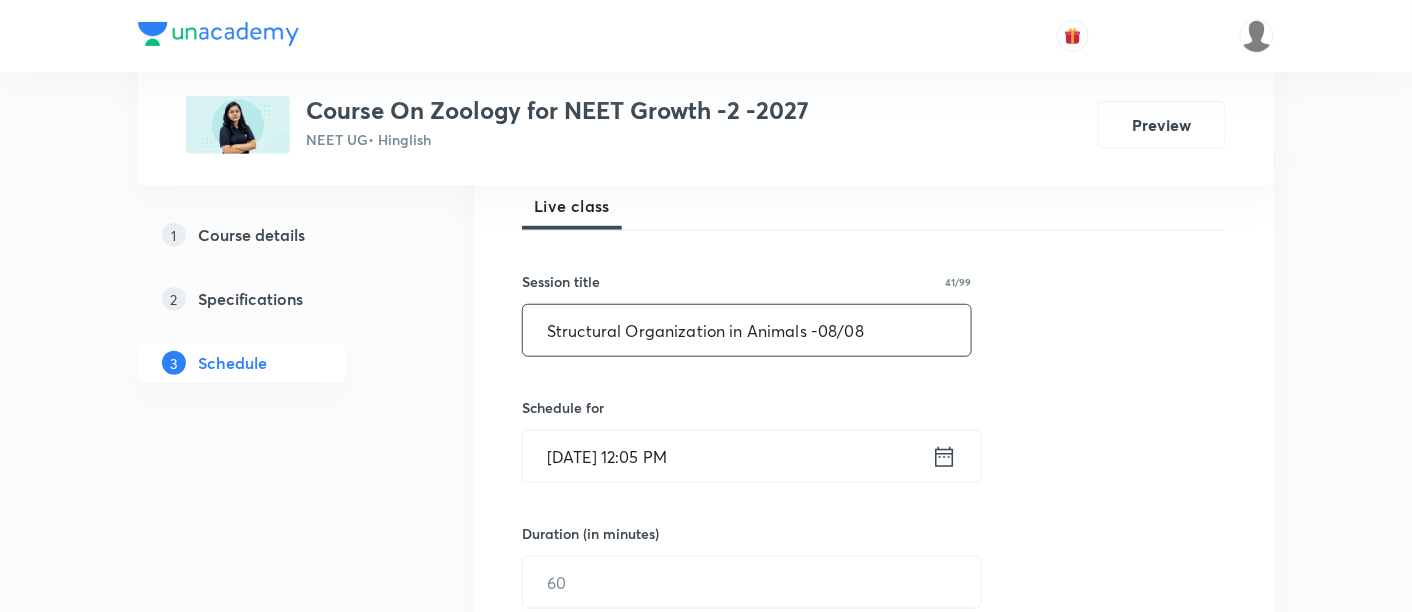 type on "Structural Organization in Animals -08/08" 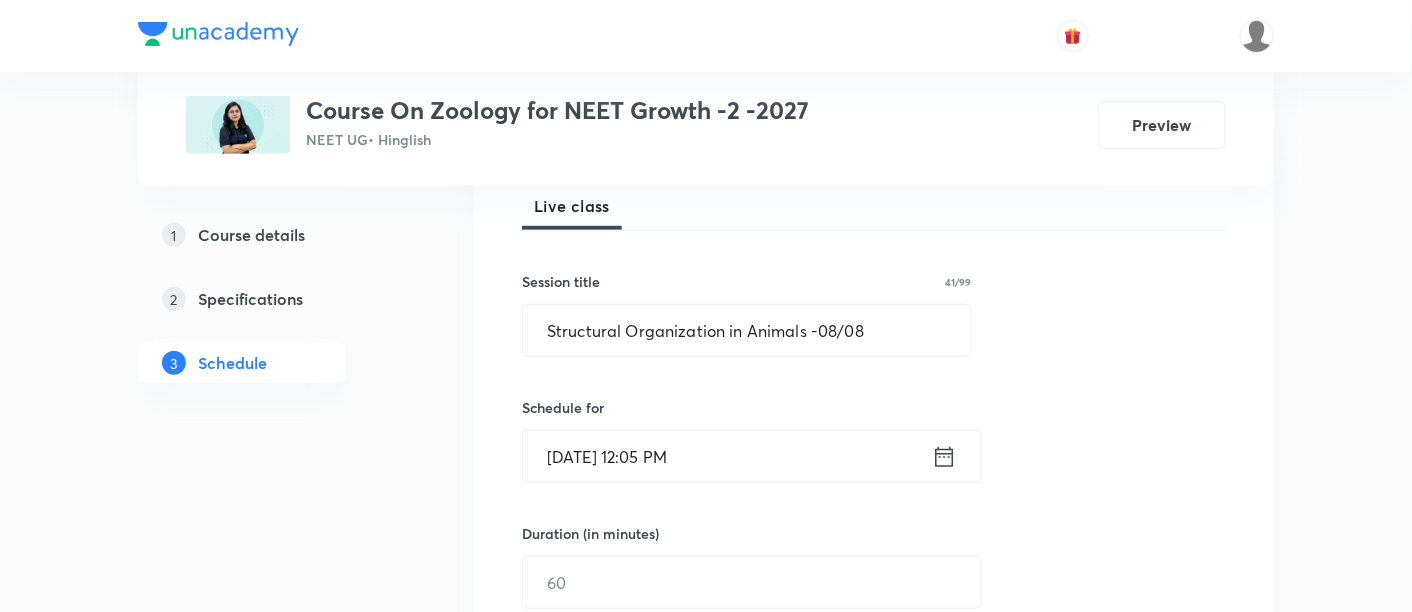 click 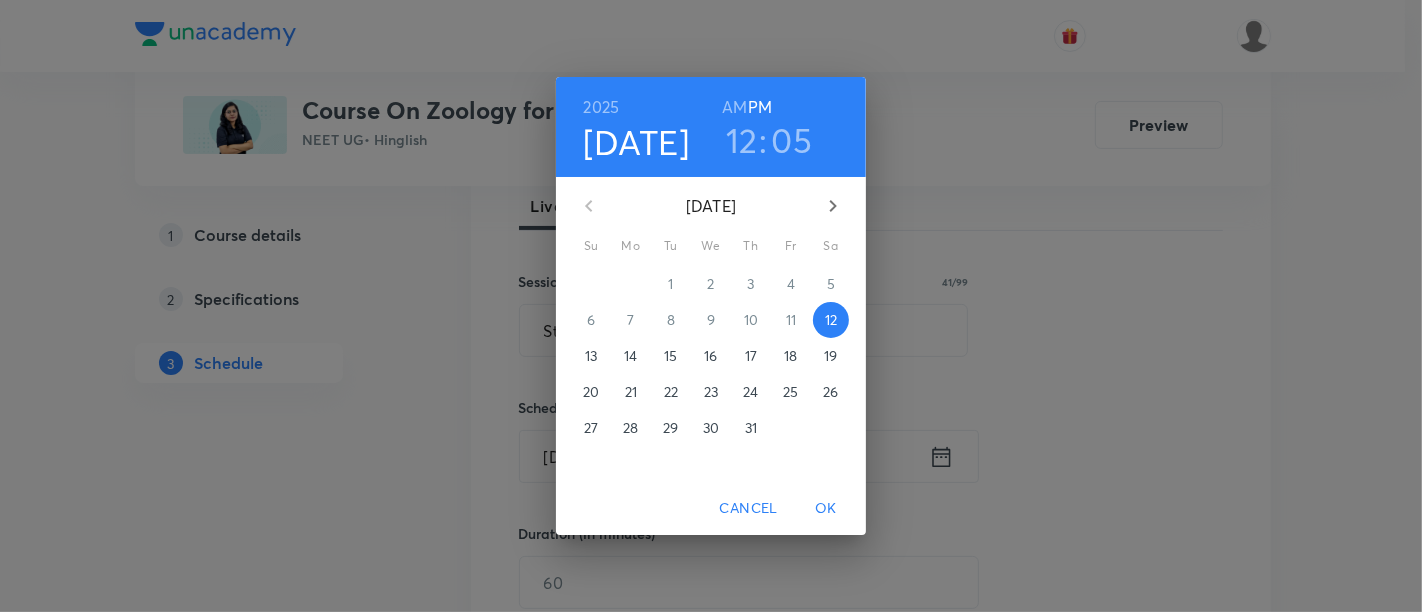 click on "14" at bounding box center [630, 356] 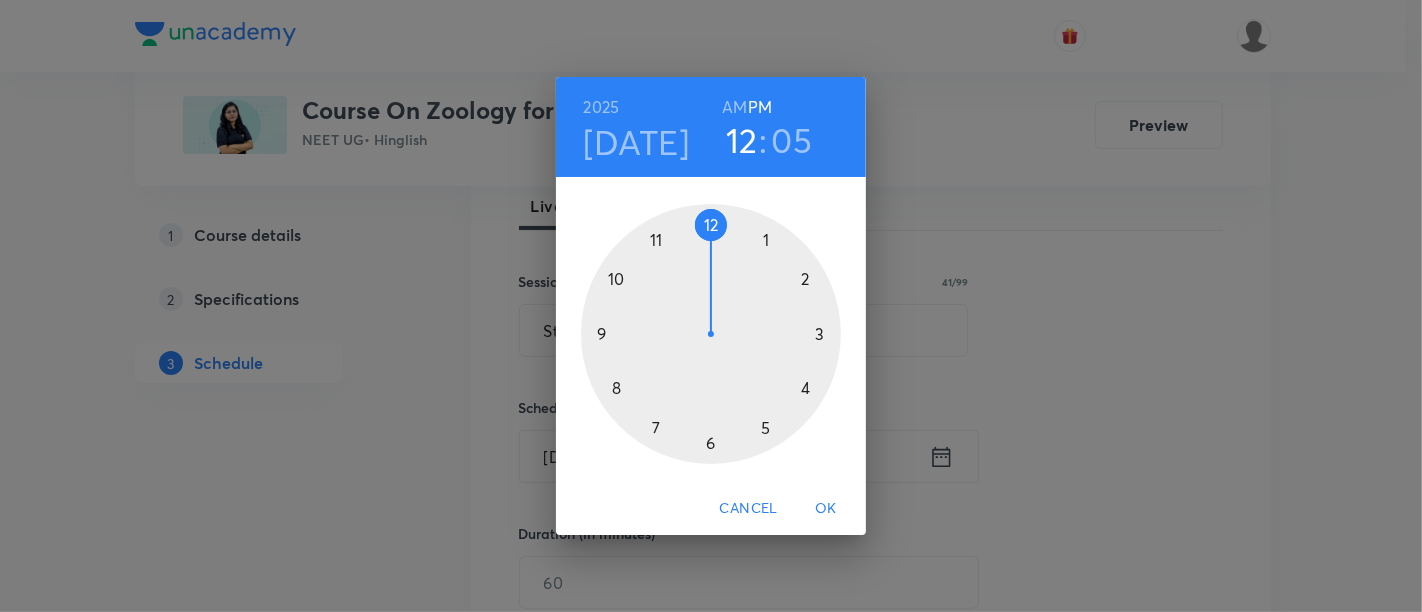 click on "AM" at bounding box center [734, 107] 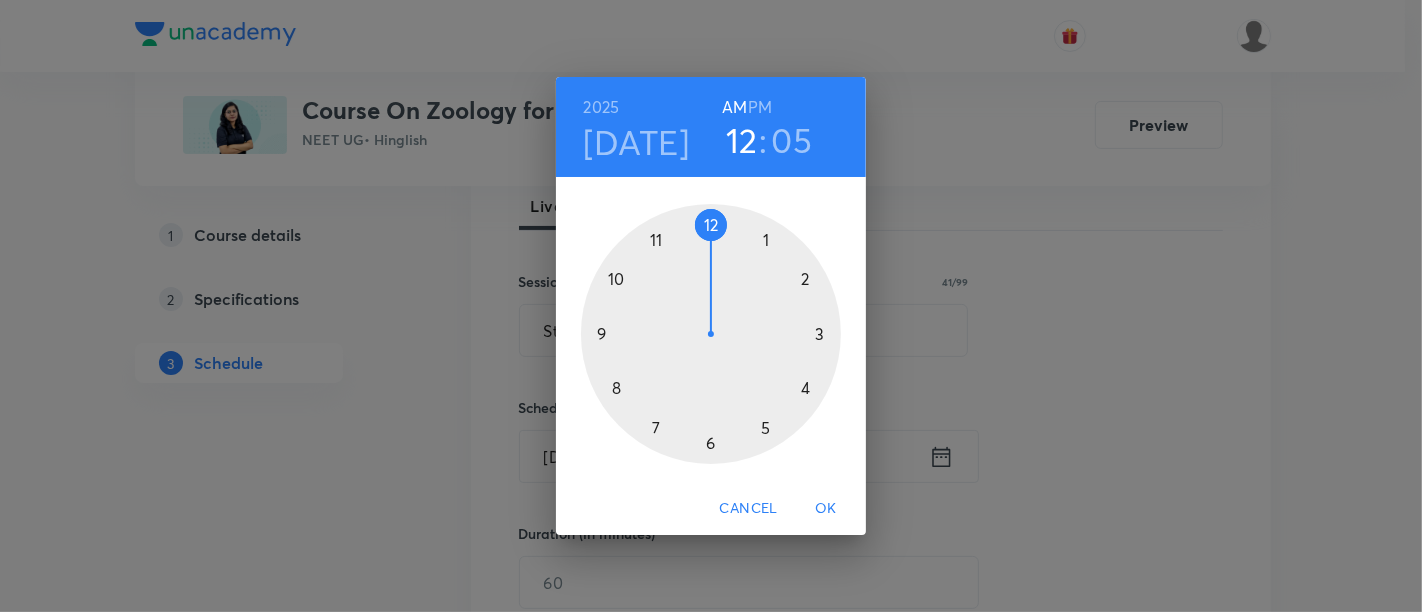 click at bounding box center [711, 334] 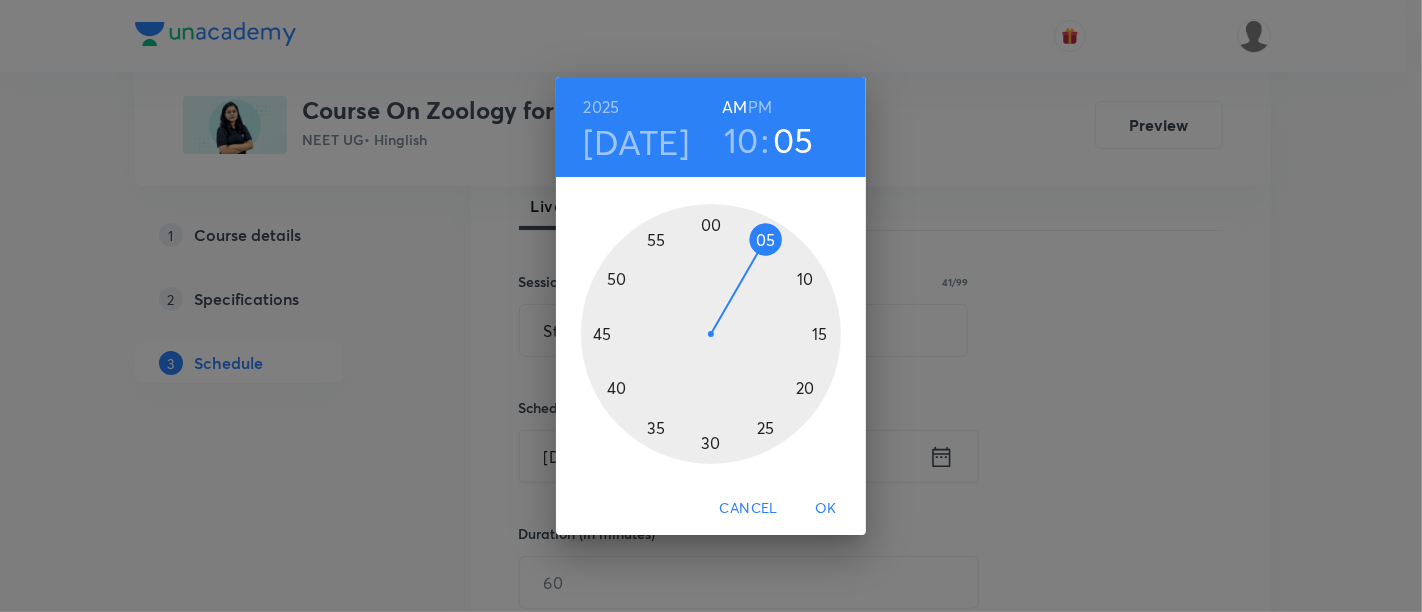 click at bounding box center (711, 334) 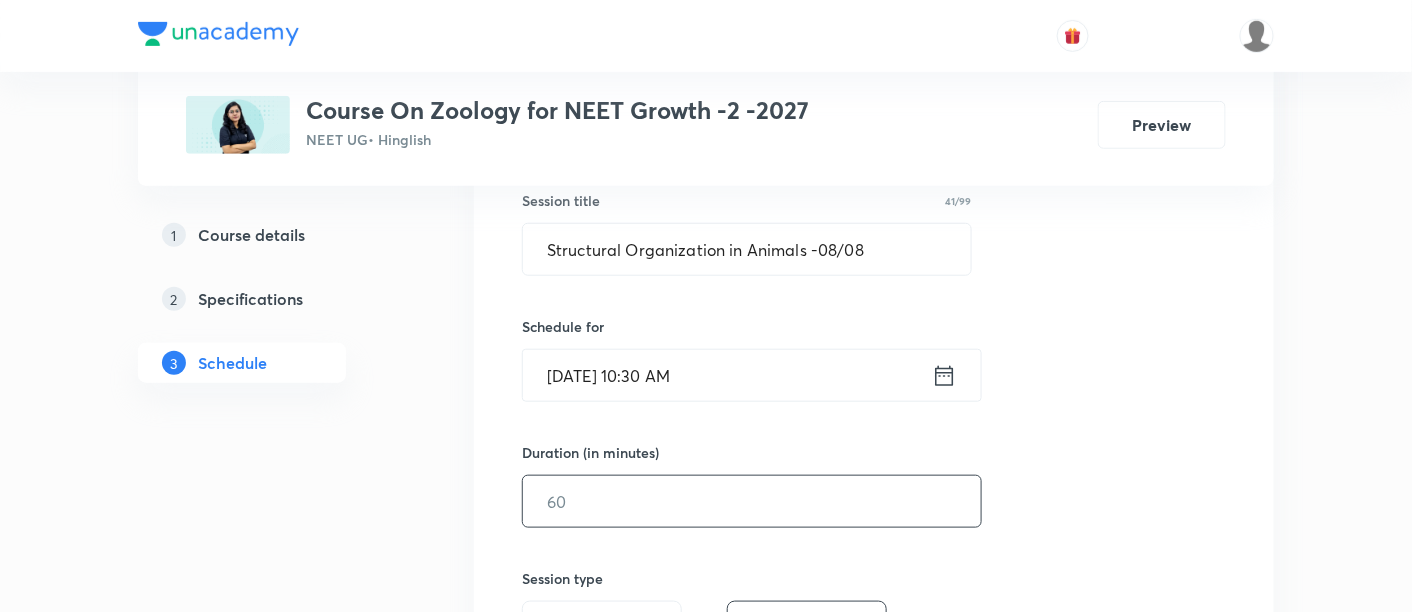 scroll, scrollTop: 392, scrollLeft: 0, axis: vertical 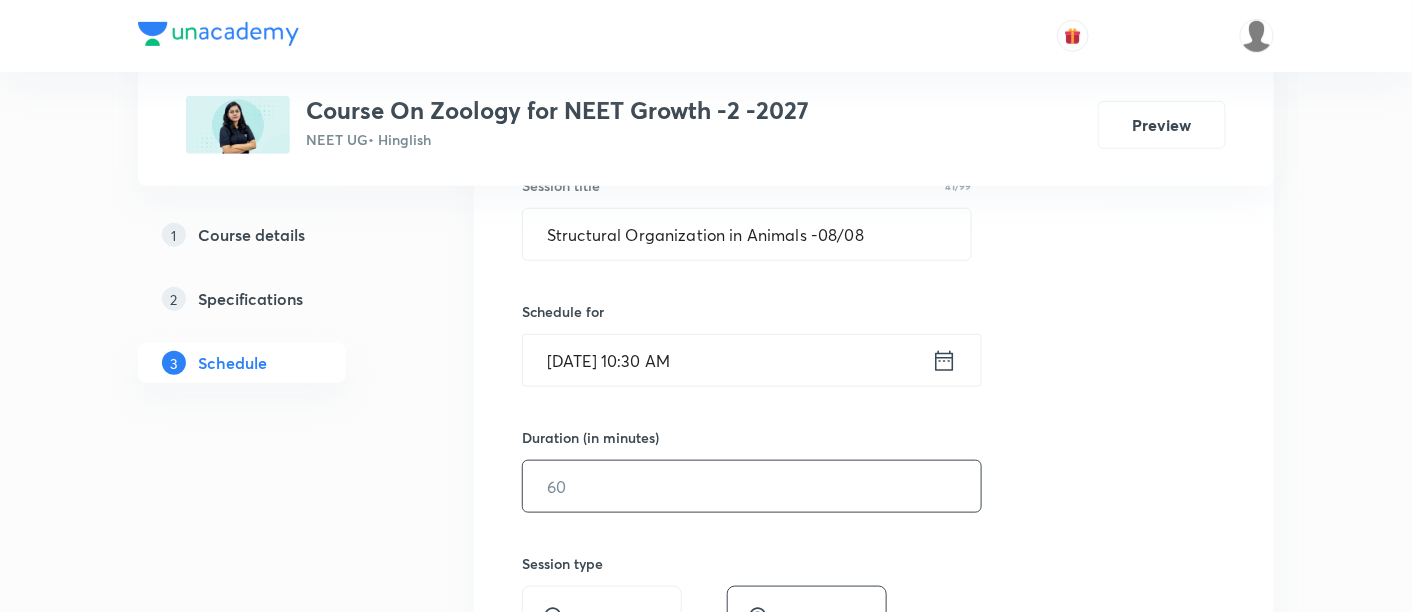click at bounding box center [752, 486] 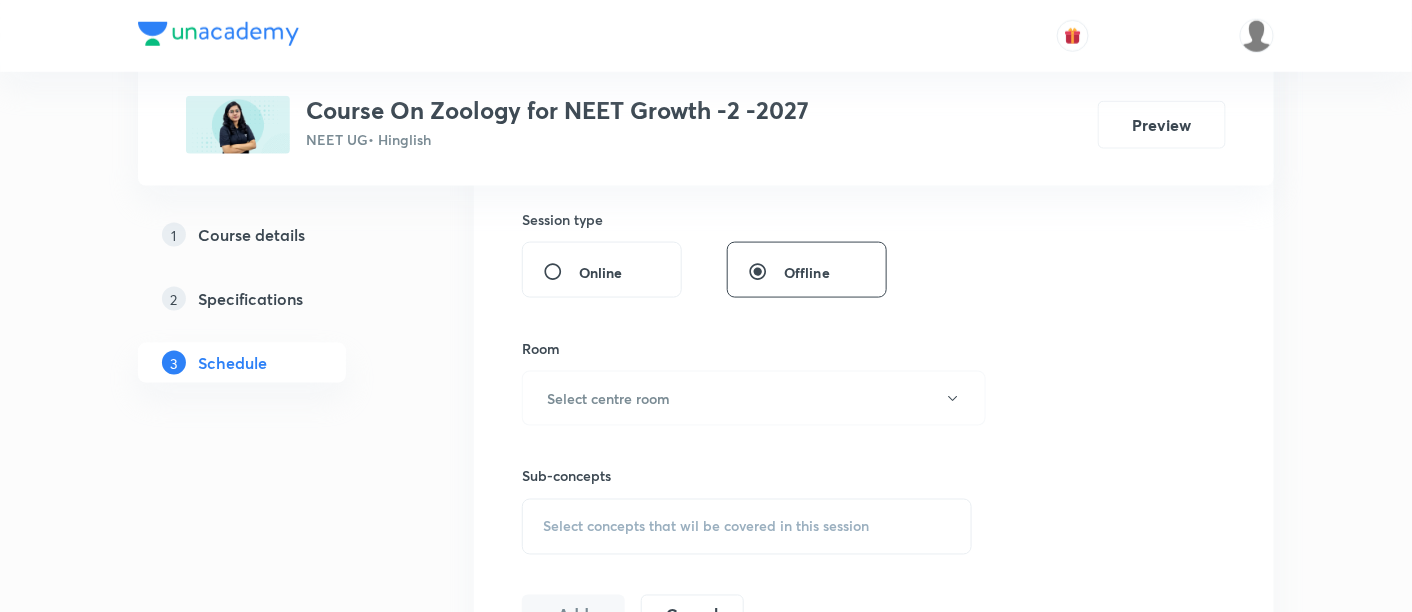 scroll, scrollTop: 737, scrollLeft: 0, axis: vertical 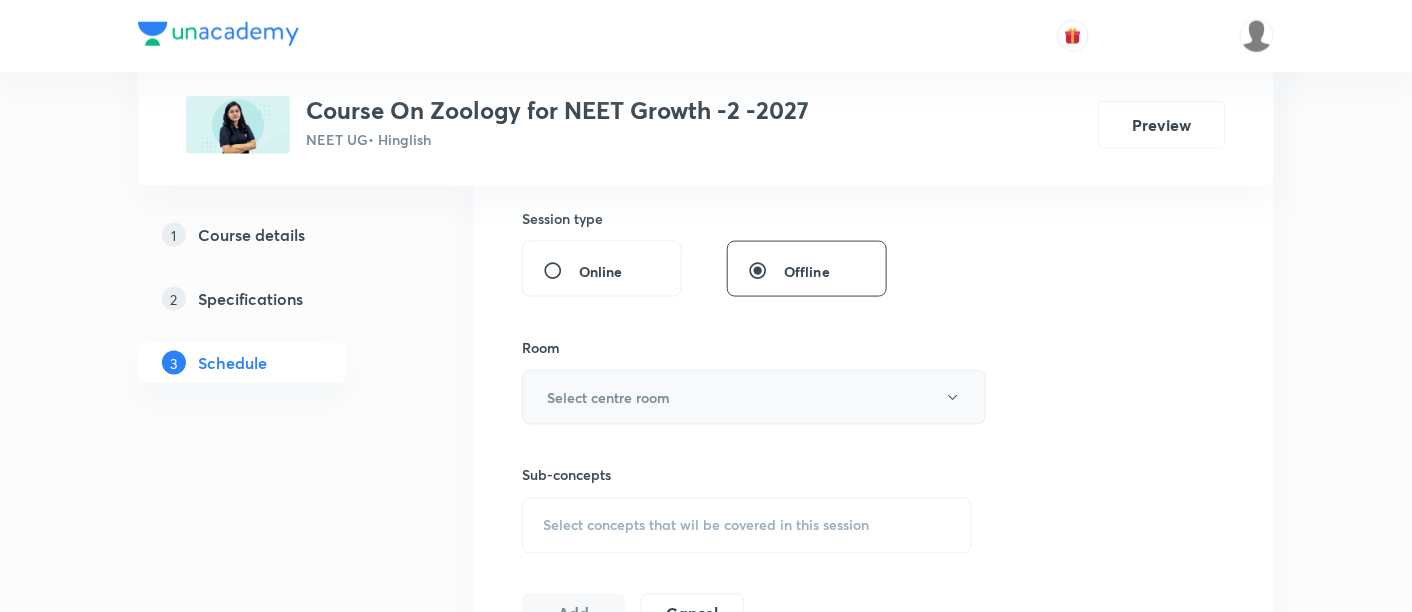 type on "90" 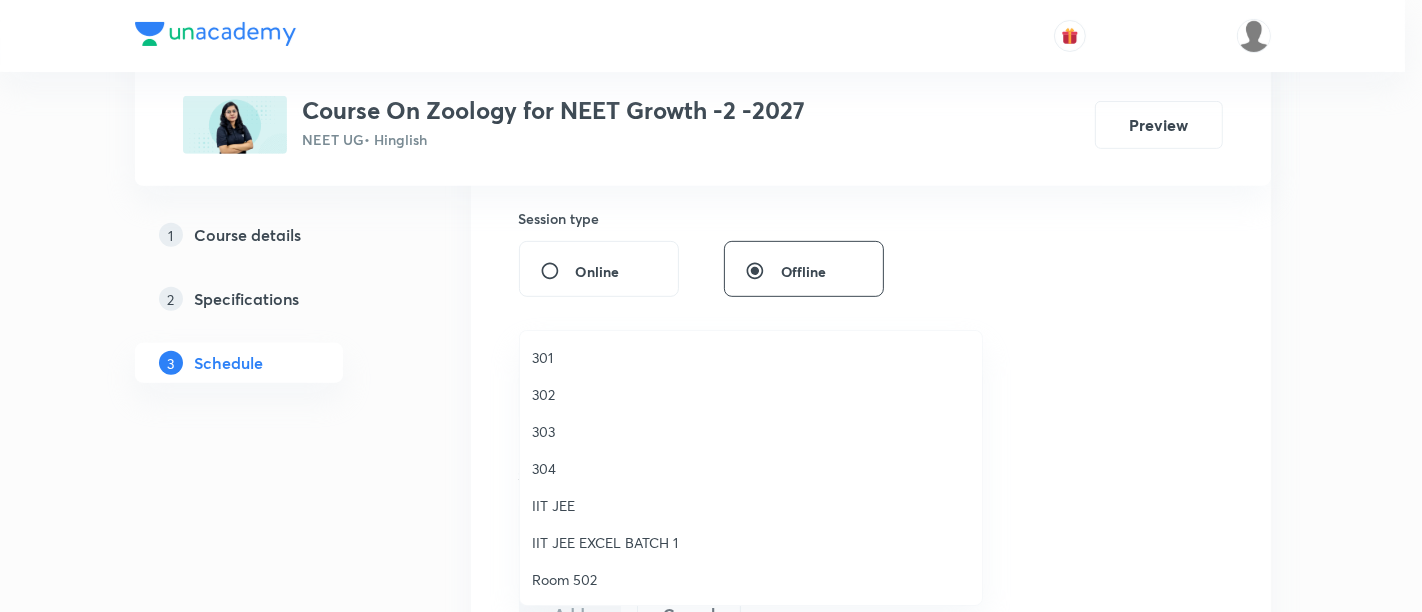 click on "302" at bounding box center (751, 394) 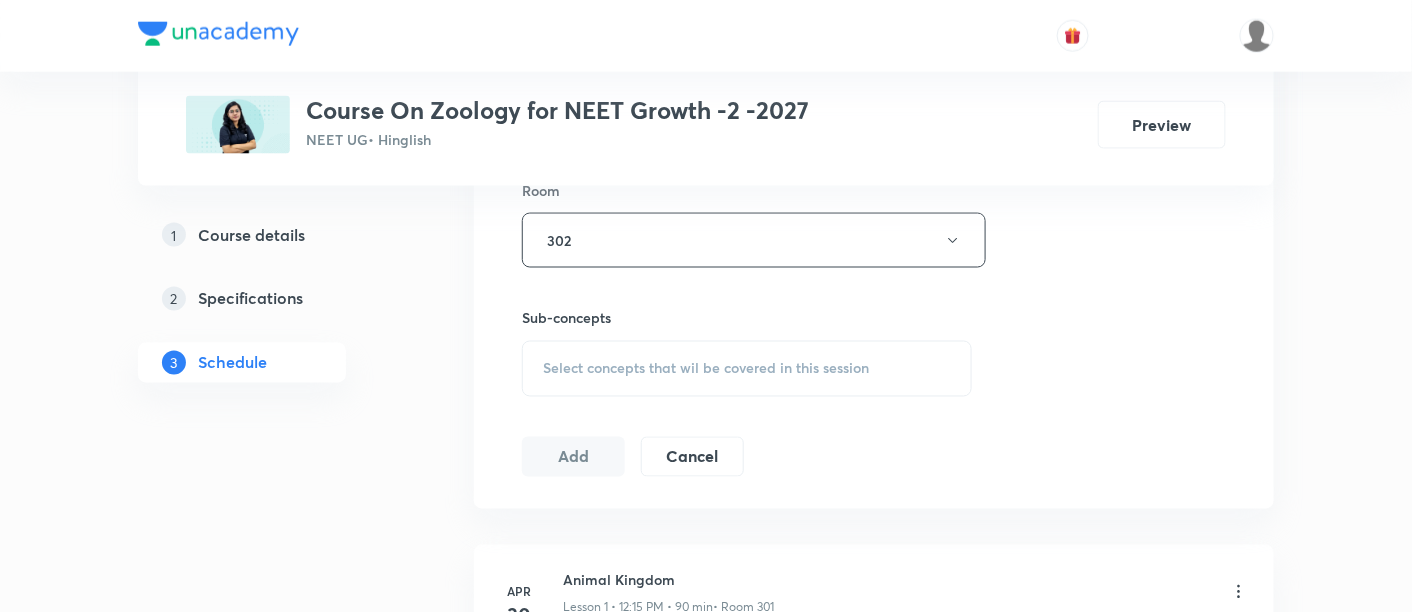 scroll, scrollTop: 903, scrollLeft: 0, axis: vertical 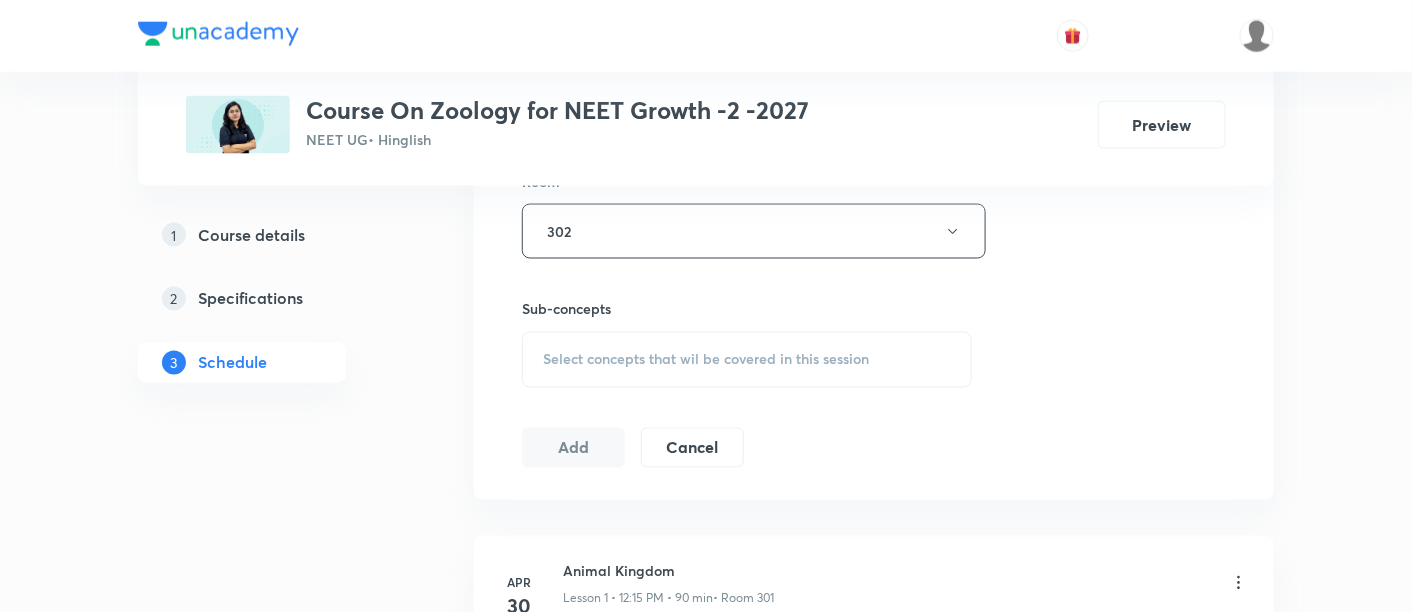 click on "Select concepts that wil be covered in this session" at bounding box center (706, 360) 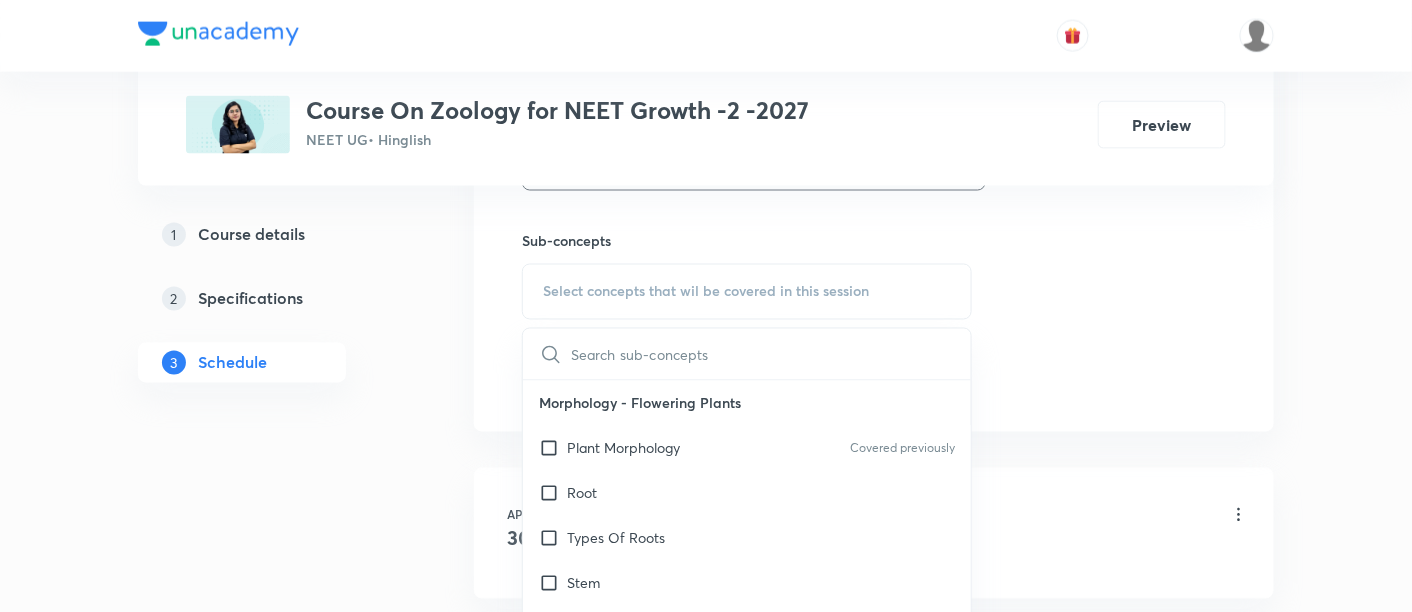 scroll, scrollTop: 985, scrollLeft: 0, axis: vertical 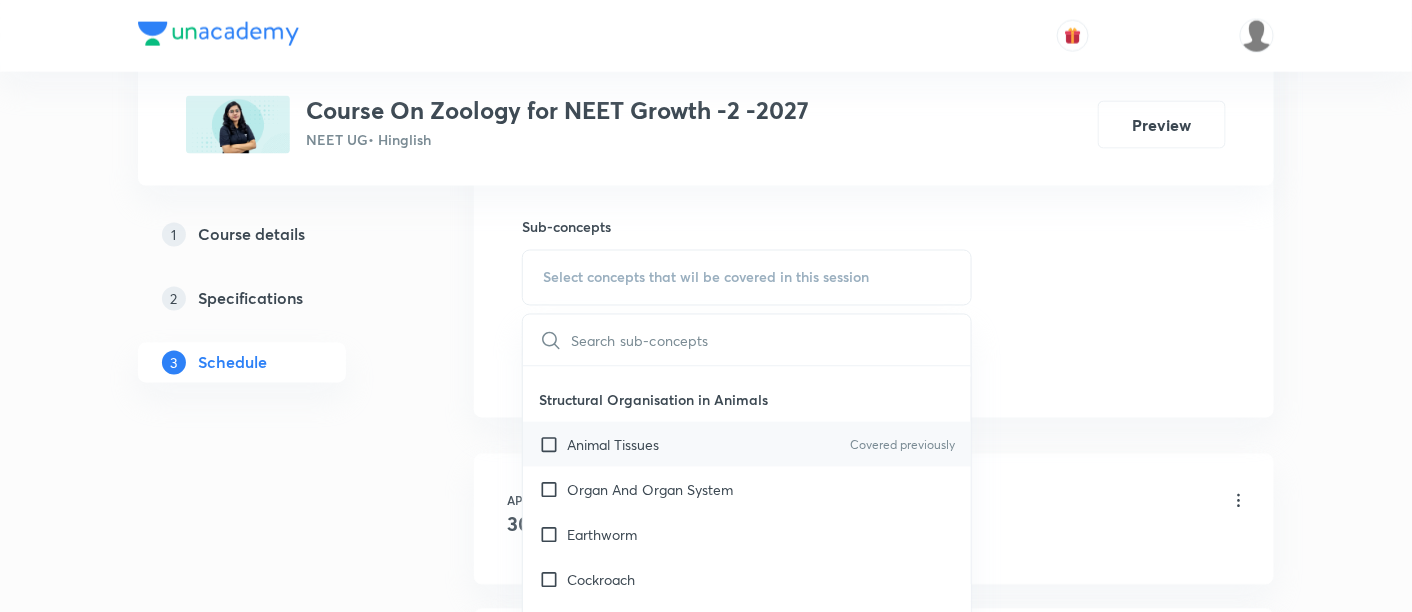 click on "Animal Tissues" at bounding box center [613, 444] 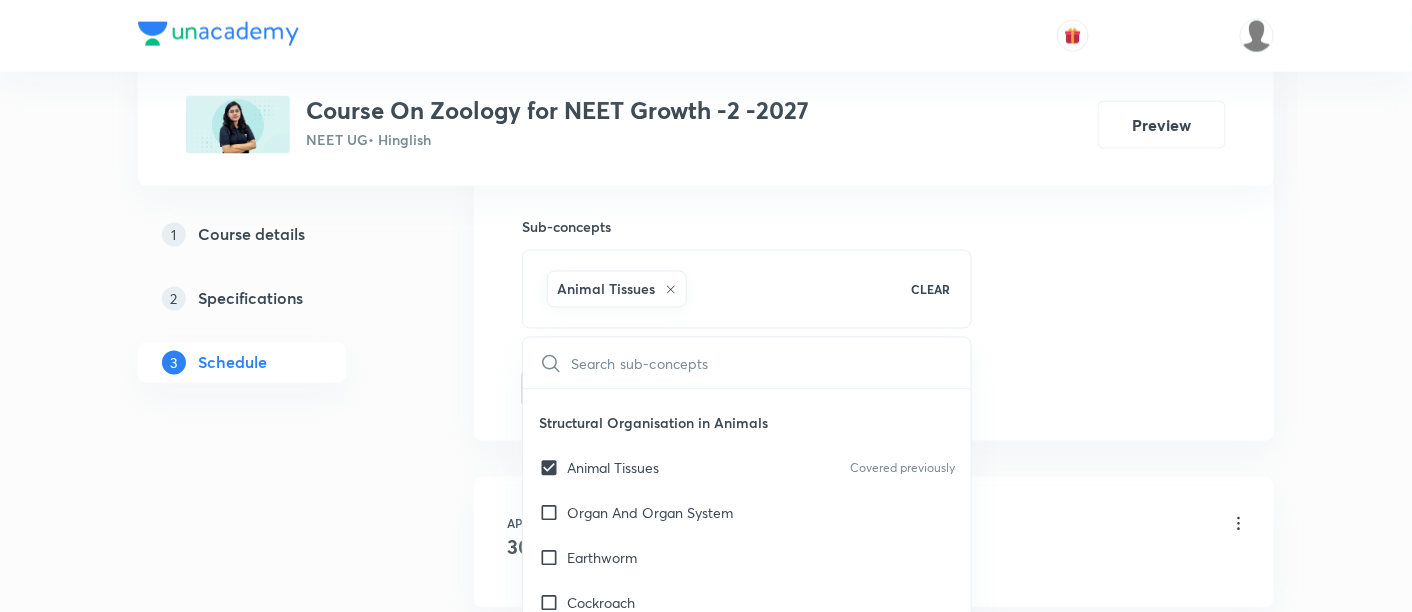 click on "Session  27 Live class Session title 41/99 Structural Organization in Animals -08/08 ​ Schedule for Jul 14, 2025, 10:30 AM ​ Duration (in minutes) 90 ​   Session type Online Offline Room 302 Sub-concepts Animal Tissues CLEAR ​ Morphology - Flowering Plants Plant Morphology Covered previously Root Types Of Roots Stem Types Of Stem  Leaf Inflorescence Flower Fruit Seed Semi-Technical Description Of A Typical Flowering Plant Description Of Some Important Families Anatomy - Flowering Plants The Tissues  Tissue System Anatomy Of Dicotyledonous And Monocotyledonous Plants Secondary Growth Structural Organisation in Animals Animal Tissues Covered previously Organ And Organ System Earthworm Cockroach Frogs Structural Organization in Animals Cockroach General Features  Frog General Features Cell - Unit of Life What Is A Cell? Cell Theory An Overview Of Cell Cell Shape And Size Prokaryotic Cells Eukaryotic Cells Ribosome and Inclusion Bodies Cell - Unit of Life Biomolecules How To Analyse Chemical Composition?" at bounding box center (874, -72) 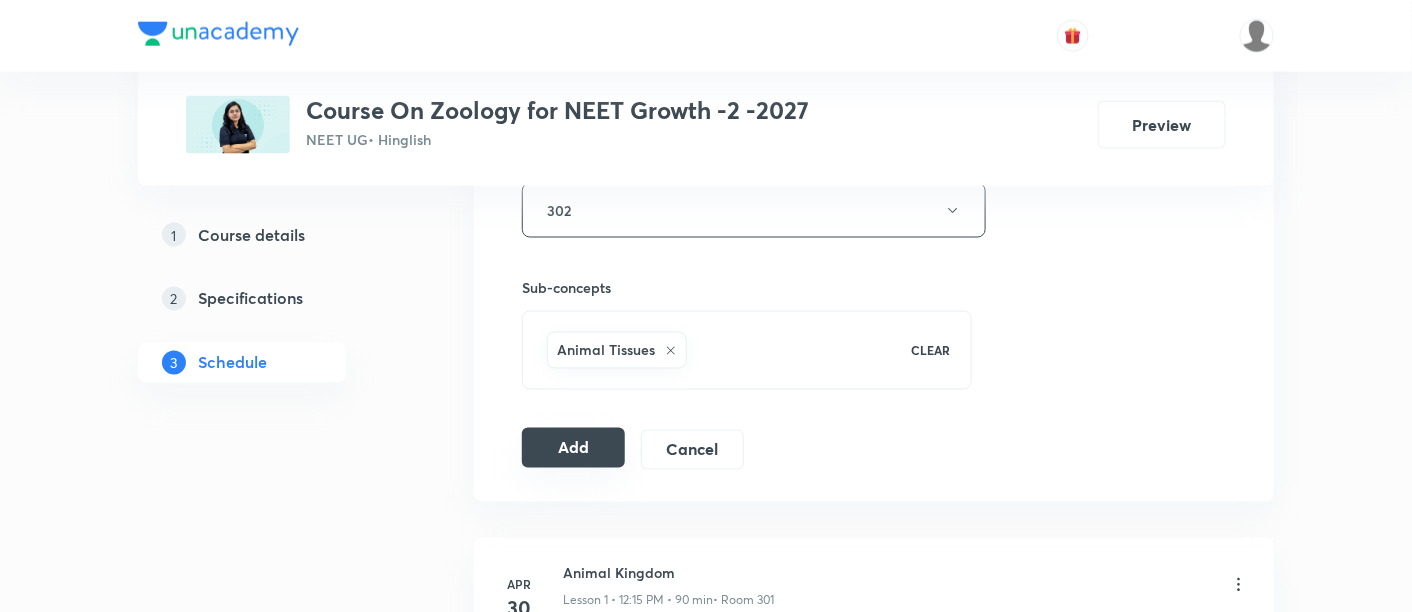 scroll, scrollTop: 934, scrollLeft: 0, axis: vertical 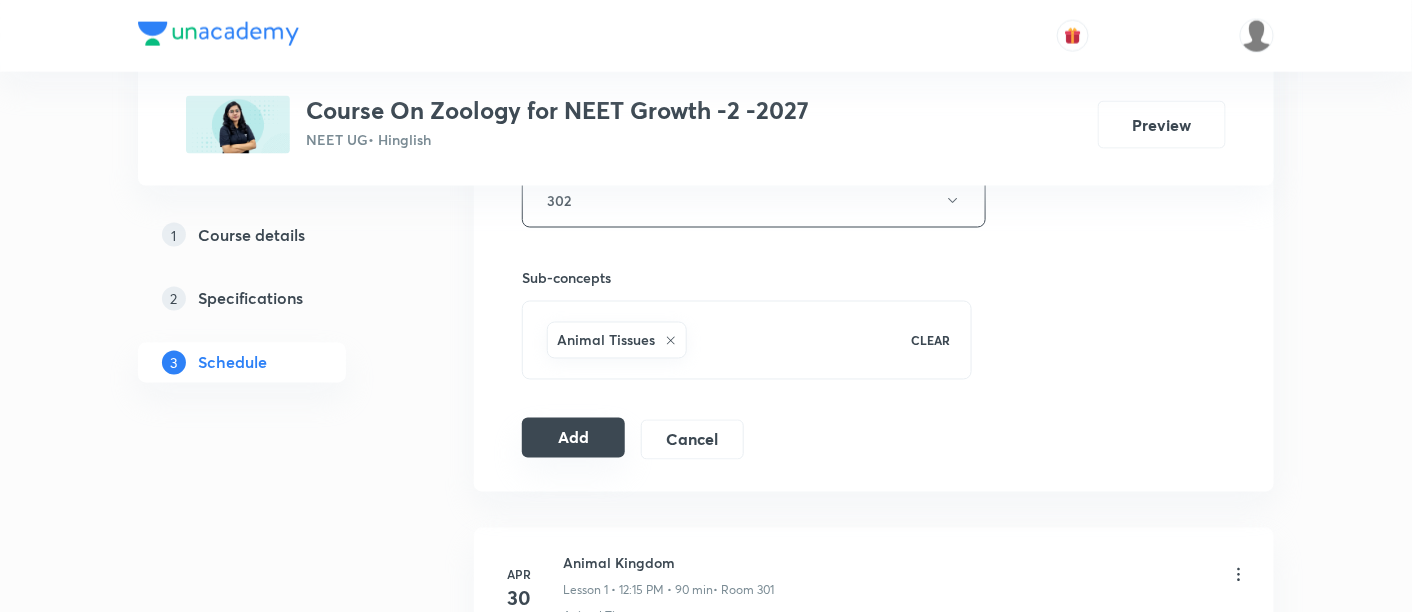 click on "Add" at bounding box center (573, 438) 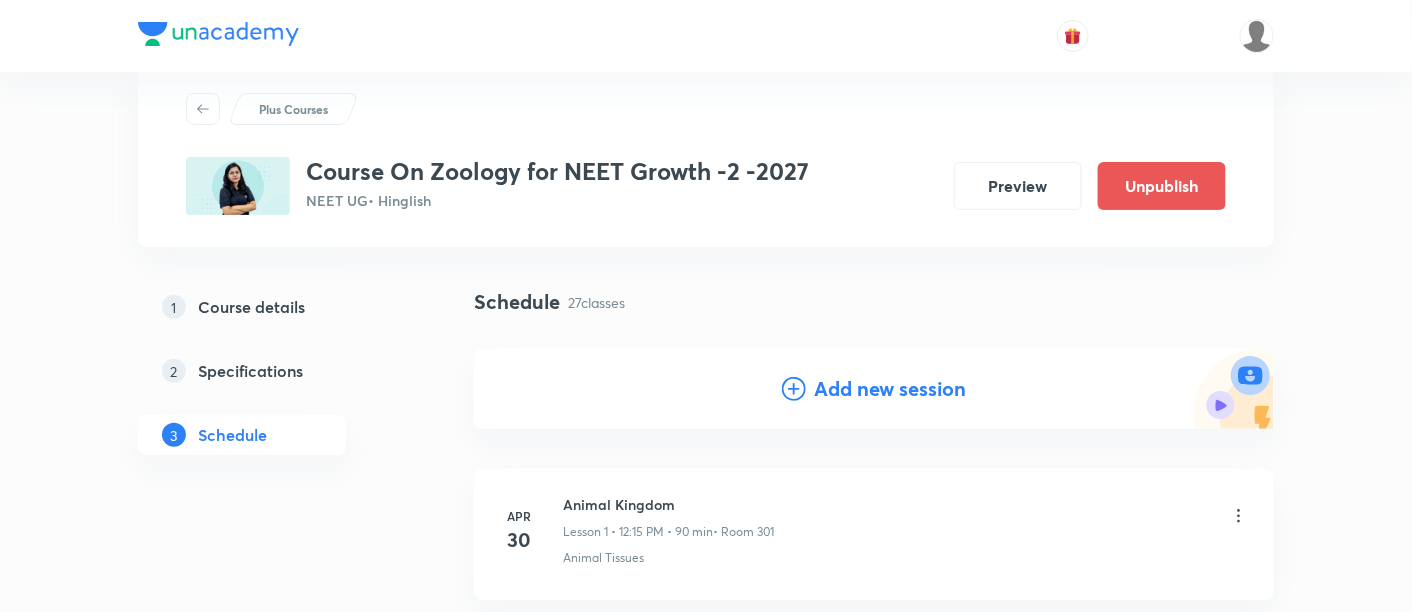 scroll, scrollTop: 51, scrollLeft: 0, axis: vertical 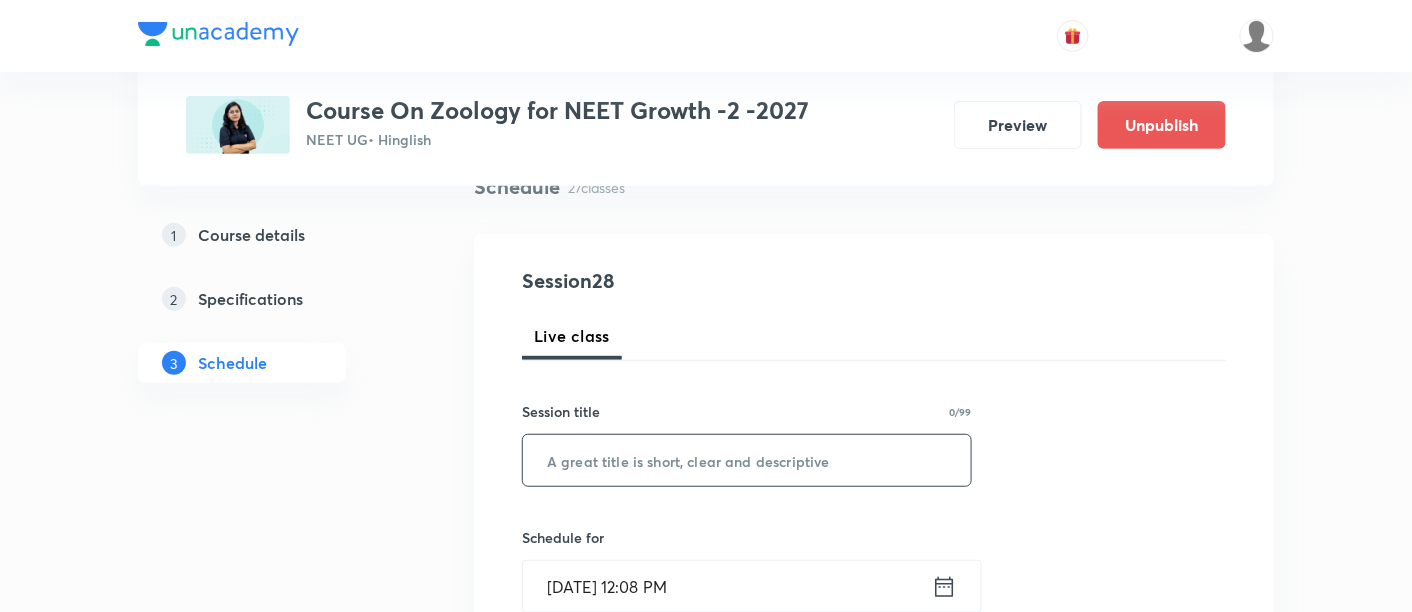 click at bounding box center (747, 460) 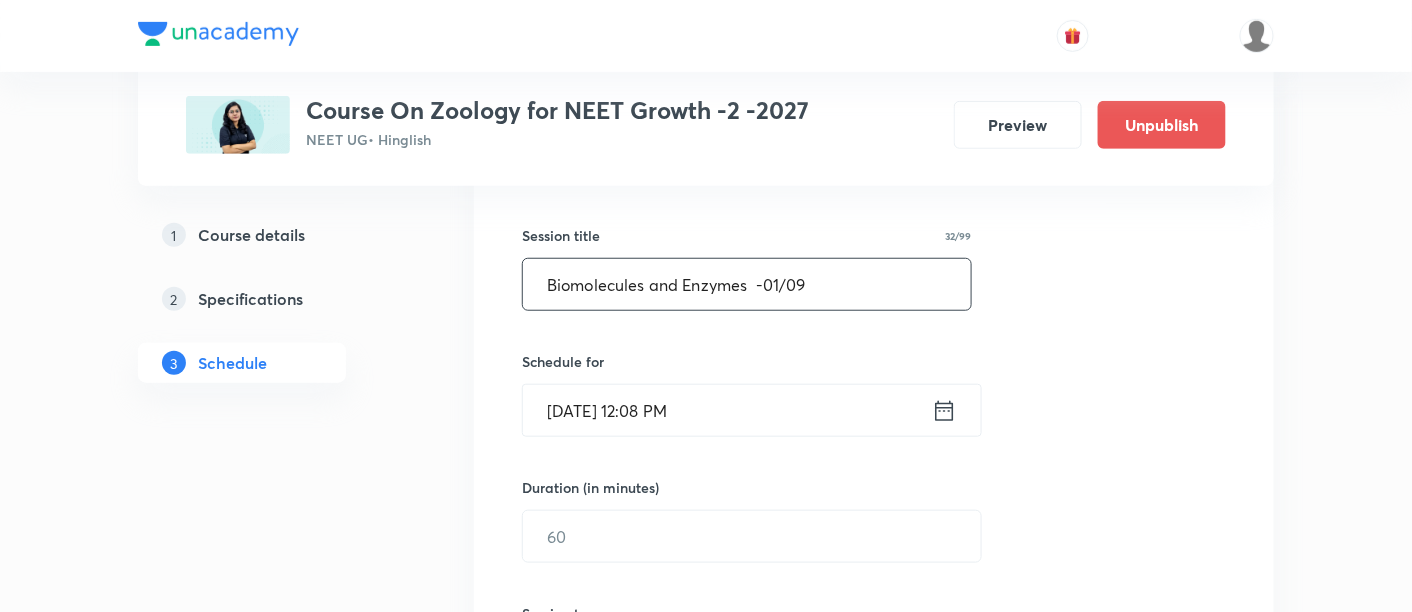 scroll, scrollTop: 359, scrollLeft: 0, axis: vertical 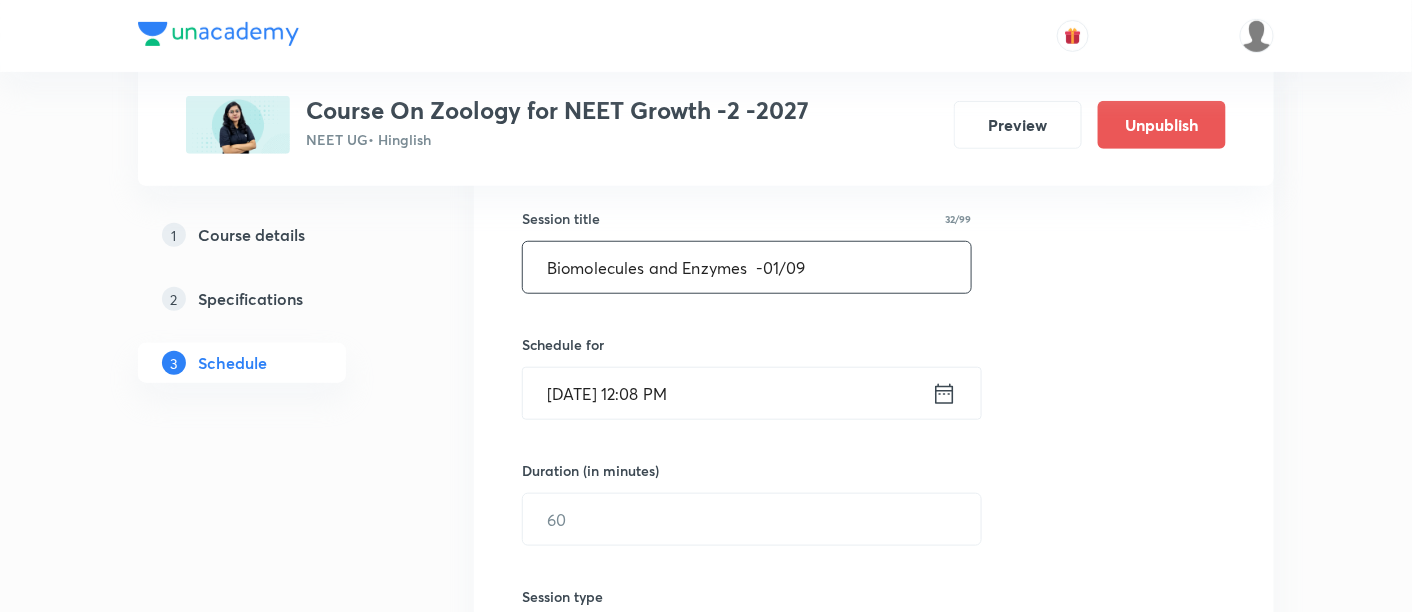 type on "Biomolecules and Enzymes  -01/09" 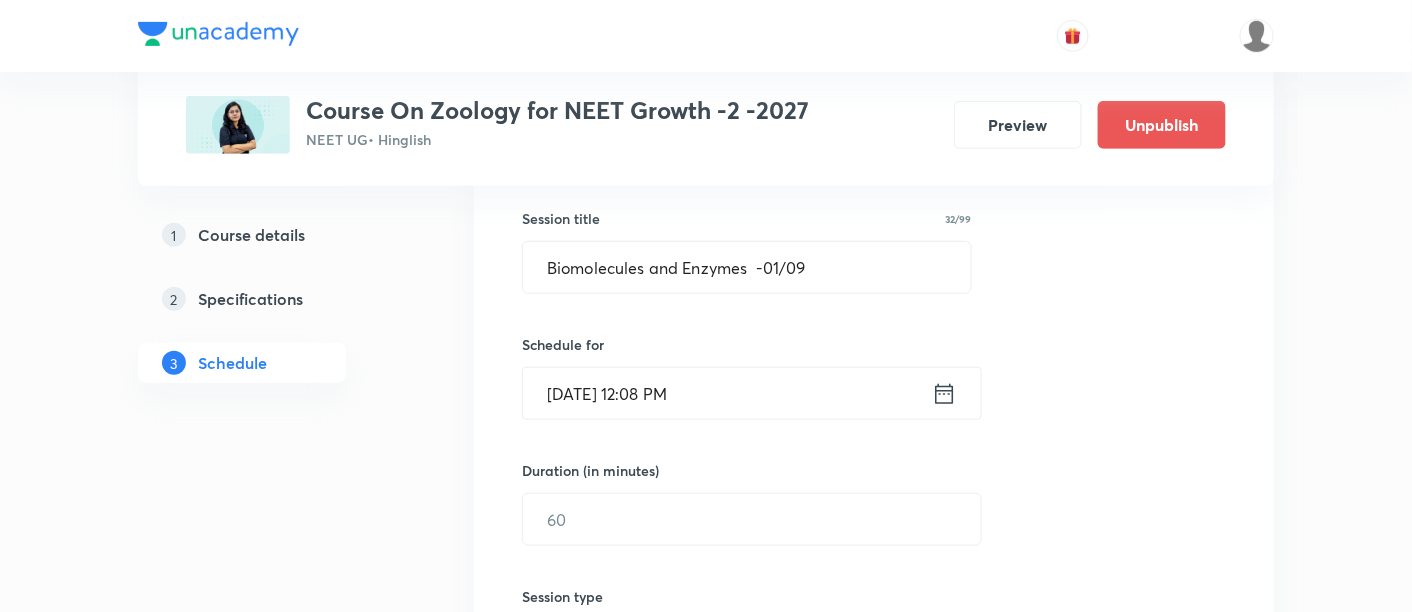 click 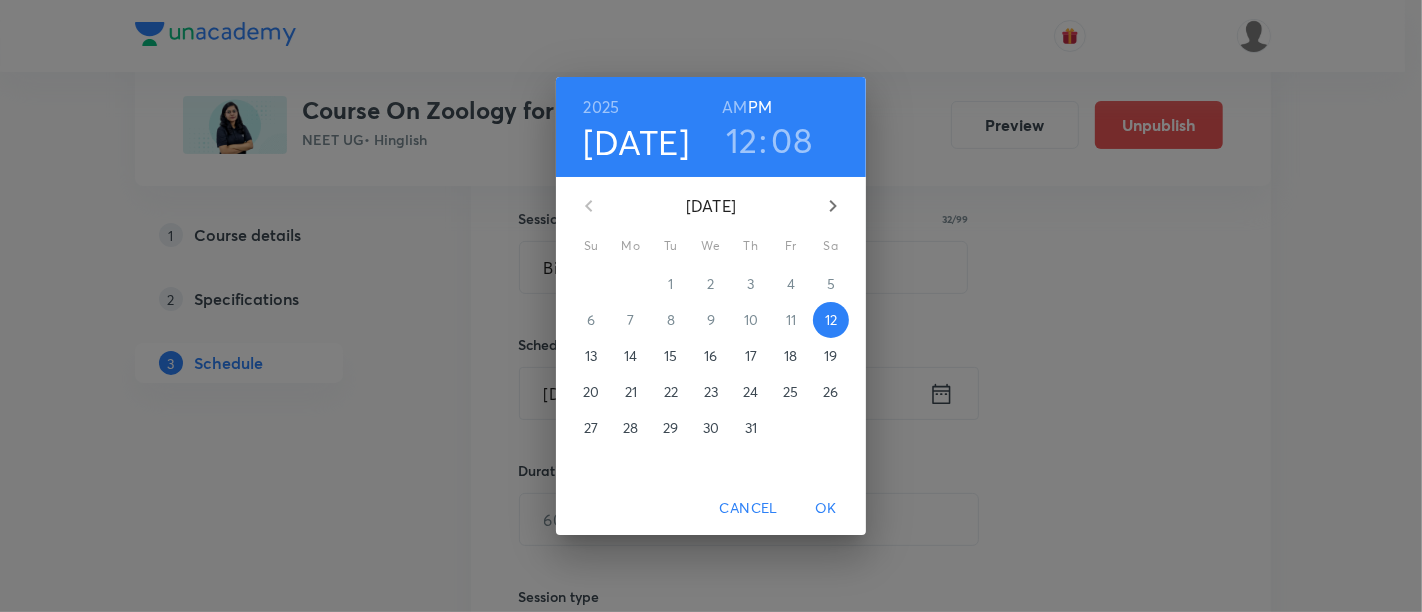 click on "15" at bounding box center [670, 356] 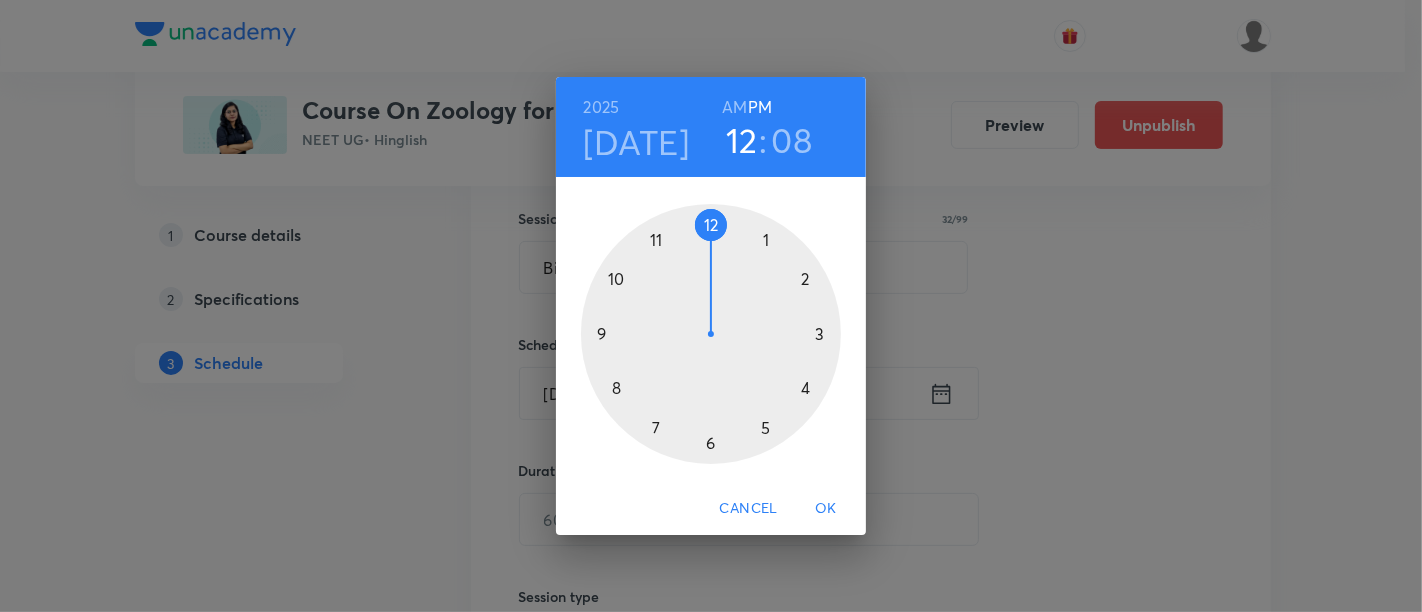 click on "AM" at bounding box center (734, 107) 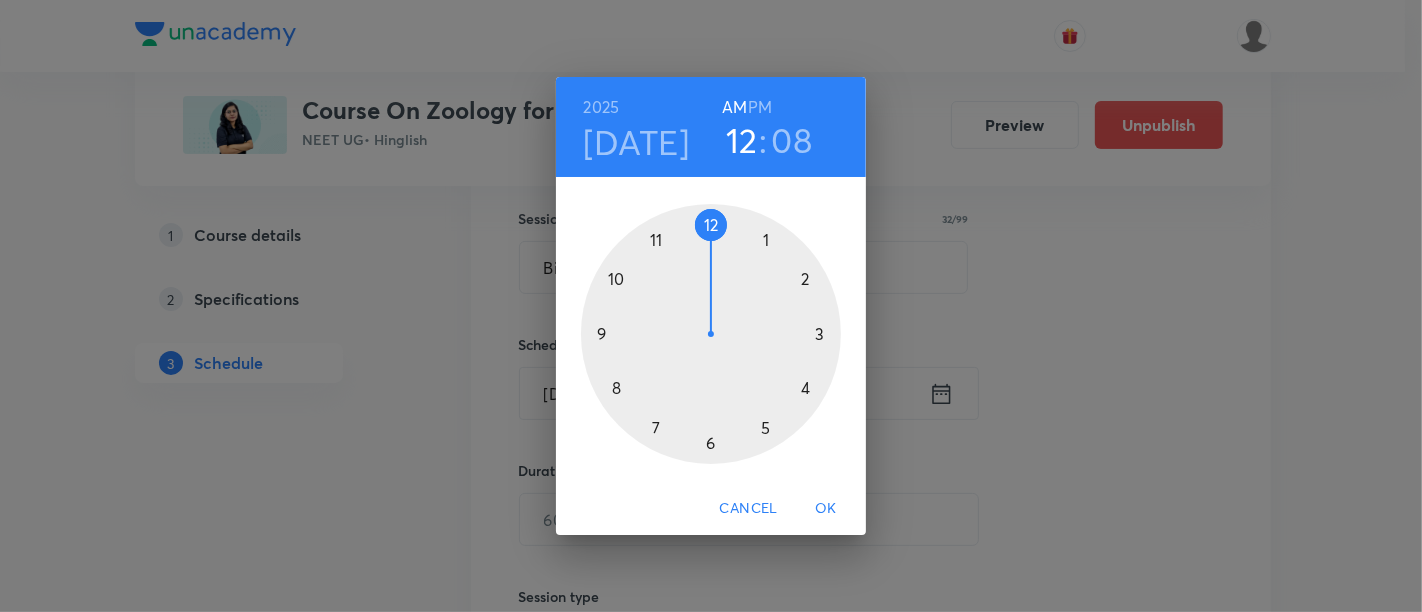 click at bounding box center [711, 334] 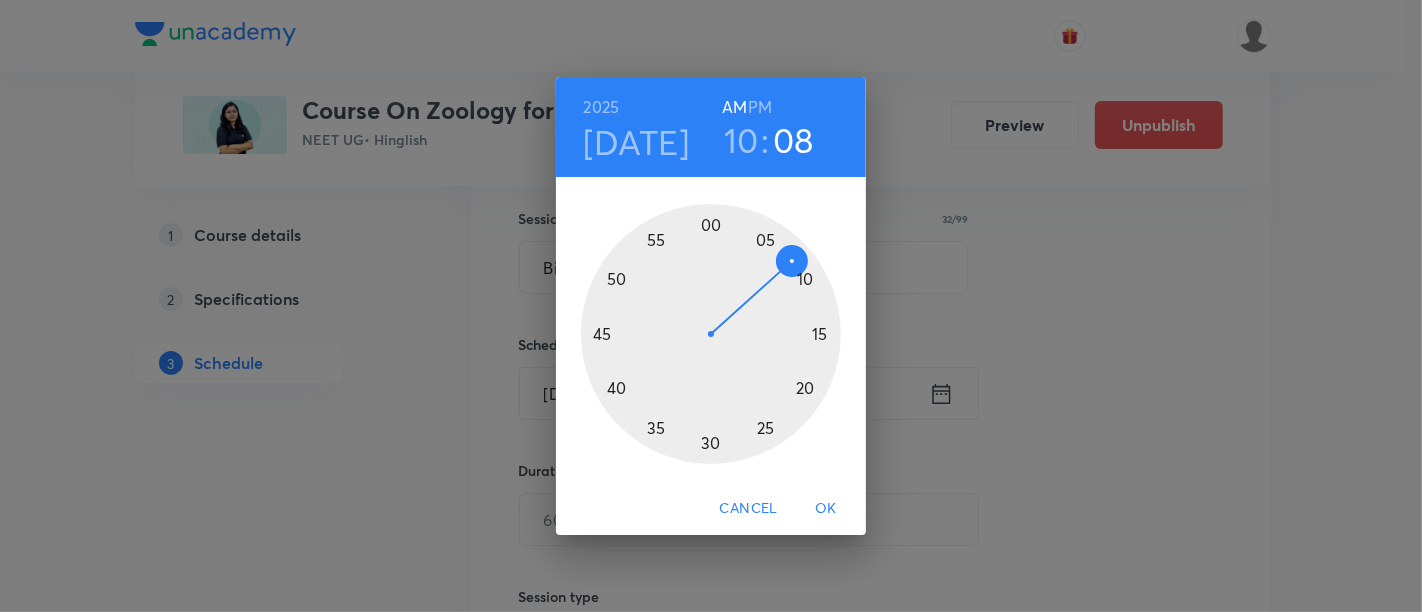 click at bounding box center [711, 334] 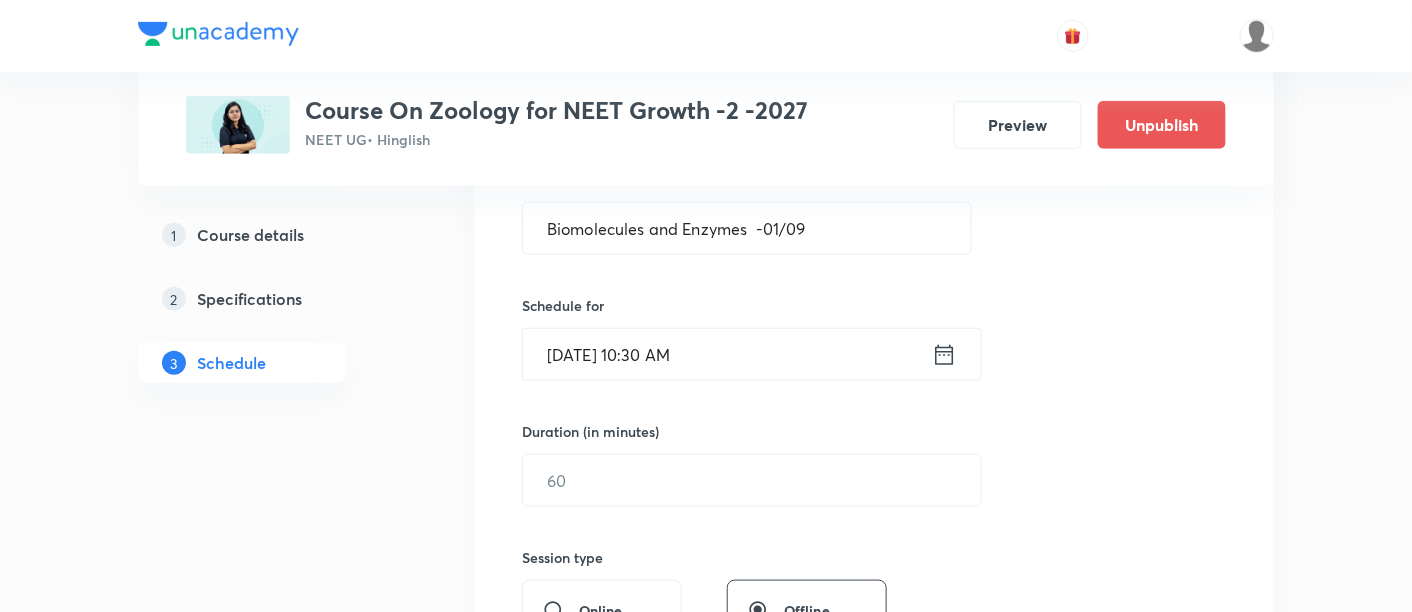 scroll, scrollTop: 470, scrollLeft: 0, axis: vertical 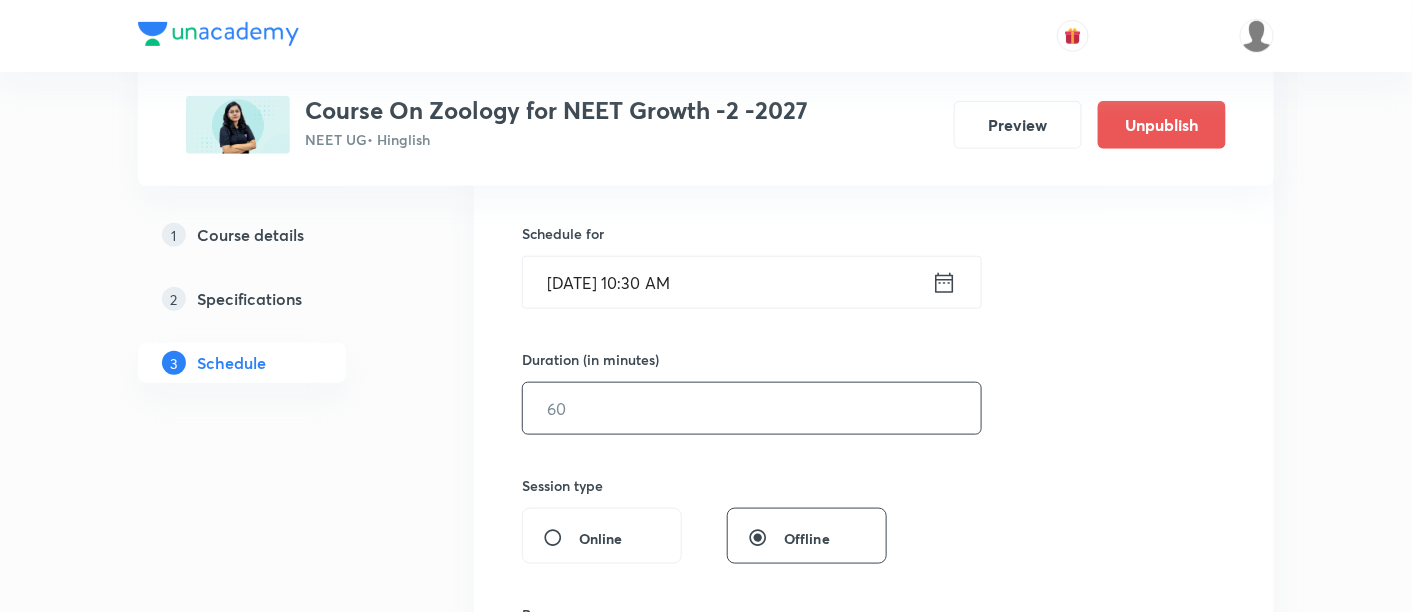 click at bounding box center (752, 408) 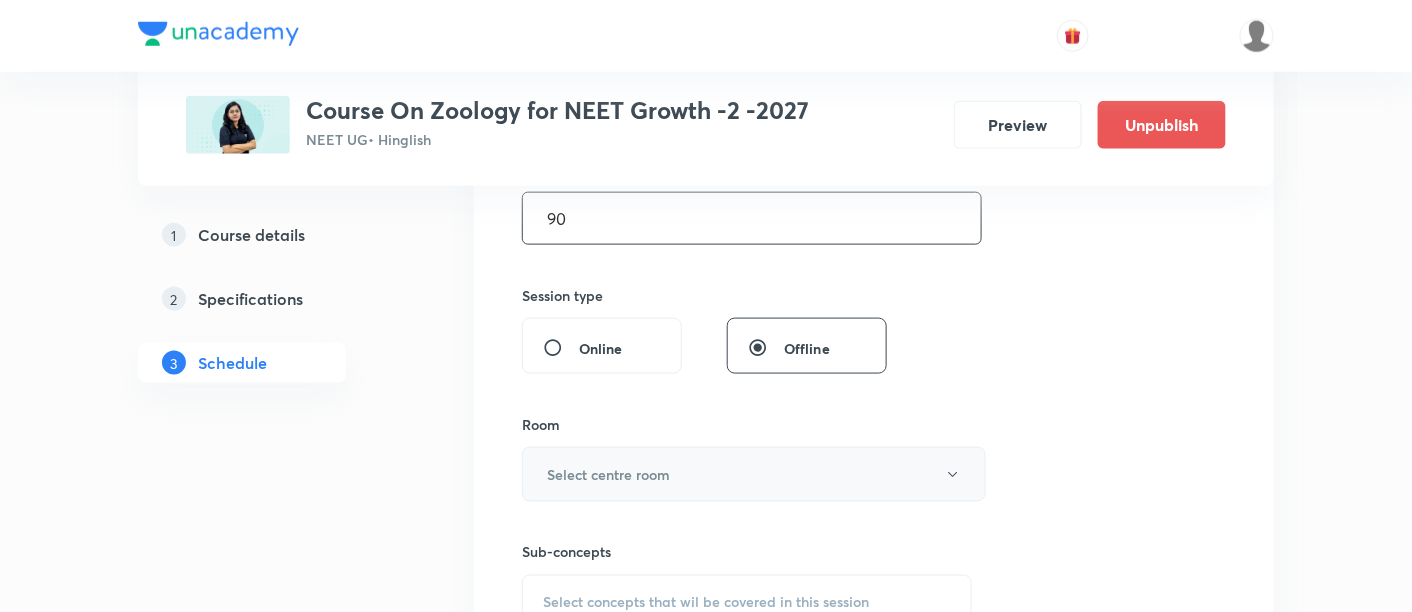 scroll, scrollTop: 670, scrollLeft: 0, axis: vertical 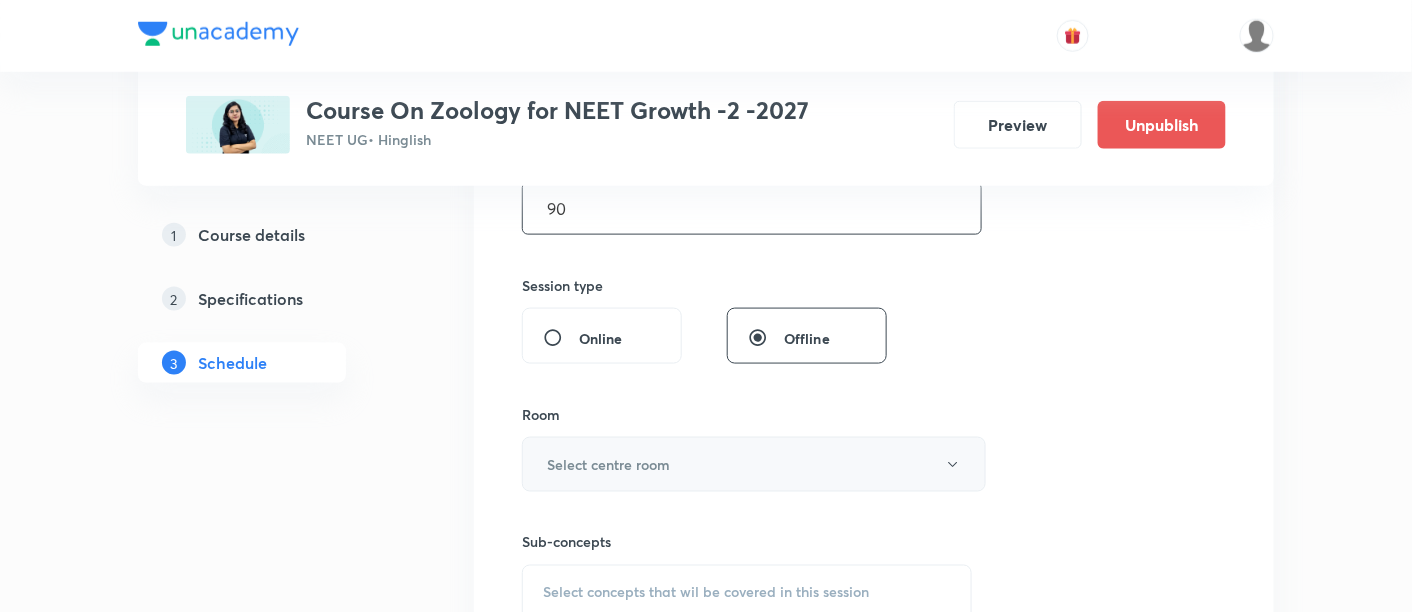 type on "90" 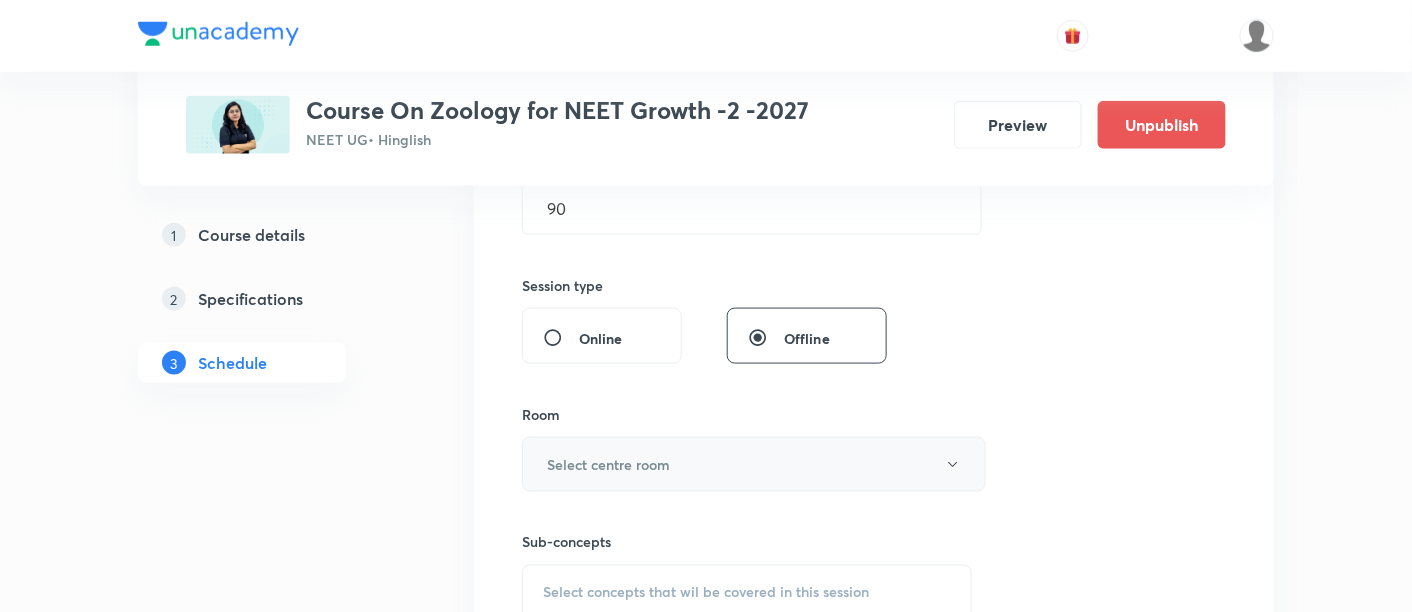 click on "Select centre room" at bounding box center (608, 464) 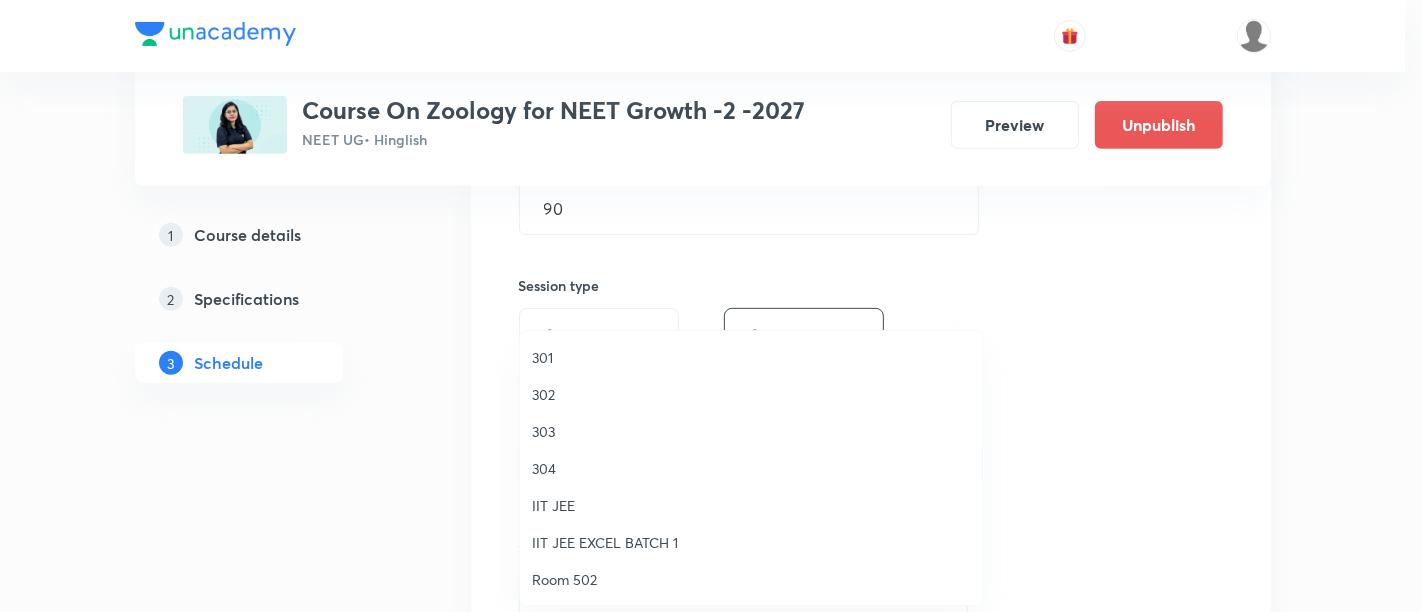 click on "302" at bounding box center [751, 394] 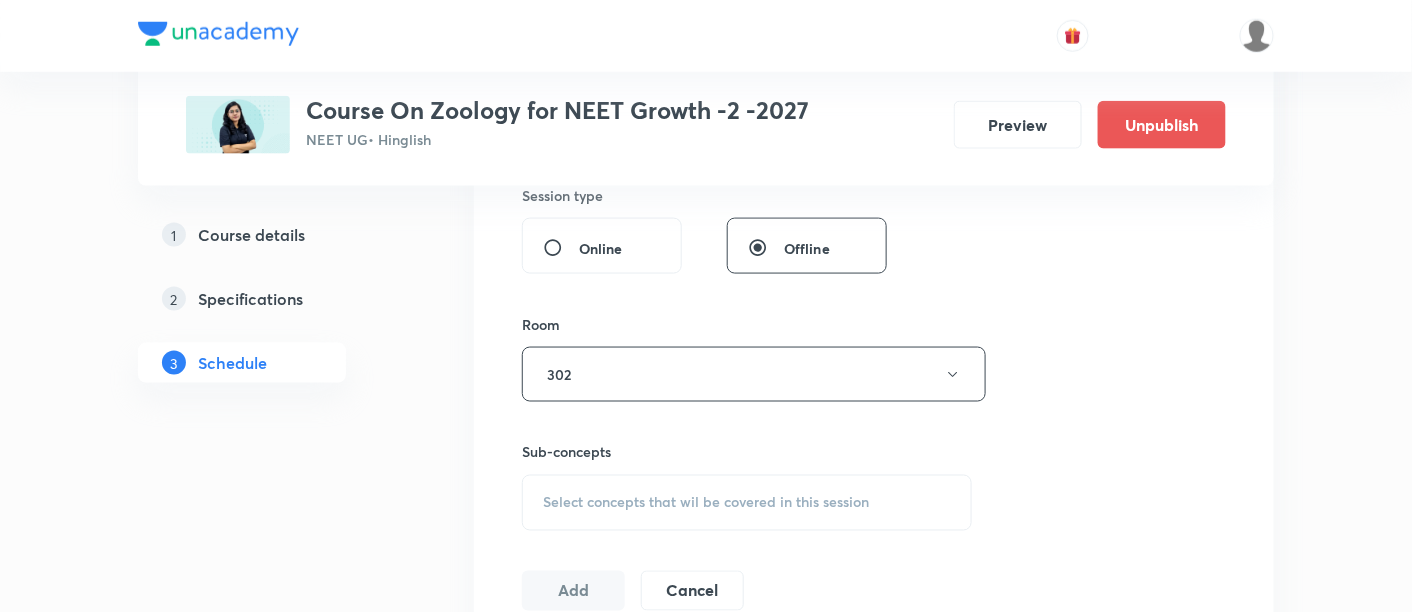 scroll, scrollTop: 762, scrollLeft: 0, axis: vertical 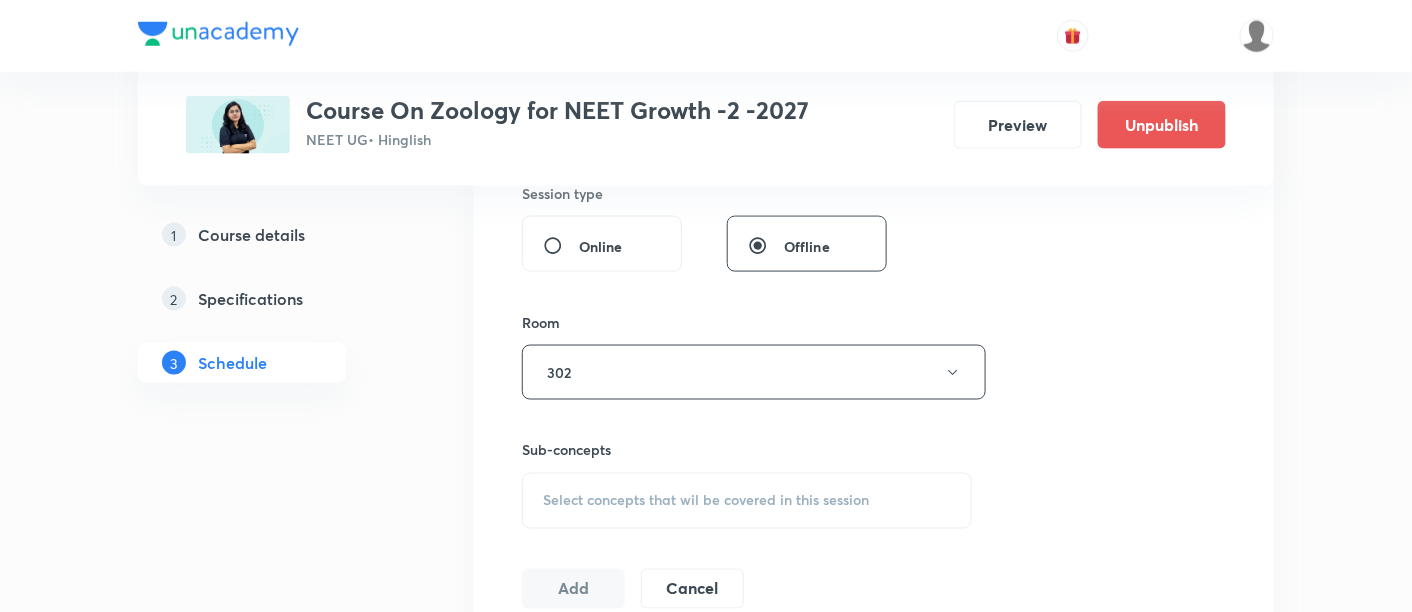 click on "Select concepts that wil be covered in this session" at bounding box center (706, 501) 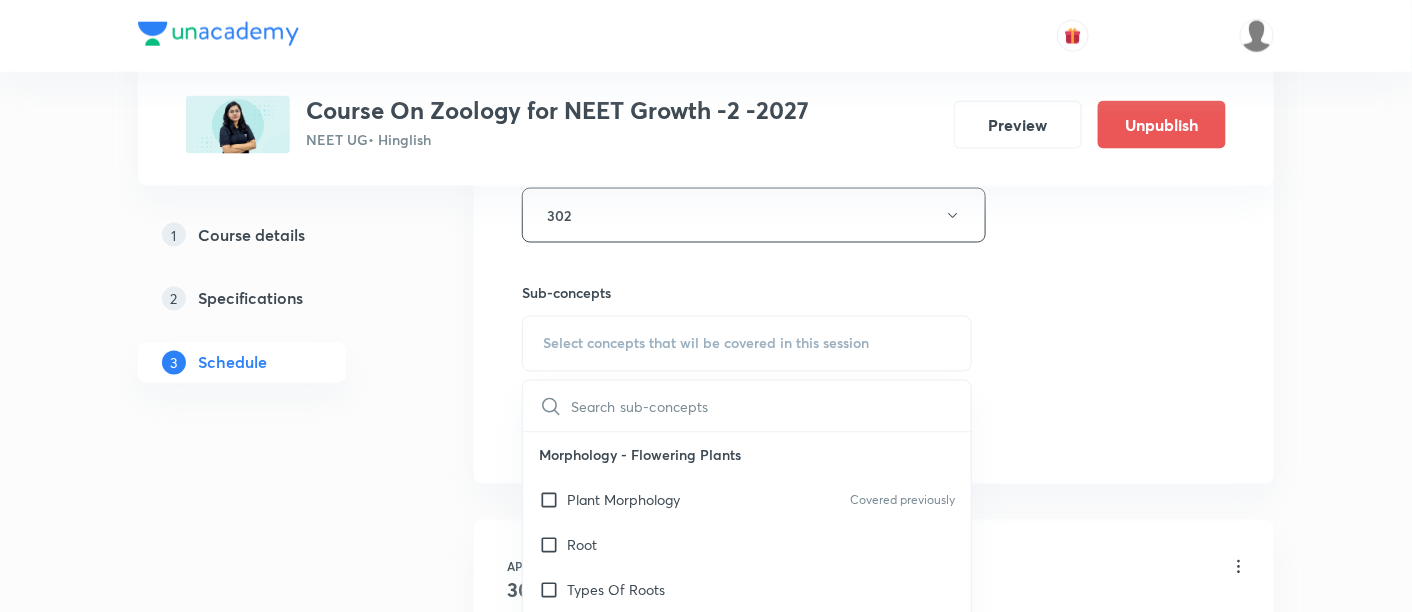 scroll, scrollTop: 962, scrollLeft: 0, axis: vertical 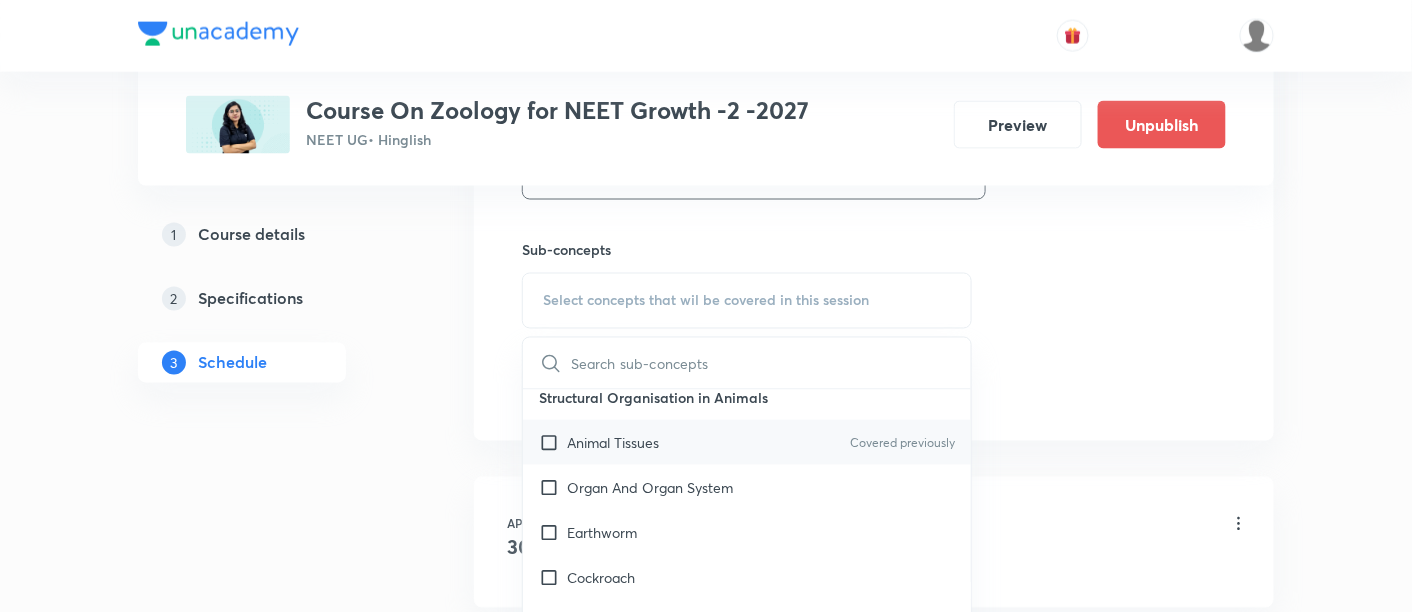 click on "Animal Tissues" at bounding box center [613, 442] 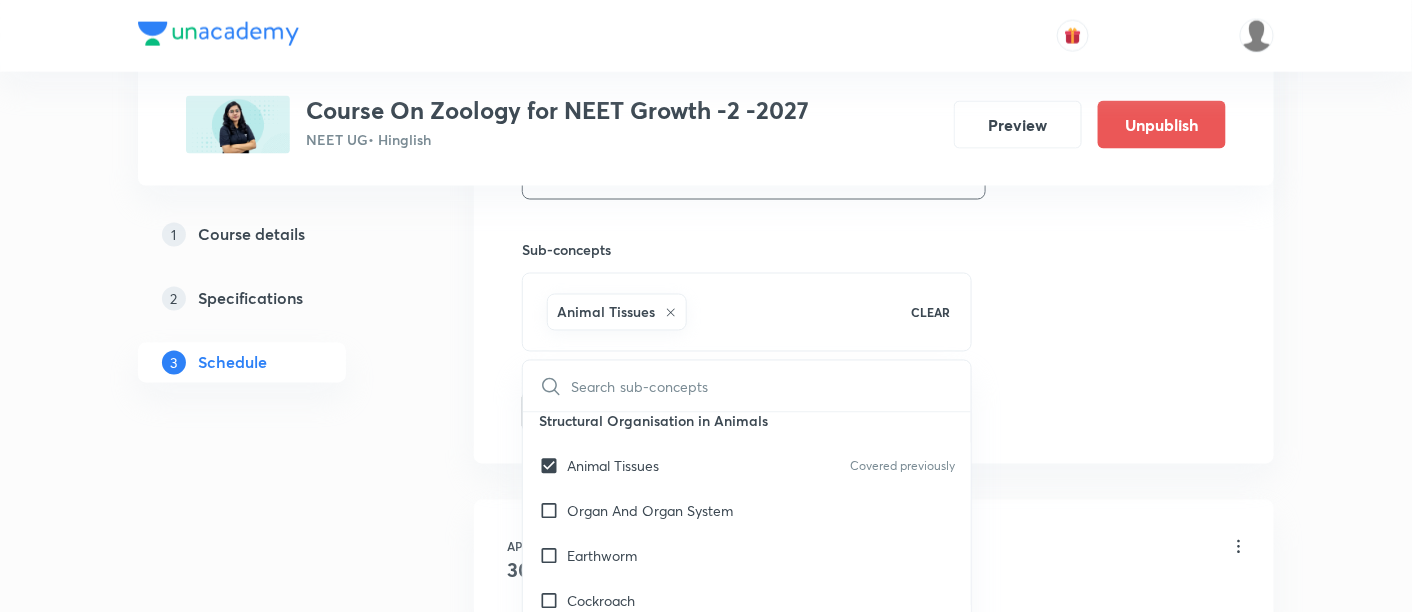 click on "Session  28 Live class Session title 32/99 Biomolecules and Enzymes  -01/09 ​ Schedule for Jul 15, 2025, 10:30 AM ​ Duration (in minutes) 90 ​   Session type Online Offline Room 302 Sub-concepts Animal Tissues CLEAR ​ Morphology - Flowering Plants Plant Morphology Covered previously Root Types Of Roots Stem Types Of Stem  Leaf Inflorescence Flower Fruit Seed Semi-Technical Description Of A Typical Flowering Plant Description Of Some Important Families Anatomy - Flowering Plants The Tissues  Tissue System Anatomy Of Dicotyledonous And Monocotyledonous Plants Secondary Growth Structural Organisation in Animals Animal Tissues Covered previously Organ And Organ System Earthworm Cockroach Frogs Structural Organization in Animals Cockroach General Features  Frog General Features Cell - Unit of Life What Is A Cell? Cell Theory An Overview Of Cell Cell Shape And Size Prokaryotic Cells Eukaryotic Cells Ribosome and Inclusion Bodies Cell - Unit of Life Biomolecules How To Analyse Chemical Composition? Lipids ER" at bounding box center (874, -49) 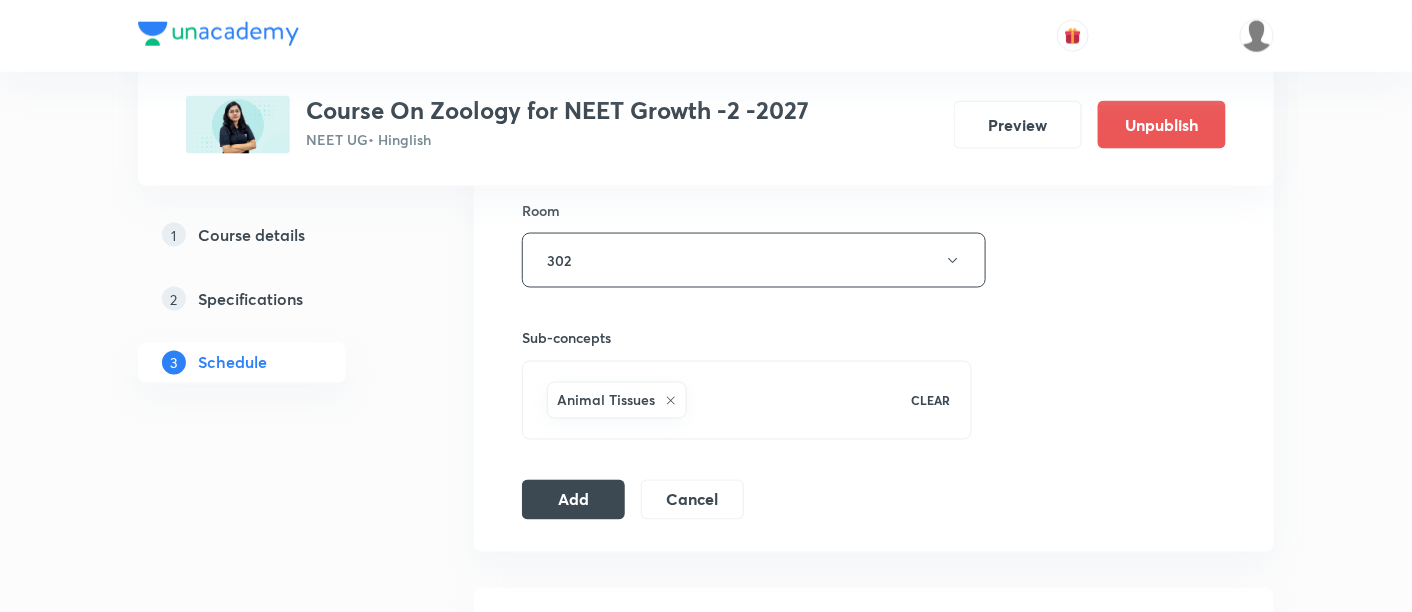 scroll, scrollTop: 885, scrollLeft: 0, axis: vertical 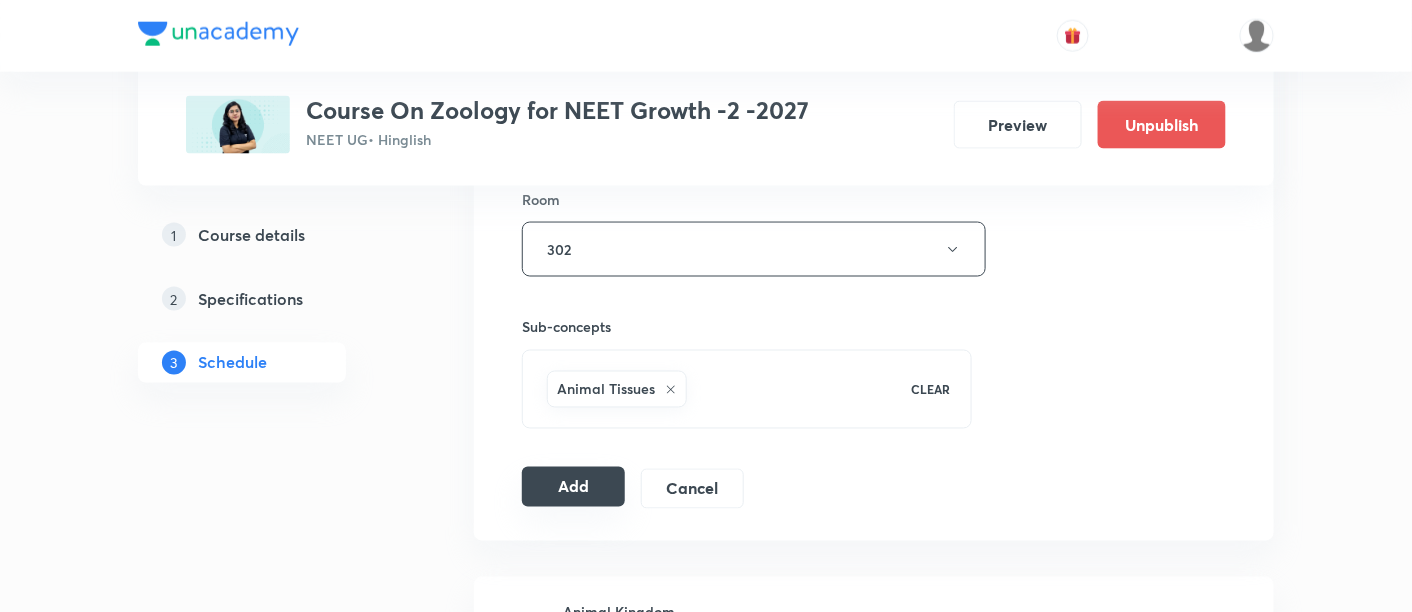 click on "Add" at bounding box center [573, 487] 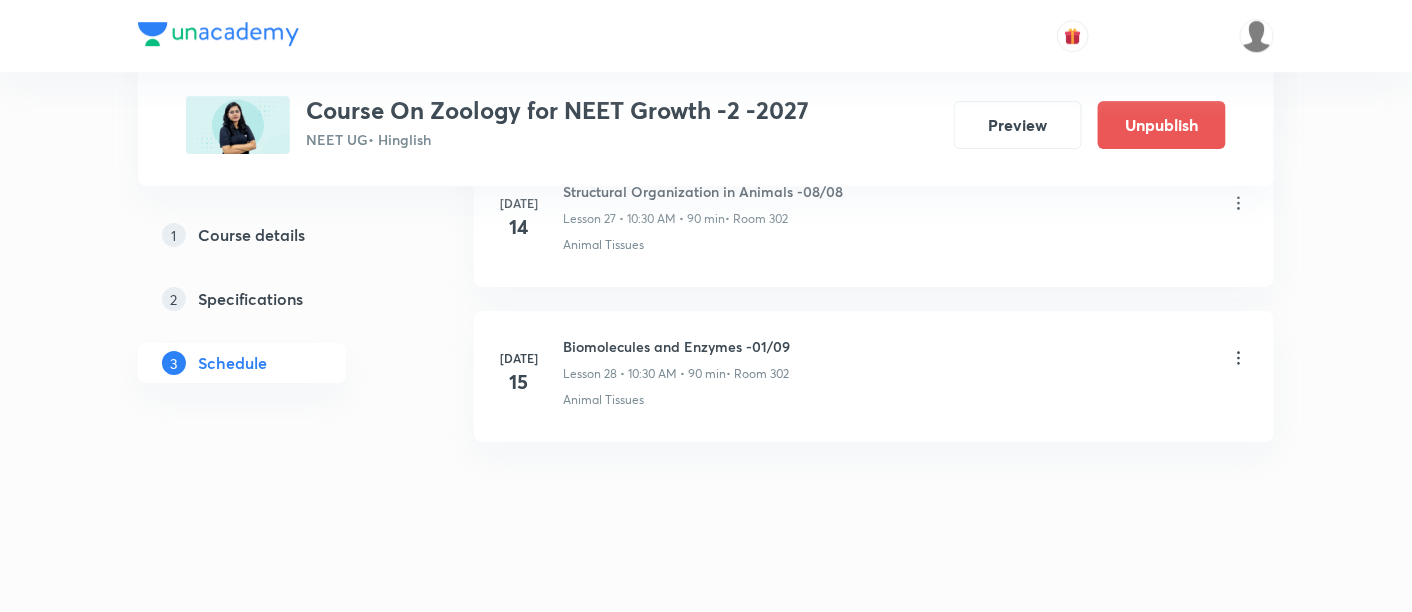 scroll, scrollTop: 4395, scrollLeft: 0, axis: vertical 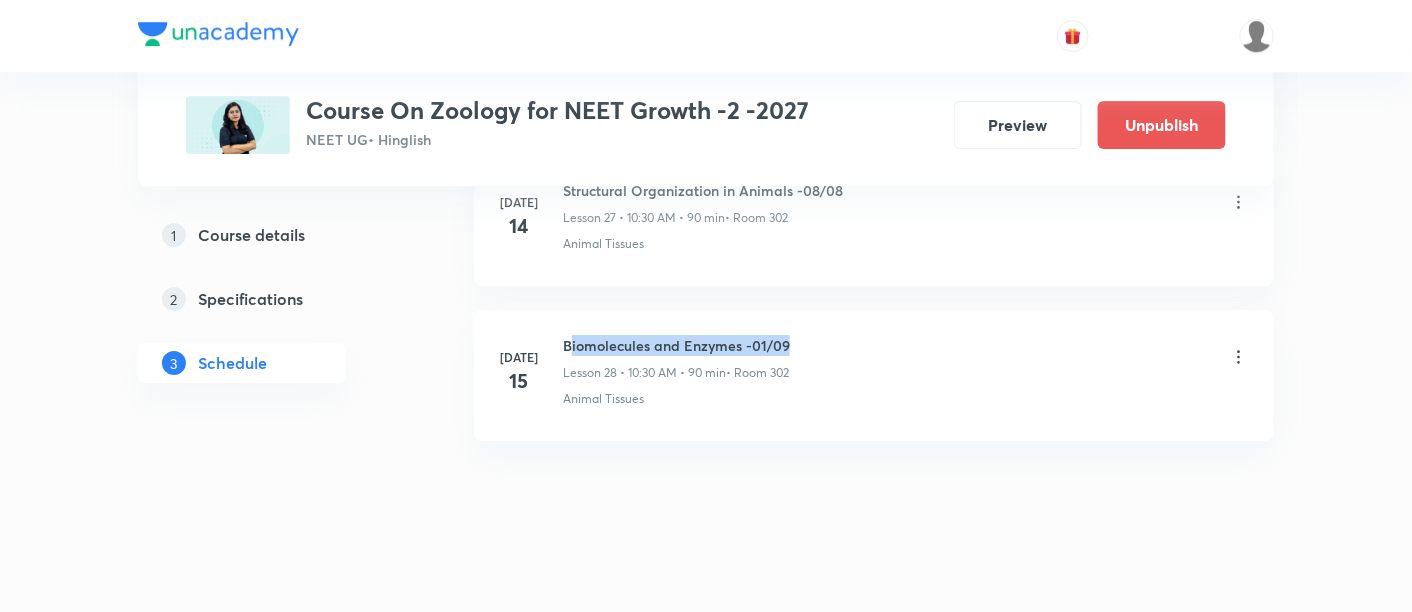 drag, startPoint x: 568, startPoint y: 322, endPoint x: 805, endPoint y: 334, distance: 237.3036 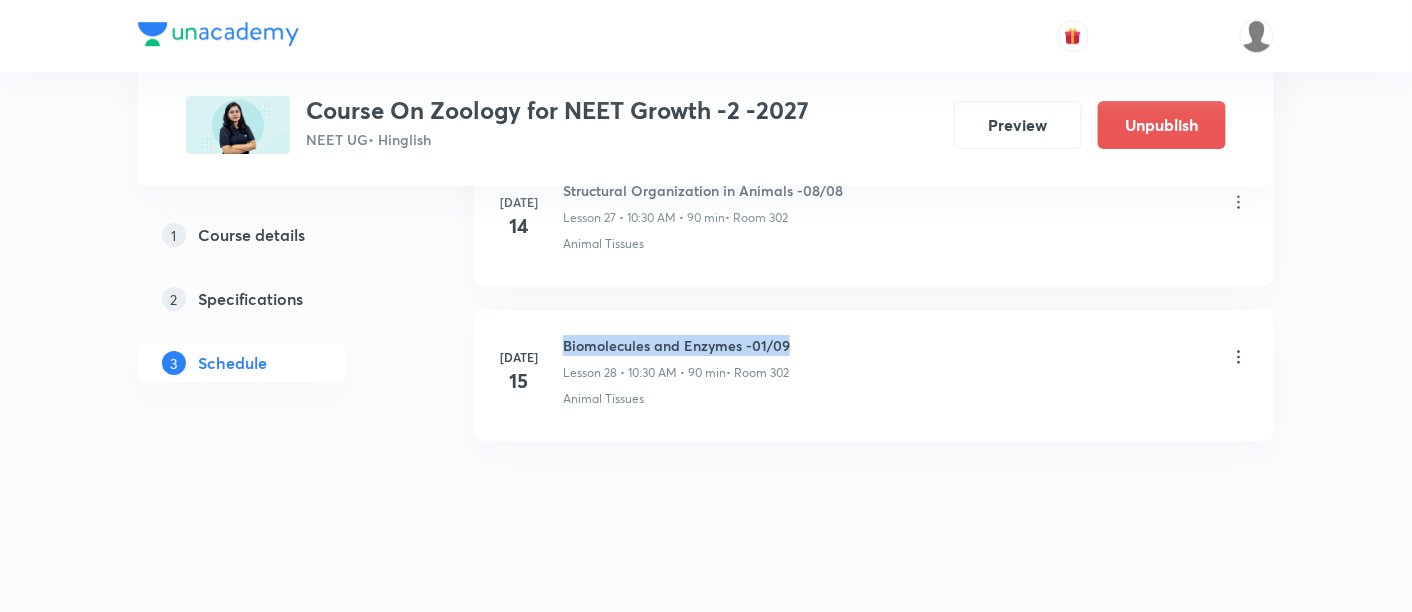 drag, startPoint x: 561, startPoint y: 325, endPoint x: 797, endPoint y: 333, distance: 236.13556 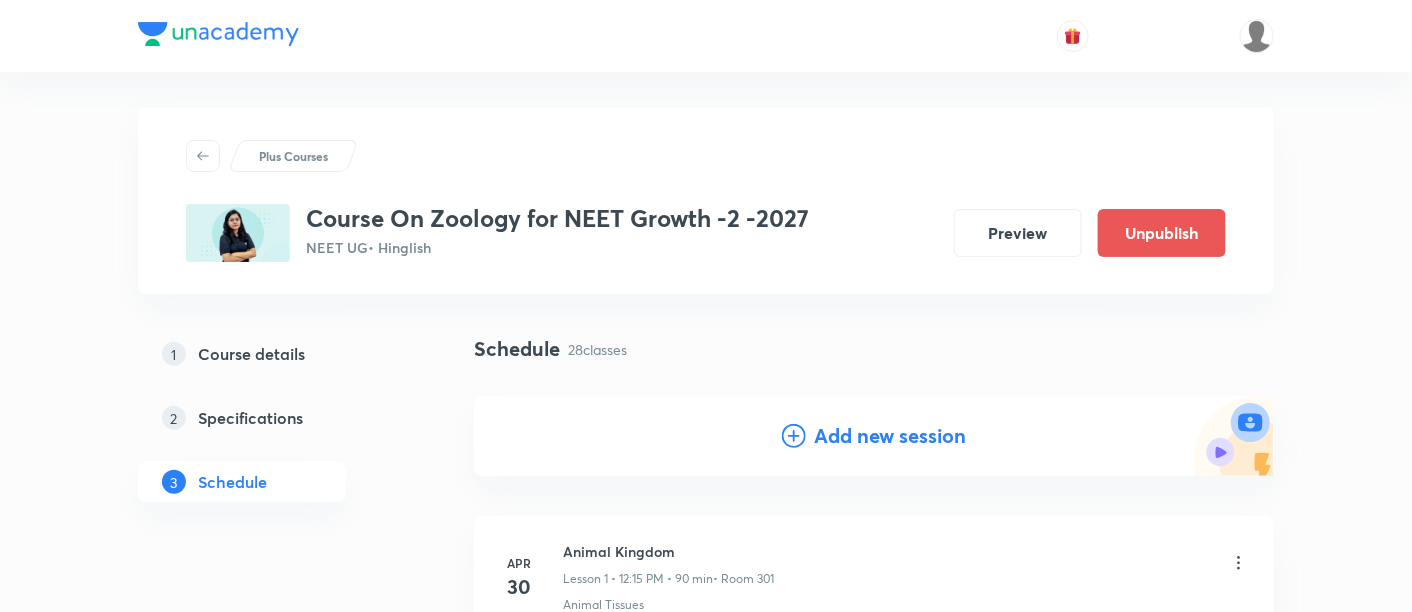 scroll, scrollTop: 7, scrollLeft: 0, axis: vertical 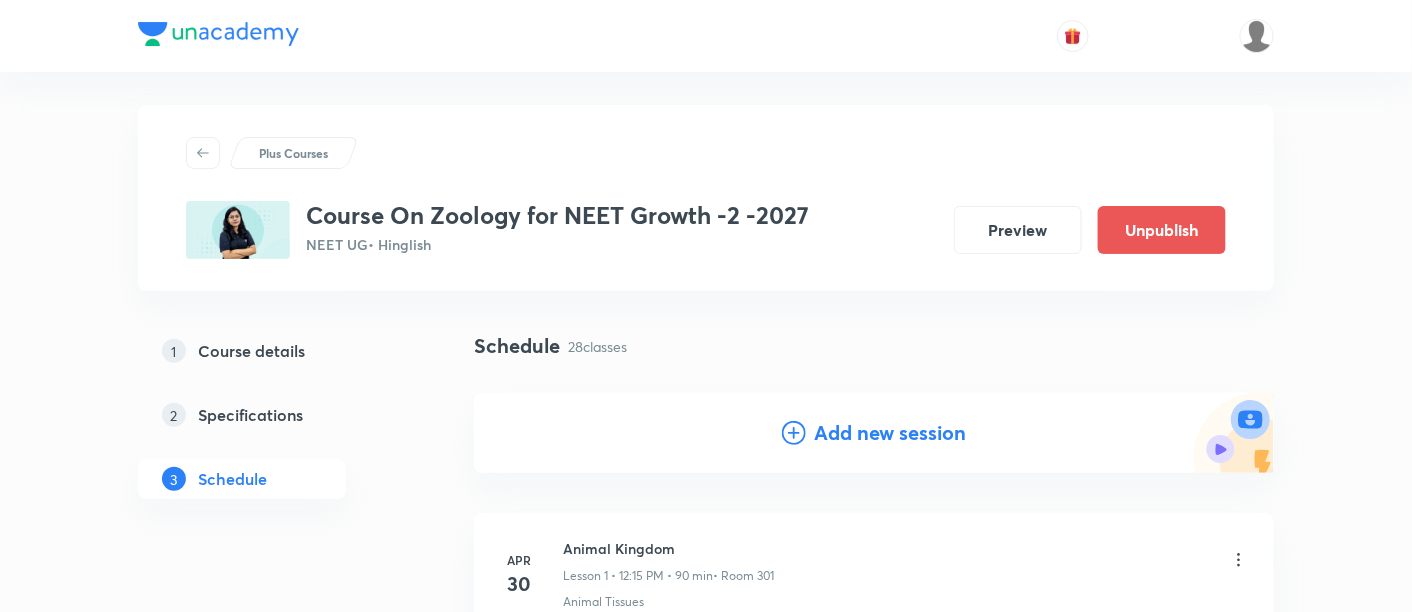 click on "Add new session" at bounding box center [890, 433] 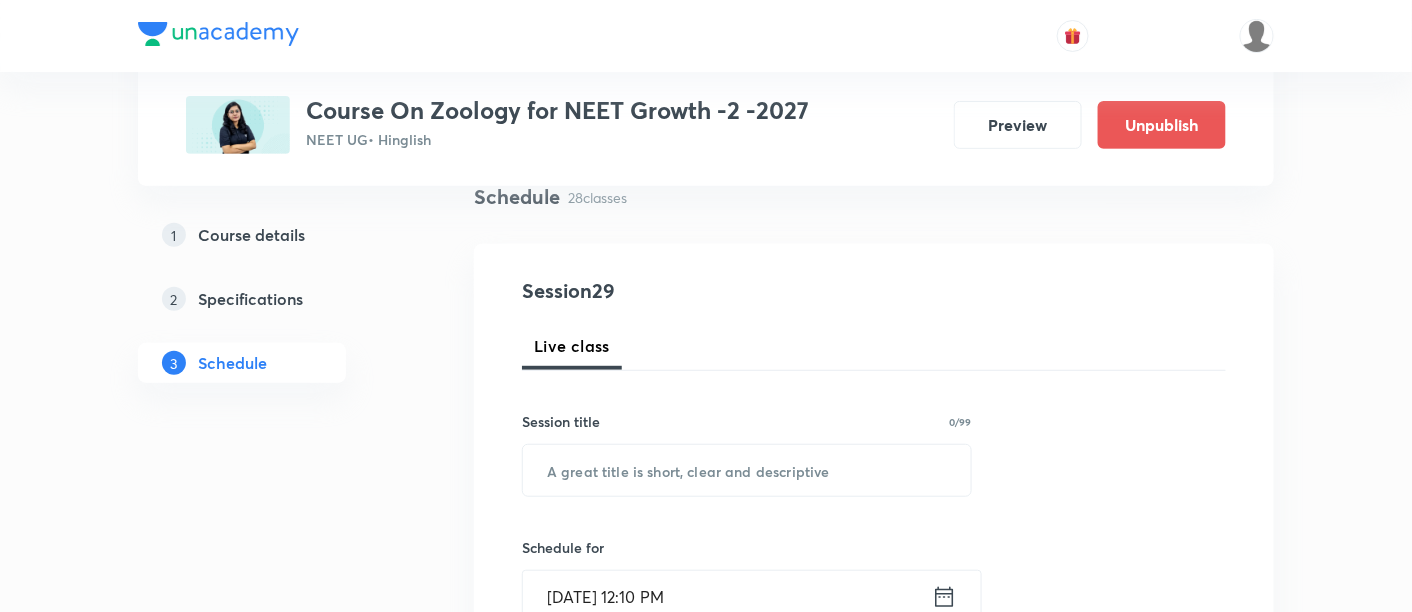 scroll, scrollTop: 170, scrollLeft: 0, axis: vertical 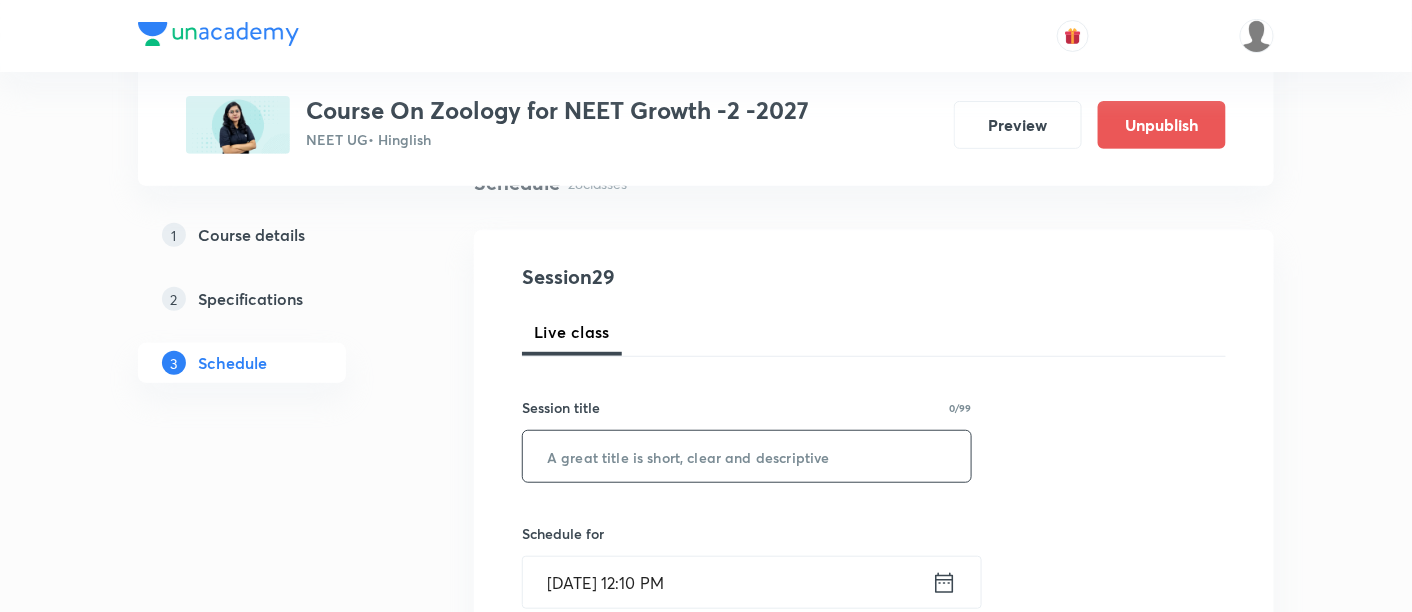 click at bounding box center [747, 456] 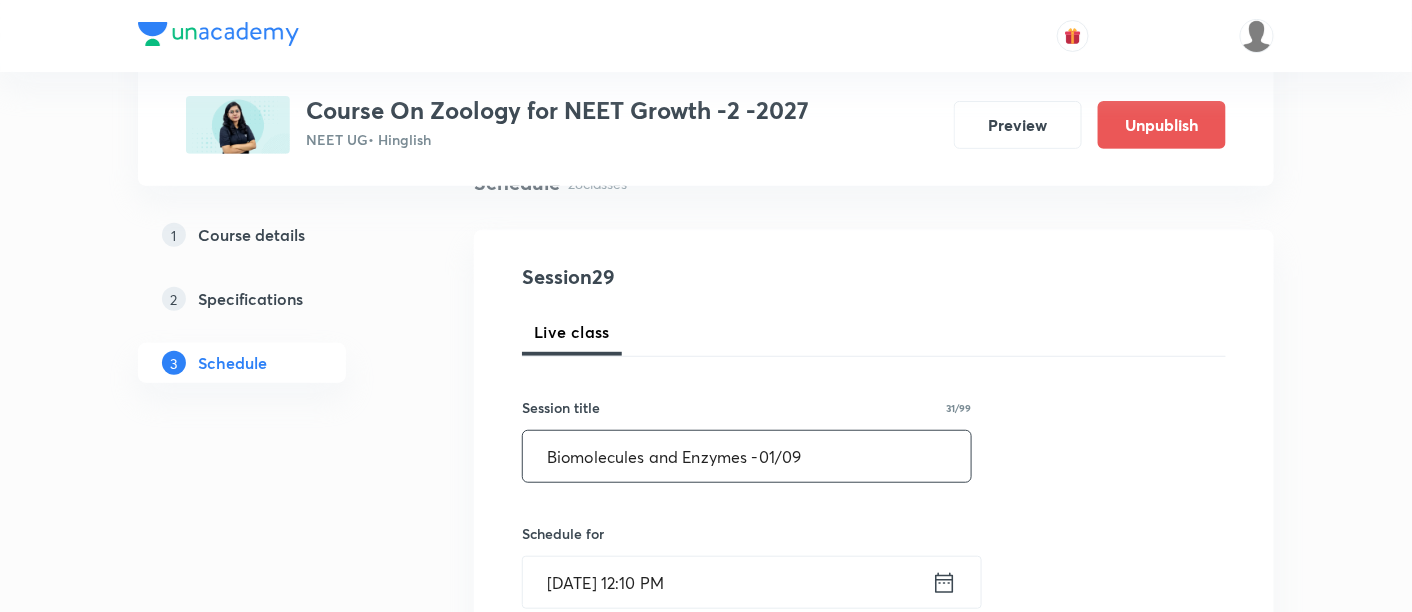 click on "Biomolecules and Enzymes -01/09" at bounding box center [747, 456] 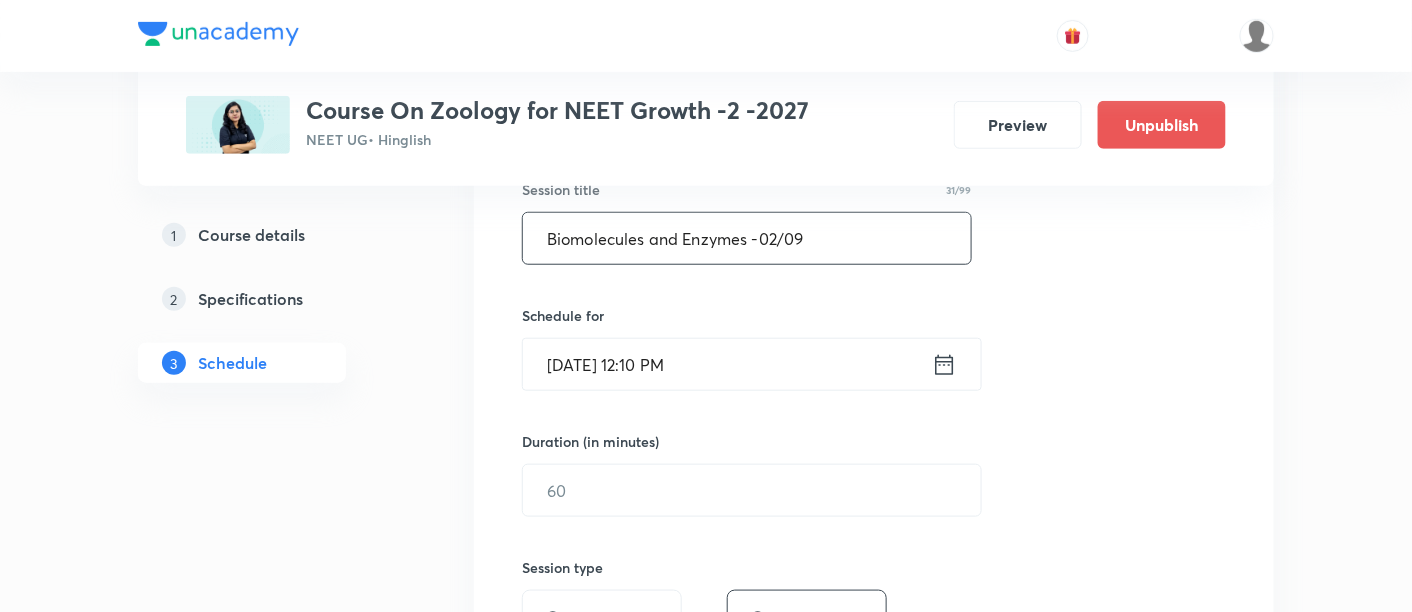 scroll, scrollTop: 392, scrollLeft: 0, axis: vertical 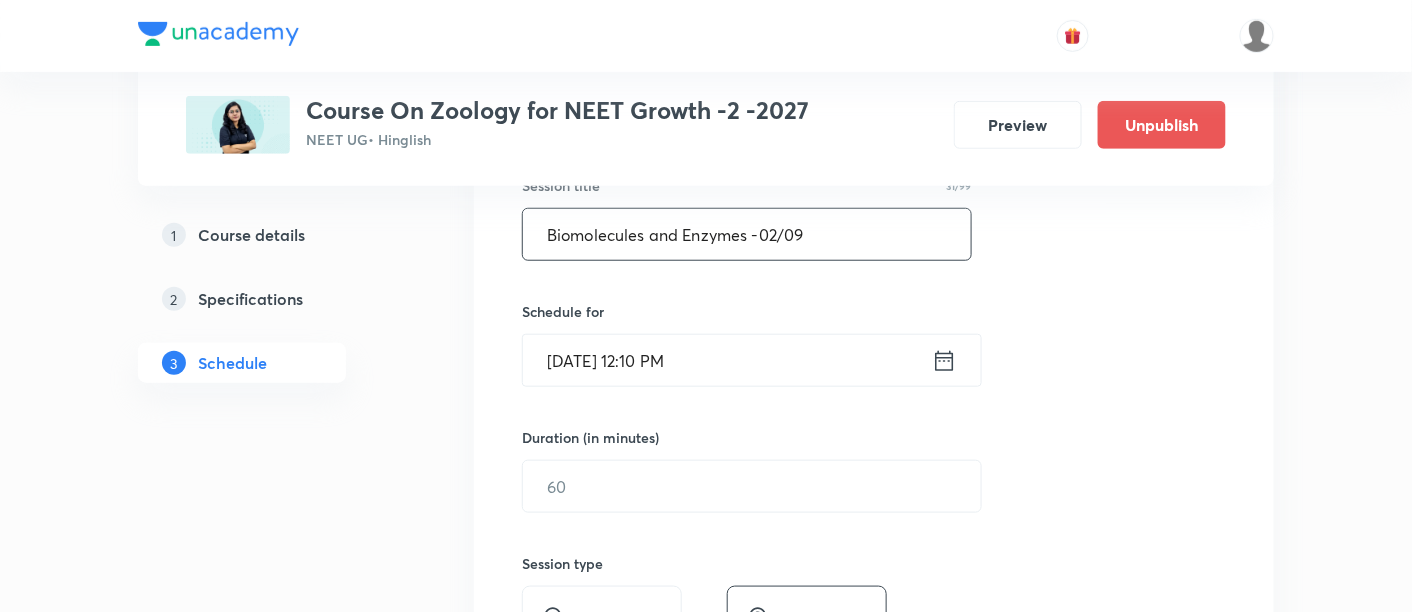 type on "Biomolecules and Enzymes -02/09" 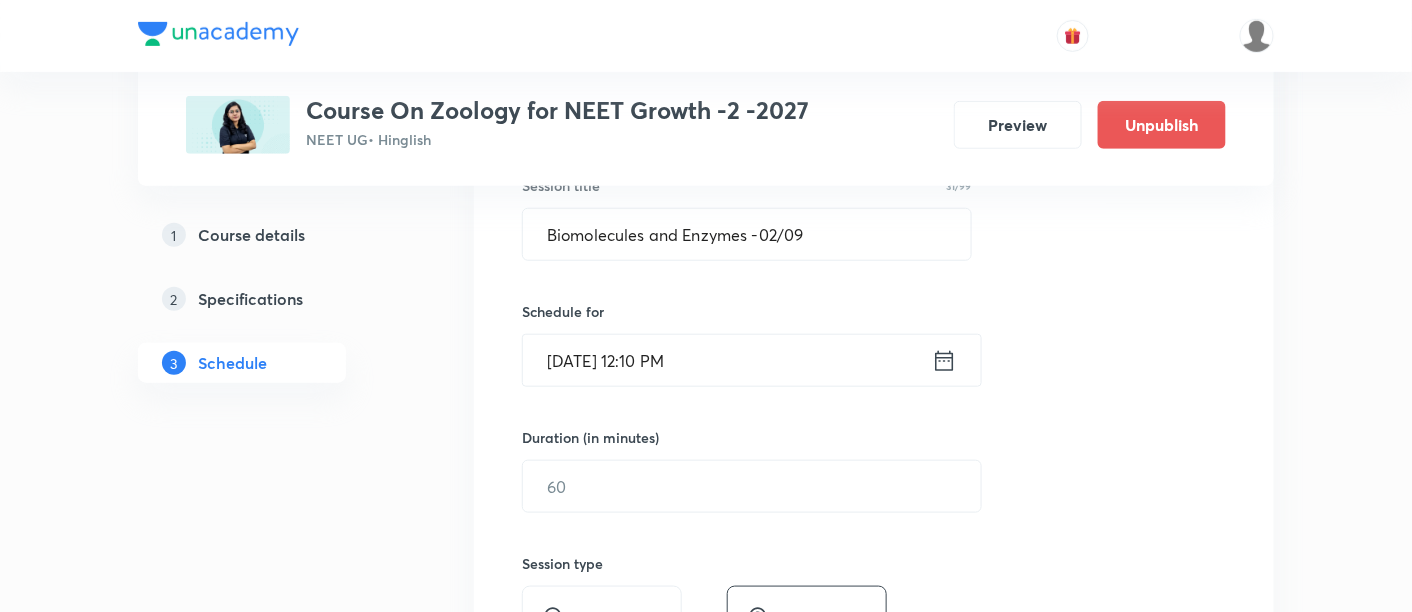 click 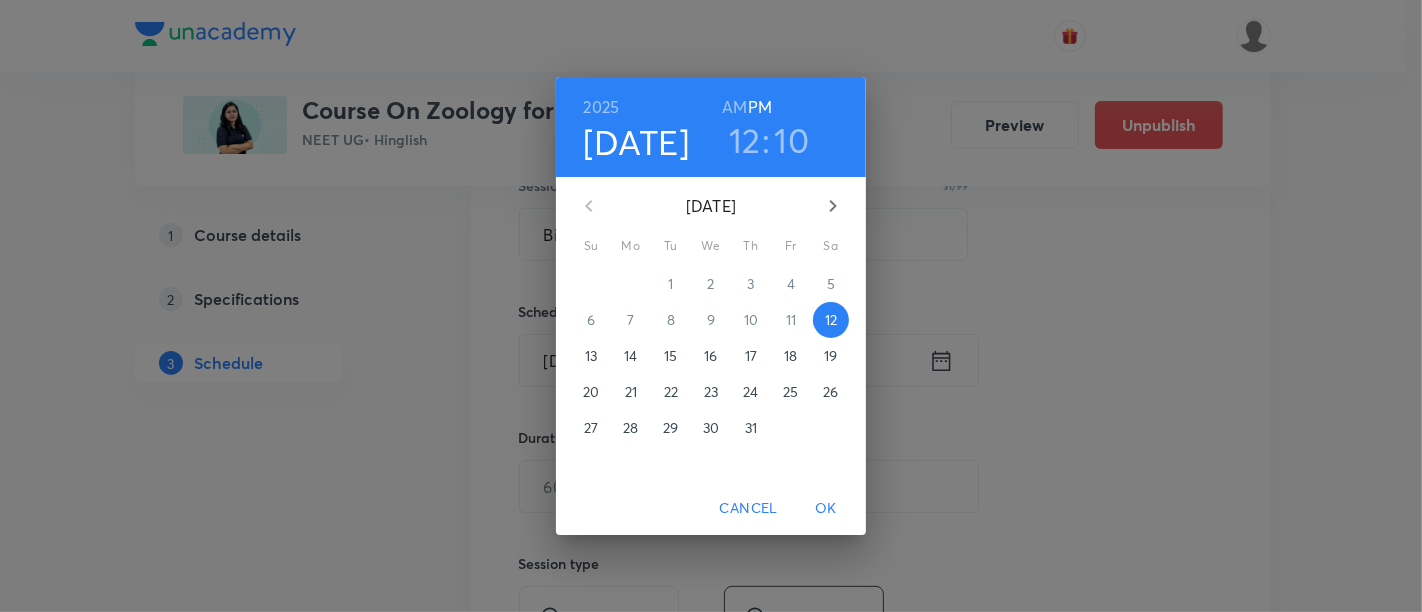 click on "17" at bounding box center [751, 356] 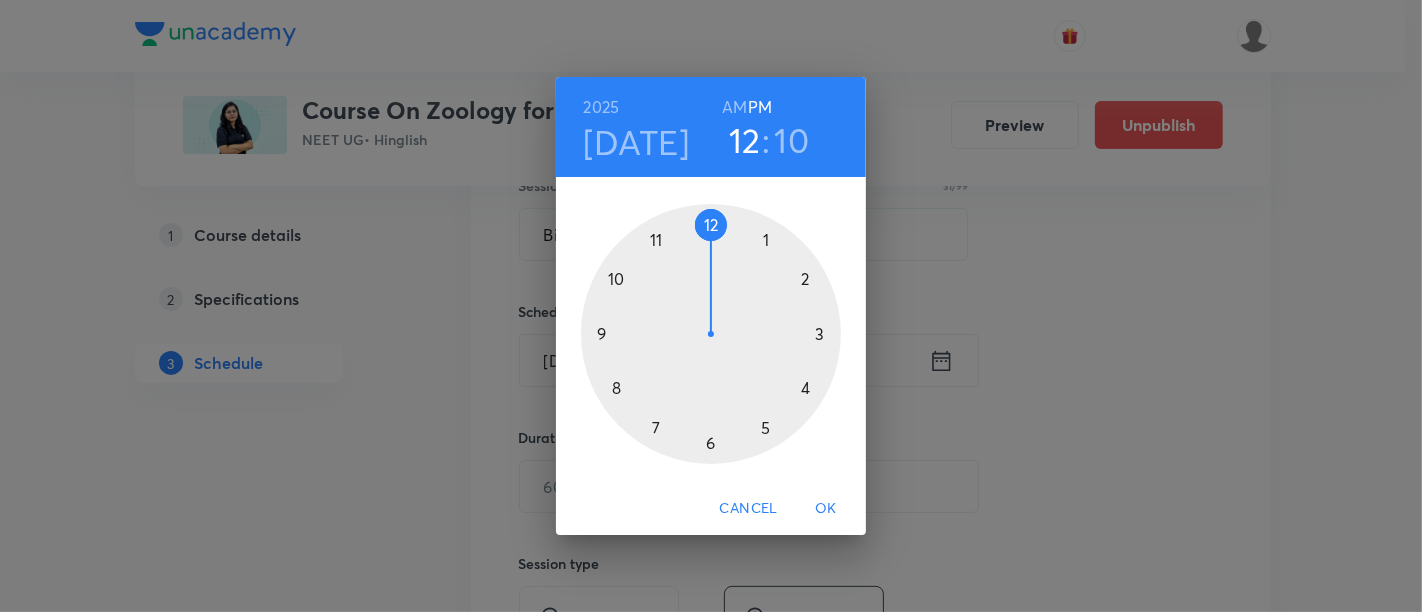 click on "AM" at bounding box center [734, 107] 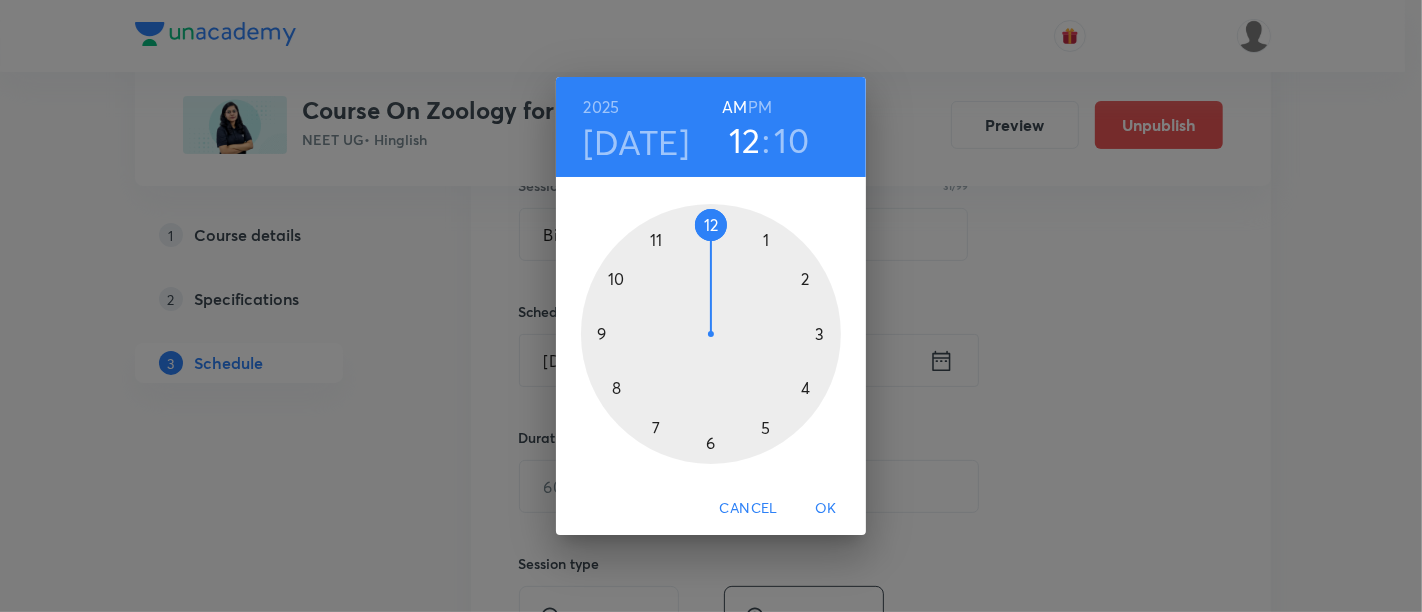 click at bounding box center (711, 334) 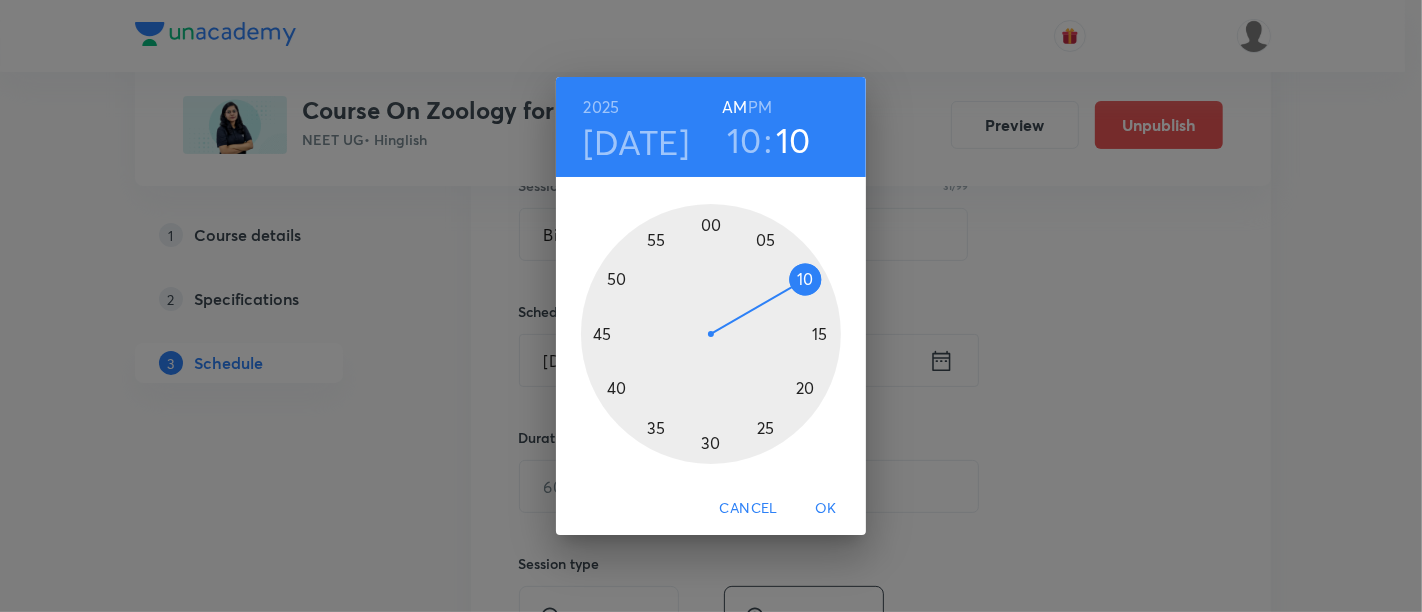 click at bounding box center (711, 334) 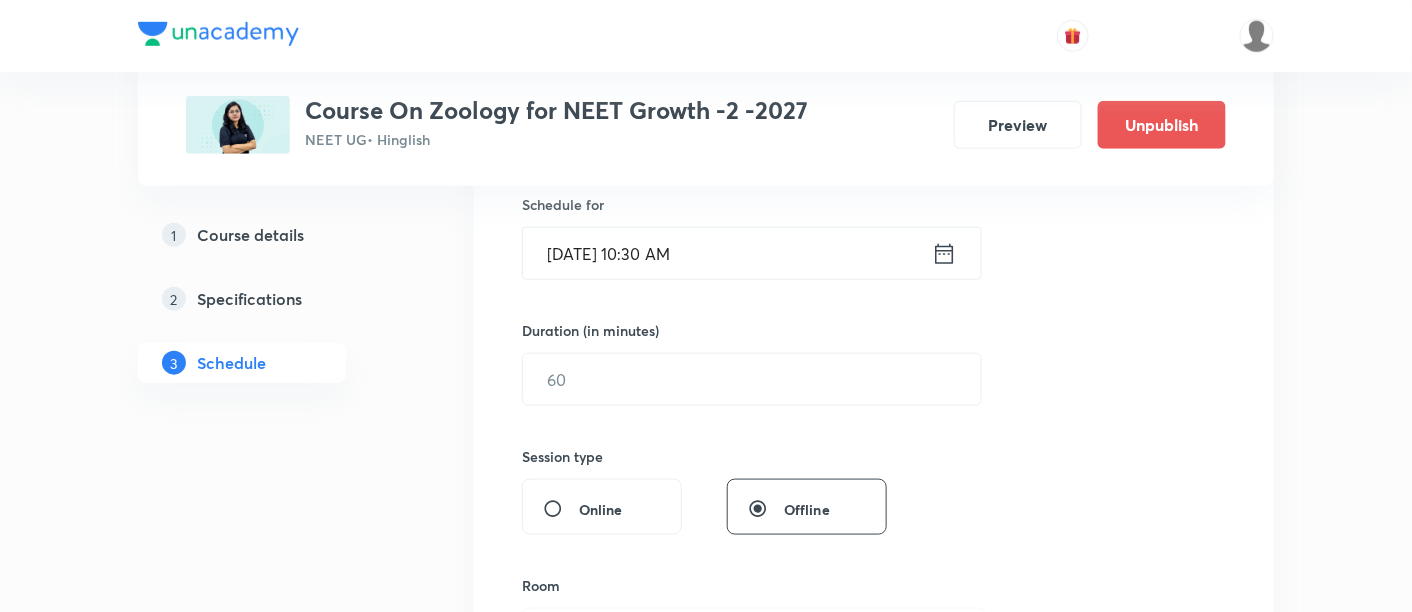 scroll, scrollTop: 507, scrollLeft: 0, axis: vertical 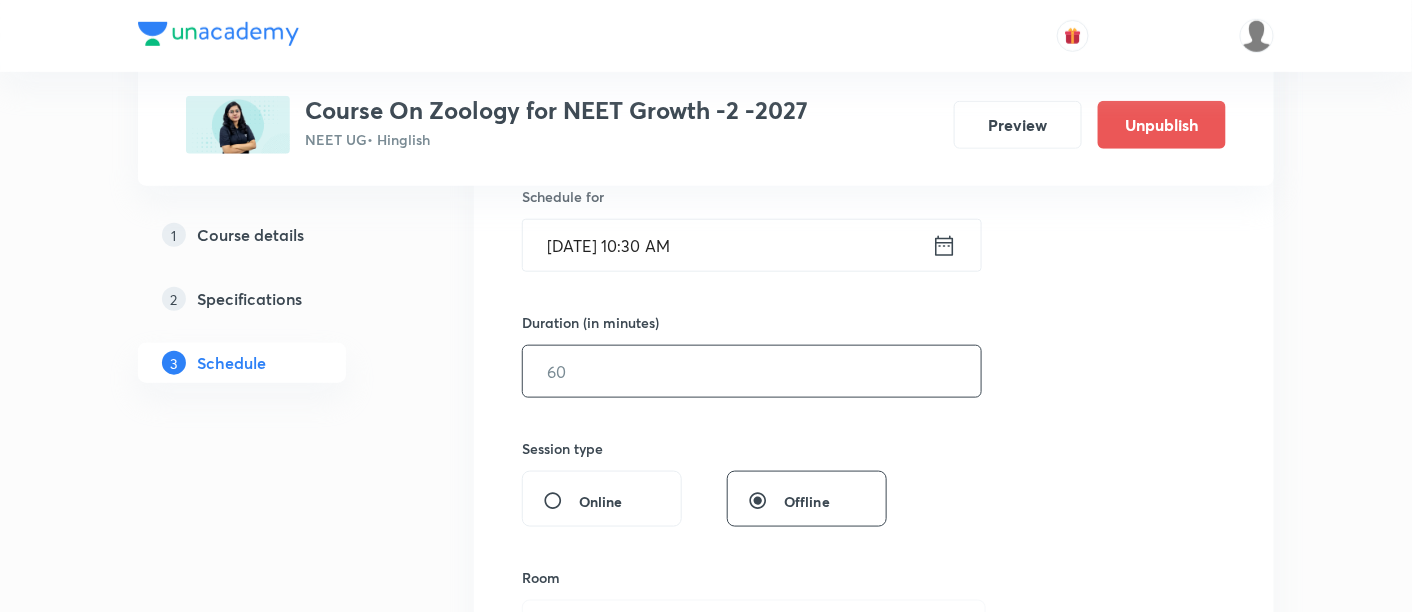 click at bounding box center [752, 371] 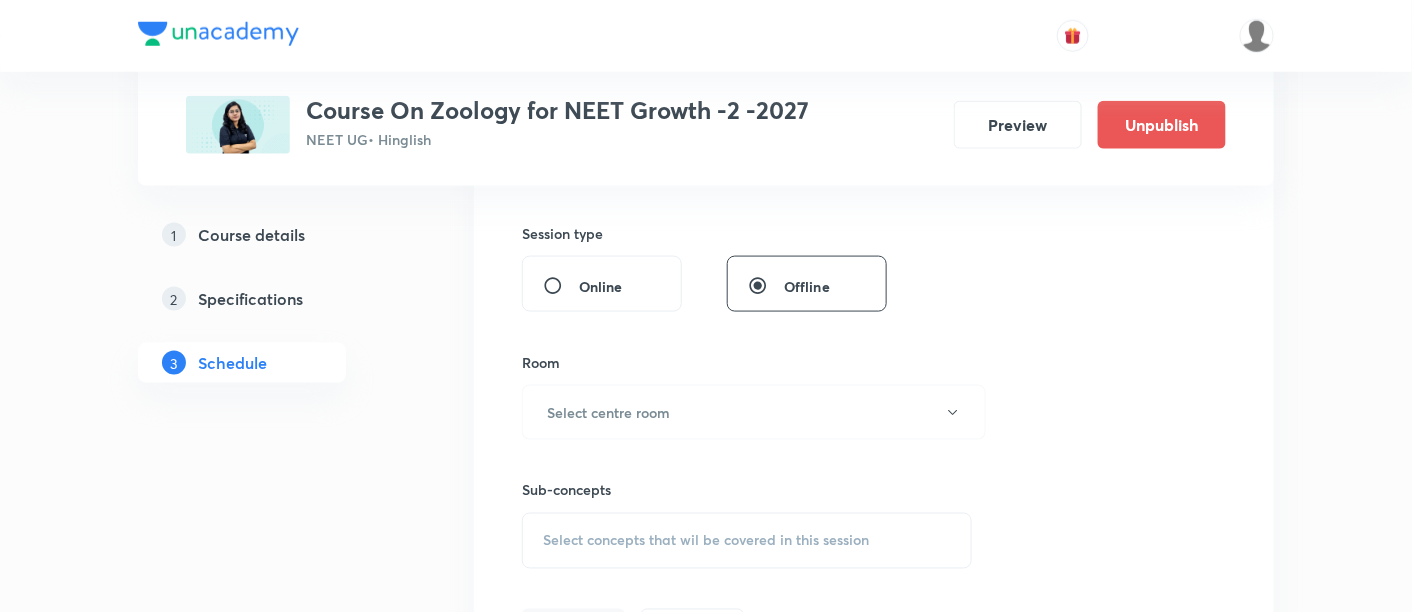 scroll, scrollTop: 751, scrollLeft: 0, axis: vertical 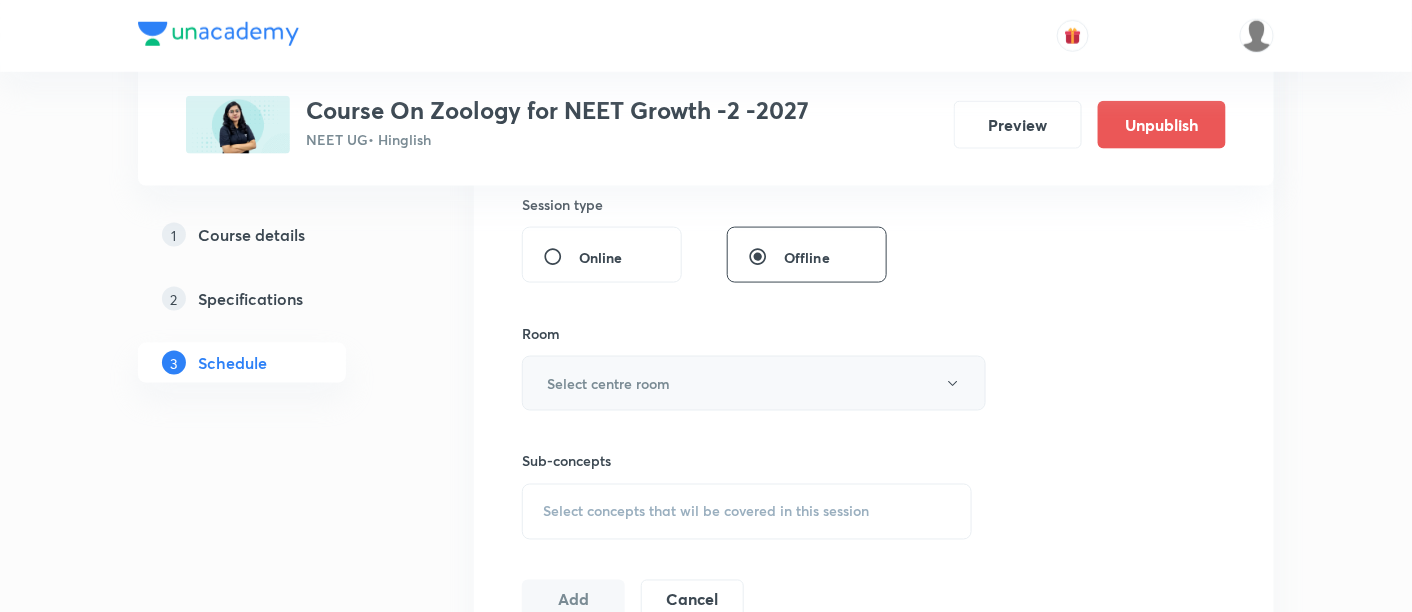 type on "90" 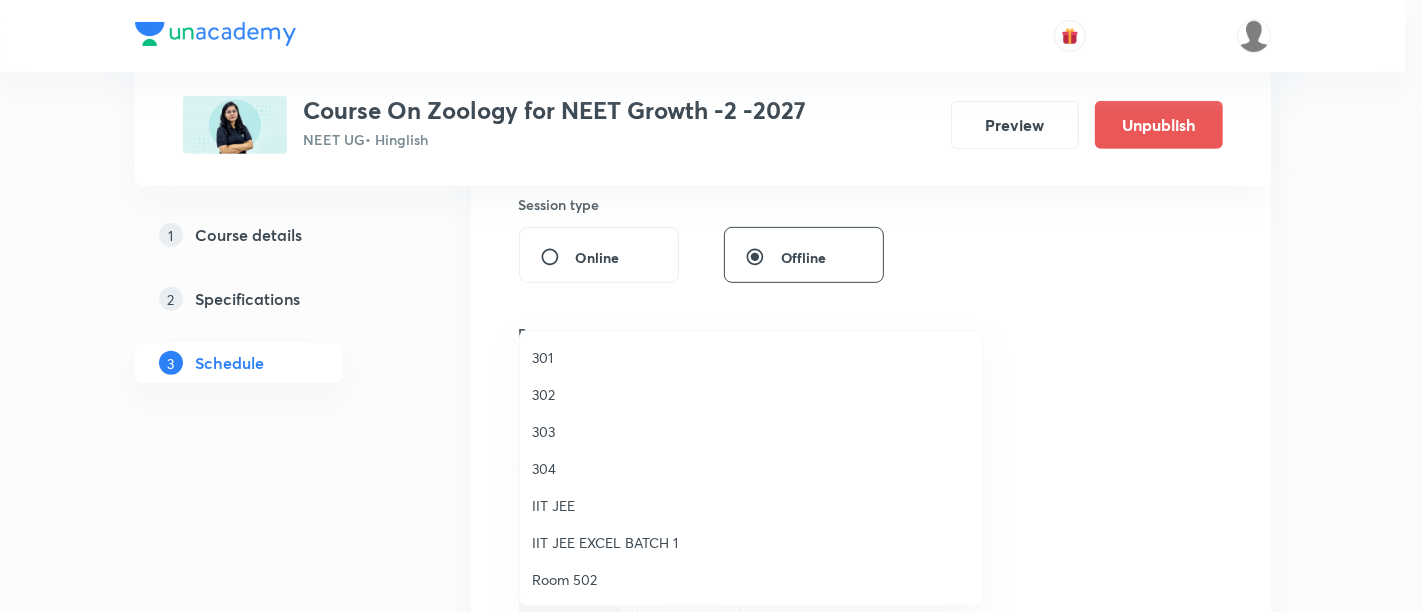 click on "302" at bounding box center (751, 394) 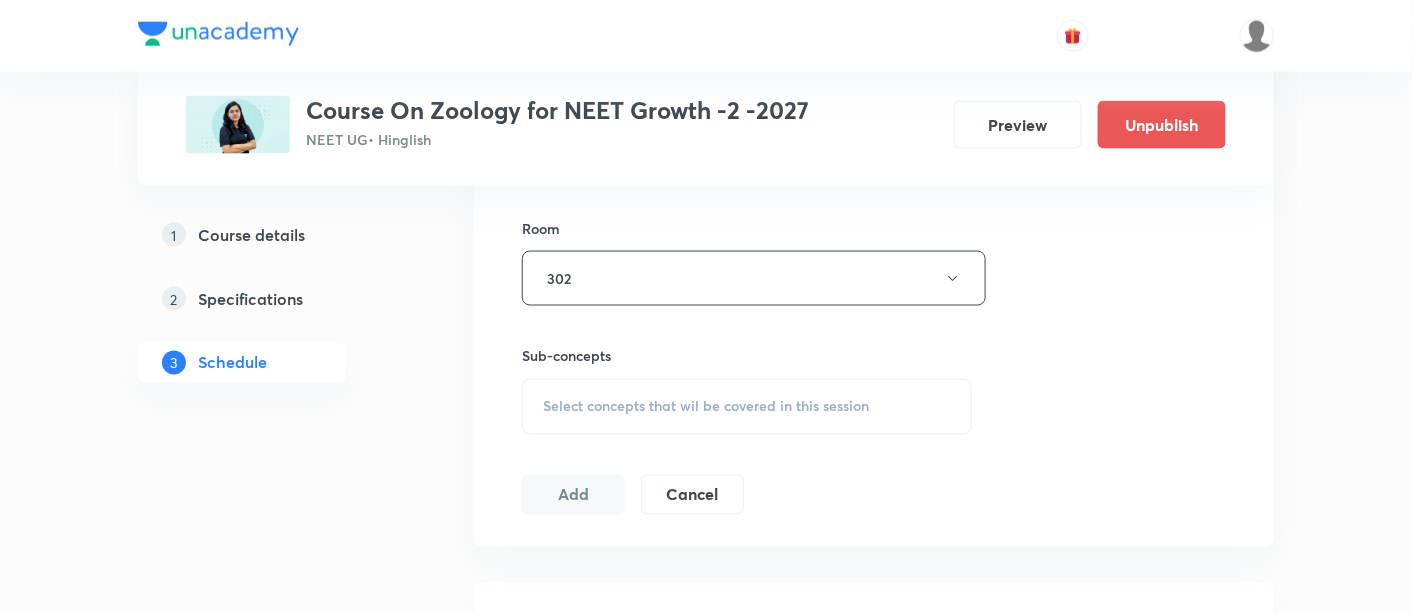 scroll, scrollTop: 874, scrollLeft: 0, axis: vertical 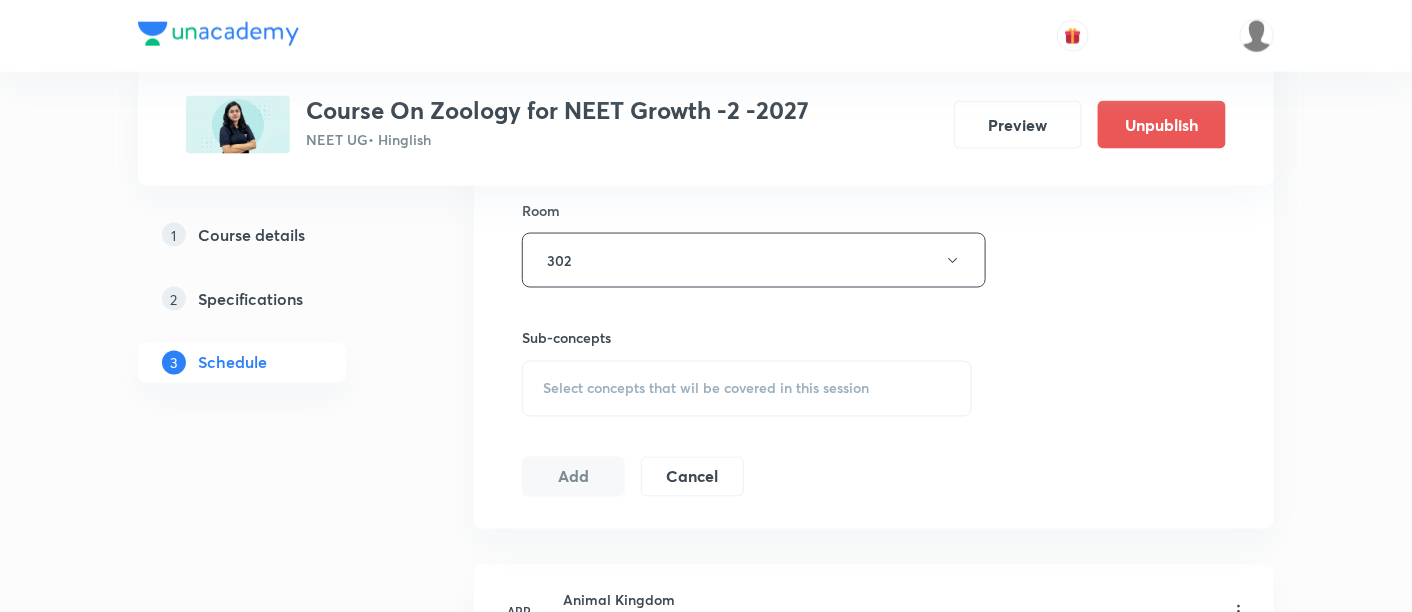 click on "Select concepts that wil be covered in this session" at bounding box center [706, 389] 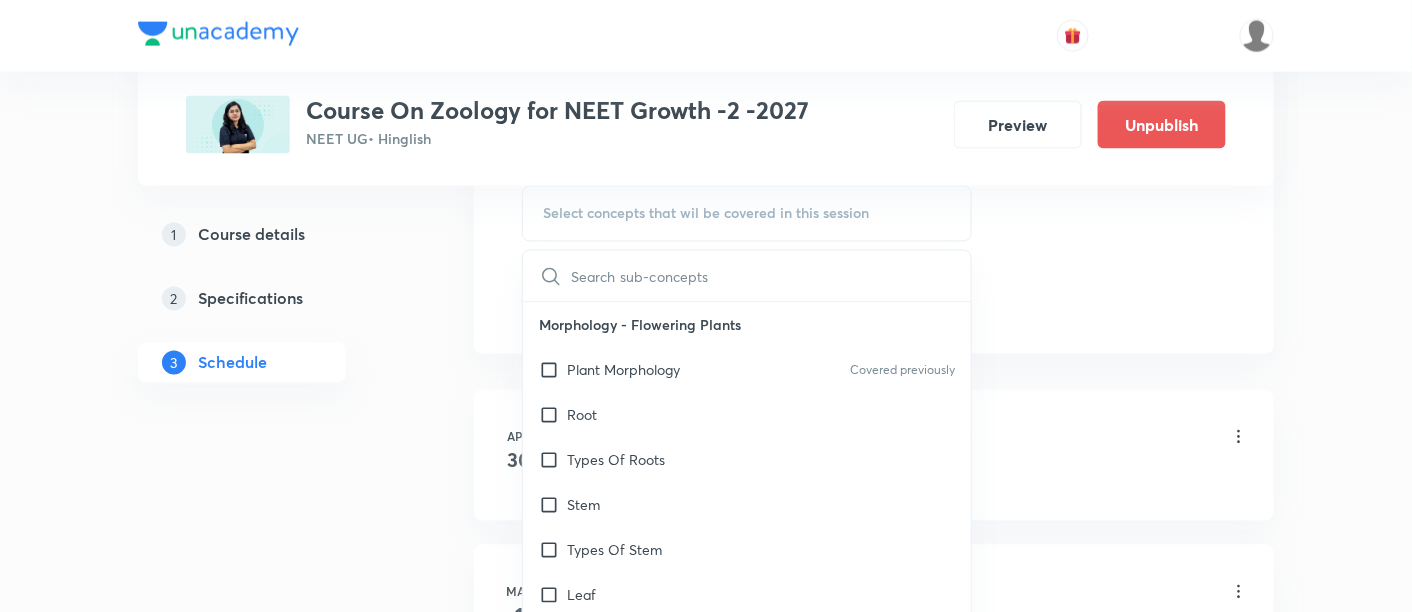 scroll, scrollTop: 1062, scrollLeft: 0, axis: vertical 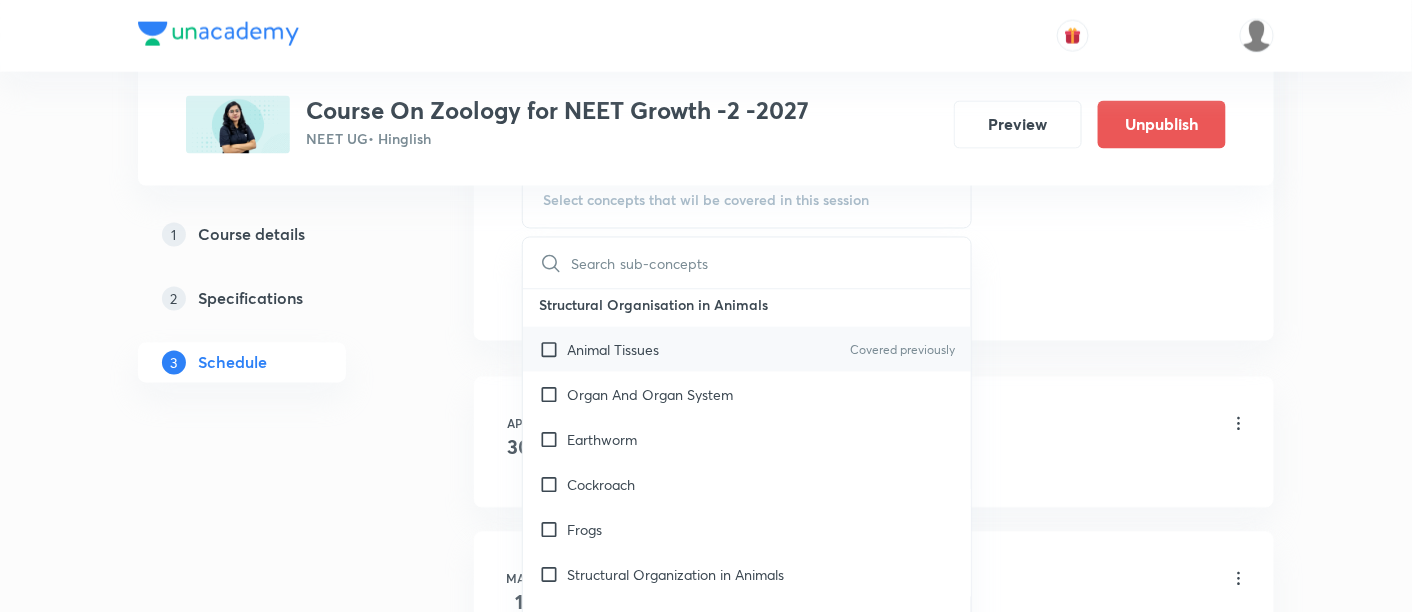 click on "Animal Tissues" at bounding box center [613, 349] 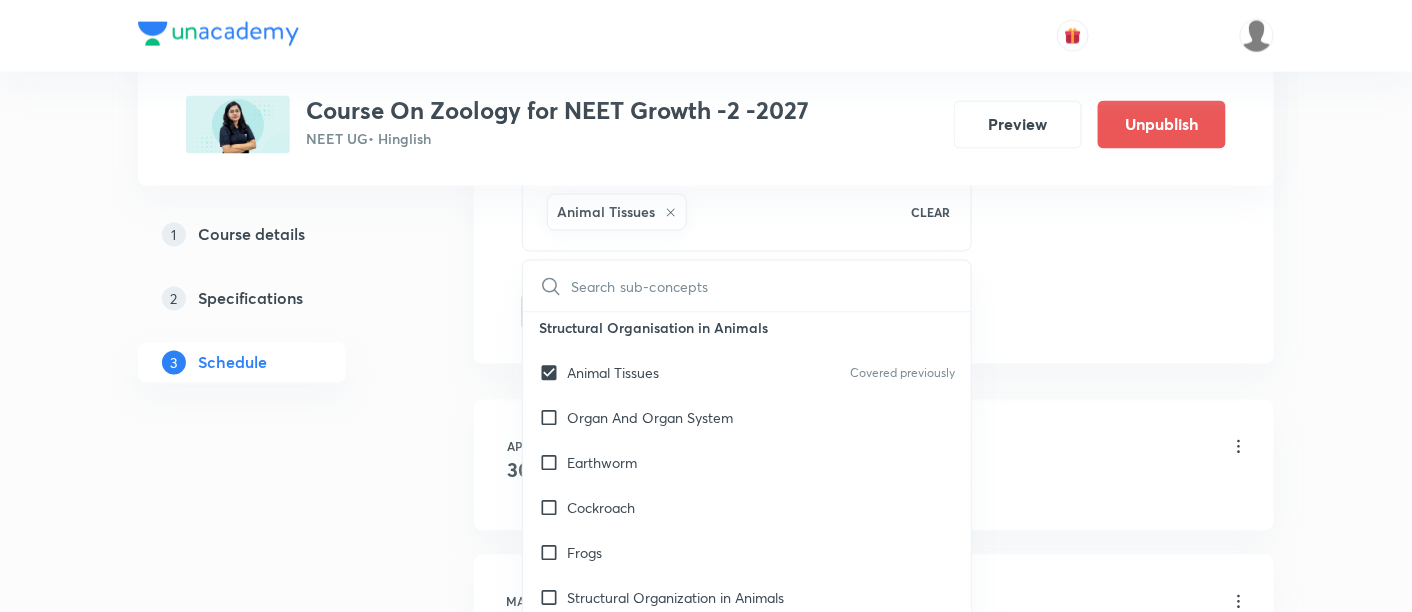 click on "Session  29 Live class Session title 31/99 Biomolecules and Enzymes -02/09 ​ Schedule for Jul 17, 2025, 10:30 AM ​ Duration (in minutes) 90 ​   Session type Online Offline Room 302 Sub-concepts Animal Tissues CLEAR ​ Morphology - Flowering Plants Plant Morphology Covered previously Root Types Of Roots Stem Types Of Stem  Leaf Inflorescence Flower Fruit Seed Semi-Technical Description Of A Typical Flowering Plant Description Of Some Important Families Anatomy - Flowering Plants The Tissues  Tissue System Anatomy Of Dicotyledonous And Monocotyledonous Plants Secondary Growth Structural Organisation in Animals Animal Tissues Covered previously Organ And Organ System Earthworm Cockroach Frogs Structural Organization in Animals Cockroach General Features  Frog General Features Cell - Unit of Life What Is A Cell? Cell Theory An Overview Of Cell Cell Shape And Size Prokaryotic Cells Eukaryotic Cells Ribosome and Inclusion Bodies Cell - Unit of Life Biomolecules How To Analyse Chemical Composition? Lipids ER" at bounding box center (874, -149) 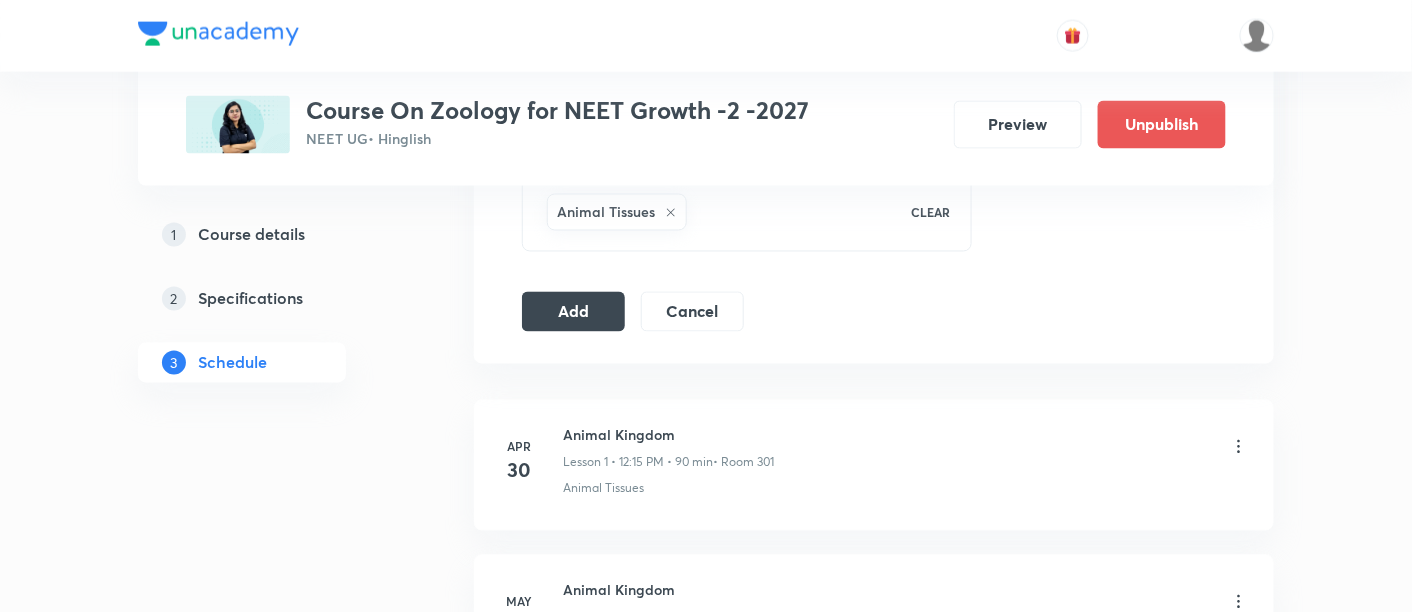 click on "Session  29 Live class Session title 31/99 Biomolecules and Enzymes -02/09 ​ Schedule for Jul 17, 2025, 10:30 AM ​ Duration (in minutes) 90 ​   Session type Online Offline Room 302 Sub-concepts Animal Tissues CLEAR Add Cancel" at bounding box center (874, -149) 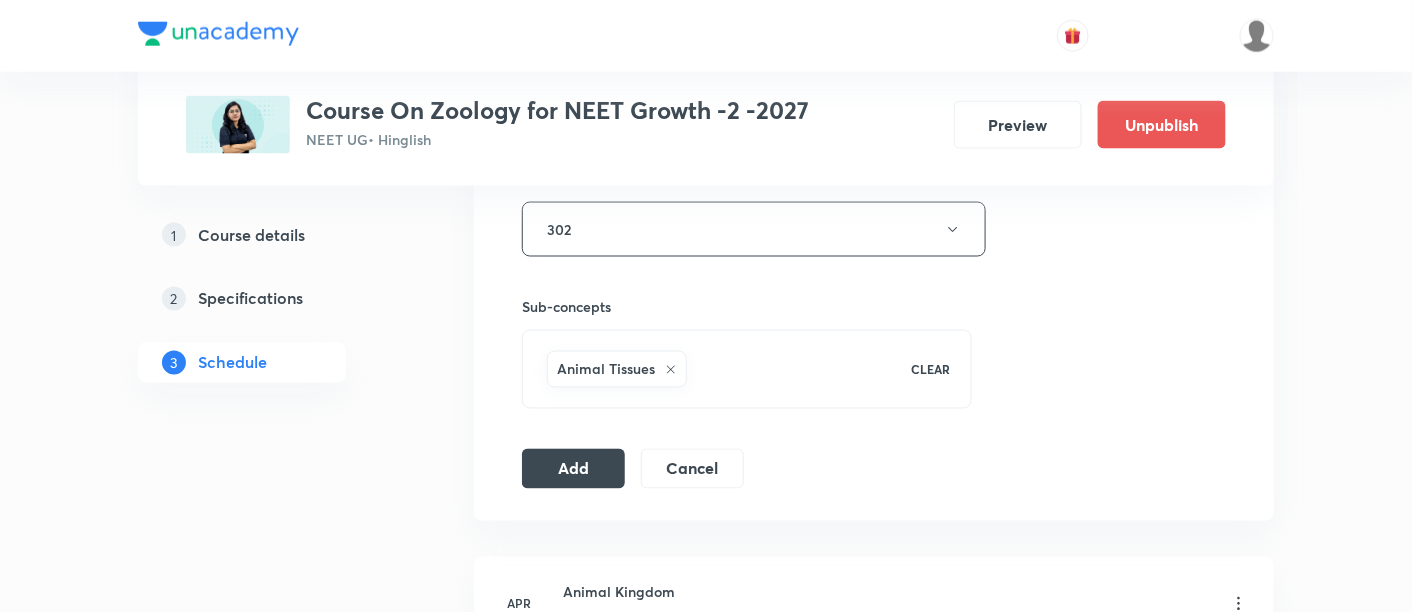 scroll, scrollTop: 905, scrollLeft: 0, axis: vertical 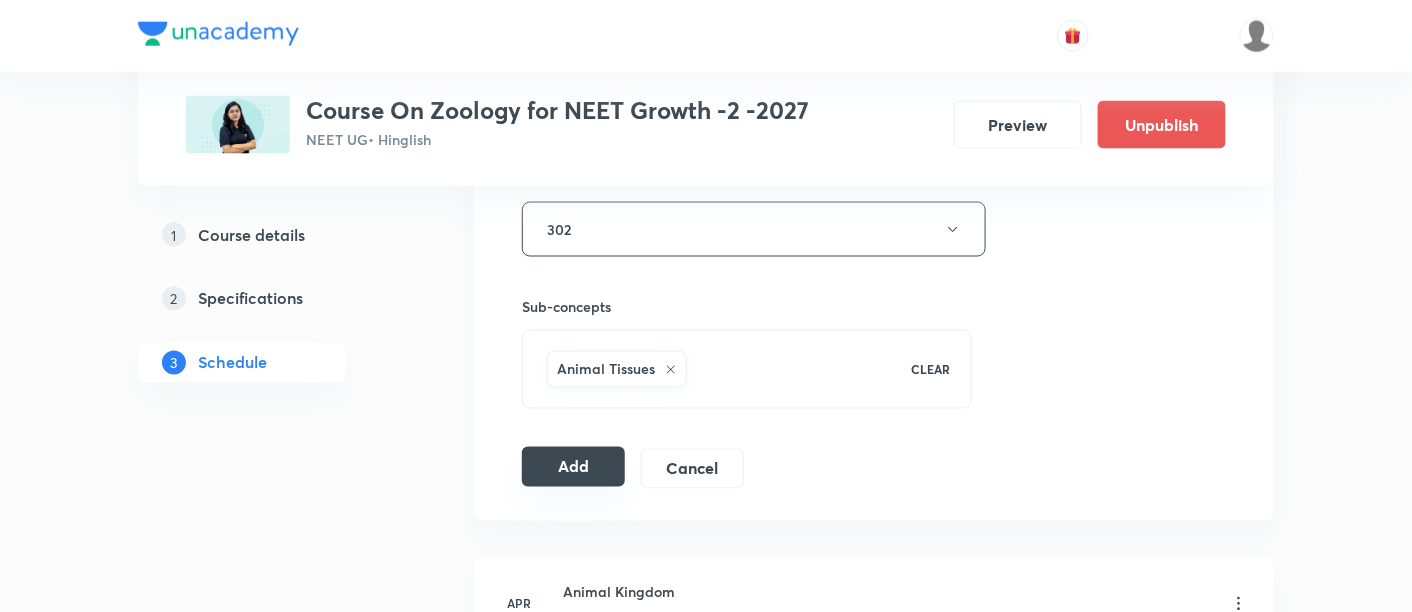 click on "Add" at bounding box center (573, 467) 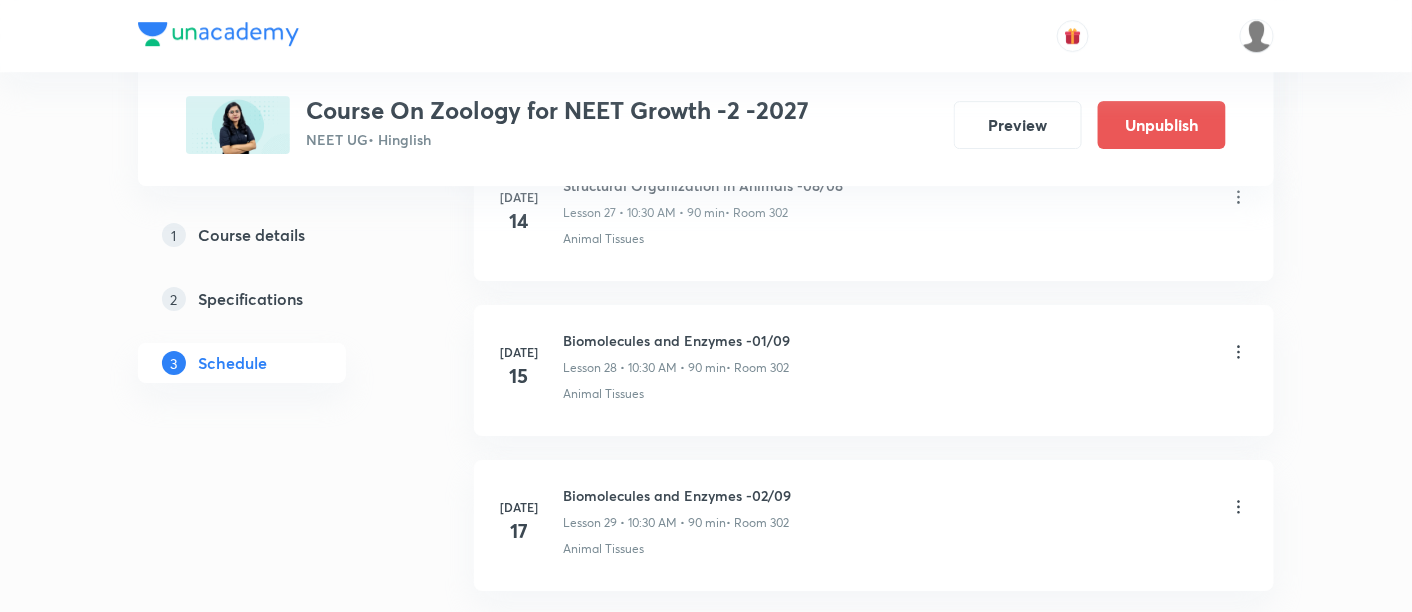 scroll, scrollTop: 4550, scrollLeft: 0, axis: vertical 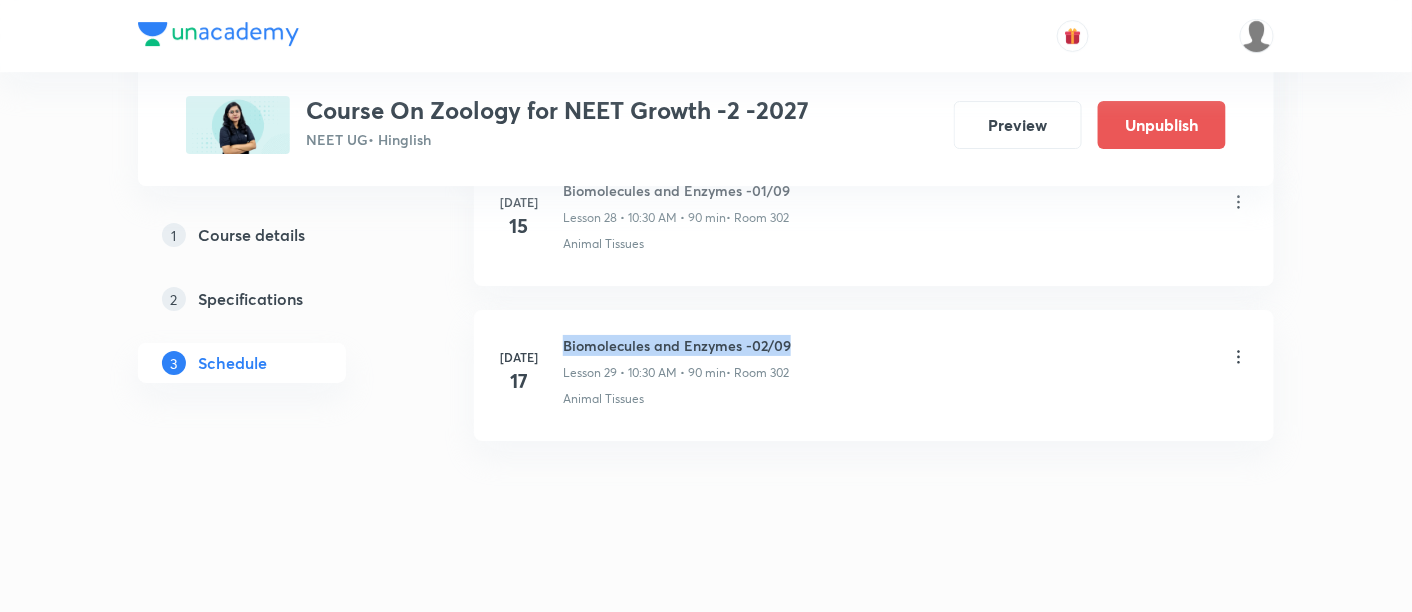 drag, startPoint x: 564, startPoint y: 328, endPoint x: 800, endPoint y: 332, distance: 236.03389 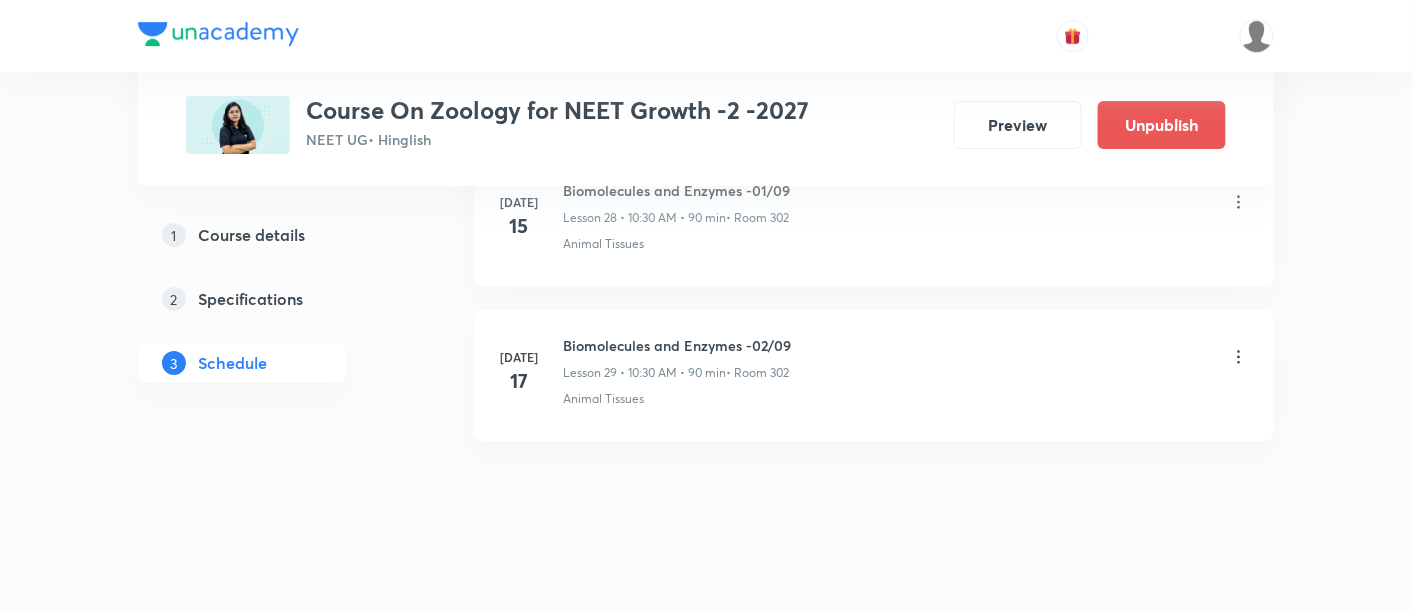 click on "Biomolecules and Enzymes -02/09 Lesson 29 • 10:30 AM • 90 min  • Room 302" at bounding box center (906, 358) 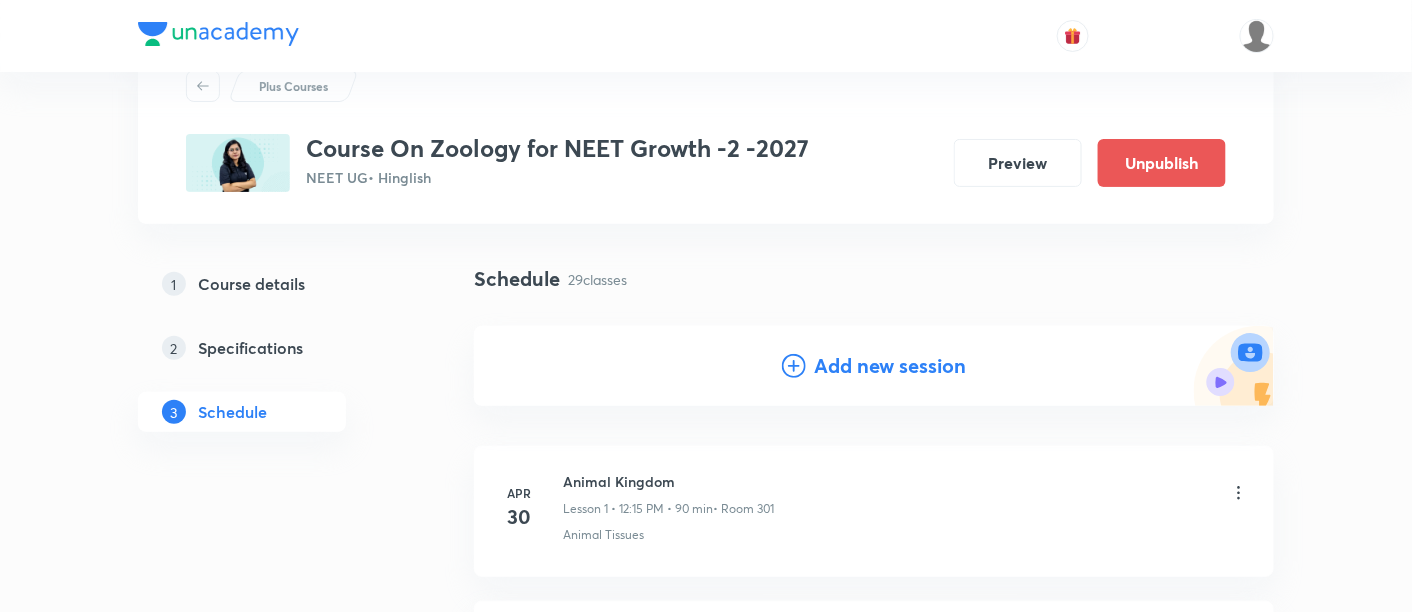 scroll, scrollTop: 81, scrollLeft: 0, axis: vertical 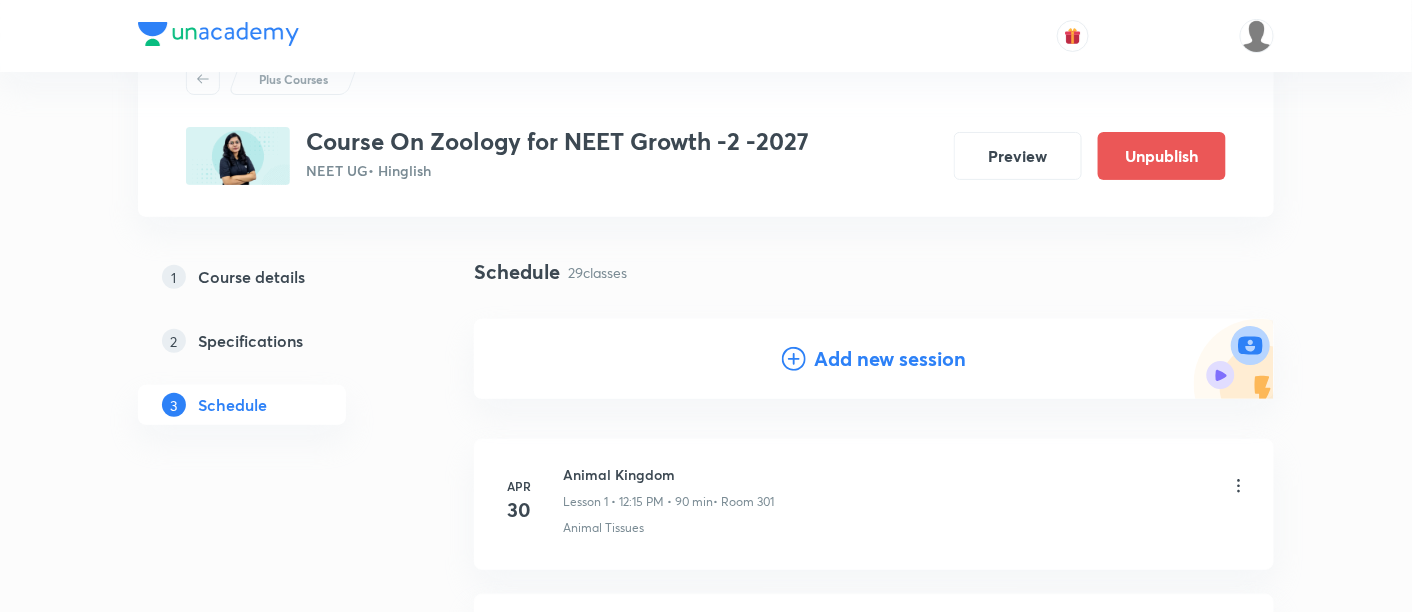 click on "Add new session" at bounding box center [890, 359] 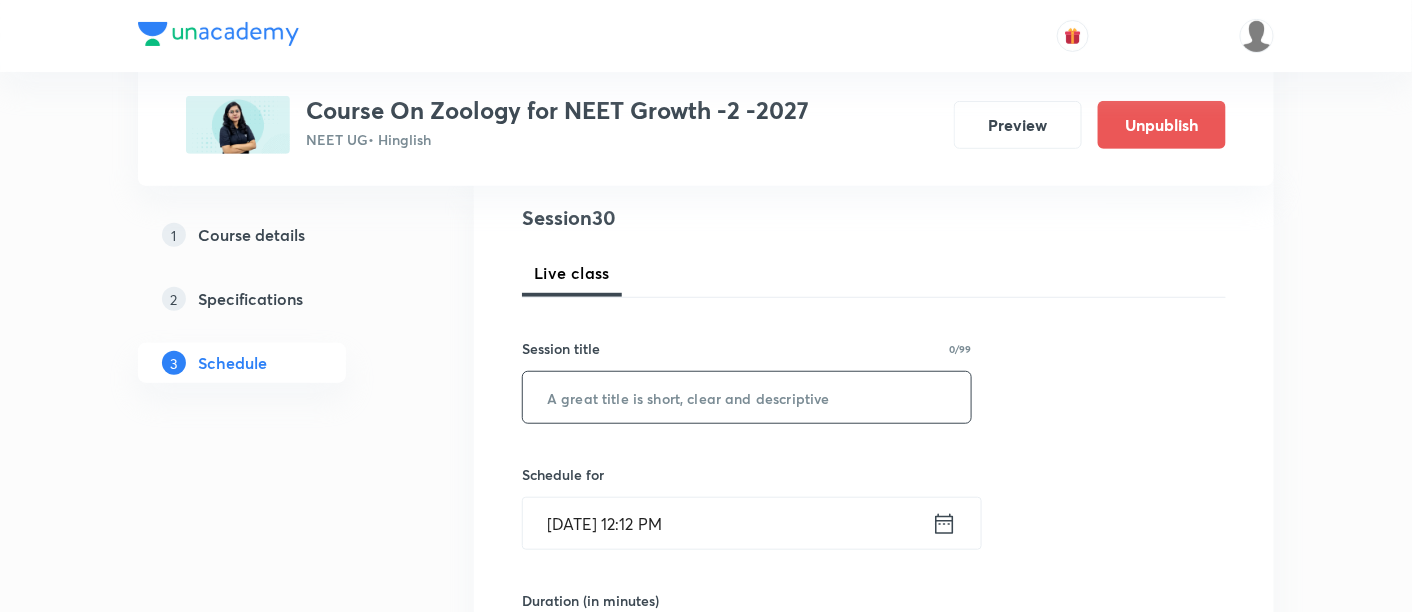 scroll, scrollTop: 244, scrollLeft: 0, axis: vertical 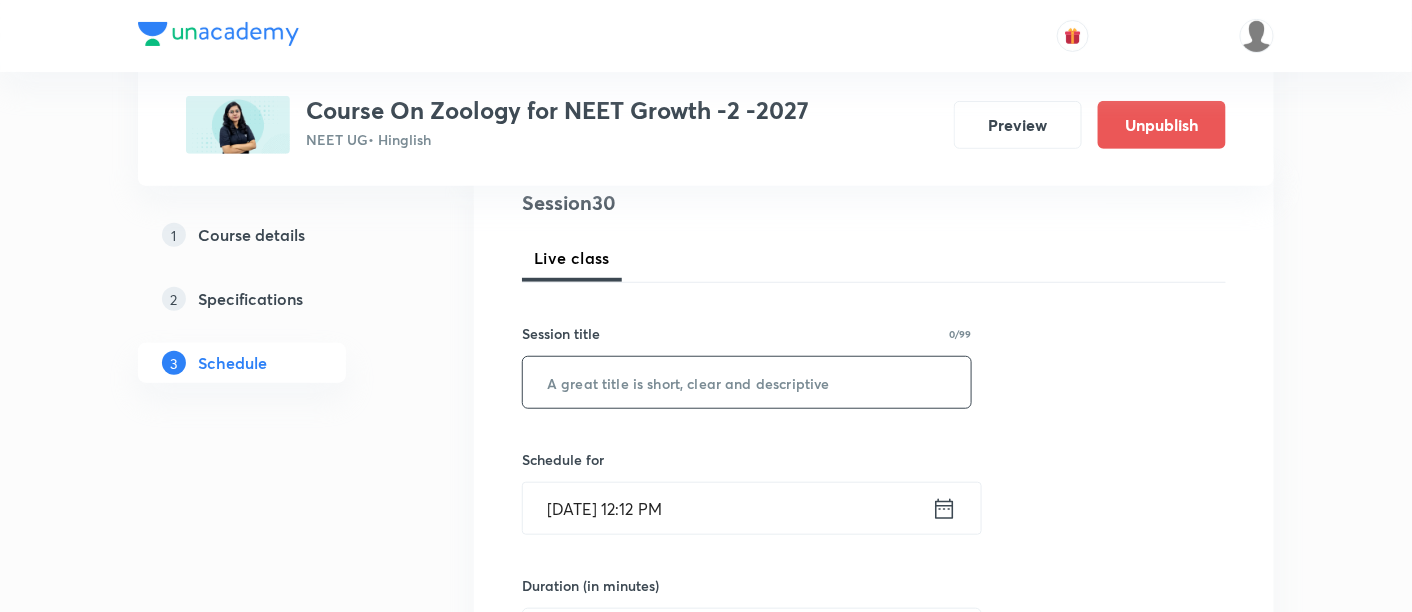 click at bounding box center (747, 382) 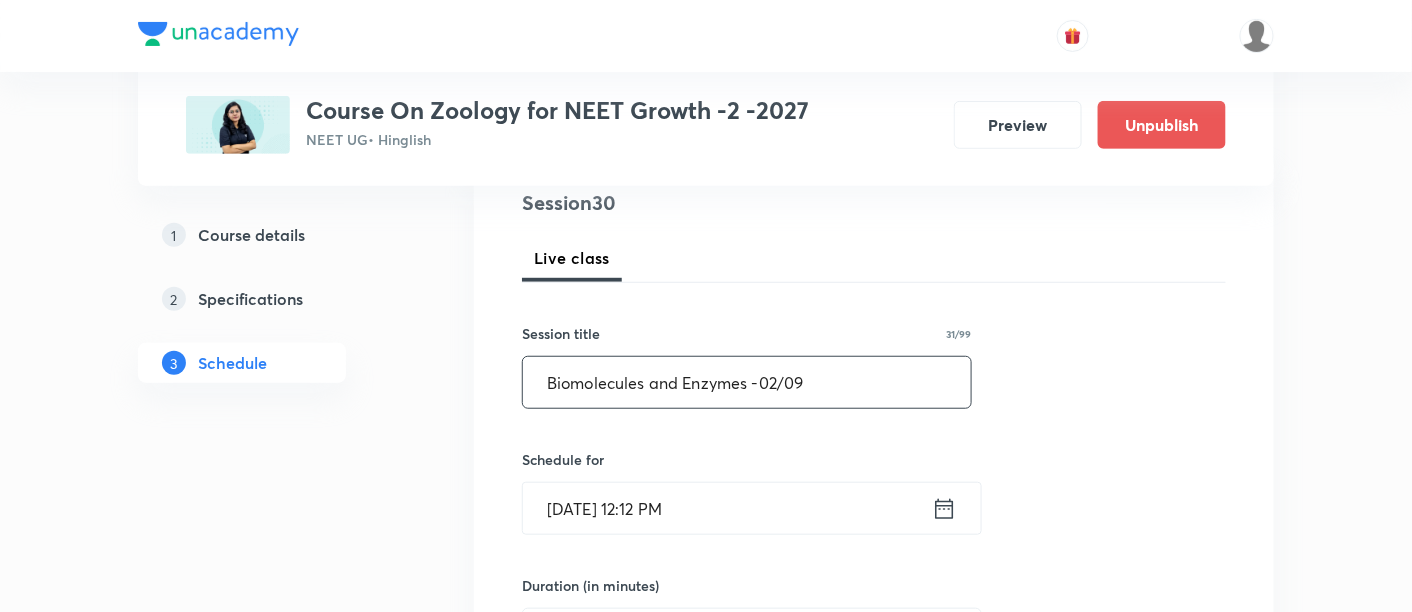 click on "Biomolecules and Enzymes -02/09" at bounding box center (747, 382) 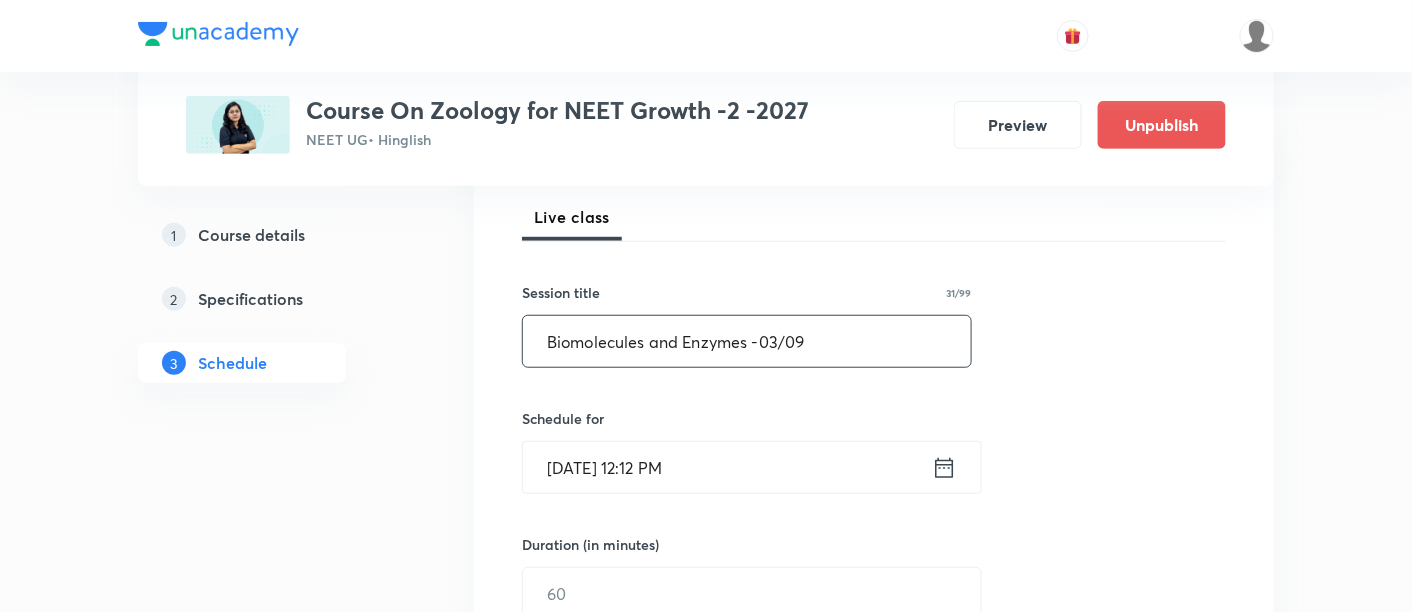 scroll, scrollTop: 362, scrollLeft: 0, axis: vertical 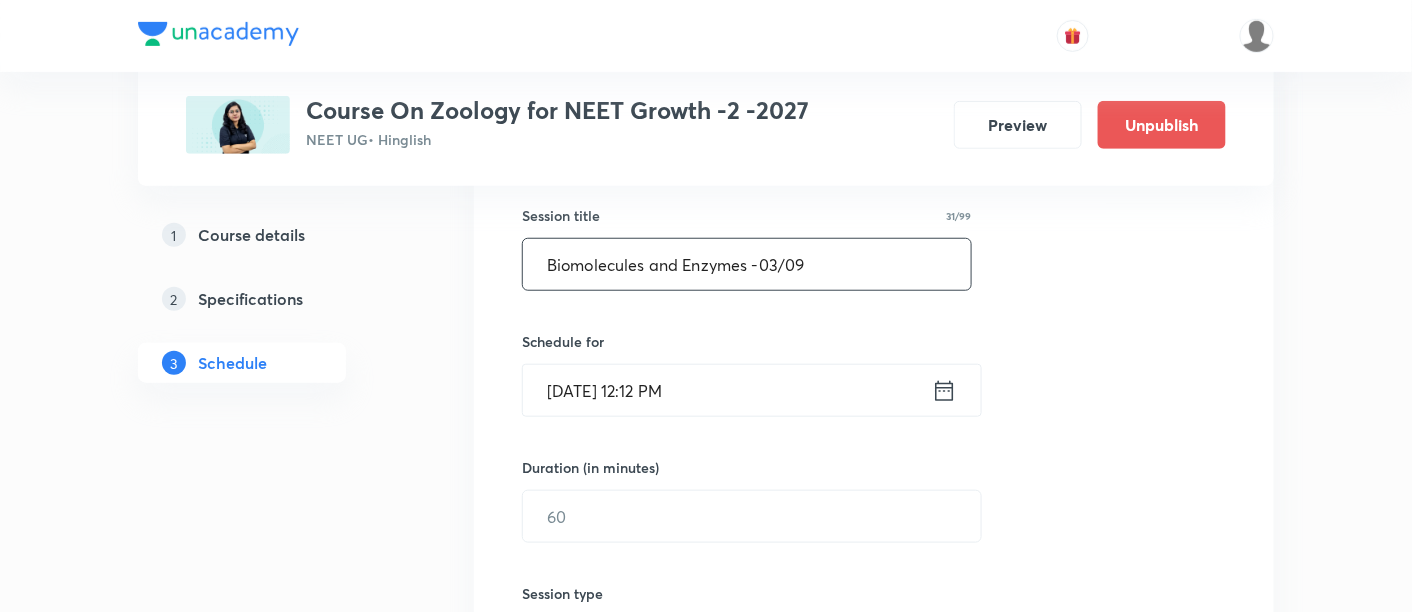 type on "Biomolecules and Enzymes -03/09" 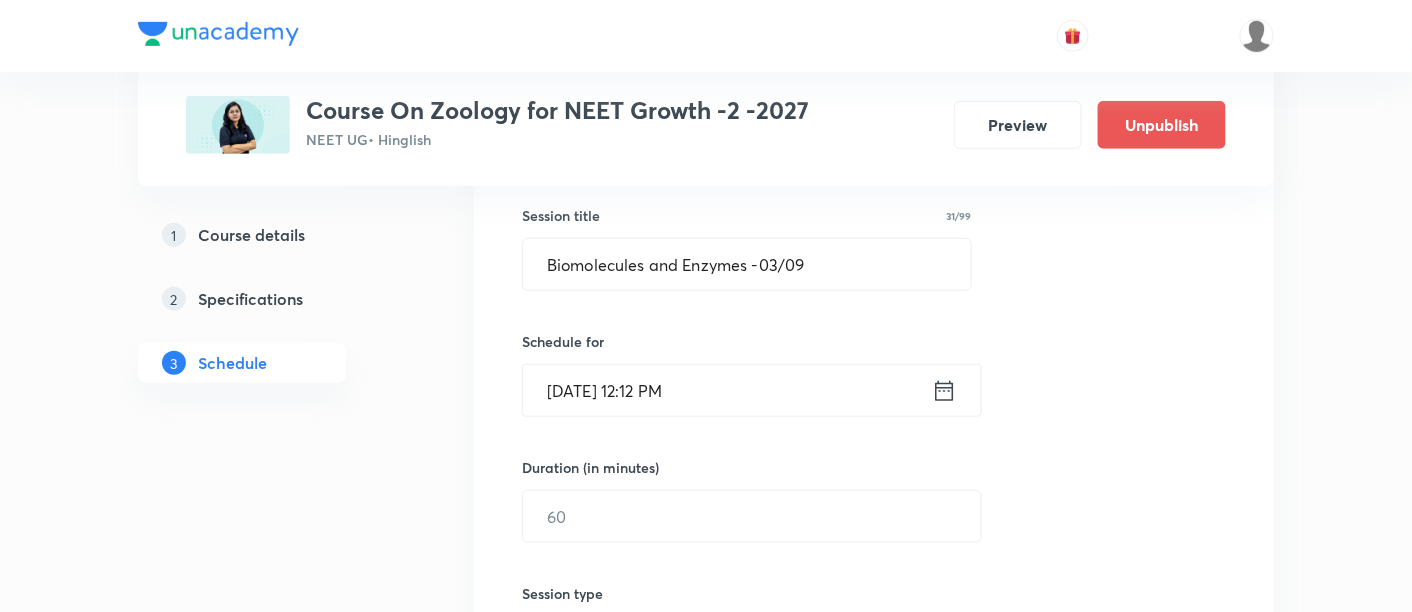 click 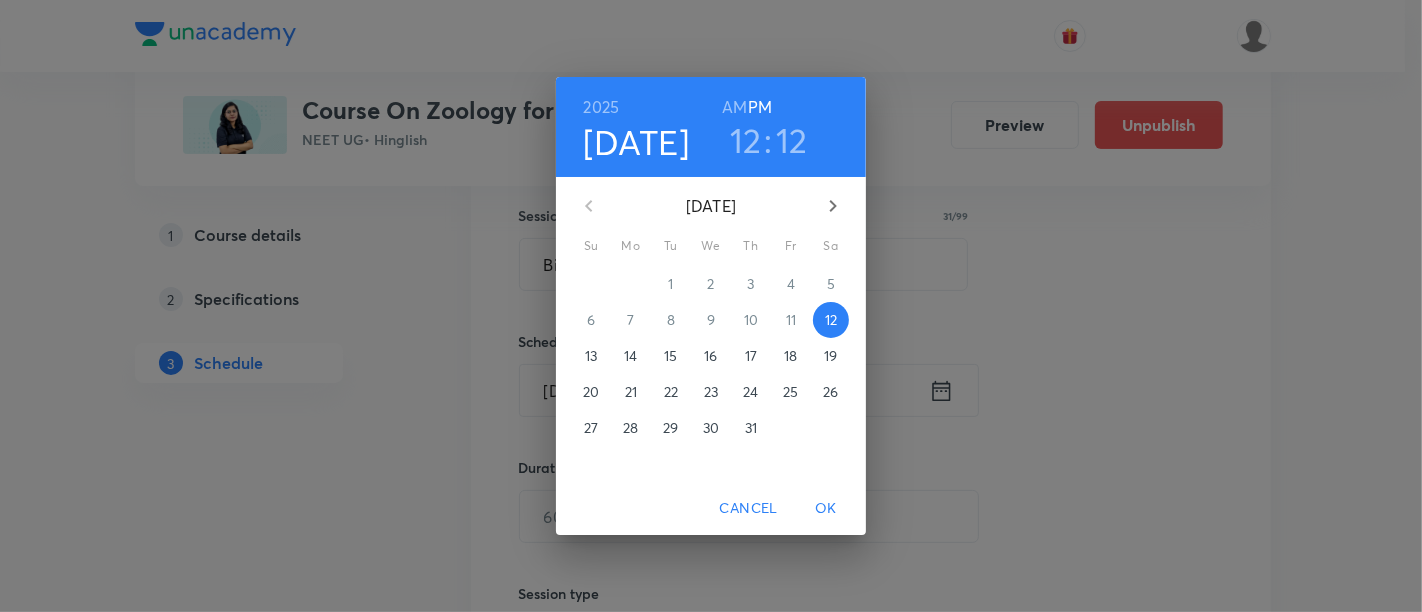 click on "19" at bounding box center [830, 356] 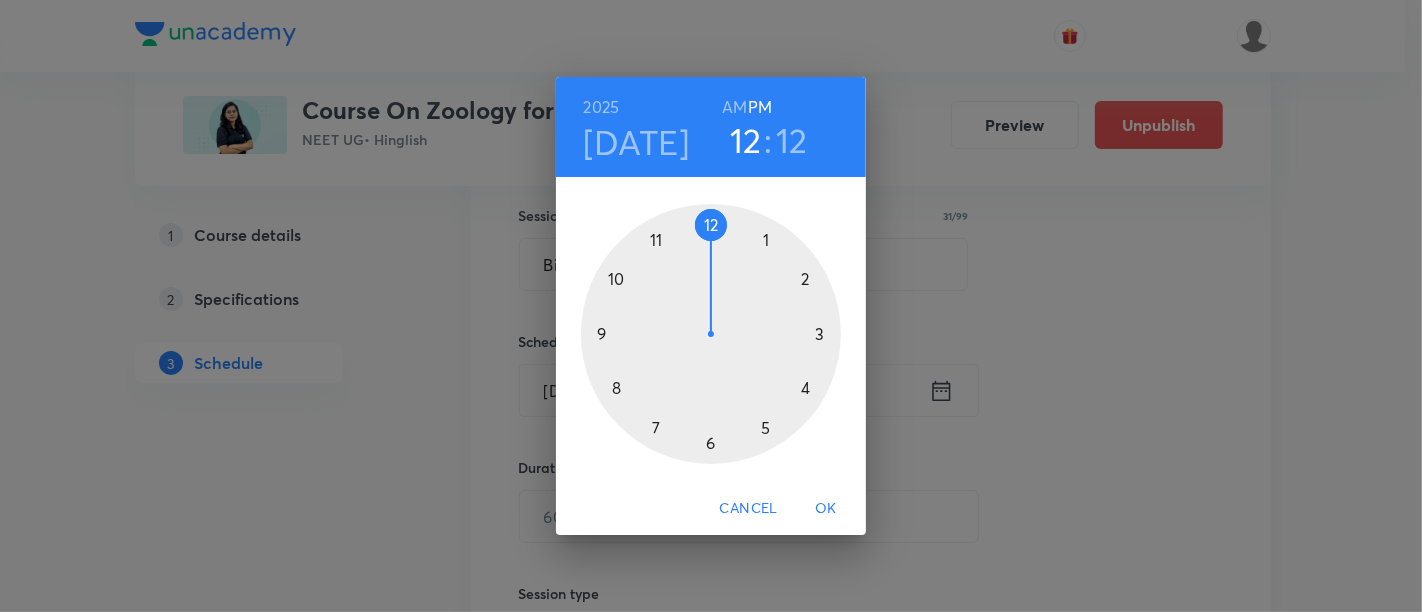 click on "AM" at bounding box center (734, 107) 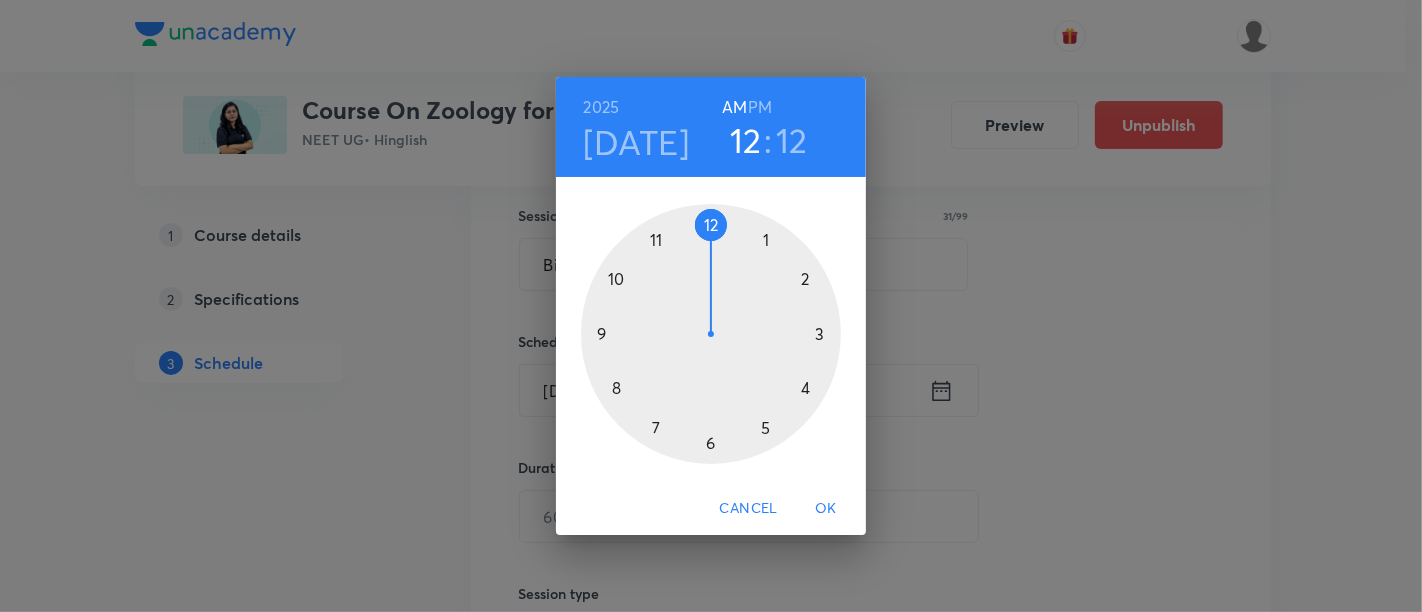 click at bounding box center [711, 334] 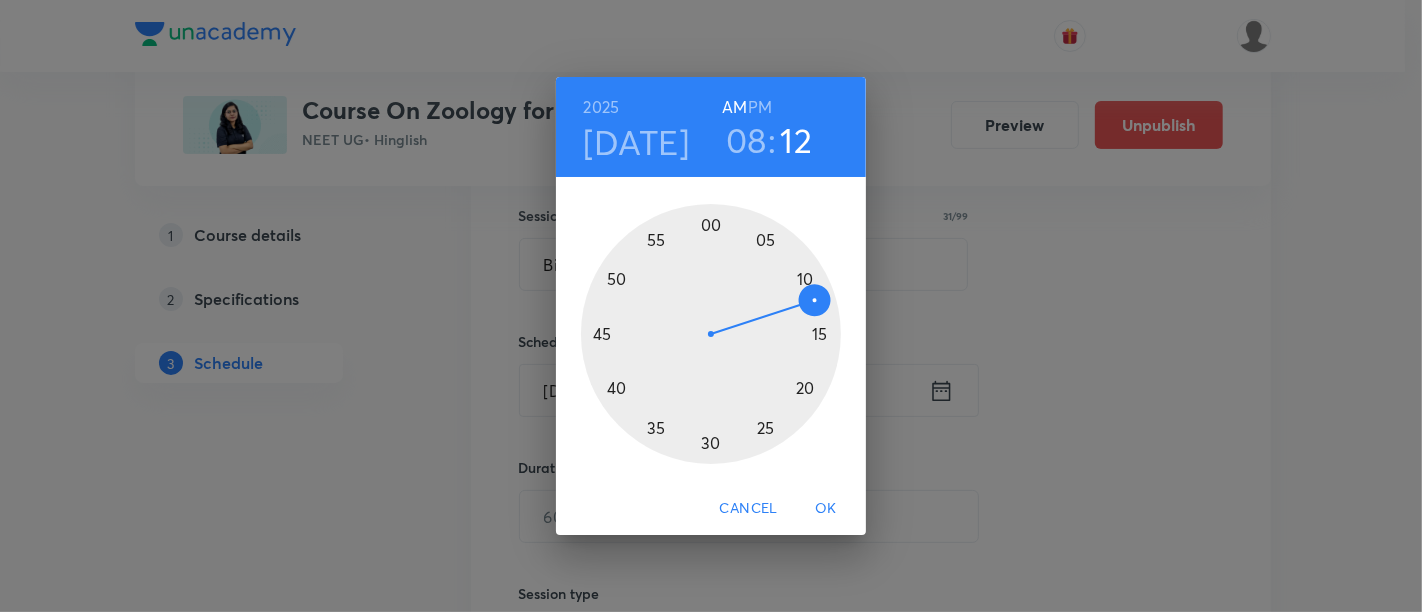 click at bounding box center [711, 334] 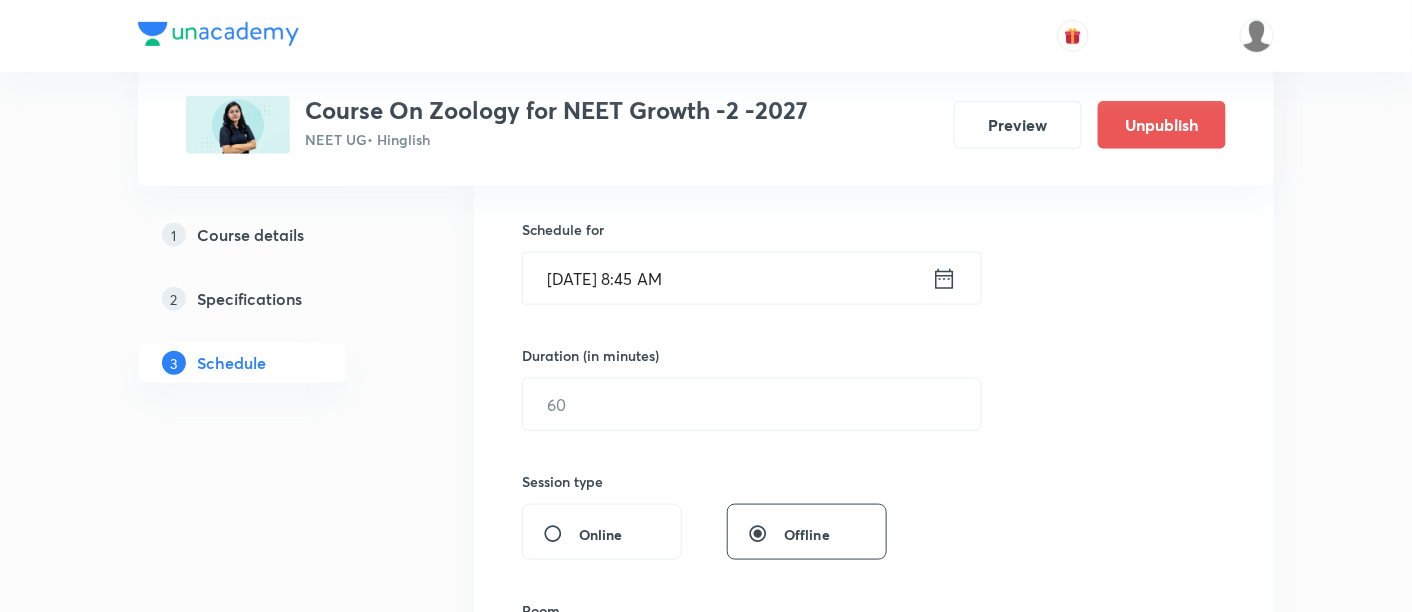 scroll, scrollTop: 481, scrollLeft: 0, axis: vertical 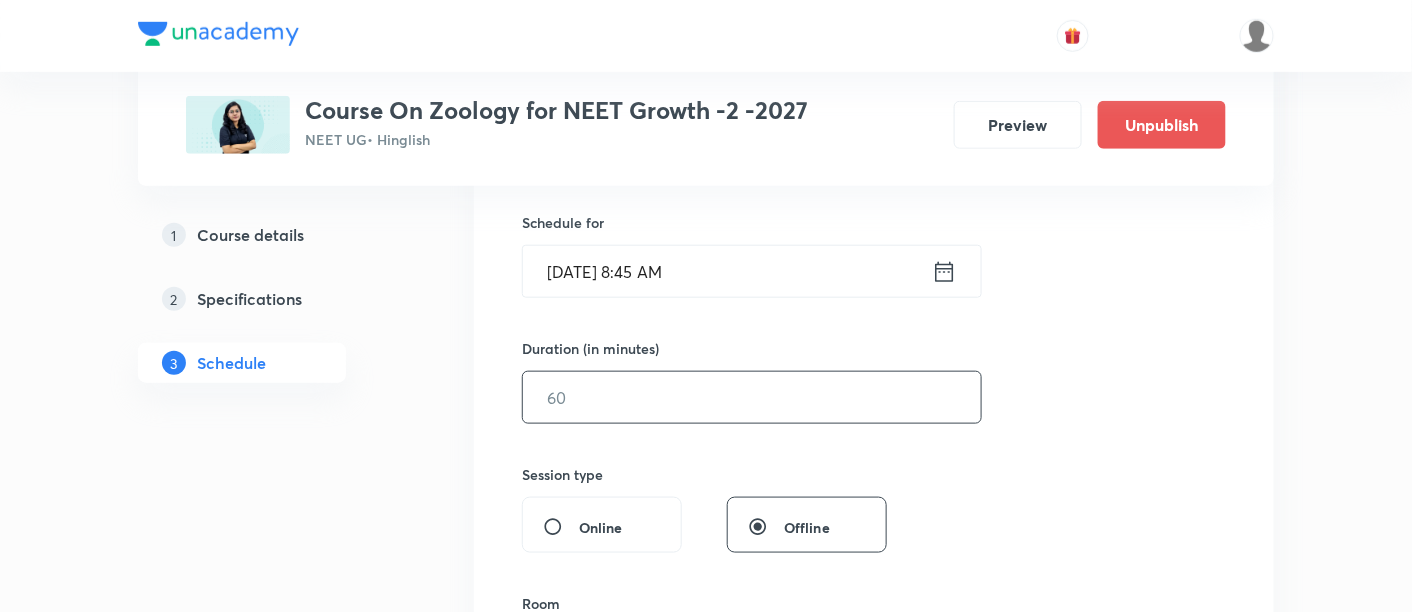 click at bounding box center (752, 397) 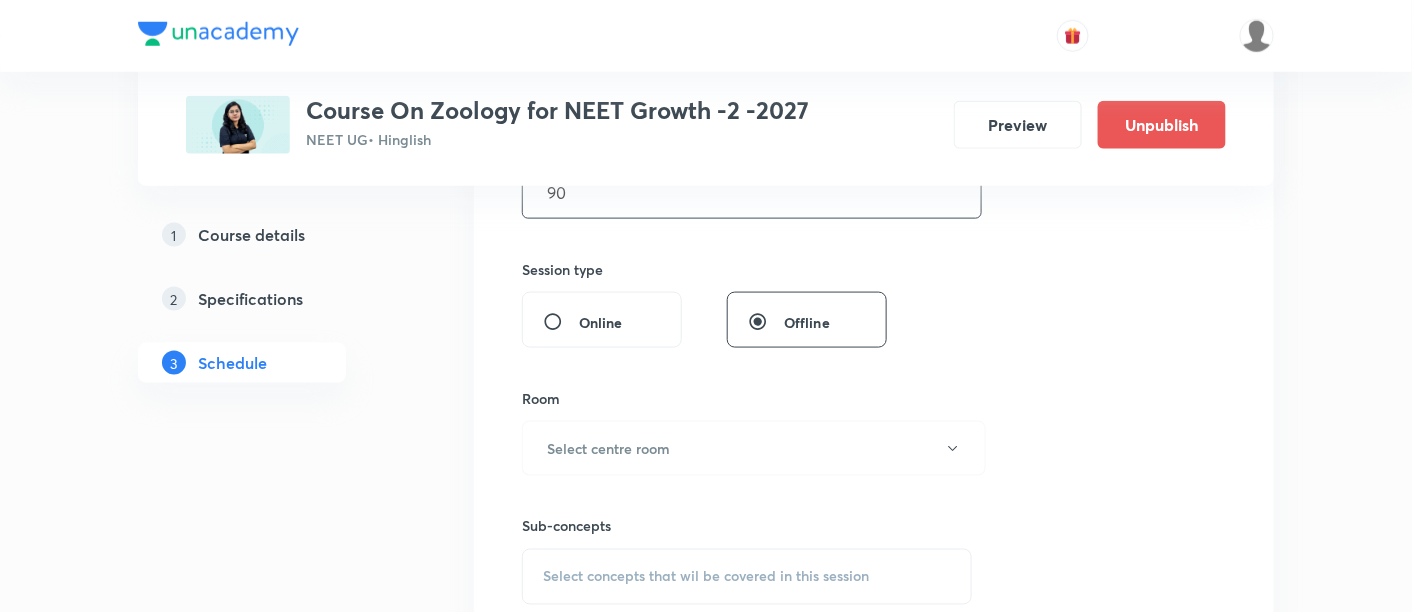 scroll, scrollTop: 692, scrollLeft: 0, axis: vertical 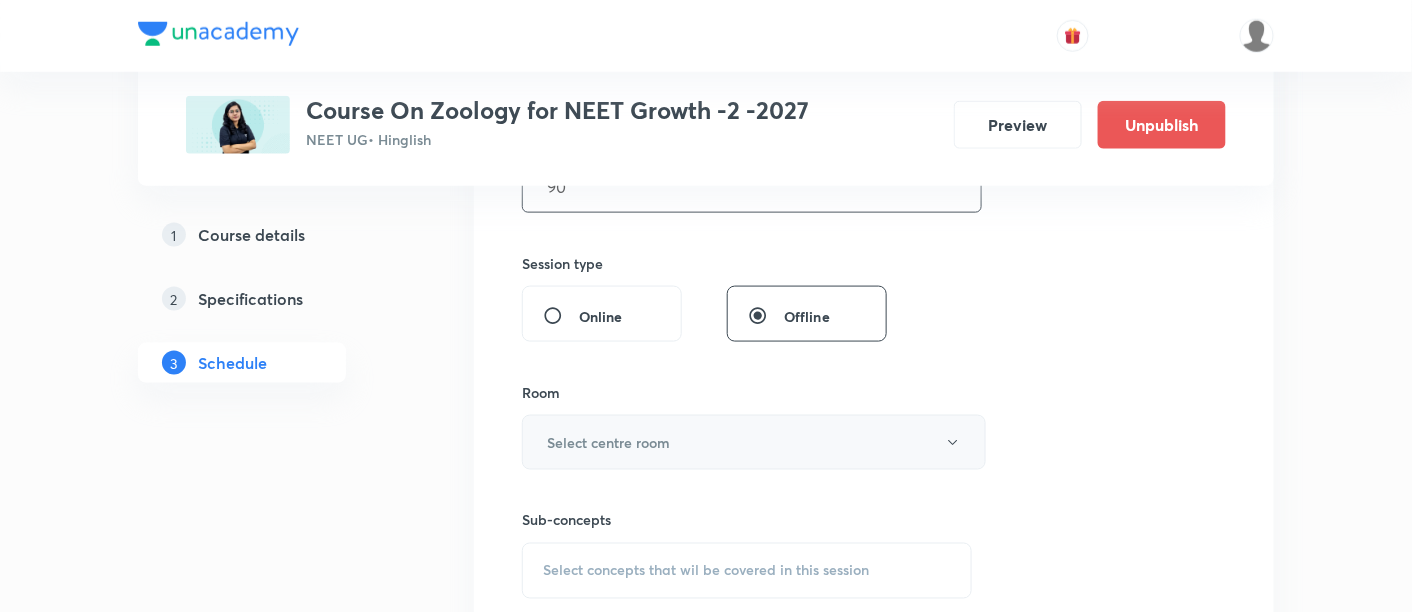 type on "90" 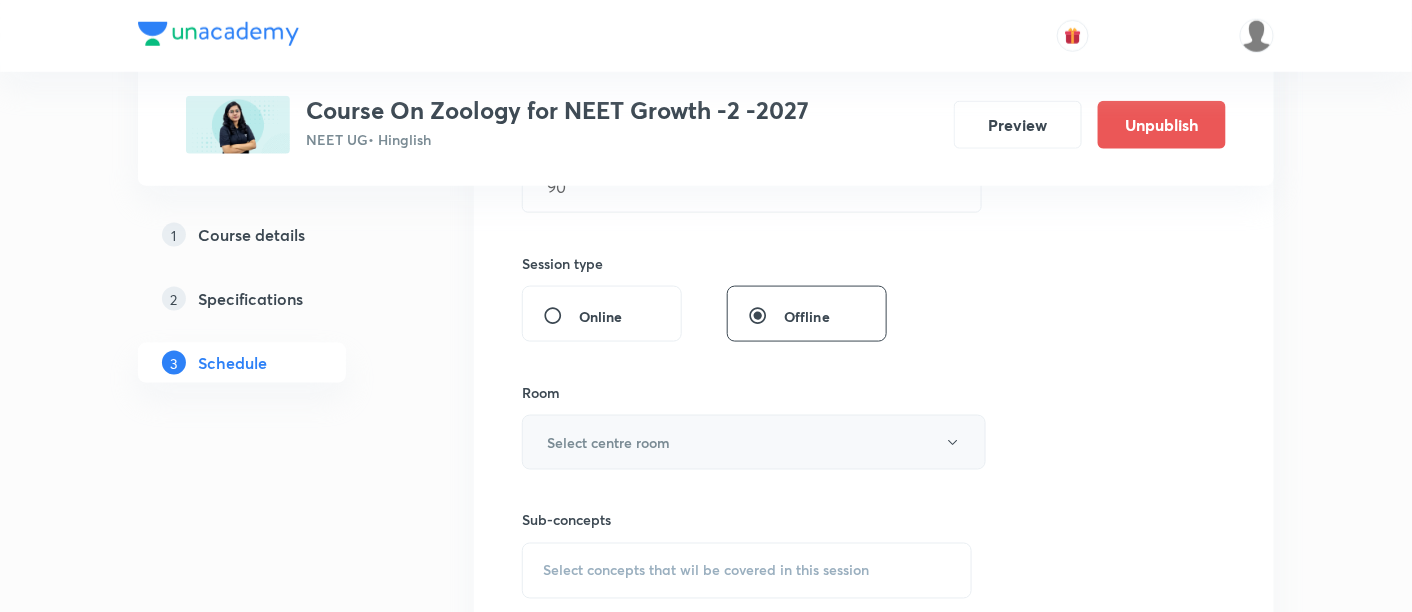 click on "Select centre room" at bounding box center [754, 442] 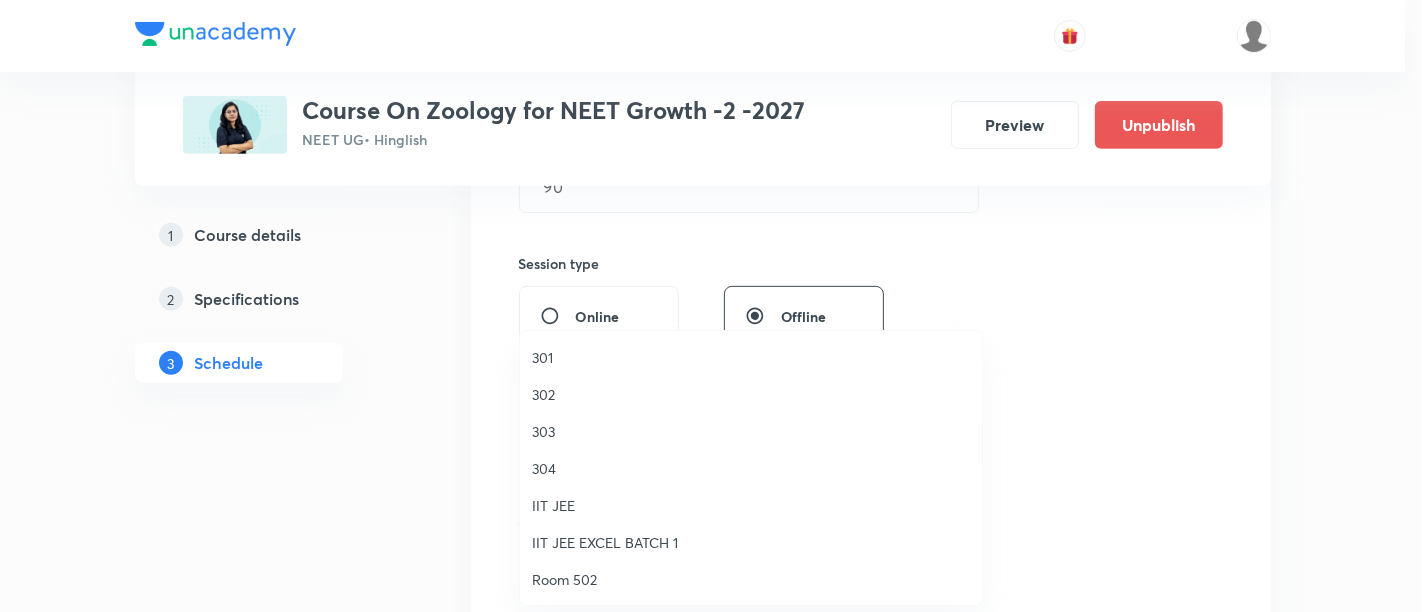 click on "302" at bounding box center [751, 394] 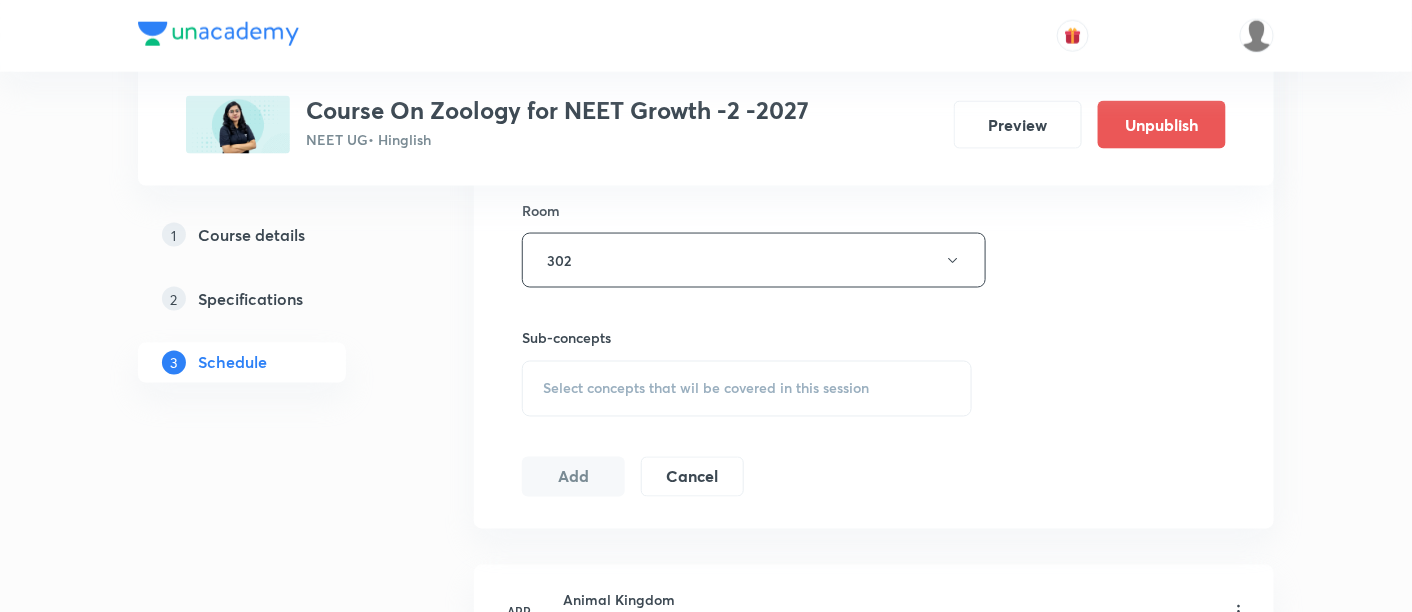 scroll, scrollTop: 909, scrollLeft: 0, axis: vertical 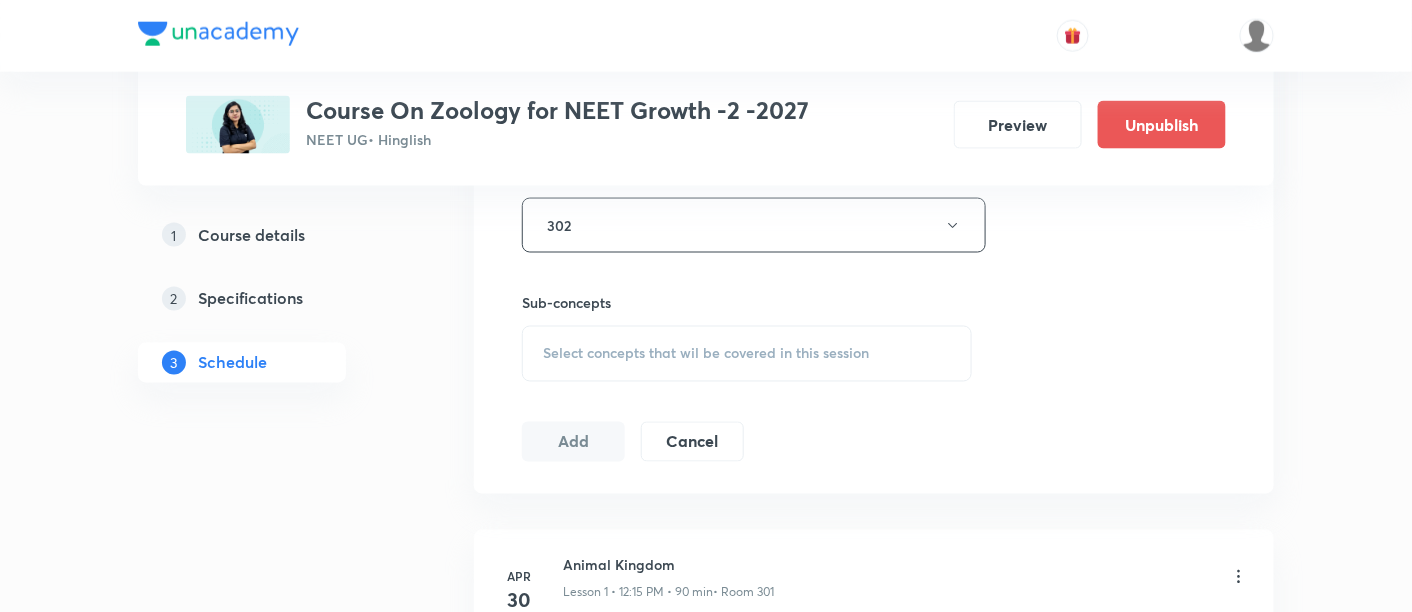 click on "Select concepts that wil be covered in this session" at bounding box center [706, 354] 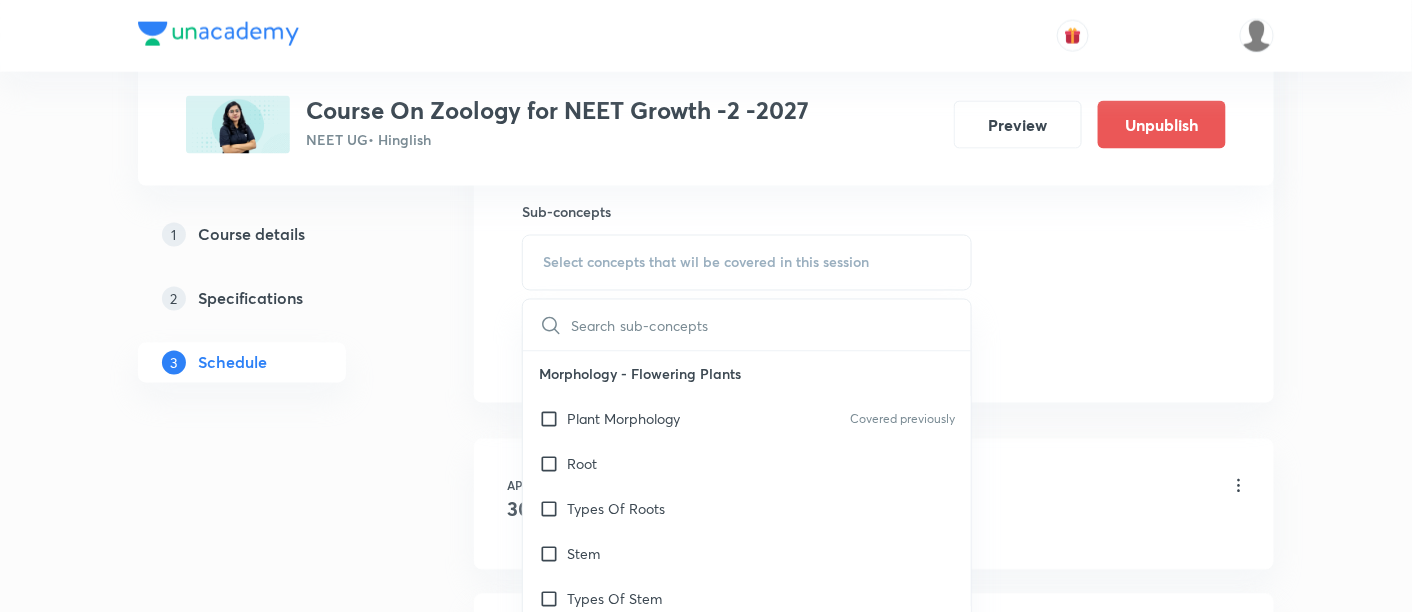 scroll, scrollTop: 1005, scrollLeft: 0, axis: vertical 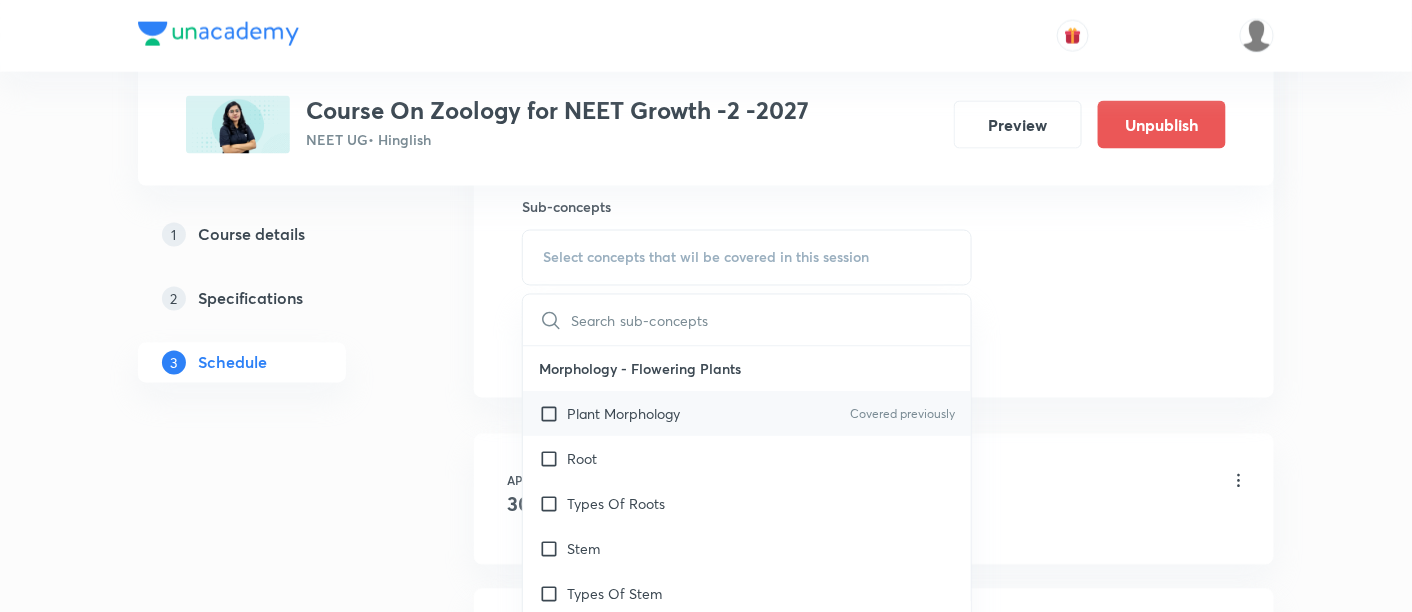 click on "Plant Morphology" at bounding box center (623, 414) 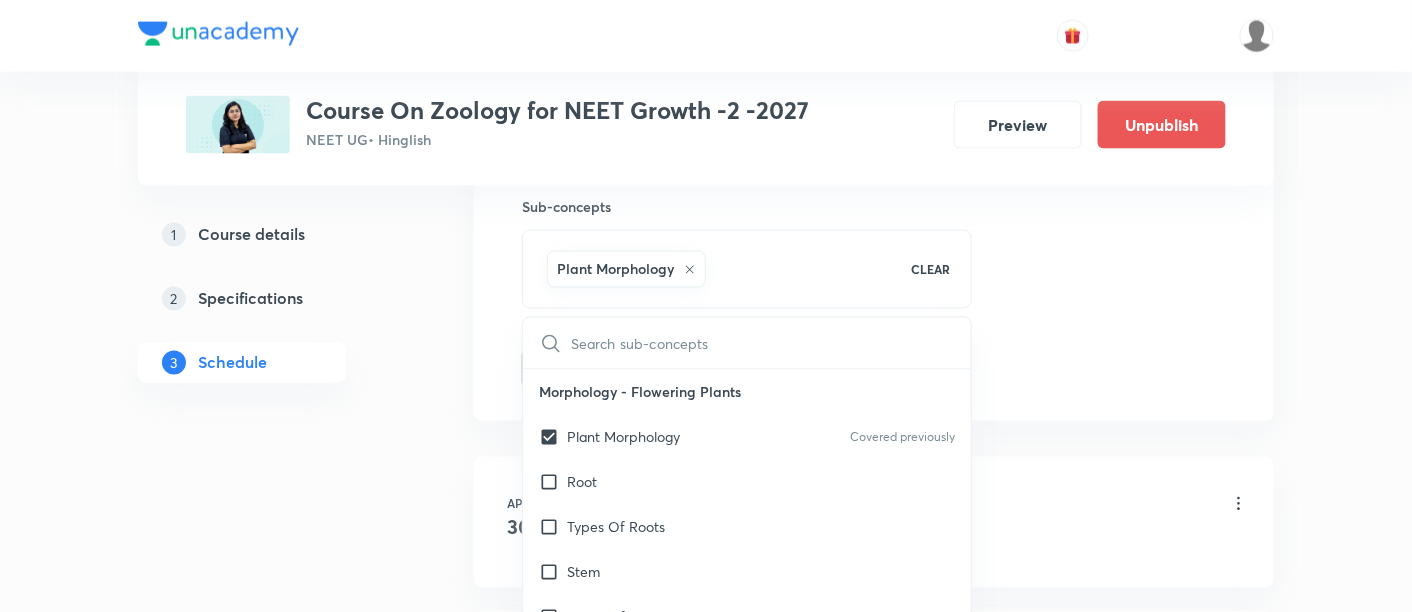 click on "Session  30 Live class Session title 31/99 Biomolecules and Enzymes -03/09 ​ Schedule for Jul 19, 2025, 8:45 AM ​ Duration (in minutes) 90 ​   Session type Online Offline Room 302 Sub-concepts Plant Morphology CLEAR ​ Morphology - Flowering Plants Plant Morphology Covered previously Root Types Of Roots Stem Types Of Stem  Leaf Inflorescence Flower Fruit Seed Semi-Technical Description Of A Typical Flowering Plant Description Of Some Important Families Anatomy - Flowering Plants The Tissues  Tissue System Anatomy Of Dicotyledonous And Monocotyledonous Plants Secondary Growth Structural Organisation in Animals Animal Tissues Covered previously Organ And Organ System Earthworm Cockroach Frogs Structural Organization in Animals Cockroach General Features  Frog General Features Cell - Unit of Life What Is A Cell? Cell Theory An Overview Of Cell Cell Shape And Size Prokaryotic Cells Eukaryotic Cells Ribosome and Inclusion Bodies Cell - Unit of Life Biomolecules How To Analyse Chemical Composition? Lipids ER" at bounding box center [874, -92] 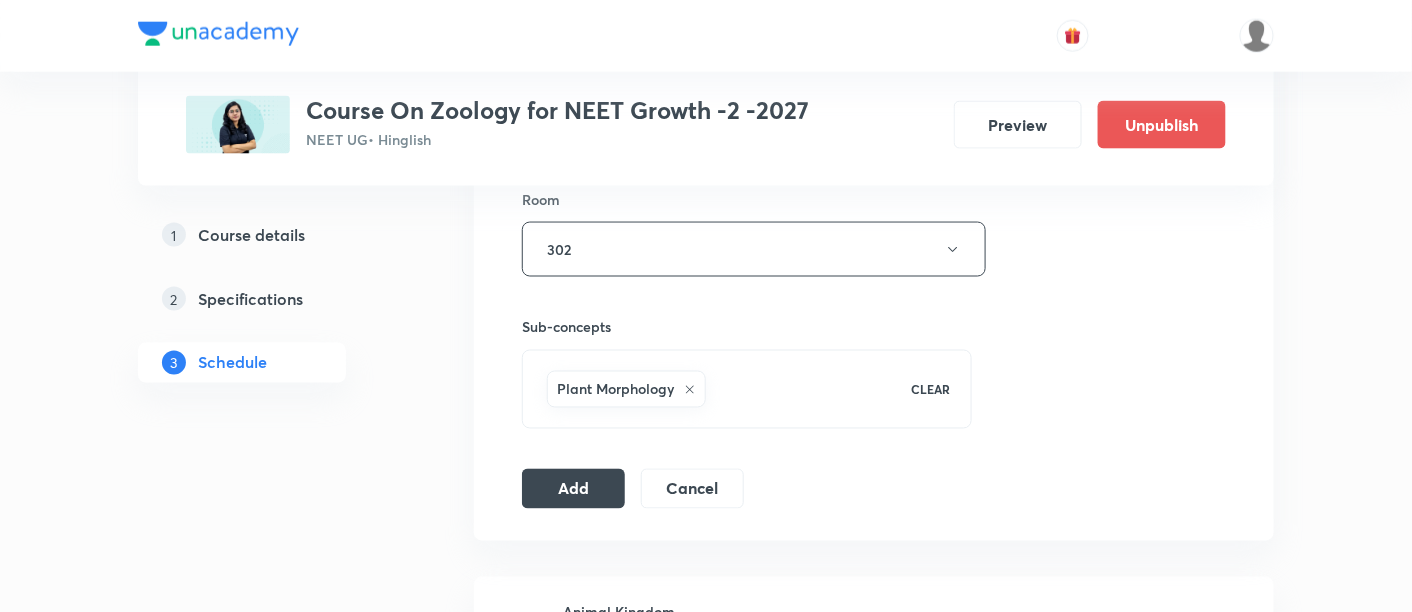 scroll, scrollTop: 898, scrollLeft: 0, axis: vertical 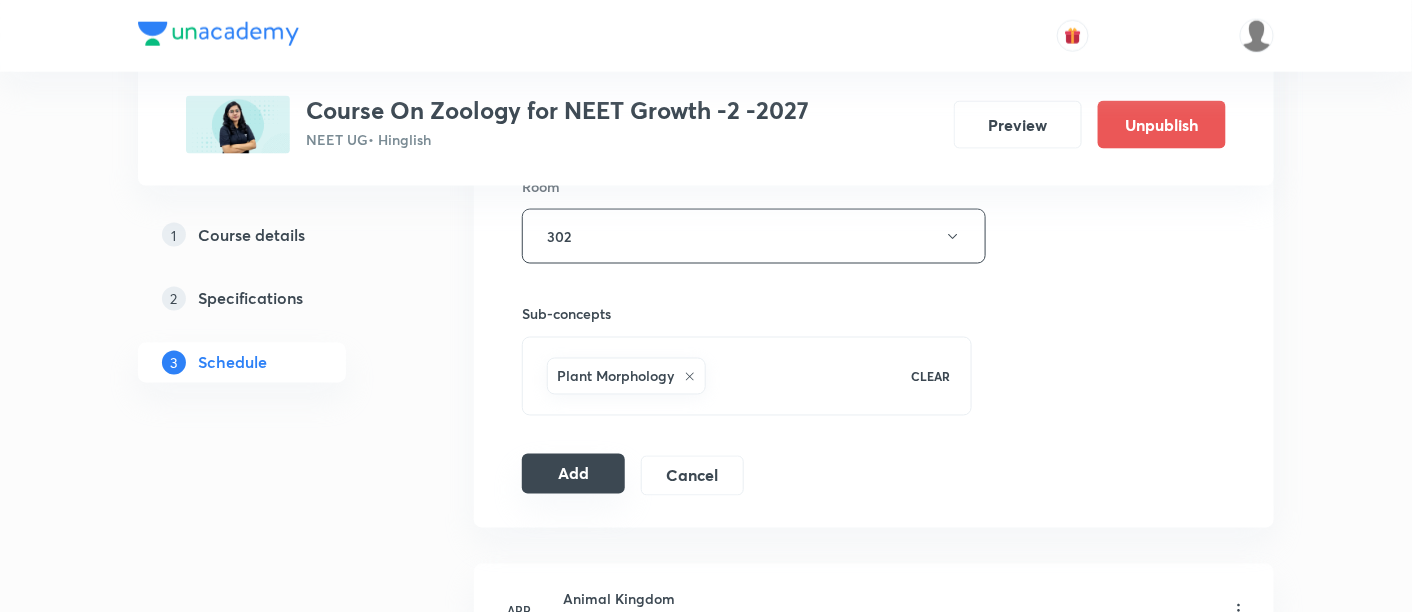 click on "Add" at bounding box center [573, 474] 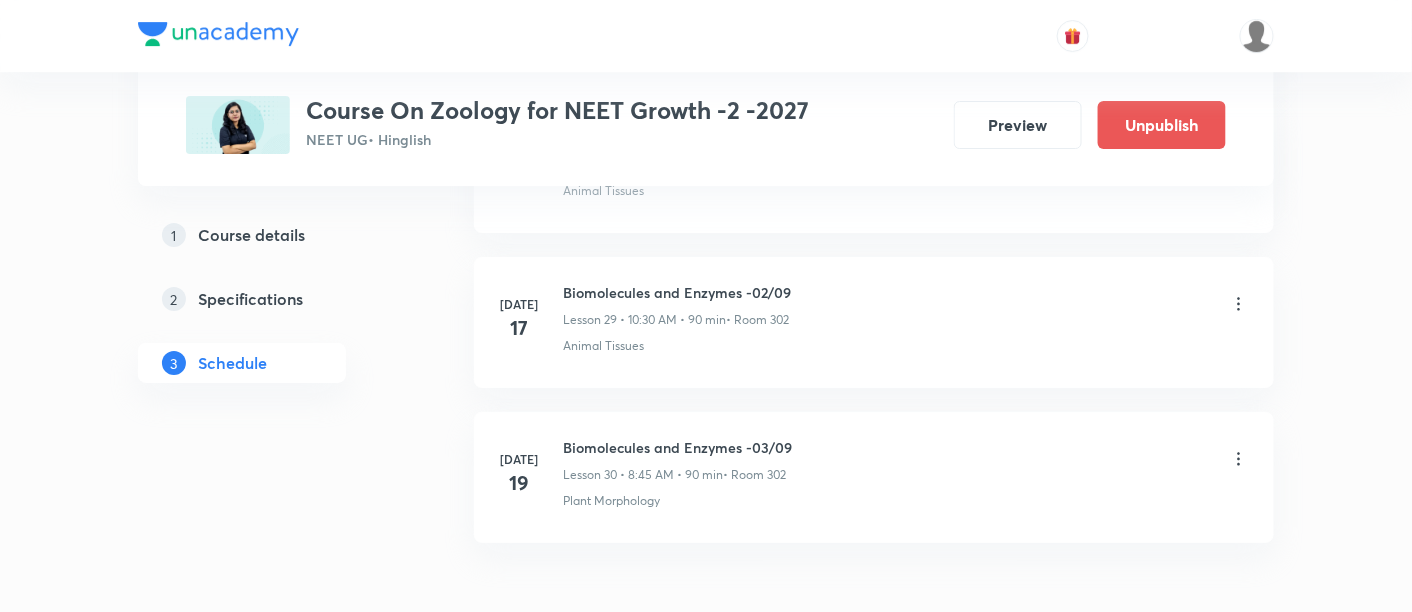 scroll, scrollTop: 4622, scrollLeft: 0, axis: vertical 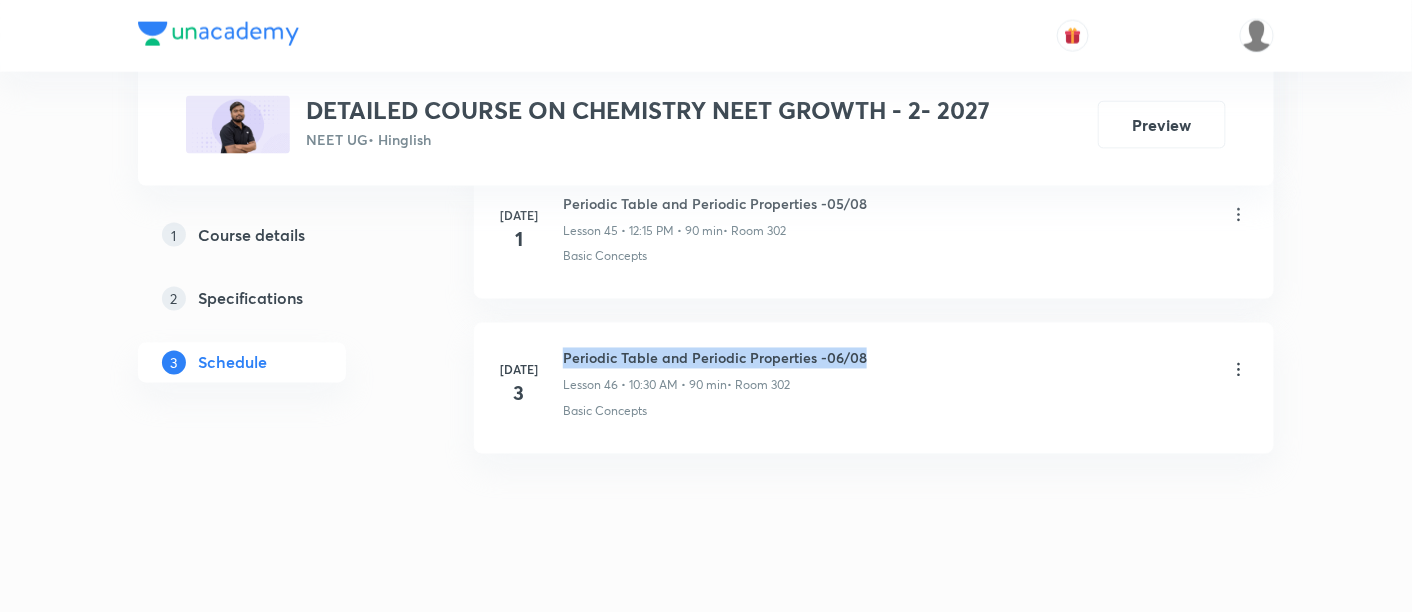 drag, startPoint x: 565, startPoint y: 324, endPoint x: 885, endPoint y: 336, distance: 320.2249 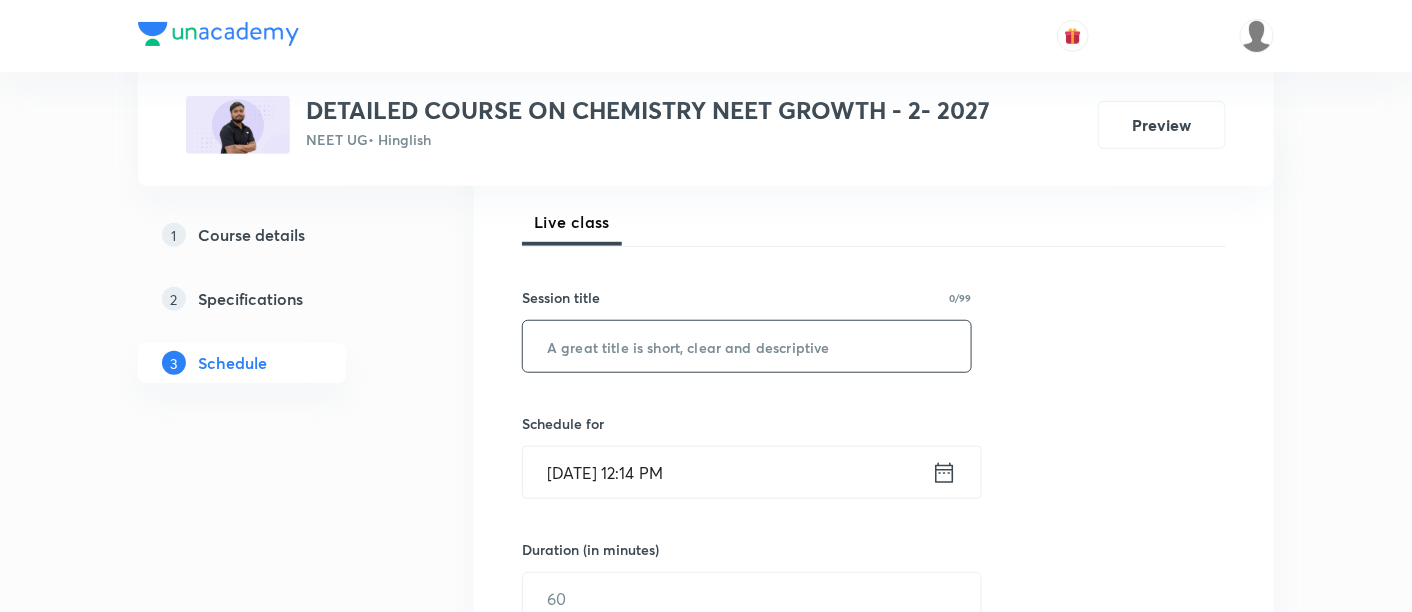 scroll, scrollTop: 281, scrollLeft: 0, axis: vertical 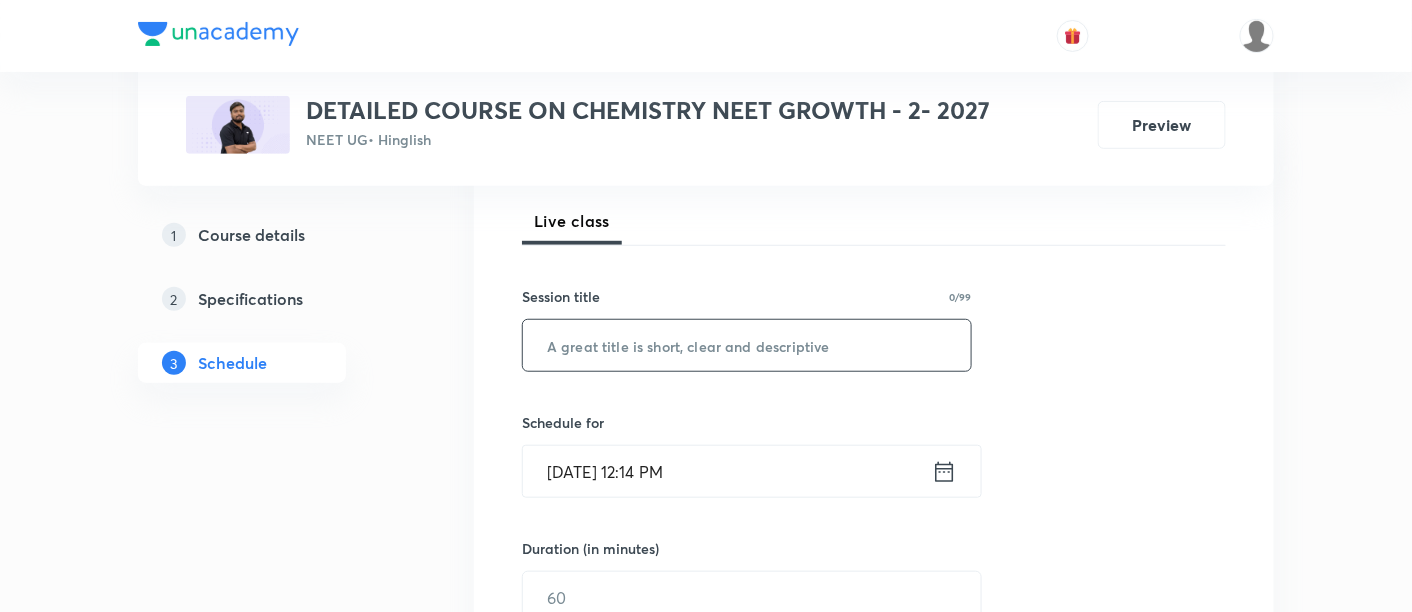 click at bounding box center [747, 345] 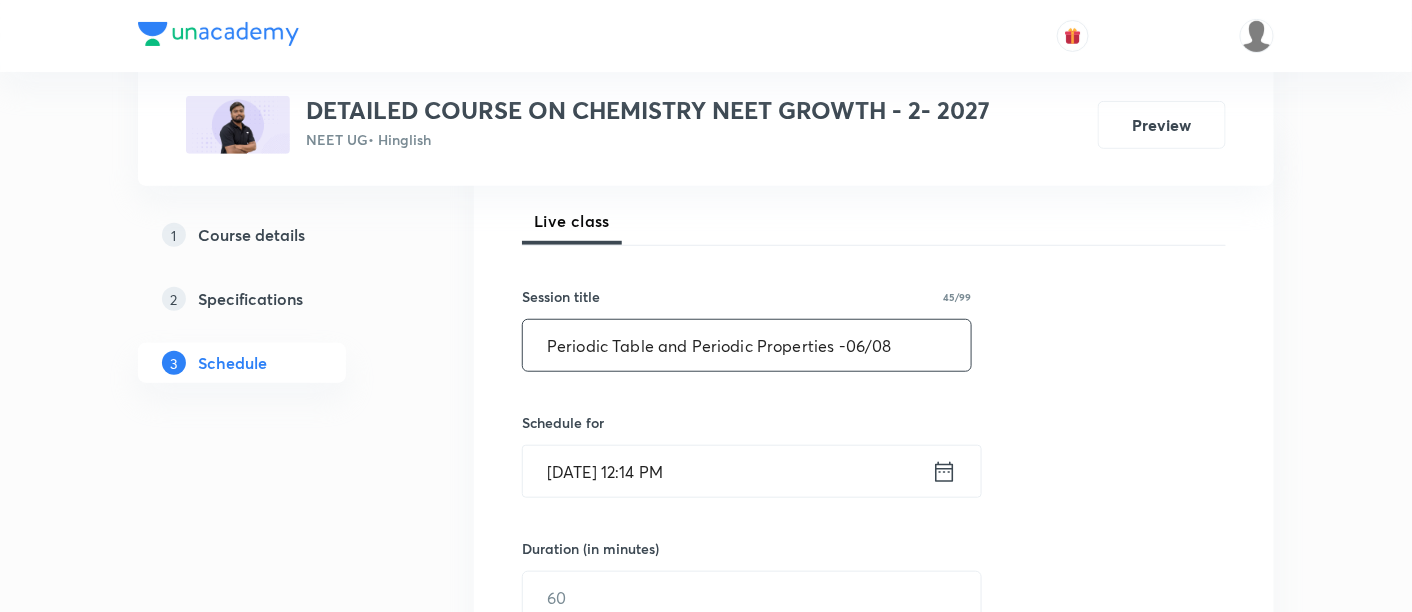 click on "Periodic Table and Periodic Properties -06/08" at bounding box center [747, 345] 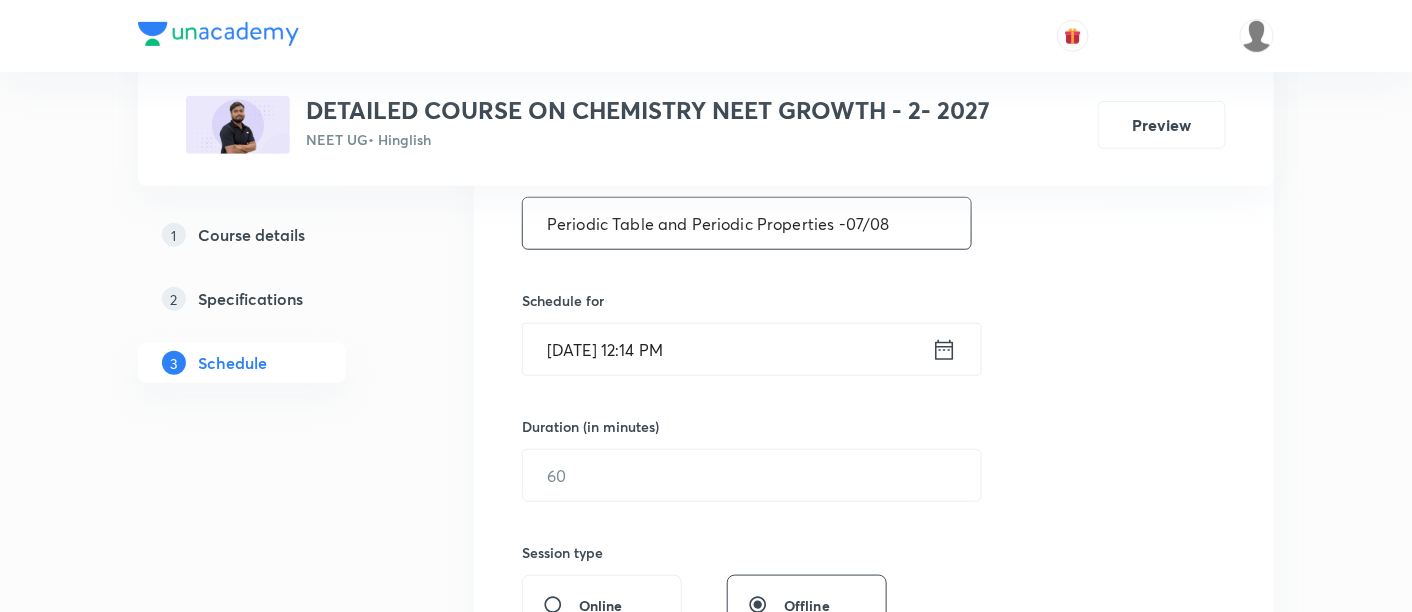 scroll, scrollTop: 407, scrollLeft: 0, axis: vertical 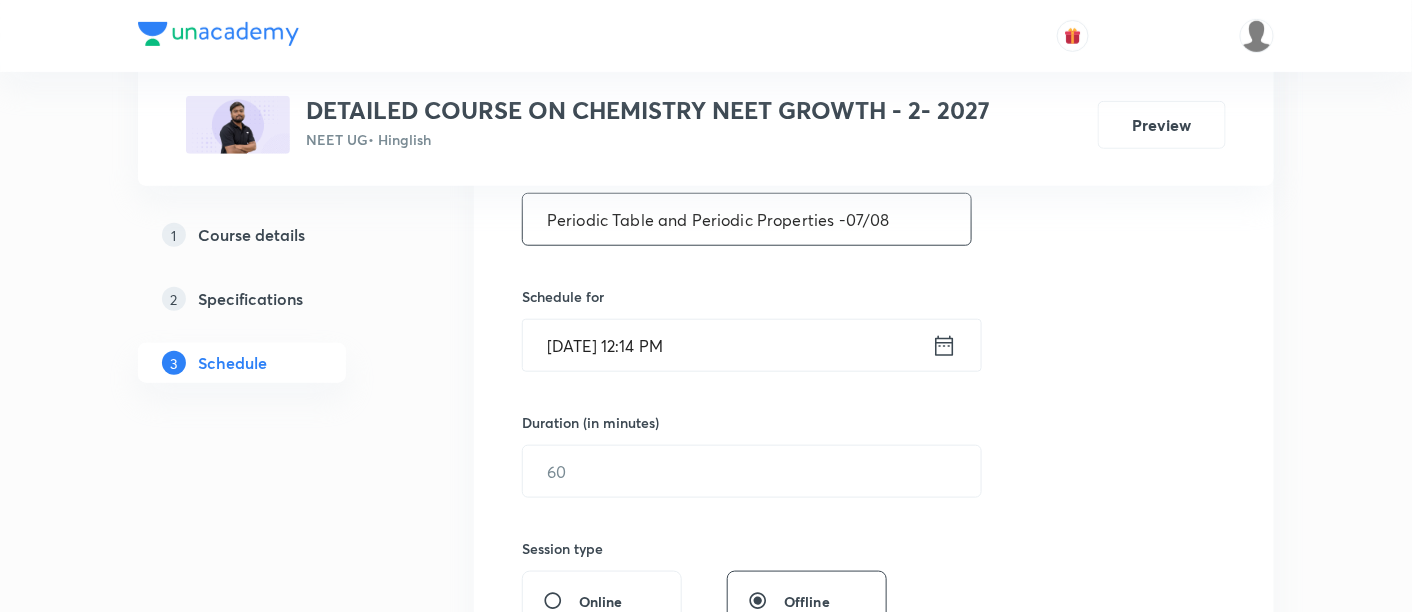 type on "Periodic Table and Periodic Properties -07/08" 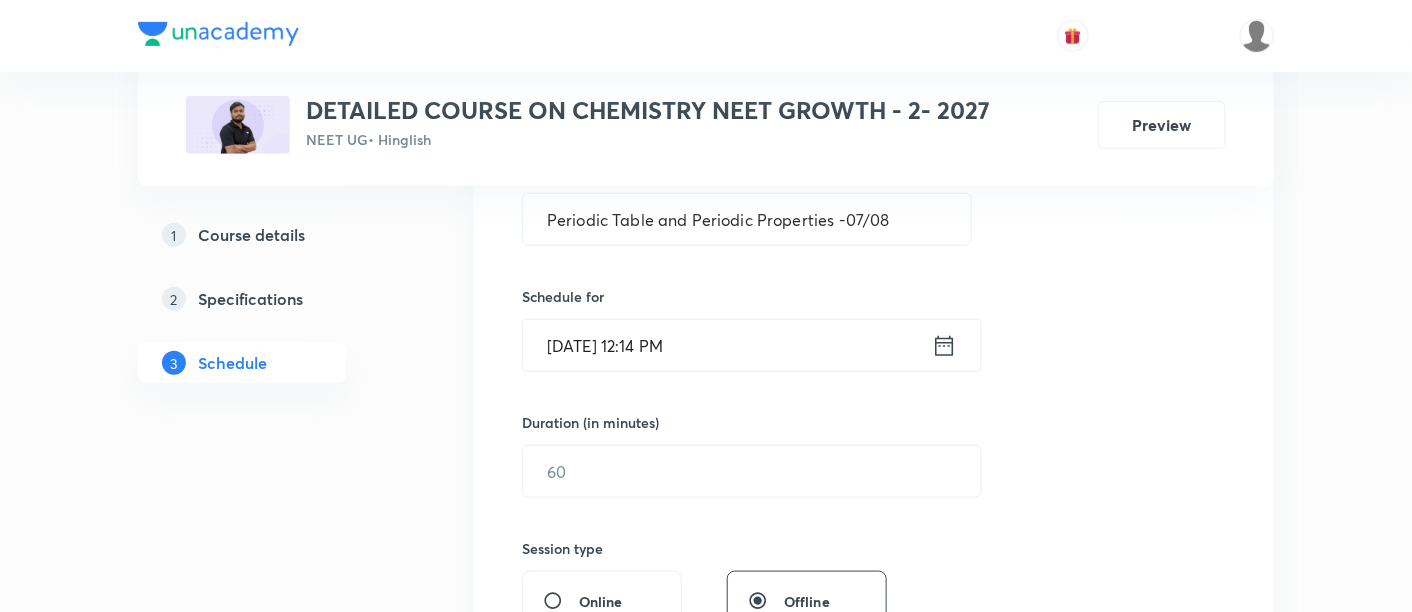 click 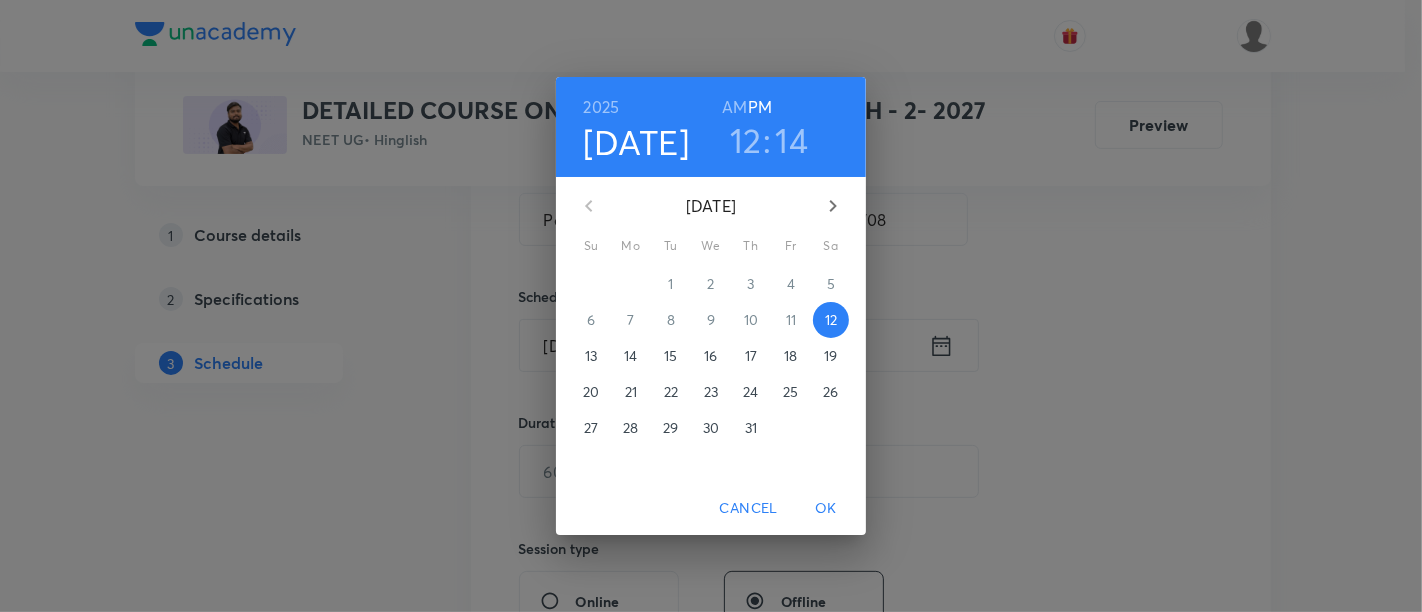 click on "15" at bounding box center (670, 356) 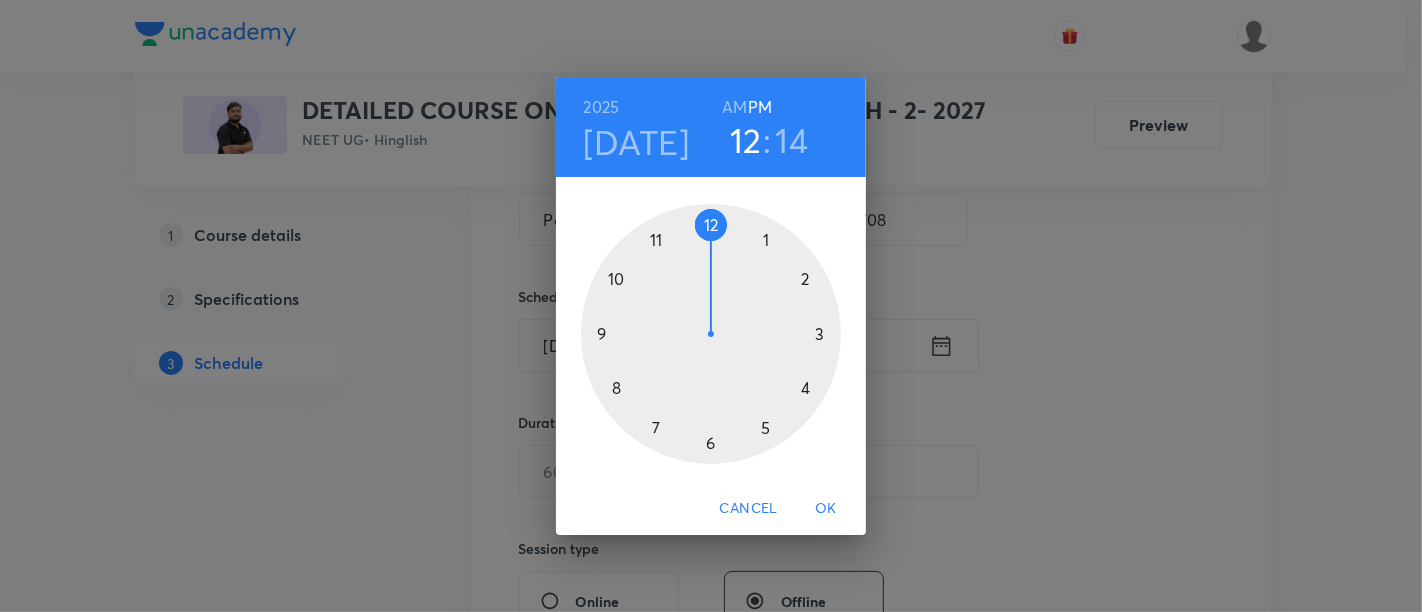 click at bounding box center [711, 334] 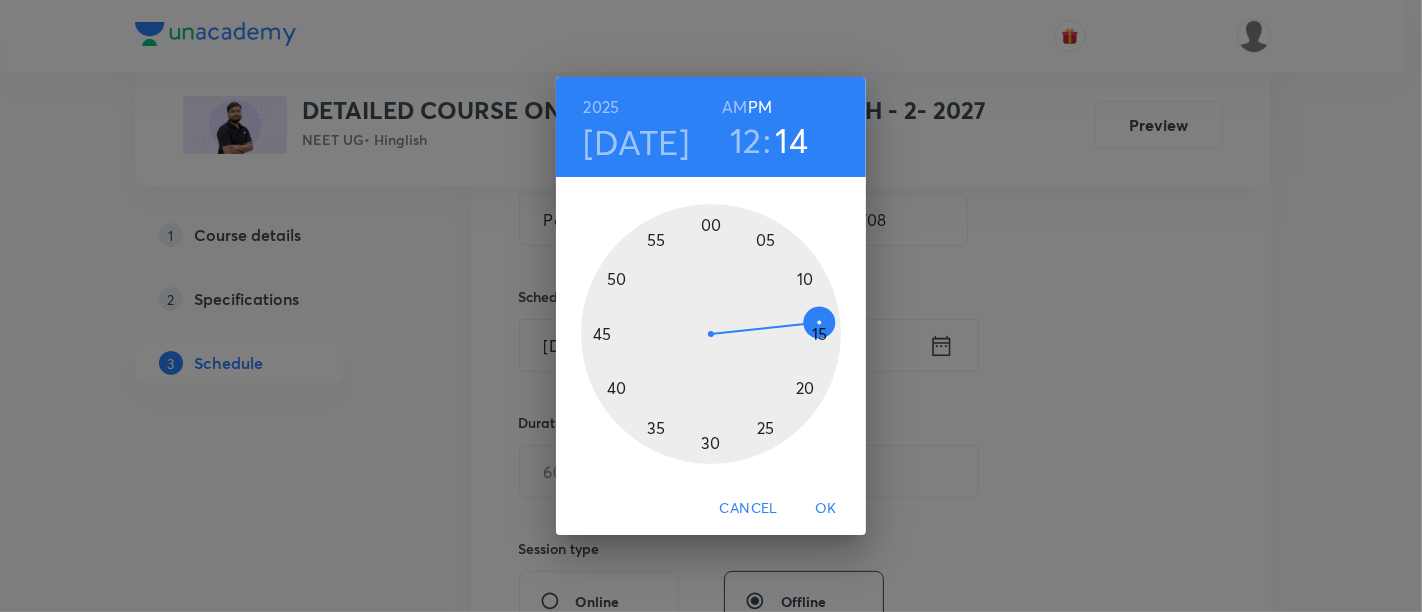 click at bounding box center (711, 334) 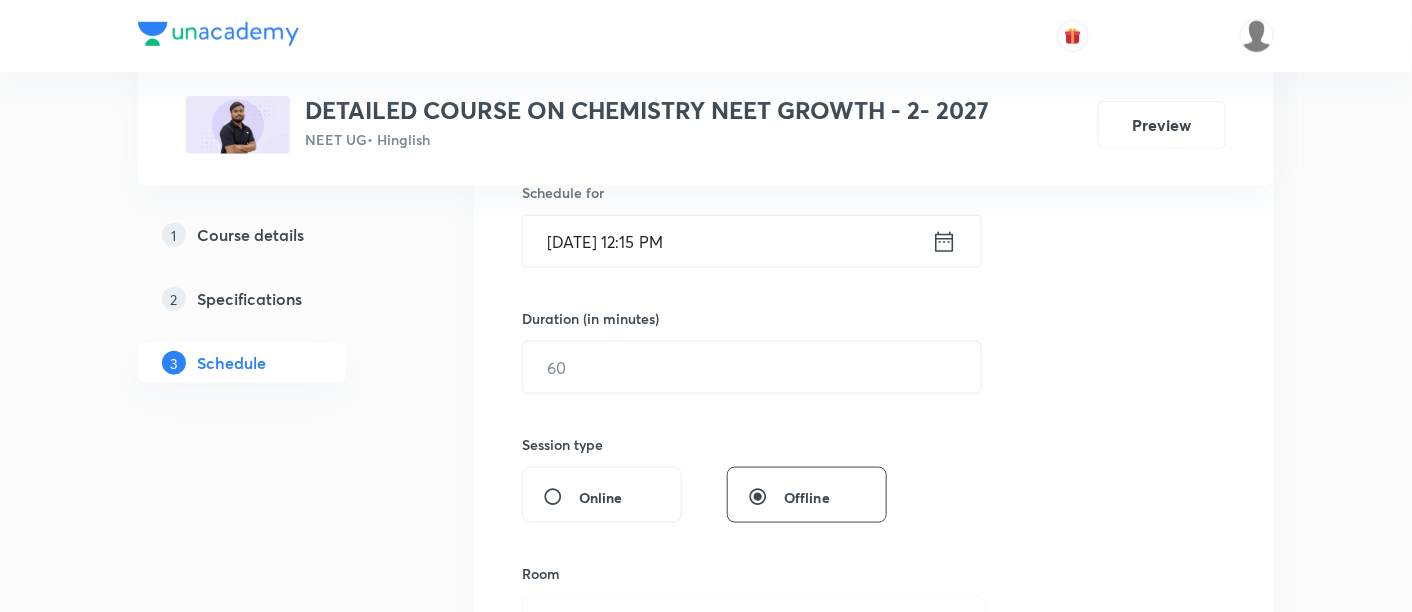 scroll, scrollTop: 518, scrollLeft: 0, axis: vertical 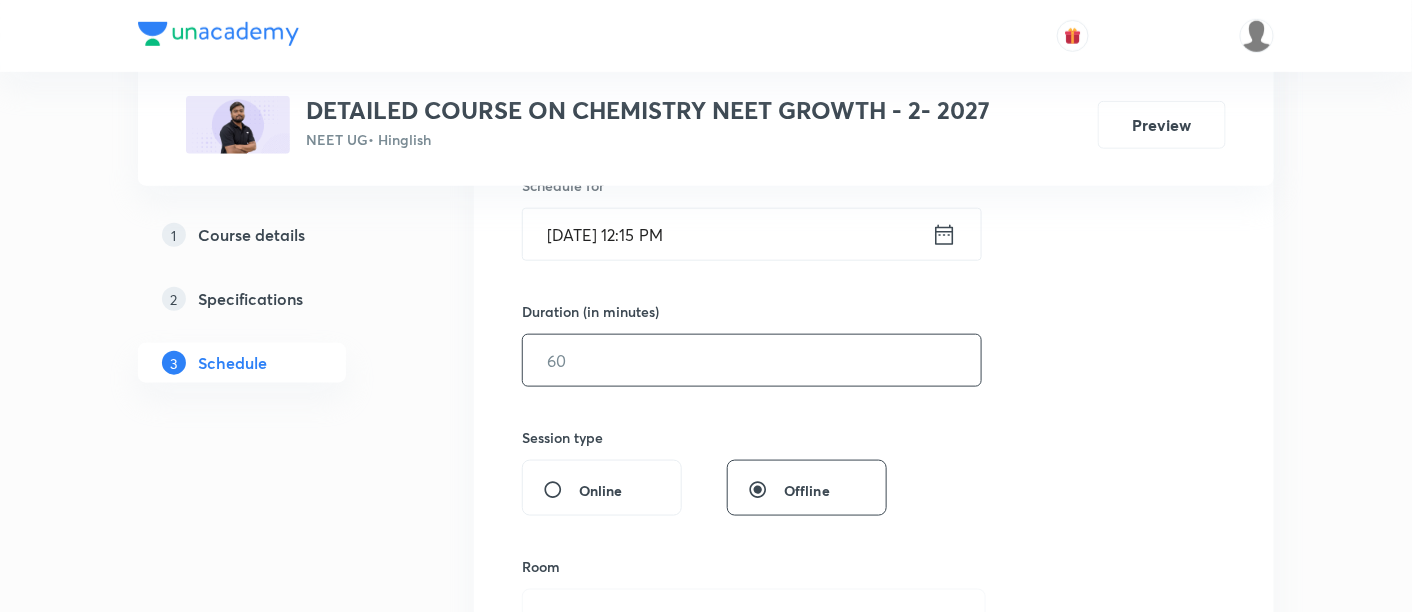 click at bounding box center (752, 360) 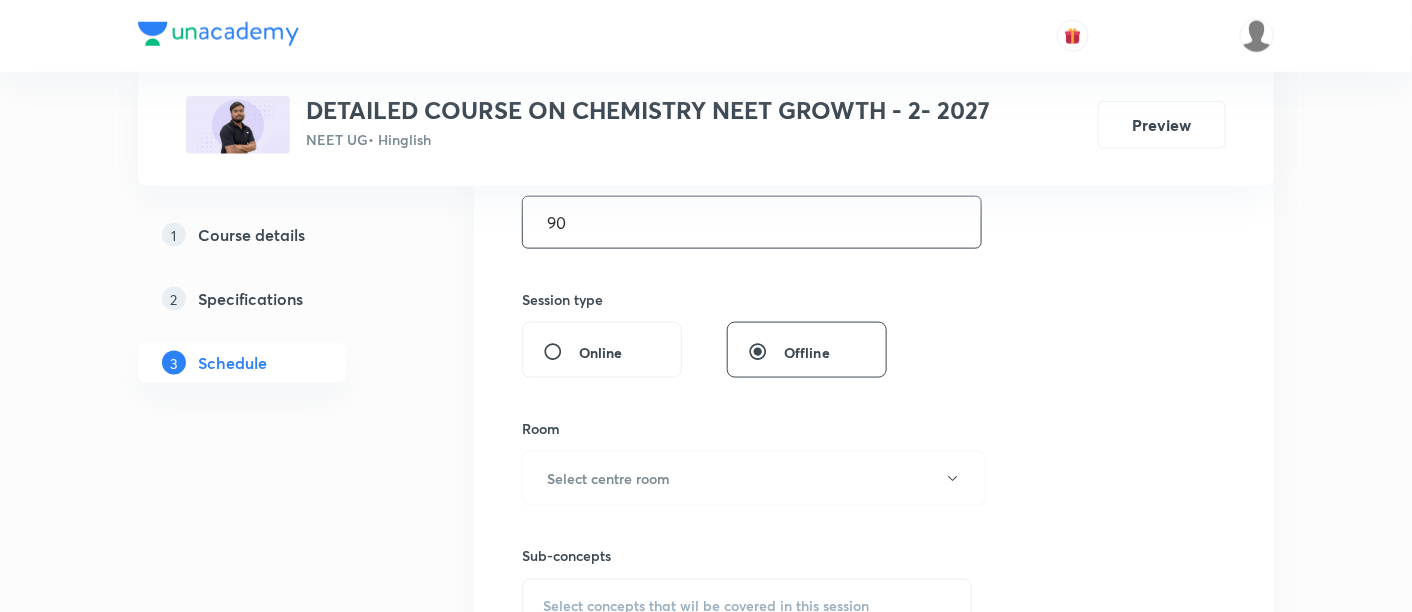 scroll, scrollTop: 662, scrollLeft: 0, axis: vertical 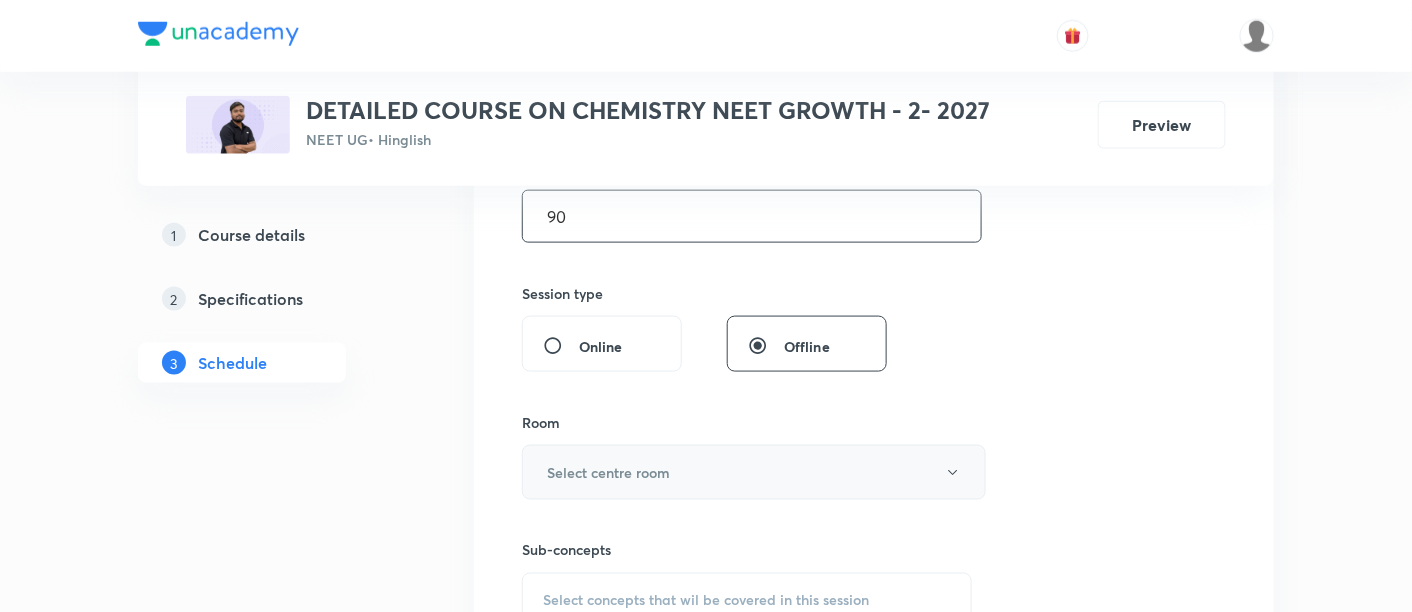 type on "90" 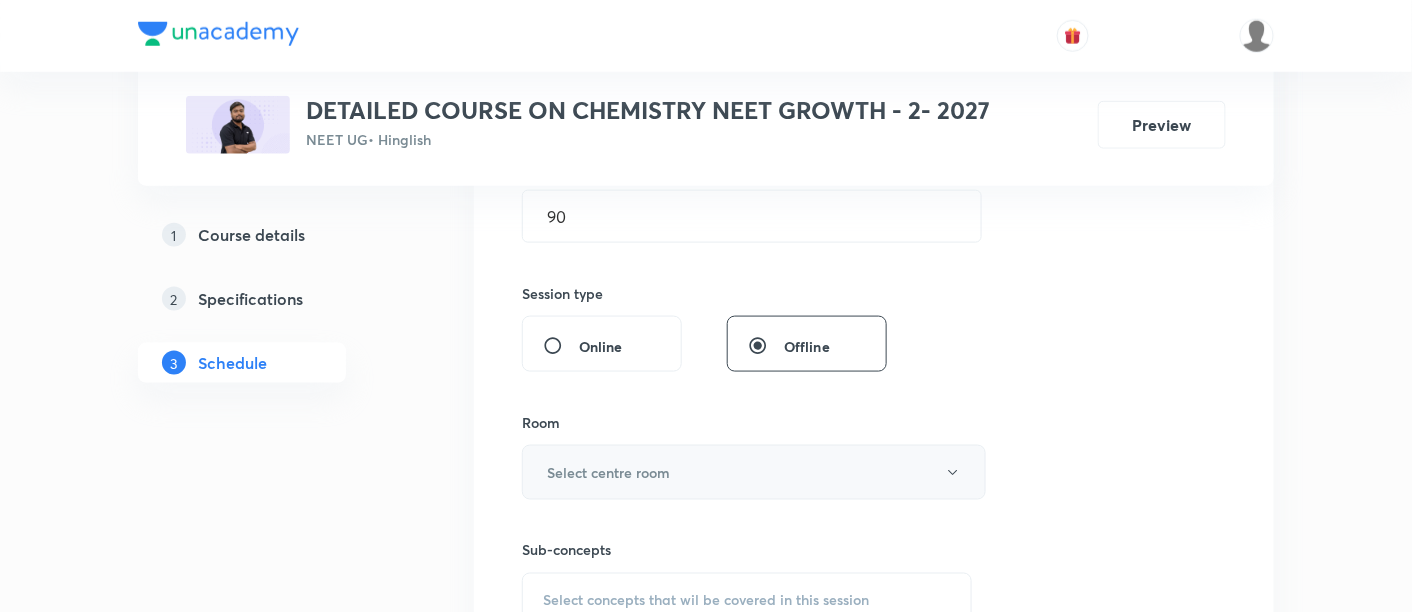 click on "Select centre room" at bounding box center (754, 472) 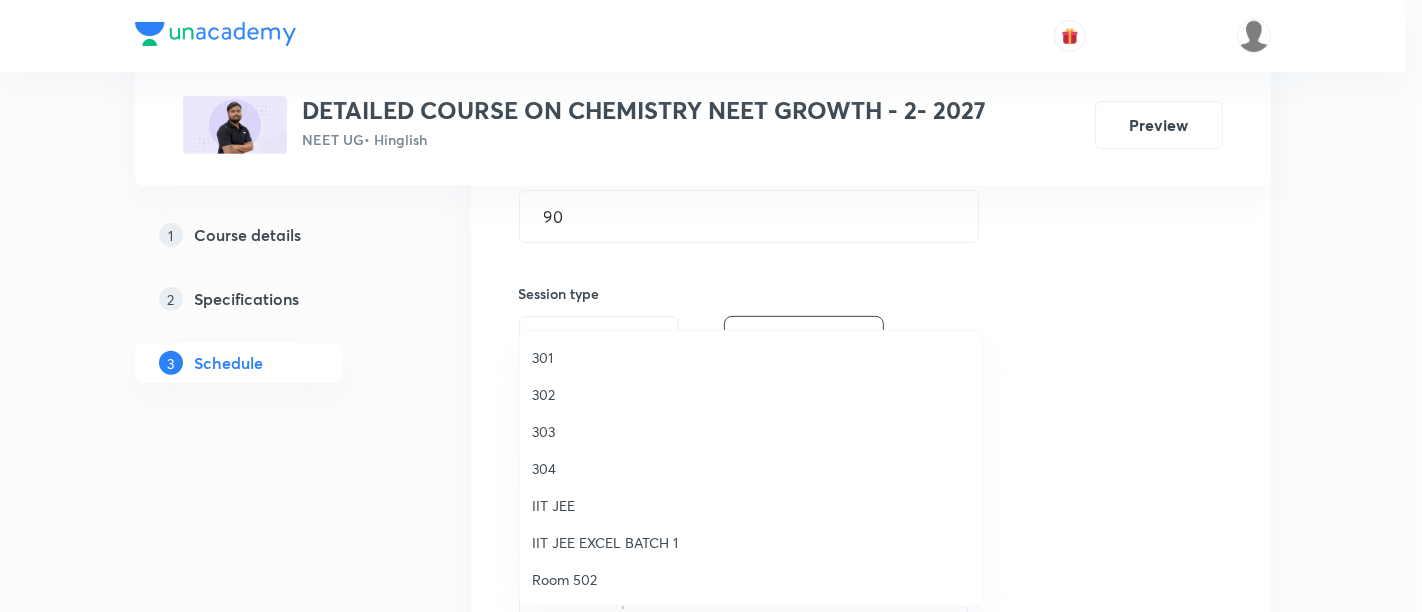 click on "302" at bounding box center [751, 394] 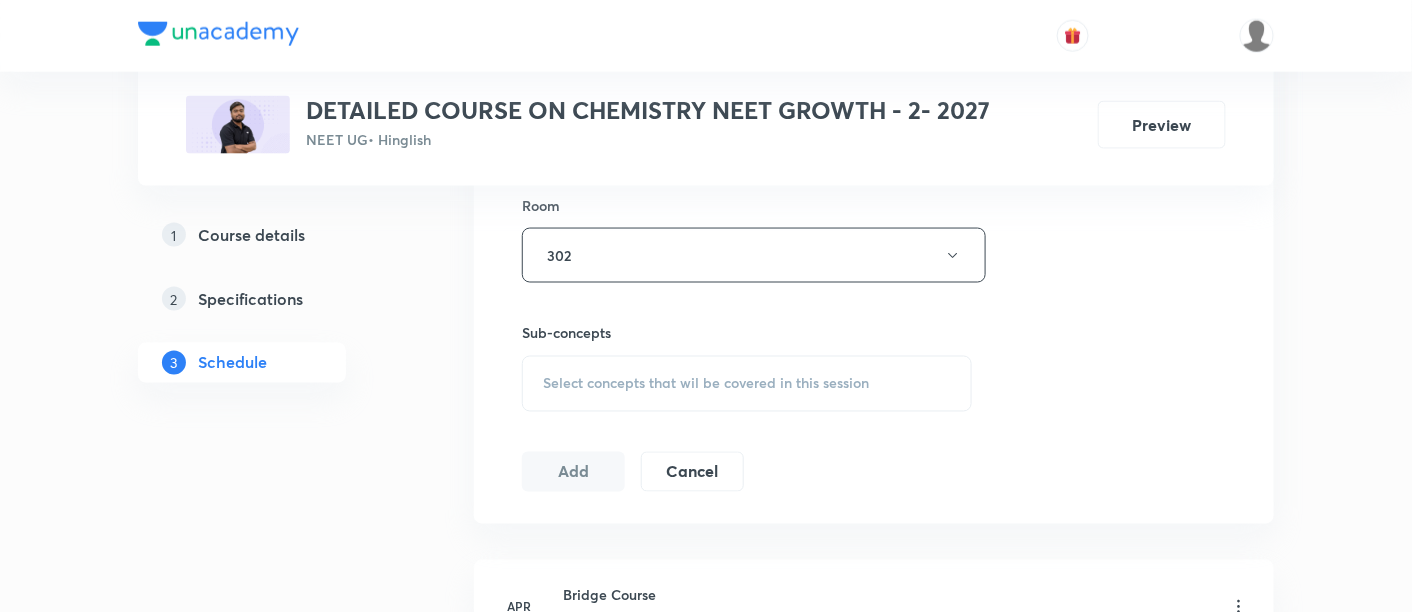 scroll, scrollTop: 881, scrollLeft: 0, axis: vertical 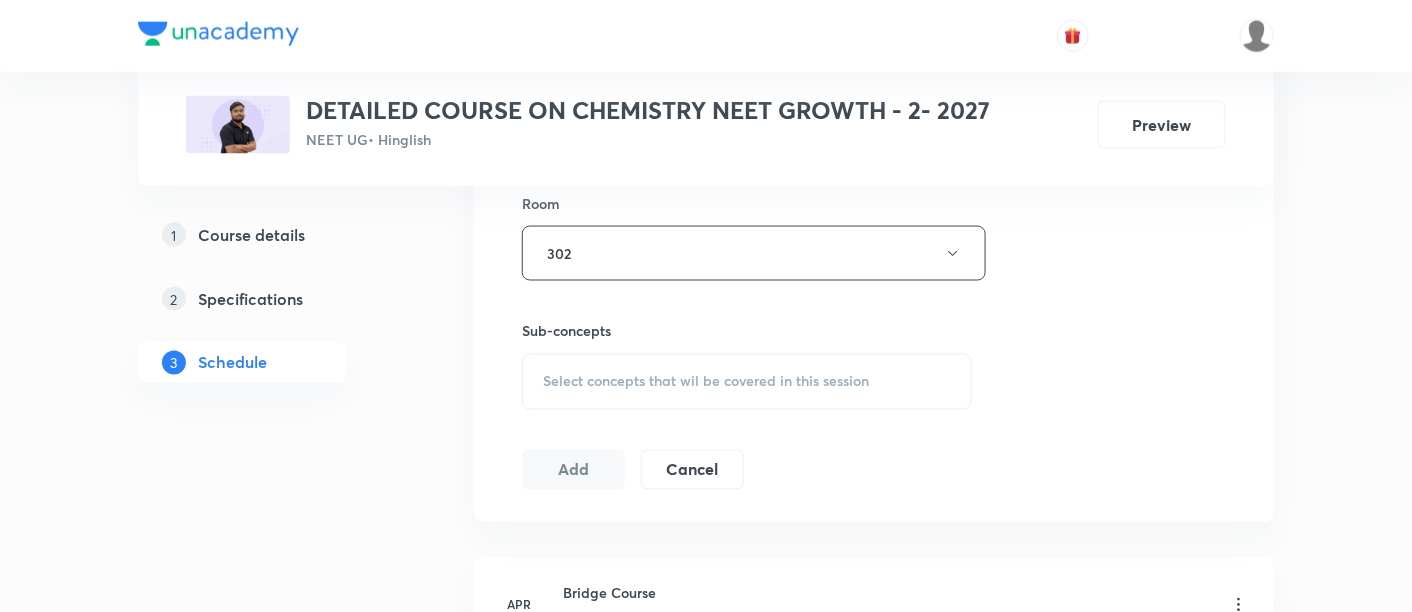 click on "Select concepts that wil be covered in this session" at bounding box center [706, 382] 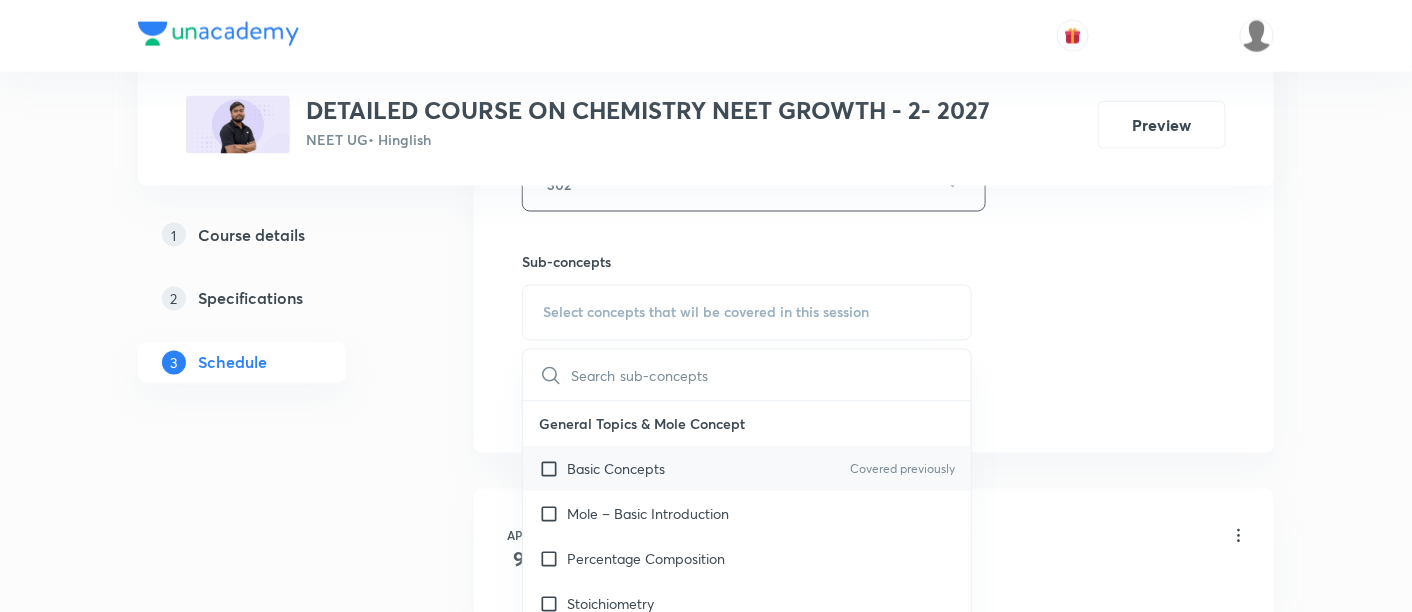 scroll, scrollTop: 955, scrollLeft: 0, axis: vertical 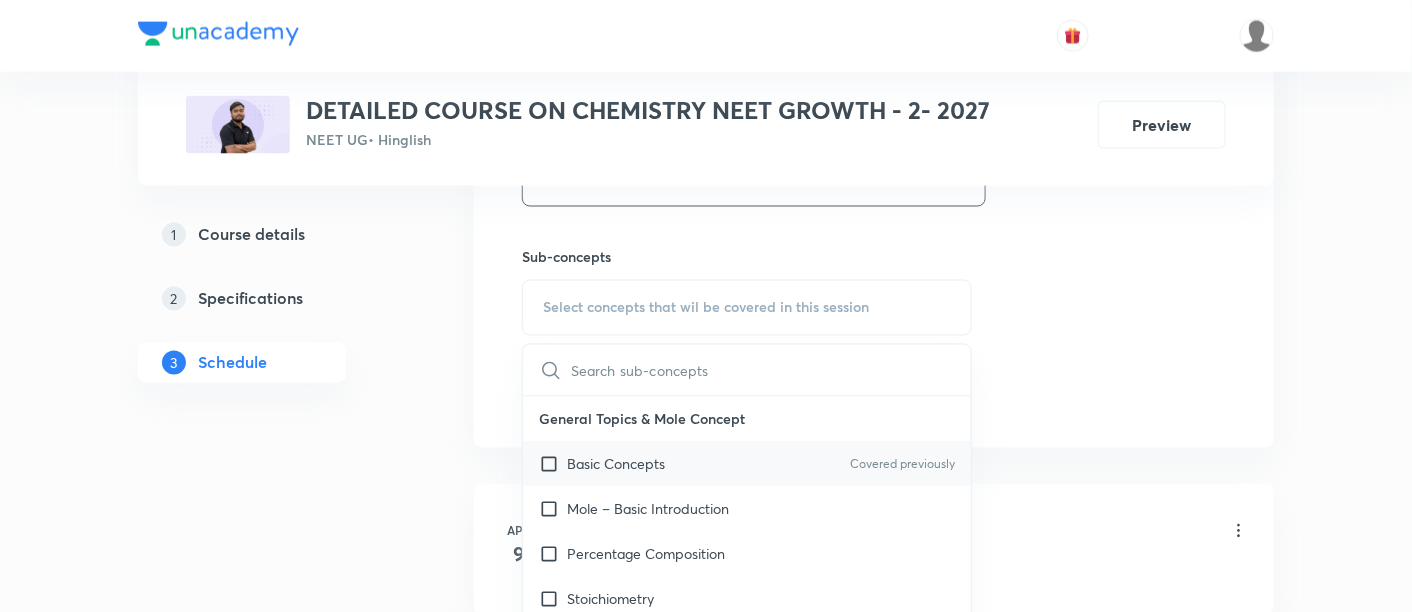 click on "Basic Concepts Covered previously" at bounding box center (747, 464) 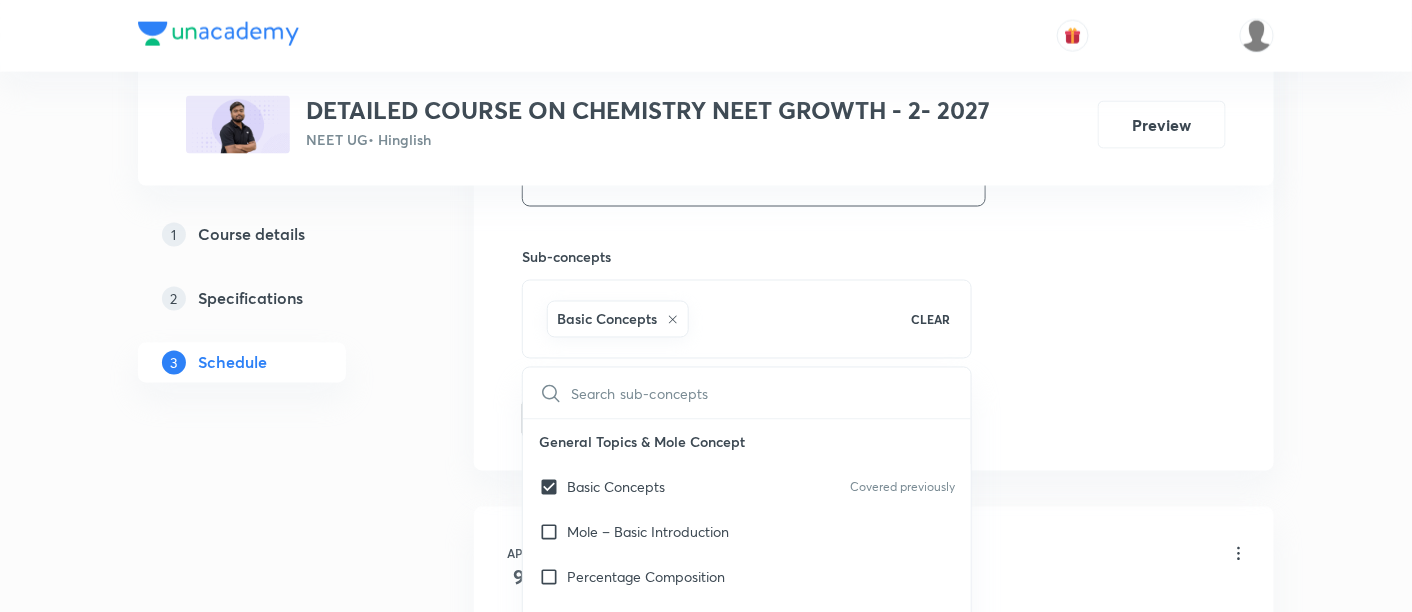 click on "Session  47 Live class Session title 45/99 Periodic Table and Periodic Properties -07/08 ​ Schedule for Jul 15, 2025, 12:15 PM ​ Duration (in minutes) 90 ​   Session type Online Offline Room 302 Sub-concepts Basic Concepts CLEAR ​ General Topics & Mole Concept Basic Concepts Covered previously Mole – Basic Introduction Percentage Composition Stoichiometry Principle of Atom Conservation (POAC) Relation between Stoichiometric Quantities Application of Mole Concept: Gravimetric Analysis Electronic Configuration Of Atoms (Hund's rule)  Quantum Numbers (Magnetic Quantum no.) Quantum Numbers(Pauli's Exclusion law) Mean Molar Mass or Molecular Mass Variation of Conductivity with Concentration Mechanism of Corrosion Atomic Structure Discovery Of Electron Some Prerequisites of Physics Discovery Of Protons And Neutrons Atomic Models Representation Of Atom With Electrons And Neutrons Nature of Waves Nature Of Electromagnetic Radiation Planck’S Quantum Theory Spectra-Continuous and Discontinuous Spectrum Wave" at bounding box center (874, -42) 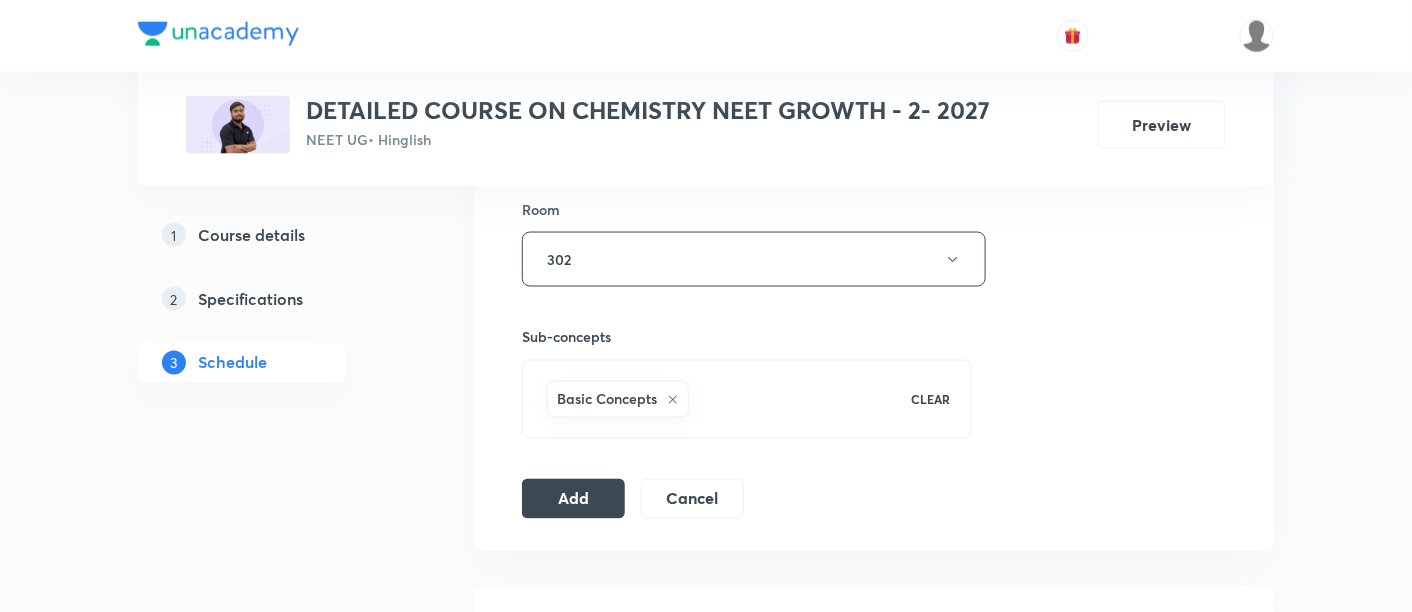 scroll, scrollTop: 881, scrollLeft: 0, axis: vertical 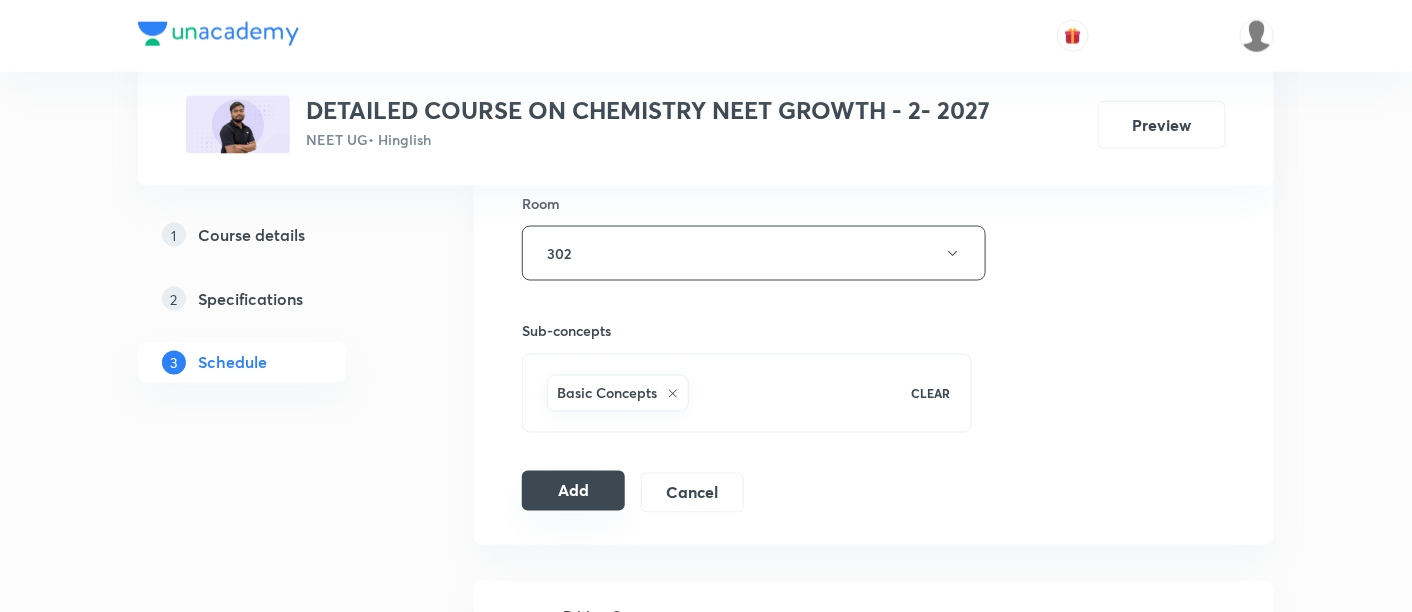 click on "Add" at bounding box center [573, 491] 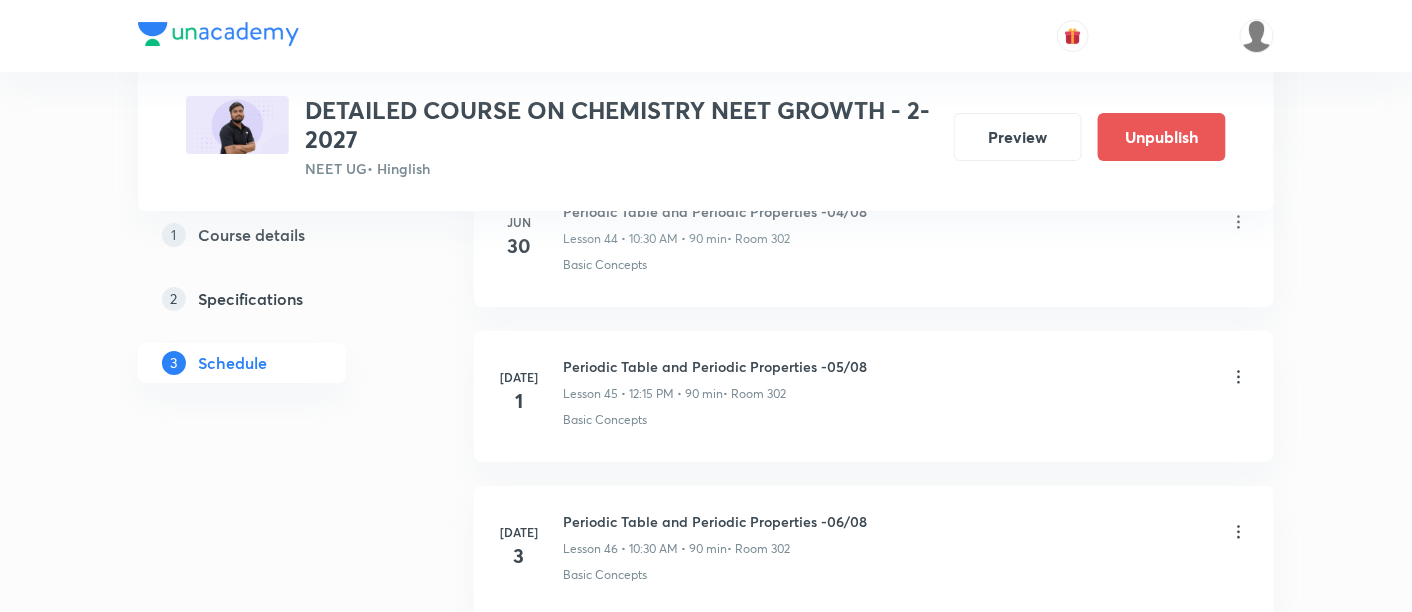 scroll, scrollTop: 7354, scrollLeft: 0, axis: vertical 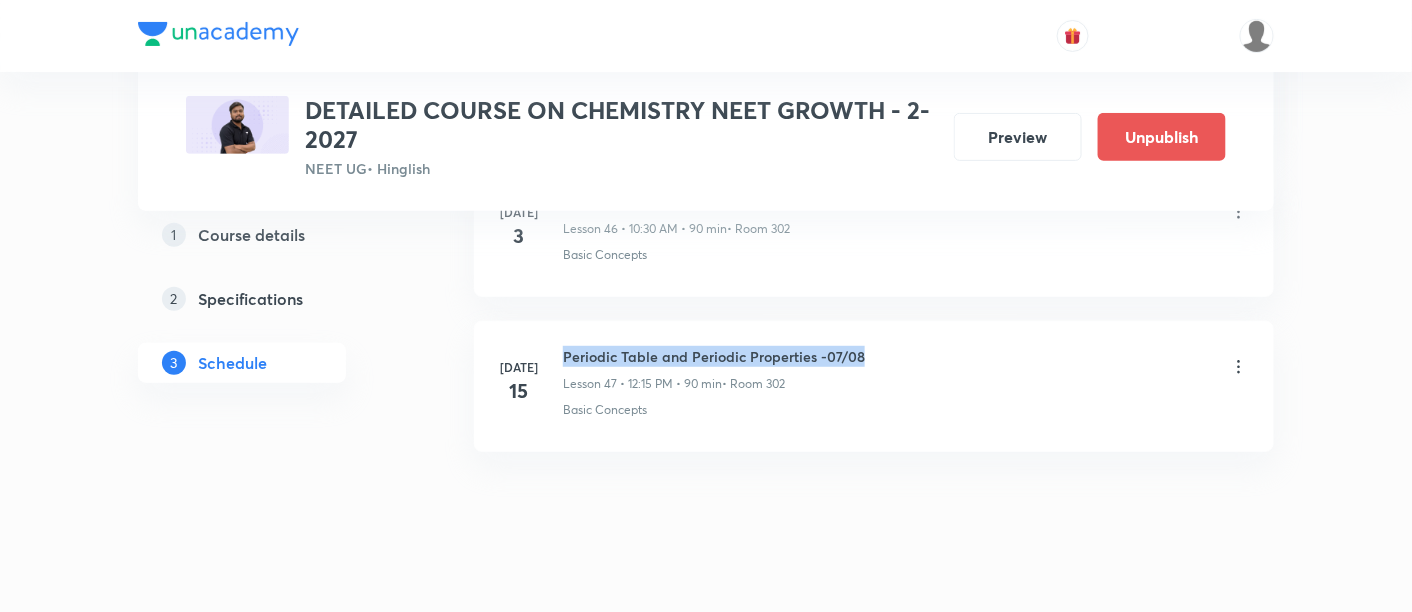 drag, startPoint x: 565, startPoint y: 321, endPoint x: 880, endPoint y: 323, distance: 315.00635 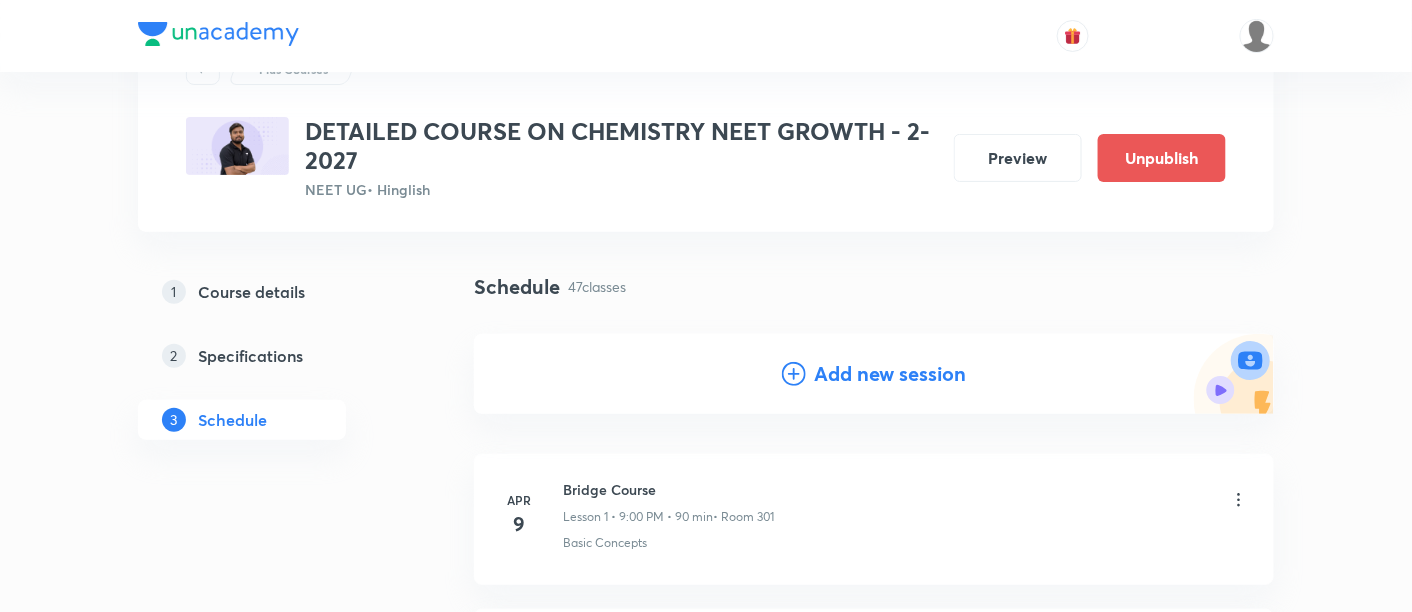 scroll, scrollTop: 126, scrollLeft: 0, axis: vertical 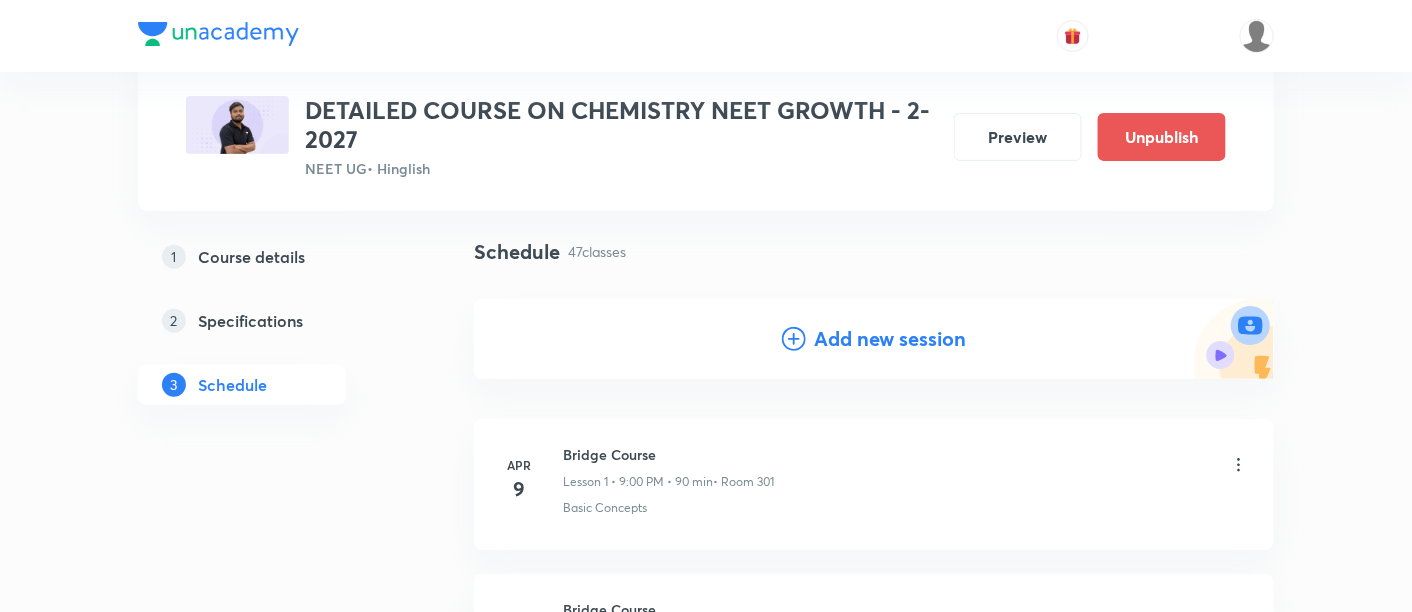 click on "Add new session" at bounding box center (890, 339) 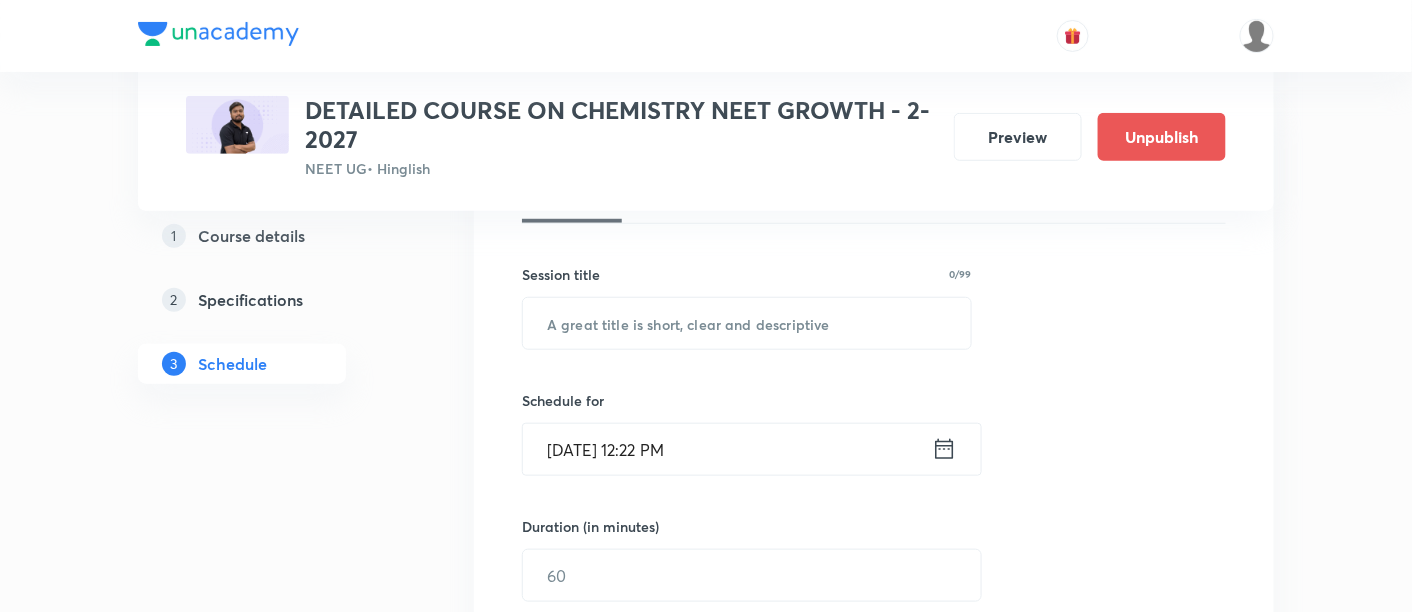 scroll, scrollTop: 330, scrollLeft: 0, axis: vertical 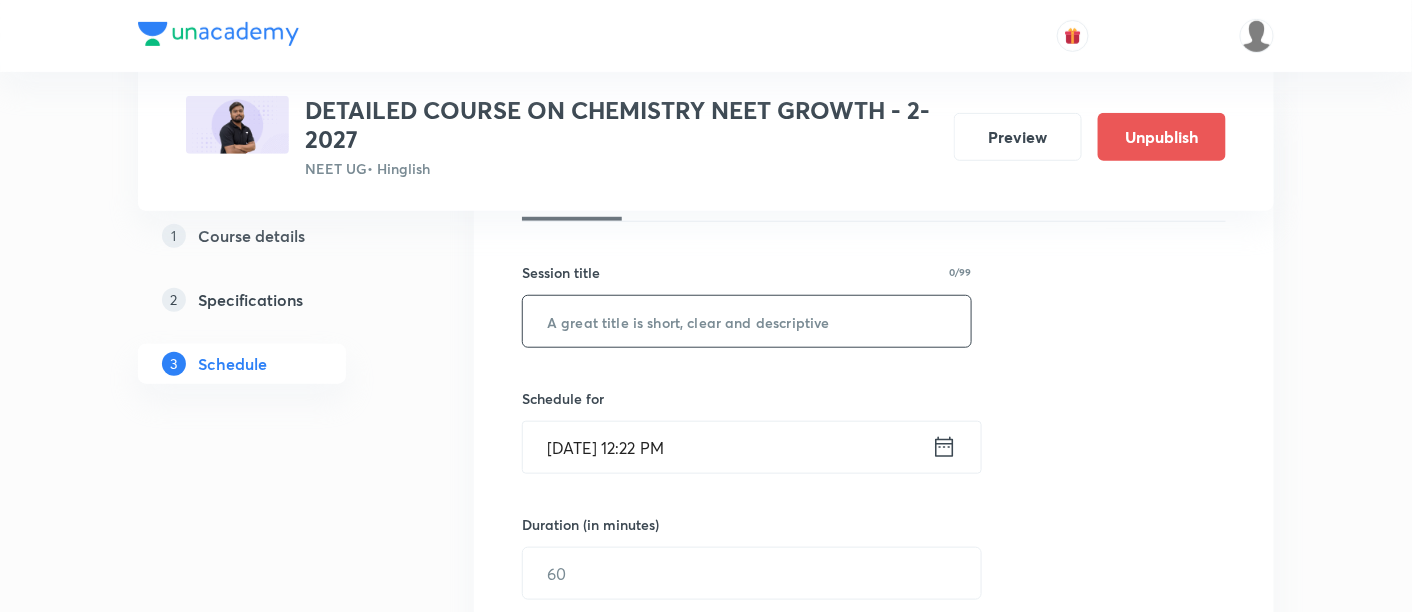 click at bounding box center (747, 321) 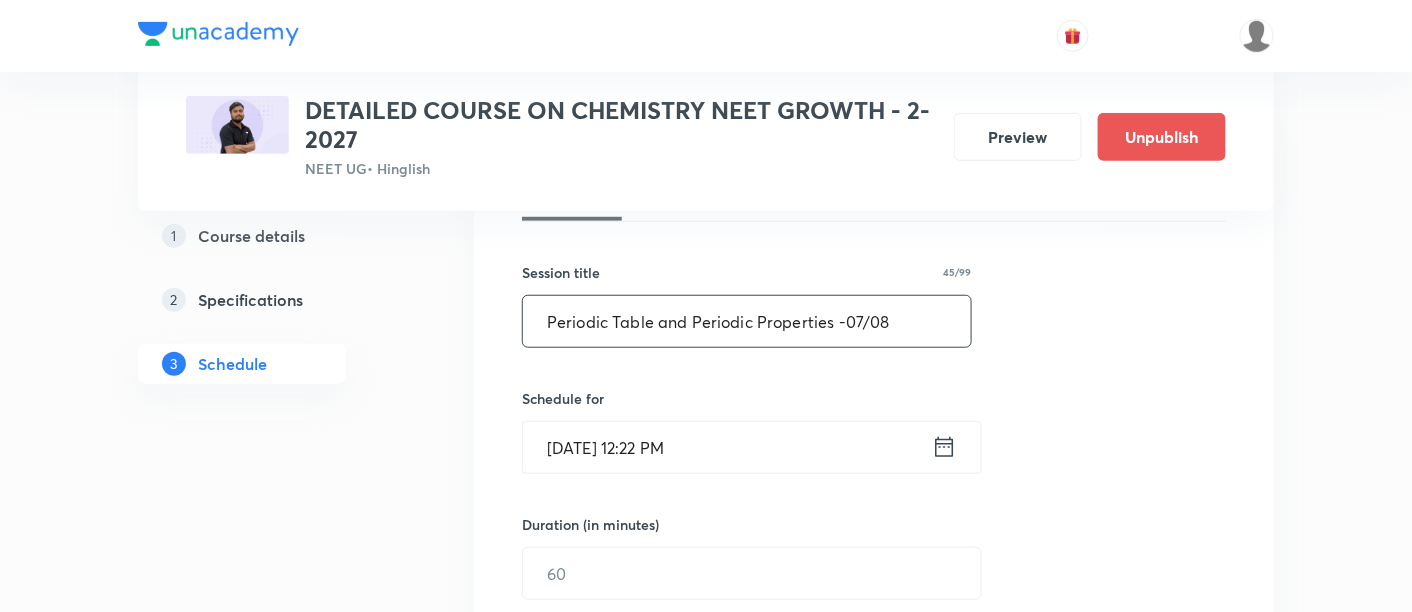 click on "Periodic Table and Periodic Properties -07/08" at bounding box center (747, 321) 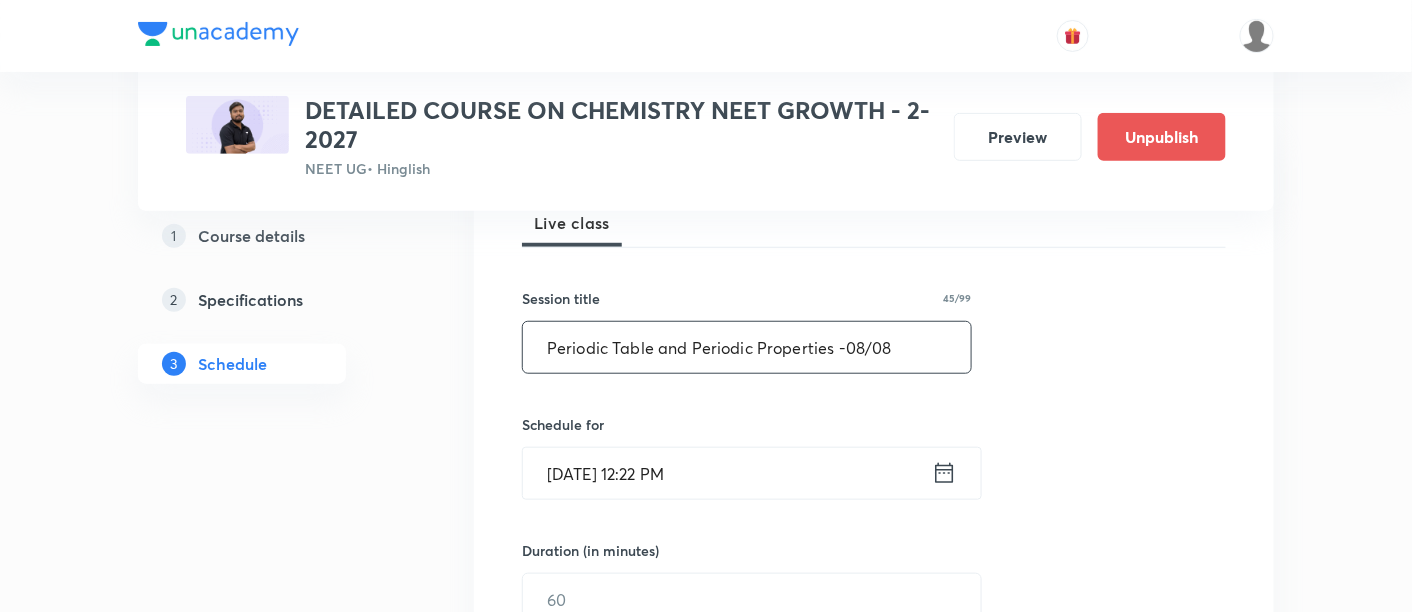 scroll, scrollTop: 345, scrollLeft: 0, axis: vertical 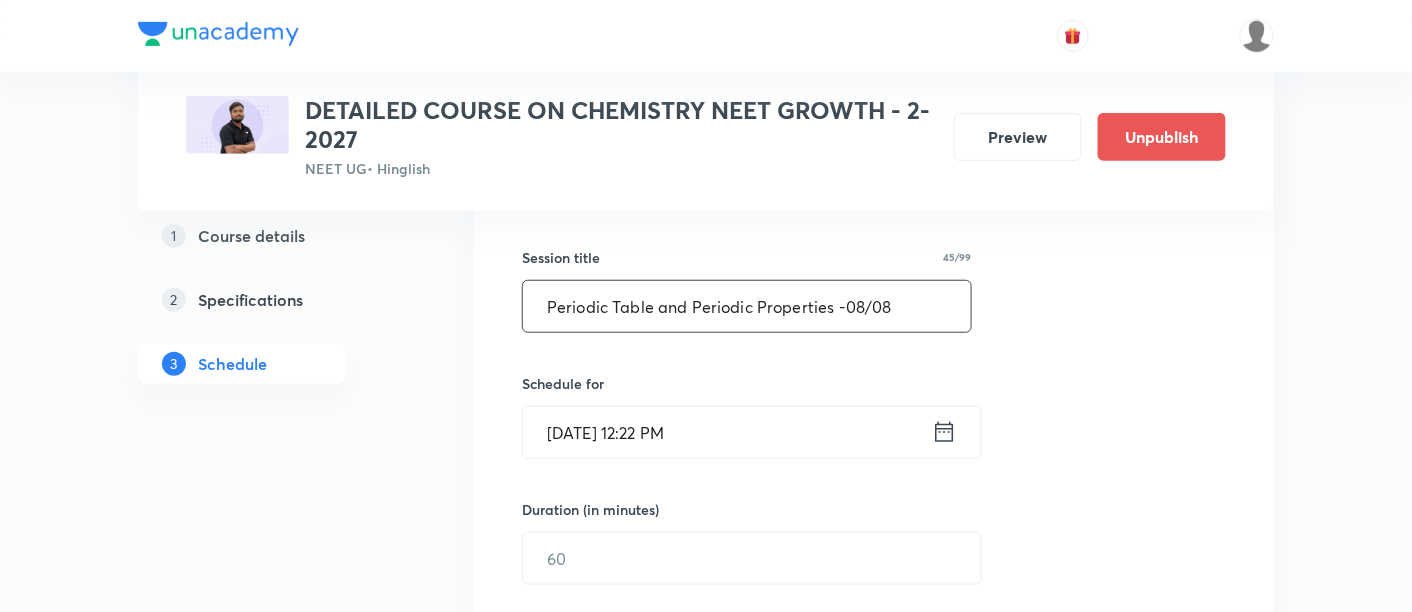 type on "Periodic Table and Periodic Properties -08/08" 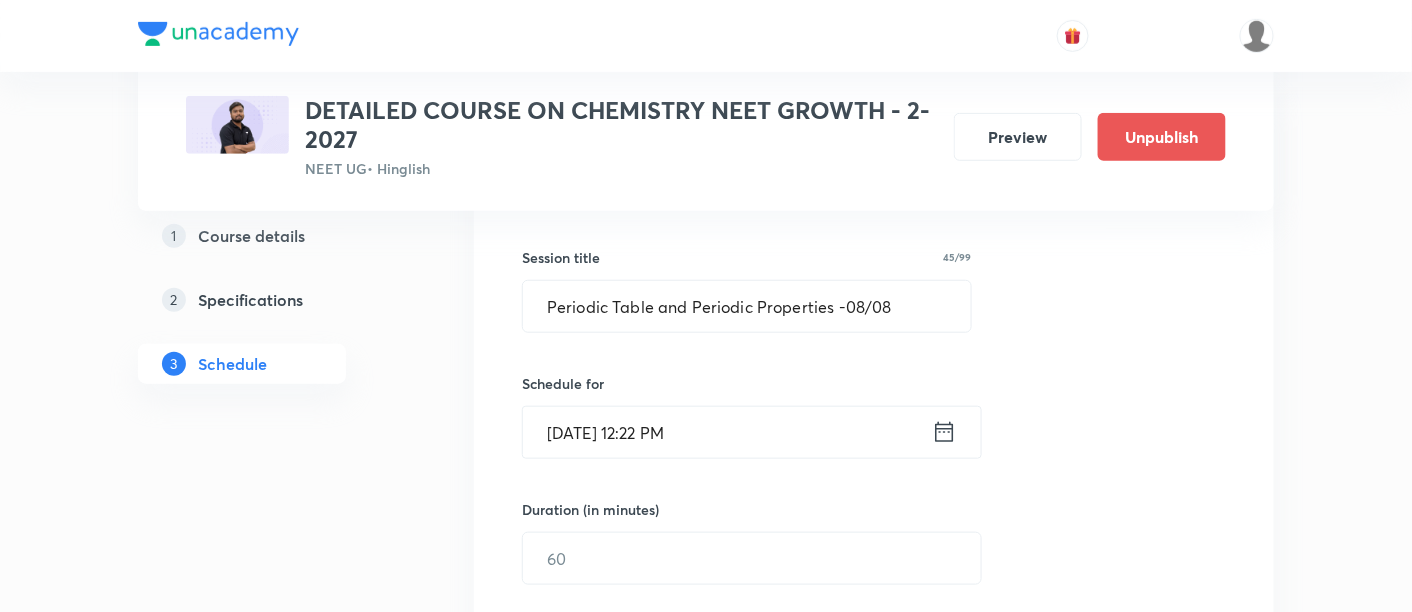 click 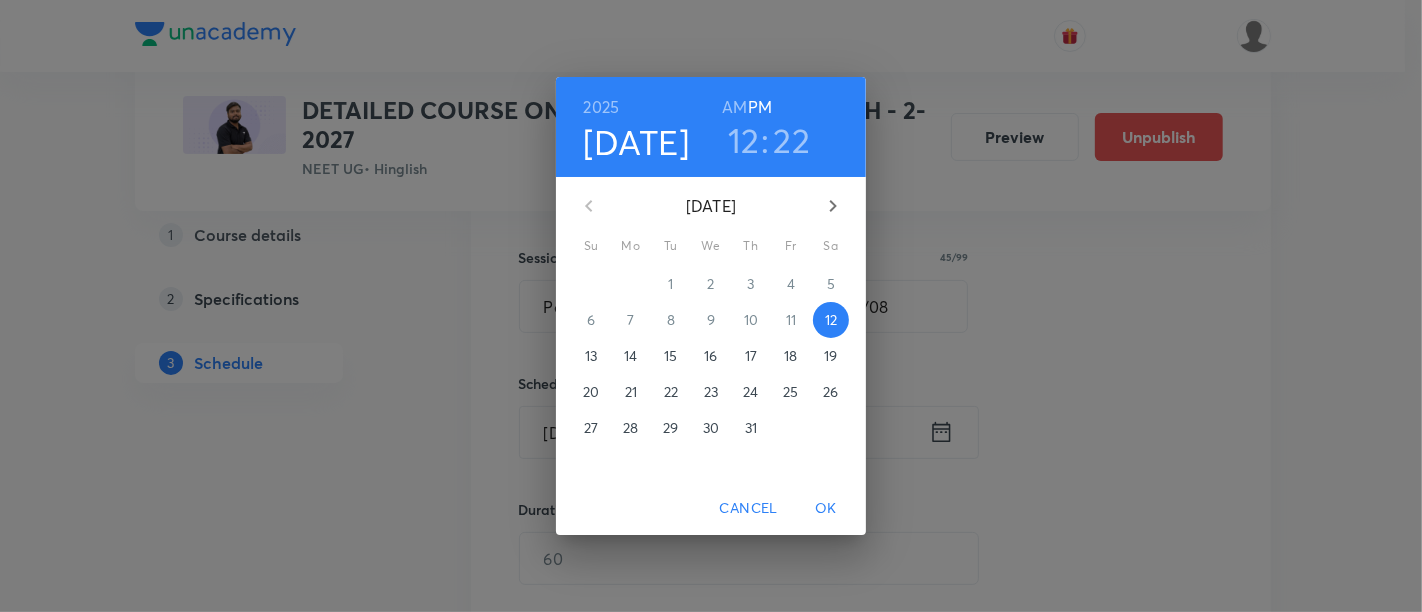 click on "17" at bounding box center [751, 356] 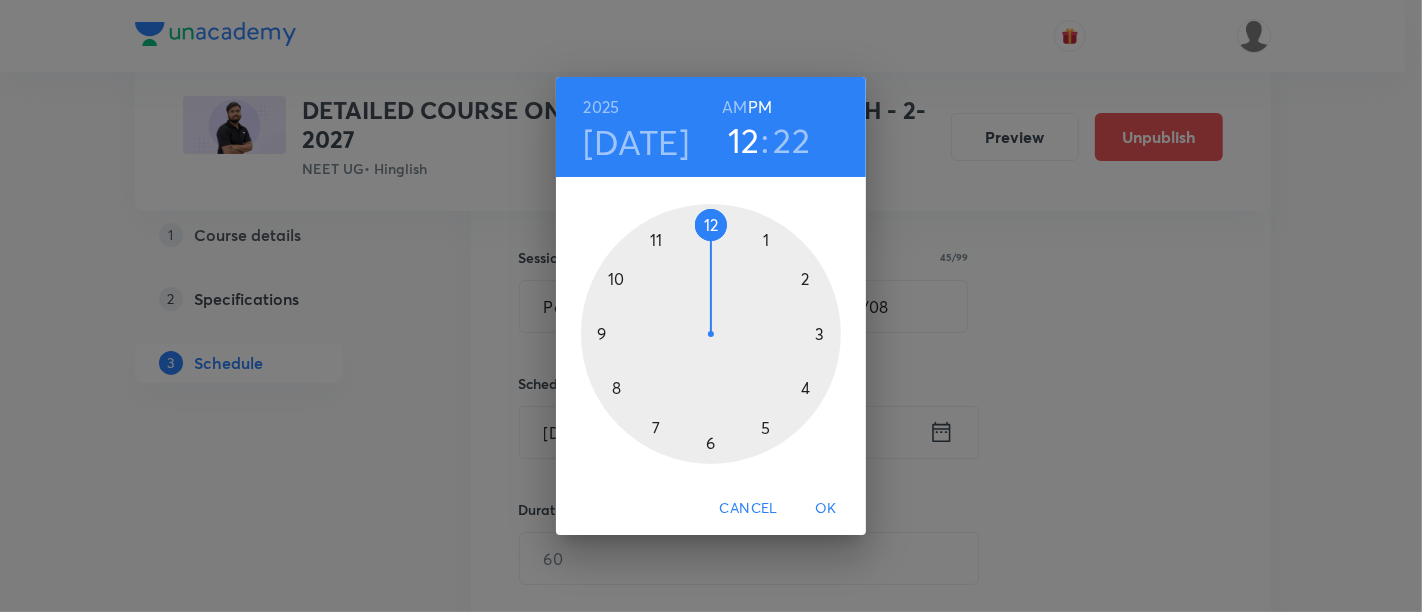 click on "AM" at bounding box center [734, 107] 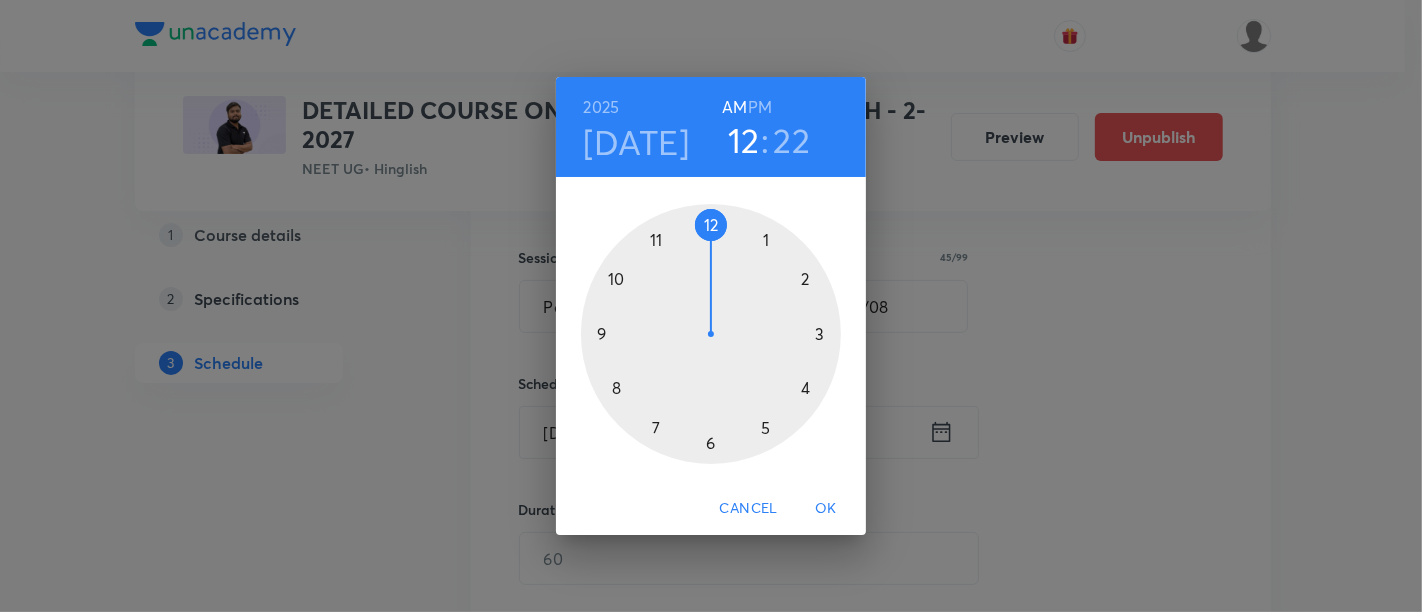 click at bounding box center [711, 334] 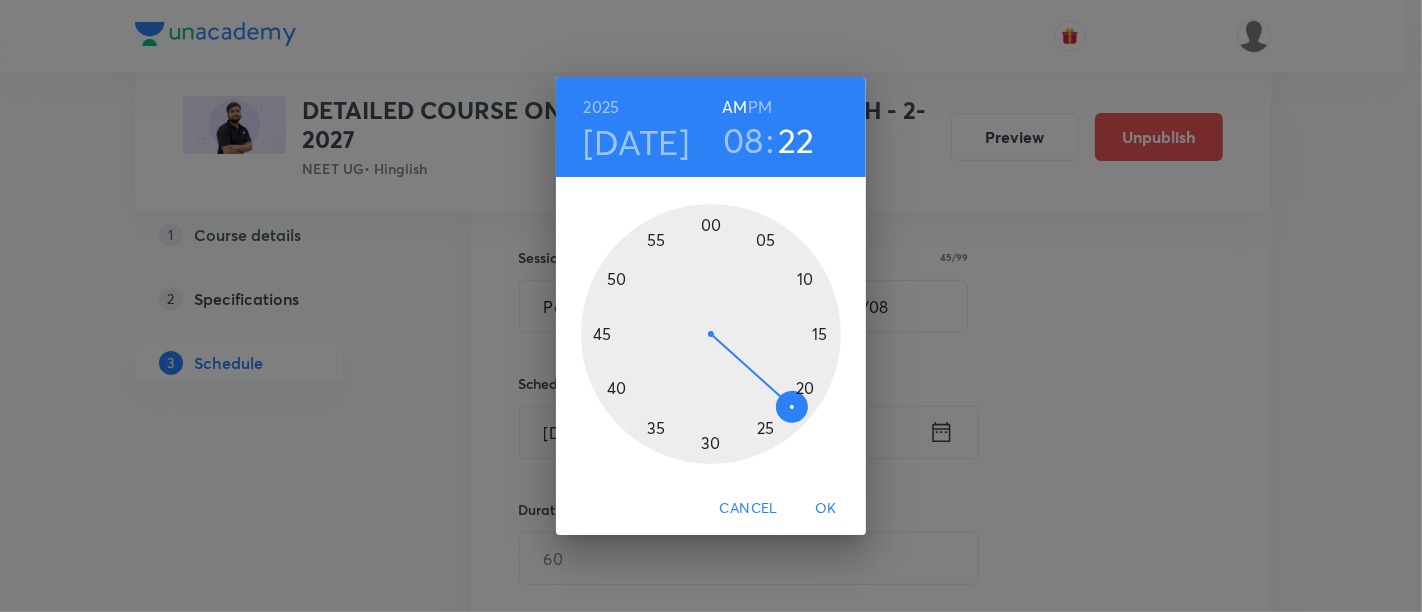 click at bounding box center [711, 334] 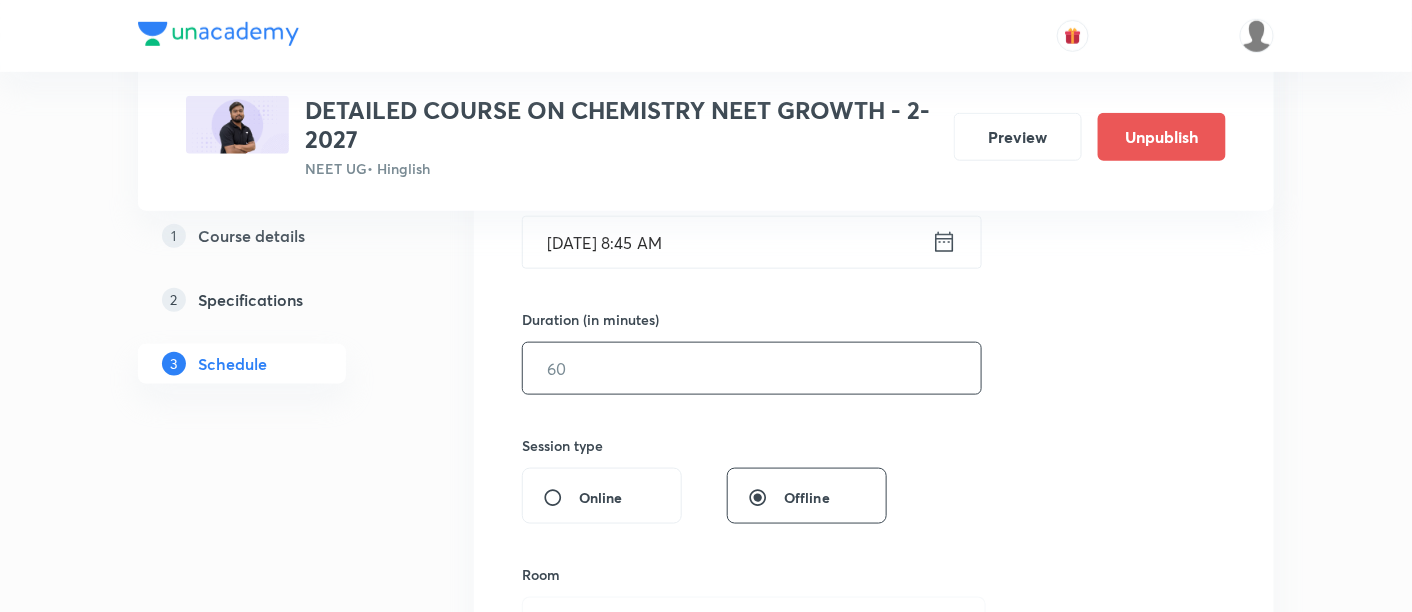 scroll, scrollTop: 537, scrollLeft: 0, axis: vertical 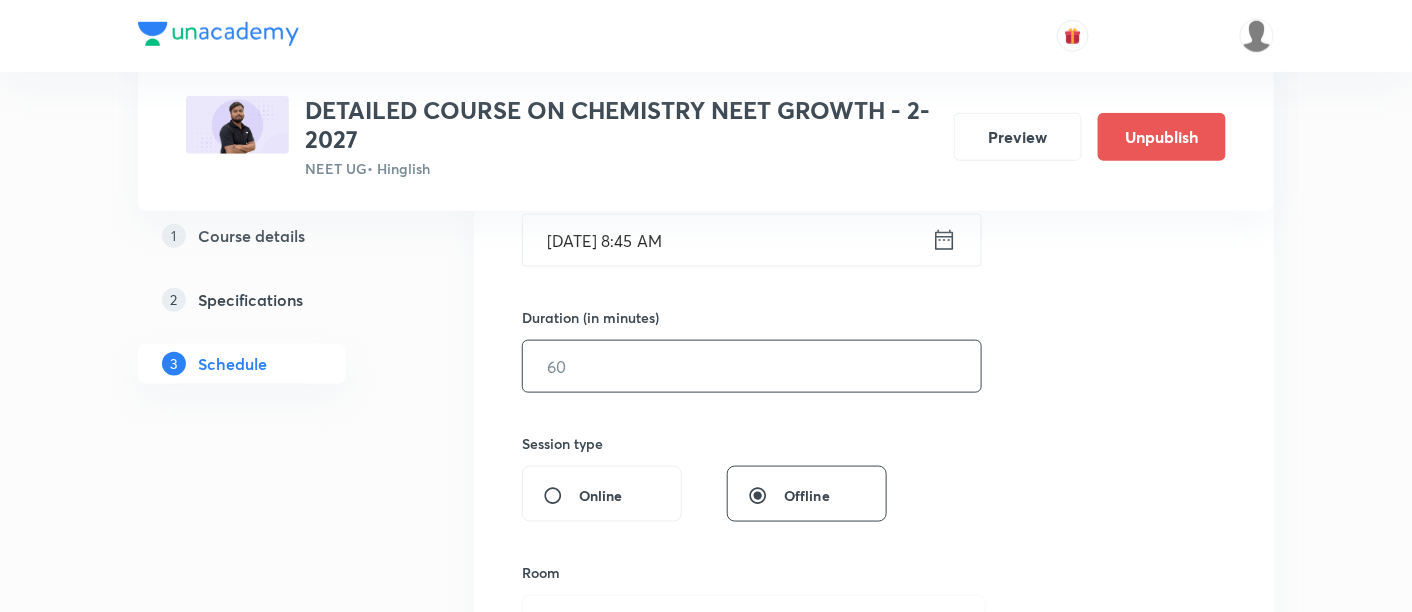 click at bounding box center (752, 366) 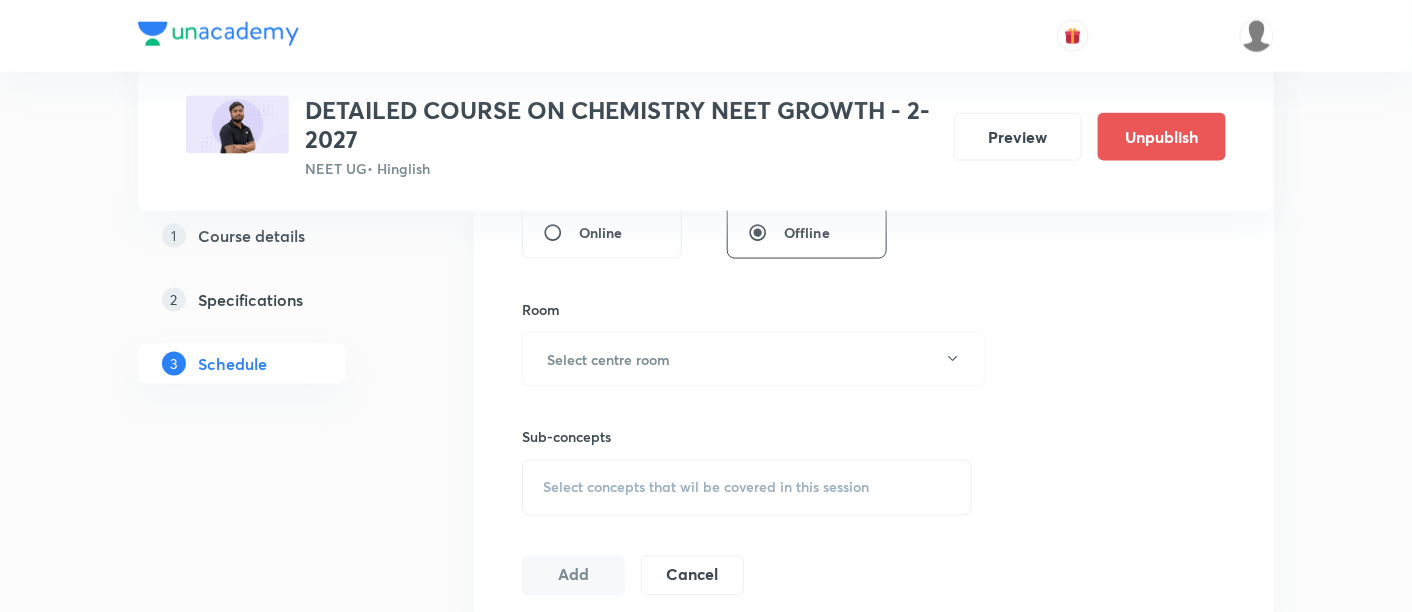 scroll, scrollTop: 808, scrollLeft: 0, axis: vertical 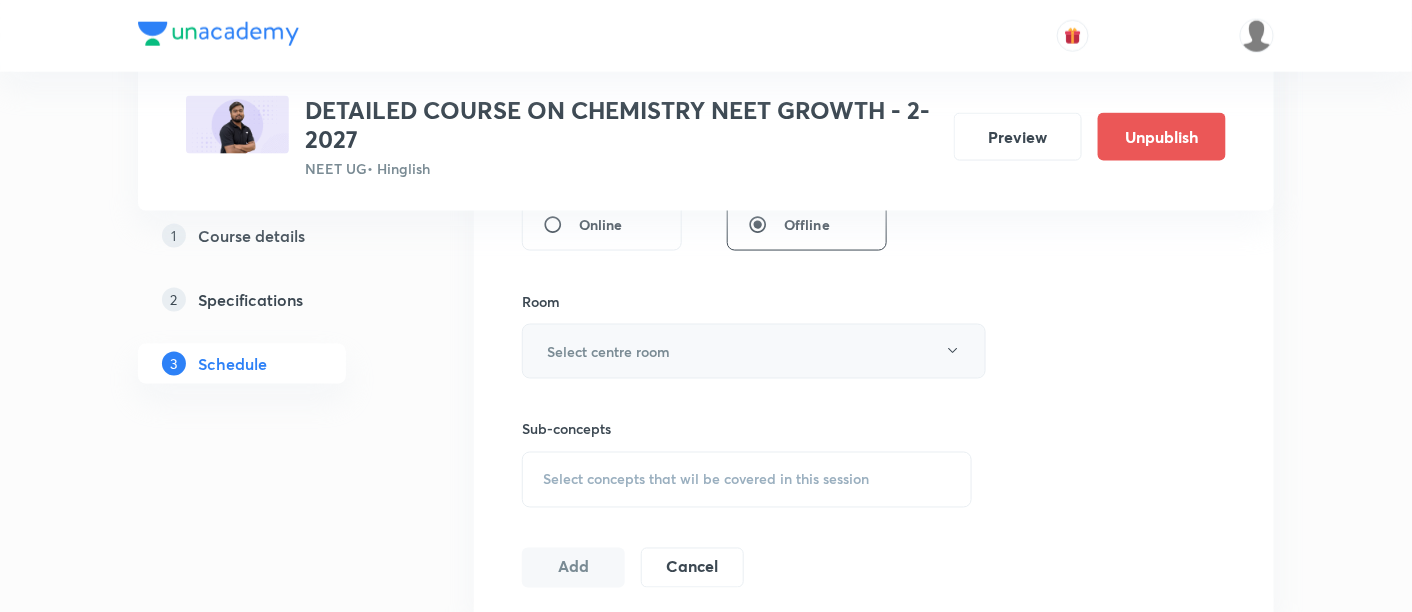 type on "90" 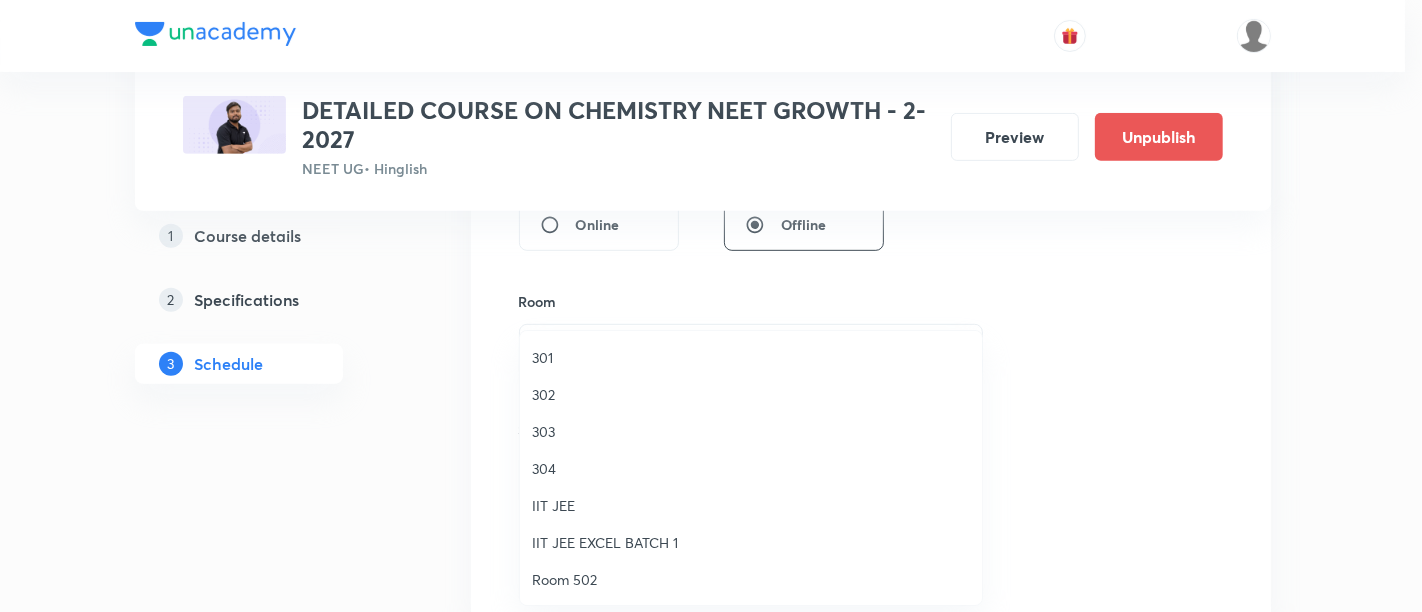 click on "302" at bounding box center [751, 394] 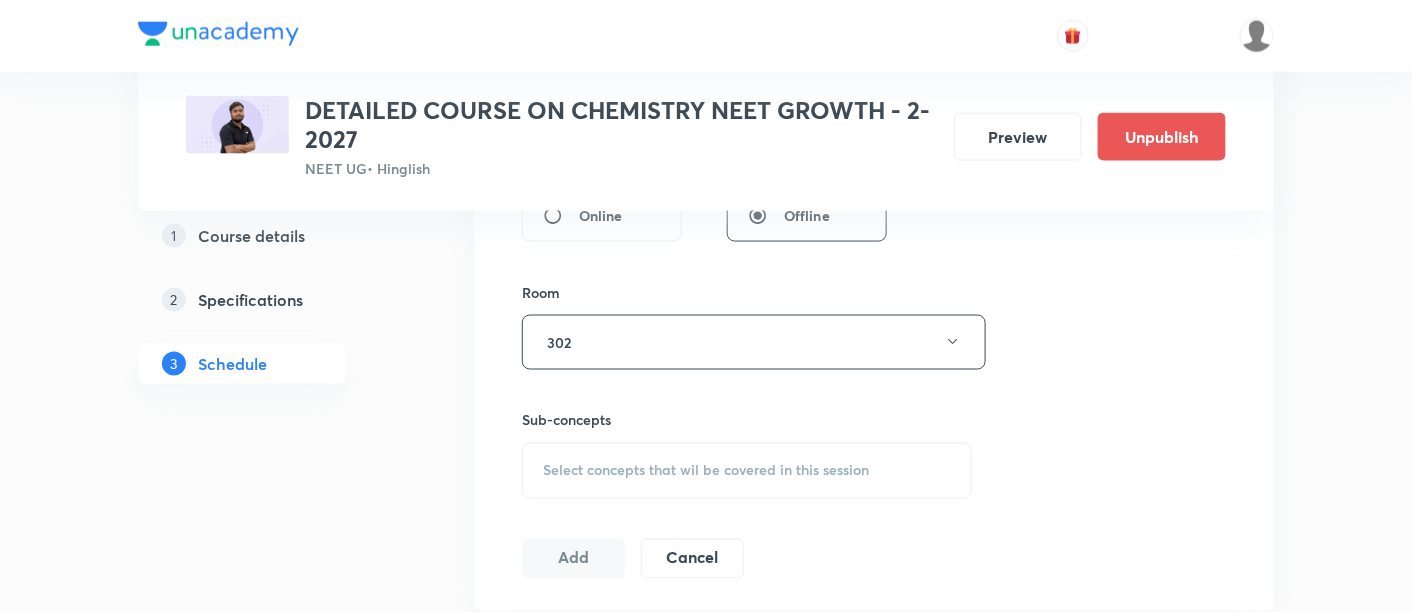 scroll, scrollTop: 822, scrollLeft: 0, axis: vertical 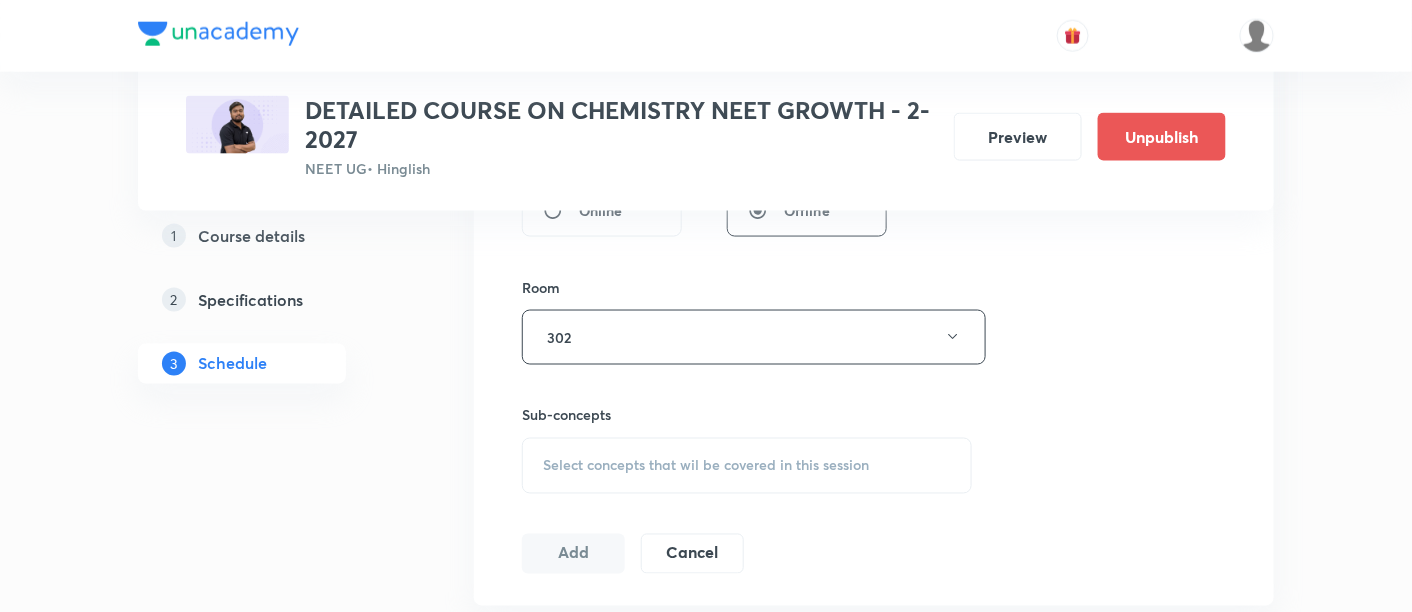 click on "Select concepts that wil be covered in this session" at bounding box center (706, 466) 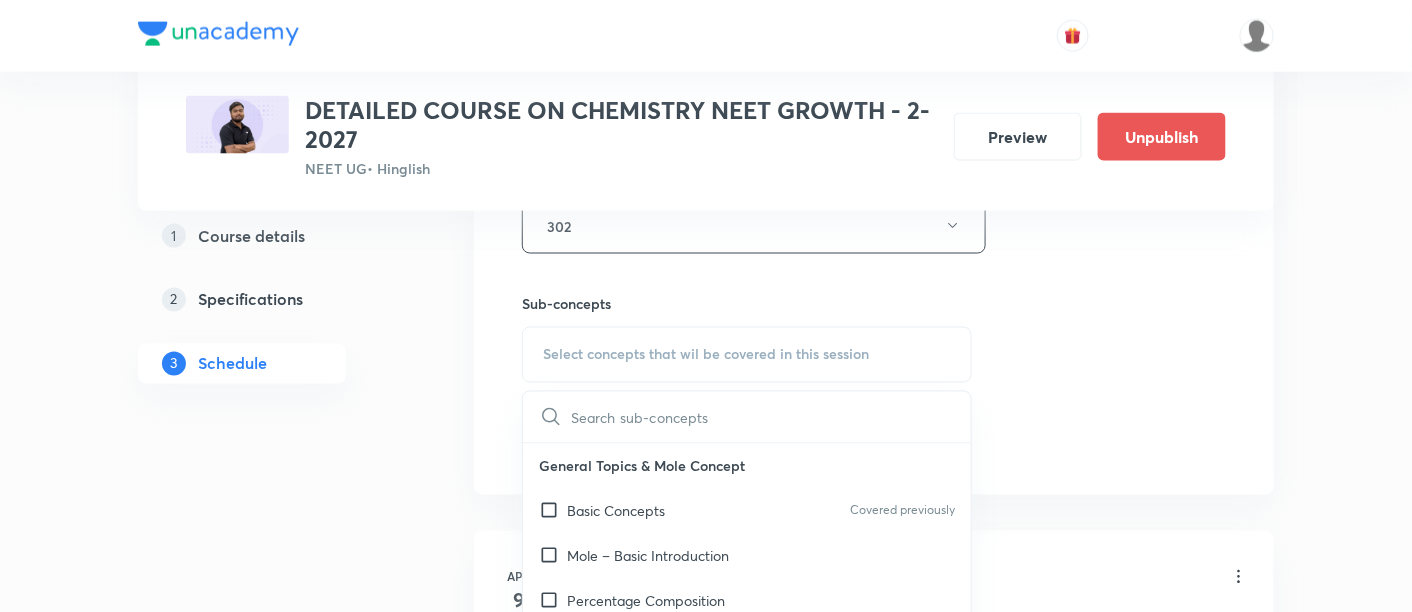 scroll, scrollTop: 937, scrollLeft: 0, axis: vertical 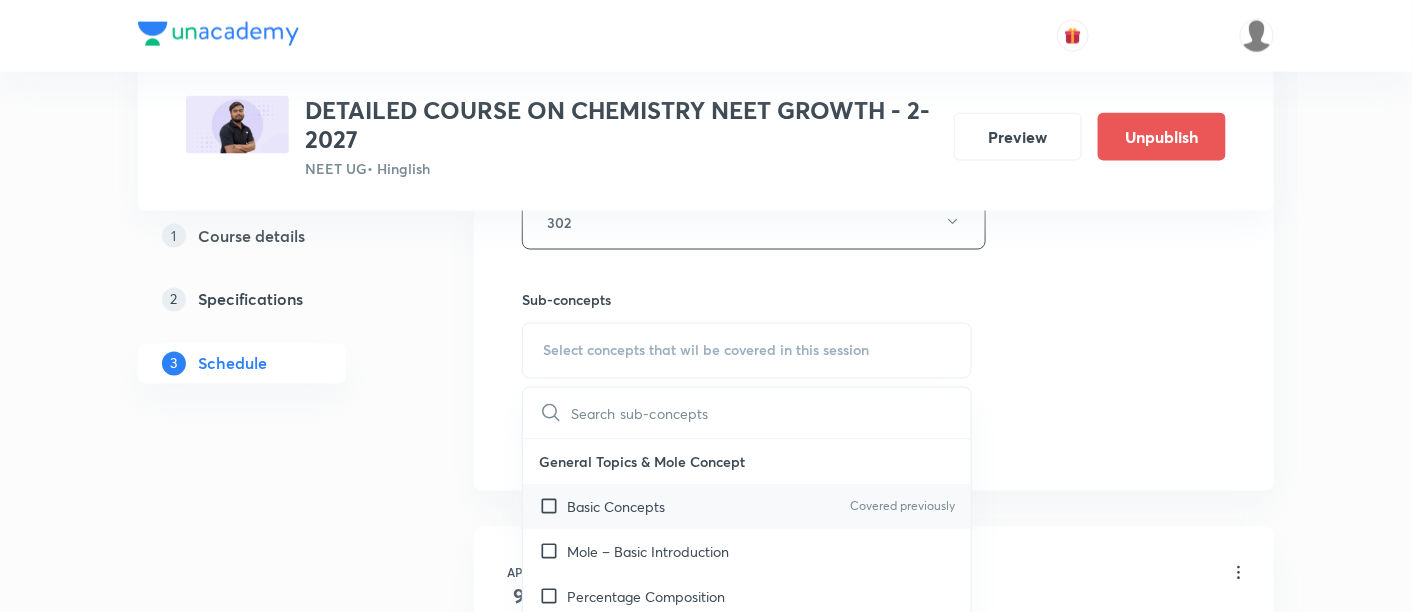 click on "Basic Concepts" at bounding box center (616, 507) 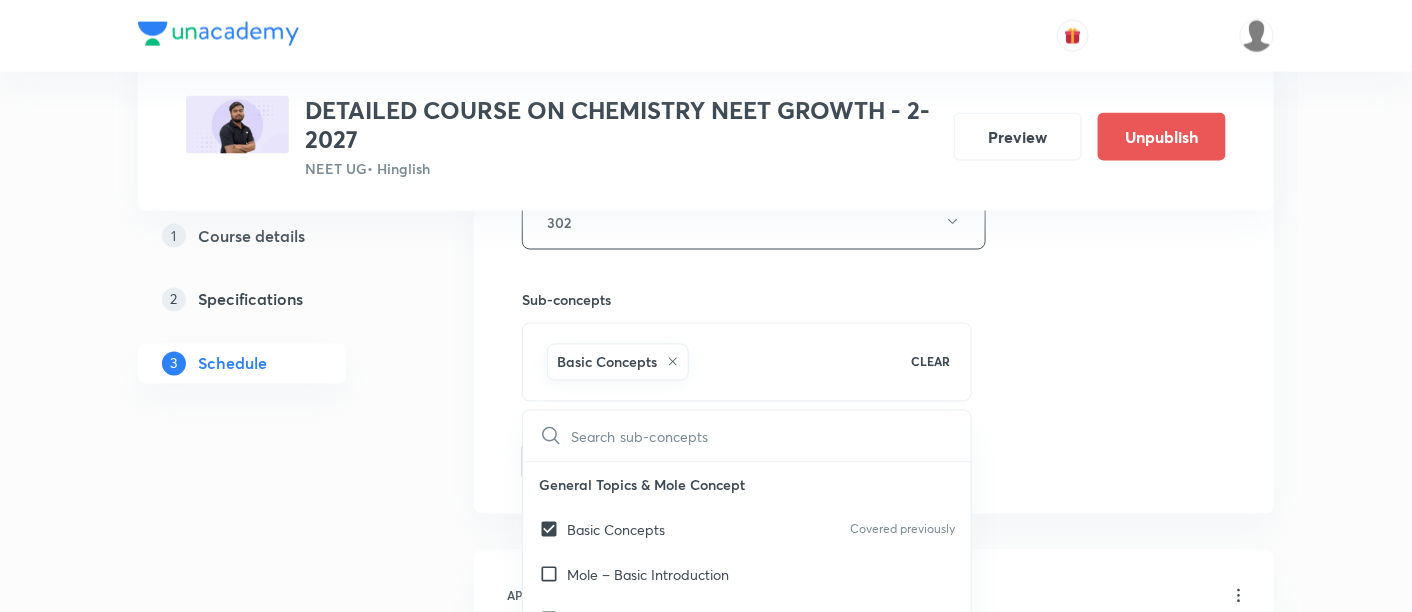 checkbox on "true" 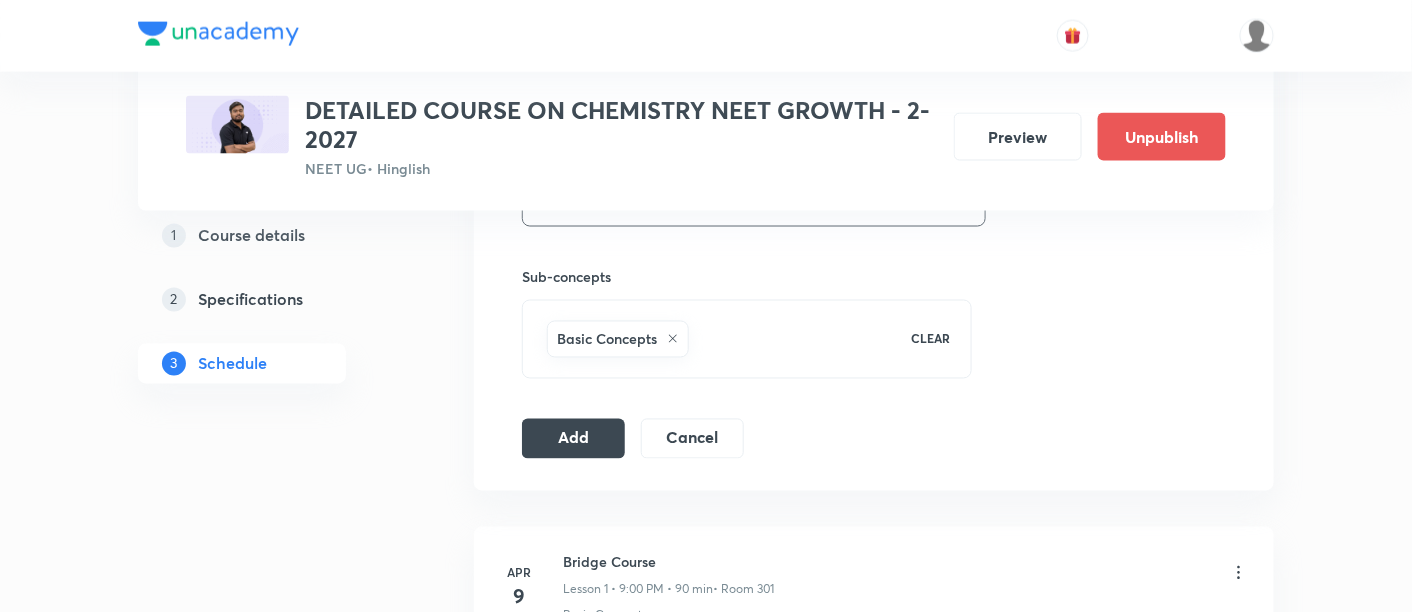 scroll, scrollTop: 963, scrollLeft: 0, axis: vertical 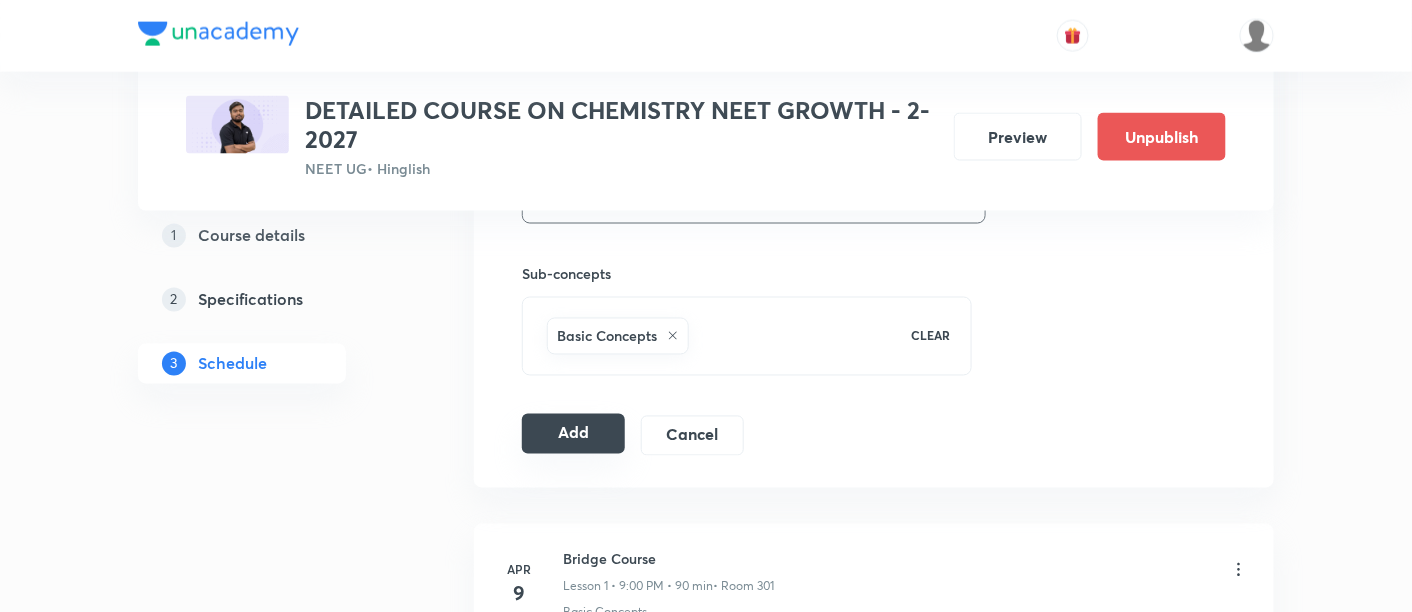 click on "Add" at bounding box center [573, 434] 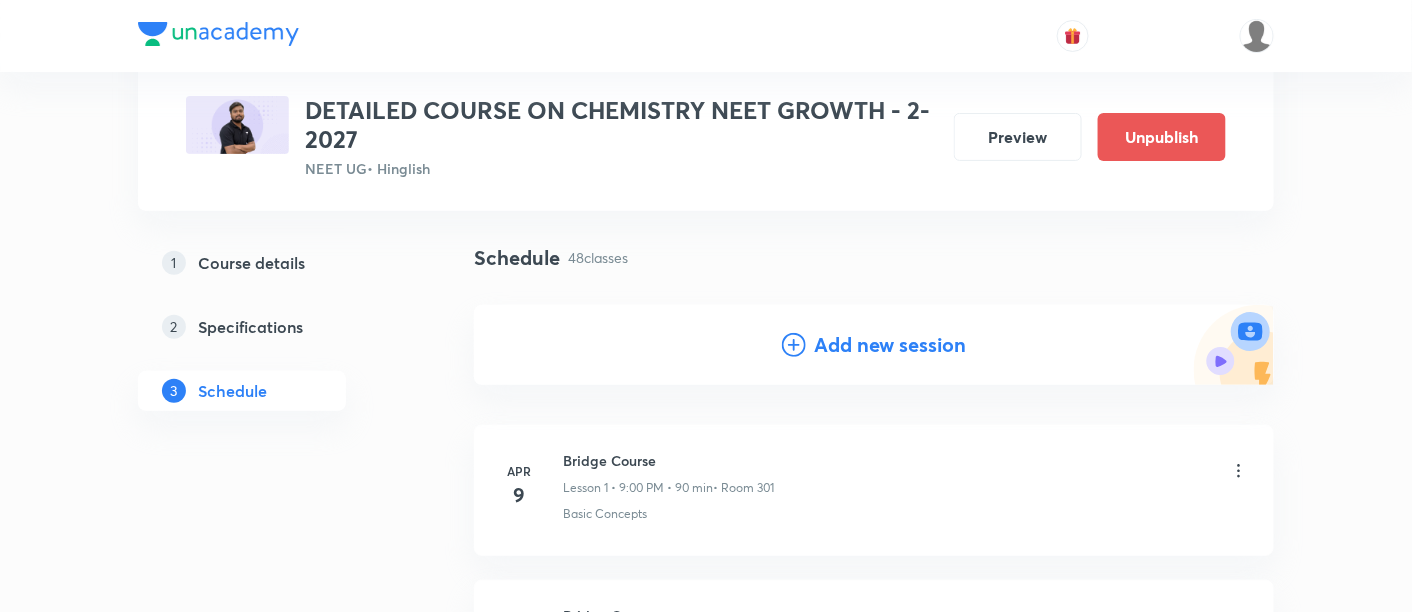 scroll, scrollTop: 125, scrollLeft: 0, axis: vertical 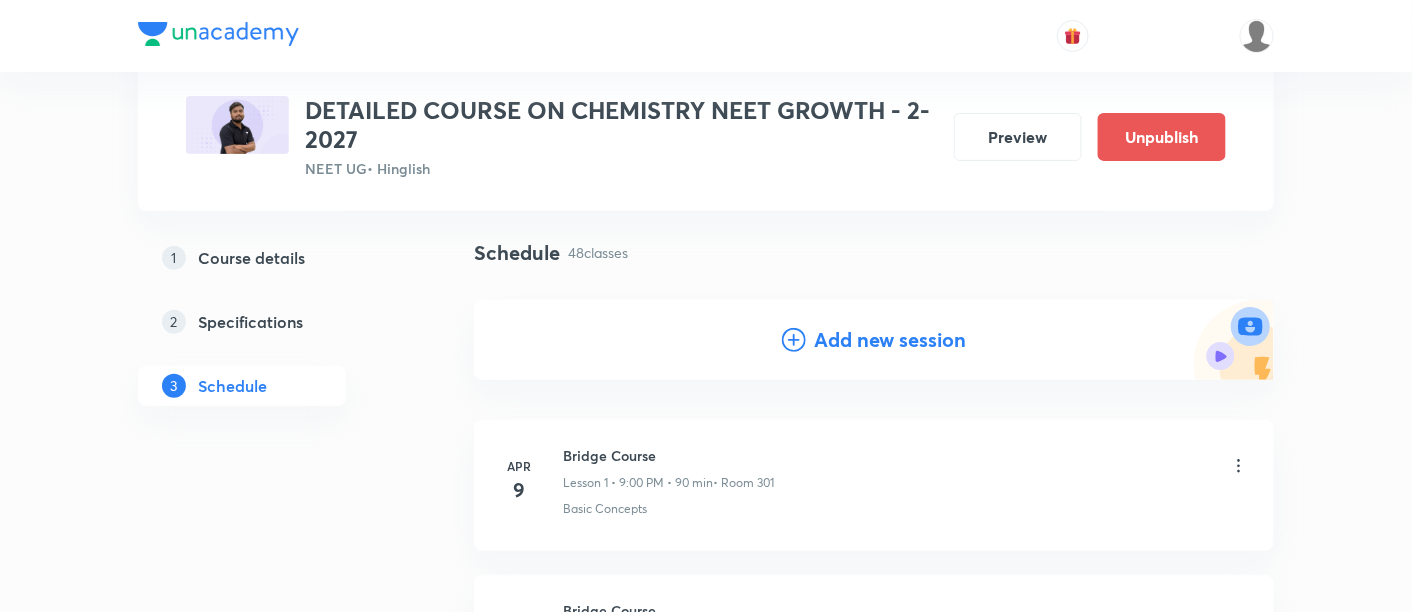 click on "Add new session" at bounding box center (890, 340) 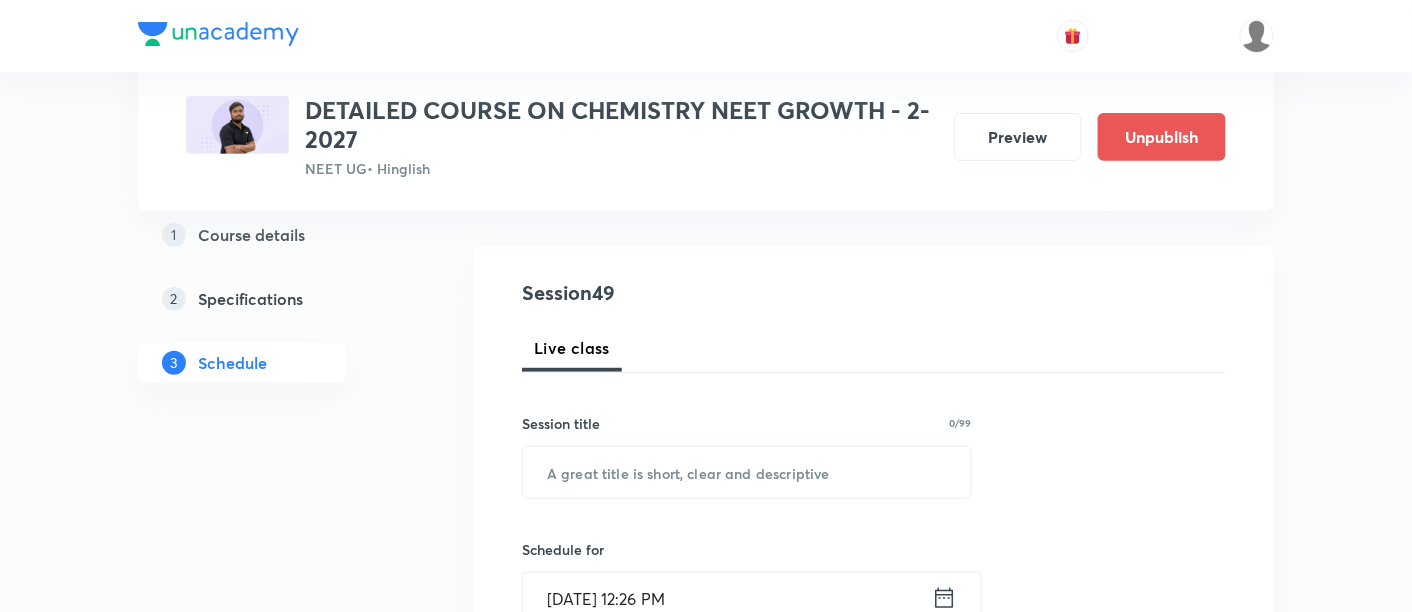 scroll, scrollTop: 277, scrollLeft: 0, axis: vertical 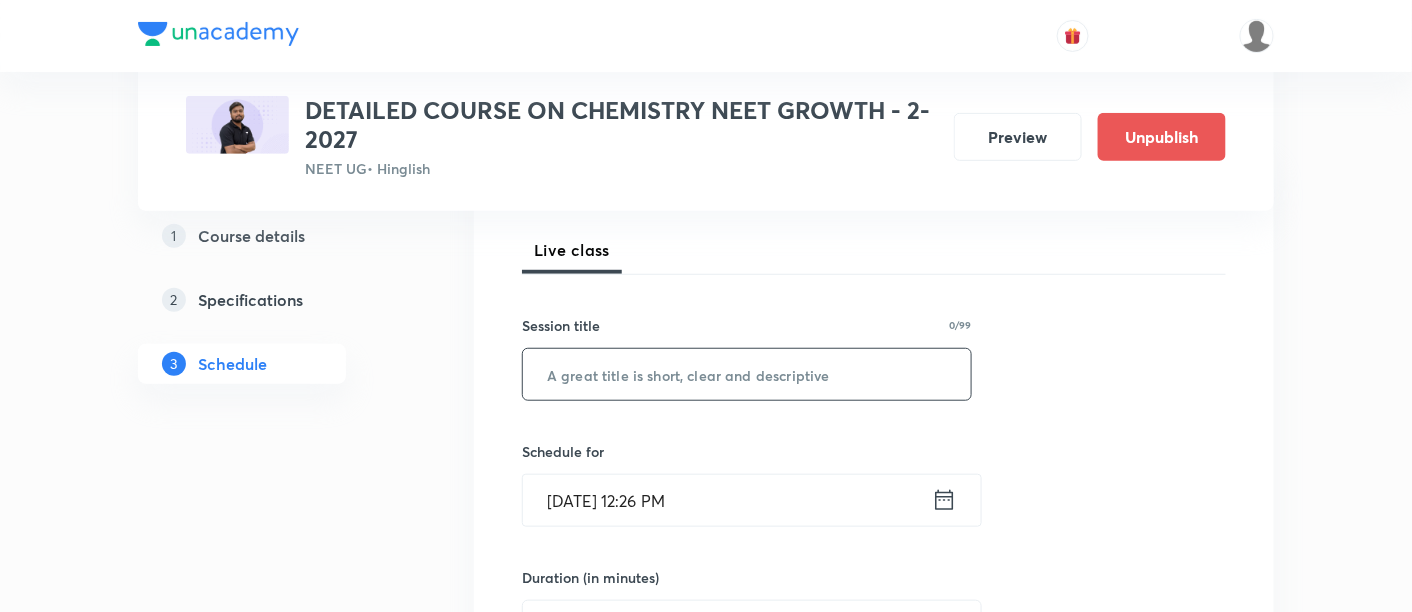 click at bounding box center (747, 374) 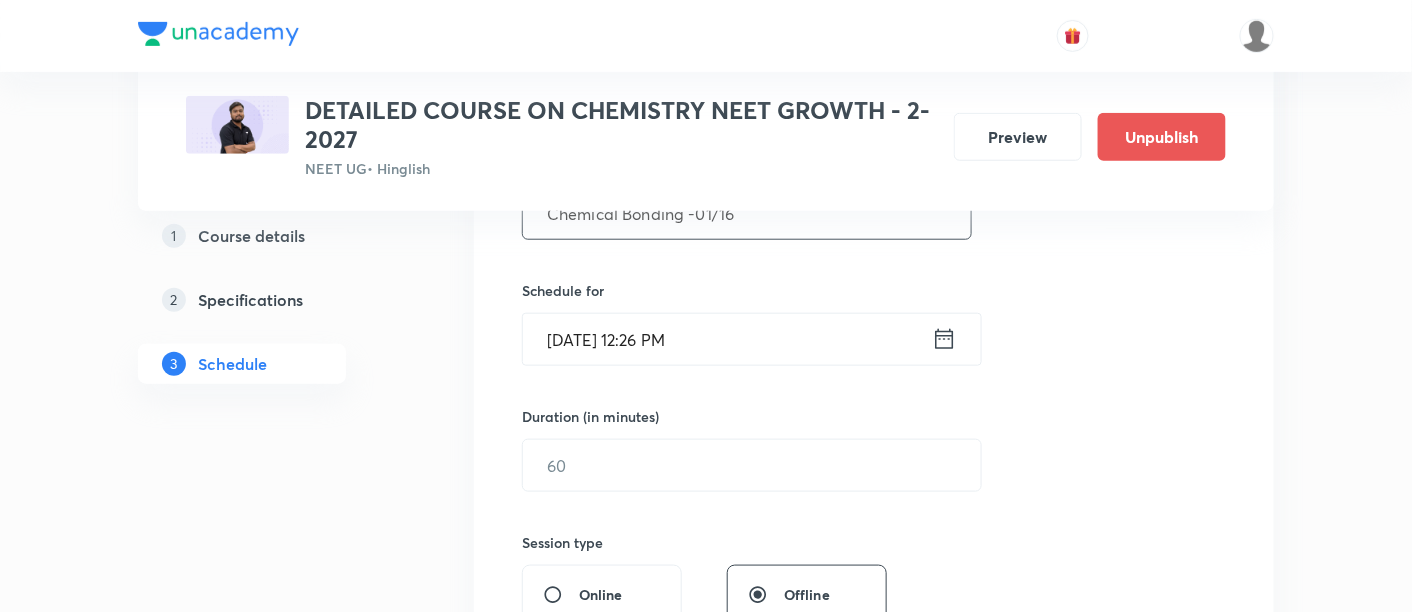scroll, scrollTop: 440, scrollLeft: 0, axis: vertical 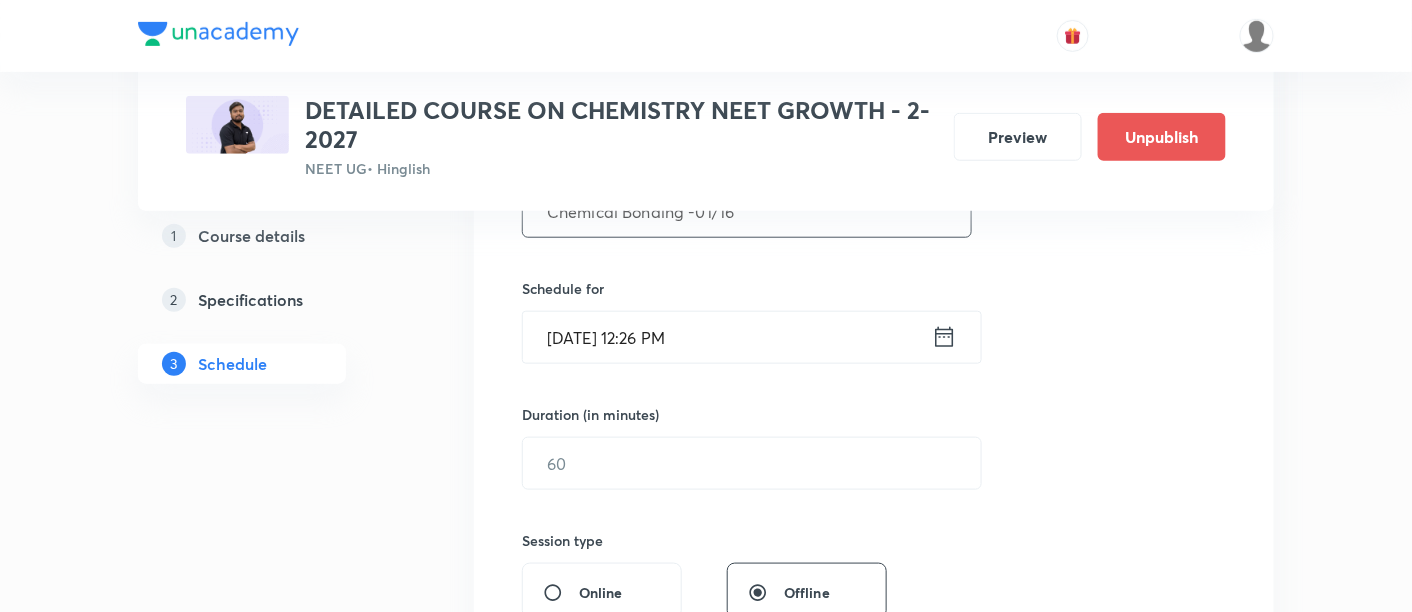 type on "Chemical Bonding -01/16" 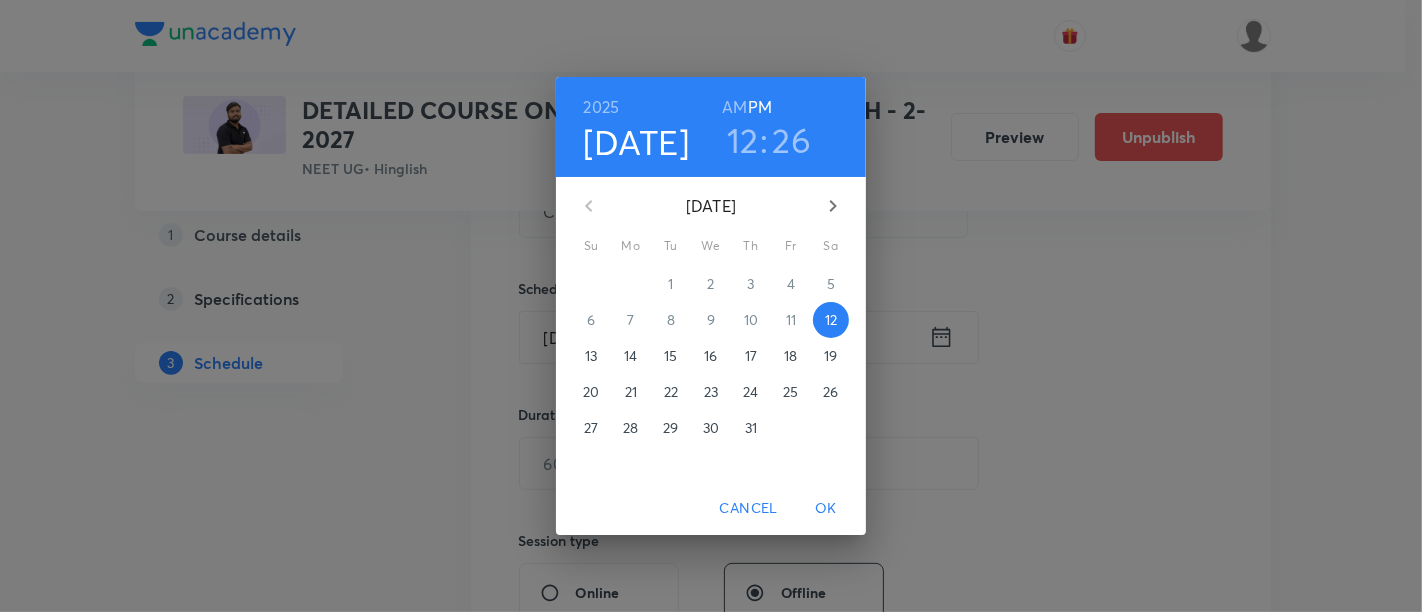 click on "19" at bounding box center [830, 356] 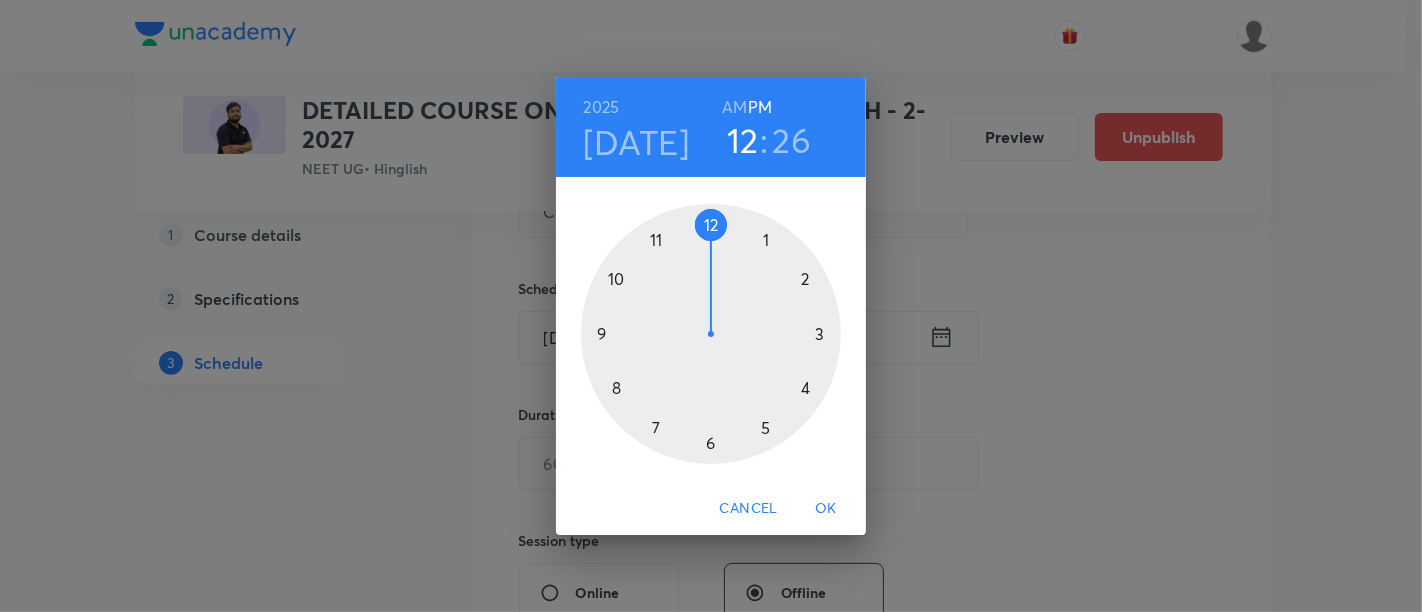 click on "AM" at bounding box center [734, 107] 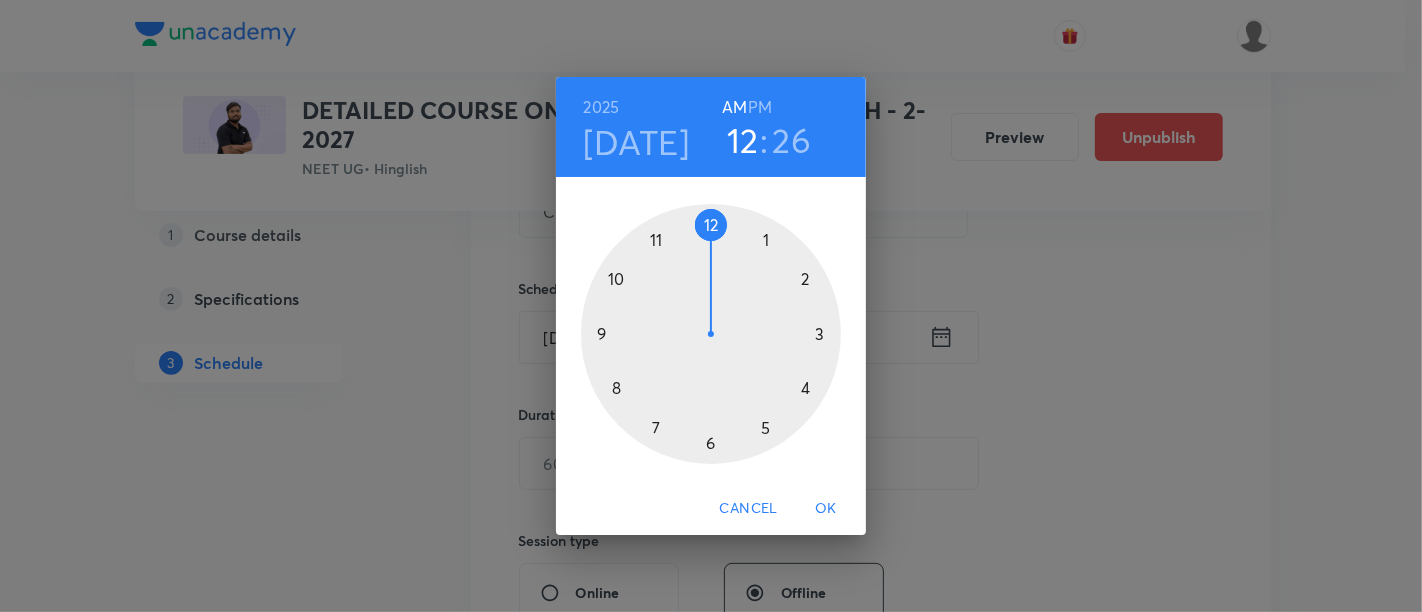 click at bounding box center (711, 334) 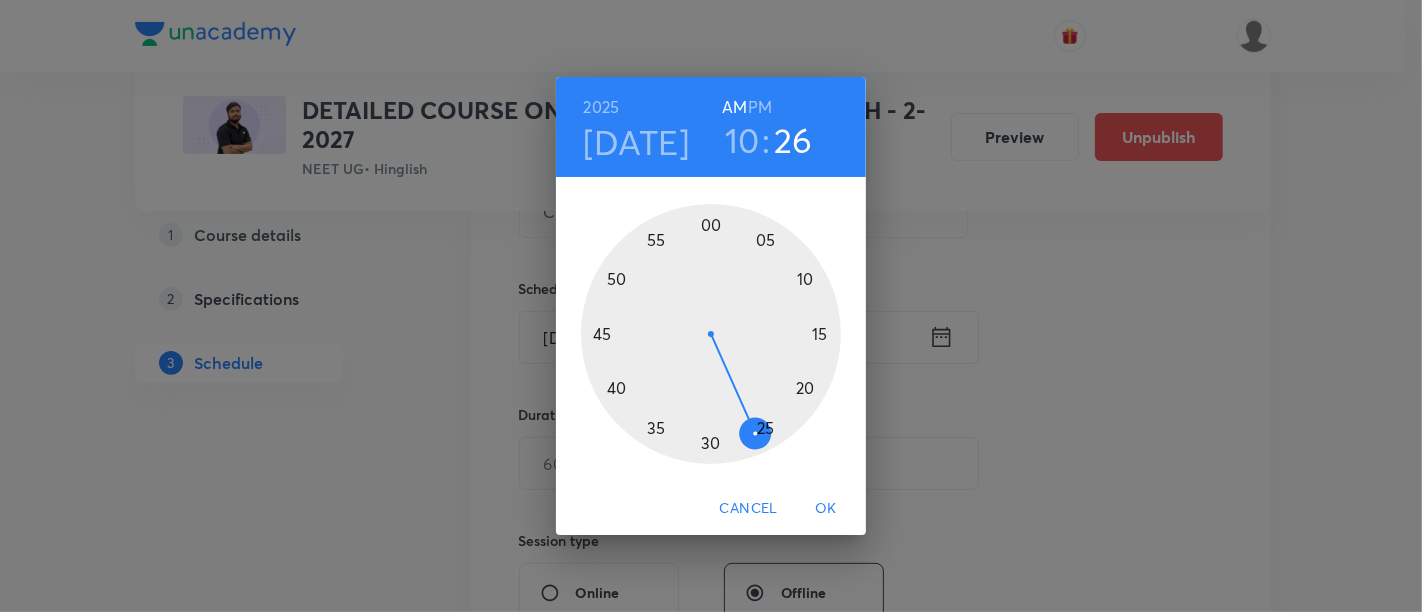 click at bounding box center [711, 334] 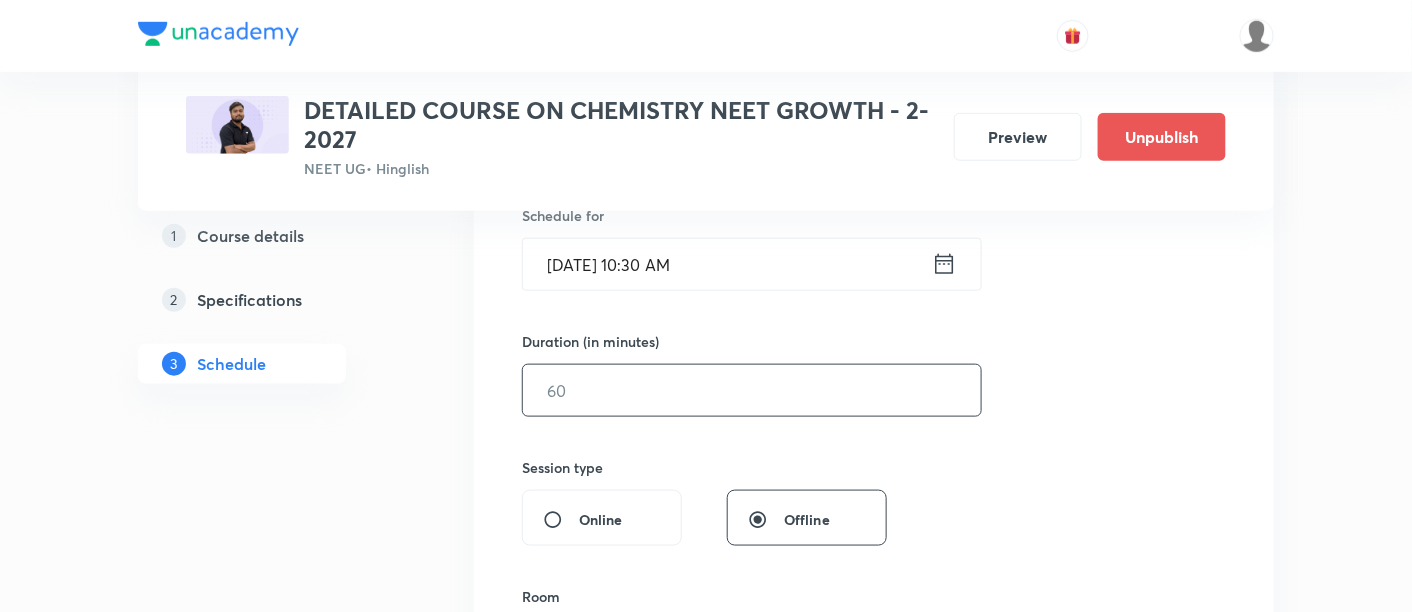 scroll, scrollTop: 514, scrollLeft: 0, axis: vertical 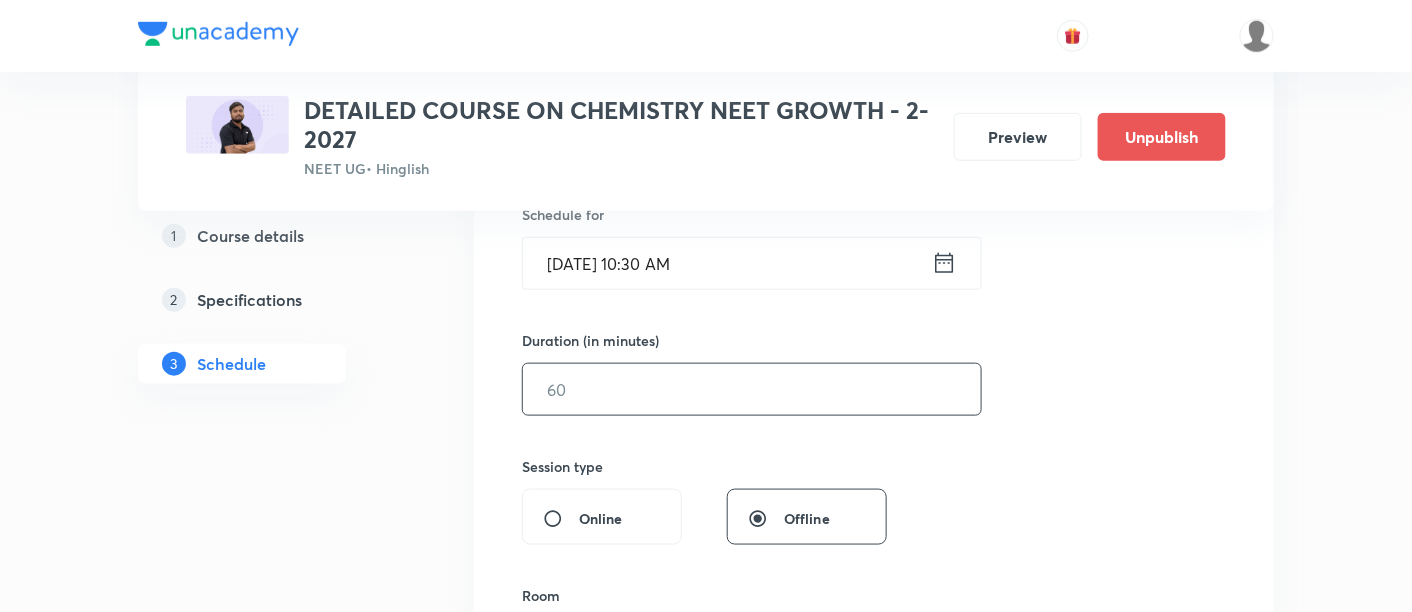 click at bounding box center (752, 389) 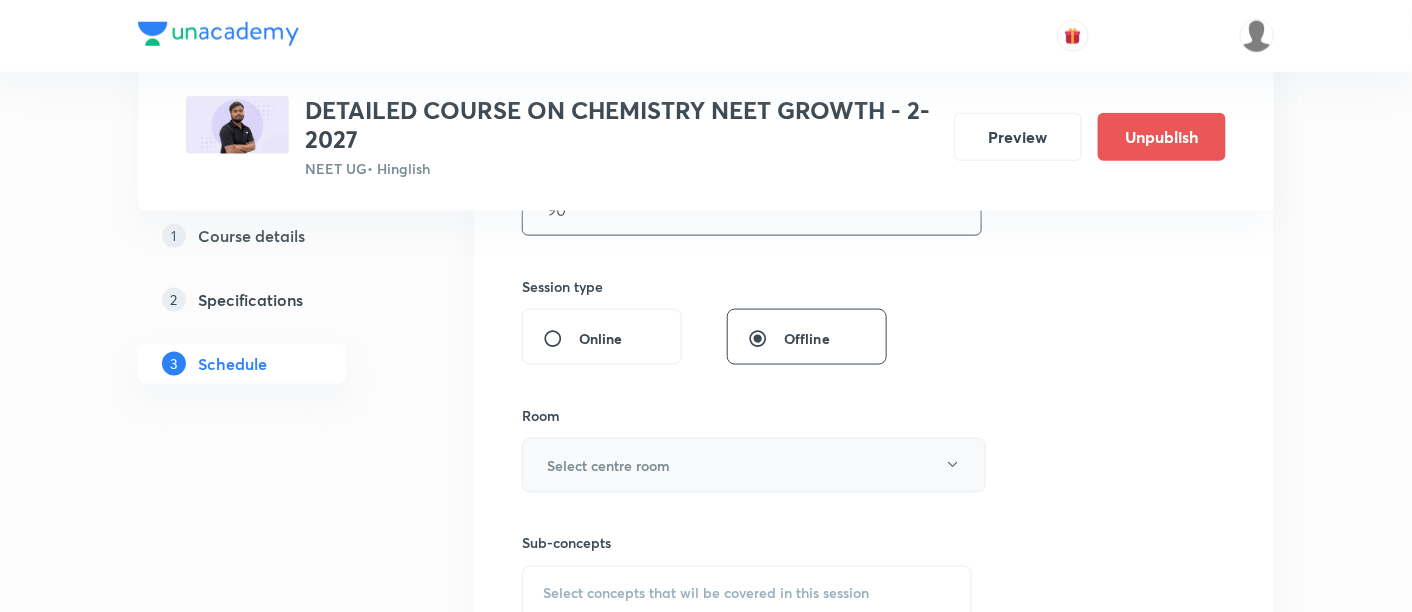 scroll, scrollTop: 696, scrollLeft: 0, axis: vertical 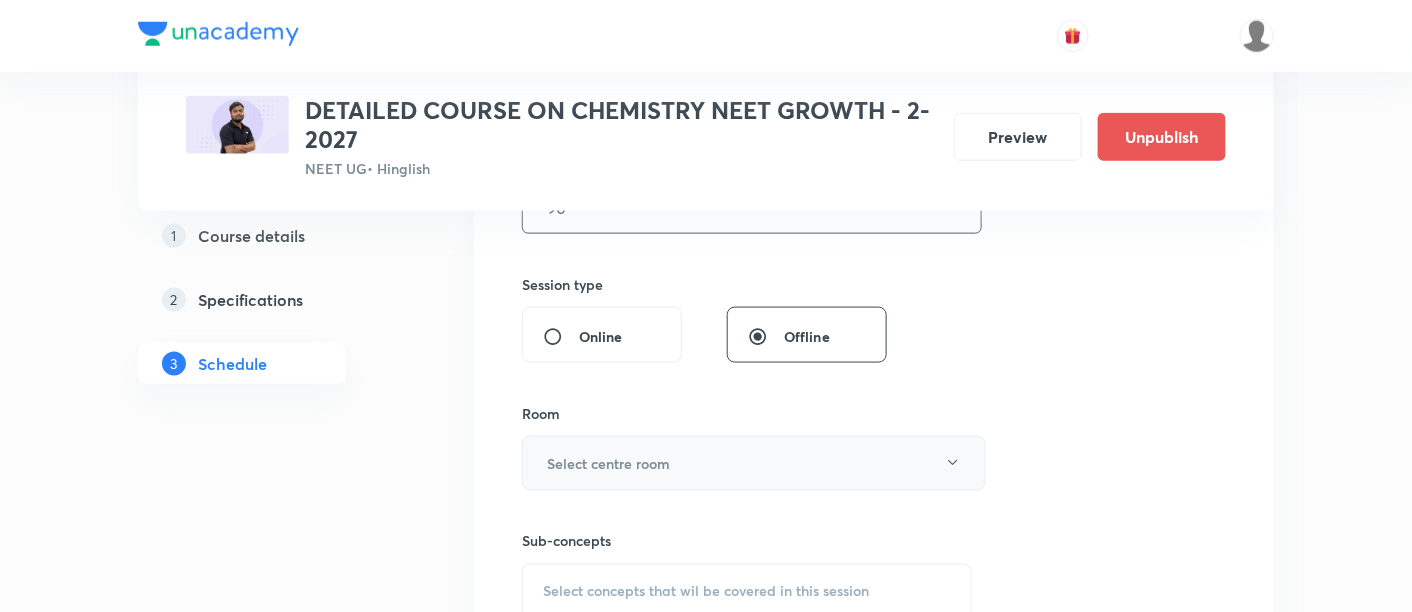 type on "90" 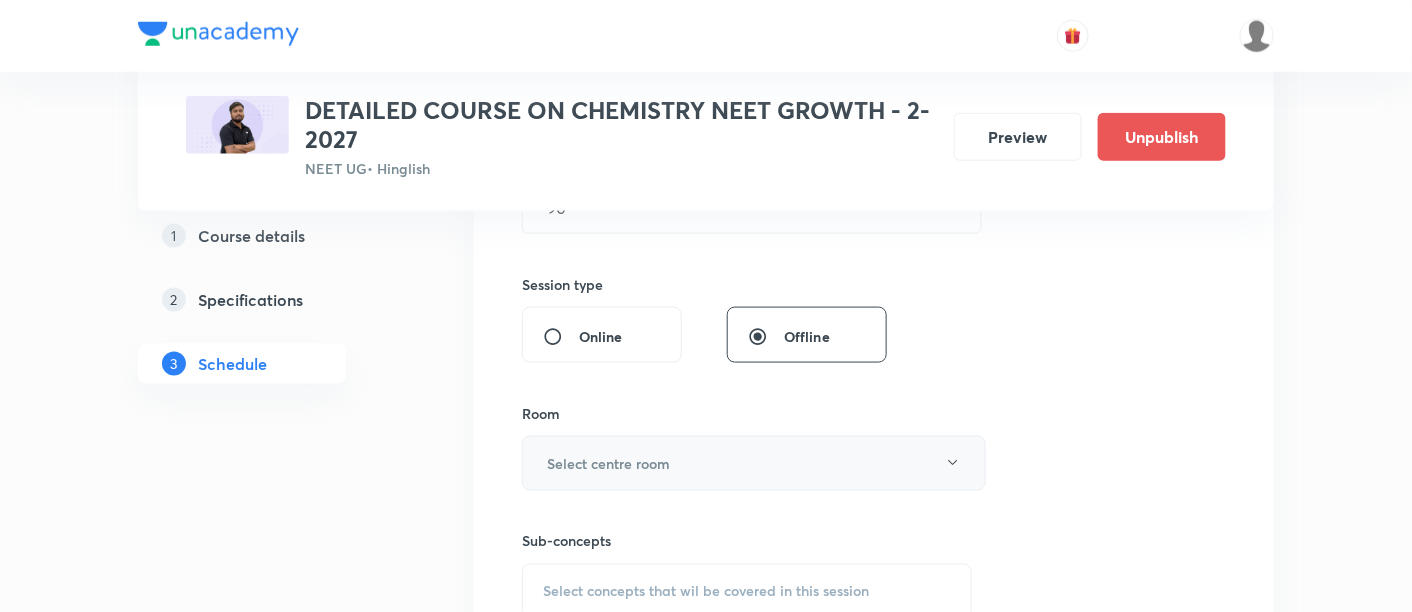 click on "Select centre room" at bounding box center (754, 463) 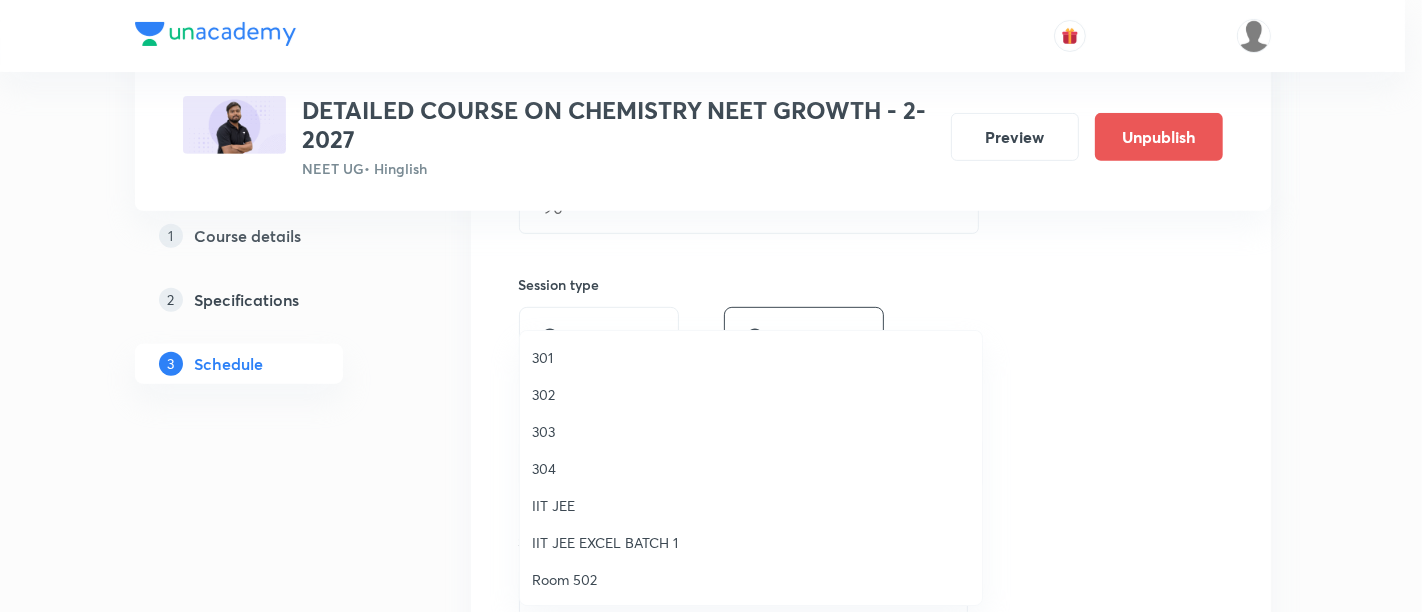 click on "302" at bounding box center (751, 394) 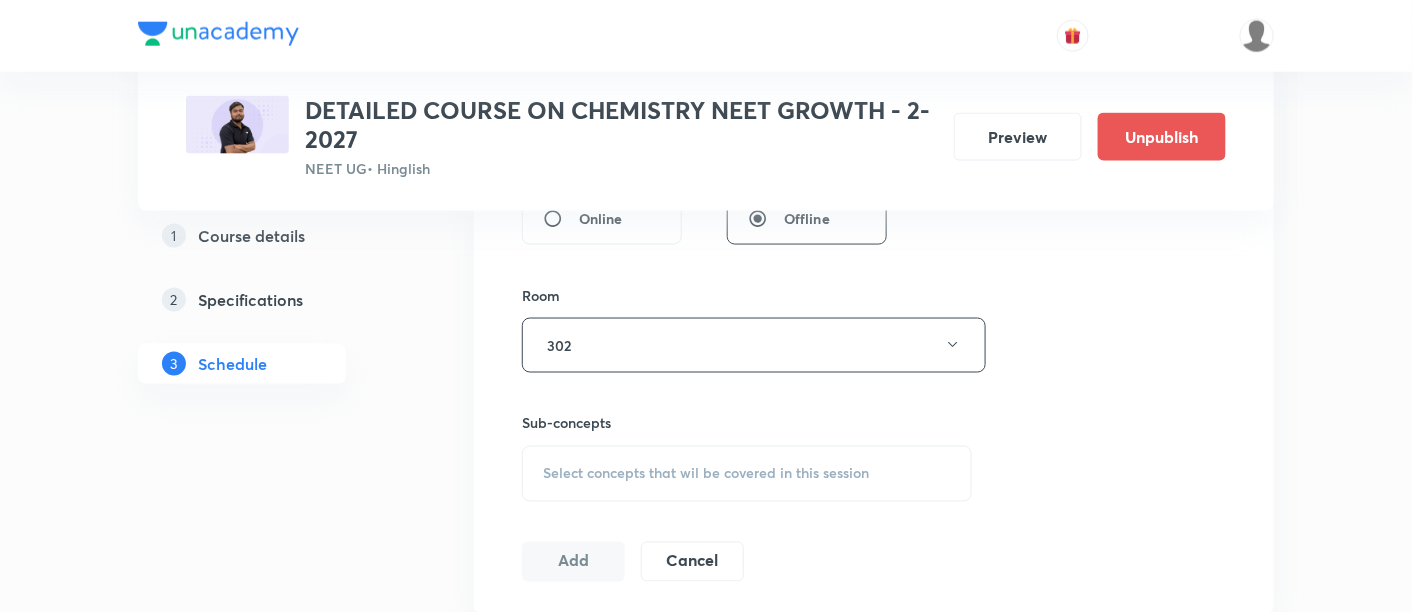 scroll, scrollTop: 822, scrollLeft: 0, axis: vertical 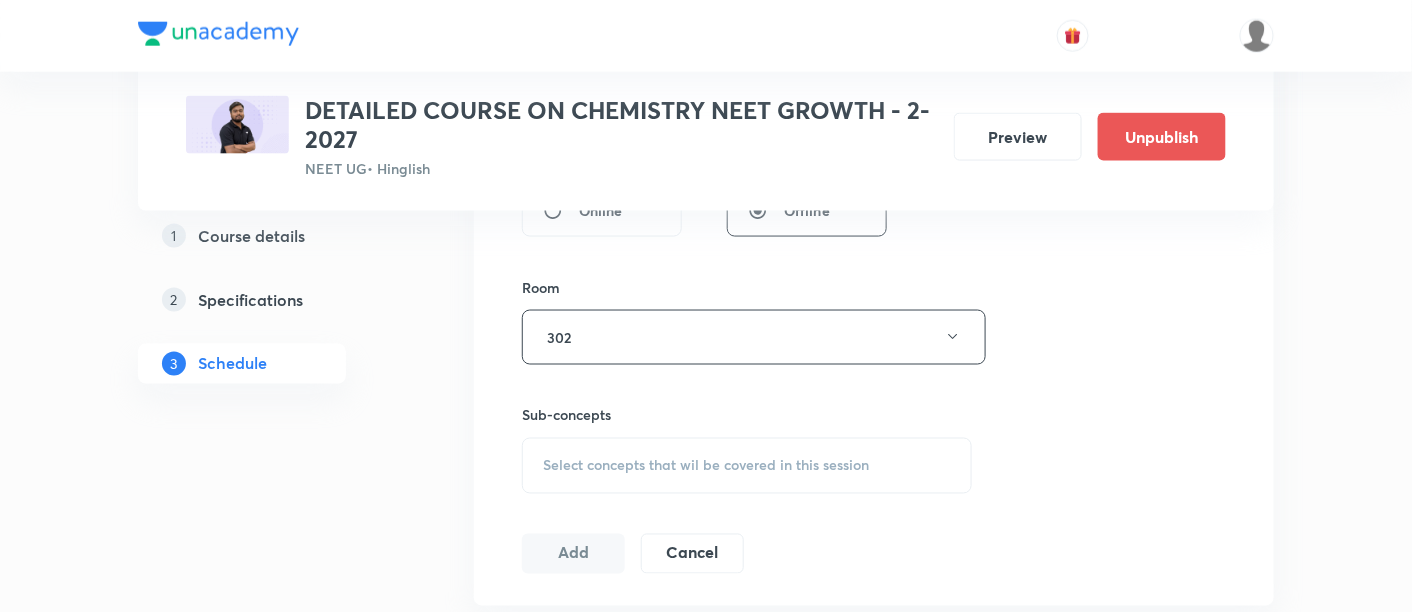 click on "Select concepts that wil be covered in this session" at bounding box center [706, 466] 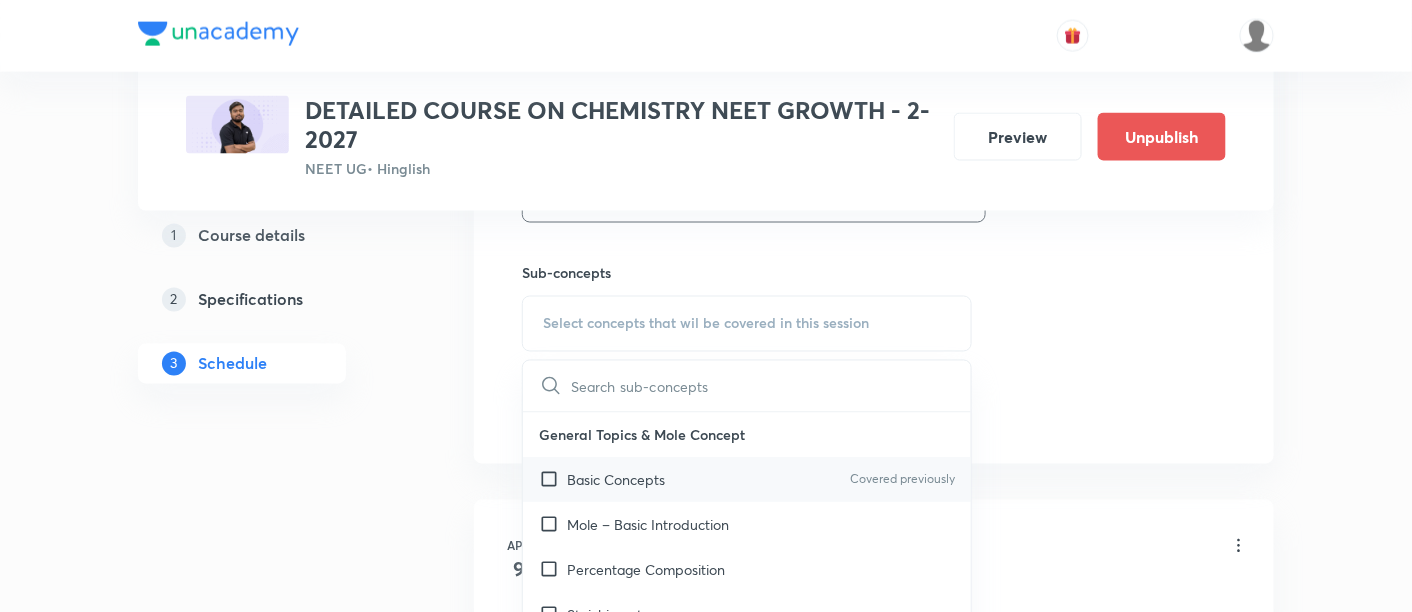 scroll, scrollTop: 970, scrollLeft: 0, axis: vertical 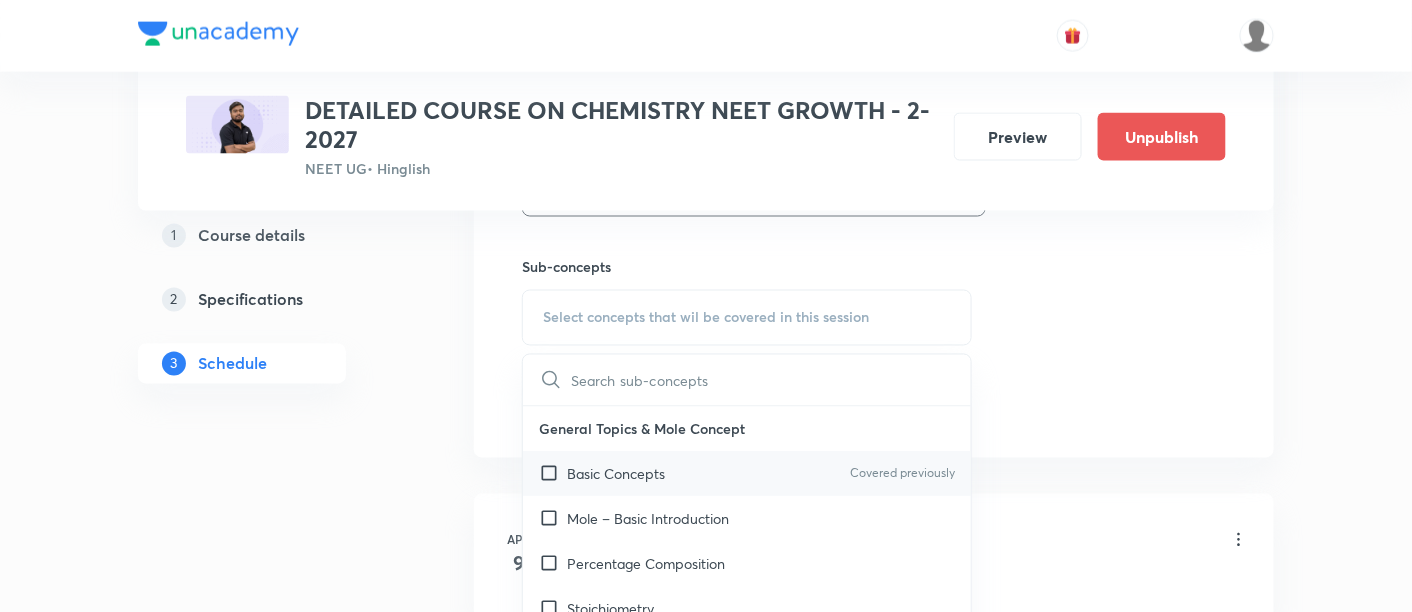 click on "Basic Concepts" at bounding box center [616, 474] 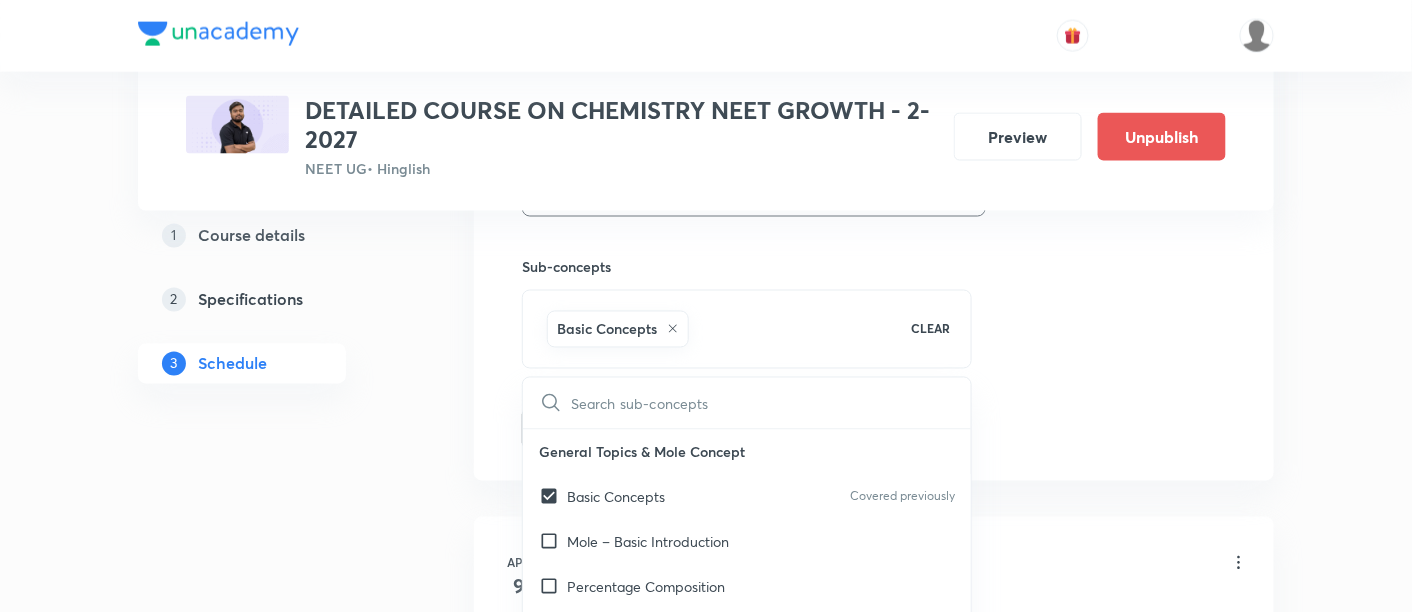 checkbox on "true" 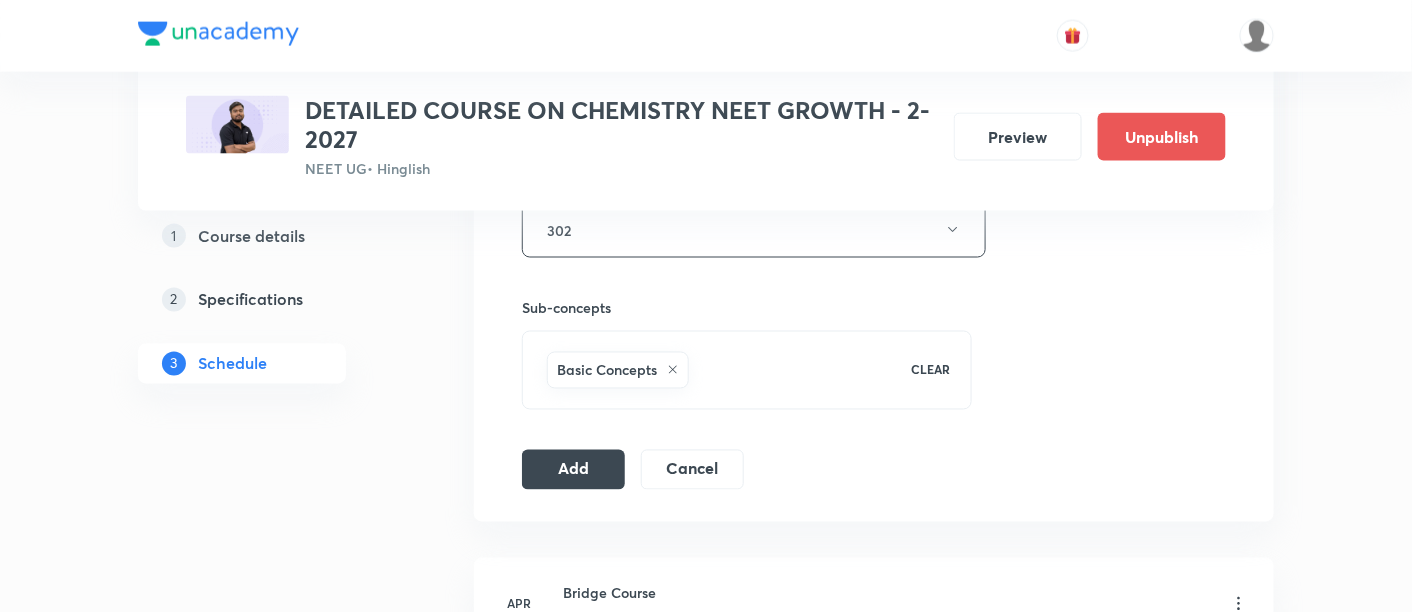 scroll, scrollTop: 937, scrollLeft: 0, axis: vertical 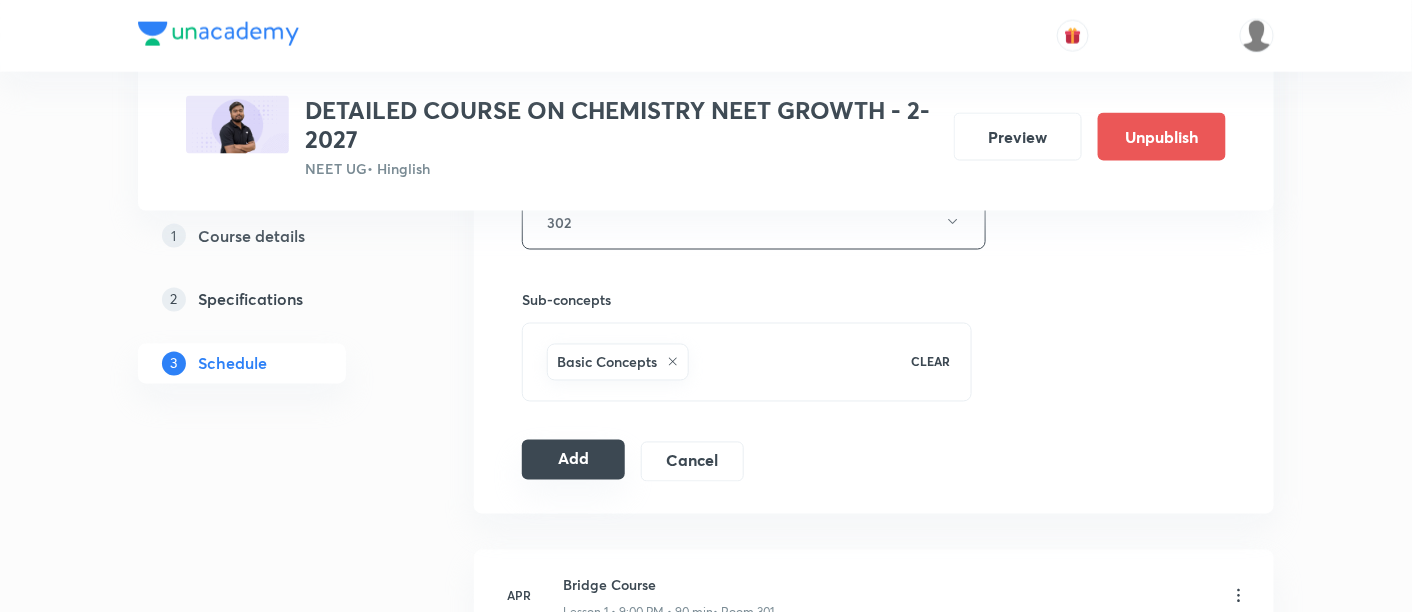 click on "Add" at bounding box center [573, 460] 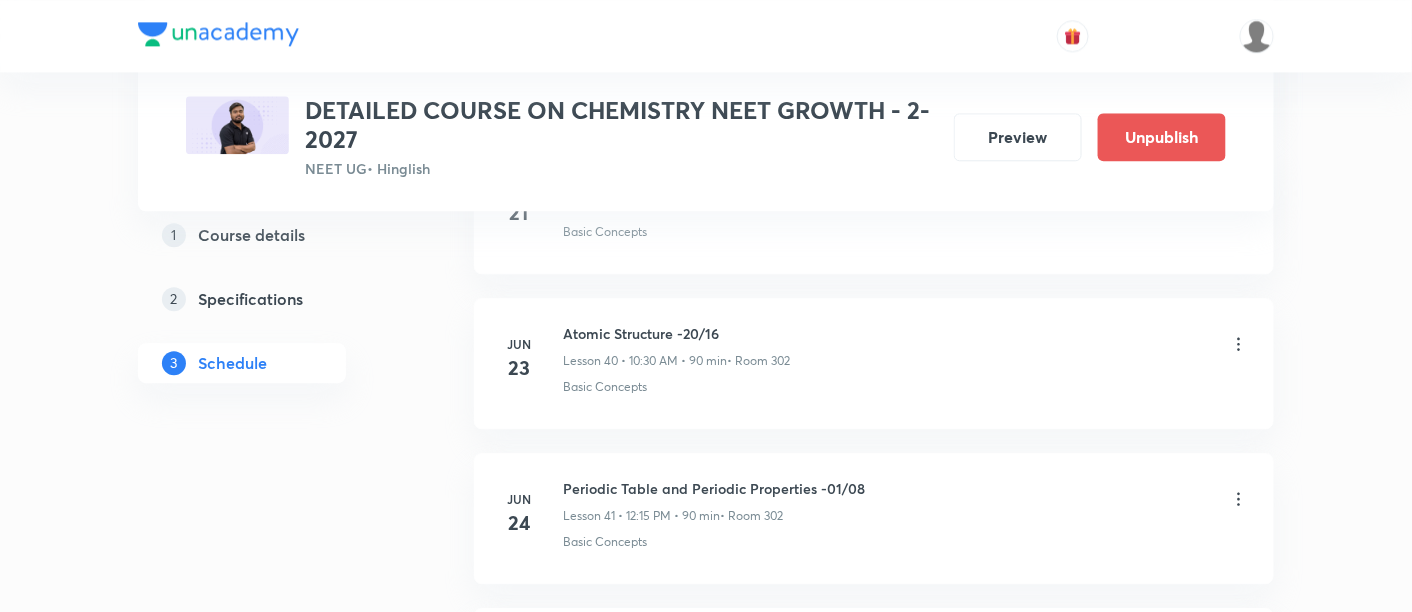 scroll, scrollTop: 7663, scrollLeft: 0, axis: vertical 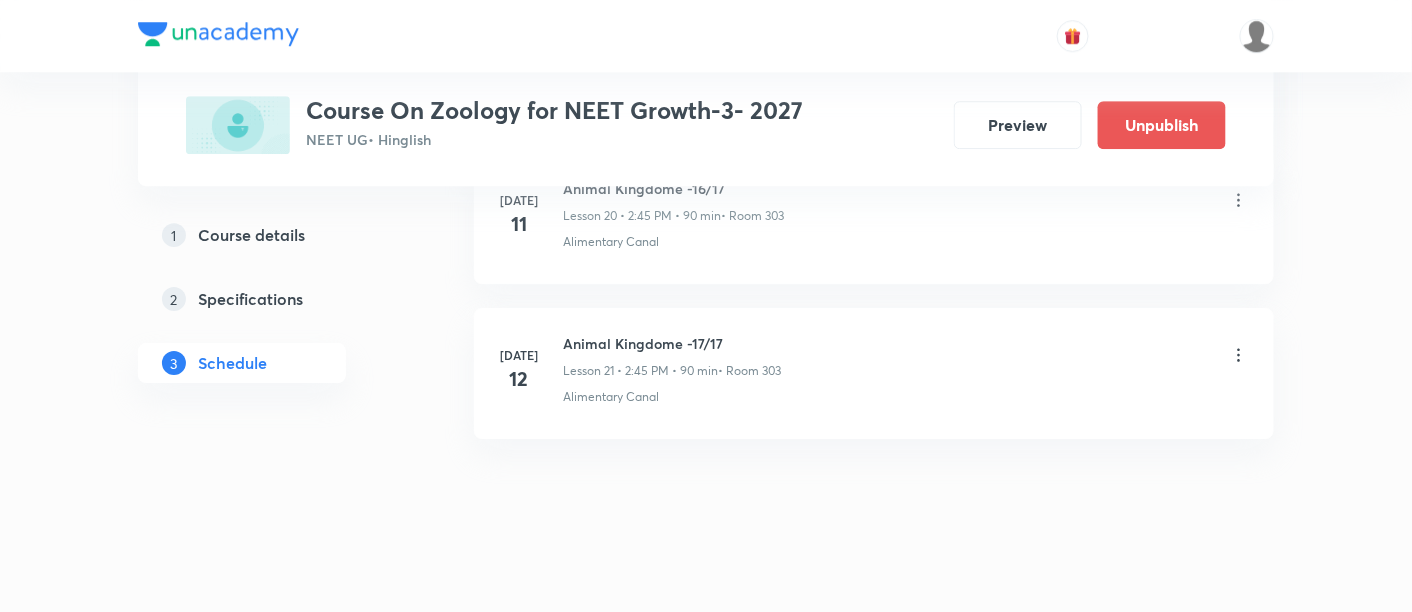 click on "Schedule 21  classes Session  22 Live class Session title 0/99 ​ Schedule for [DATE] 12:31 PM ​ Duration (in minutes) ​   Session type Online Offline Room Select centre room Sub-concepts Select concepts that wil be covered in this session Add Cancel [DATE] Bridge Course Lesson 1 • 2:45 PM • 90 min  • Room [GEOGRAPHIC_DATA] [DATE] Bridge Course Lesson 2 • 4:30 PM • 90 min  • Room [GEOGRAPHIC_DATA] [DATE] Bridge Course Lesson 3 • 2:45 PM • 90 min  • Room [GEOGRAPHIC_DATA] [DATE] Animal Kingdome -01/17 Lesson 4 • 2:45 PM • 90 min  • Room [GEOGRAPHIC_DATA] [DATE] Animal Kingdome -02/17 Lesson 5 • 2:45 PM • 90 min  • Room [GEOGRAPHIC_DATA] [DATE] Animal Kingdome -03/17 Lesson 6 • 2:45 PM • 90 min  • Room [GEOGRAPHIC_DATA] [DATE] Animal Kingdome -04/17 Lesson 7 • 4:30 PM • 90 min  • Room [GEOGRAPHIC_DATA] [DATE] Animal Kingdome -05/17 Lesson 8 • 6:15 PM • 90 min  • Room [GEOGRAPHIC_DATA] [DATE] Animal Kingdome -06/17 [DATE]" at bounding box center [874, -1651] 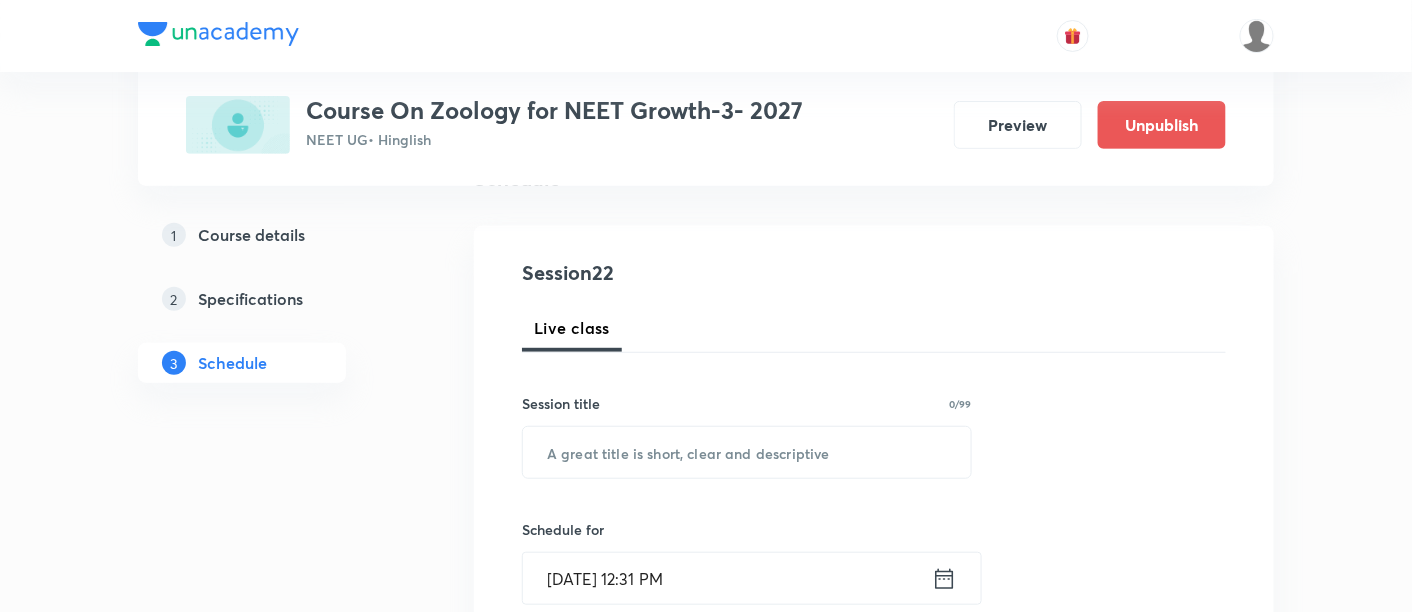scroll, scrollTop: 188, scrollLeft: 0, axis: vertical 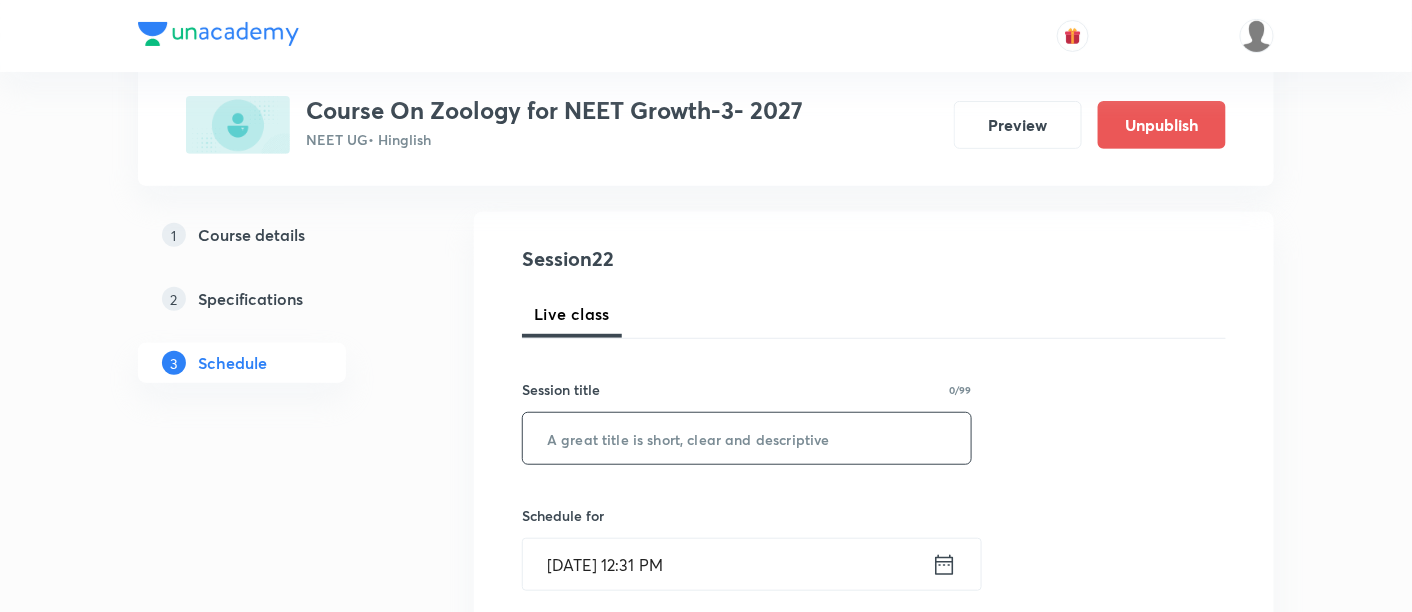 click at bounding box center (747, 438) 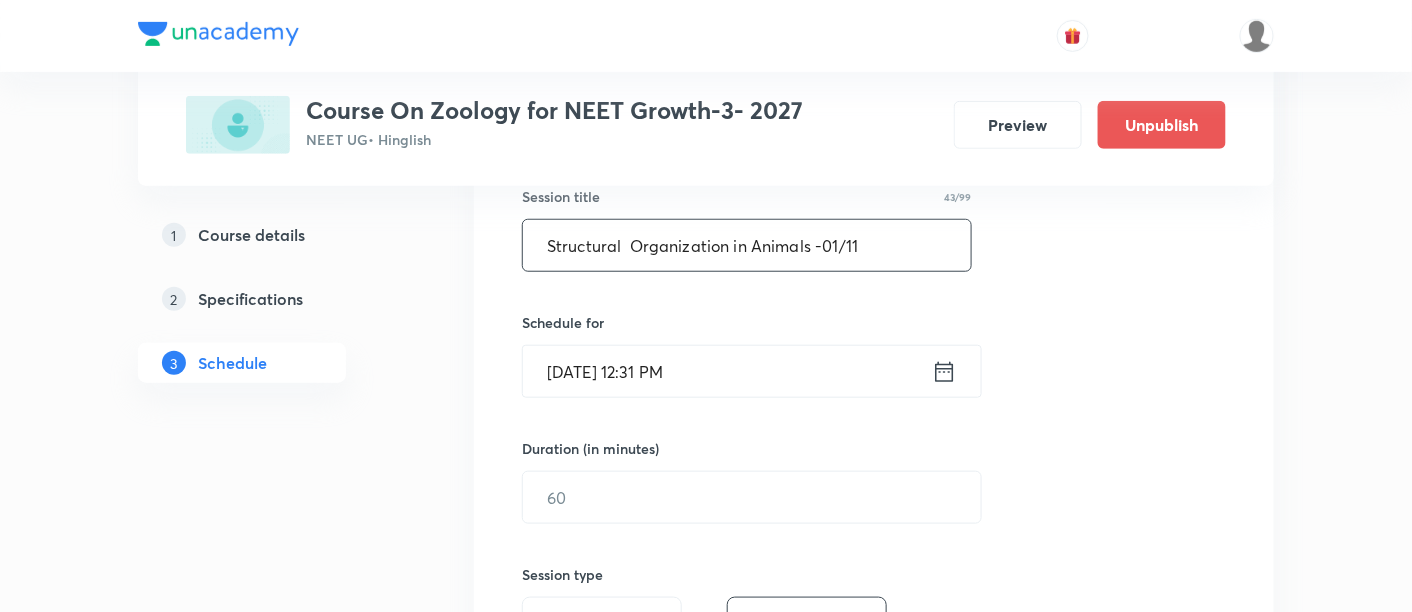 scroll, scrollTop: 385, scrollLeft: 0, axis: vertical 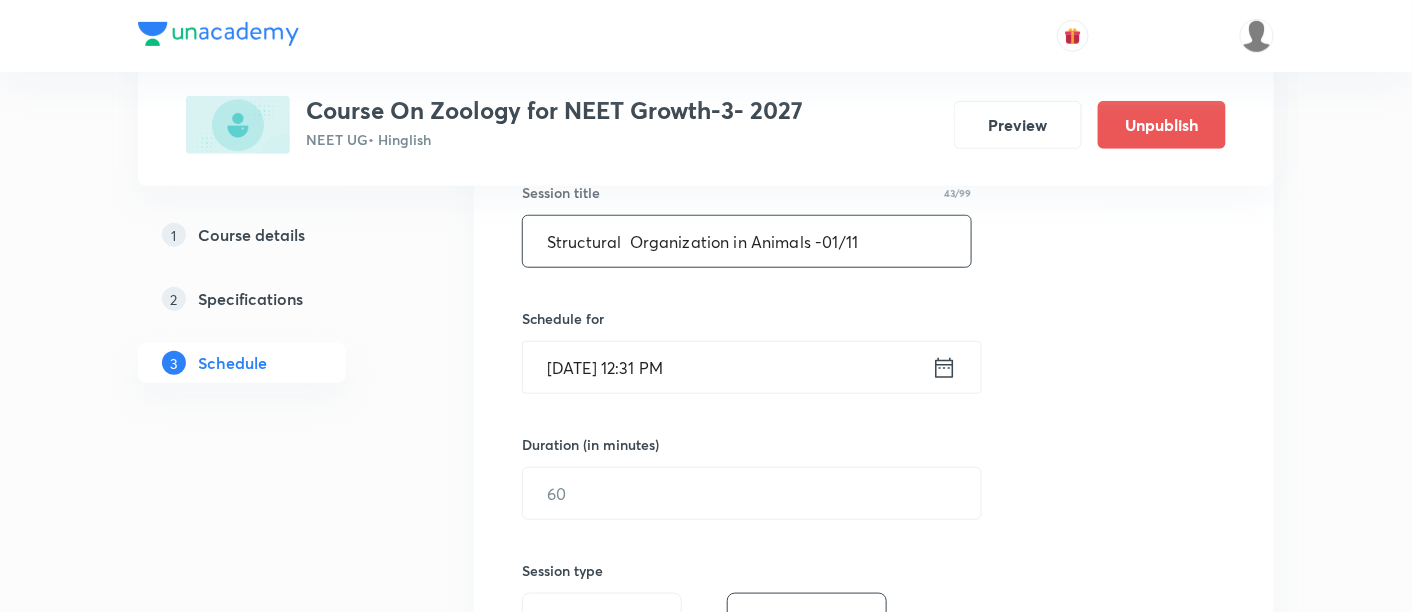 type on "Structural  Organization in Animals -01/11" 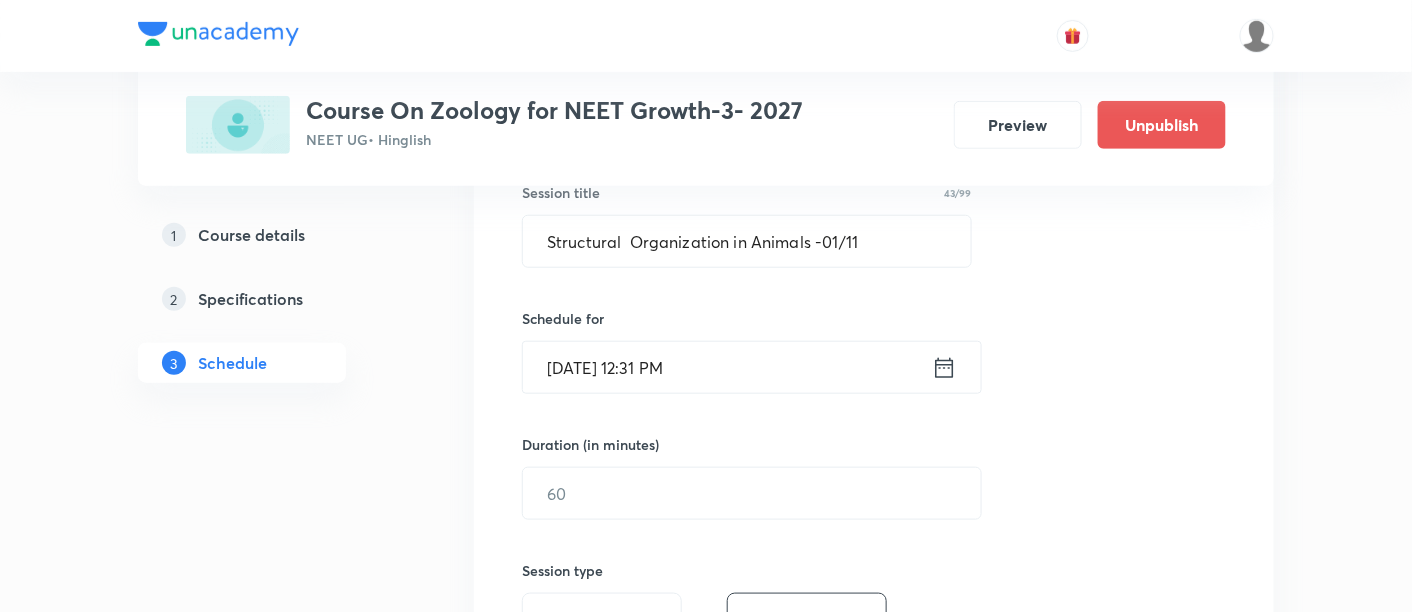 click 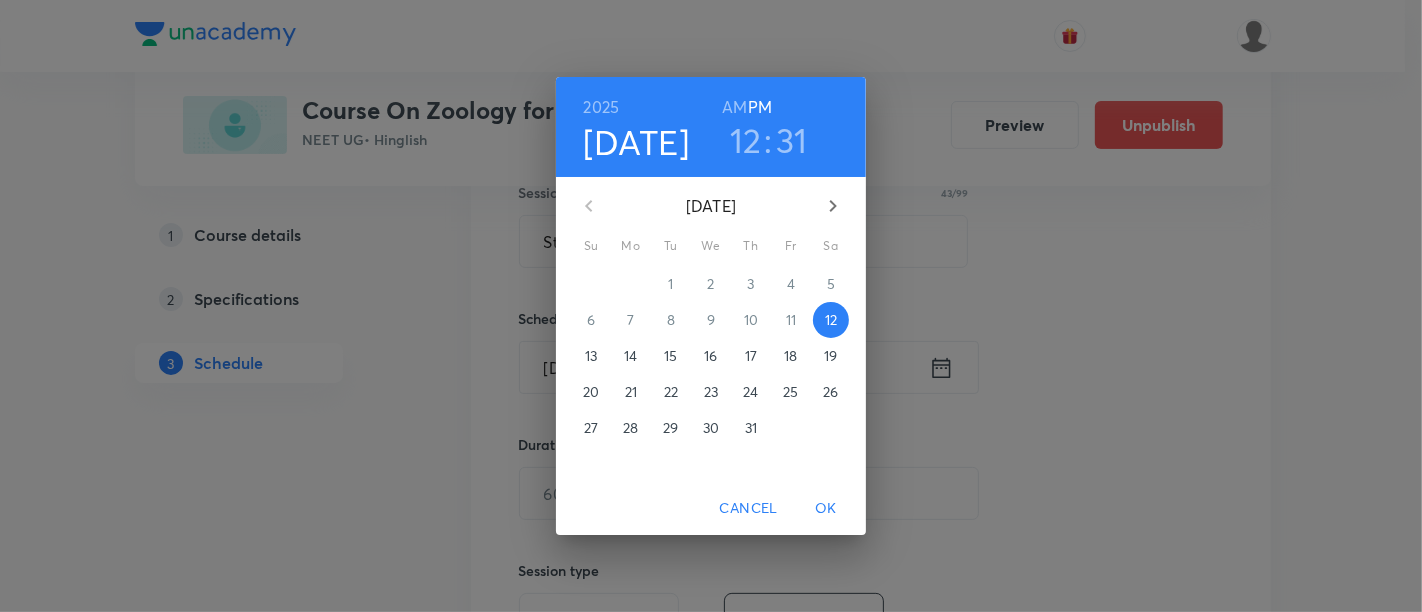 click on "15" at bounding box center [670, 356] 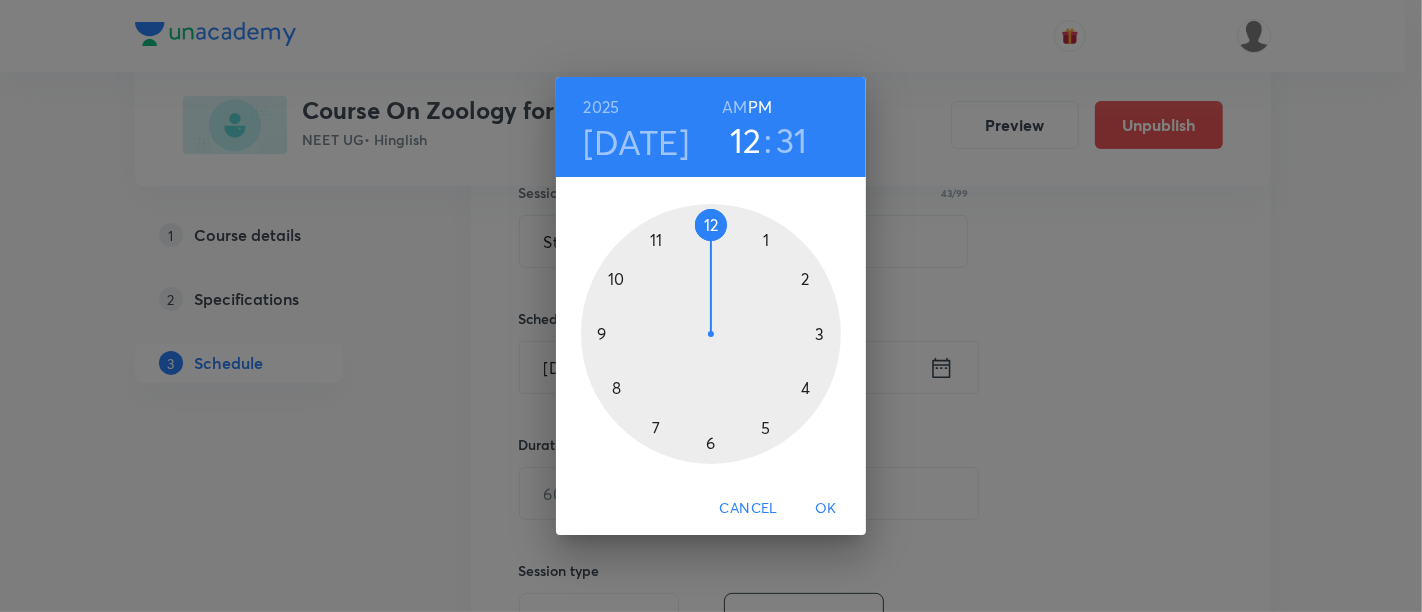 click at bounding box center (711, 334) 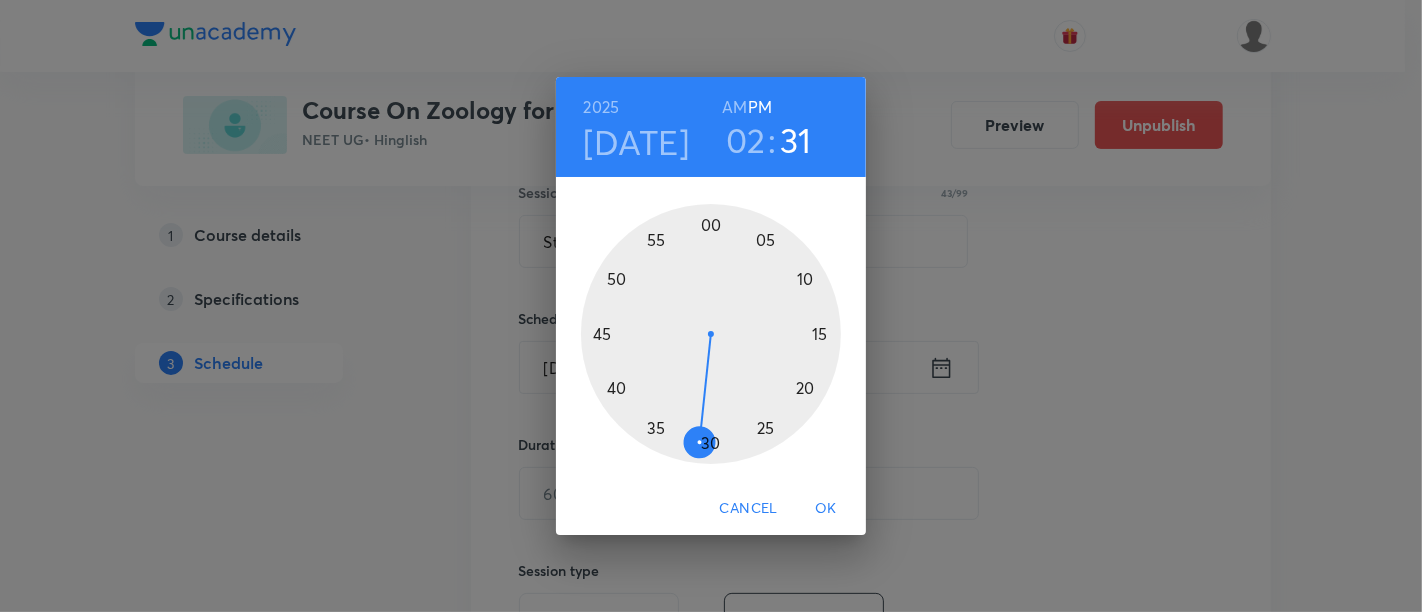 click at bounding box center [711, 334] 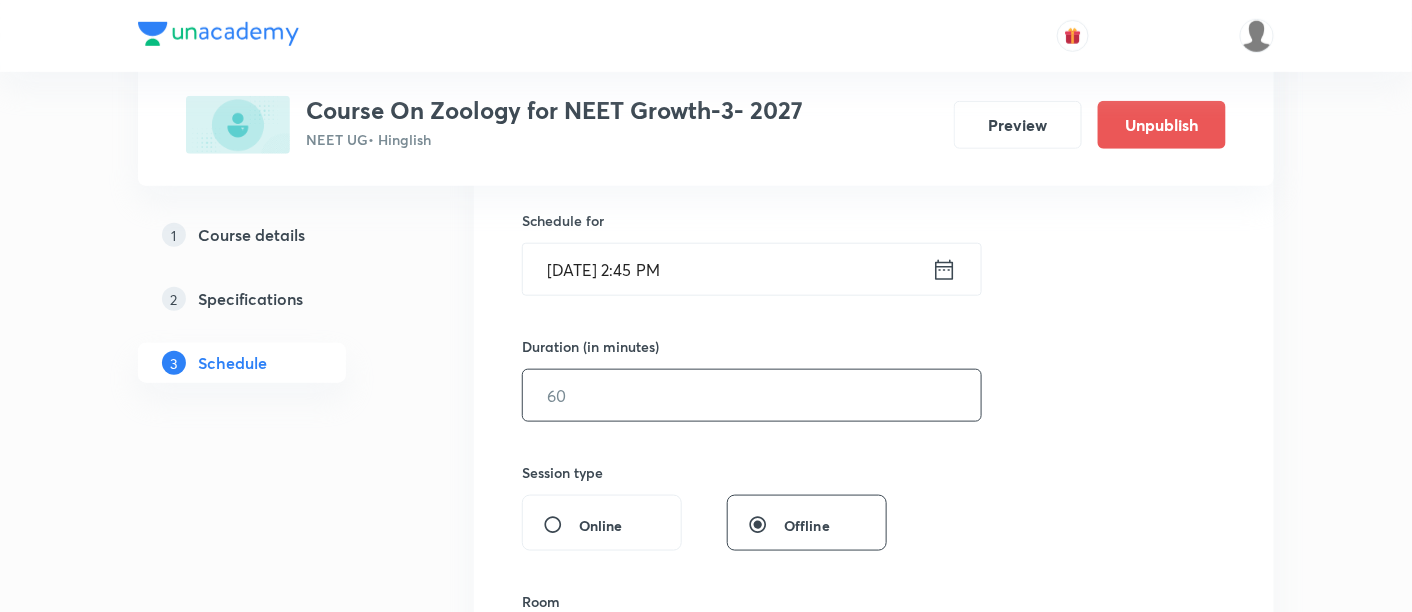 scroll, scrollTop: 485, scrollLeft: 0, axis: vertical 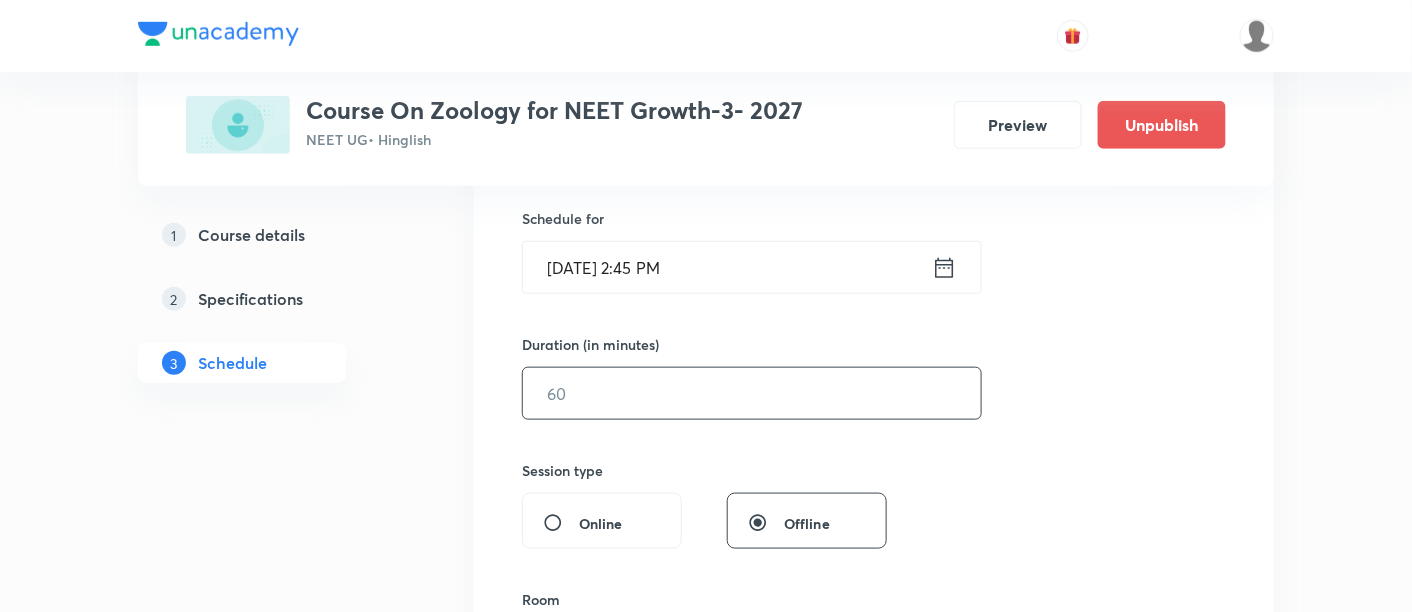 click at bounding box center (752, 393) 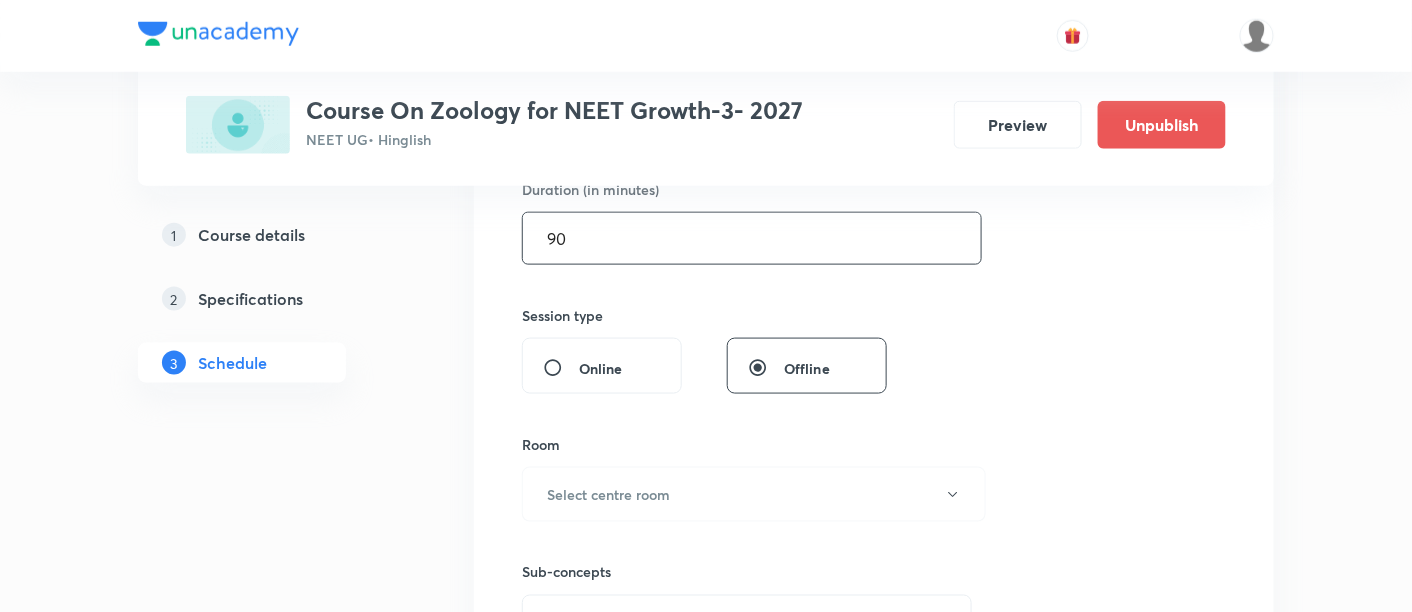 scroll, scrollTop: 711, scrollLeft: 0, axis: vertical 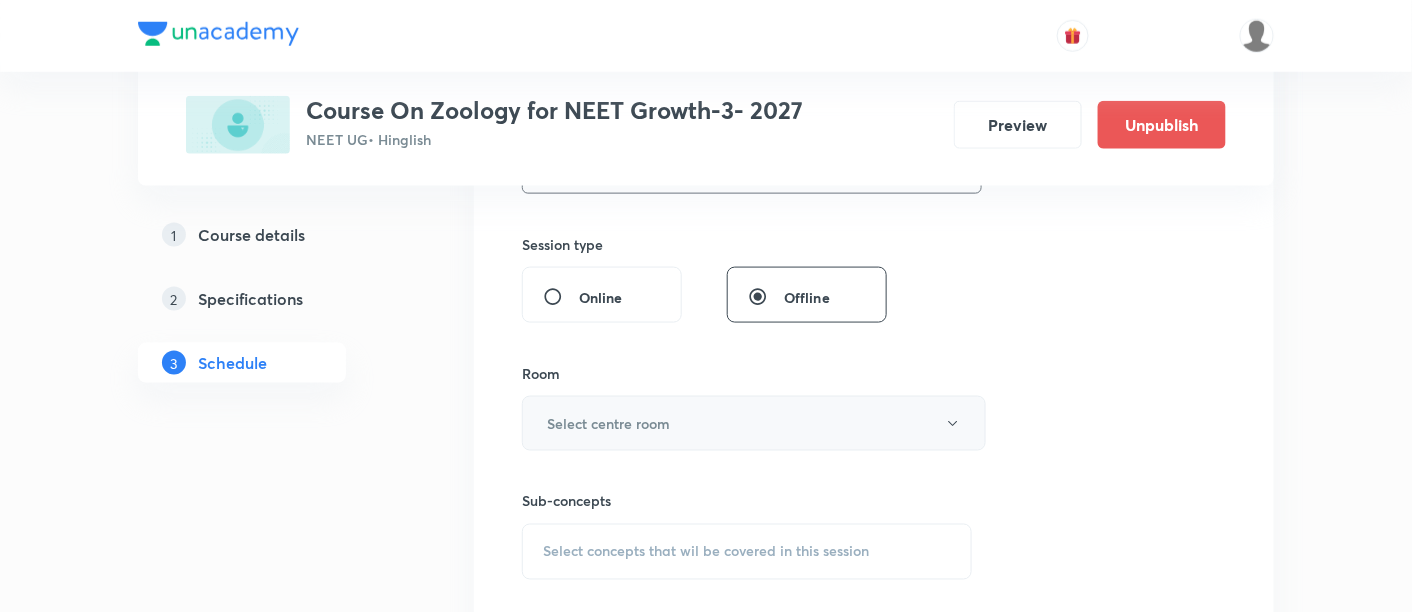 type on "90" 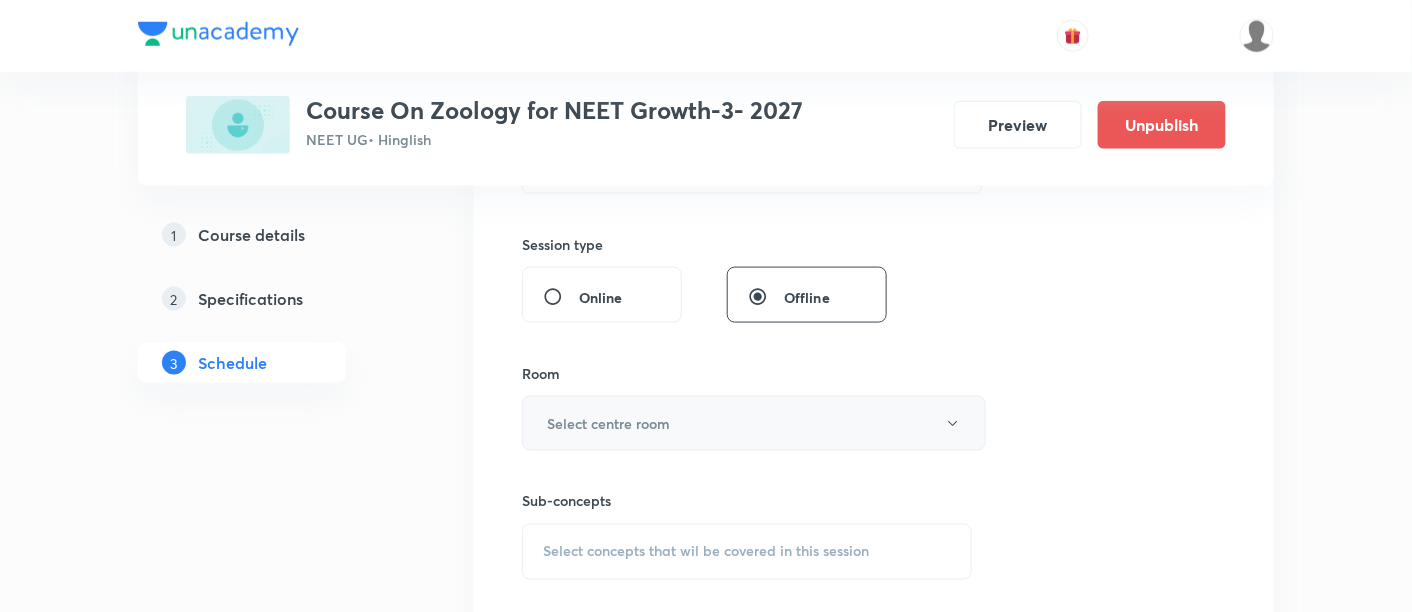 click on "Select centre room" at bounding box center [754, 423] 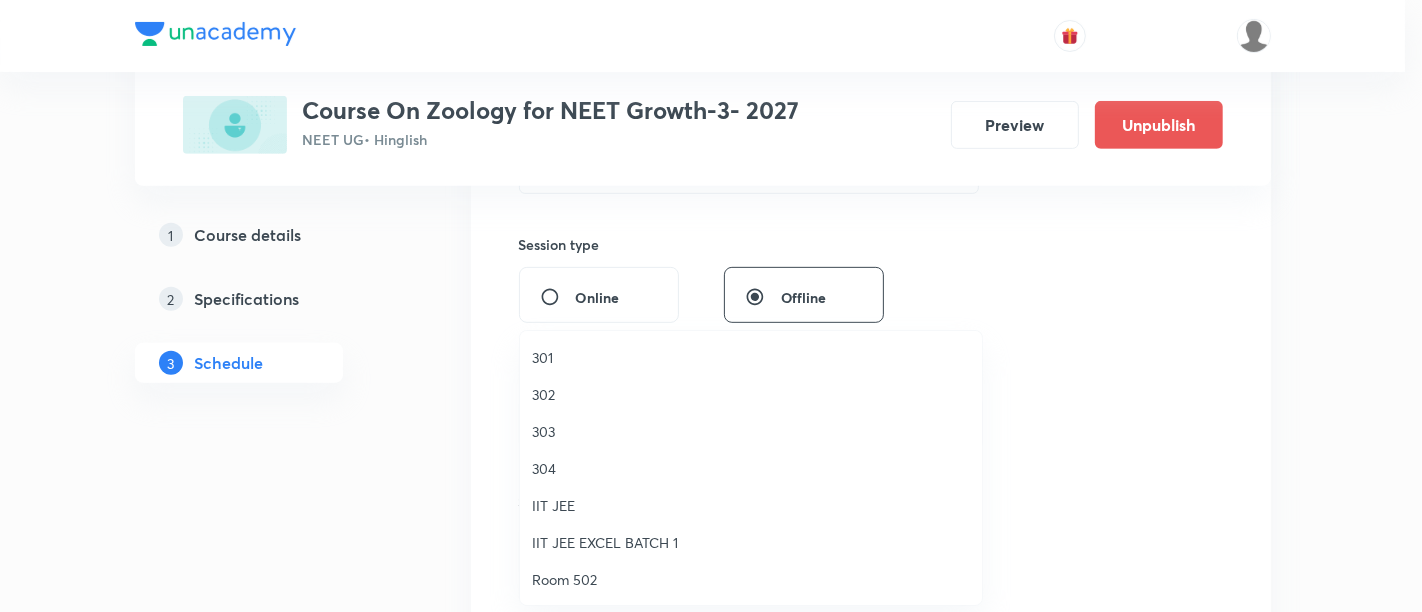 click on "303" at bounding box center [751, 431] 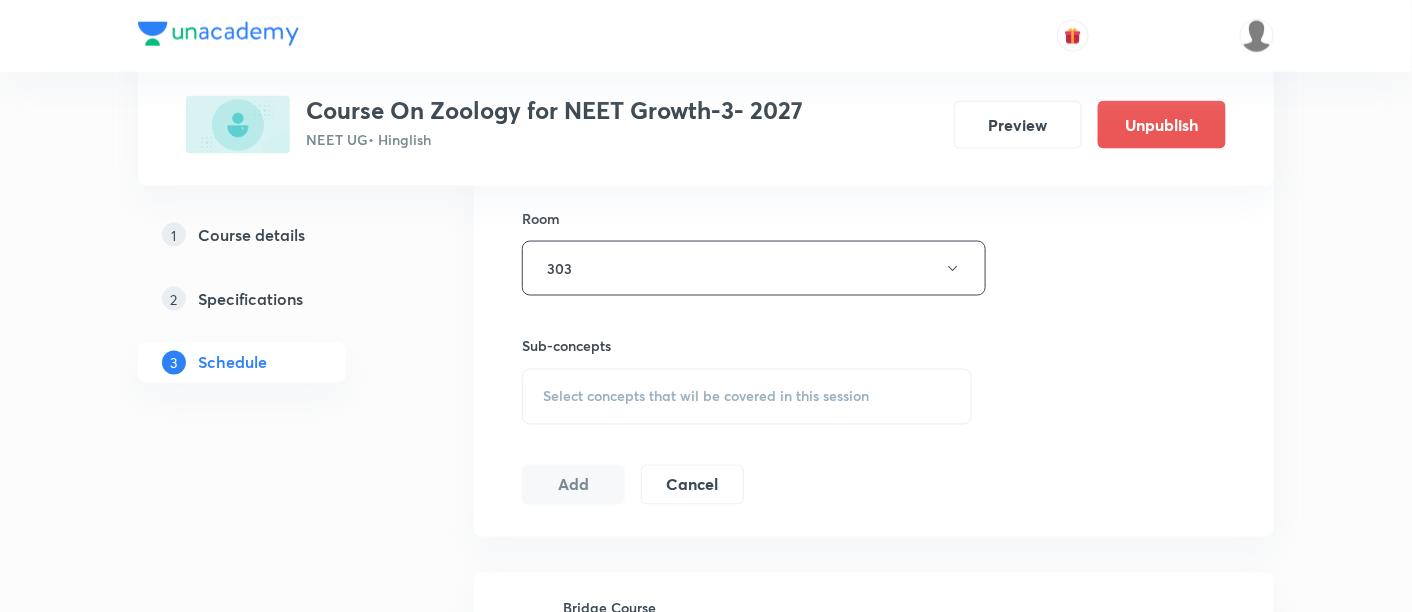 scroll, scrollTop: 881, scrollLeft: 0, axis: vertical 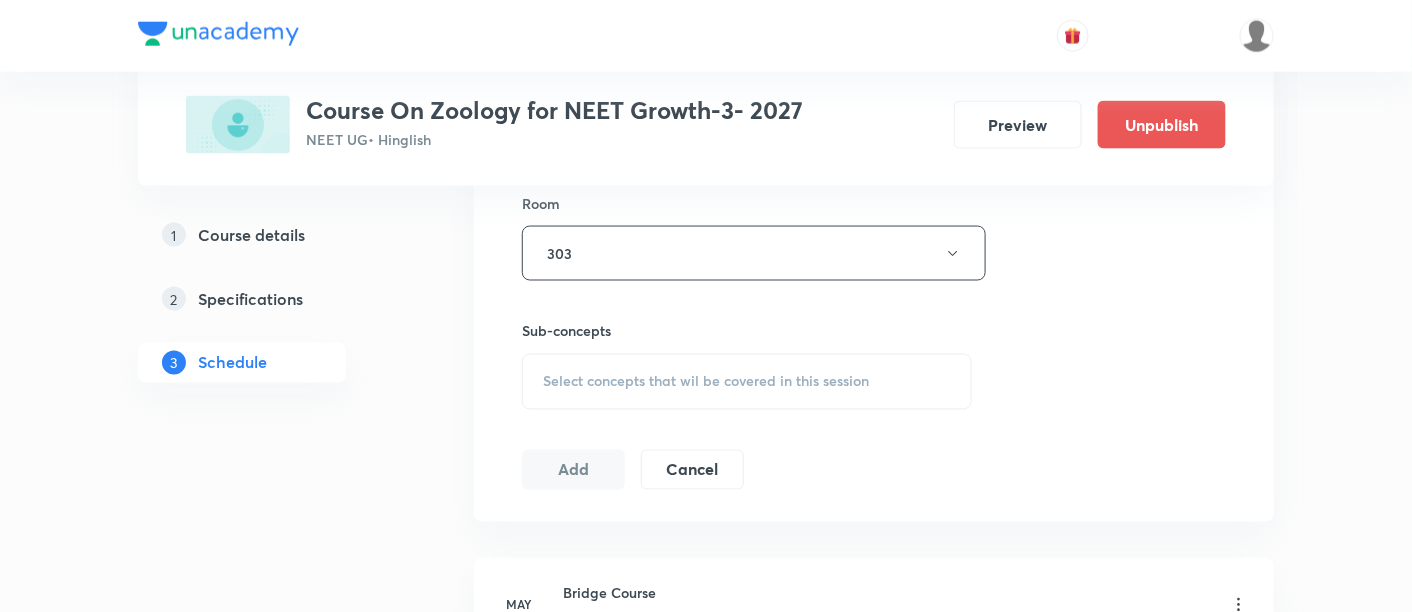 click on "Select concepts that wil be covered in this session" at bounding box center [747, 382] 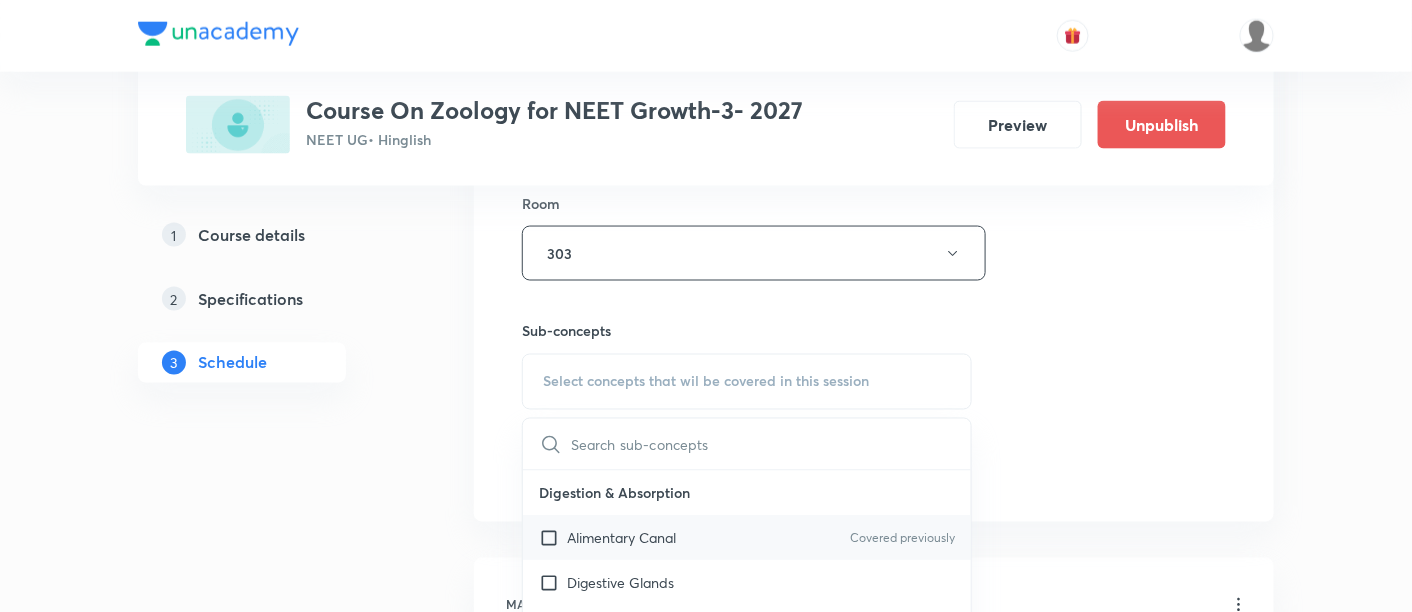 click on "Alimentary Canal" at bounding box center [621, 538] 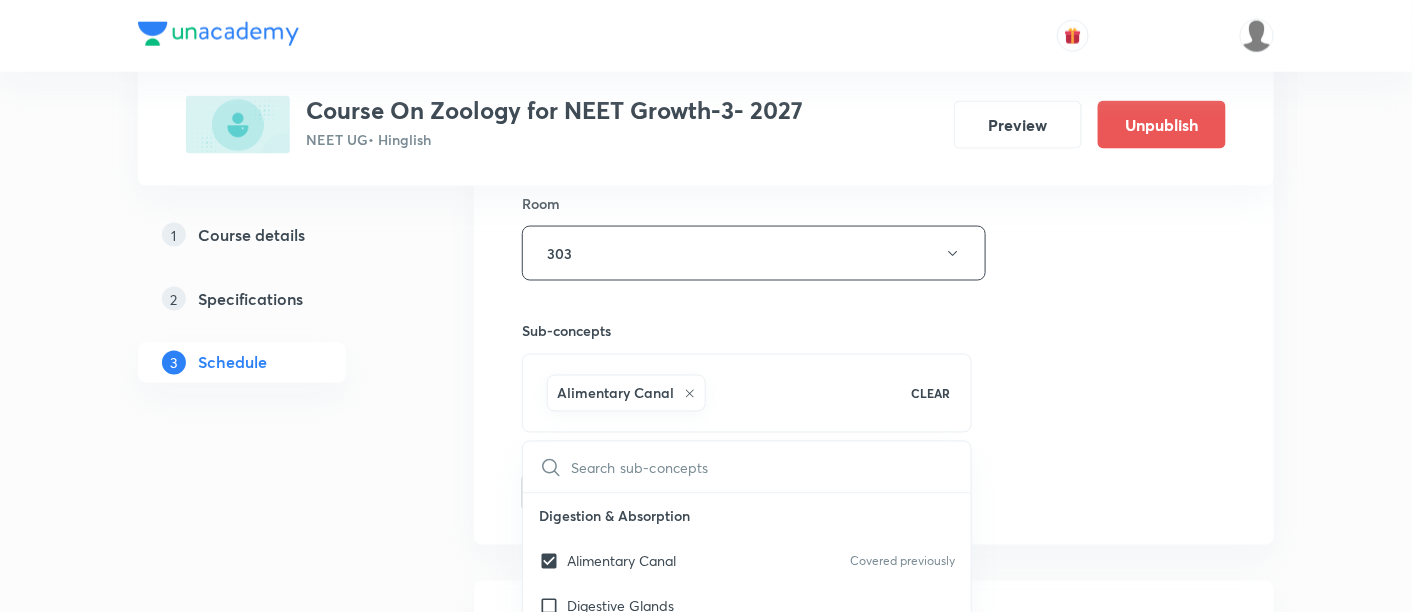 click on "Session  22 Live class Session title 43/99 Structural  Organization in Animals -01/11 ​ Schedule for [DATE] 2:45 PM ​ Duration (in minutes) 90 ​   Session type Online Offline Room 303 Sub-concepts Alimentary Canal CLEAR ​ Digestion & Absorption Alimentary Canal Covered previously Digestive Glands Digestion Of Food Hormonal Control Of Digestion Absorption Of Digested Products Disorders Of Digestive System Process Of Nutrition Ingestion Assimilation Egestion (Defecation) Breathing & Exchange of Gases Respiratory Organs Mechanism Of Breathing Exchange Of Gases Transport Of Gases Regulation Of [MEDICAL_DATA] Of Respiratory System [MEDICAL_DATA] & Circulation Blood Lymph (Tissue Fluid) Lymphatic System Circulatory Pathways Double Circulation Regulation Of Cardiac Activity Disorders Of Circulatory System Blood Vessels Heart Electrocardiogram Excretion Excretory Products And Their Elimination Urine Formation Regulation Of Kidney Function Counter-Current Mechanism Role Of Other Organs In Excretion" at bounding box center [874, 32] 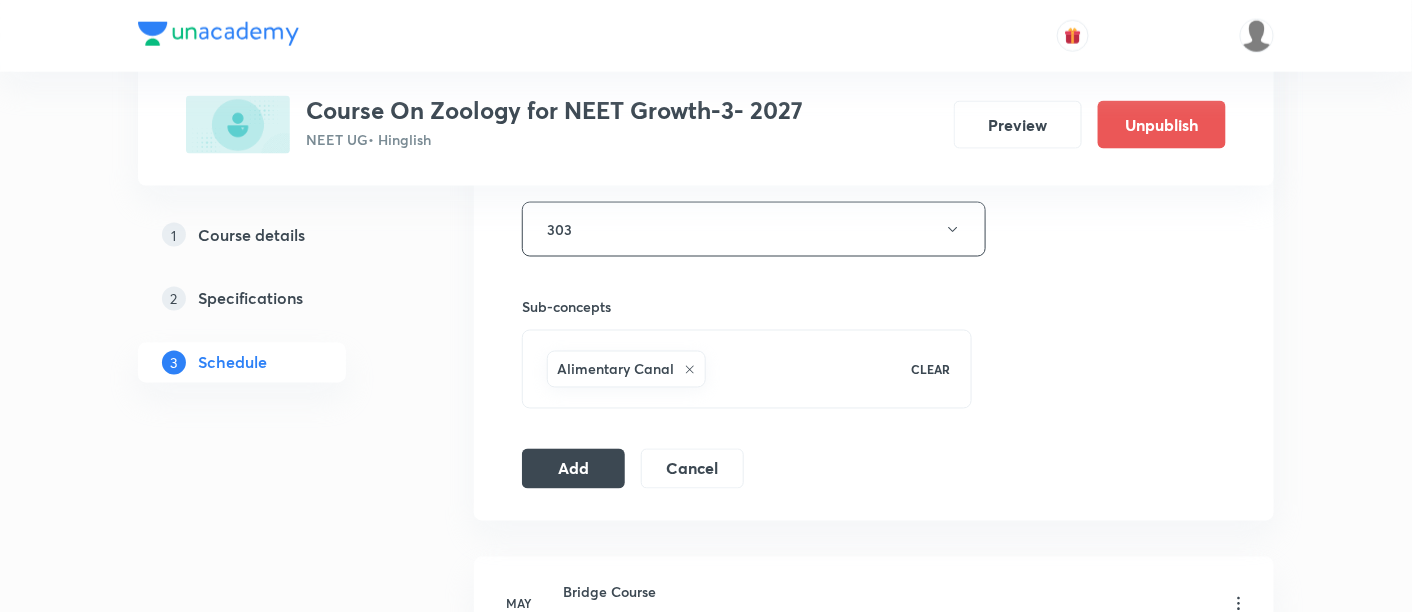scroll, scrollTop: 907, scrollLeft: 0, axis: vertical 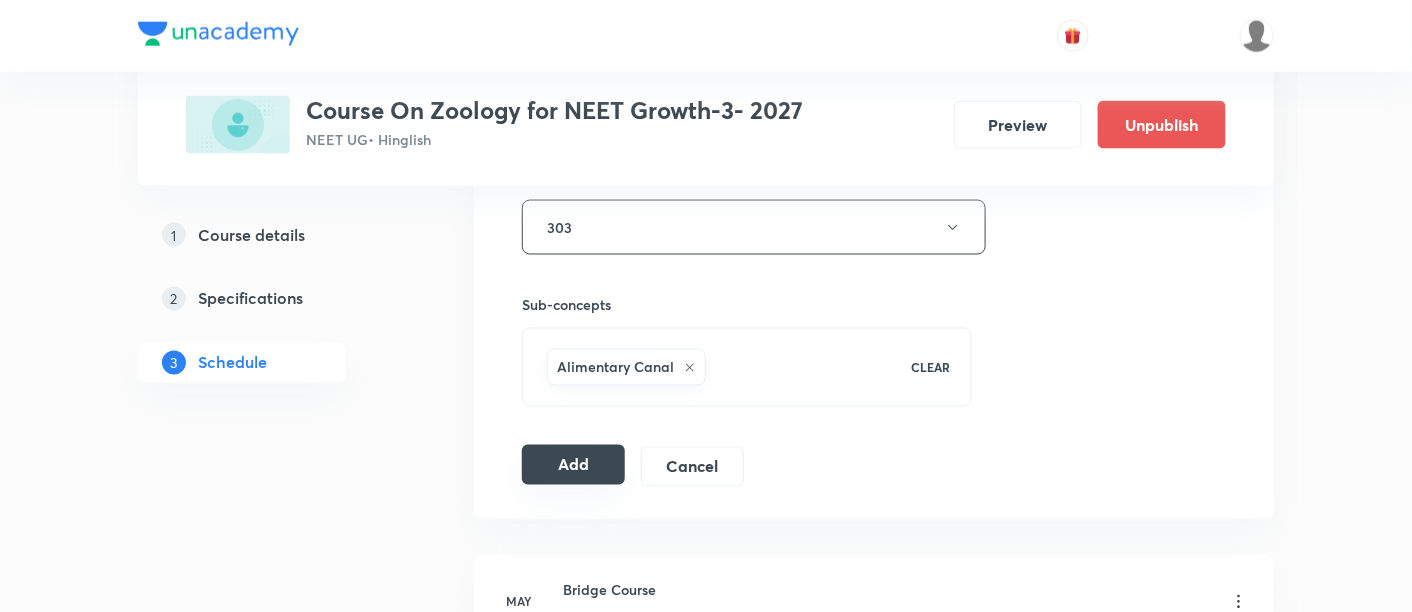 click on "Add" at bounding box center (573, 465) 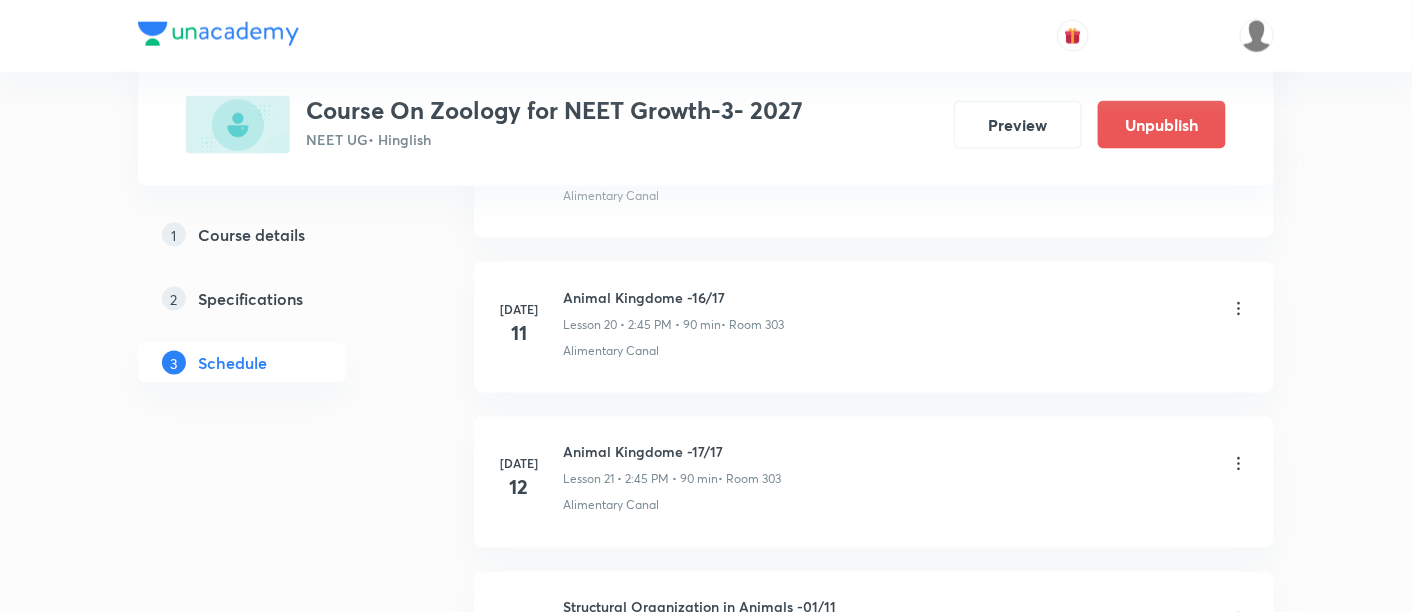 scroll, scrollTop: 3468, scrollLeft: 0, axis: vertical 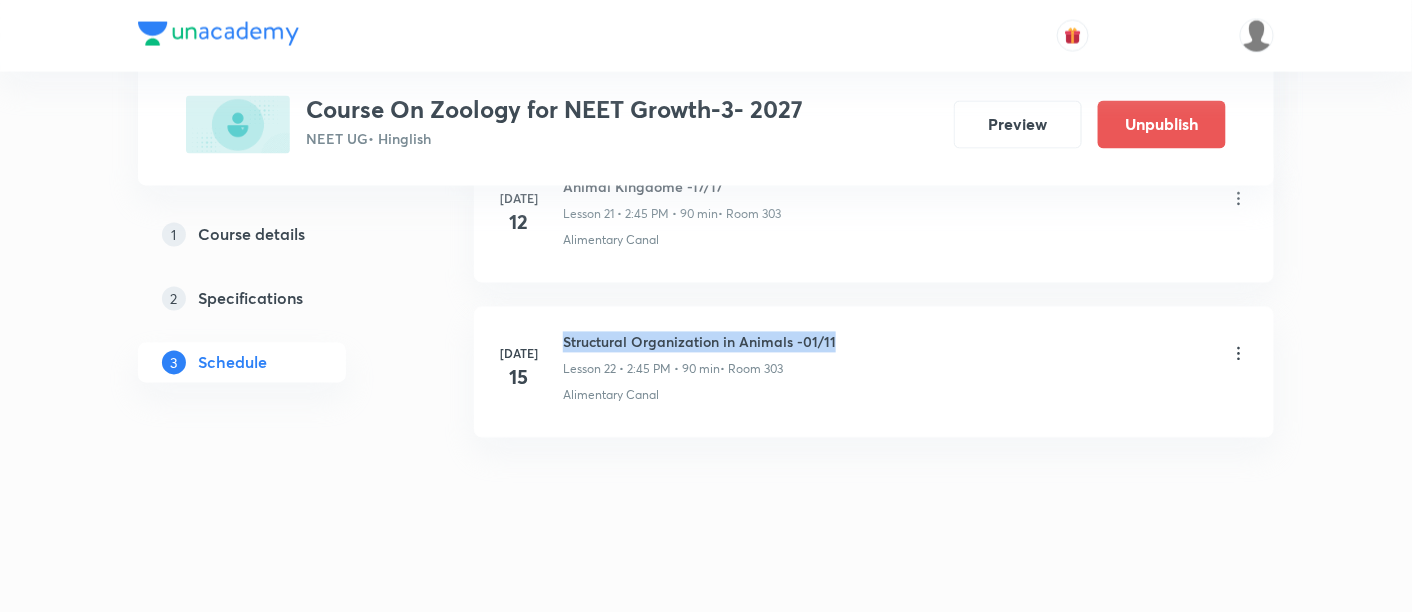drag, startPoint x: 565, startPoint y: 324, endPoint x: 842, endPoint y: 332, distance: 277.1155 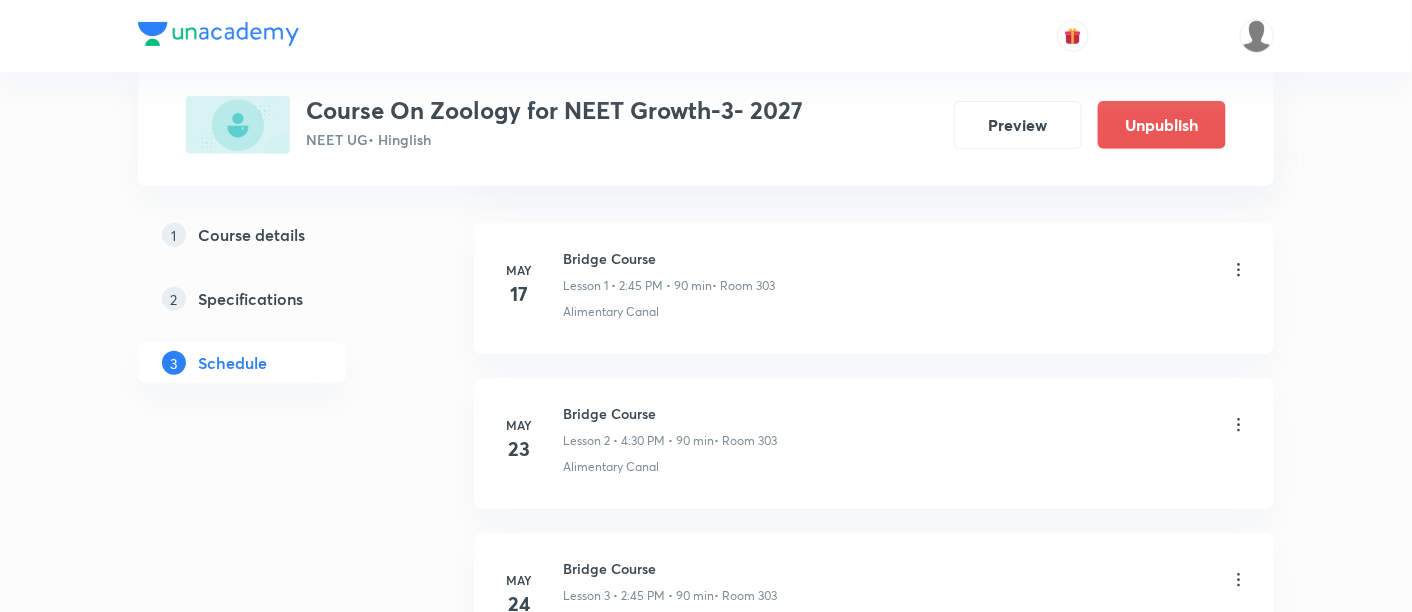 scroll, scrollTop: 0, scrollLeft: 0, axis: both 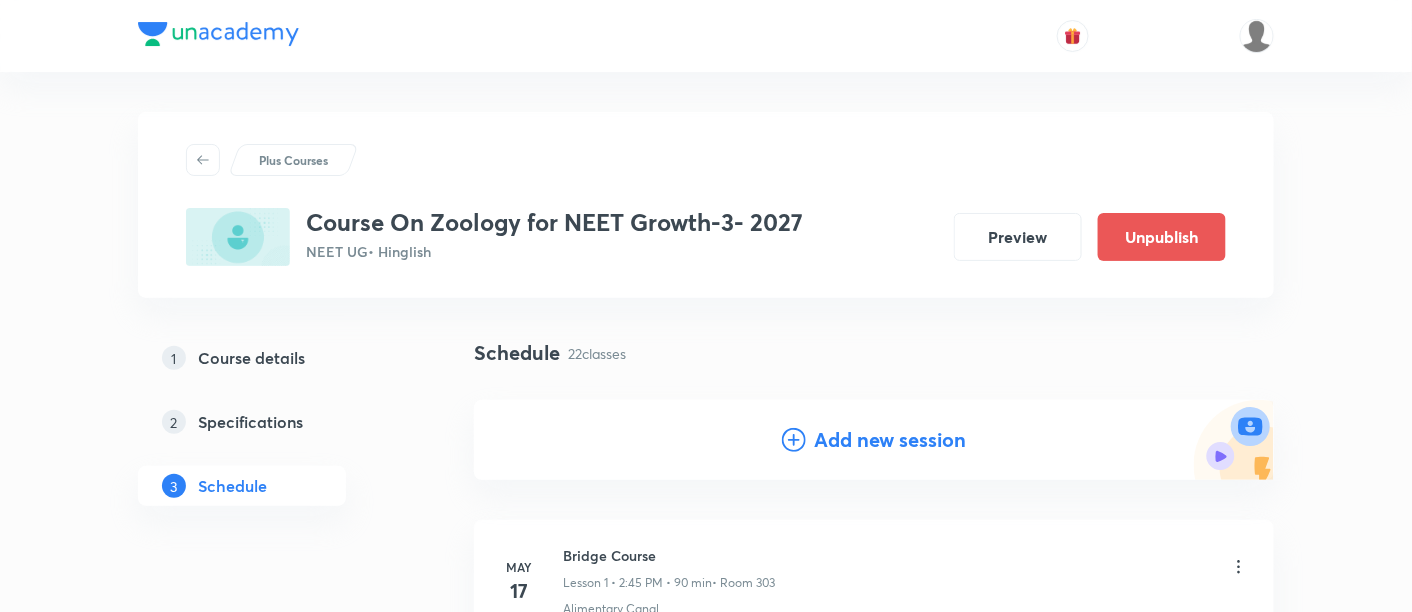 click on "Add new session" at bounding box center [890, 440] 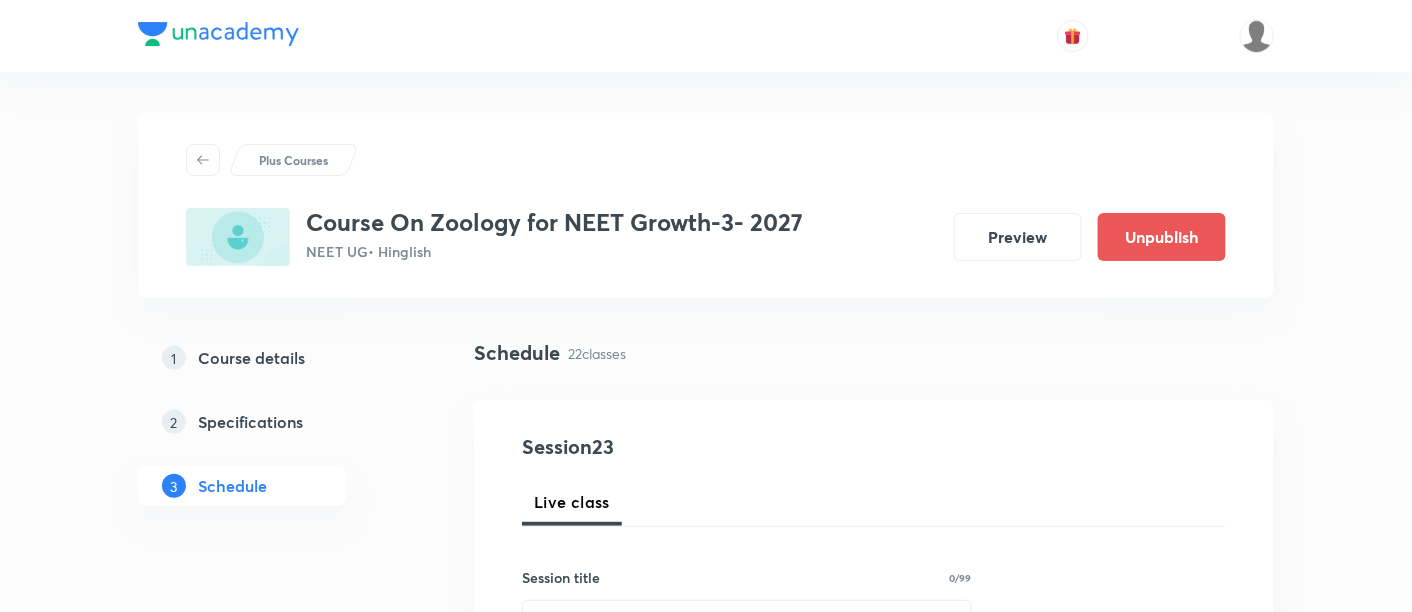 scroll, scrollTop: 203, scrollLeft: 0, axis: vertical 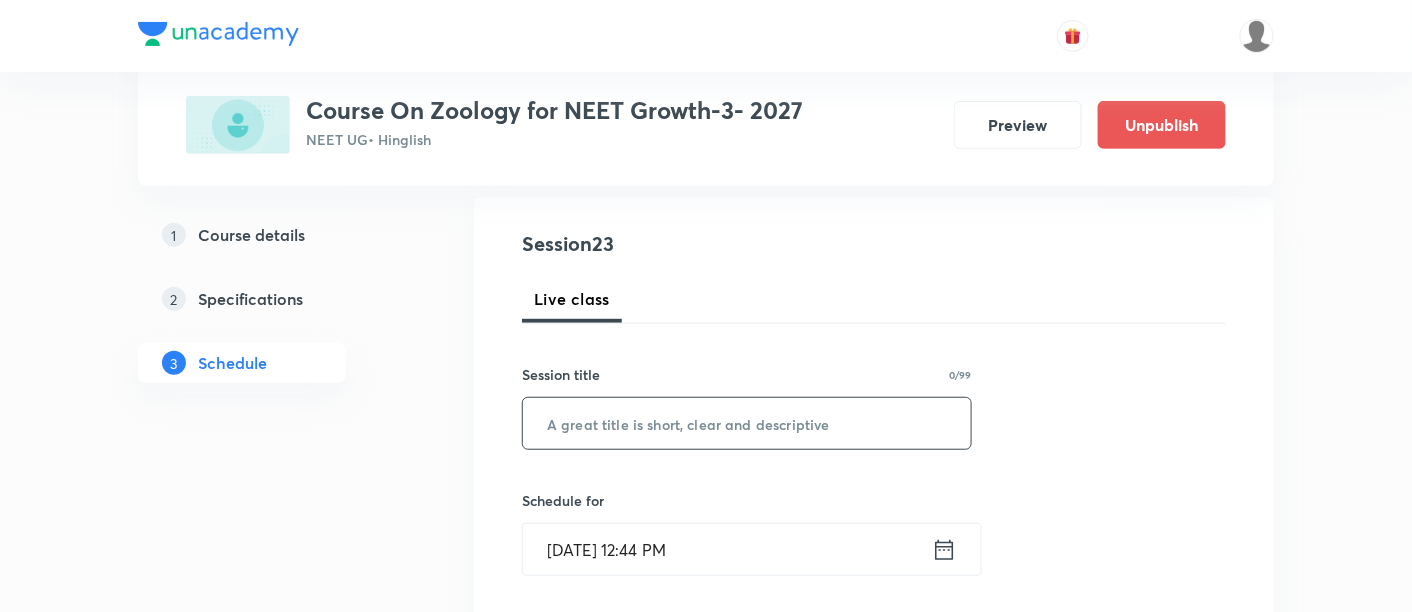 click at bounding box center [747, 423] 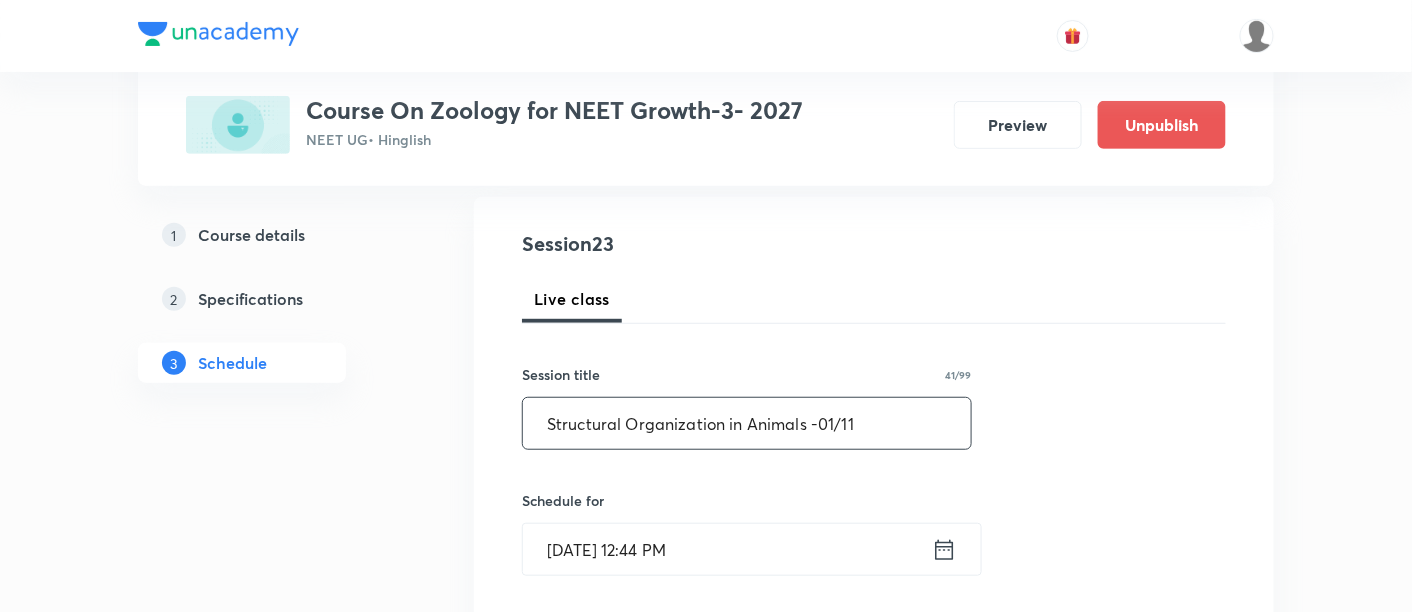 click on "Structural Organization in Animals -01/11" at bounding box center [747, 423] 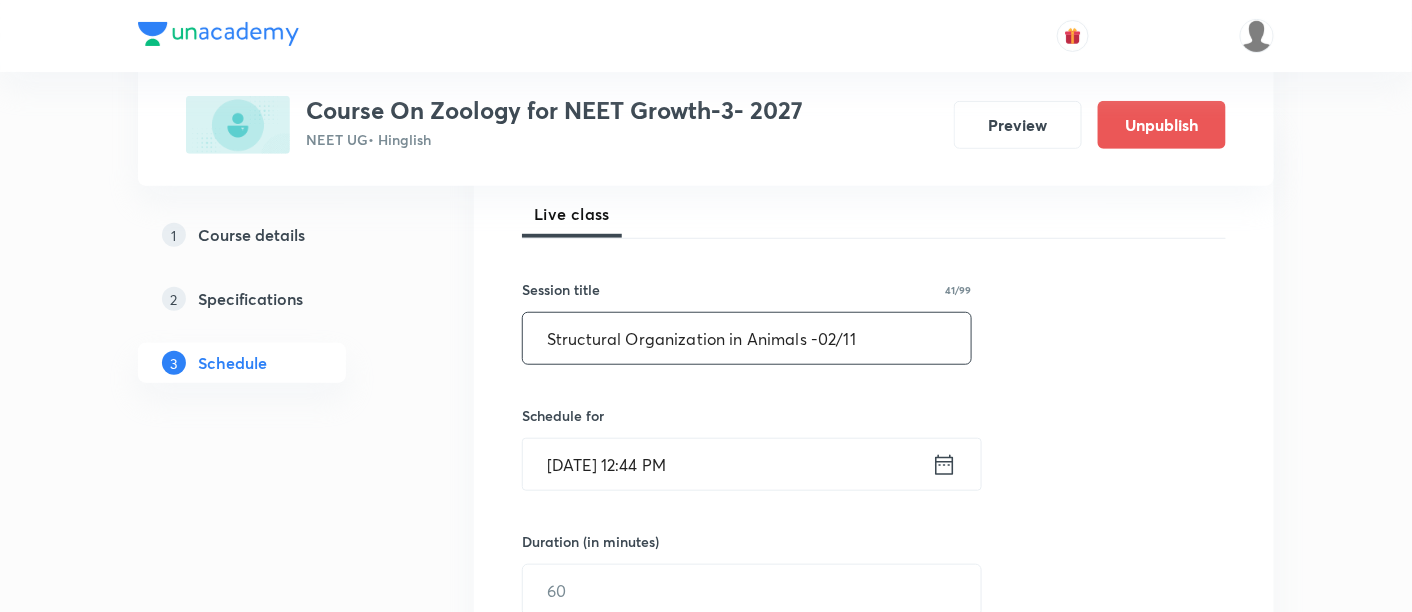 scroll, scrollTop: 292, scrollLeft: 0, axis: vertical 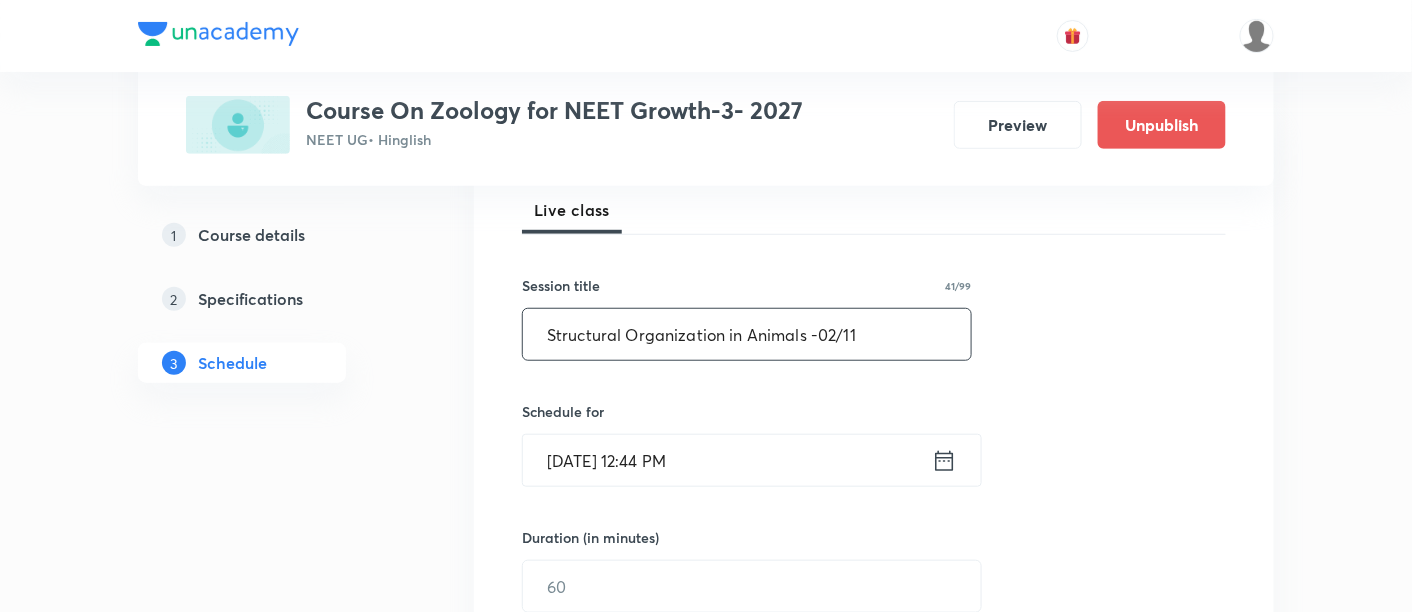 type on "Structural Organization in Animals -02/11" 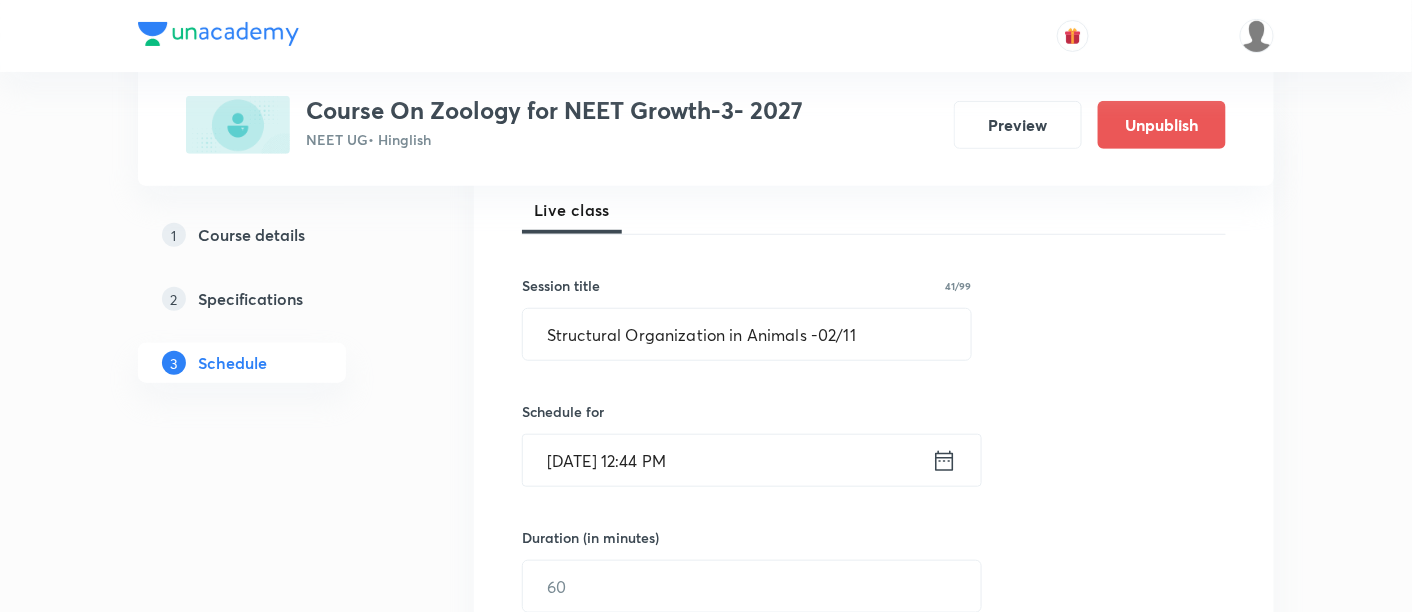 click 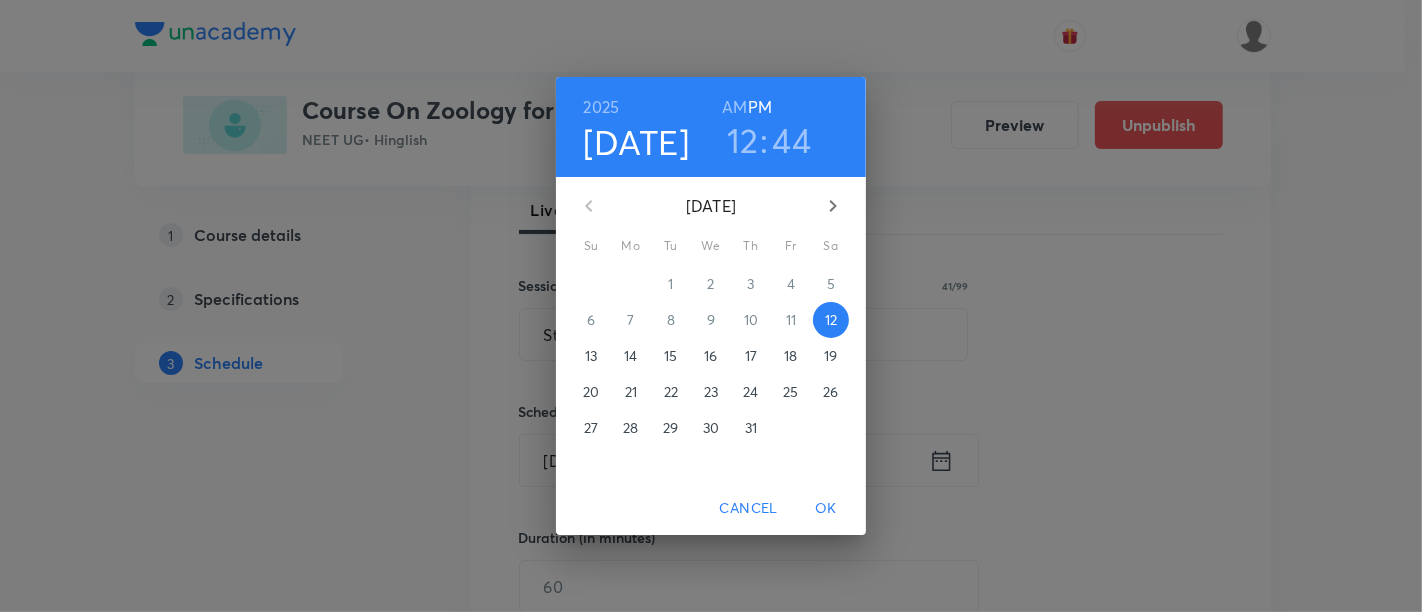 click on "19" at bounding box center (830, 356) 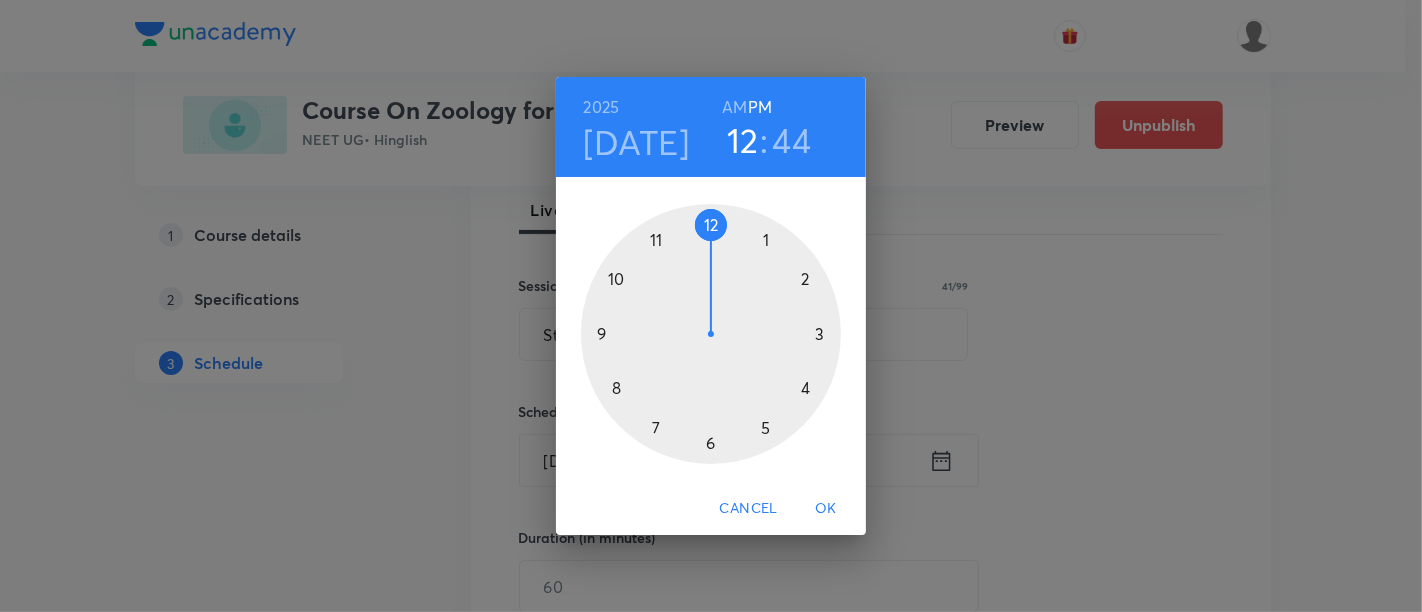 click at bounding box center (711, 334) 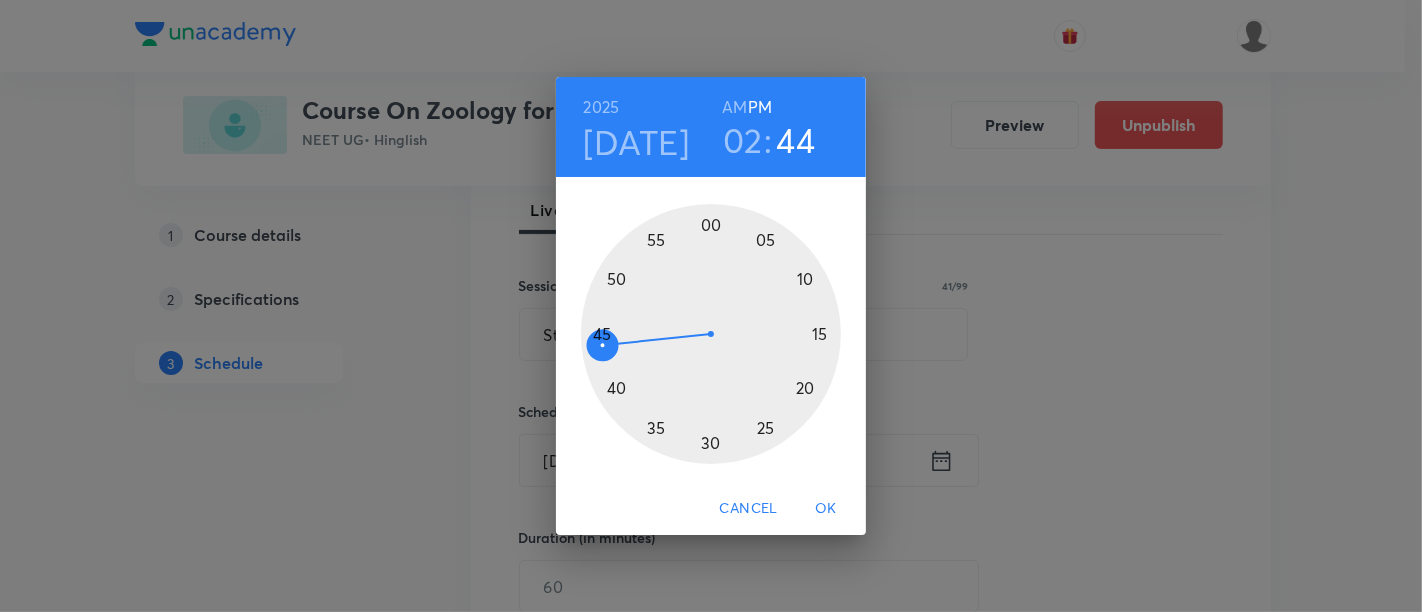 click at bounding box center (711, 334) 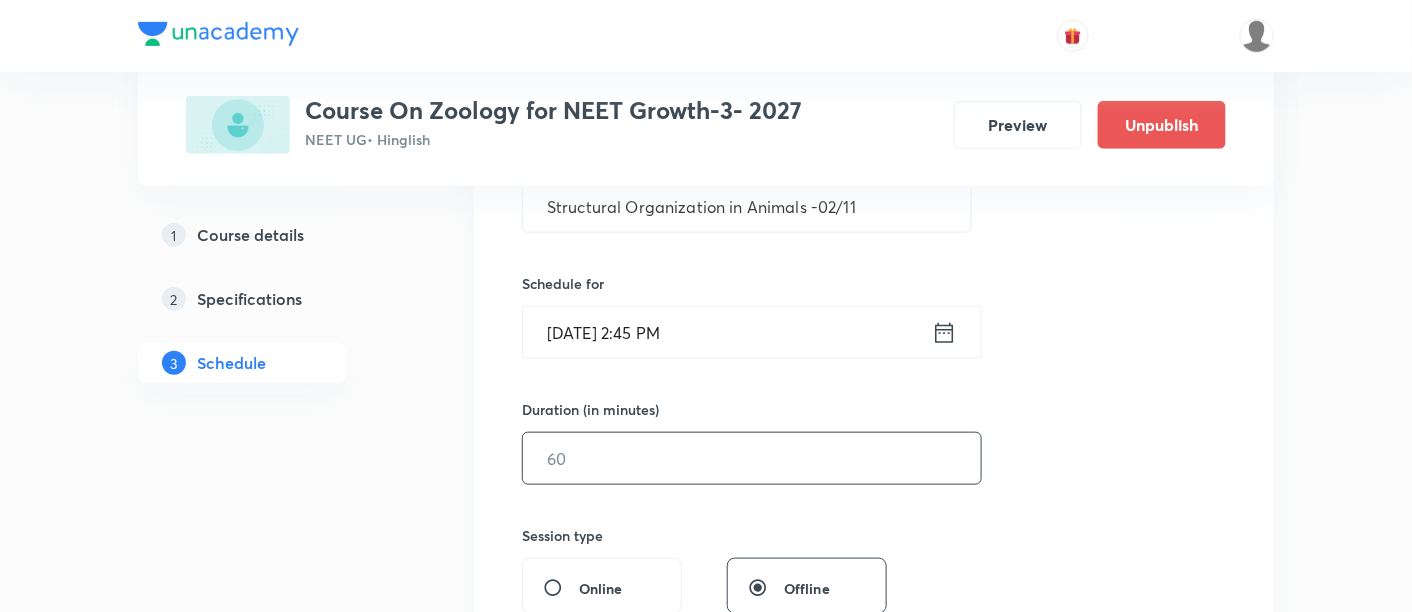 scroll, scrollTop: 422, scrollLeft: 0, axis: vertical 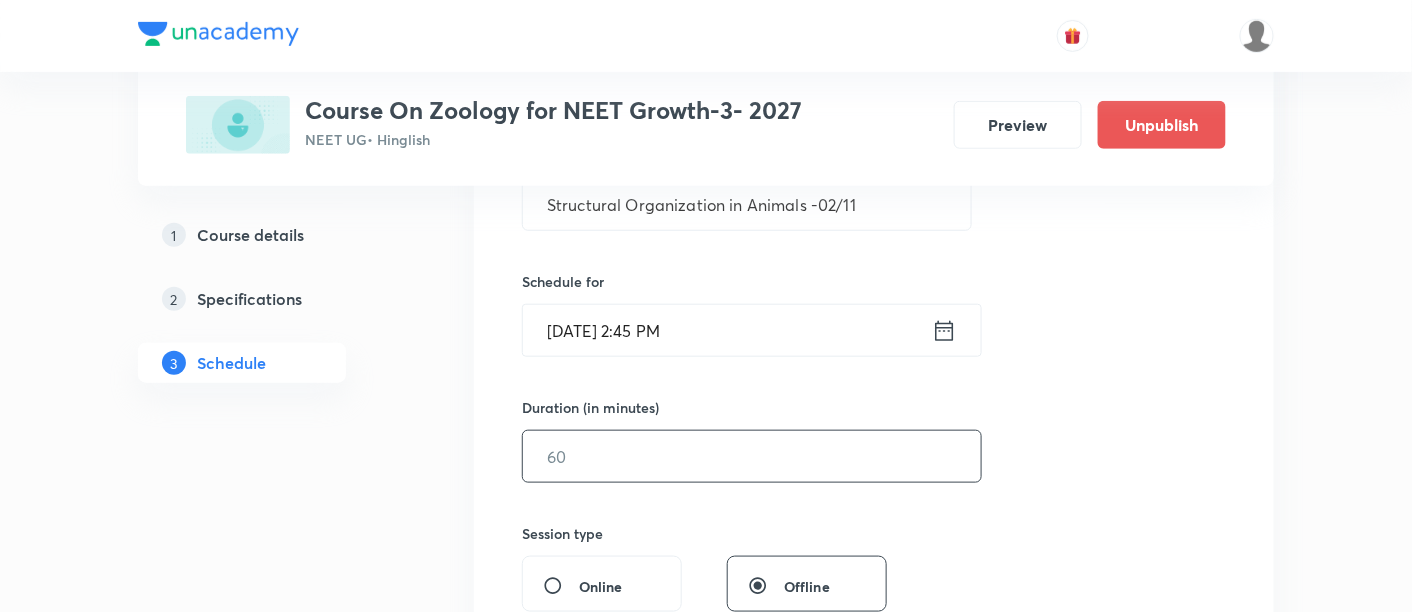 click at bounding box center [752, 456] 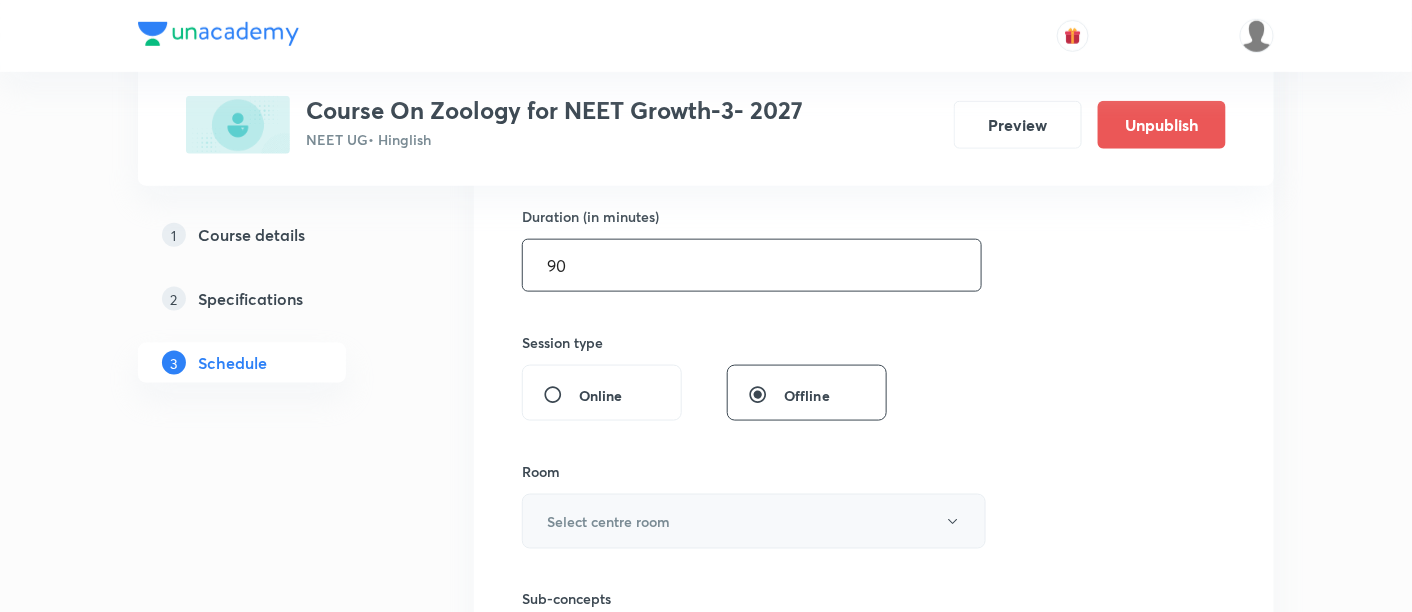 scroll, scrollTop: 618, scrollLeft: 0, axis: vertical 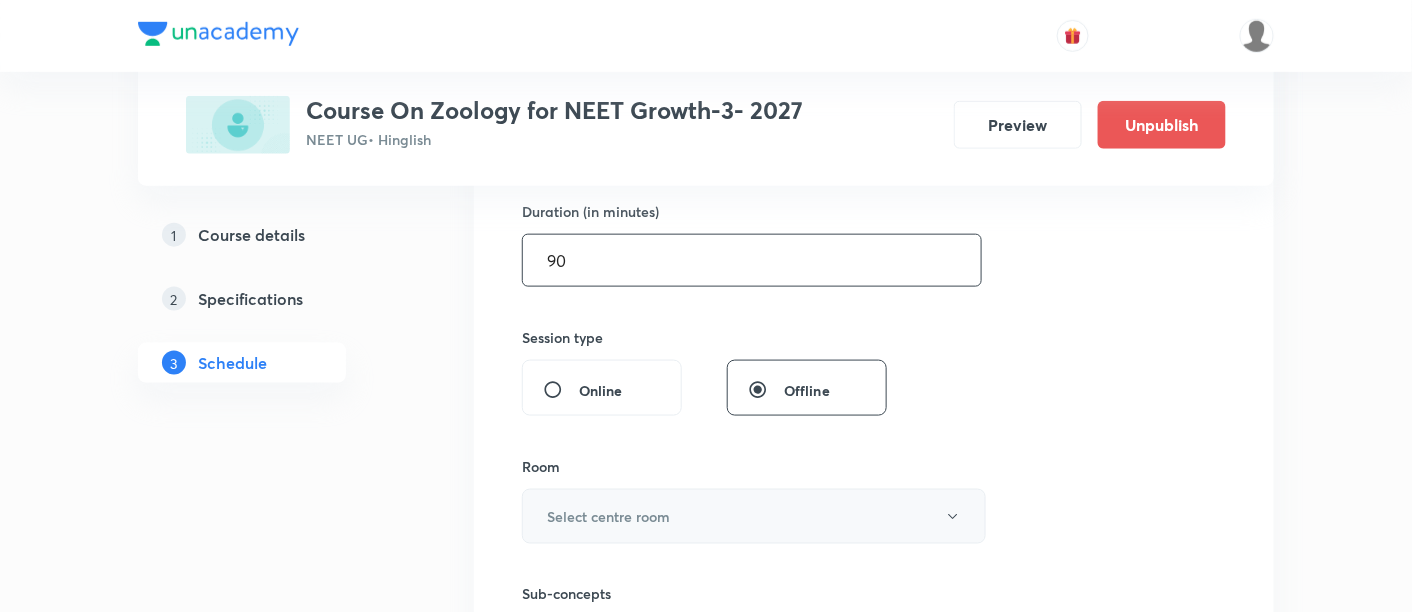 type on "90" 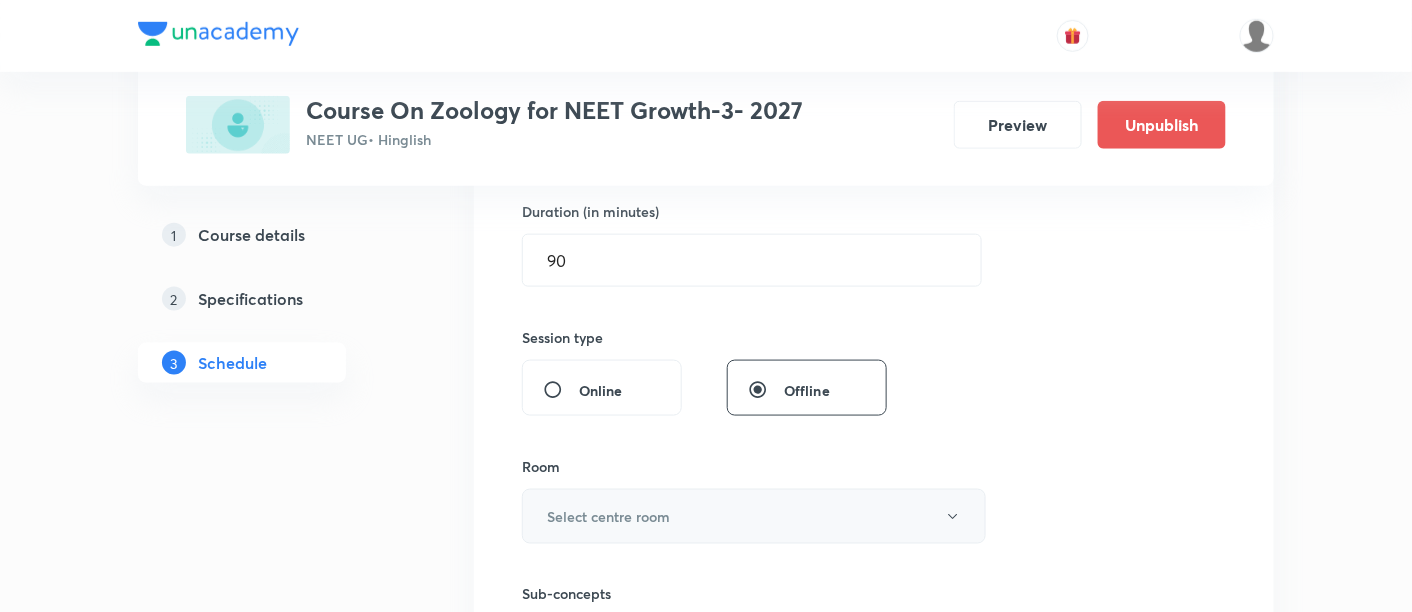 click on "Select centre room" at bounding box center (754, 516) 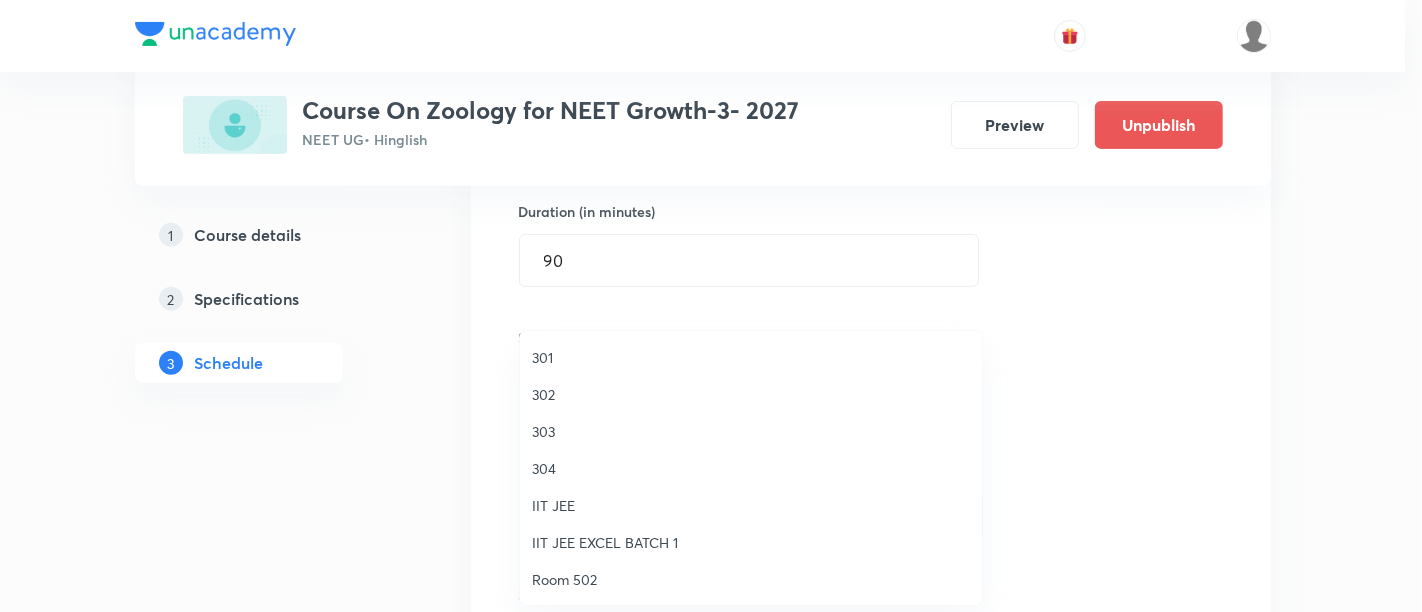 click on "303" at bounding box center [751, 431] 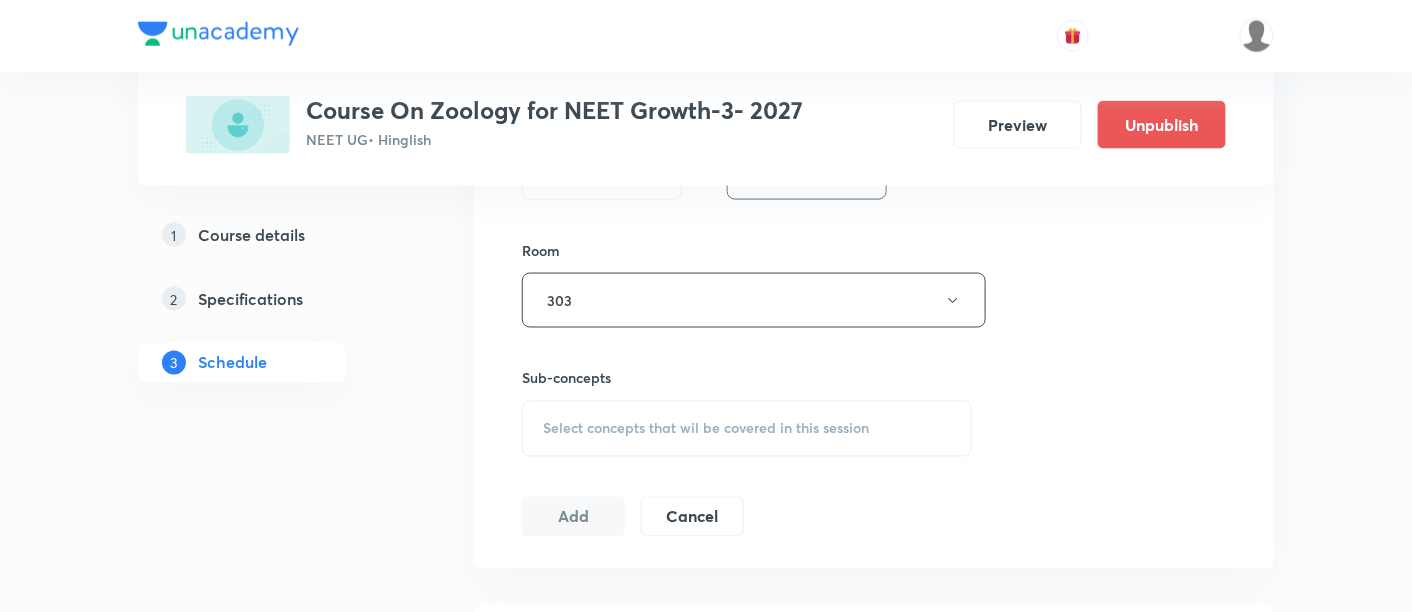 scroll, scrollTop: 837, scrollLeft: 0, axis: vertical 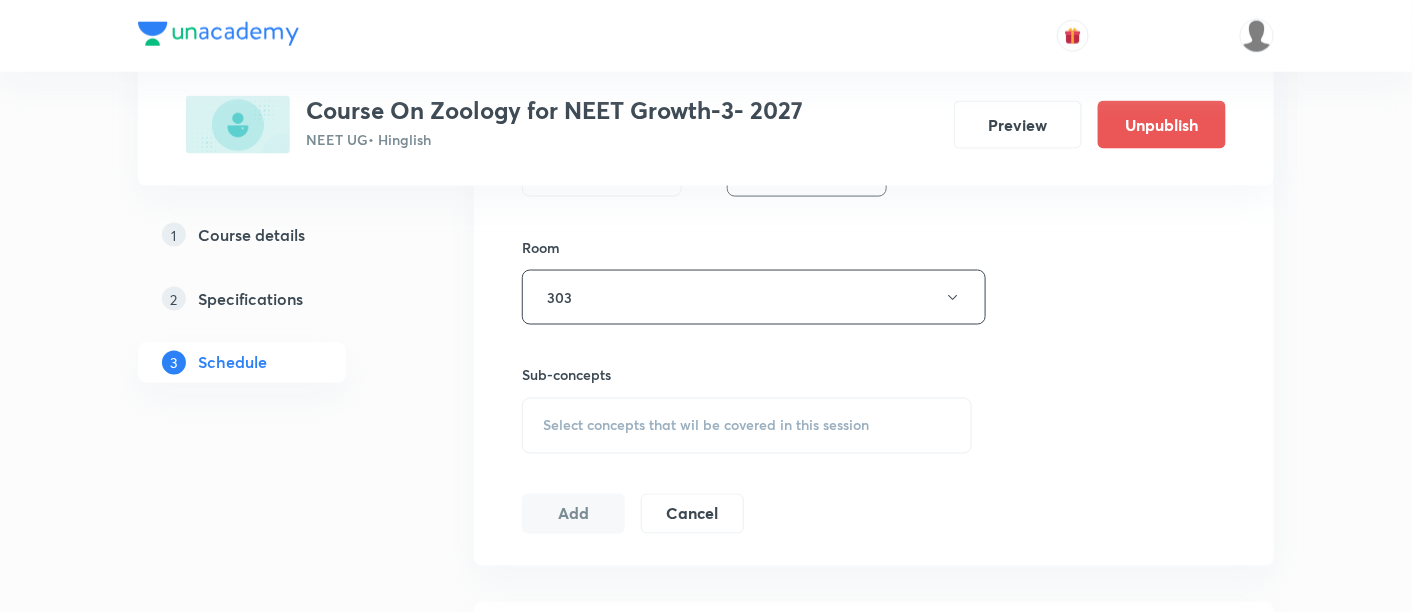 click on "Select concepts that wil be covered in this session" at bounding box center [706, 426] 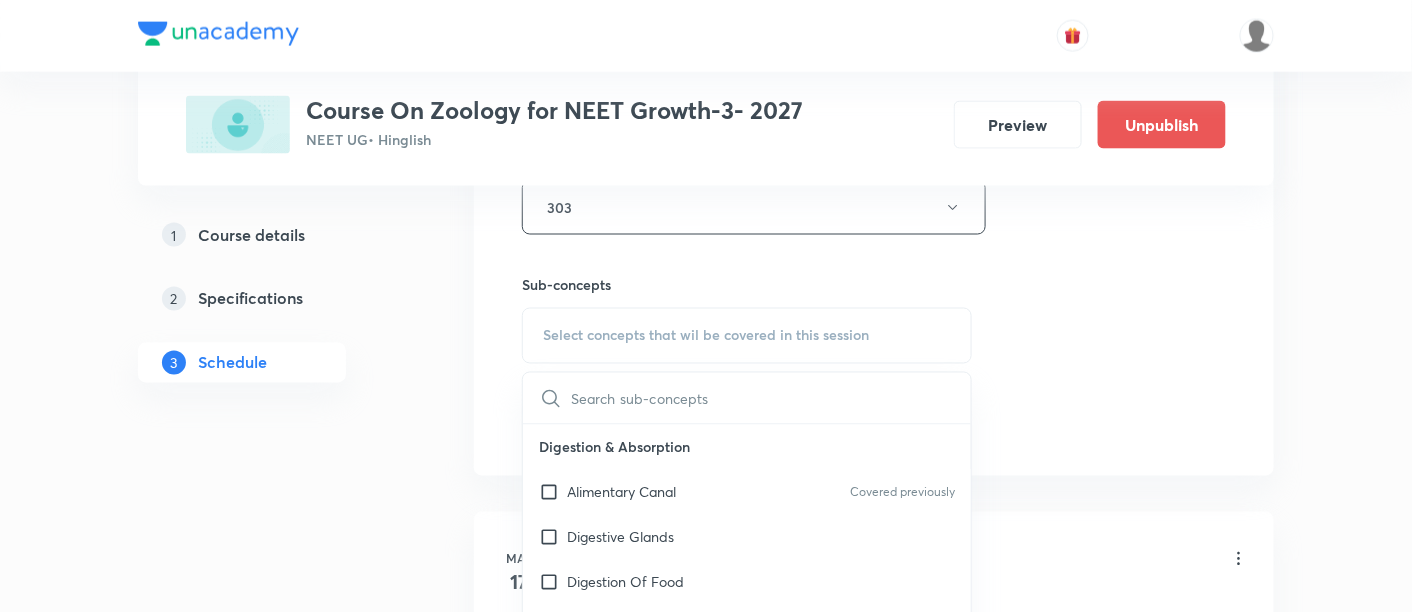 scroll, scrollTop: 944, scrollLeft: 0, axis: vertical 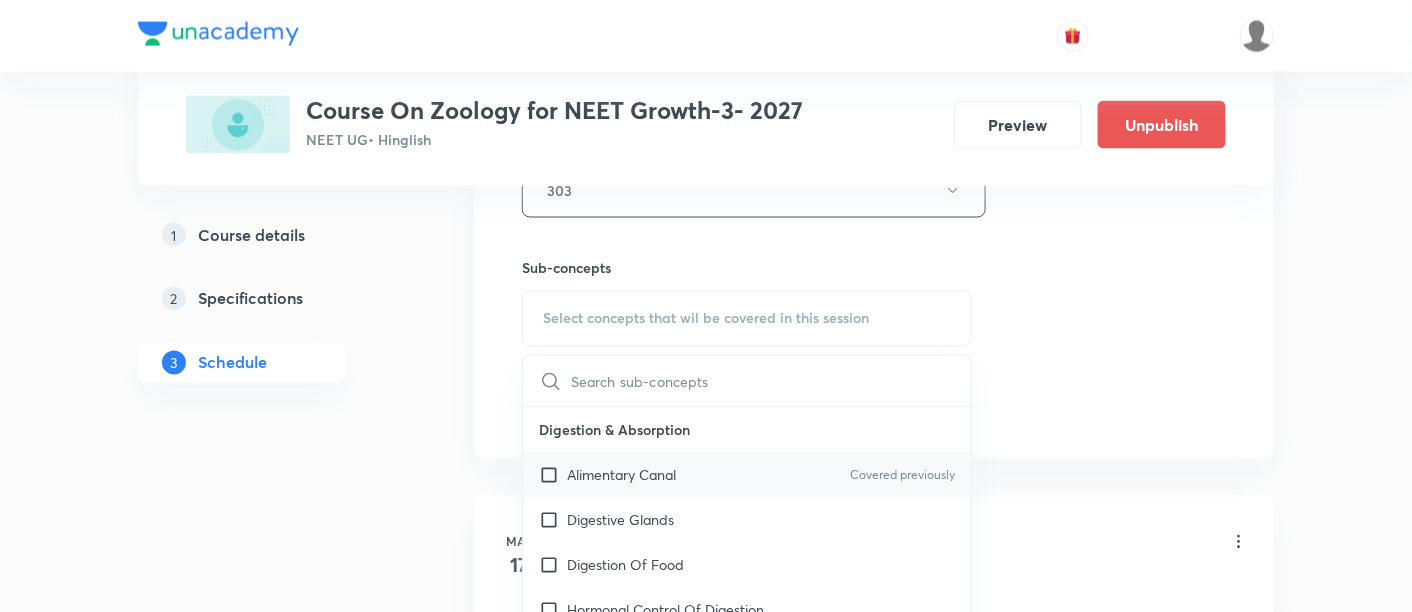 click on "Alimentary Canal" at bounding box center (621, 475) 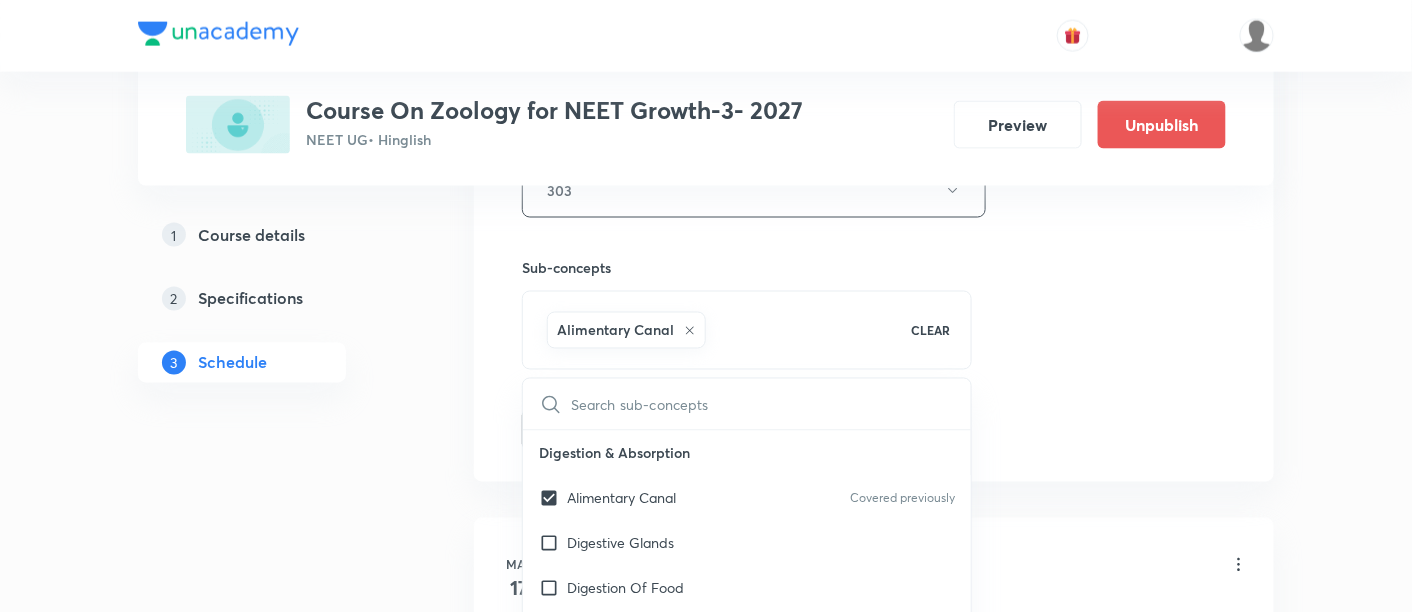 click on "Session  23 Live class Session title 41/99 Structural Organization in Animals -02/11 ​ Schedule for Jul 19, 2025, 2:45 PM ​ Duration (in minutes) 90 ​   Session type Online Offline Room 303 Sub-concepts Alimentary Canal CLEAR ​ Digestion & Absorption Alimentary Canal Covered previously Digestive Glands Digestion Of Food Hormonal Control Of Digestion Absorption Of Digested Products Disorders Of Digestive System Process Of Nutrition Ingestion Assimilation Egestion (Defecation) Breathing & Exchange of Gases Respiratory Organs Mechanism Of Breathing Exchange Of Gases Transport Of Gases Regulation Of Respiration Disorders Of Respiratory System Body Fluids & Circulation Blood Lymph (Tissue Fluid) Lymphatic System Circulatory Pathways Double Circulation Regulation Of Cardiac Activity Disorders Of Circulatory System Blood Vessels Heart Electrocardiogram Excretion Excretory Products And Their Elimination Urine Formation Regulation Of Kidney Function Counter-Current Mechanism Role Of Other Organs In Excretion" at bounding box center (874, -31) 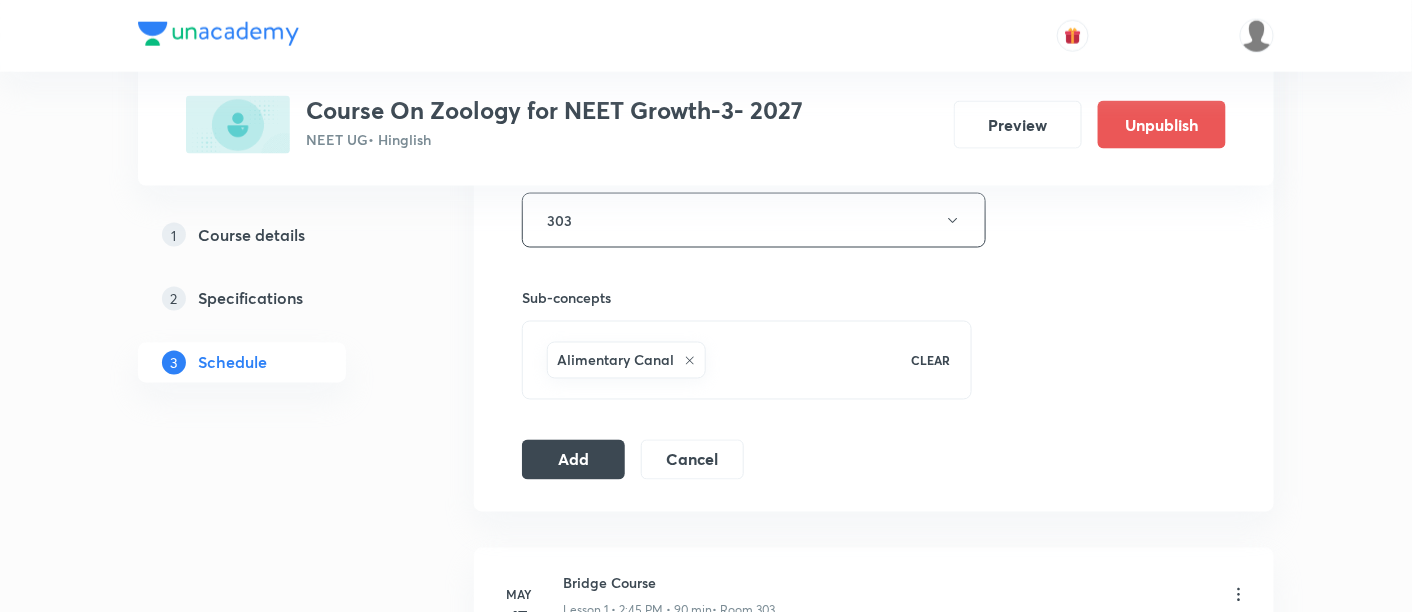 scroll, scrollTop: 918, scrollLeft: 0, axis: vertical 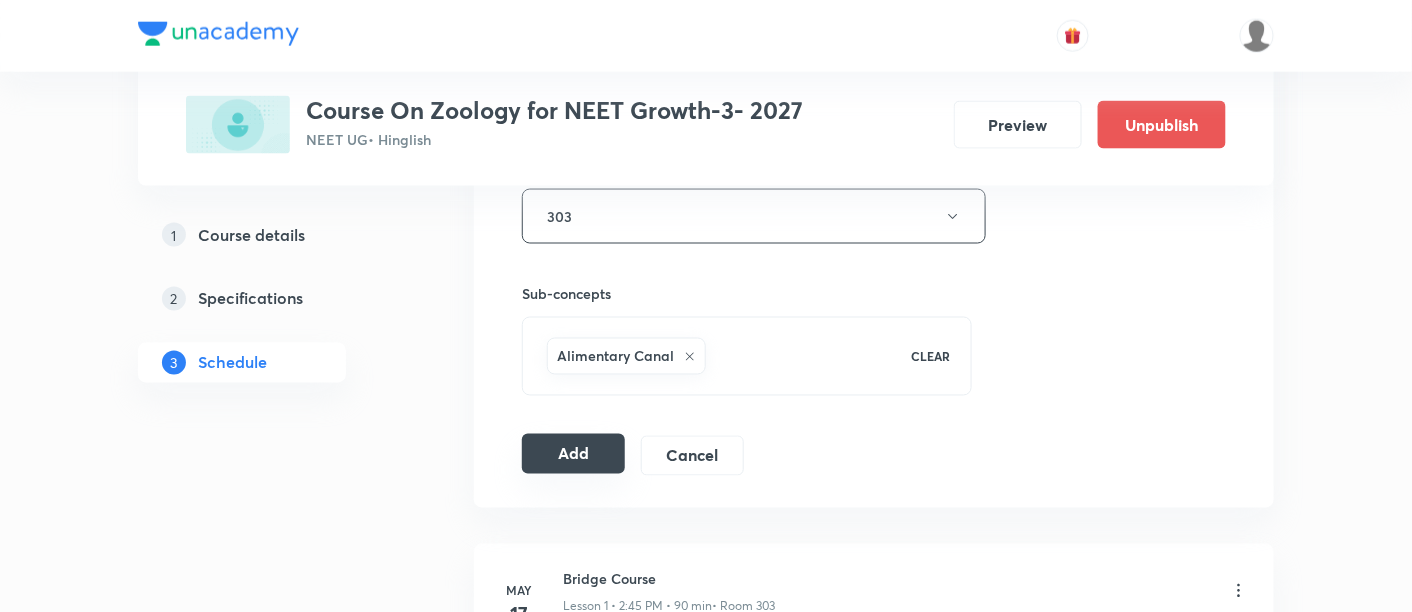 click on "Add" at bounding box center (573, 454) 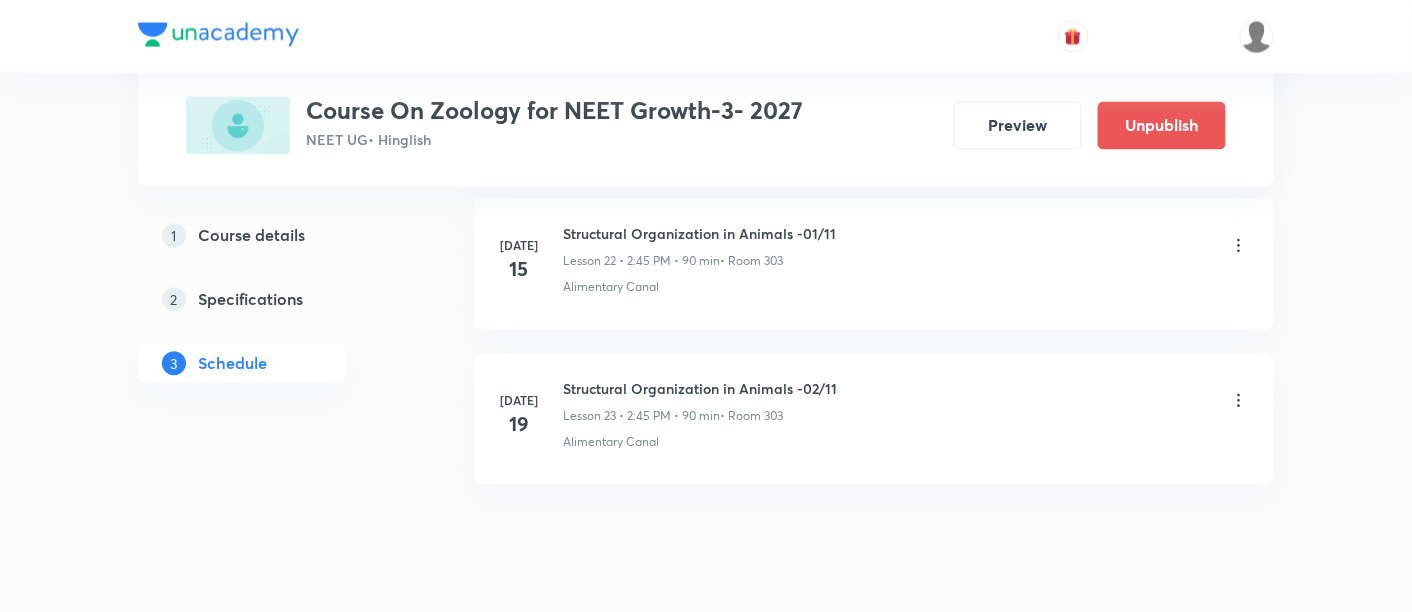 scroll, scrollTop: 3571, scrollLeft: 0, axis: vertical 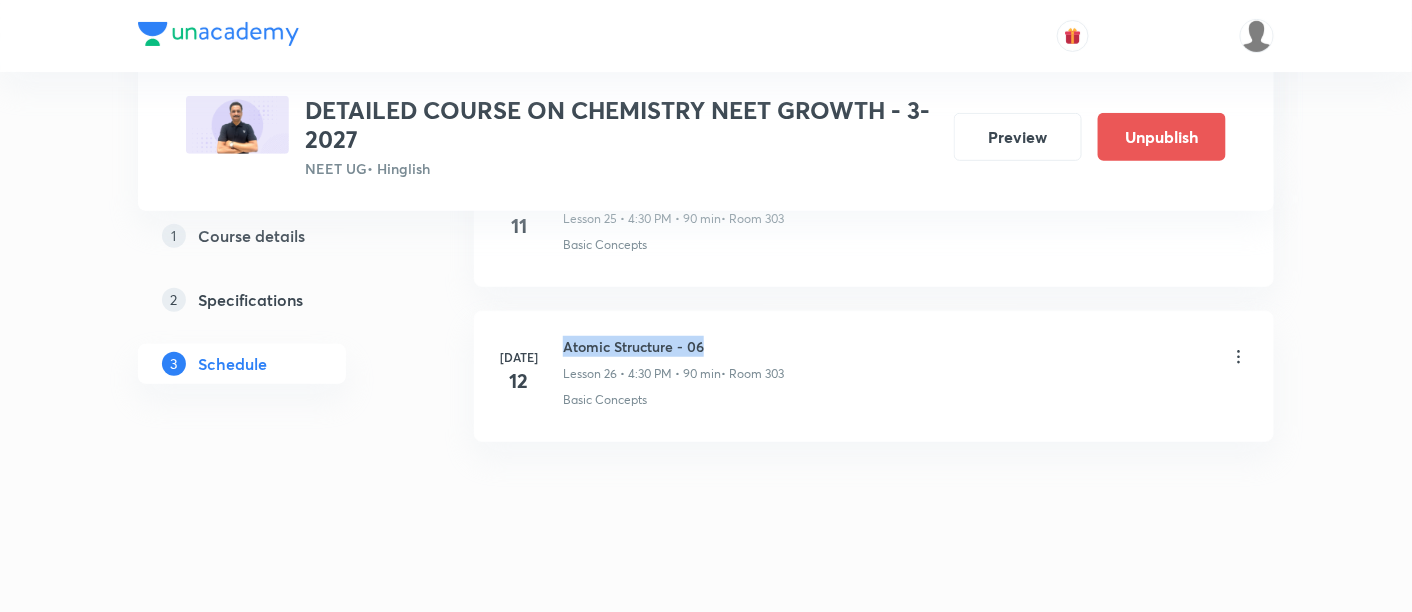 drag, startPoint x: 563, startPoint y: 324, endPoint x: 722, endPoint y: 324, distance: 159 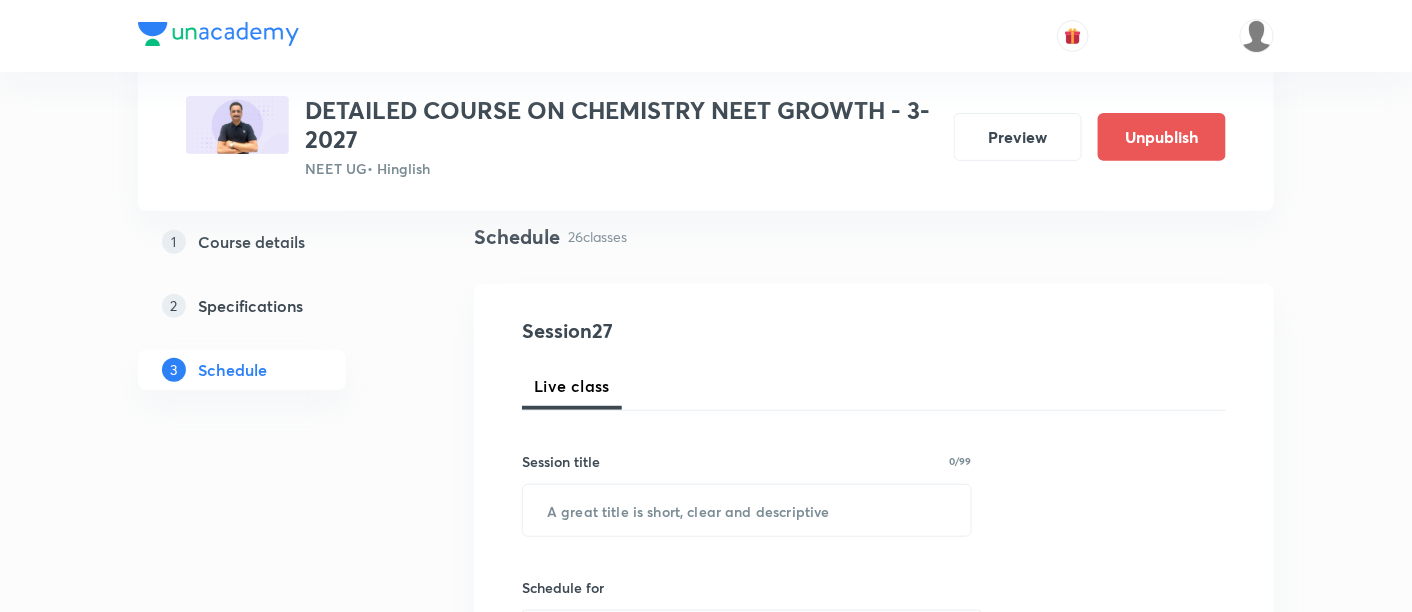 scroll, scrollTop: 181, scrollLeft: 0, axis: vertical 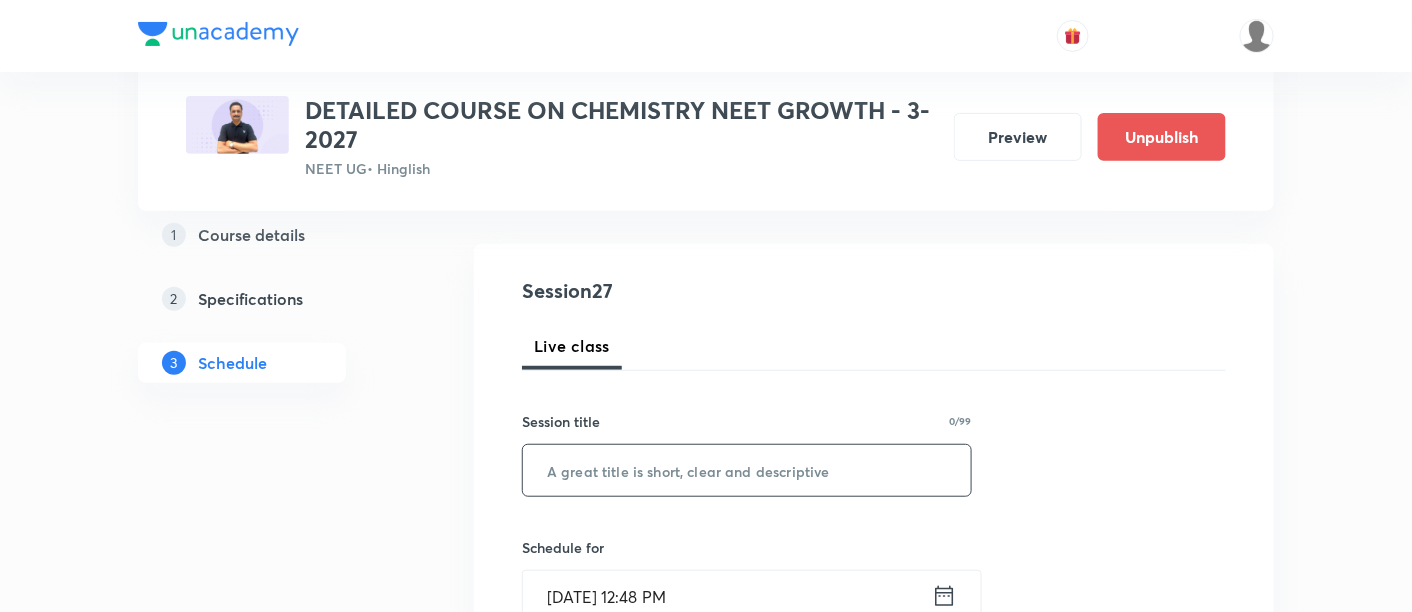 click at bounding box center [747, 470] 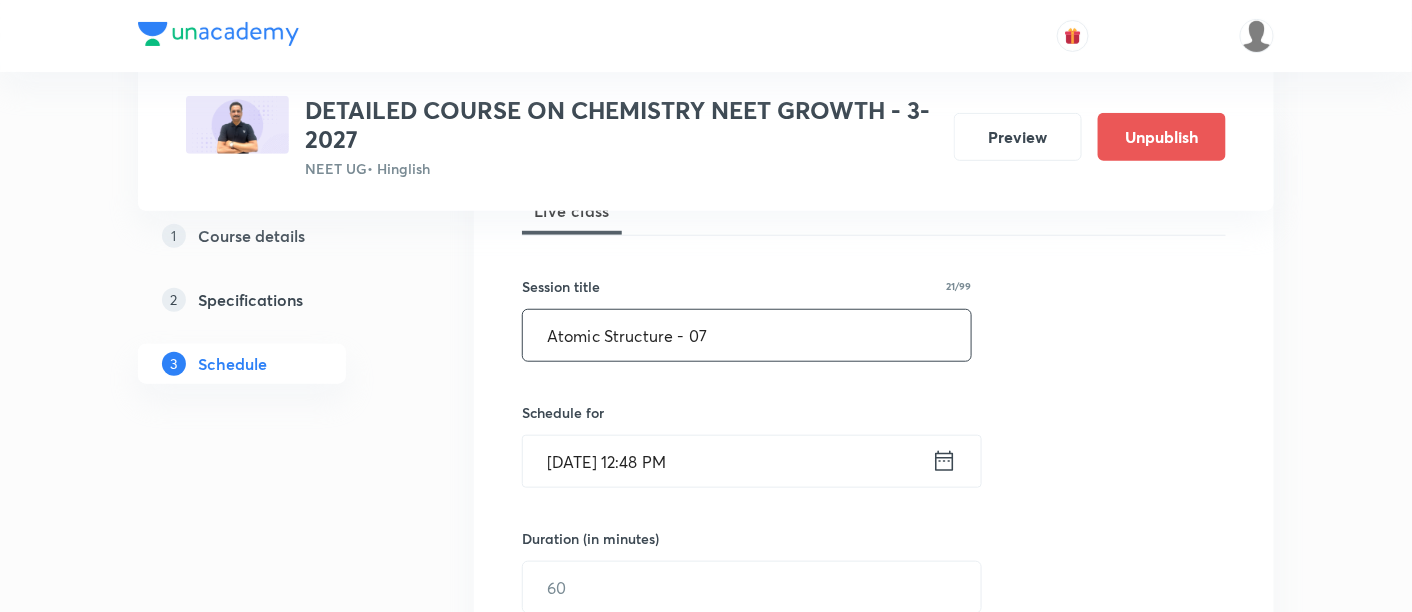 scroll, scrollTop: 381, scrollLeft: 0, axis: vertical 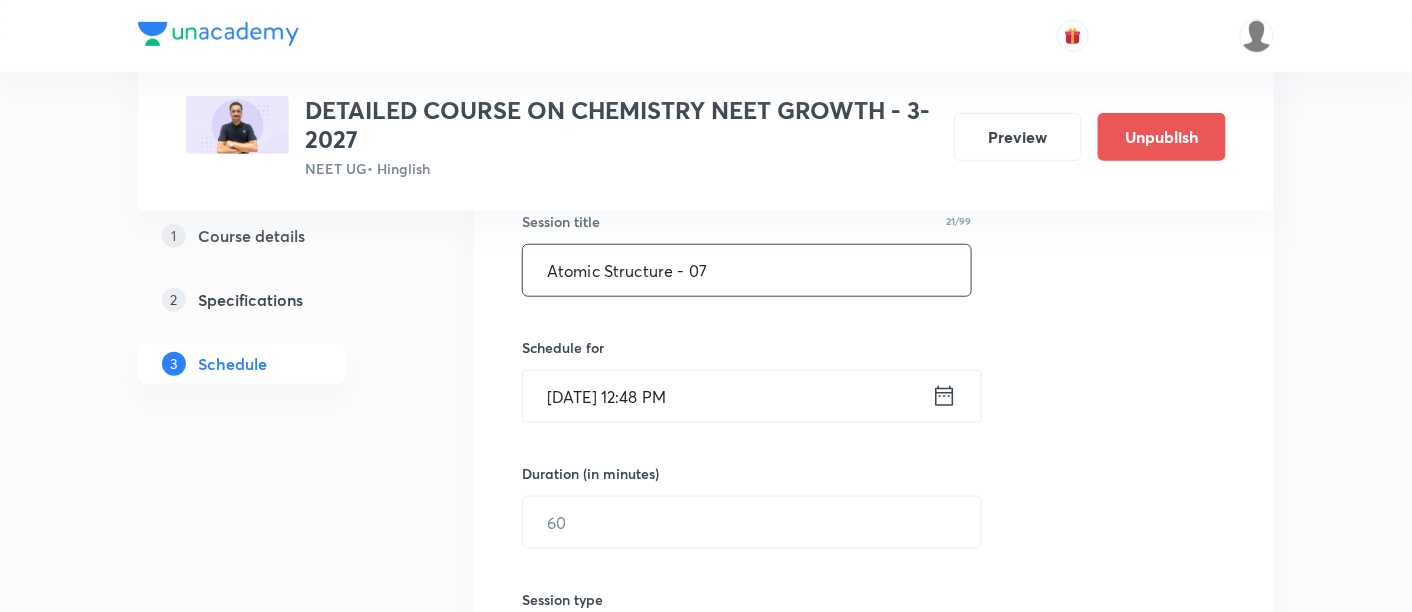 type on "Atomic Structure - 07" 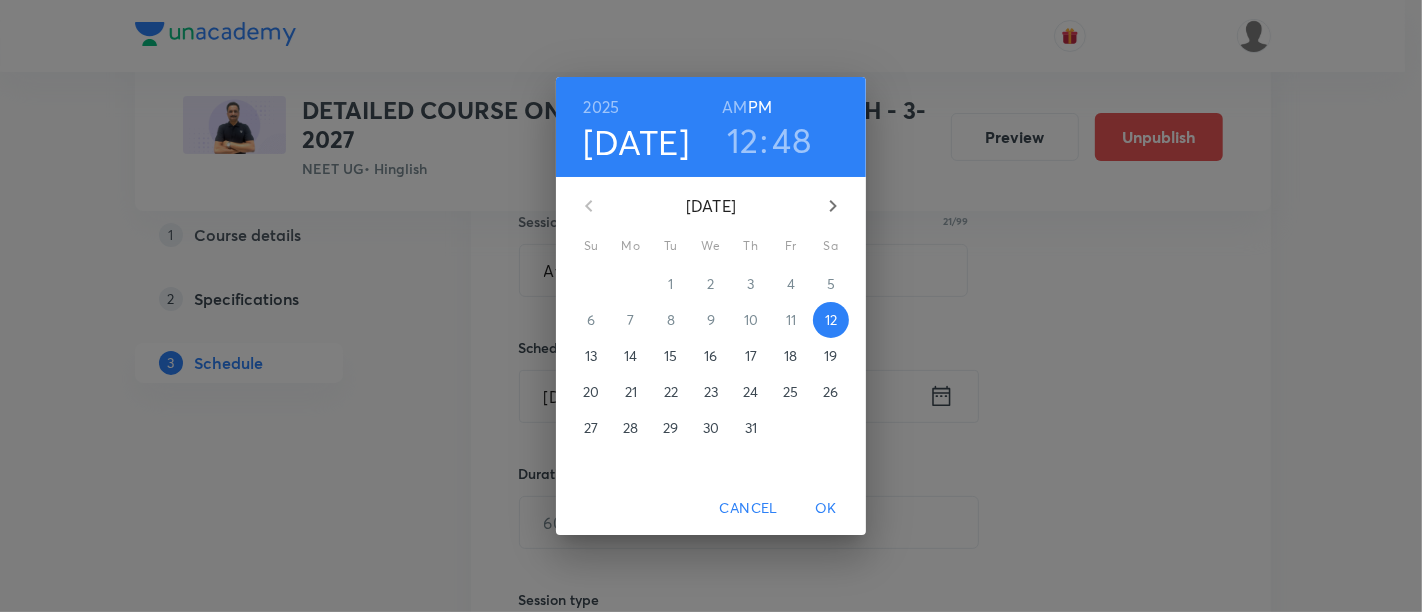click on "15" at bounding box center [670, 356] 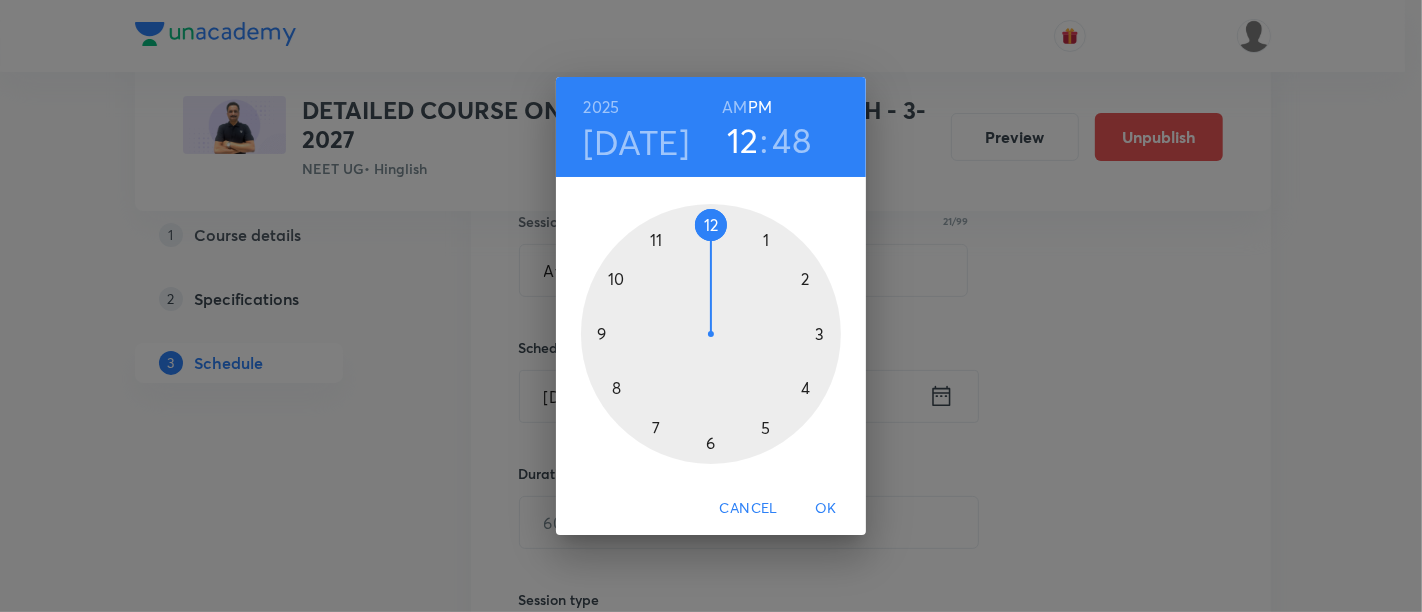 click at bounding box center (711, 334) 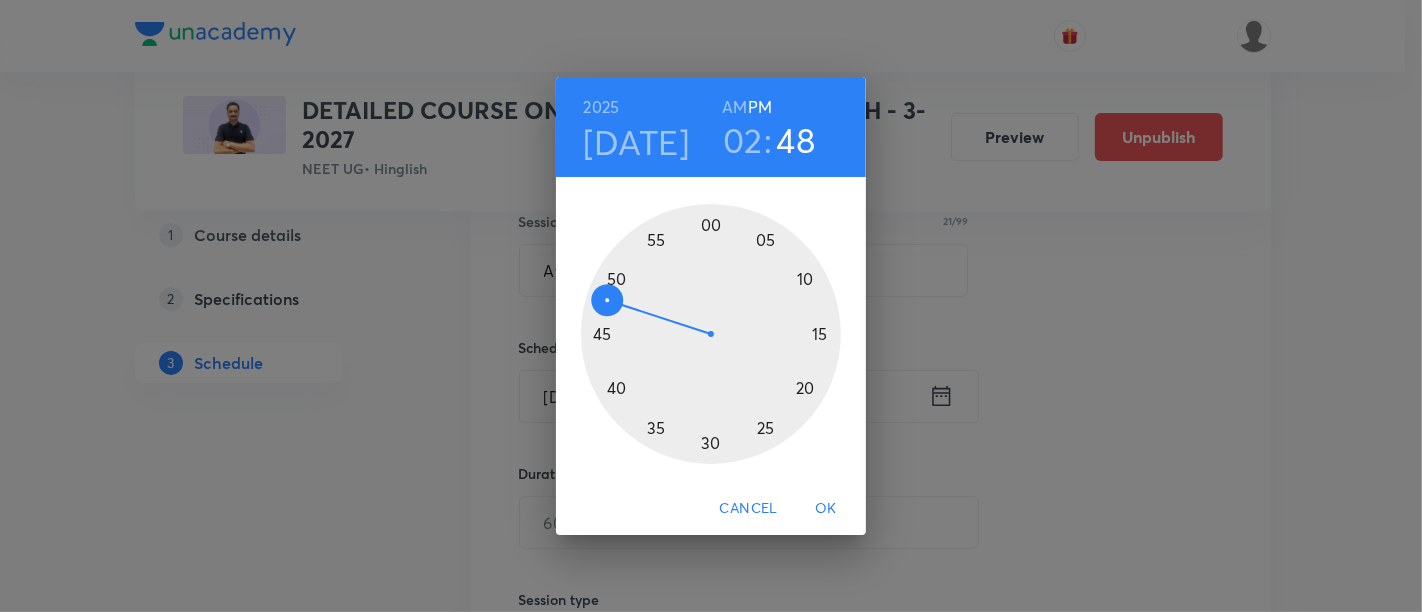 click at bounding box center (711, 334) 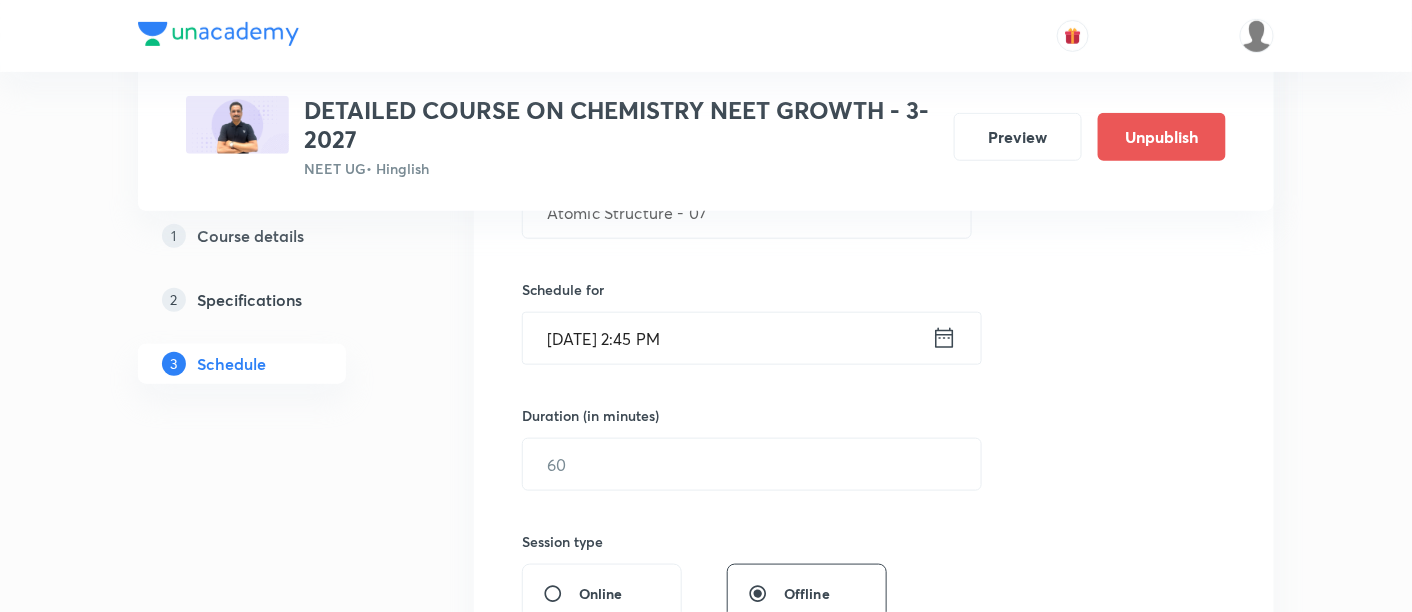scroll, scrollTop: 451, scrollLeft: 0, axis: vertical 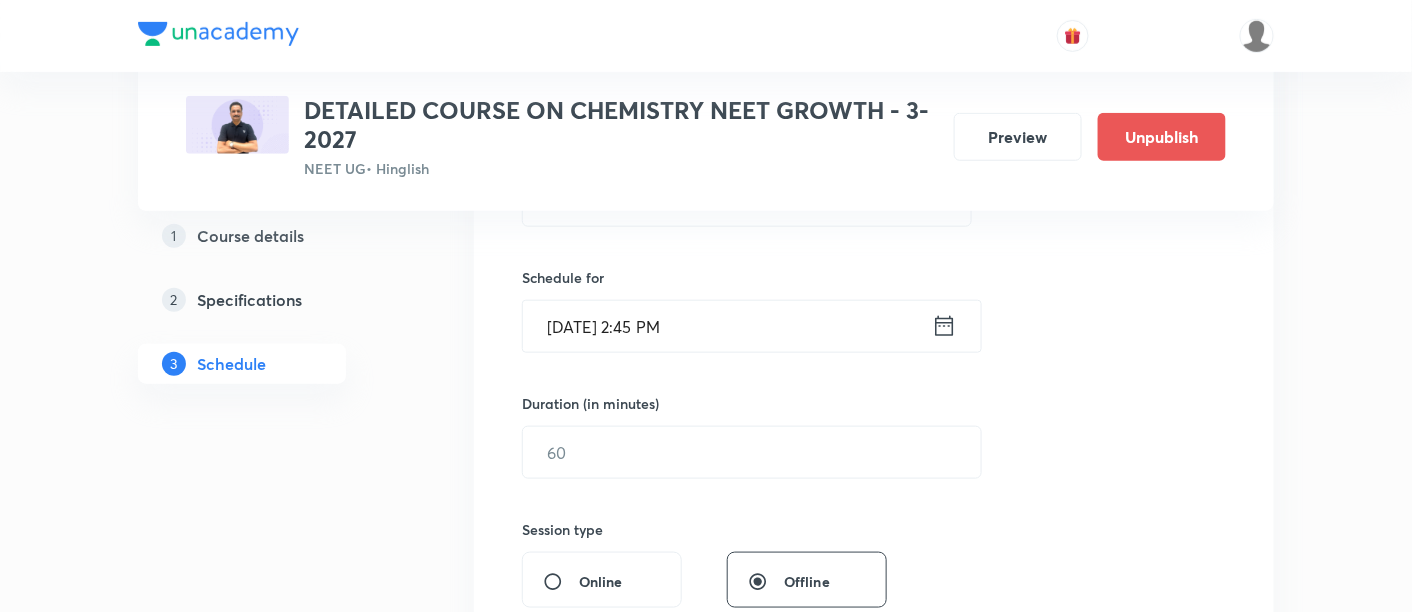 click on "Session  27 Live class Session title 21/99 Atomic Structure - 07 ​ Schedule for Jul 15, 2025, 2:45 PM ​ Duration (in minutes) ​   Session type Online Offline Room Select centre room Sub-concepts Select concepts that wil be covered in this session Add Cancel" at bounding box center [874, 475] 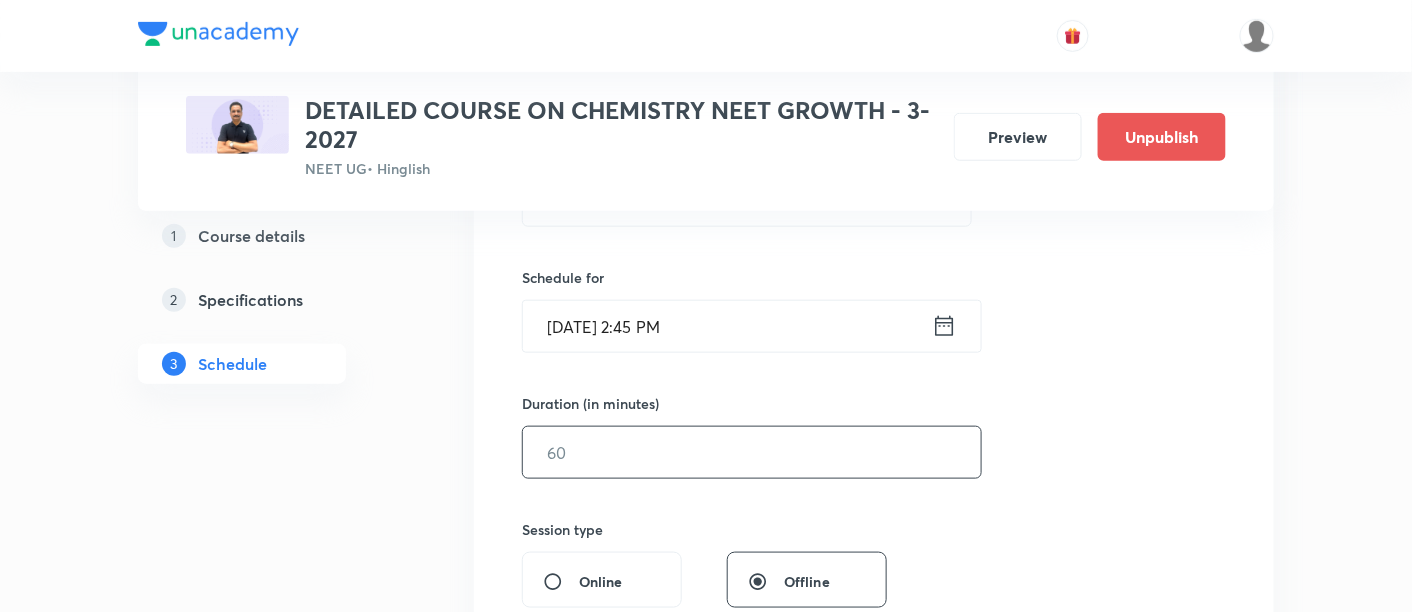 click at bounding box center (752, 452) 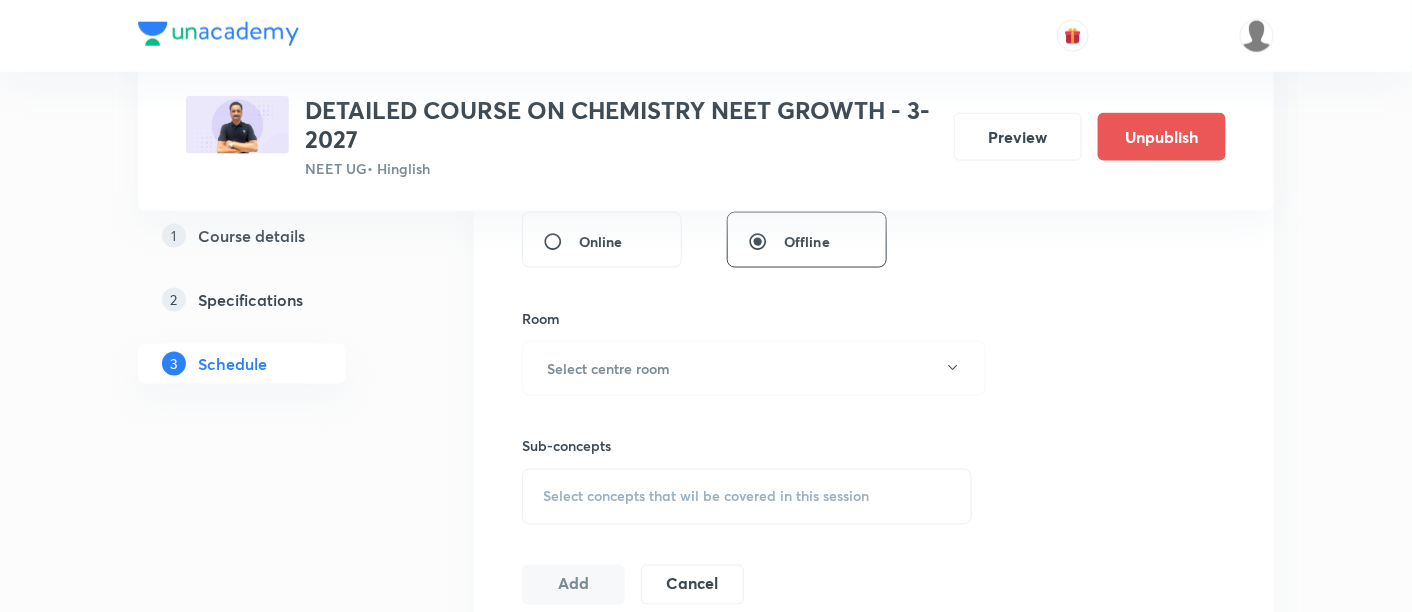 scroll, scrollTop: 792, scrollLeft: 0, axis: vertical 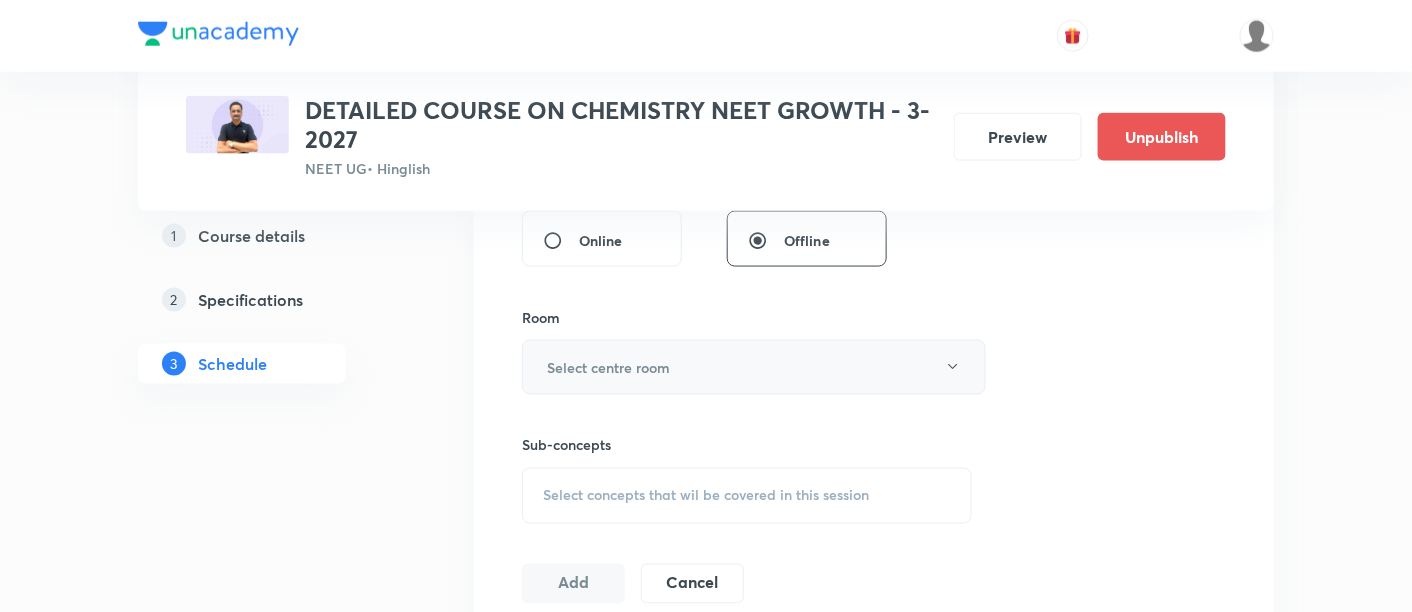 type on "90" 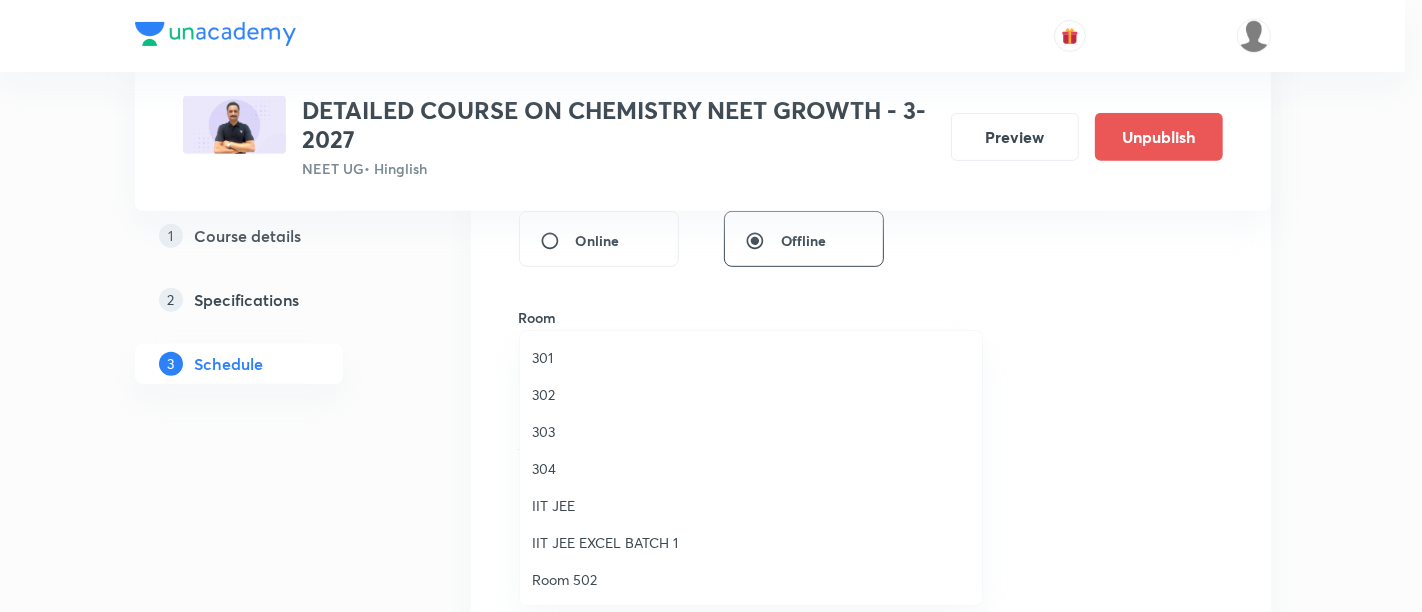 click on "303" at bounding box center (751, 431) 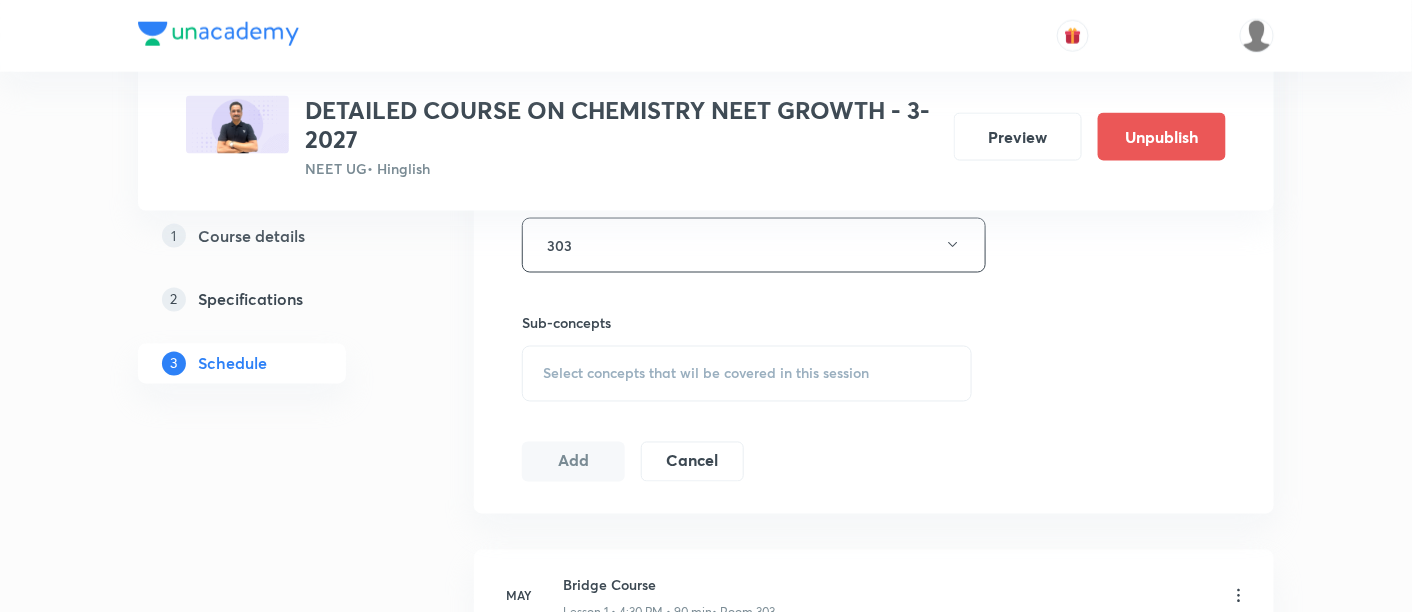 scroll, scrollTop: 922, scrollLeft: 0, axis: vertical 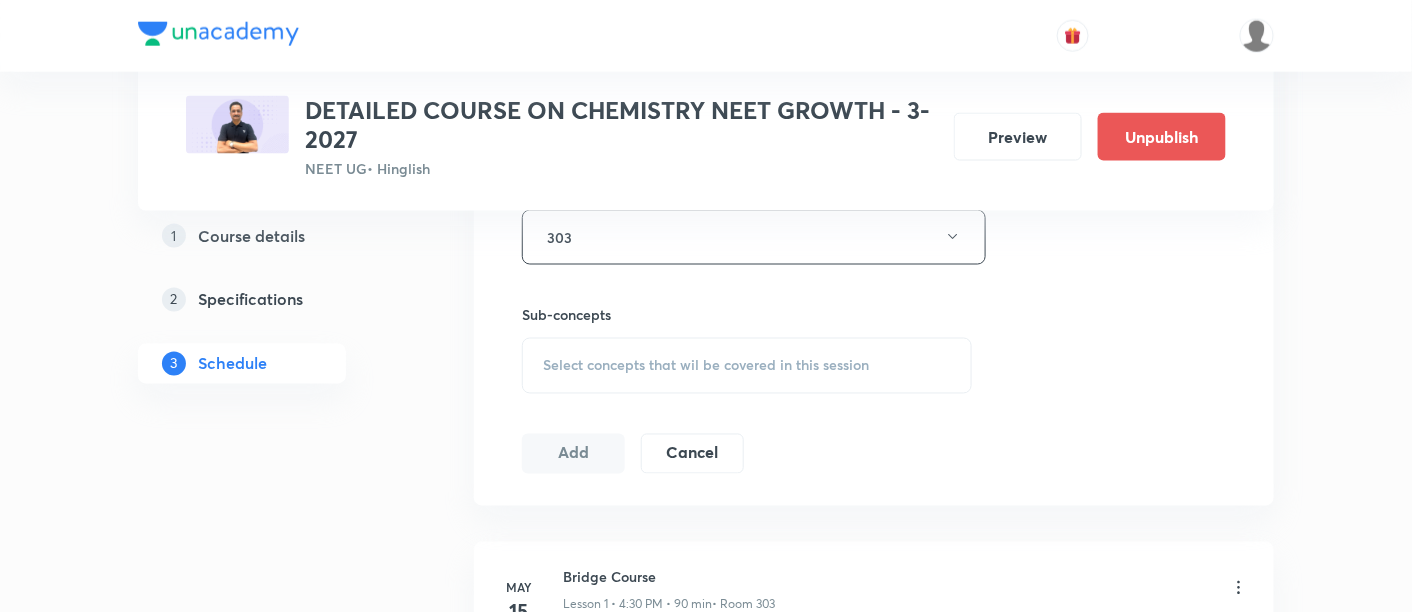 click on "Select concepts that wil be covered in this session" at bounding box center [706, 366] 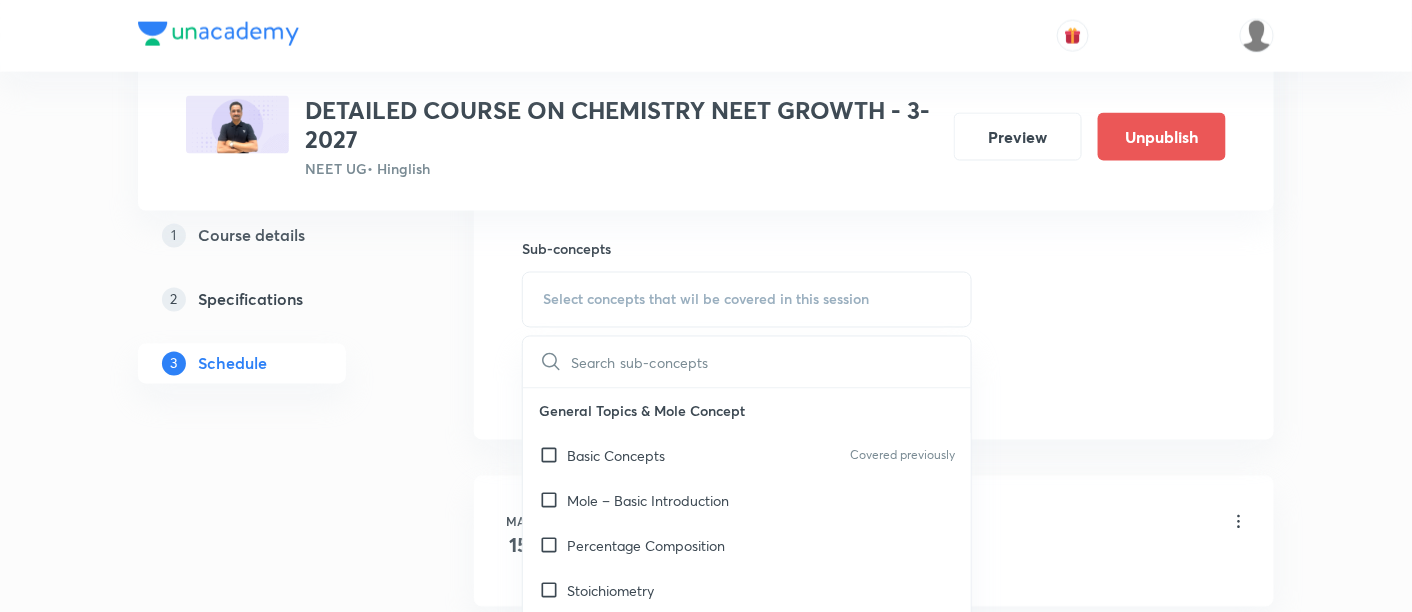 scroll, scrollTop: 1011, scrollLeft: 0, axis: vertical 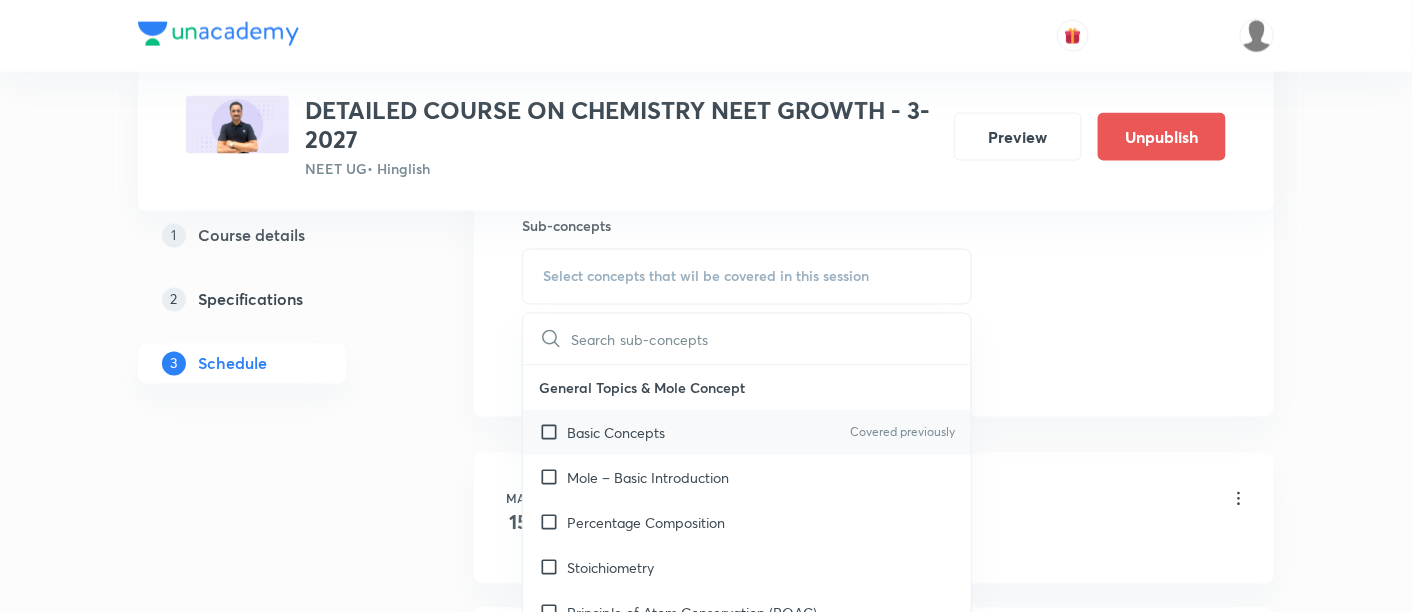 click on "Basic Concepts" at bounding box center (616, 433) 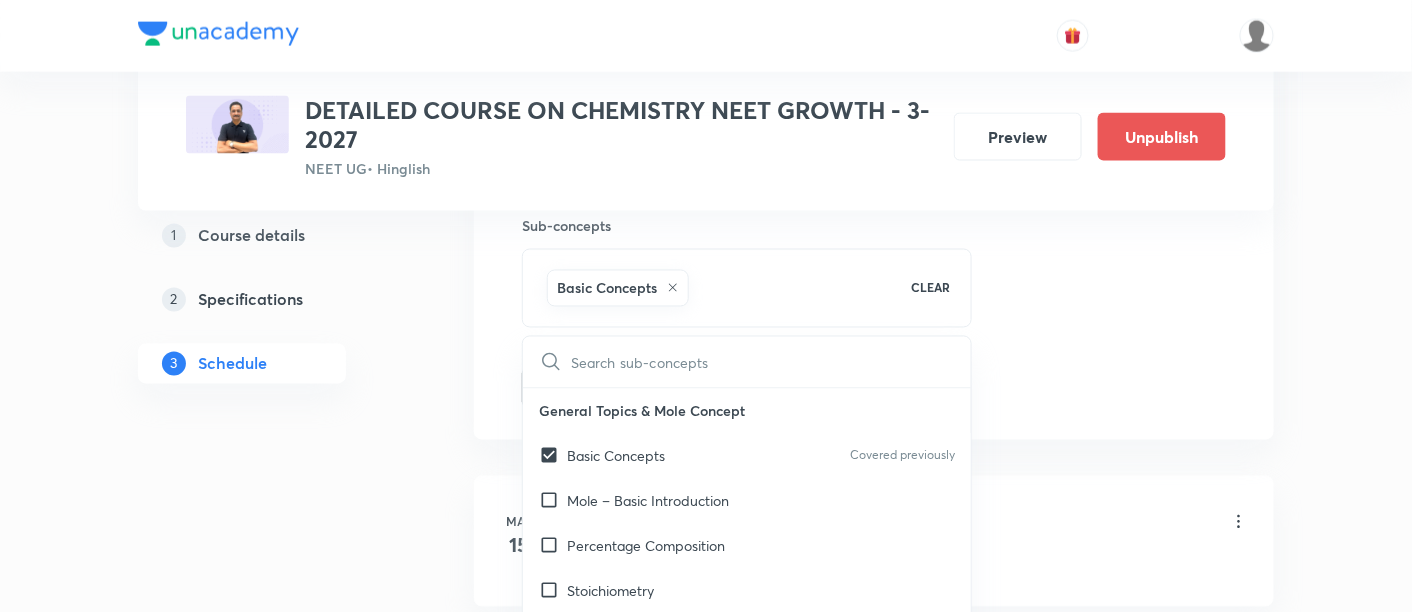 click on "Session  27 Live class Session title 21/99 Atomic Structure - 07 ​ Schedule for Jul 15, 2025, 2:45 PM ​ Duration (in minutes) 90 ​   Session type Online Offline Room 303 Sub-concepts Basic Concepts CLEAR ​ General Topics & Mole Concept Basic Concepts Covered previously Mole – Basic Introduction Percentage Composition Stoichiometry Principle of Atom Conservation (POAC) Relation between Stoichiometric Quantities Application of Mole Concept: Gravimetric Analysis Electronic Configuration Of Atoms (Hund's rule)  Quantum Numbers (Magnetic Quantum no.) Quantum Numbers(Pauli's Exclusion law) Mean Molar Mass or Molecular Mass Variation of Conductivity with Concentration Mechanism of Corrosion Atomic Structure Discovery Of Electron Some Prerequisites of Physics Discovery Of Protons And Neutrons Atomic Models Representation Of Atom With Electrons And Neutrons Nature of Waves Nature Of Electromagnetic Radiation Planck’S Quantum Theory Spectra-Continuous and Discontinuous Spectrum Photoelectric Effect Spectrum" at bounding box center [874, -73] 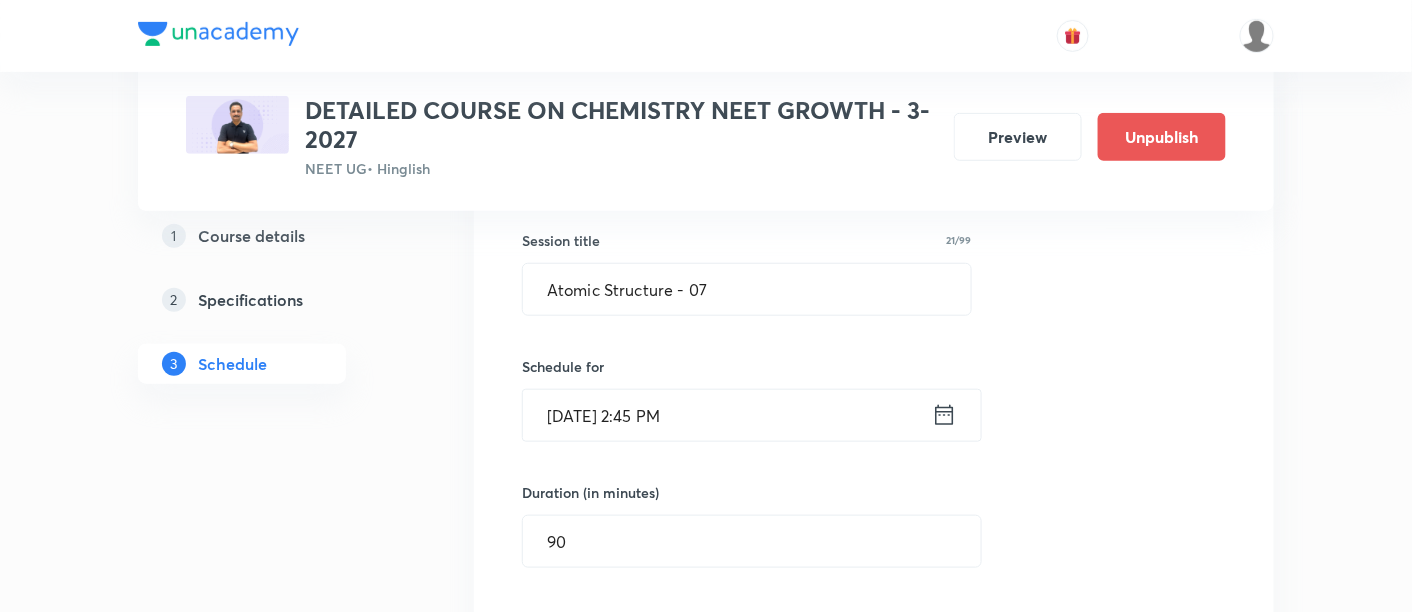 scroll, scrollTop: 362, scrollLeft: 0, axis: vertical 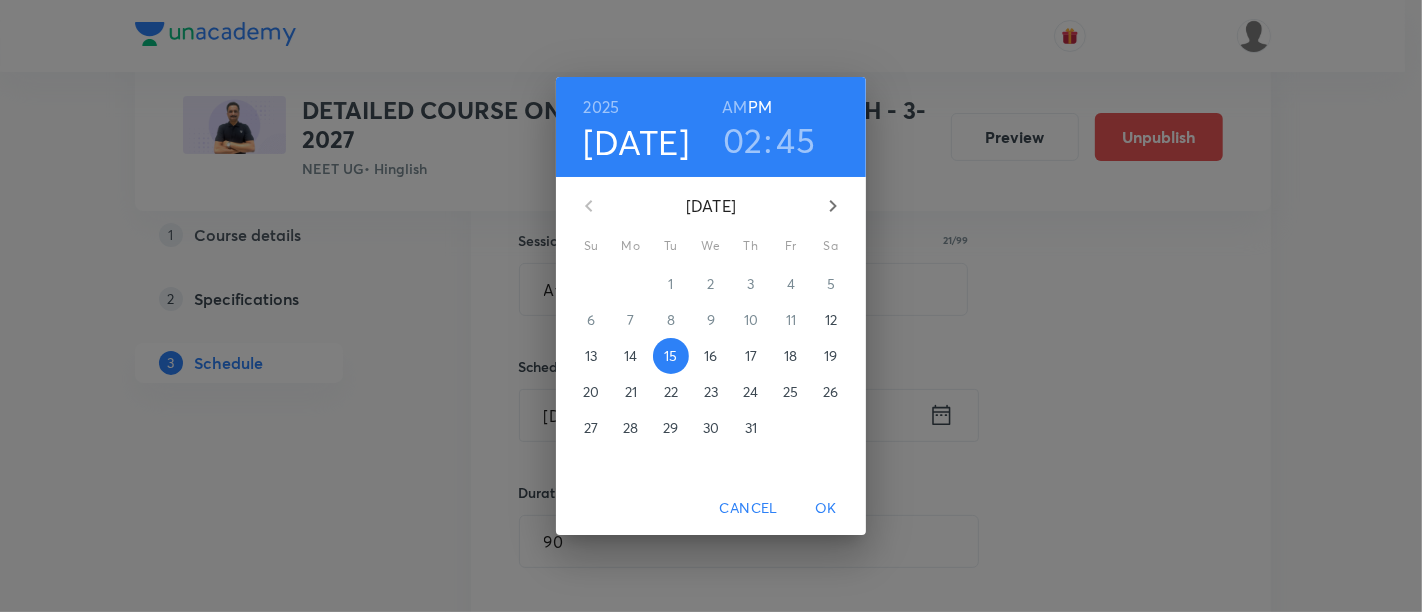 click on "02" at bounding box center (743, 140) 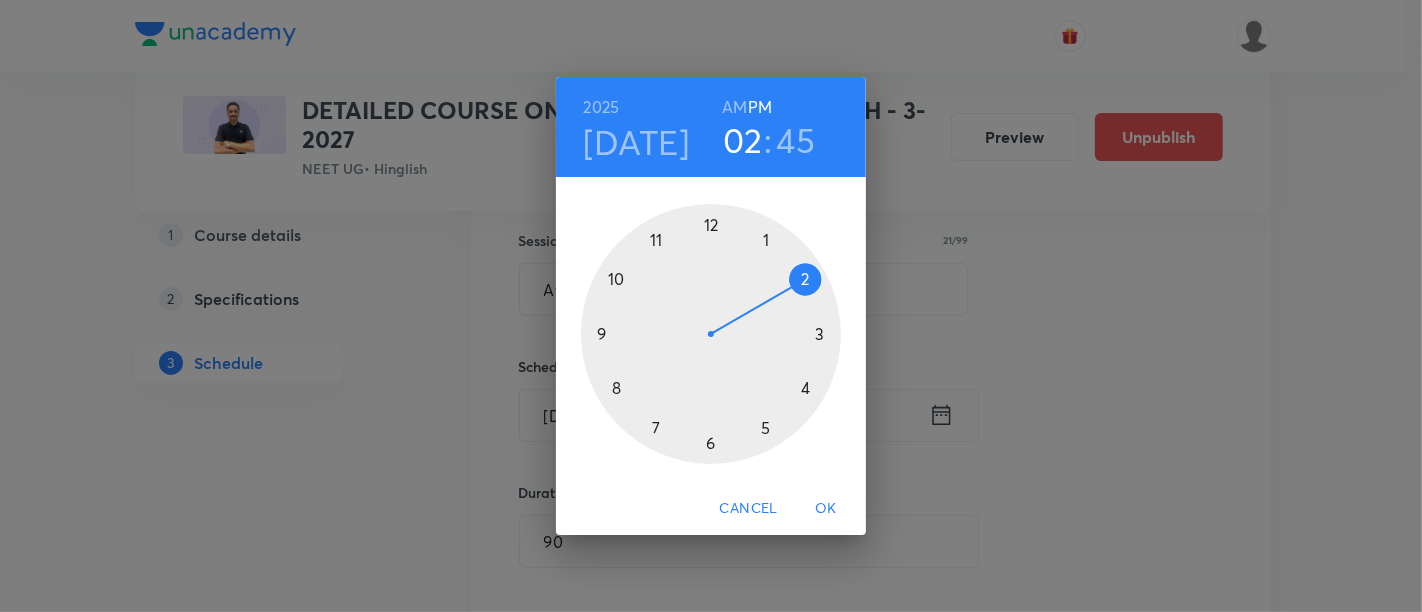click at bounding box center (711, 334) 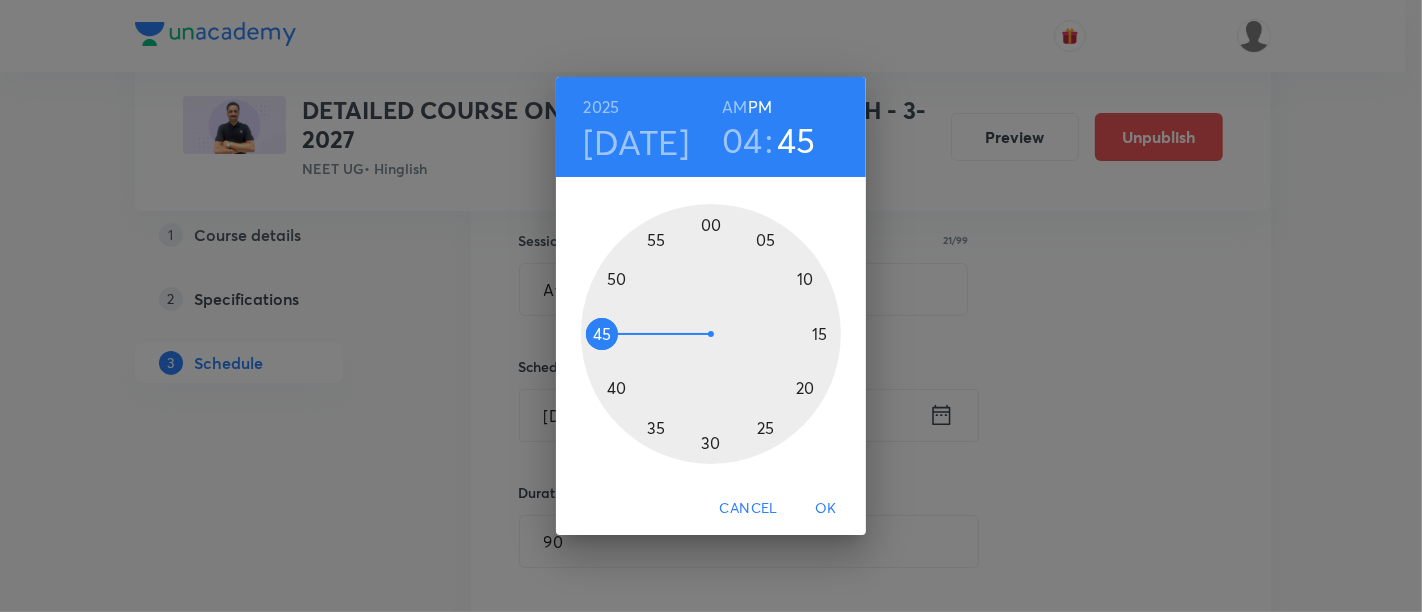 click at bounding box center (711, 334) 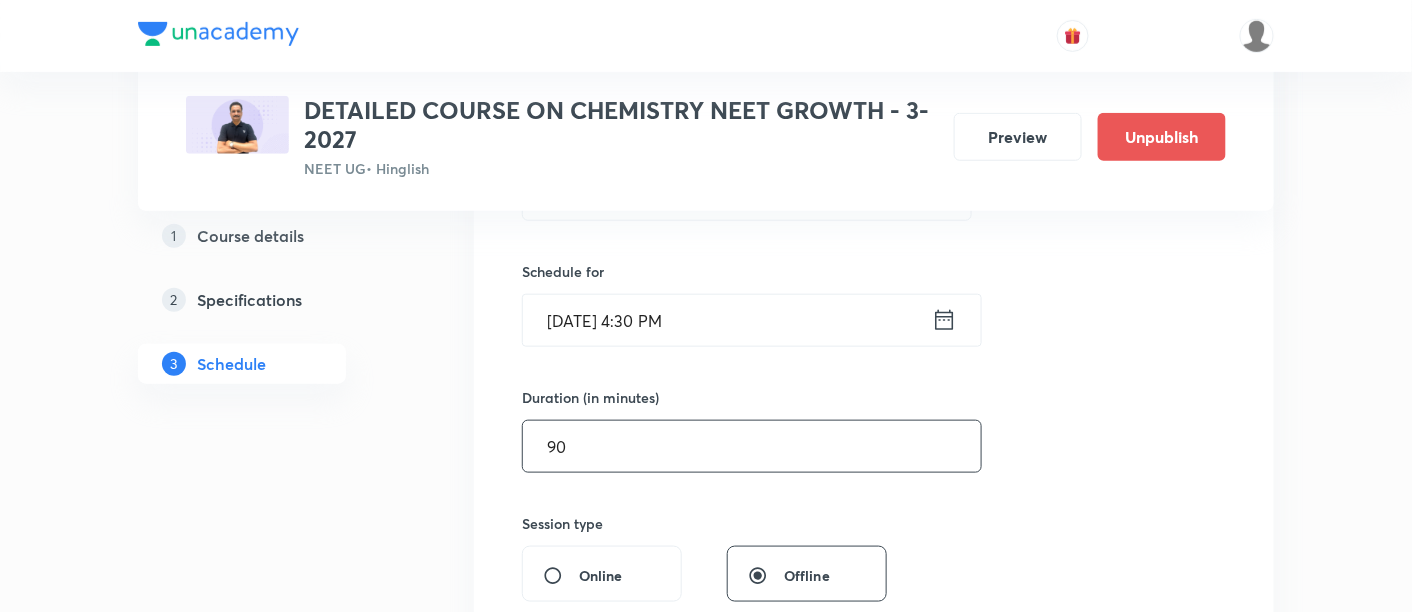 scroll, scrollTop: 459, scrollLeft: 0, axis: vertical 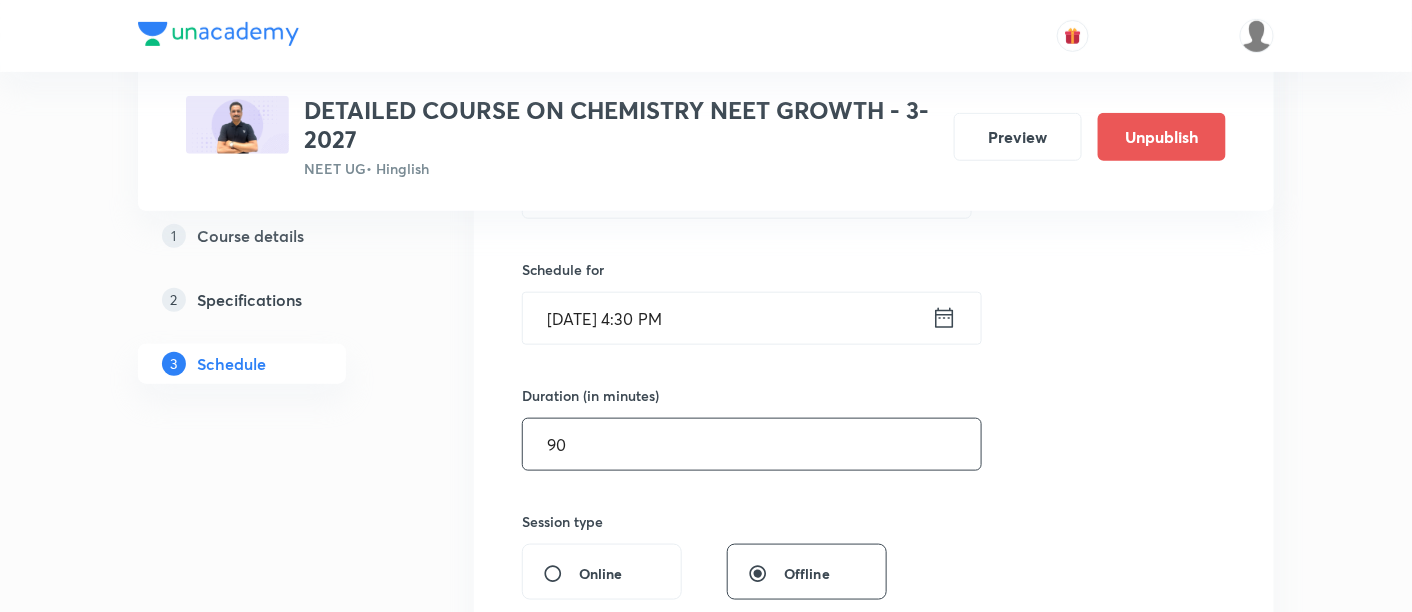 click on "90" at bounding box center [752, 444] 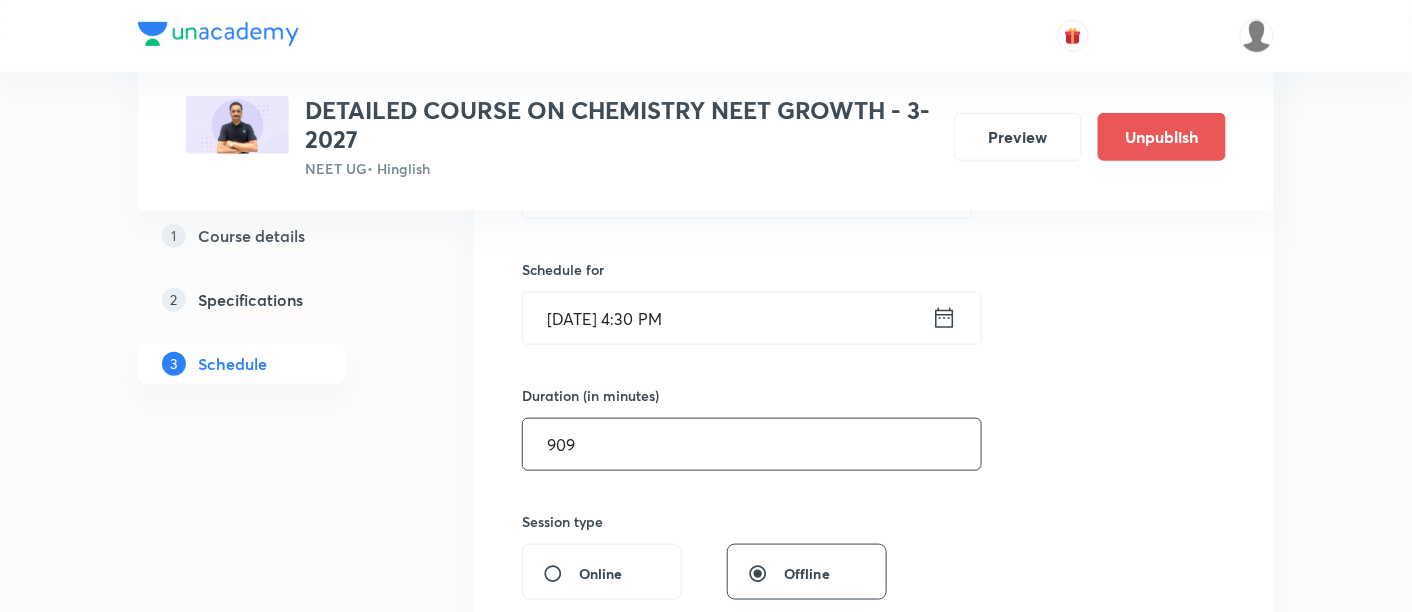 type on "90" 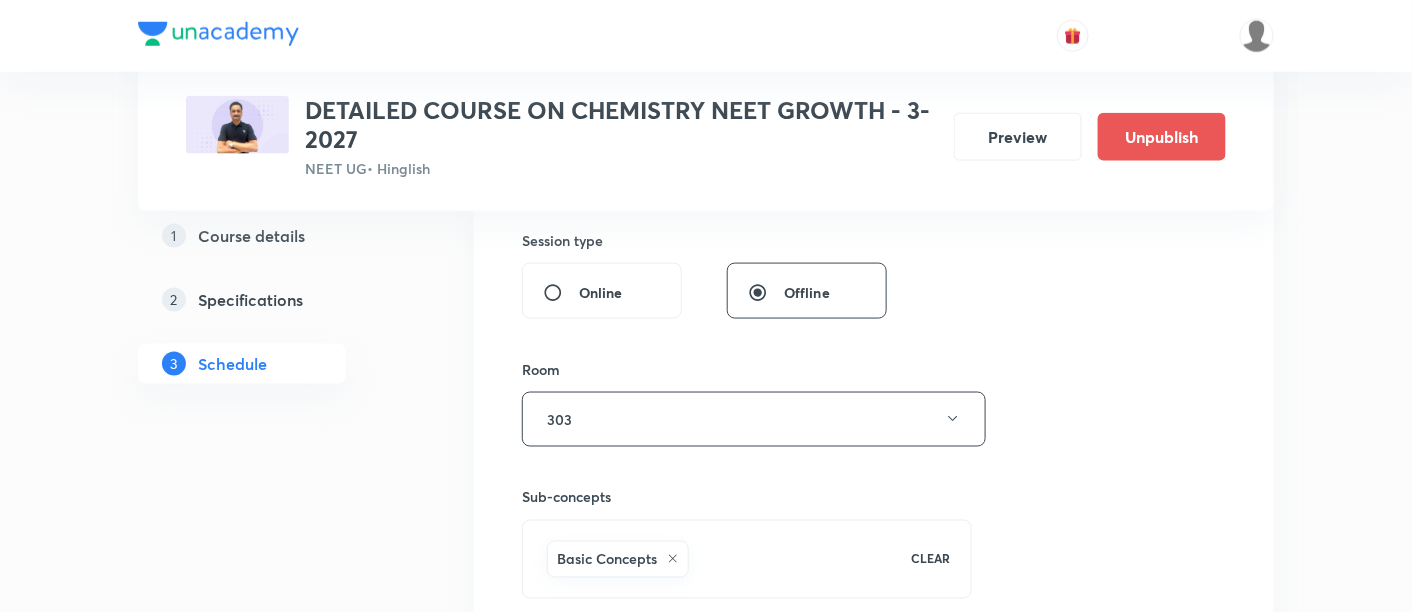 click on "Session  27 Live class Session title 21/99 Atomic Structure - 07 ​ Schedule for Jul 15, 2025, 4:30 PM ​ Duration (in minutes) 90 ​   Session type Online Offline Room 303 Sub-concepts Basic Concepts CLEAR Add Cancel" at bounding box center [874, 198] 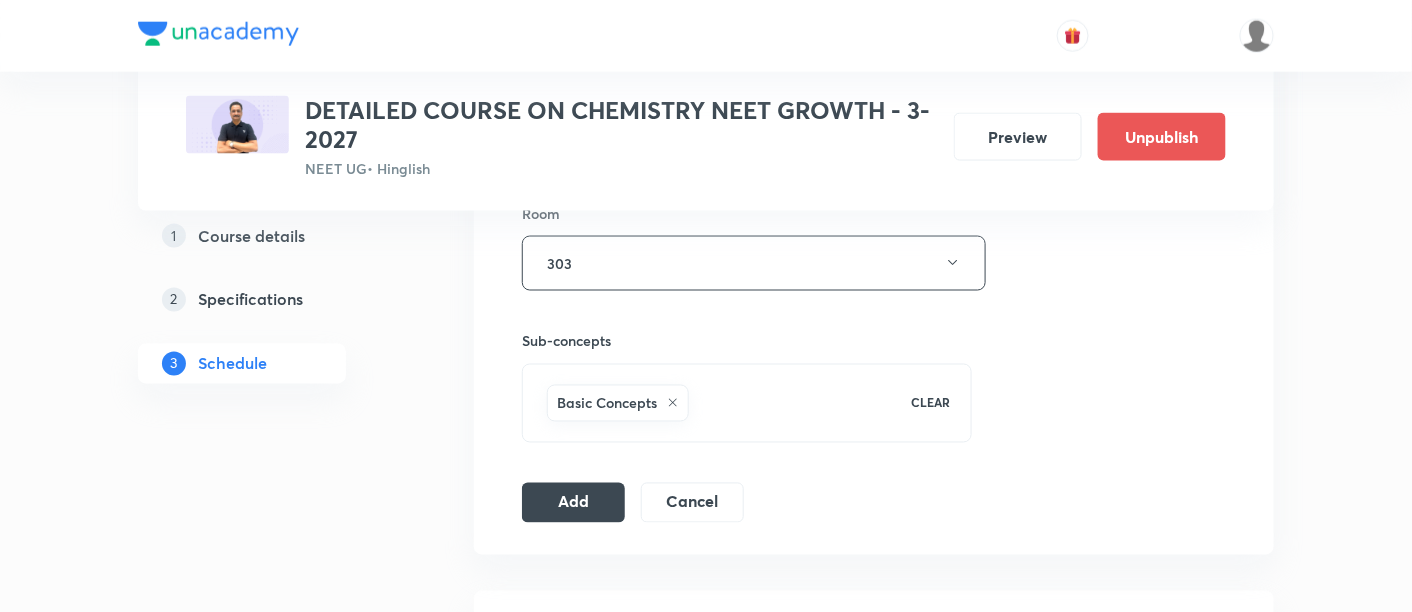 scroll, scrollTop: 922, scrollLeft: 0, axis: vertical 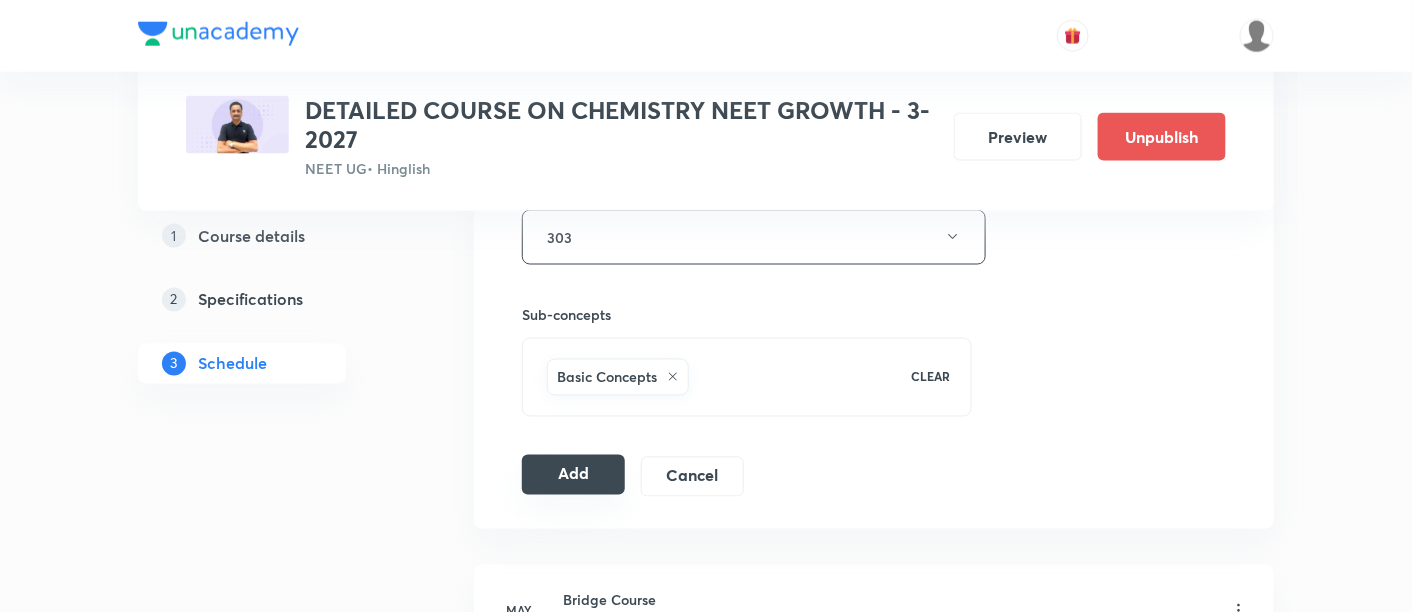 click on "Add" at bounding box center (573, 475) 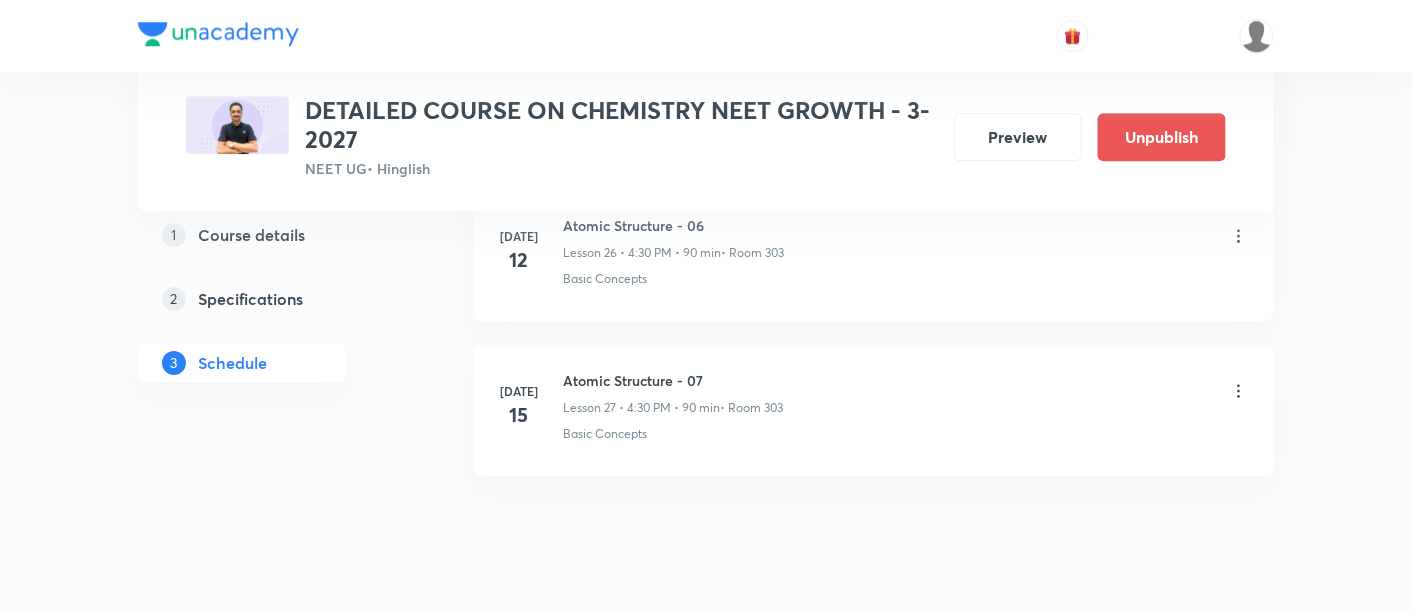 scroll, scrollTop: 4265, scrollLeft: 0, axis: vertical 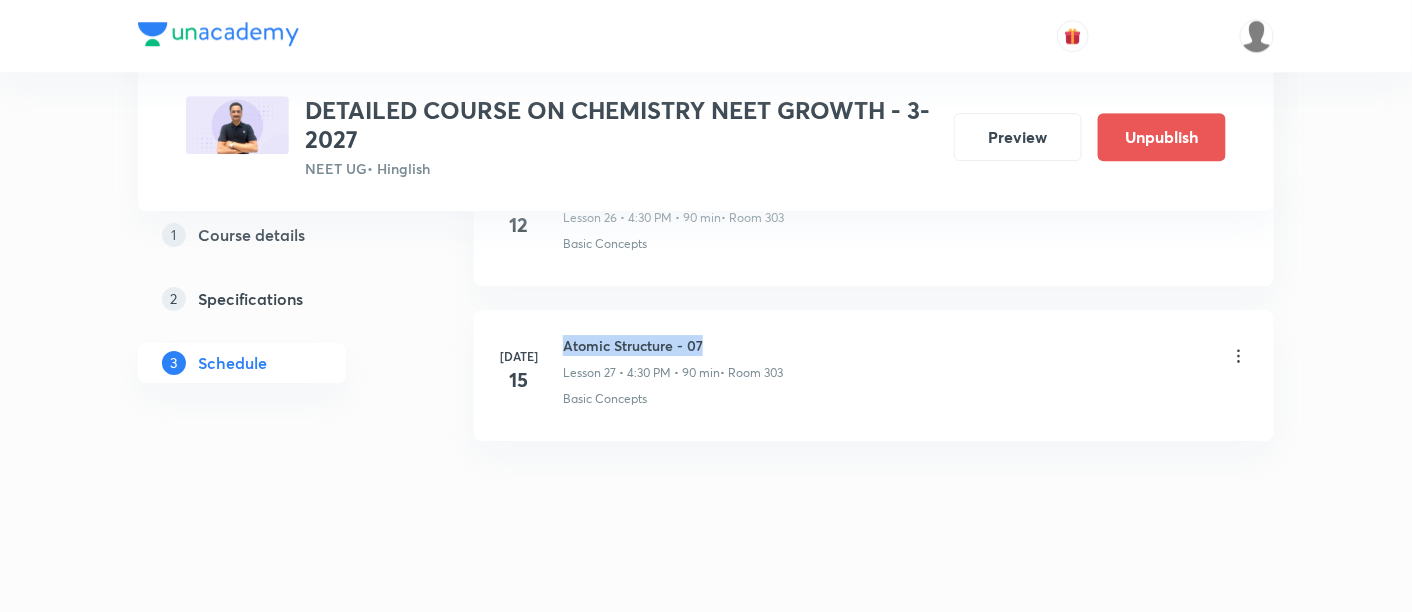 drag, startPoint x: 565, startPoint y: 329, endPoint x: 728, endPoint y: 321, distance: 163.1962 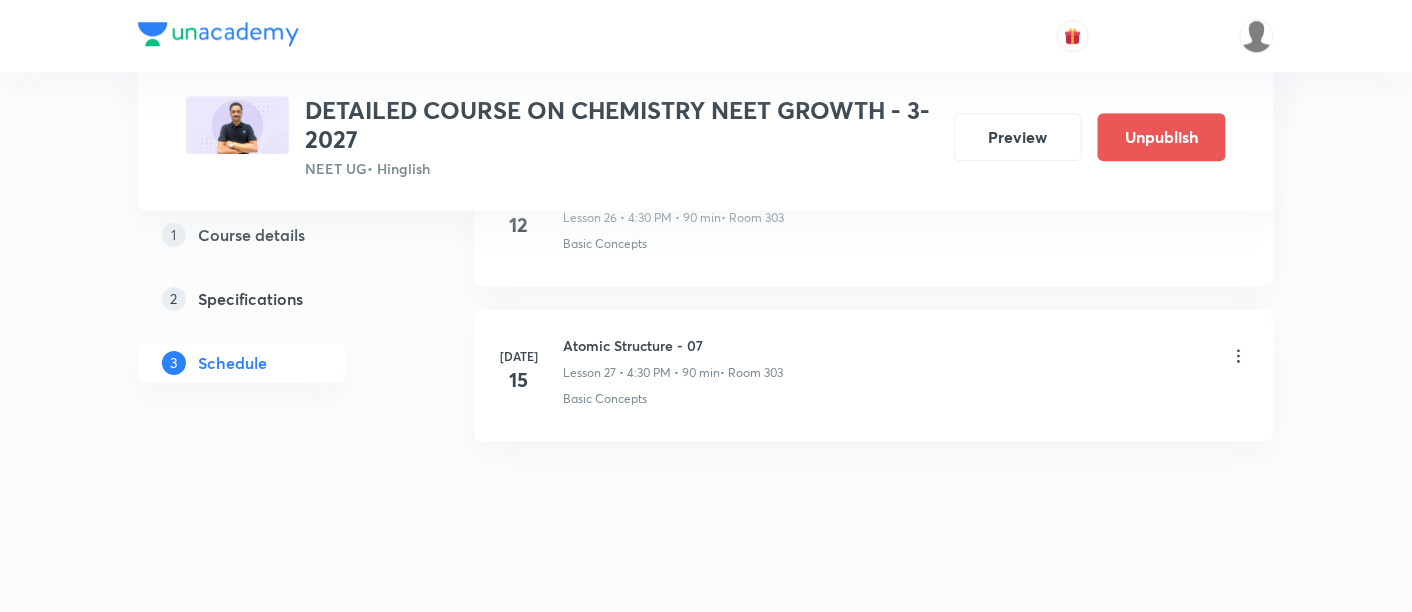 click on "Atomic Structure - 07 Lesson 27 • 4:30 PM • 90 min  • Room 303" at bounding box center [906, 358] 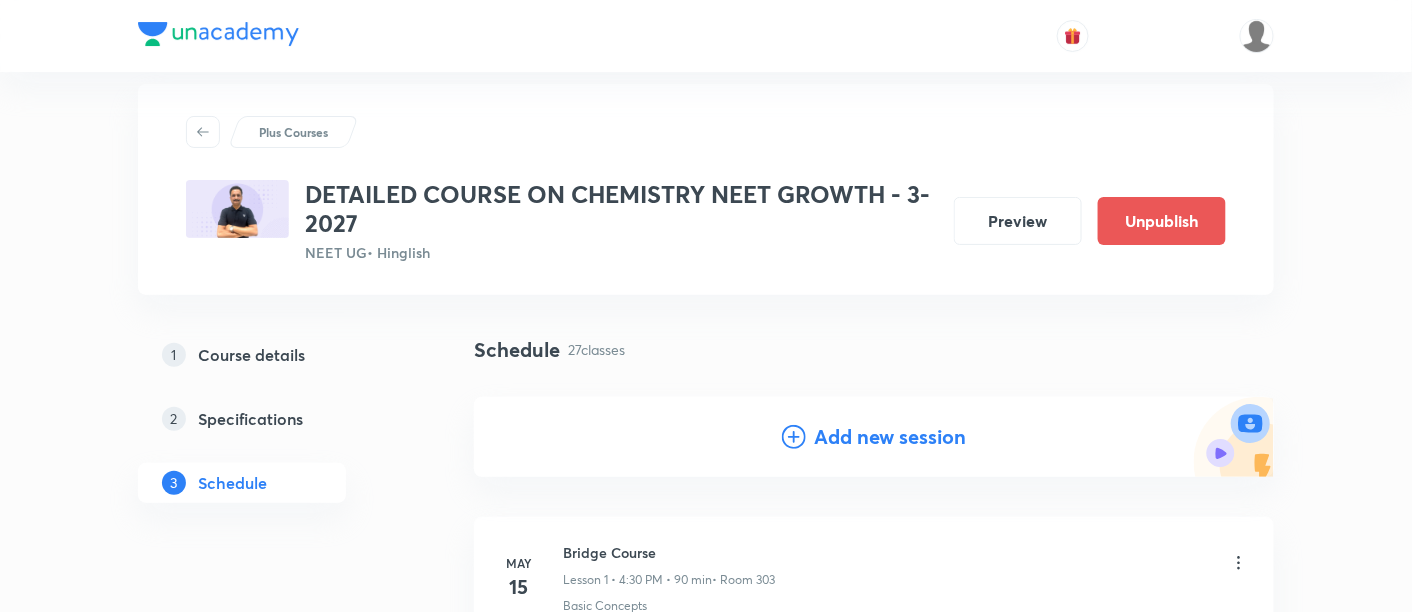 scroll, scrollTop: 62, scrollLeft: 0, axis: vertical 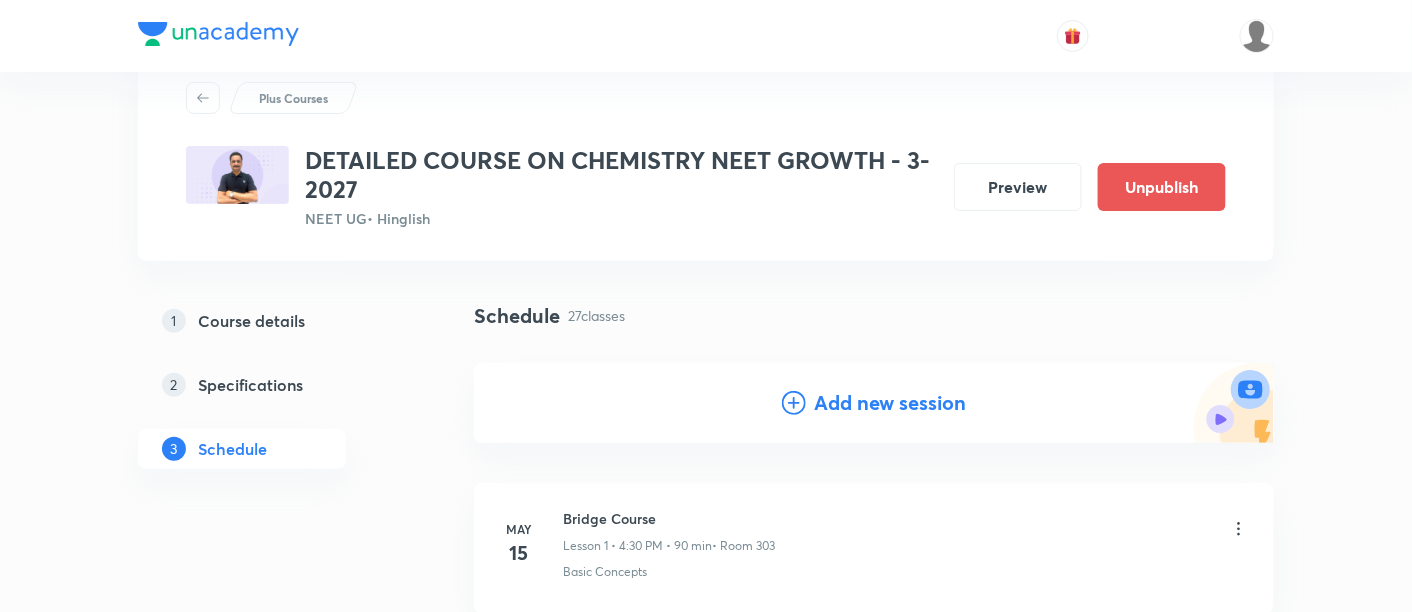 click on "Add new session" at bounding box center [890, 403] 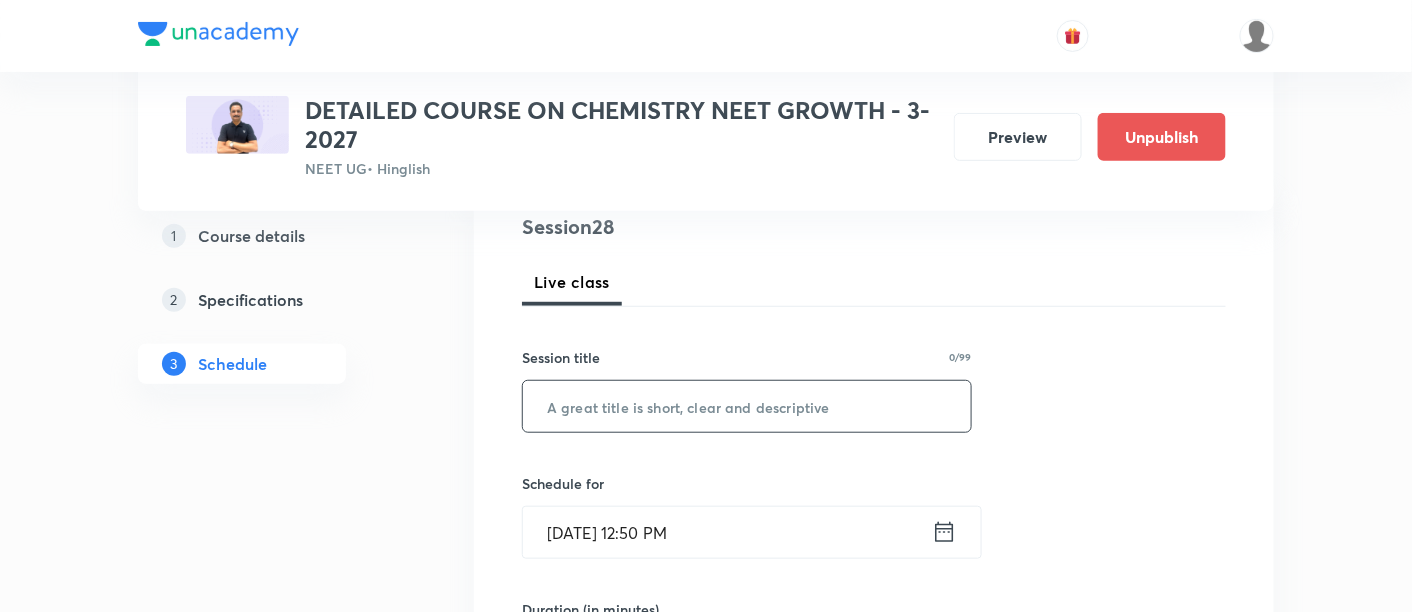 scroll, scrollTop: 255, scrollLeft: 0, axis: vertical 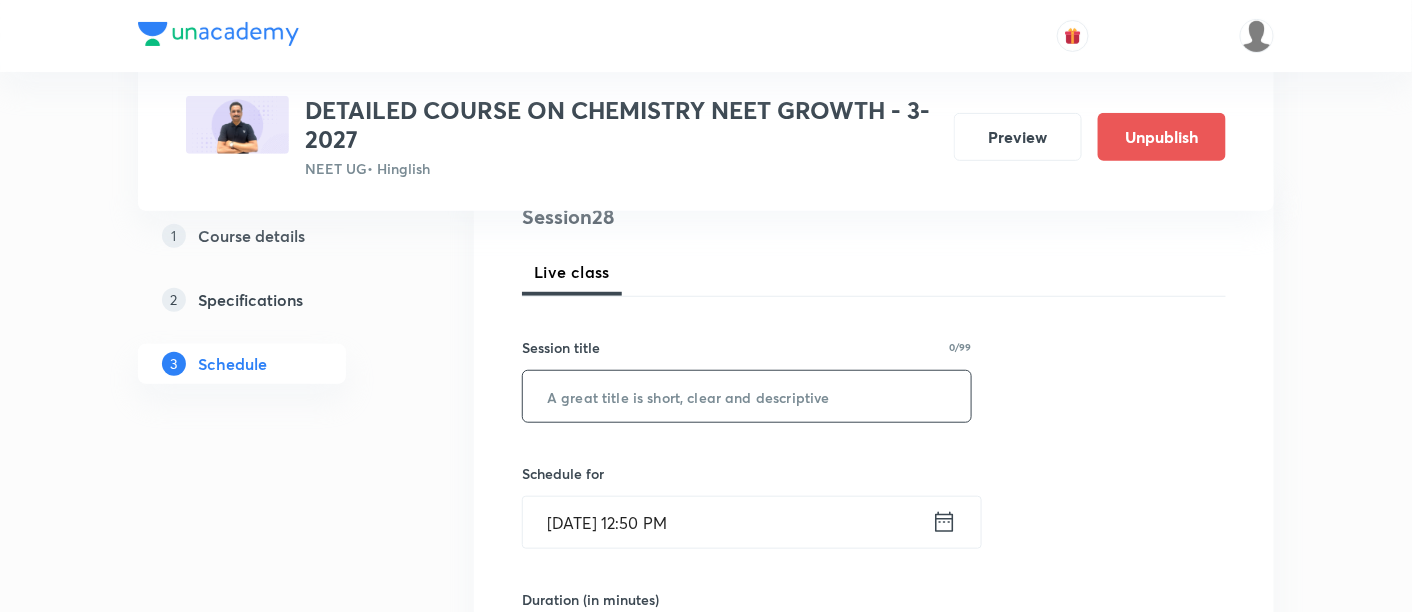 click at bounding box center [747, 396] 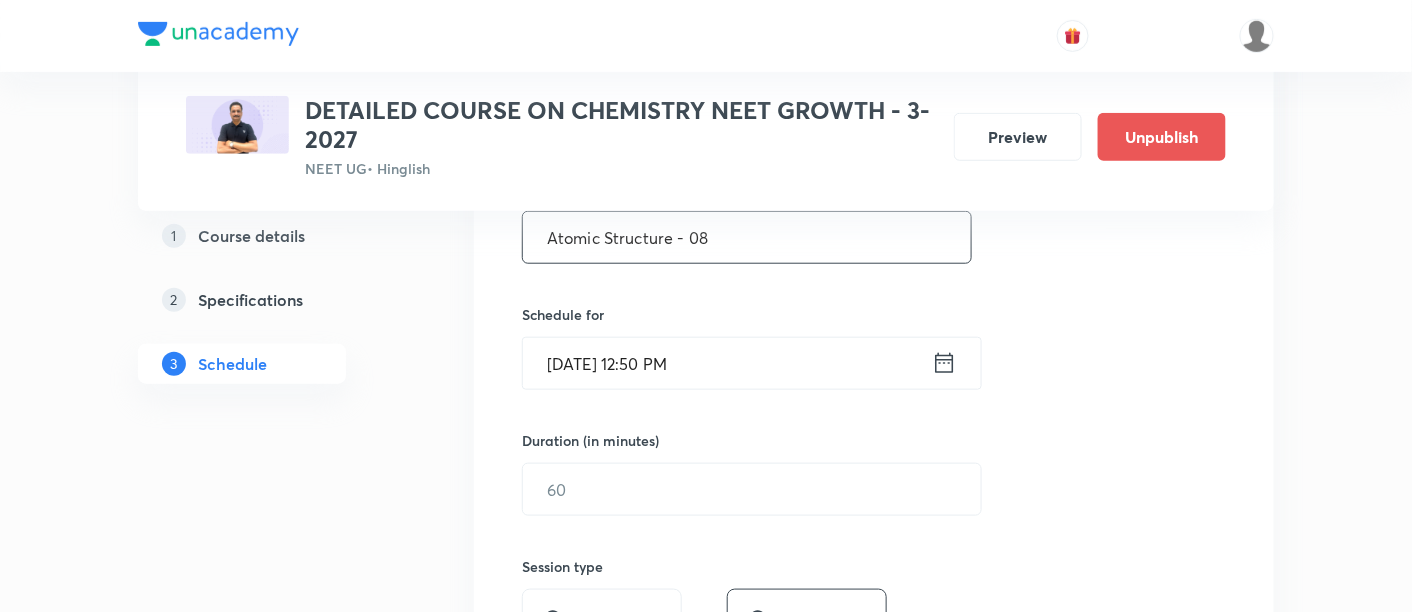 scroll, scrollTop: 422, scrollLeft: 0, axis: vertical 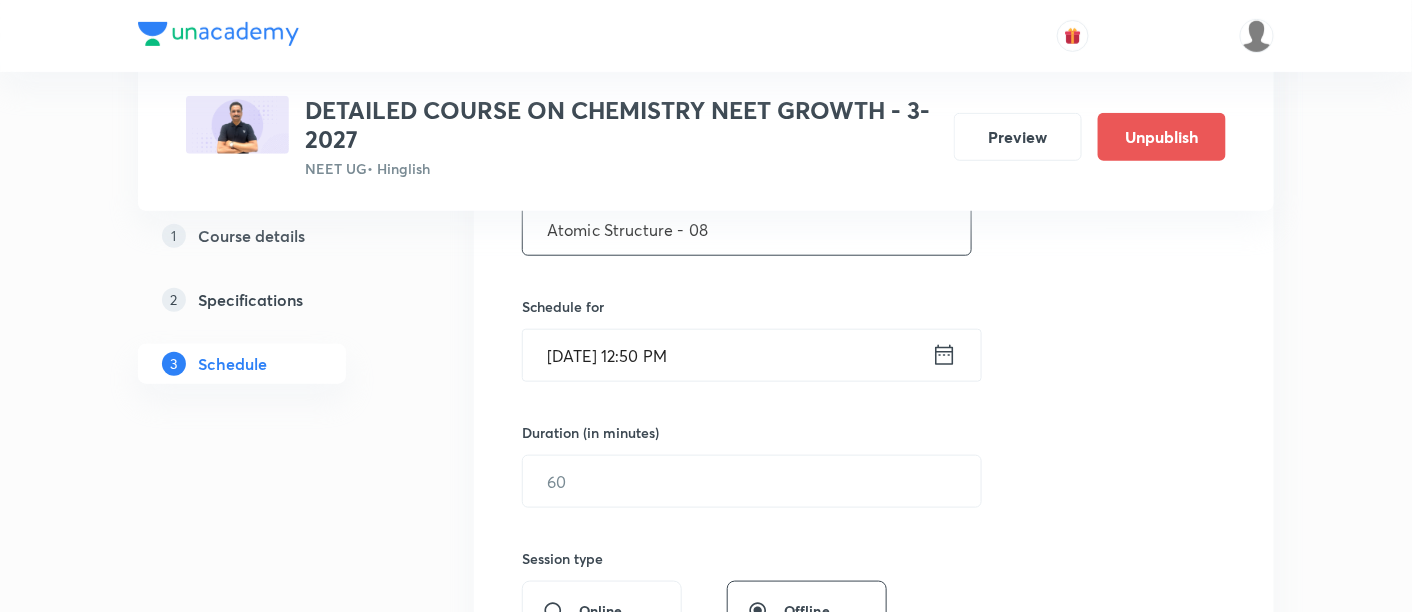 type on "Atomic Structure - 08" 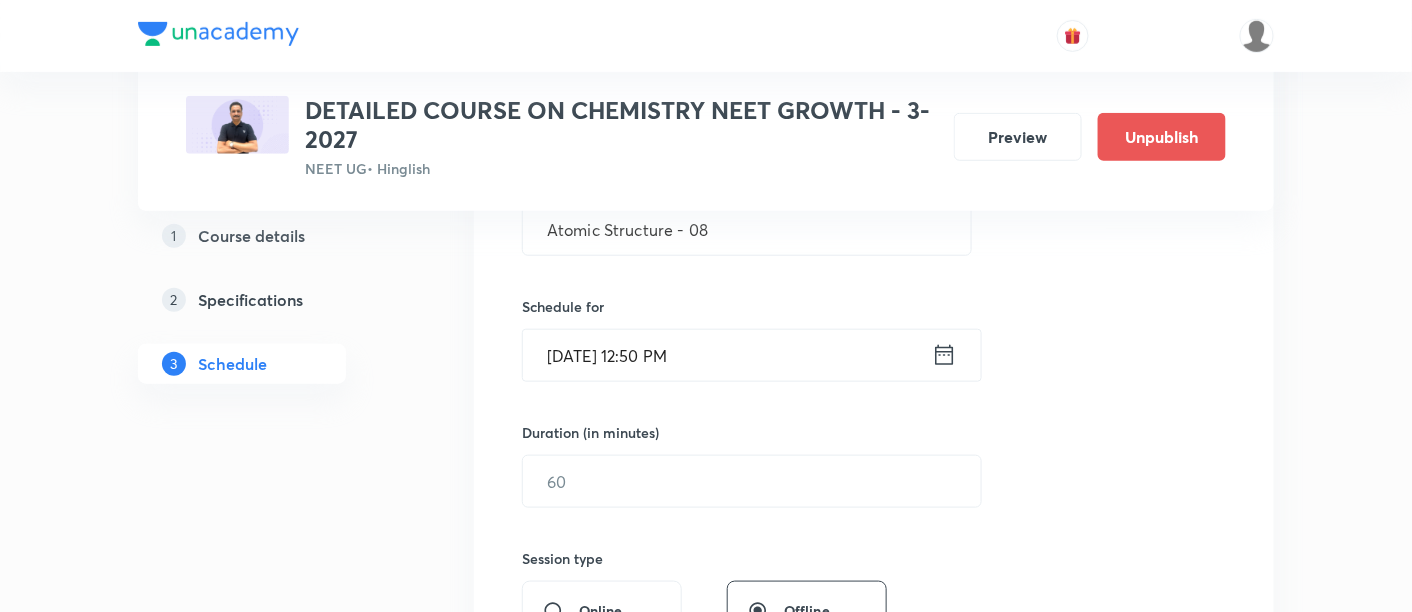 click 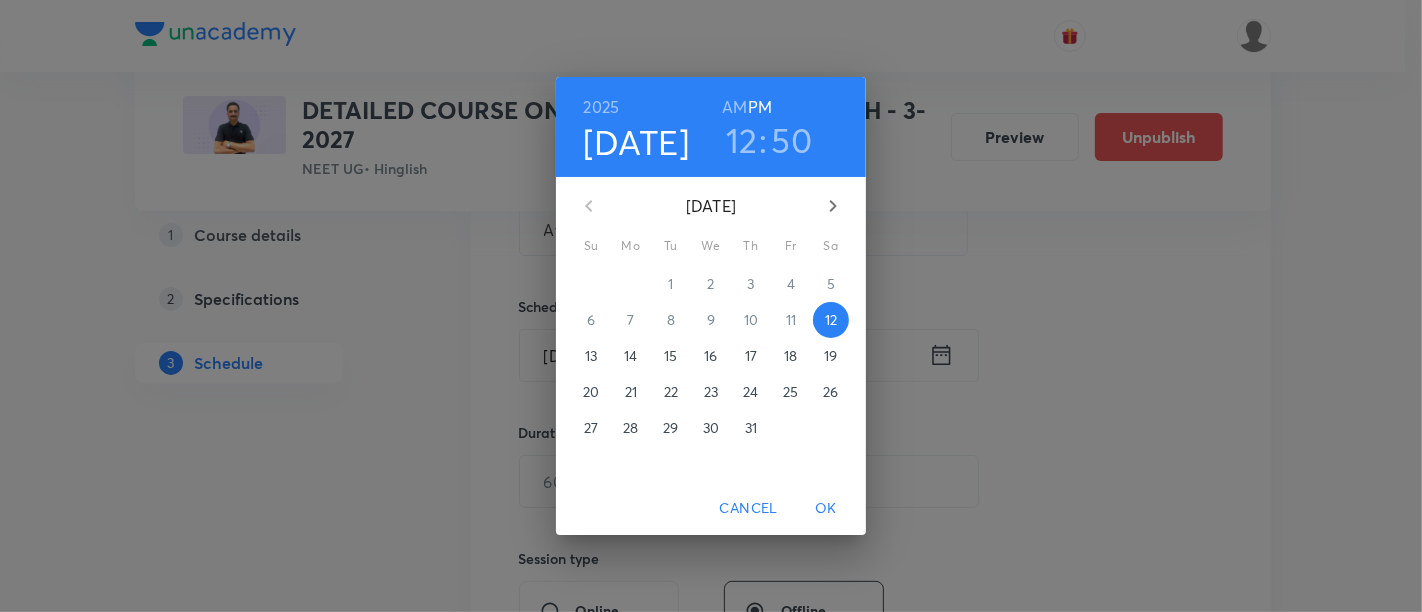 click on "16" at bounding box center [710, 356] 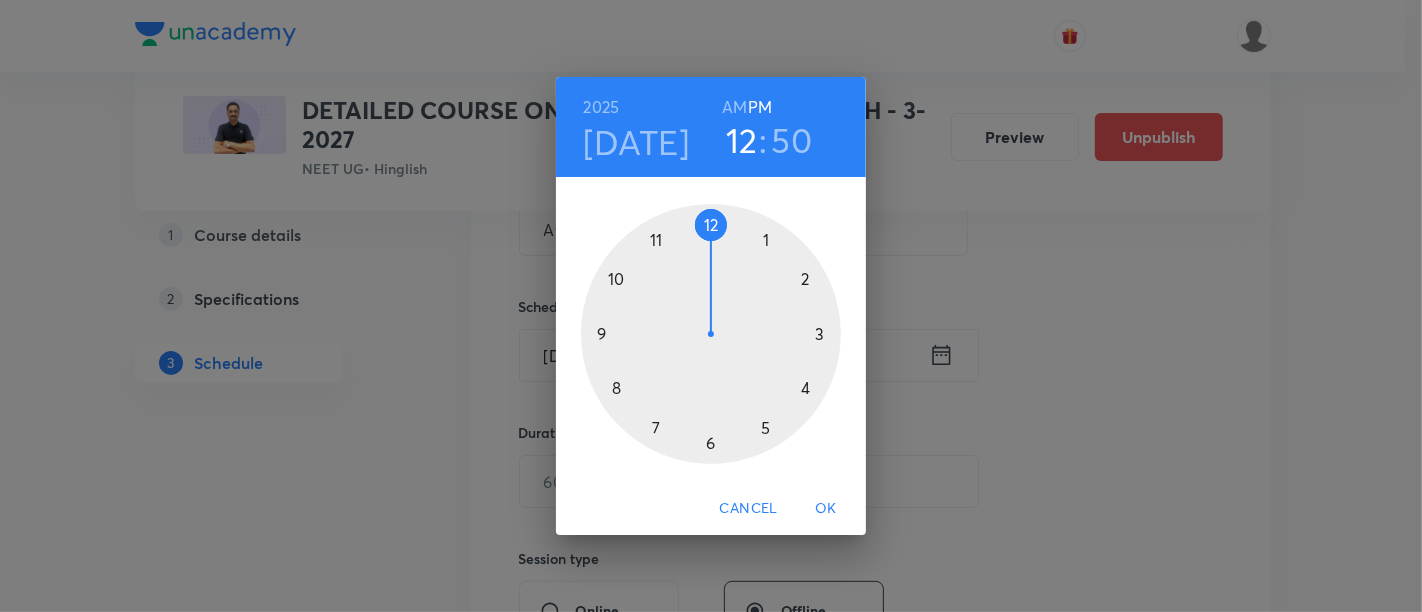 click at bounding box center [711, 334] 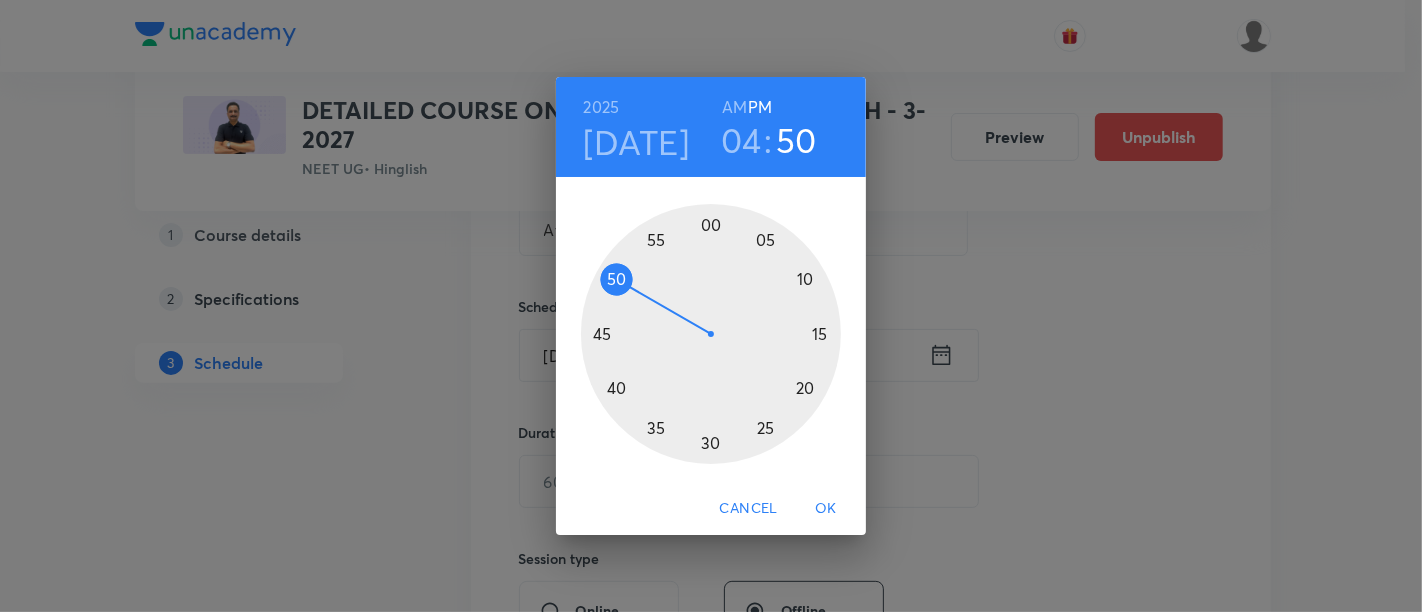 click at bounding box center (711, 334) 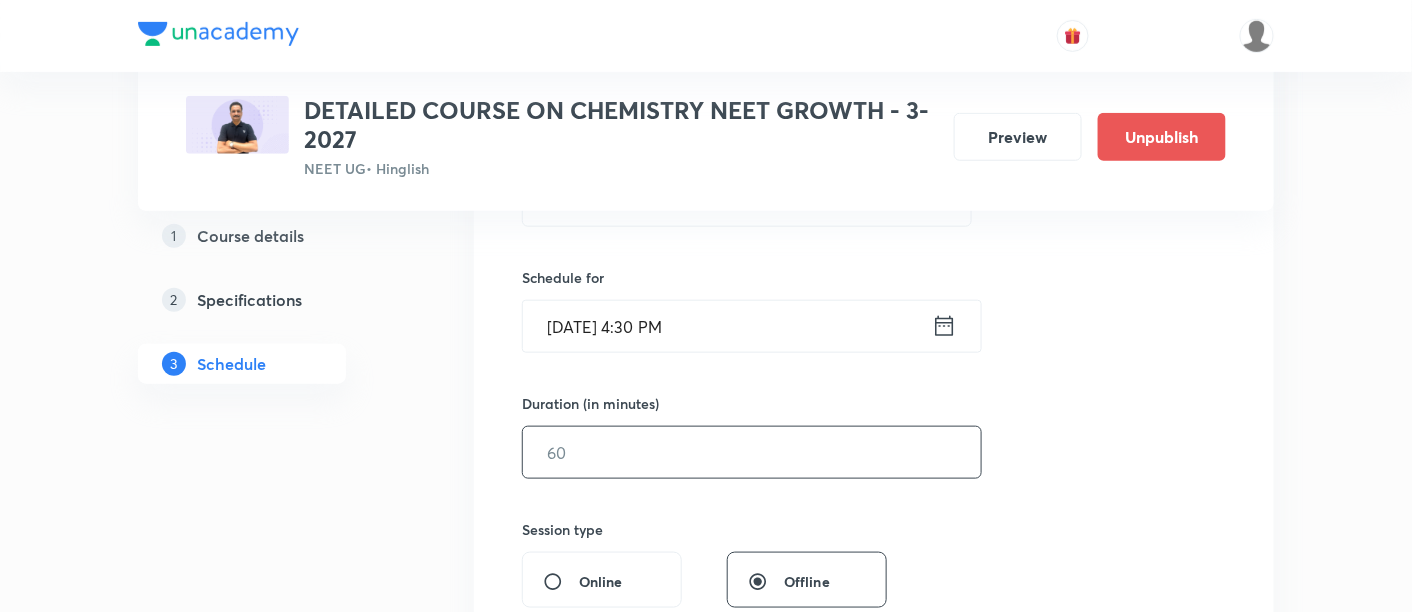 scroll, scrollTop: 488, scrollLeft: 0, axis: vertical 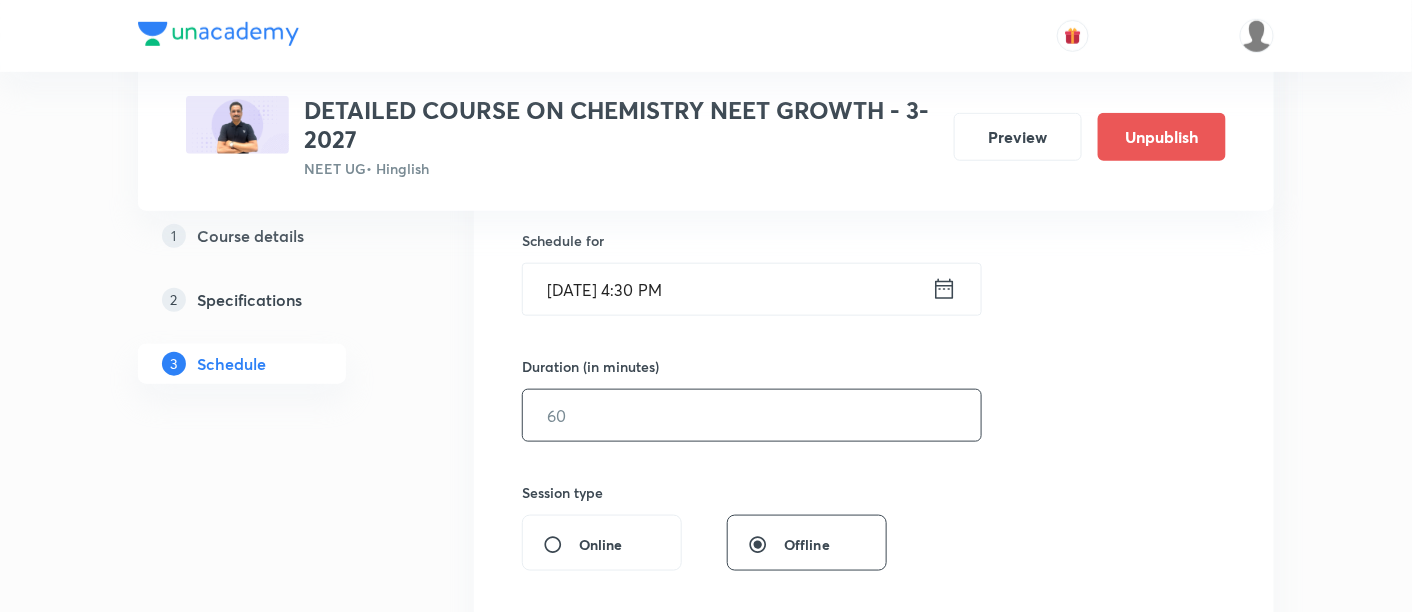 click at bounding box center [752, 415] 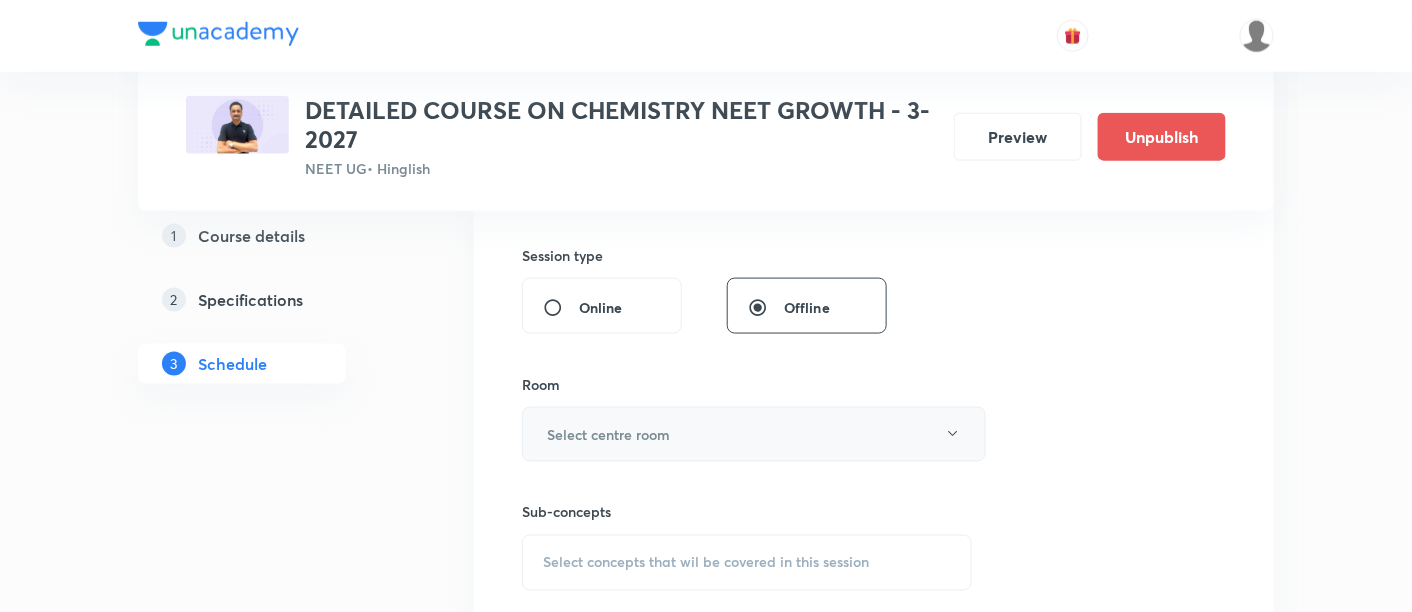 scroll, scrollTop: 729, scrollLeft: 0, axis: vertical 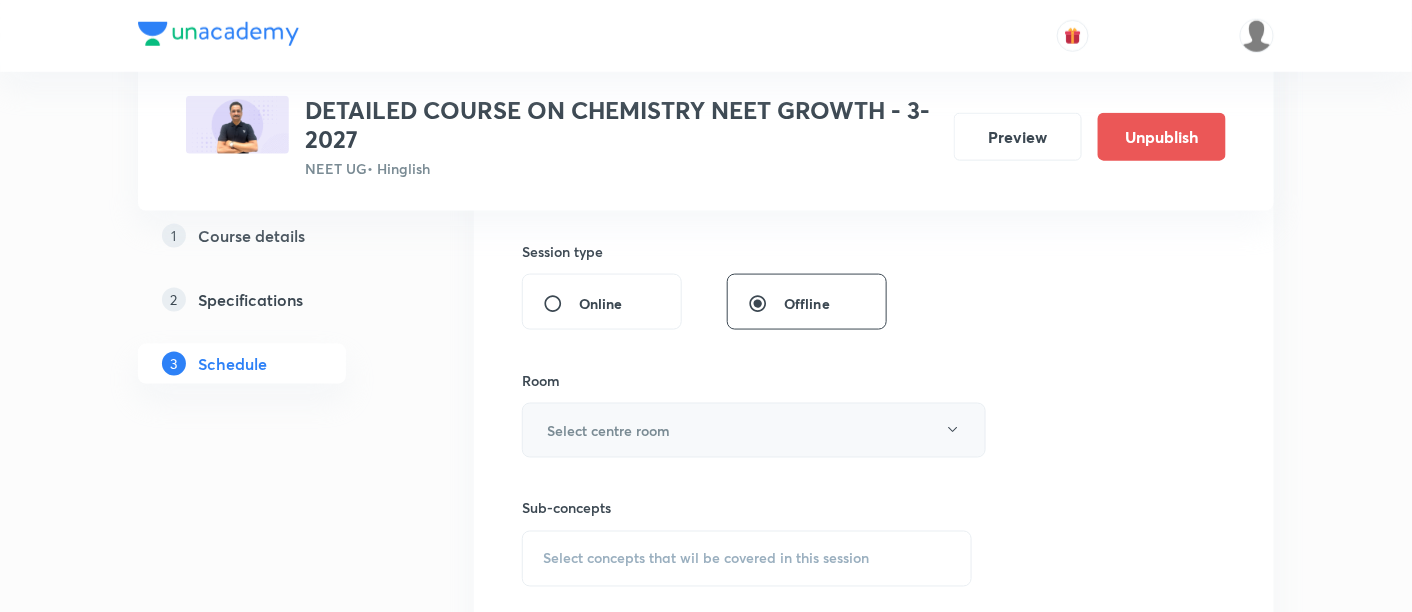 type on "90" 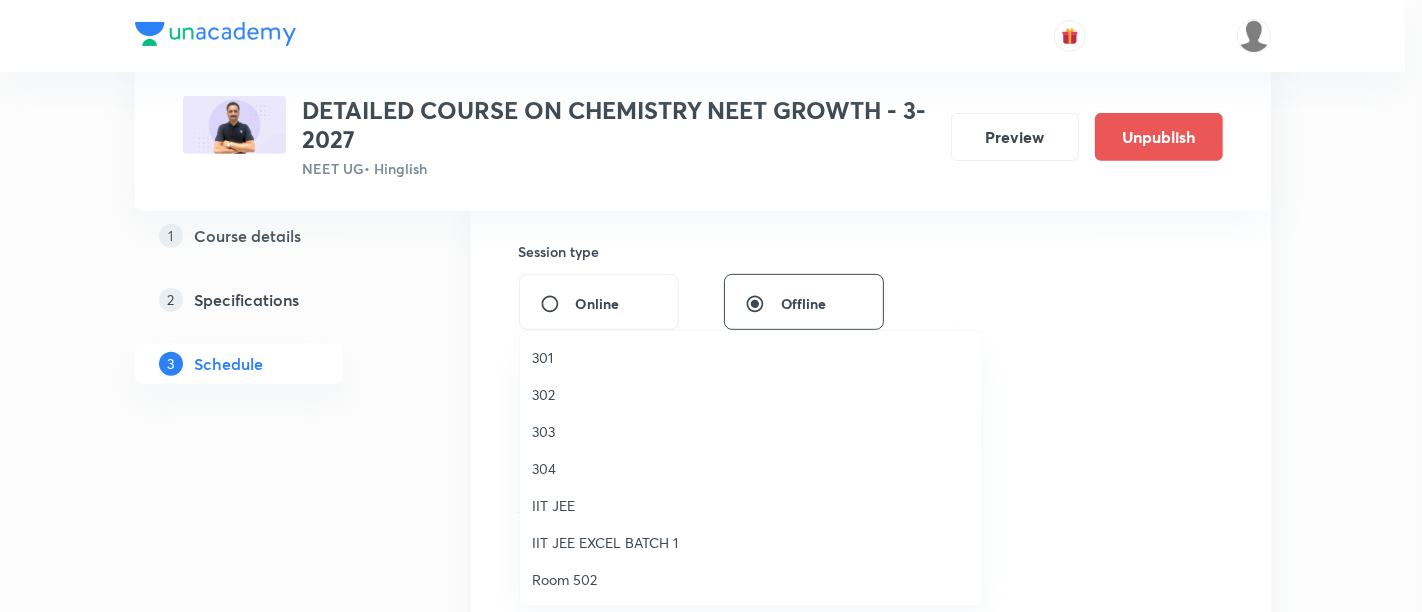 click on "303" at bounding box center (751, 431) 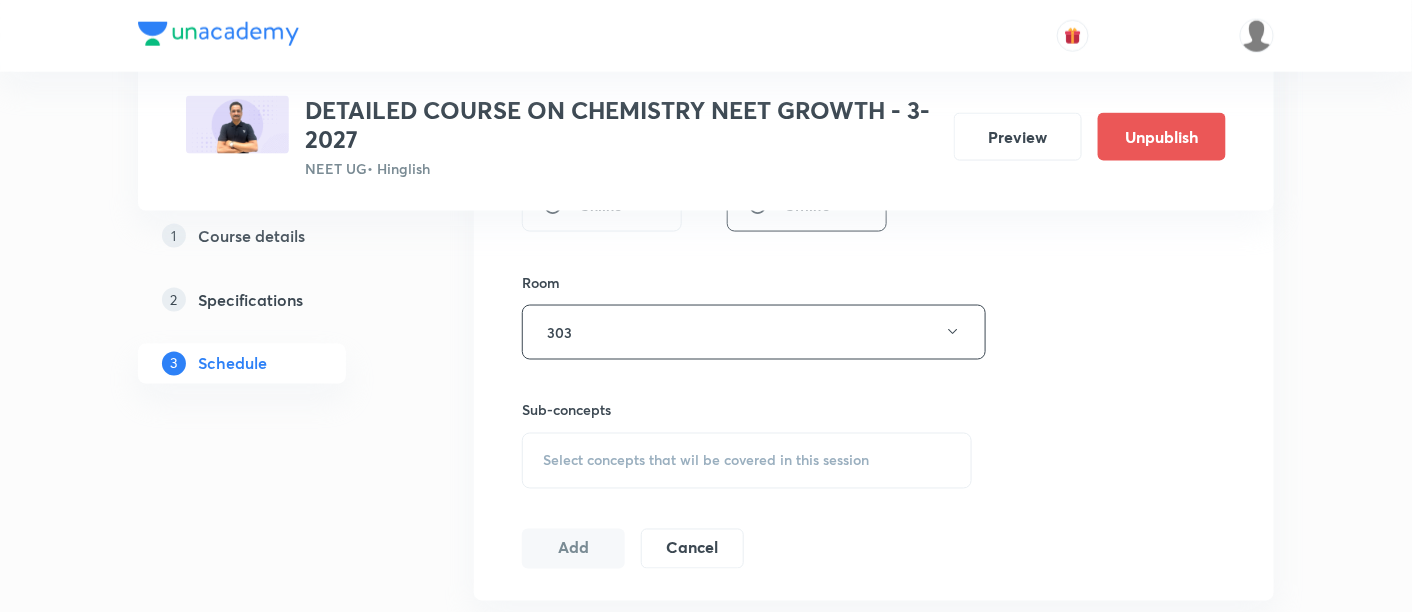 scroll, scrollTop: 837, scrollLeft: 0, axis: vertical 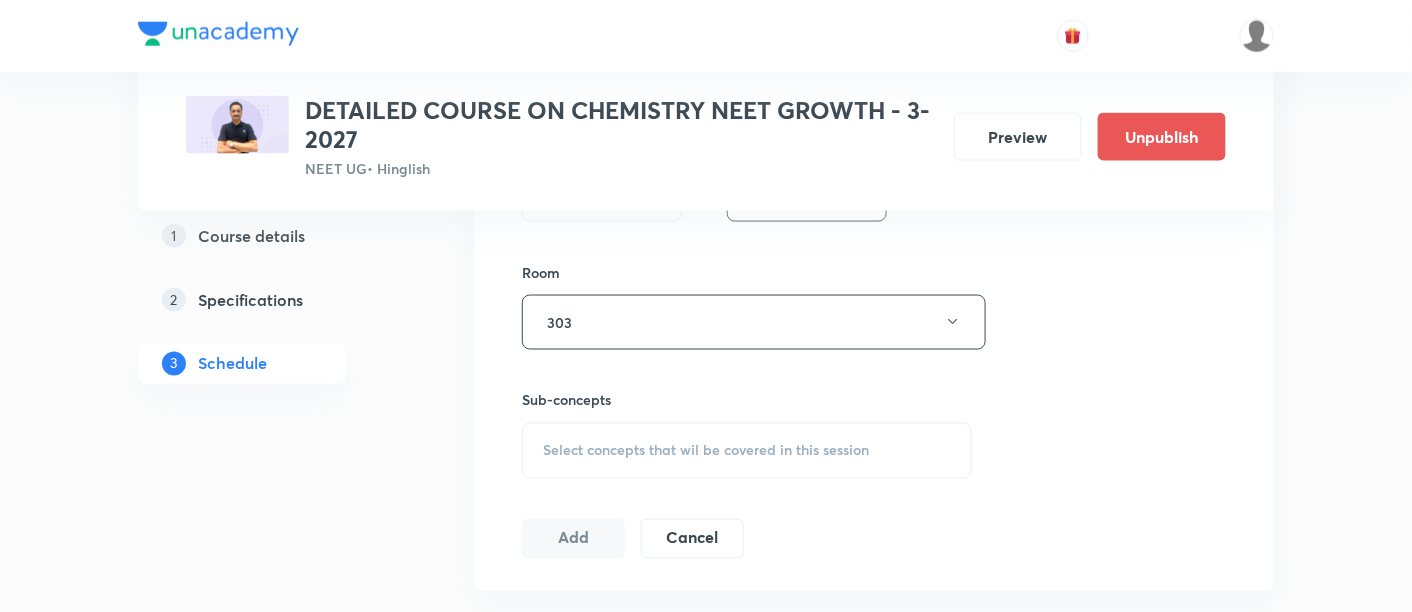 click on "Select concepts that wil be covered in this session" at bounding box center [706, 451] 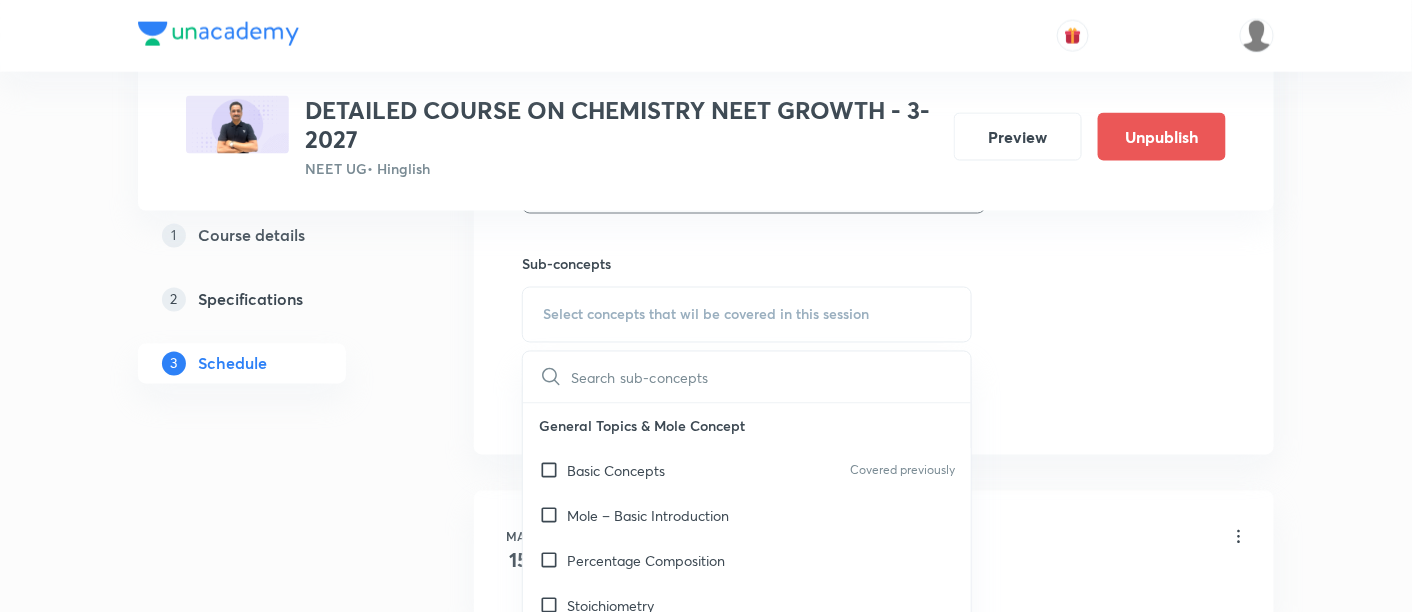 scroll, scrollTop: 985, scrollLeft: 0, axis: vertical 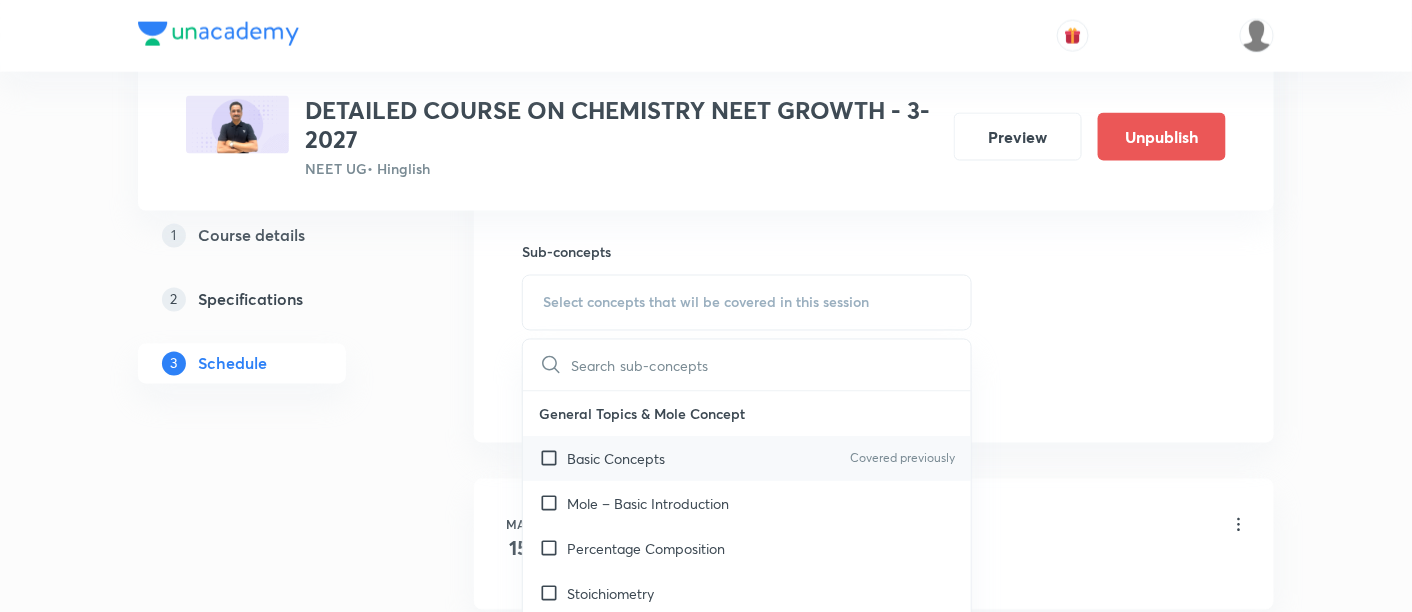 click on "Basic Concepts" at bounding box center [616, 459] 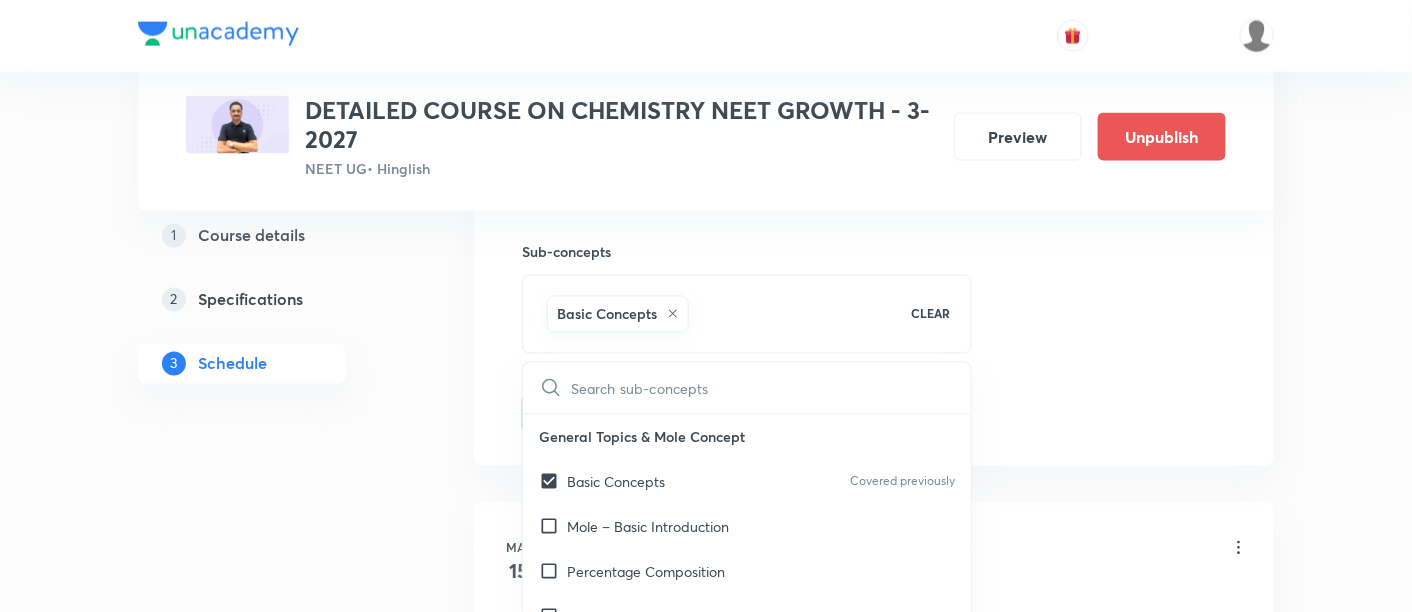 click on "Session  28 Live class Session title 21/99 Atomic Structure - 08 ​ Schedule for Jul 16, 2025, 4:30 PM ​ Duration (in minutes) 90 ​   Session type Online Offline Room 303 Sub-concepts Basic Concepts CLEAR ​ General Topics & Mole Concept Basic Concepts Covered previously Mole – Basic Introduction Percentage Composition Stoichiometry Principle of Atom Conservation (POAC) Relation between Stoichiometric Quantities Application of Mole Concept: Gravimetric Analysis Electronic Configuration Of Atoms (Hund's rule)  Quantum Numbers (Magnetic Quantum no.) Quantum Numbers(Pauli's Exclusion law) Mean Molar Mass or Molecular Mass Variation of Conductivity with Concentration Mechanism of Corrosion Atomic Structure Discovery Of Electron Some Prerequisites of Physics Discovery Of Protons And Neutrons Atomic Models Representation Of Atom With Electrons And Neutrons Nature of Waves Nature Of Electromagnetic Radiation Planck’S Quantum Theory Spectra-Continuous and Discontinuous Spectrum Photoelectric Effect Spectrum" at bounding box center [874, -47] 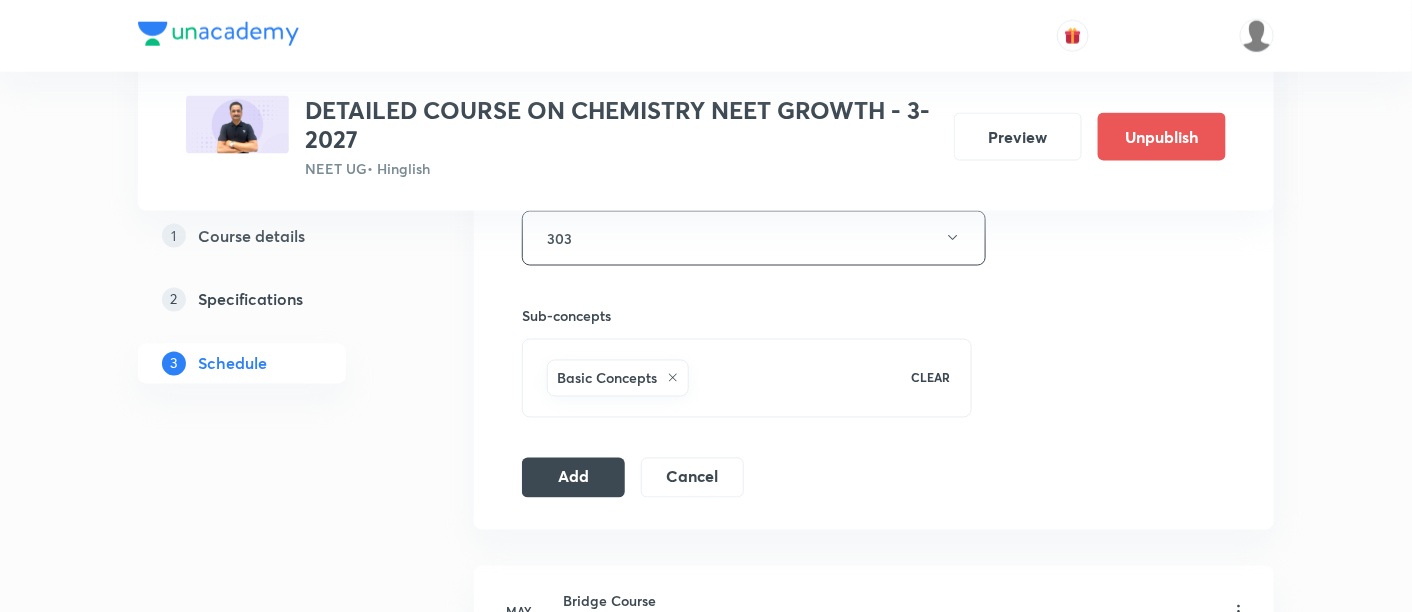 scroll, scrollTop: 922, scrollLeft: 0, axis: vertical 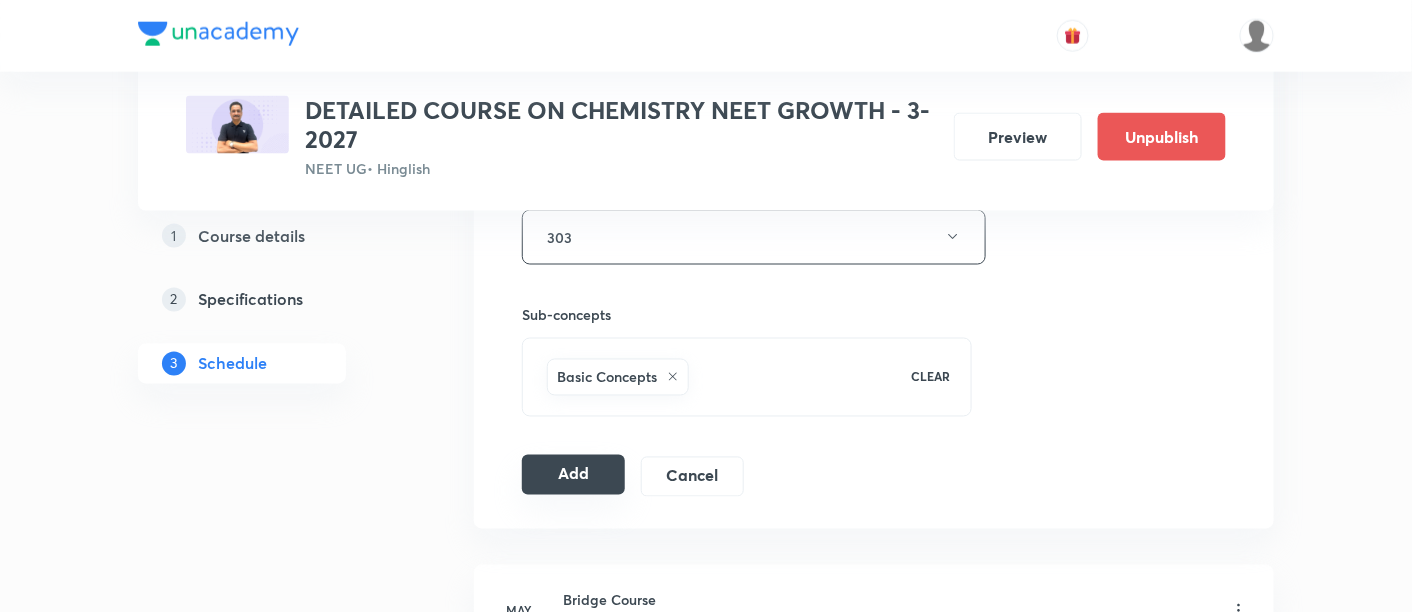 click on "Add" at bounding box center [573, 475] 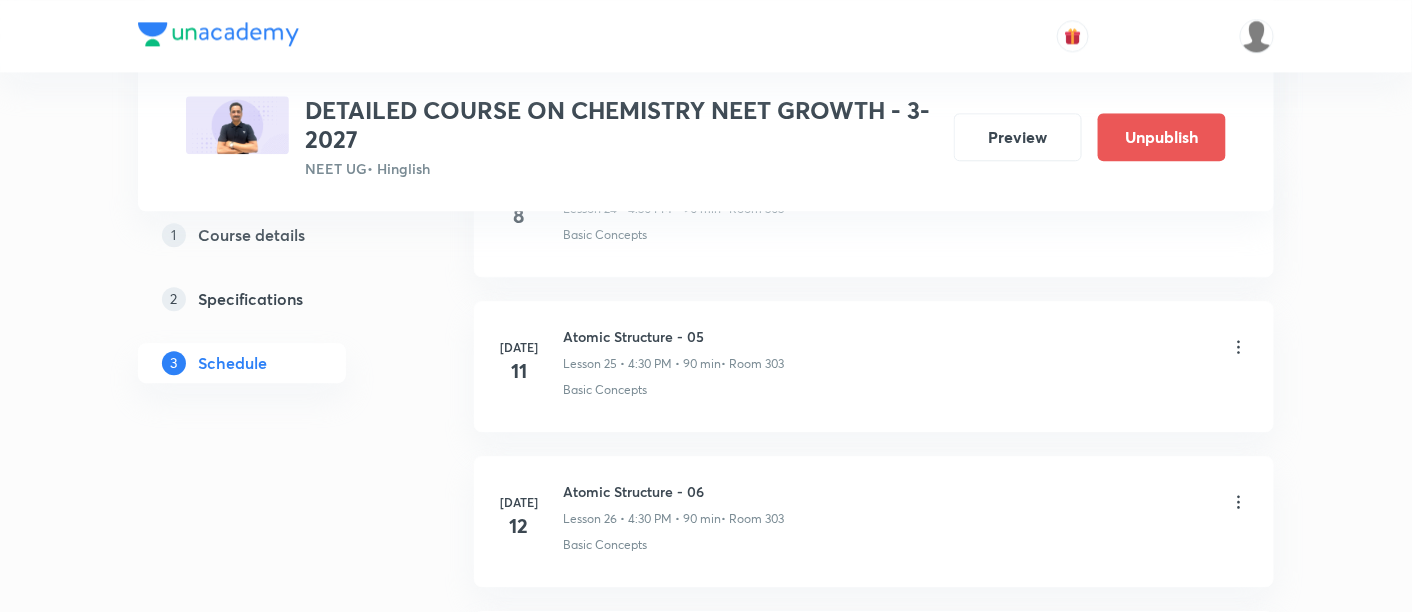 scroll, scrollTop: 4420, scrollLeft: 0, axis: vertical 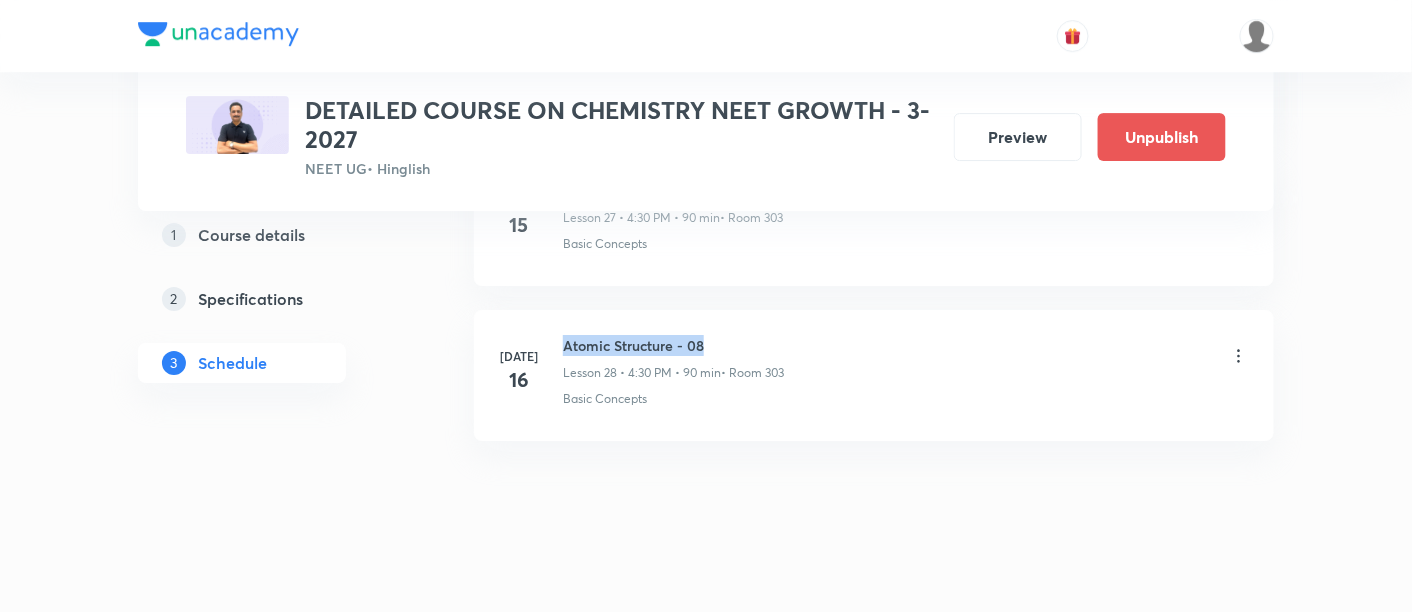 drag, startPoint x: 565, startPoint y: 327, endPoint x: 731, endPoint y: 331, distance: 166.04819 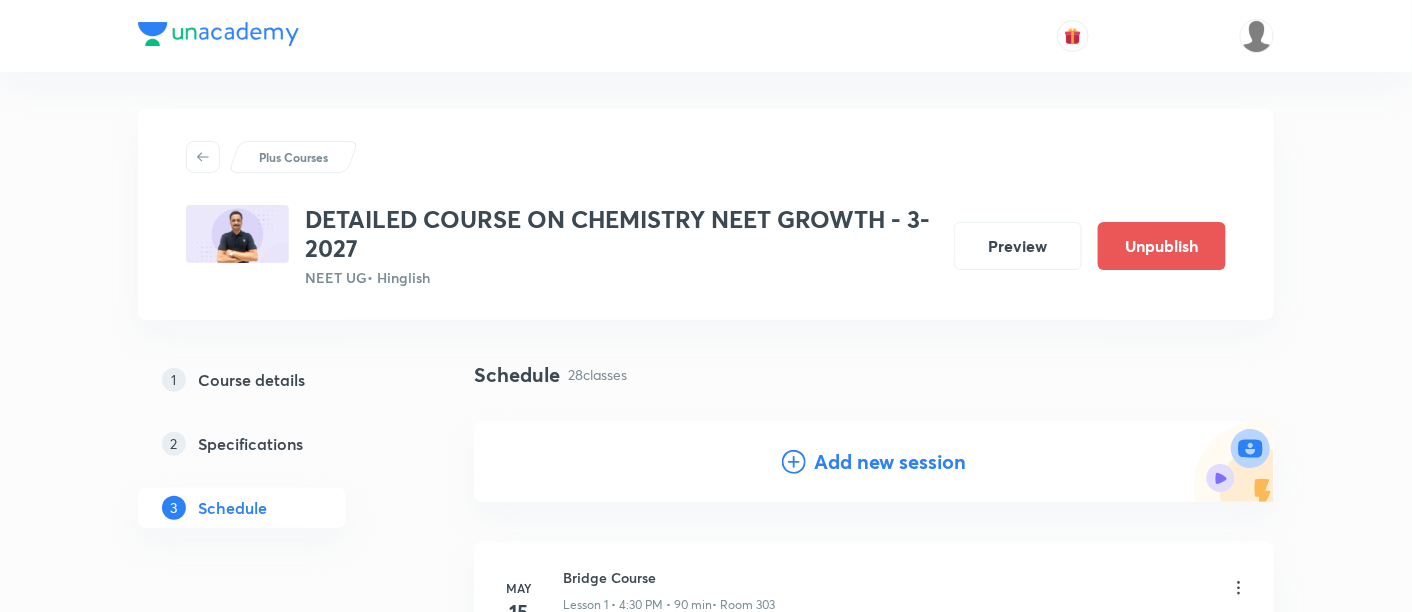 scroll, scrollTop: 0, scrollLeft: 0, axis: both 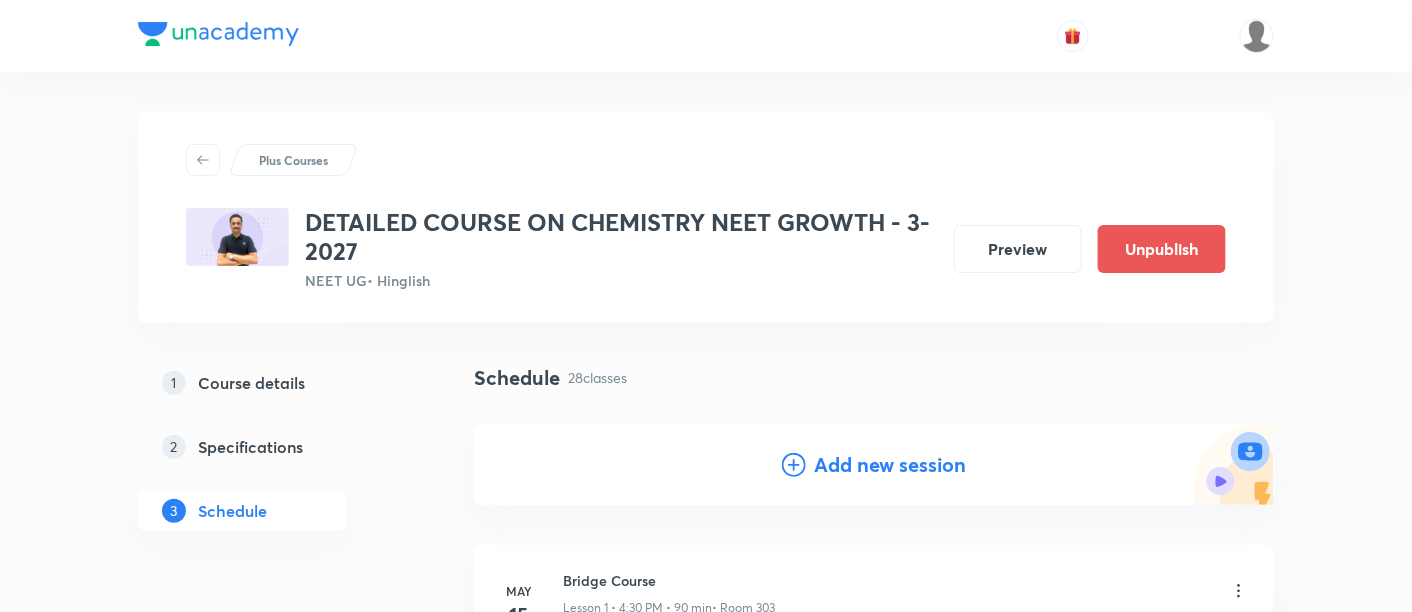 click on "Add new session" at bounding box center (890, 465) 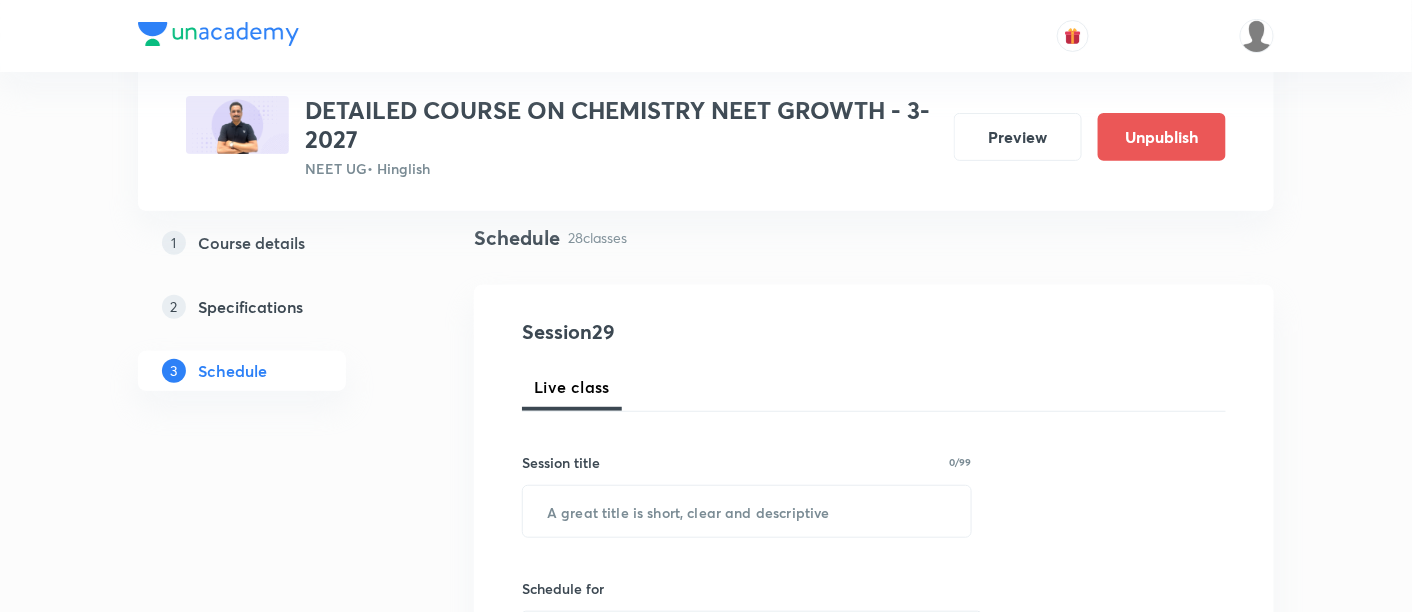 scroll, scrollTop: 144, scrollLeft: 0, axis: vertical 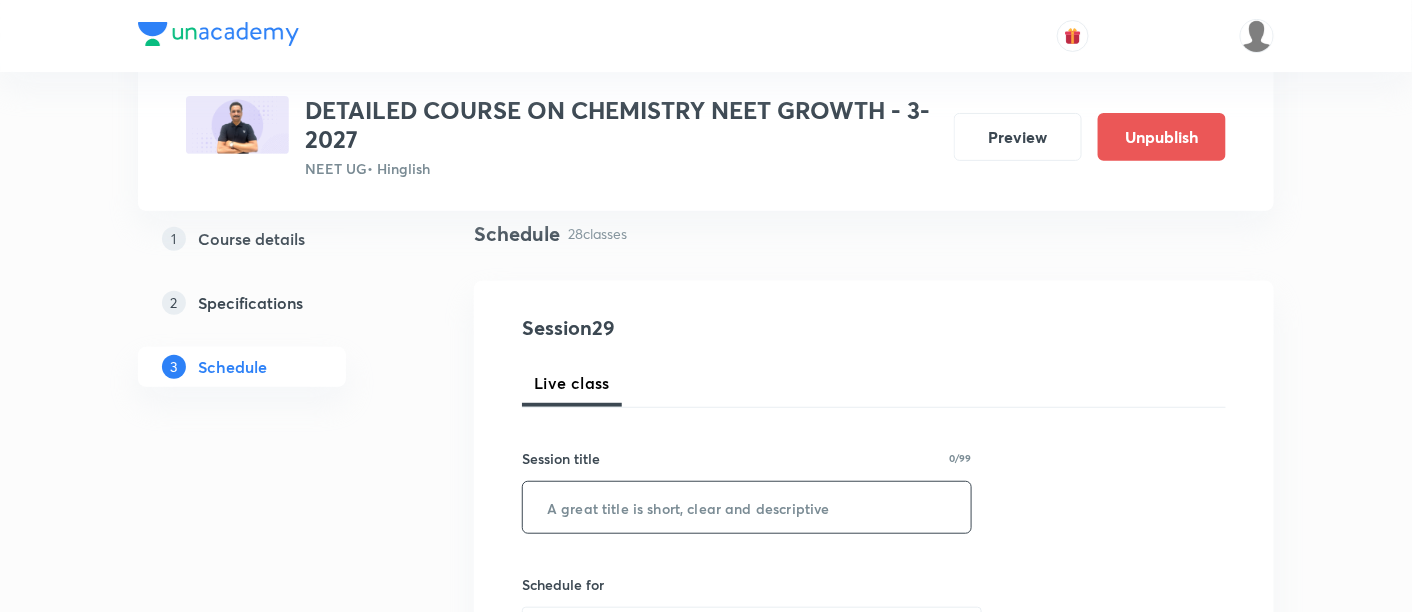 click at bounding box center (747, 507) 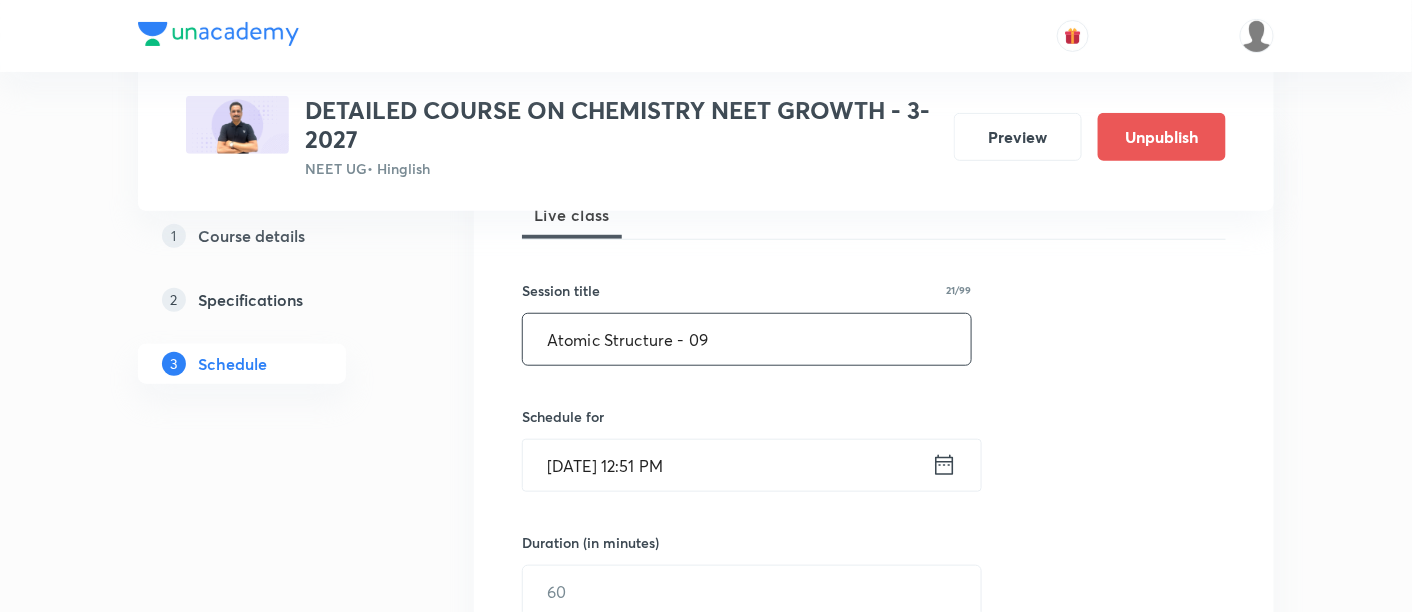 scroll, scrollTop: 314, scrollLeft: 0, axis: vertical 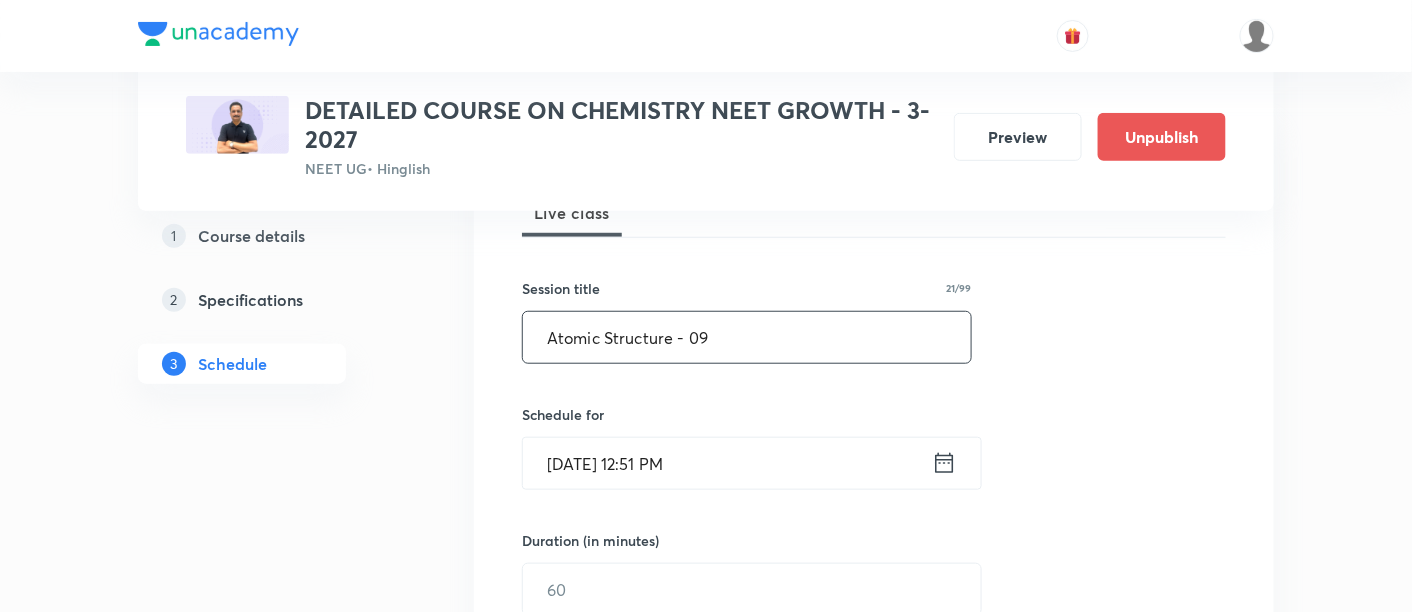 type on "Atomic Structure - 09" 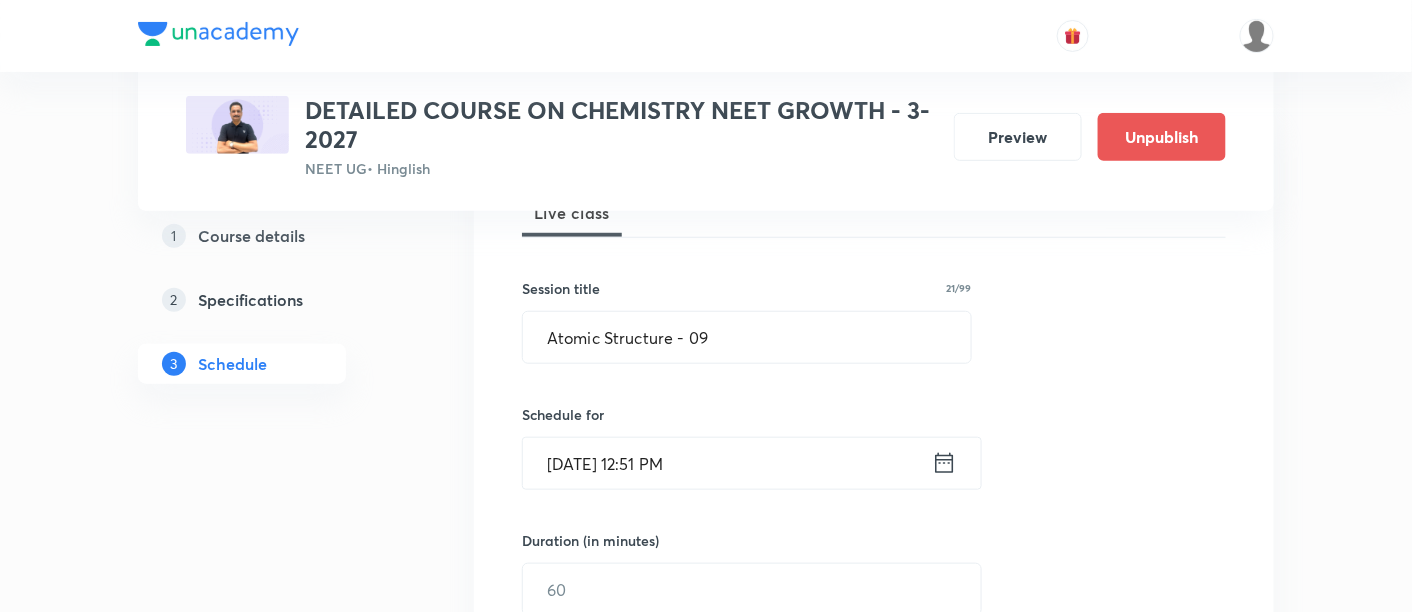 click 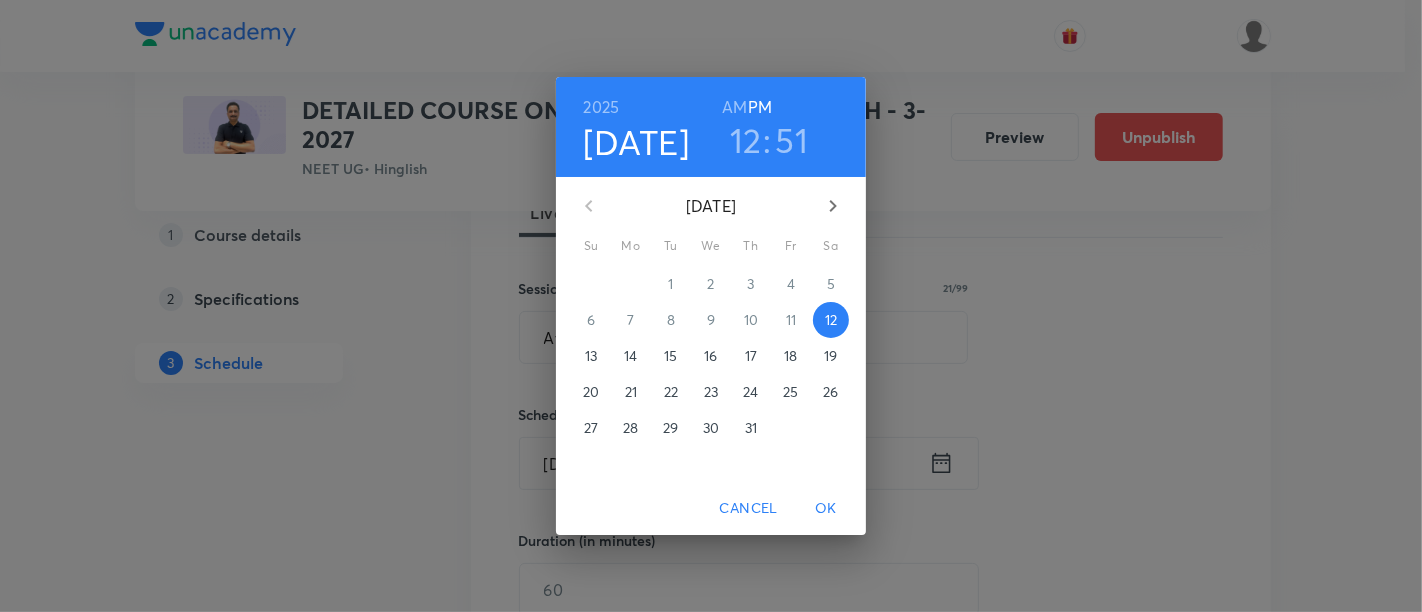 click on "18" at bounding box center [790, 356] 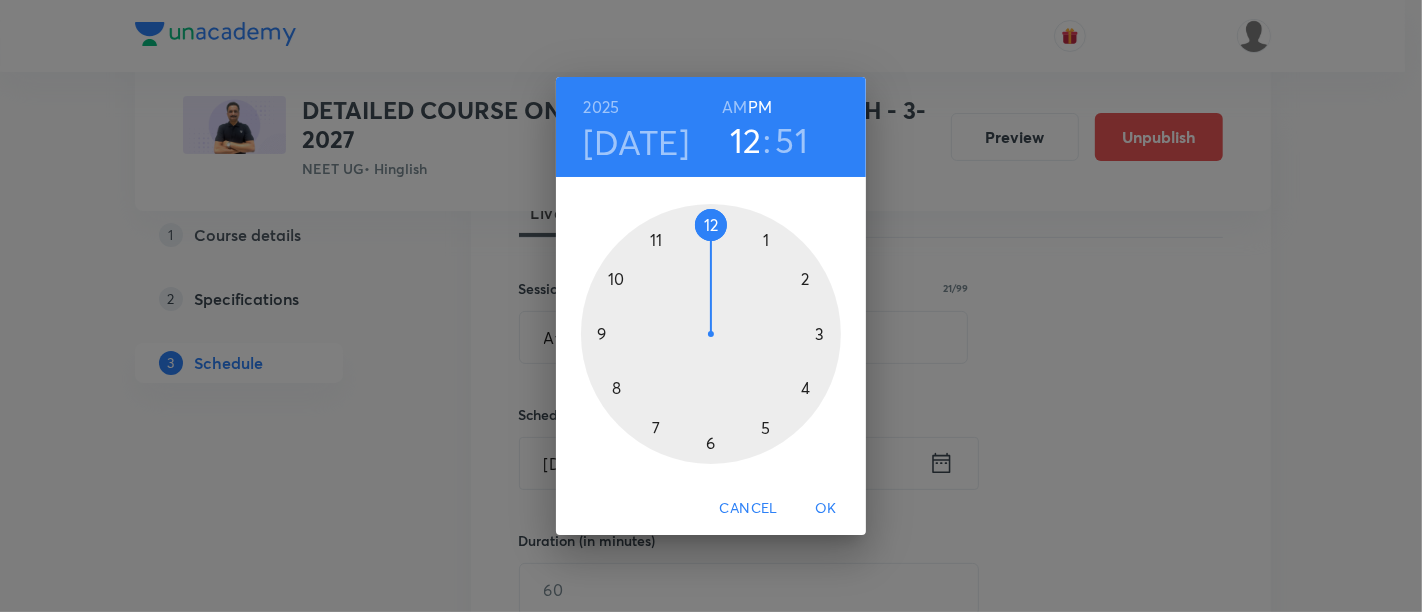 click at bounding box center (711, 334) 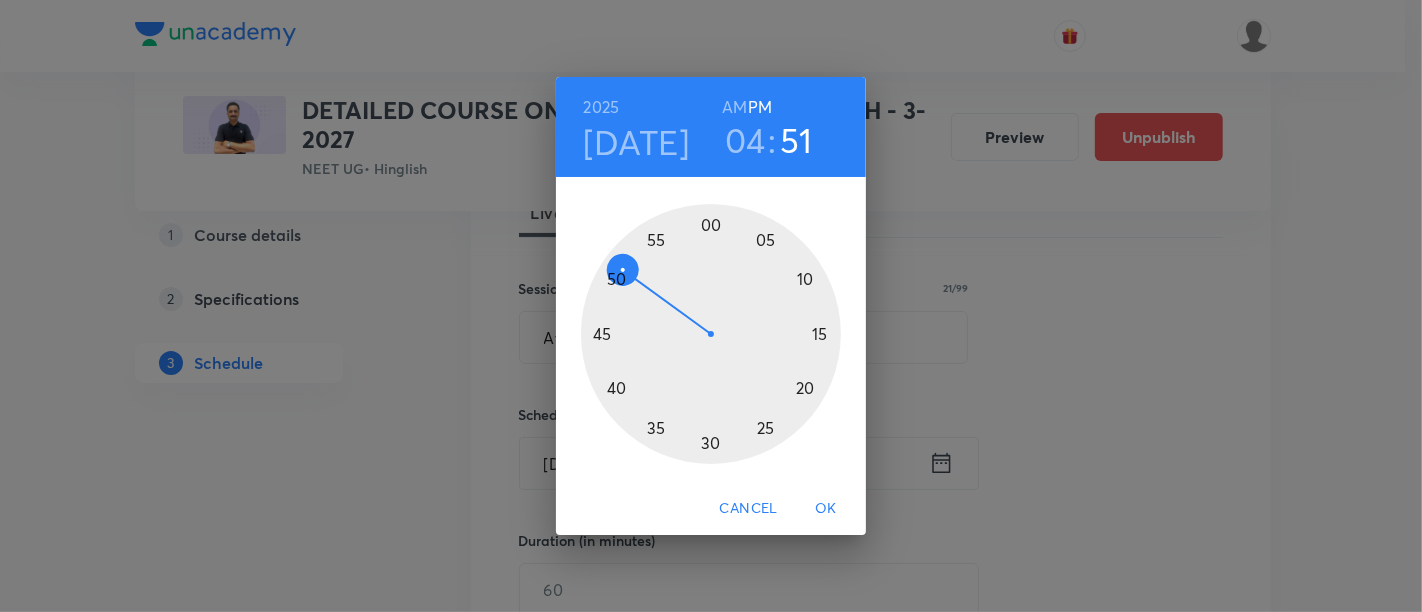 click at bounding box center (711, 334) 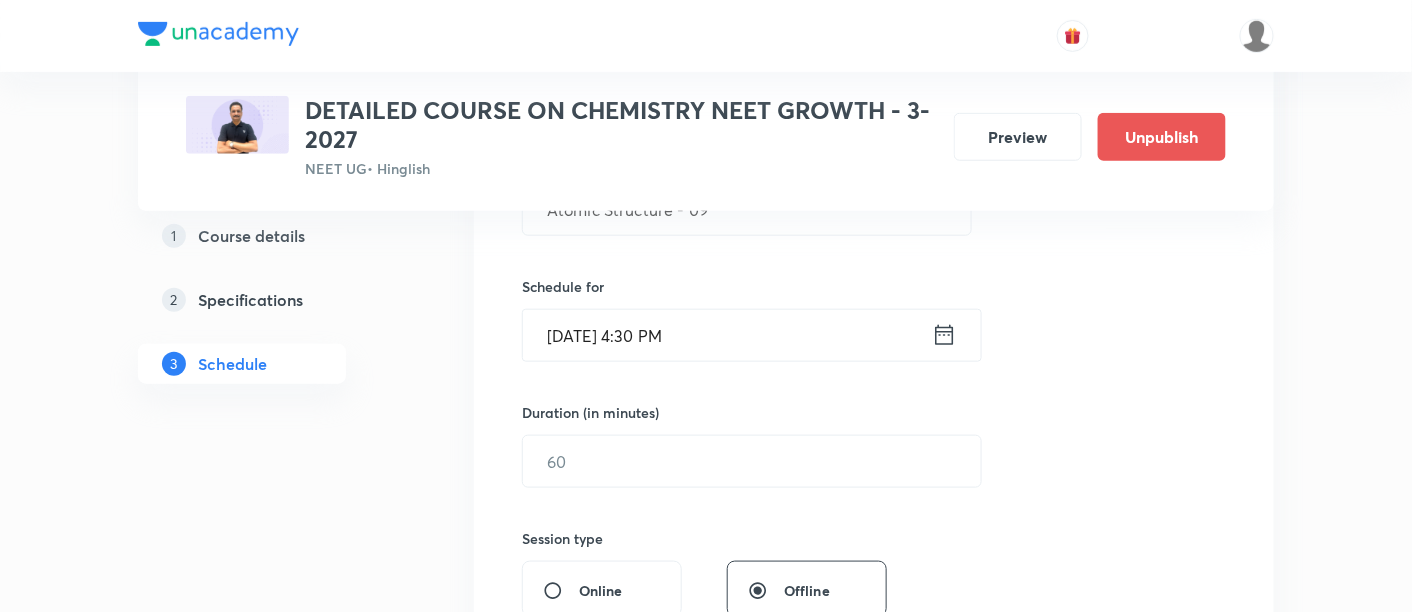 scroll, scrollTop: 455, scrollLeft: 0, axis: vertical 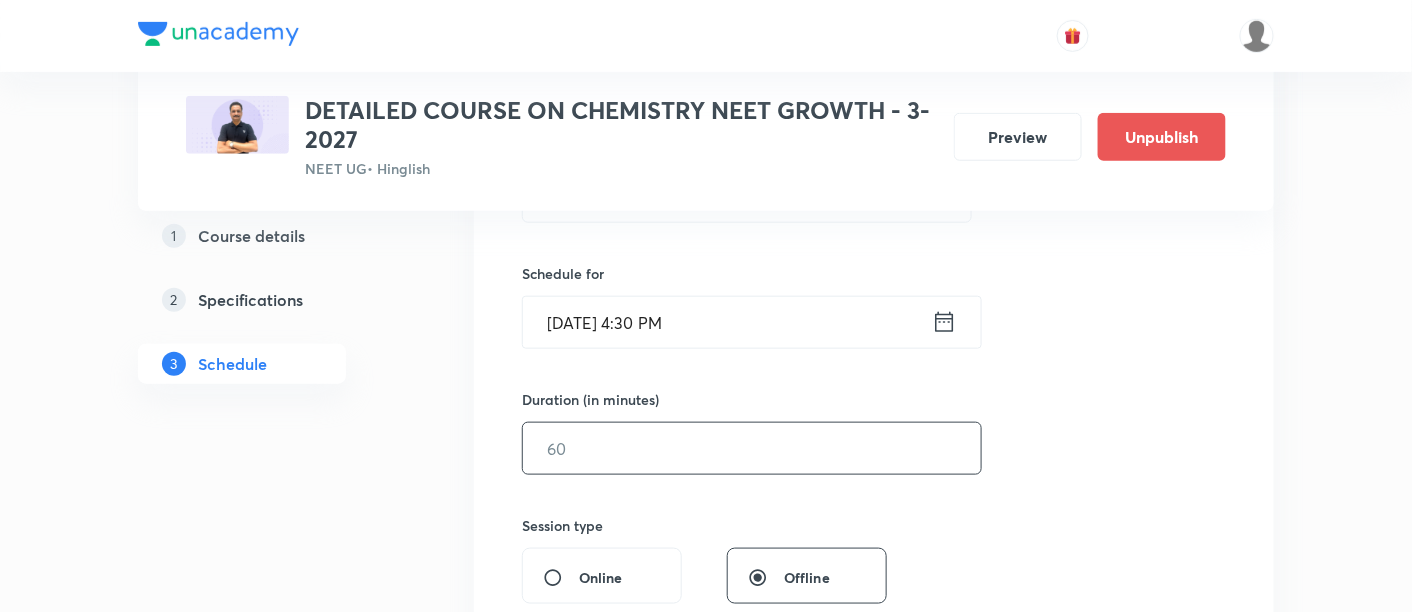 click at bounding box center (752, 448) 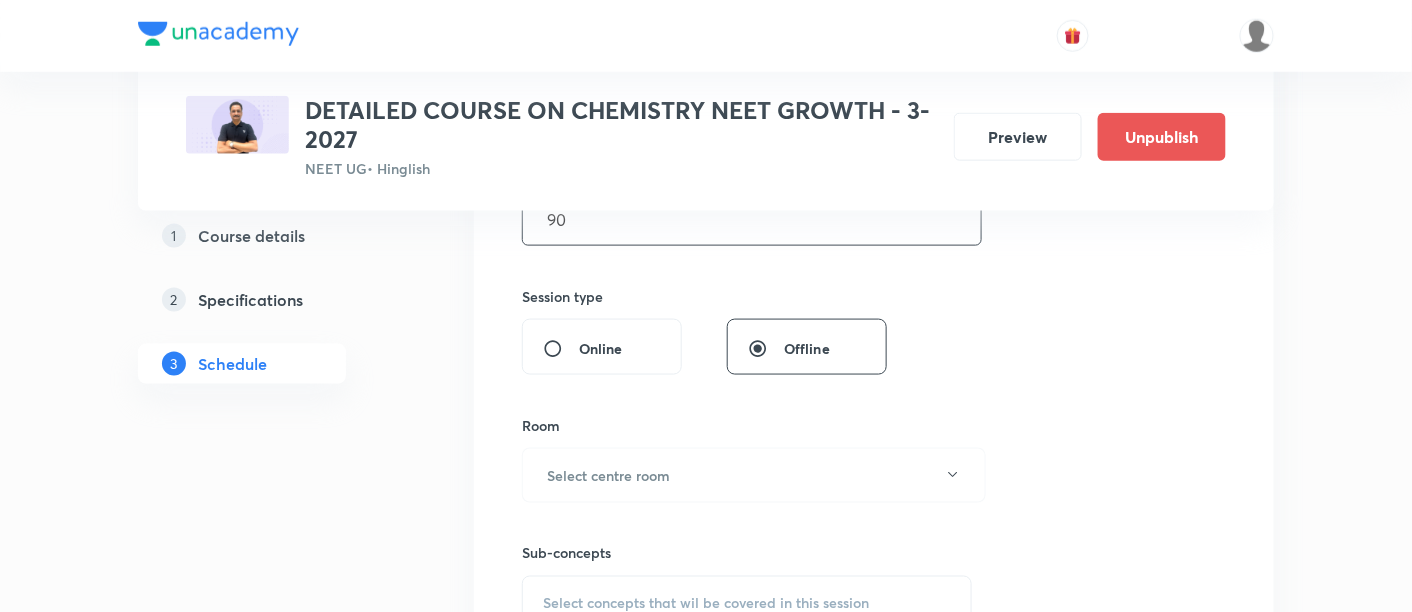 scroll, scrollTop: 762, scrollLeft: 0, axis: vertical 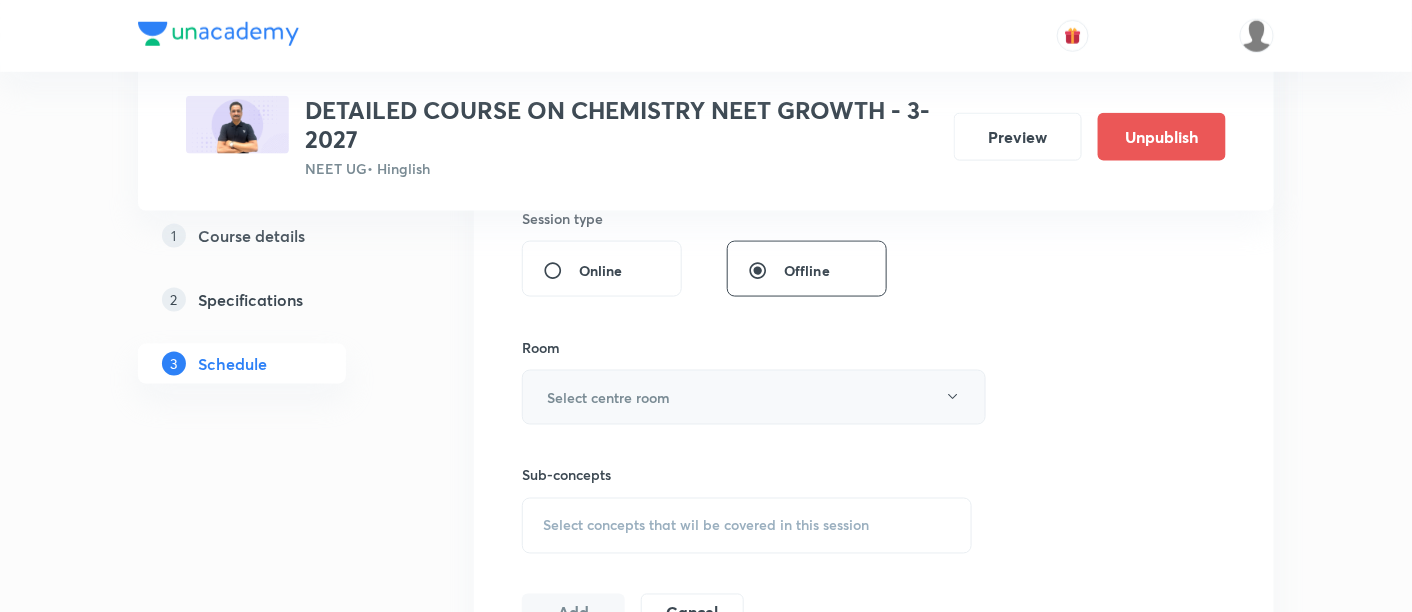 type on "90" 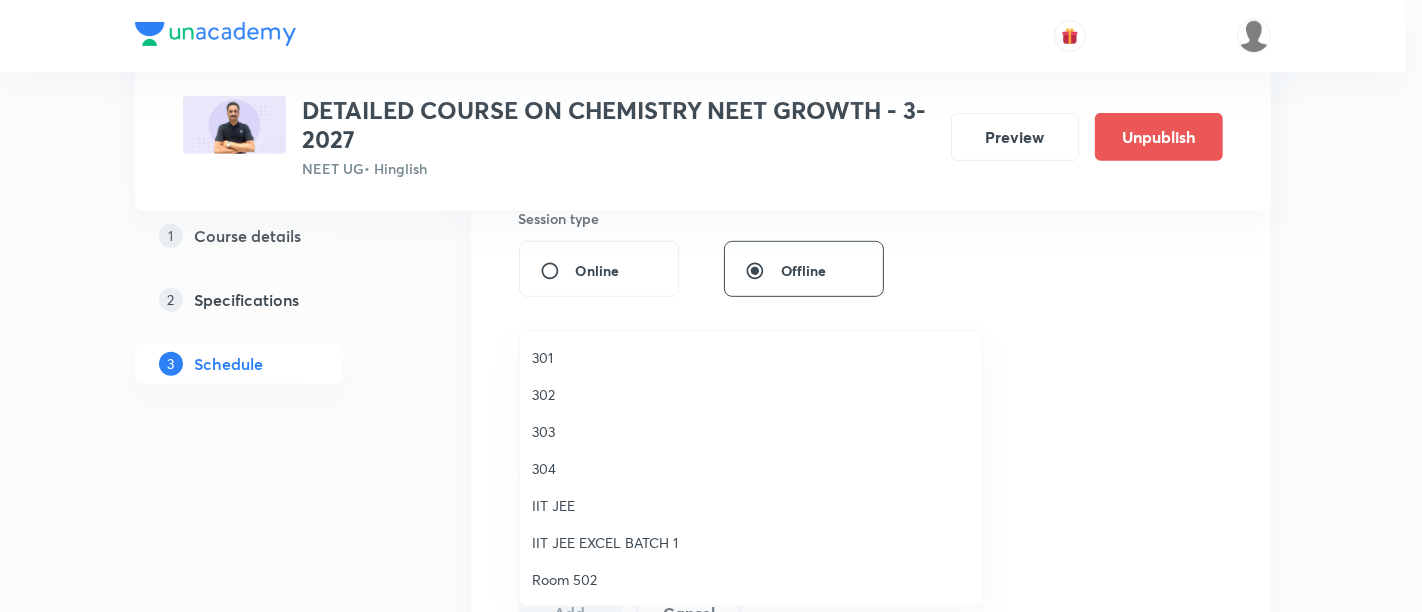 click on "303" at bounding box center [751, 431] 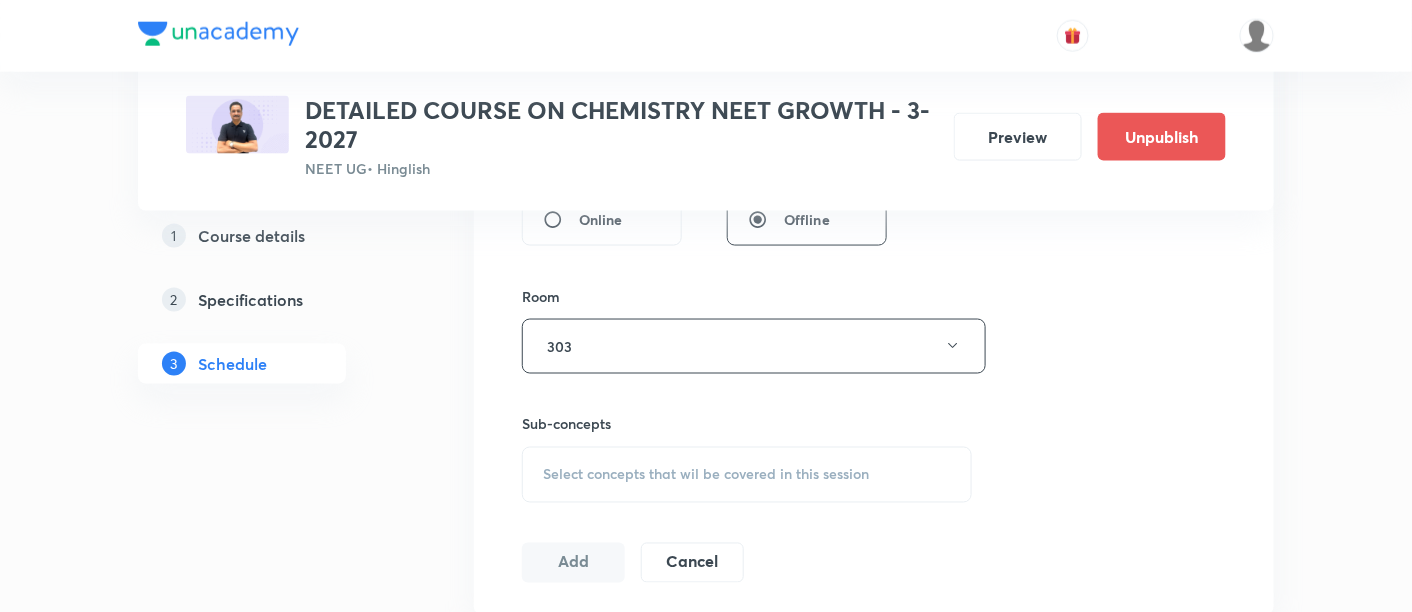 scroll, scrollTop: 948, scrollLeft: 0, axis: vertical 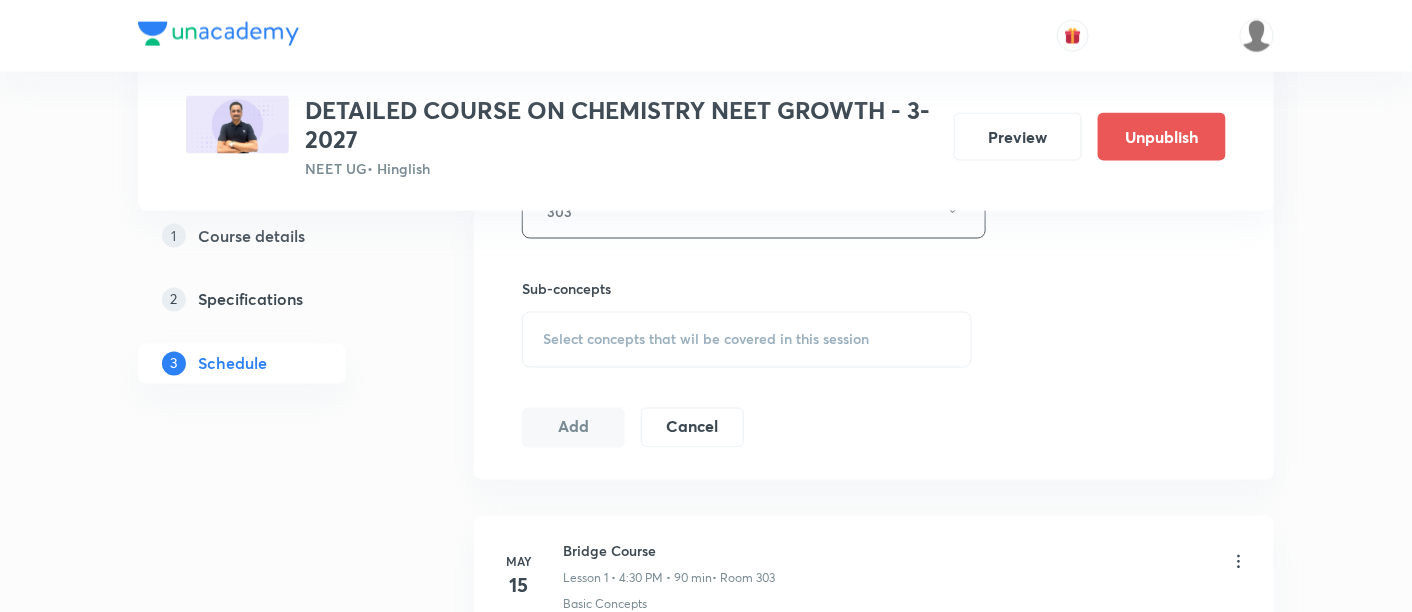 click on "Select concepts that wil be covered in this session" at bounding box center (706, 340) 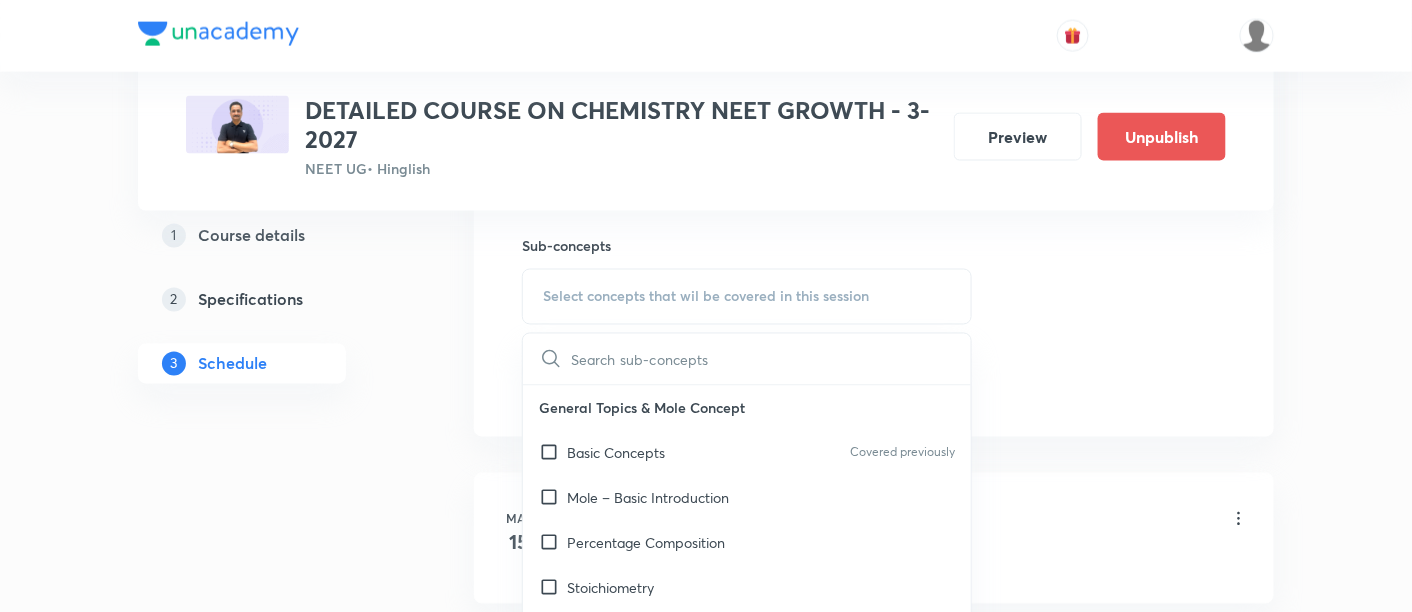 scroll, scrollTop: 992, scrollLeft: 0, axis: vertical 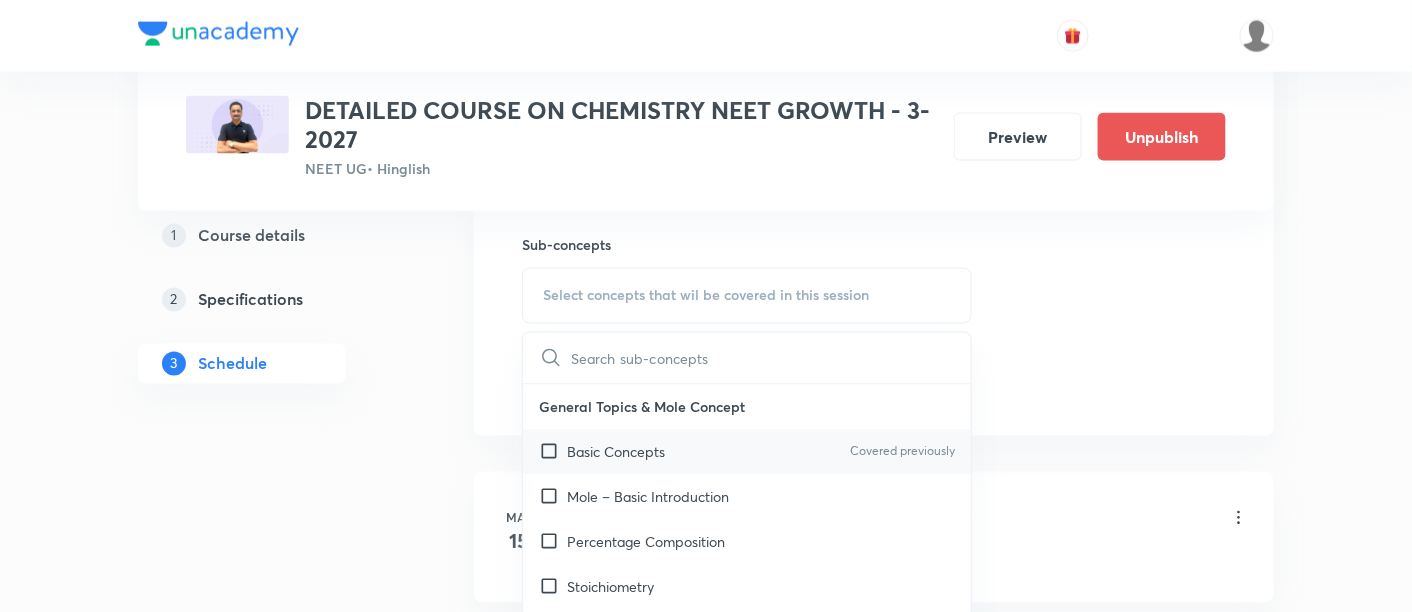 click on "Basic Concepts" at bounding box center [616, 452] 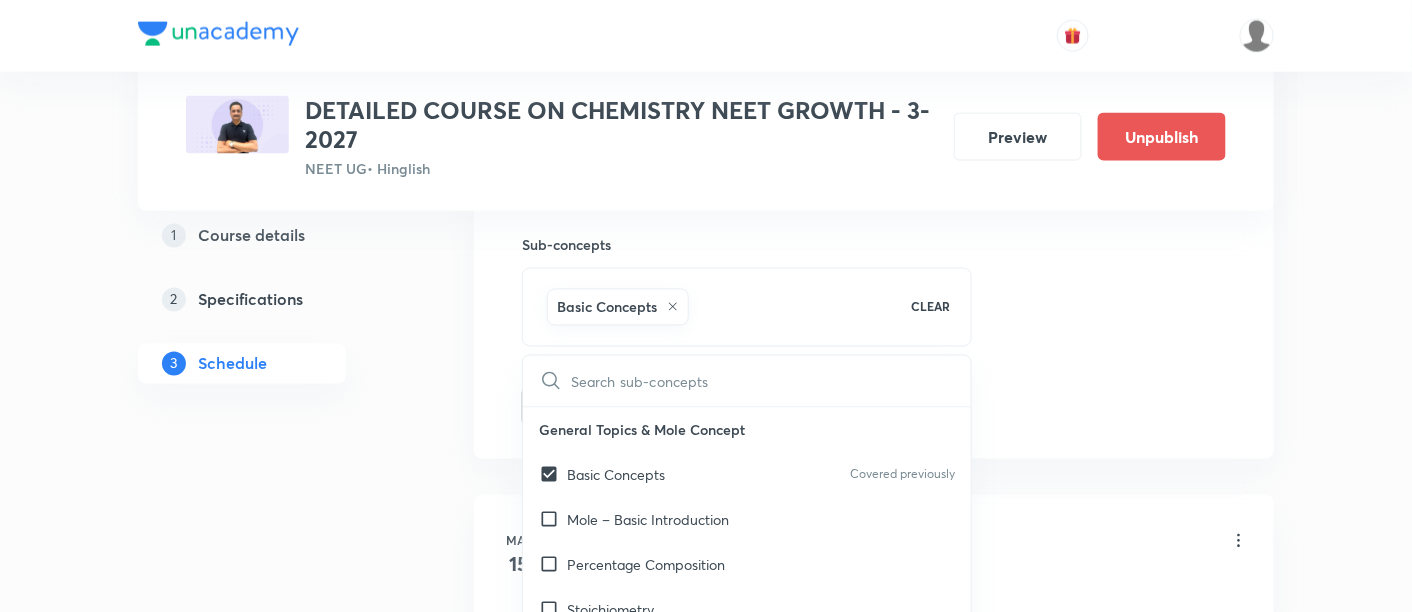 click on "Session  29 Live class Session title 21/99 Atomic Structure - 09 ​ Schedule for Jul 18, 2025, 4:30 PM ​ Duration (in minutes) 90 ​   Session type Online Offline Room 303 Sub-concepts Basic Concepts CLEAR ​ General Topics & Mole Concept Basic Concepts Covered previously Mole – Basic Introduction Percentage Composition Stoichiometry Principle of Atom Conservation (POAC) Relation between Stoichiometric Quantities Application of Mole Concept: Gravimetric Analysis Electronic Configuration Of Atoms (Hund's rule)  Quantum Numbers (Magnetic Quantum no.) Quantum Numbers(Pauli's Exclusion law) Mean Molar Mass or Molecular Mass Variation of Conductivity with Concentration Mechanism of Corrosion Atomic Structure Discovery Of Electron Some Prerequisites of Physics Discovery Of Protons And Neutrons Atomic Models Representation Of Atom With Electrons And Neutrons Nature of Waves Nature Of Electromagnetic Radiation Planck’S Quantum Theory Spectra-Continuous and Discontinuous Spectrum Photoelectric Effect Spectrum" at bounding box center (874, -54) 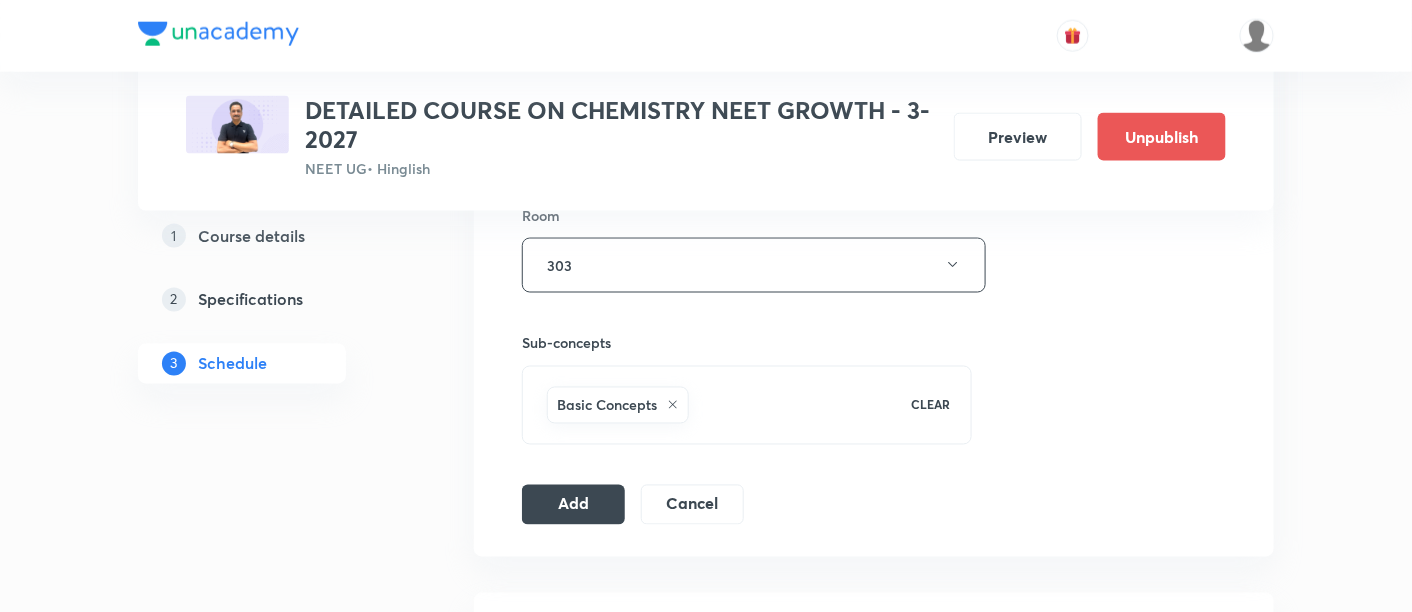 scroll, scrollTop: 896, scrollLeft: 0, axis: vertical 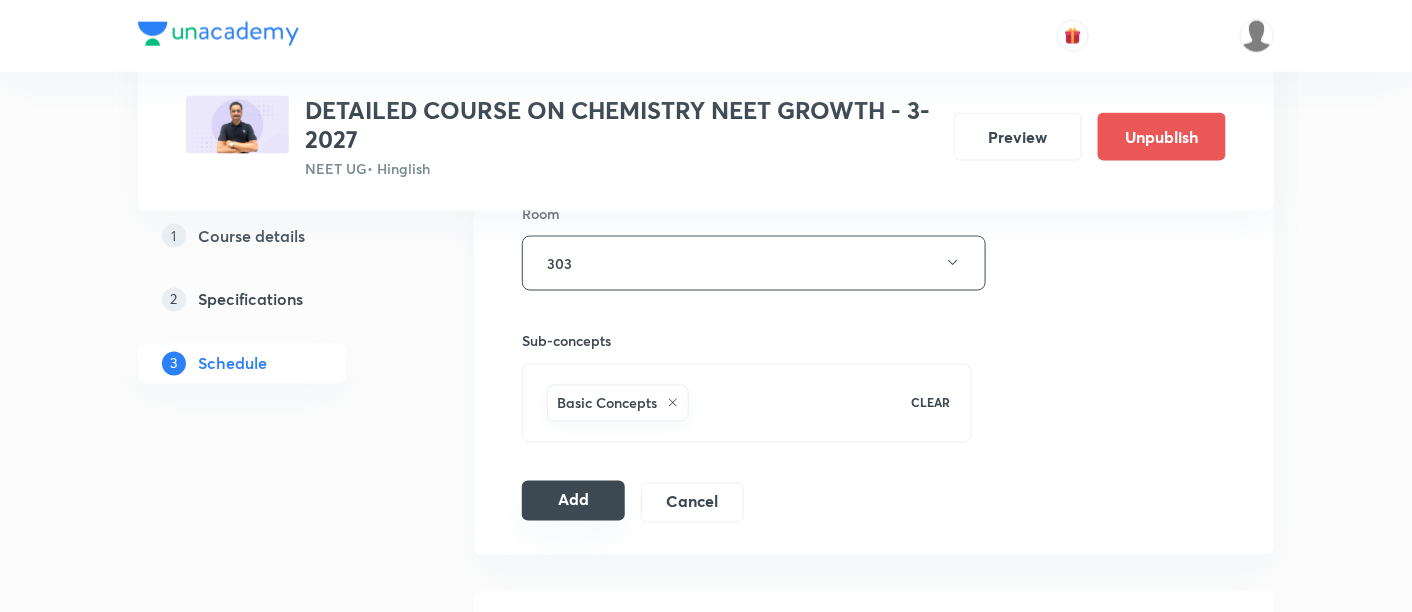 click on "Add" at bounding box center [573, 501] 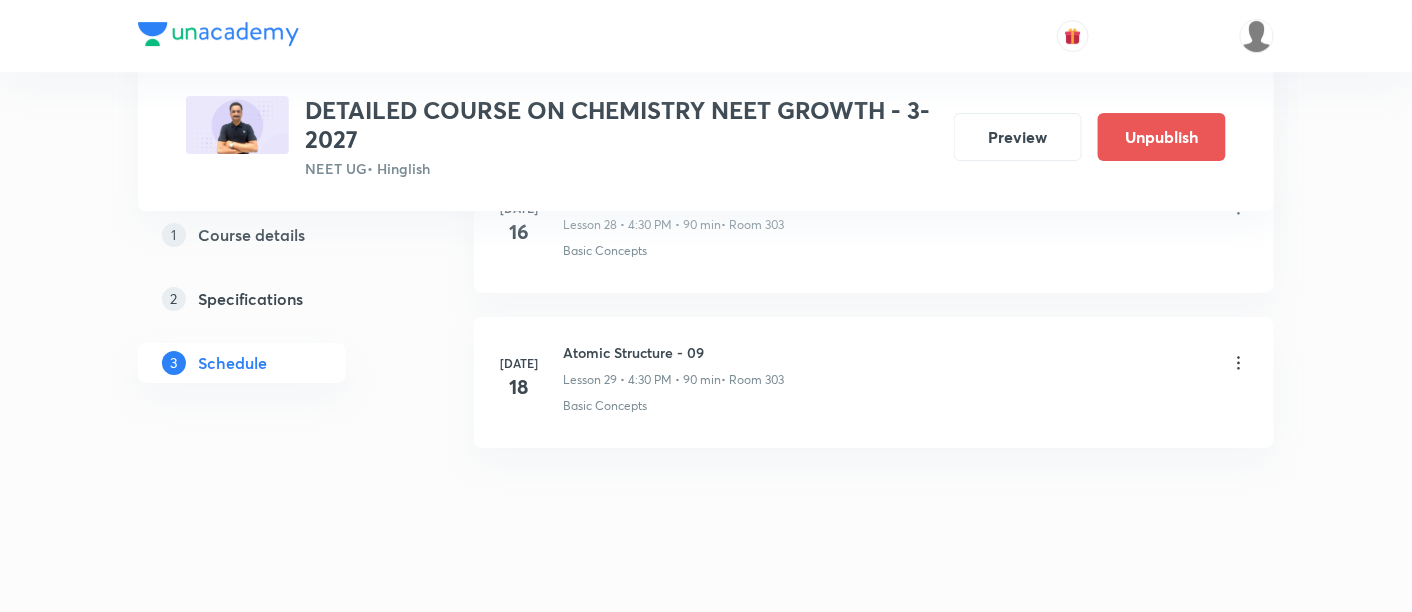 scroll, scrollTop: 4574, scrollLeft: 0, axis: vertical 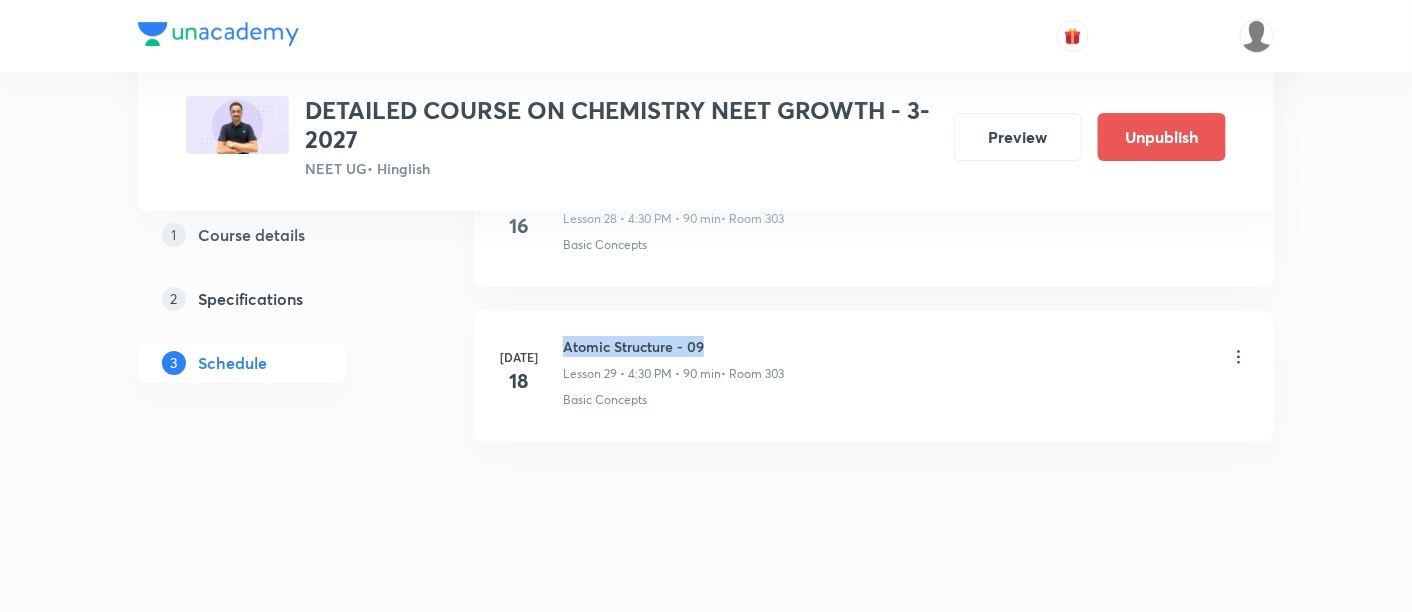 drag, startPoint x: 561, startPoint y: 328, endPoint x: 718, endPoint y: 327, distance: 157.00319 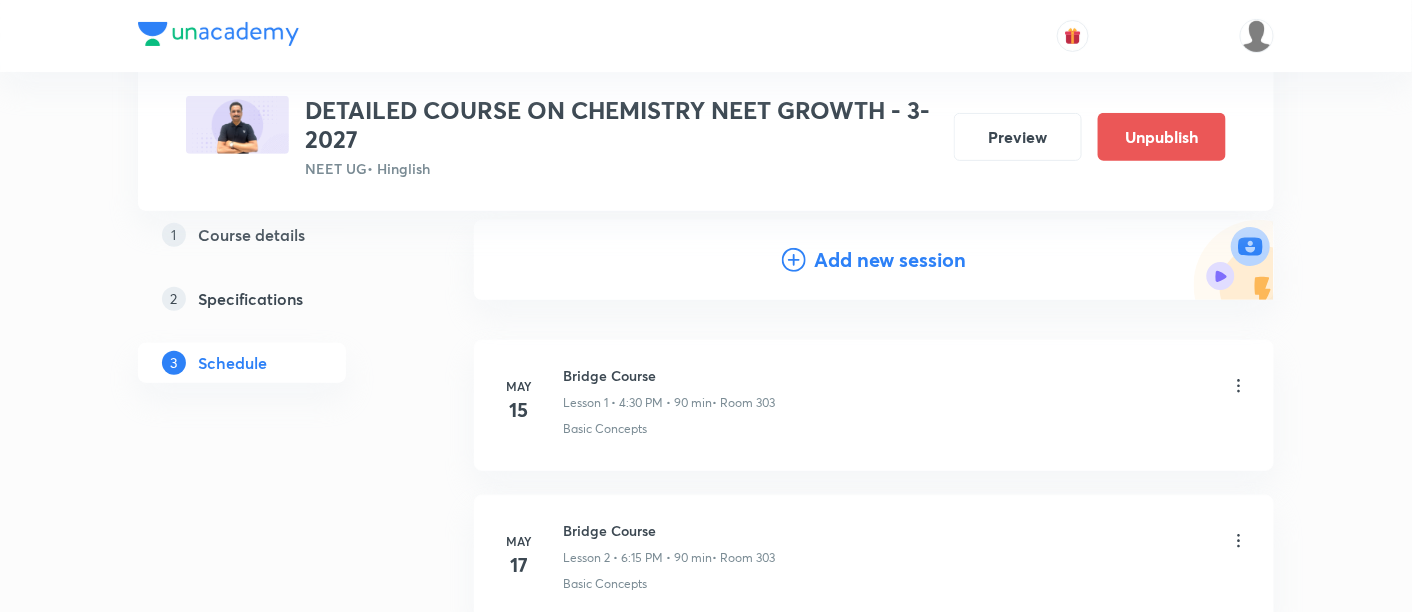 scroll, scrollTop: 211, scrollLeft: 0, axis: vertical 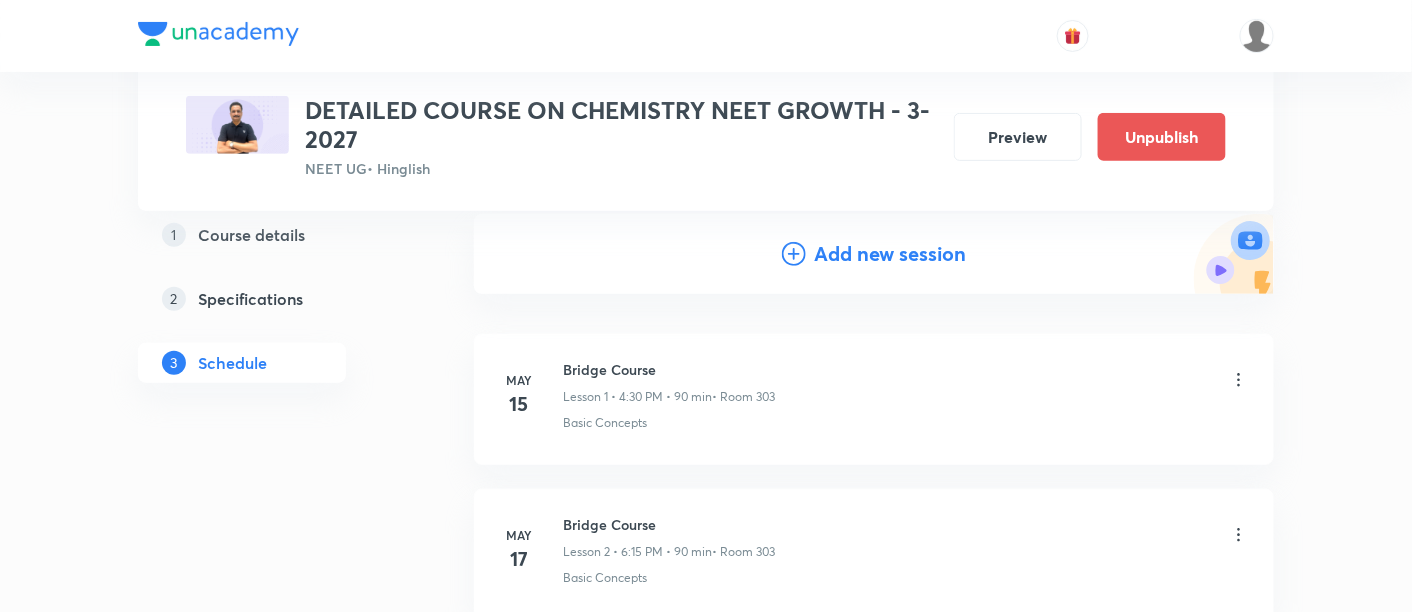 click on "Add new session" at bounding box center (890, 254) 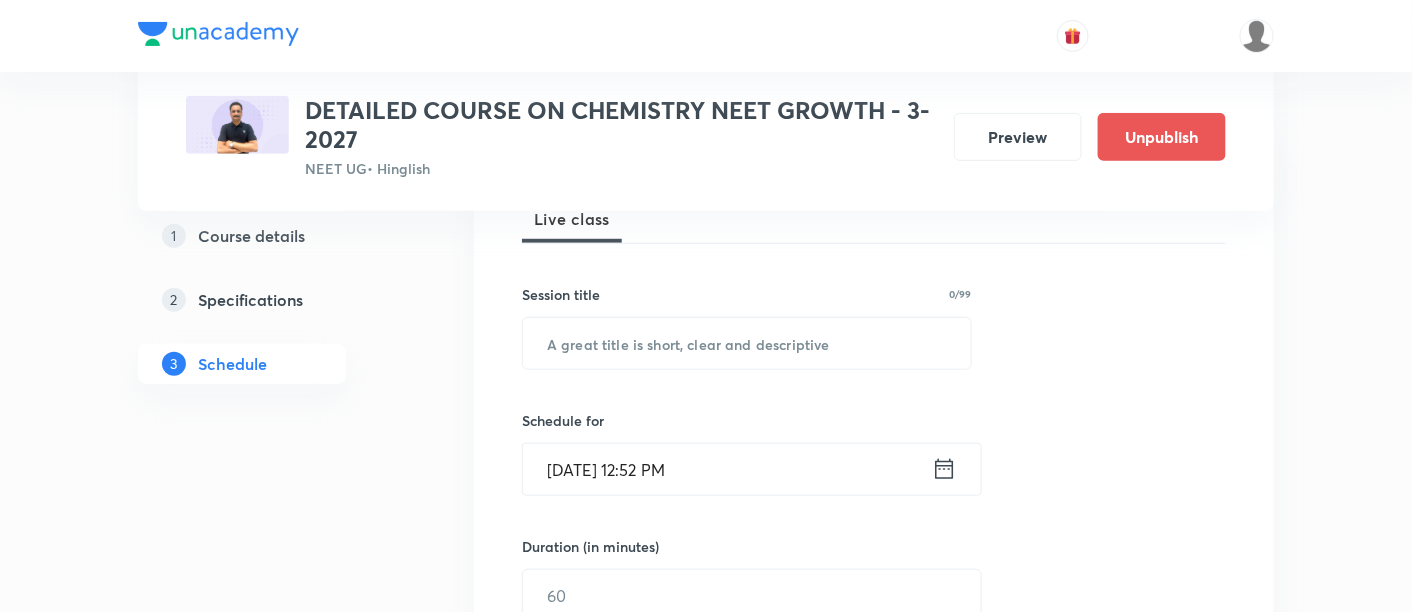 scroll, scrollTop: 311, scrollLeft: 0, axis: vertical 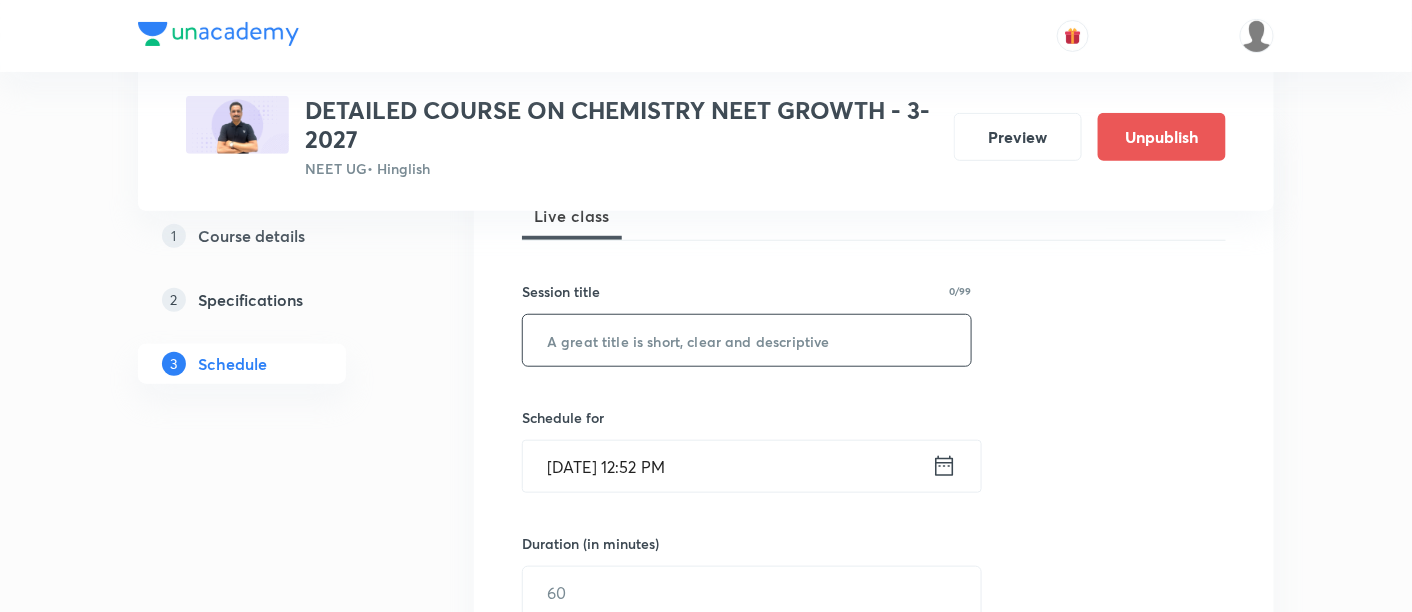click at bounding box center (747, 340) 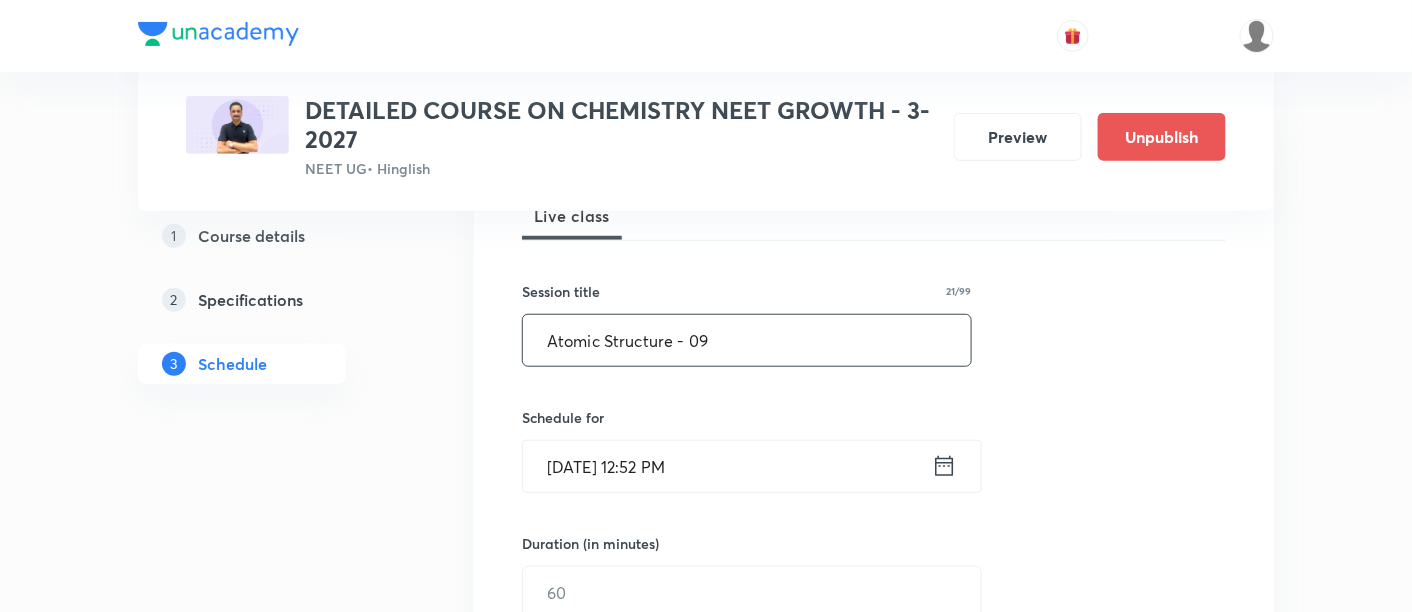 click on "Atomic Structure - 09" at bounding box center [747, 340] 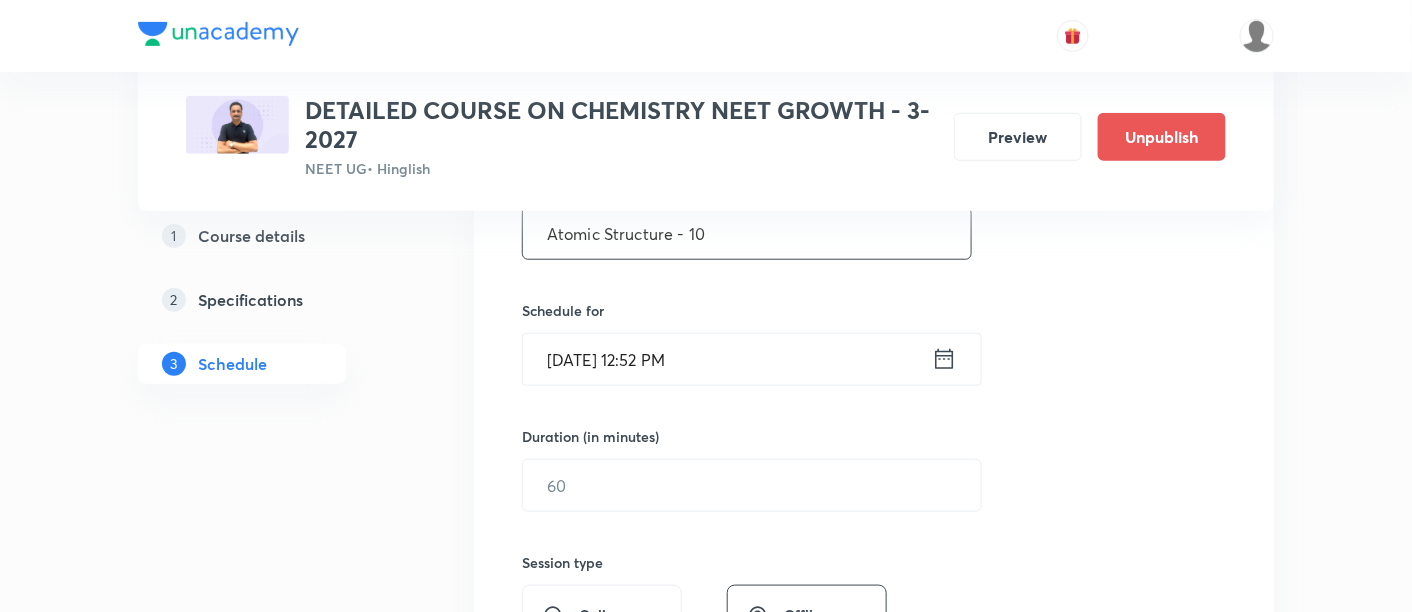 scroll, scrollTop: 429, scrollLeft: 0, axis: vertical 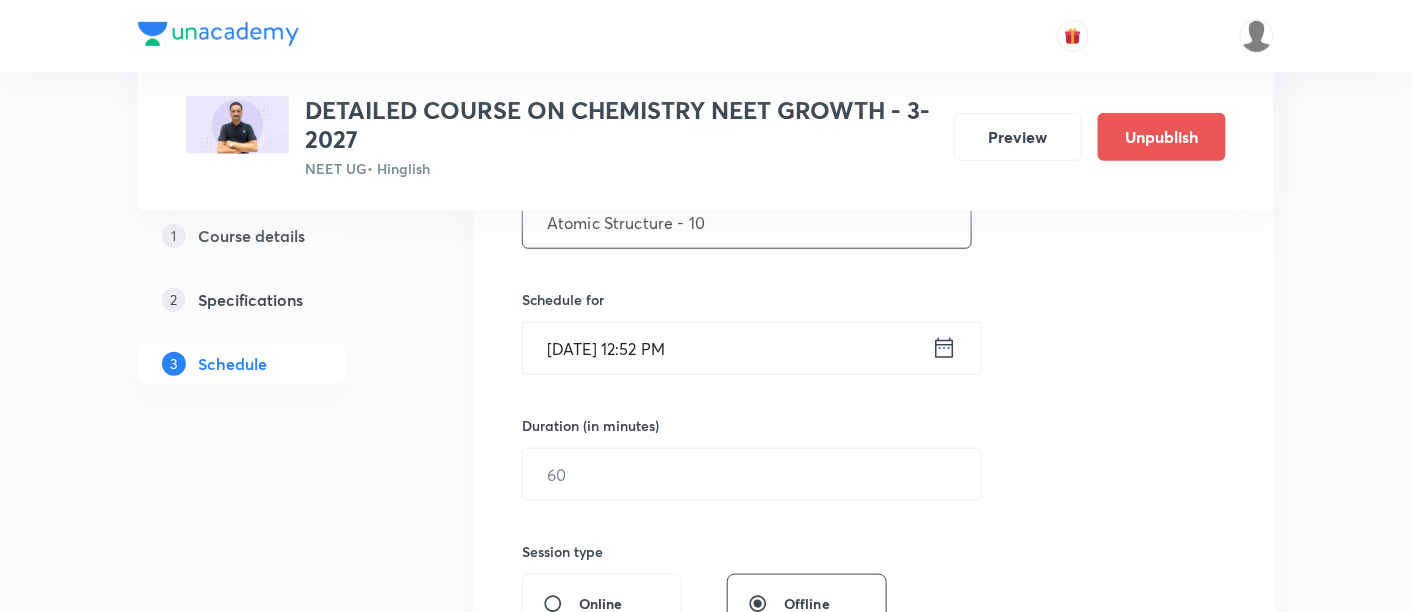 type on "Atomic Structure - 10" 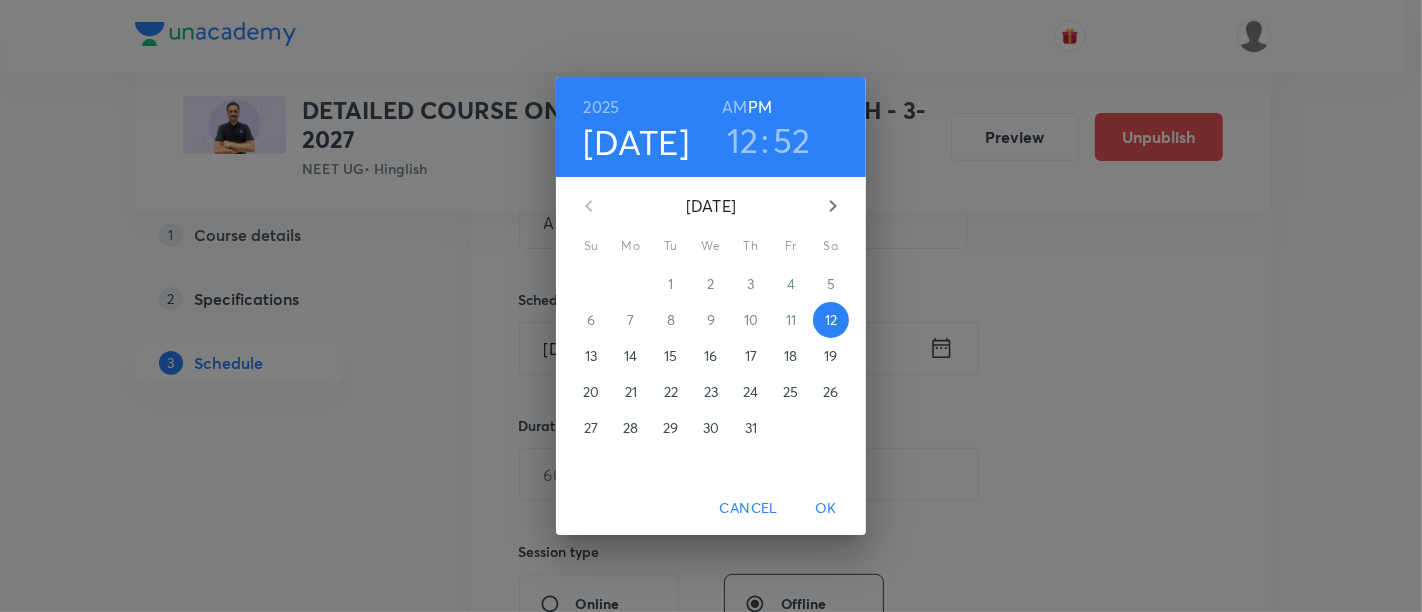 click on "19" at bounding box center (830, 356) 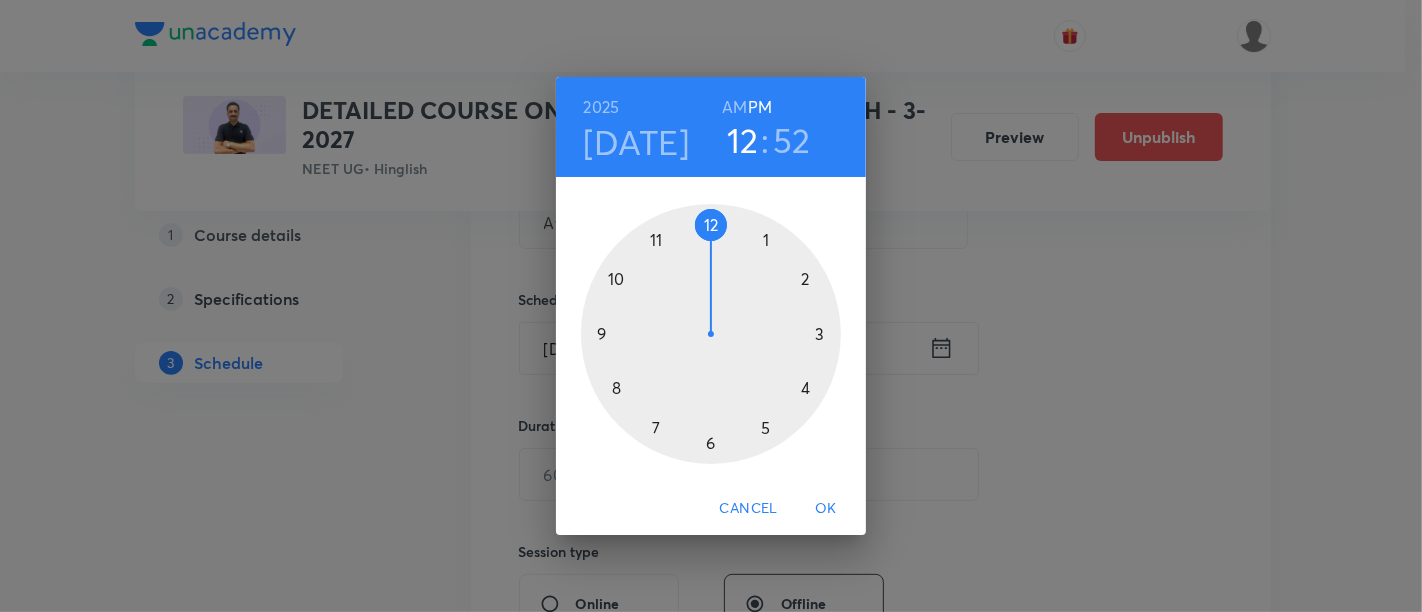 click at bounding box center [711, 334] 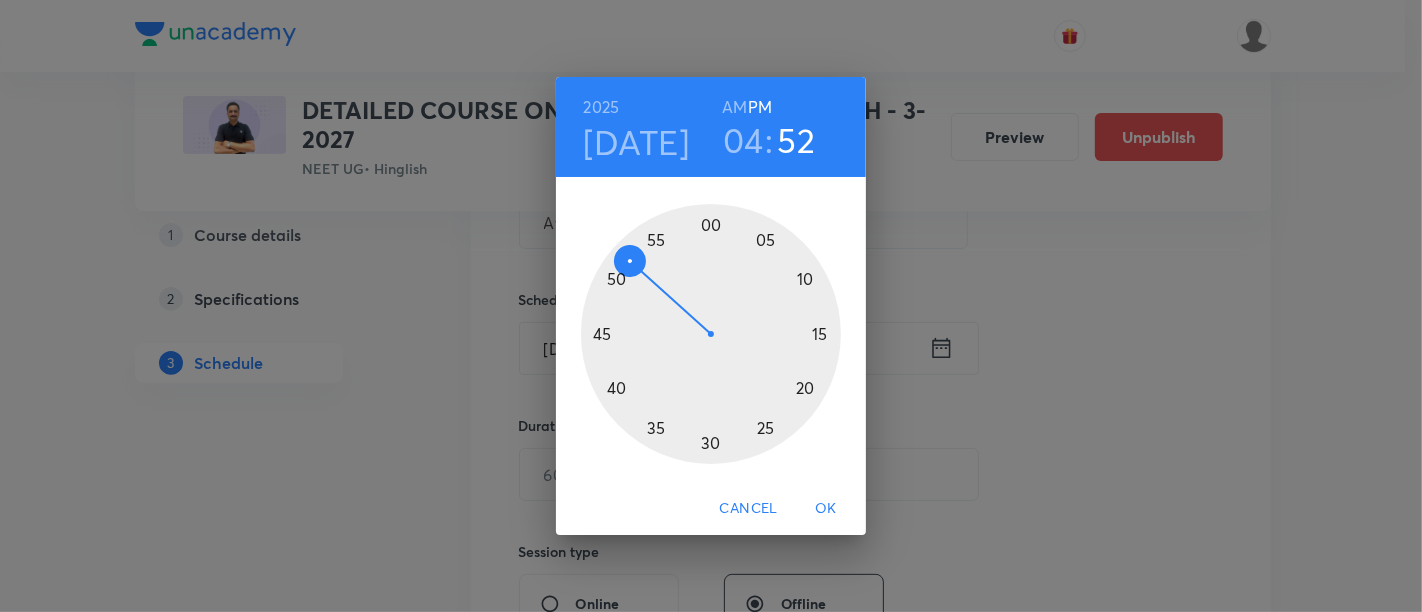 click at bounding box center [711, 334] 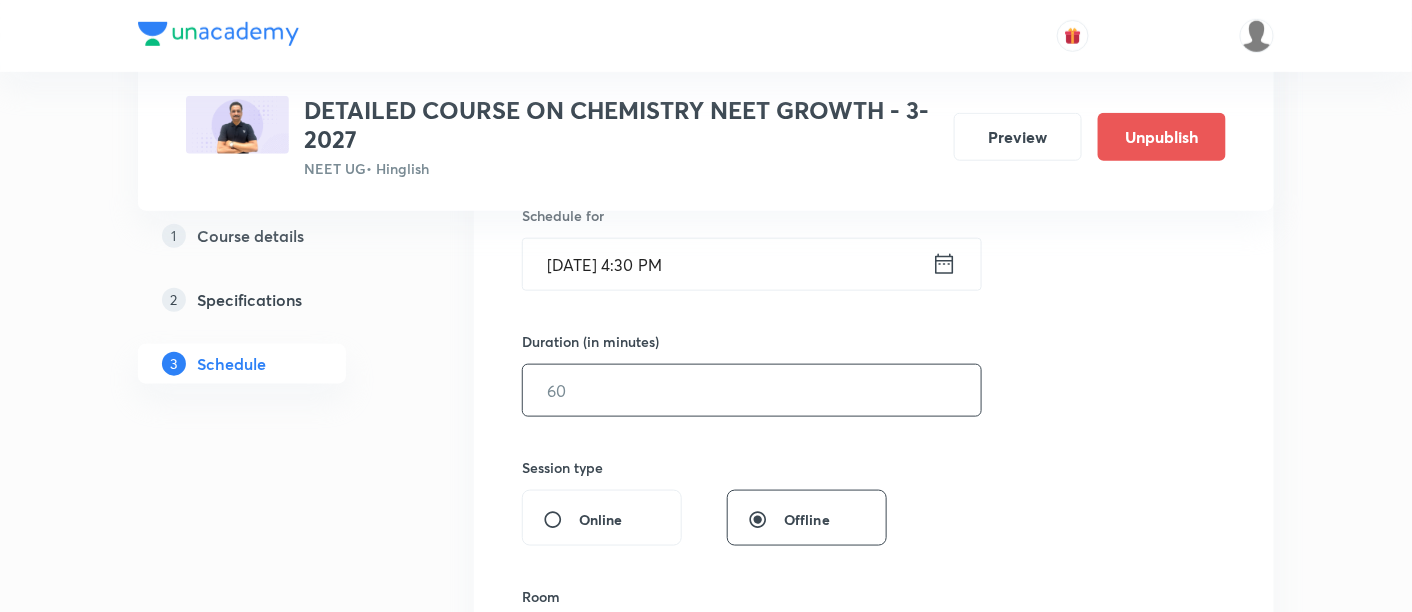 scroll, scrollTop: 514, scrollLeft: 0, axis: vertical 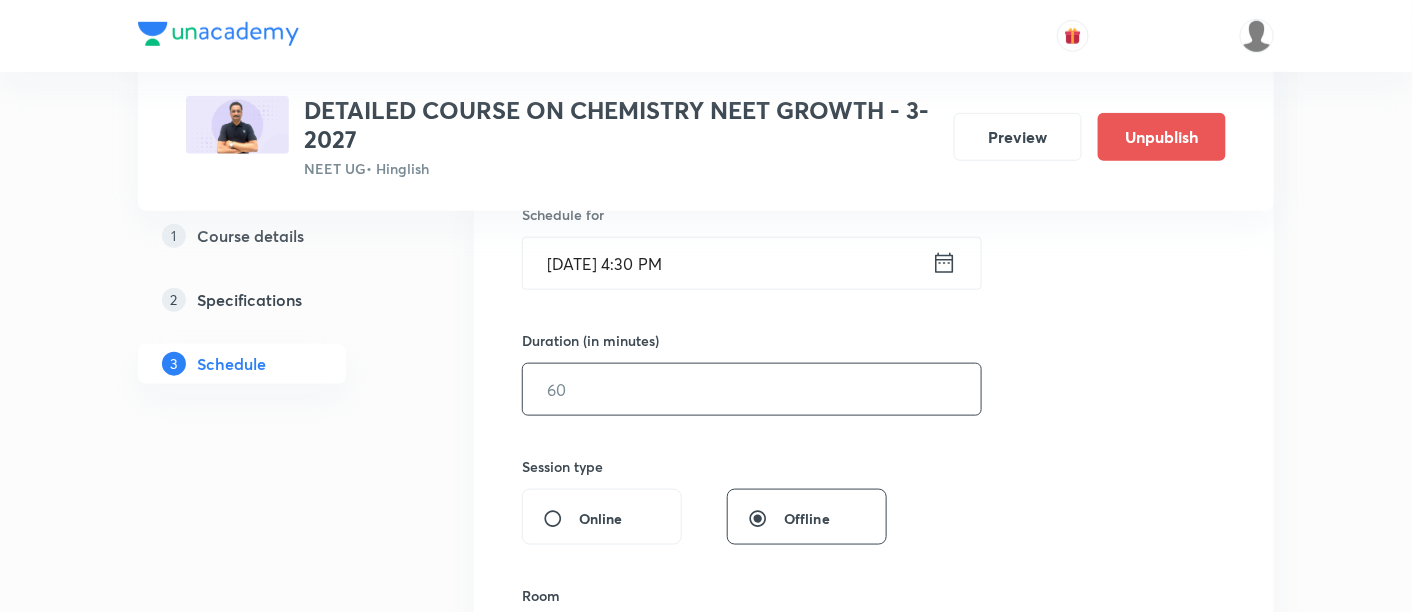 click at bounding box center (752, 389) 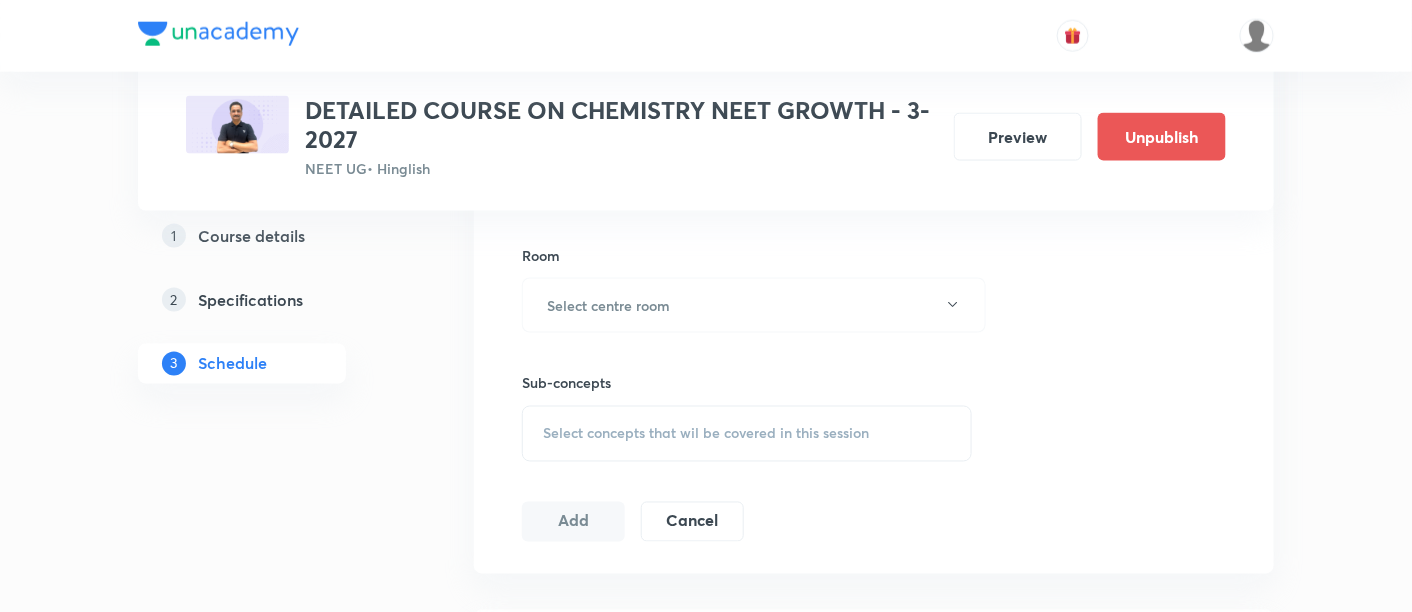 scroll, scrollTop: 859, scrollLeft: 0, axis: vertical 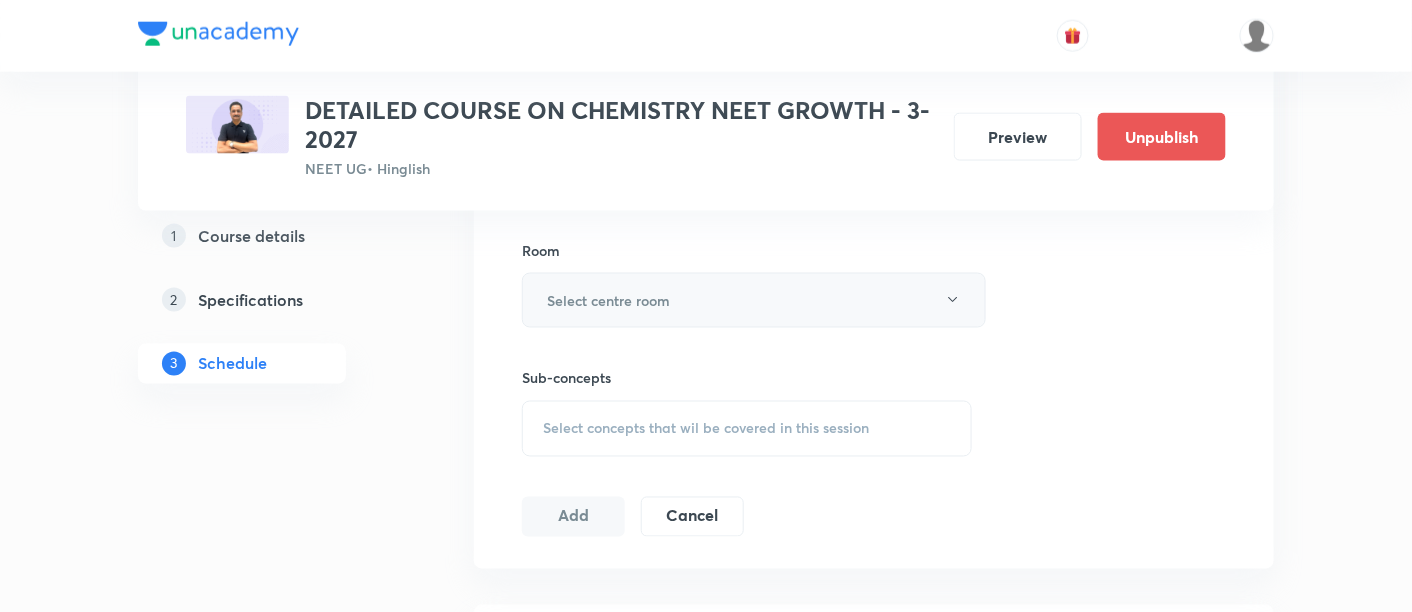 type on "90" 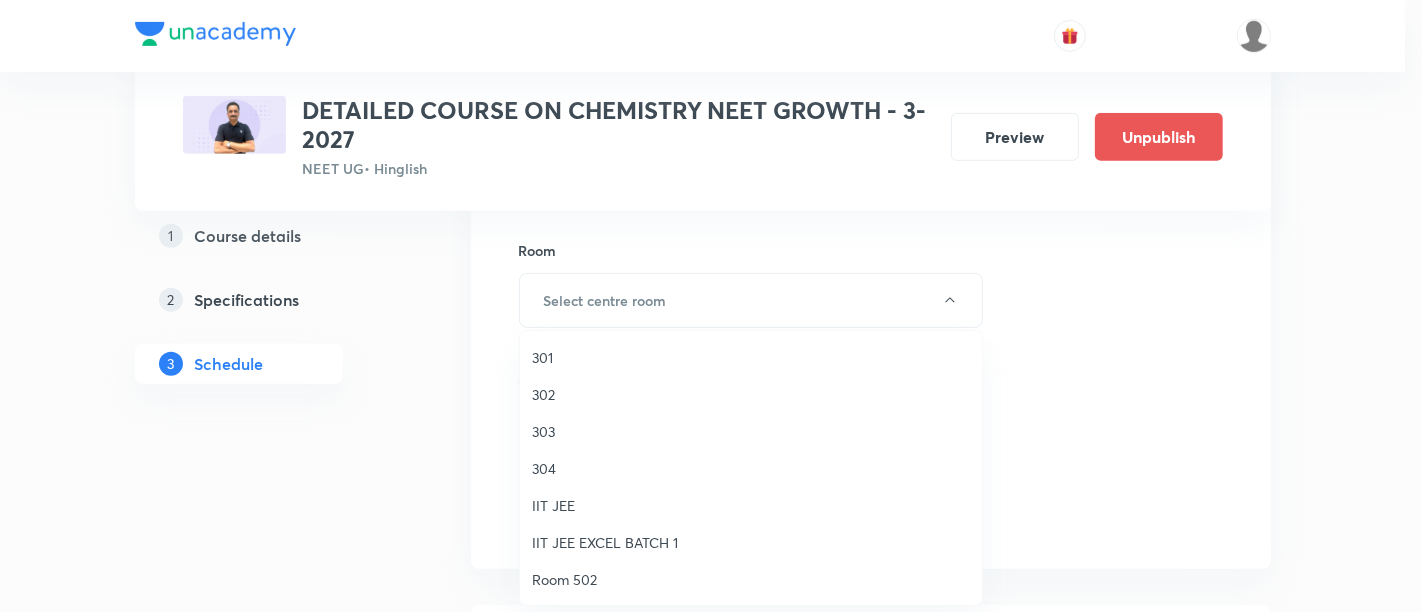 click on "303" at bounding box center (751, 431) 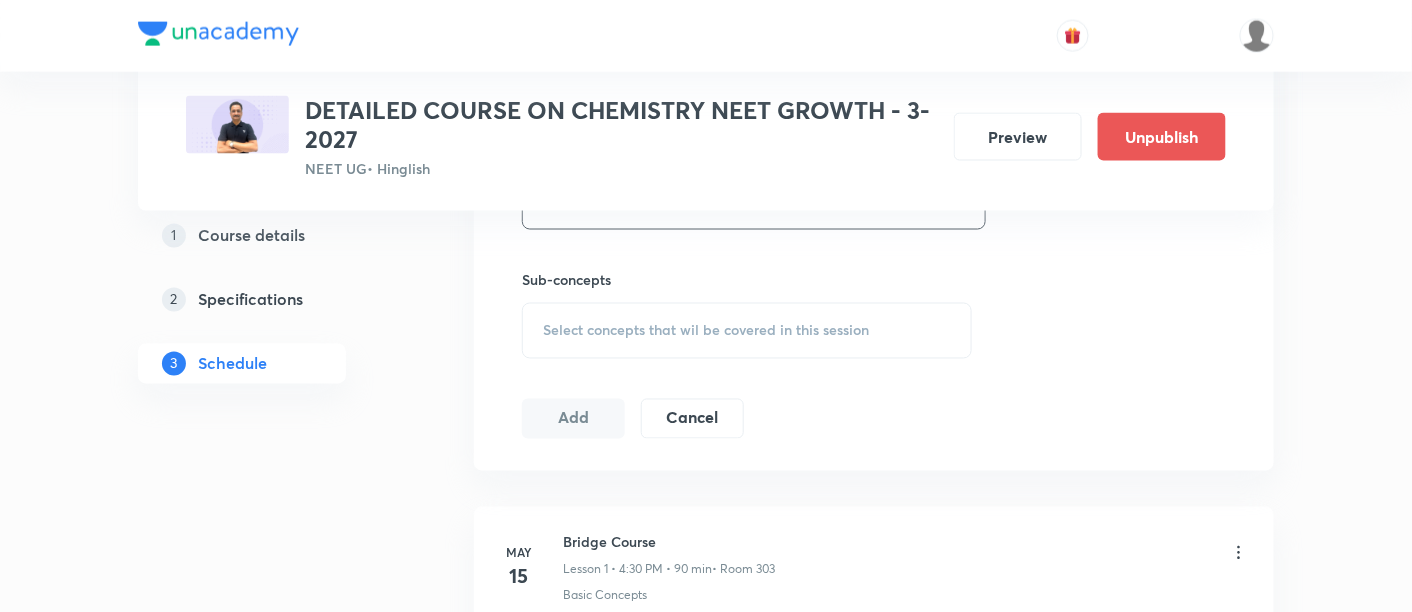 scroll, scrollTop: 959, scrollLeft: 0, axis: vertical 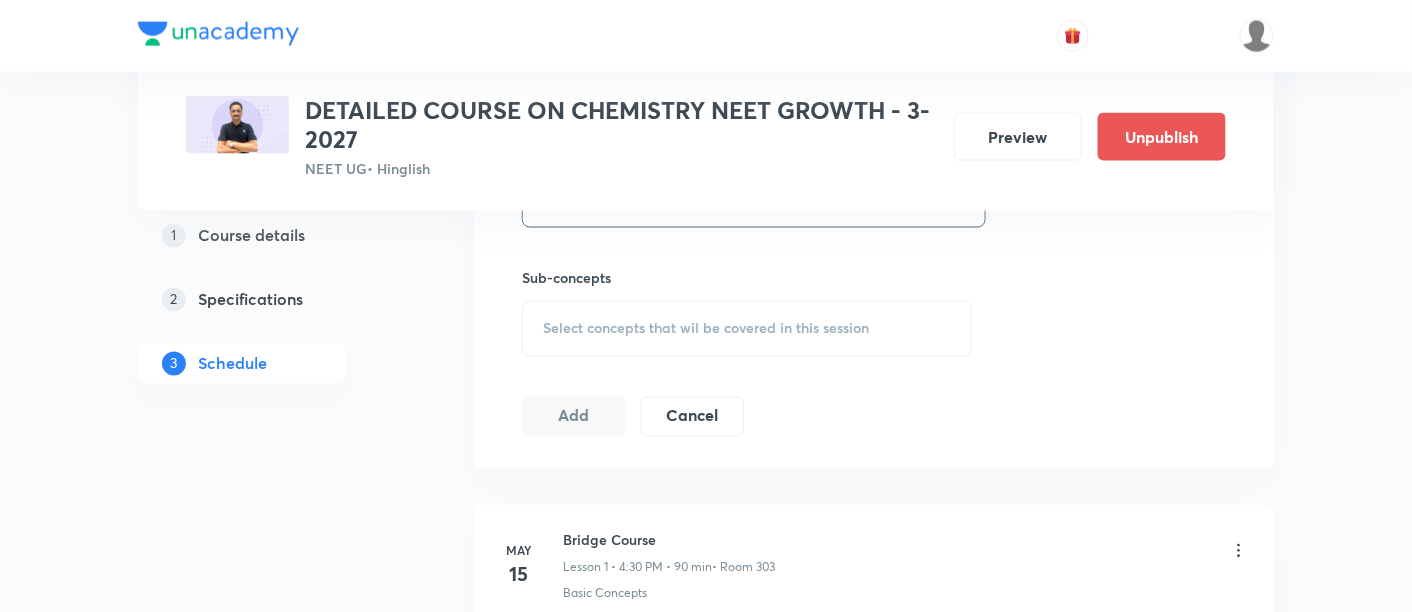 click on "Select concepts that wil be covered in this session" at bounding box center (706, 329) 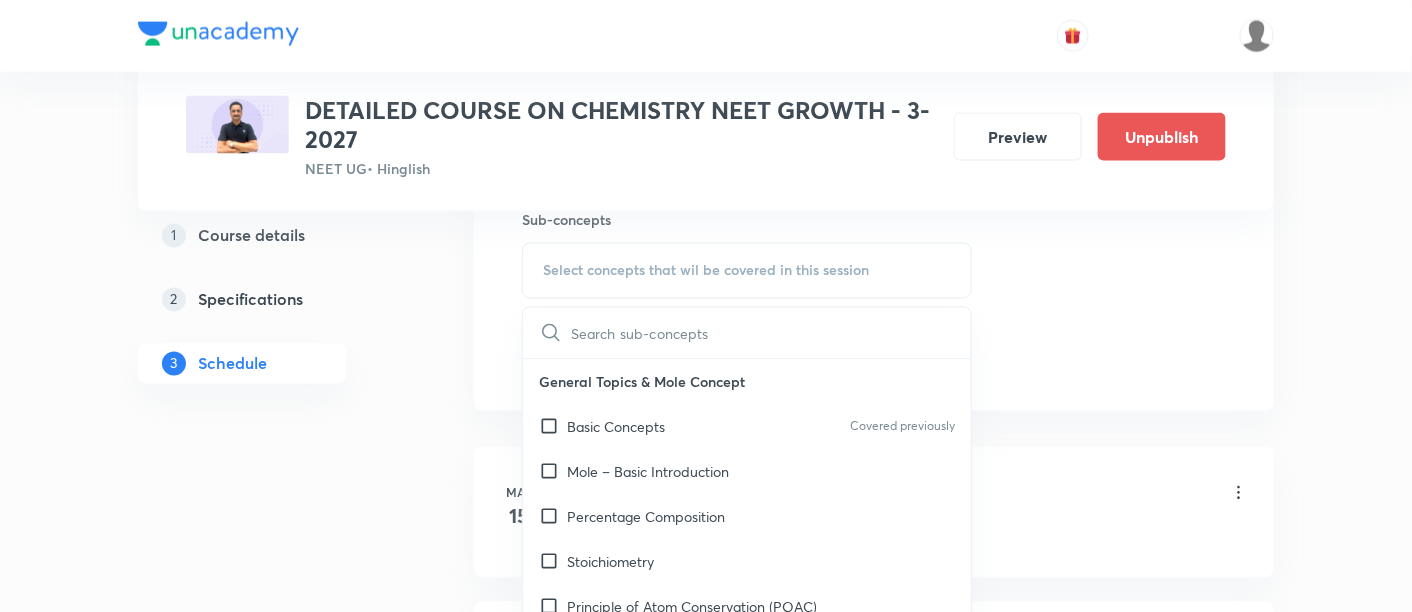 scroll, scrollTop: 1018, scrollLeft: 0, axis: vertical 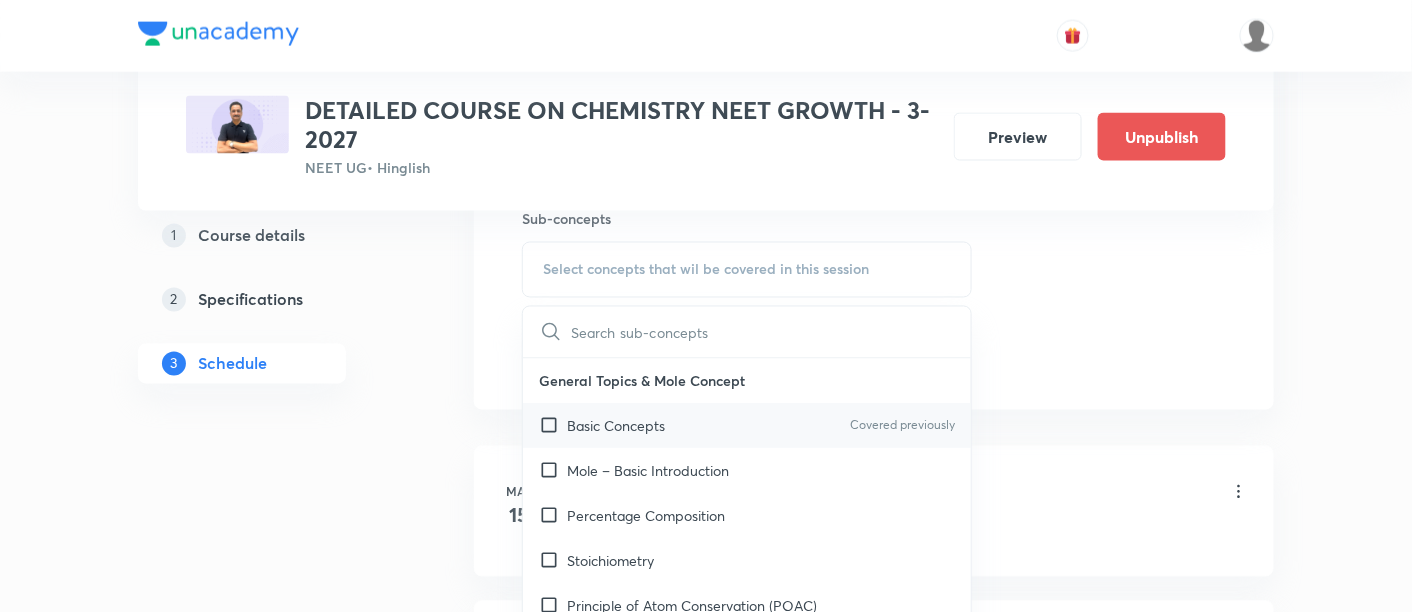 click on "Basic Concepts" at bounding box center (616, 426) 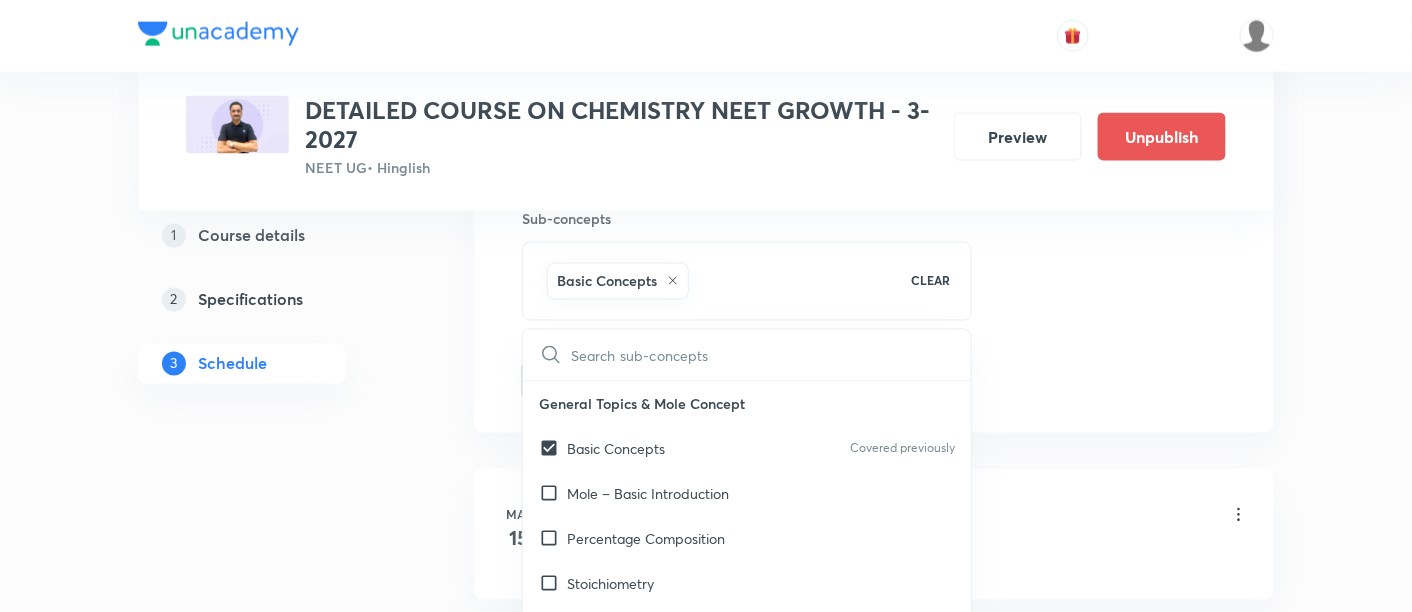 click on "Session  30 Live class Session title 21/99 Atomic Structure - 10 ​ Schedule for Jul 19, 2025, 4:30 PM ​ Duration (in minutes) 90 ​   Session type Online Offline Room 303 Sub-concepts Basic Concepts CLEAR ​ General Topics & Mole Concept Basic Concepts Covered previously Mole – Basic Introduction Percentage Composition Stoichiometry Principle of Atom Conservation (POAC) Relation between Stoichiometric Quantities Application of Mole Concept: Gravimetric Analysis Electronic Configuration Of Atoms (Hund's rule)  Quantum Numbers (Magnetic Quantum no.) Quantum Numbers(Pauli's Exclusion law) Mean Molar Mass or Molecular Mass Variation of Conductivity with Concentration Mechanism of Corrosion Atomic Structure Discovery Of Electron Some Prerequisites of Physics Discovery Of Protons And Neutrons Atomic Models Representation Of Atom With Electrons And Neutrons Nature of Waves Nature Of Electromagnetic Radiation Planck’S Quantum Theory Spectra-Continuous and Discontinuous Spectrum Photoelectric Effect Spectrum" at bounding box center (874, -80) 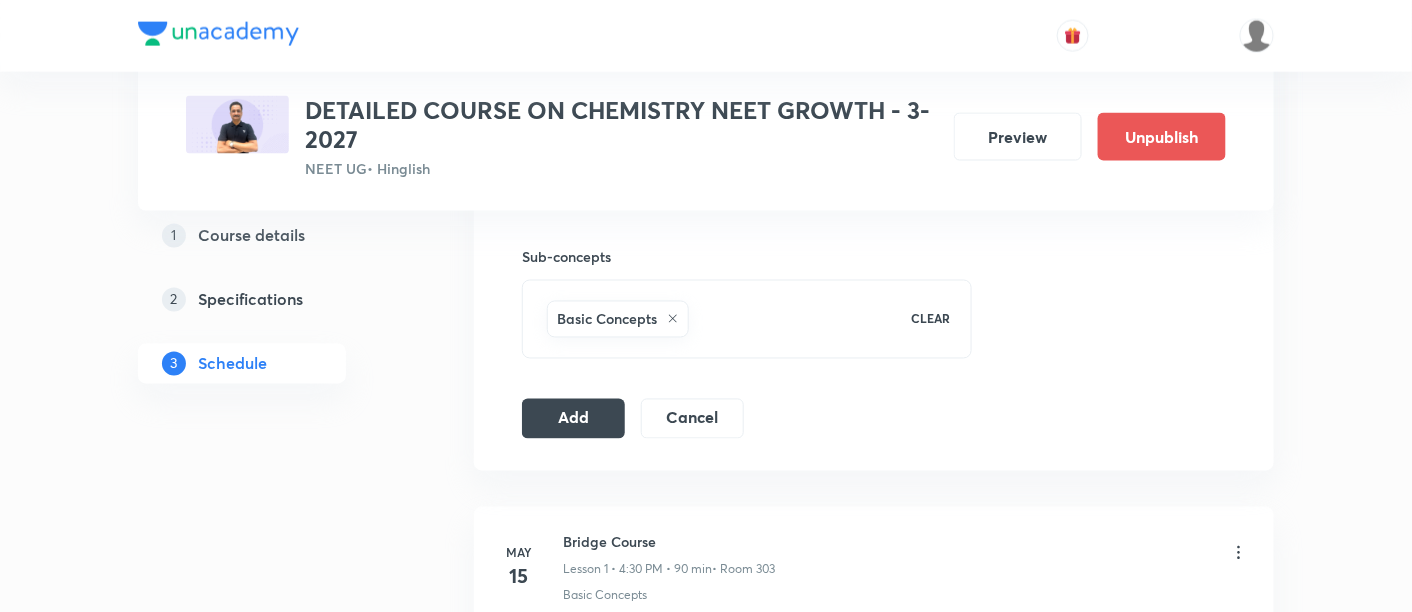 scroll, scrollTop: 1000, scrollLeft: 0, axis: vertical 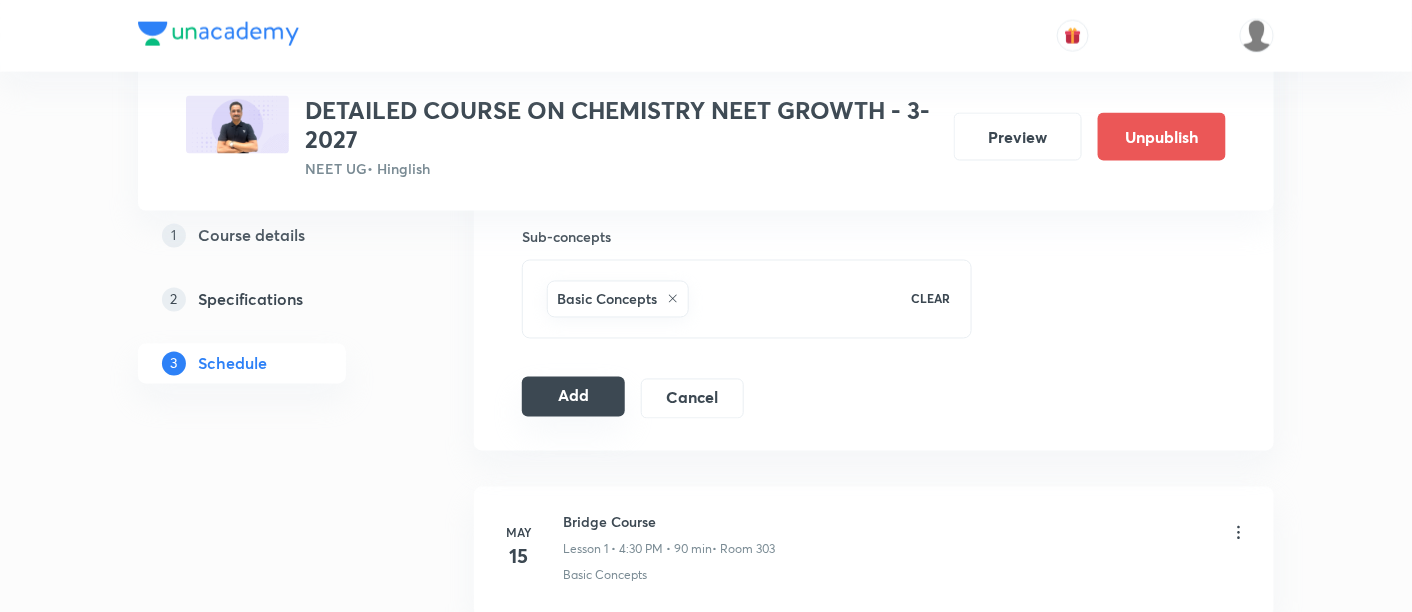 click on "Add" at bounding box center [573, 397] 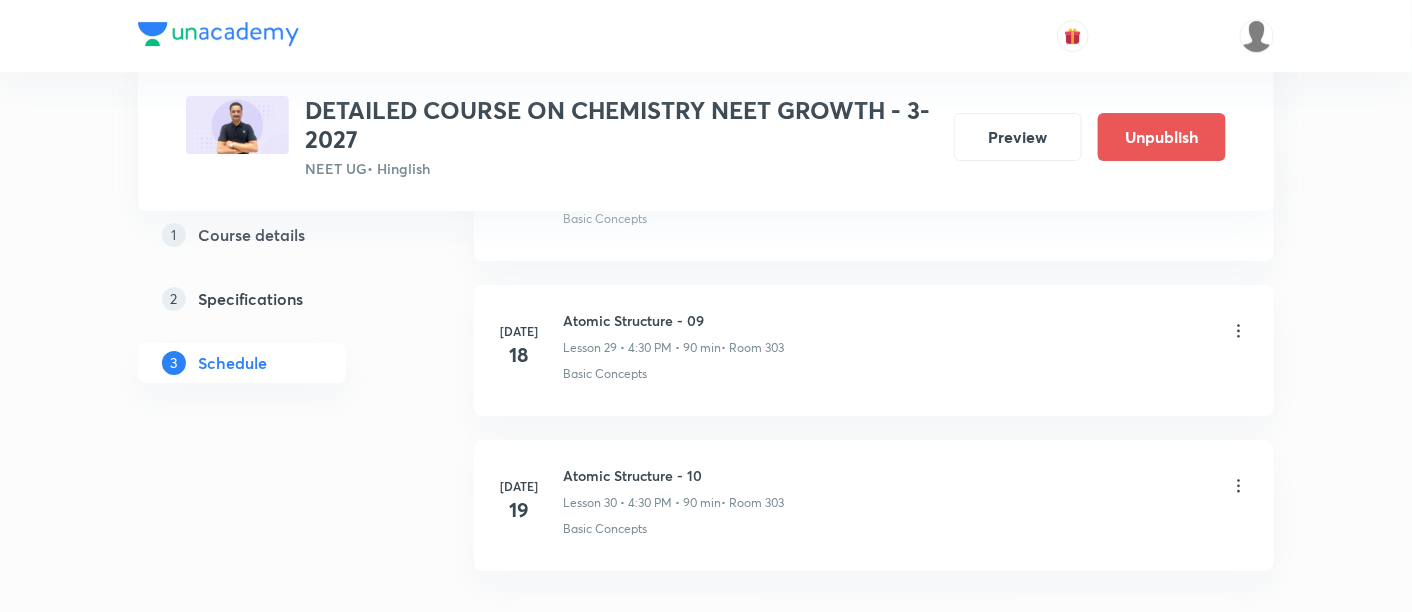 scroll, scrollTop: 4614, scrollLeft: 0, axis: vertical 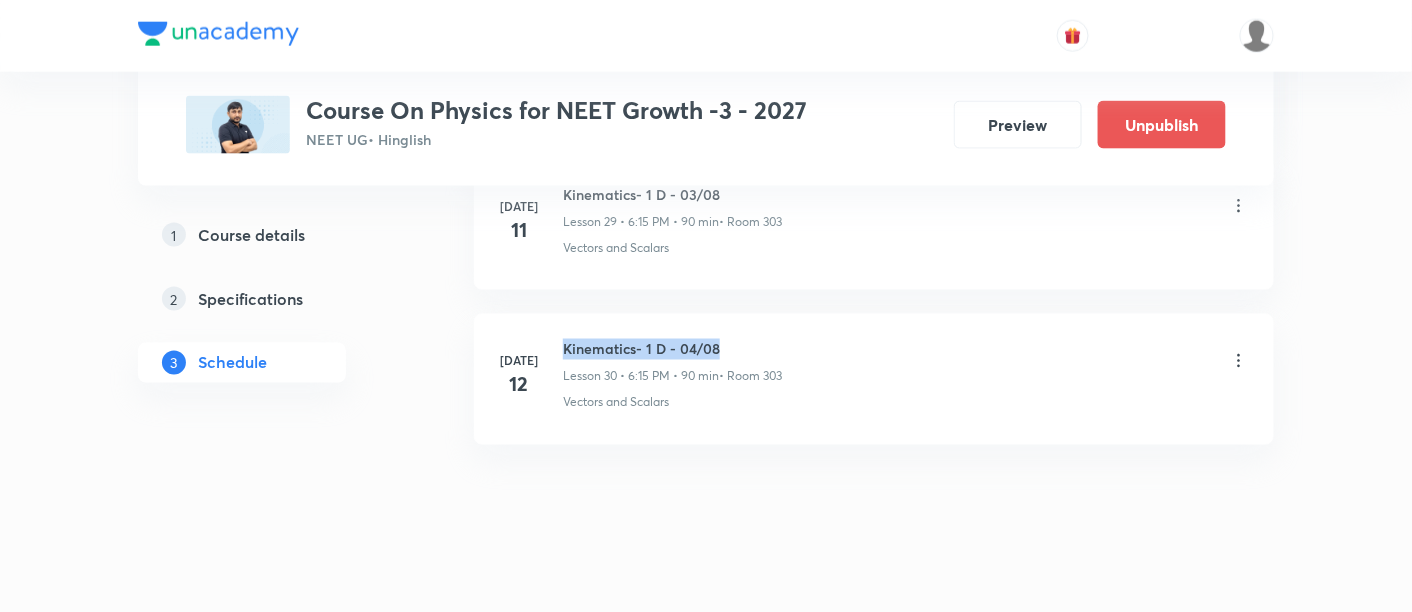 drag, startPoint x: 562, startPoint y: 324, endPoint x: 757, endPoint y: 327, distance: 195.02307 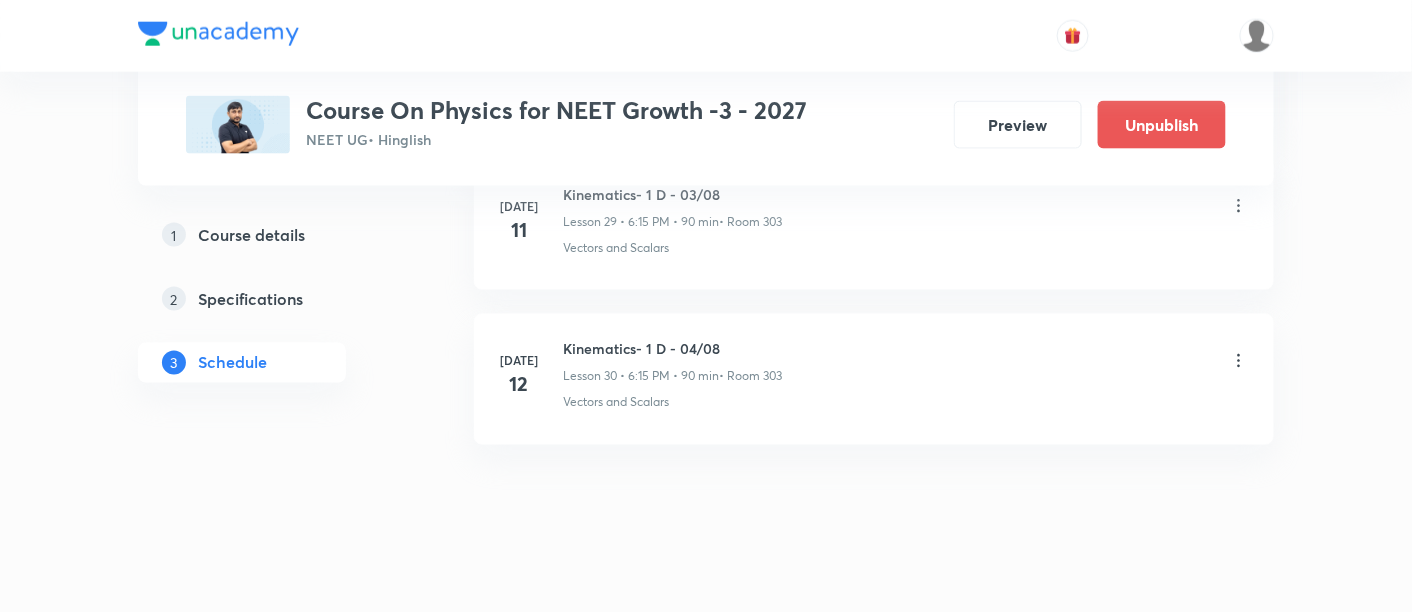 click on "Kinematics- 1 D - 04/08 Lesson 30 • 6:15 PM • 90 min  • Room 303" at bounding box center (906, 362) 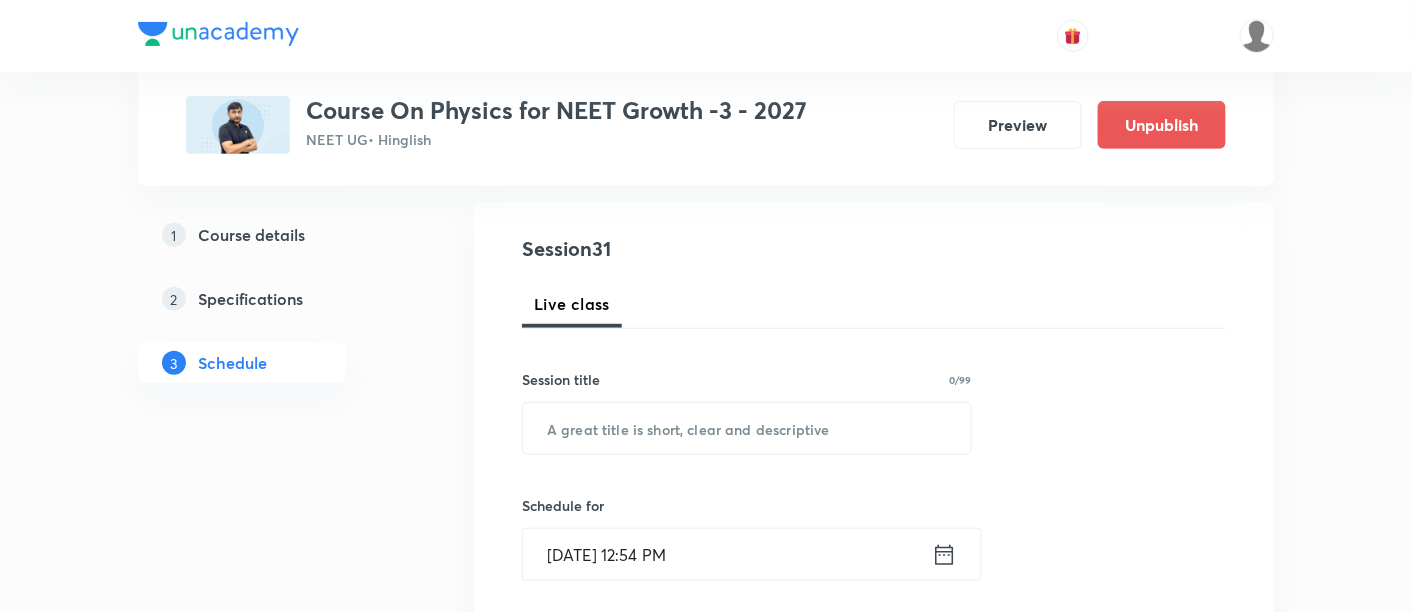 scroll, scrollTop: 203, scrollLeft: 0, axis: vertical 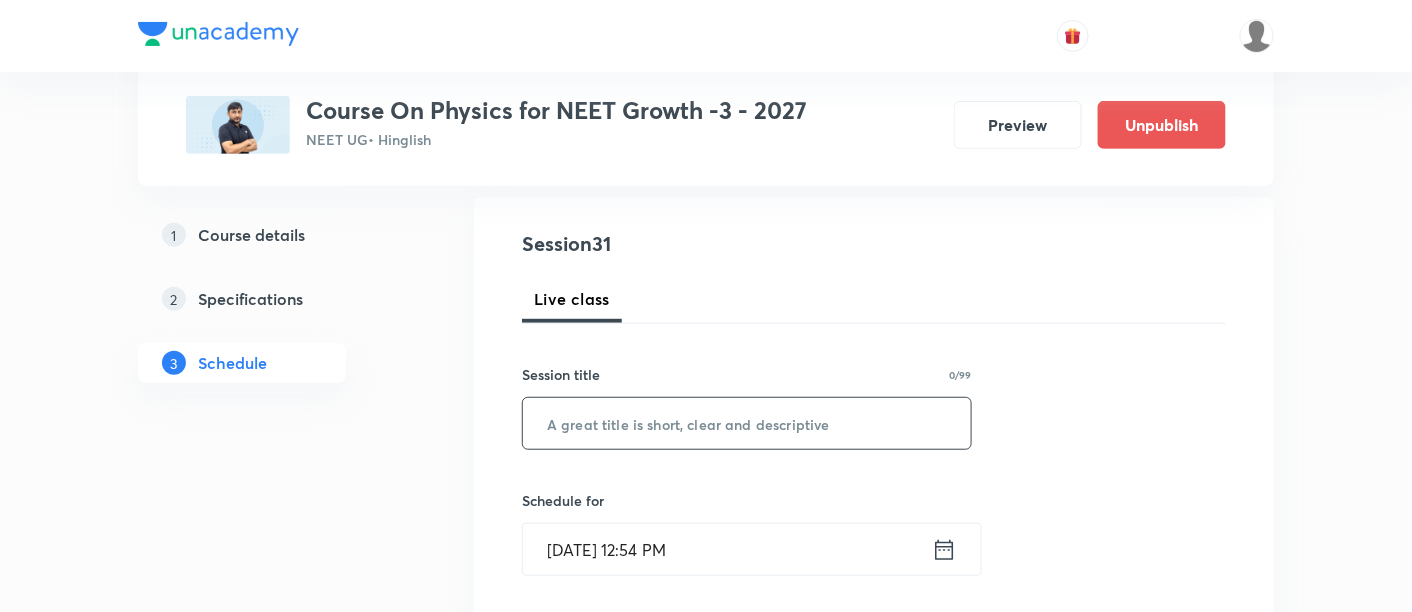 click at bounding box center (747, 423) 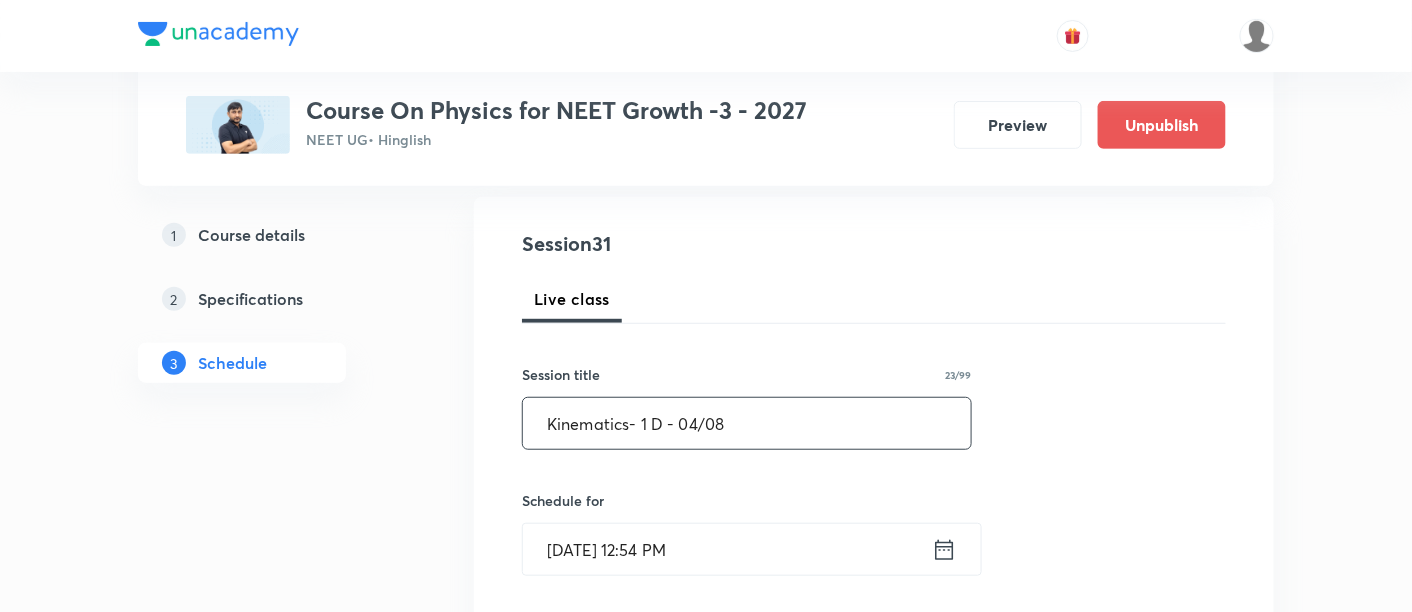 click on "Kinematics- 1 D - 04/08" at bounding box center [747, 423] 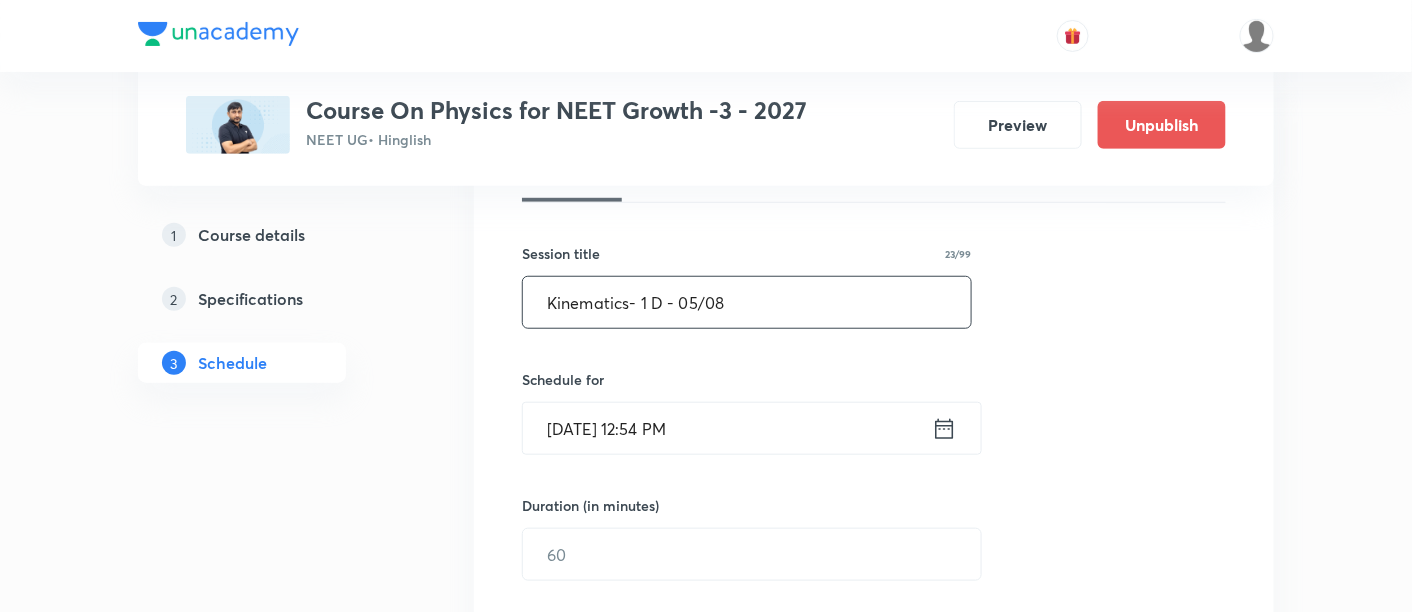 scroll, scrollTop: 329, scrollLeft: 0, axis: vertical 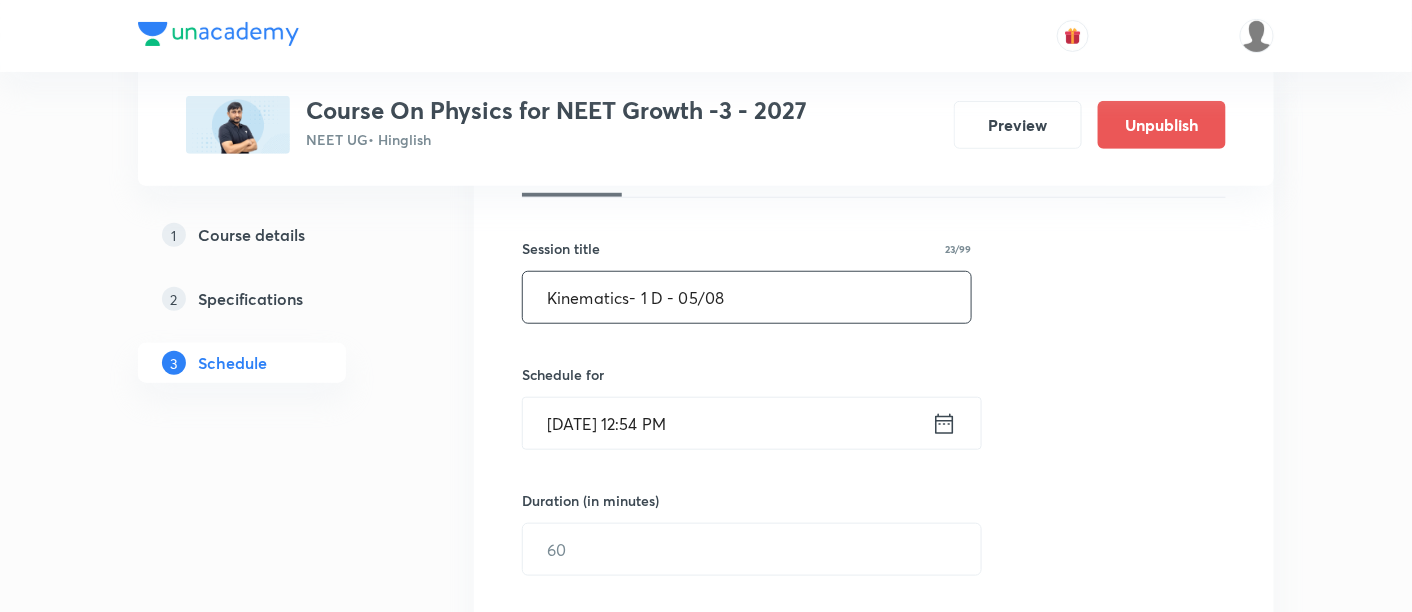 type on "Kinematics- 1 D - 05/08" 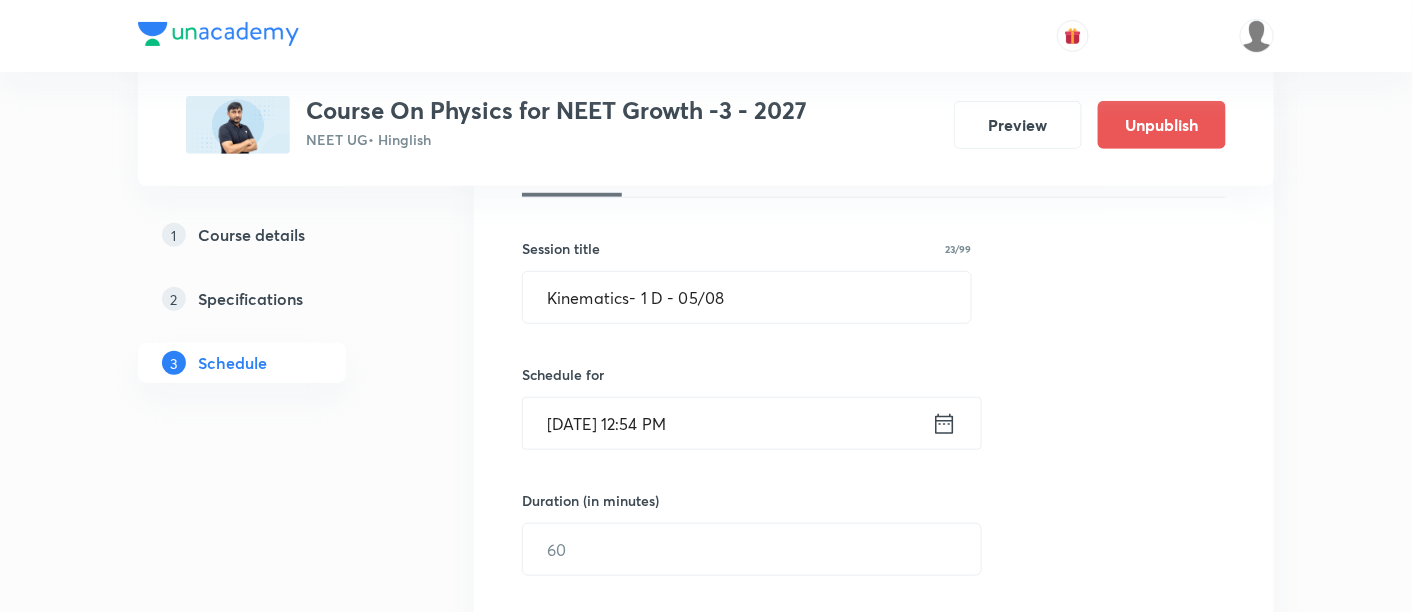 click 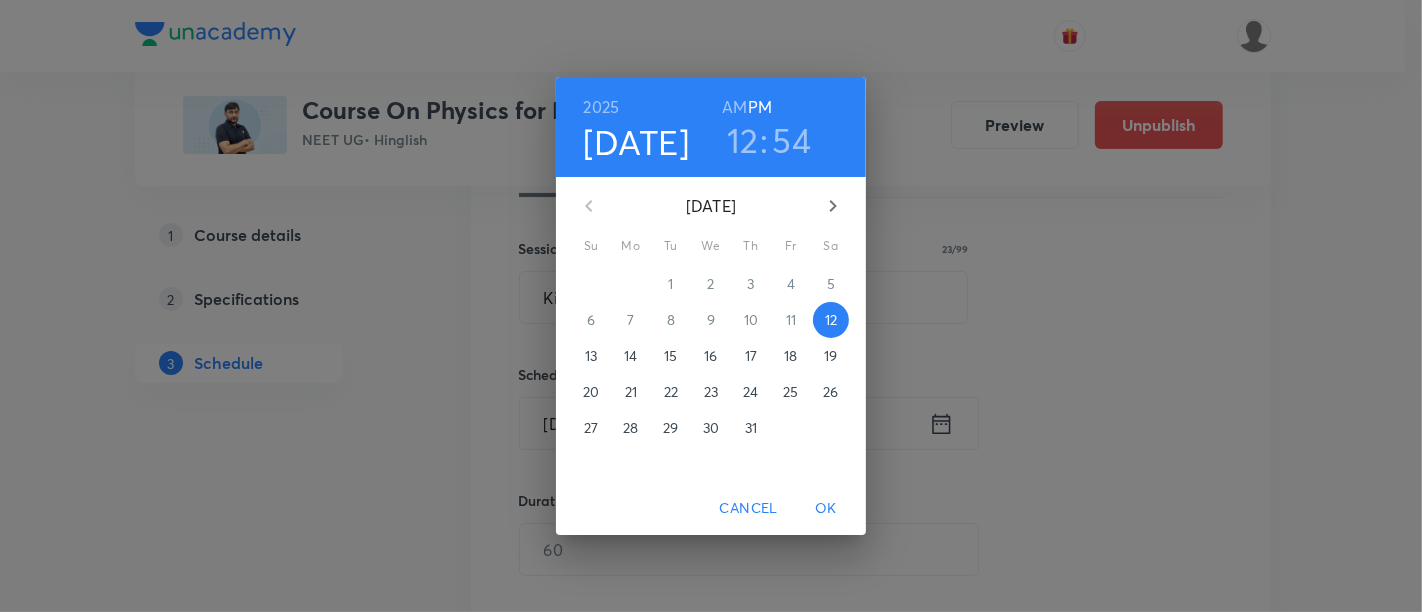 click on "15" at bounding box center (670, 356) 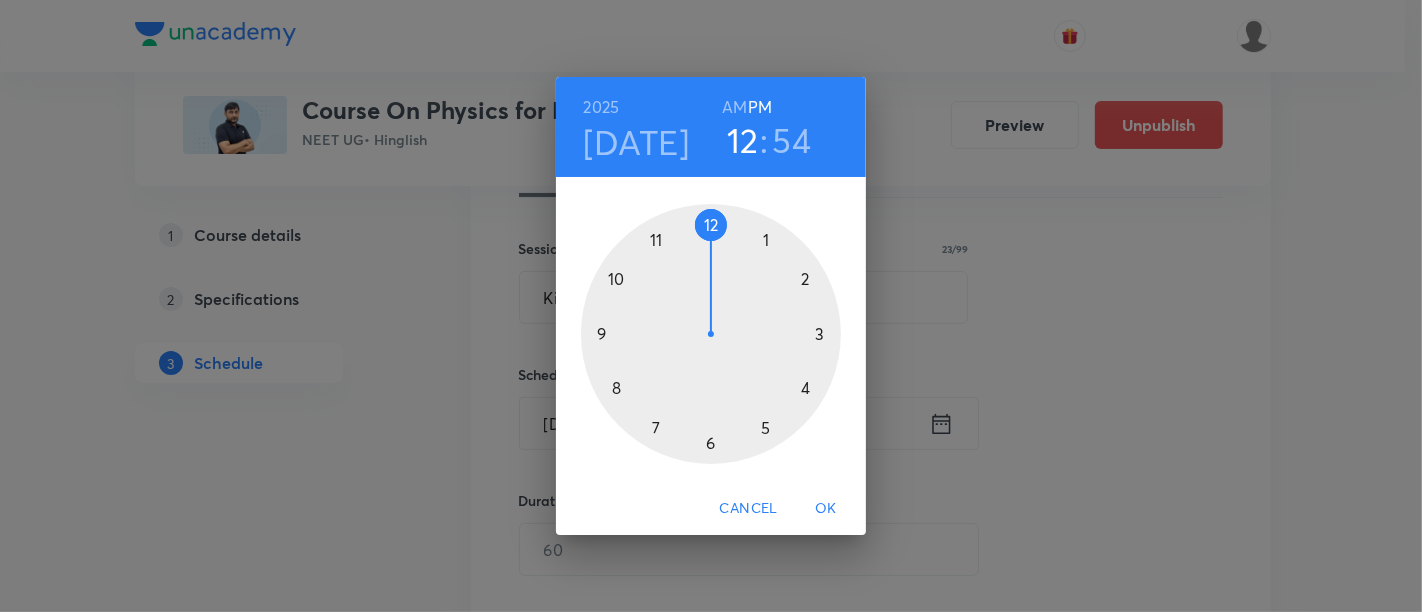 click at bounding box center [711, 334] 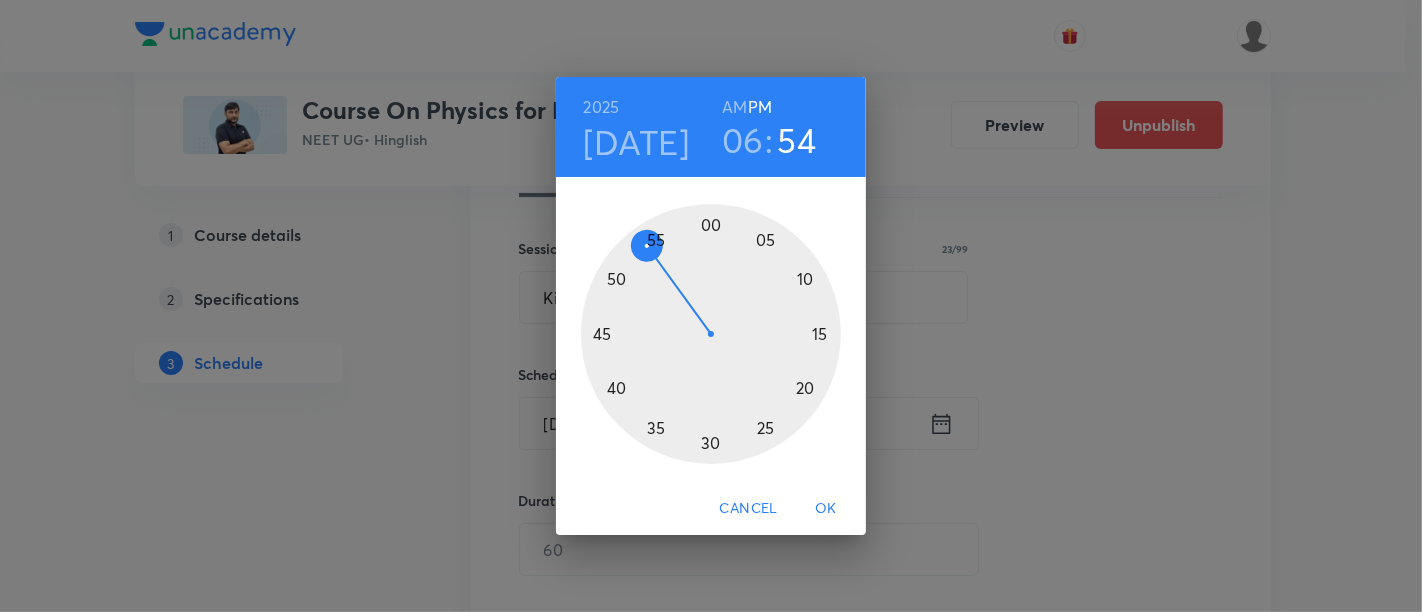 click at bounding box center [711, 334] 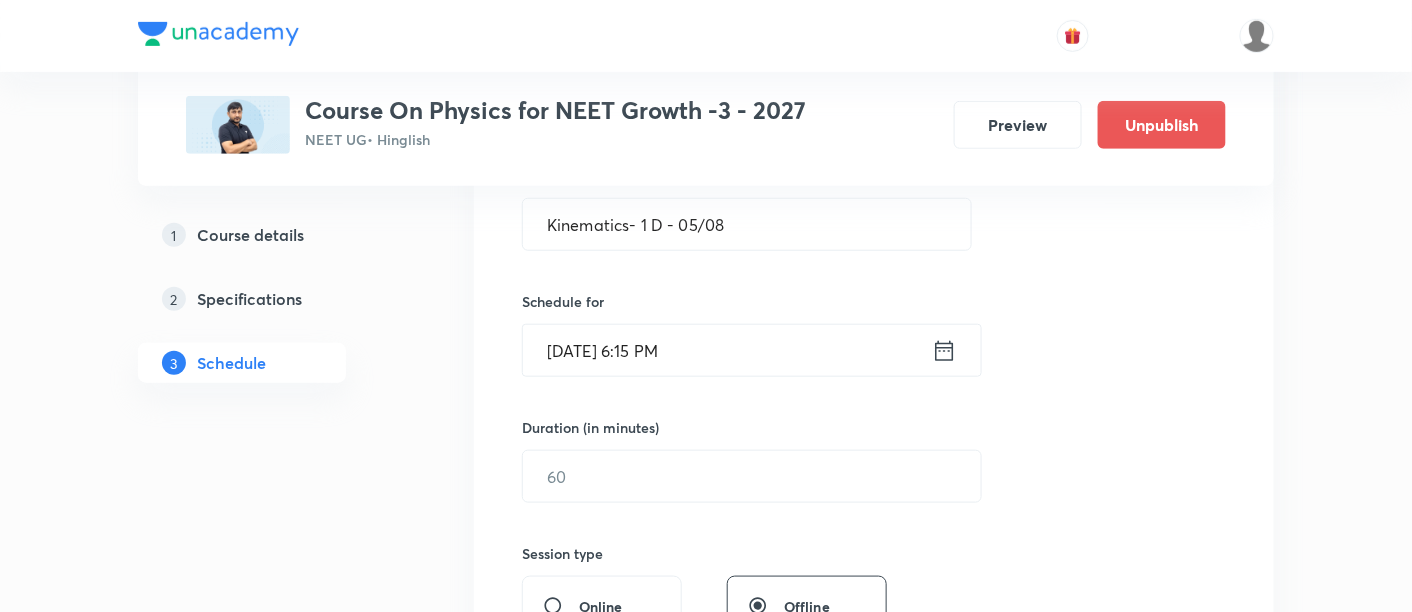 scroll, scrollTop: 418, scrollLeft: 0, axis: vertical 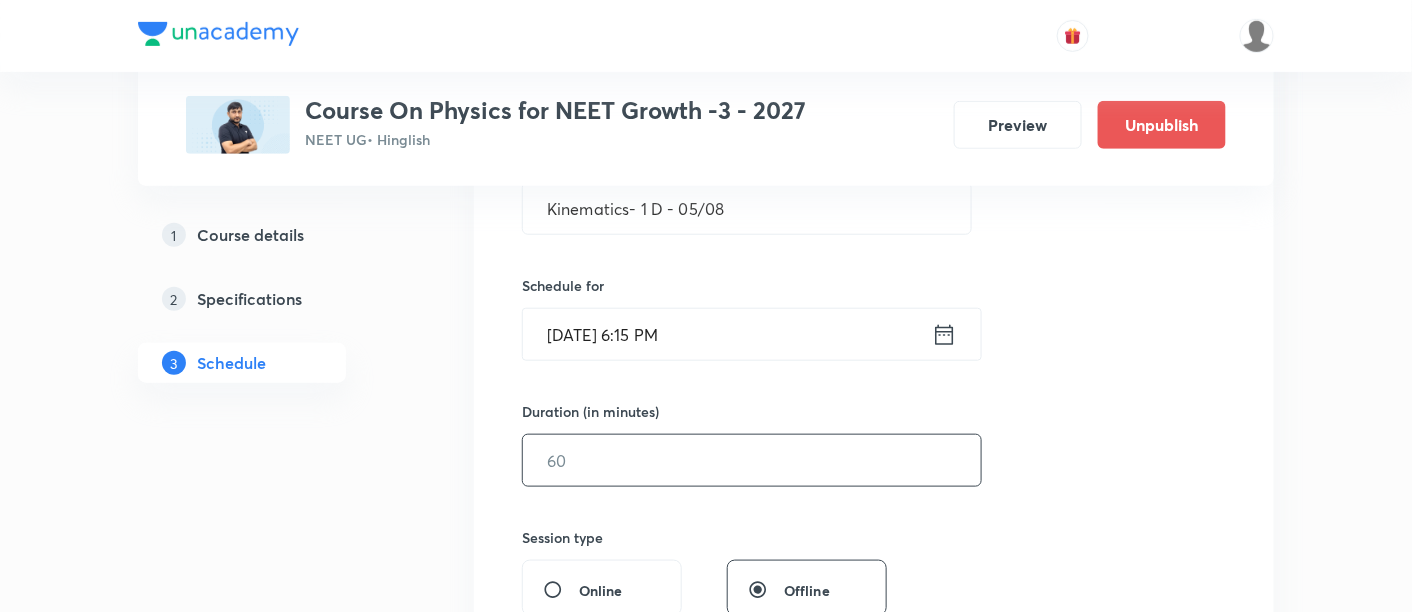 click at bounding box center [752, 460] 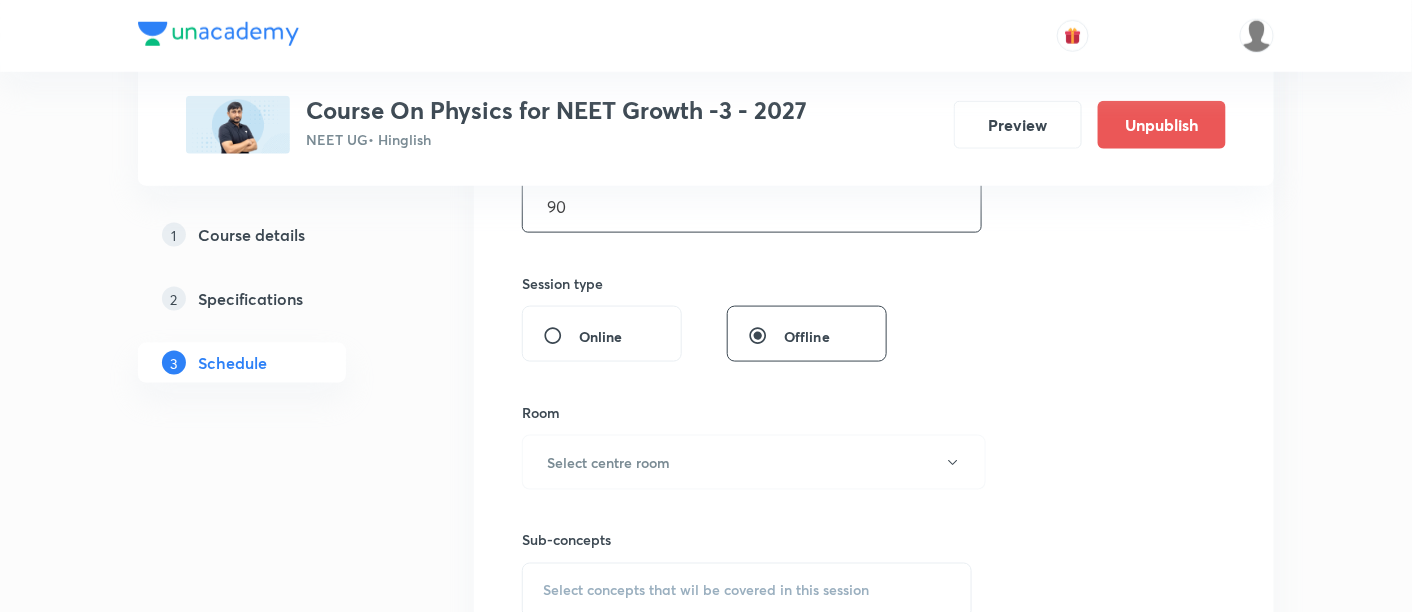 scroll, scrollTop: 737, scrollLeft: 0, axis: vertical 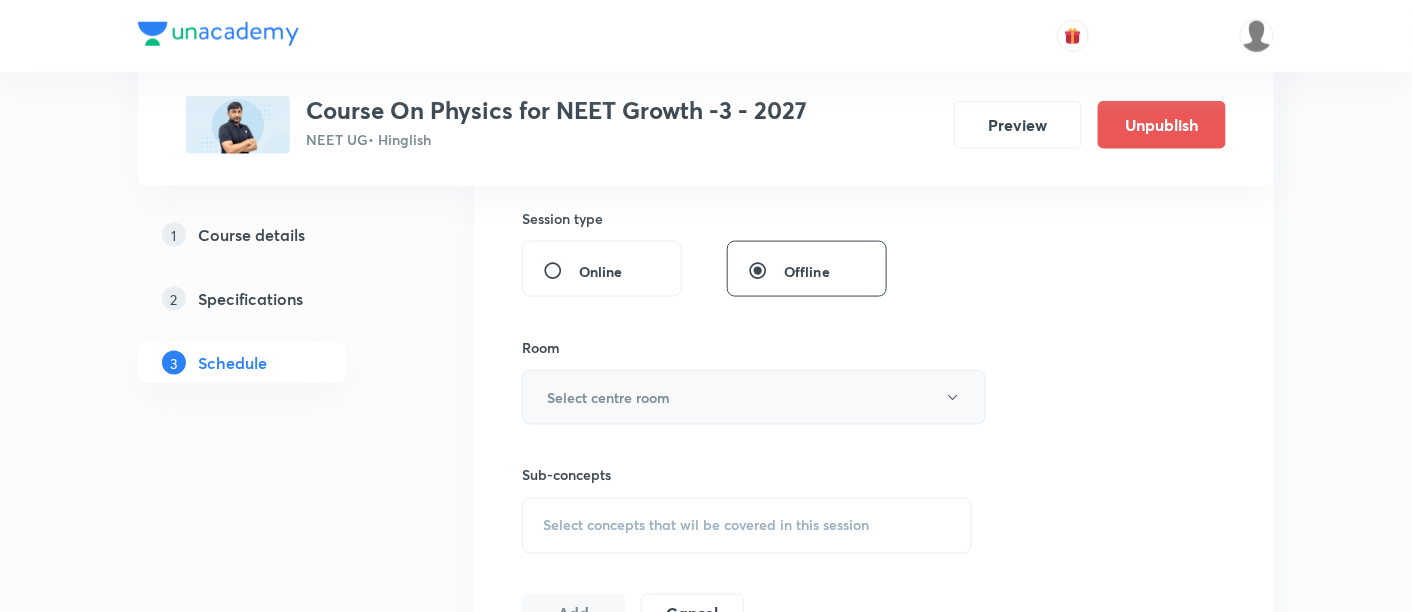 type on "90" 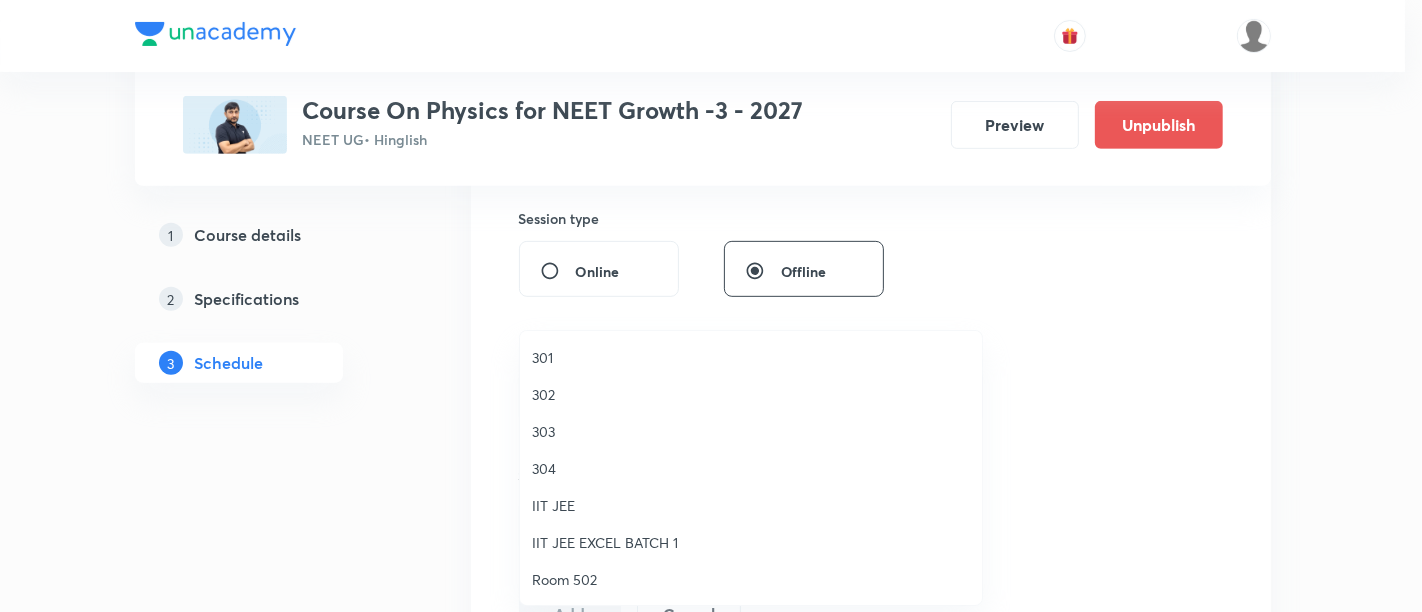 click on "303" at bounding box center [751, 431] 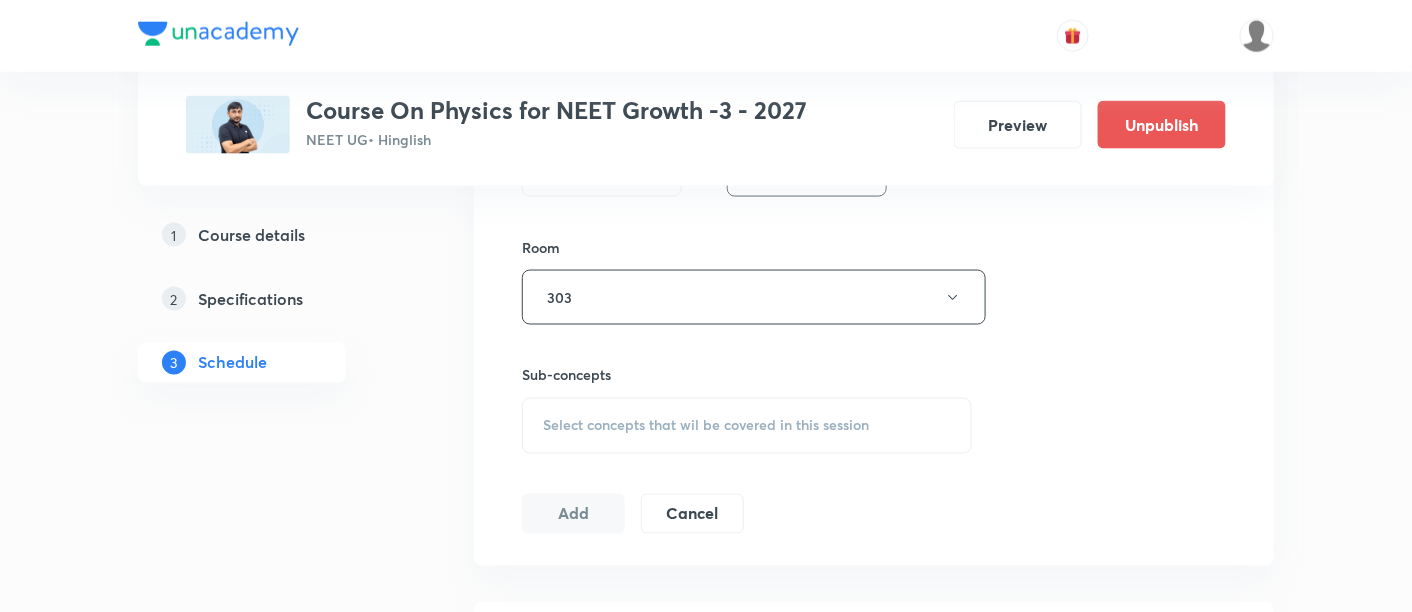 scroll, scrollTop: 840, scrollLeft: 0, axis: vertical 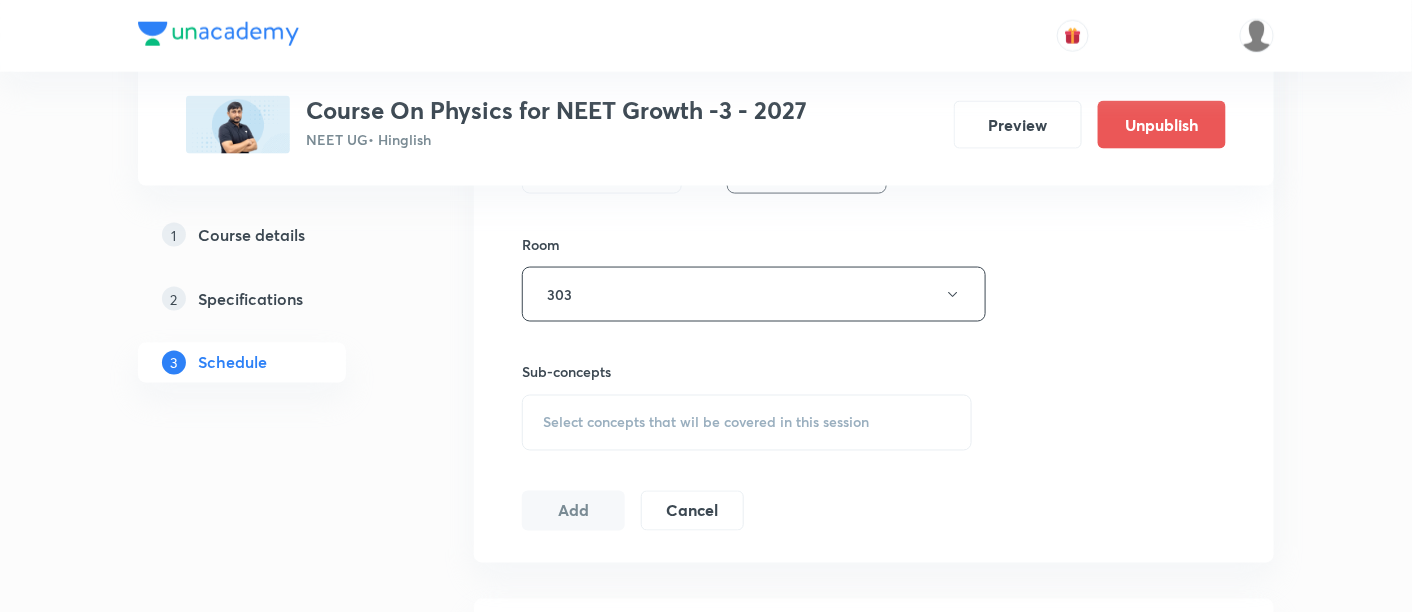 click on "Select concepts that wil be covered in this session" at bounding box center (747, 423) 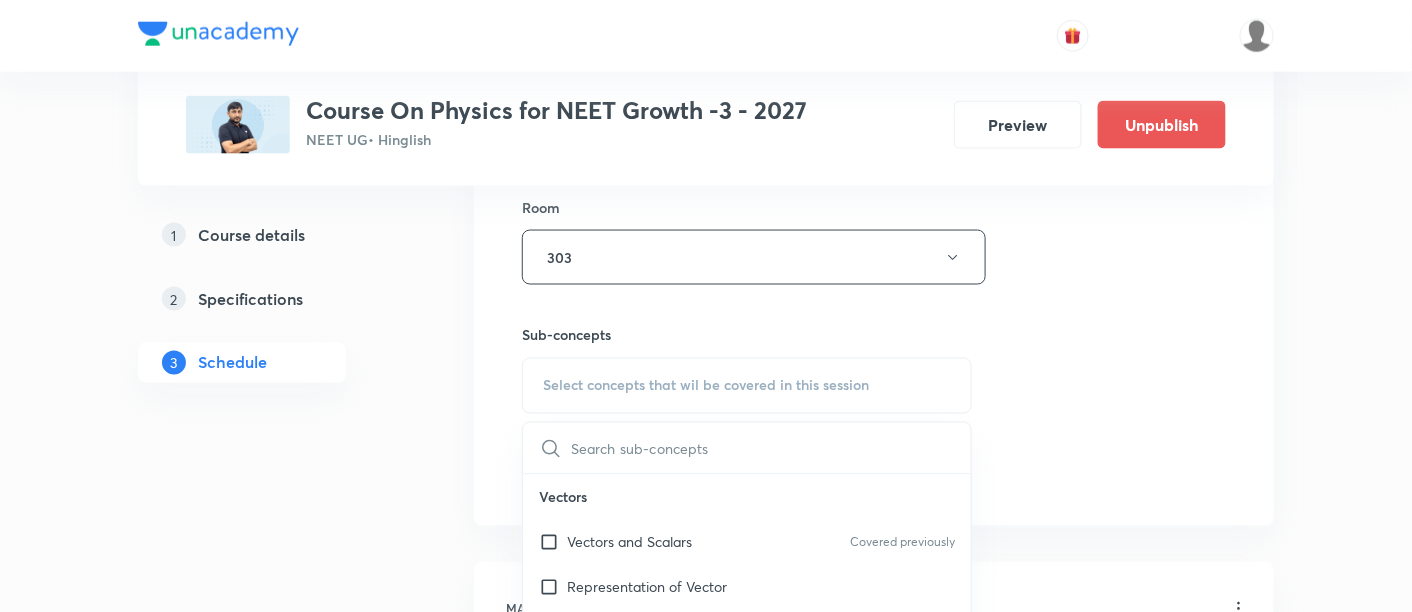 scroll, scrollTop: 877, scrollLeft: 0, axis: vertical 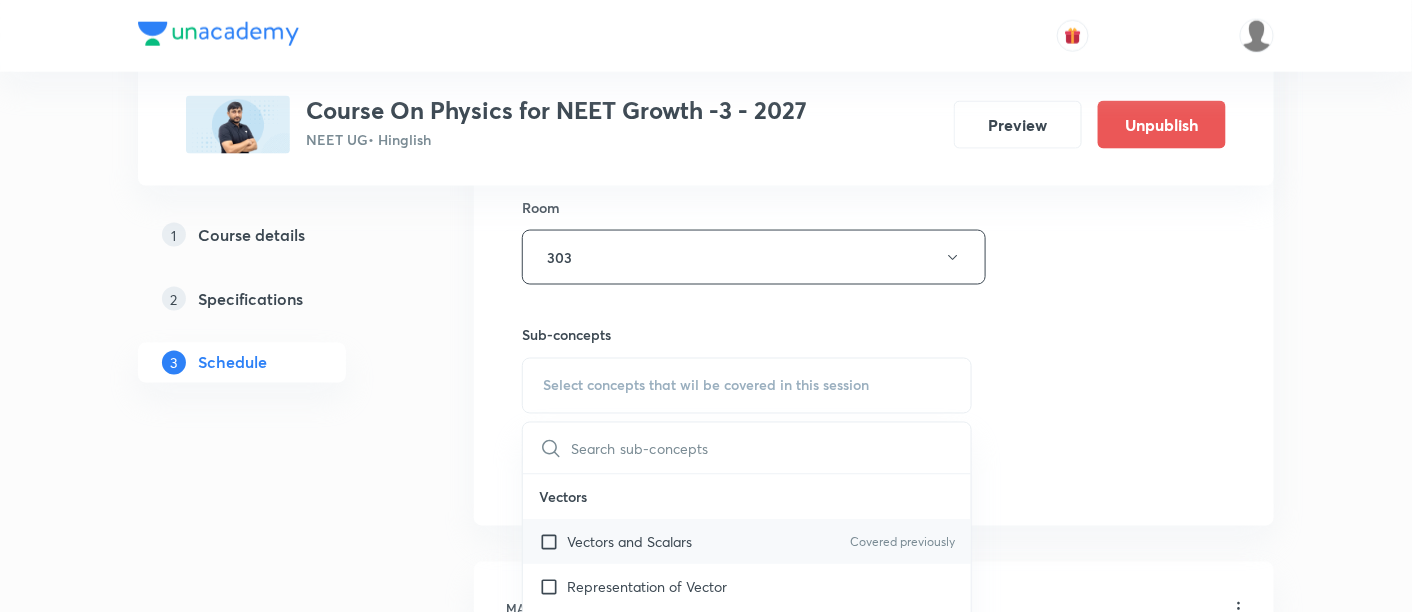 click on "Vectors and Scalars" at bounding box center (629, 542) 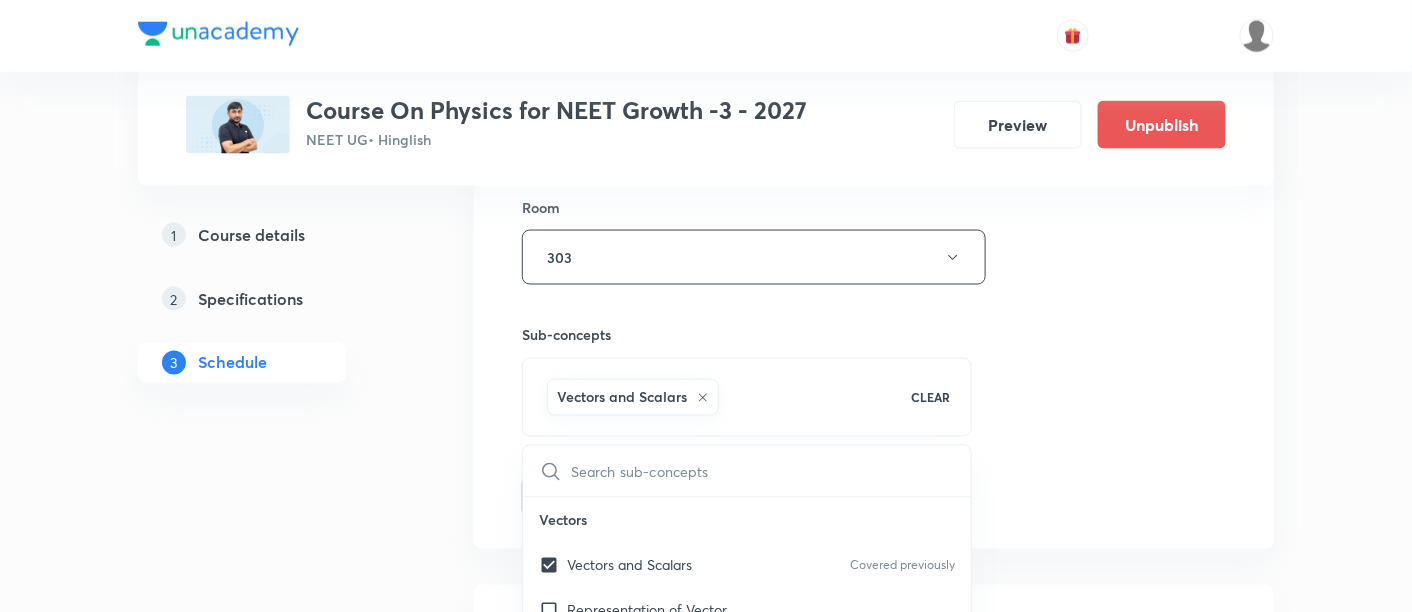 click on "Session  31 Live class Session title 23/99 Kinematics- 1 D - 05/08 ​ Schedule for Jul 15, 2025, 6:15 PM ​ Duration (in minutes) 90 ​   Session type Online Offline Room 303 Sub-concepts Vectors and Scalars  CLEAR ​ Vectors Vectors and Scalars  Covered previously Representation of Vector  Addition of Vectors Components of a Vector Unit Vectors Rectangular Components of a Vector in Three Dimensions  Position Vector Displacement Vector Product of Two Vectors Change in Velocity Projectile Motion Minimum Velocity & Angle to Hit a Given Point Motion in a Straight Line Translatory Motion  Frame of Reference  Trajectory  Displacement and Distance  Velocity and Speed  Acceleration  Motion in a Straight Line  One- Dimensional Motion in a Vertical Line  Motion Upon an Inclined Plane  Relative Motion in One dimension Graphs in Motion in One Dimension Newtons Equation Of Motion Graphs In Motion In One-D One Dimensional Motion In Vertical Line Horizontal Range And Maximum Height Horizontal Range And Maximum Height" at bounding box center (874, 36) 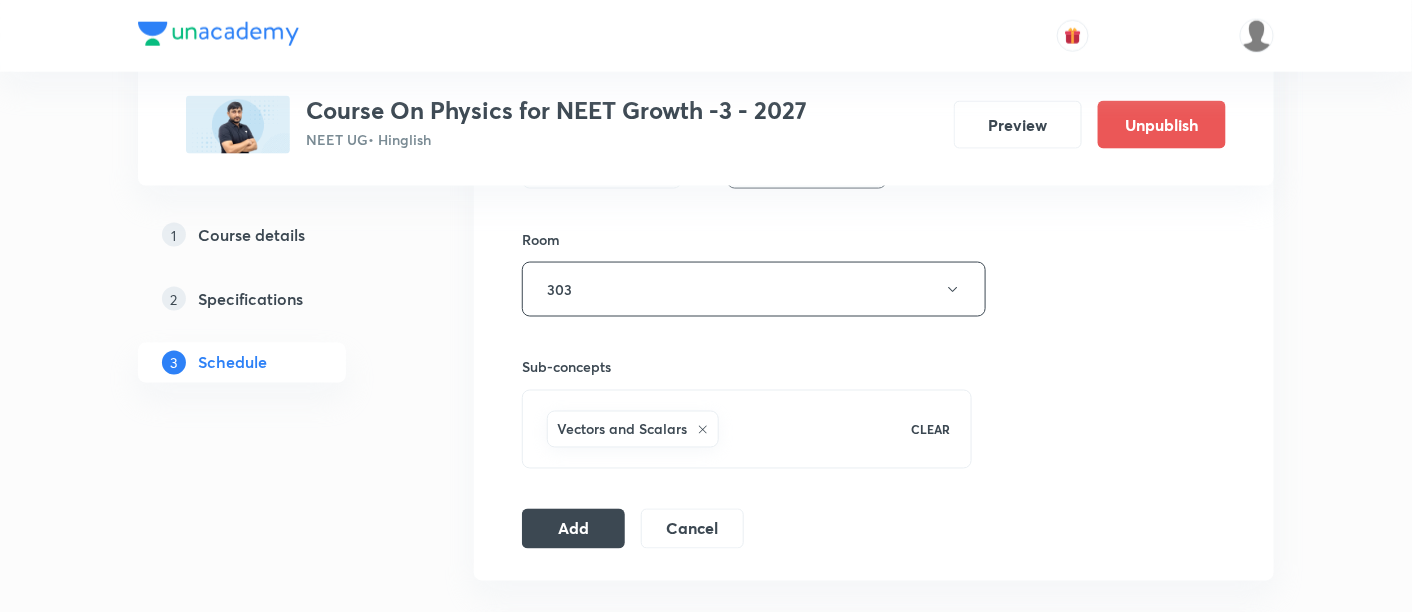 scroll, scrollTop: 881, scrollLeft: 0, axis: vertical 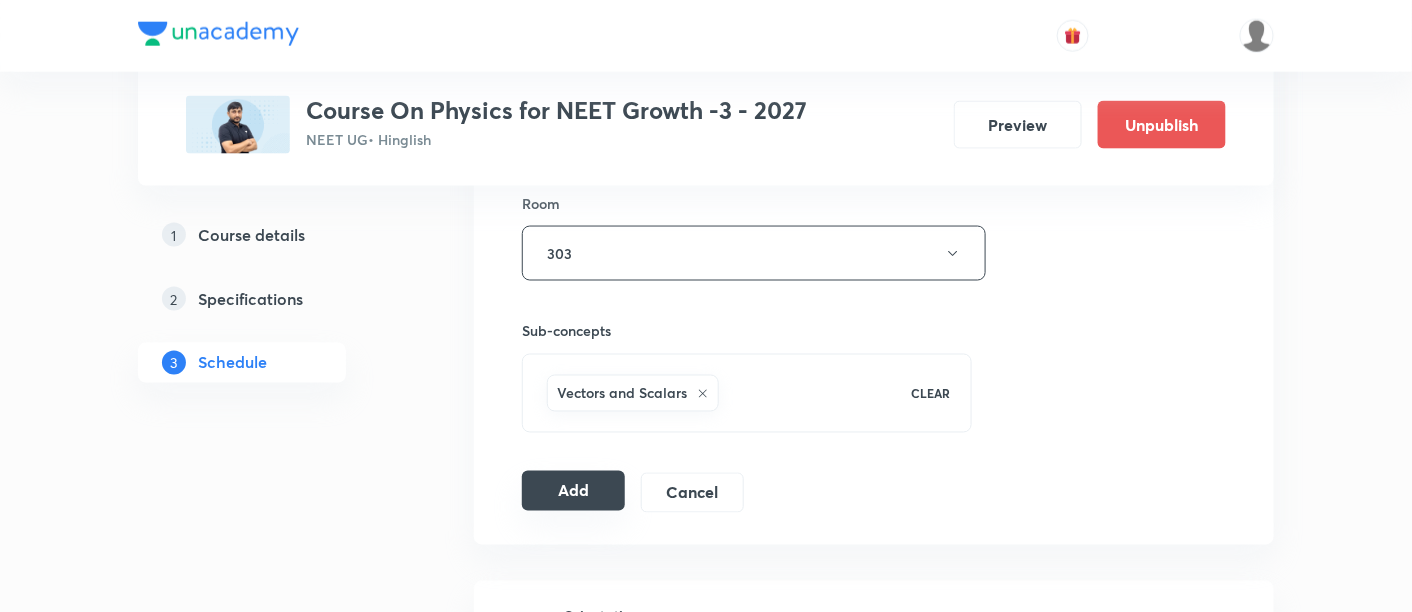click on "Add" at bounding box center (573, 491) 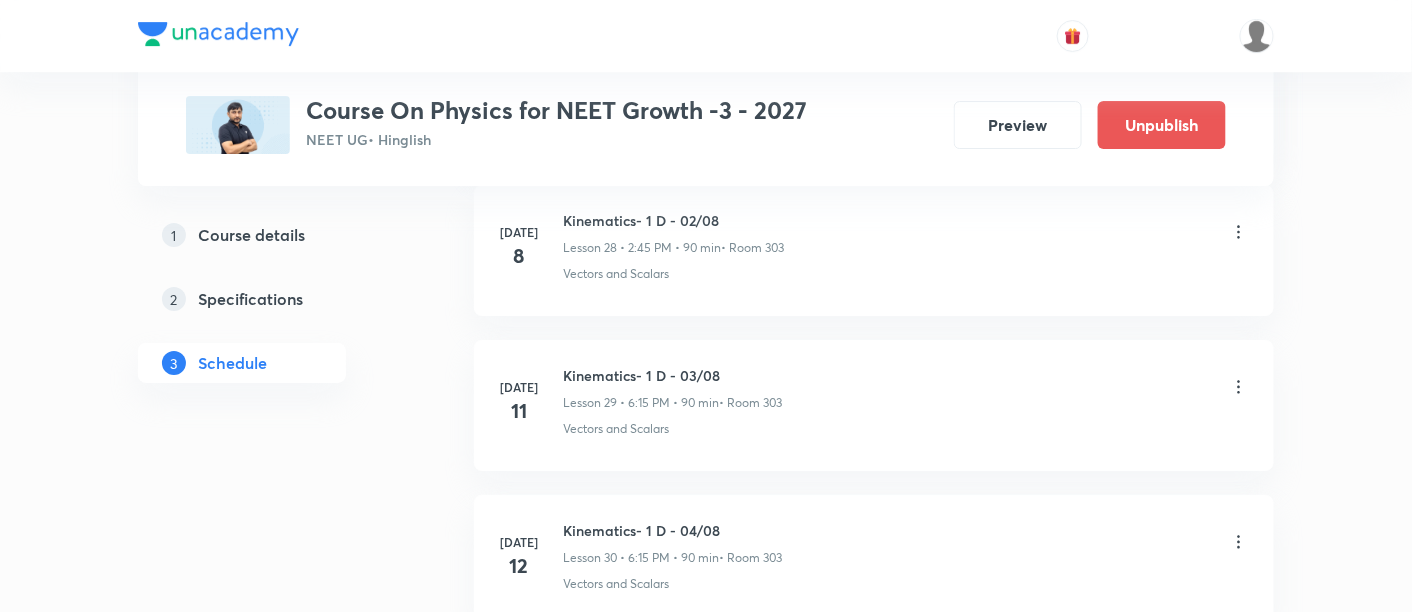 scroll, scrollTop: 4859, scrollLeft: 0, axis: vertical 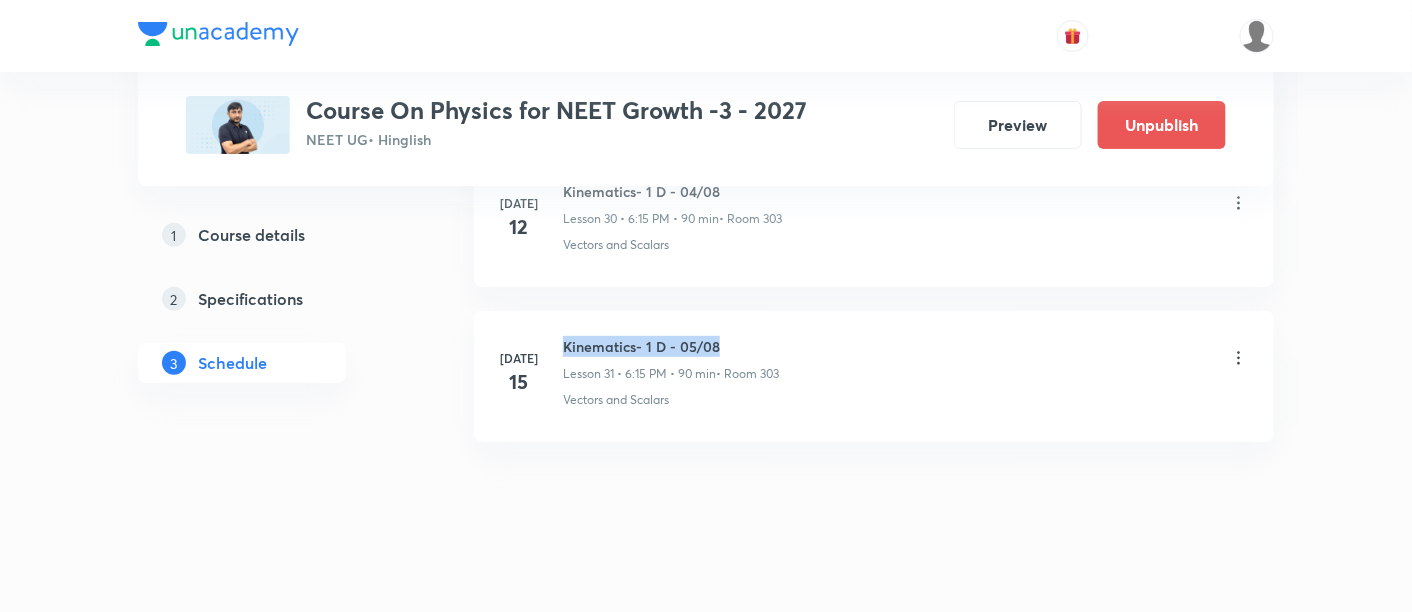 drag, startPoint x: 564, startPoint y: 326, endPoint x: 744, endPoint y: 317, distance: 180.22485 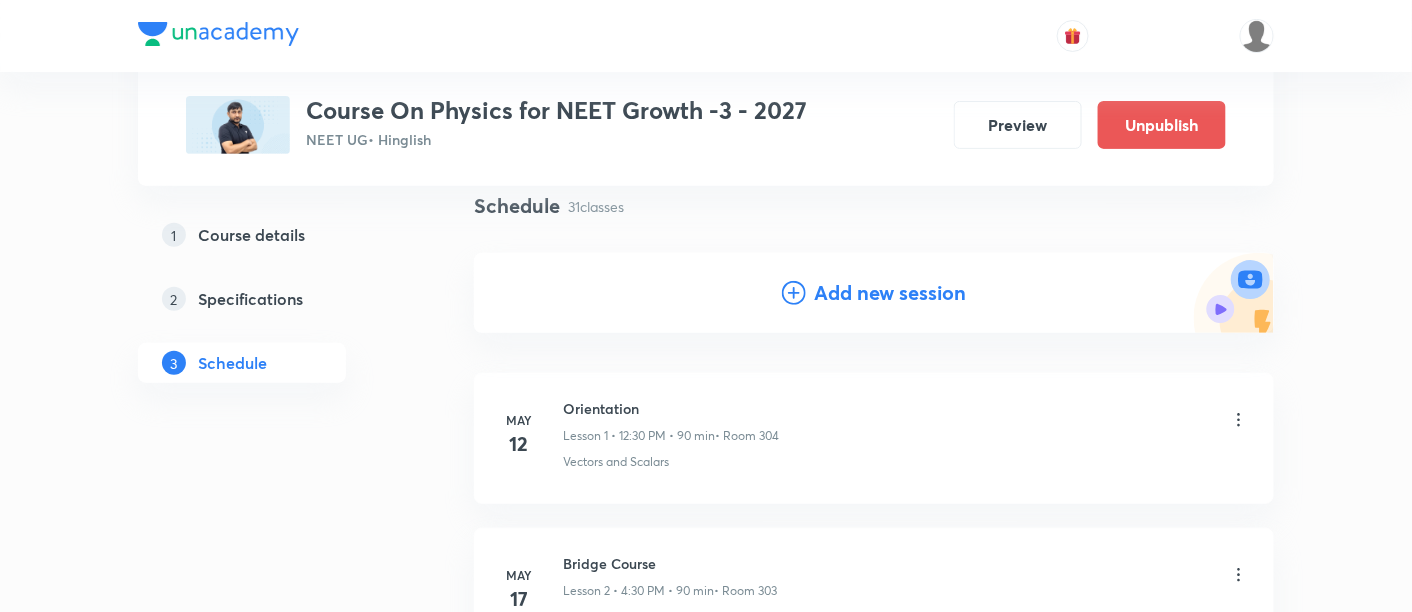 scroll, scrollTop: 0, scrollLeft: 0, axis: both 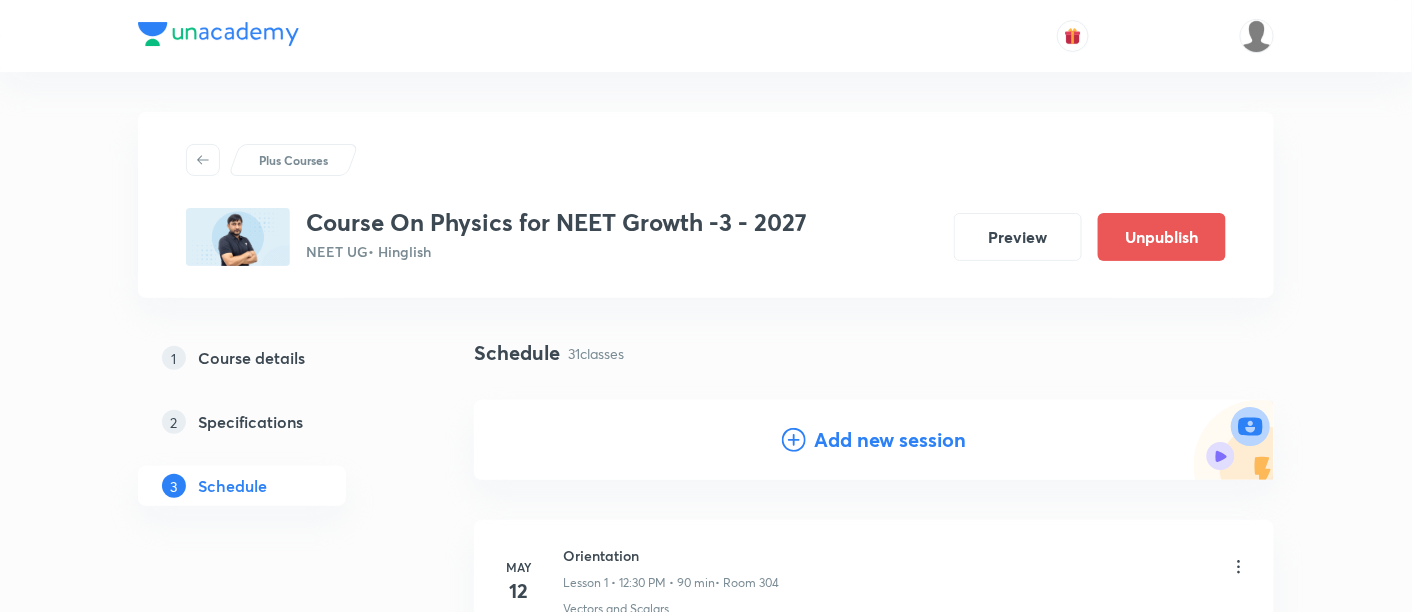 click on "Add new session" at bounding box center (890, 440) 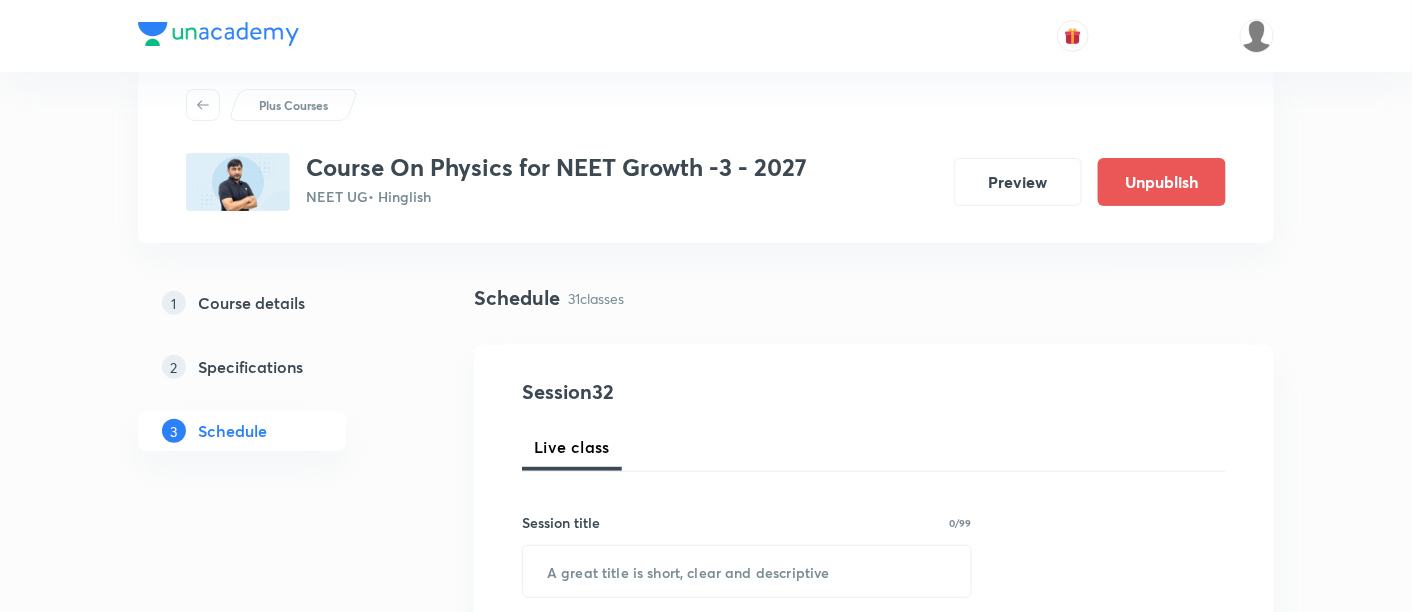 scroll, scrollTop: 192, scrollLeft: 0, axis: vertical 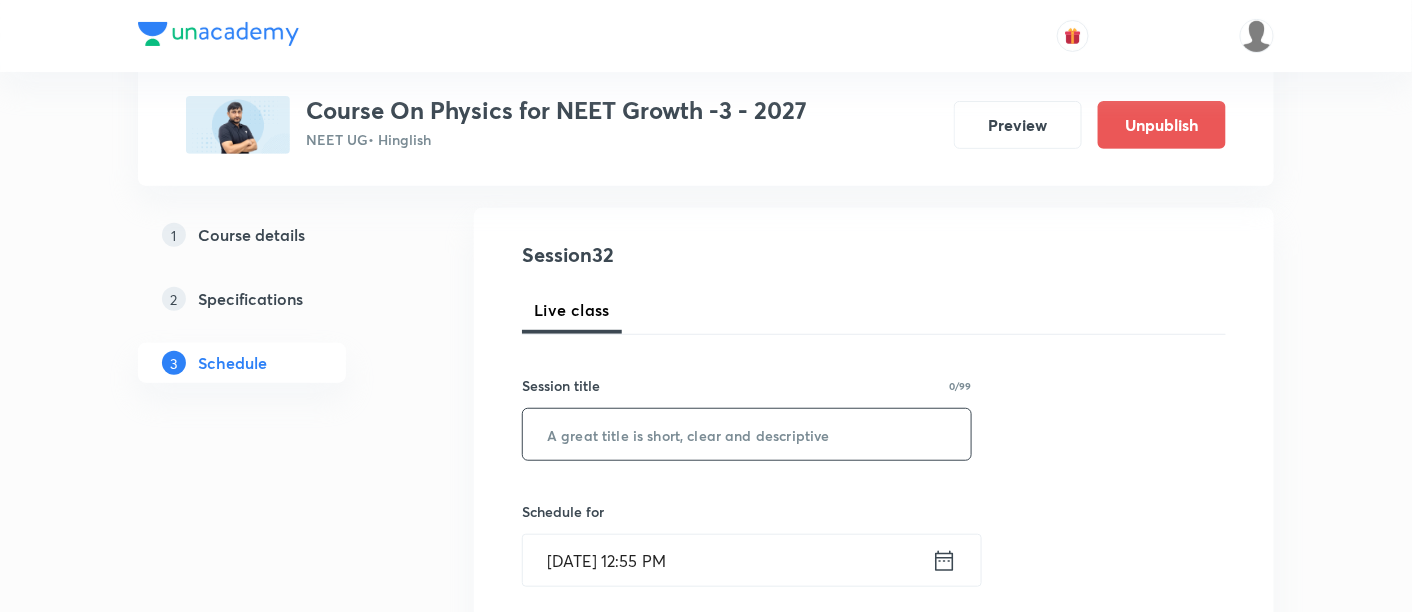 click at bounding box center (747, 434) 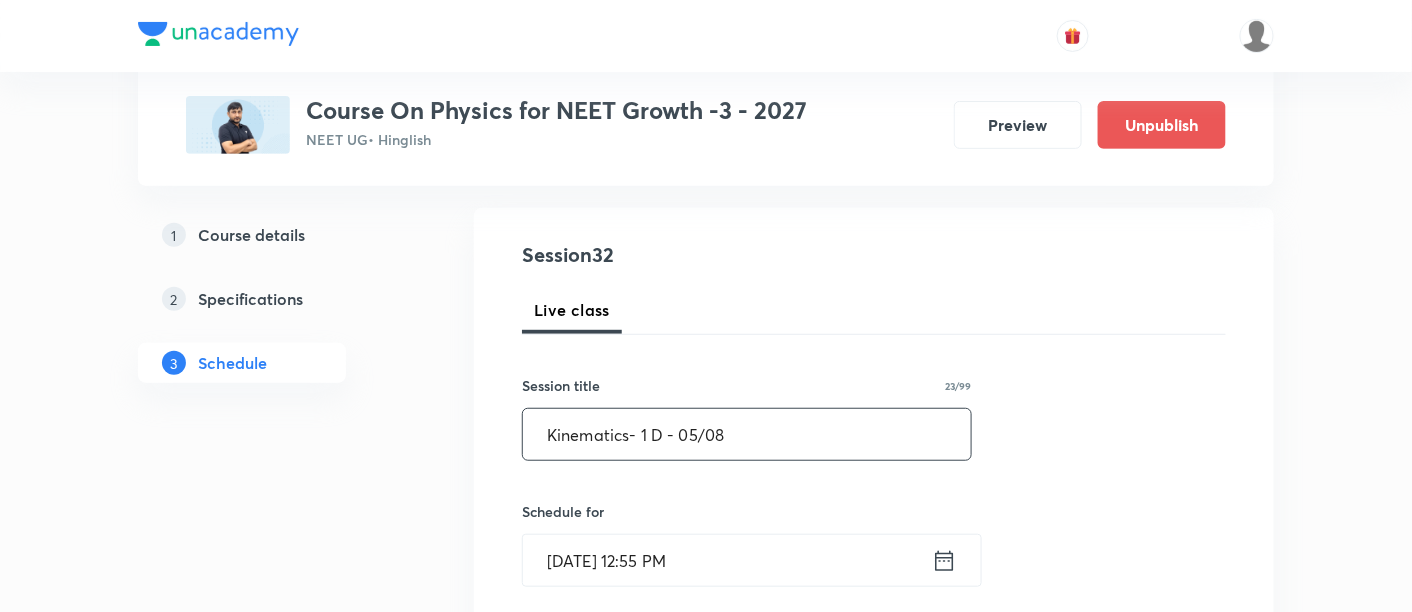 click on "Kinematics- 1 D - 05/08" at bounding box center [747, 434] 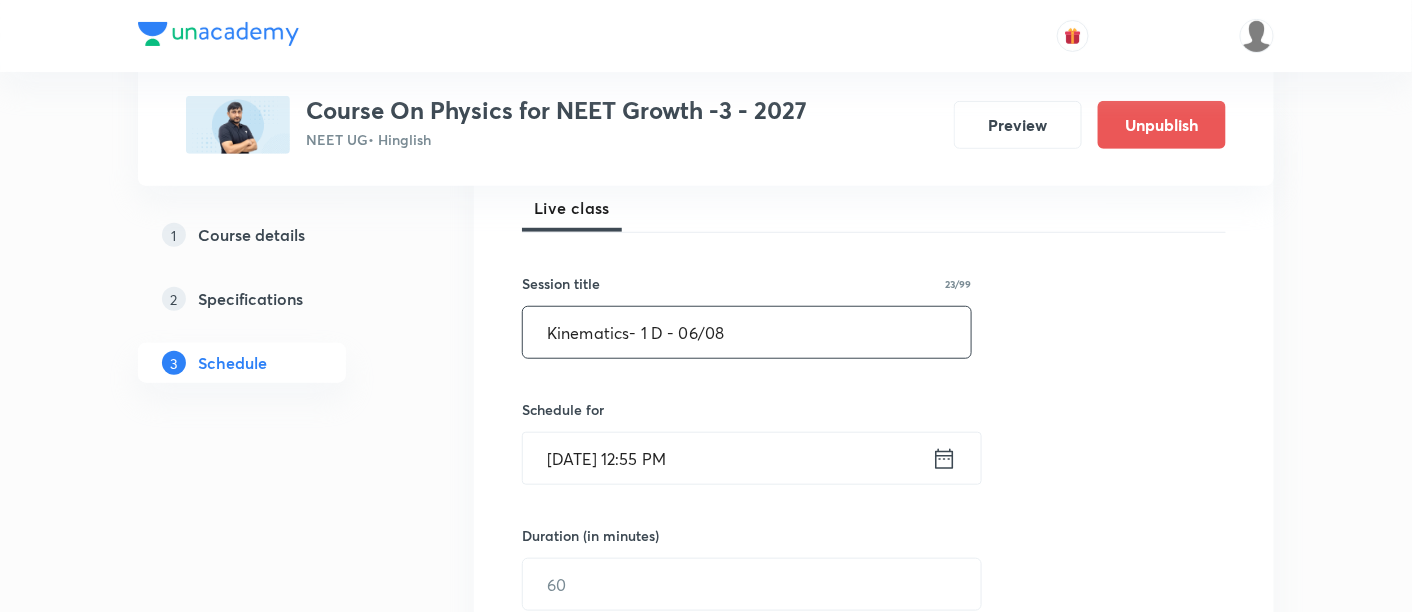 scroll, scrollTop: 300, scrollLeft: 0, axis: vertical 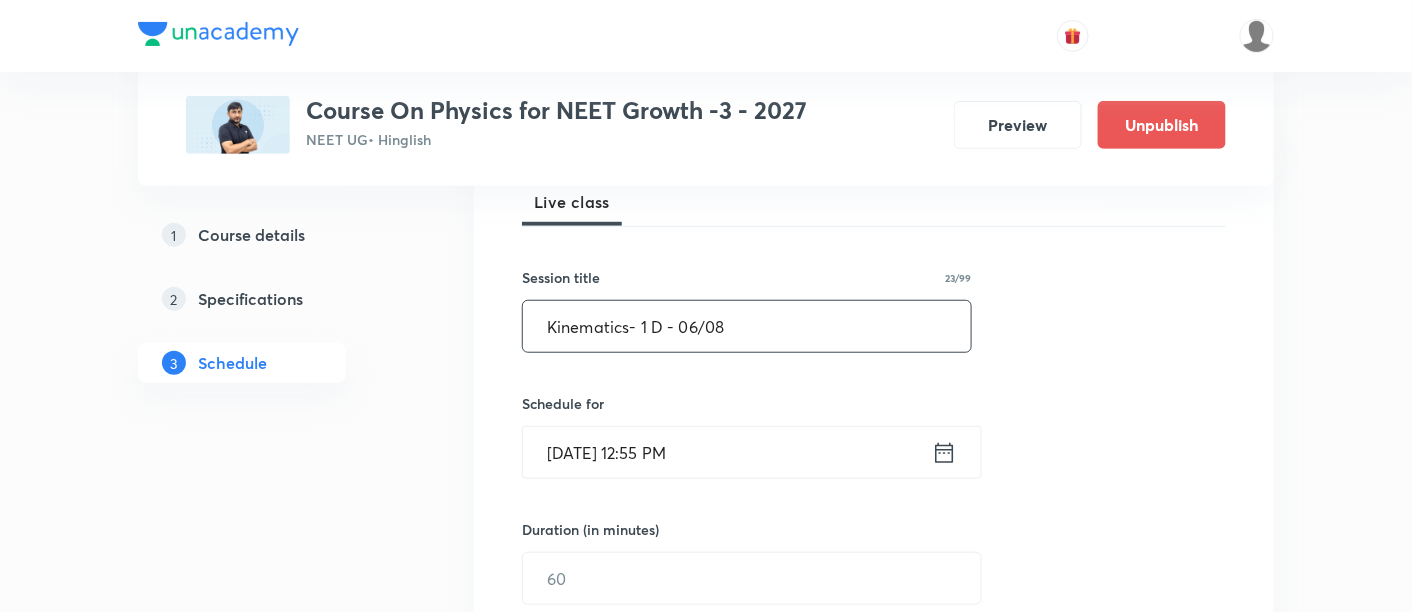 type on "Kinematics- 1 D - 06/08" 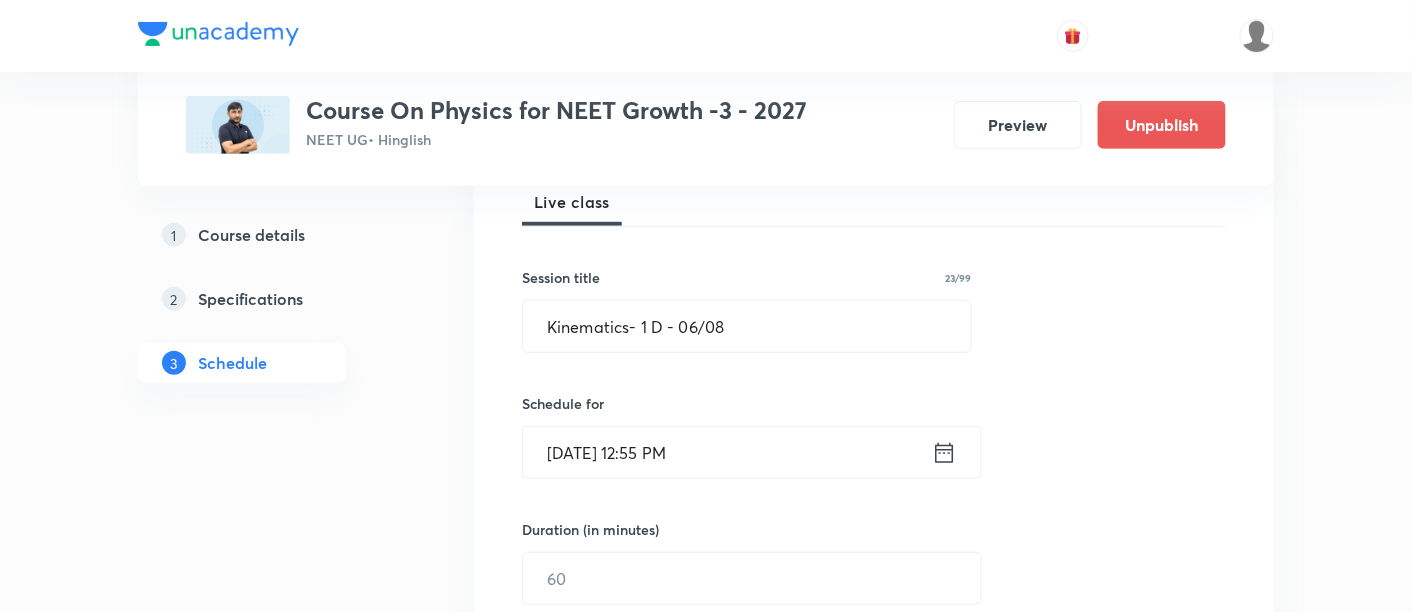 click 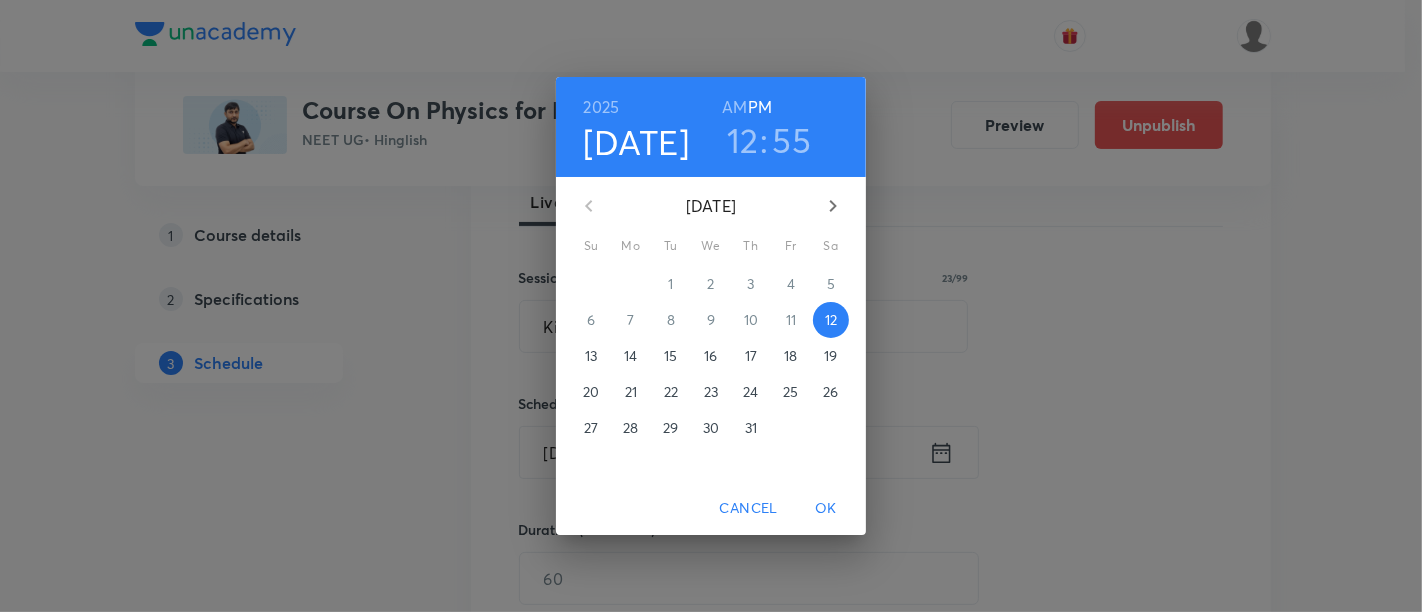 click on "16" at bounding box center [710, 356] 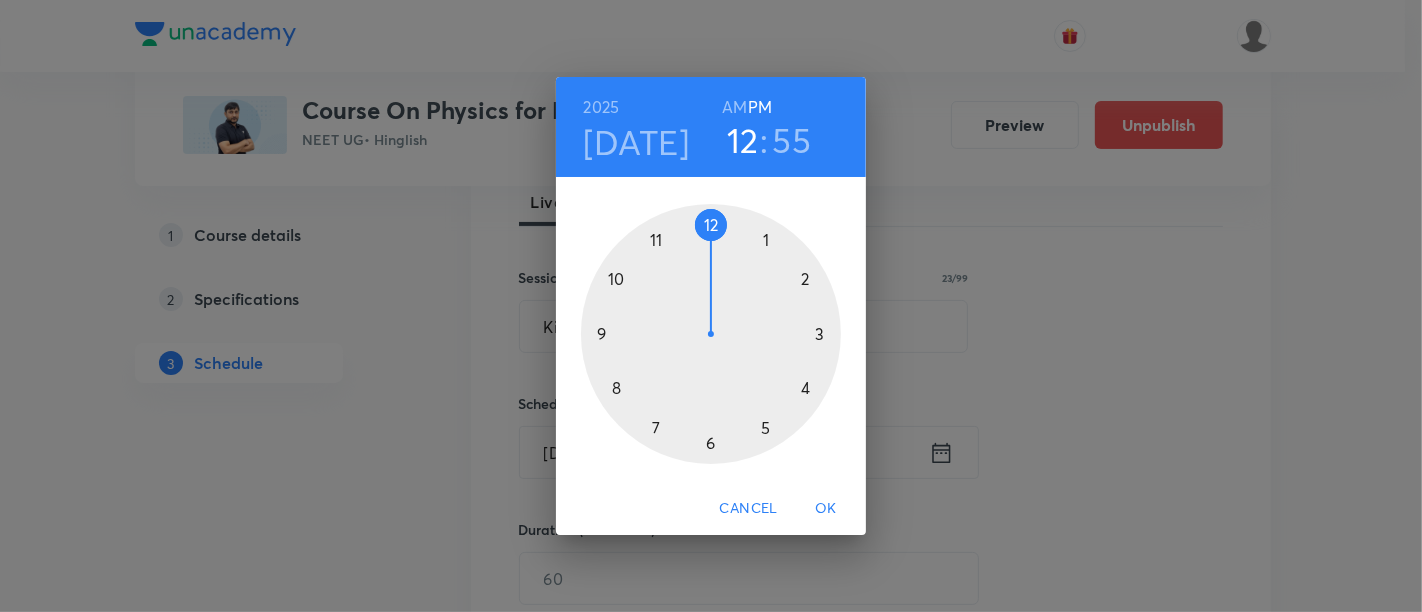 click at bounding box center [711, 334] 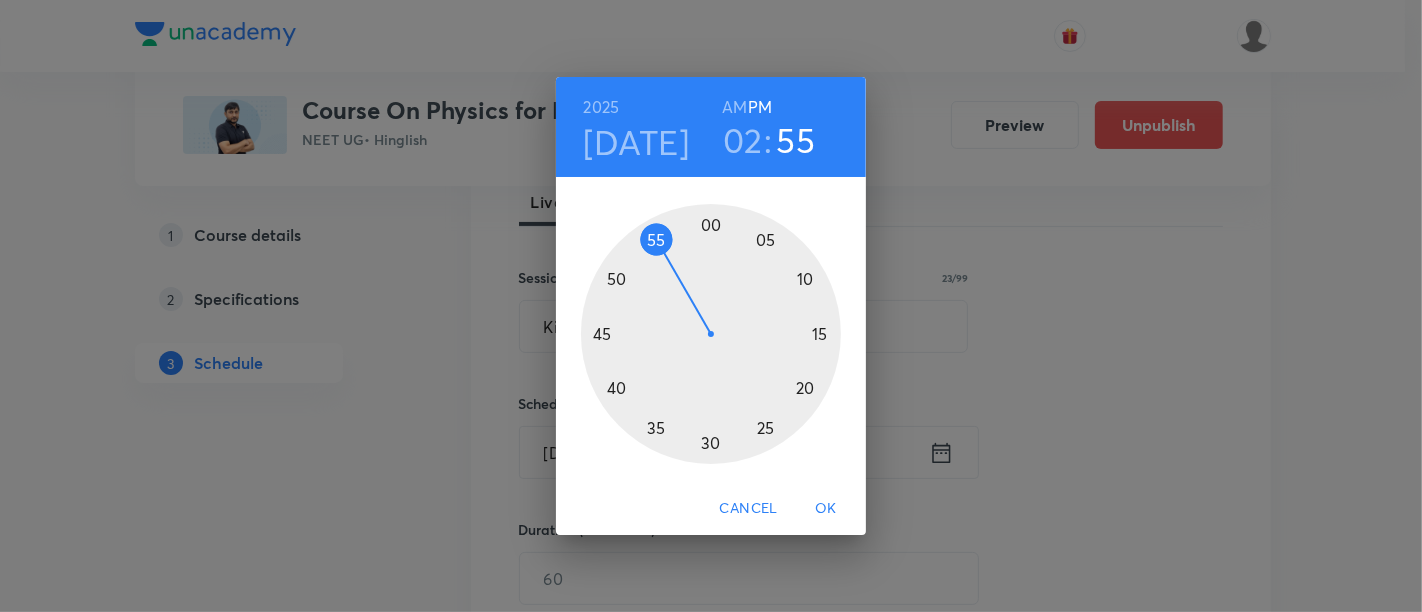 click at bounding box center (711, 334) 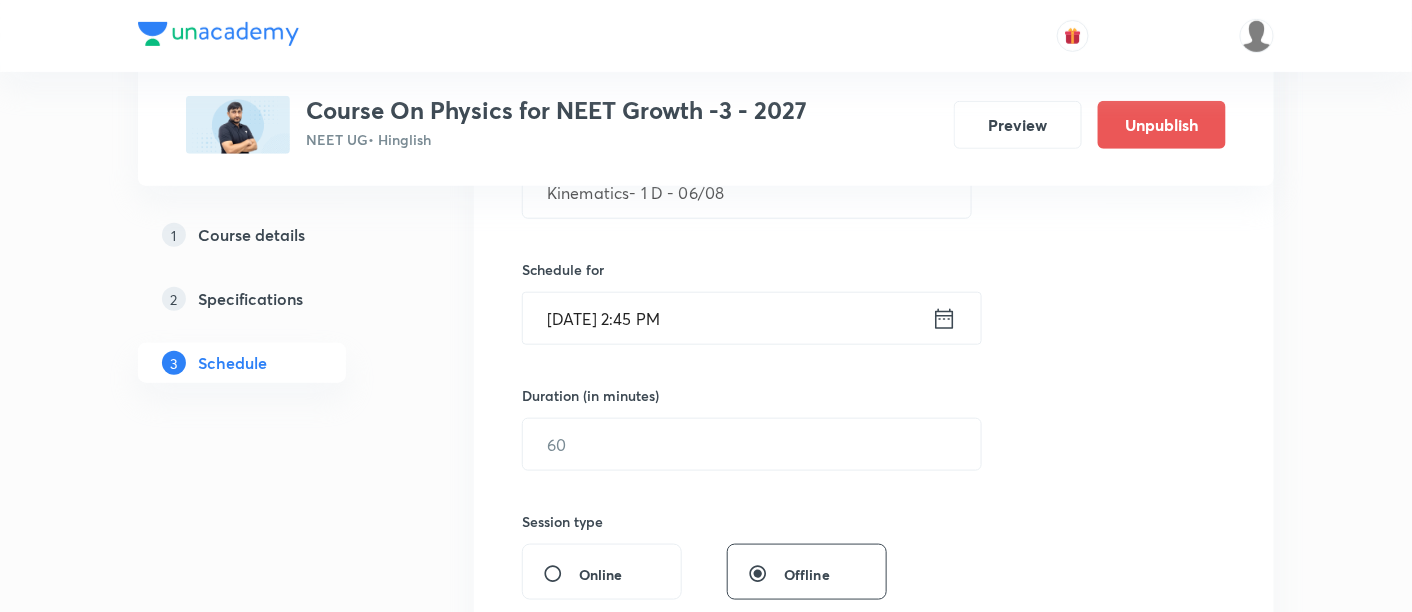 scroll, scrollTop: 451, scrollLeft: 0, axis: vertical 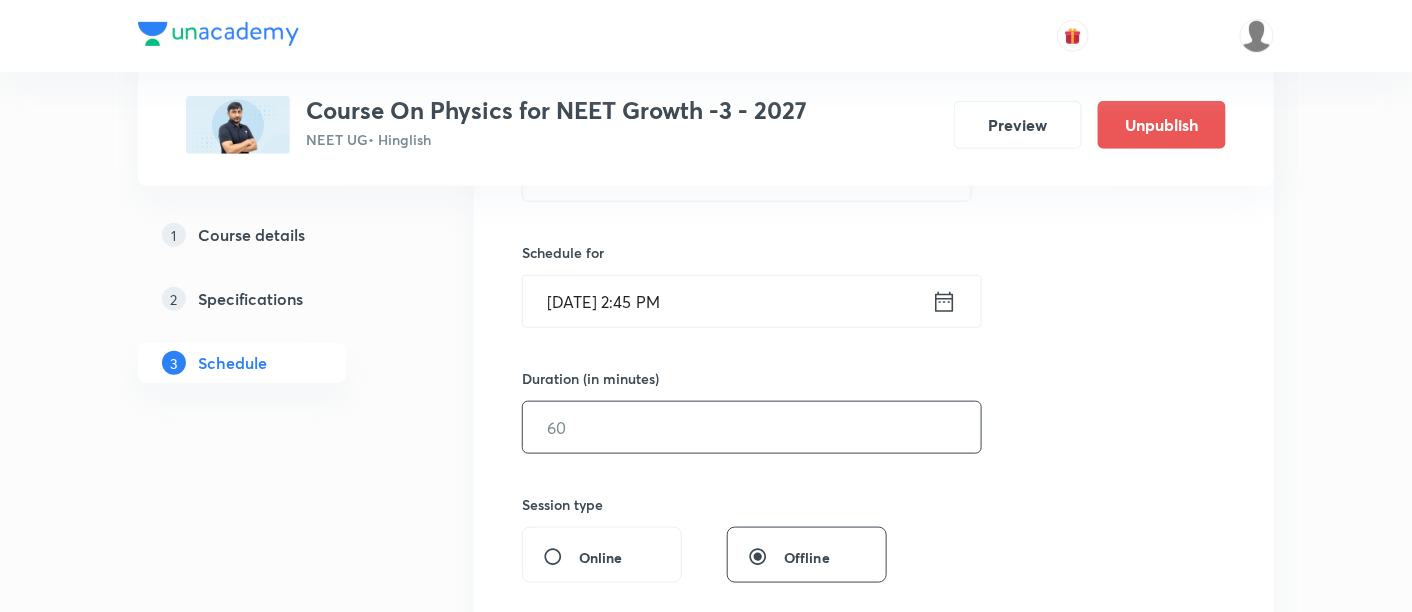 click at bounding box center (752, 427) 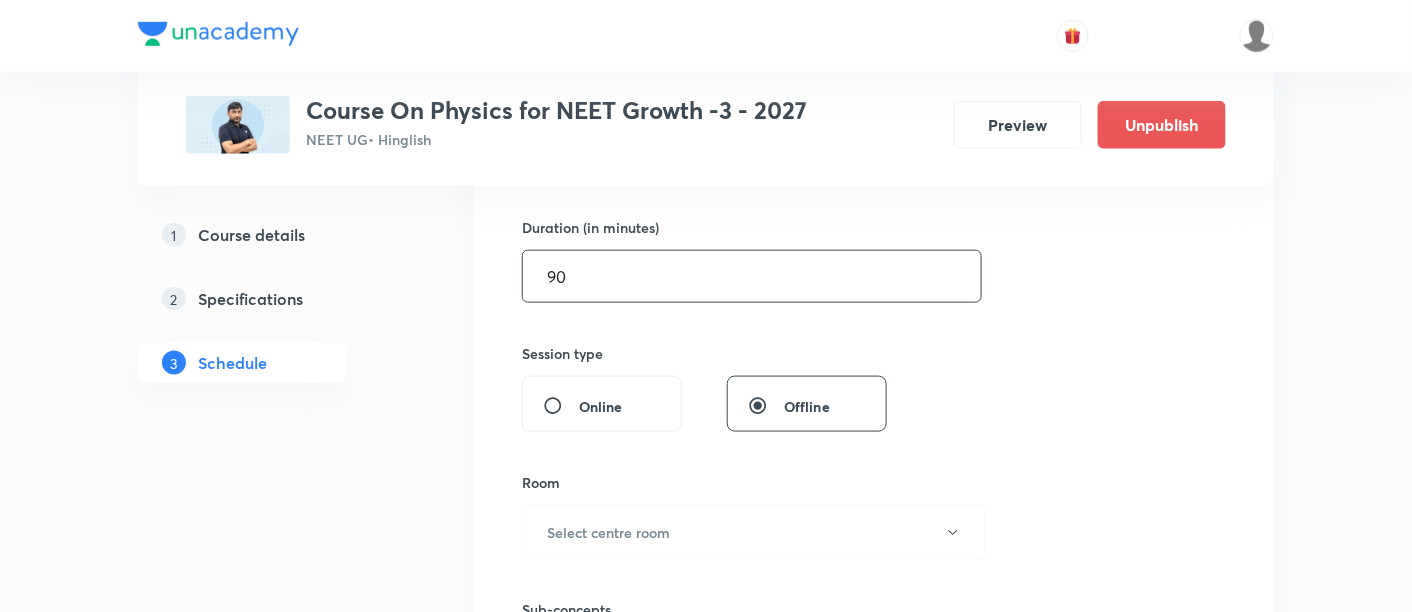 scroll, scrollTop: 666, scrollLeft: 0, axis: vertical 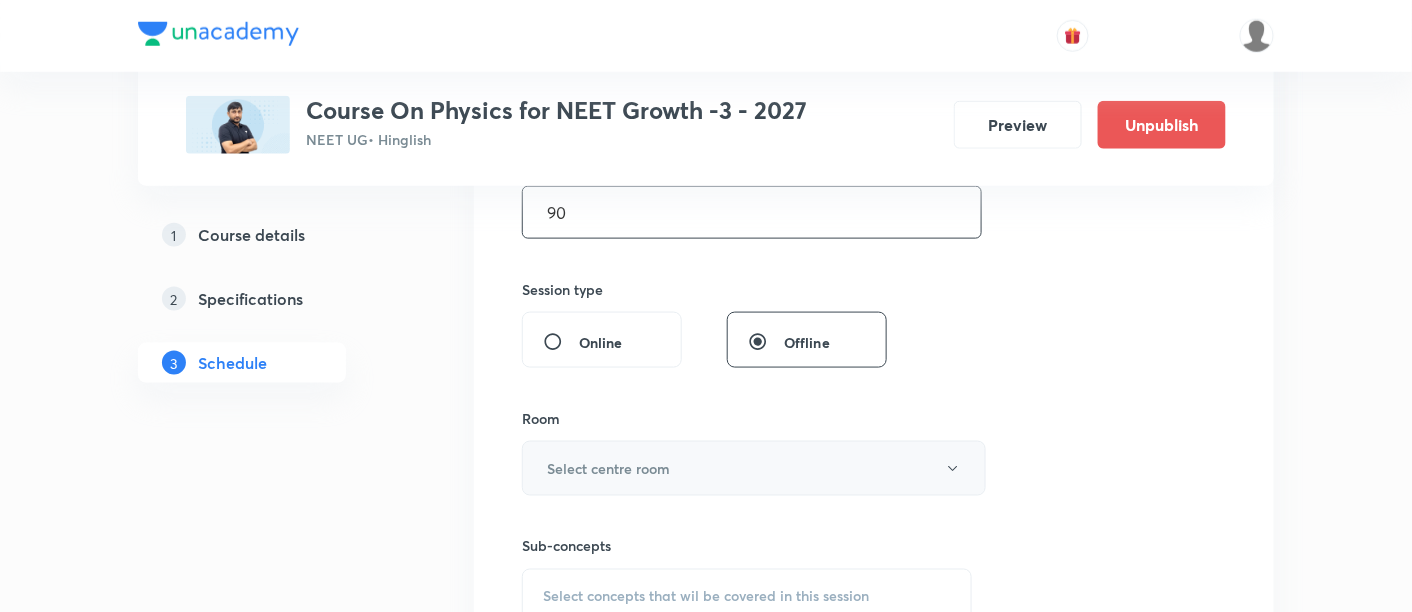 type on "90" 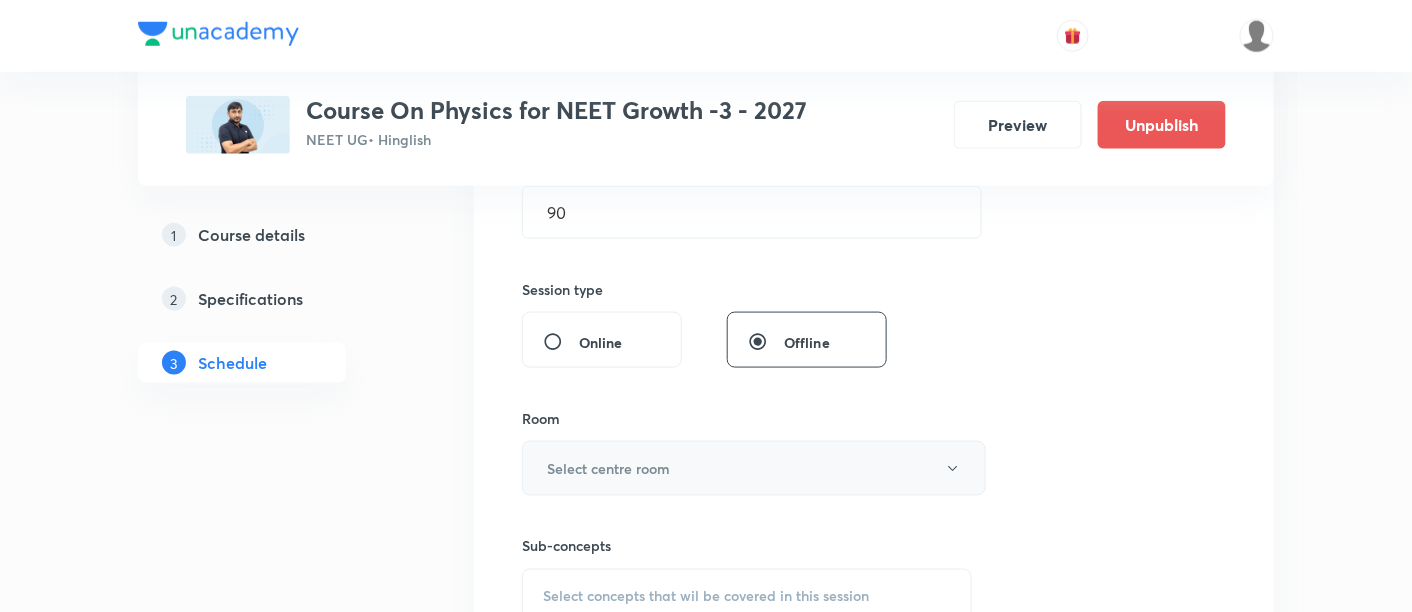 click on "Select centre room" at bounding box center (754, 468) 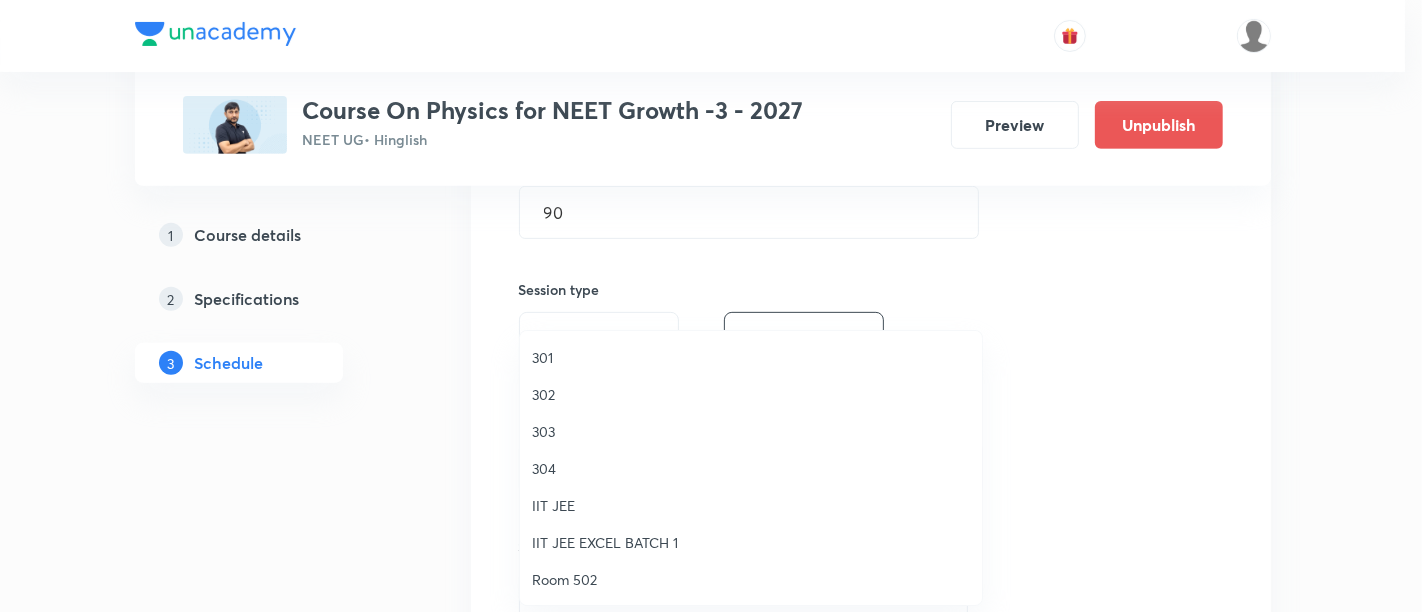 click on "303" at bounding box center (751, 431) 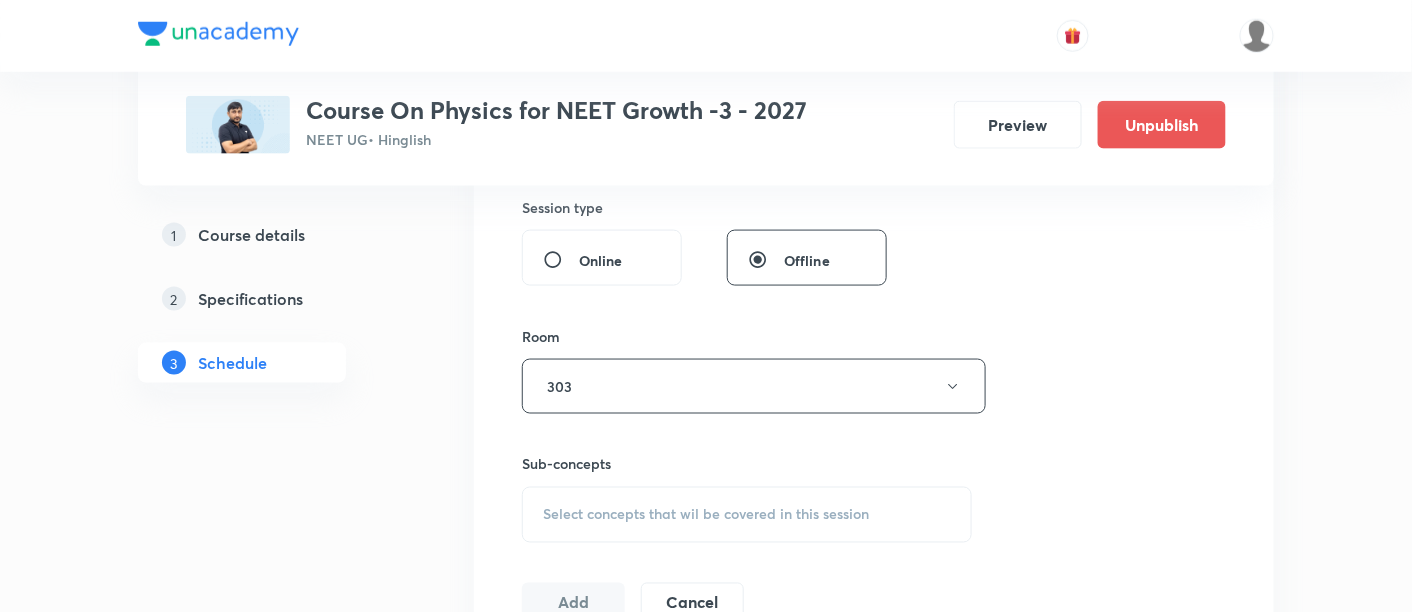 scroll, scrollTop: 755, scrollLeft: 0, axis: vertical 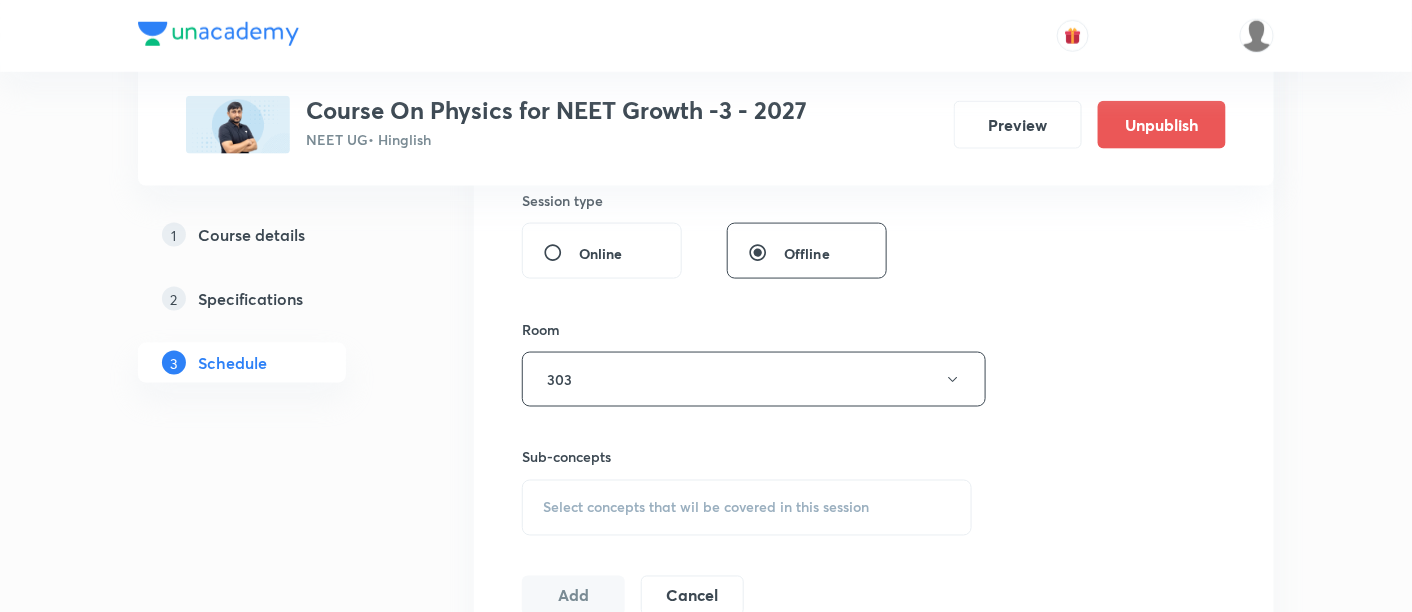click on "Select concepts that wil be covered in this session" at bounding box center (706, 508) 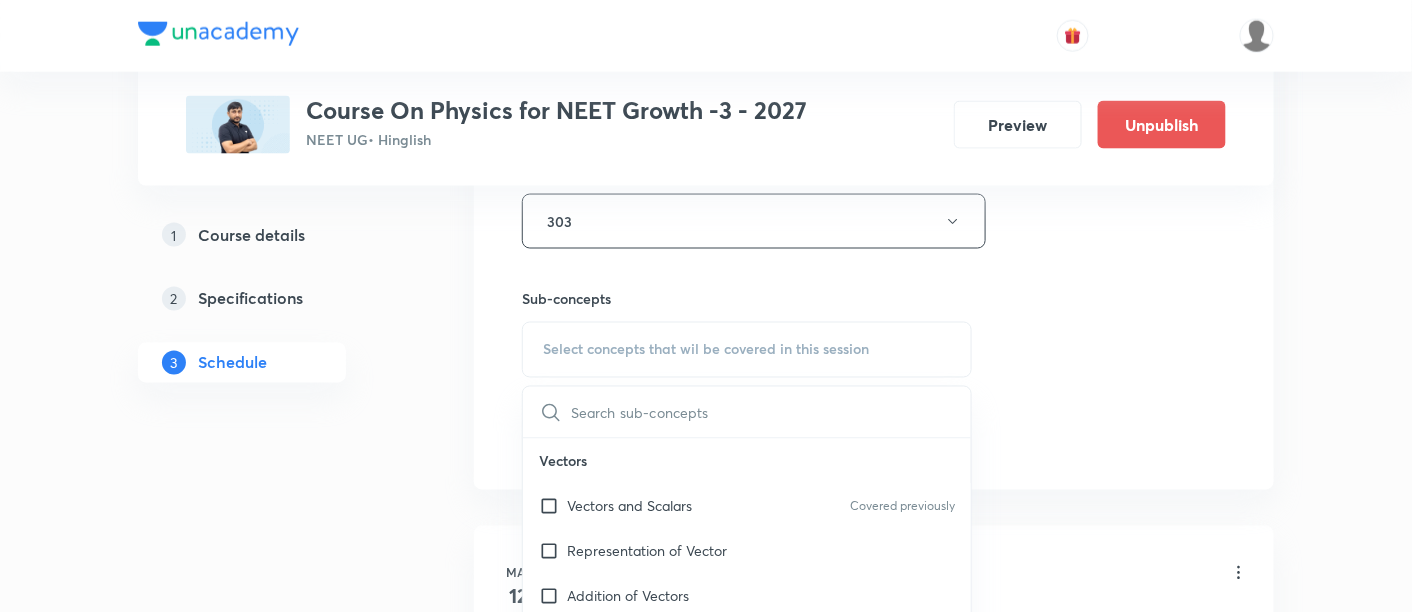 scroll, scrollTop: 929, scrollLeft: 0, axis: vertical 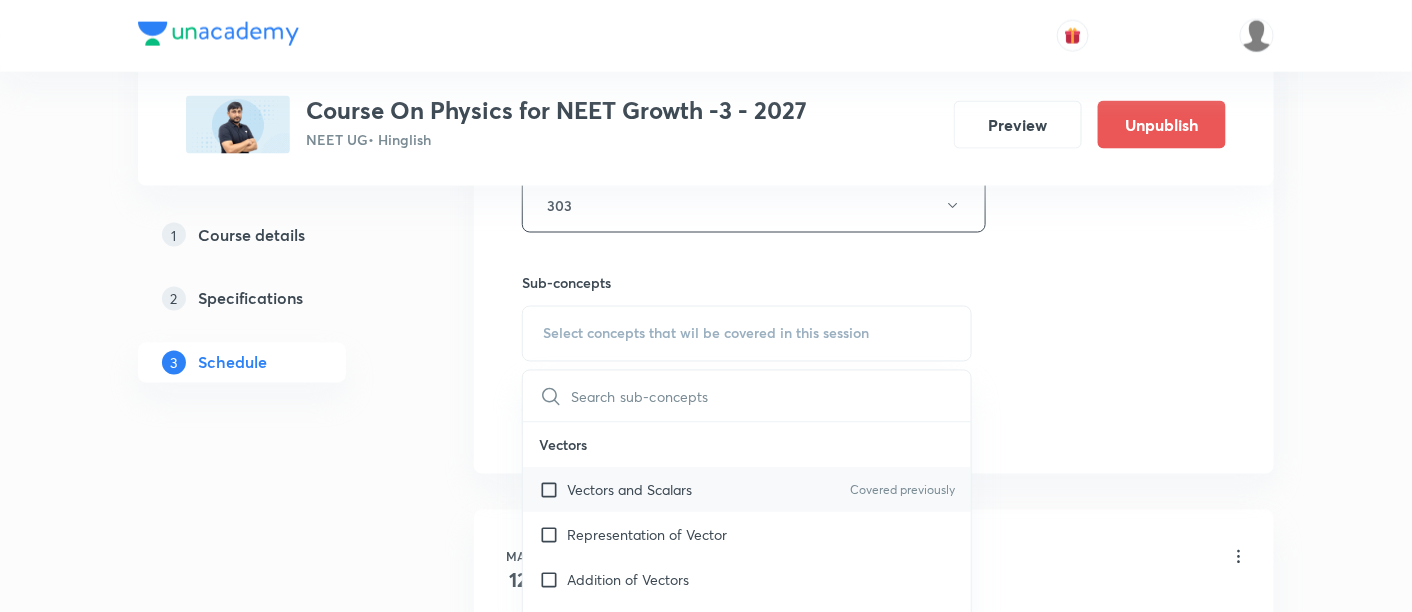 click on "Vectors and Scalars" at bounding box center (629, 490) 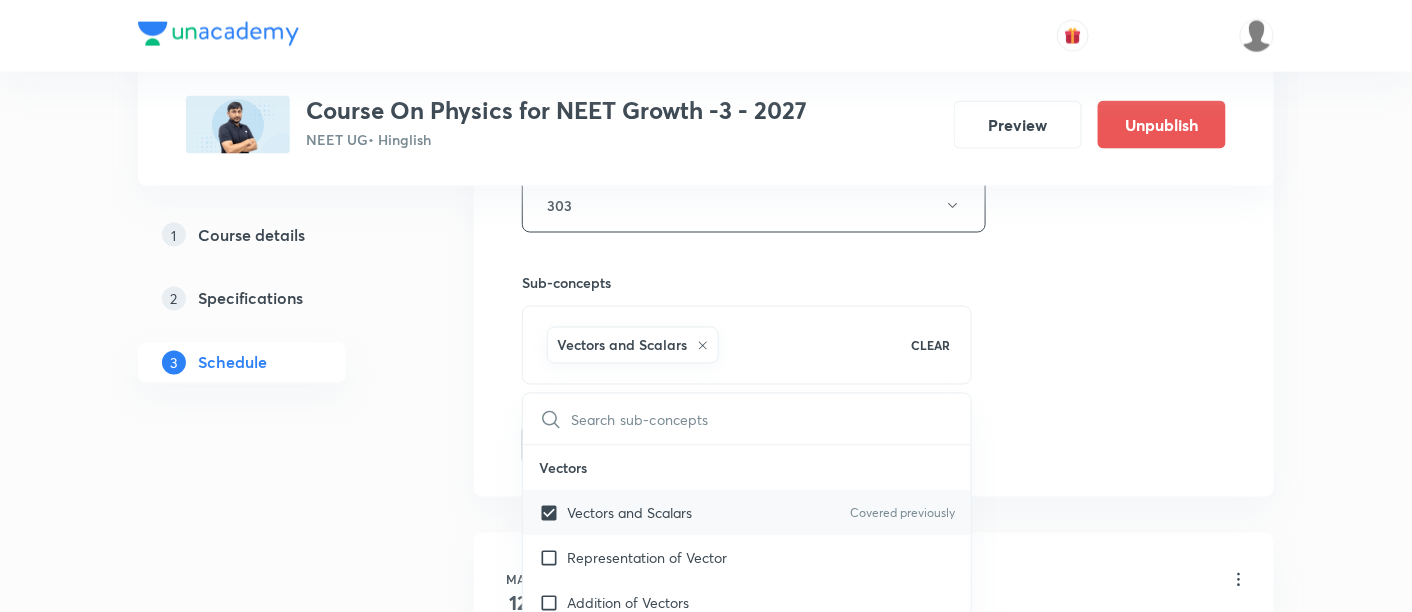 checkbox on "true" 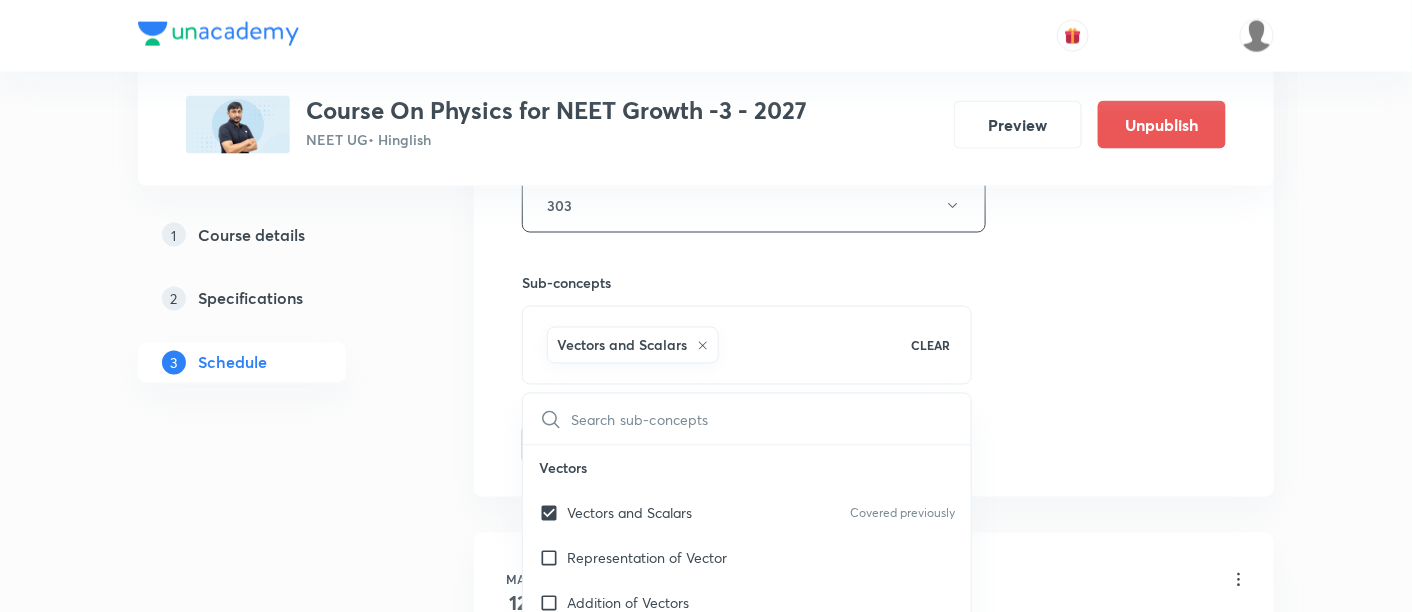 click on "Session  32 Live class Session title 23/99 Kinematics- 1 D - 06/08 ​ Schedule for Jul 16, 2025, 2:45 PM ​ Duration (in minutes) 90 ​   Session type Online Offline Room 303 Sub-concepts Vectors and Scalars  CLEAR ​ Vectors Vectors and Scalars  Covered previously Representation of Vector  Addition of Vectors Components of a Vector Unit Vectors Rectangular Components of a Vector in Three Dimensions  Position Vector Displacement Vector Product of Two Vectors Change in Velocity Projectile Motion Minimum Velocity & Angle to Hit a Given Point Motion in a Straight Line Translatory Motion  Frame of Reference  Trajectory  Displacement and Distance  Velocity and Speed  Acceleration  Motion in a Straight Line  One- Dimensional Motion in a Vertical Line  Motion Upon an Inclined Plane  Relative Motion in One dimension Graphs in Motion in One Dimension Newtons Equation Of Motion Graphs In Motion In One-D One Dimensional Motion In Vertical Line Horizontal Range And Maximum Height Horizontal Range And Maximum Height" at bounding box center [874, -16] 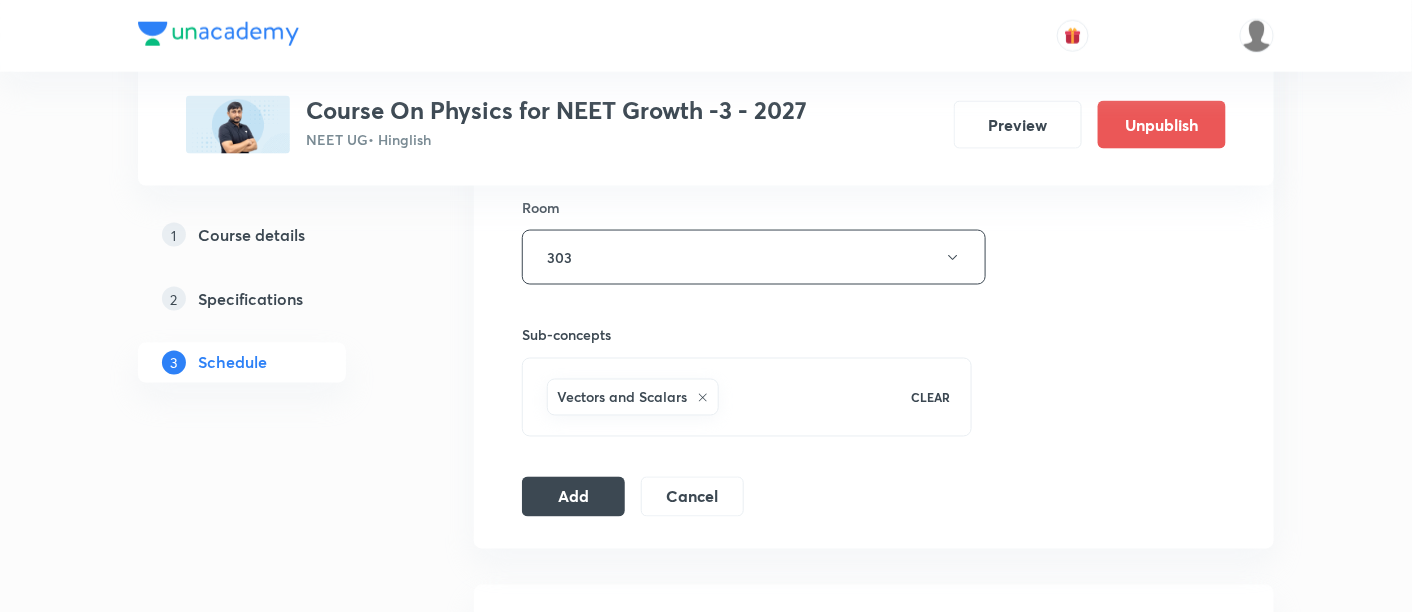 scroll, scrollTop: 892, scrollLeft: 0, axis: vertical 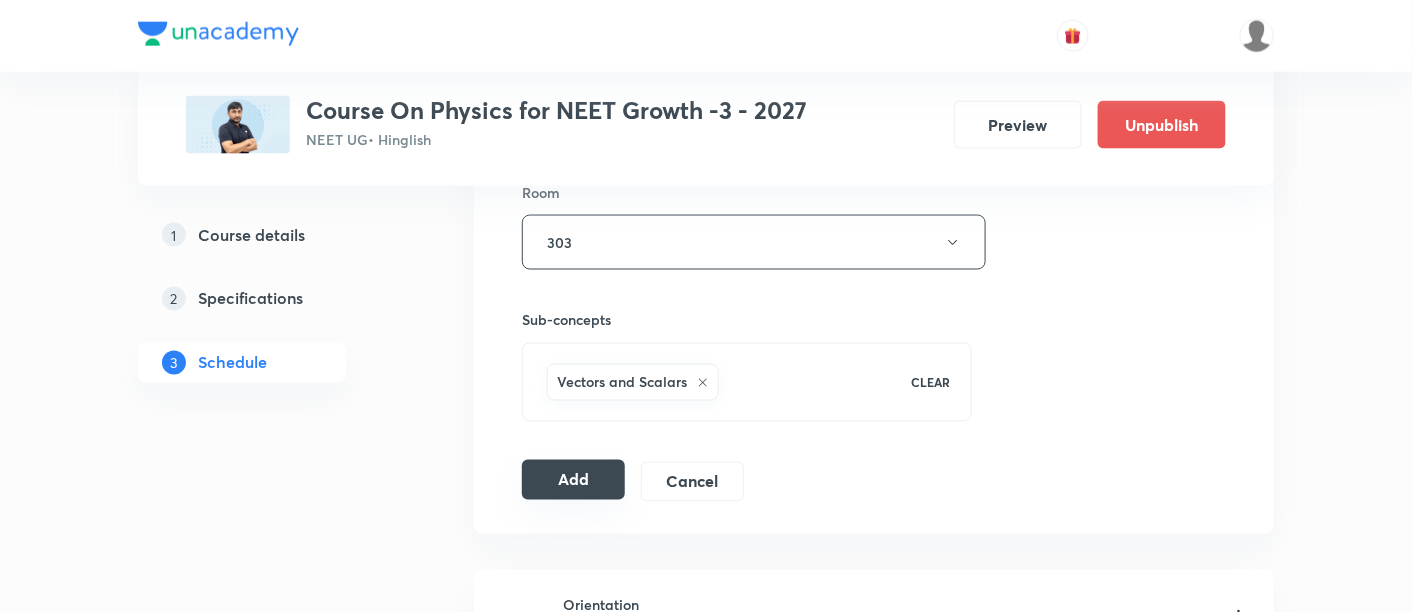 click on "Add" at bounding box center (573, 480) 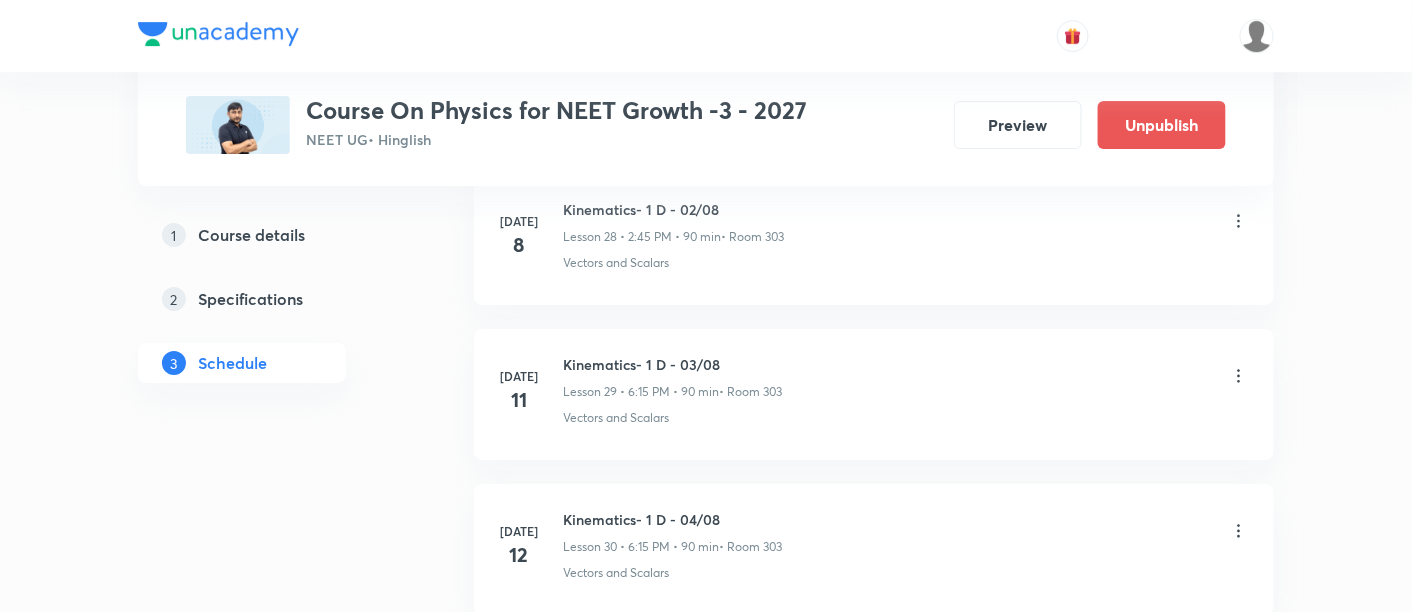 scroll, scrollTop: 5013, scrollLeft: 0, axis: vertical 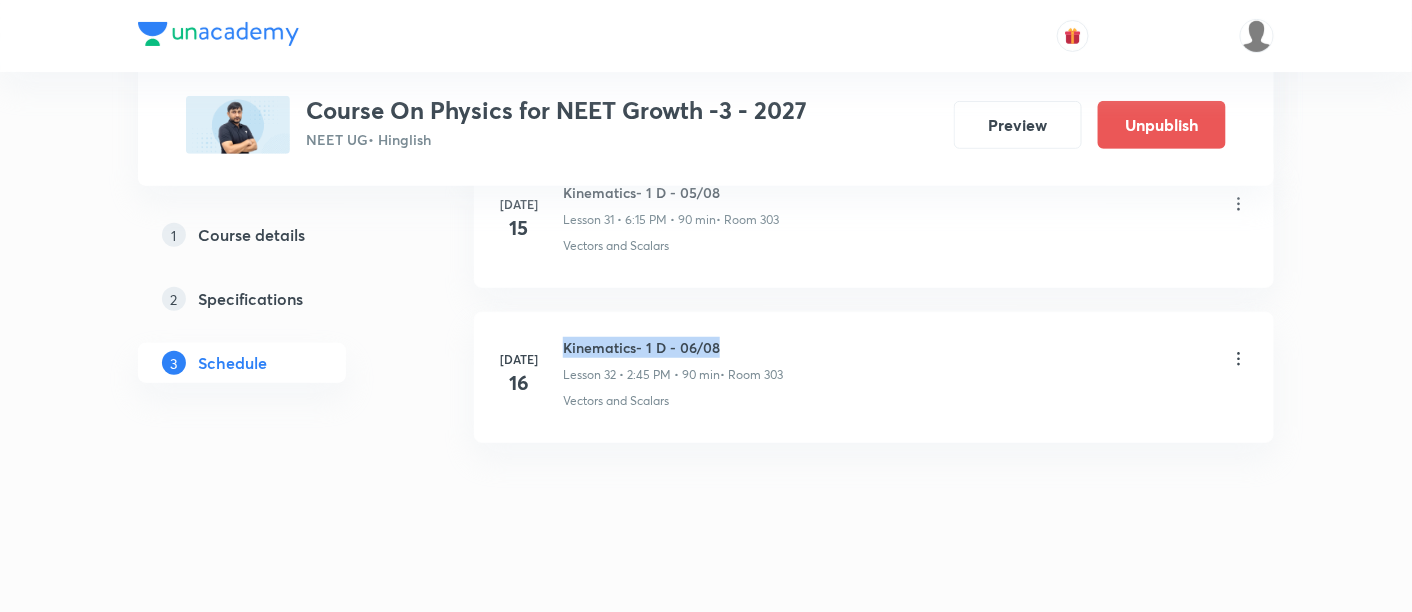 drag, startPoint x: 562, startPoint y: 322, endPoint x: 738, endPoint y: 335, distance: 176.47946 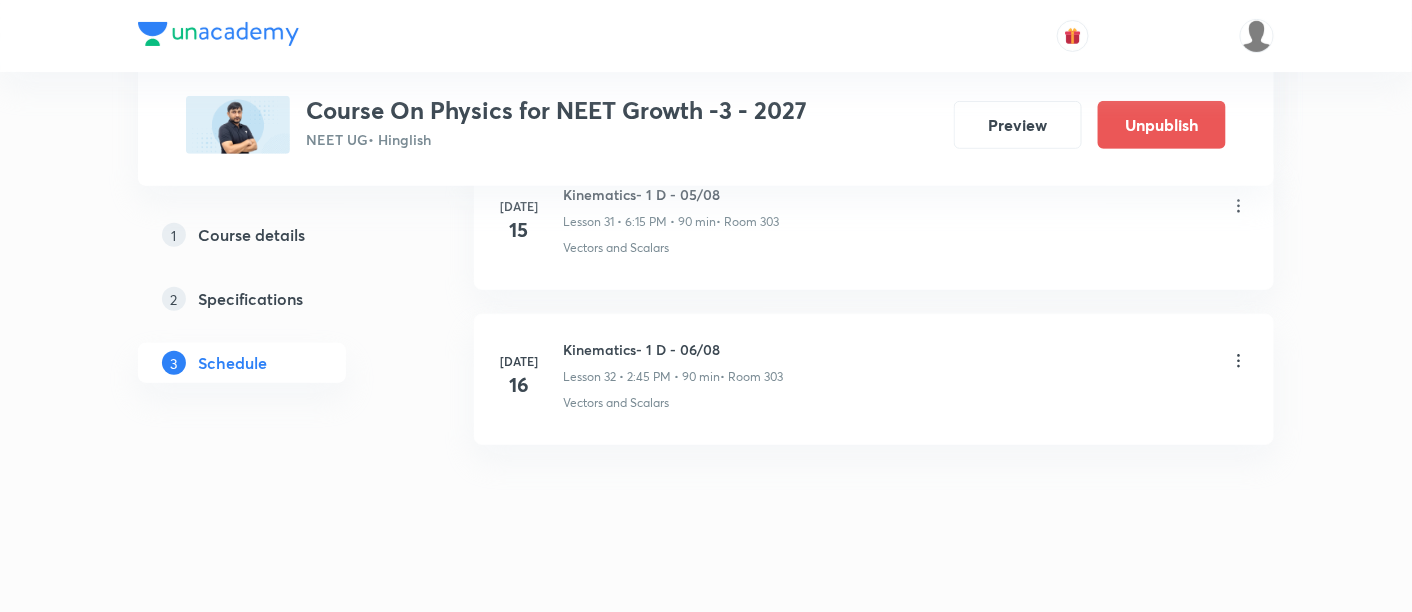scroll, scrollTop: 5013, scrollLeft: 0, axis: vertical 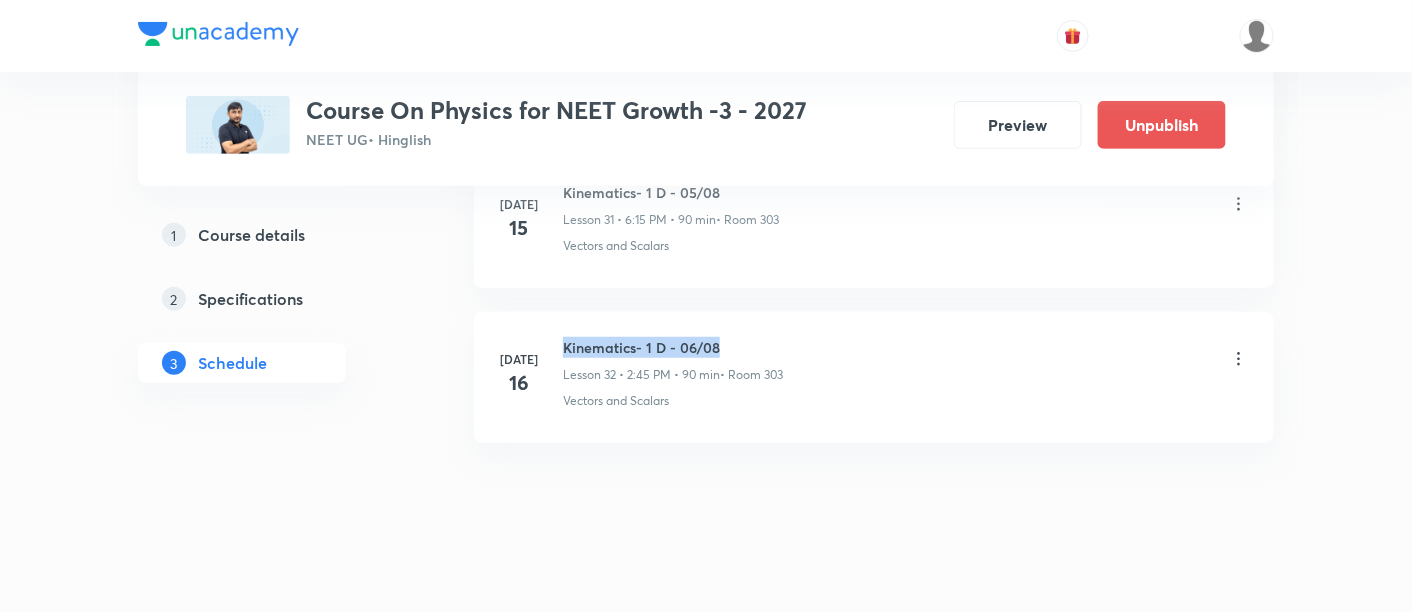drag, startPoint x: 563, startPoint y: 325, endPoint x: 737, endPoint y: 330, distance: 174.07182 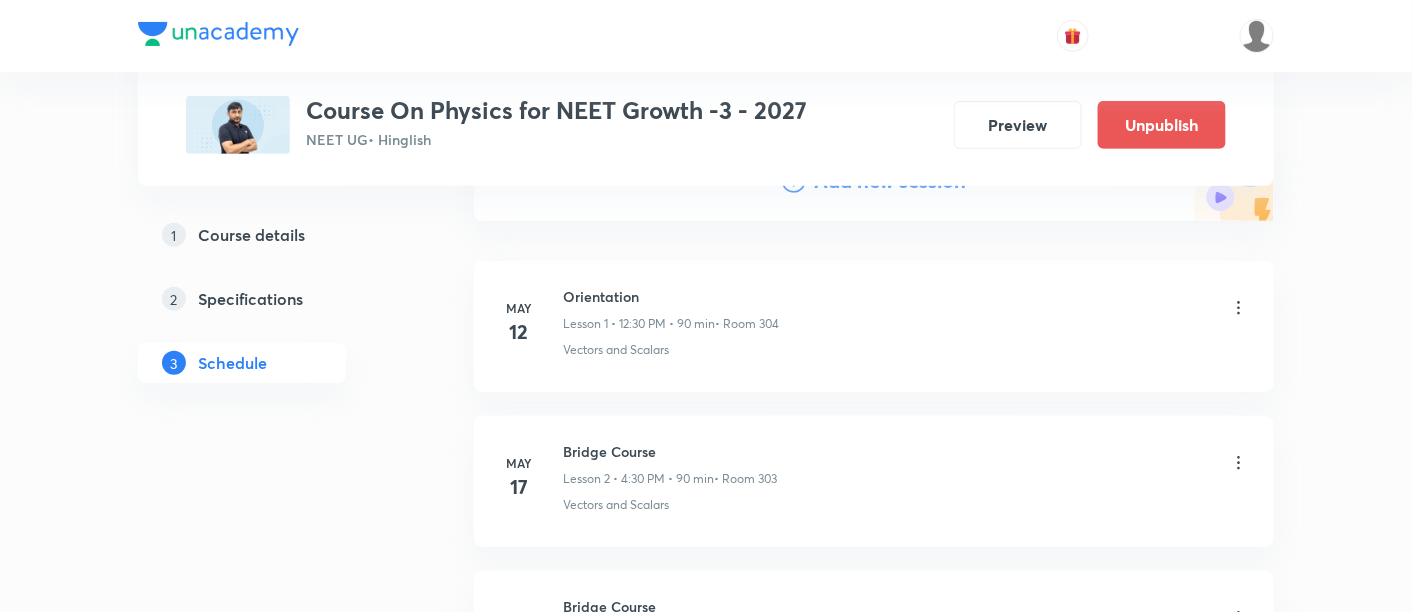 scroll, scrollTop: 0, scrollLeft: 0, axis: both 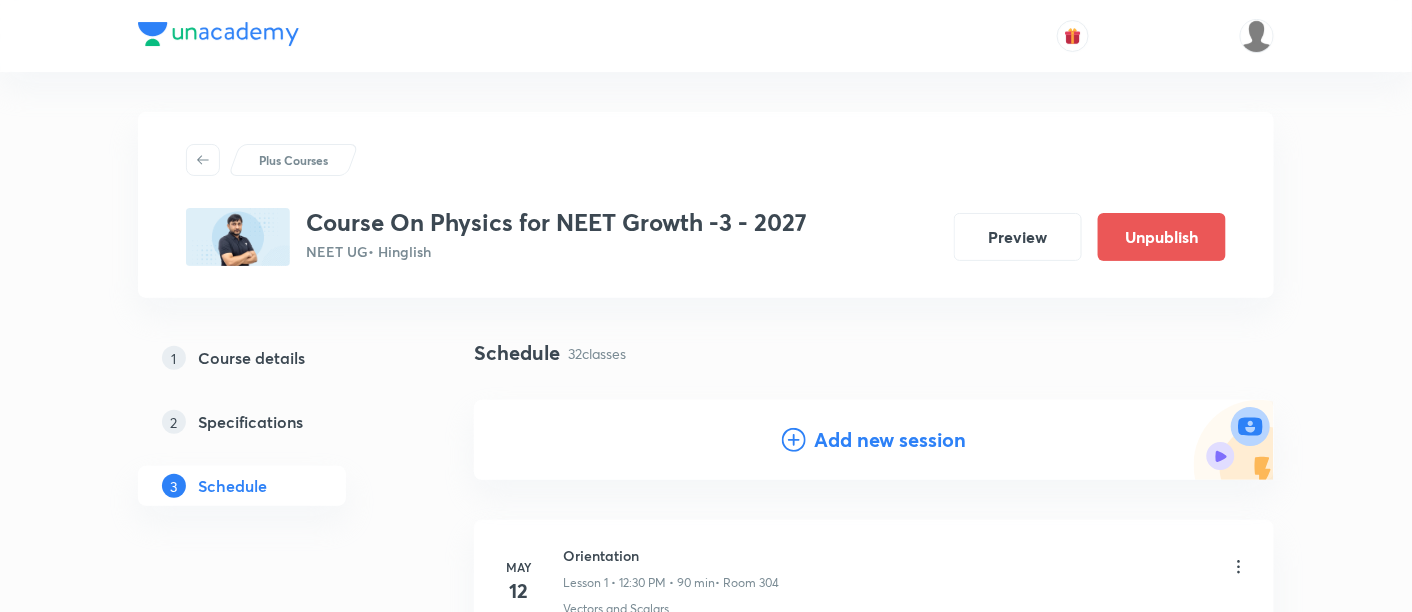 click on "Add new session" at bounding box center (890, 440) 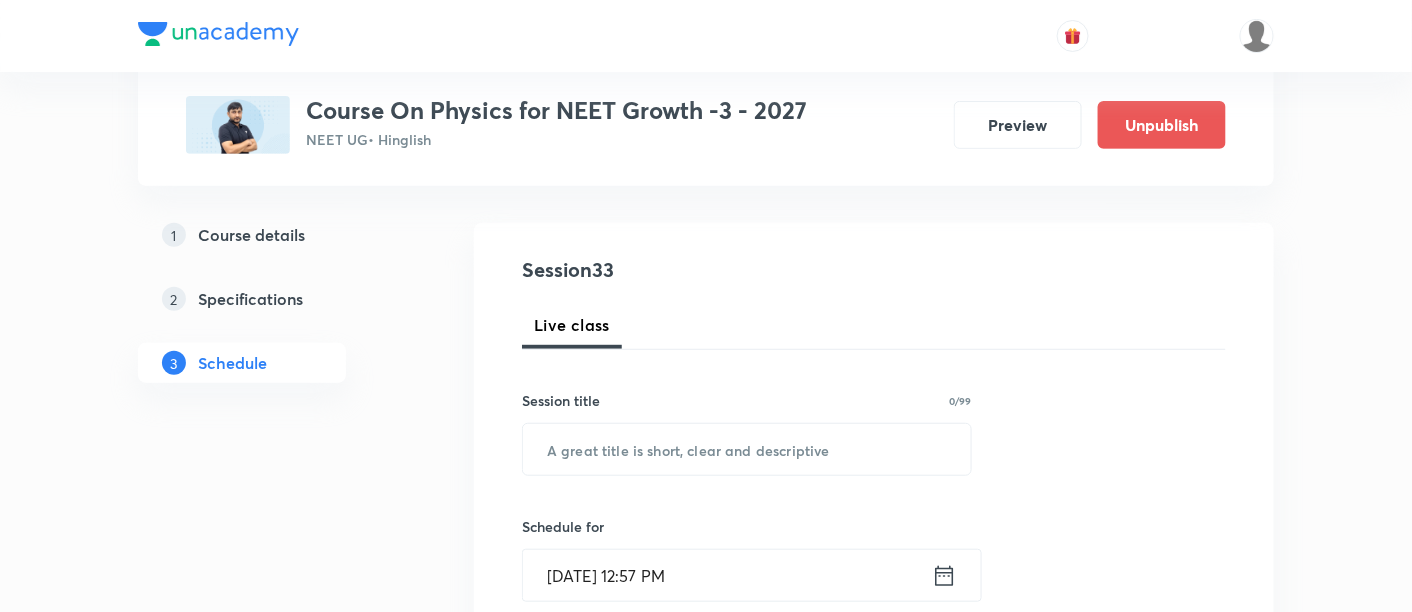 scroll, scrollTop: 237, scrollLeft: 0, axis: vertical 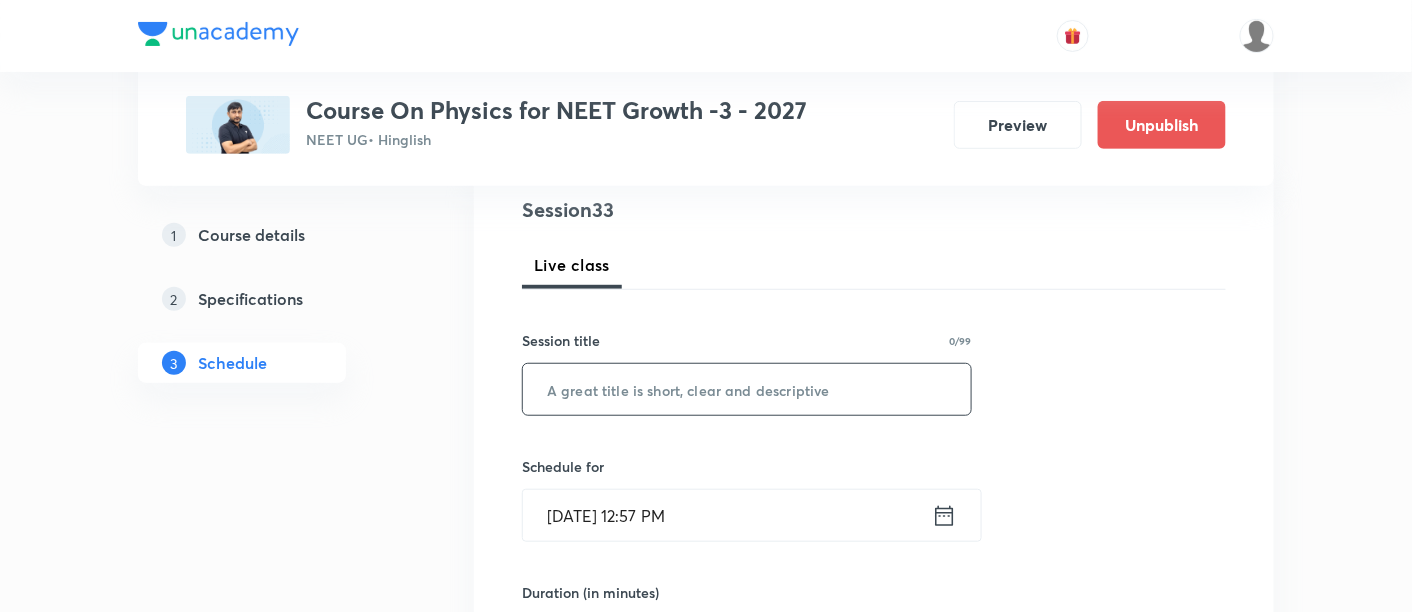 click at bounding box center [747, 389] 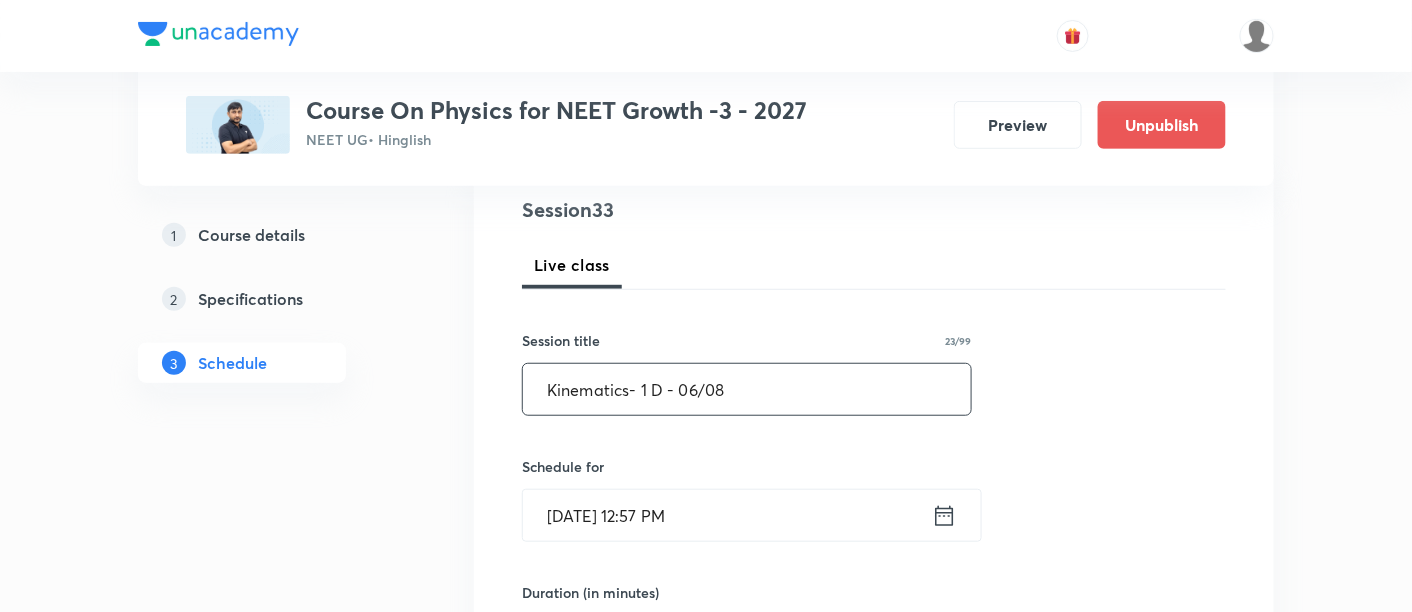 click on "Kinematics- 1 D - 06/08" at bounding box center [747, 389] 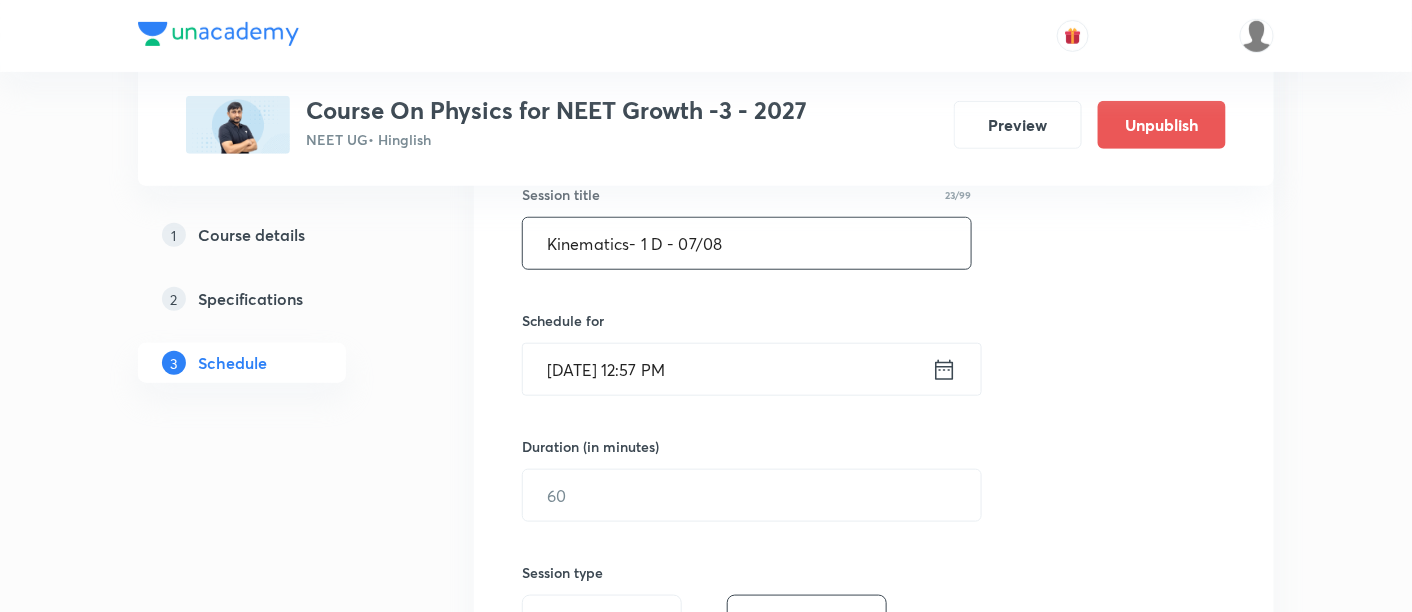 scroll, scrollTop: 388, scrollLeft: 0, axis: vertical 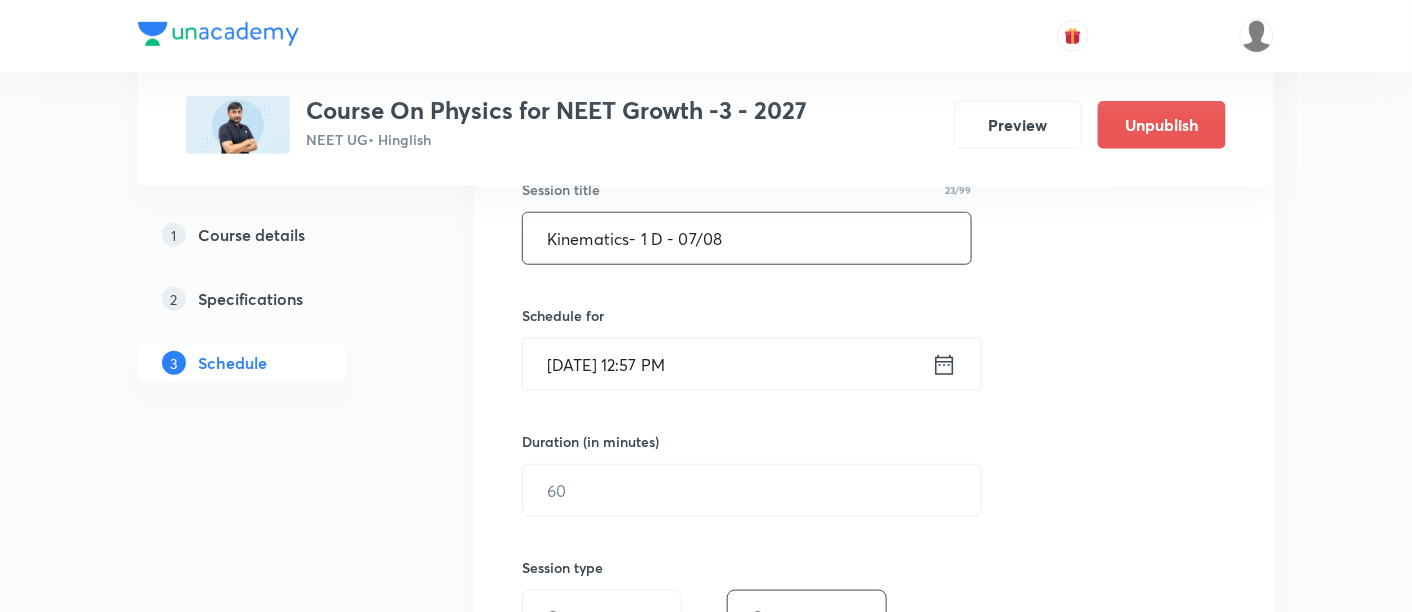 type on "Kinematics- 1 D - 07/08" 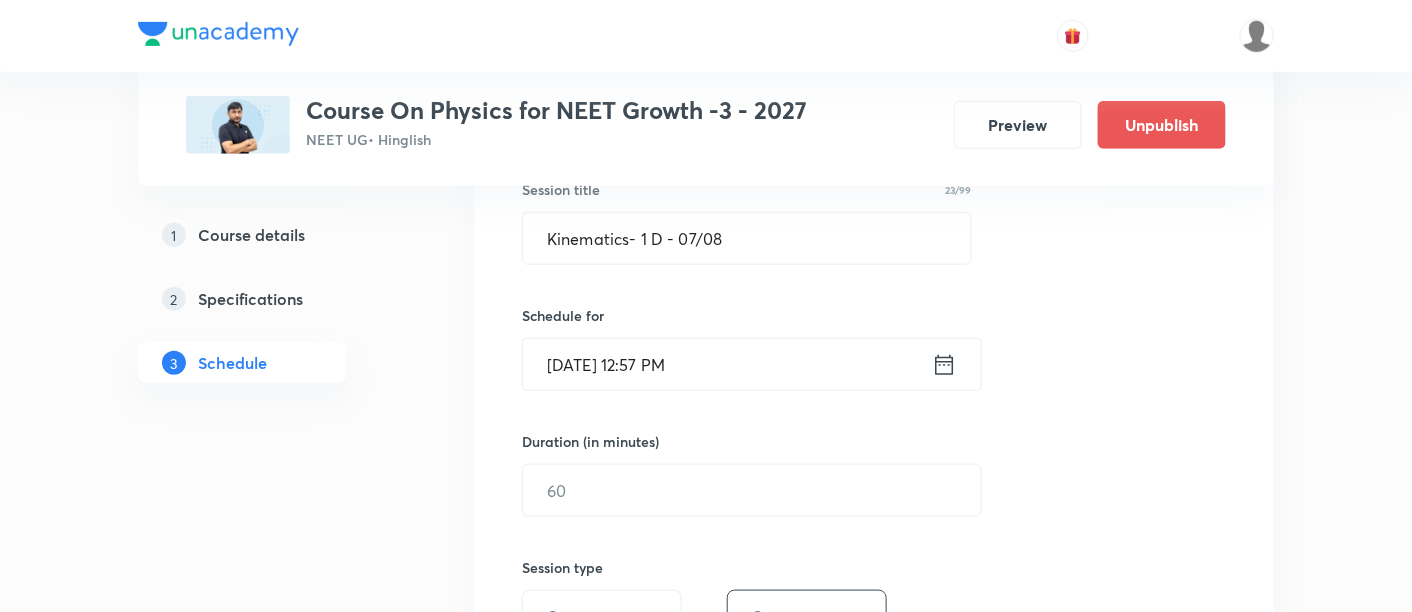 click 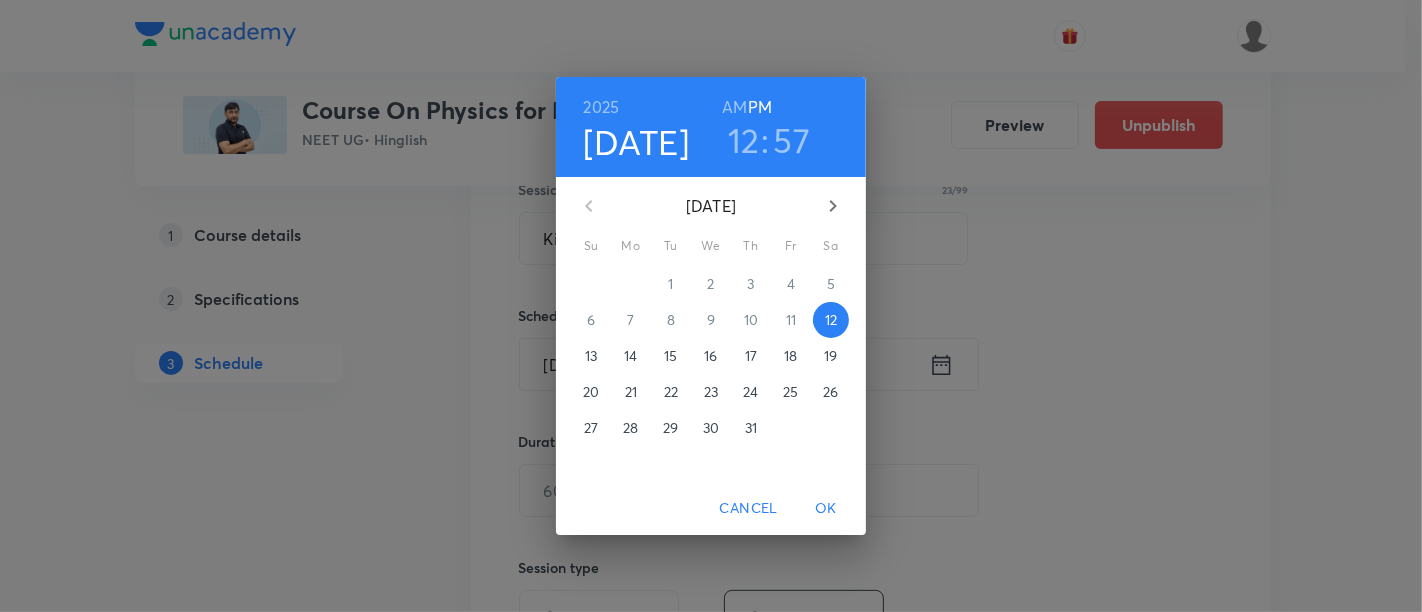 click on "18" at bounding box center (790, 356) 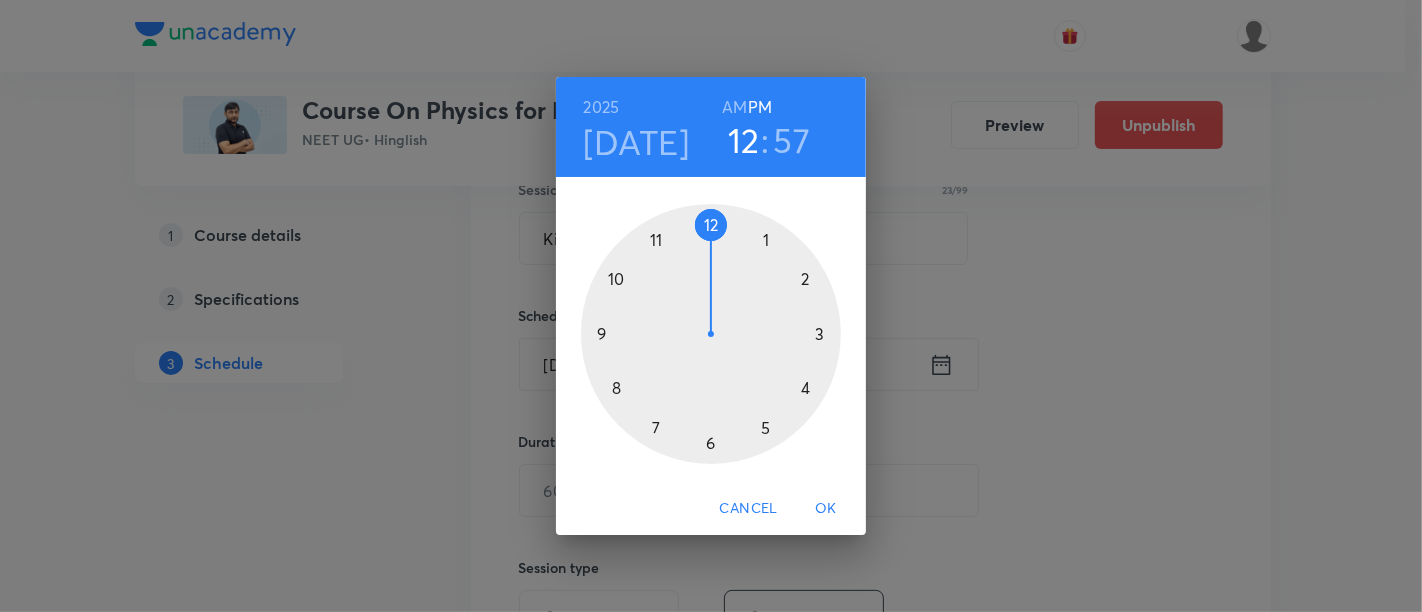 click at bounding box center (711, 334) 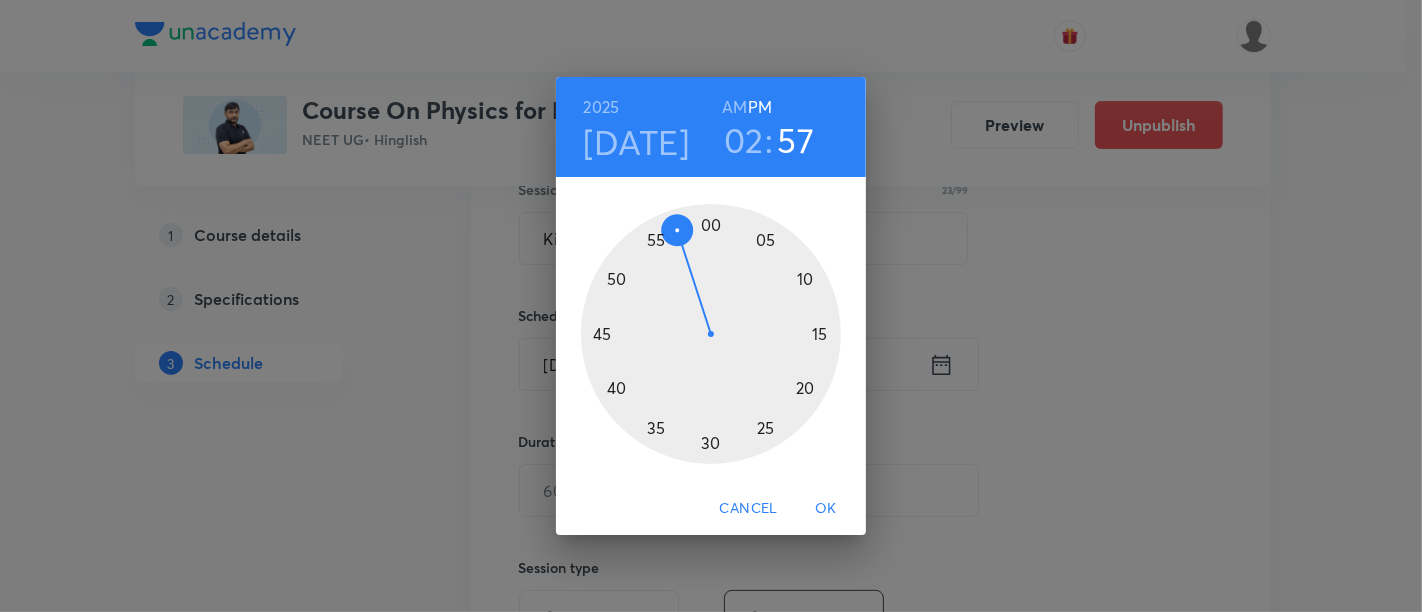 click at bounding box center (711, 334) 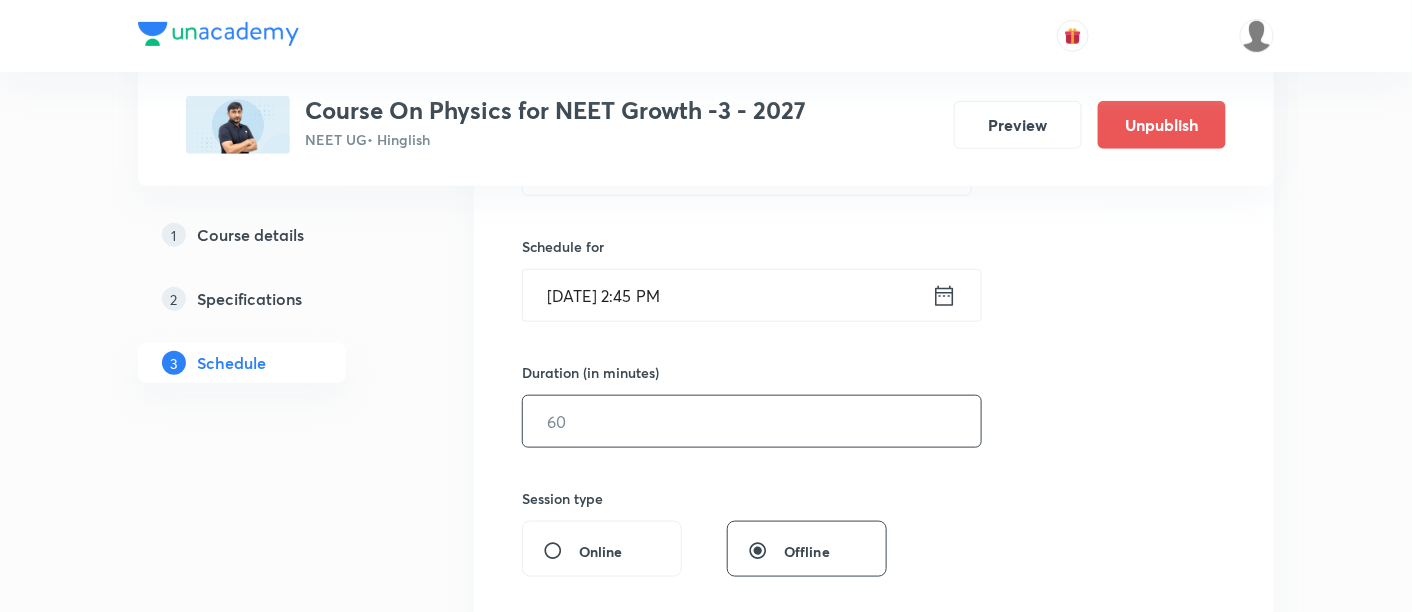 scroll, scrollTop: 459, scrollLeft: 0, axis: vertical 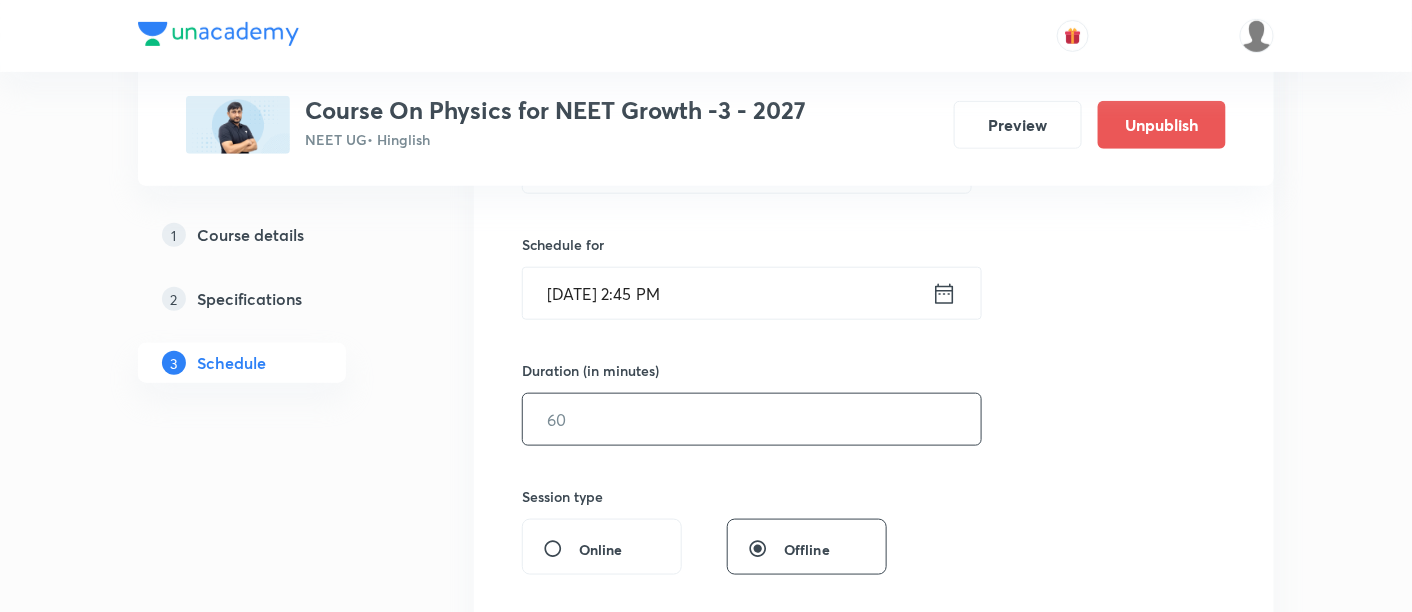 click at bounding box center [752, 419] 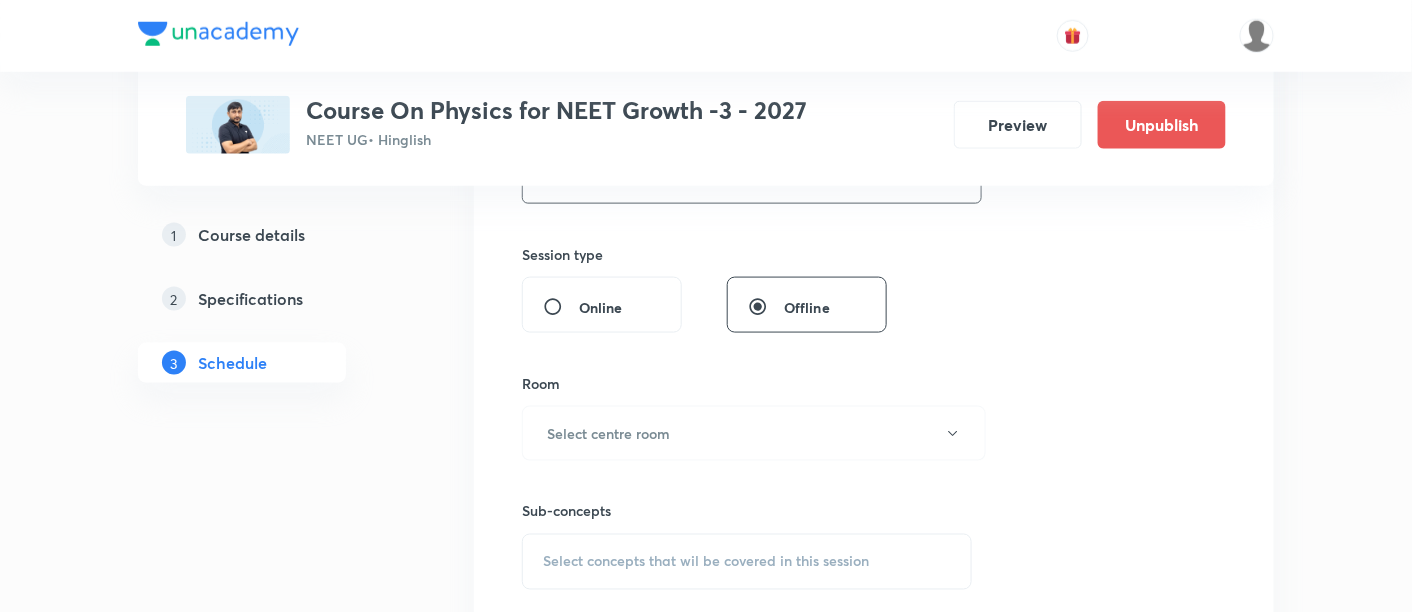 scroll, scrollTop: 718, scrollLeft: 0, axis: vertical 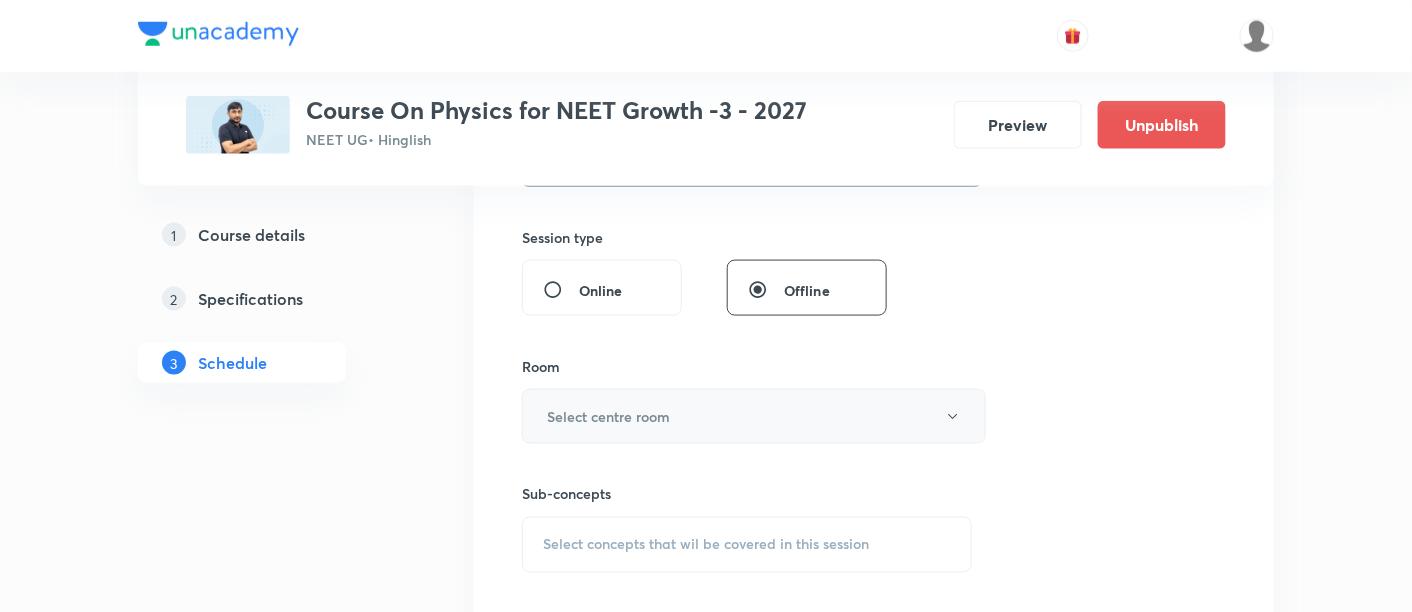 type on "90" 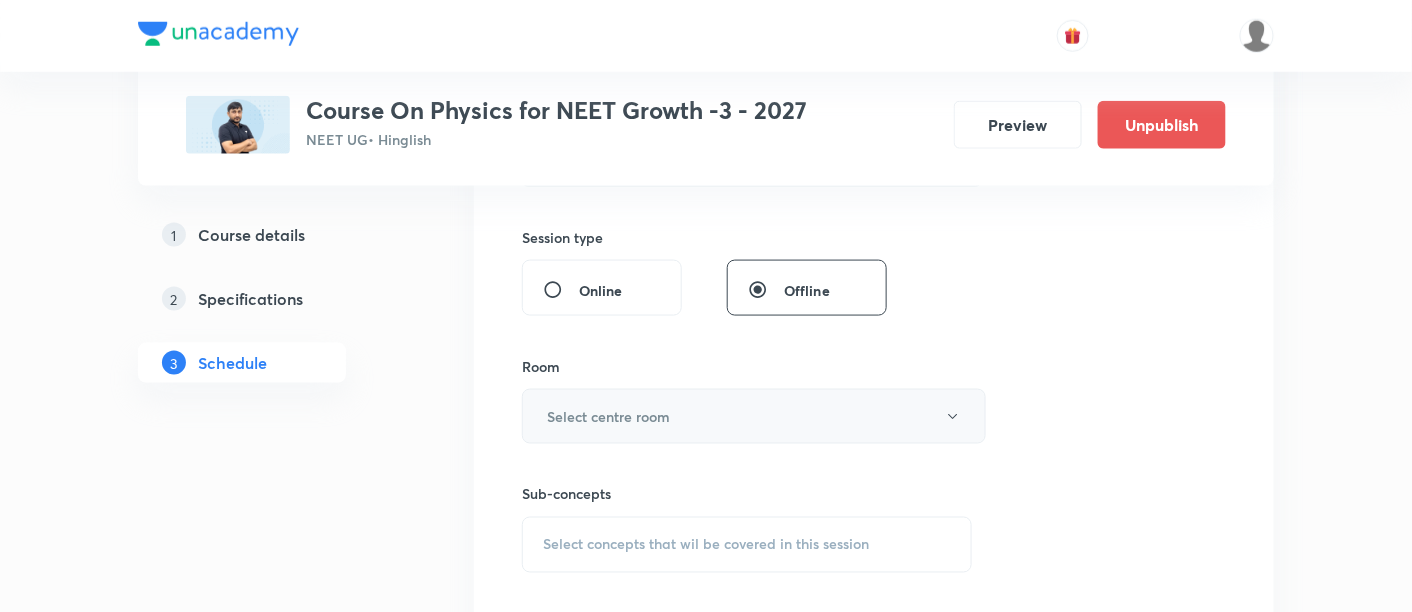 click on "Select centre room" at bounding box center [754, 416] 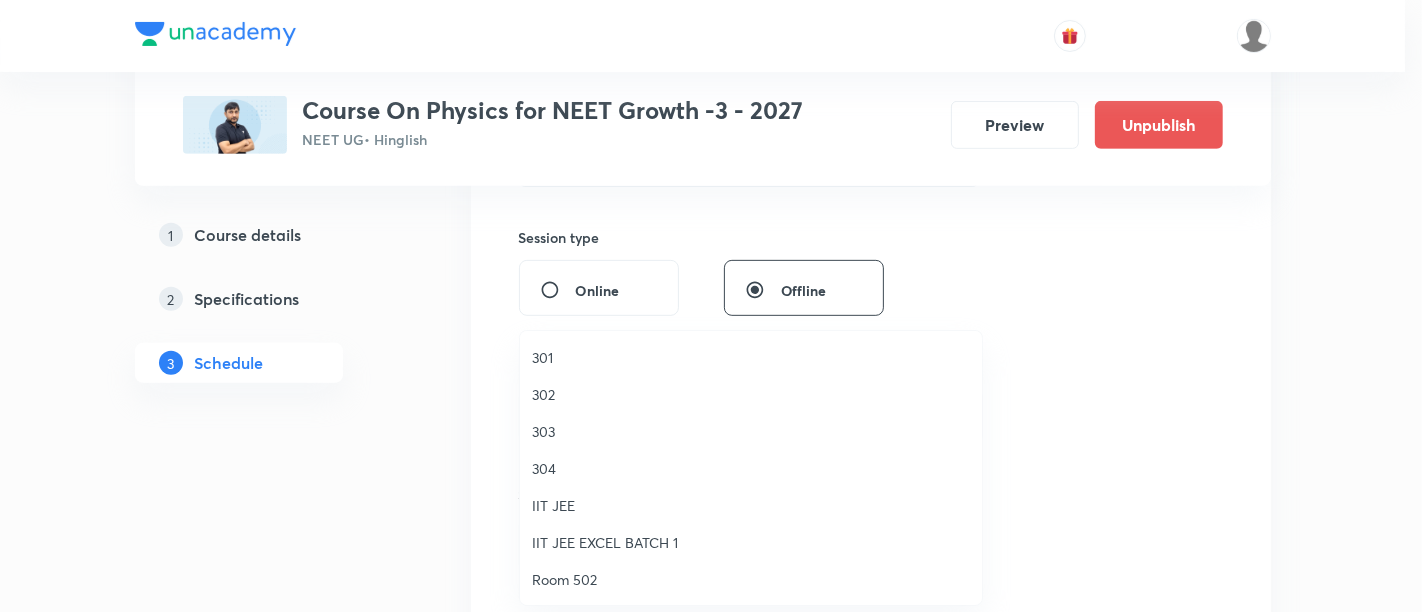 click on "303" at bounding box center [751, 431] 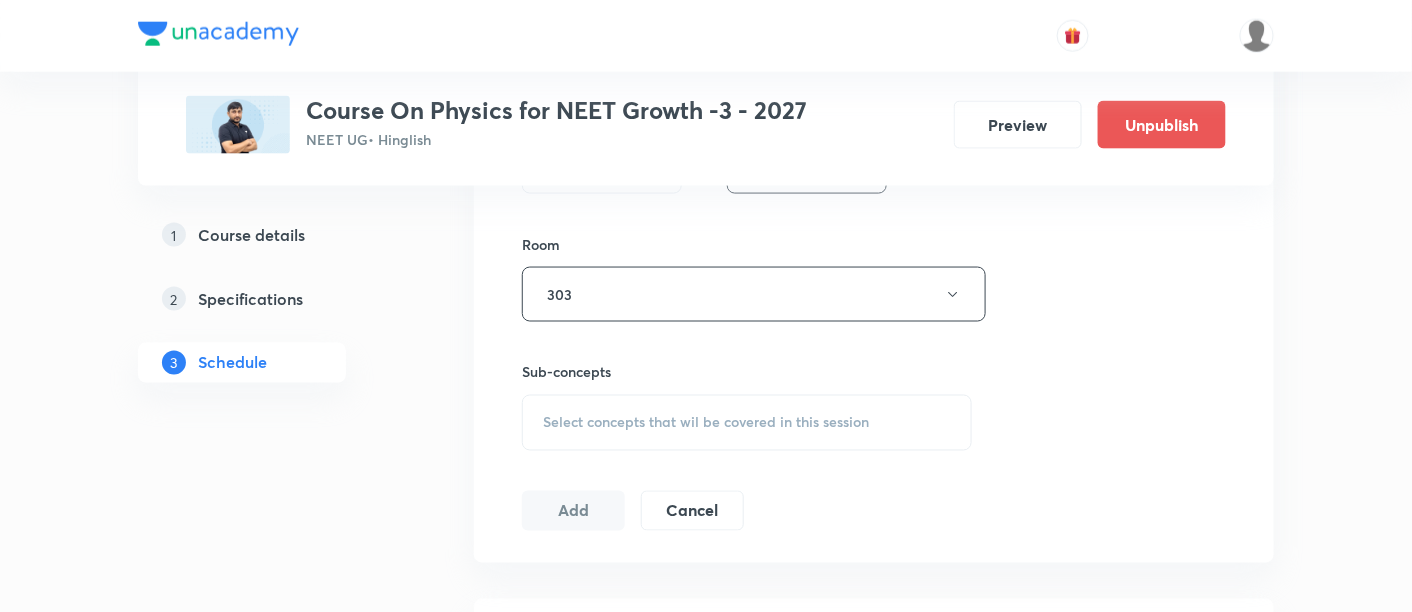 scroll, scrollTop: 848, scrollLeft: 0, axis: vertical 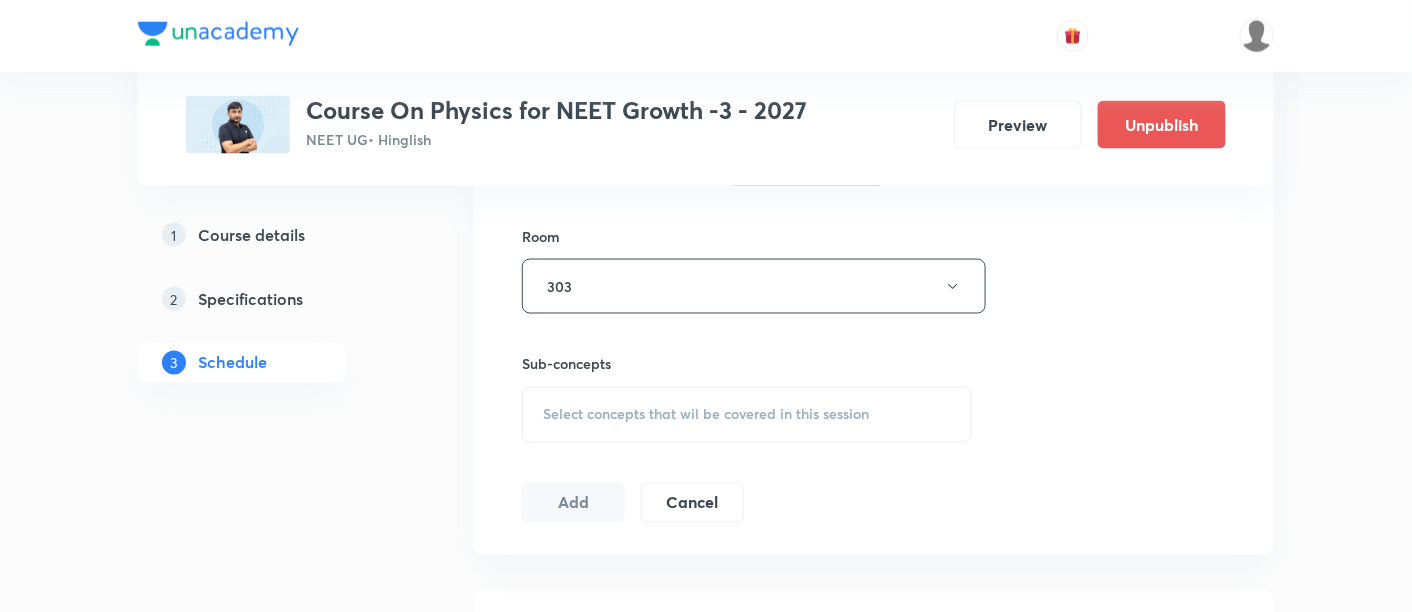 click on "Select concepts that wil be covered in this session" at bounding box center (706, 415) 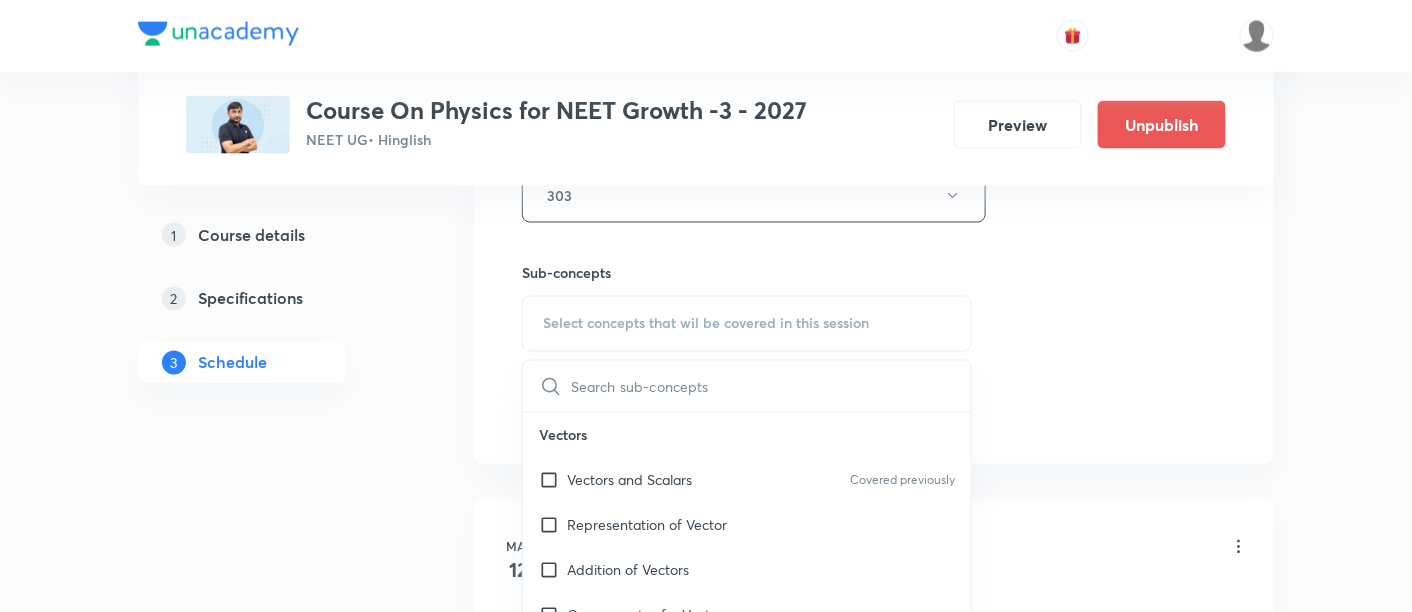scroll, scrollTop: 955, scrollLeft: 0, axis: vertical 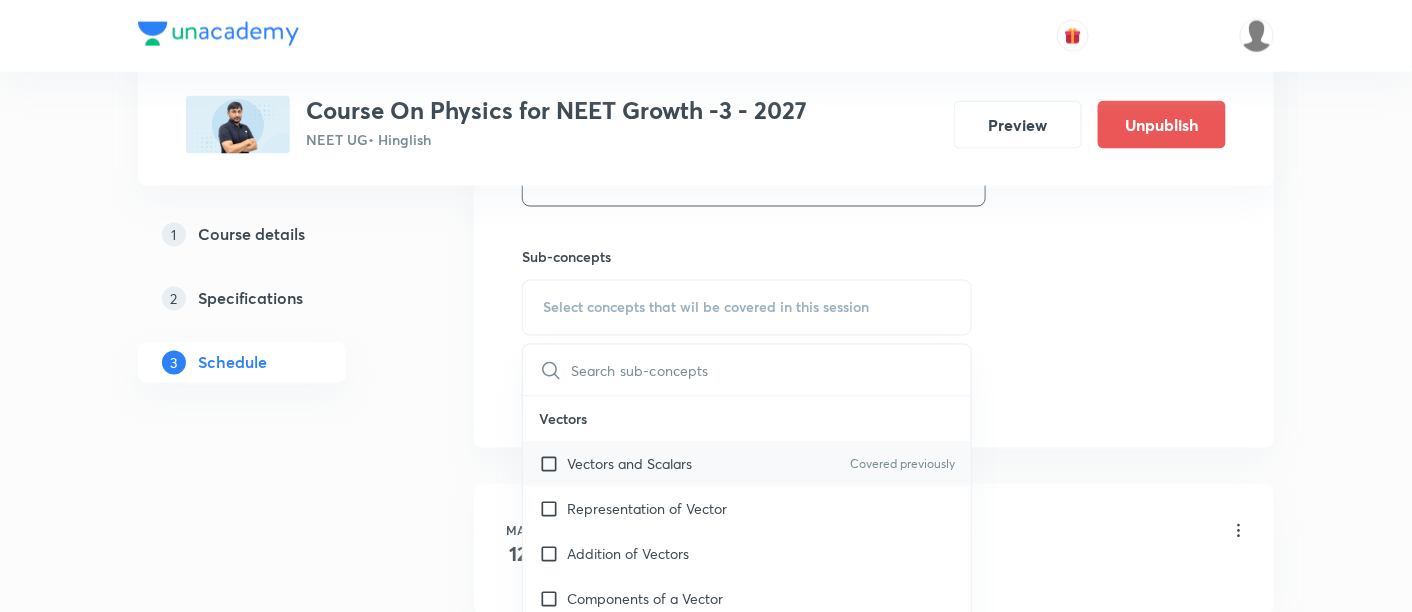 click on "Vectors and Scalars" at bounding box center (629, 464) 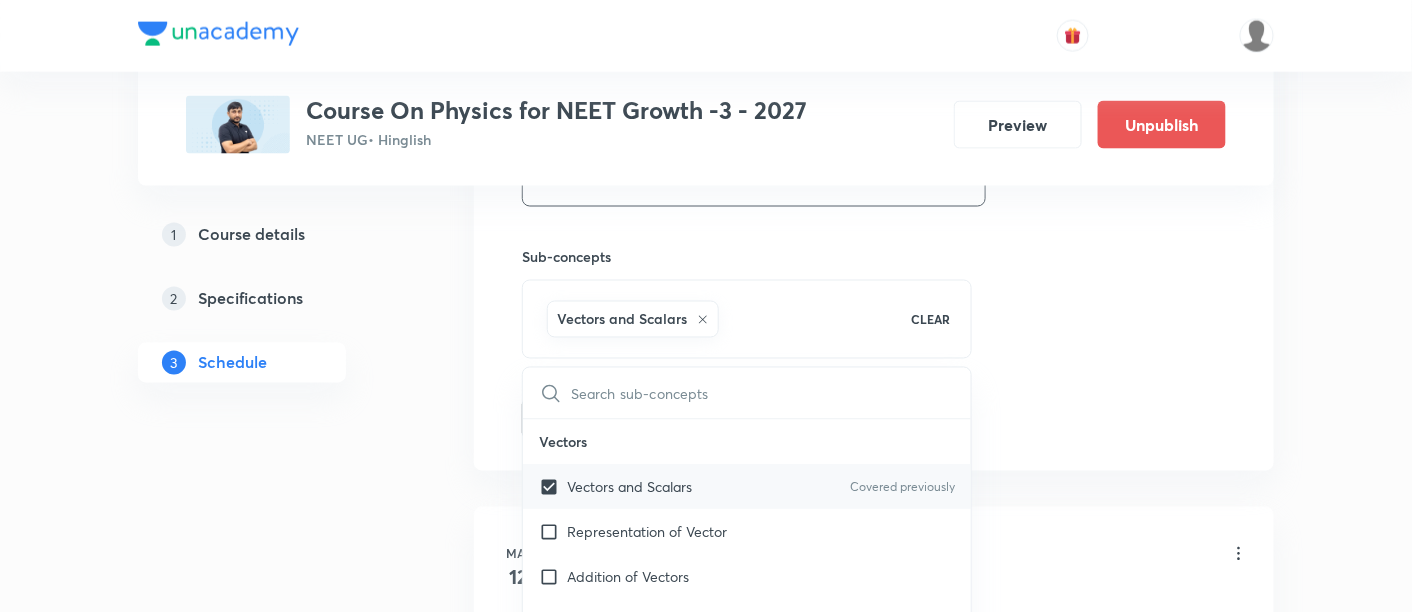 checkbox on "true" 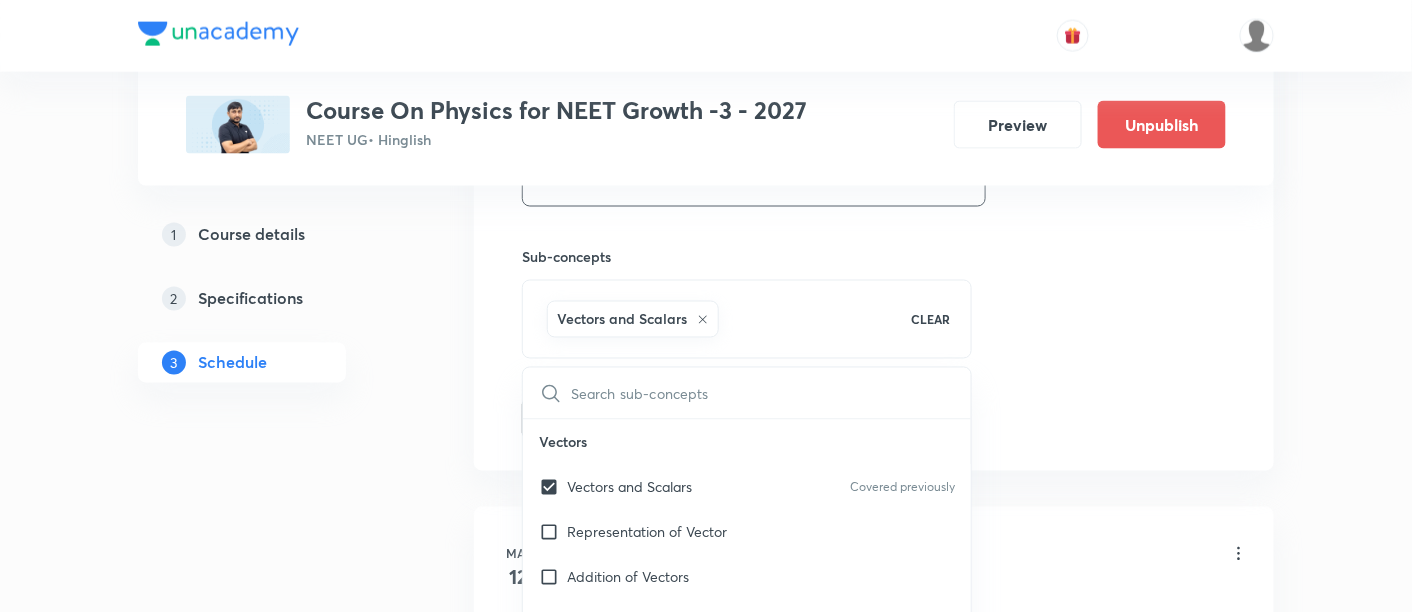 click on "Session  33 Live class Session title 23/99 Kinematics- 1 D - 07/08 ​ Schedule for Jul 18, 2025, 2:45 PM ​ Duration (in minutes) 90 ​   Session type Online Offline Room 303 Sub-concepts Vectors and Scalars  CLEAR ​ Vectors Vectors and Scalars  Covered previously Representation of Vector  Addition of Vectors Components of a Vector Unit Vectors Rectangular Components of a Vector in Three Dimensions  Position Vector Displacement Vector Product of Two Vectors Change in Velocity Projectile Motion Minimum Velocity & Angle to Hit a Given Point Motion in a Straight Line Translatory Motion  Frame of Reference  Trajectory  Displacement and Distance  Velocity and Speed  Acceleration  Motion in a Straight Line  One- Dimensional Motion in a Vertical Line  Motion Upon an Inclined Plane  Relative Motion in One dimension Graphs in Motion in One Dimension Newtons Equation Of Motion Graphs In Motion In One-D One Dimensional Motion In Vertical Line Horizontal Range And Maximum Height Horizontal Range And Maximum Height" at bounding box center [874, -42] 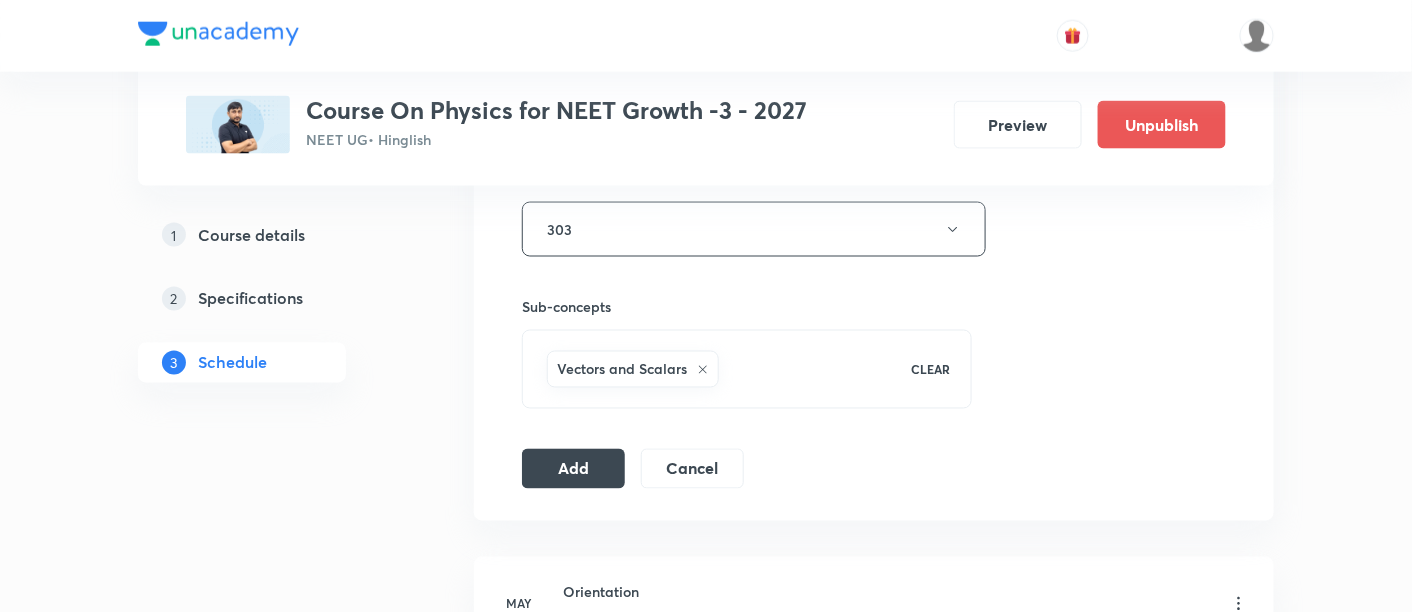 scroll, scrollTop: 911, scrollLeft: 0, axis: vertical 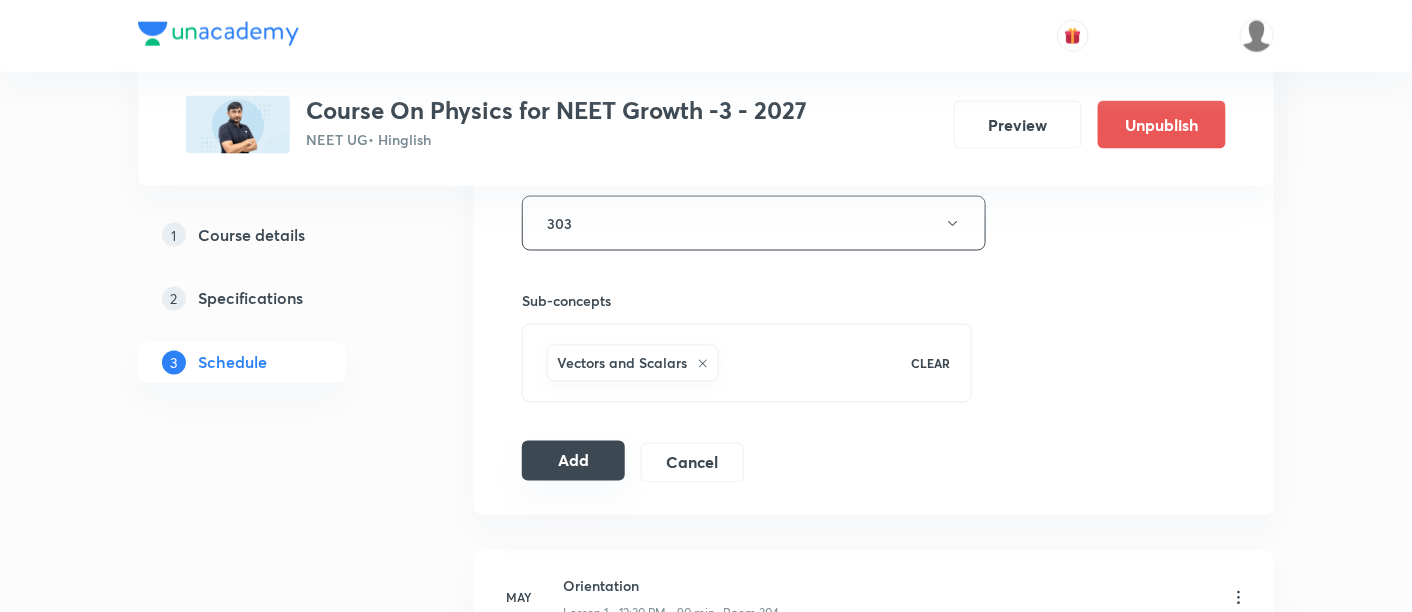 click on "Add" at bounding box center (573, 461) 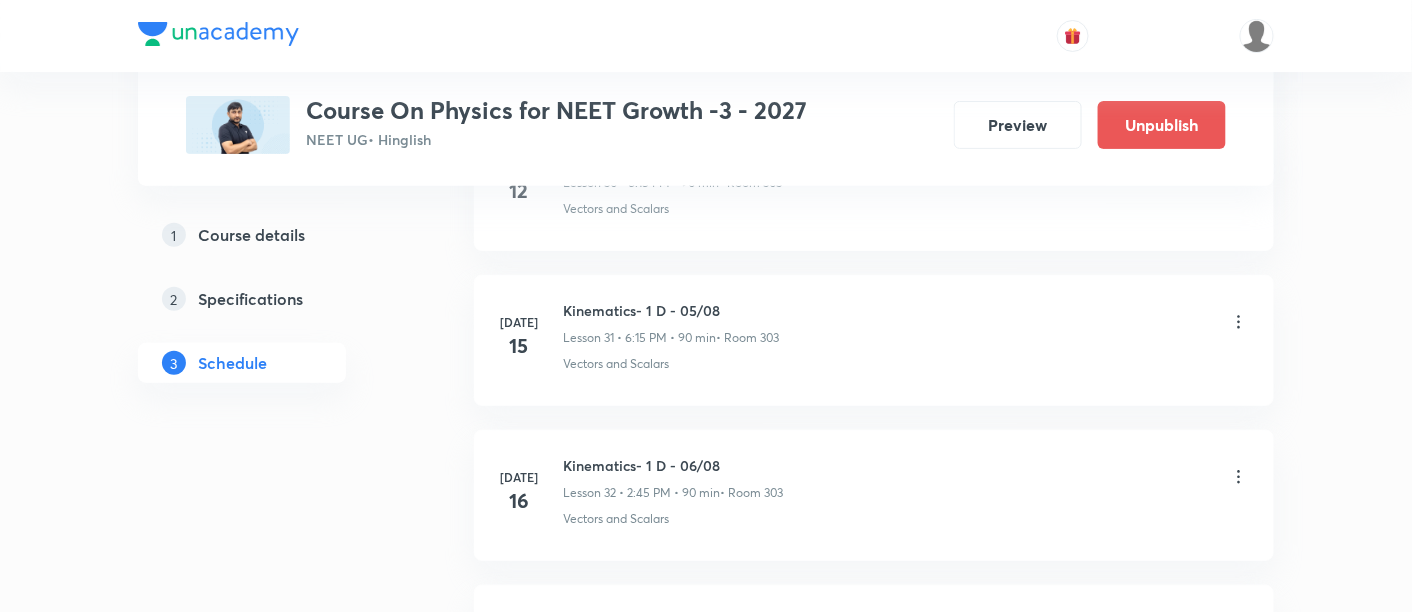 scroll, scrollTop: 5168, scrollLeft: 0, axis: vertical 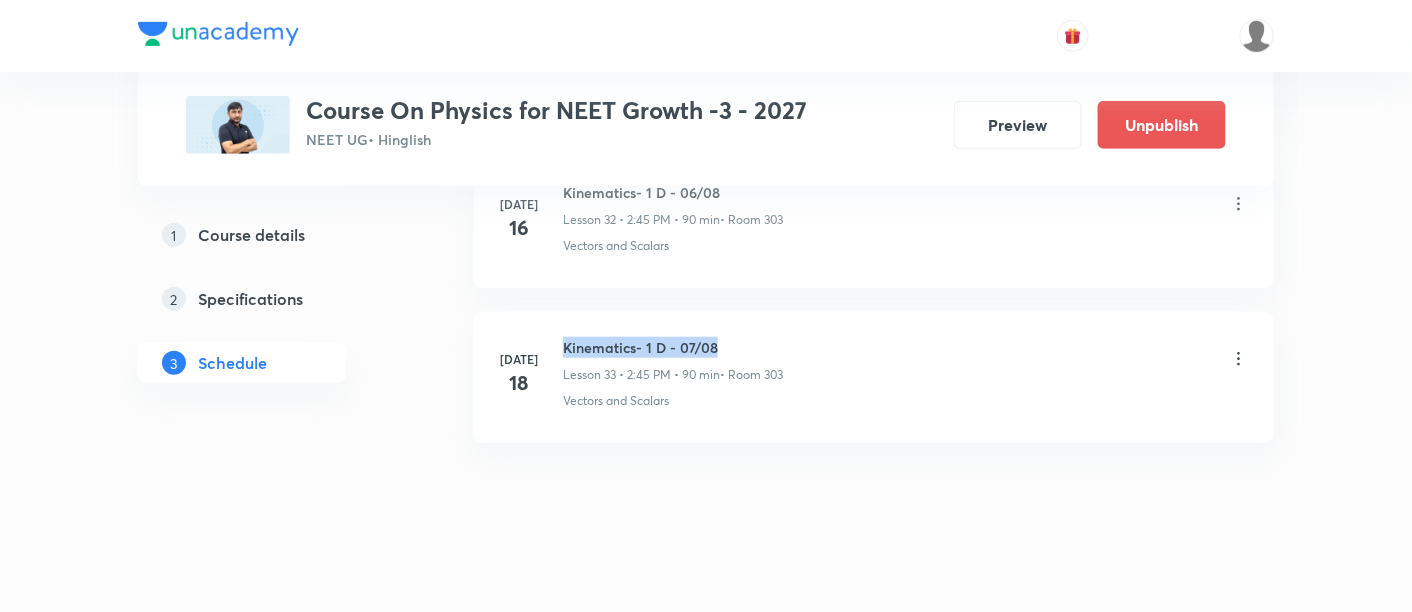 drag, startPoint x: 563, startPoint y: 326, endPoint x: 739, endPoint y: 322, distance: 176.04546 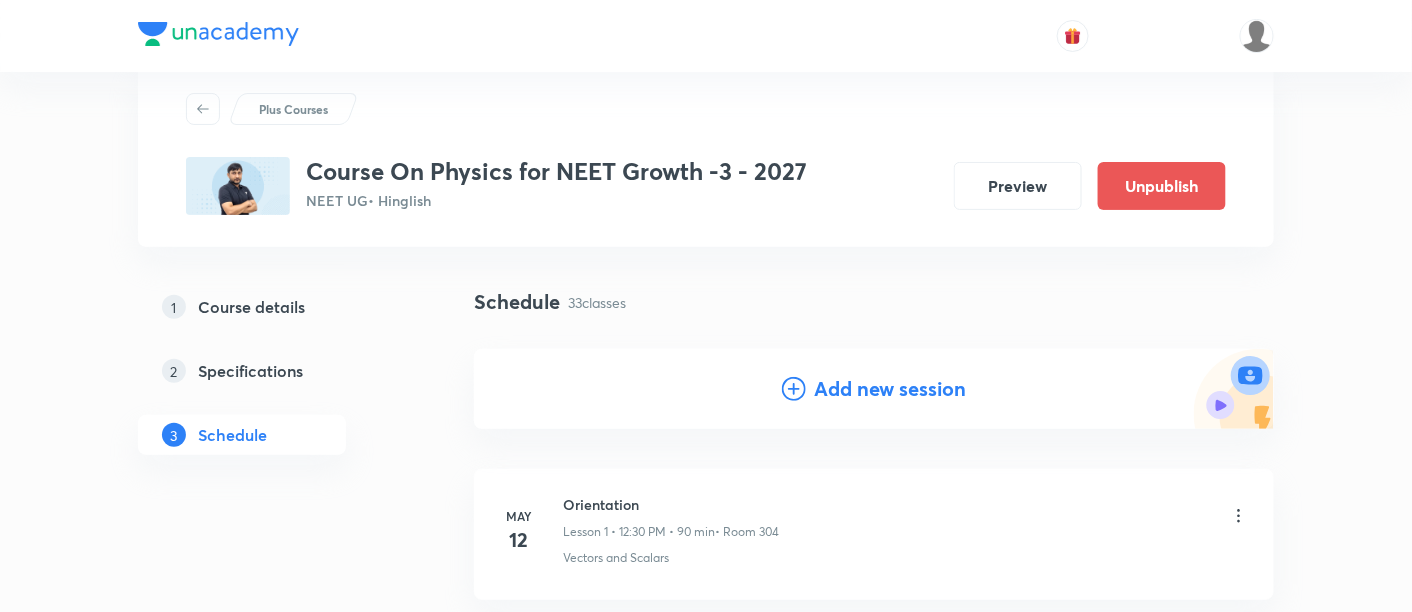scroll, scrollTop: 51, scrollLeft: 0, axis: vertical 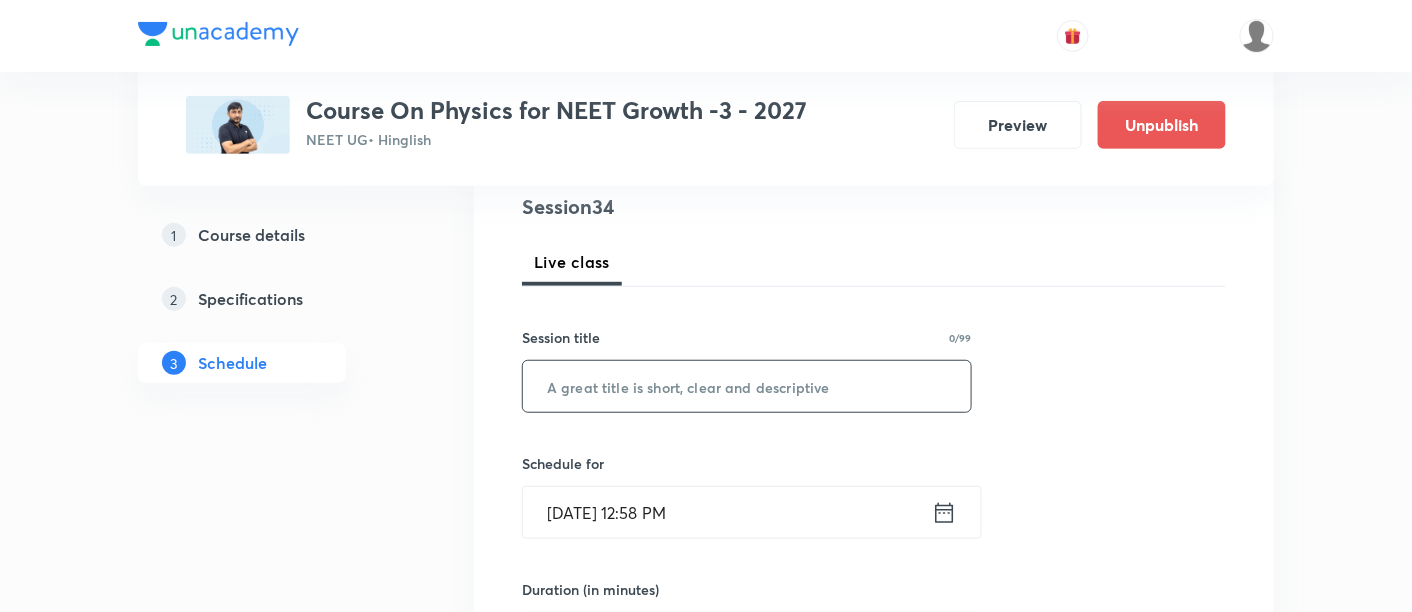 click at bounding box center (747, 386) 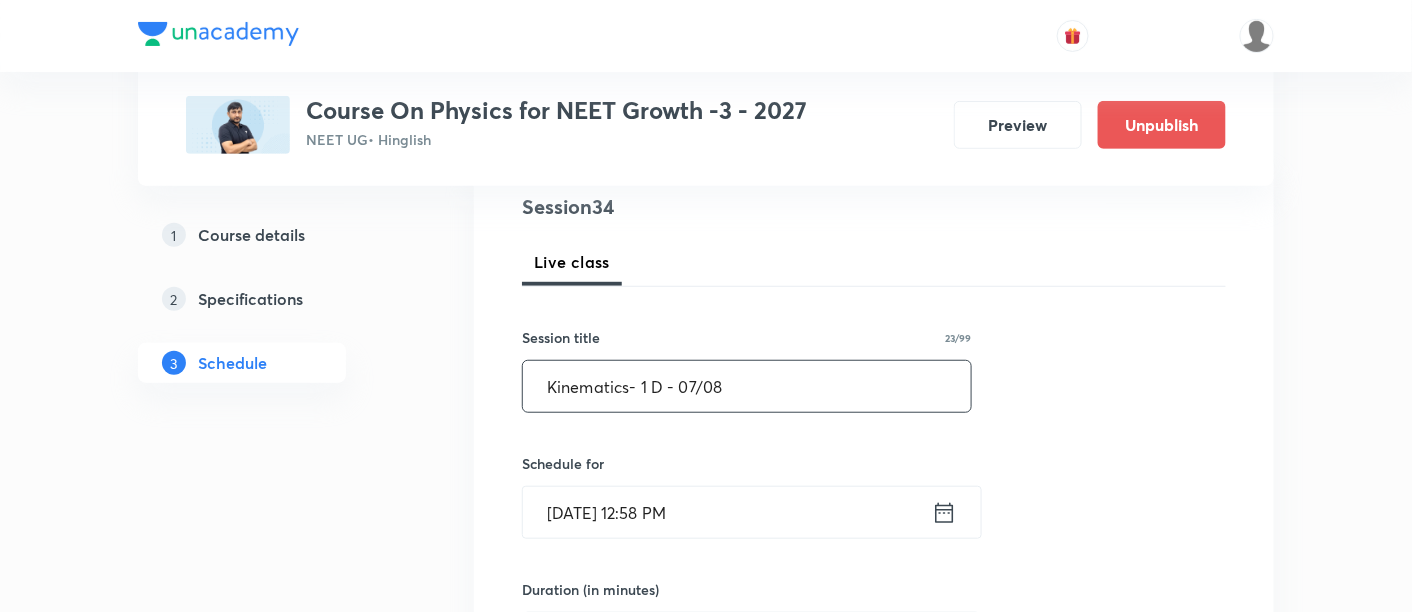 click on "Kinematics- 1 D - 07/08" at bounding box center (747, 386) 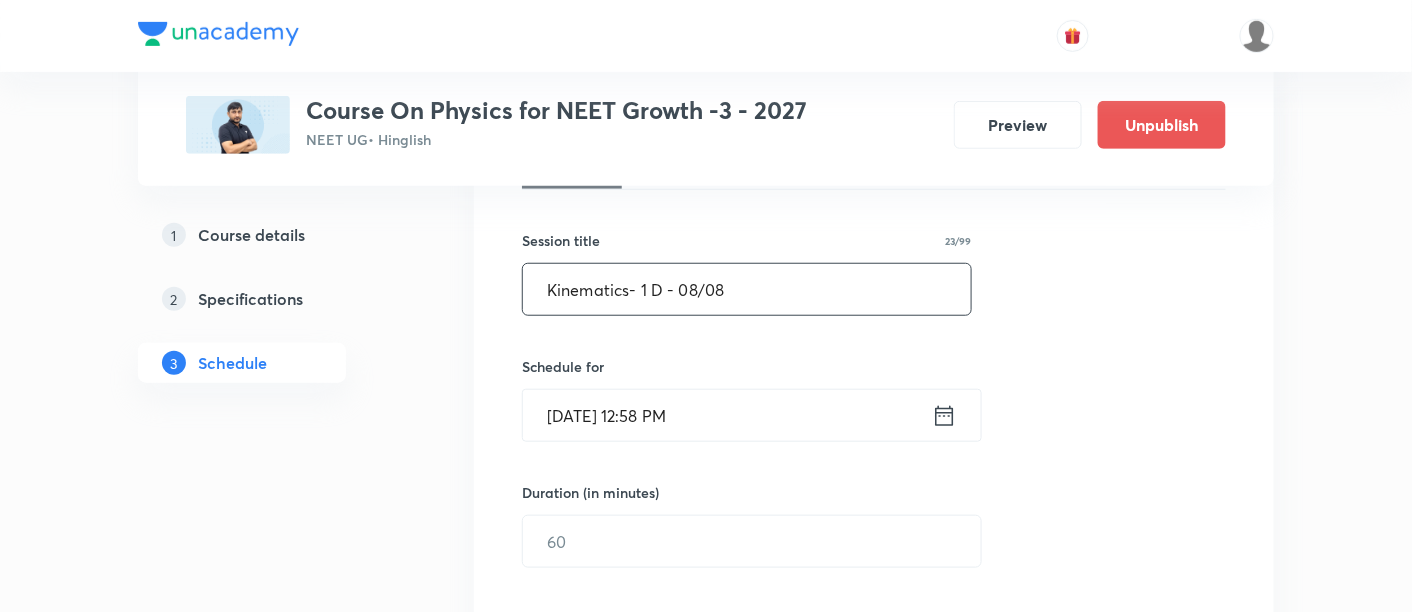 scroll, scrollTop: 344, scrollLeft: 0, axis: vertical 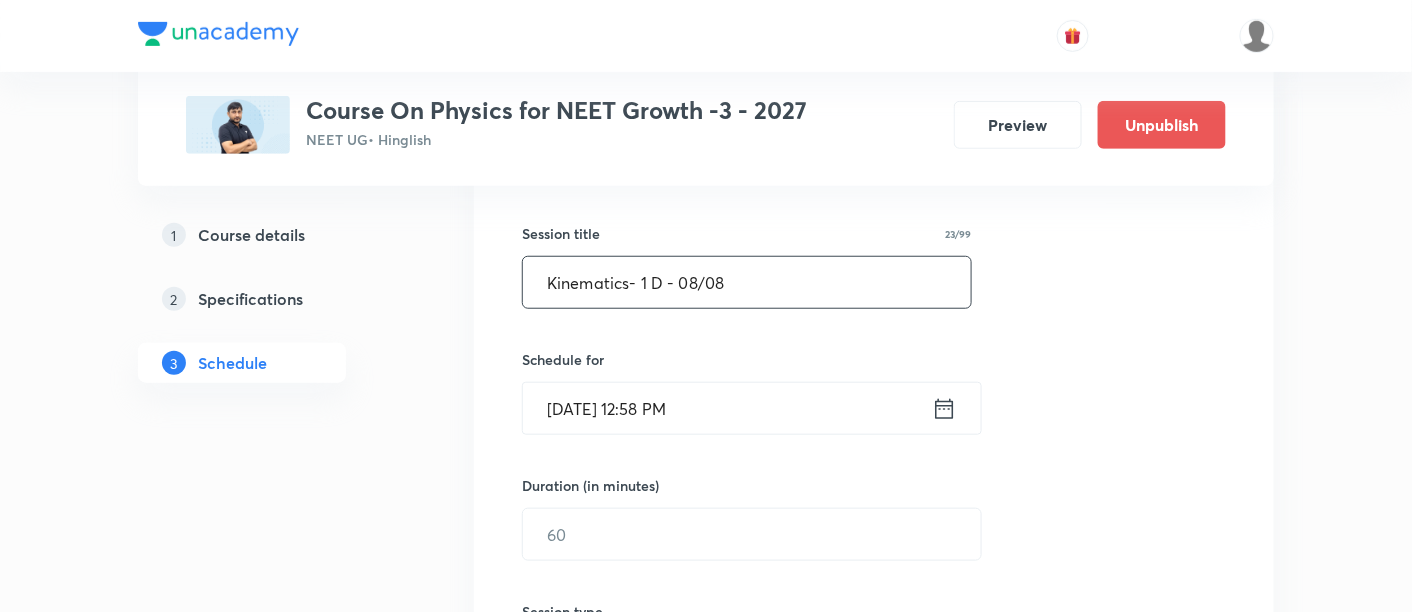 type on "Kinematics- 1 D - 08/08" 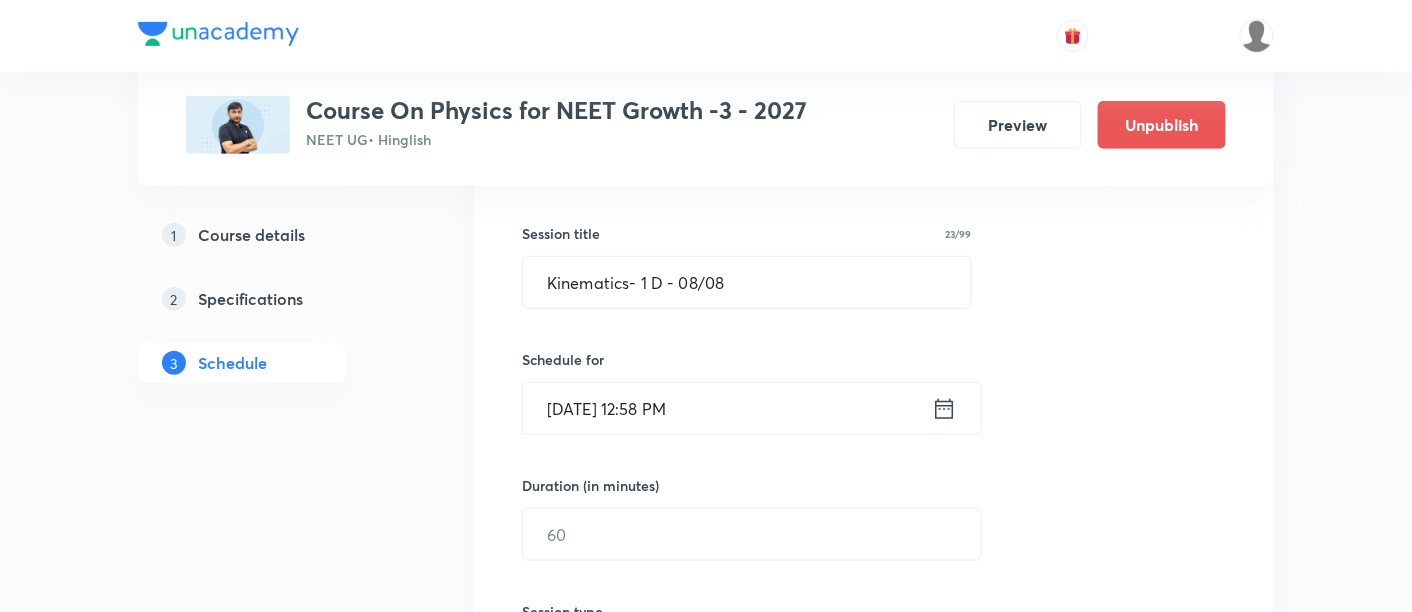click 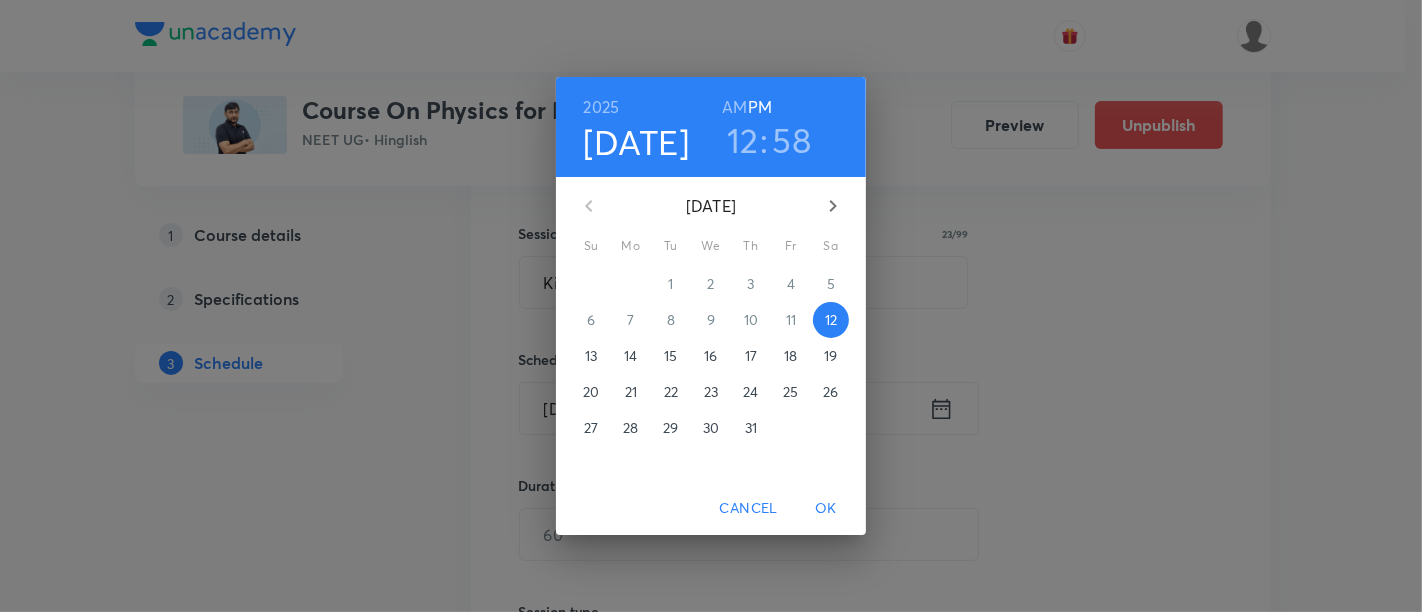 click on "19" at bounding box center [830, 356] 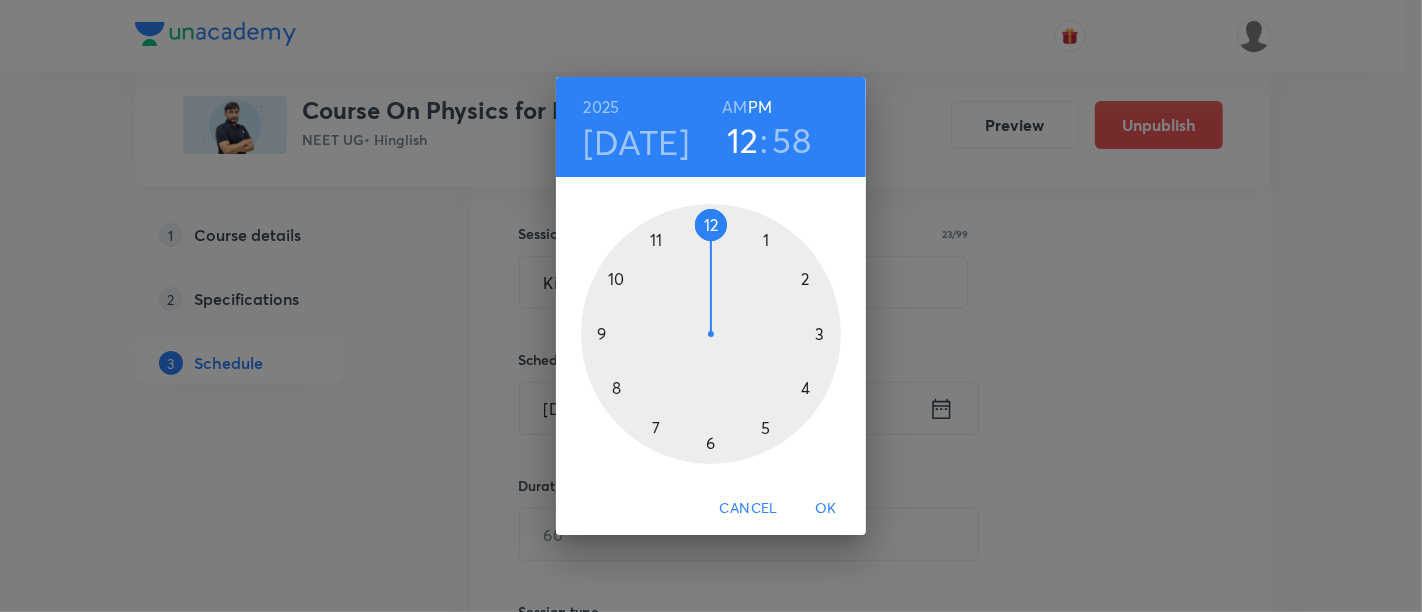 click at bounding box center [711, 334] 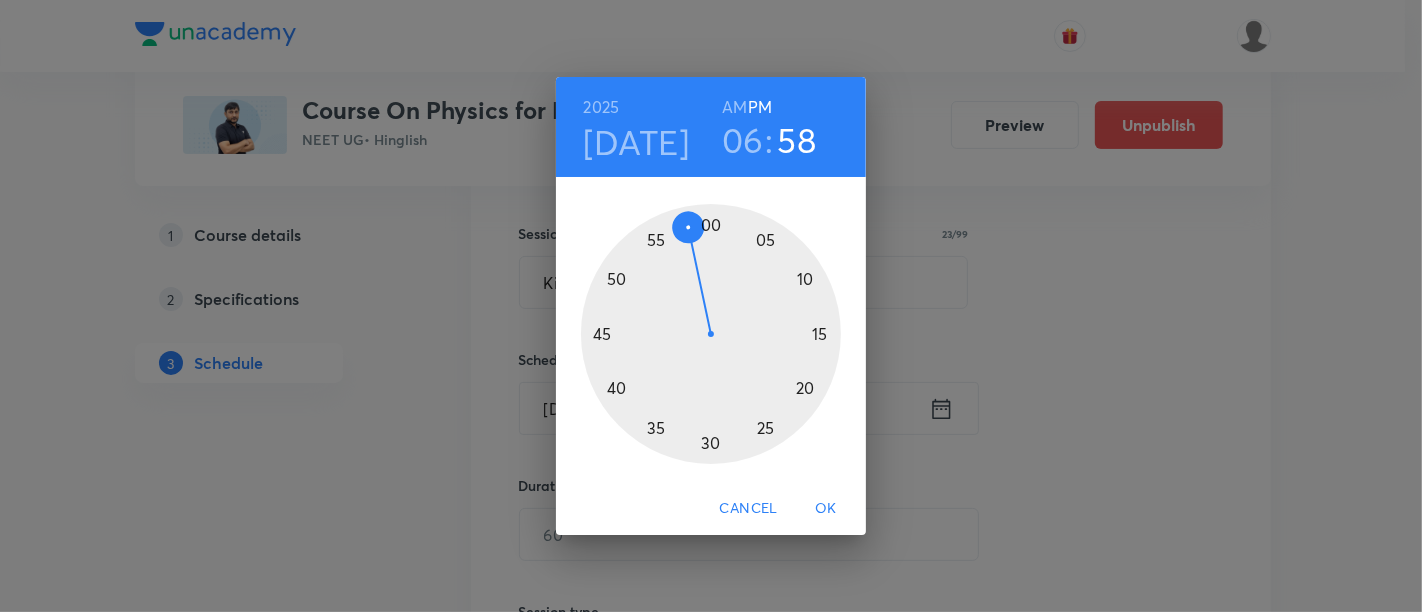 click at bounding box center (711, 334) 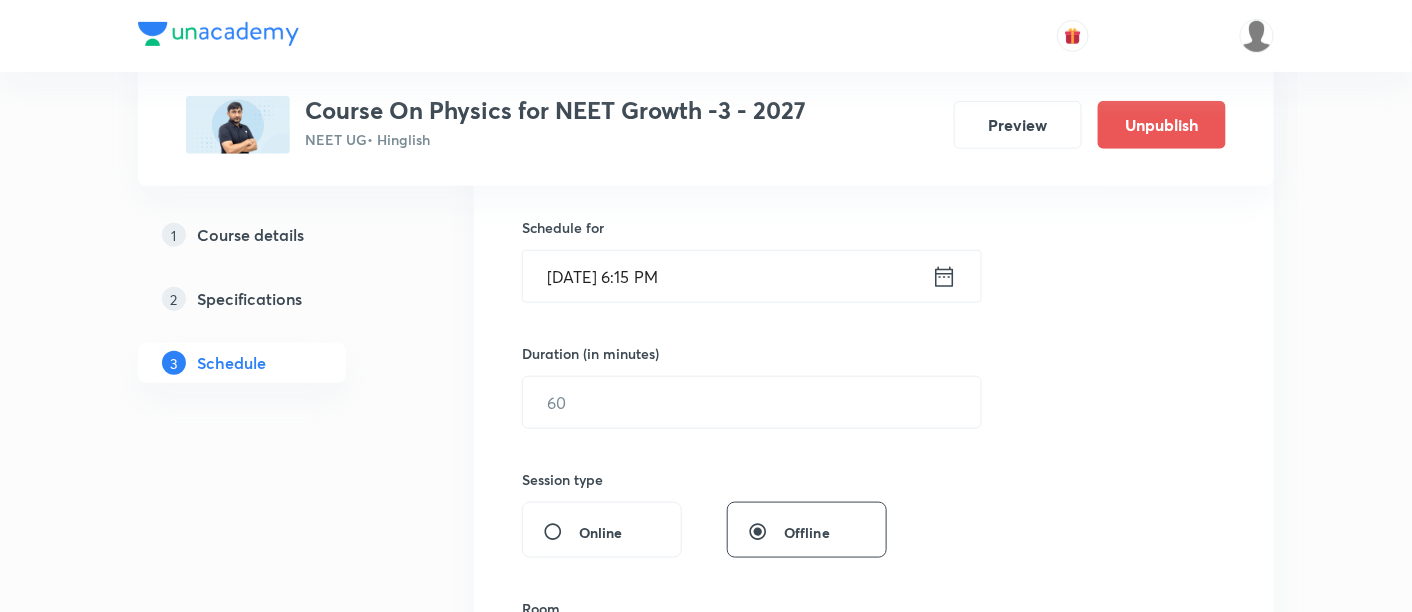 scroll, scrollTop: 477, scrollLeft: 0, axis: vertical 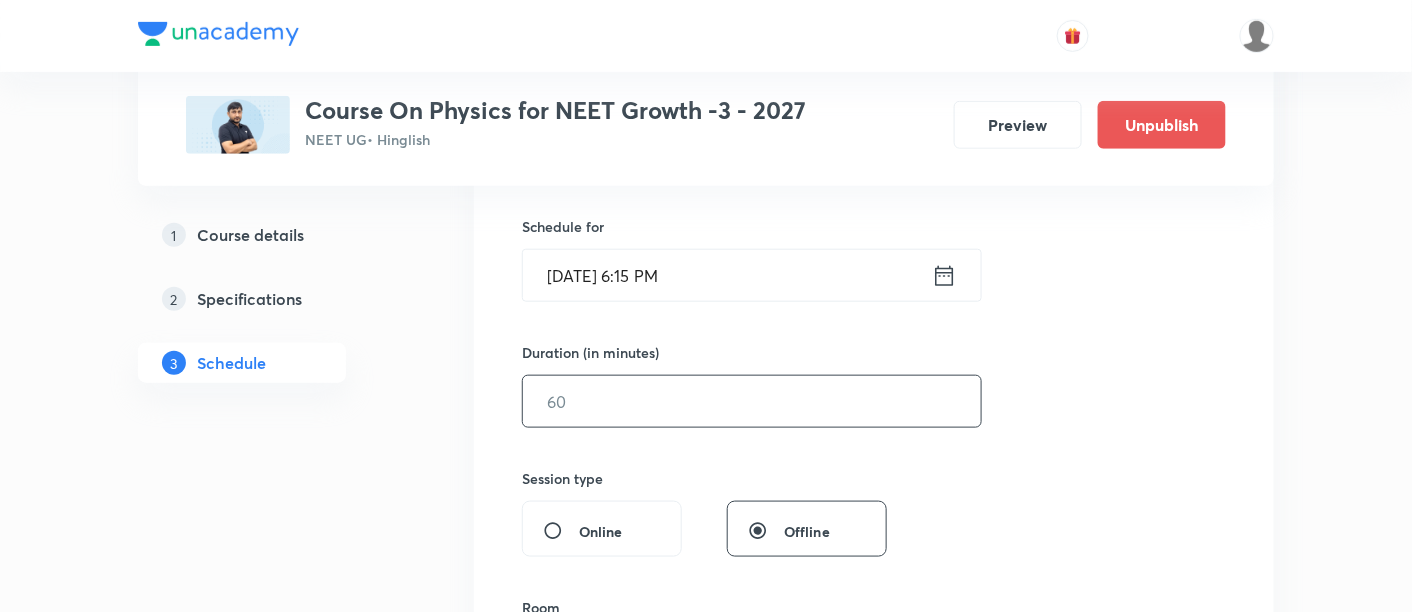 click at bounding box center [752, 401] 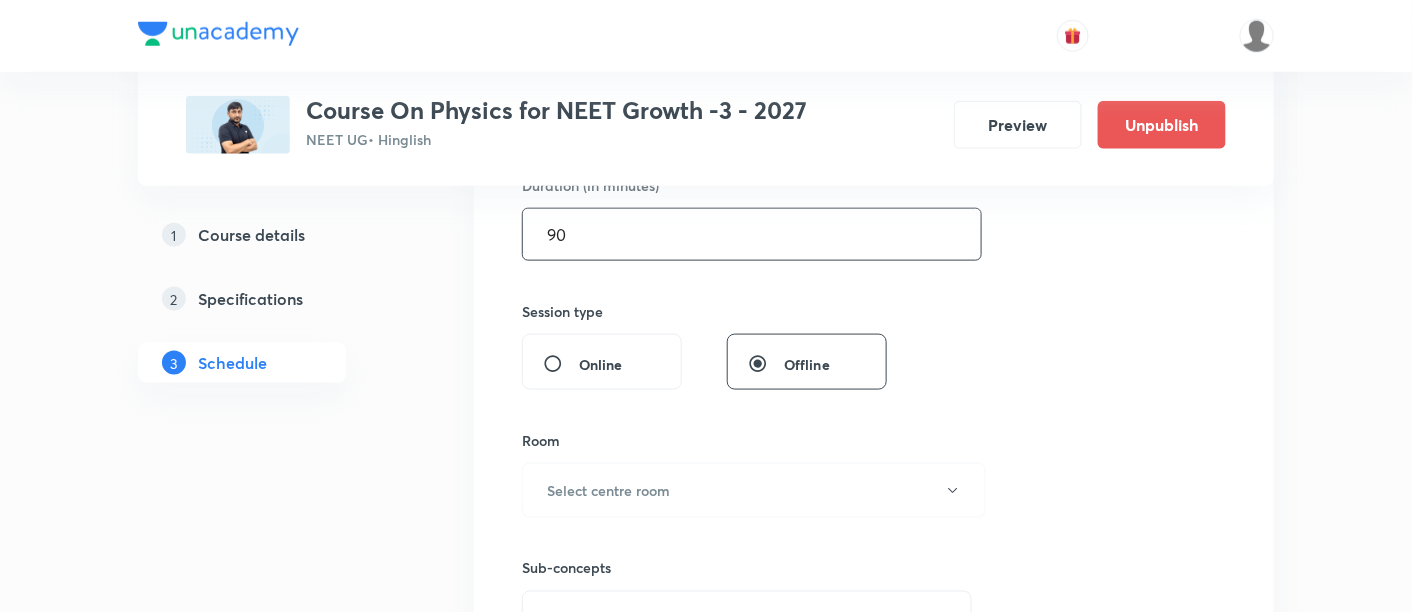 scroll, scrollTop: 651, scrollLeft: 0, axis: vertical 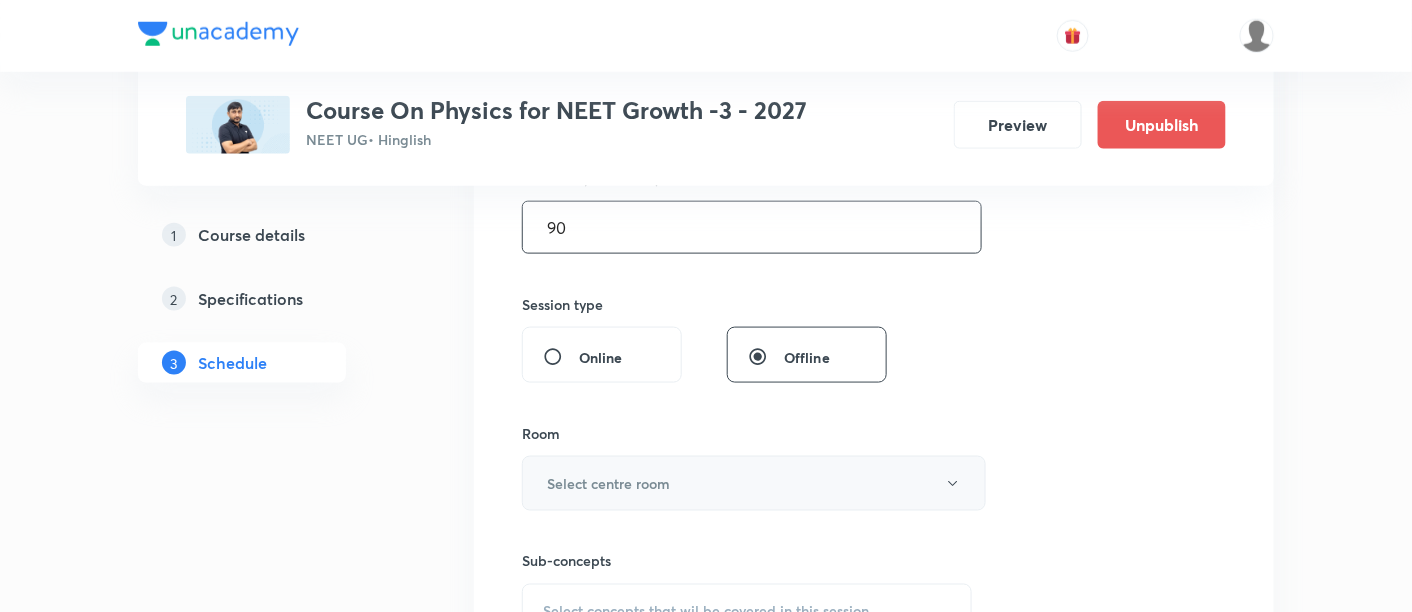type on "90" 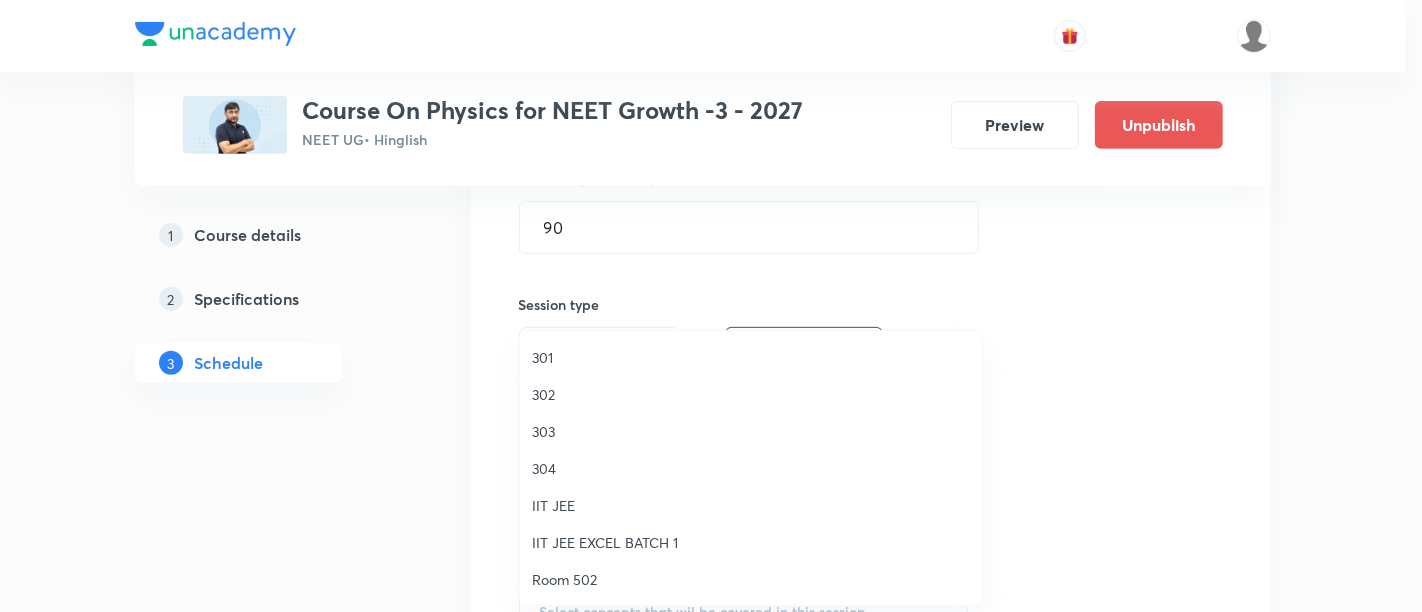 click on "303" at bounding box center (751, 431) 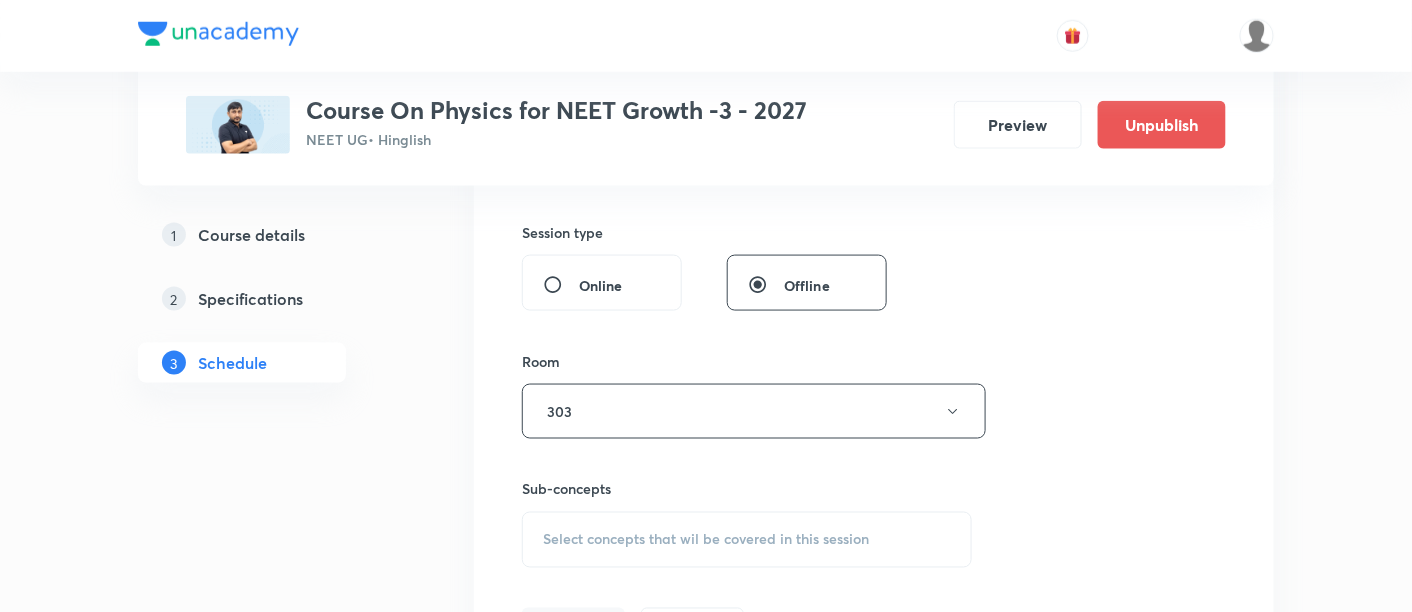 scroll, scrollTop: 851, scrollLeft: 0, axis: vertical 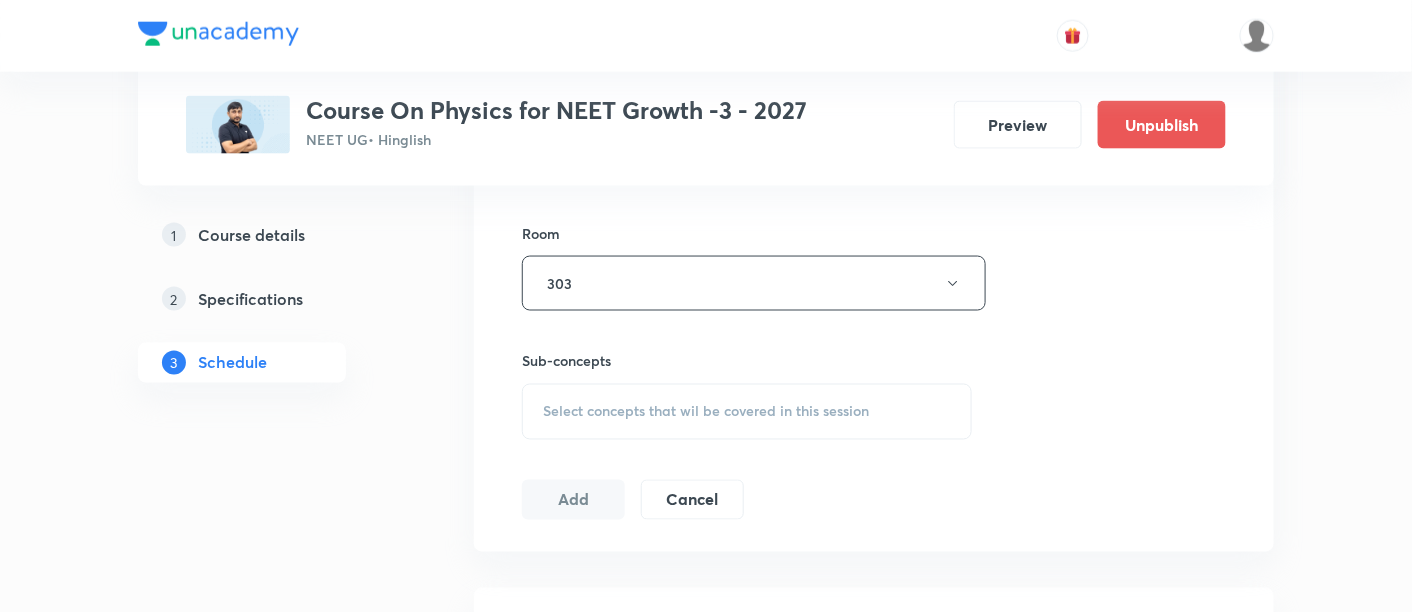 click on "Select concepts that wil be covered in this session" at bounding box center (706, 412) 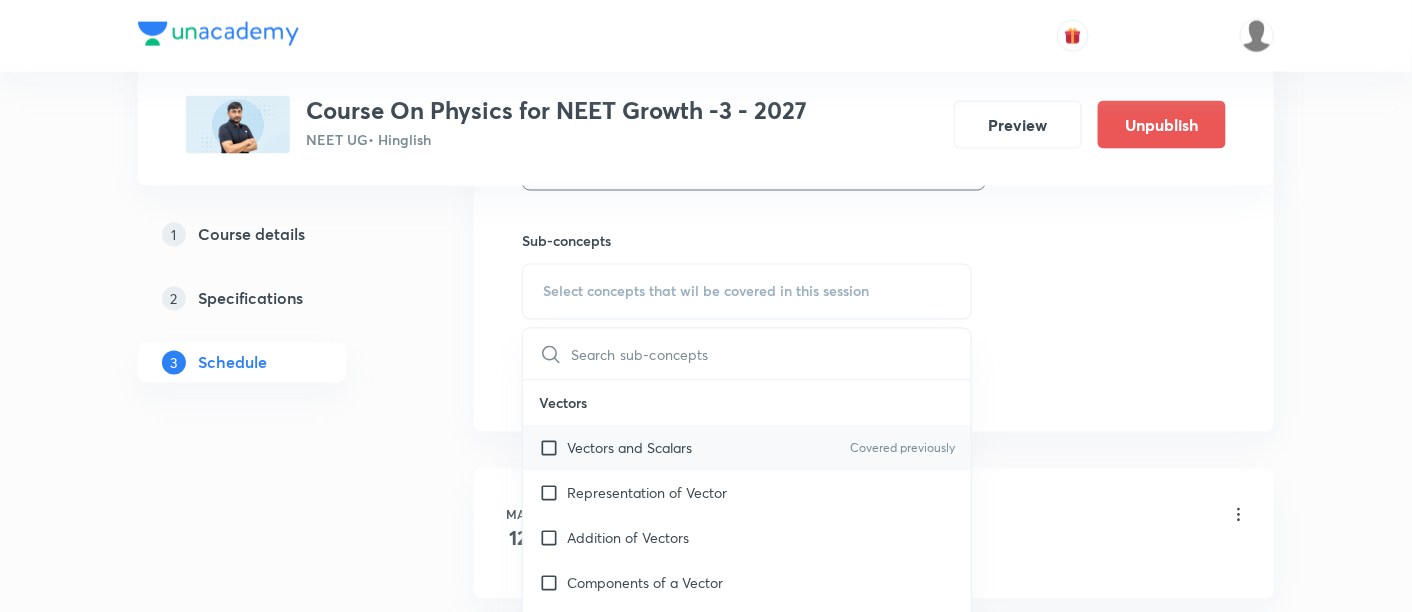 scroll, scrollTop: 972, scrollLeft: 0, axis: vertical 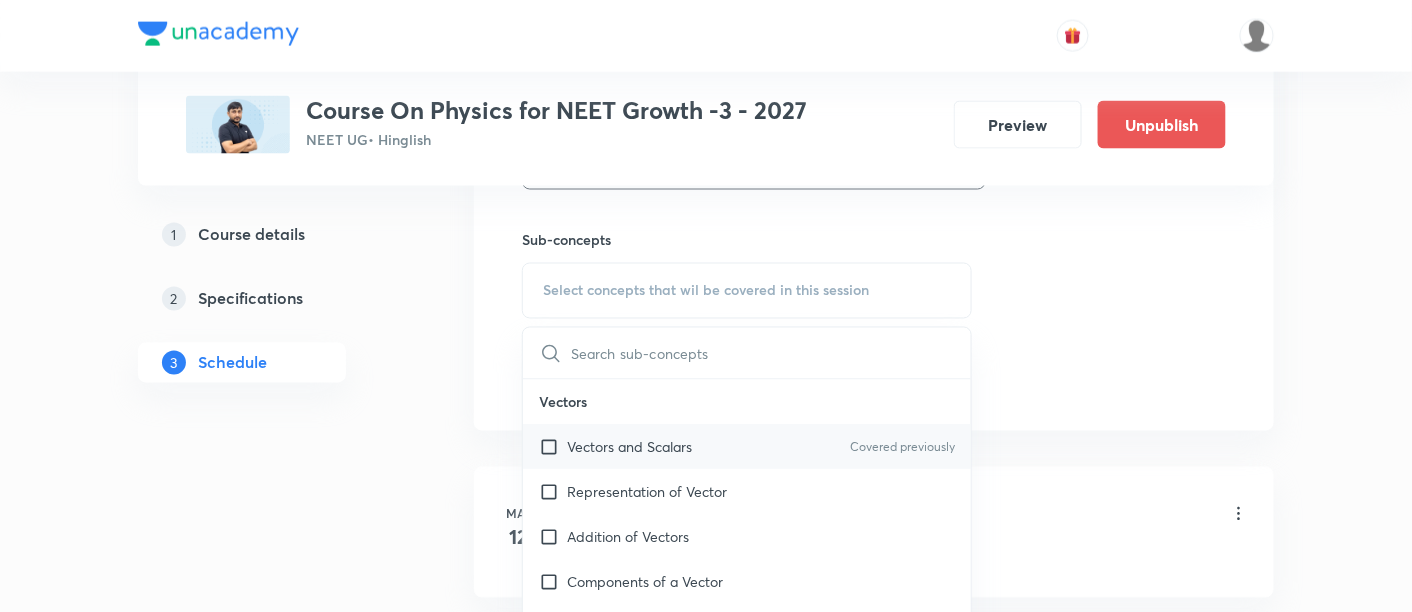 click on "Vectors and Scalars" at bounding box center [629, 447] 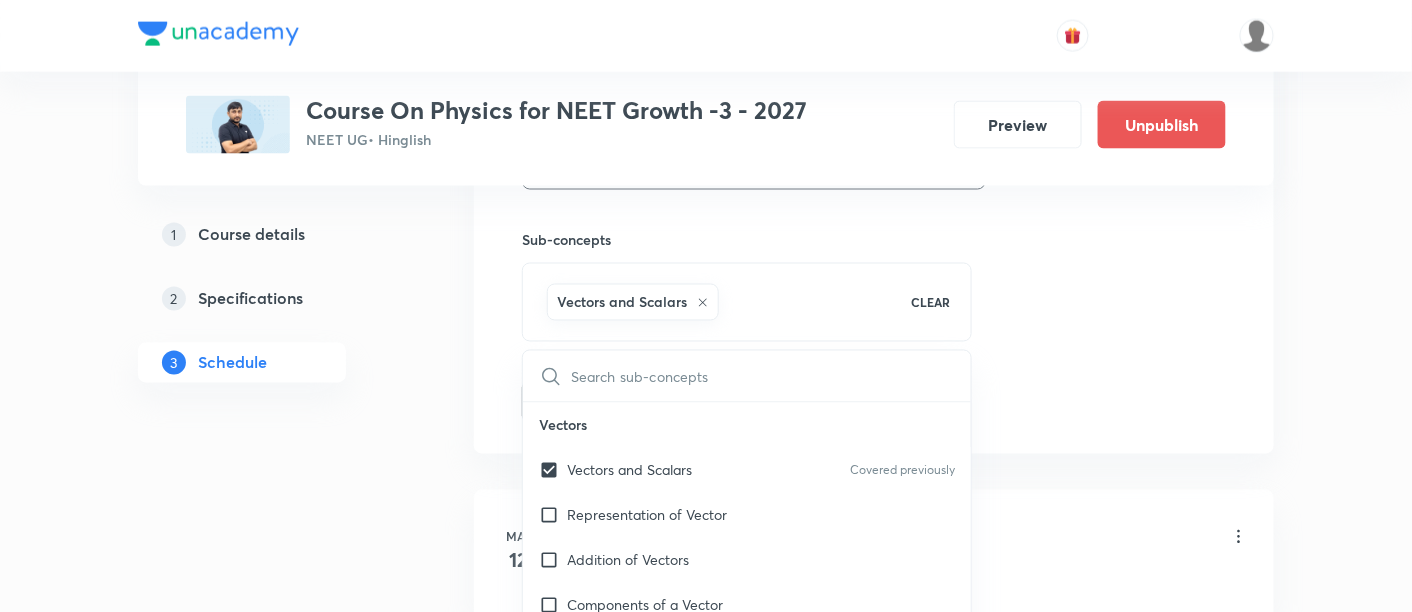 click on "Session  34 Live class Session title 23/99 Kinematics- 1 D - 08/08 ​ Schedule for Jul 19, 2025, 6:15 PM ​ Duration (in minutes) 90 ​   Session type Online Offline Room 303 Sub-concepts Vectors and Scalars  CLEAR ​ Vectors Vectors and Scalars  Covered previously Representation of Vector  Addition of Vectors Components of a Vector Unit Vectors Rectangular Components of a Vector in Three Dimensions  Position Vector Displacement Vector Product of Two Vectors Change in Velocity Projectile Motion Minimum Velocity & Angle to Hit a Given Point Motion in a Straight Line Translatory Motion  Frame of Reference  Trajectory  Displacement and Distance  Velocity and Speed  Acceleration  Motion in a Straight Line  One- Dimensional Motion in a Vertical Line  Motion Upon an Inclined Plane  Relative Motion in One dimension Graphs in Motion in One Dimension Newtons Equation Of Motion Graphs In Motion In One-D One Dimensional Motion In Vertical Line Horizontal Range And Maximum Height Horizontal Range And Maximum Height" at bounding box center (874, -59) 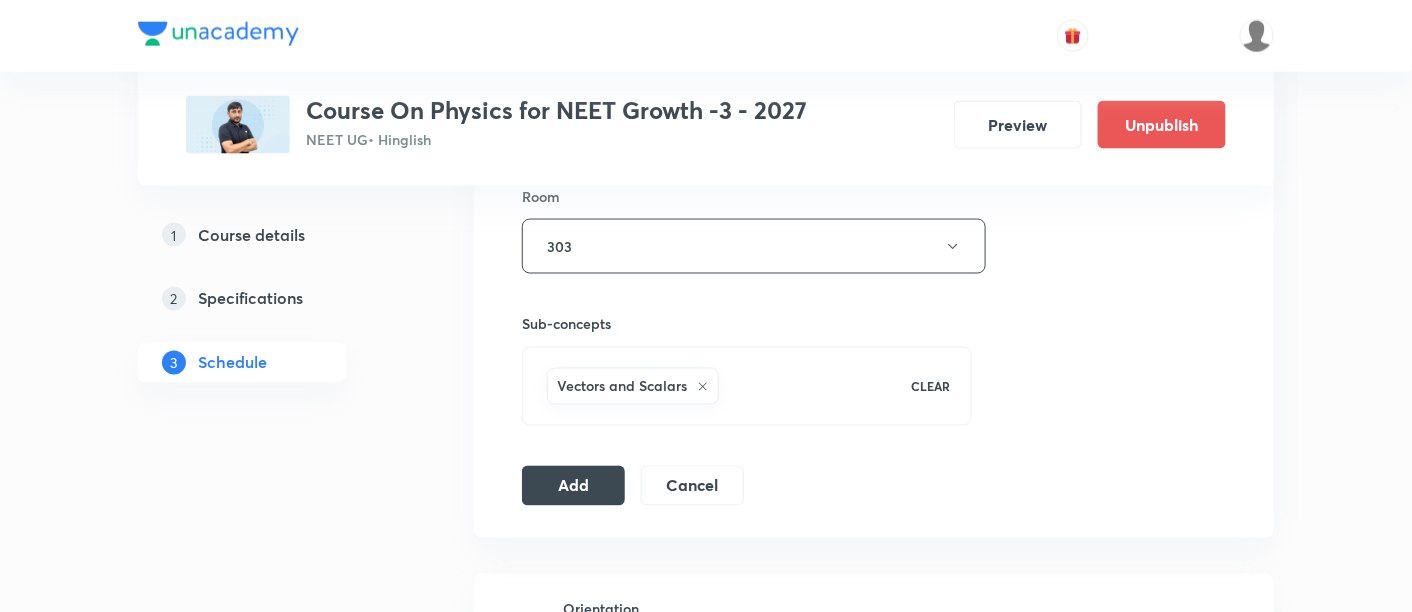scroll, scrollTop: 891, scrollLeft: 0, axis: vertical 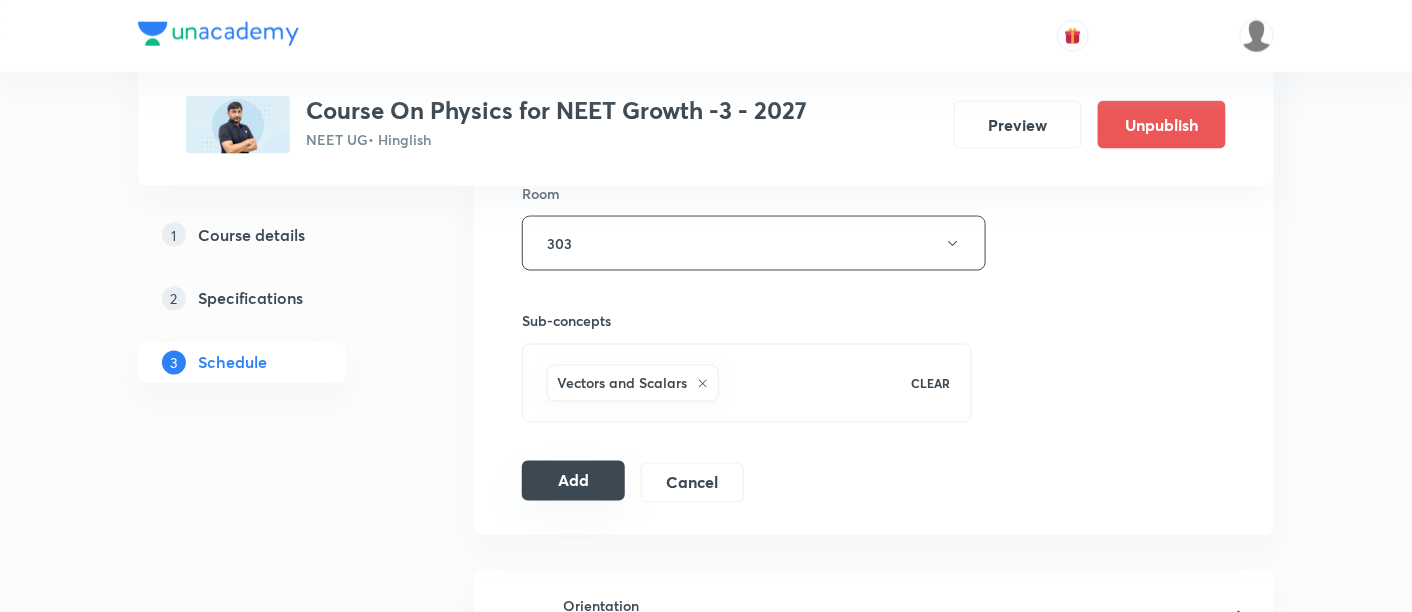 click on "Add" at bounding box center [573, 481] 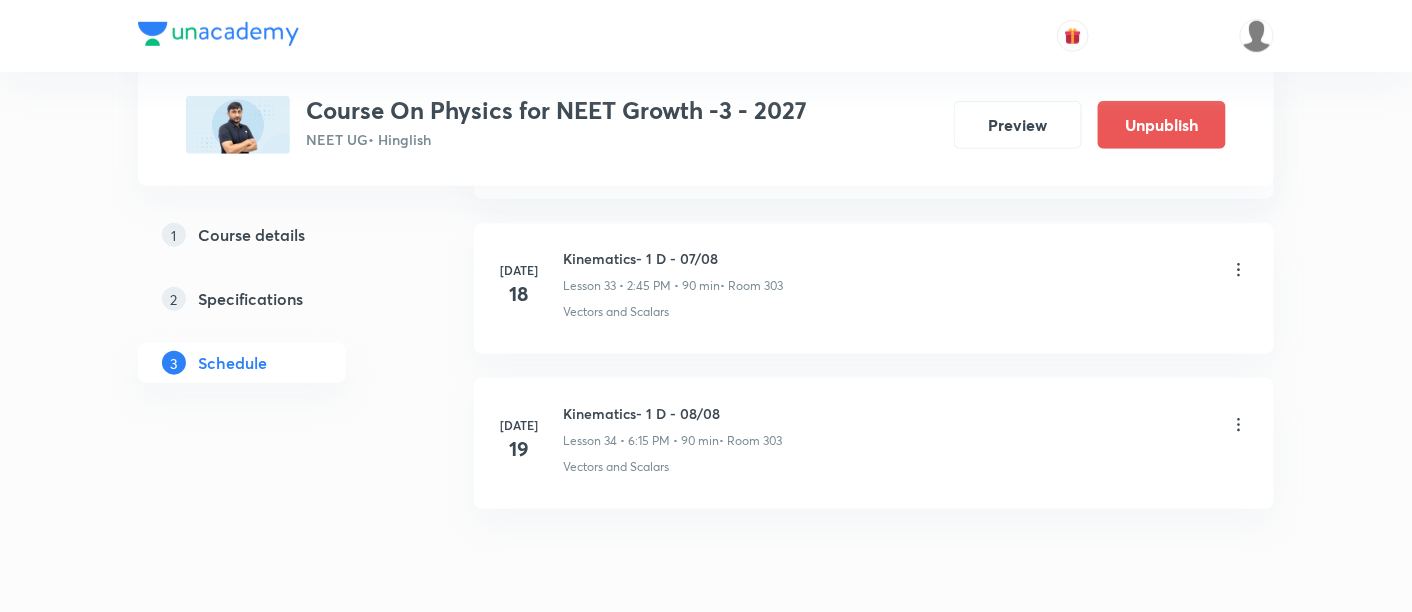 scroll, scrollTop: 5255, scrollLeft: 0, axis: vertical 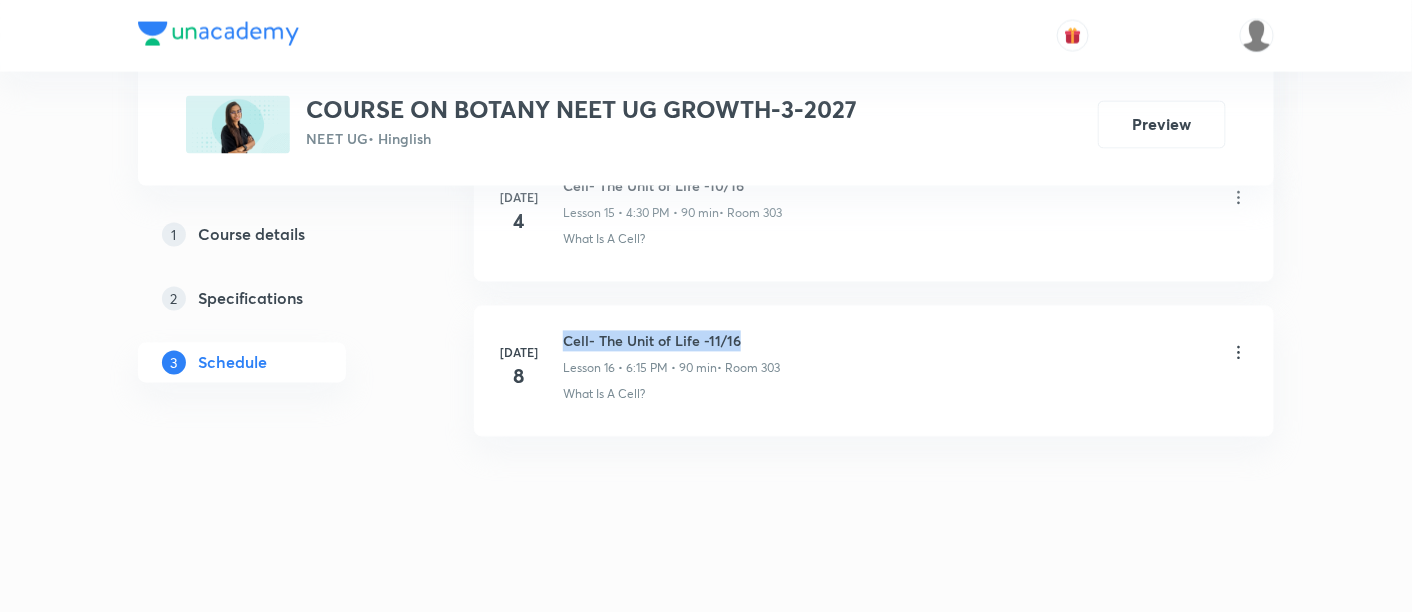 drag, startPoint x: 562, startPoint y: 326, endPoint x: 763, endPoint y: 321, distance: 201.06218 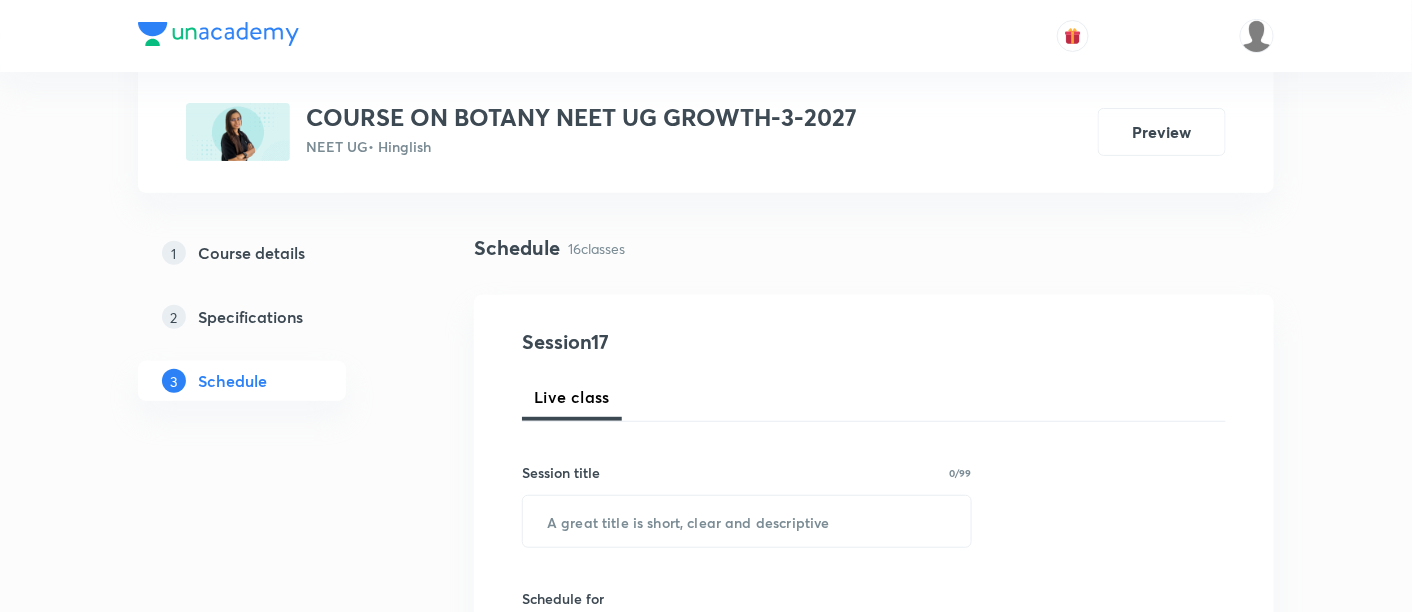 scroll, scrollTop: 140, scrollLeft: 0, axis: vertical 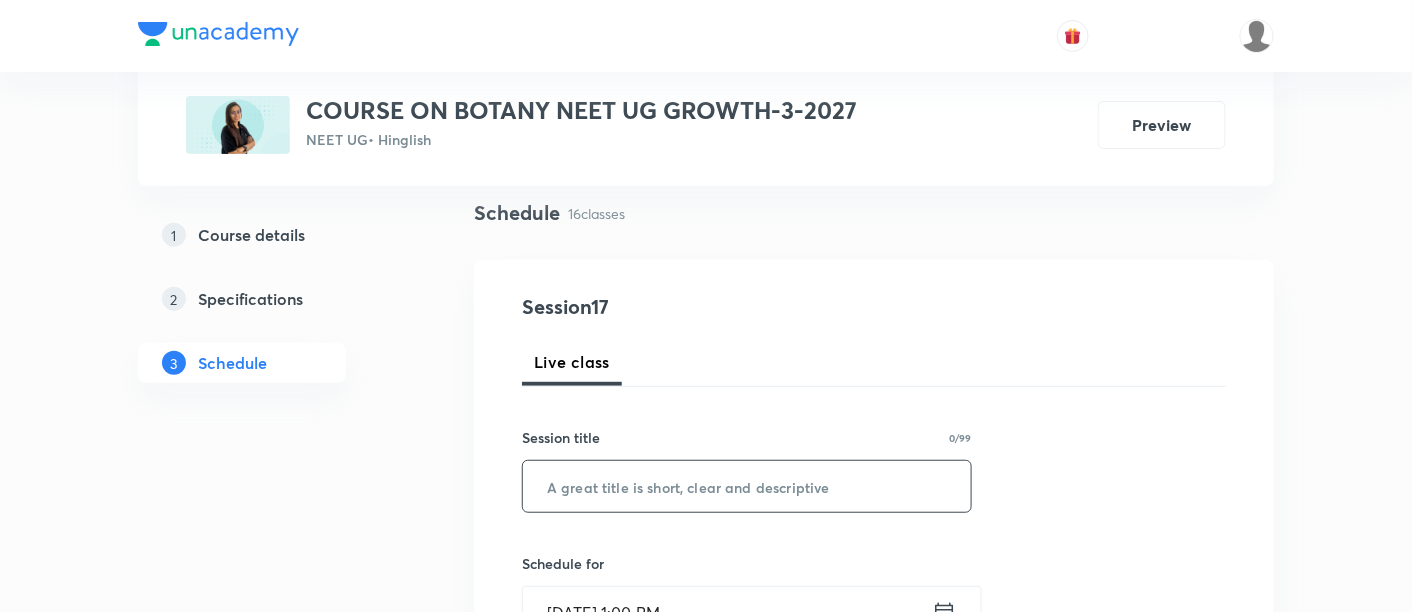 click at bounding box center (747, 486) 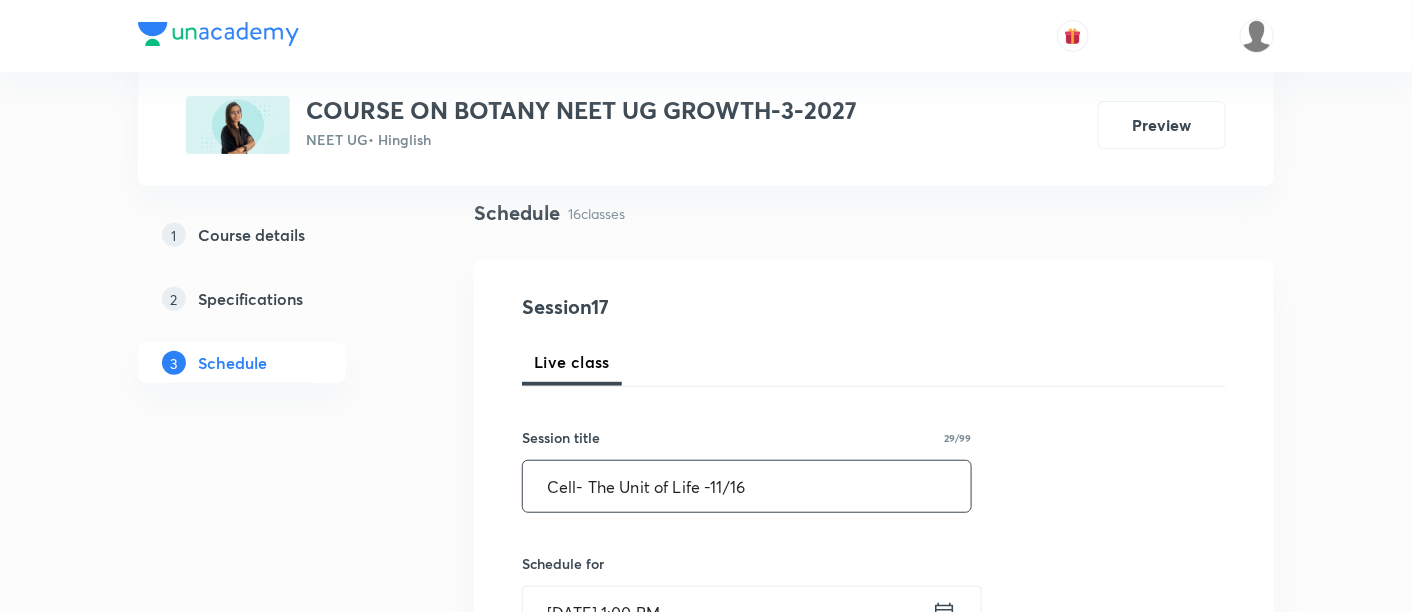 click on "Cell- The Unit of Life -11/16" at bounding box center [747, 486] 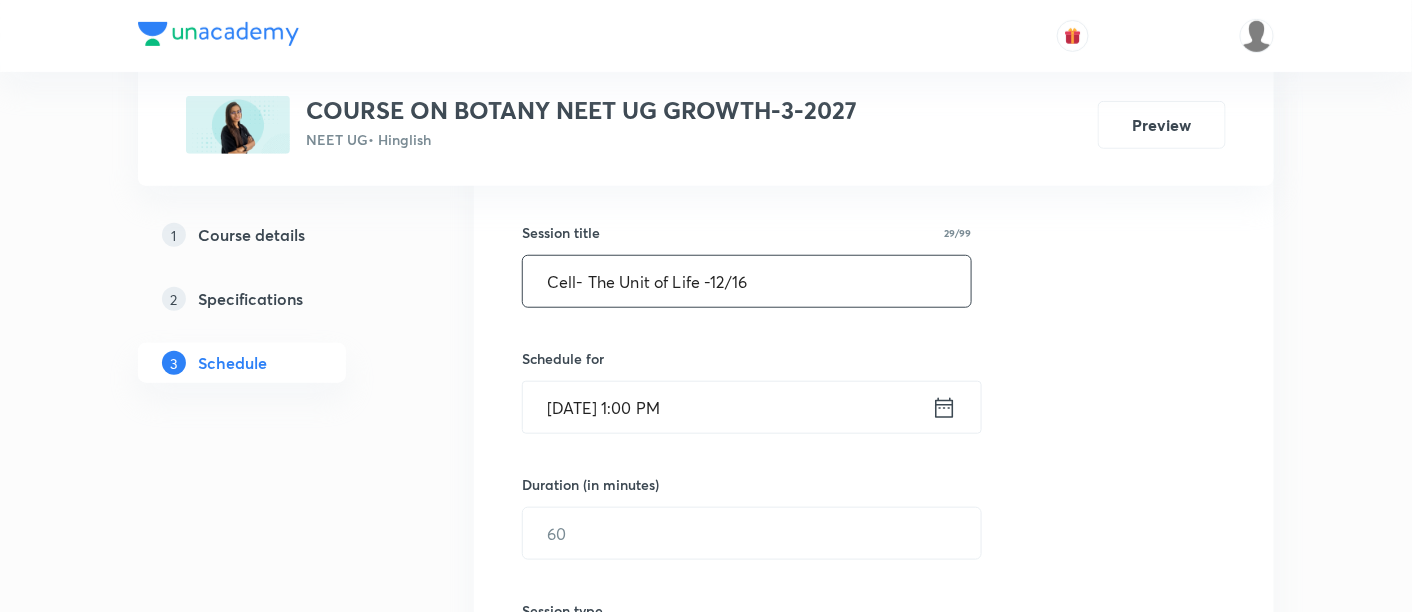 scroll, scrollTop: 348, scrollLeft: 0, axis: vertical 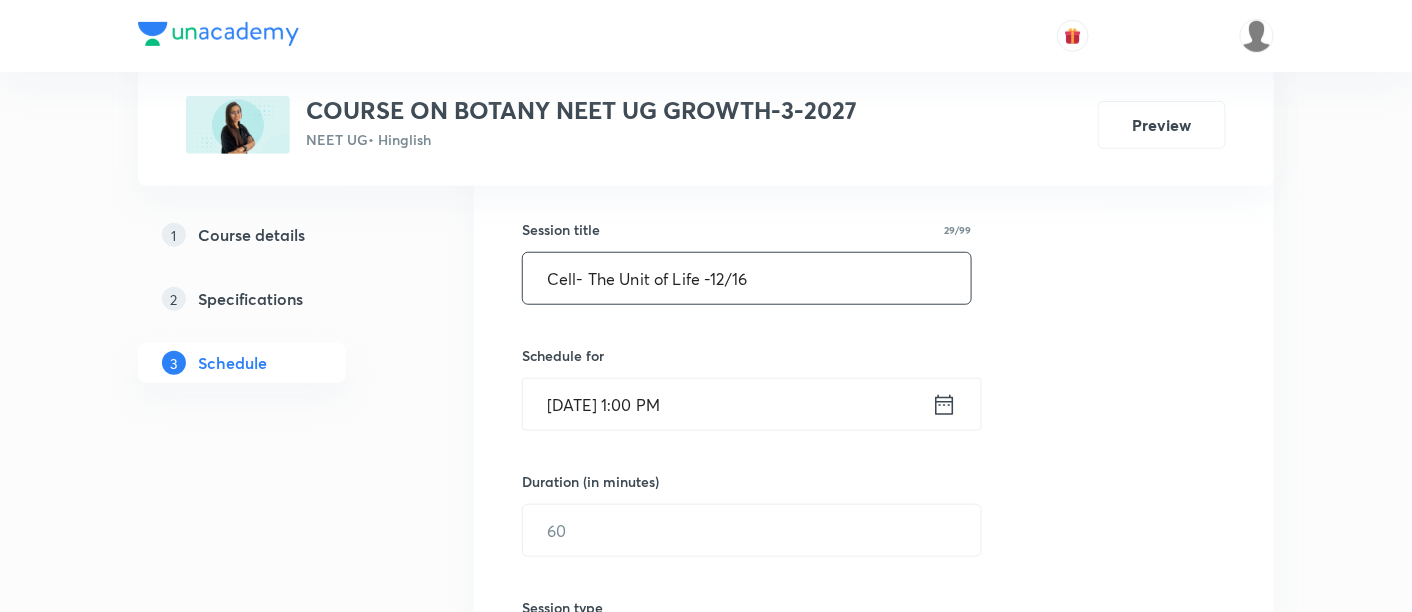 type on "Cell- The Unit of Life -12/16" 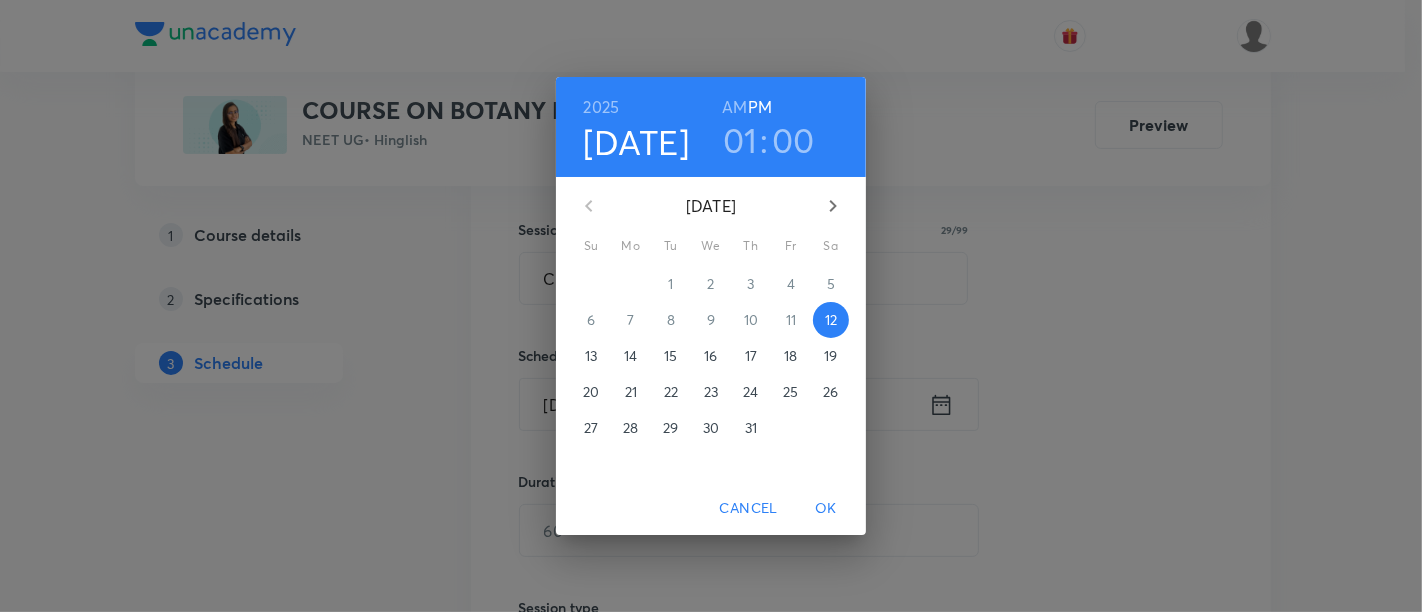 click on "16" at bounding box center [710, 356] 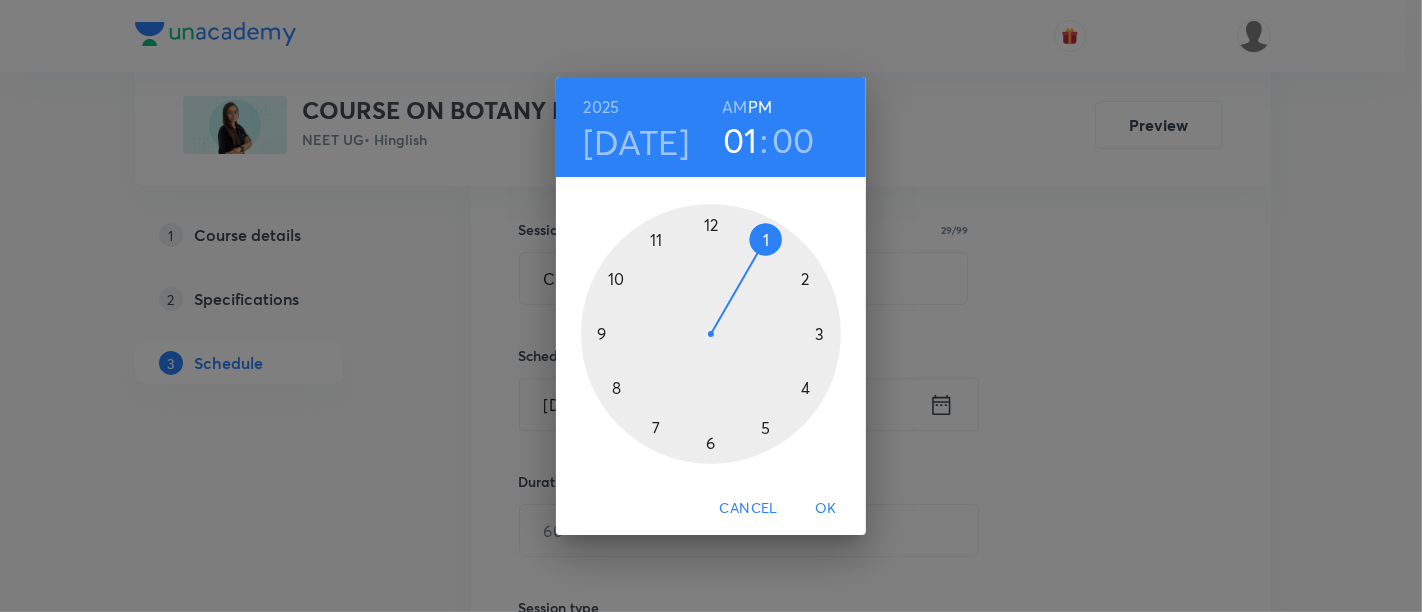 click at bounding box center (711, 334) 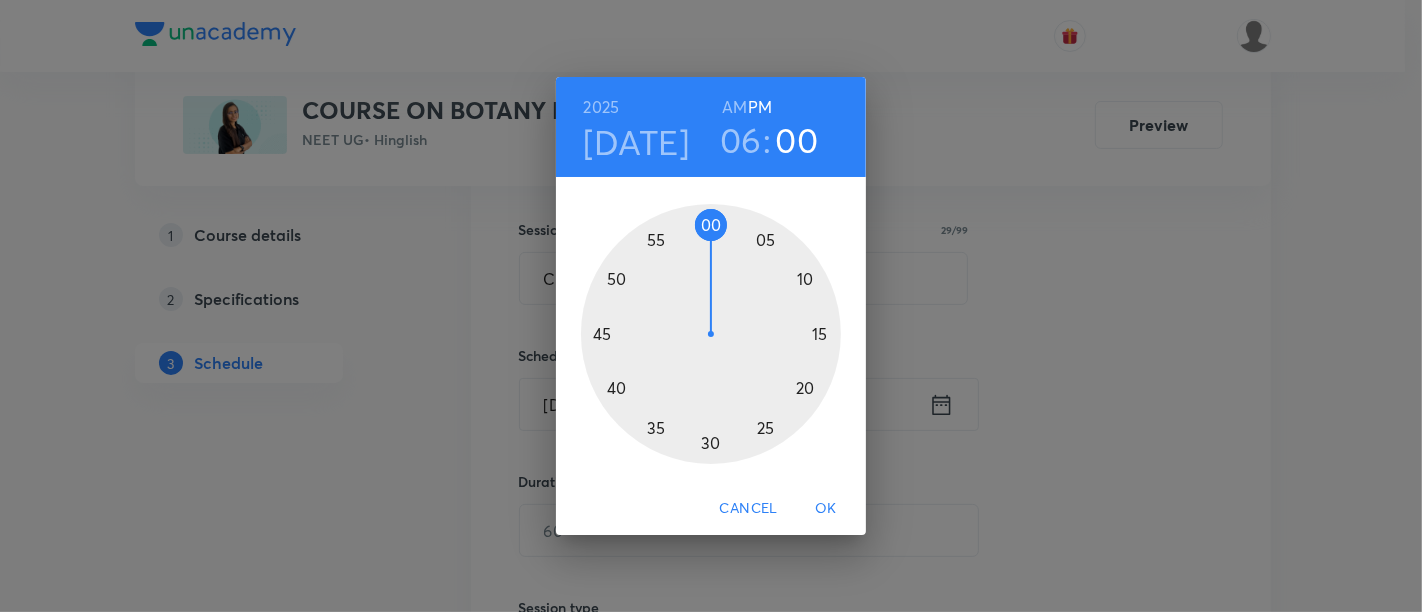 click at bounding box center (711, 334) 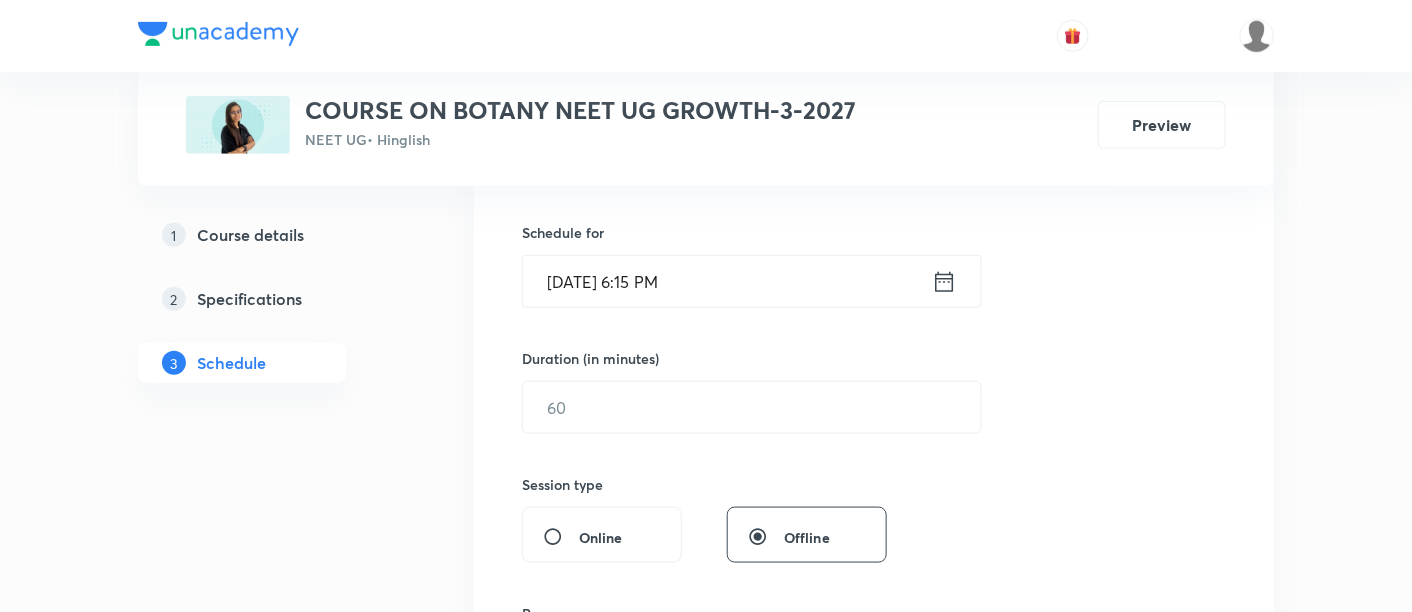 scroll, scrollTop: 477, scrollLeft: 0, axis: vertical 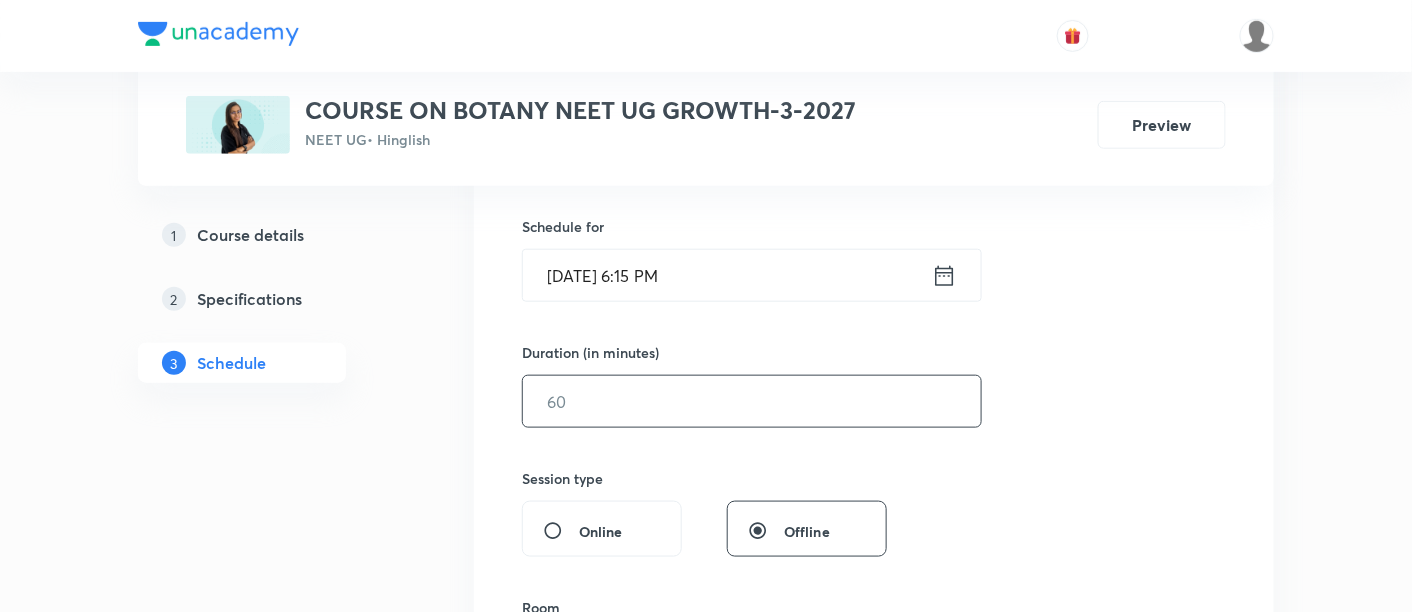 click at bounding box center (752, 401) 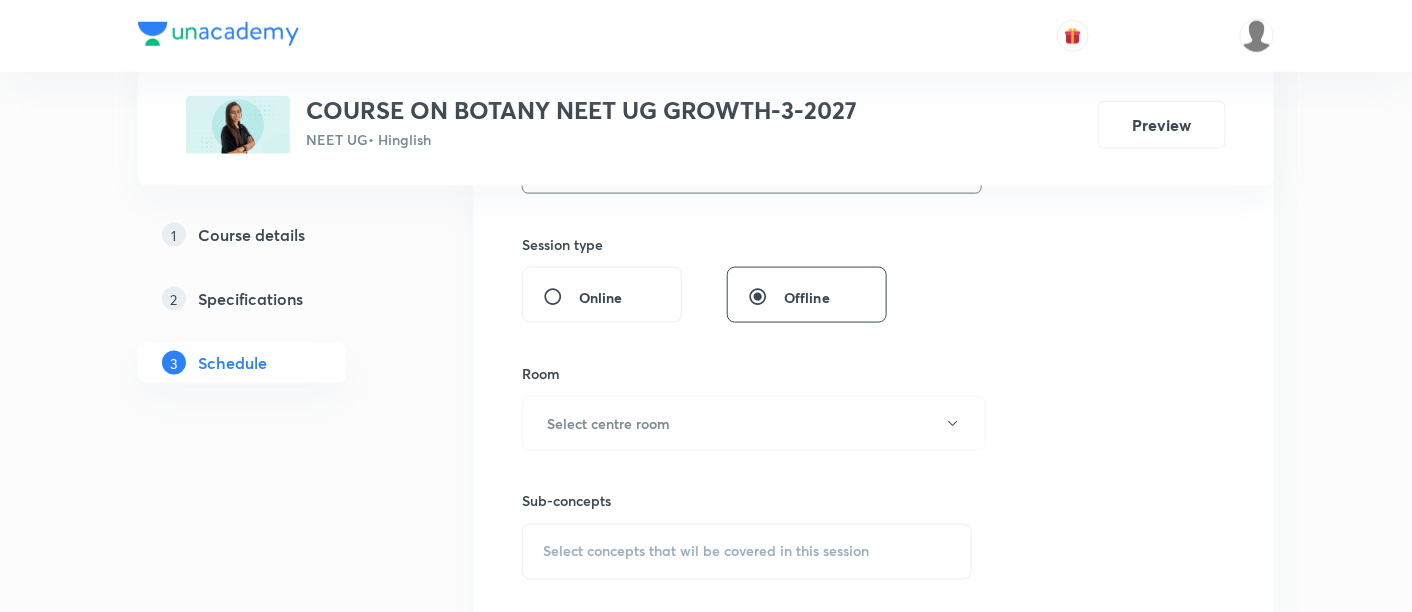 scroll, scrollTop: 796, scrollLeft: 0, axis: vertical 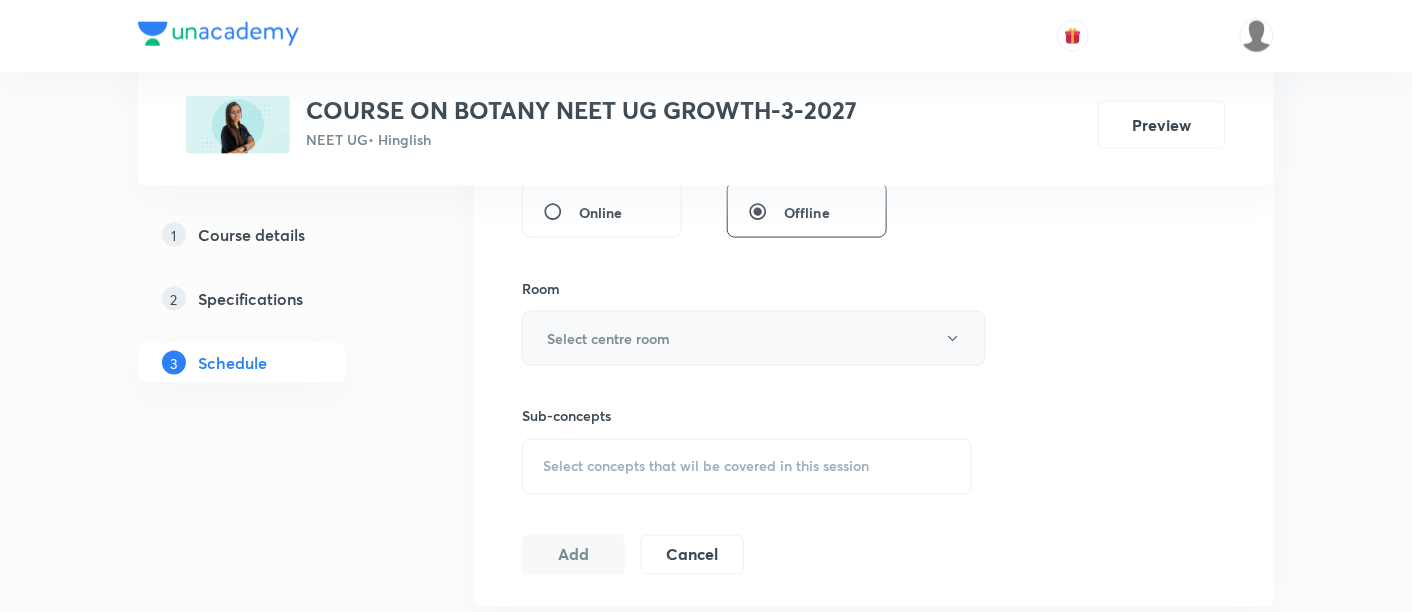 type on "90" 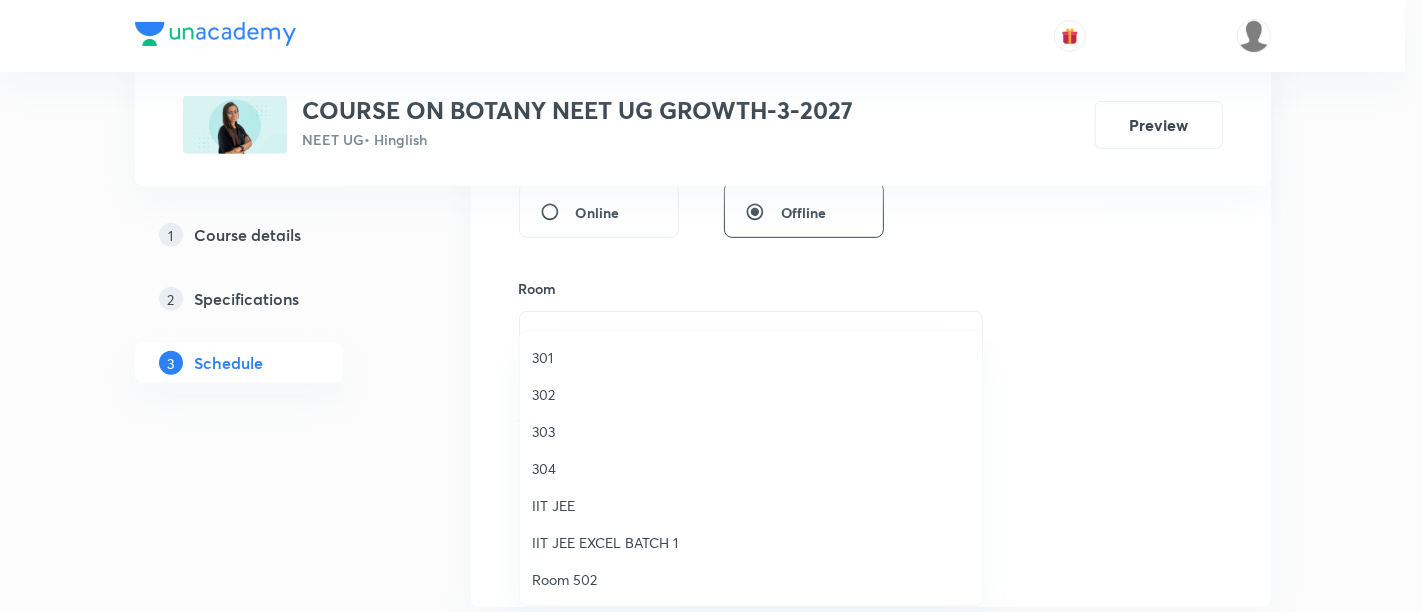click on "303" at bounding box center (751, 431) 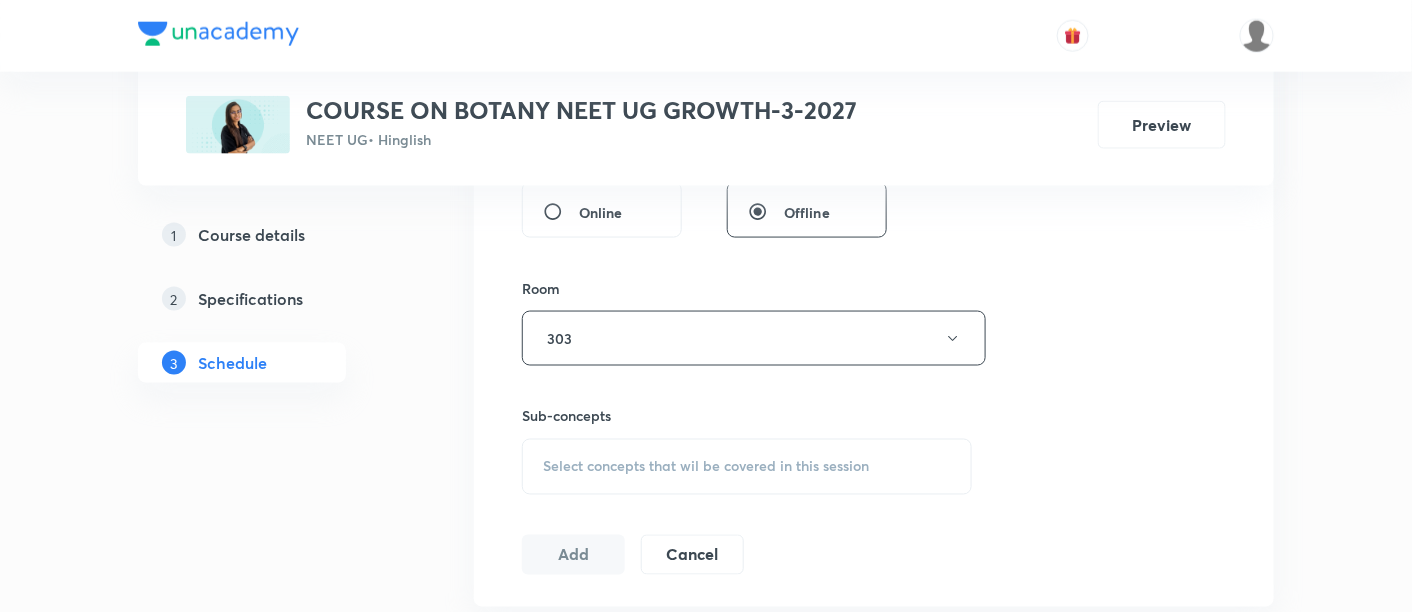 scroll, scrollTop: 800, scrollLeft: 0, axis: vertical 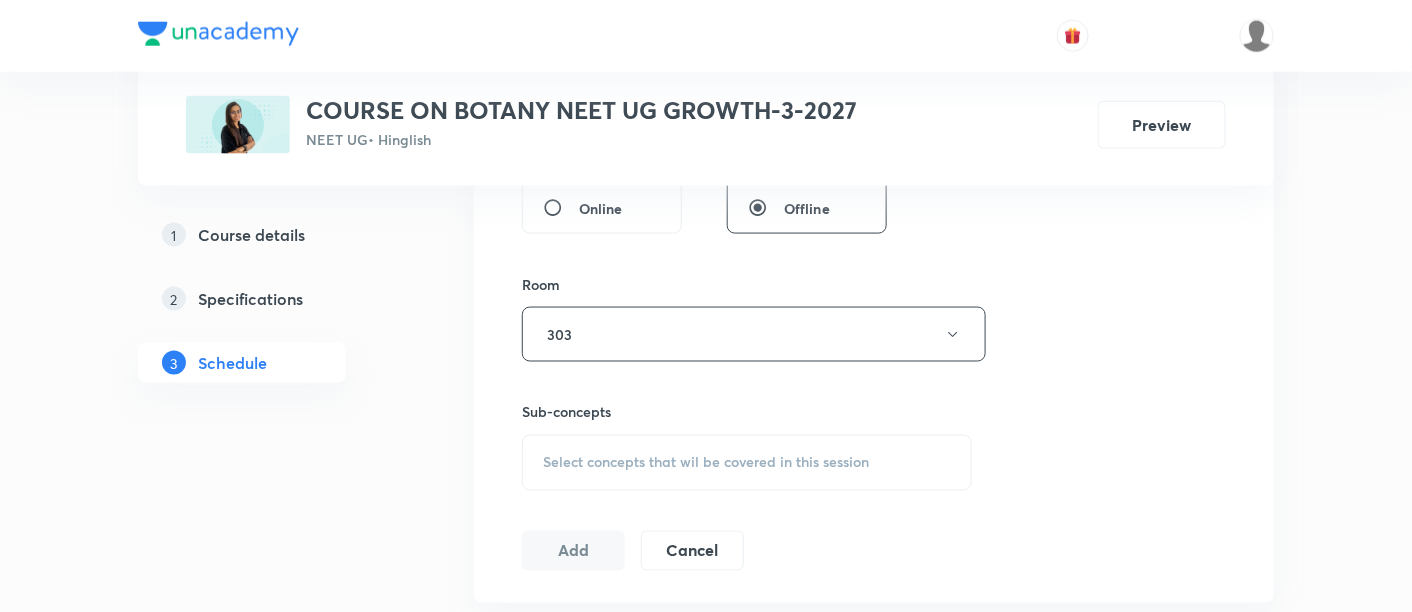 click on "Select concepts that wil be covered in this session" at bounding box center [706, 463] 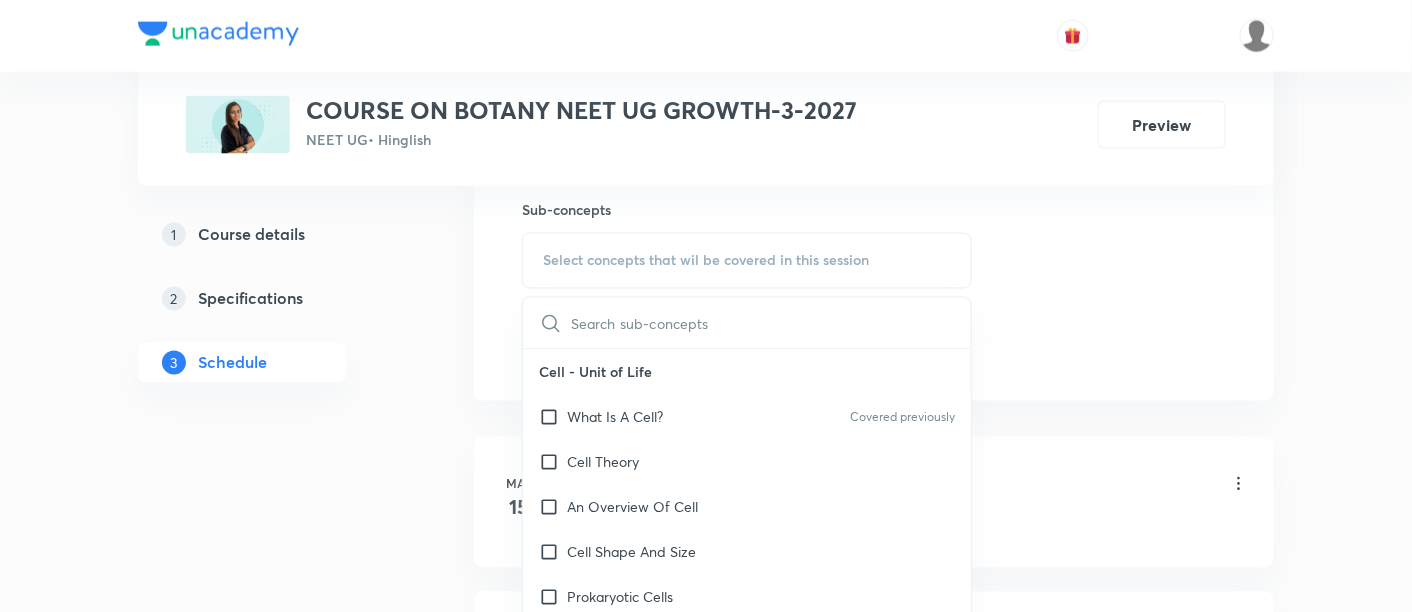 scroll, scrollTop: 1018, scrollLeft: 0, axis: vertical 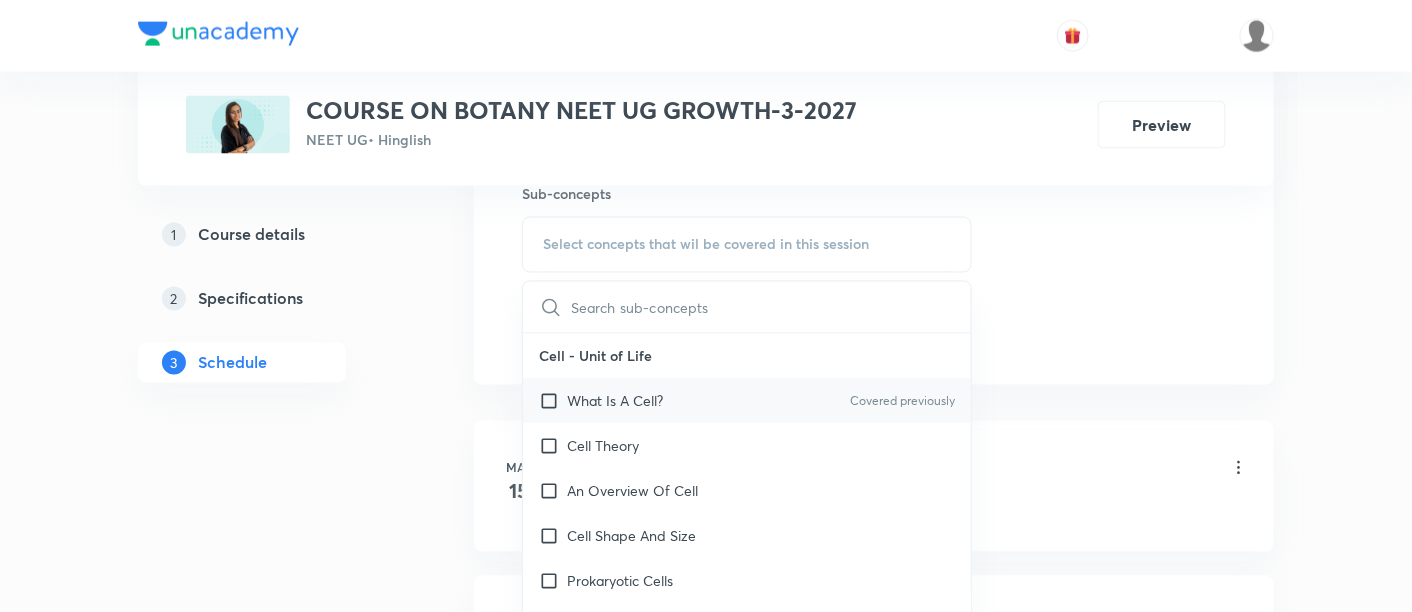 click on "What Is A Cell? Covered previously" at bounding box center (747, 401) 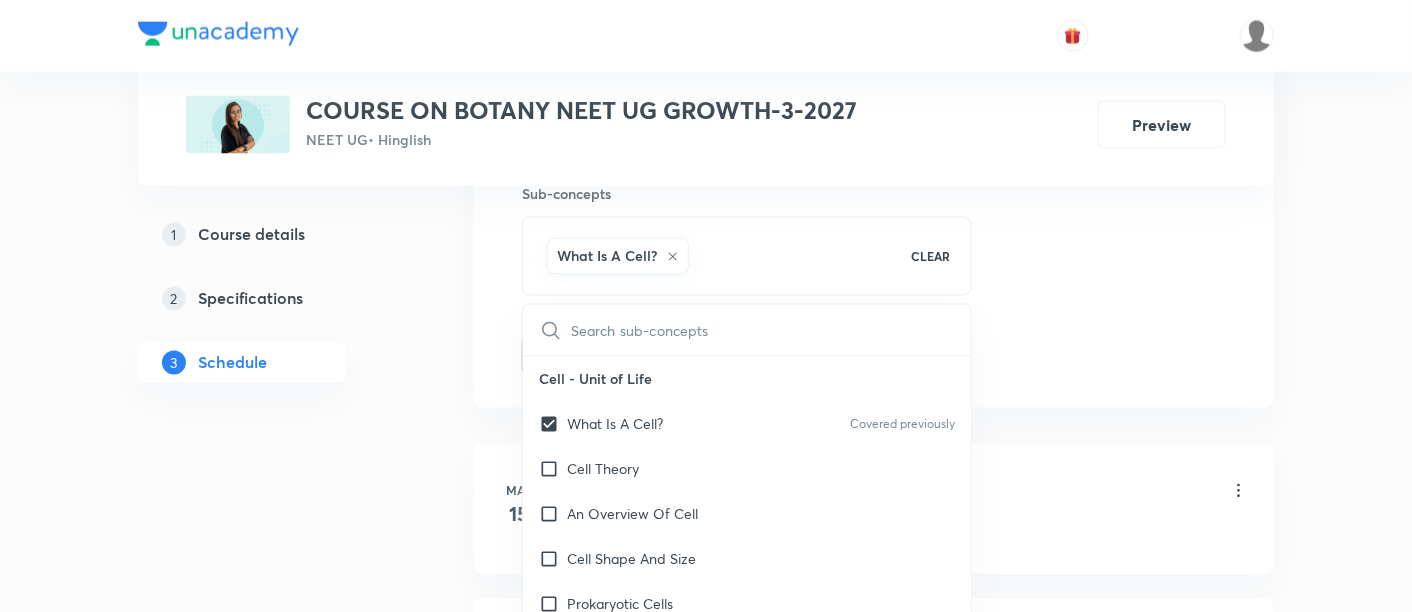 click on "Session  17 Live class Session title 29/99 Cell- The Unit of Life -12/16 ​ Schedule for Jul 16, 2025, 6:15 PM ​ Duration (in minutes) 90 ​   Session type Online Offline Room 303 Sub-concepts What Is A Cell? CLEAR ​ Cell - Unit of Life What Is A Cell? Covered previously Cell Theory An Overview Of Cell Cell Shape And Size Prokaryotic Cells Eukaryotic Cells Ribosome and Inclusion Bodies Cell - Unit of Life Biomolecules How To Analyse Chemical Composition? Primary And Secondary Metabolites Biomacromolecules Proteins and Amino acids Polysaccharides / Carbohydrates Lipids Nucleic Acids Structure Of Proteins Nature Of Bond Linking Monomers In A Polymer Dynamic State Of Body Constituents - Concept Of Metabolism Metabolic Basis For Living Living State Enzymes Structure of Ribose, Glucose, Disaccharides Structure of Compound Lipids Nitrogen Bases Saturated and Unsaturated Fatty Acids Classification of Amino Acids Enzyme Classification Enzymes: Chemical Reactions Enzymes: Nature Of Enzyme Action Nucleotides  DNA" at bounding box center (874, -105) 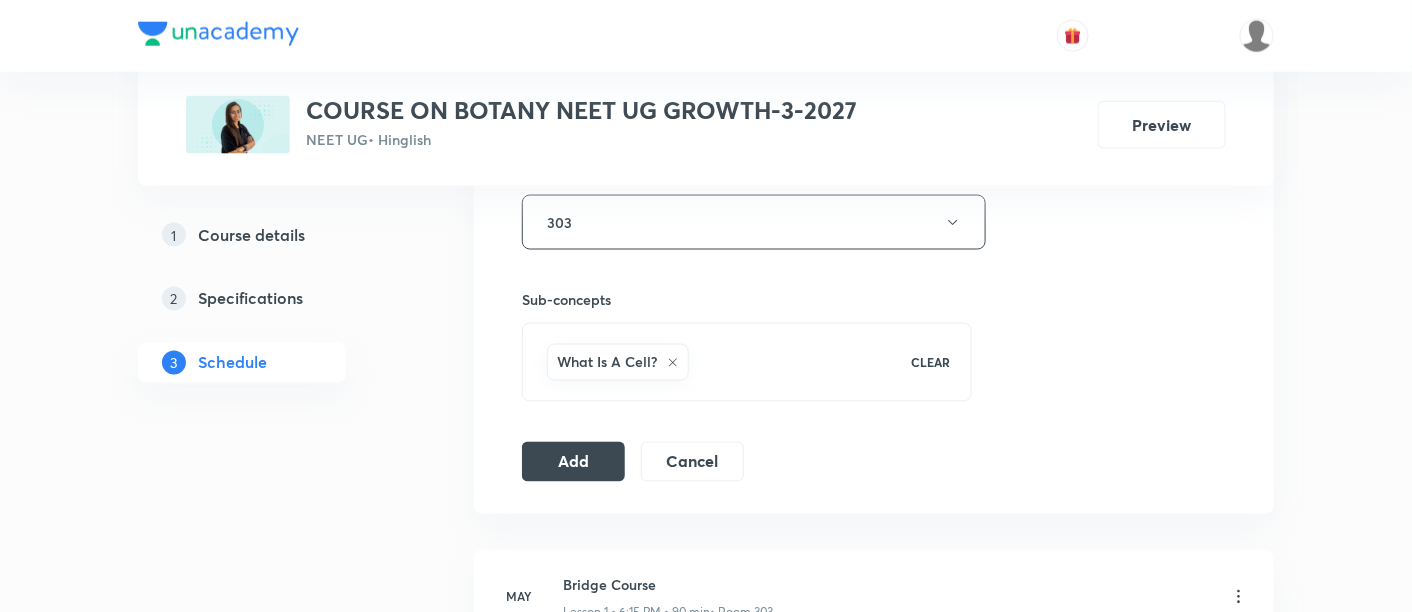 scroll, scrollTop: 937, scrollLeft: 0, axis: vertical 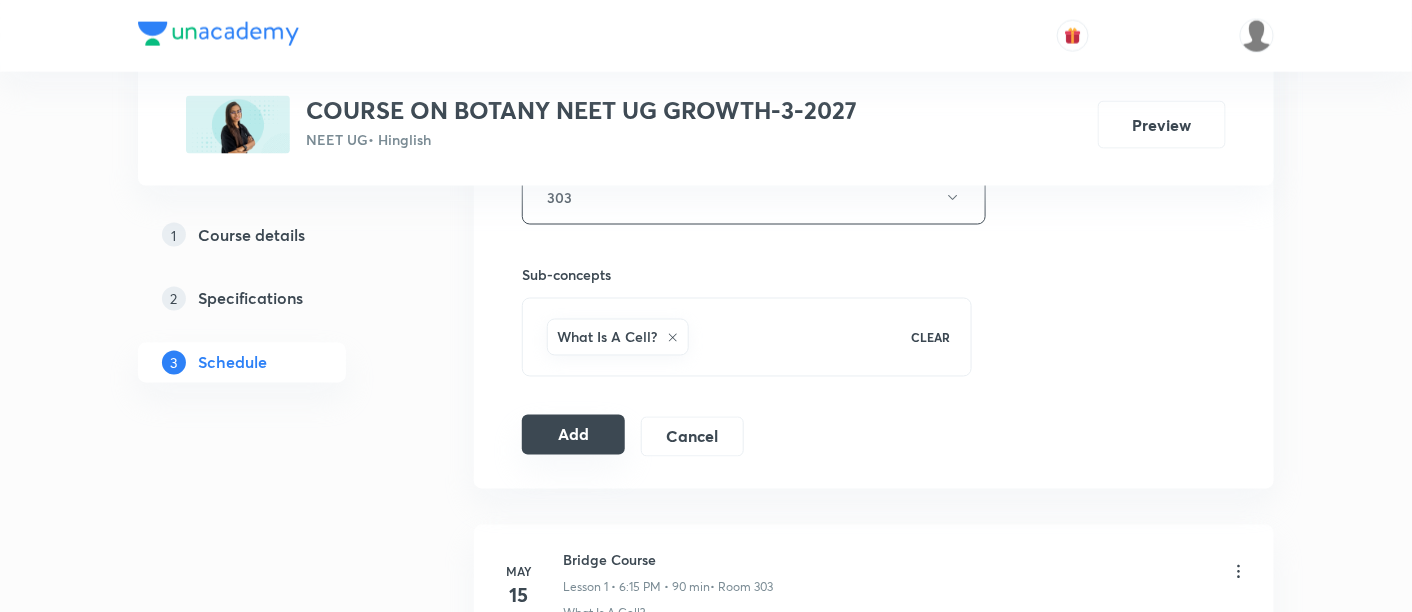 click on "Add" at bounding box center (573, 435) 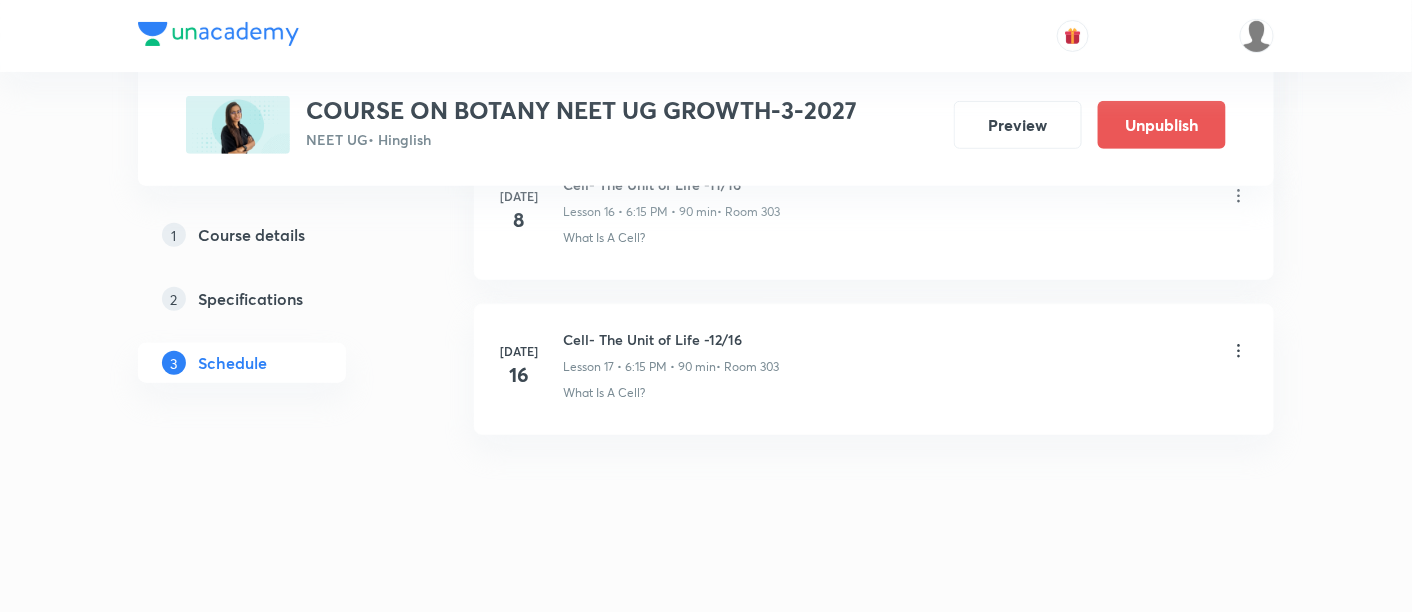 scroll, scrollTop: 2697, scrollLeft: 0, axis: vertical 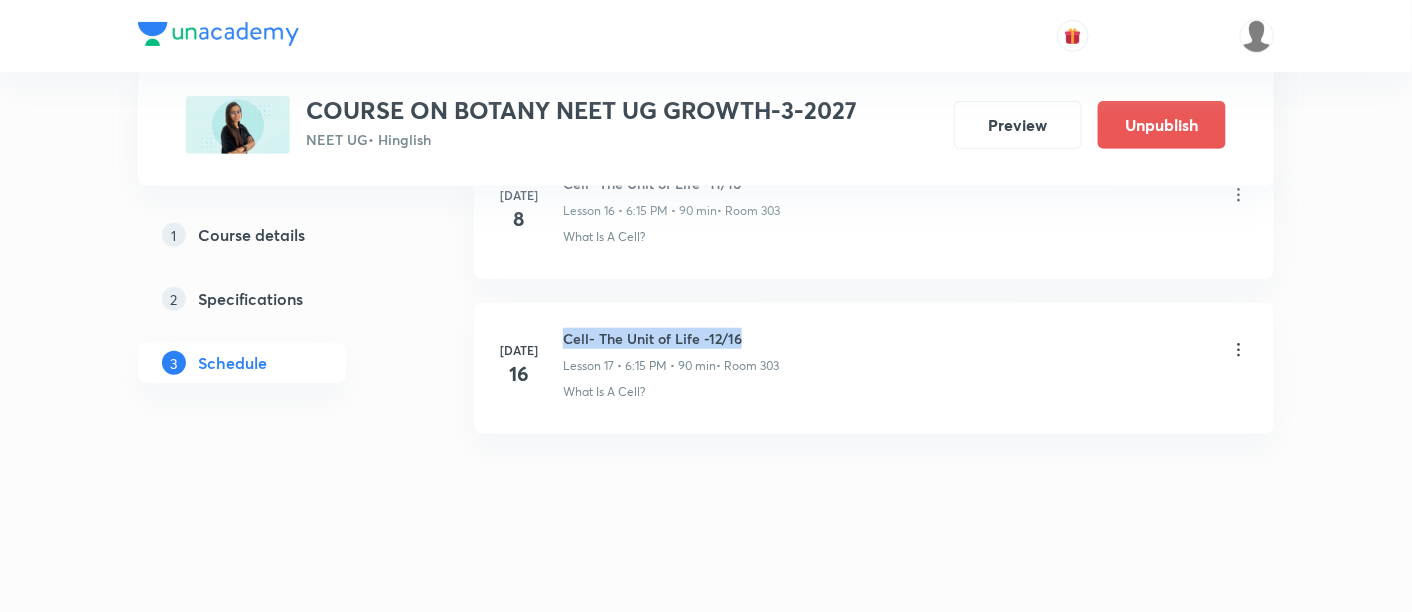 drag, startPoint x: 566, startPoint y: 319, endPoint x: 748, endPoint y: 321, distance: 182.01099 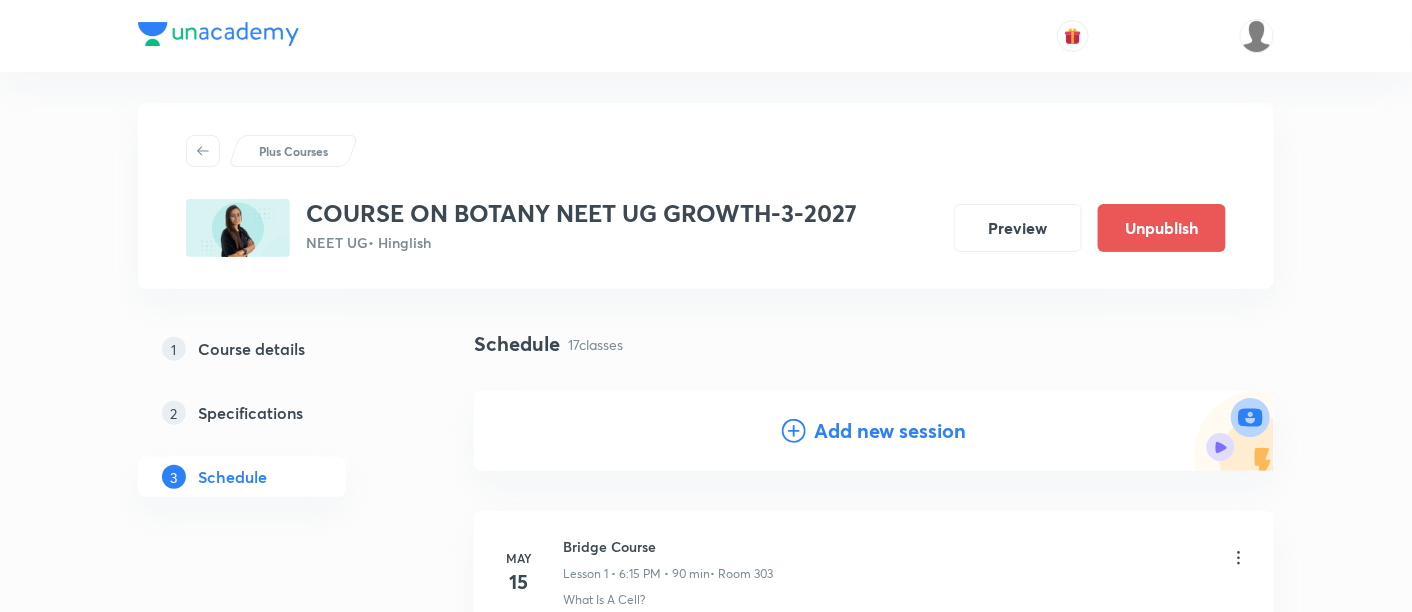 scroll, scrollTop: 0, scrollLeft: 0, axis: both 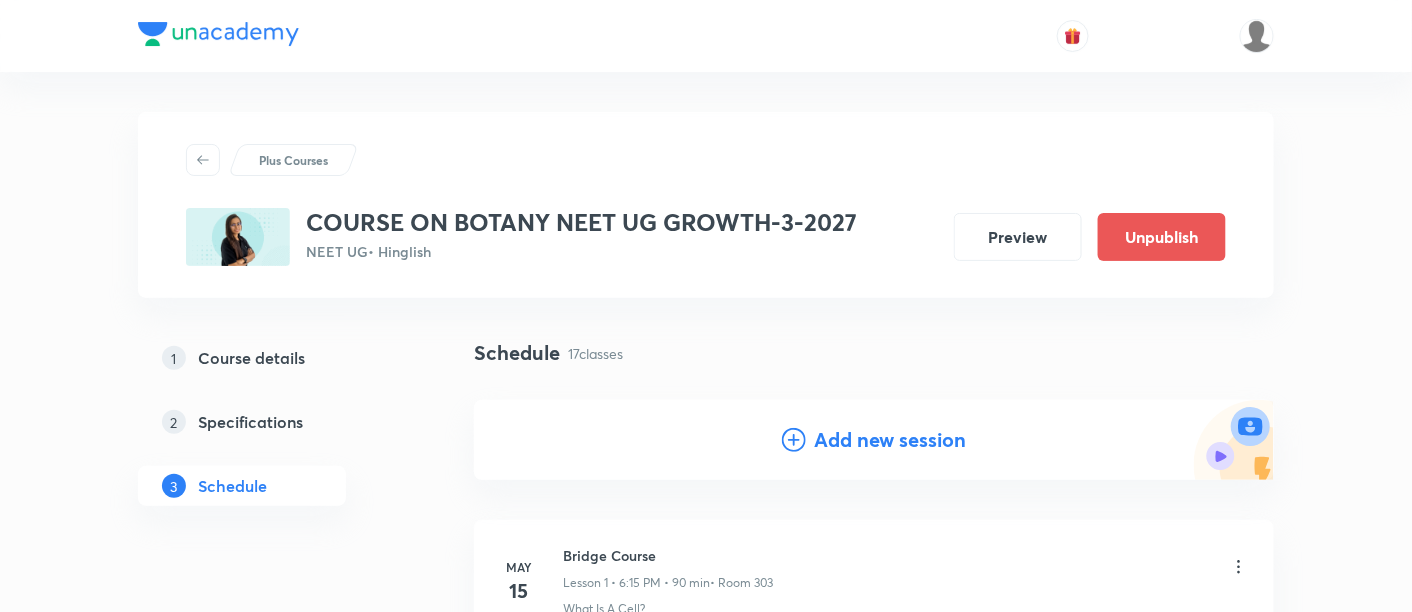 click on "Add new session" at bounding box center (890, 440) 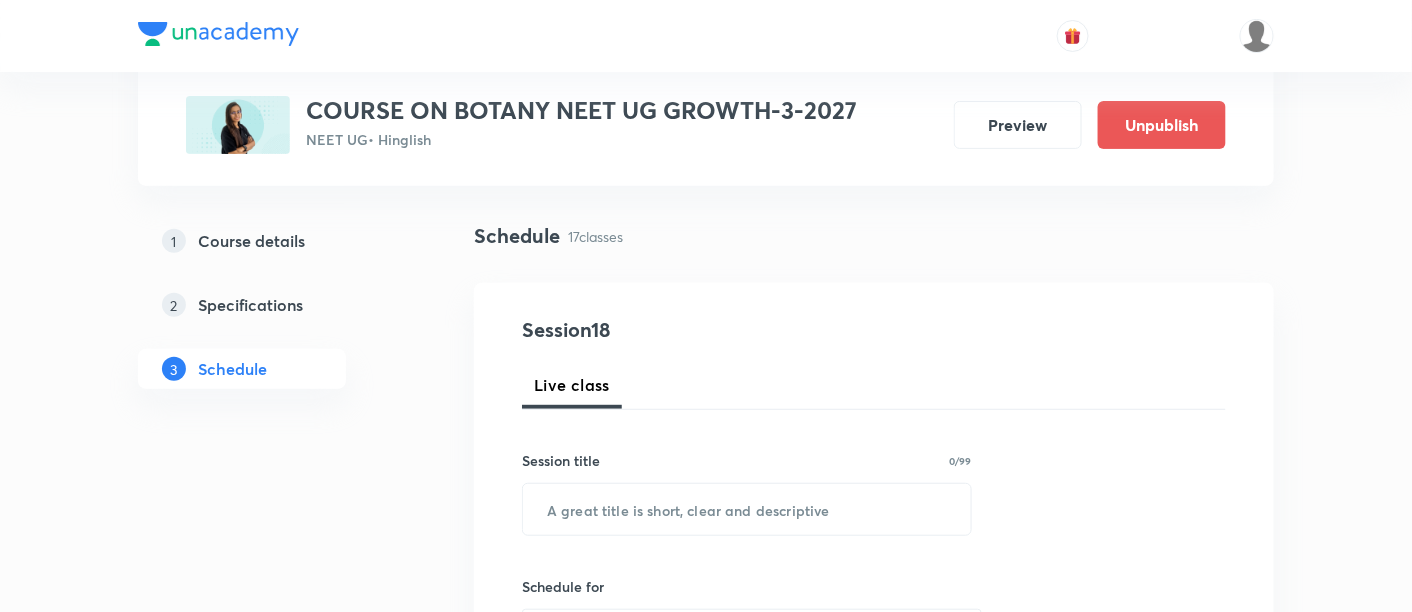 scroll, scrollTop: 129, scrollLeft: 0, axis: vertical 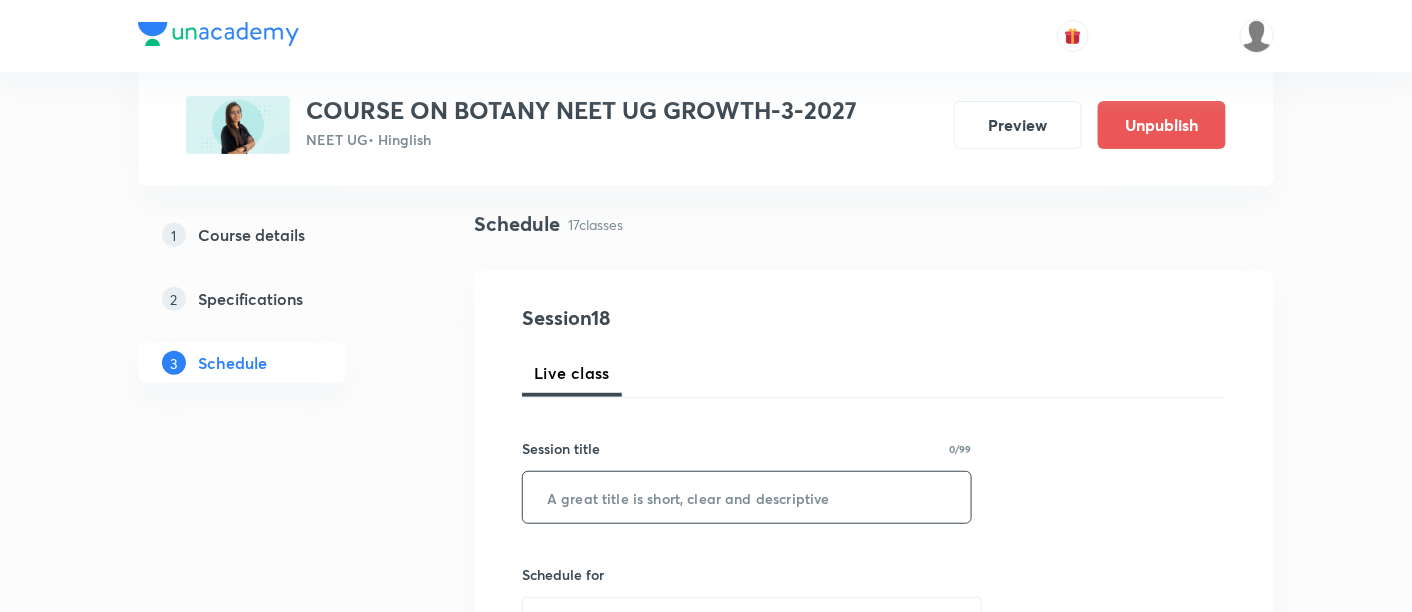 click at bounding box center [747, 497] 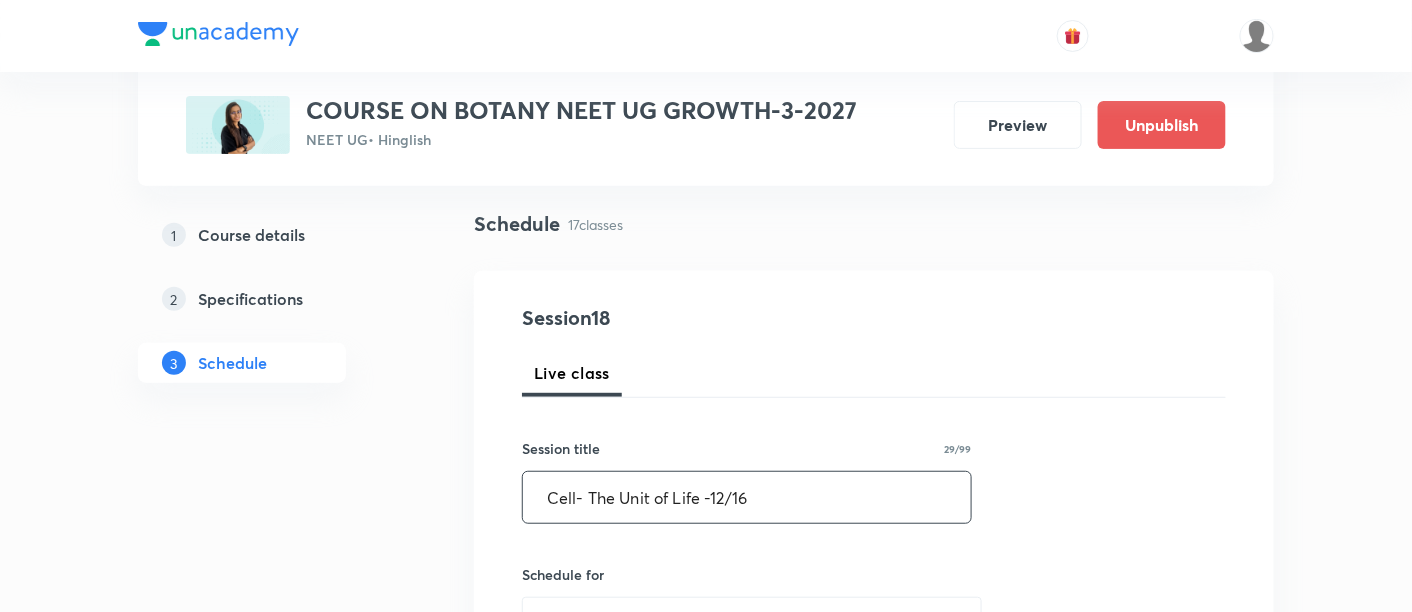 click on "Cell- The Unit of Life -12/16" at bounding box center (747, 497) 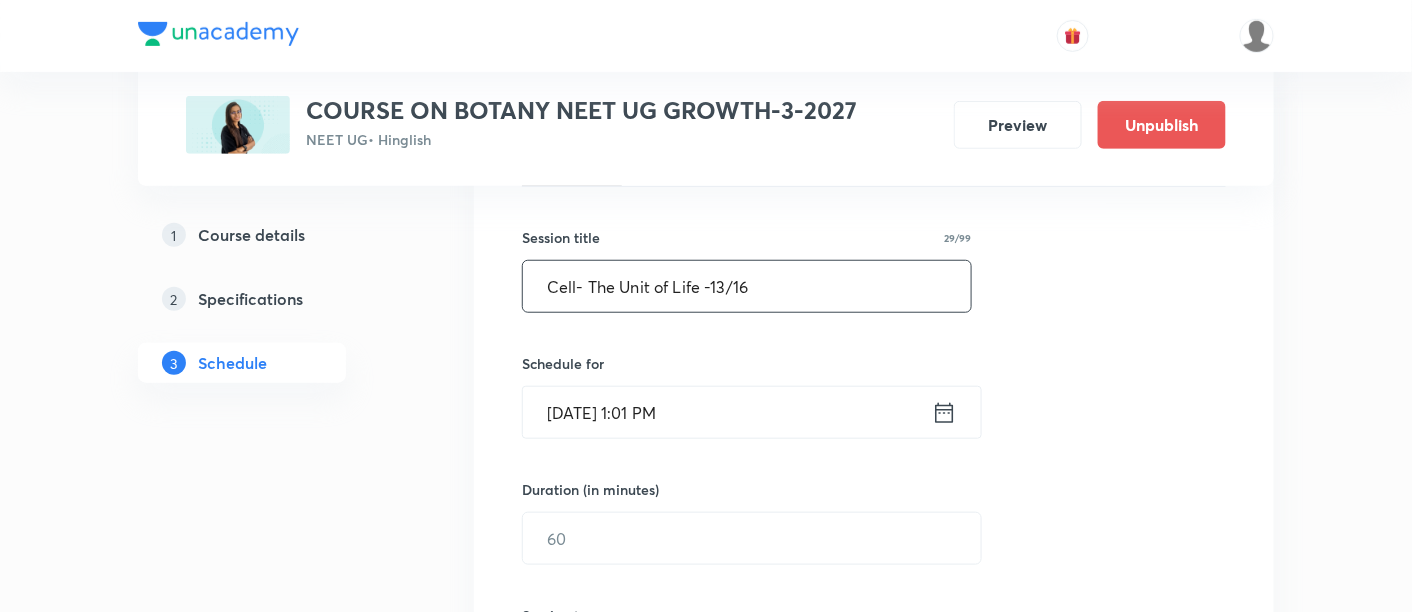 scroll, scrollTop: 370, scrollLeft: 0, axis: vertical 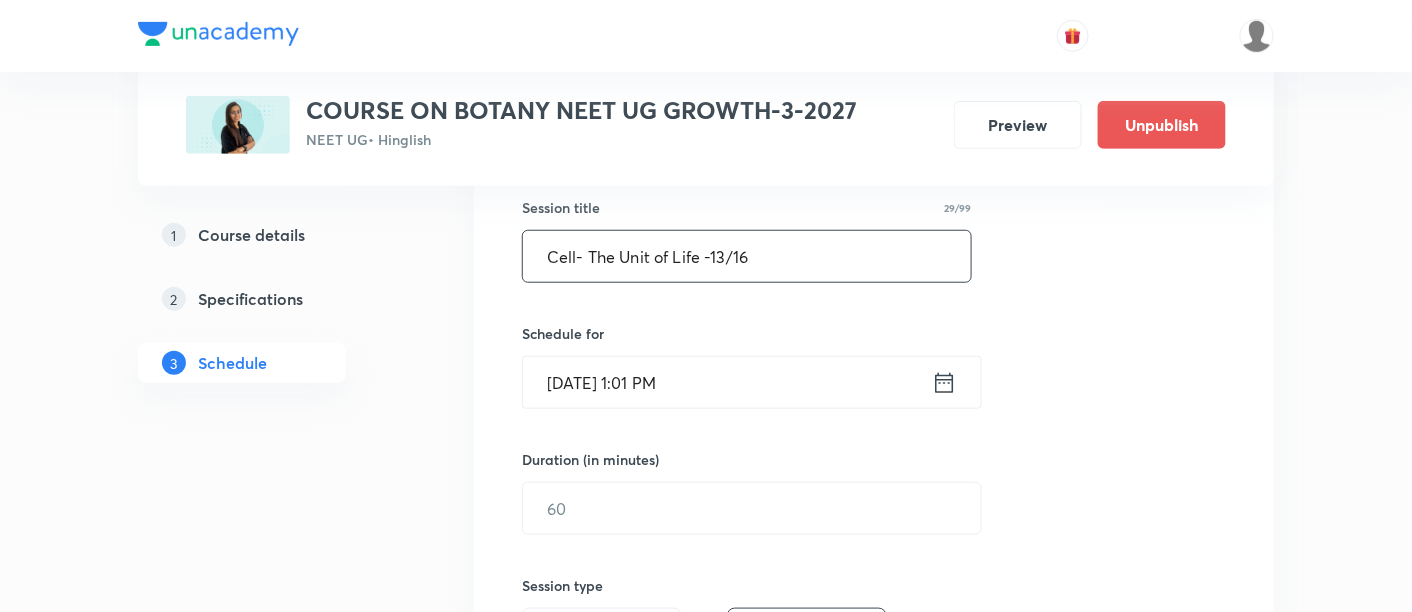 type on "Cell- The Unit of Life -13/16" 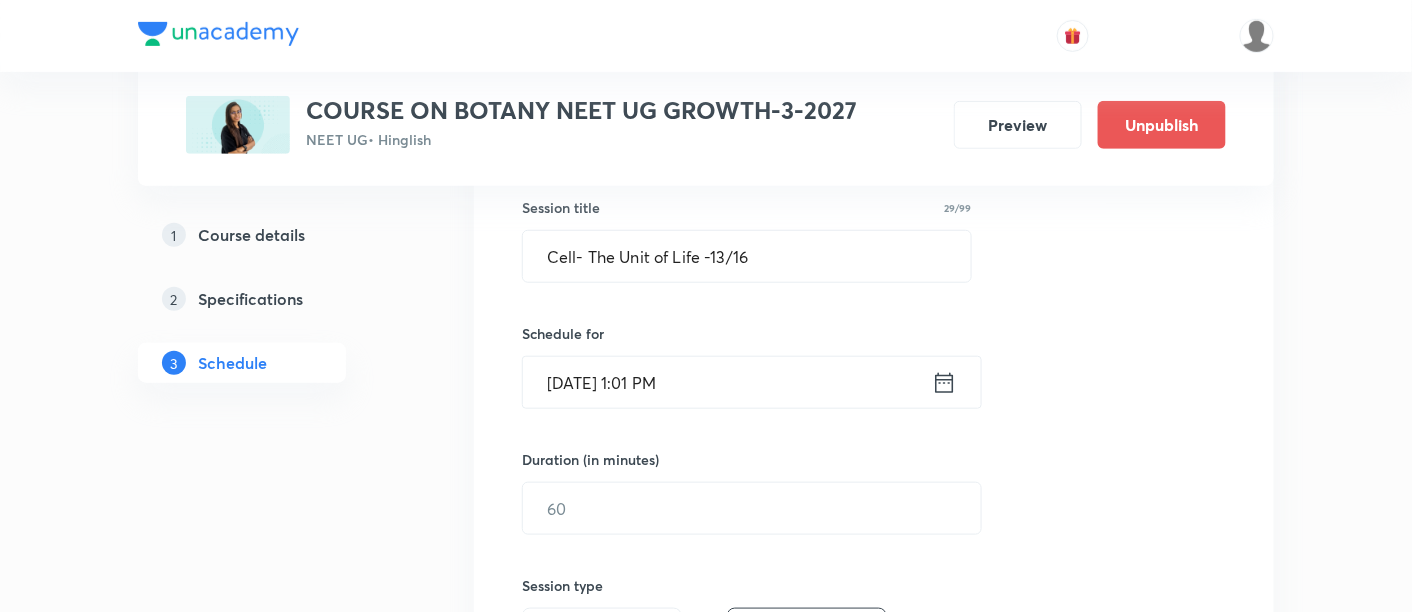 click 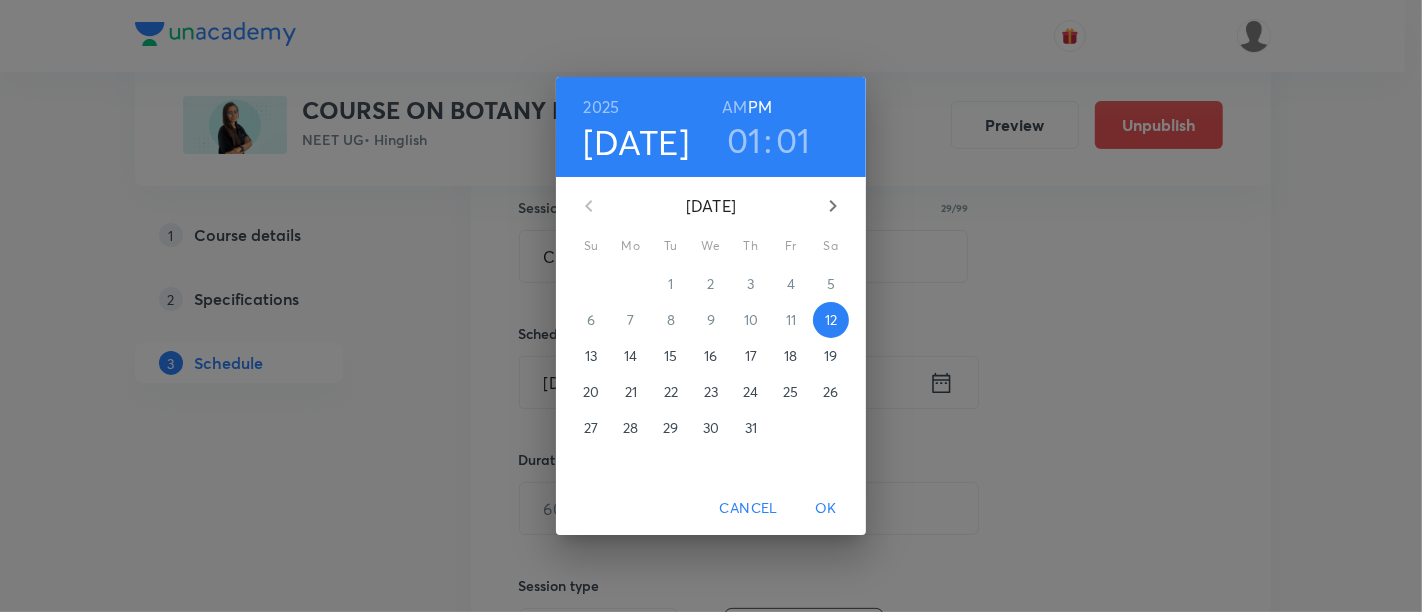 click on "18" at bounding box center [790, 356] 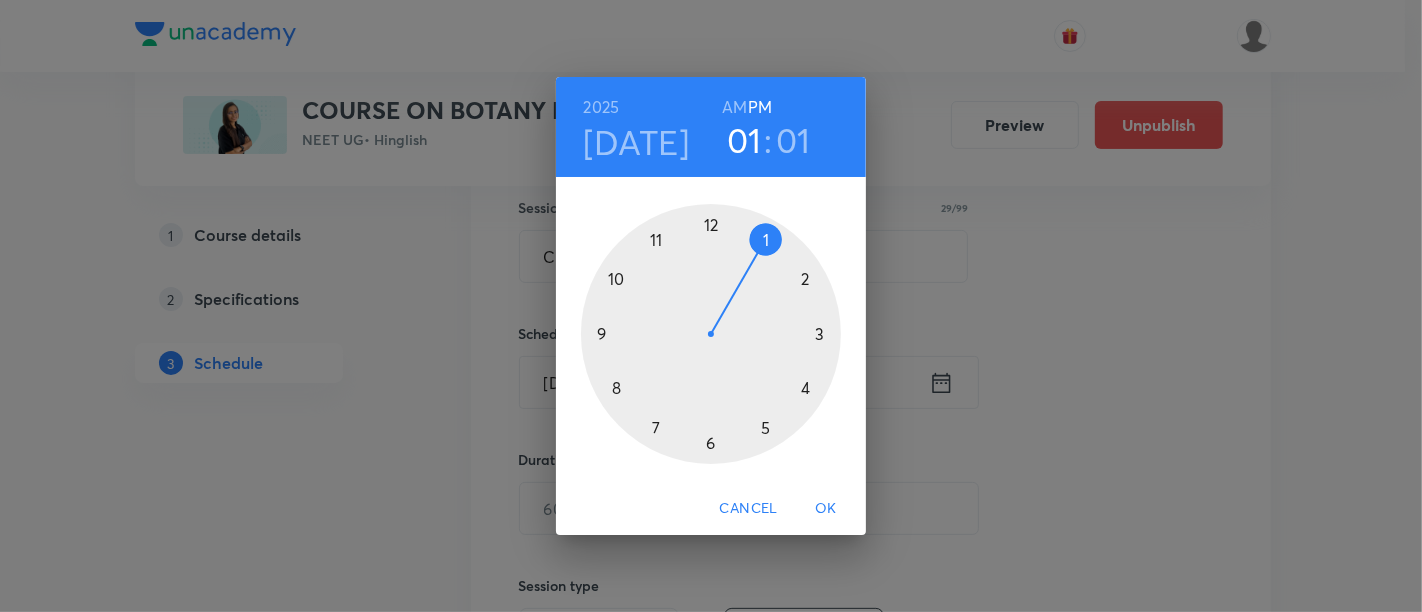 click at bounding box center [711, 334] 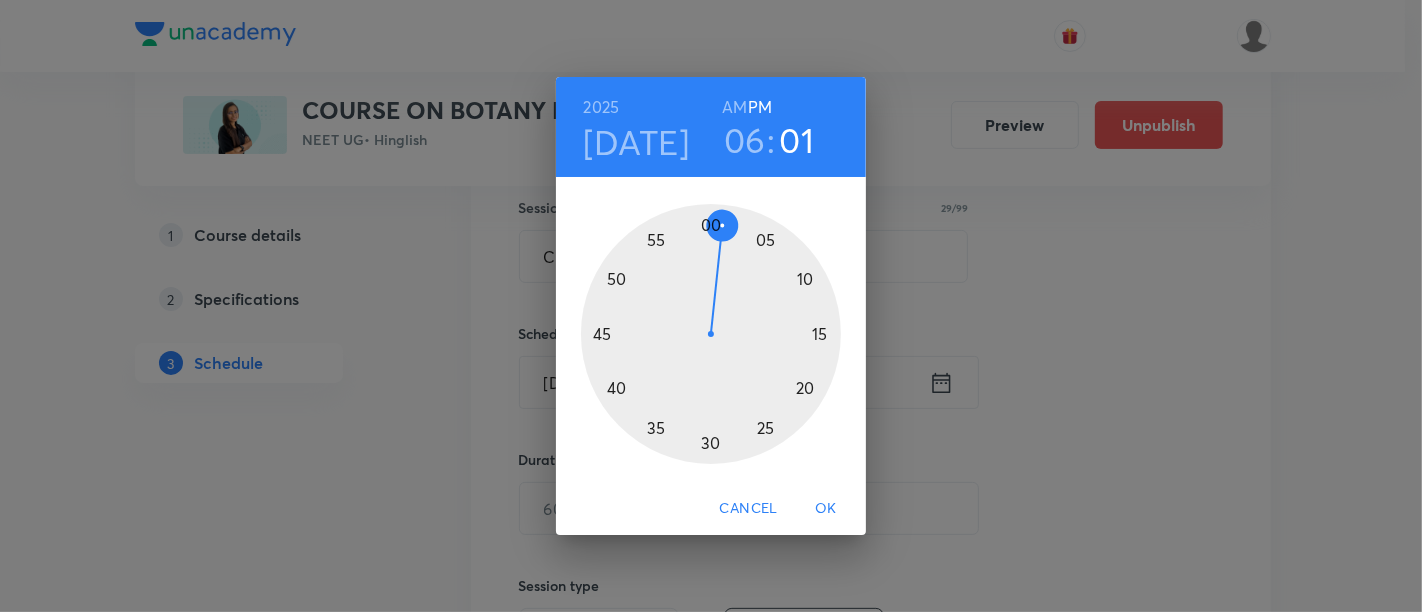 click at bounding box center (711, 334) 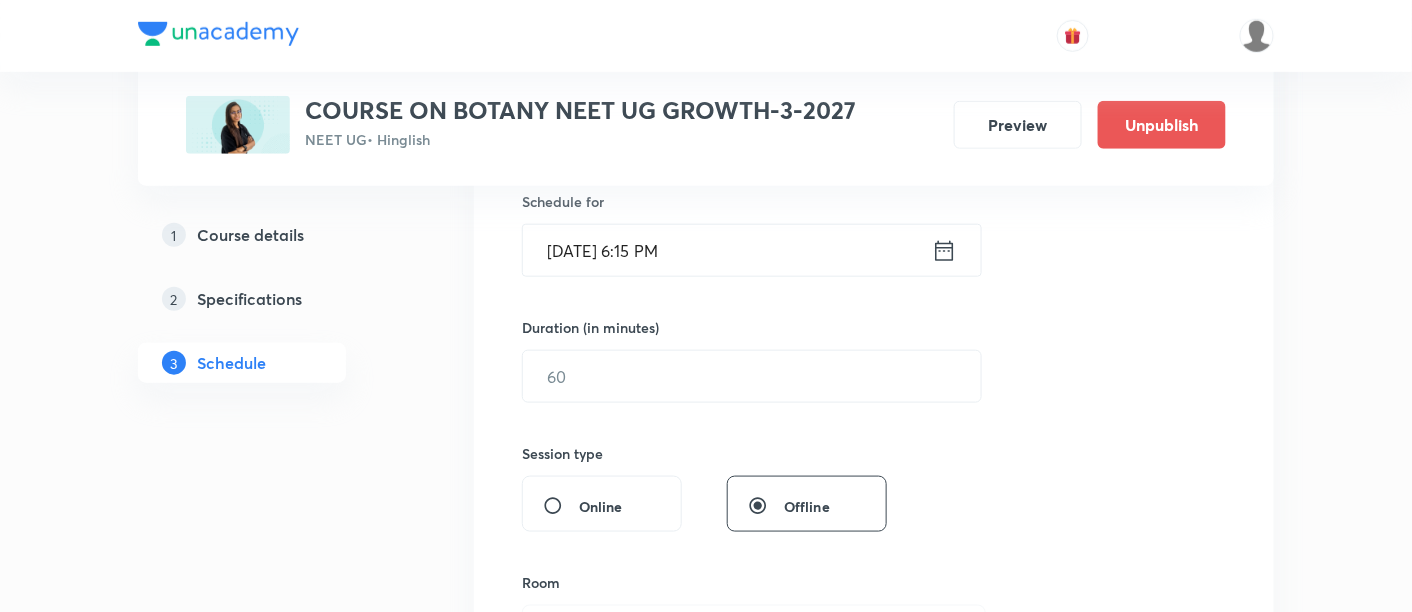scroll, scrollTop: 540, scrollLeft: 0, axis: vertical 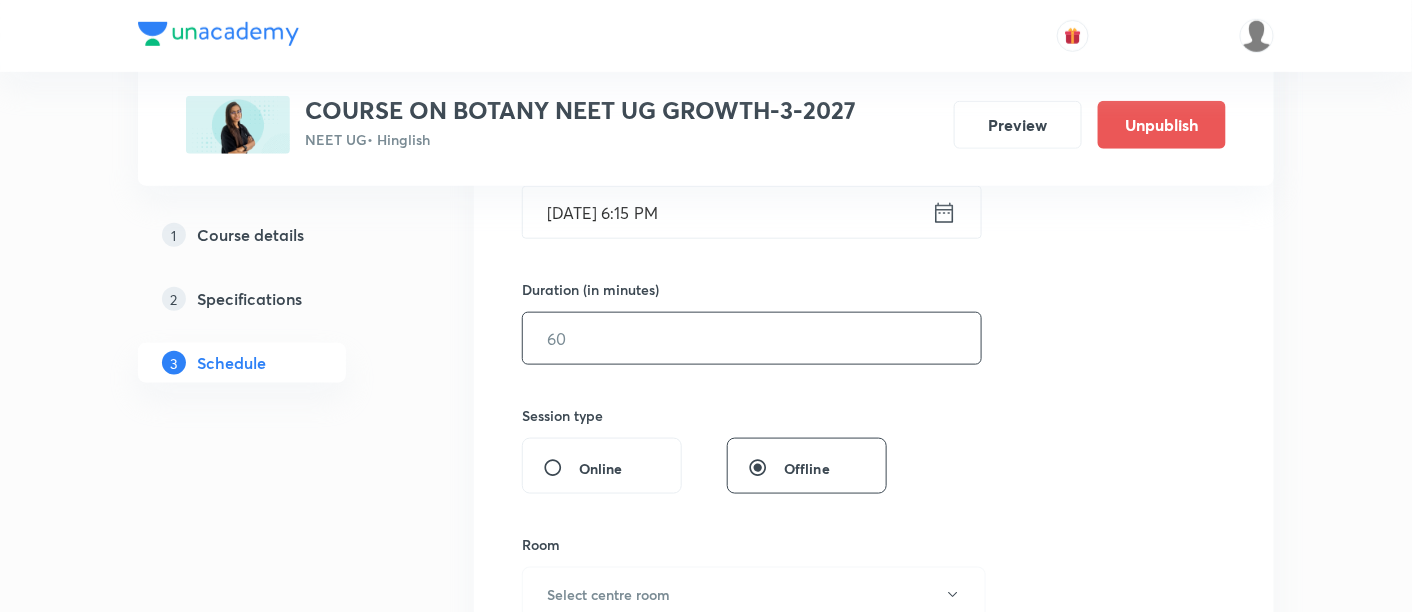 click at bounding box center (752, 338) 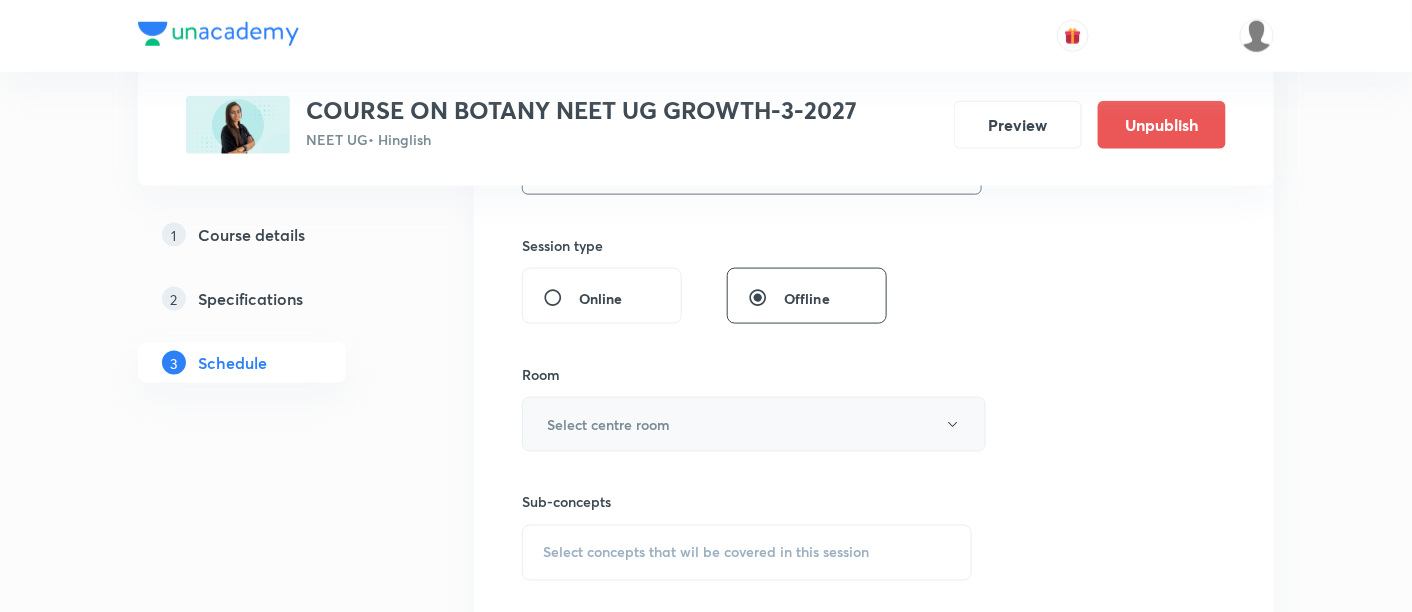 scroll, scrollTop: 711, scrollLeft: 0, axis: vertical 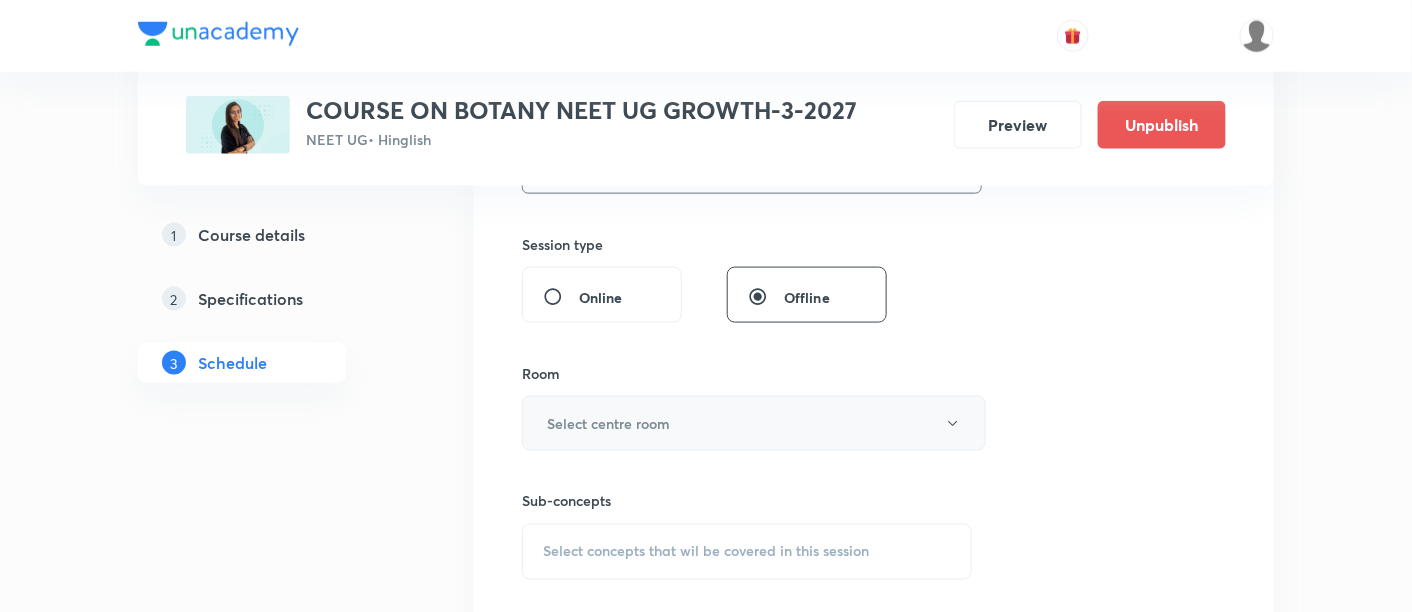 type on "90" 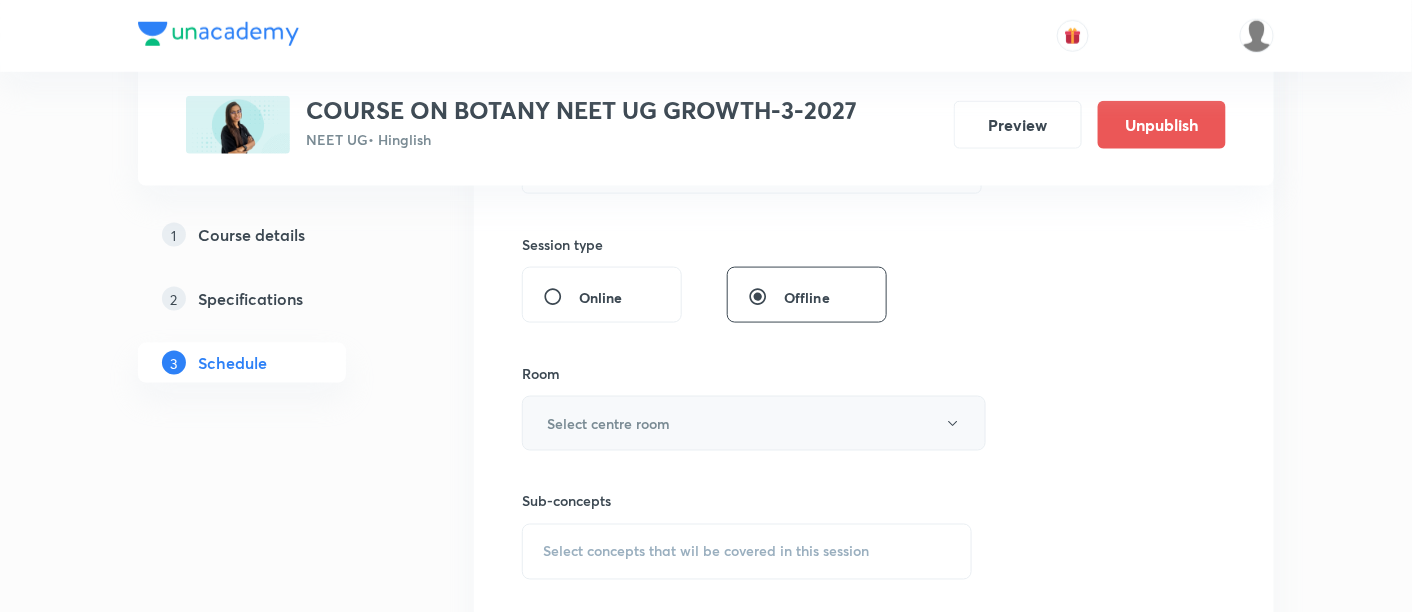 click on "Select centre room" at bounding box center (754, 423) 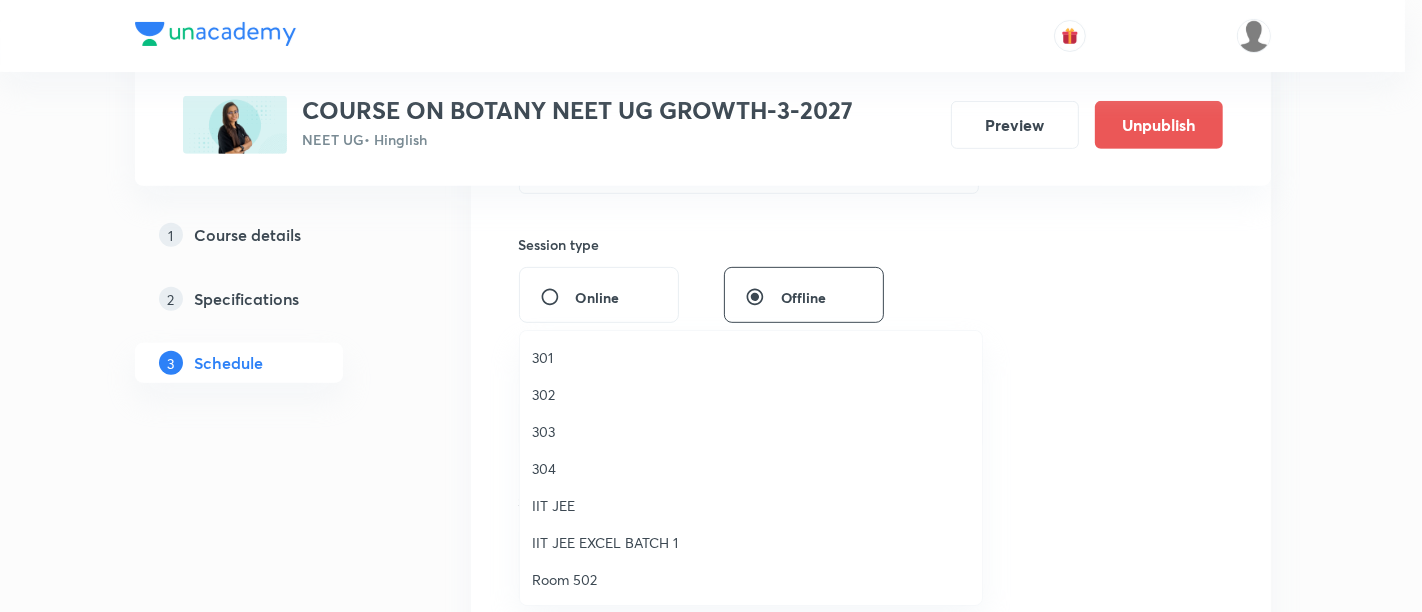 click on "303" at bounding box center [751, 431] 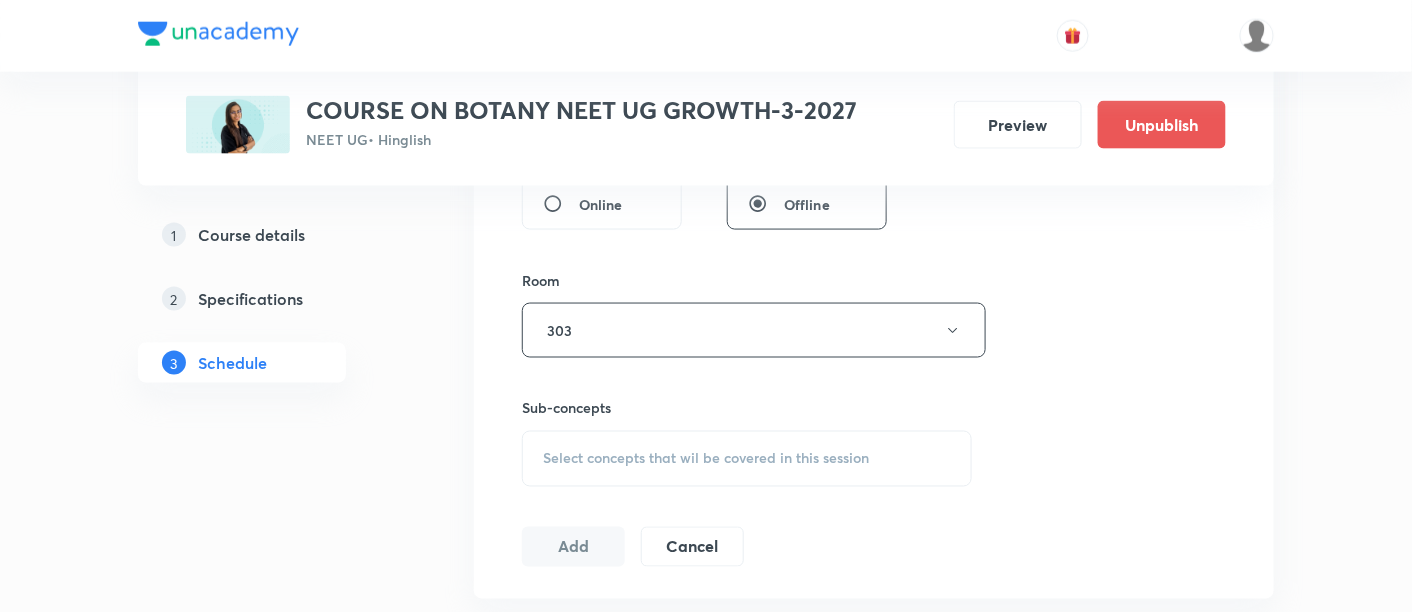 scroll, scrollTop: 825, scrollLeft: 0, axis: vertical 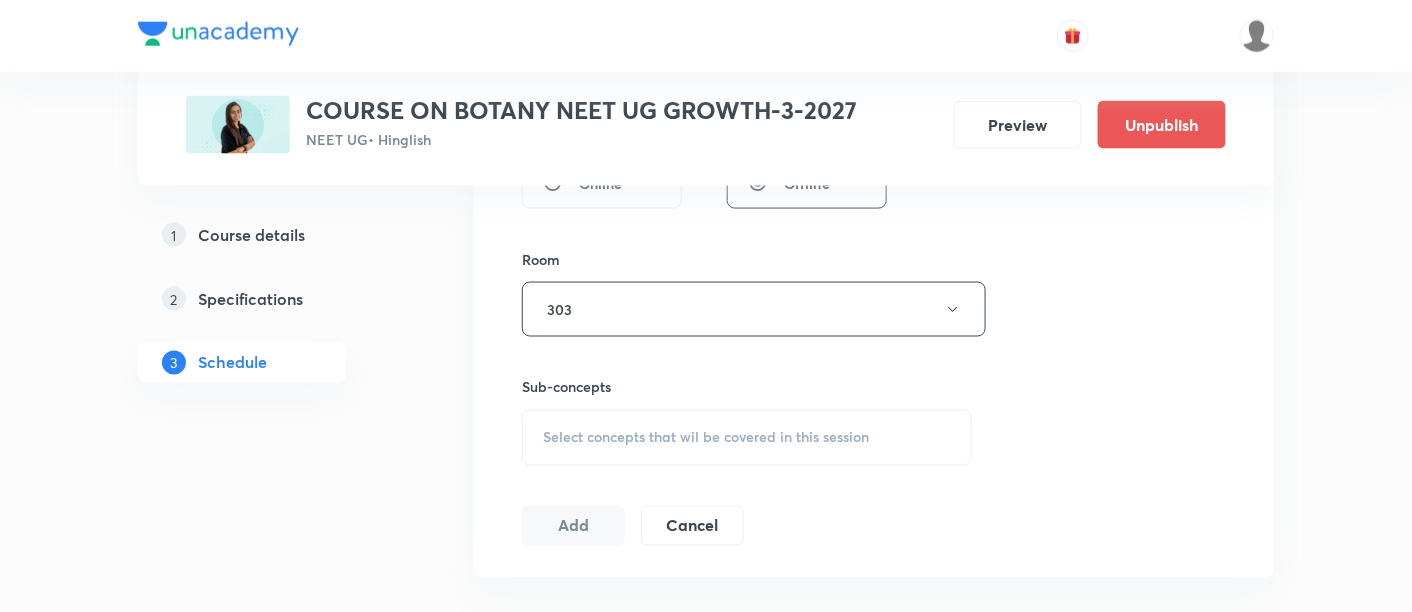 click on "Select concepts that wil be covered in this session" at bounding box center (706, 438) 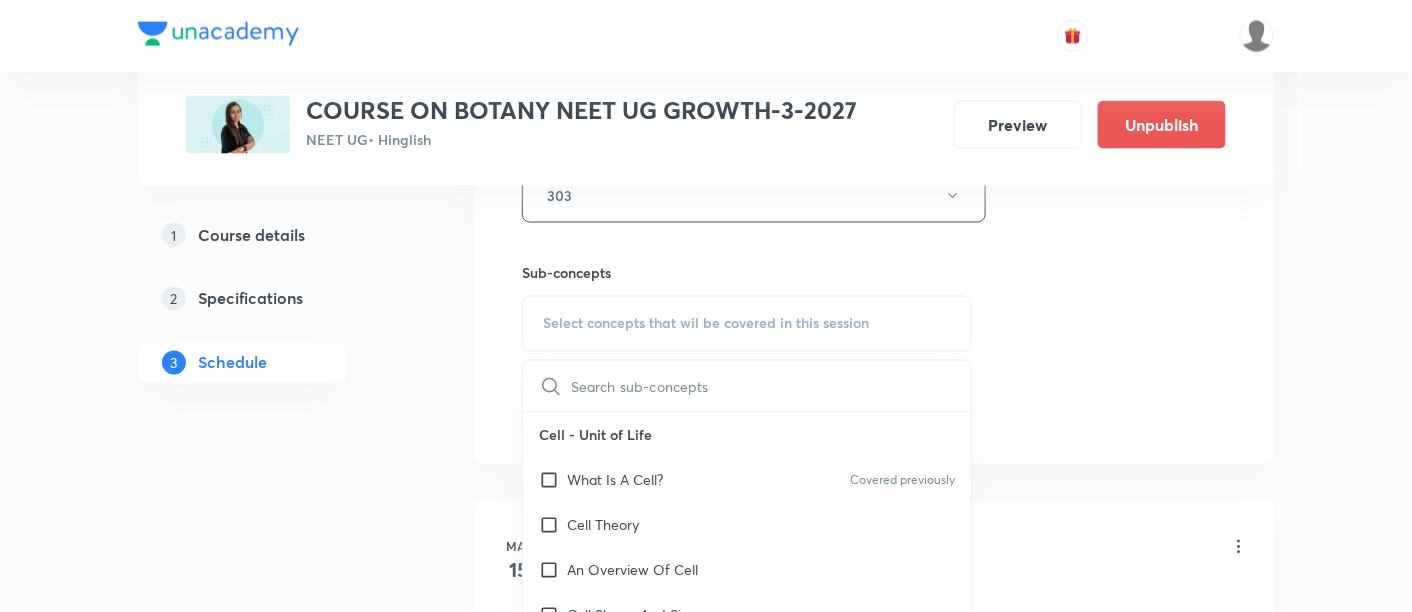 scroll, scrollTop: 948, scrollLeft: 0, axis: vertical 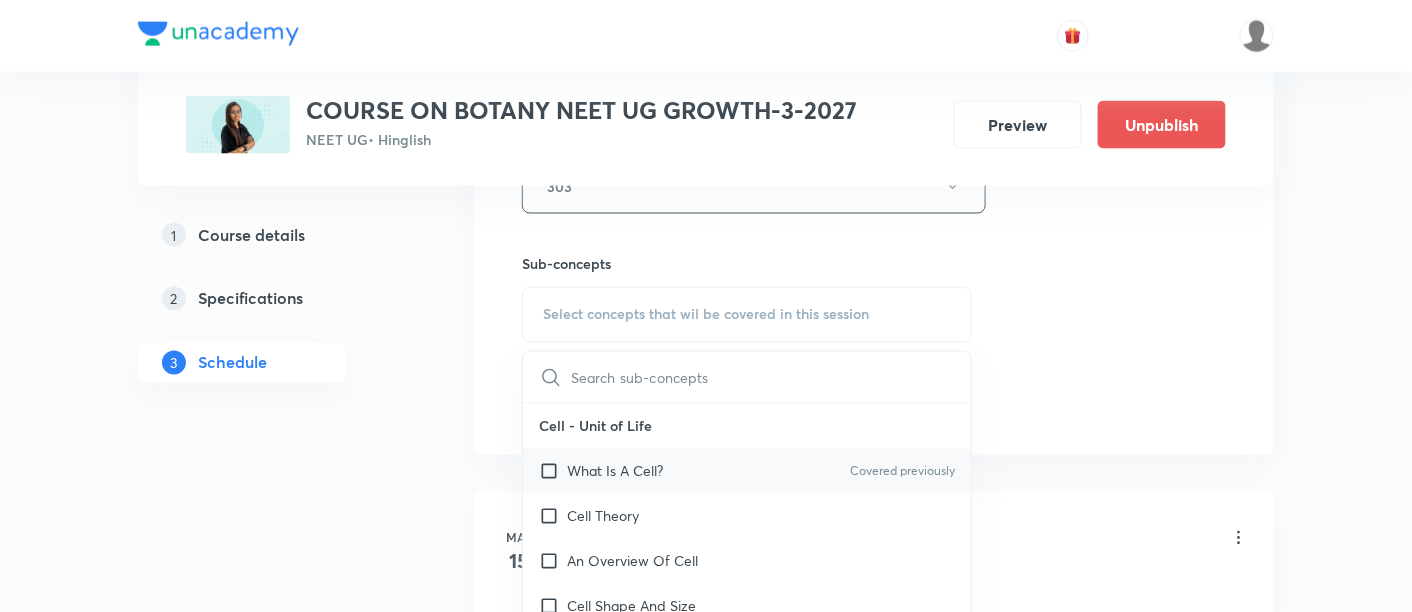 click on "What Is A Cell?" at bounding box center (615, 471) 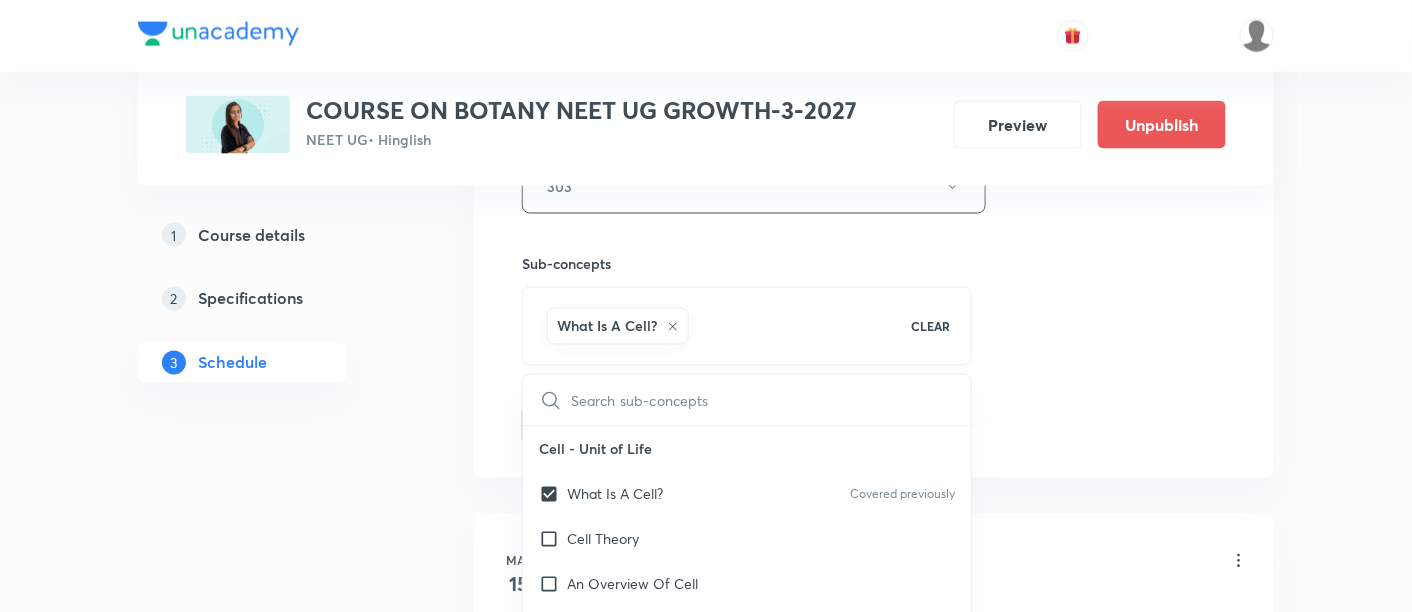 checkbox on "true" 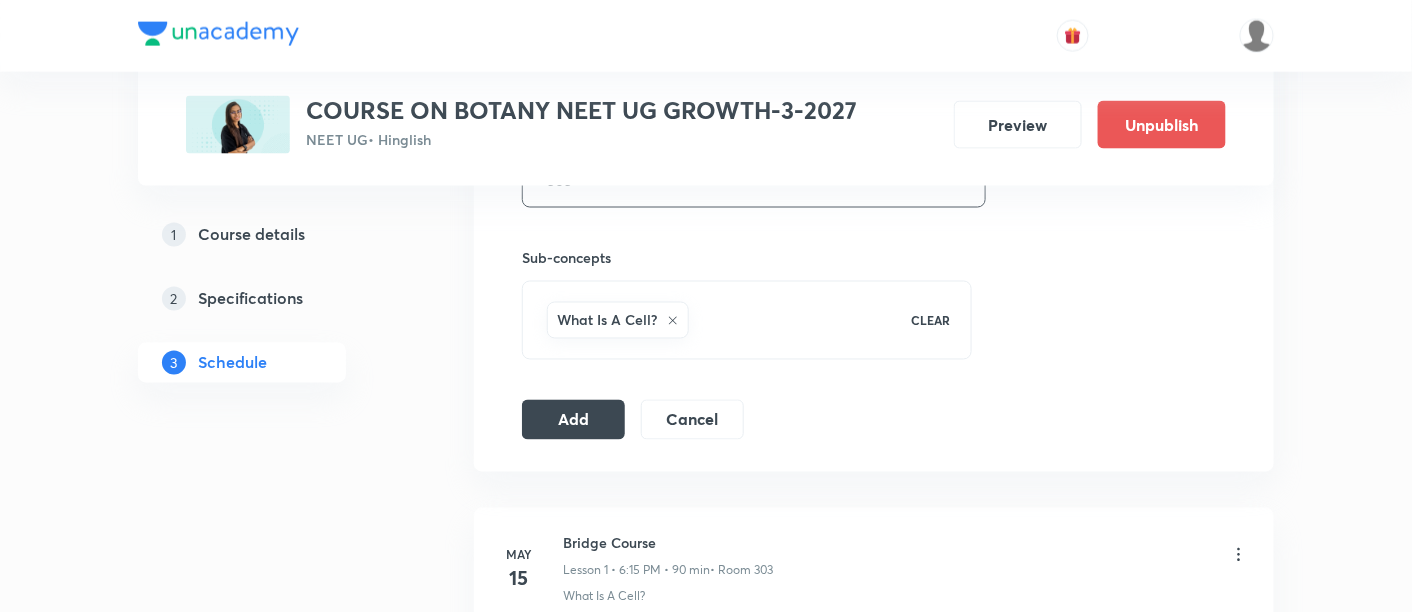scroll, scrollTop: 955, scrollLeft: 0, axis: vertical 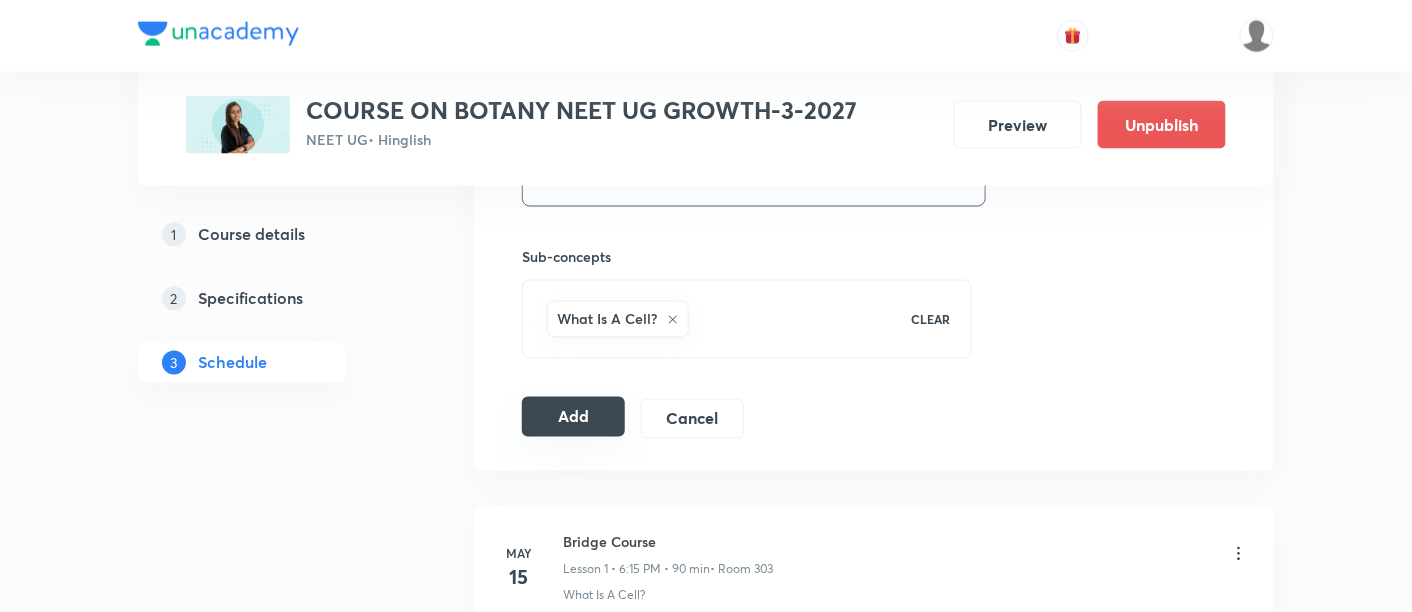 click on "Add" at bounding box center [573, 417] 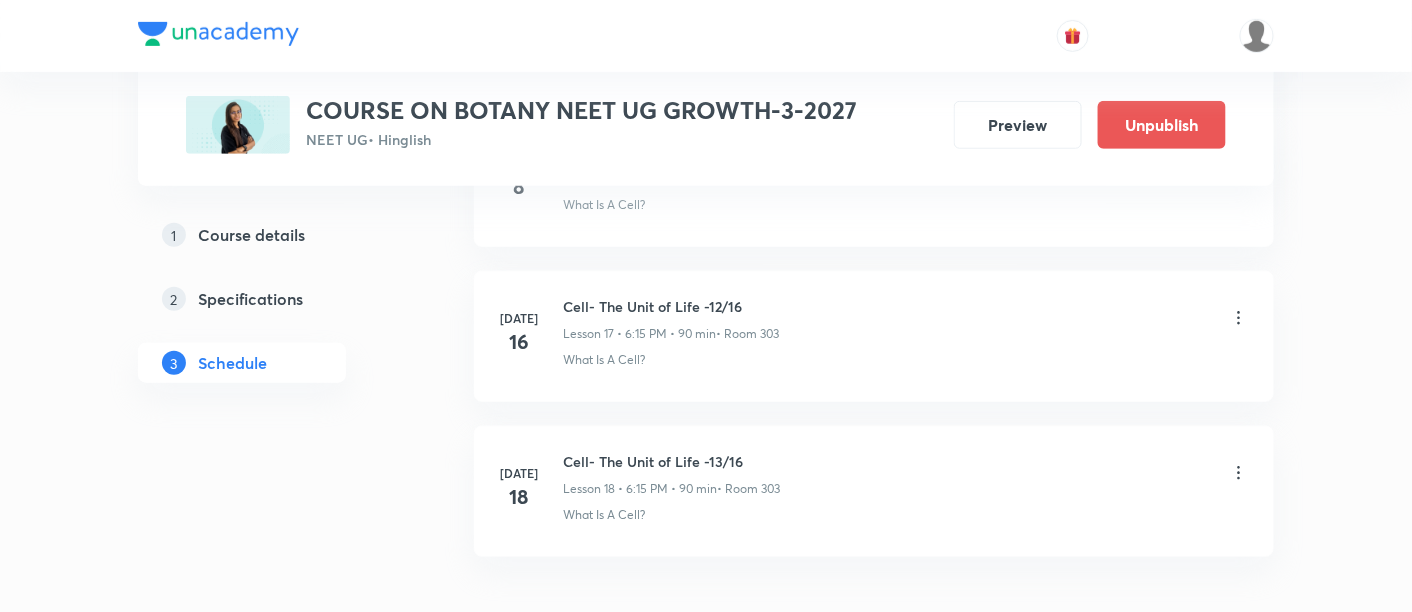 scroll, scrollTop: 2725, scrollLeft: 0, axis: vertical 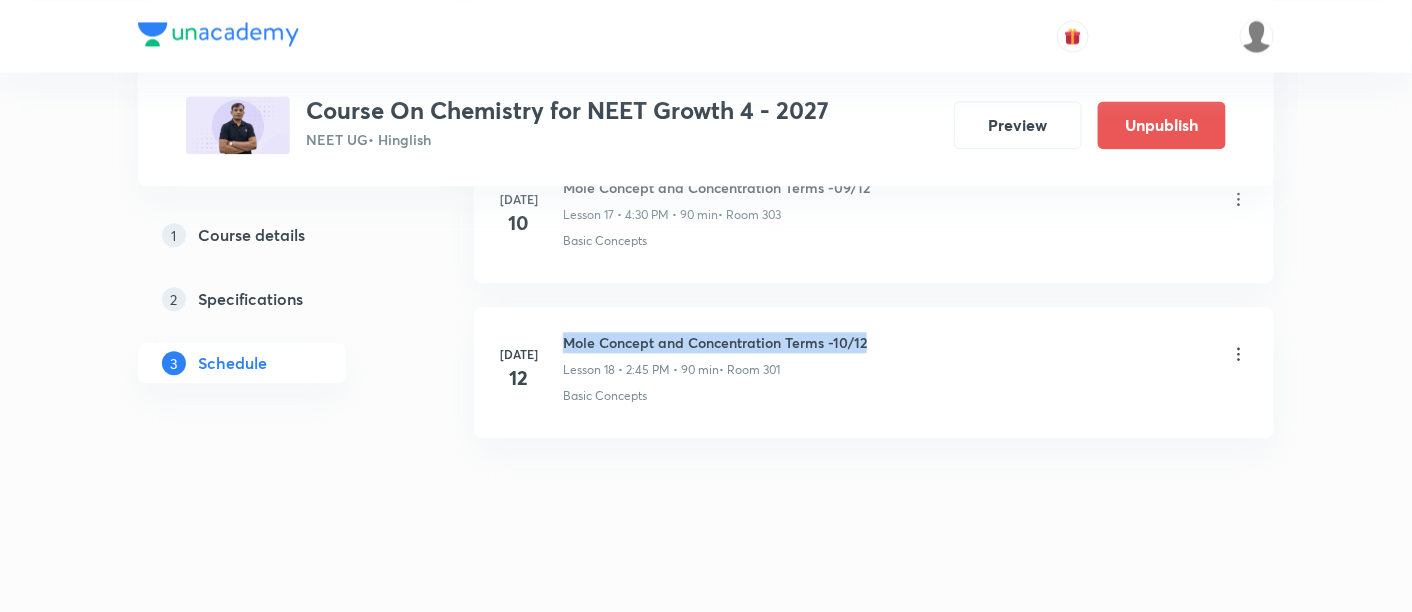 drag, startPoint x: 565, startPoint y: 329, endPoint x: 891, endPoint y: 334, distance: 326.03833 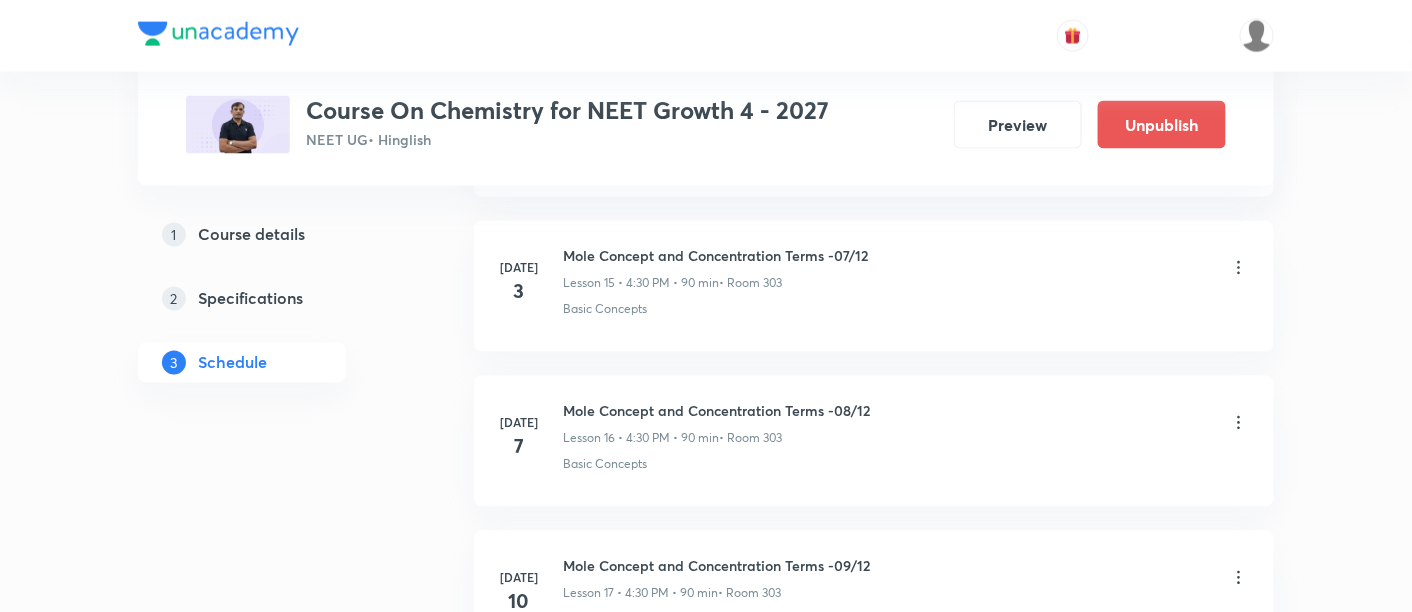 scroll, scrollTop: 3767, scrollLeft: 0, axis: vertical 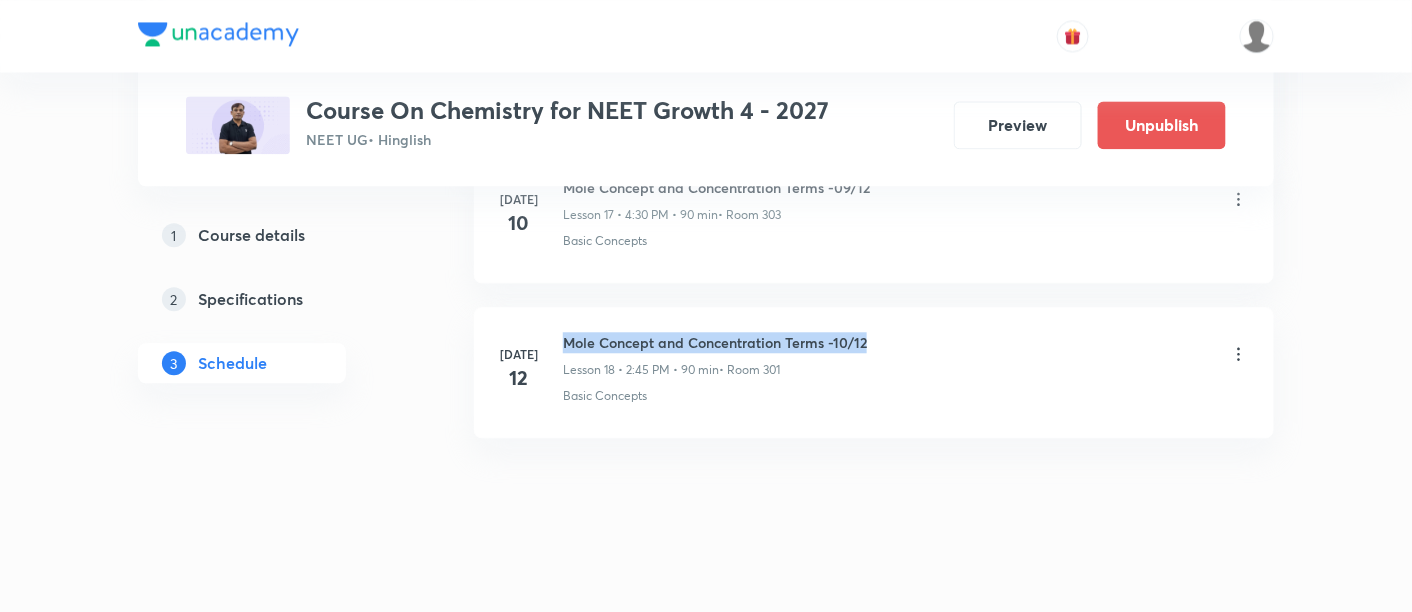 copy on "Mole Concept and Concentration Terms -10/12" 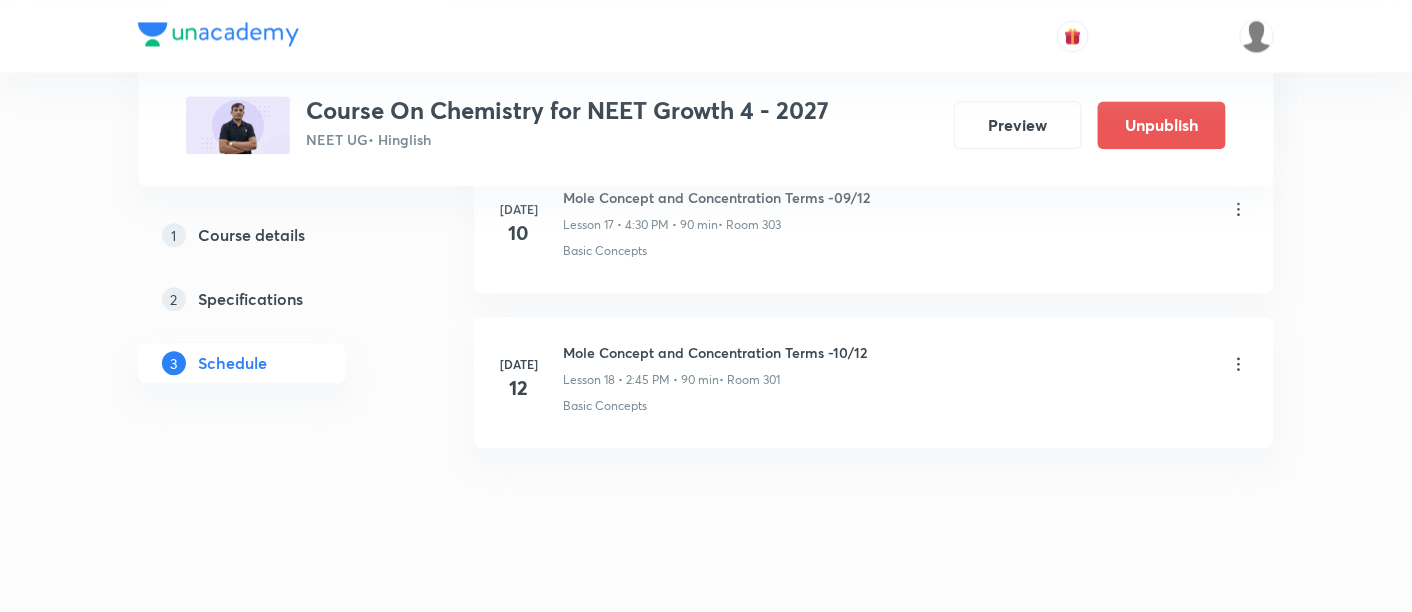 scroll, scrollTop: 3767, scrollLeft: 0, axis: vertical 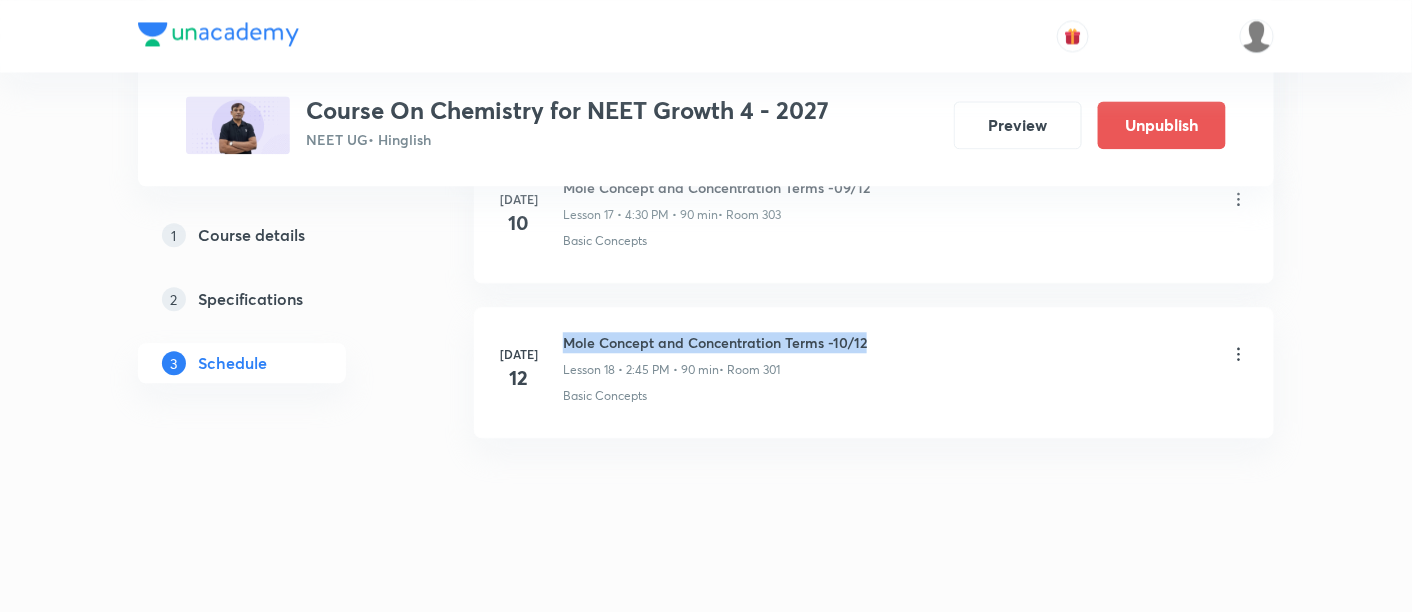 drag, startPoint x: 561, startPoint y: 325, endPoint x: 911, endPoint y: 312, distance: 350.24133 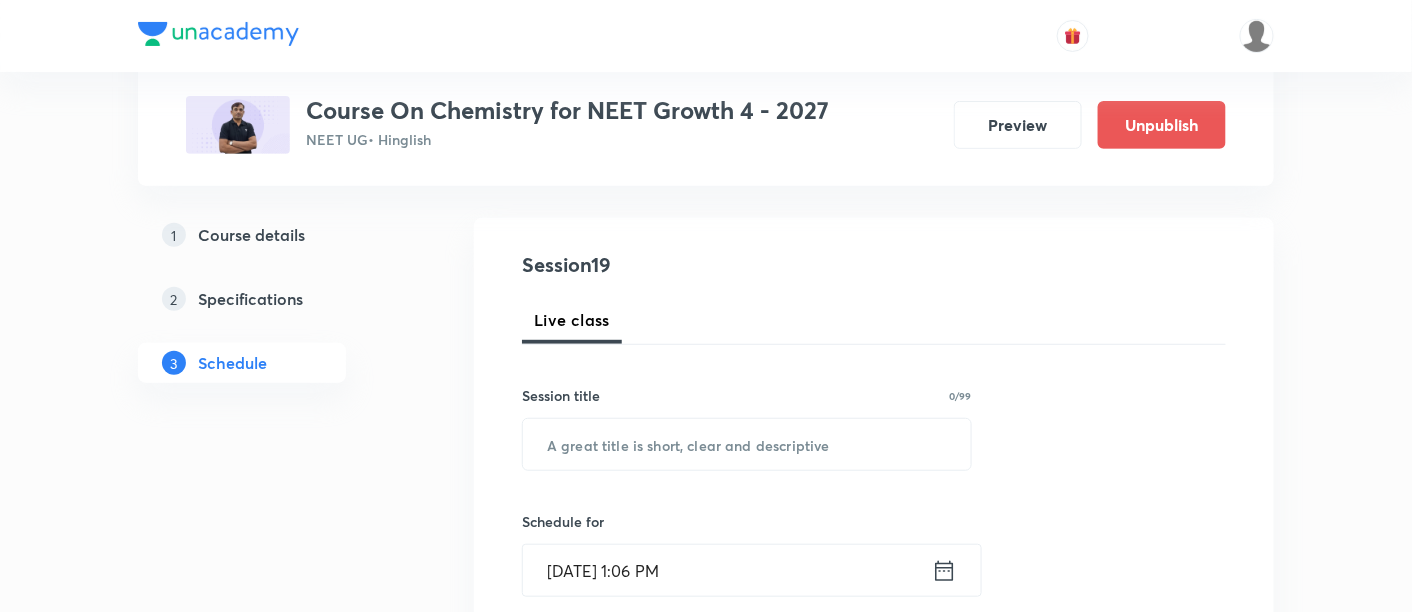 scroll, scrollTop: 203, scrollLeft: 0, axis: vertical 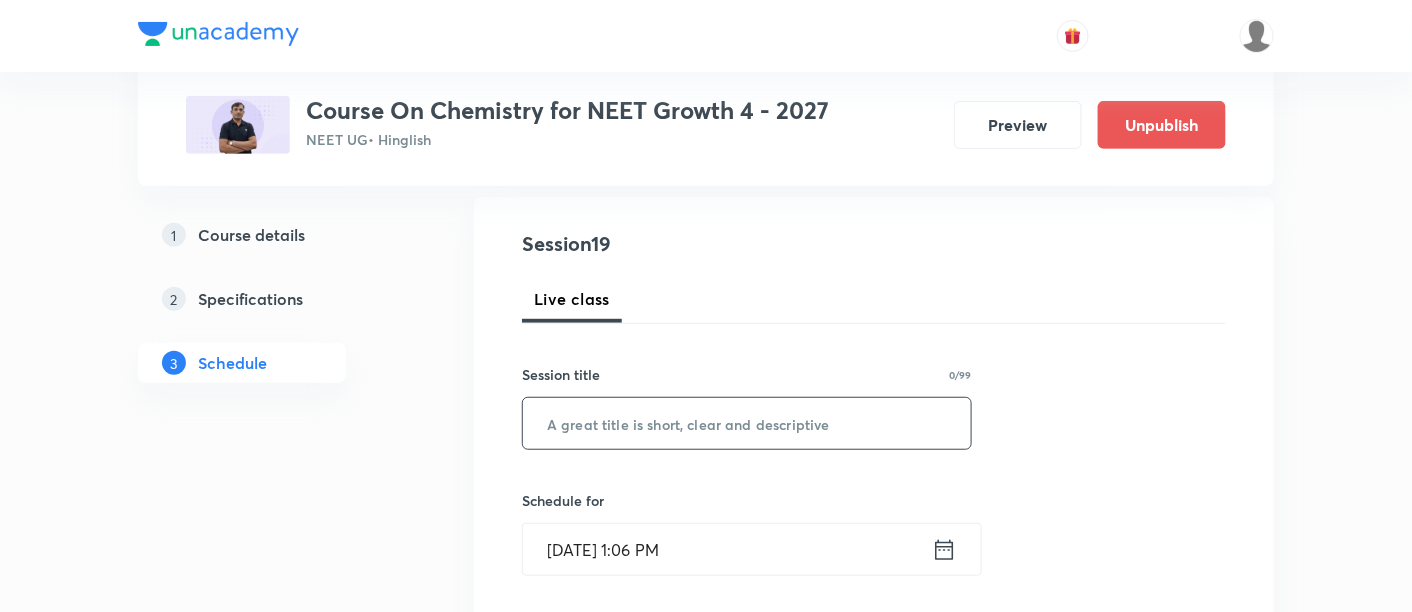 click at bounding box center [747, 423] 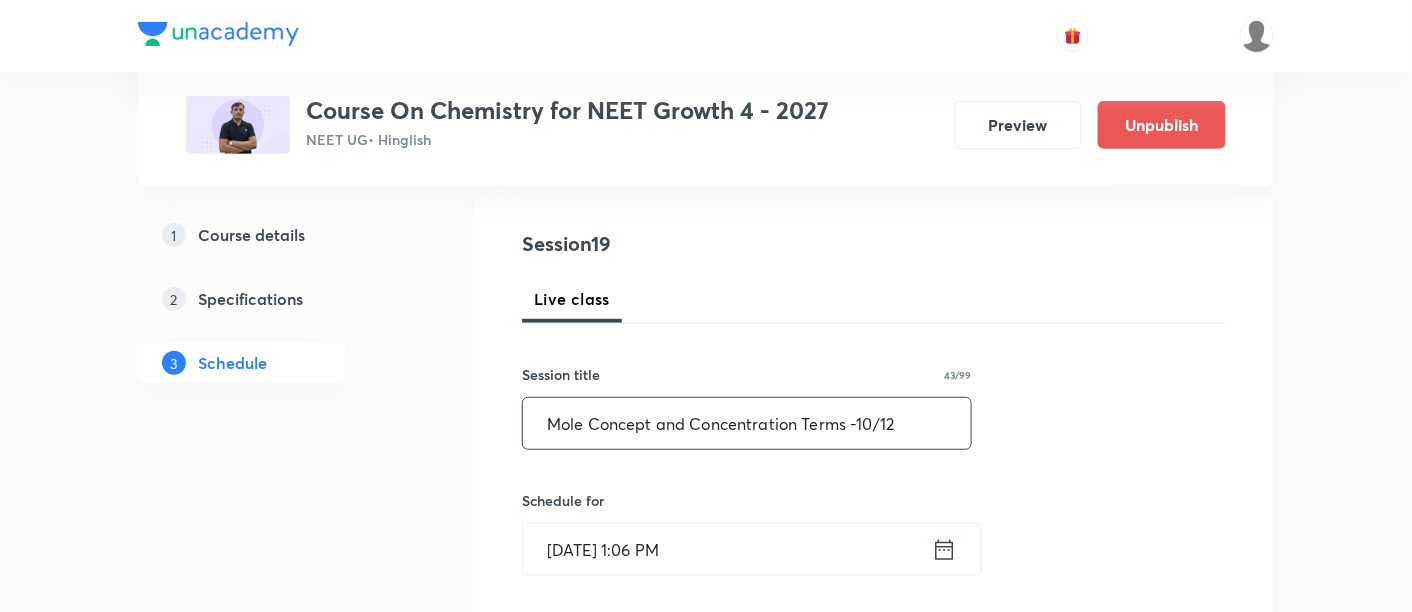 click on "Mole Concept and Concentration Terms -10/12" at bounding box center [747, 423] 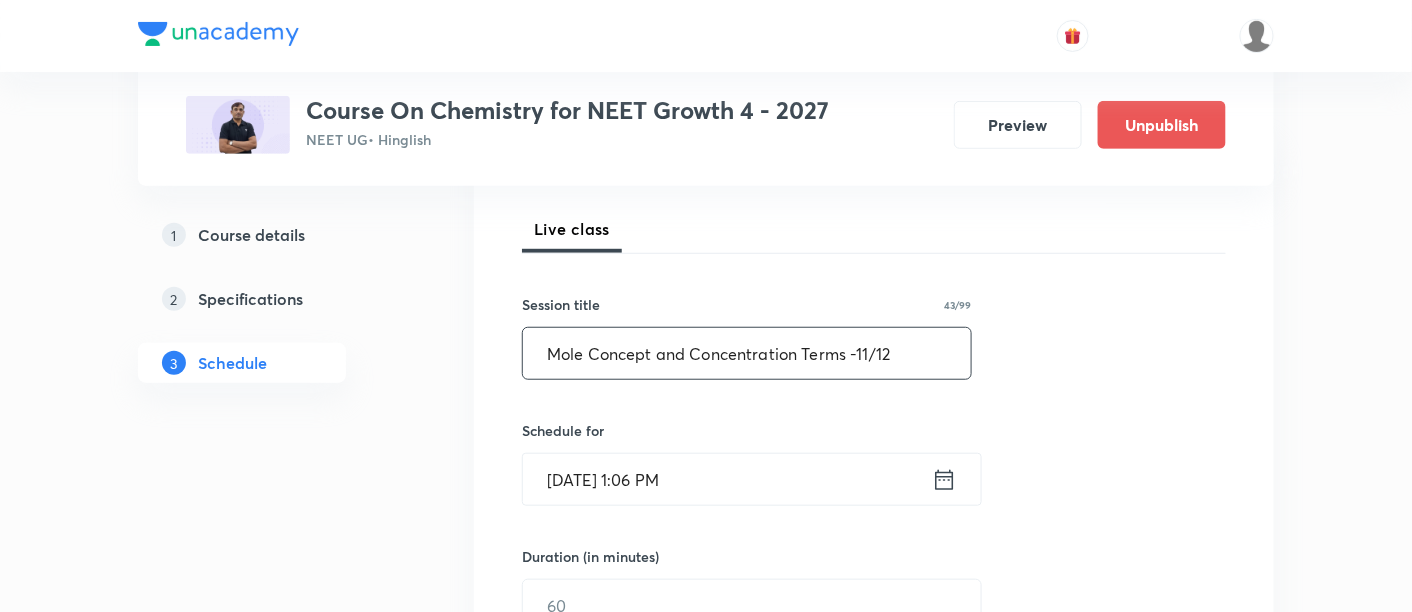 scroll, scrollTop: 277, scrollLeft: 0, axis: vertical 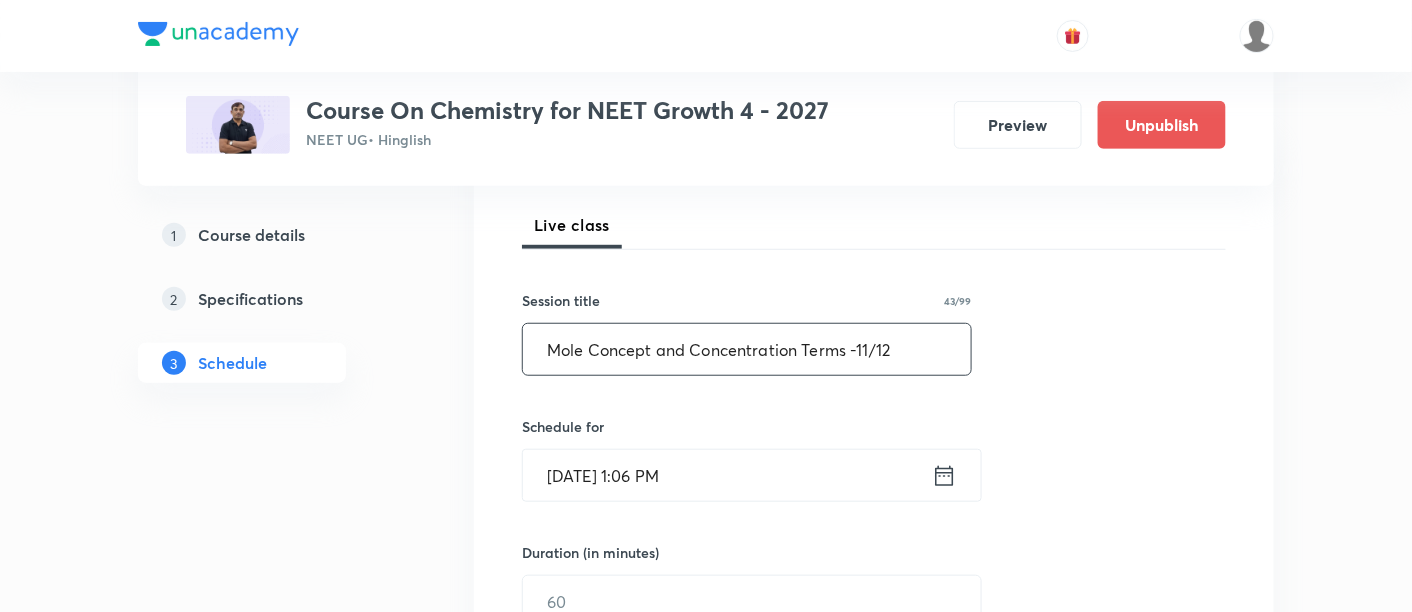 type on "Mole Concept and Concentration Terms -11/12" 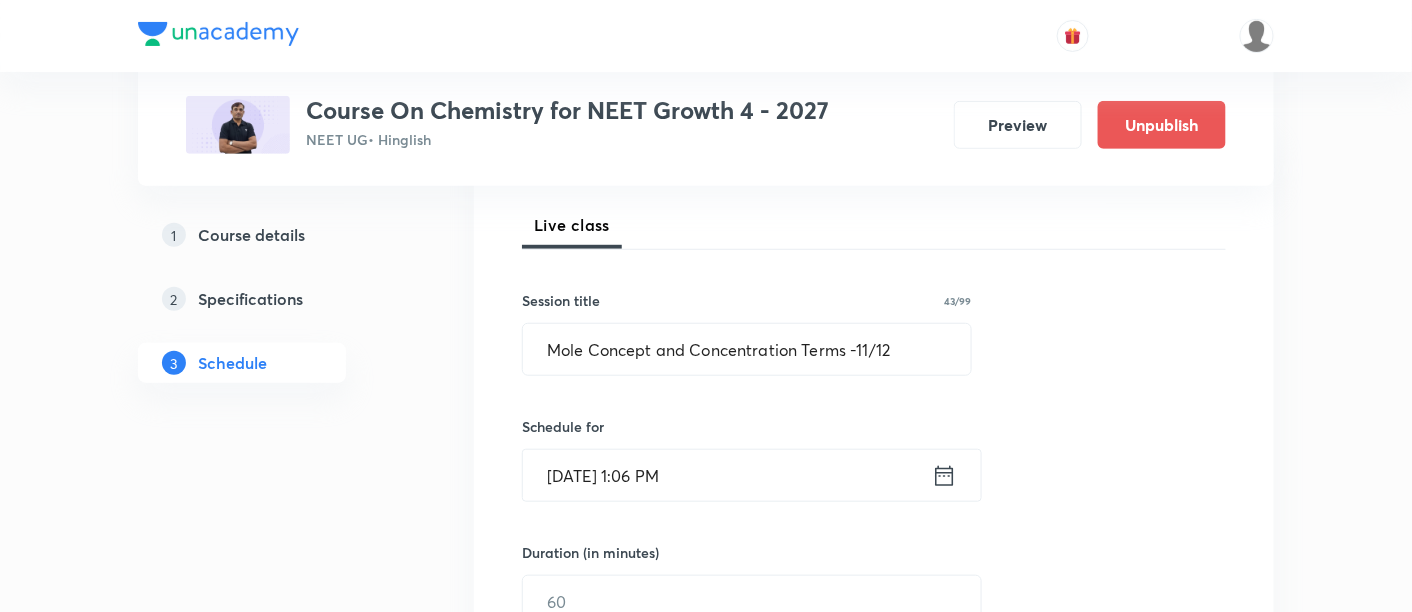 click 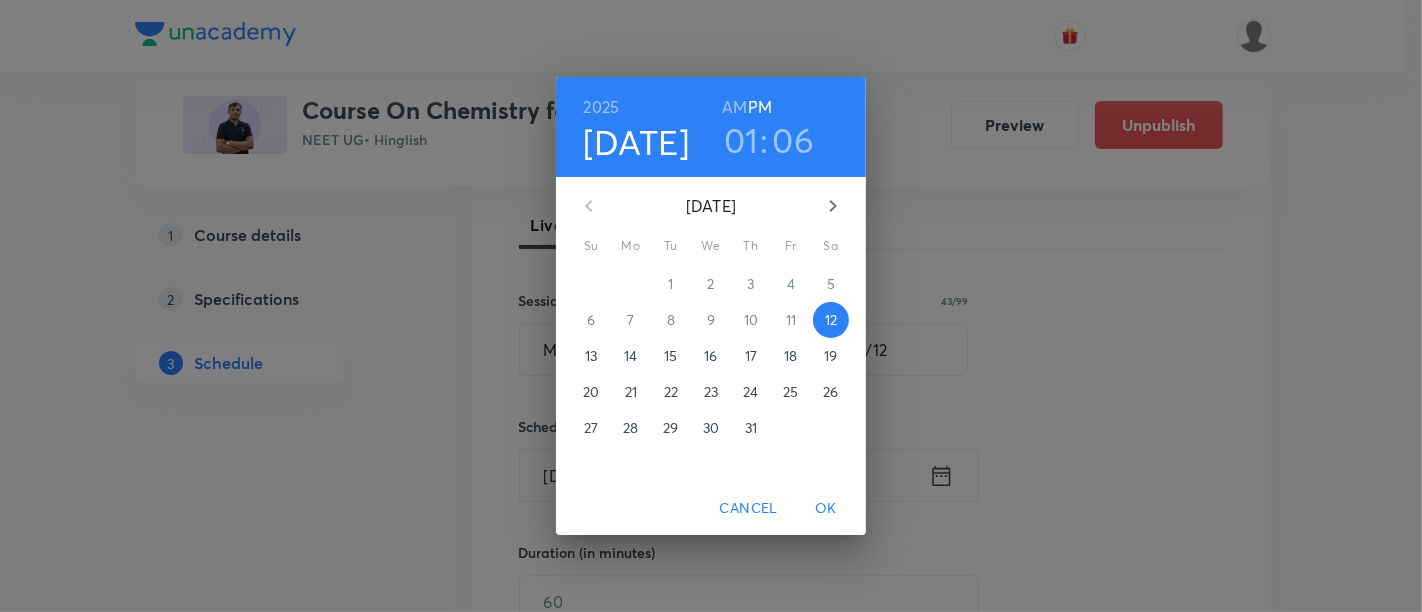 click on "14" at bounding box center (630, 356) 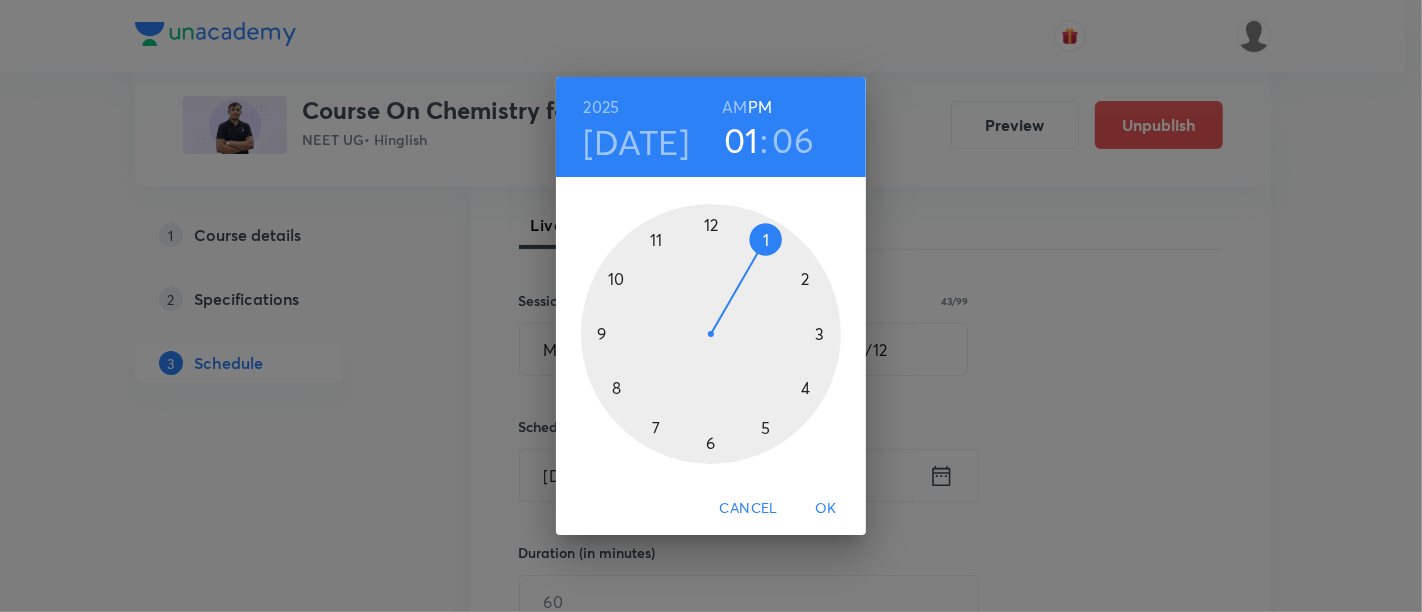 click at bounding box center [711, 334] 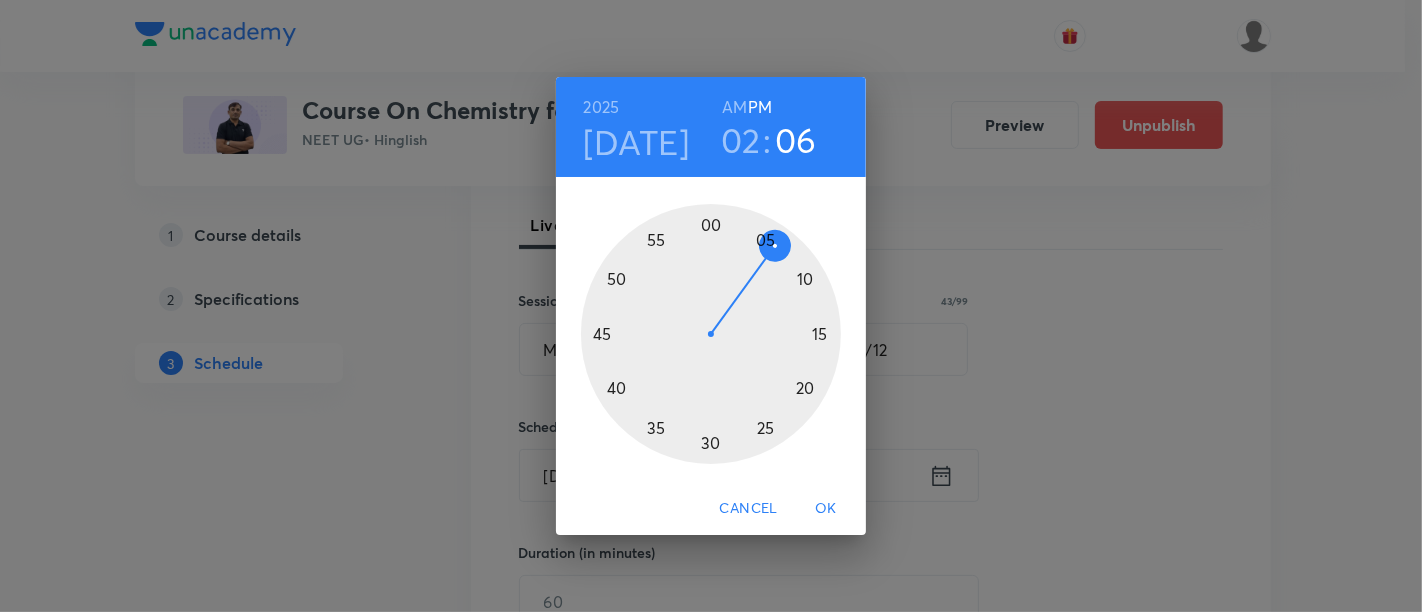 click at bounding box center (711, 334) 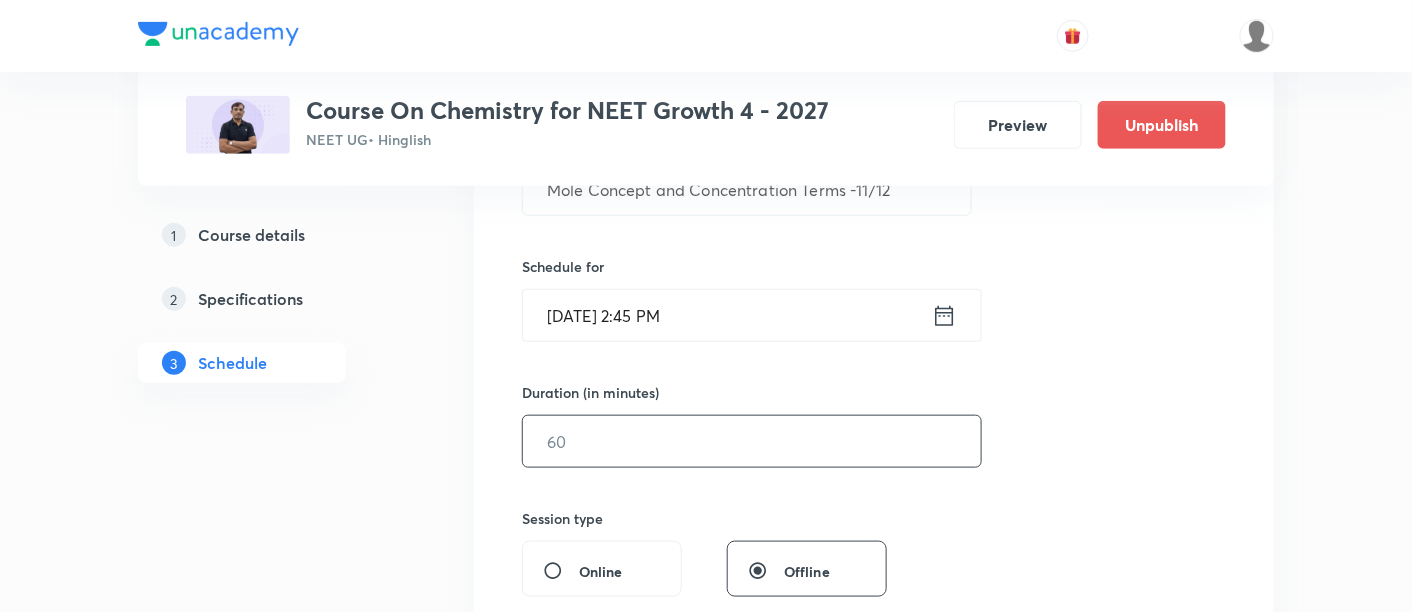 scroll, scrollTop: 440, scrollLeft: 0, axis: vertical 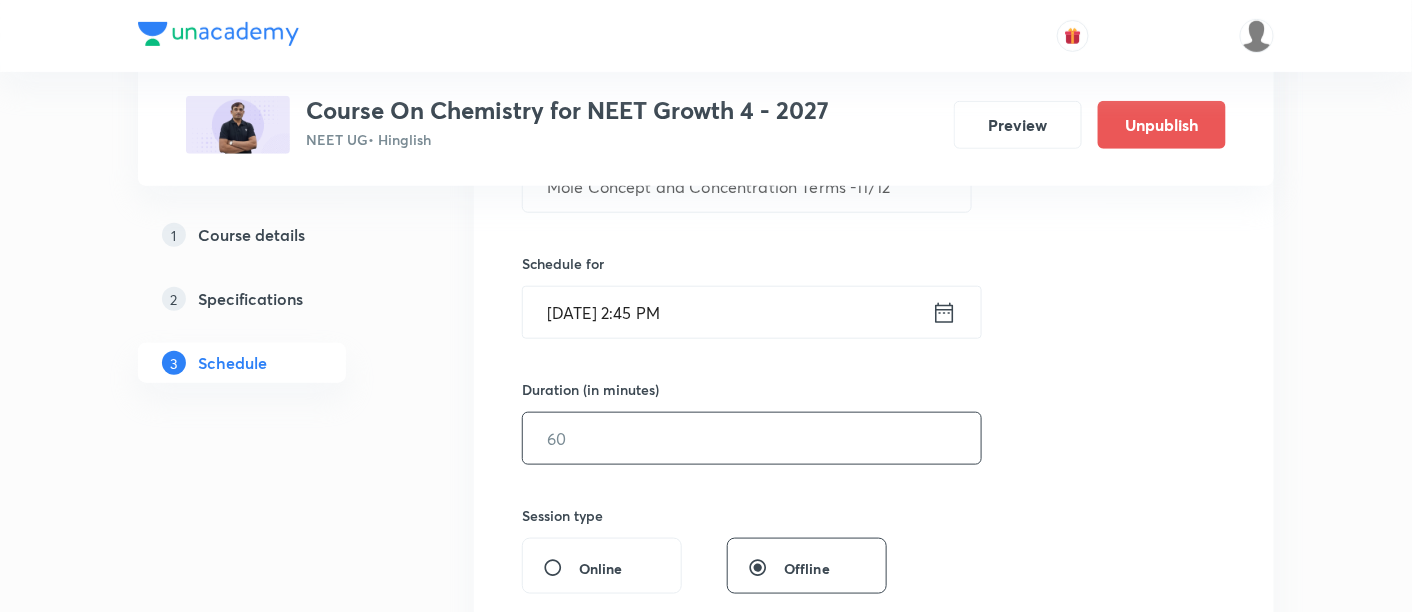 click at bounding box center [752, 438] 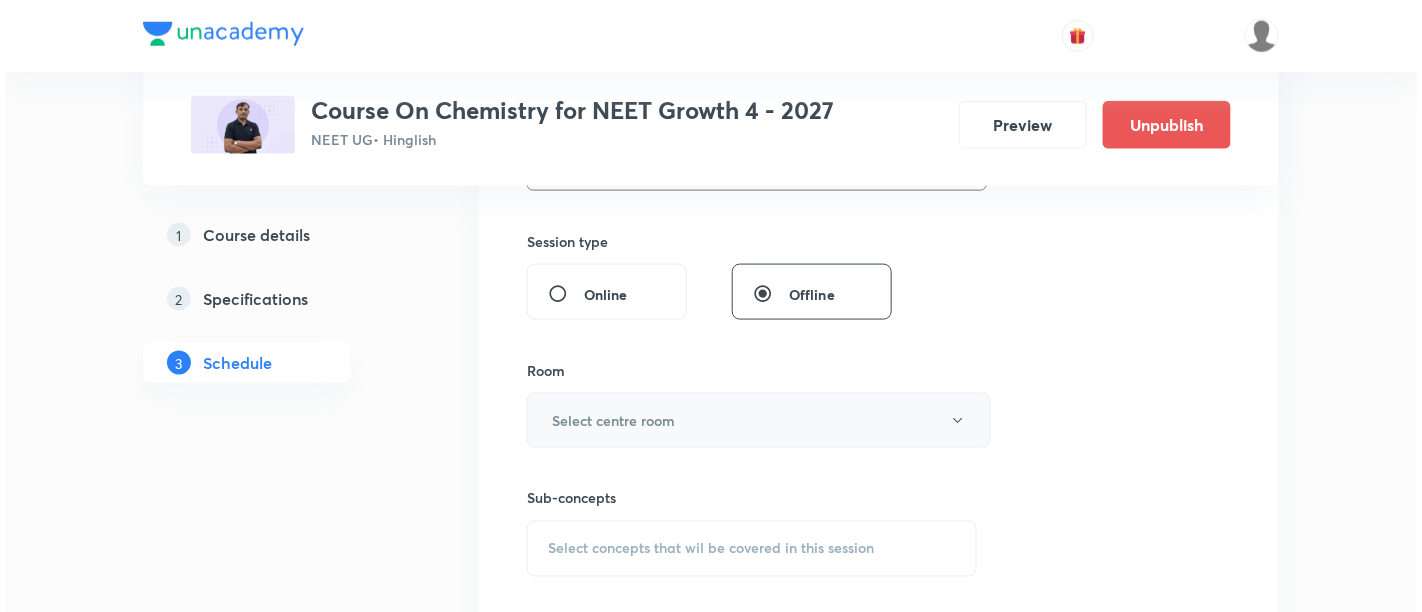 scroll, scrollTop: 714, scrollLeft: 0, axis: vertical 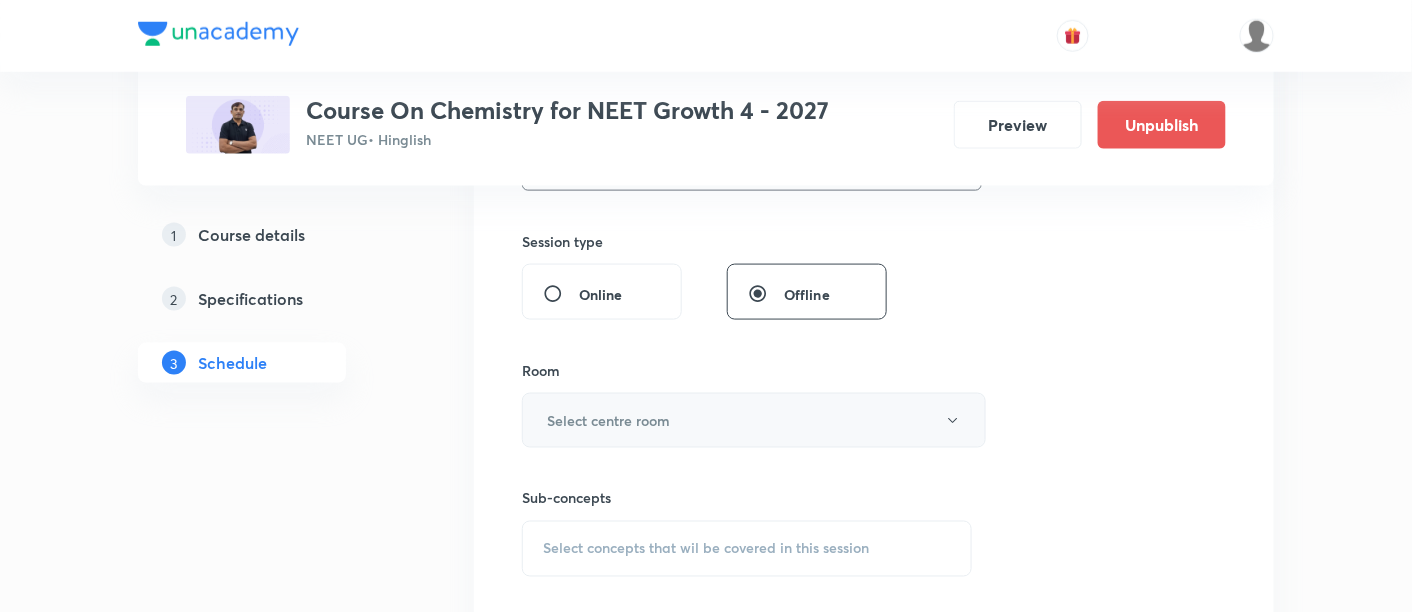 type on "90" 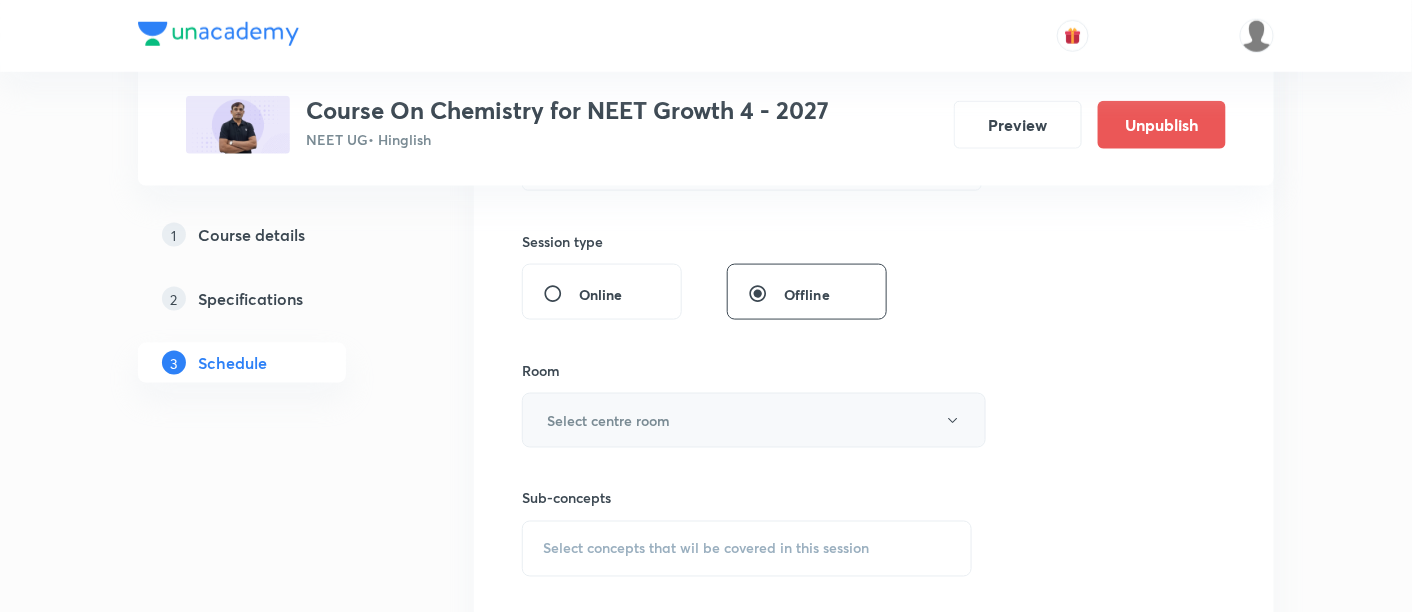 click on "Select centre room" at bounding box center (754, 420) 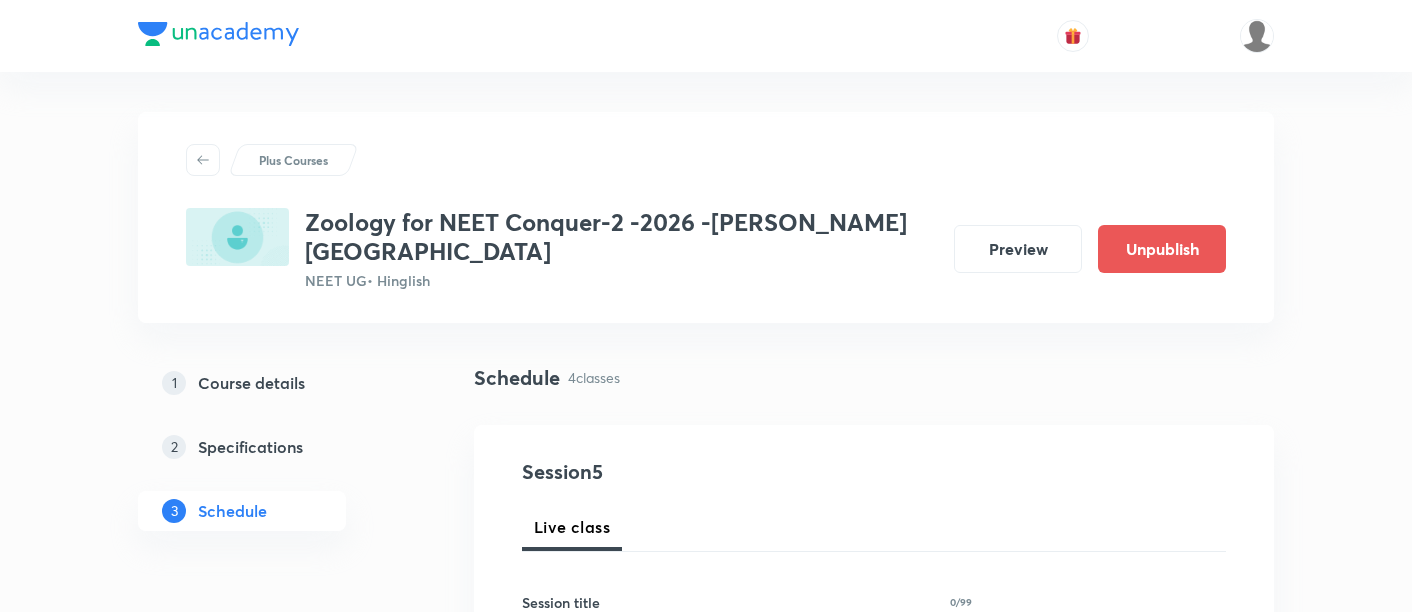 scroll, scrollTop: 1605, scrollLeft: 0, axis: vertical 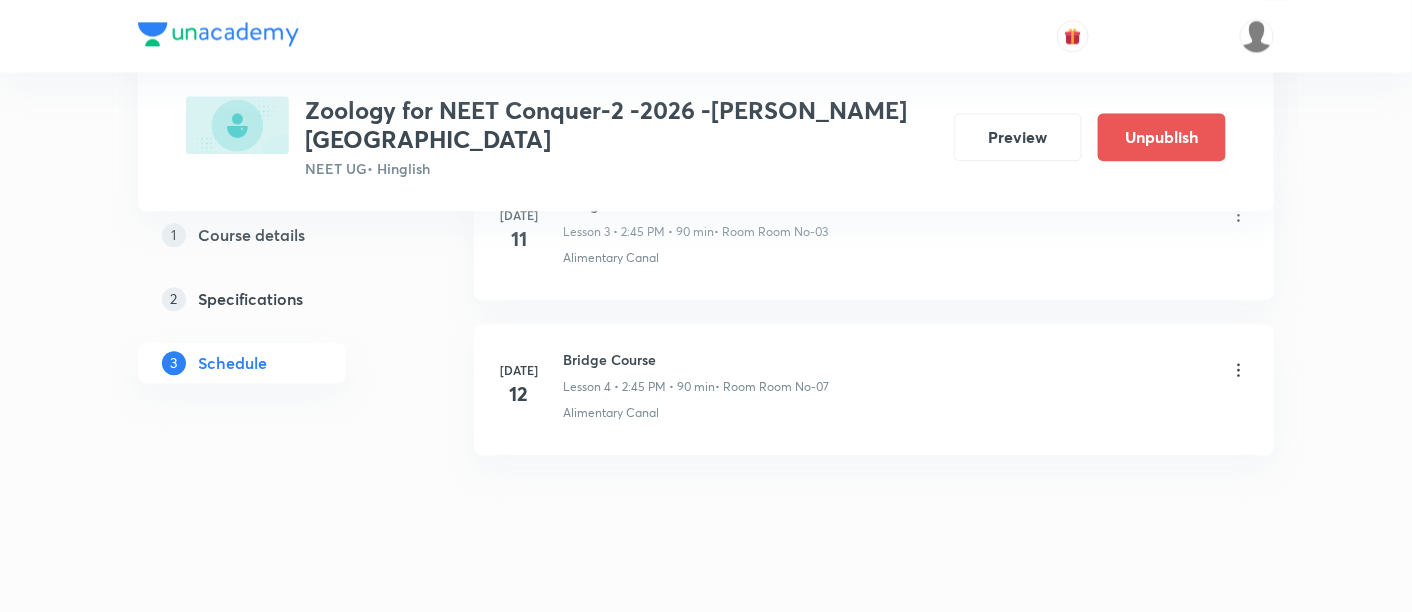 click 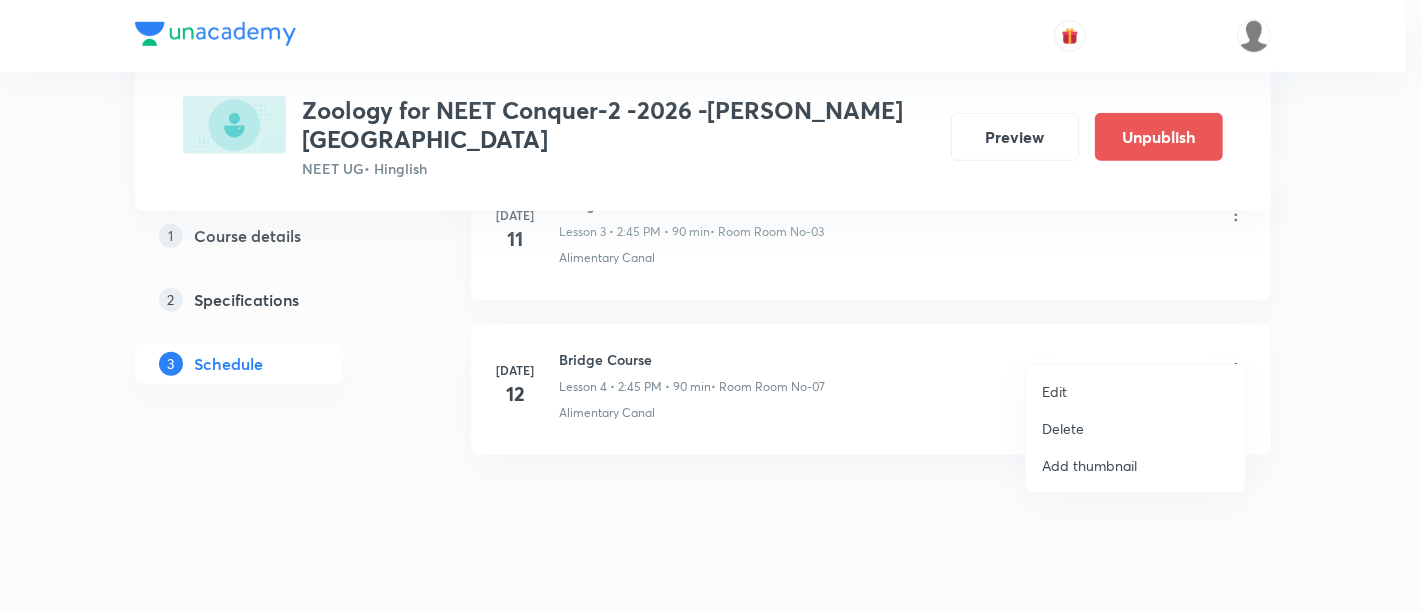 click on "Edit" at bounding box center [1054, 391] 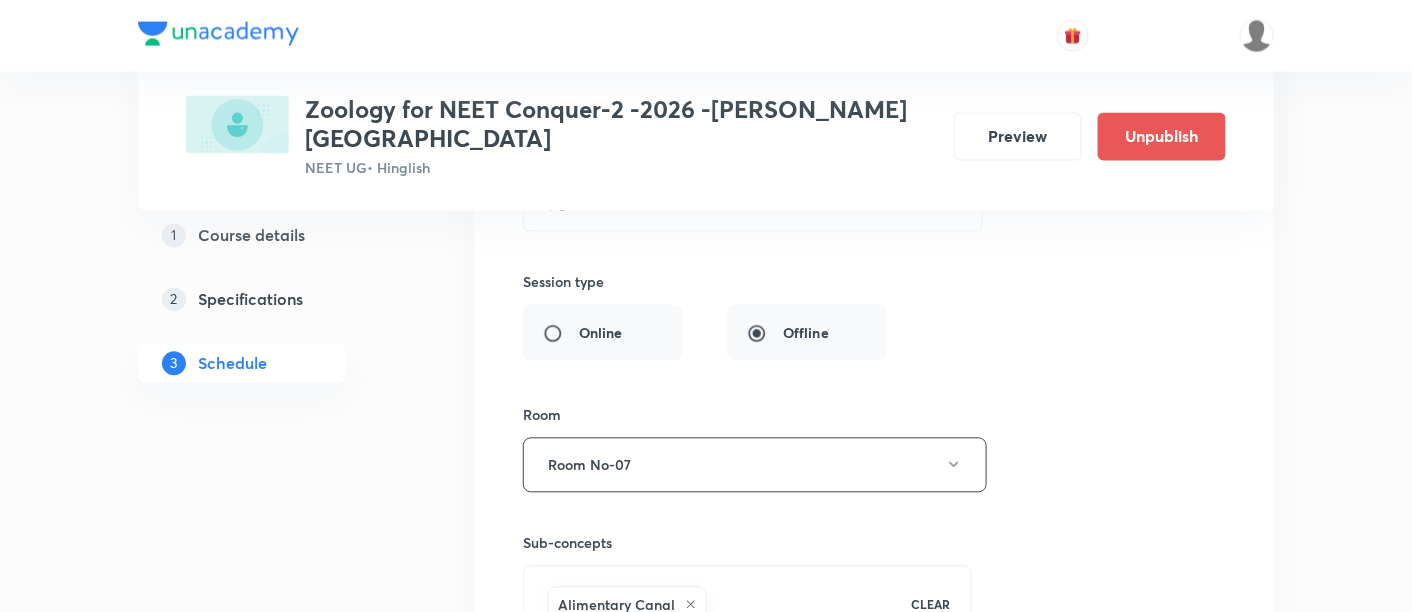 scroll, scrollTop: 1151, scrollLeft: 0, axis: vertical 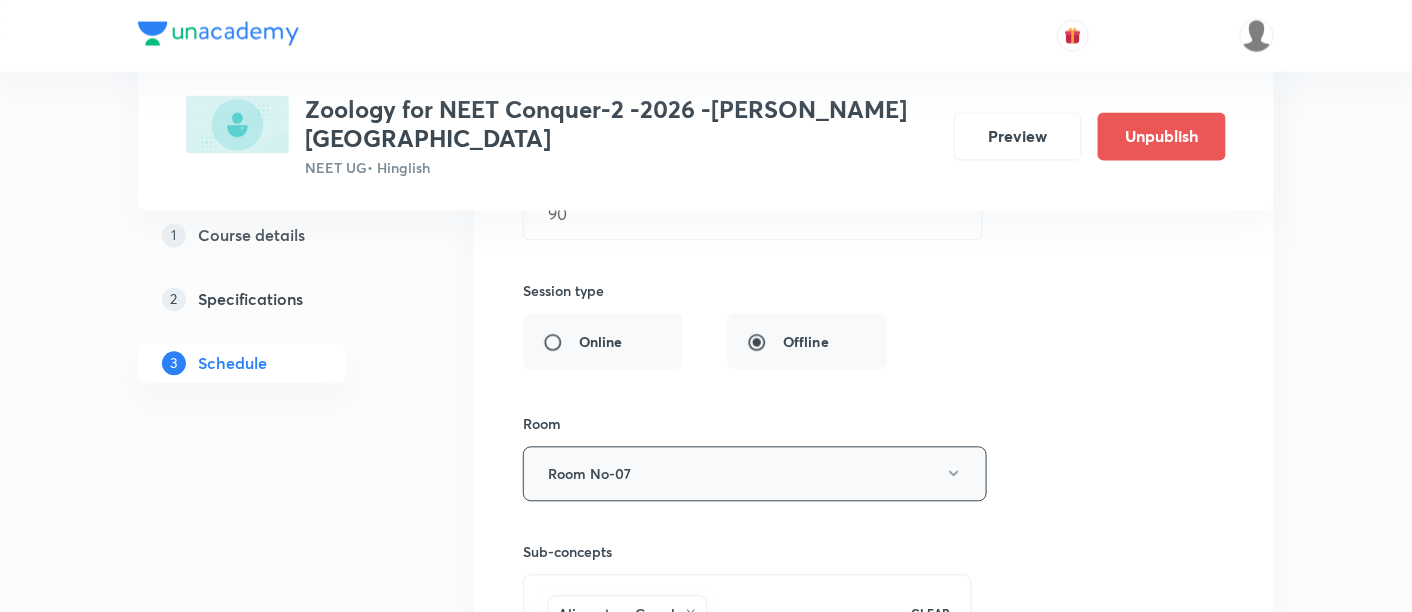 click 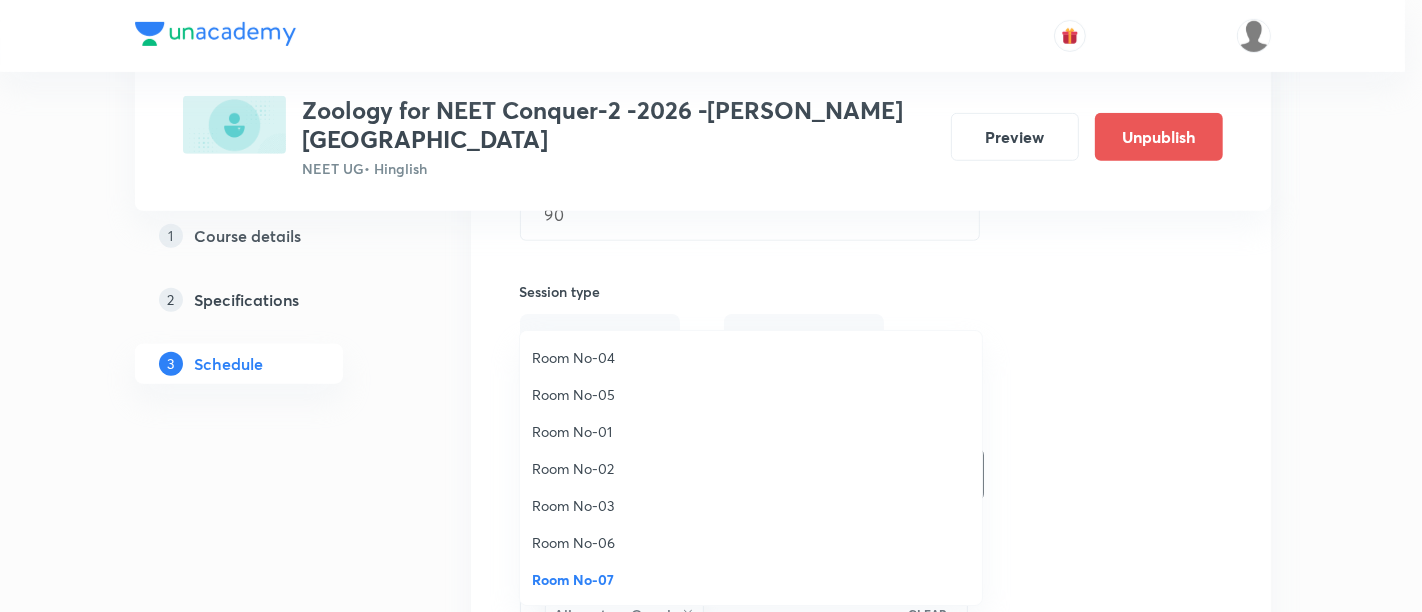 click on "Room No-02" at bounding box center (751, 468) 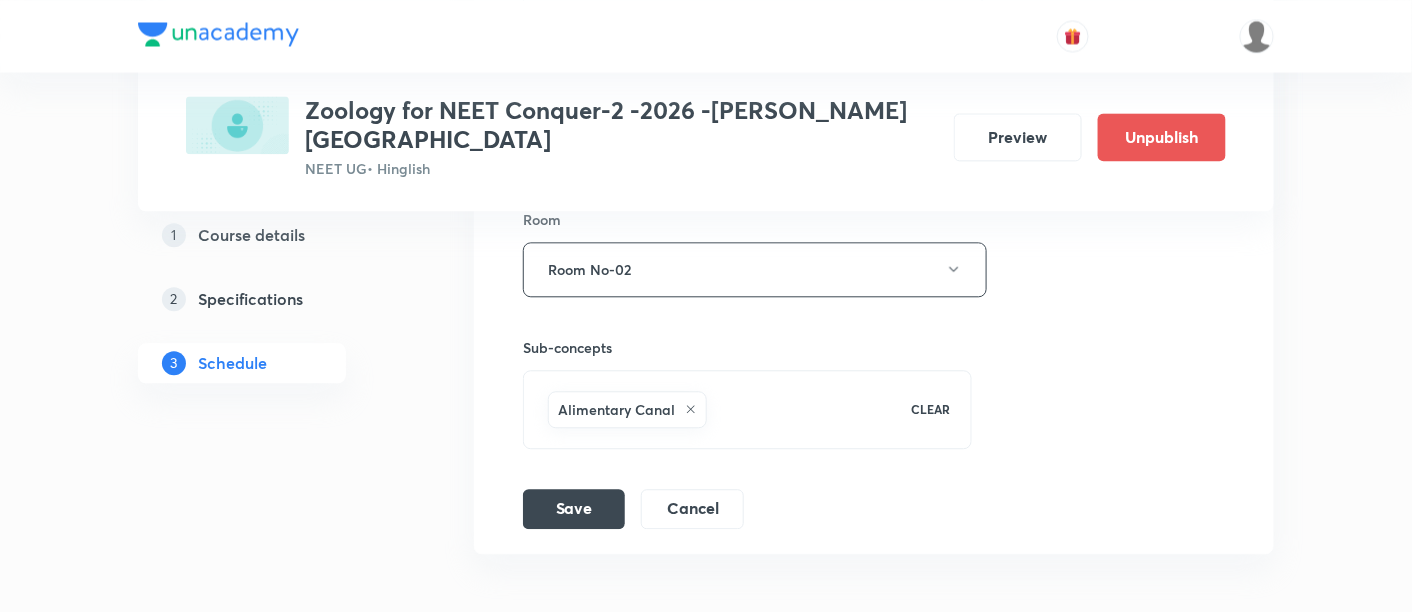 scroll, scrollTop: 1454, scrollLeft: 0, axis: vertical 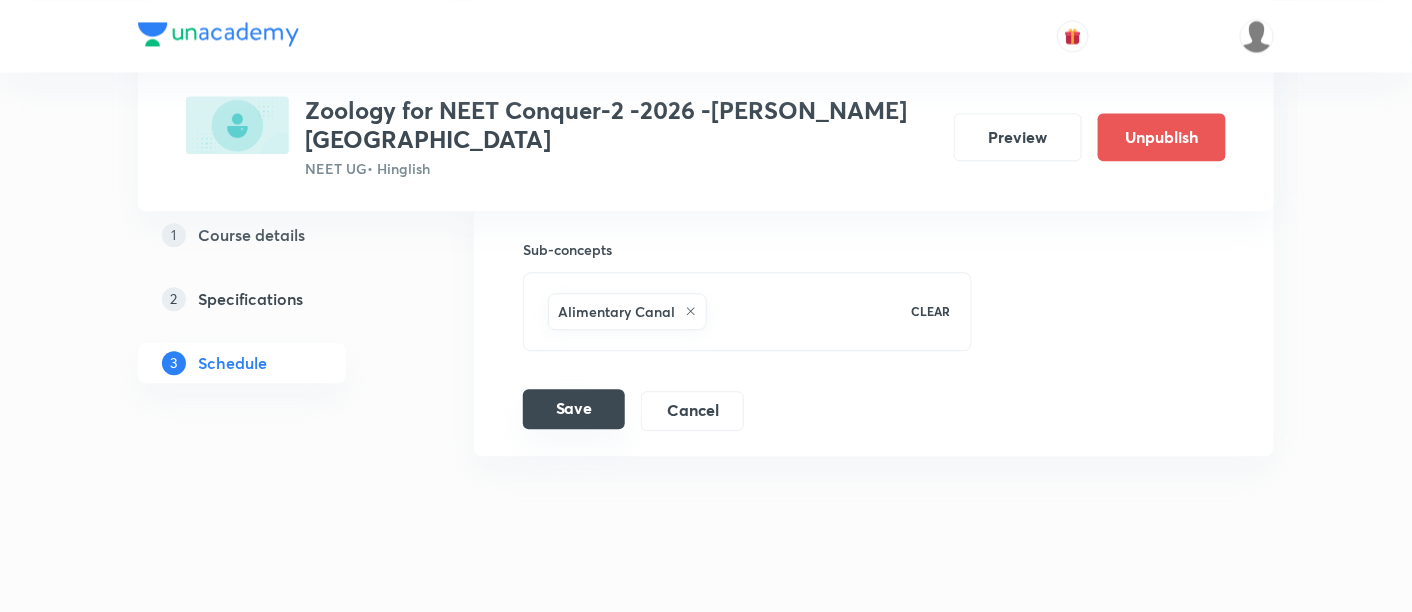 click on "Save" at bounding box center [574, 409] 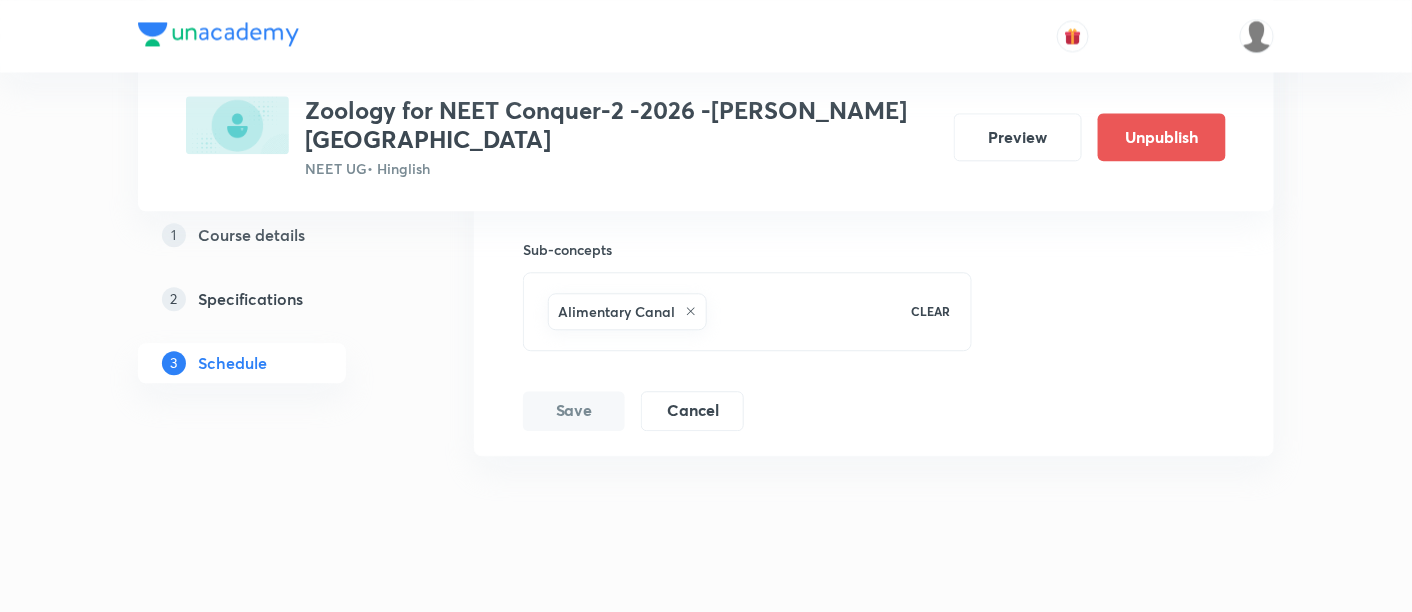 scroll, scrollTop: 688, scrollLeft: 0, axis: vertical 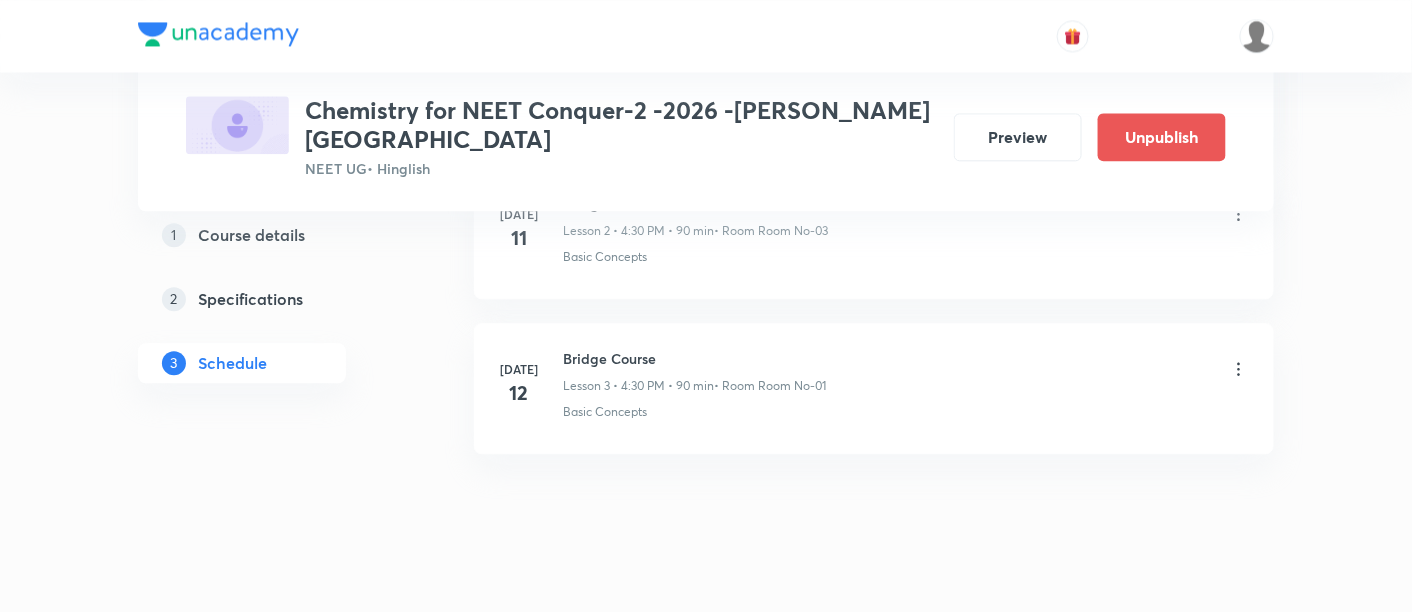 click 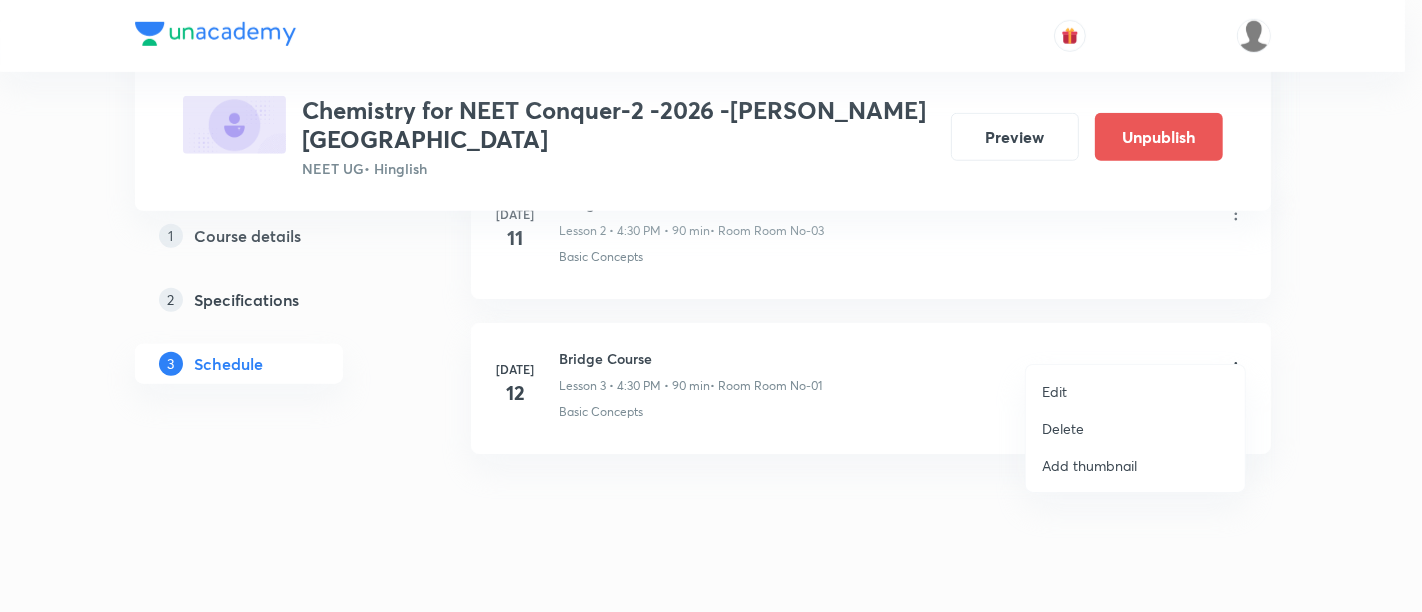click on "Edit" at bounding box center [1054, 391] 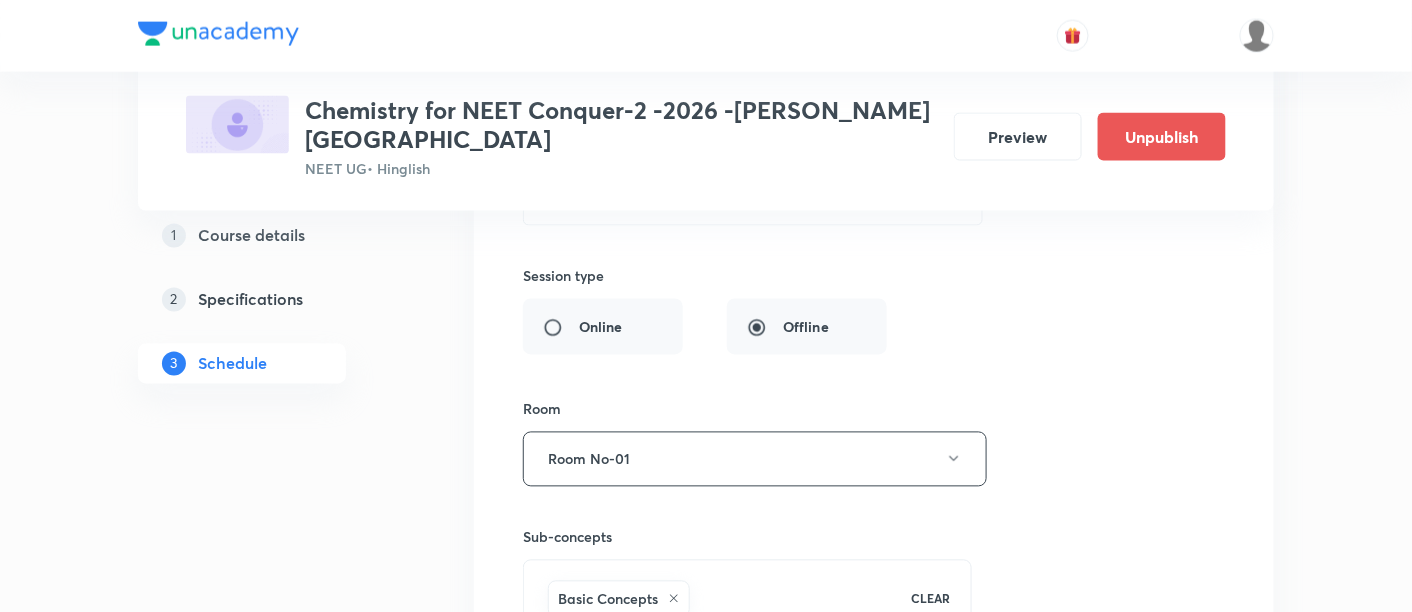 scroll, scrollTop: 1003, scrollLeft: 0, axis: vertical 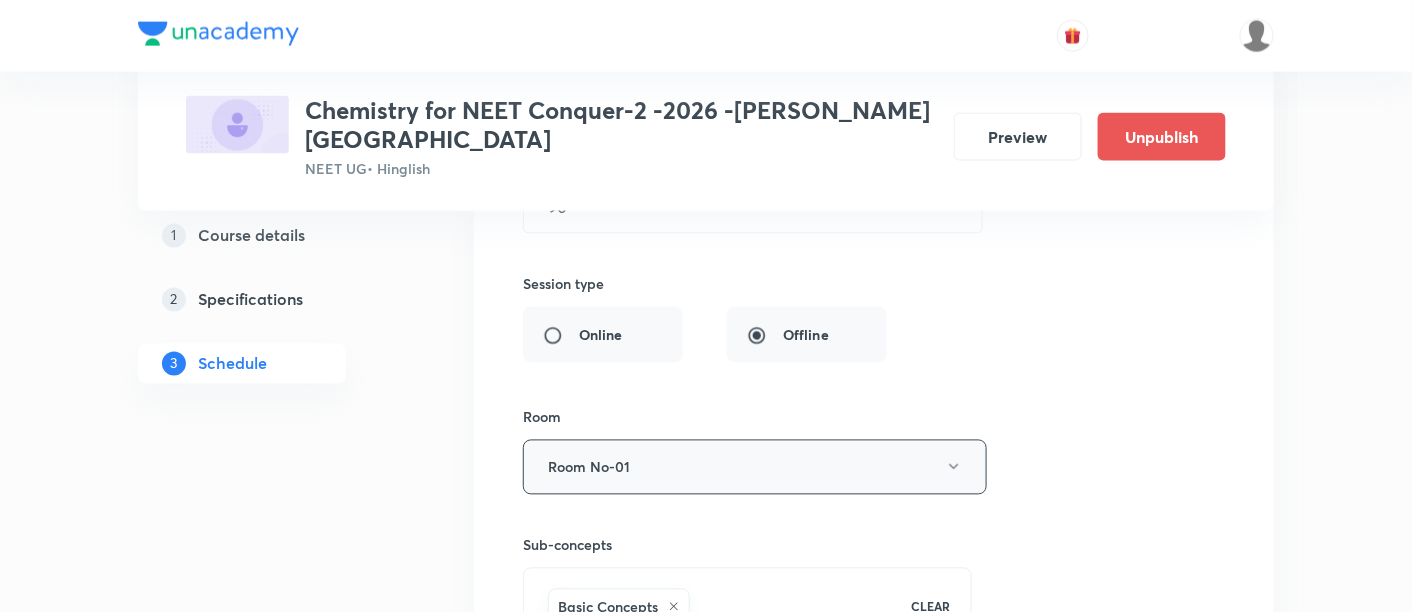 click 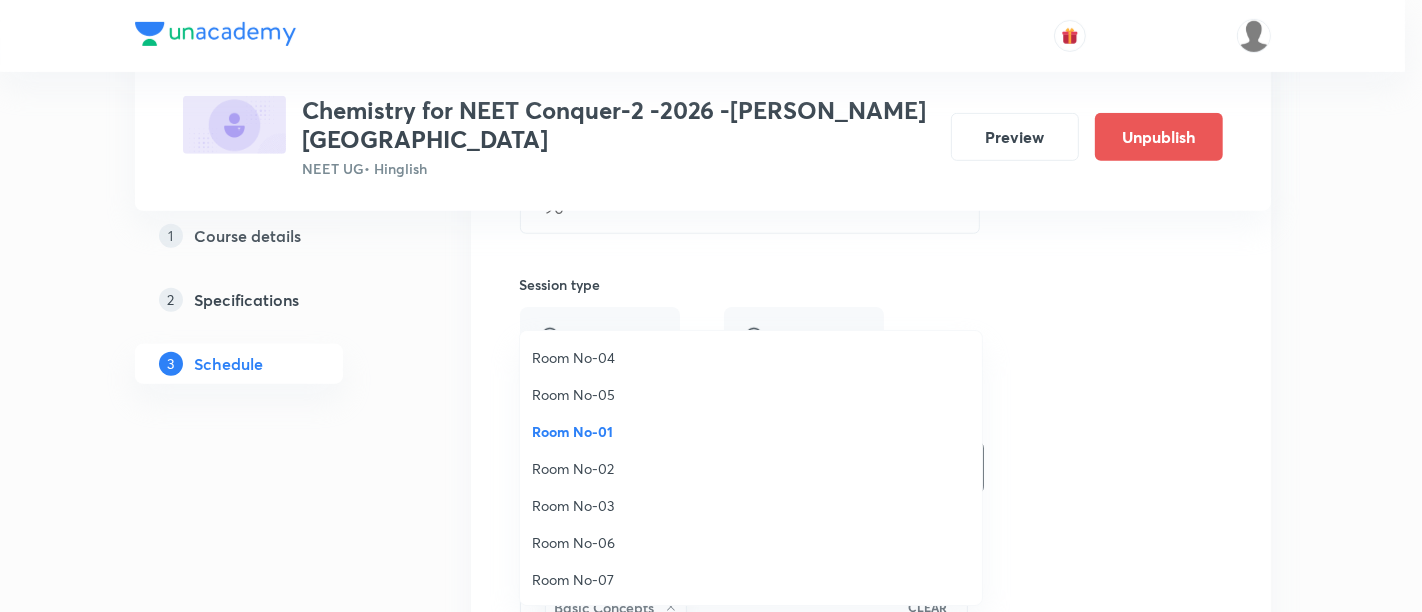 click on "Room No-02" at bounding box center [751, 468] 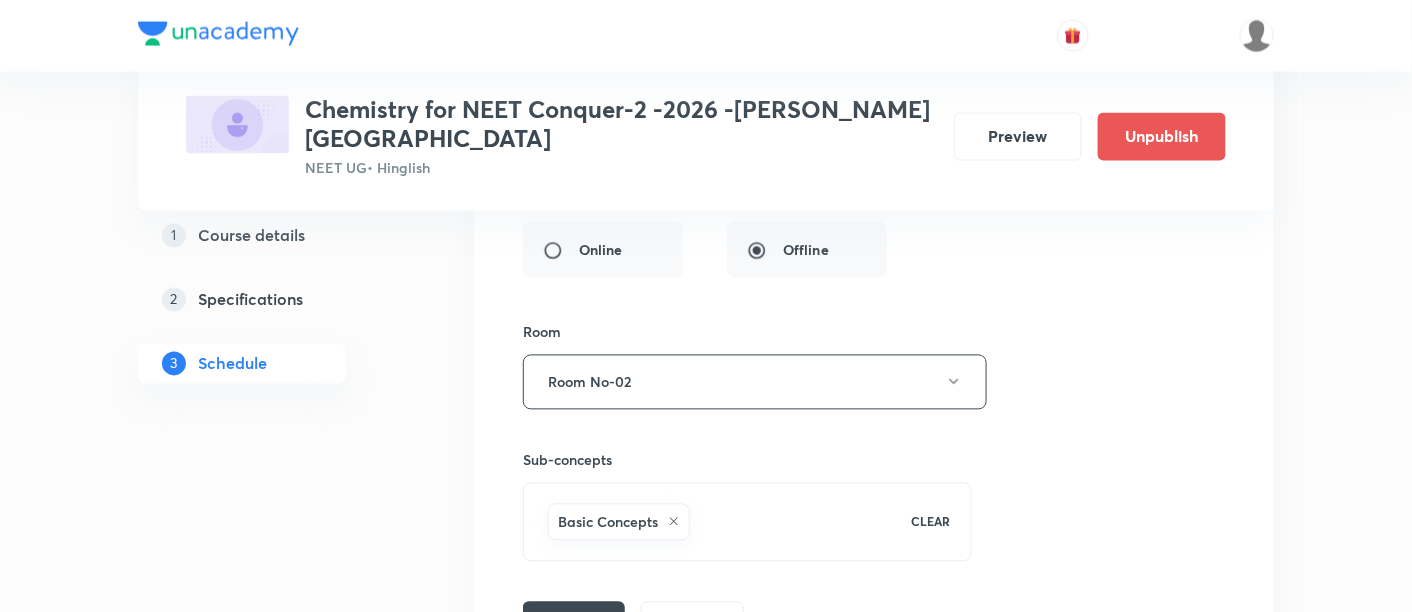 scroll, scrollTop: 1300, scrollLeft: 0, axis: vertical 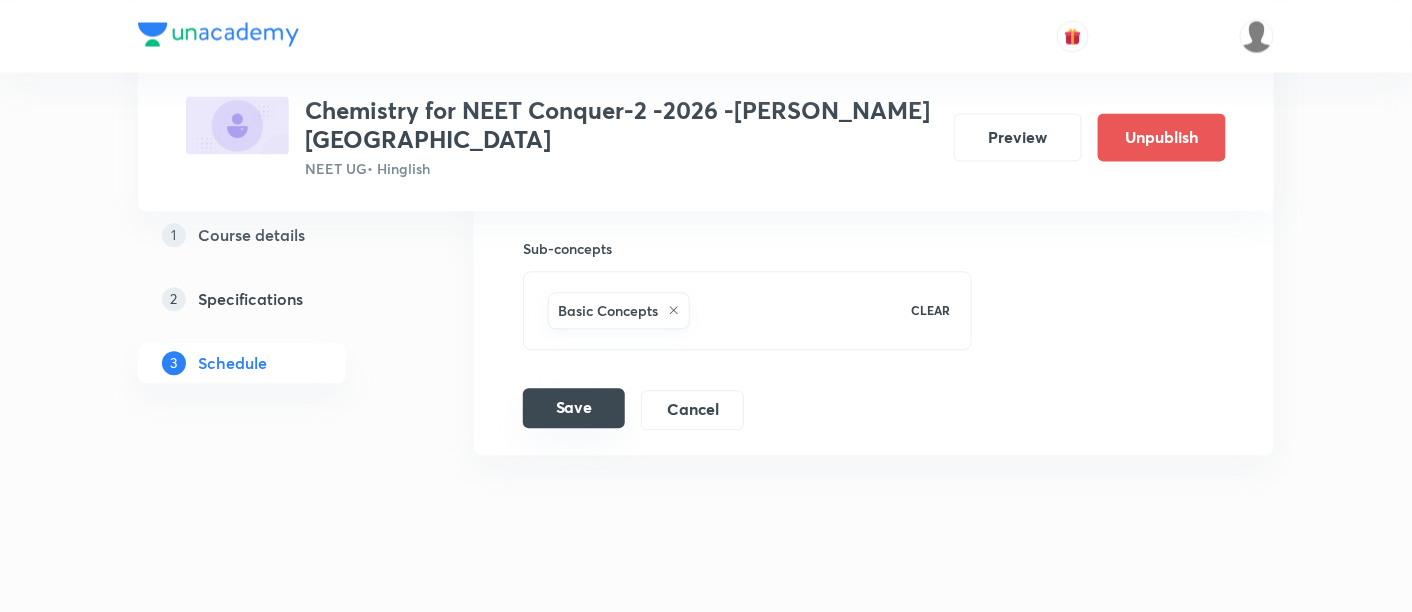 click on "Save" at bounding box center [574, 408] 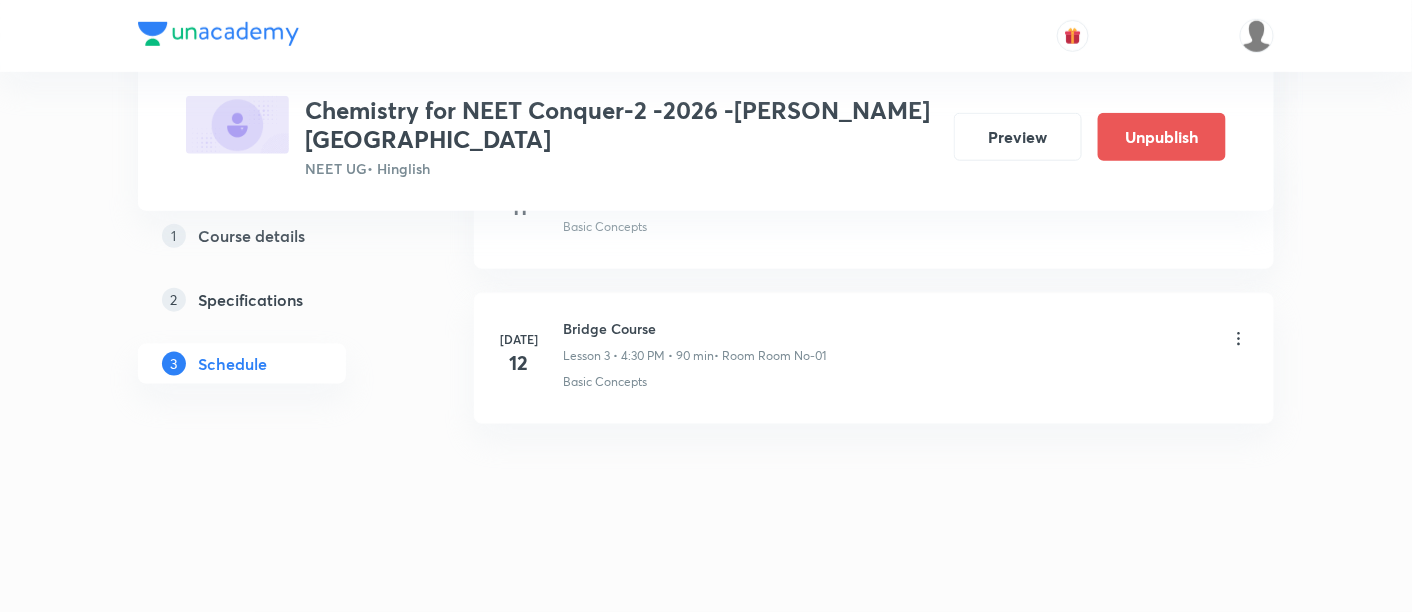 scroll, scrollTop: 534, scrollLeft: 0, axis: vertical 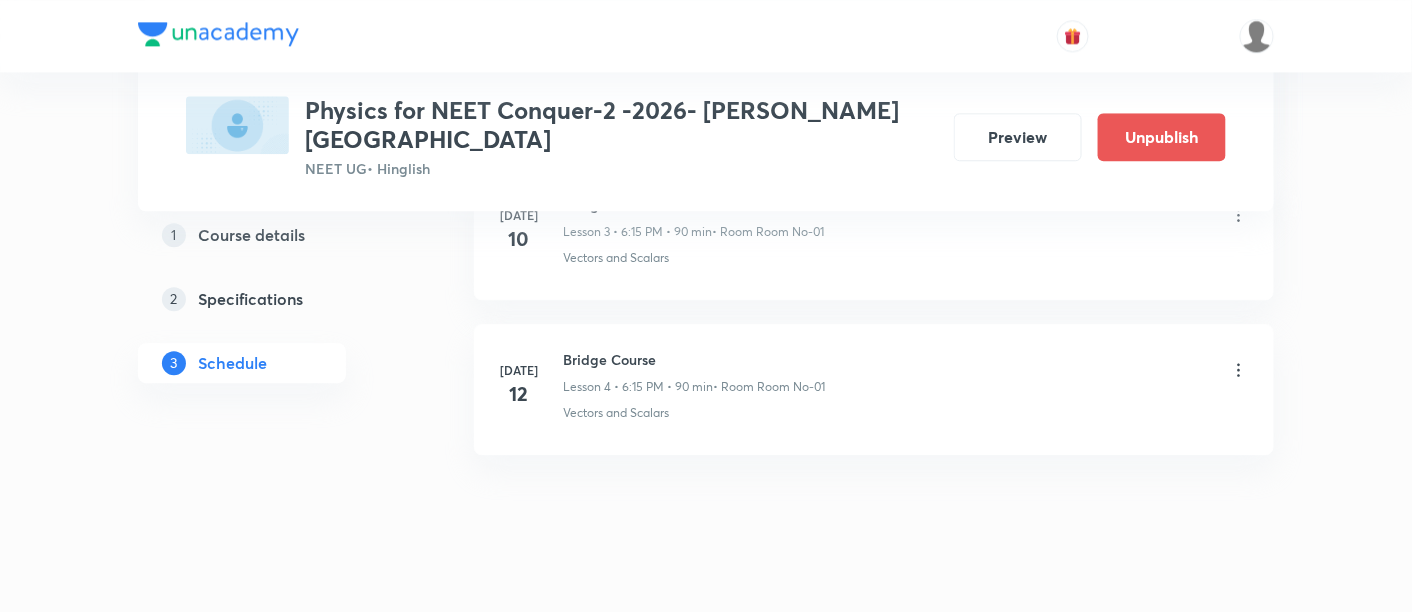 click 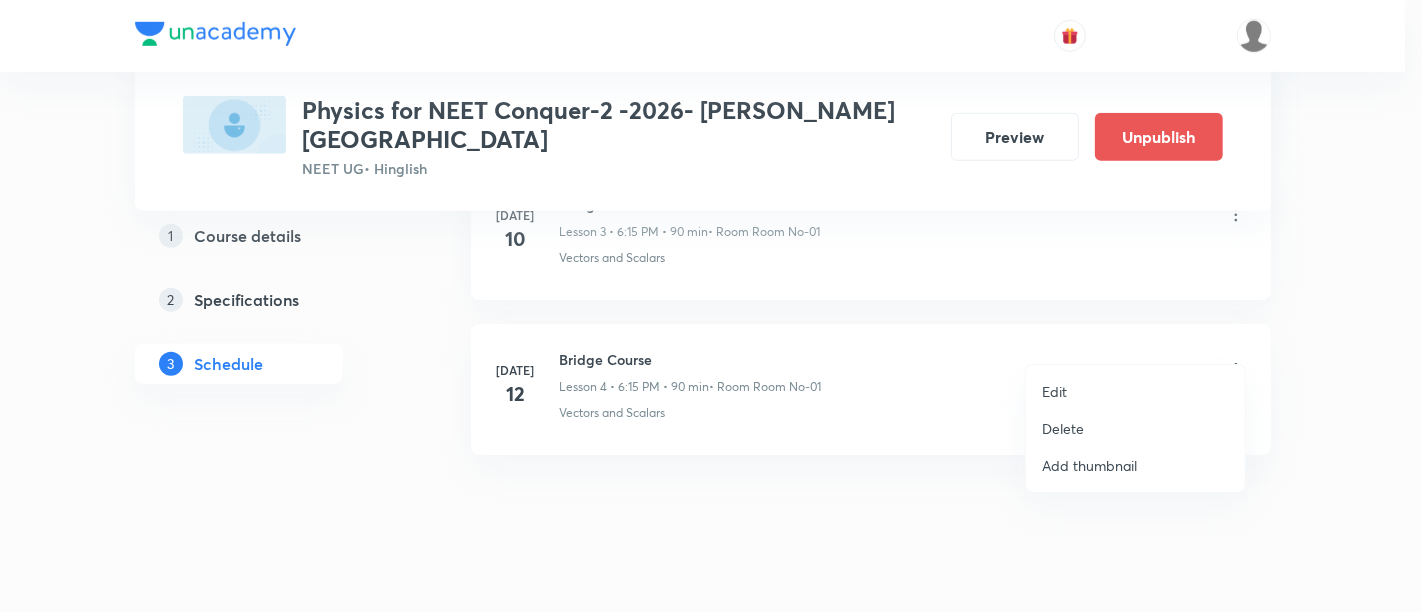 click on "Edit" at bounding box center (1054, 391) 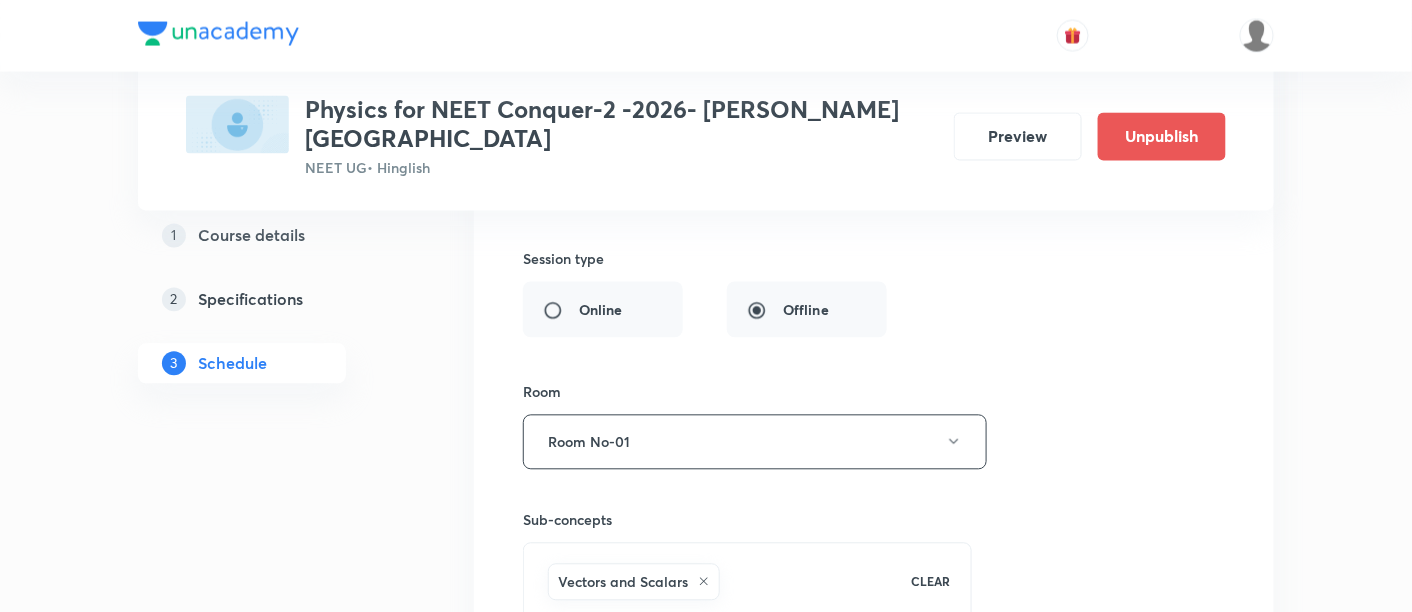 scroll, scrollTop: 1180, scrollLeft: 0, axis: vertical 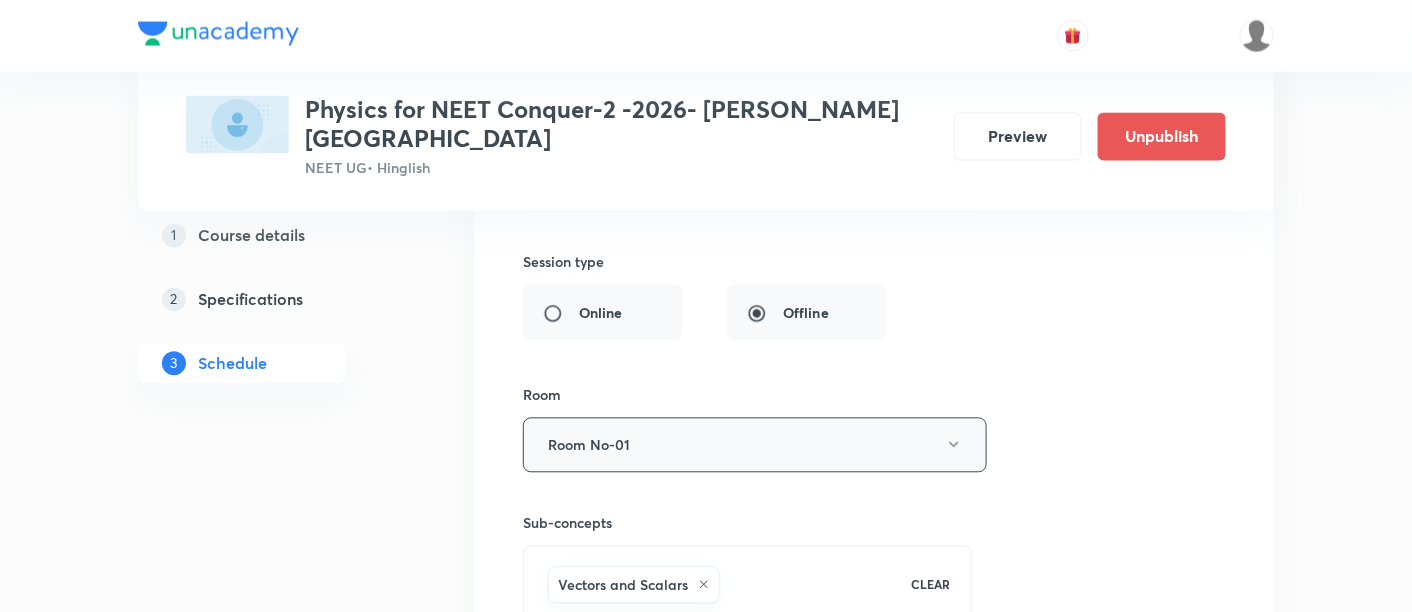 click 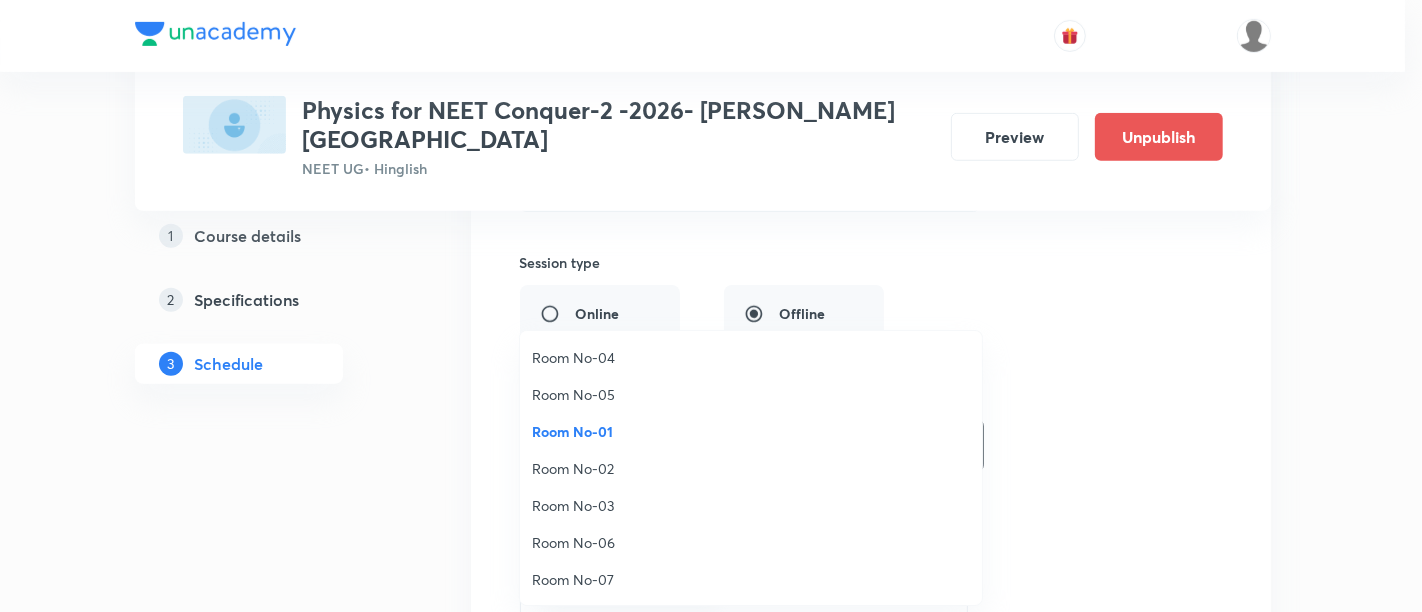 click on "Room No-02" at bounding box center [751, 468] 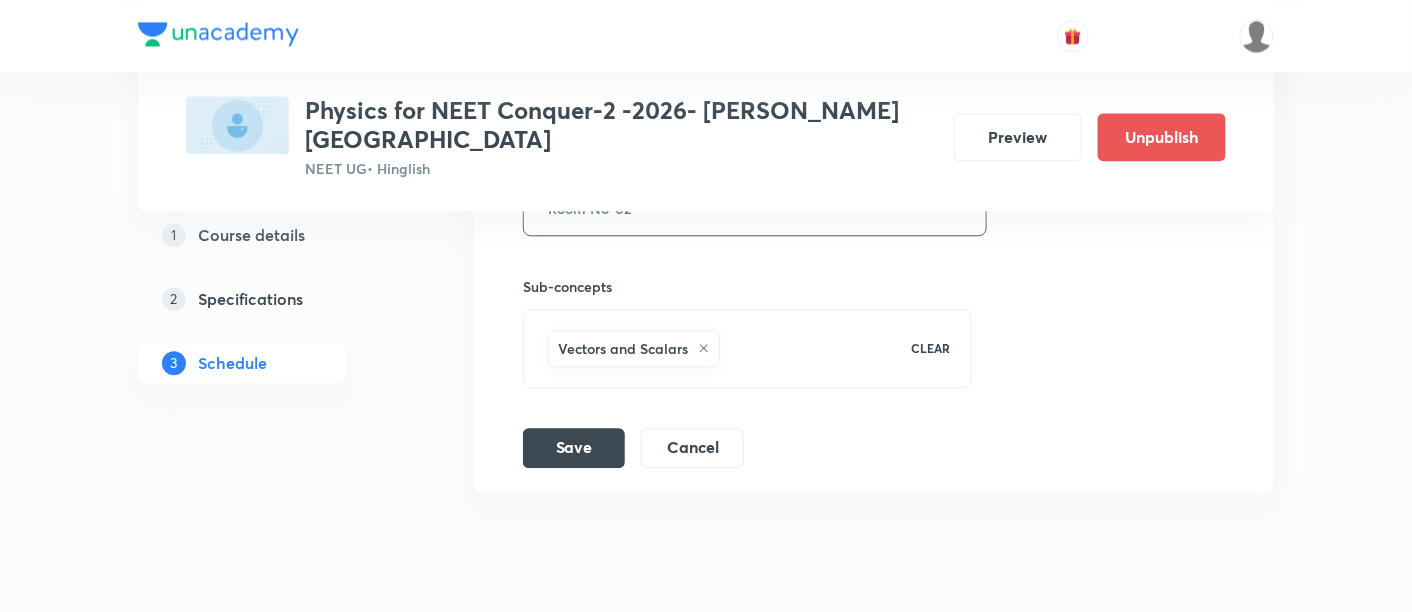 scroll, scrollTop: 1428, scrollLeft: 0, axis: vertical 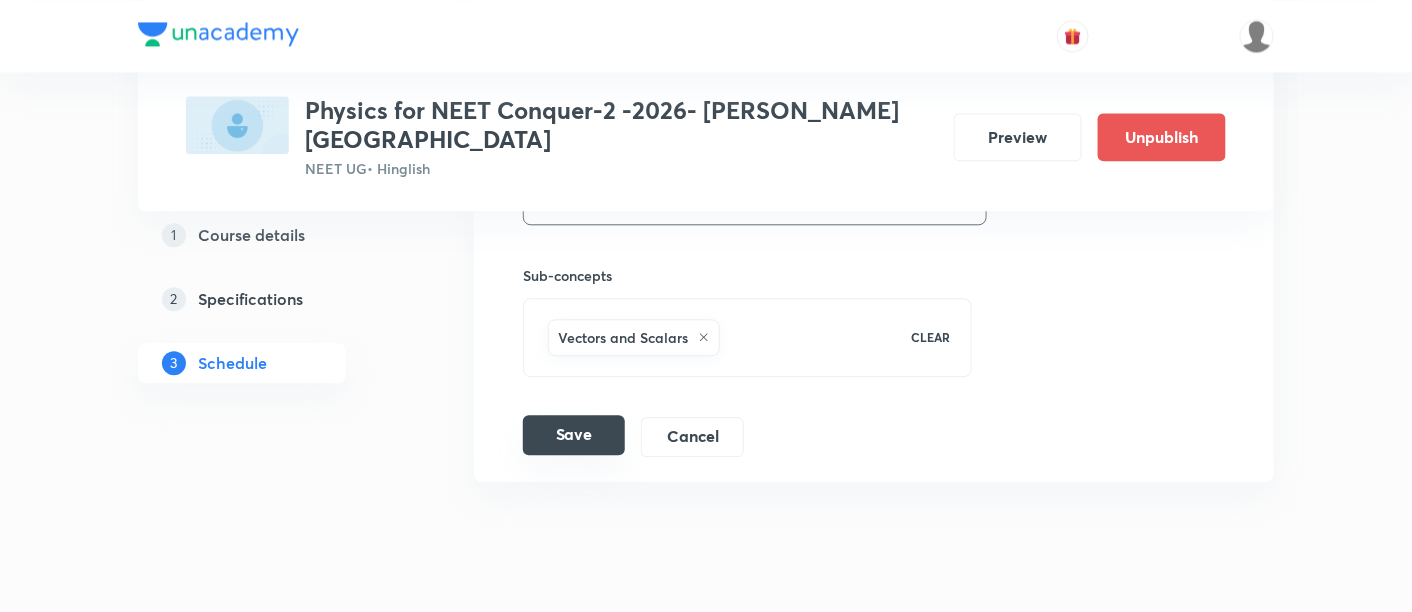 click on "Save" at bounding box center [574, 435] 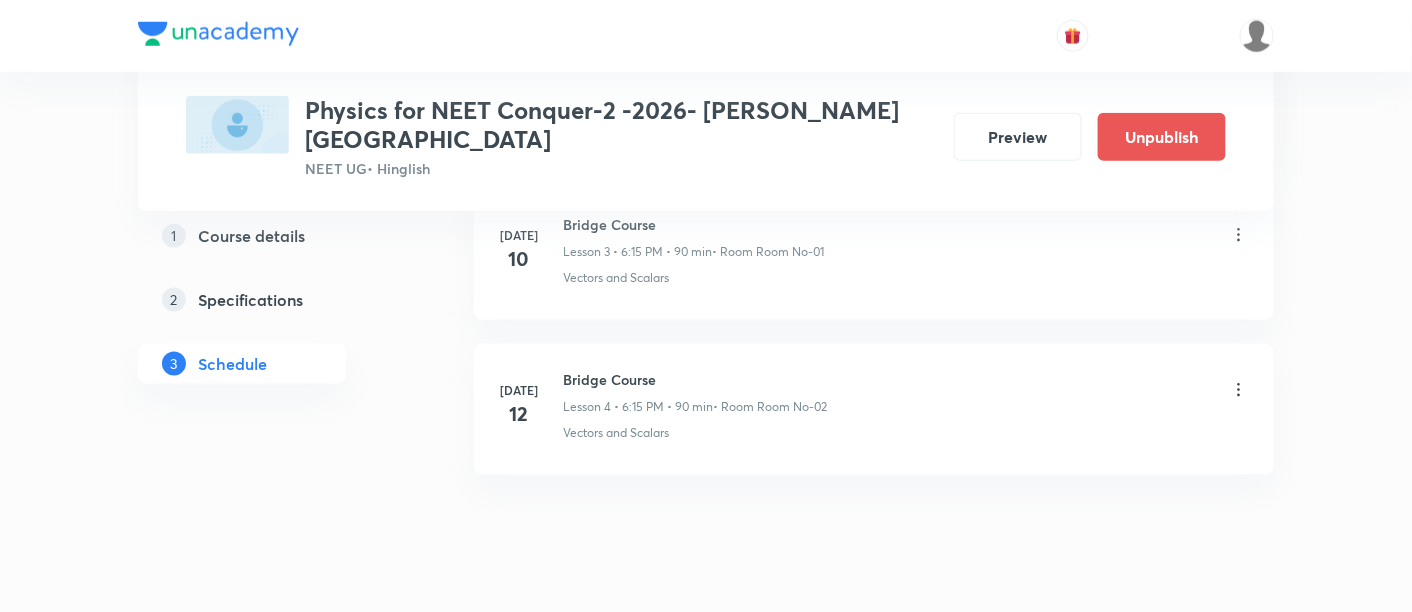 scroll, scrollTop: 614, scrollLeft: 0, axis: vertical 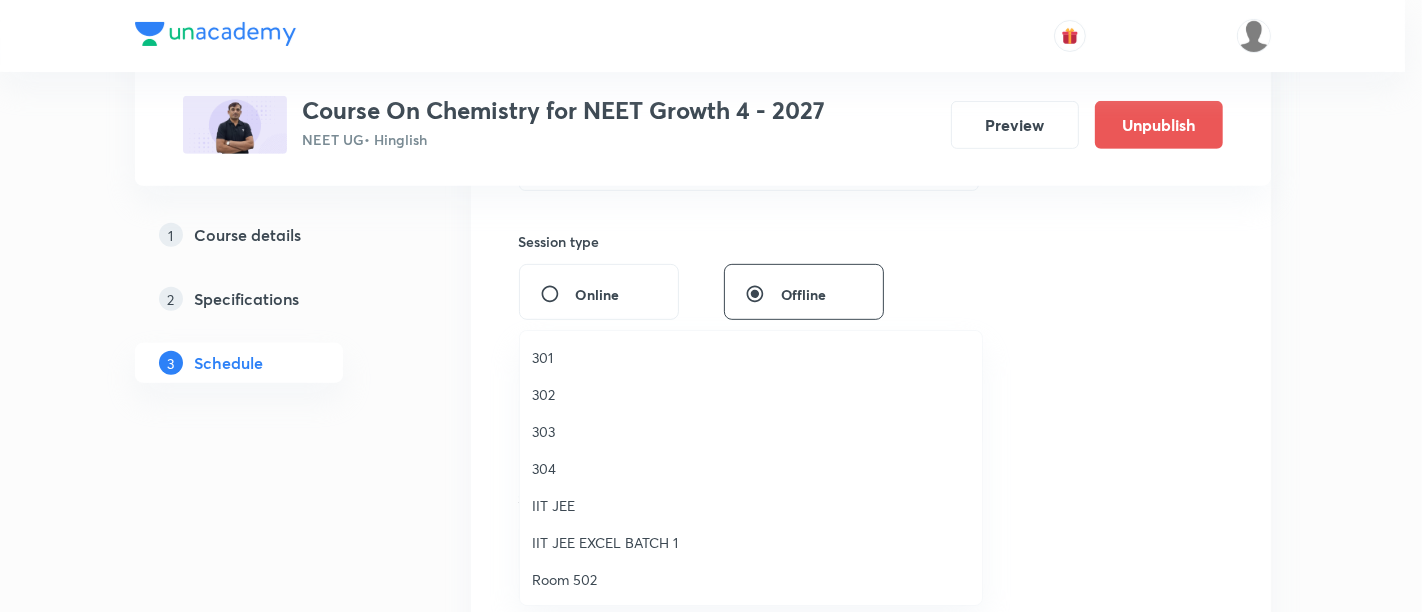 click on "303" at bounding box center [751, 431] 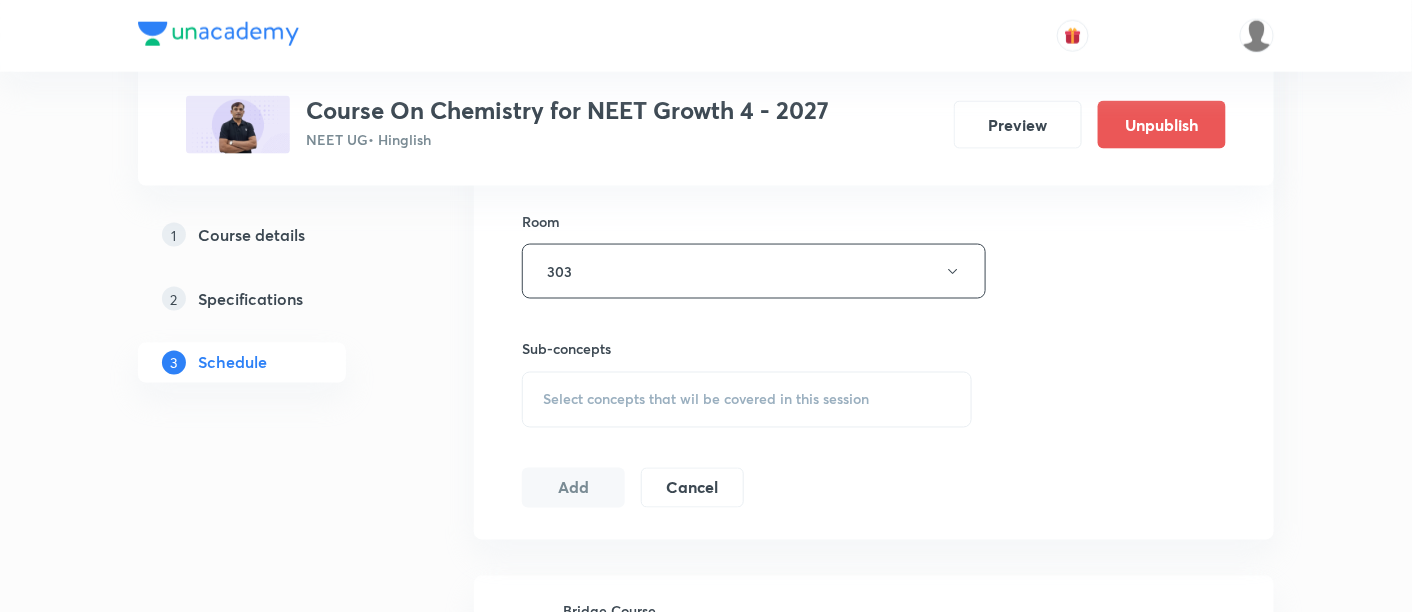 scroll, scrollTop: 877, scrollLeft: 0, axis: vertical 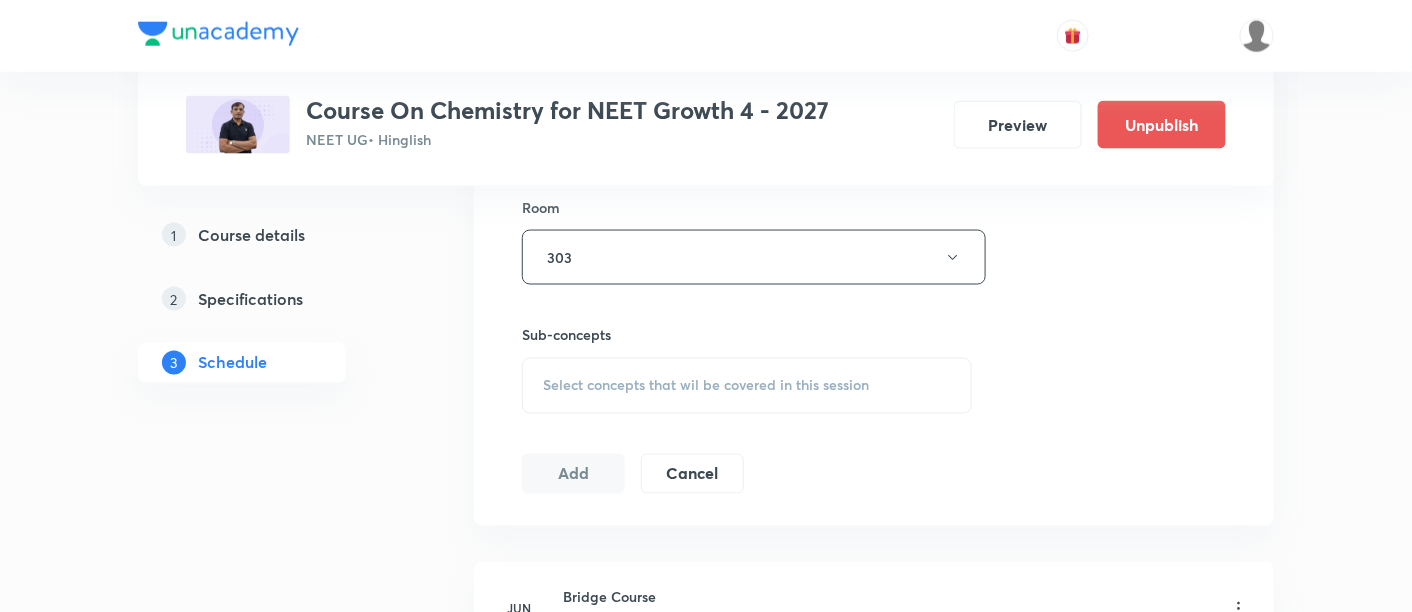 click on "Select concepts that wil be covered in this session" at bounding box center [706, 386] 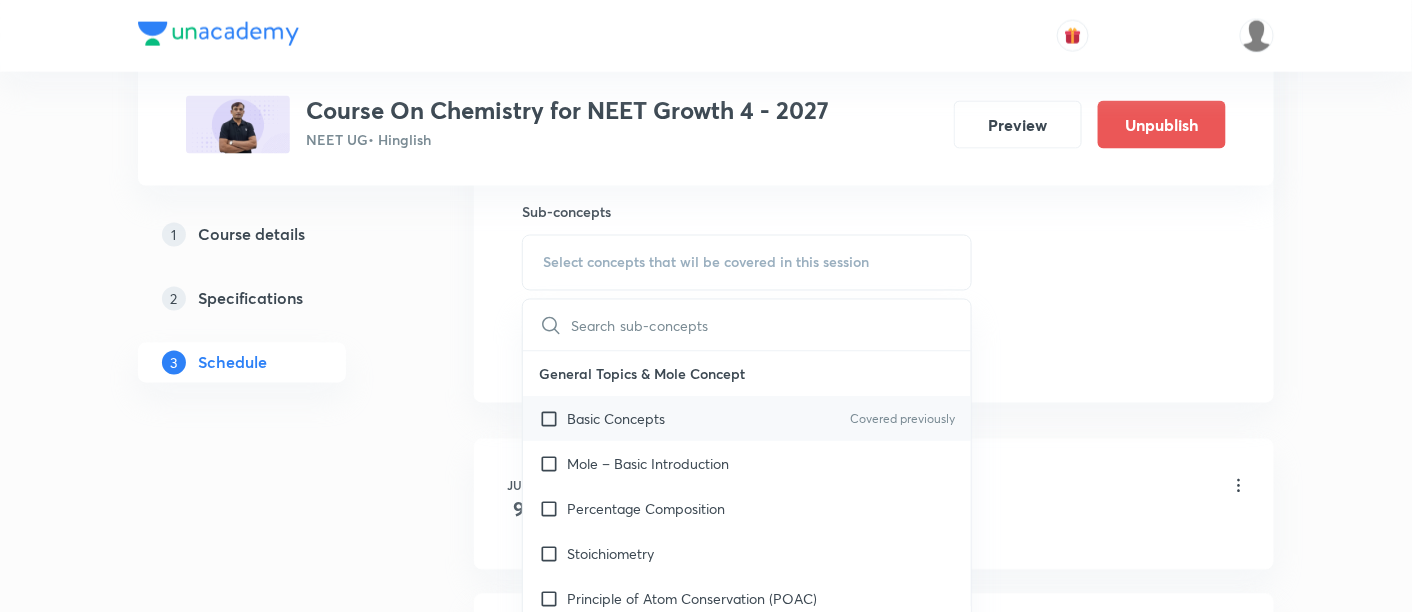 scroll, scrollTop: 1003, scrollLeft: 0, axis: vertical 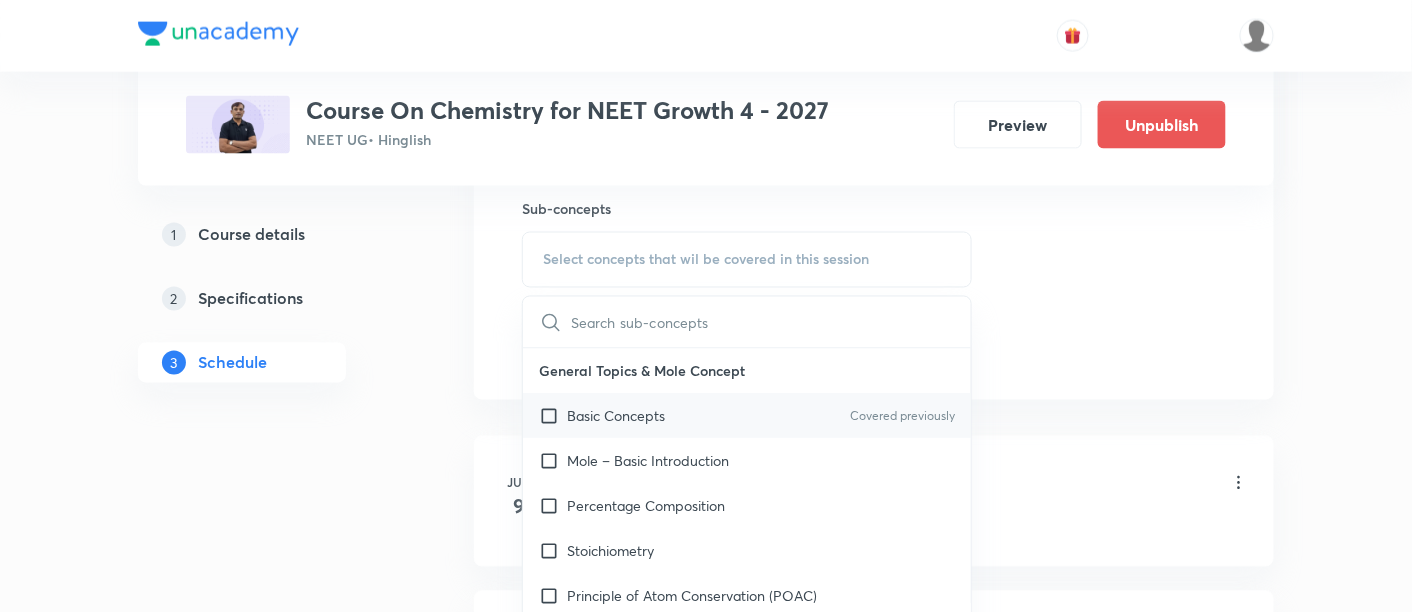 click on "Basic Concepts" at bounding box center (616, 416) 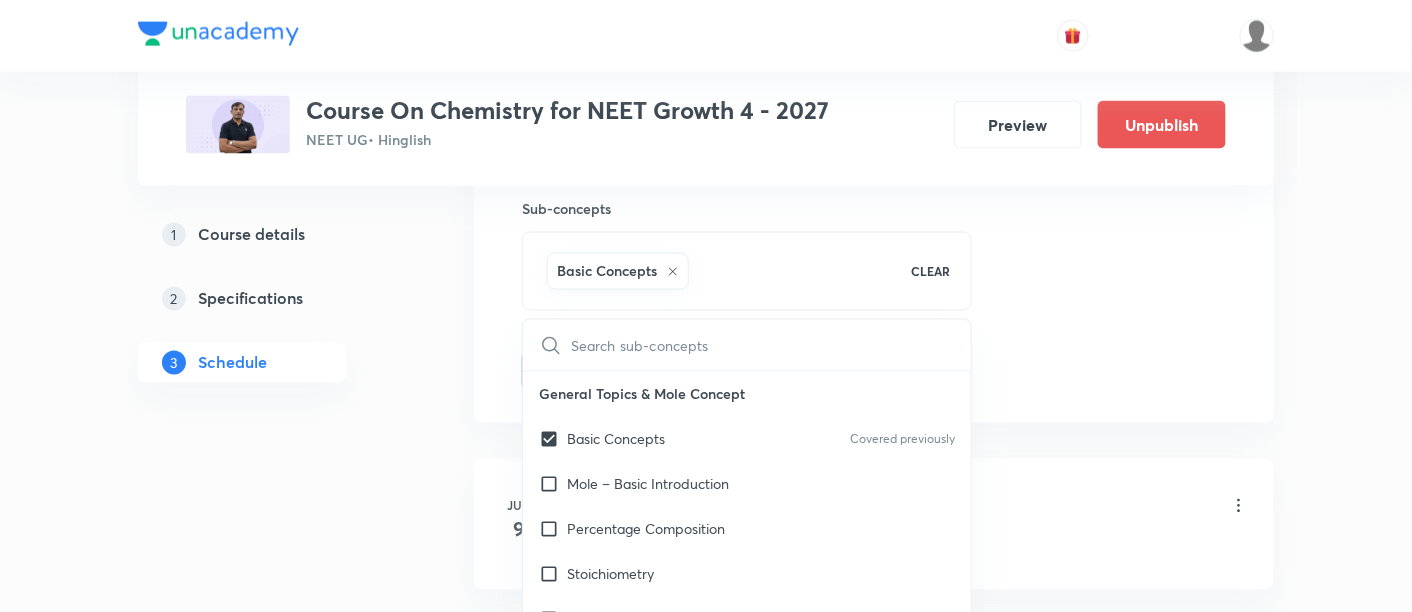 click on "Session  19 Live class Session title 43/99 Mole Concept and Concentration Terms -11/12 ​ Schedule for Jul 14, 2025, 2:45 PM ​ Duration (in minutes) 90 ​   Session type Online Offline Room 303 Sub-concepts Basic Concepts CLEAR ​ General Topics & Mole Concept Basic Concepts Covered previously Mole – Basic Introduction Percentage Composition Stoichiometry Principle of Atom Conservation (POAC) Relation between Stoichiometric Quantities Application of Mole Concept: Gravimetric Analysis Electronic Configuration Of Atoms (Hund's rule)  Quantum Numbers (Magnetic Quantum no.) Quantum Numbers(Pauli's Exclusion law) Mean Molar Mass or Molecular Mass Variation of Conductivity with Concentration Mechanism of Corrosion Atomic Structure Discovery Of Electron Some Prerequisites of Physics Discovery Of Protons And Neutrons Atomic Models Representation Of Atom With Electrons And Neutrons Nature of Waves Nature Of Electromagnetic Radiation Planck’S Quantum Theory Spectra-Continuous and Discontinuous Spectrum Wave pH" at bounding box center (874, -90) 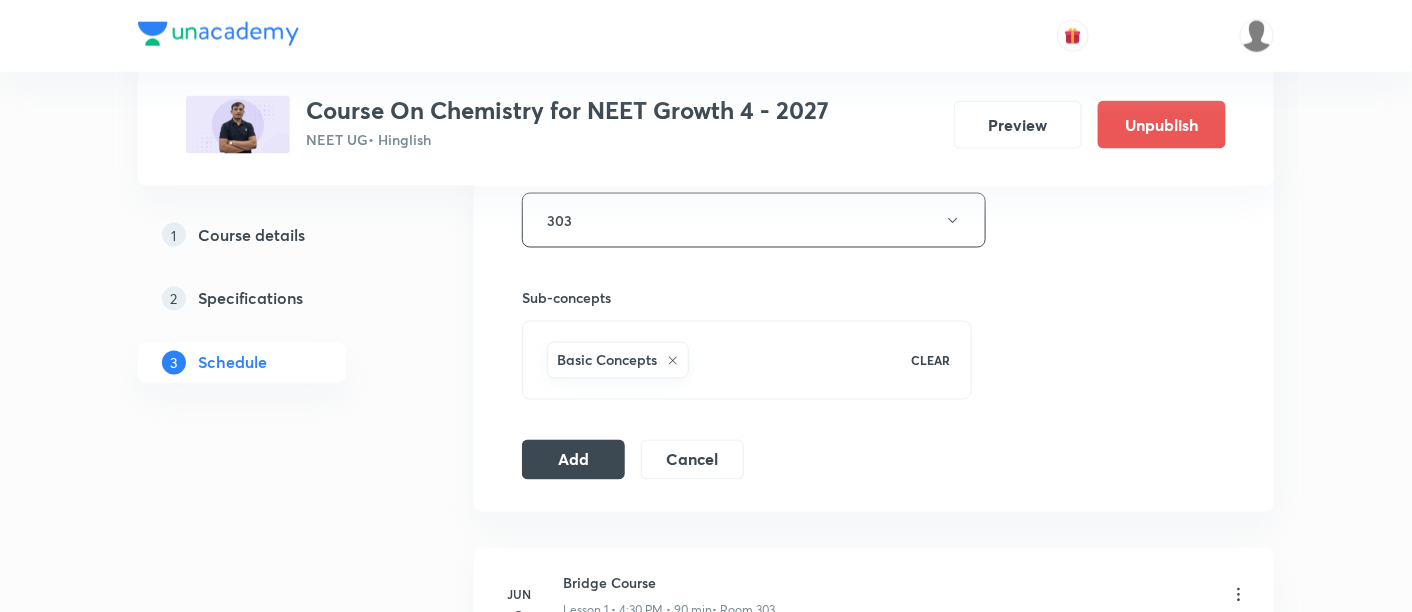 scroll, scrollTop: 914, scrollLeft: 0, axis: vertical 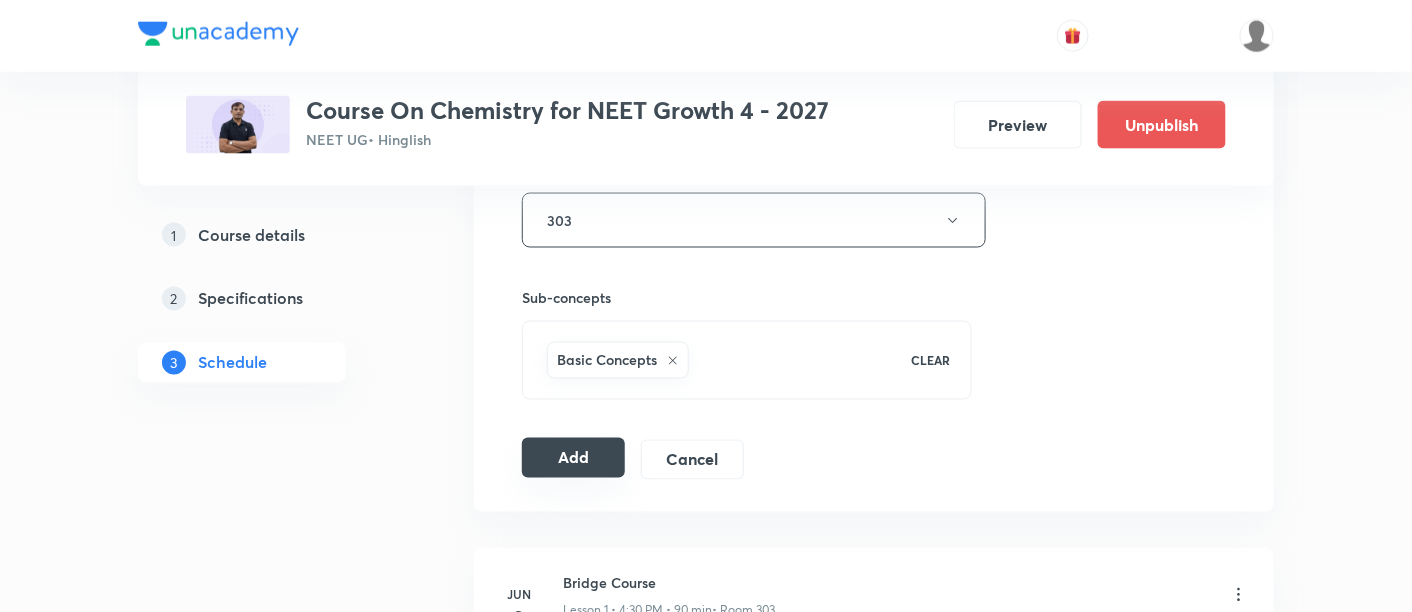 click on "Add" at bounding box center [573, 458] 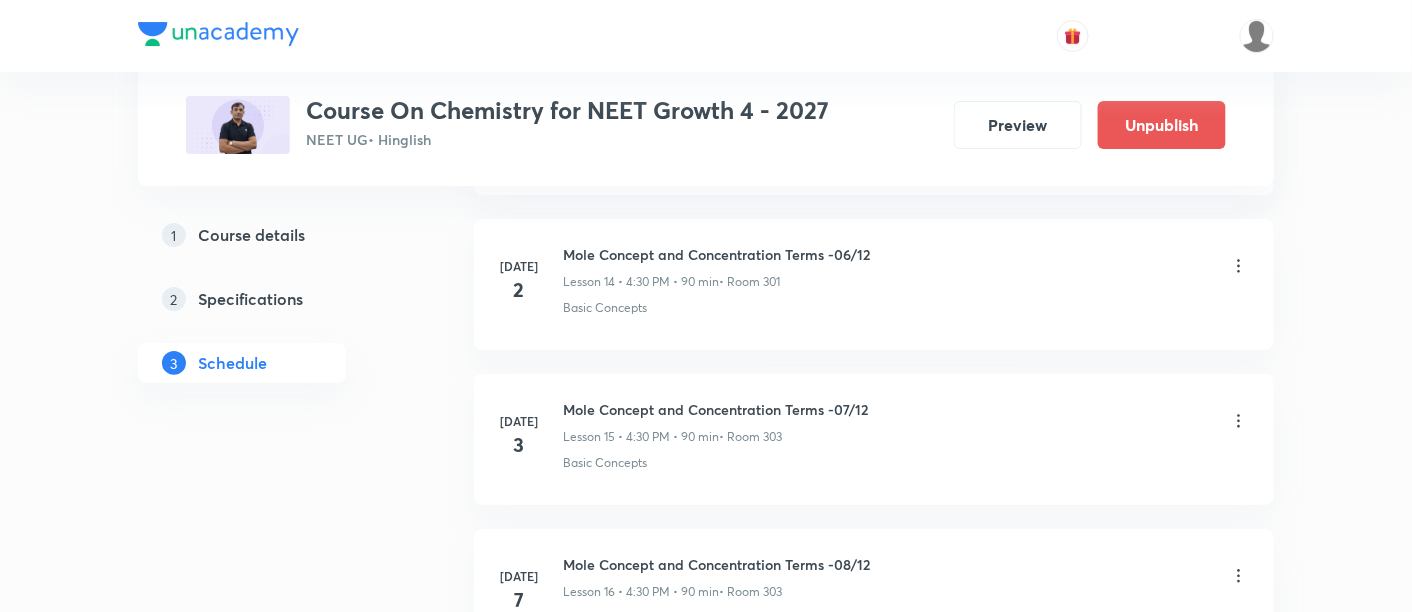 scroll, scrollTop: 3005, scrollLeft: 0, axis: vertical 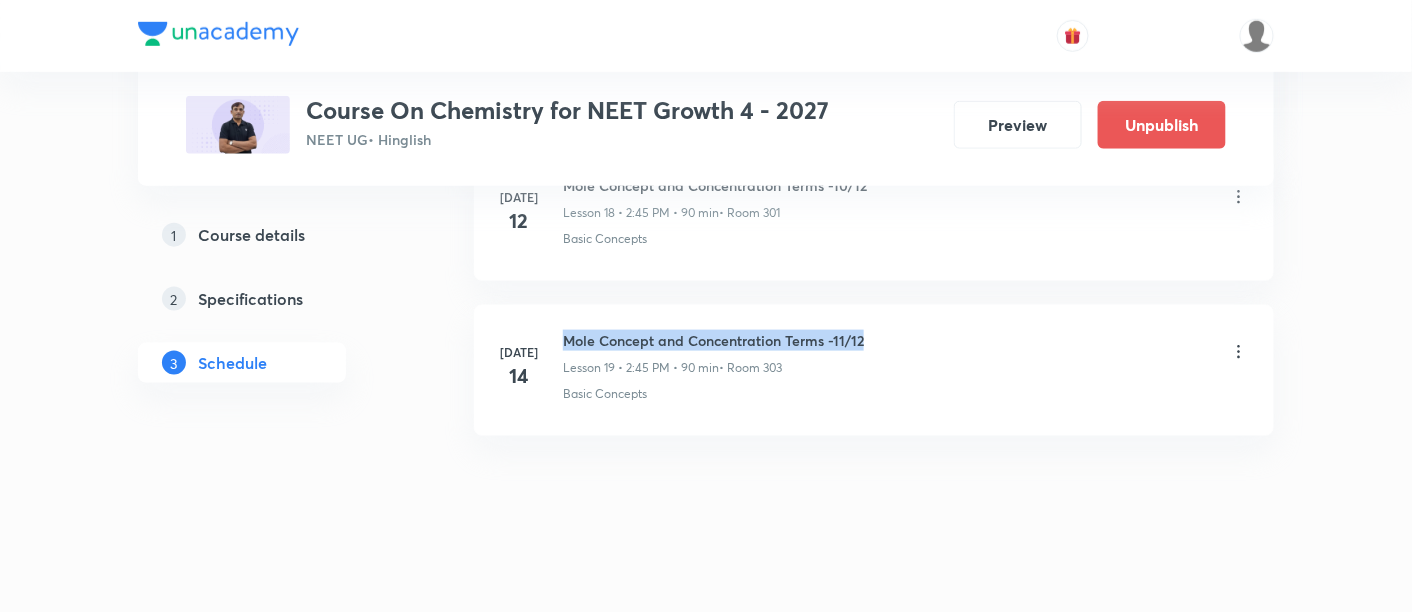 drag, startPoint x: 565, startPoint y: 324, endPoint x: 890, endPoint y: 324, distance: 325 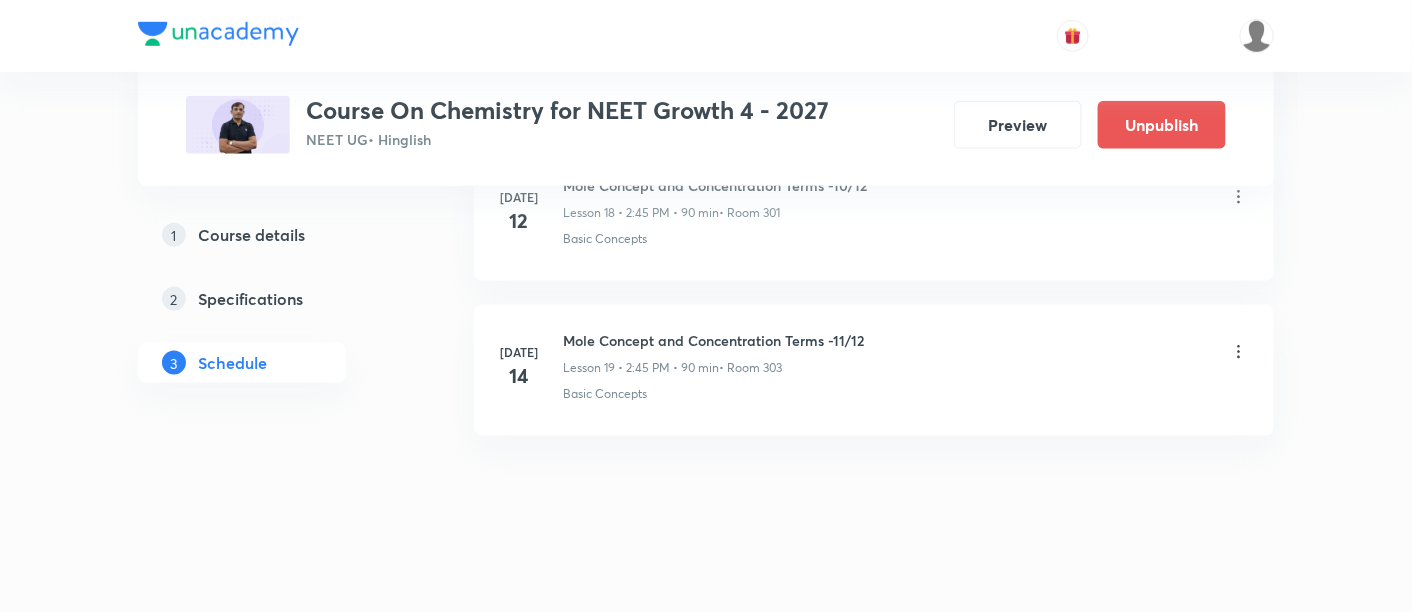 click on "Mole Concept and Concentration Terms -11/12 Lesson 19 • 2:45 PM • 90 min  • Room 303" at bounding box center [906, 353] 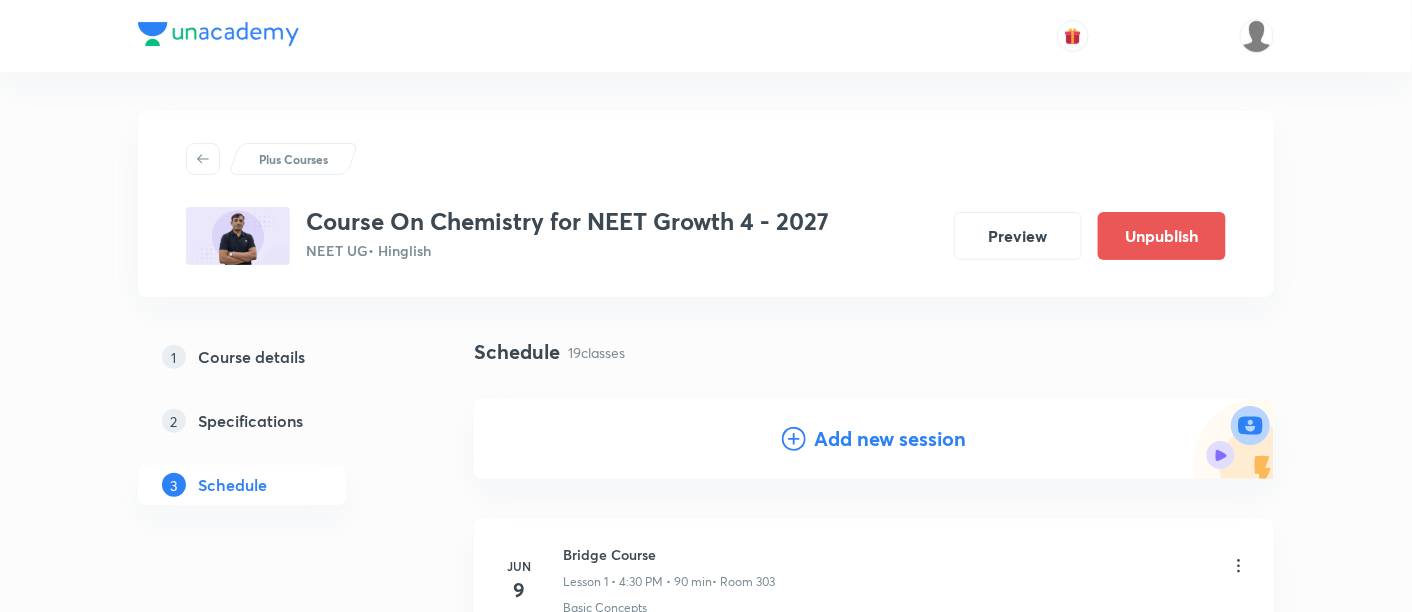 scroll, scrollTop: 0, scrollLeft: 0, axis: both 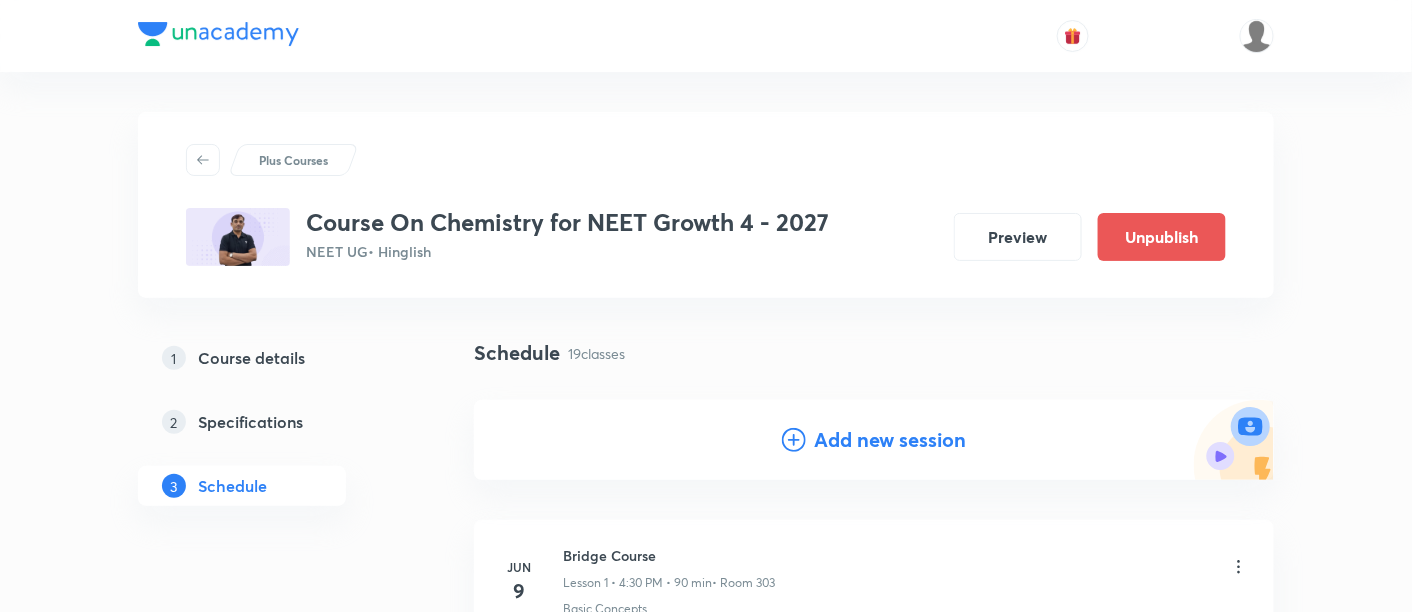 click on "Add new session" at bounding box center [890, 440] 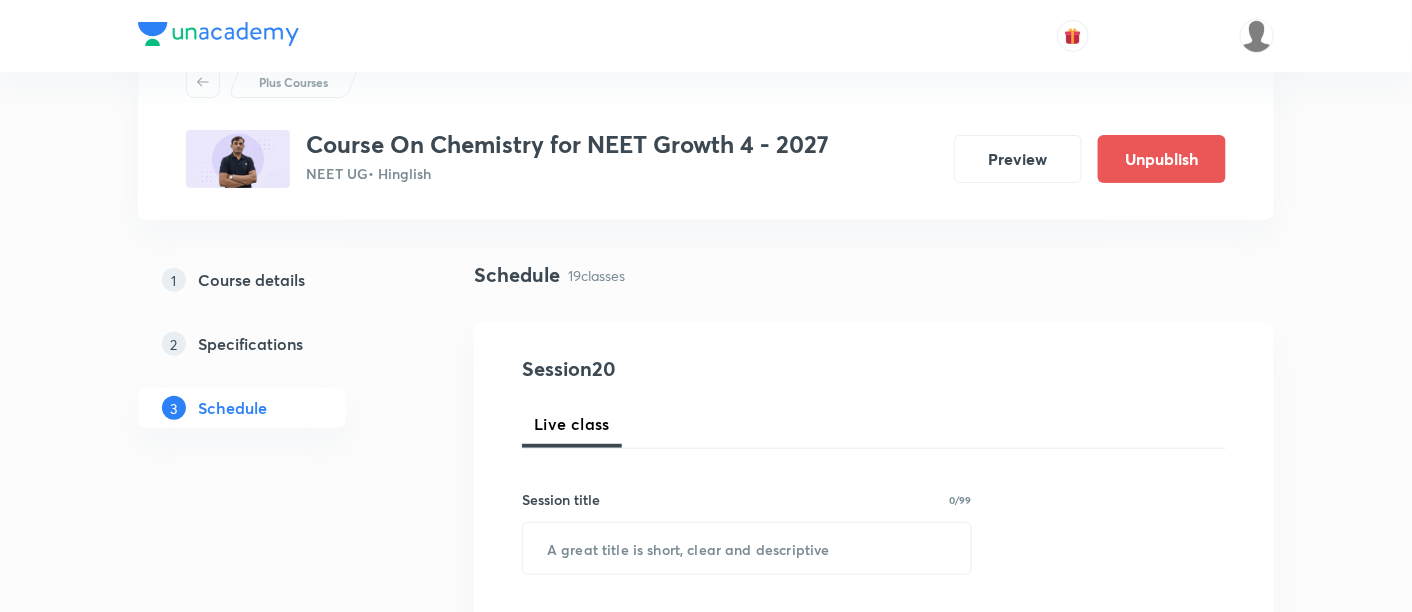 scroll, scrollTop: 207, scrollLeft: 0, axis: vertical 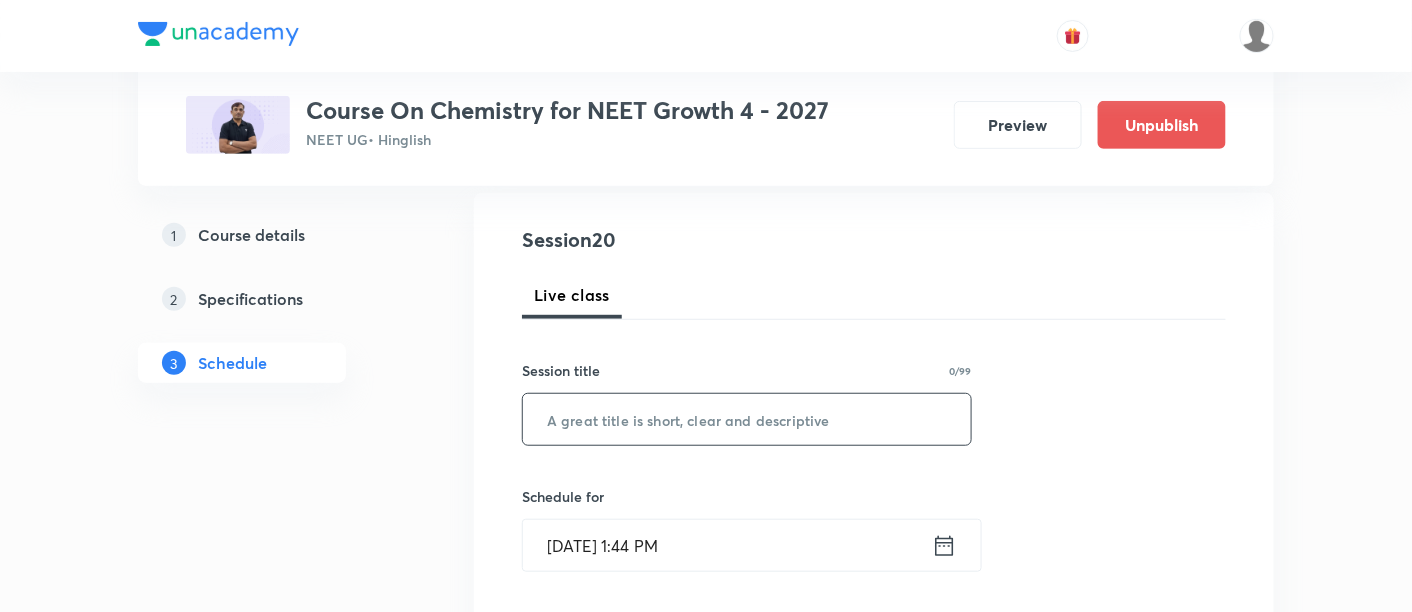 click at bounding box center [747, 419] 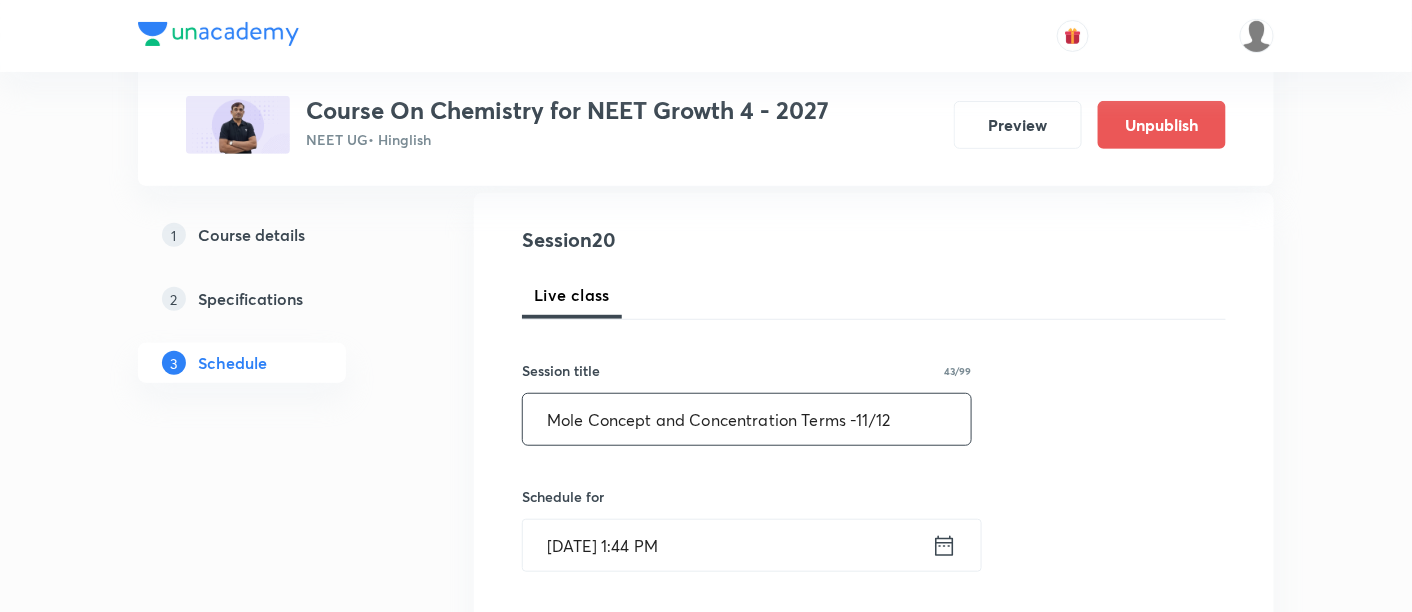 click on "Mole Concept and Concentration Terms -11/12" at bounding box center (747, 419) 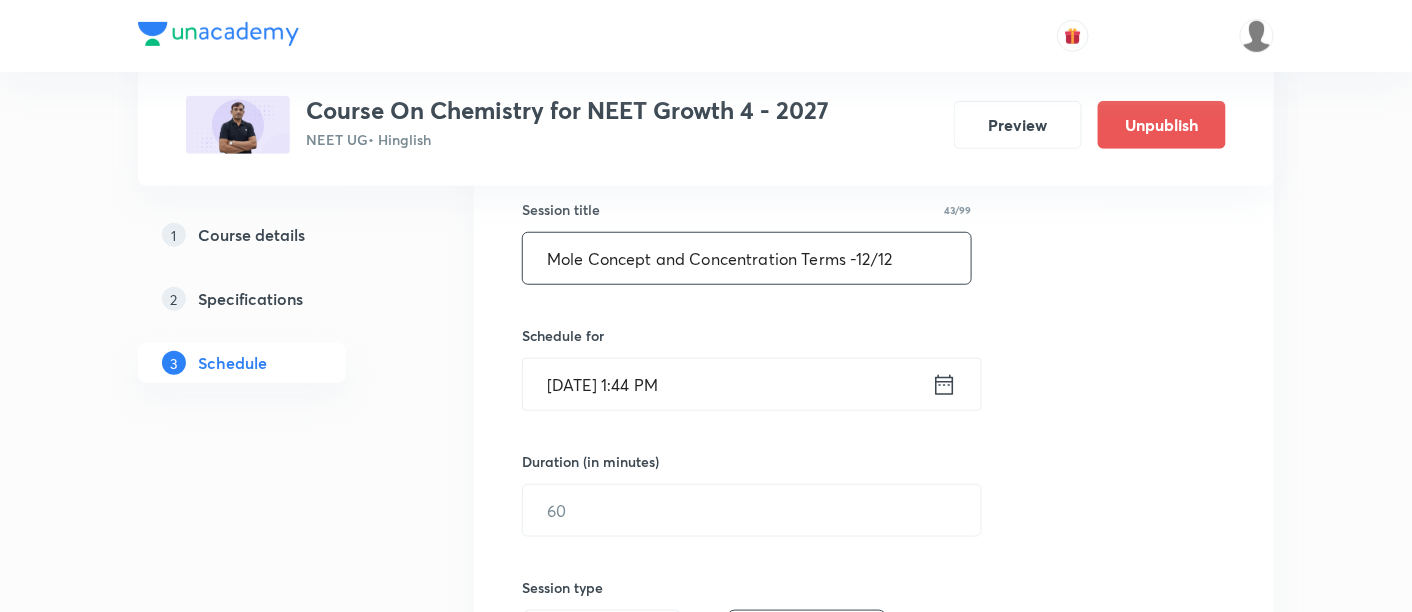 scroll, scrollTop: 377, scrollLeft: 0, axis: vertical 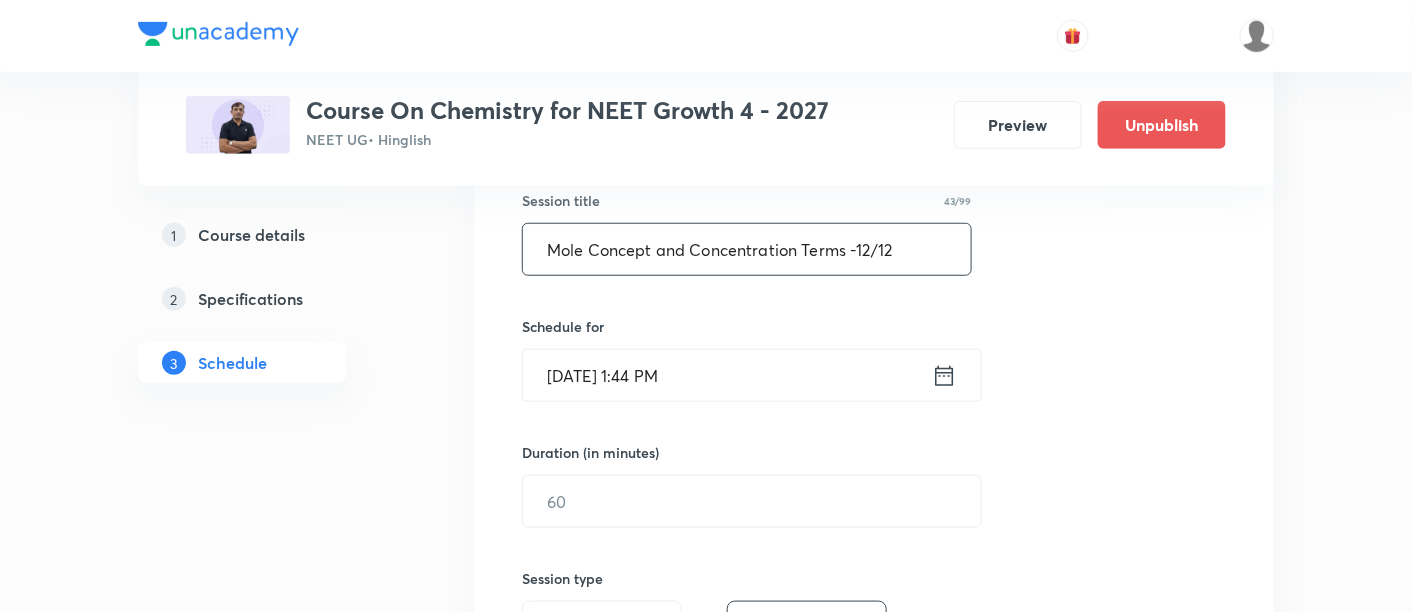 type on "Mole Concept and Concentration Terms -12/12" 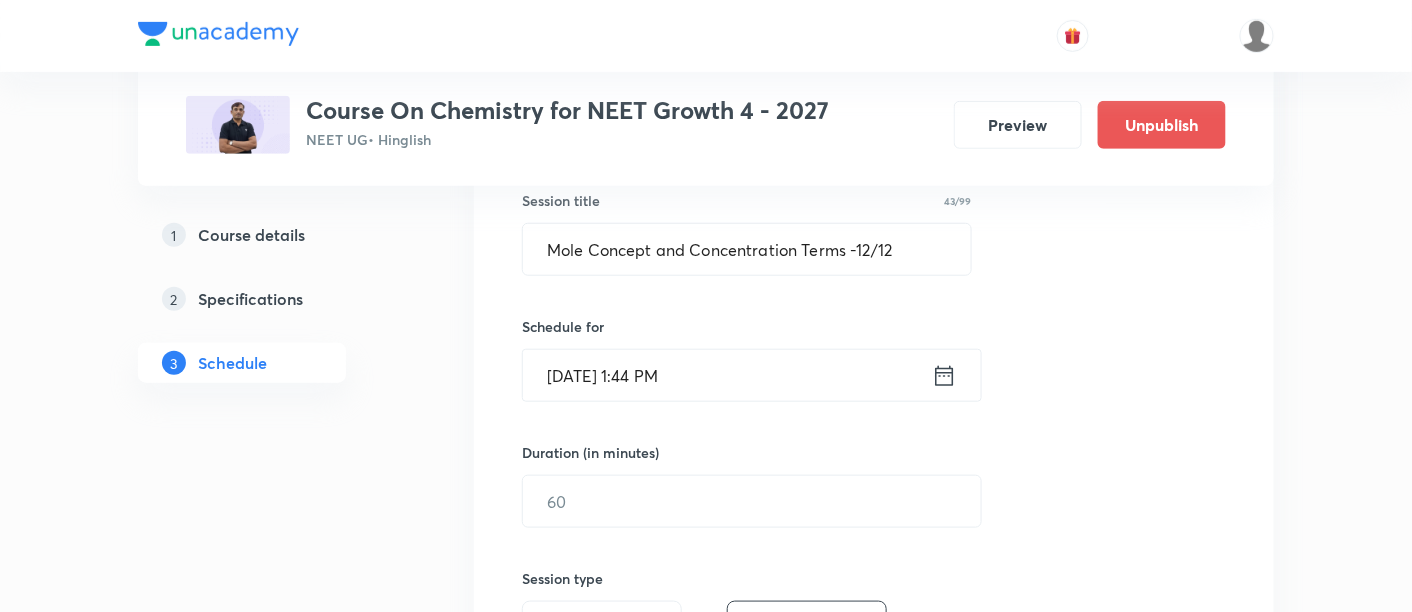 click 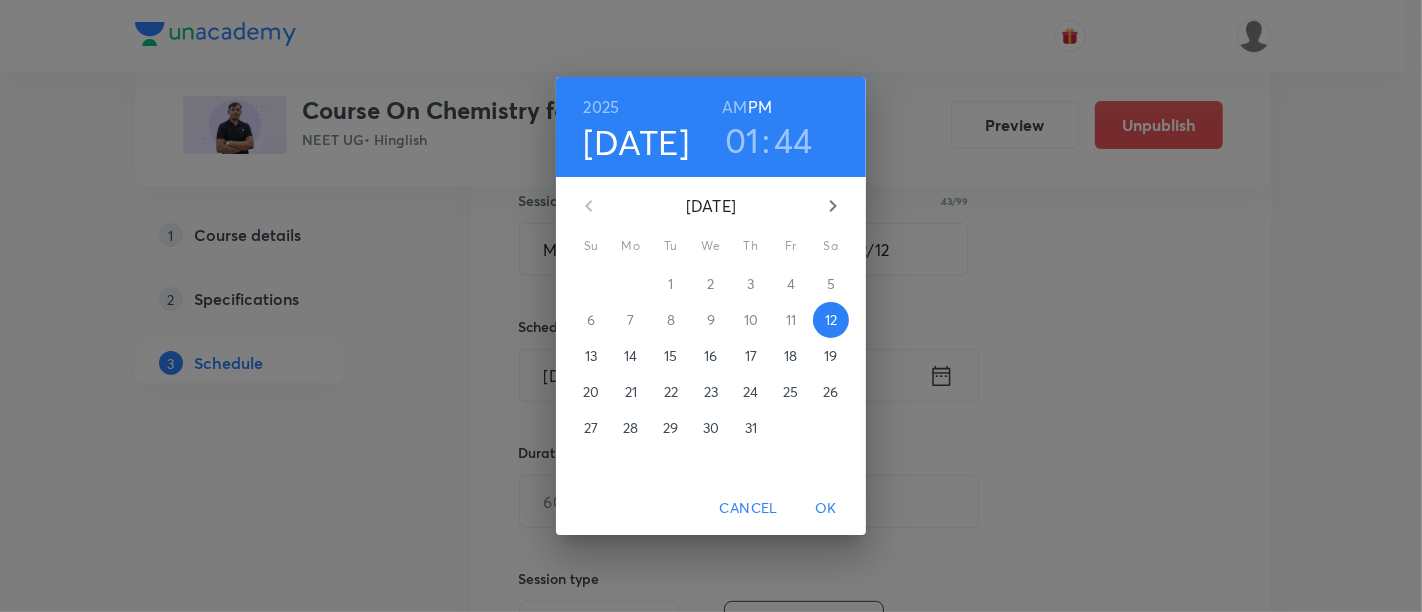 click on "16" at bounding box center (711, 356) 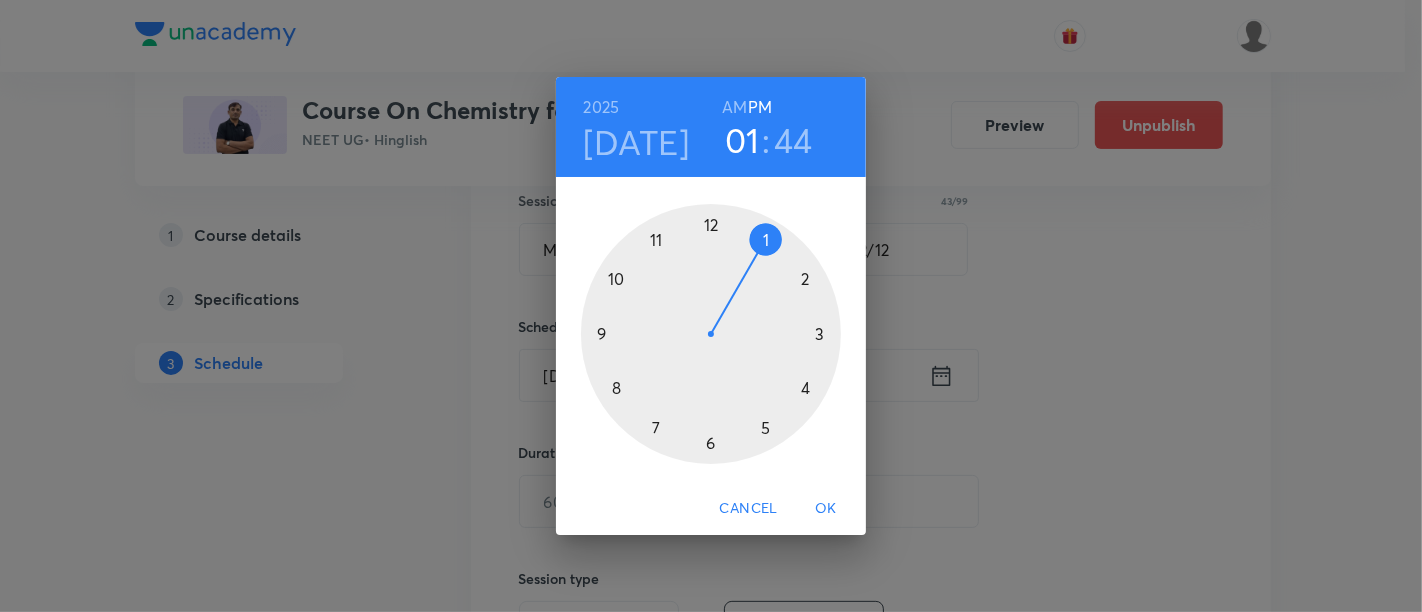click at bounding box center (711, 334) 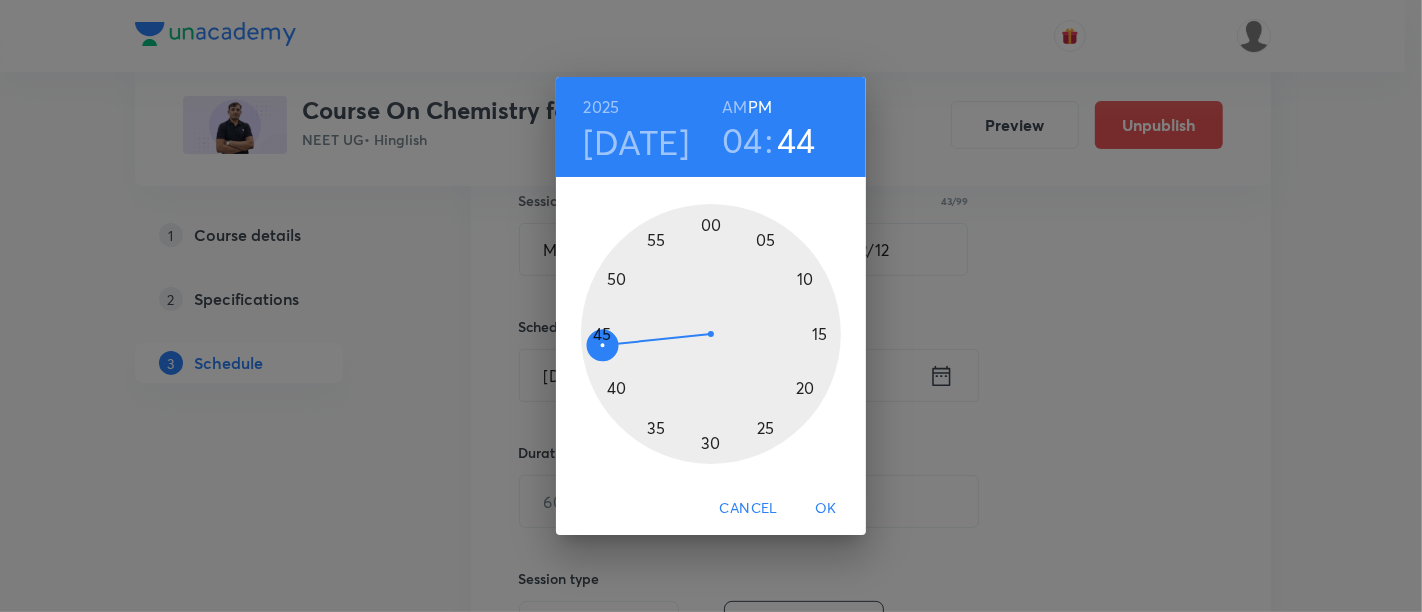 click at bounding box center [711, 334] 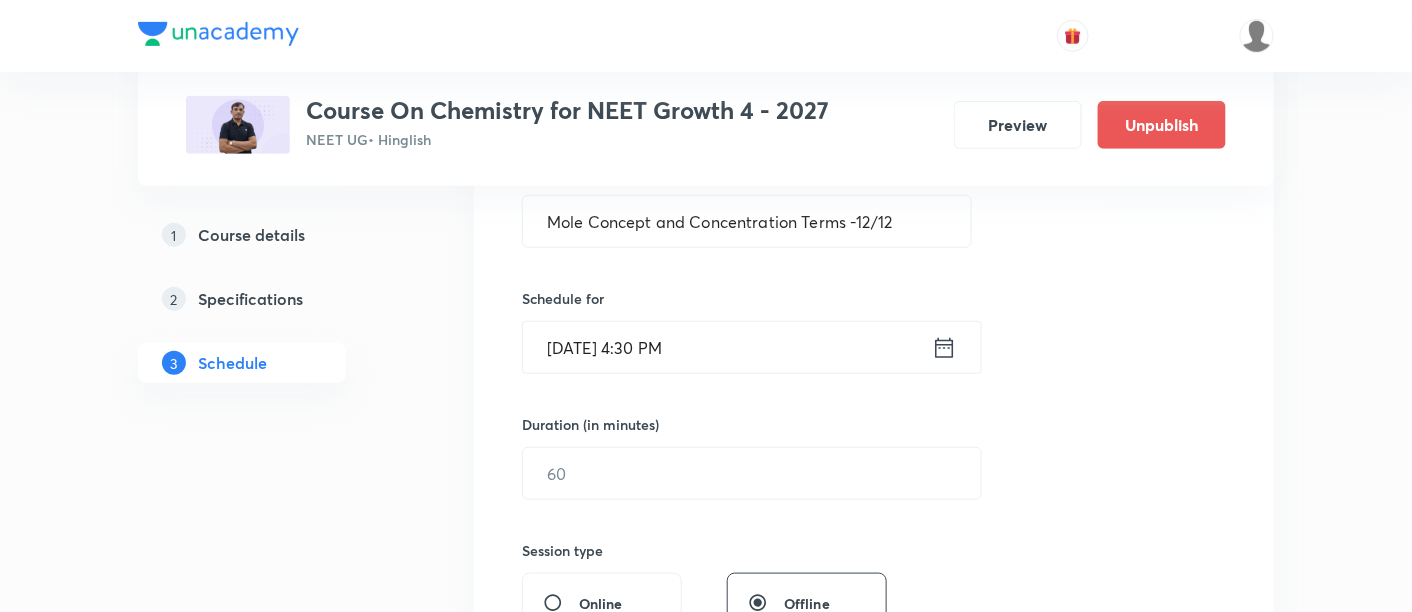 scroll, scrollTop: 462, scrollLeft: 0, axis: vertical 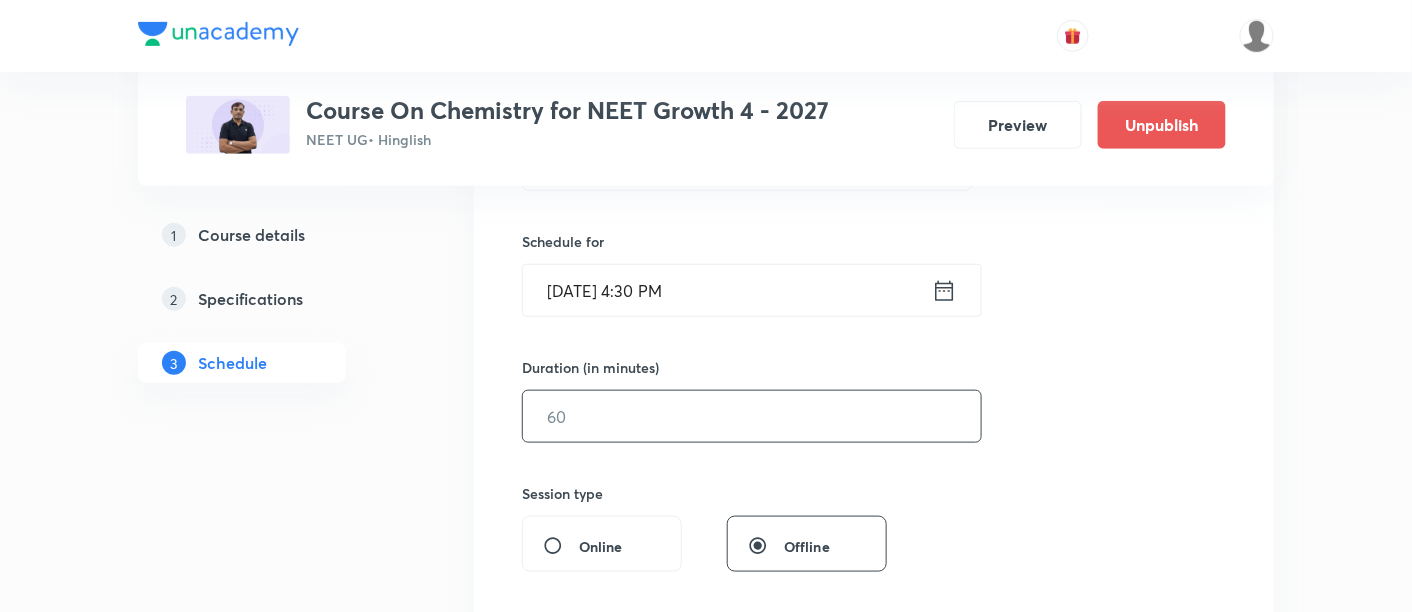 click at bounding box center [752, 416] 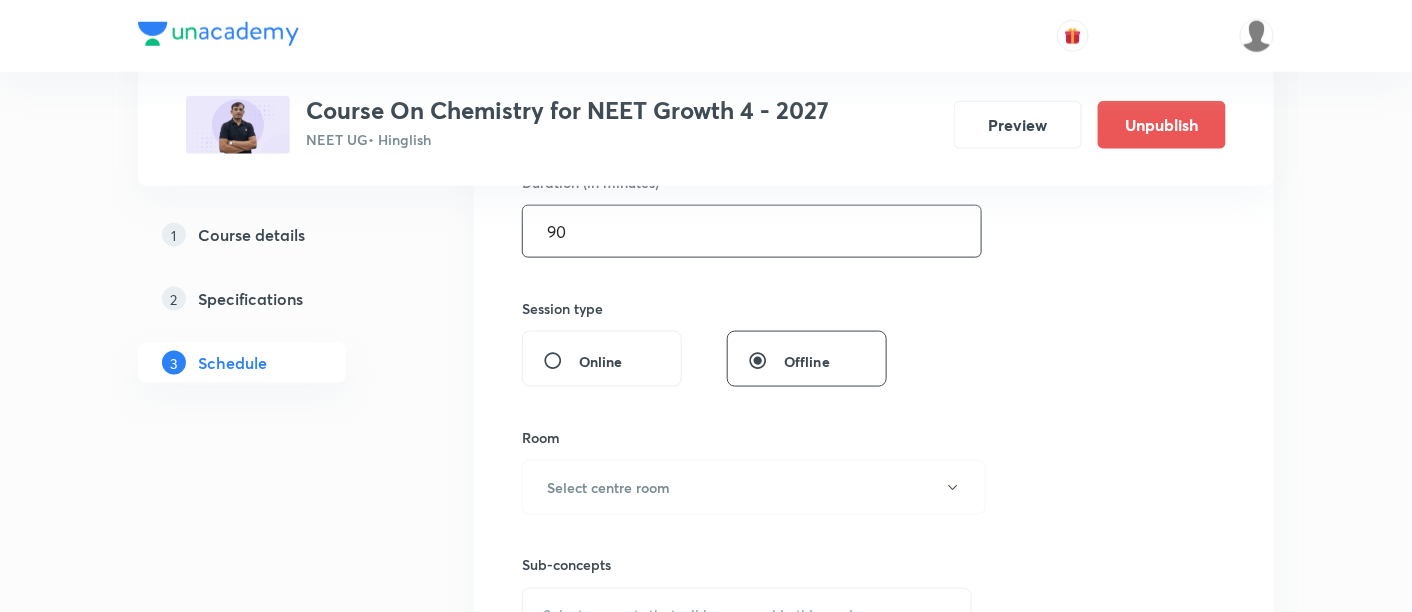 scroll, scrollTop: 648, scrollLeft: 0, axis: vertical 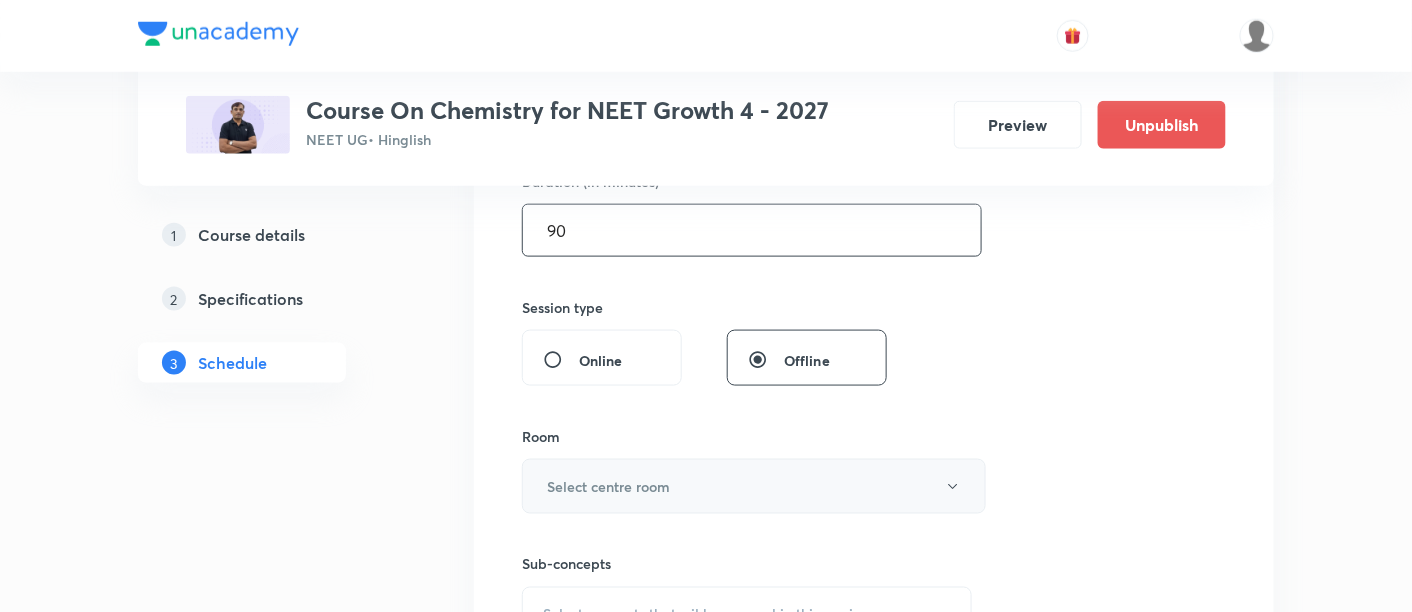 type on "90" 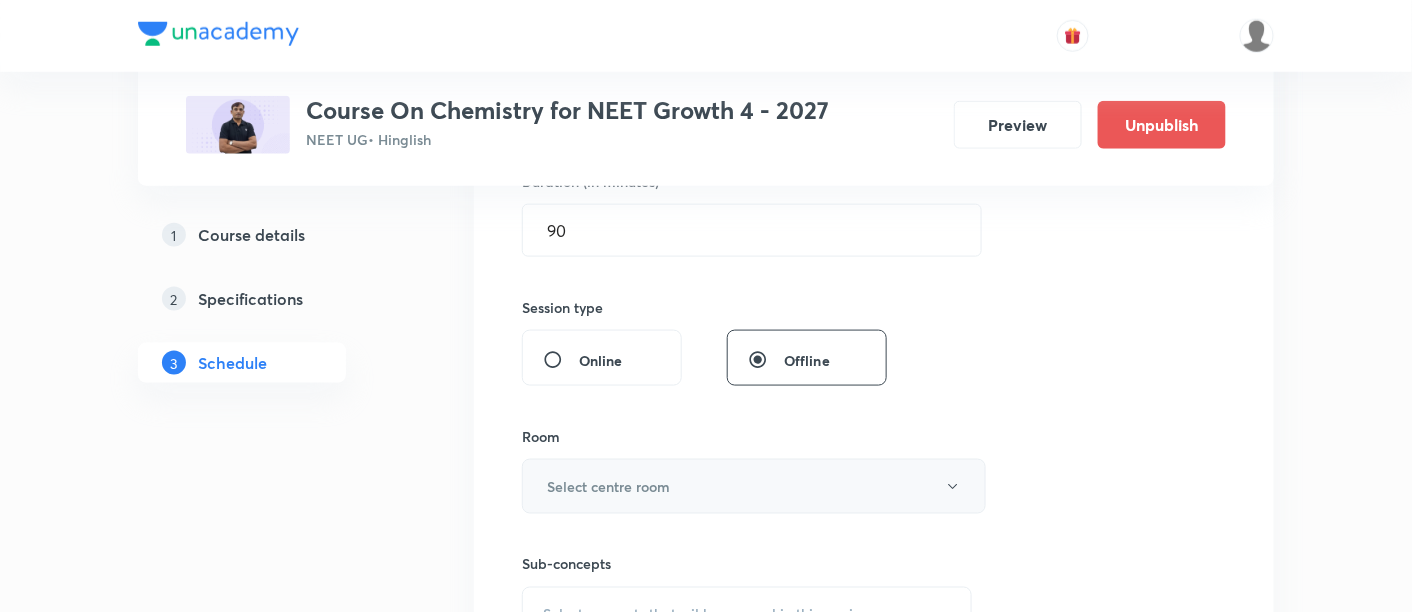 click on "Select centre room" at bounding box center (608, 486) 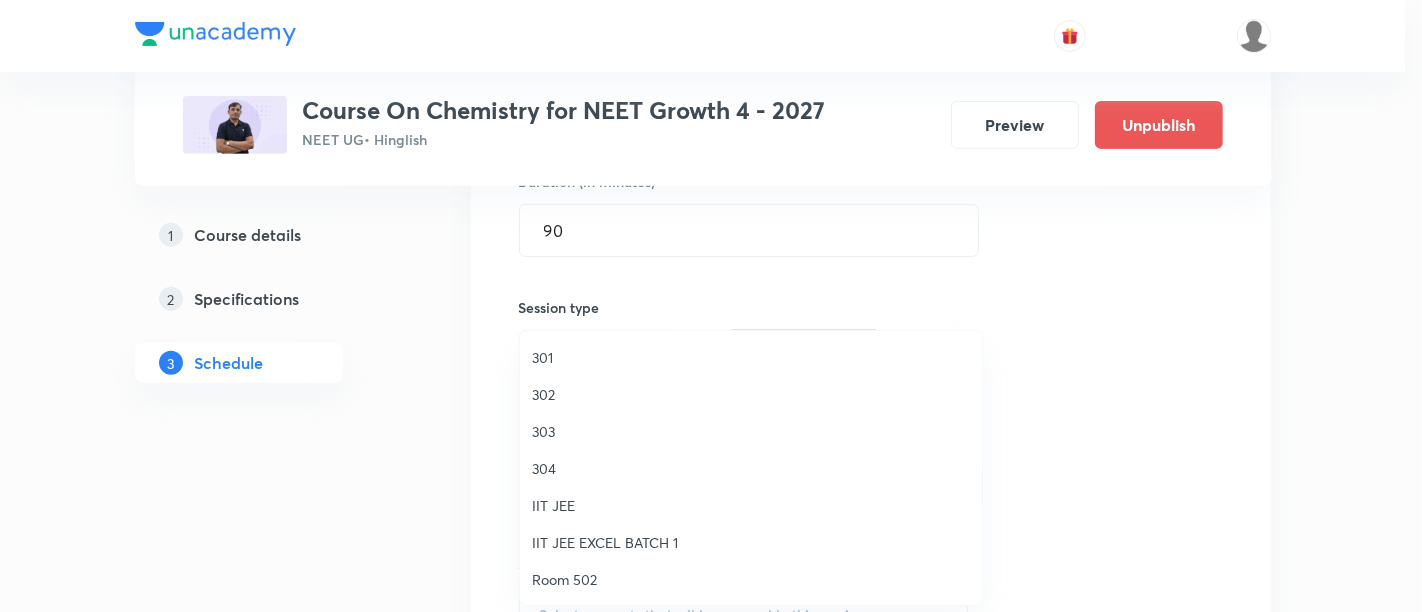 click on "301" at bounding box center [751, 357] 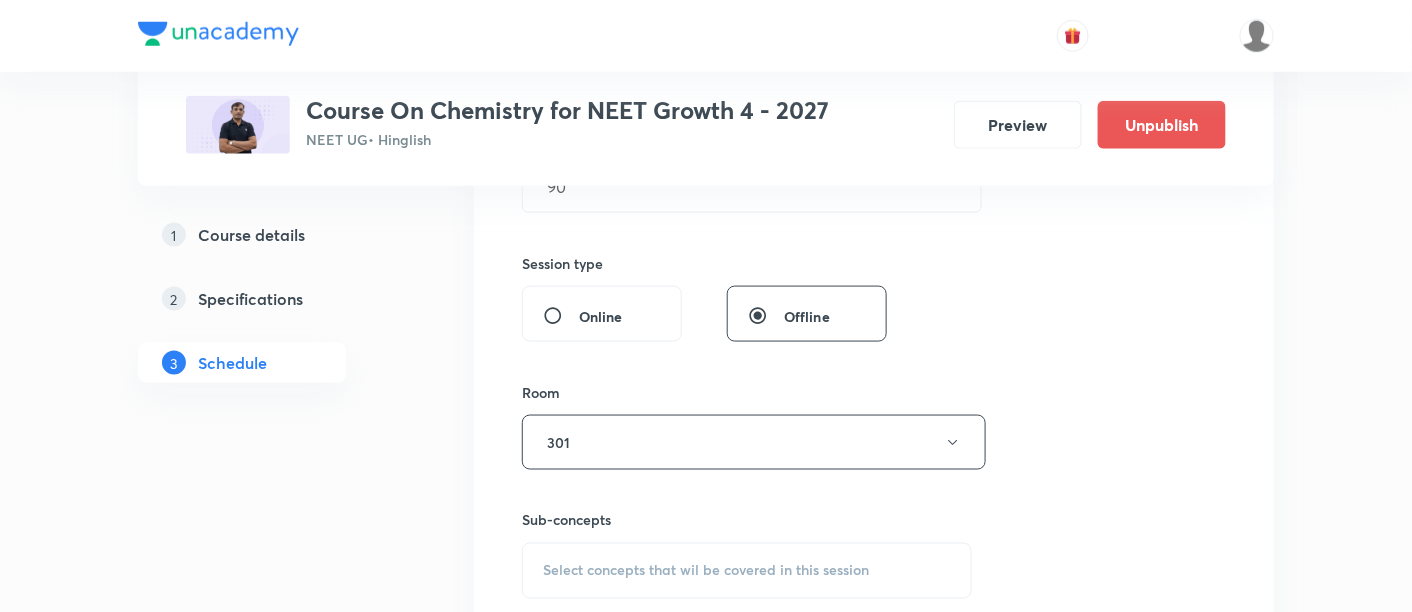 scroll, scrollTop: 785, scrollLeft: 0, axis: vertical 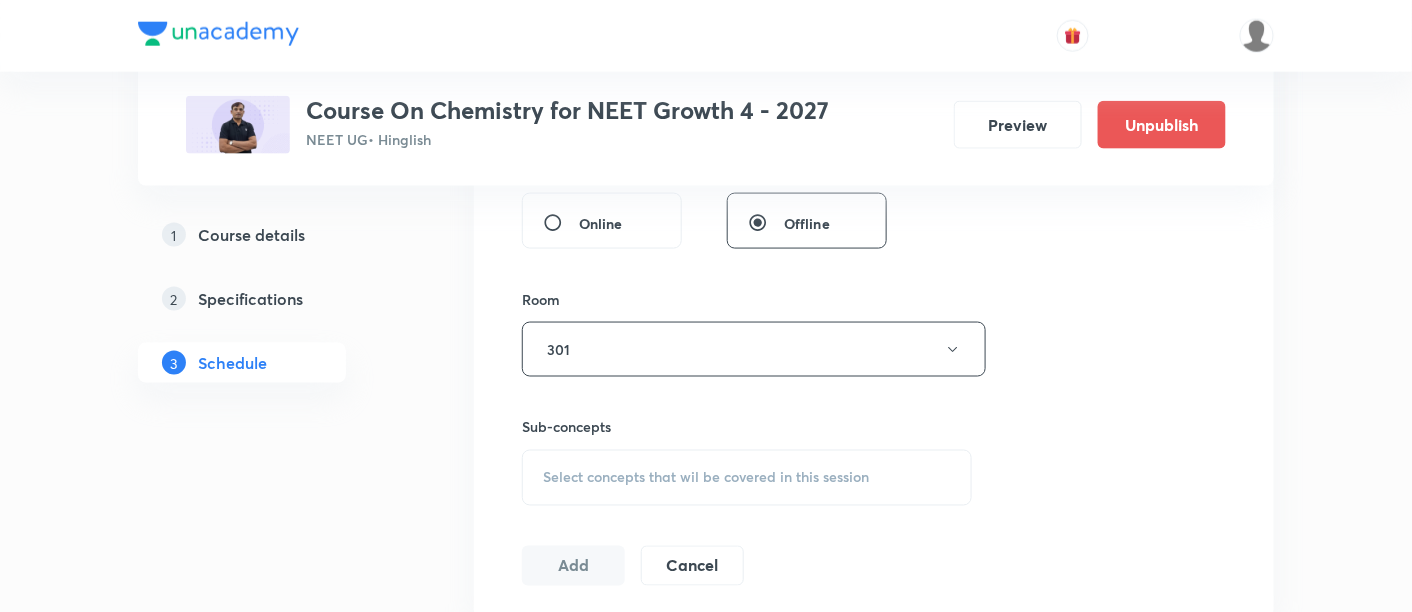 click on "Select concepts that wil be covered in this session" at bounding box center [706, 478] 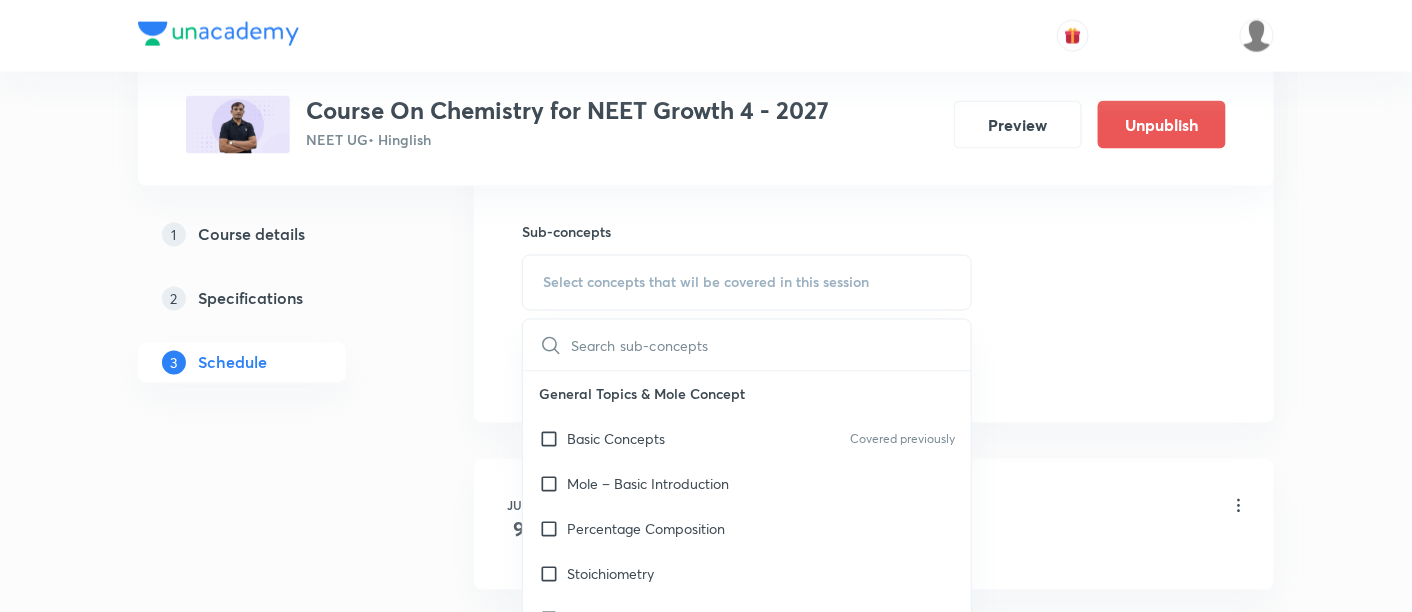 scroll, scrollTop: 992, scrollLeft: 0, axis: vertical 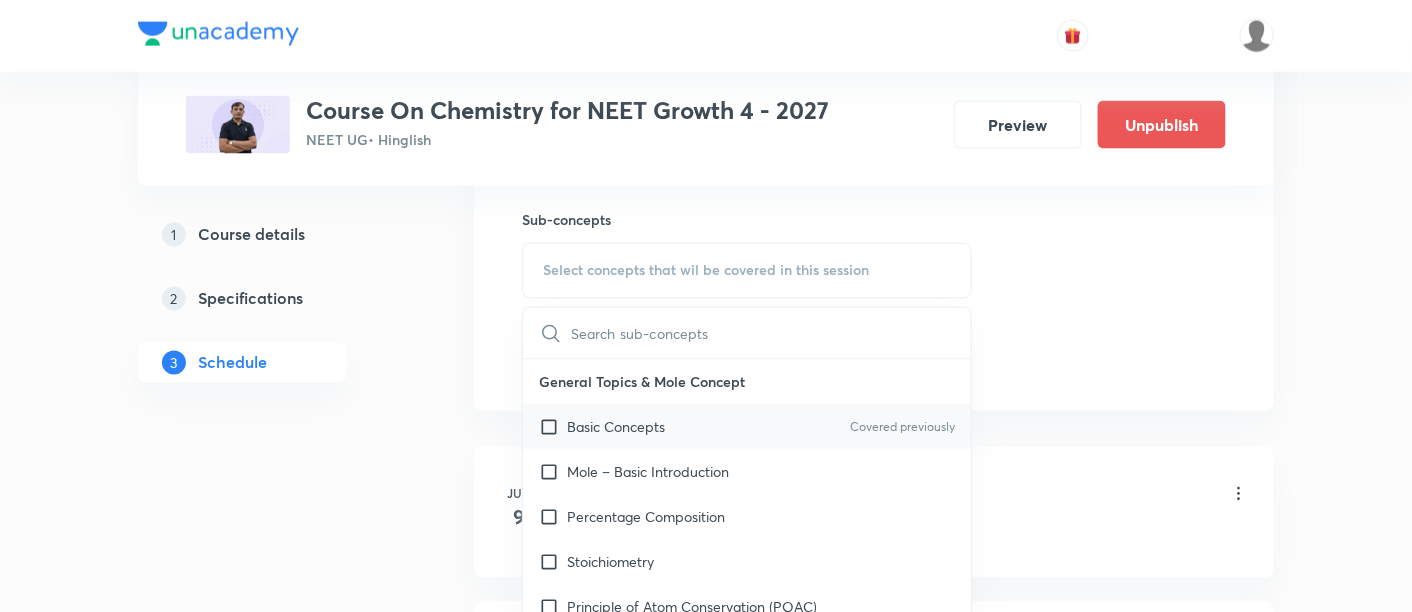 click on "Basic Concepts" at bounding box center [616, 427] 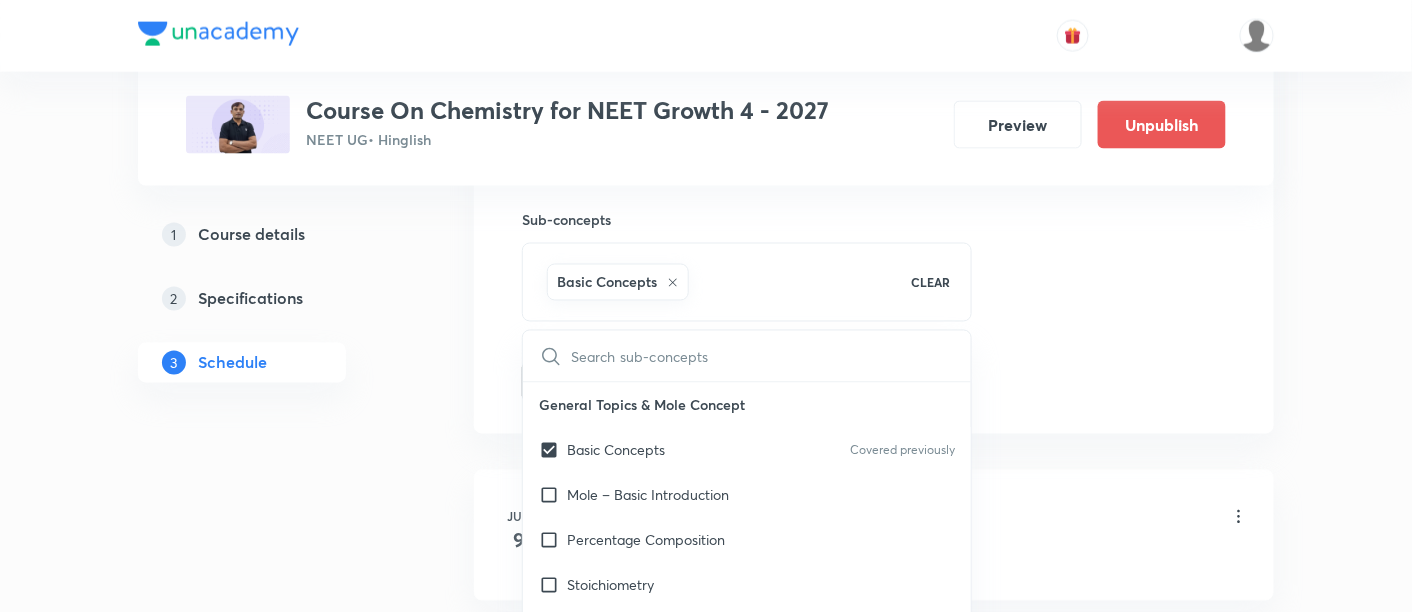 click on "Session  20 Live class Session title 43/99 Mole Concept and Concentration Terms -12/12 ​ Schedule for Jul 16, 2025, 4:30 PM ​ Duration (in minutes) 90 ​   Session type Online Offline Room 301 Sub-concepts Basic Concepts CLEAR ​ General Topics & Mole Concept Basic Concepts Covered previously Mole – Basic Introduction Percentage Composition Stoichiometry Principle of Atom Conservation (POAC) Relation between Stoichiometric Quantities Application of Mole Concept: Gravimetric Analysis Electronic Configuration Of Atoms (Hund's rule)  Quantum Numbers (Magnetic Quantum no.) Quantum Numbers(Pauli's Exclusion law) Mean Molar Mass or Molecular Mass Variation of Conductivity with Concentration Mechanism of Corrosion Atomic Structure Discovery Of Electron Some Prerequisites of Physics Discovery Of Protons And Neutrons Atomic Models Representation Of Atom With Electrons And Neutrons Nature of Waves Nature Of Electromagnetic Radiation Planck’S Quantum Theory Spectra-Continuous and Discontinuous Spectrum Wave pH" at bounding box center (874, -79) 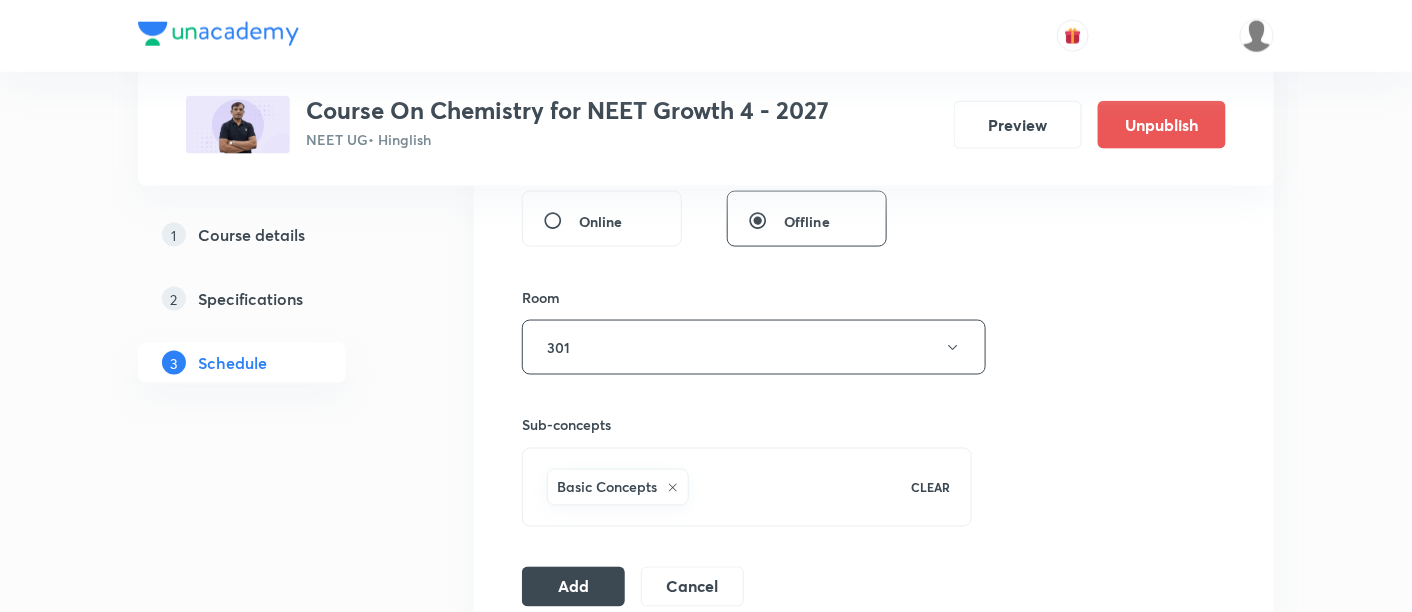 scroll, scrollTop: 788, scrollLeft: 0, axis: vertical 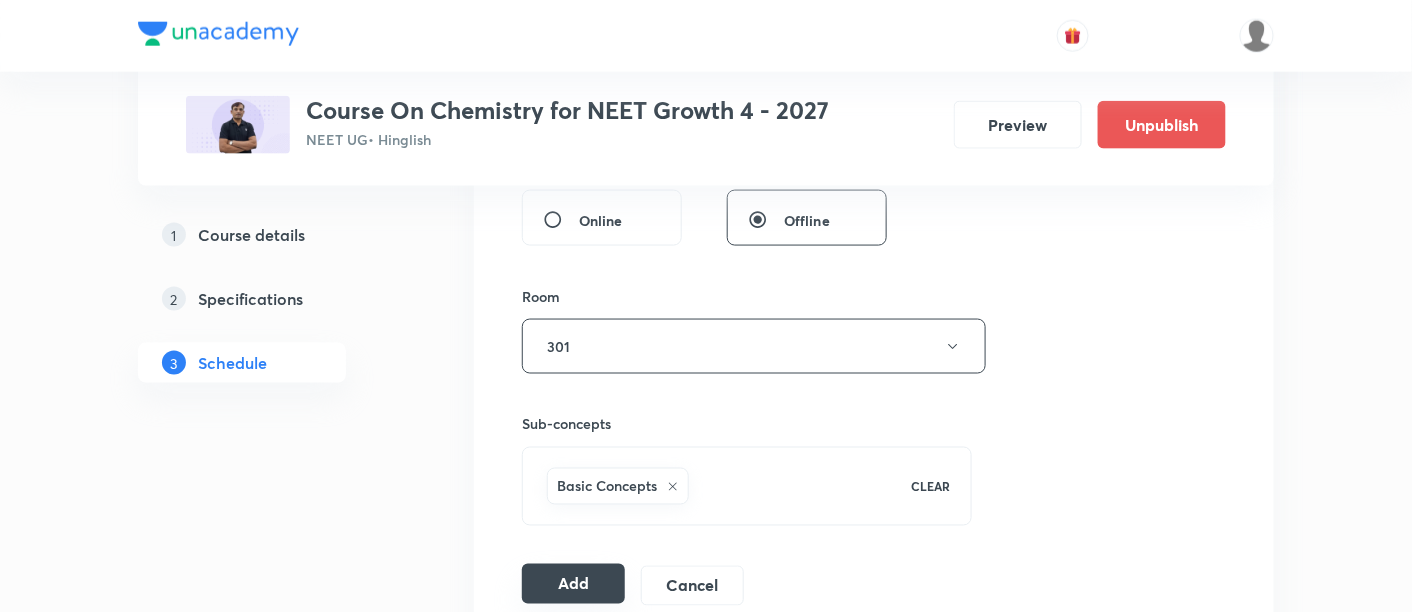 click on "Add" at bounding box center [573, 584] 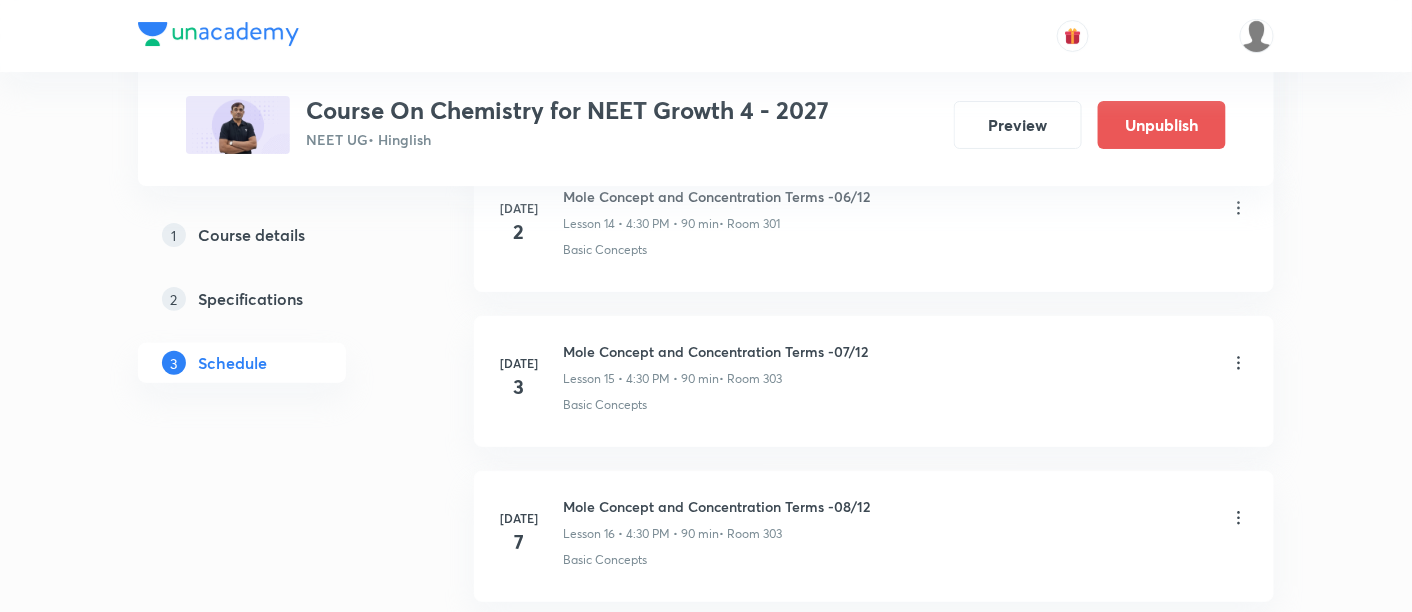 scroll, scrollTop: 3005, scrollLeft: 0, axis: vertical 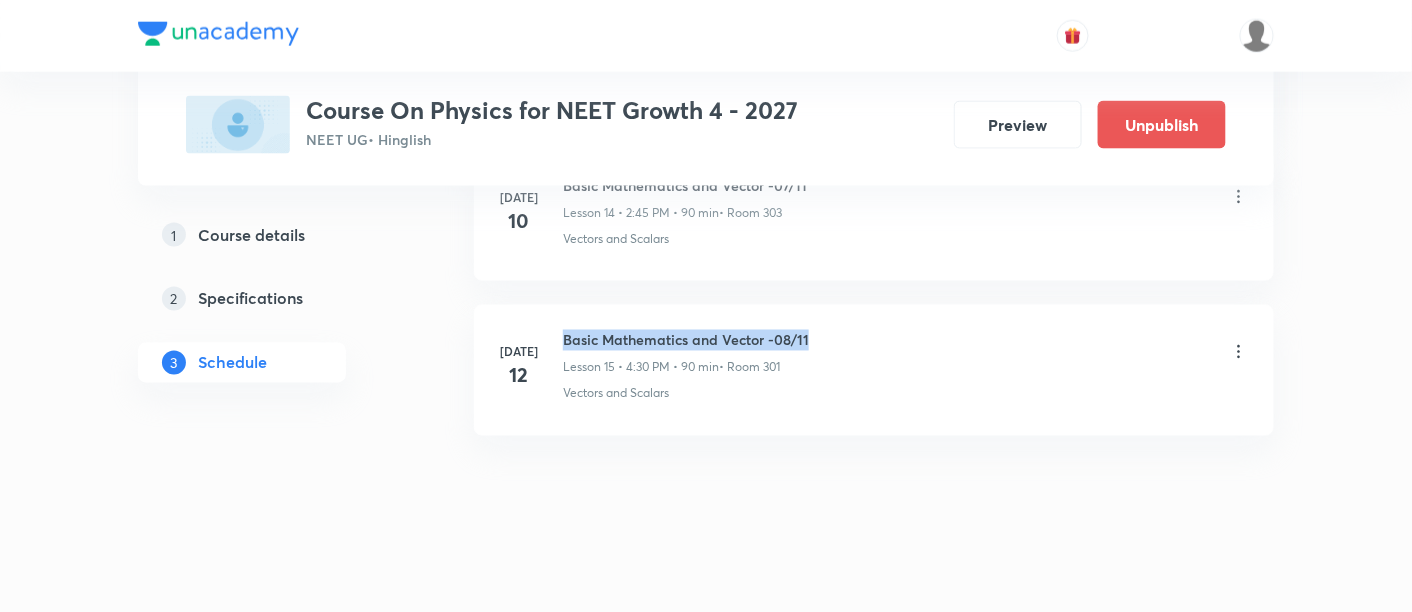 drag, startPoint x: 564, startPoint y: 322, endPoint x: 818, endPoint y: 312, distance: 254.19678 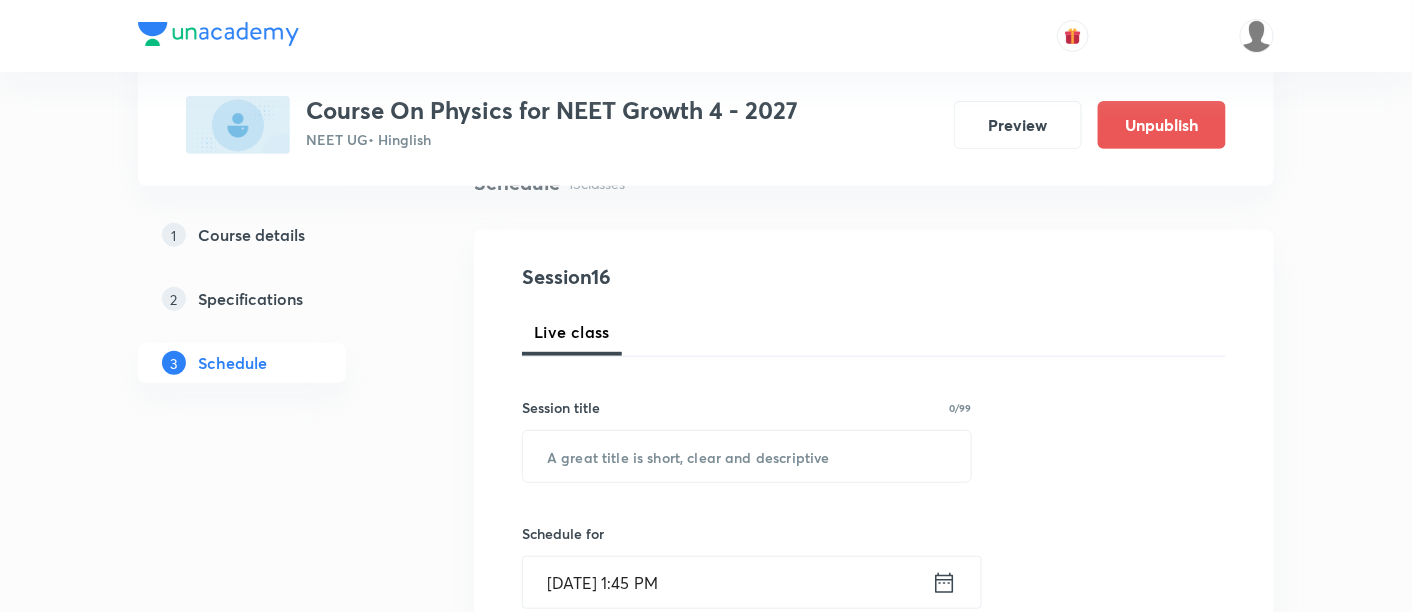 scroll, scrollTop: 207, scrollLeft: 0, axis: vertical 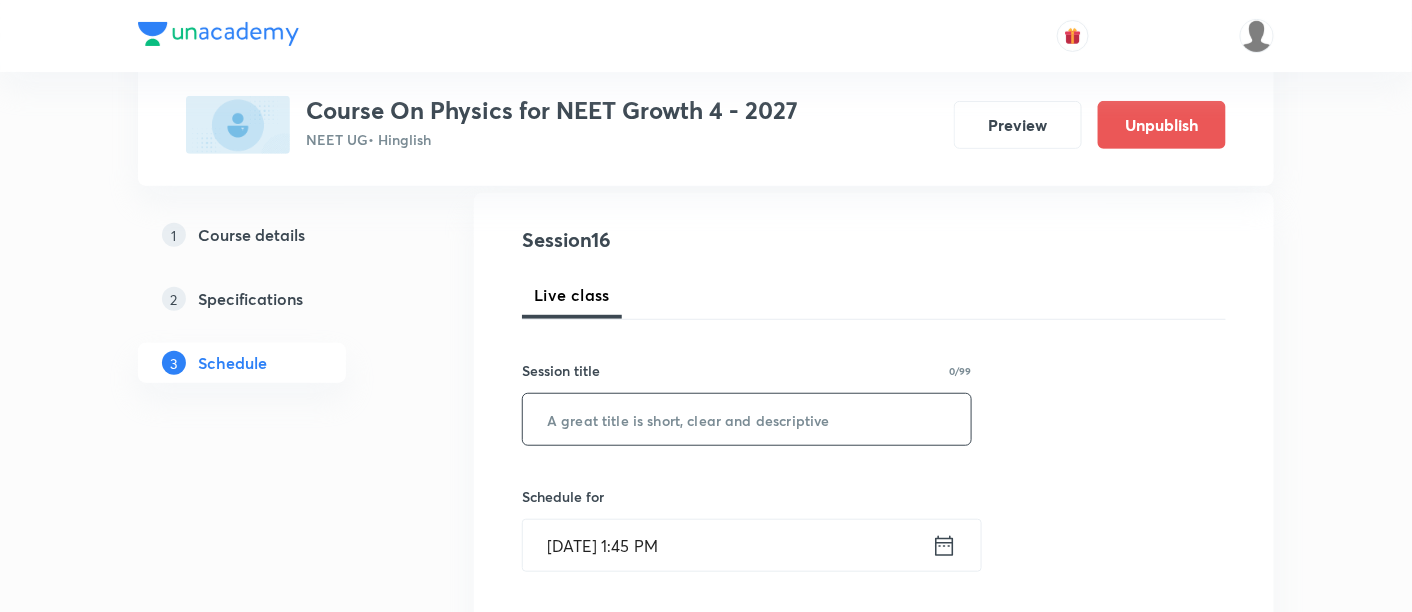 click at bounding box center (747, 419) 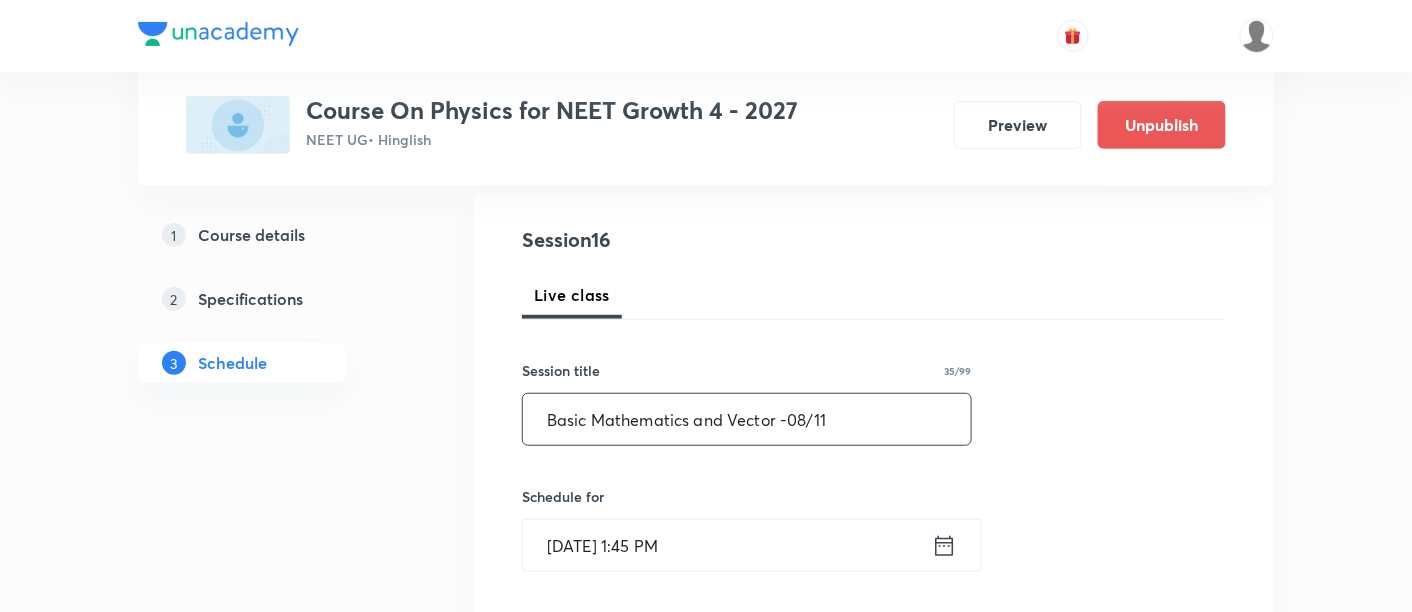 click on "Basic Mathematics and Vector -08/11" at bounding box center (747, 419) 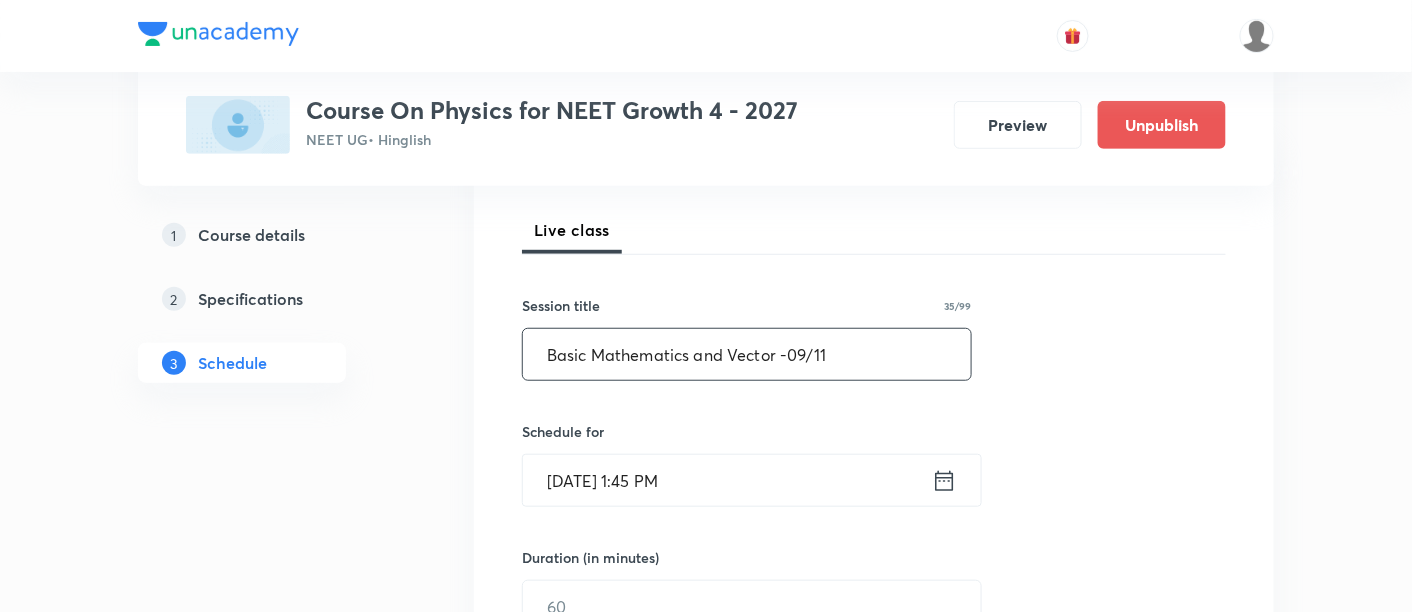 scroll, scrollTop: 277, scrollLeft: 0, axis: vertical 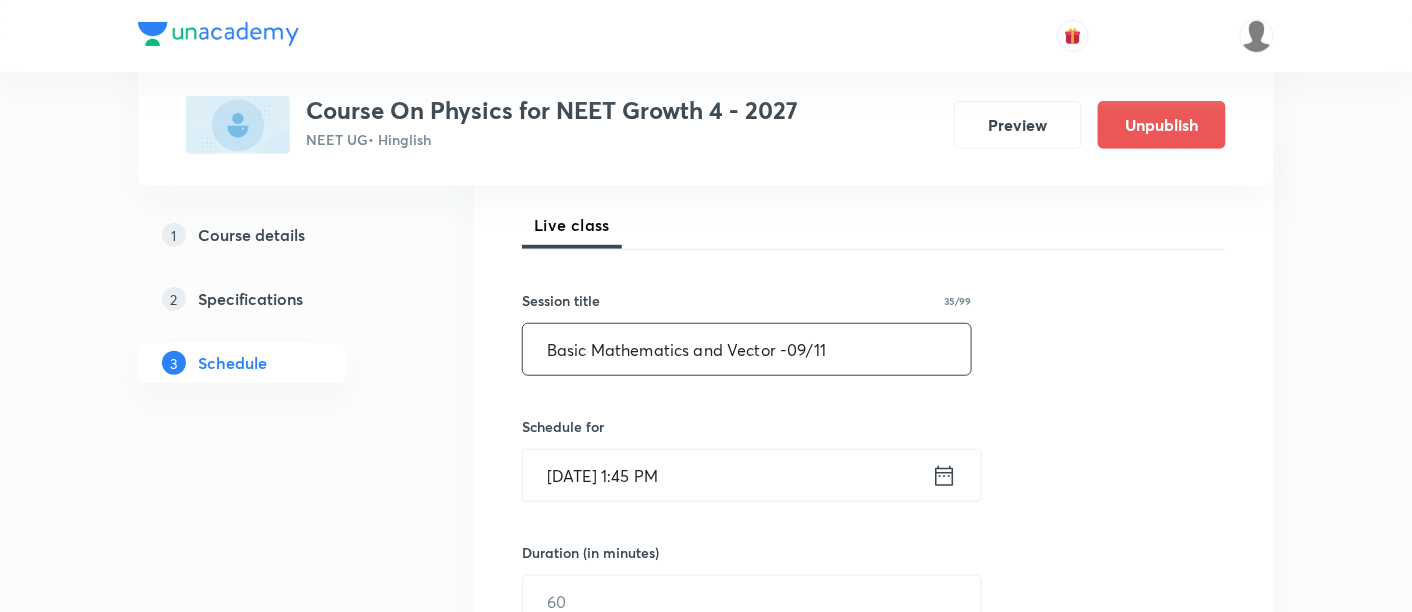 type on "Basic Mathematics and Vector -09/11" 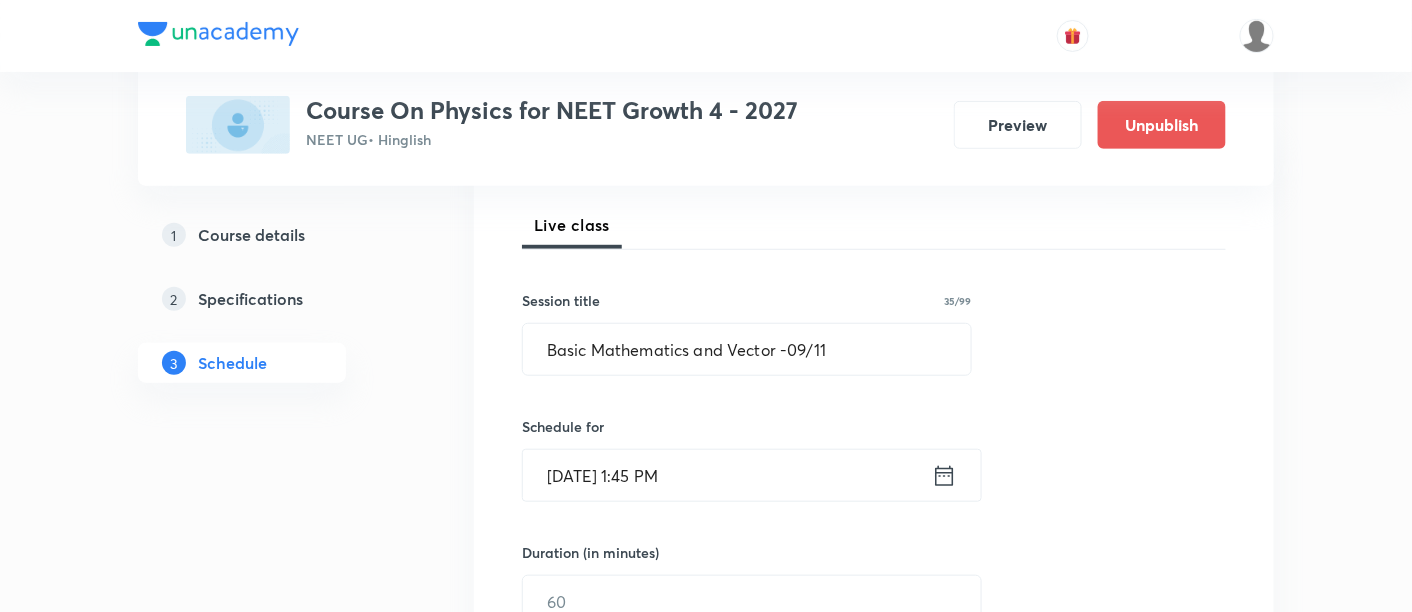 click 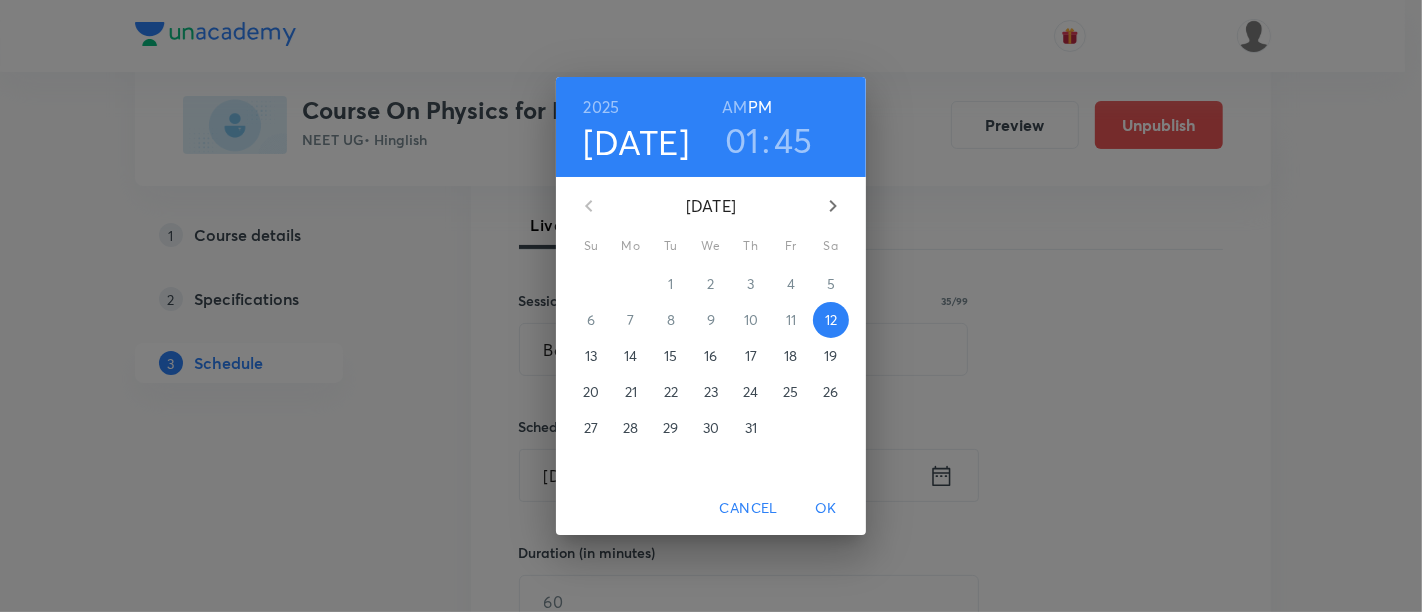 click on "14" at bounding box center (630, 356) 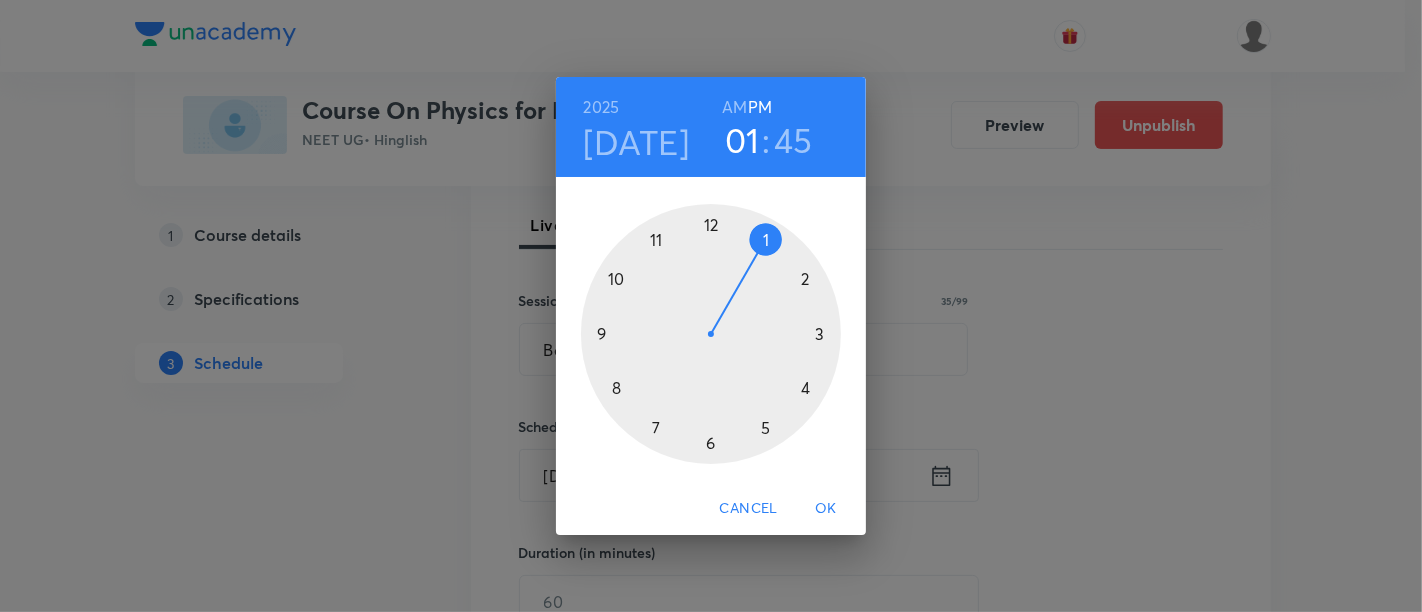 click at bounding box center [711, 334] 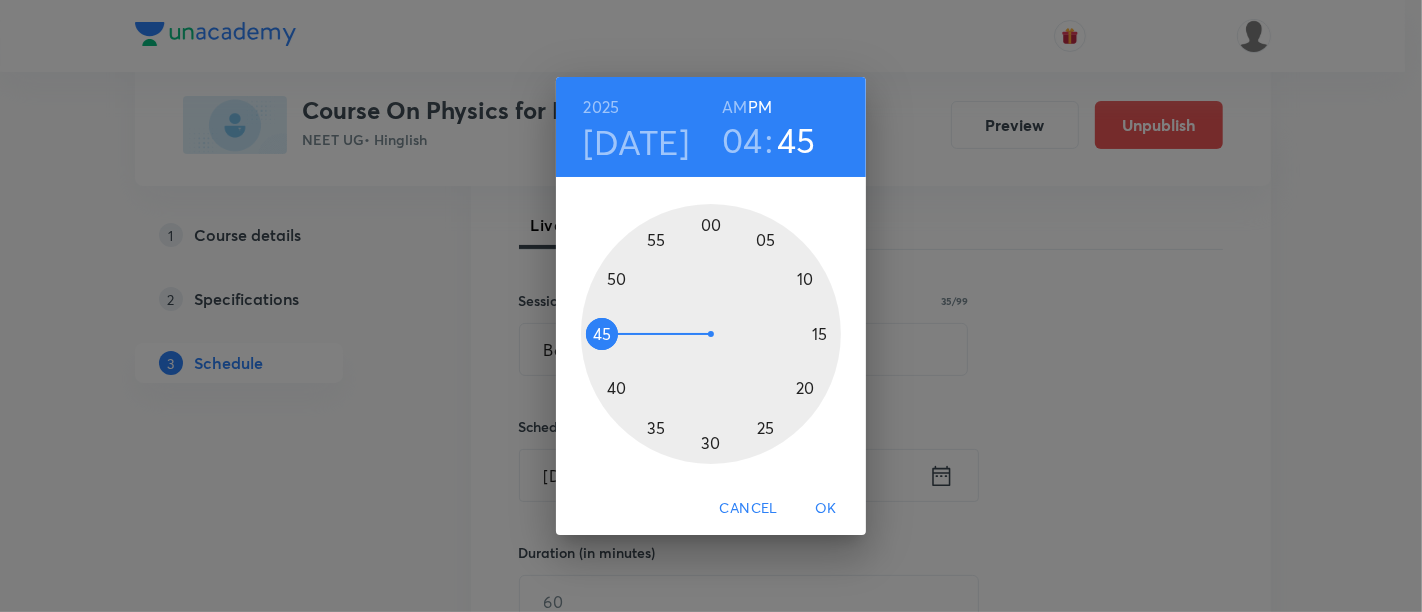 click at bounding box center (711, 334) 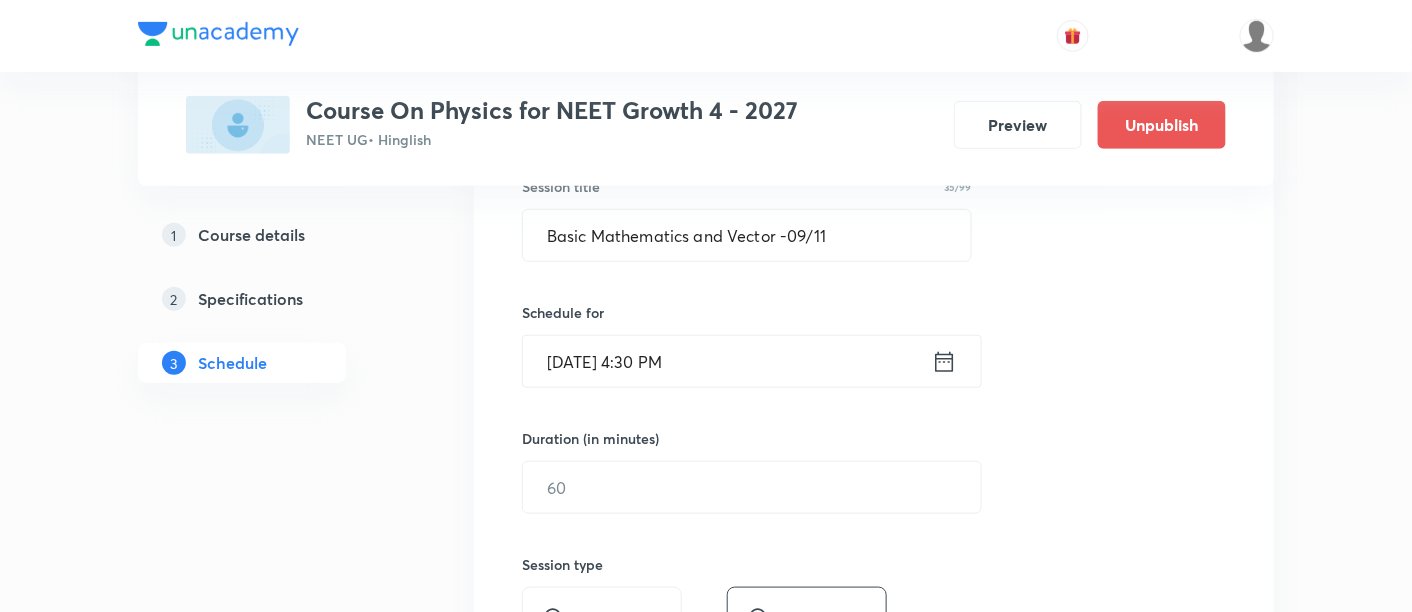 scroll, scrollTop: 396, scrollLeft: 0, axis: vertical 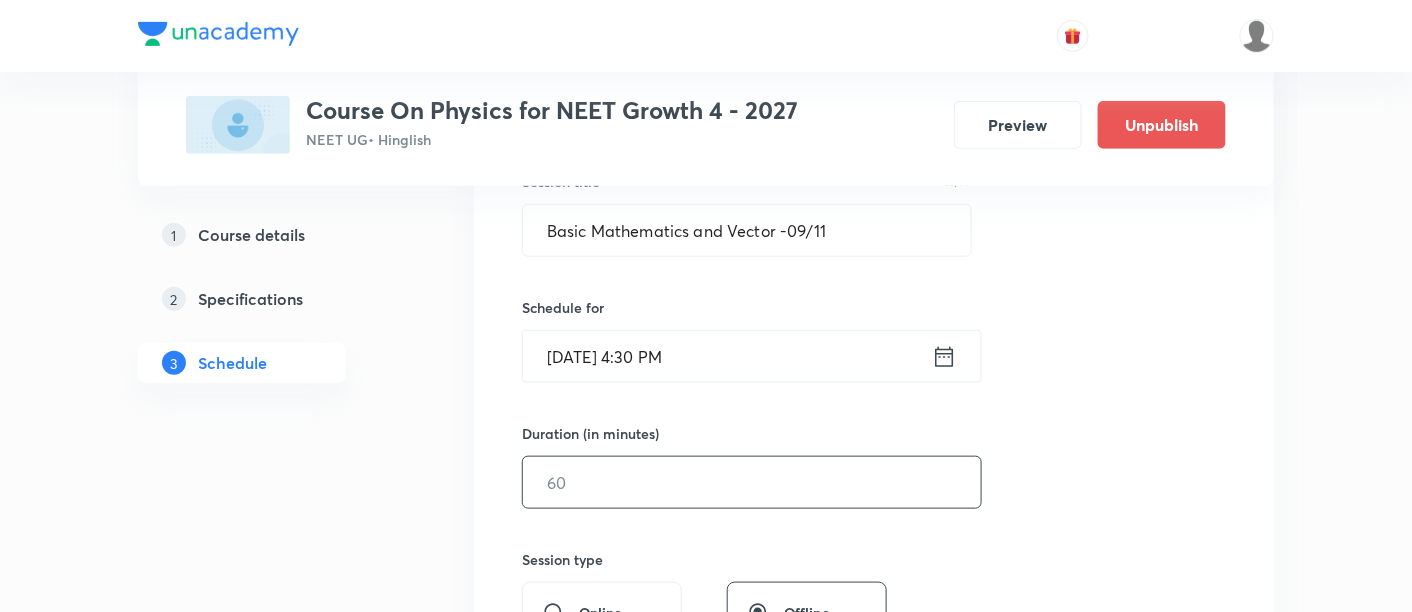 click at bounding box center (752, 482) 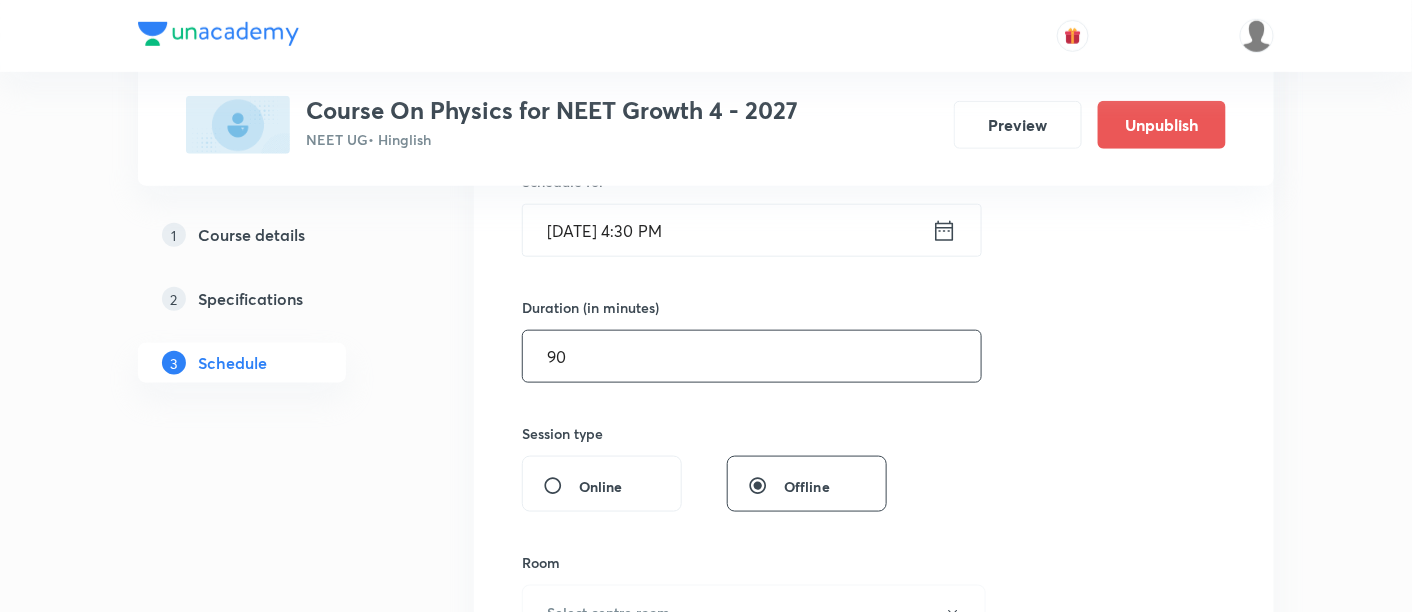 scroll, scrollTop: 555, scrollLeft: 0, axis: vertical 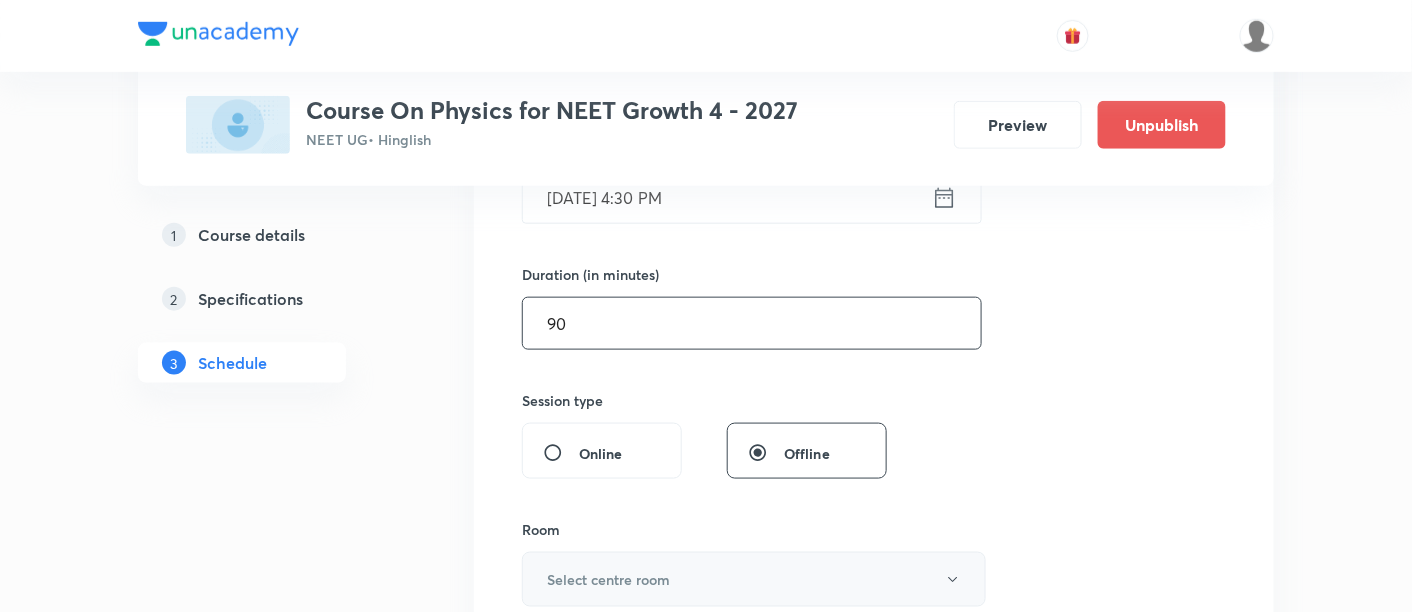 type on "90" 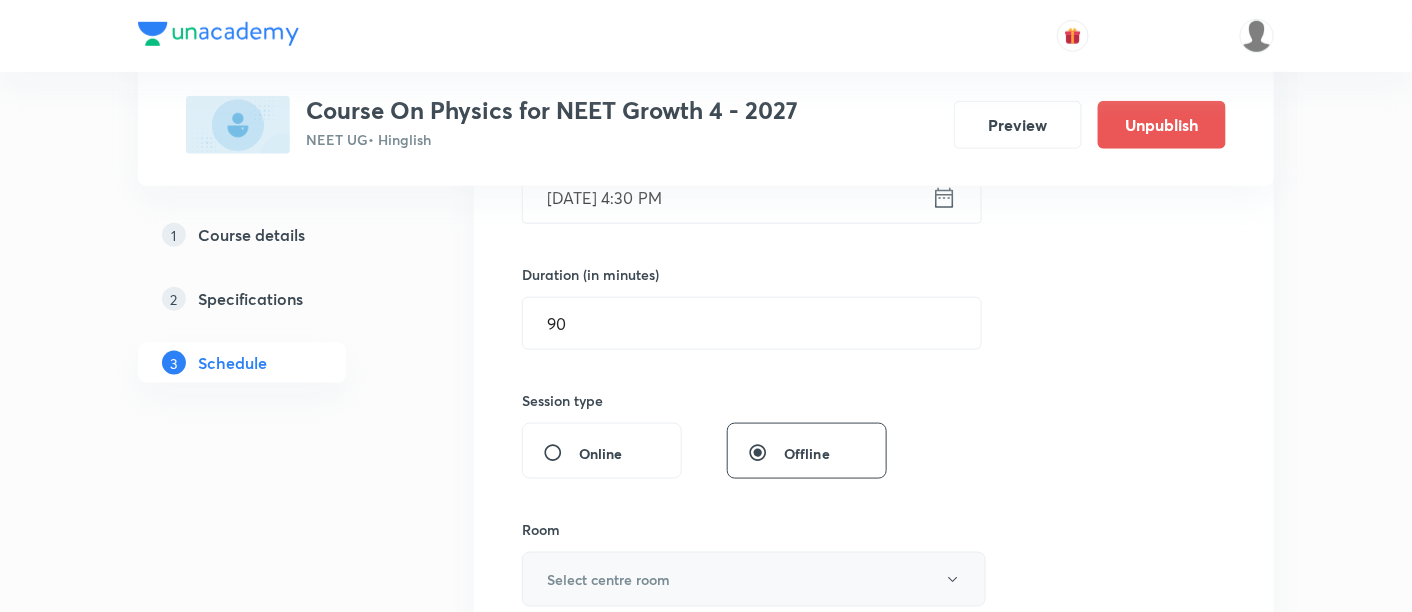 click on "Select centre room" at bounding box center [754, 579] 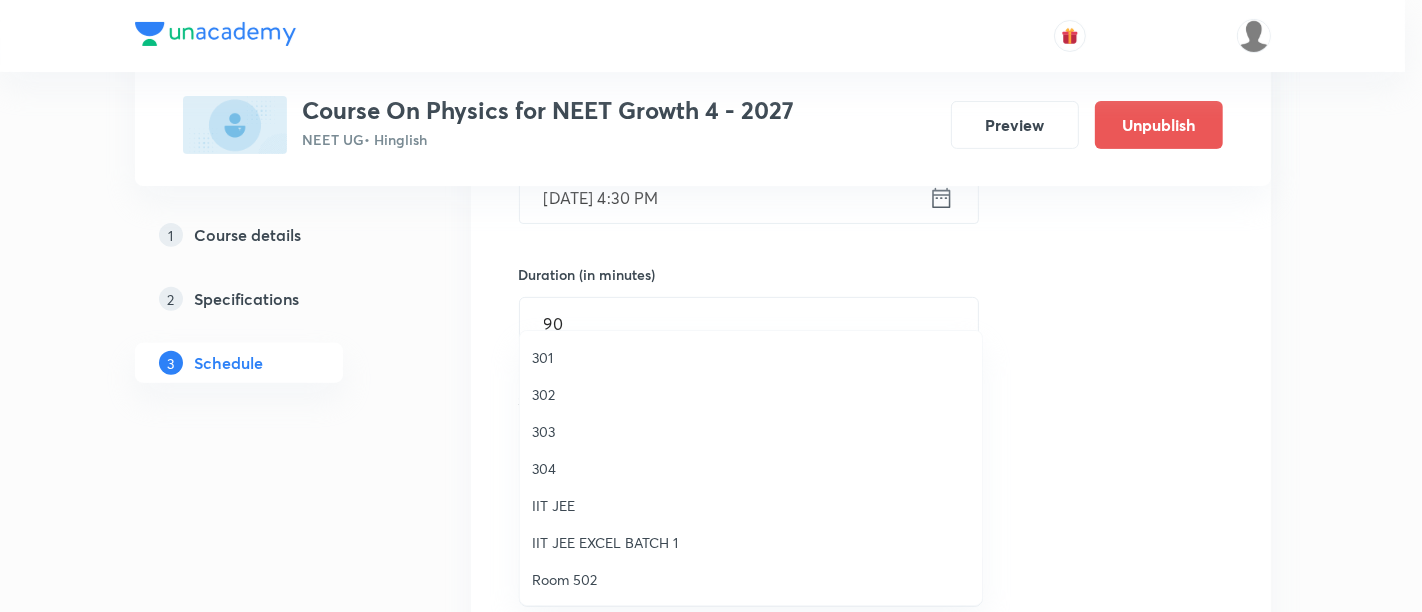 click on "303" at bounding box center [751, 431] 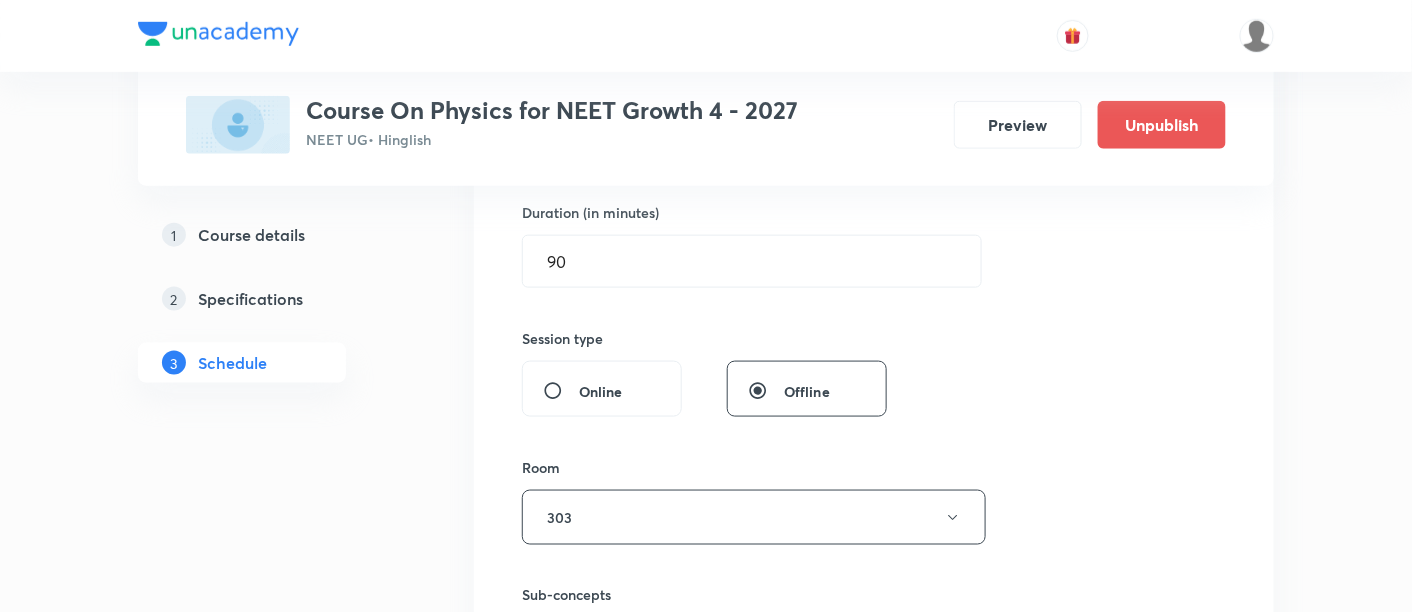 scroll, scrollTop: 714, scrollLeft: 0, axis: vertical 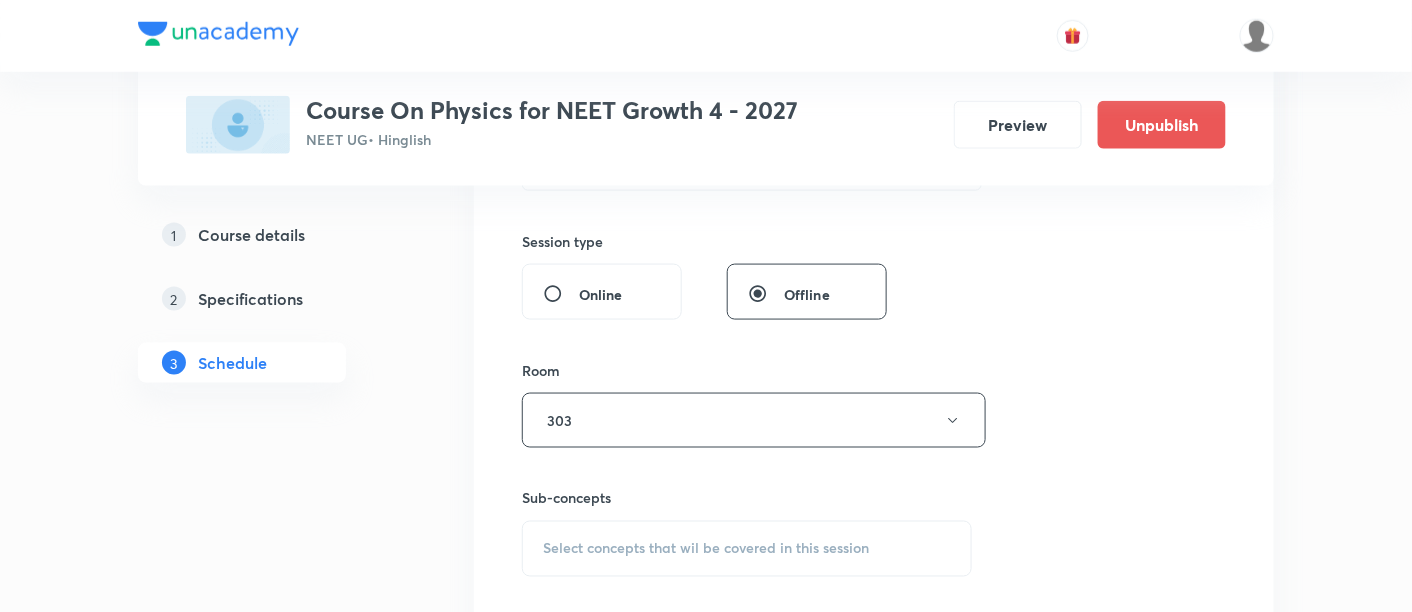 click on "Select concepts that wil be covered in this session" at bounding box center (706, 549) 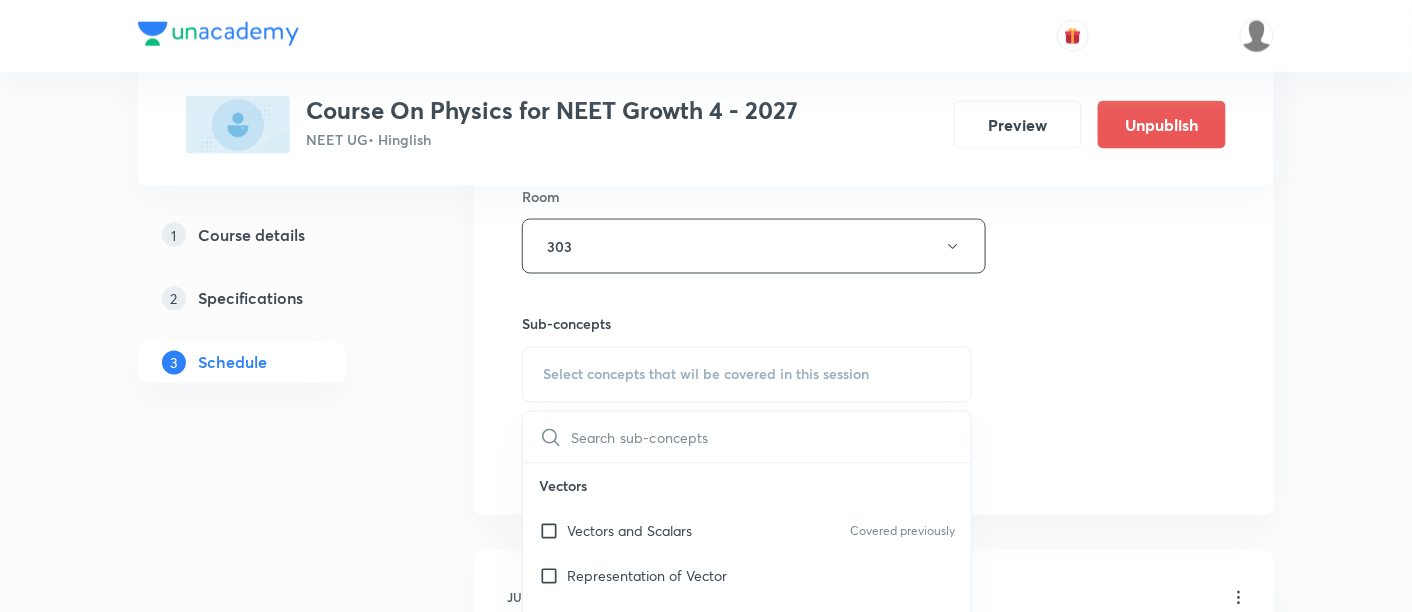 scroll, scrollTop: 905, scrollLeft: 0, axis: vertical 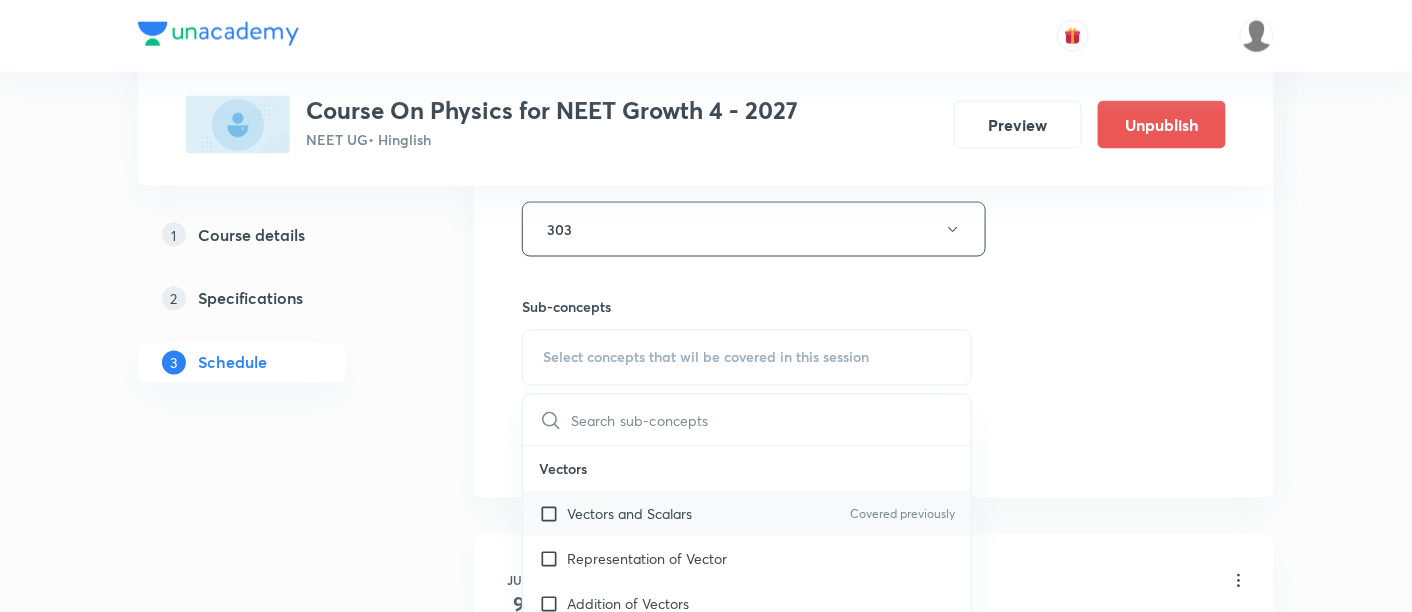 click on "Vectors and Scalars" at bounding box center (629, 514) 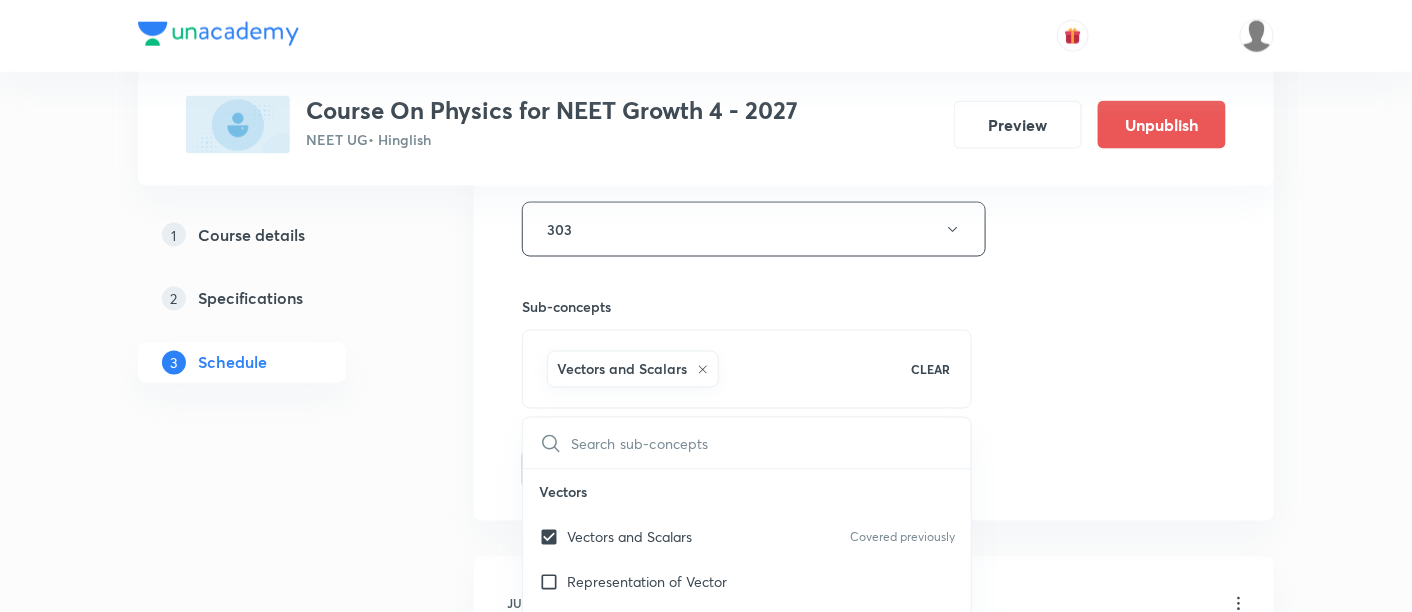 click on "Session  16 Live class Session title 35/99 Basic Mathematics and Vector -09/11 ​ Schedule for [DATE] 4:30 PM ​ Duration (in minutes) 90 ​   Session type Online Offline Room 303 Sub-concepts Vectors and Scalars  CLEAR ​ Vectors Vectors and Scalars  Covered previously Representation of Vector  Addition of Vectors Components of a Vector Unit Vectors Rectangular Components of a Vector in Three Dimensions  Position Vector Displacement Vector Product of Two Vectors Change in Velocity Projectile Motion Minimum Velocity & Angle to Hit a Given Point Motion in a Straight Line Translatory Motion  Frame of Reference  Trajectory  Displacement and Distance  Velocity and Speed  Acceleration  Motion in a Straight Line  One- Dimensional Motion in a Vertical Line  Motion Upon an Inclined Plane  Relative Motion in One dimension Graphs in Motion in One Dimension Newtons Equation Of Motion Graphs In Motion In One-D One Dimensional Motion In Vertical Line Horizontal Range And Maximum Height Trajectory Equation Add" at bounding box center [874, 8] 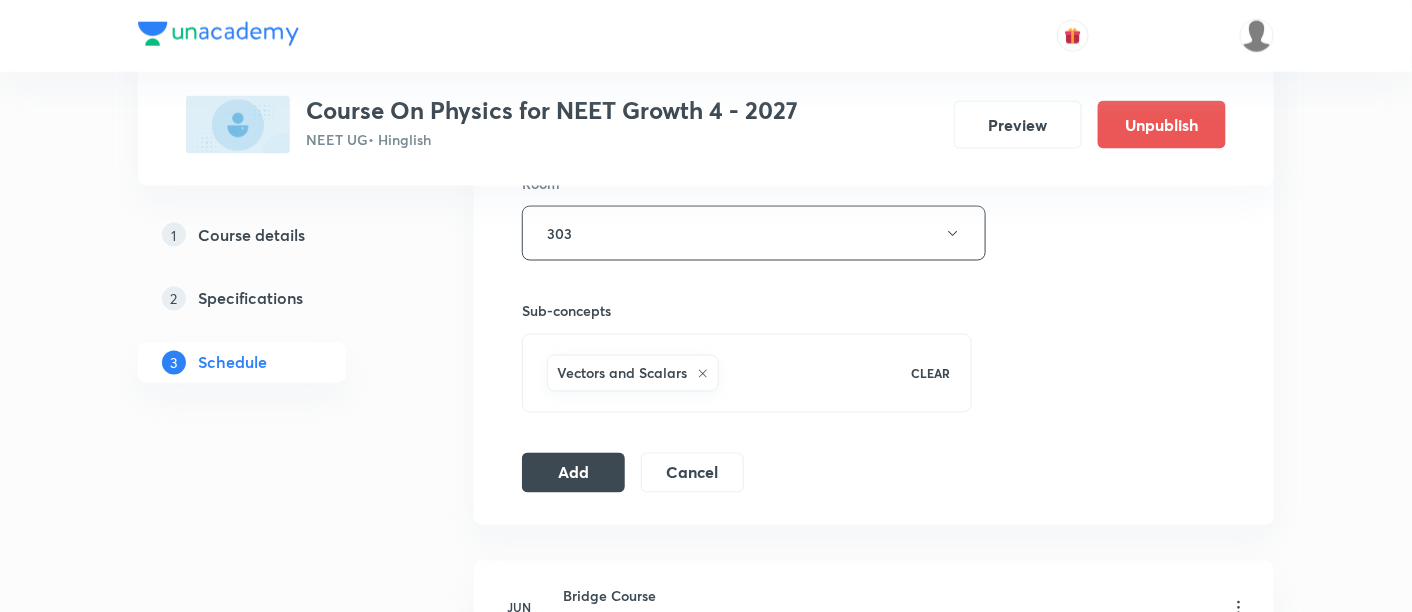 scroll, scrollTop: 909, scrollLeft: 0, axis: vertical 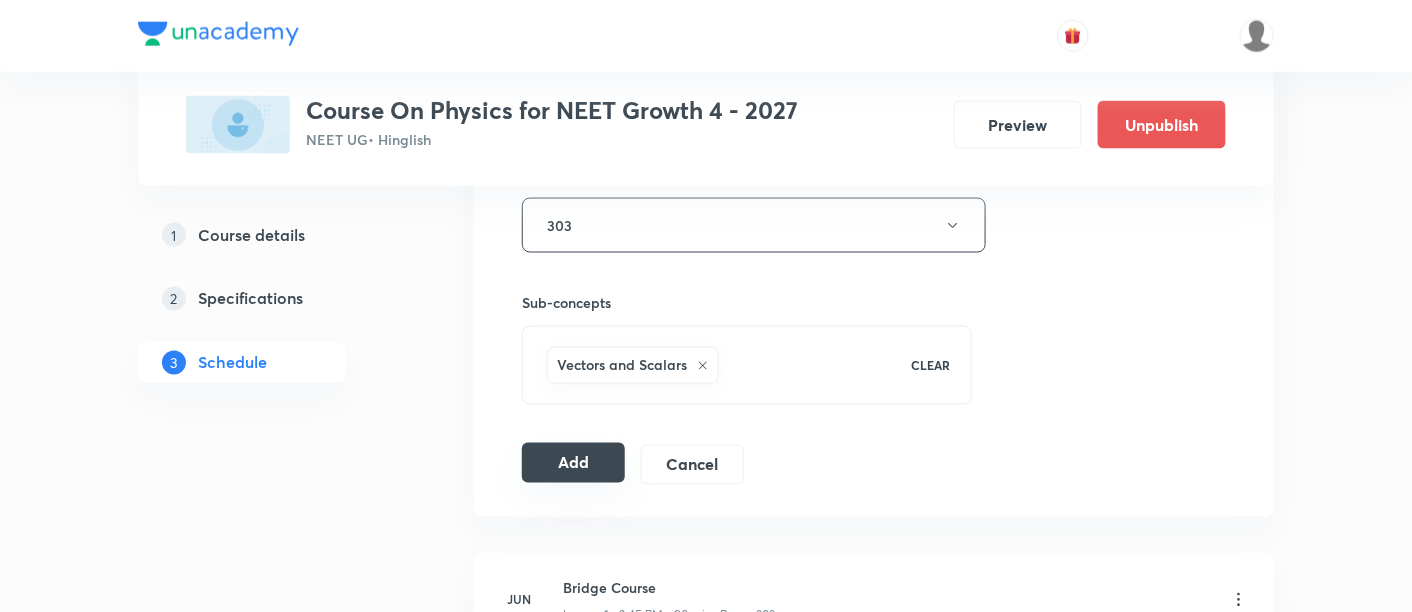 click on "Add" at bounding box center (573, 463) 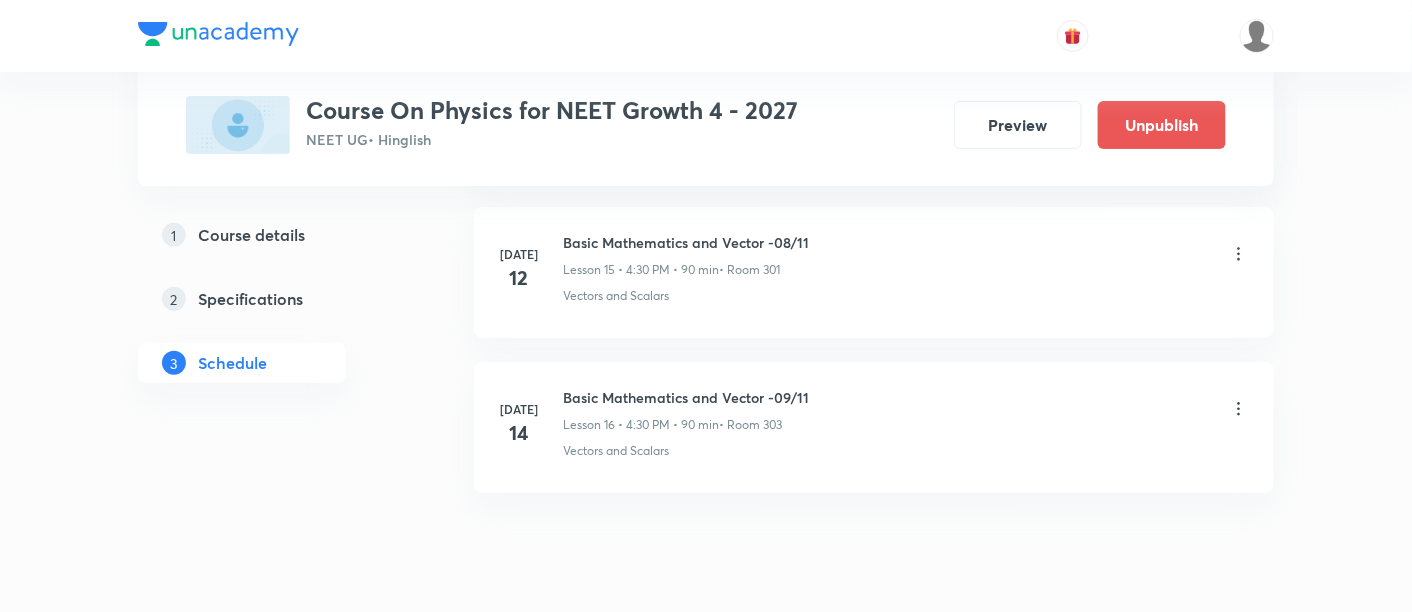 scroll, scrollTop: 2479, scrollLeft: 0, axis: vertical 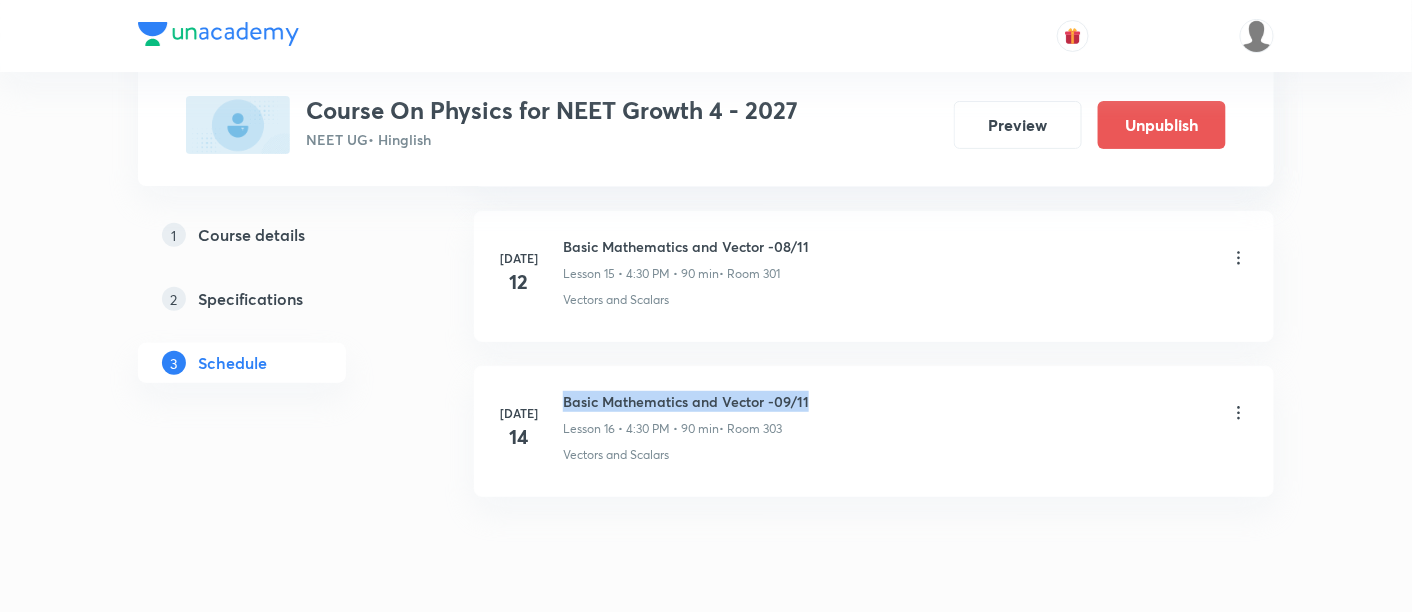 drag, startPoint x: 565, startPoint y: 392, endPoint x: 860, endPoint y: 391, distance: 295.0017 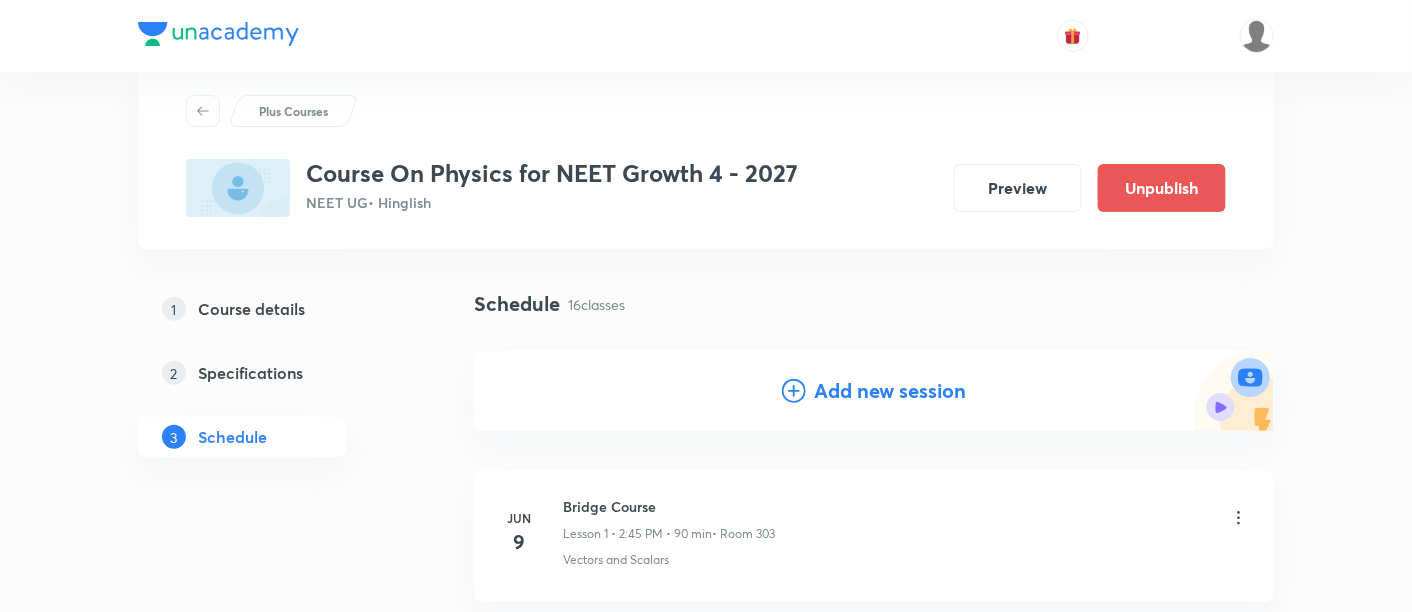 scroll, scrollTop: 55, scrollLeft: 0, axis: vertical 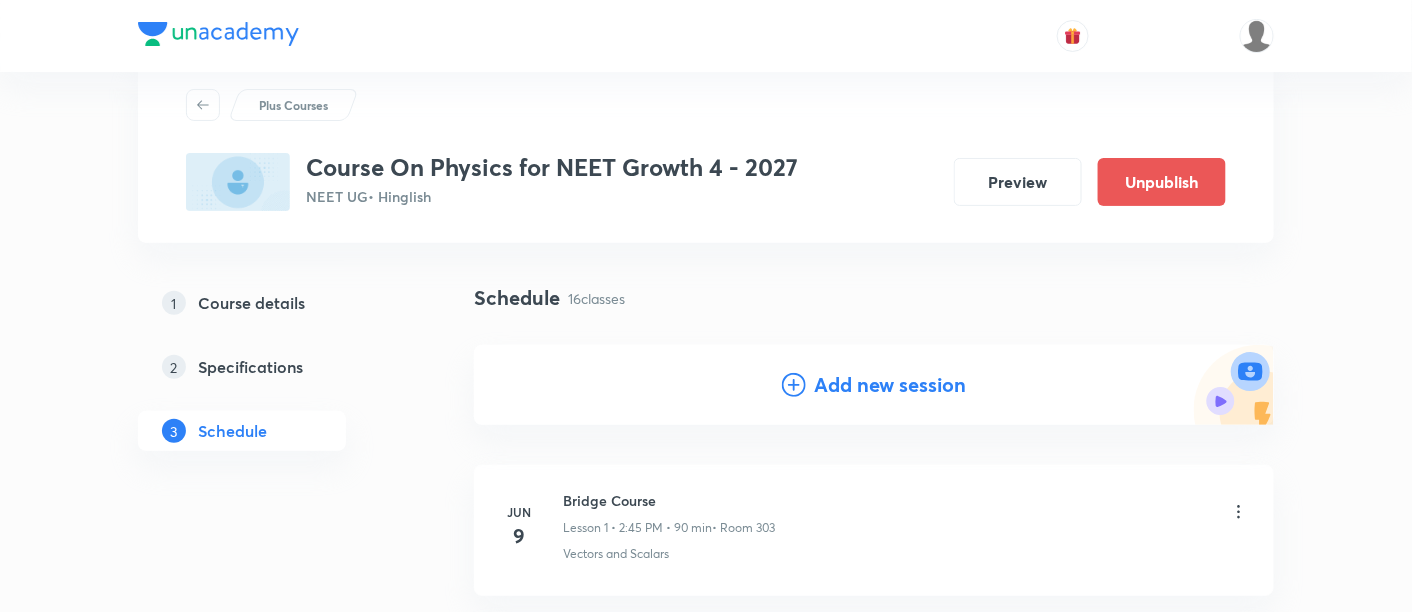 click on "Add new session" at bounding box center [890, 385] 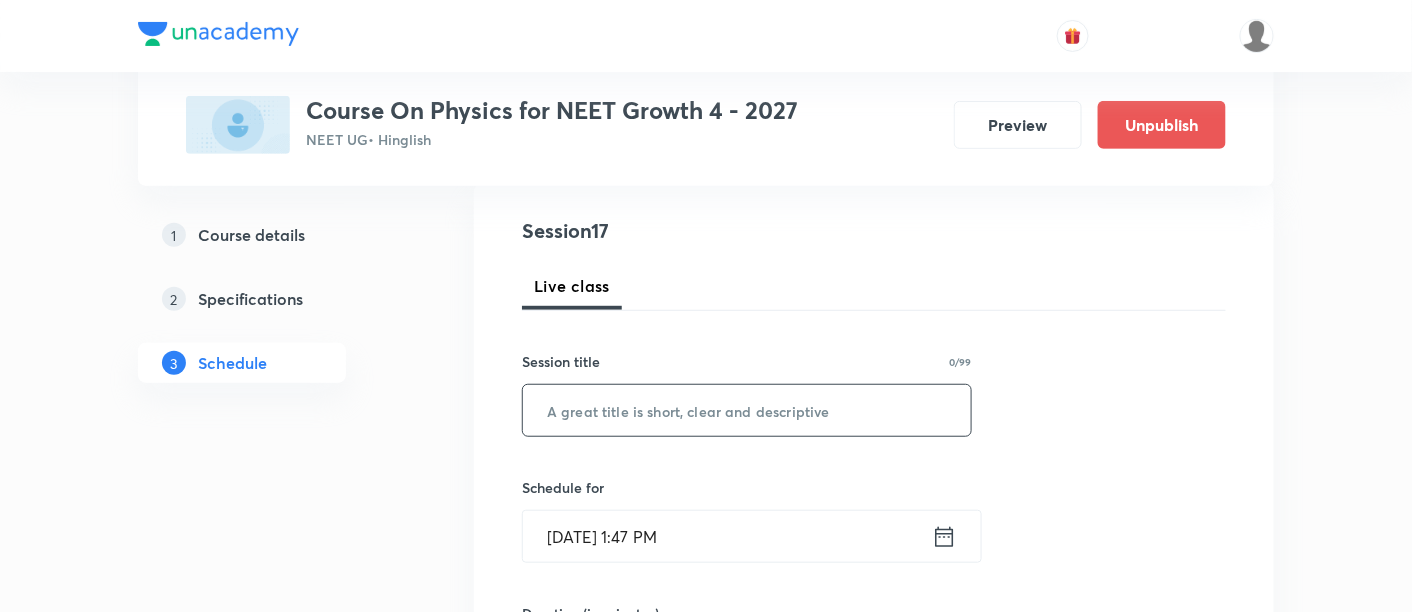scroll, scrollTop: 237, scrollLeft: 0, axis: vertical 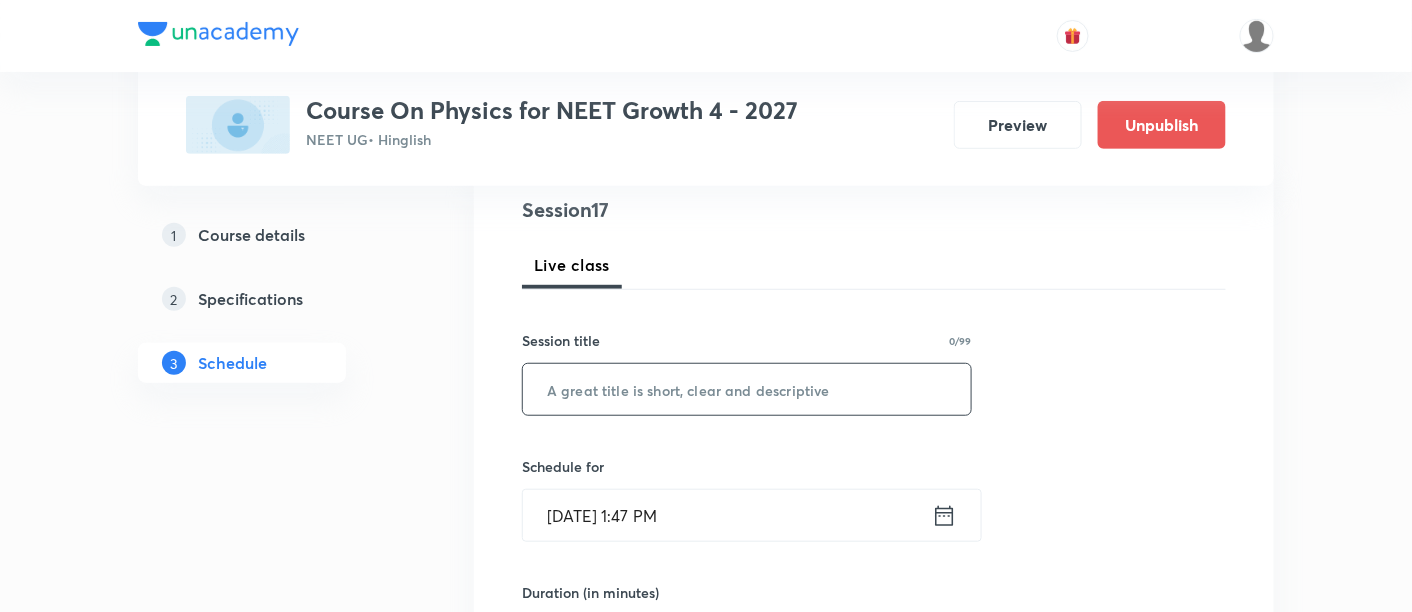 click at bounding box center (747, 389) 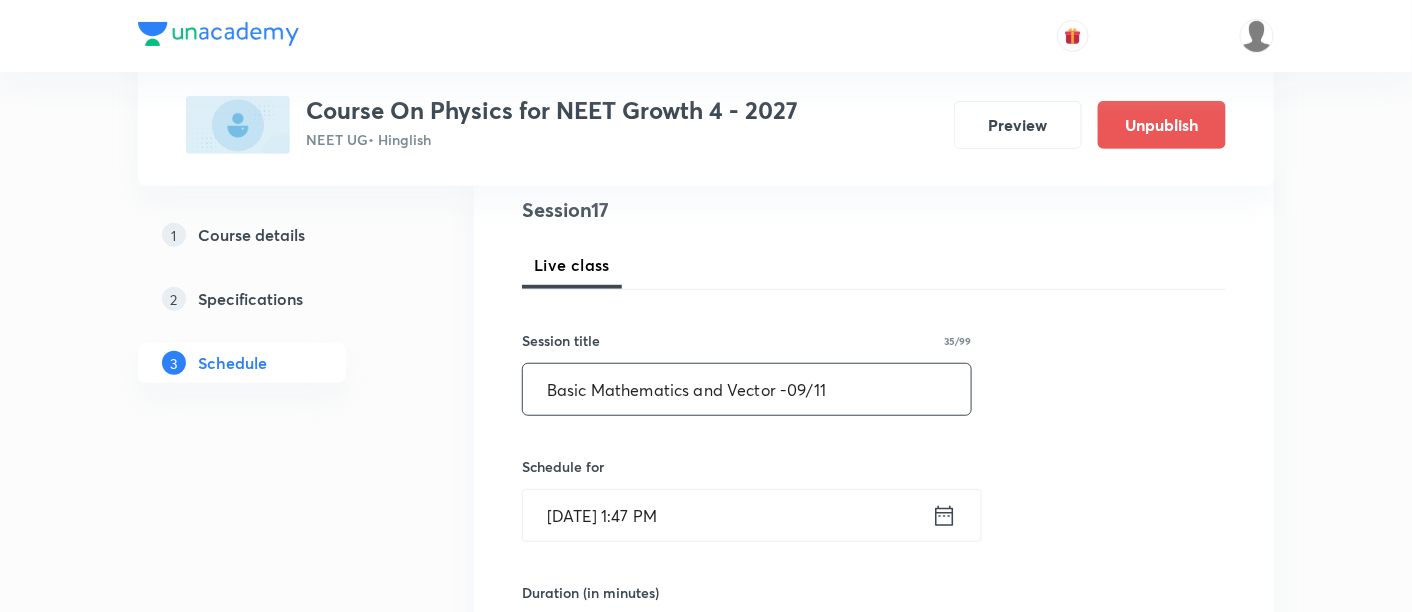click on "Basic Mathematics and Vector -09/11" at bounding box center [747, 389] 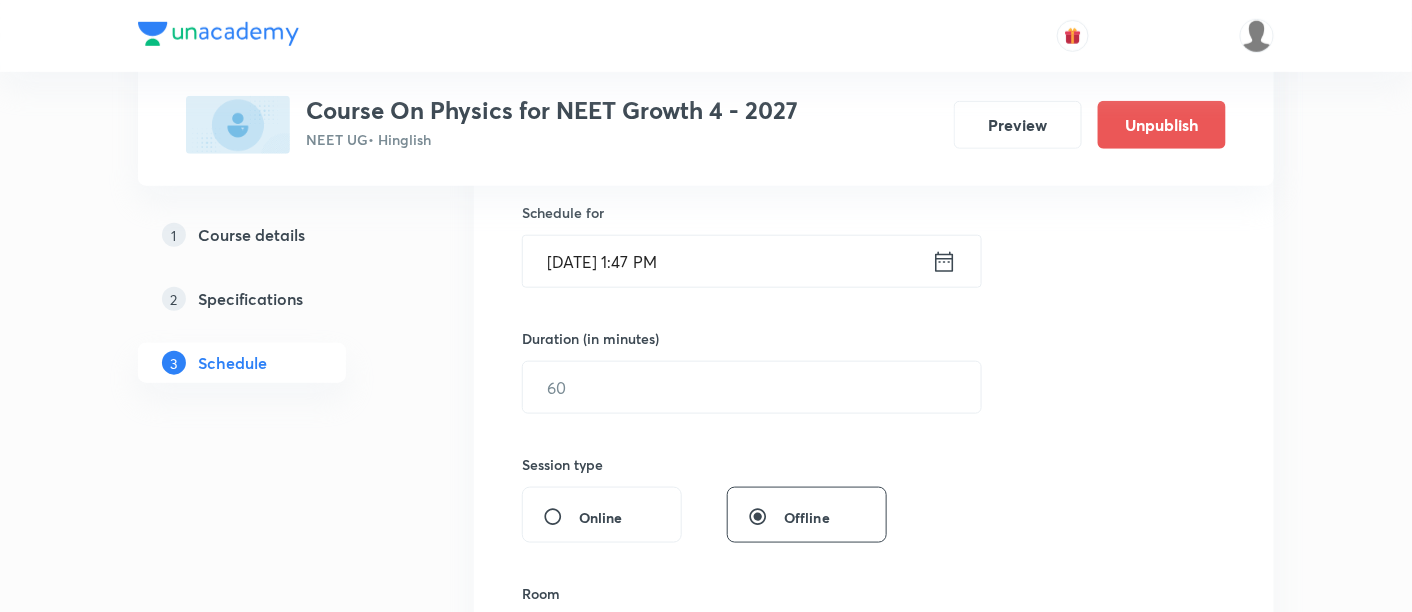 scroll, scrollTop: 511, scrollLeft: 0, axis: vertical 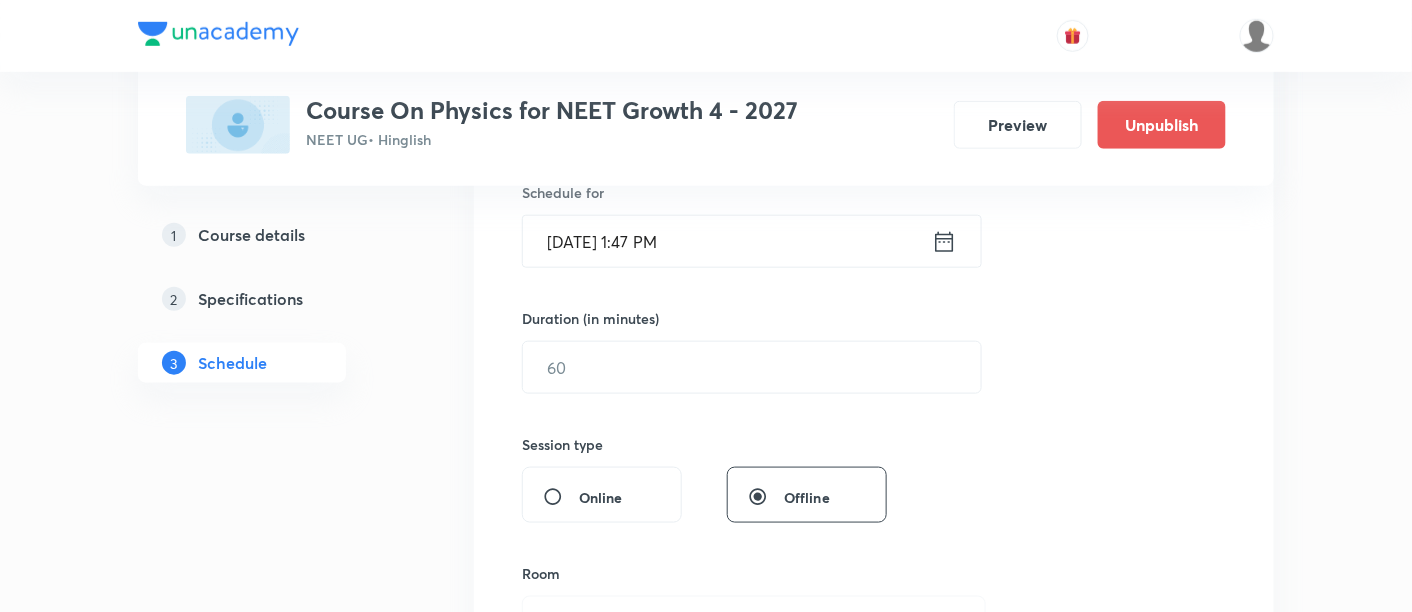 type on "Basic Mathematics and Vector -10/11" 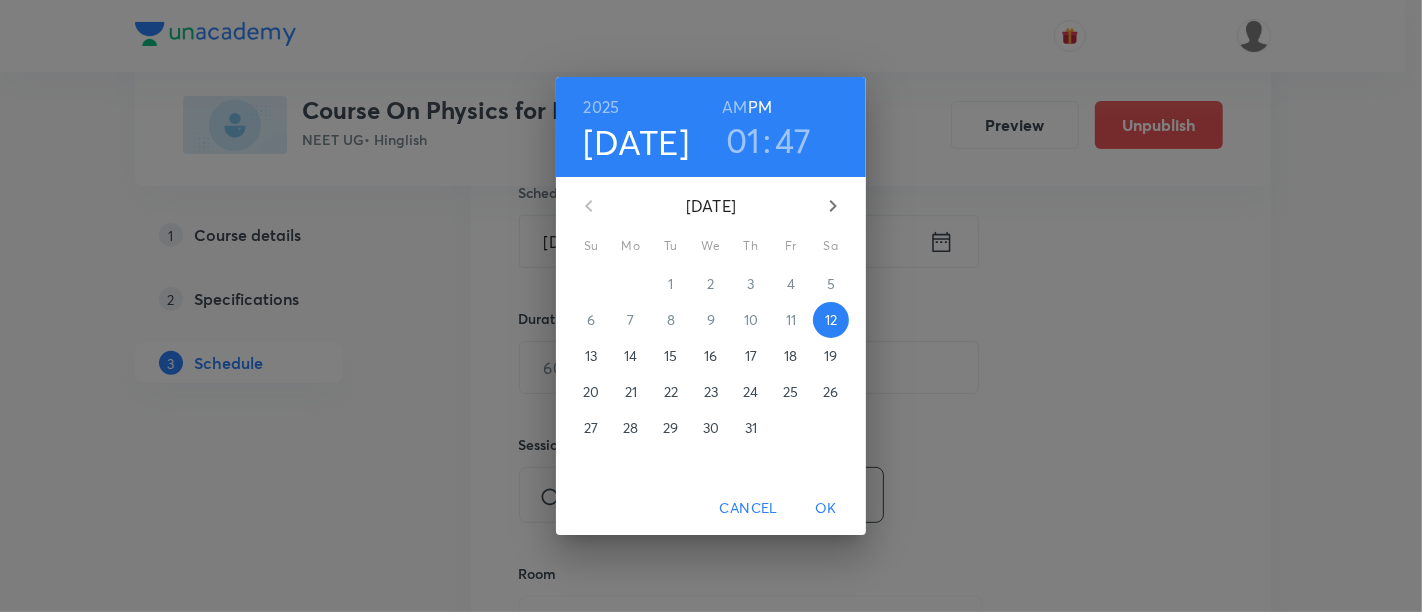 click on "16" at bounding box center [710, 356] 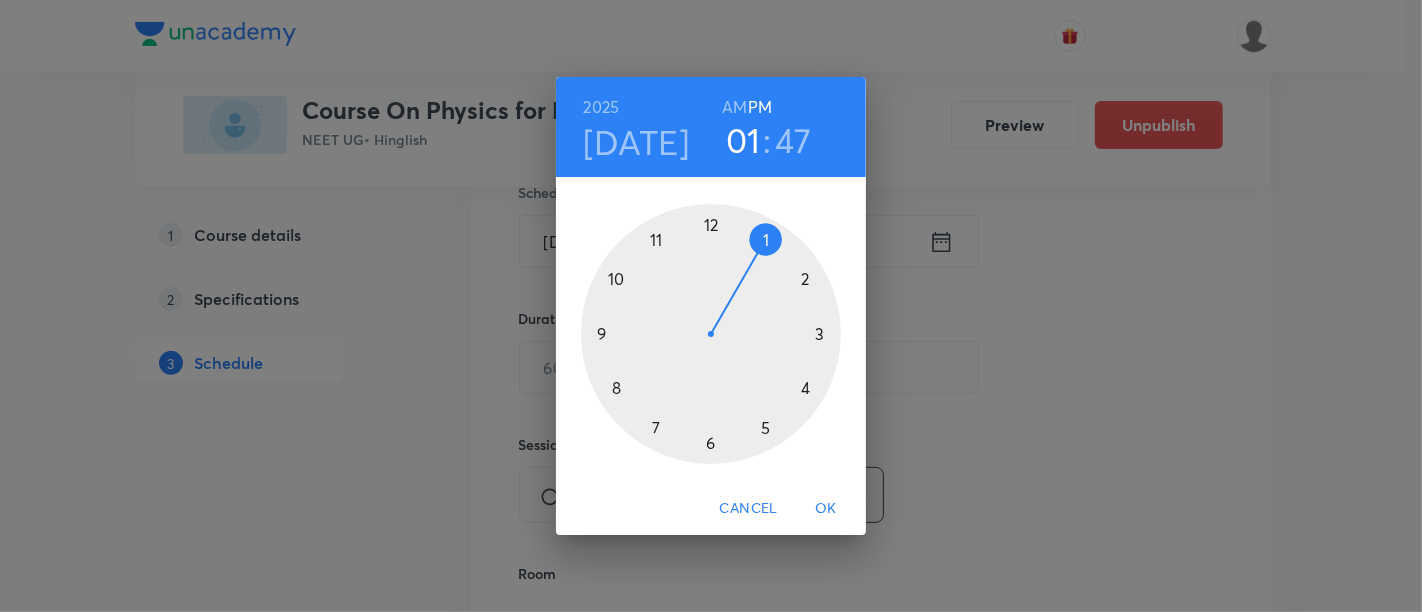 click at bounding box center [711, 334] 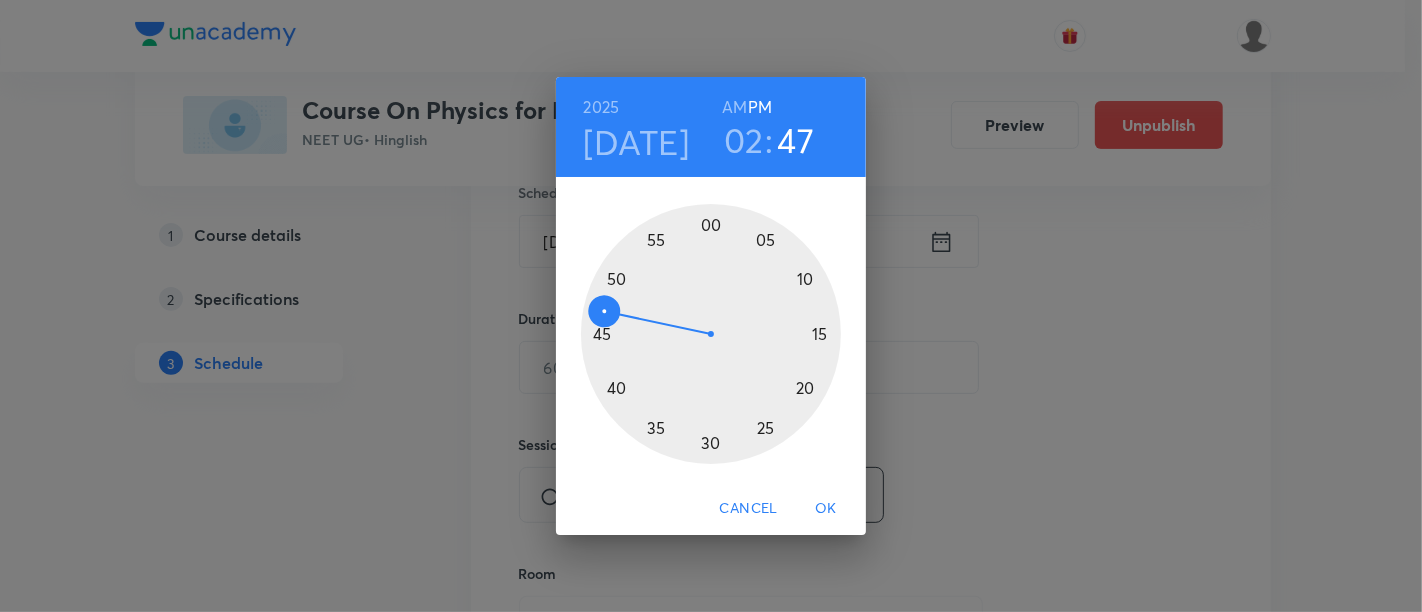 click at bounding box center [711, 334] 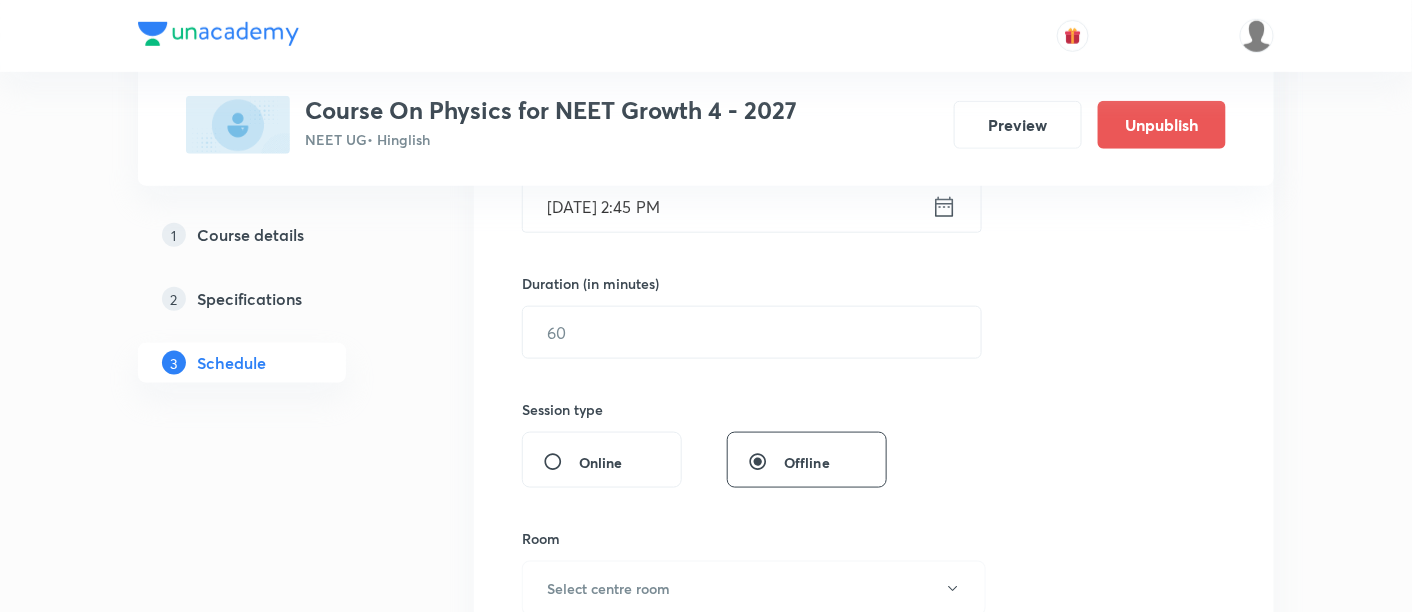 scroll, scrollTop: 618, scrollLeft: 0, axis: vertical 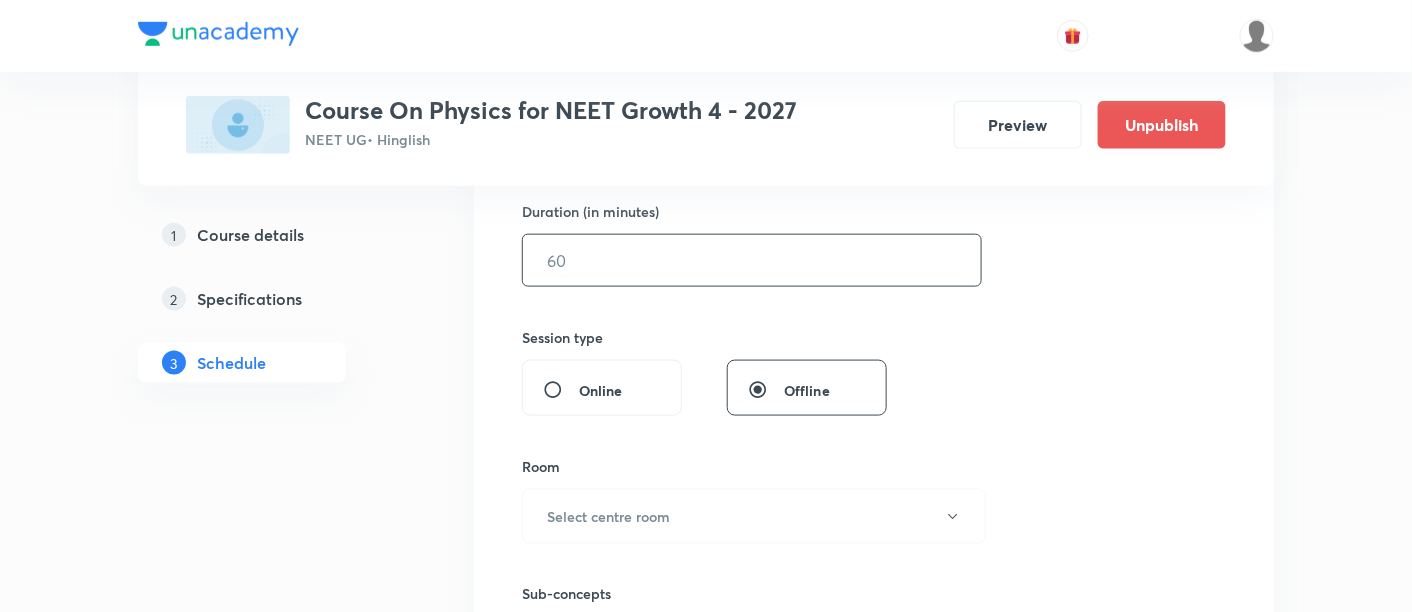 click at bounding box center (752, 260) 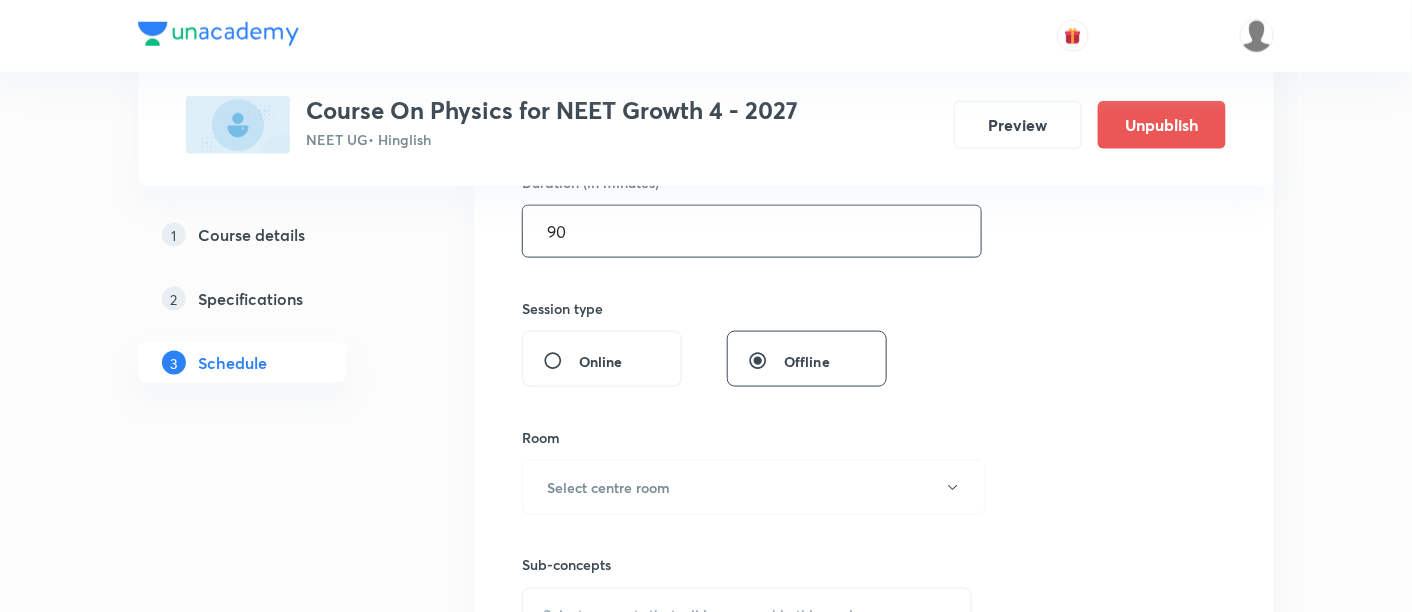 scroll, scrollTop: 692, scrollLeft: 0, axis: vertical 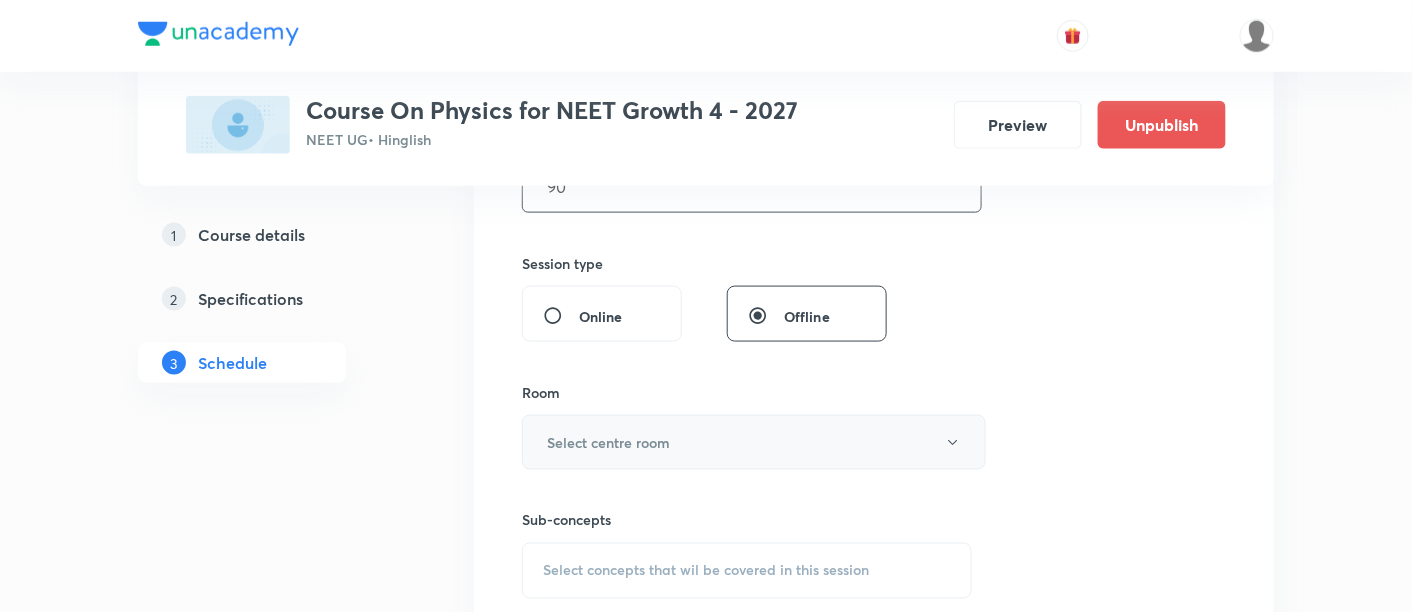 type on "90" 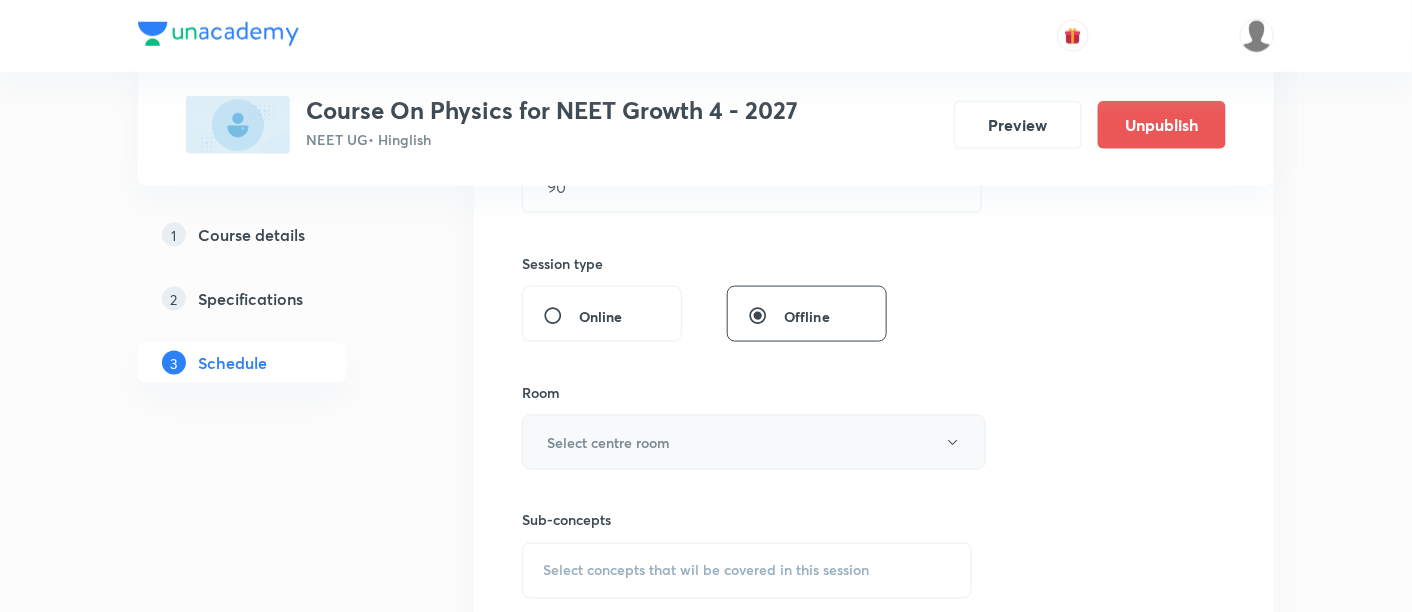 click on "Select centre room" at bounding box center (608, 442) 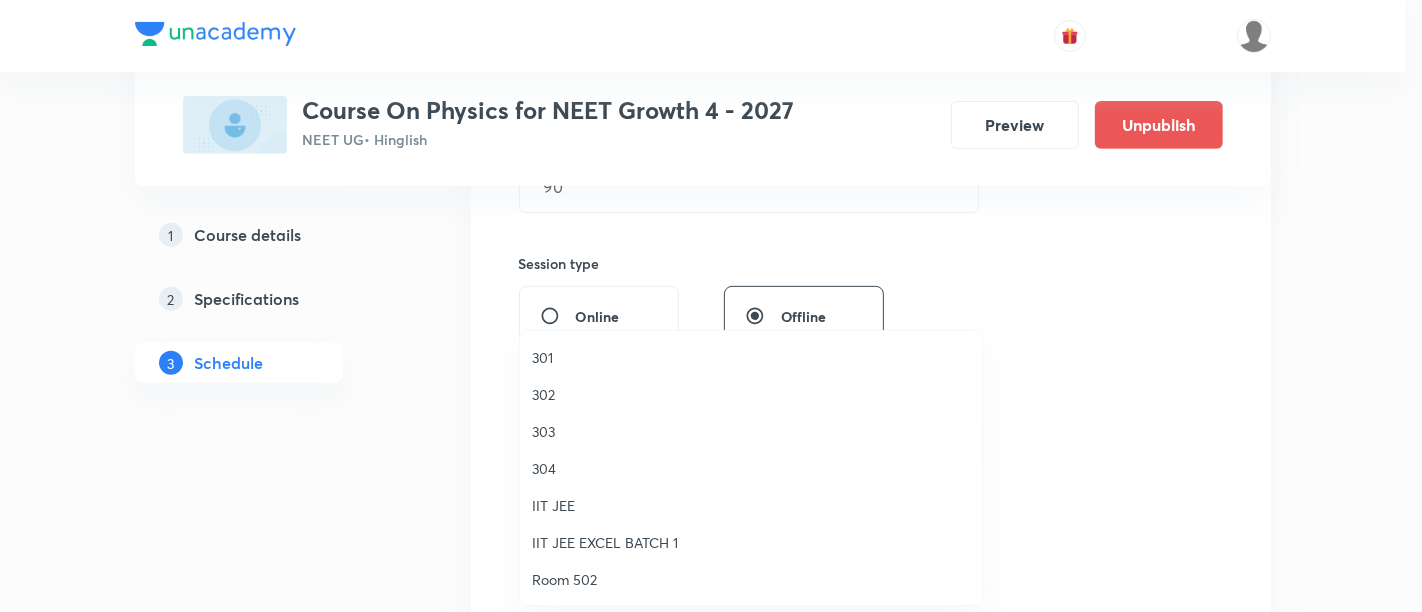 click on "301" at bounding box center [751, 357] 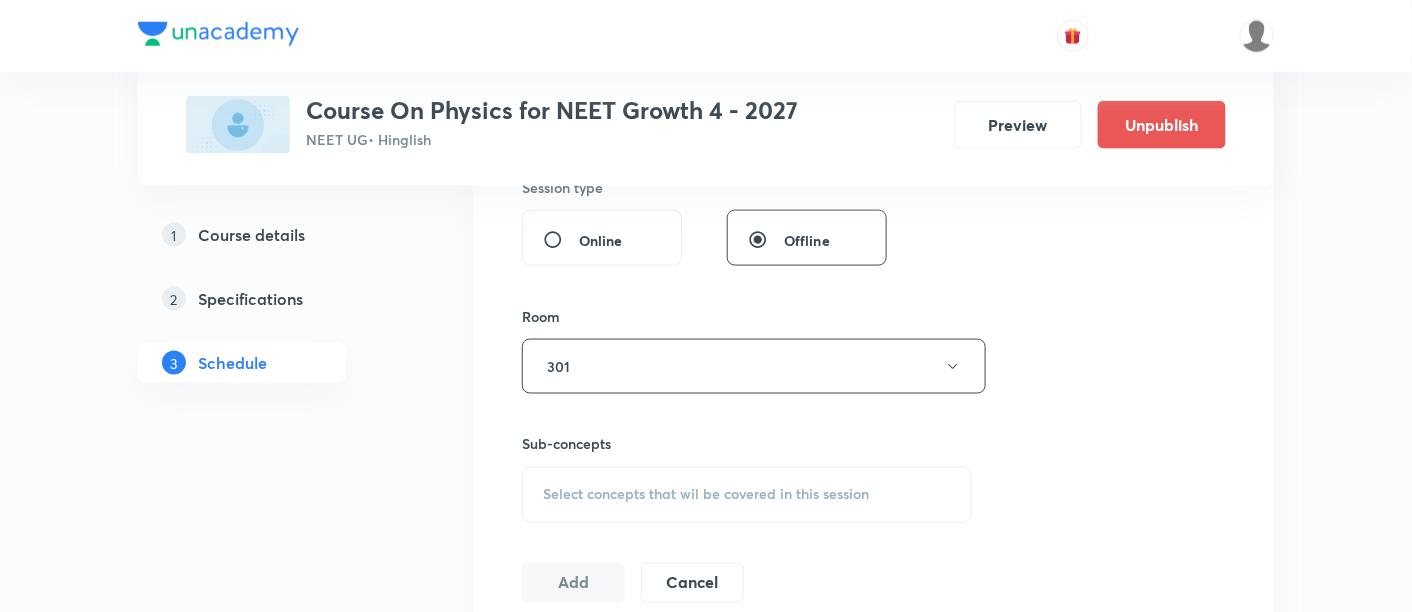 scroll, scrollTop: 770, scrollLeft: 0, axis: vertical 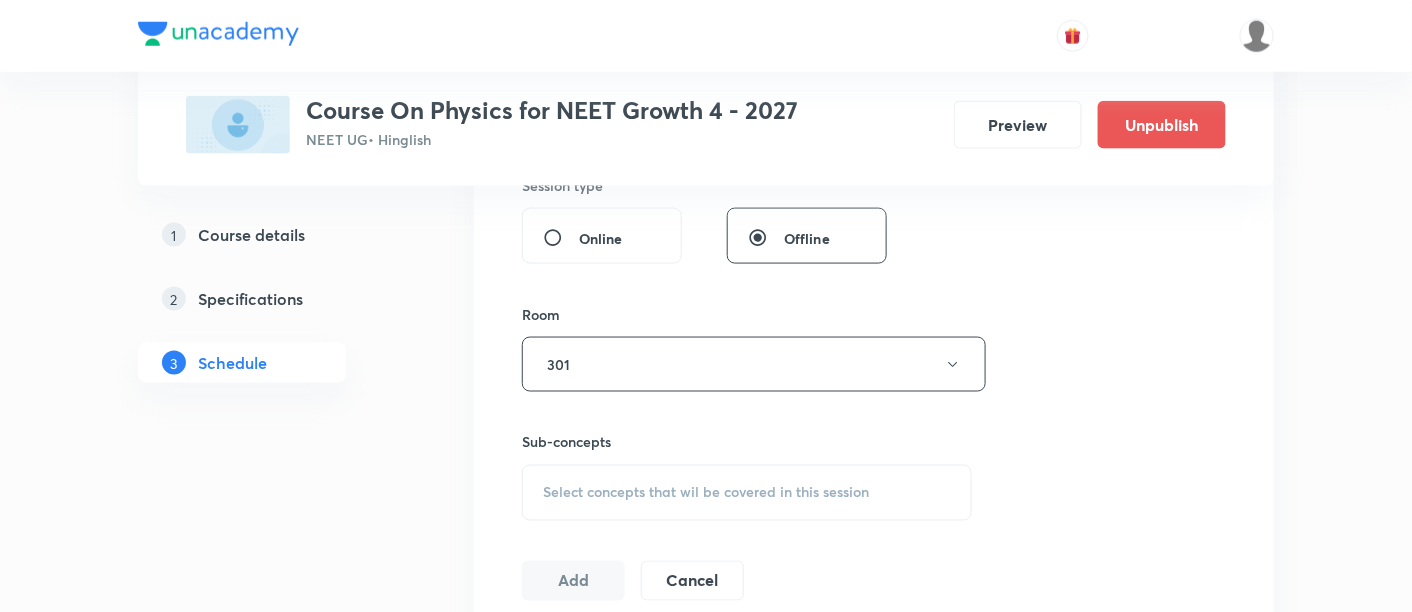 click on "Select concepts that wil be covered in this session" at bounding box center (706, 493) 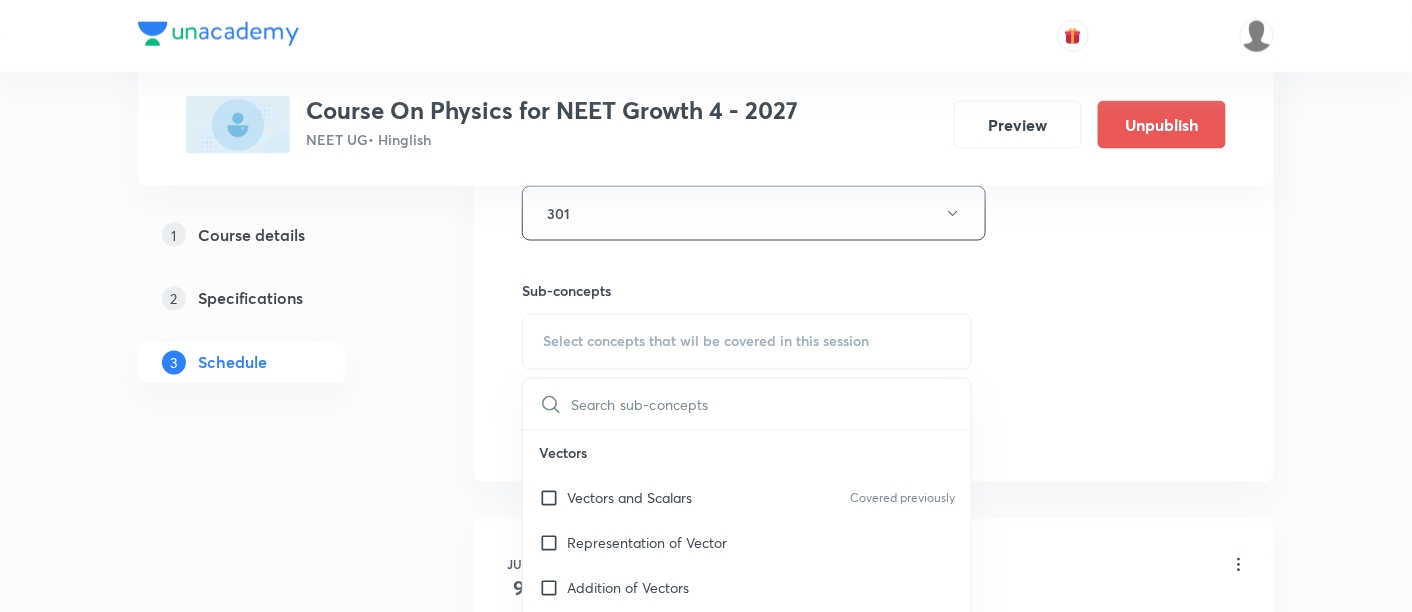 scroll, scrollTop: 937, scrollLeft: 0, axis: vertical 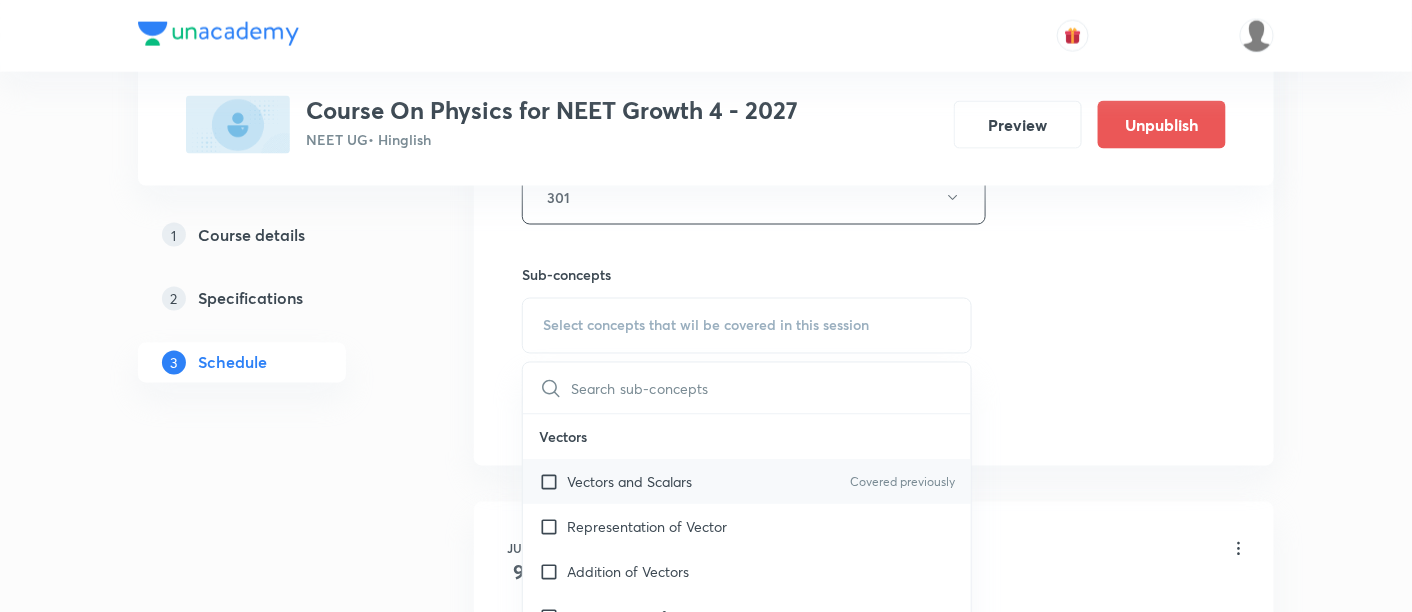 click on "Vectors and Scalars" at bounding box center [629, 482] 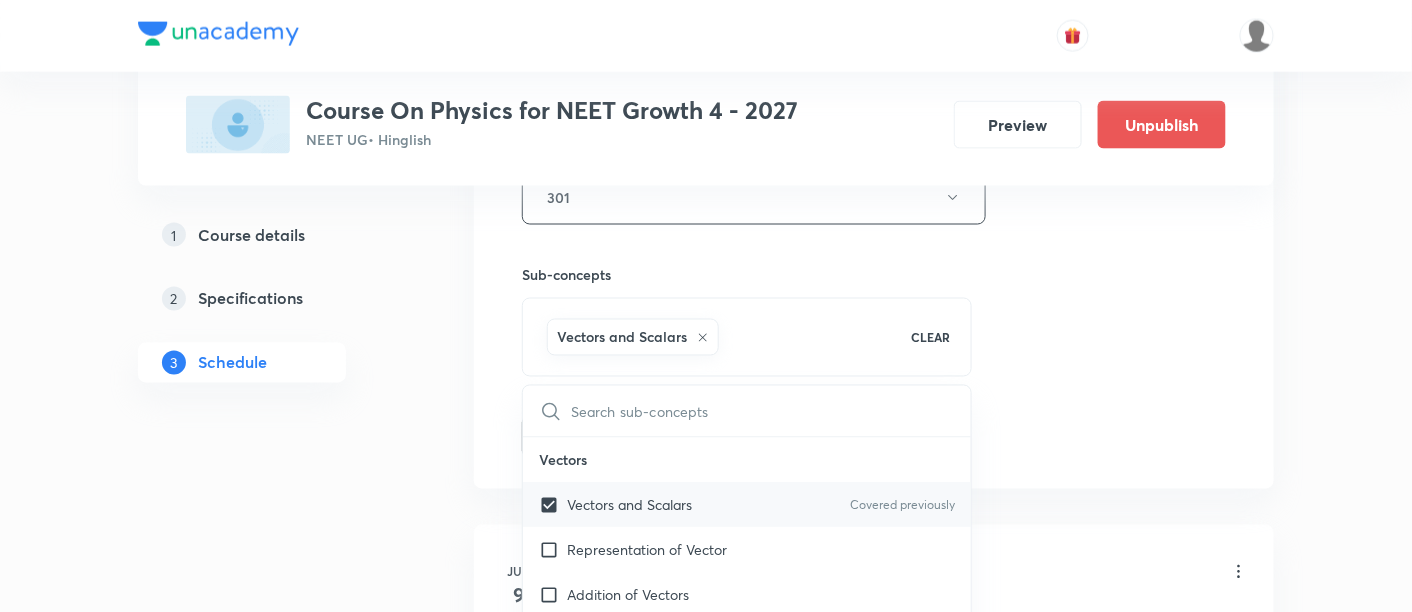 checkbox on "true" 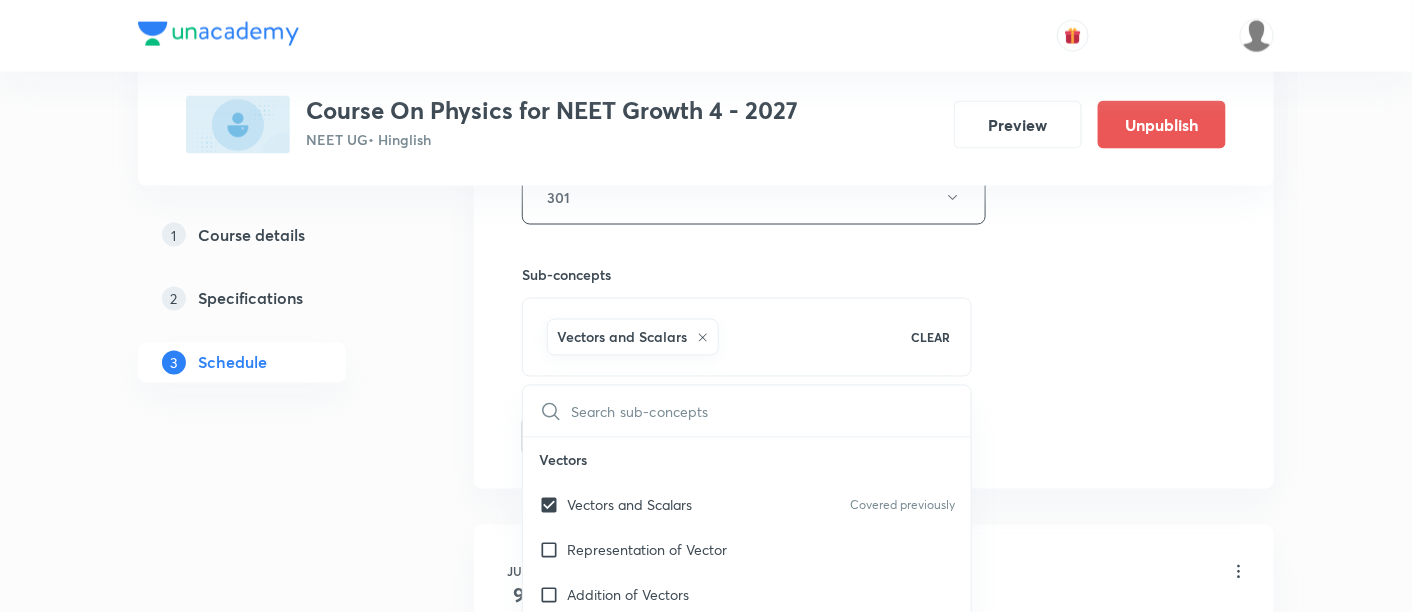 click on "Session  17 Live class Session title 35/99 Basic Mathematics and Vector -10/11 ​ Schedule for Jul 16, 2025, 2:45 PM ​ Duration (in minutes) 90 ​   Session type Online Offline Room 301 Sub-concepts Vectors and Scalars  CLEAR ​ Vectors Vectors and Scalars  Covered previously Representation of Vector  Addition of Vectors Components of a Vector Unit Vectors Rectangular Components of a Vector in Three Dimensions  Position Vector Displacement Vector Product of Two Vectors Change in Velocity Projectile Motion Minimum Velocity & Angle to Hit a Given Point Motion in a Straight Line Translatory Motion  Frame of Reference  Trajectory  Displacement and Distance  Velocity and Speed  Acceleration  Motion in a Straight Line  One- Dimensional Motion in a Vertical Line  Motion Upon an Inclined Plane  Relative Motion in One dimension Graphs in Motion in One Dimension Newtons Equation Of Motion Graphs In Motion In One-D One Dimensional Motion In Vertical Line Horizontal Range And Maximum Height Trajectory Equation Add" at bounding box center [874, -24] 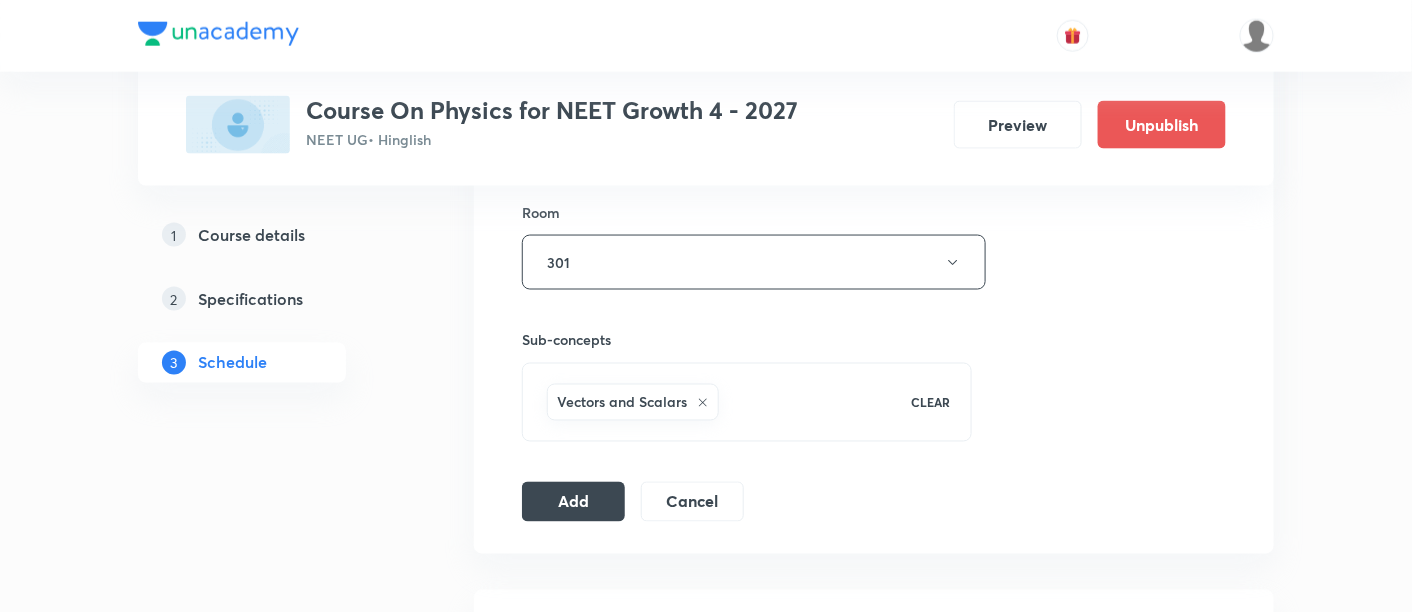 scroll, scrollTop: 874, scrollLeft: 0, axis: vertical 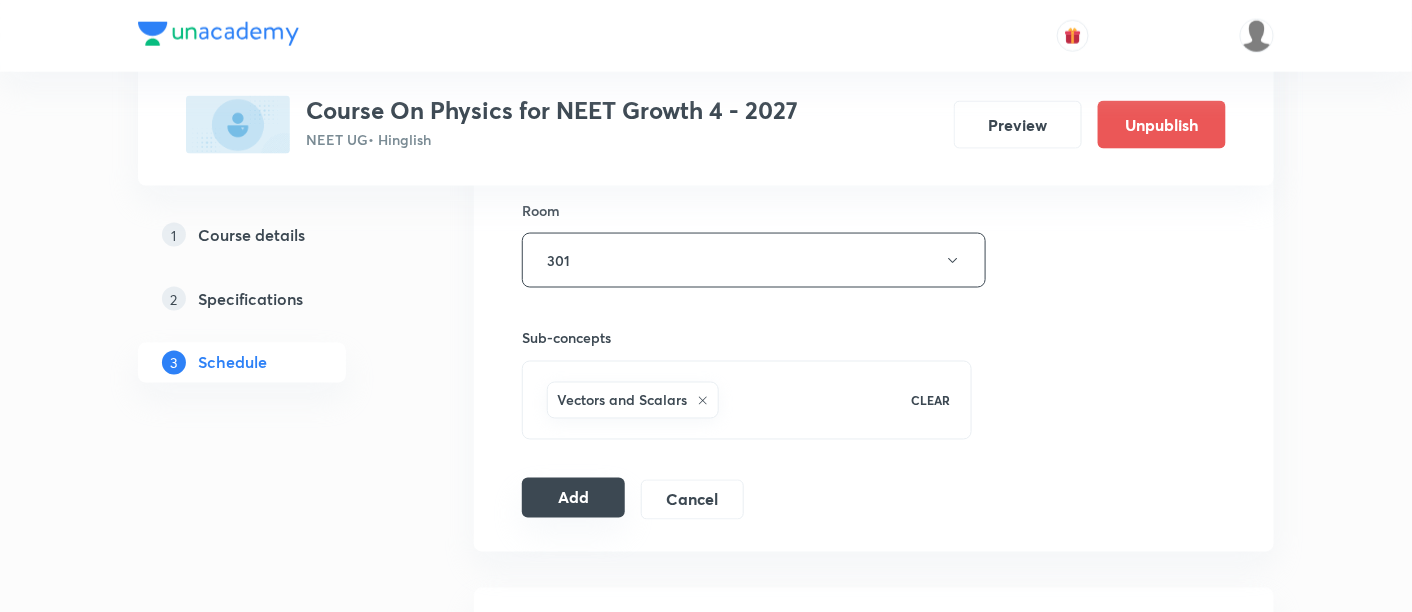 click on "Add" at bounding box center (573, 498) 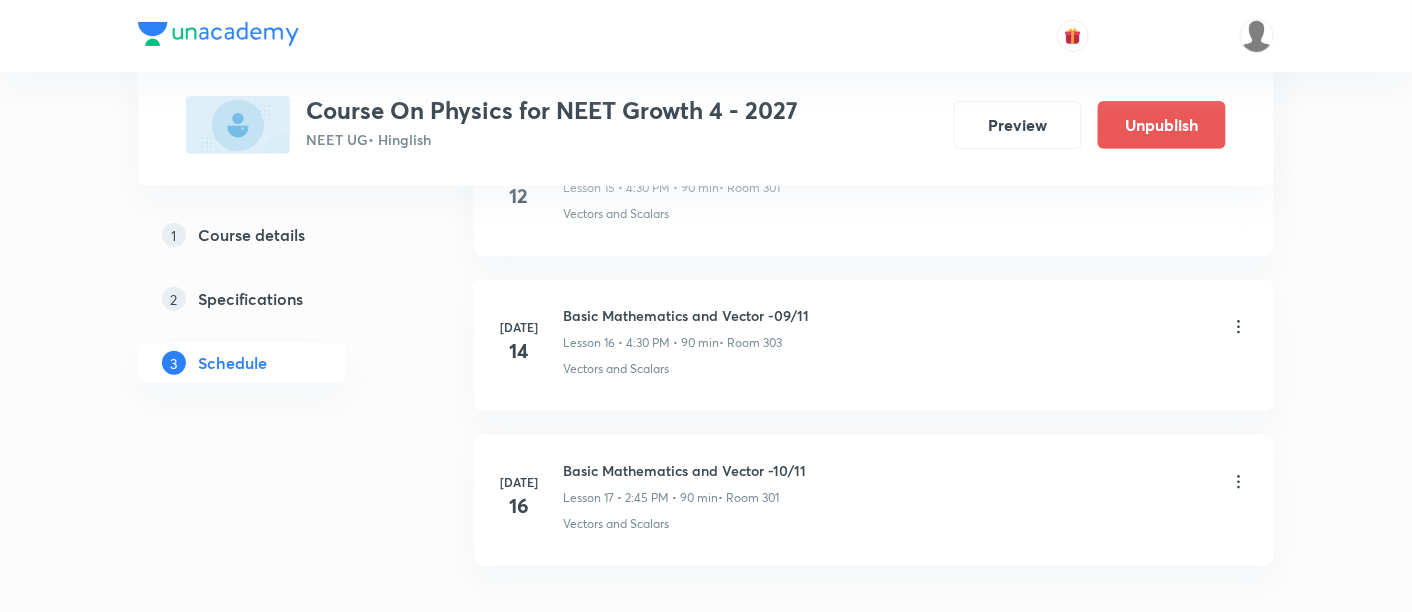 scroll, scrollTop: 2697, scrollLeft: 0, axis: vertical 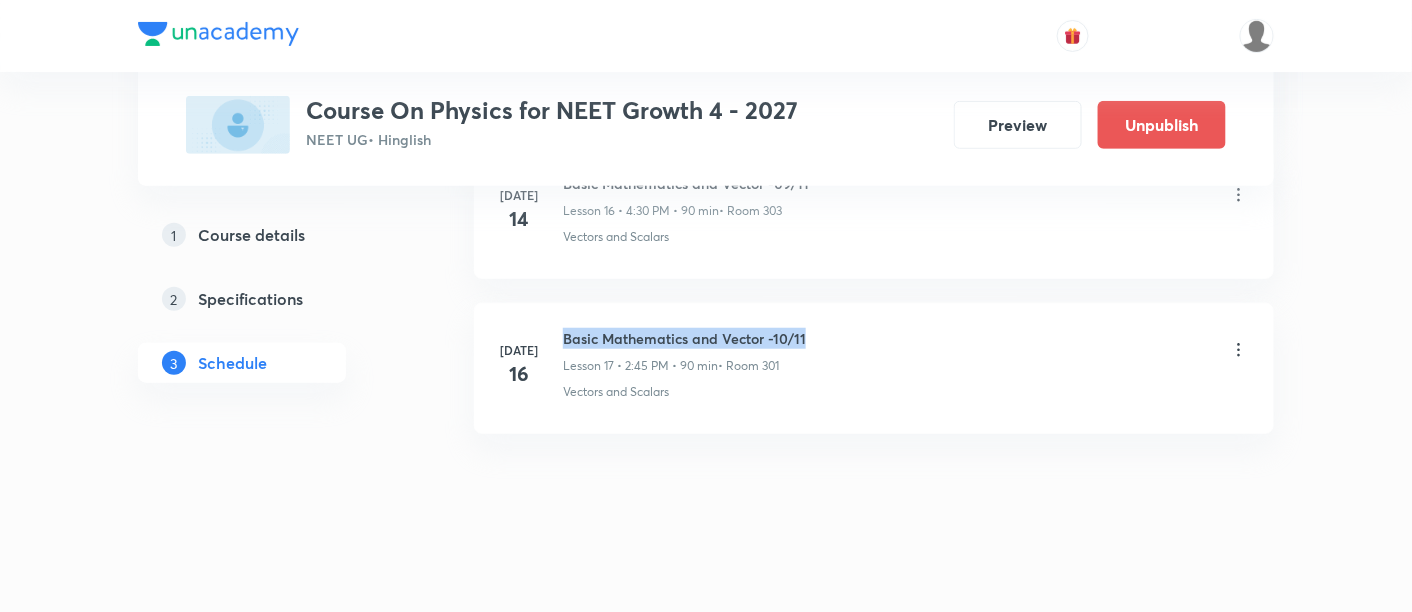 drag, startPoint x: 563, startPoint y: 324, endPoint x: 842, endPoint y: 312, distance: 279.25793 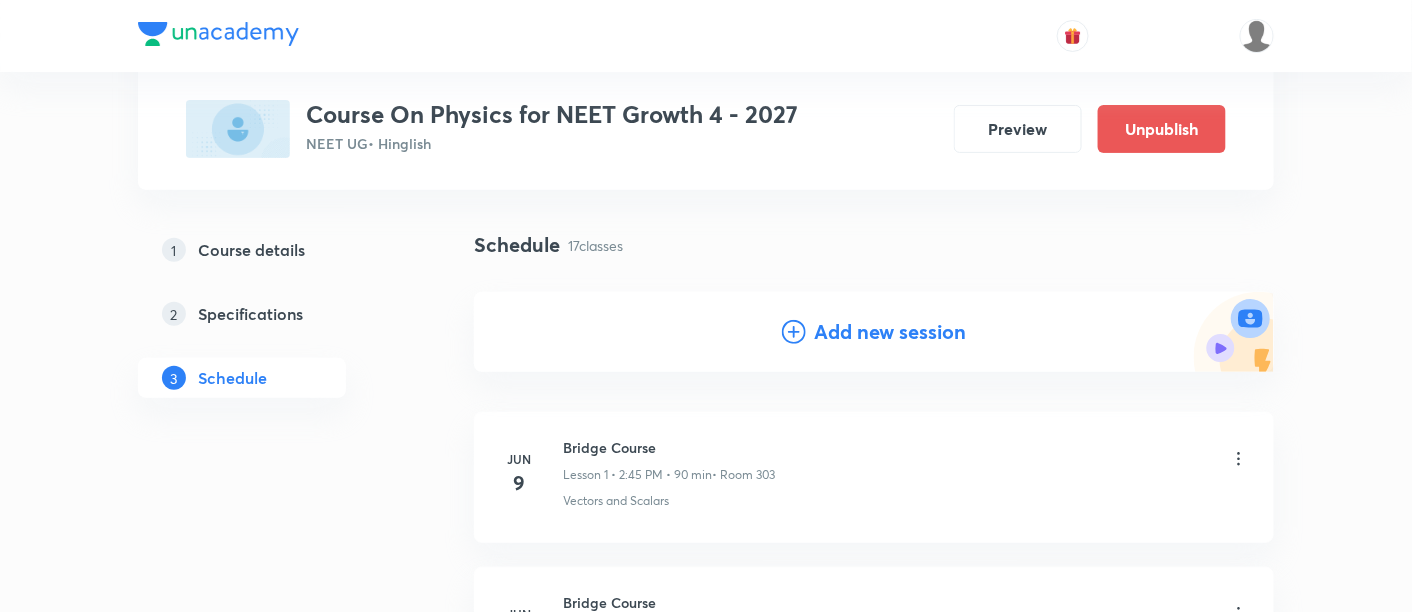 scroll, scrollTop: 122, scrollLeft: 0, axis: vertical 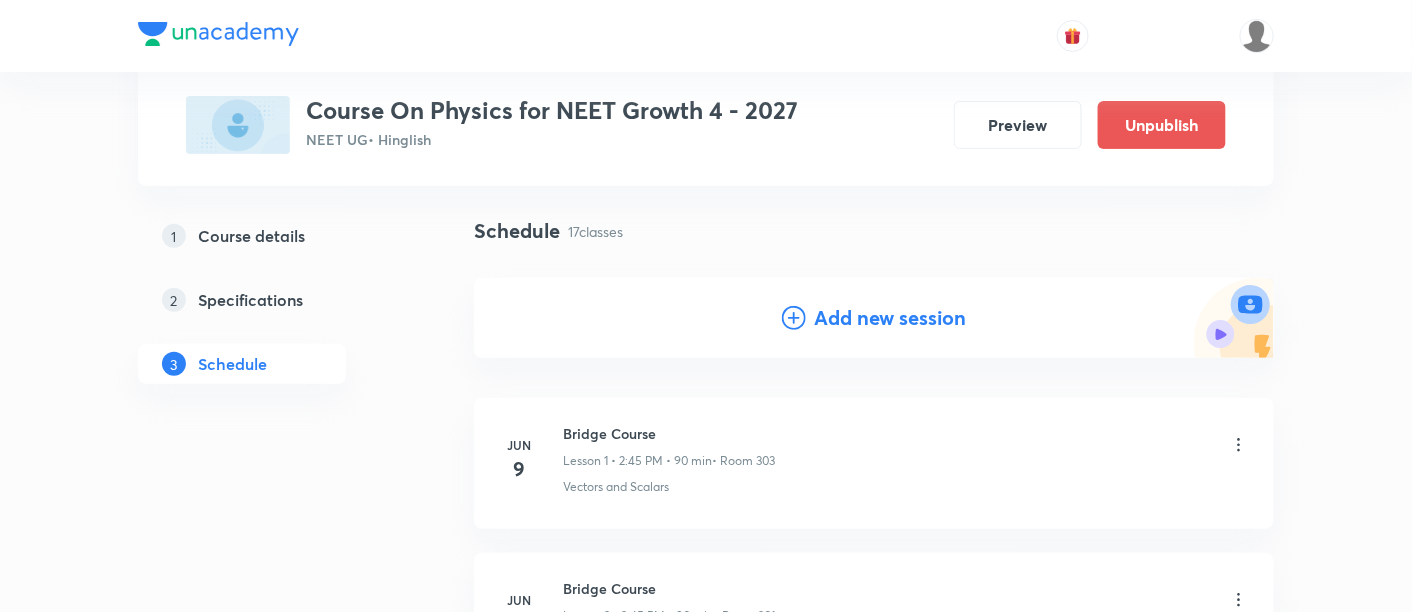 click on "Add new session" at bounding box center [890, 318] 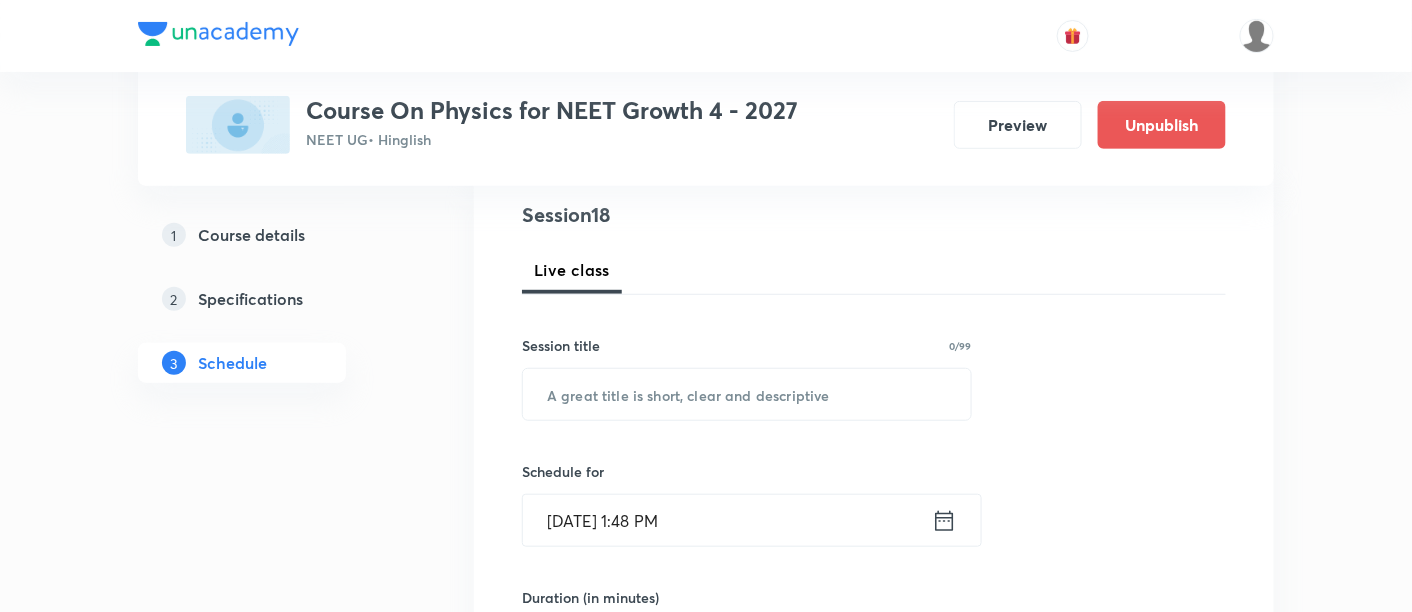 scroll, scrollTop: 240, scrollLeft: 0, axis: vertical 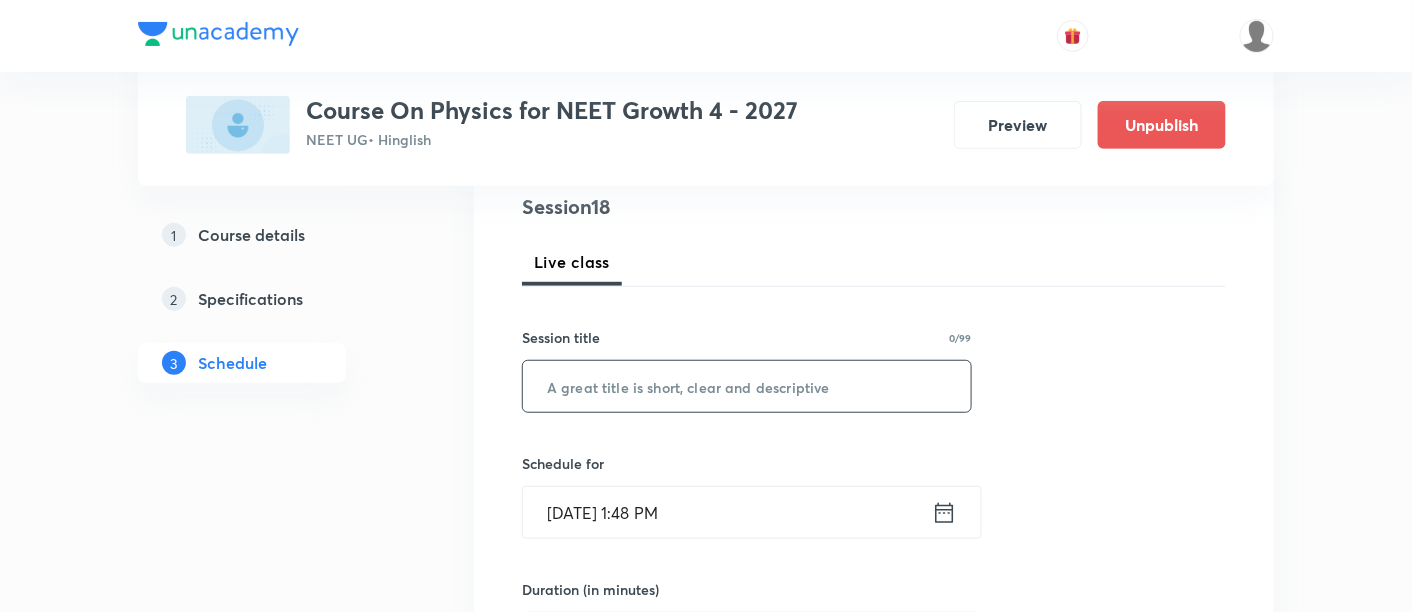 click at bounding box center [747, 386] 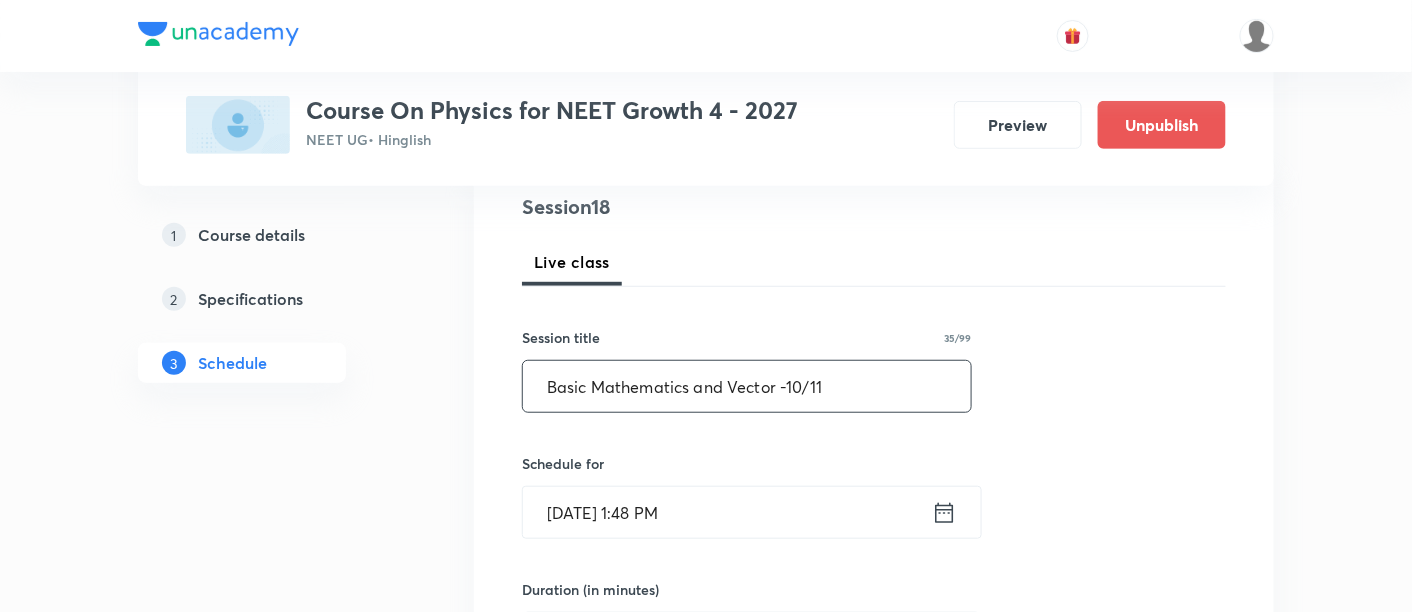 click on "Basic Mathematics and Vector -10/11" at bounding box center [747, 386] 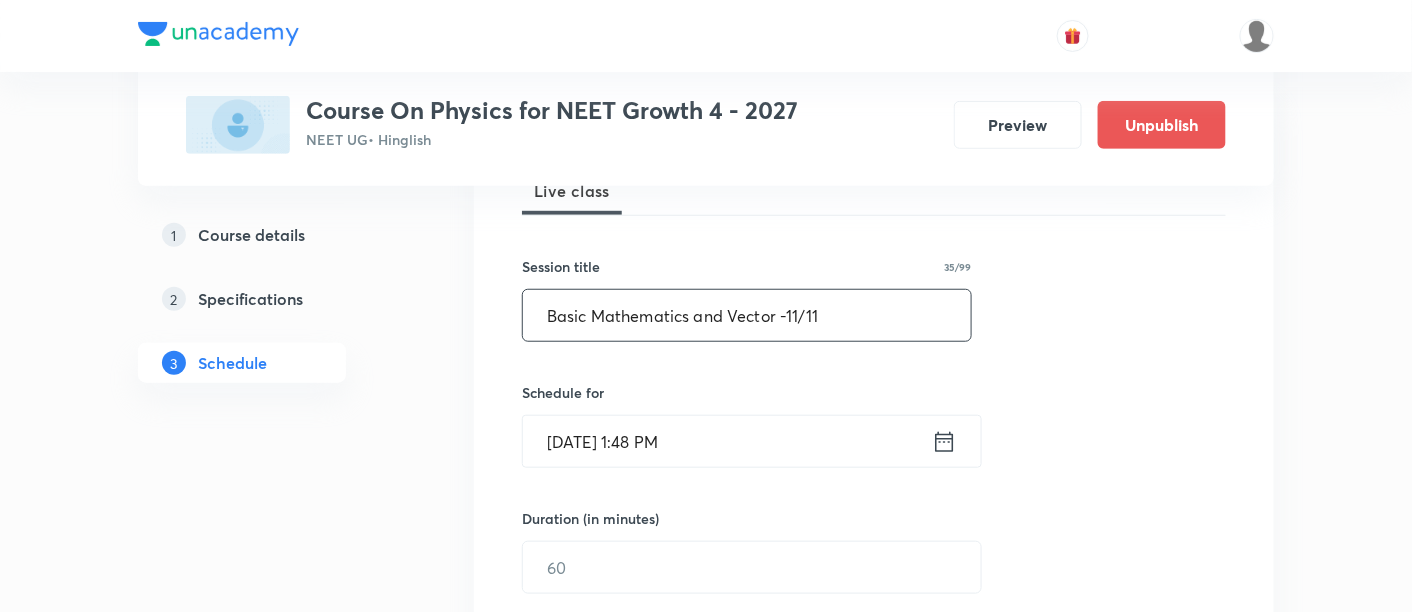 scroll, scrollTop: 318, scrollLeft: 0, axis: vertical 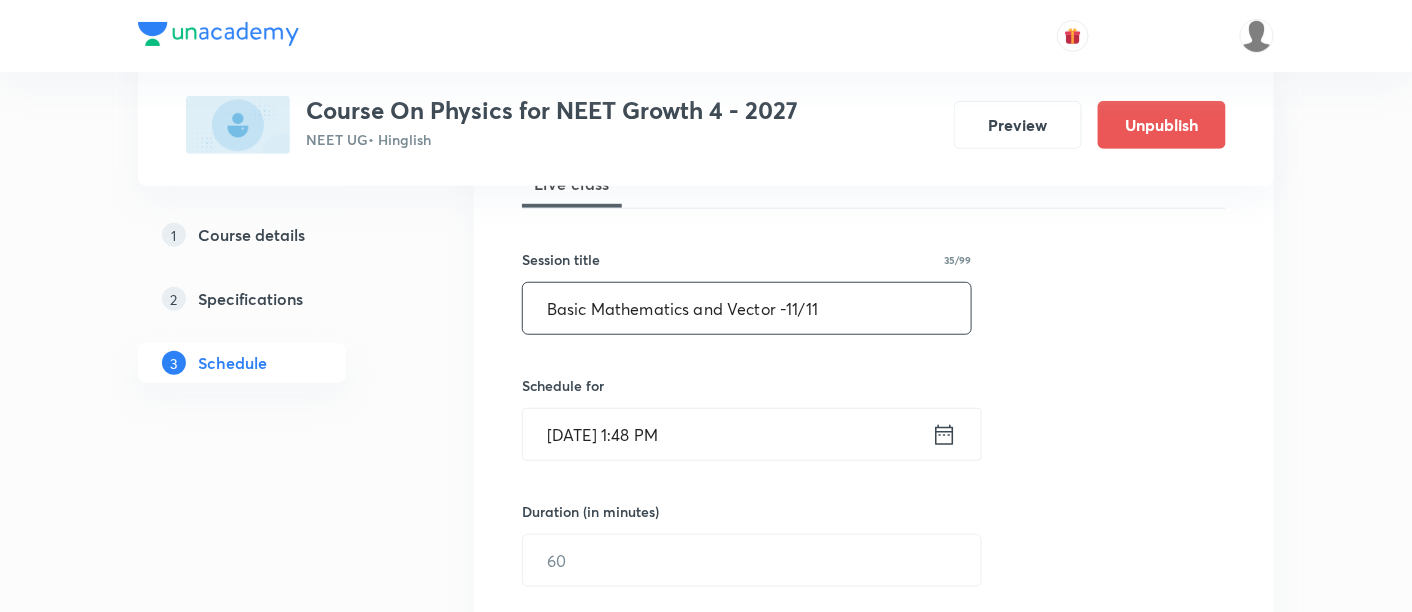 type on "Basic Mathematics and Vector -11/11" 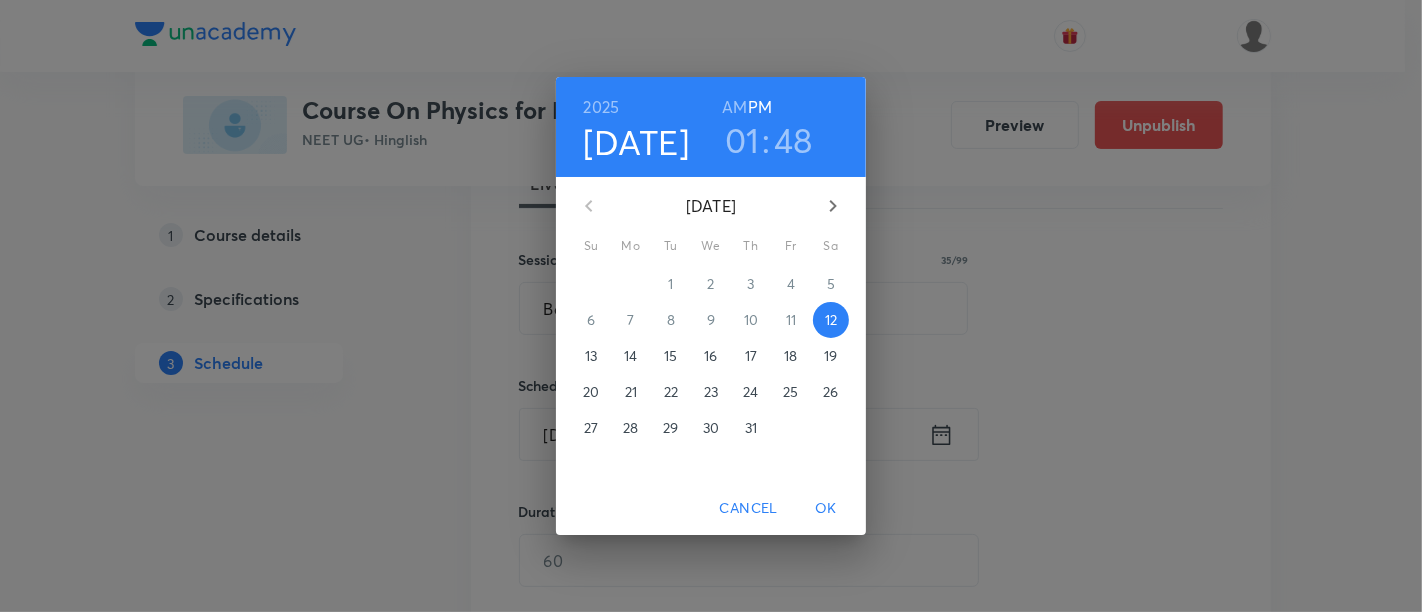 click on "17" at bounding box center [751, 356] 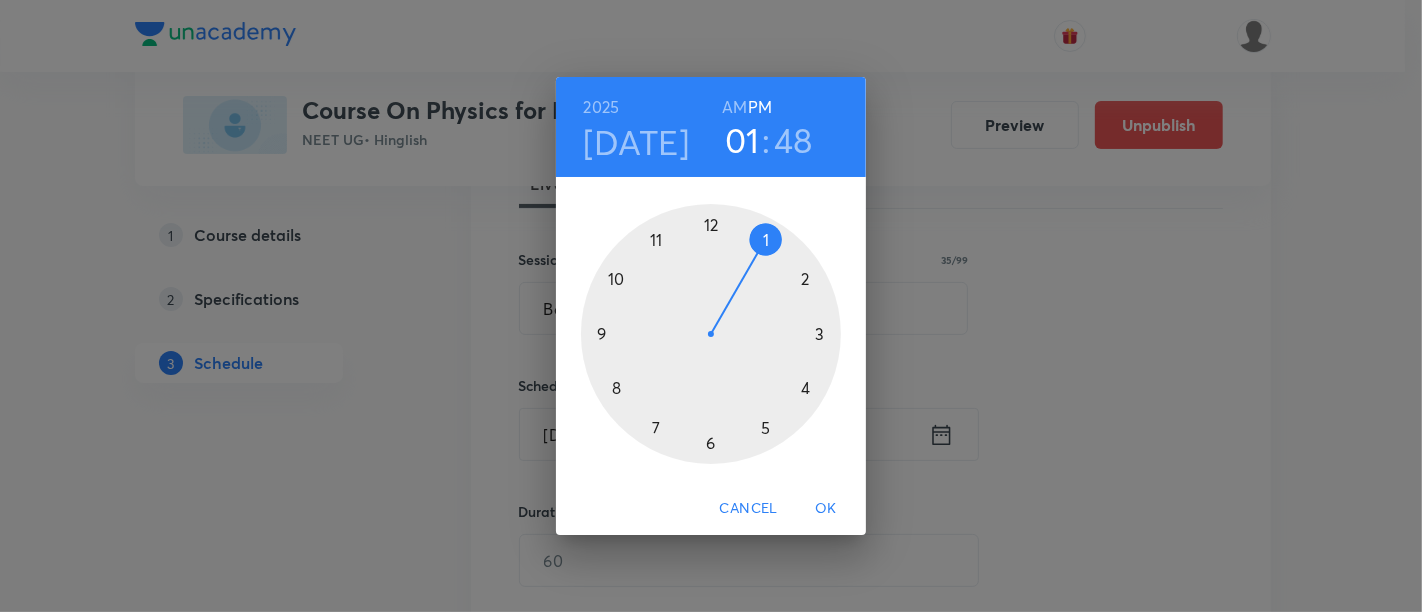 click at bounding box center [711, 334] 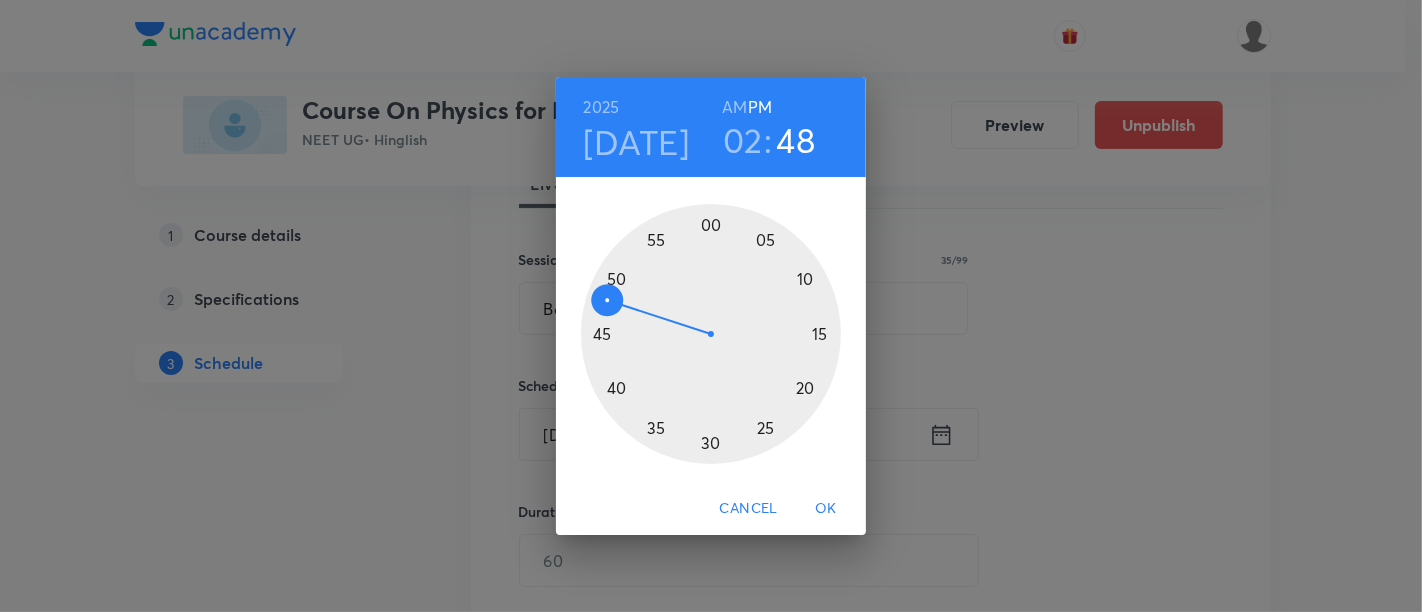 click at bounding box center (711, 334) 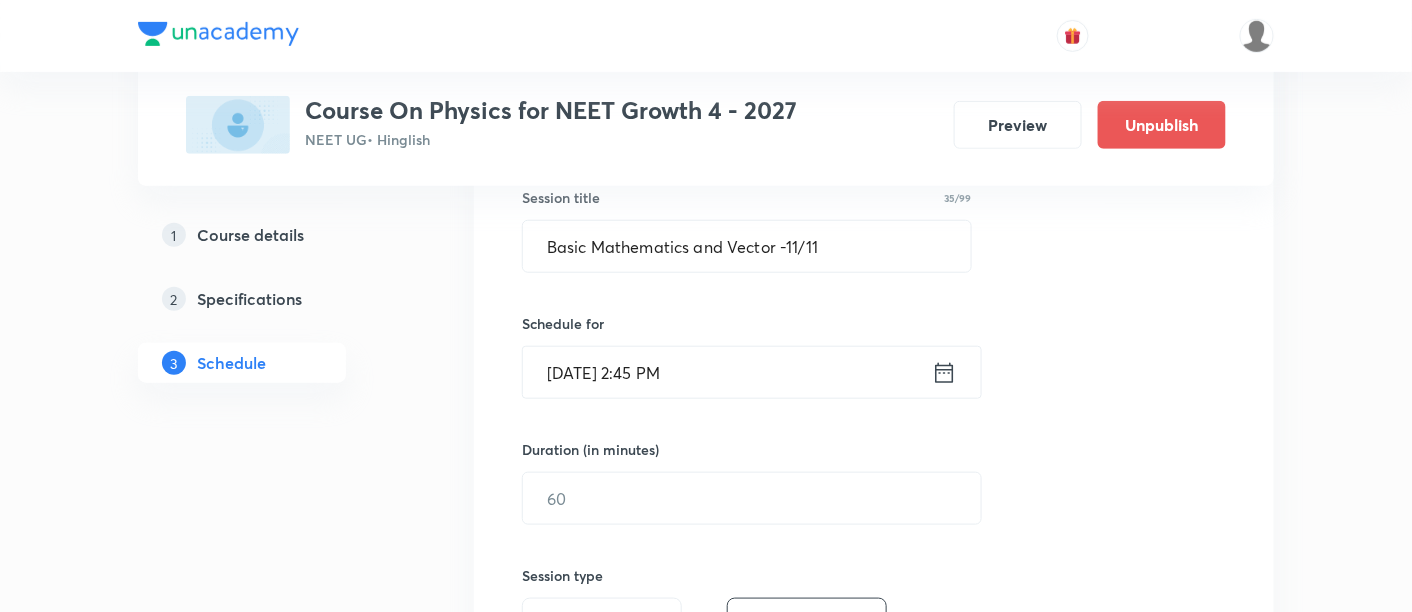scroll, scrollTop: 381, scrollLeft: 0, axis: vertical 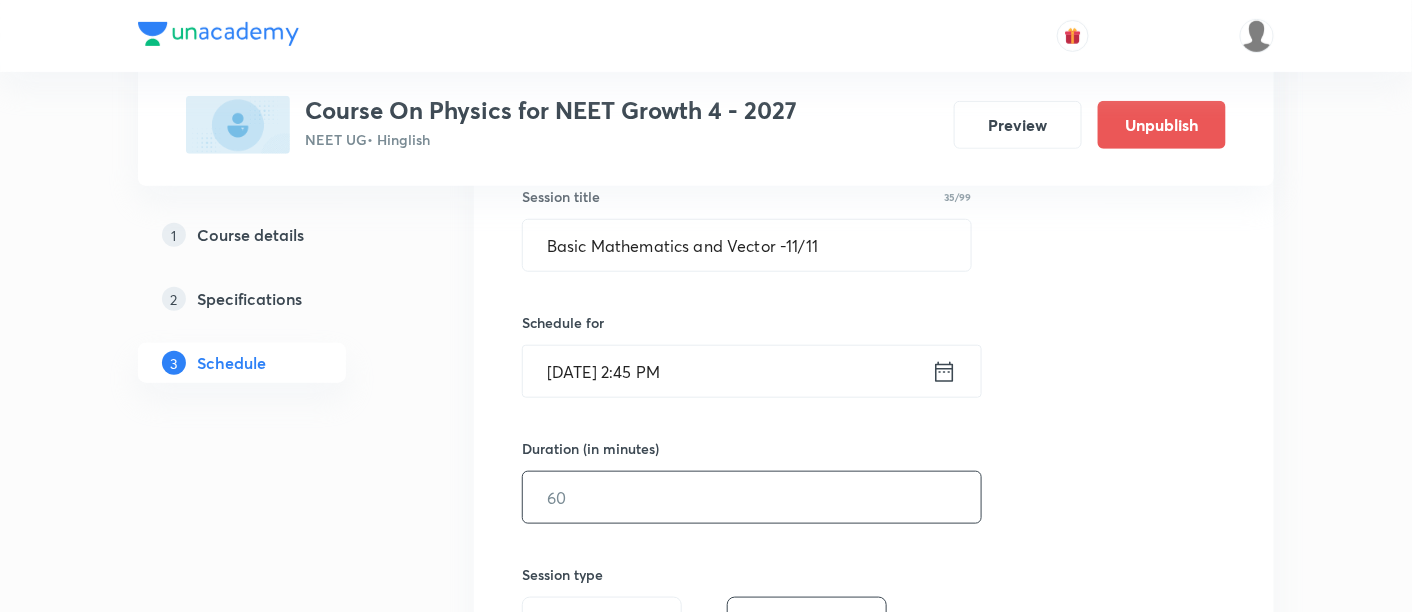 click at bounding box center [752, 497] 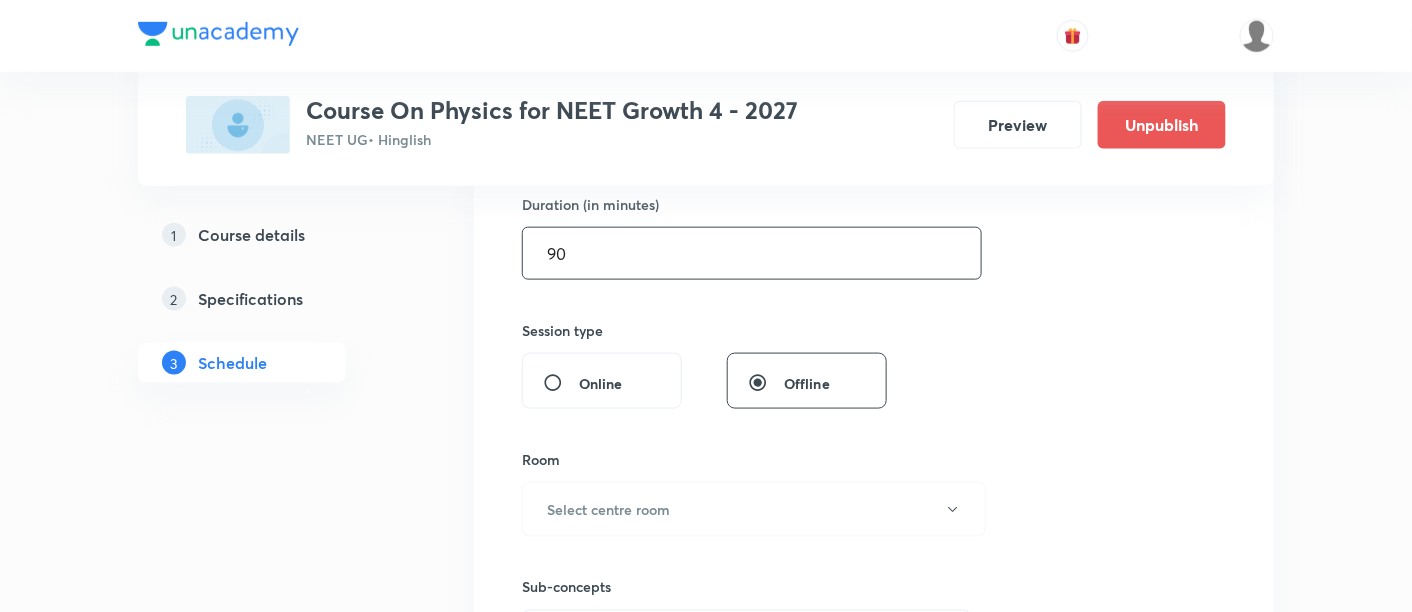scroll, scrollTop: 625, scrollLeft: 0, axis: vertical 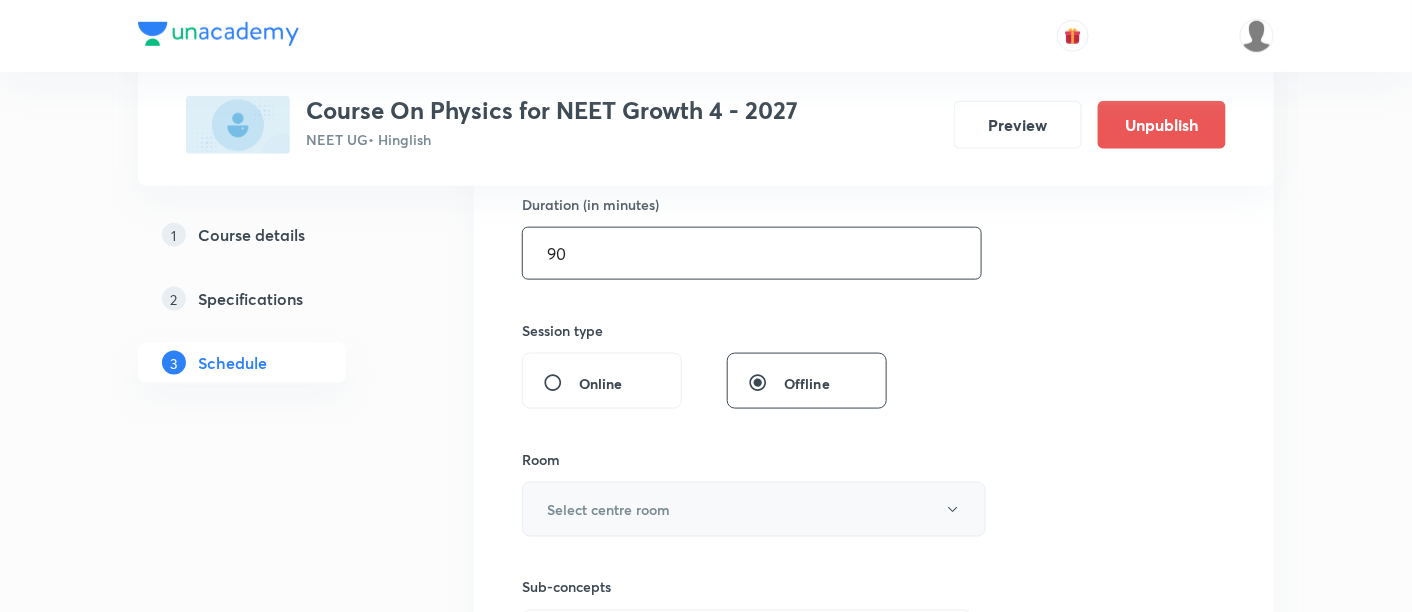 type on "90" 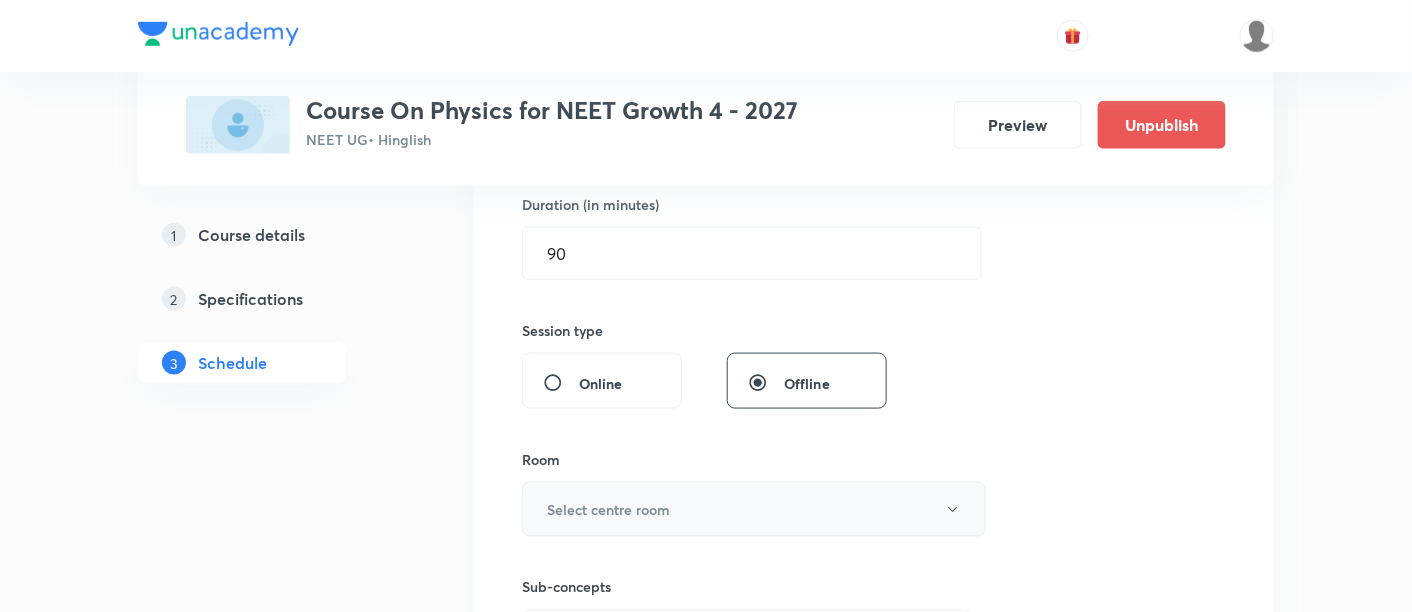 click on "Select centre room" at bounding box center (754, 509) 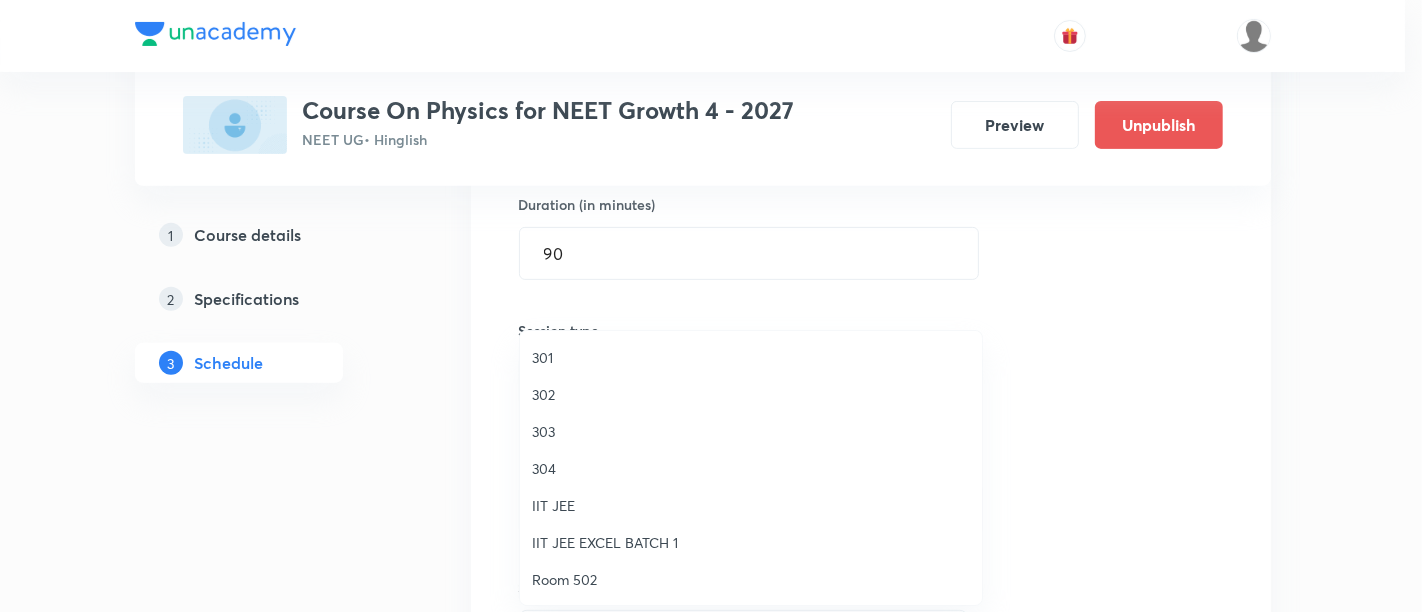 click on "301" at bounding box center (751, 357) 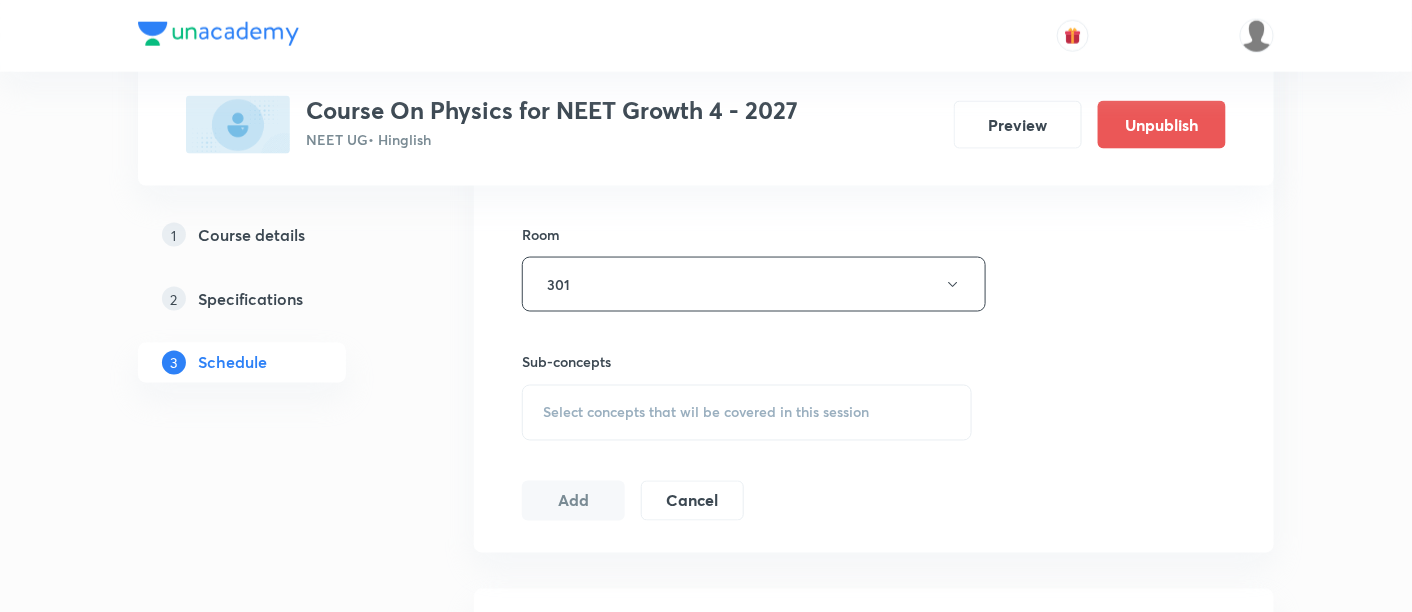 scroll, scrollTop: 859, scrollLeft: 0, axis: vertical 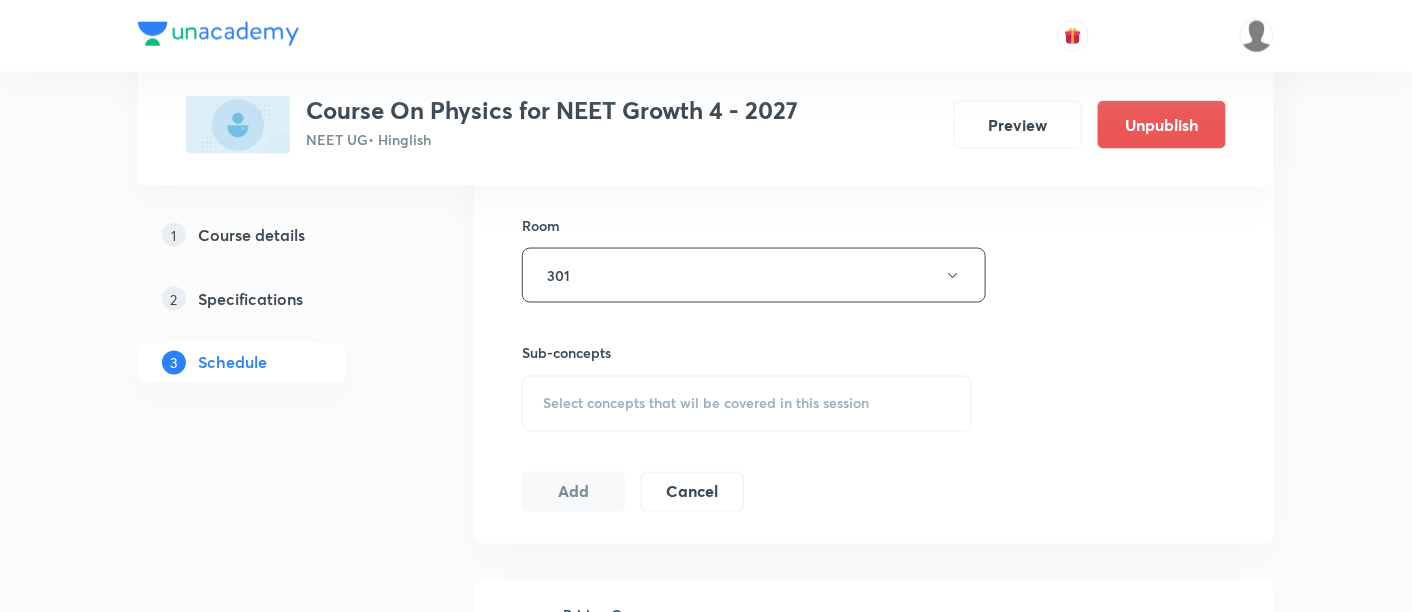 click on "Select concepts that wil be covered in this session" at bounding box center (706, 404) 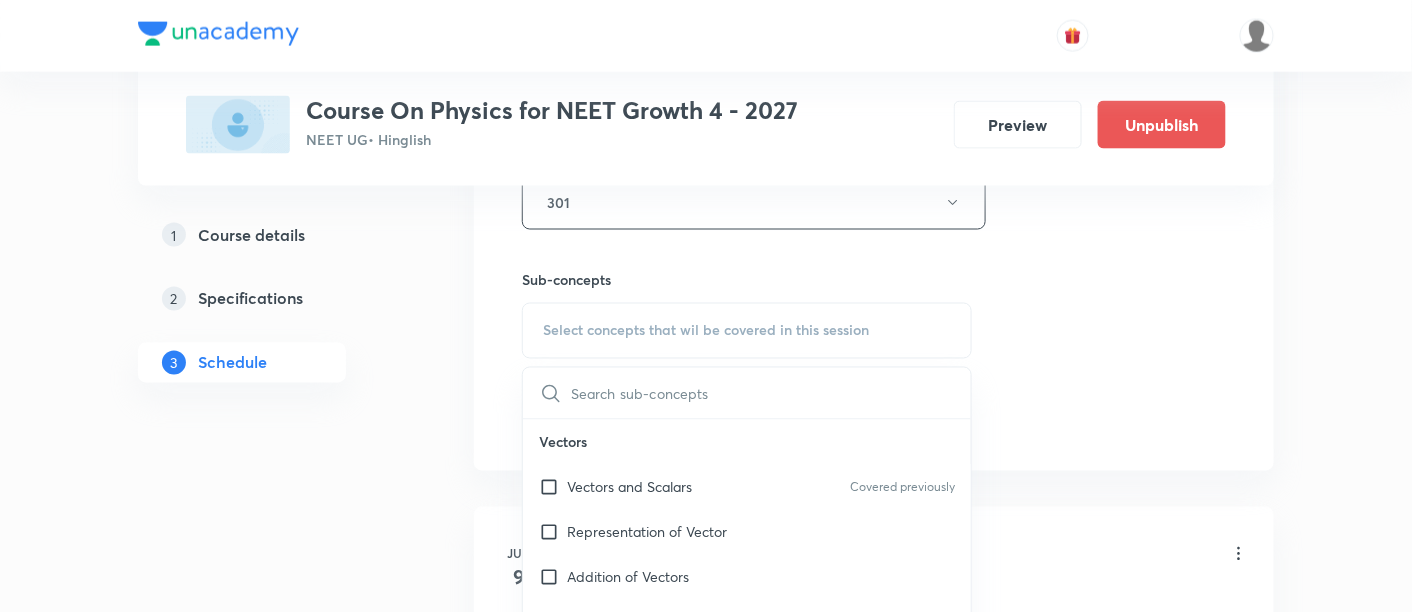 scroll, scrollTop: 948, scrollLeft: 0, axis: vertical 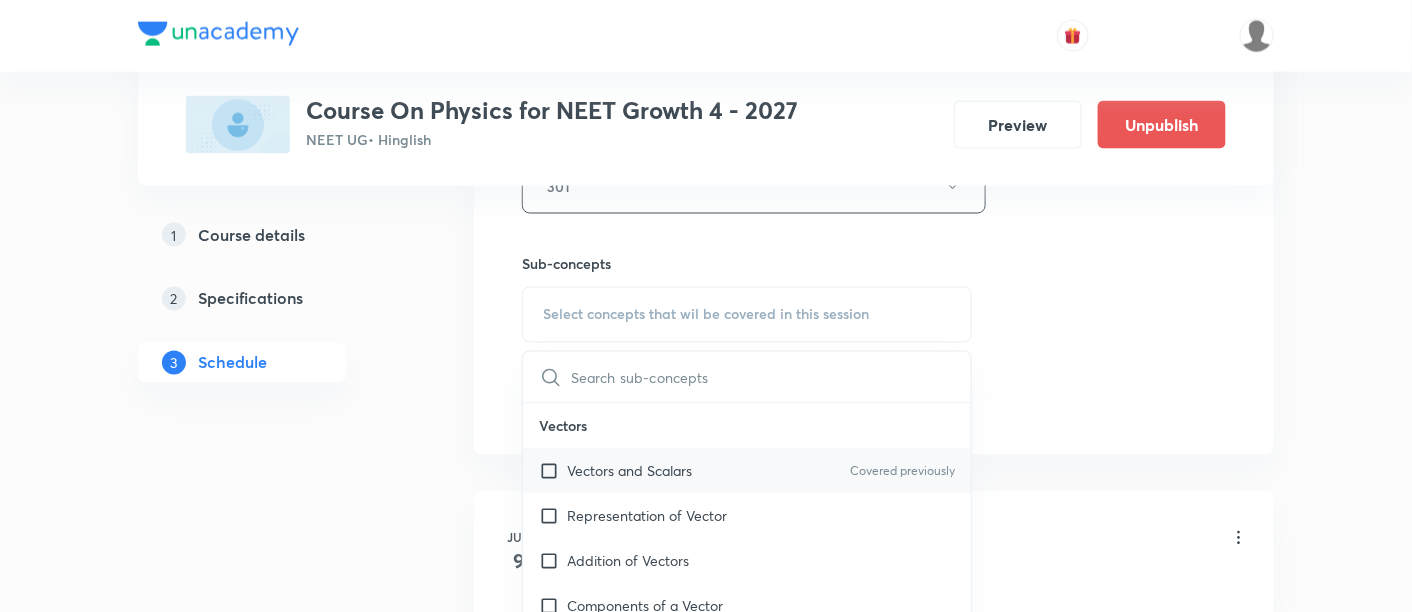 click on "Vectors and Scalars" at bounding box center [629, 471] 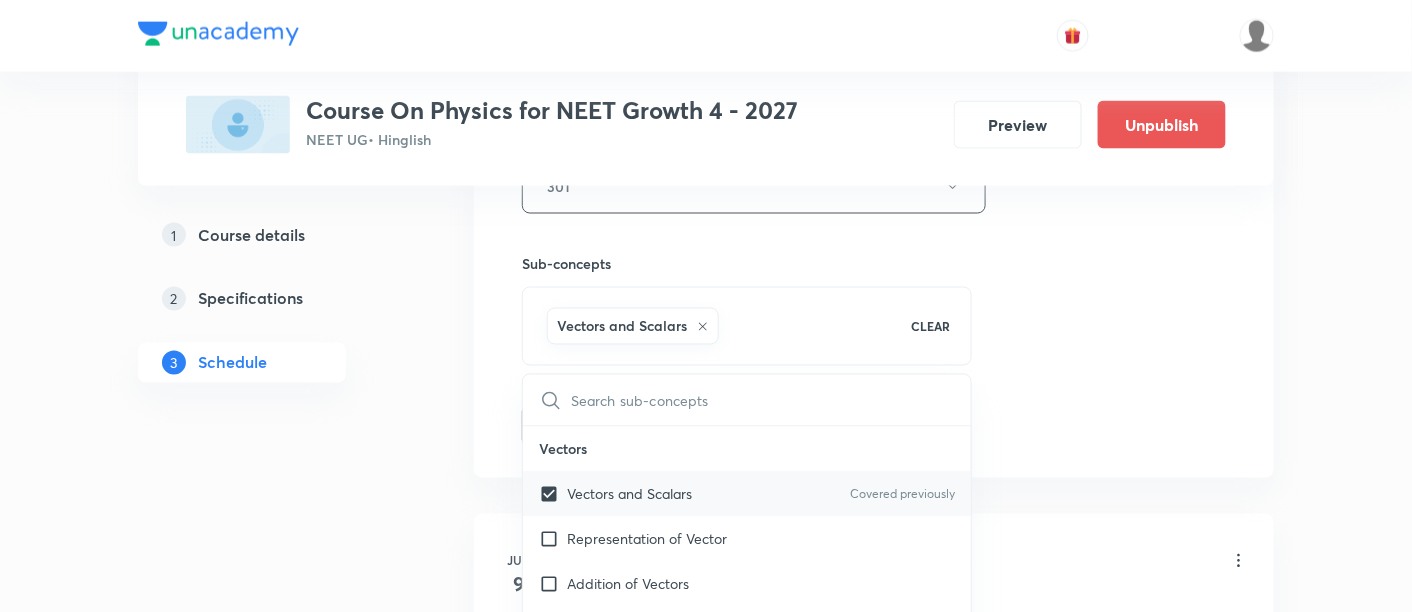 checkbox on "true" 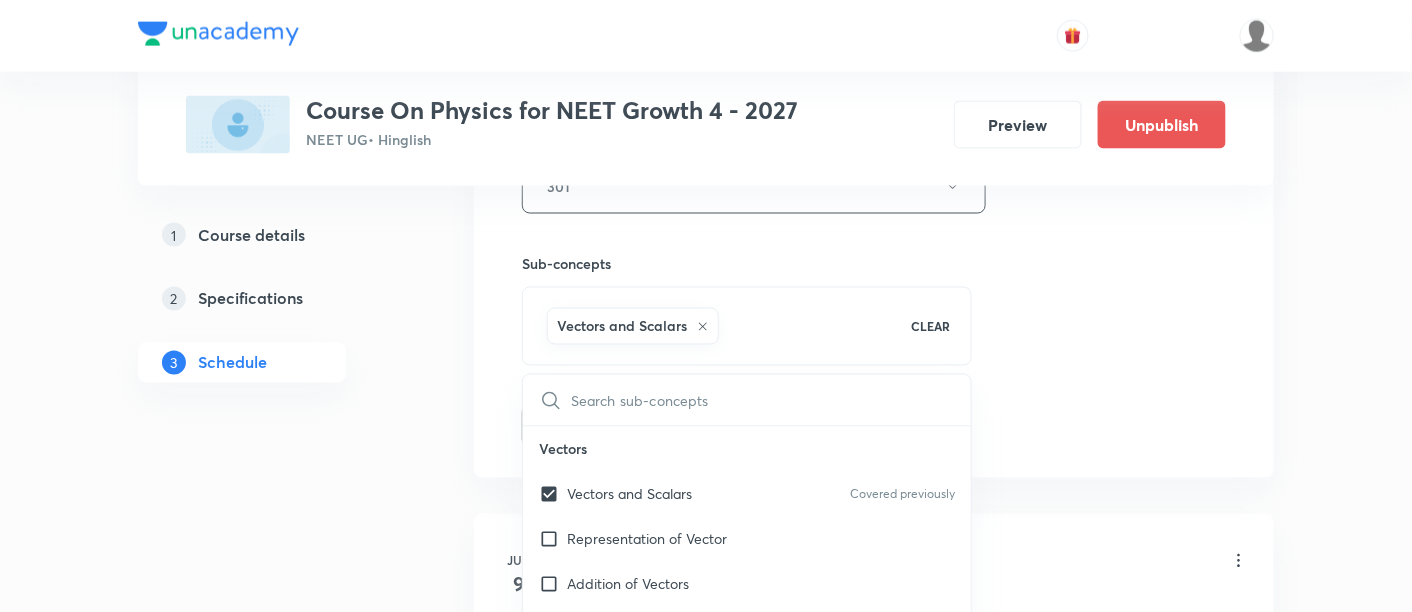 click on "Session  18 Live class Session title 35/99 Basic Mathematics and Vector -11/11 ​ Schedule for Jul 17, 2025, 2:45 PM ​ Duration (in minutes) 90 ​   Session type Online Offline Room 301 Sub-concepts Vectors and Scalars  CLEAR ​ Vectors Vectors and Scalars  Covered previously Representation of Vector  Addition of Vectors Components of a Vector Unit Vectors Rectangular Components of a Vector in Three Dimensions  Position Vector Displacement Vector Product of Two Vectors Change in Velocity Projectile Motion Minimum Velocity & Angle to Hit a Given Point Motion in a Straight Line Translatory Motion  Frame of Reference  Trajectory  Displacement and Distance  Velocity and Speed  Acceleration  Motion in a Straight Line  One- Dimensional Motion in a Vertical Line  Motion Upon an Inclined Plane  Relative Motion in One dimension Graphs in Motion in One Dimension Newtons Equation Of Motion Graphs In Motion In One-D One Dimensional Motion In Vertical Line Horizontal Range And Maximum Height Trajectory Equation Add" at bounding box center (874, -35) 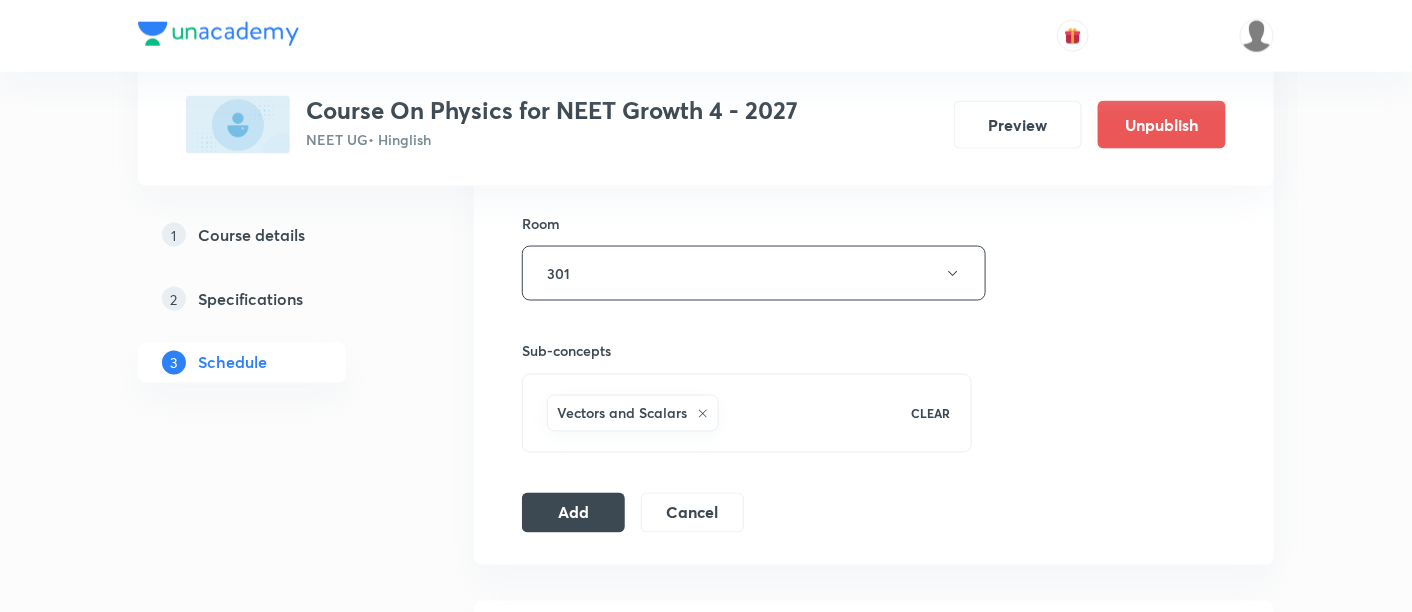 scroll, scrollTop: 870, scrollLeft: 0, axis: vertical 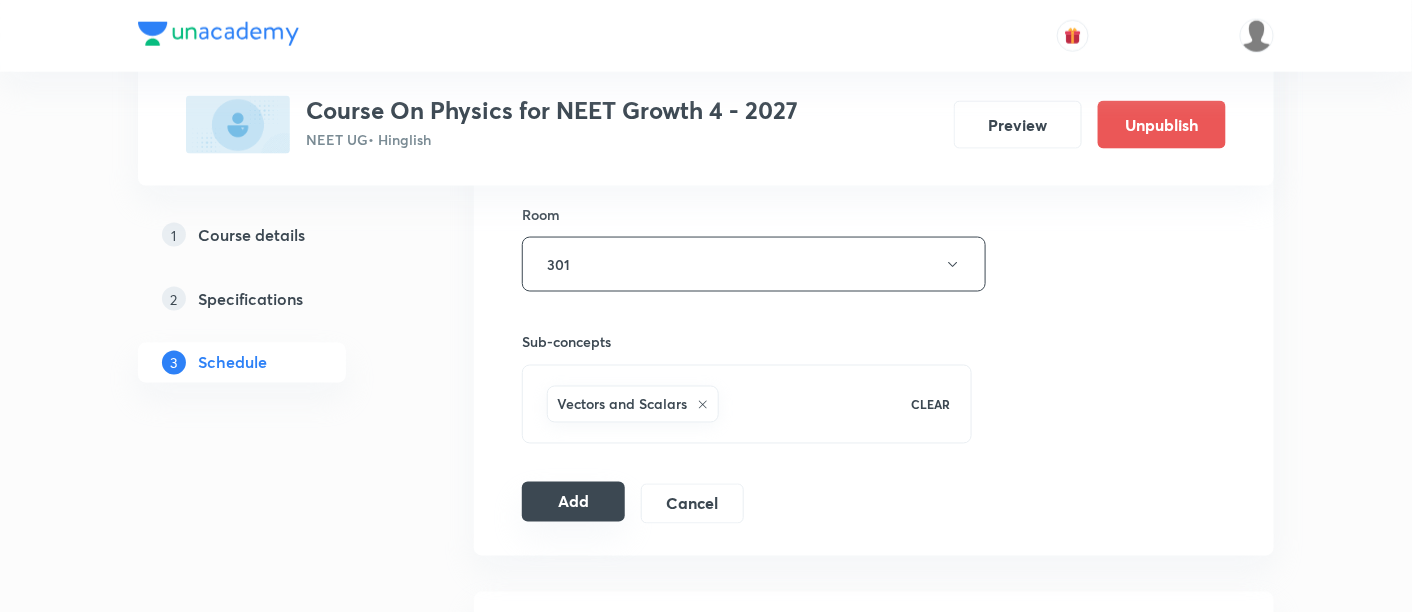 click on "Add" at bounding box center (573, 502) 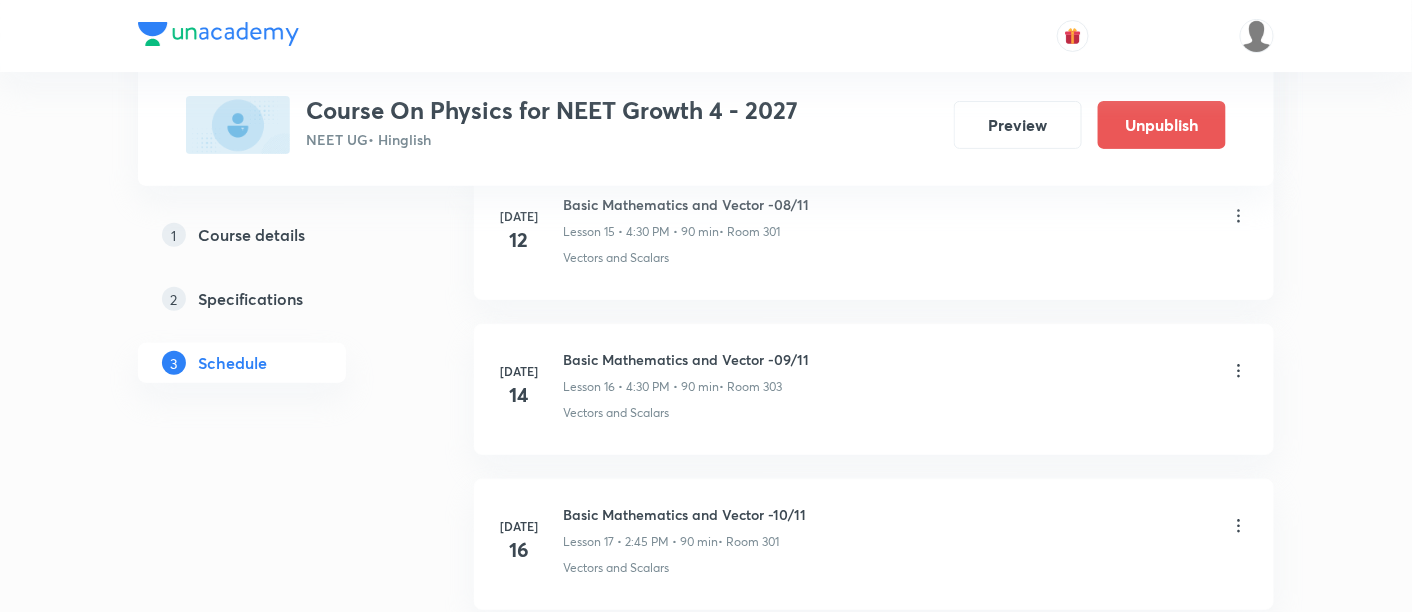 scroll, scrollTop: 2851, scrollLeft: 0, axis: vertical 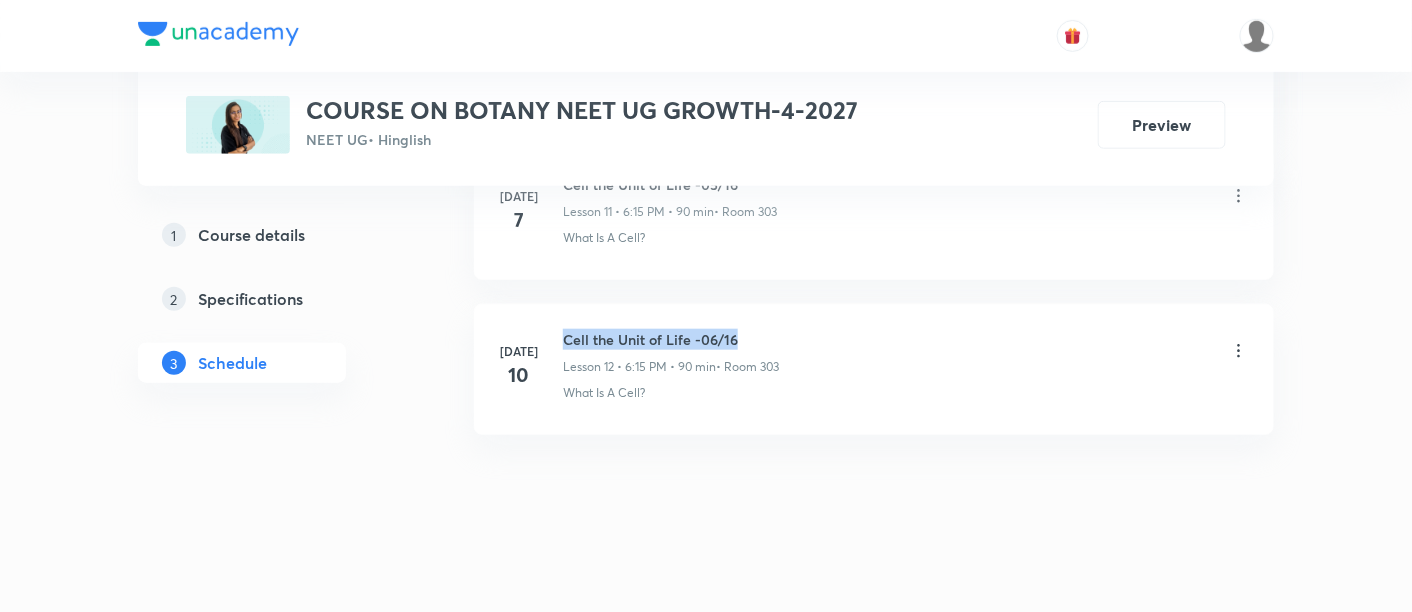 drag, startPoint x: 565, startPoint y: 330, endPoint x: 757, endPoint y: 324, distance: 192.09373 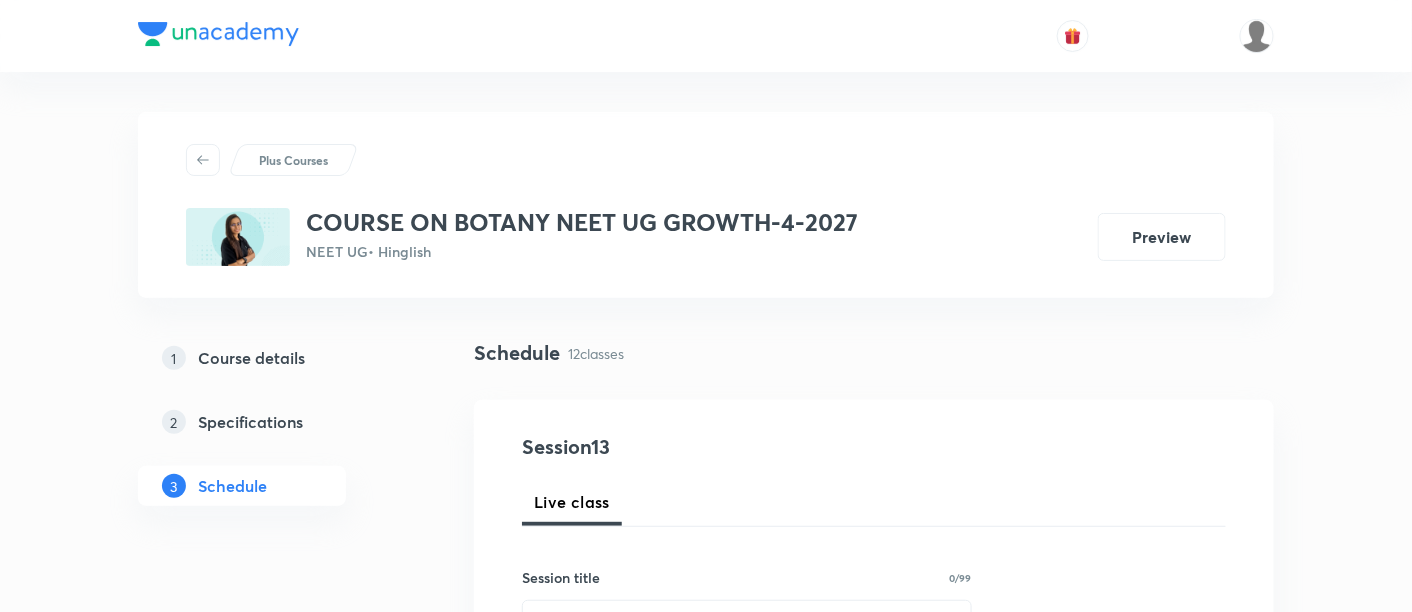 scroll, scrollTop: 307, scrollLeft: 0, axis: vertical 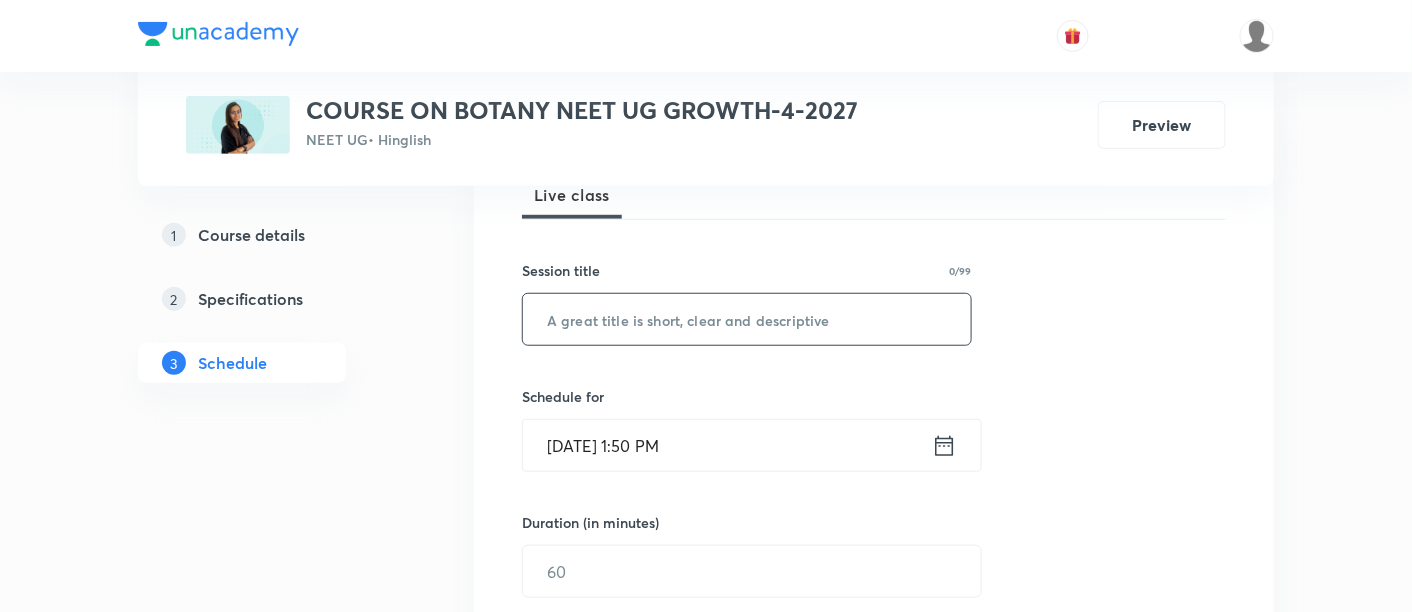click at bounding box center (747, 319) 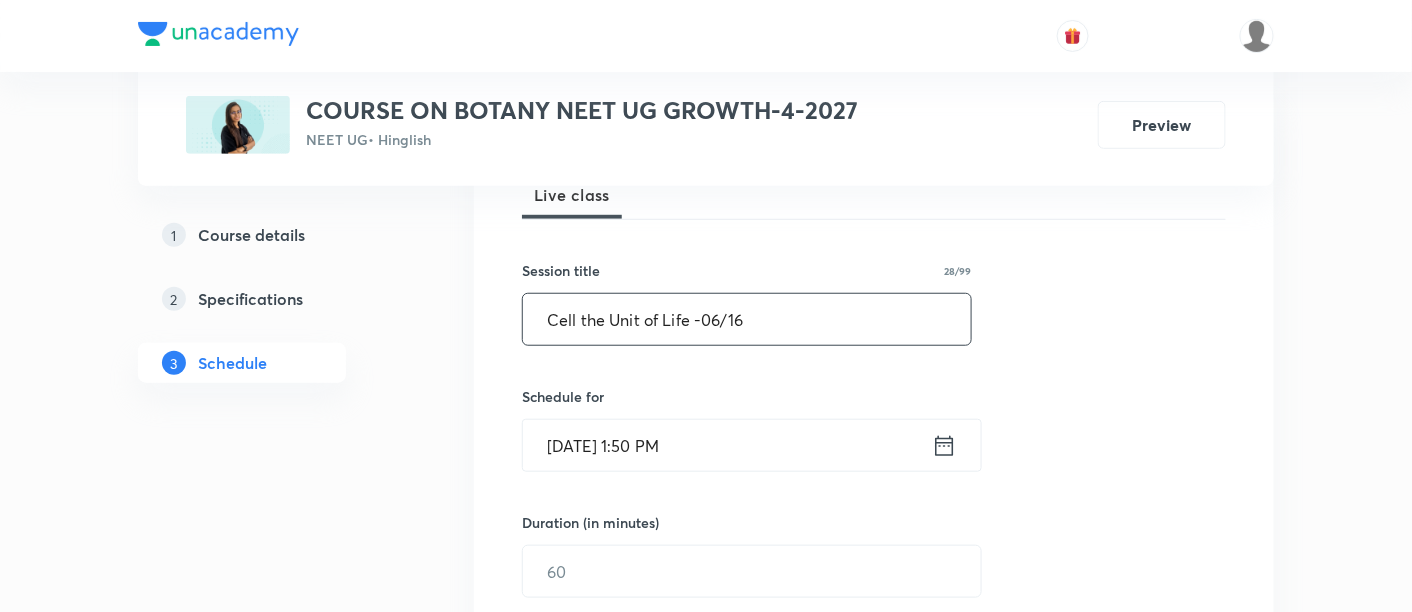 click on "Cell the Unit of Life -06/16" at bounding box center (747, 319) 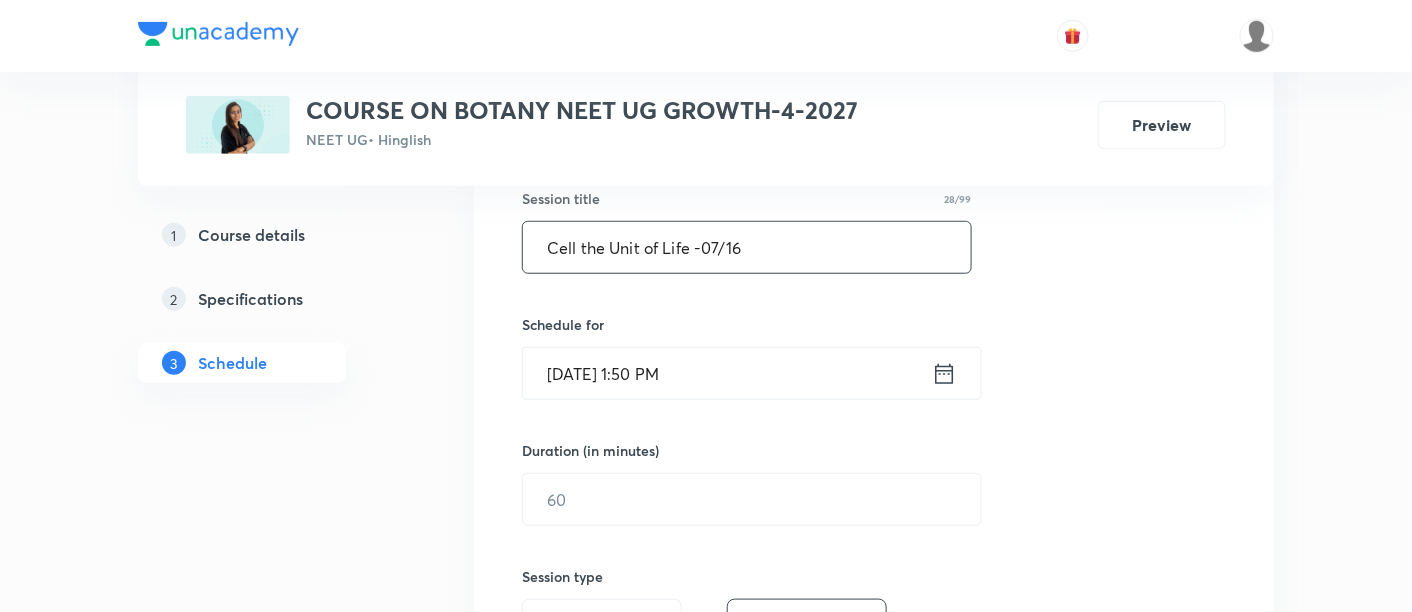 scroll, scrollTop: 388, scrollLeft: 0, axis: vertical 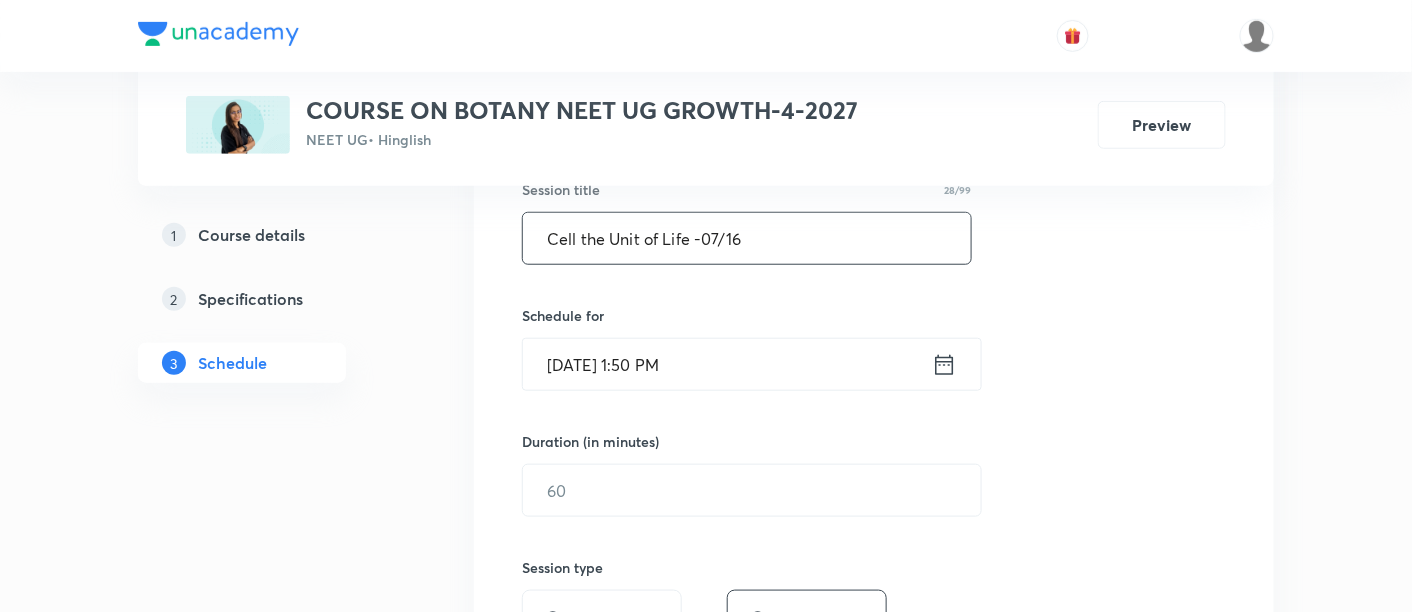type on "Cell the Unit of Life -07/16" 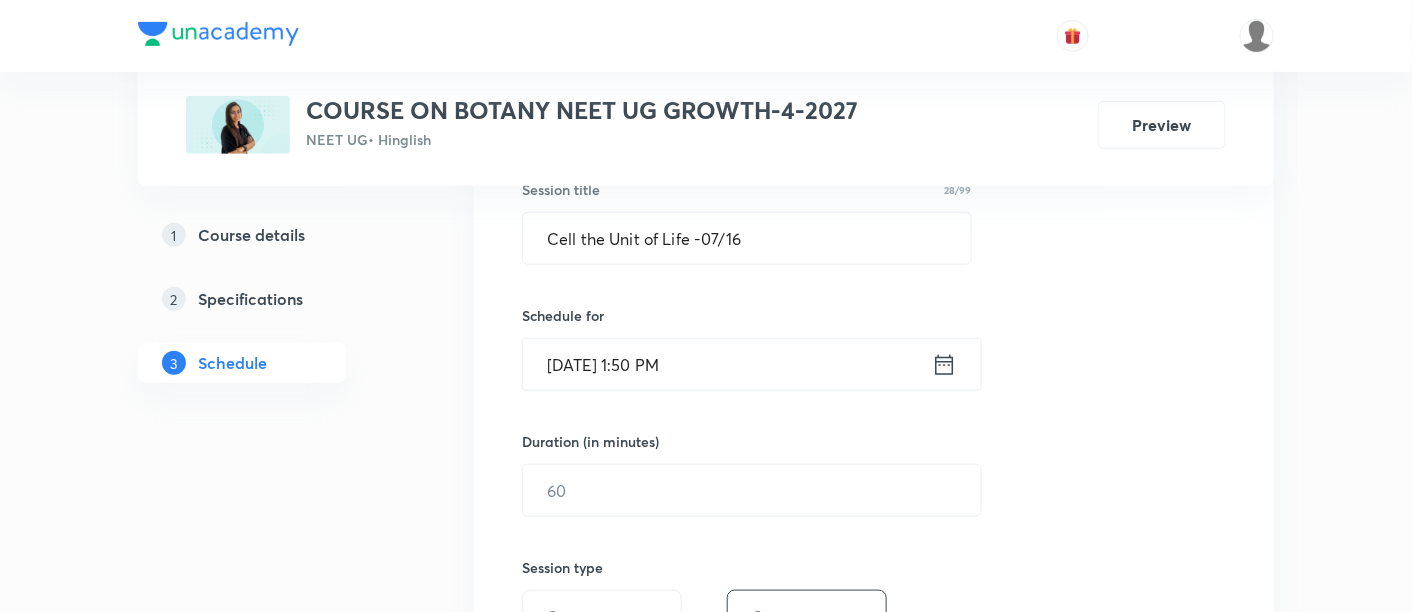 click 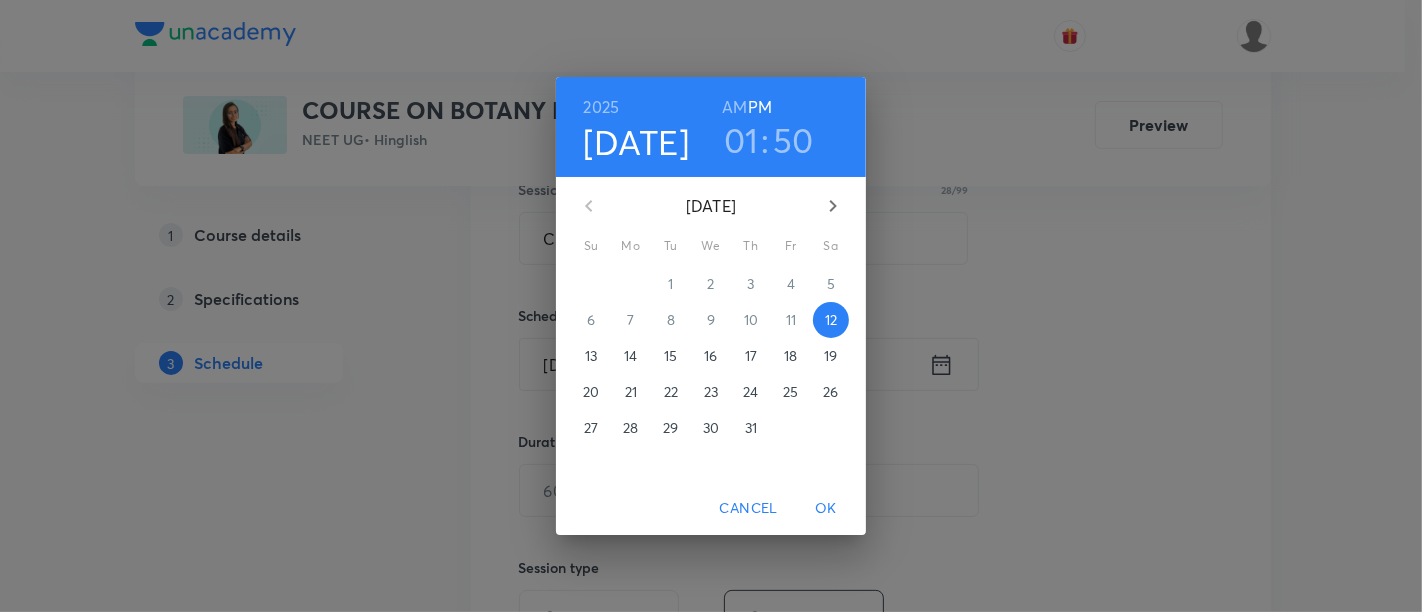 click on "14" at bounding box center [630, 356] 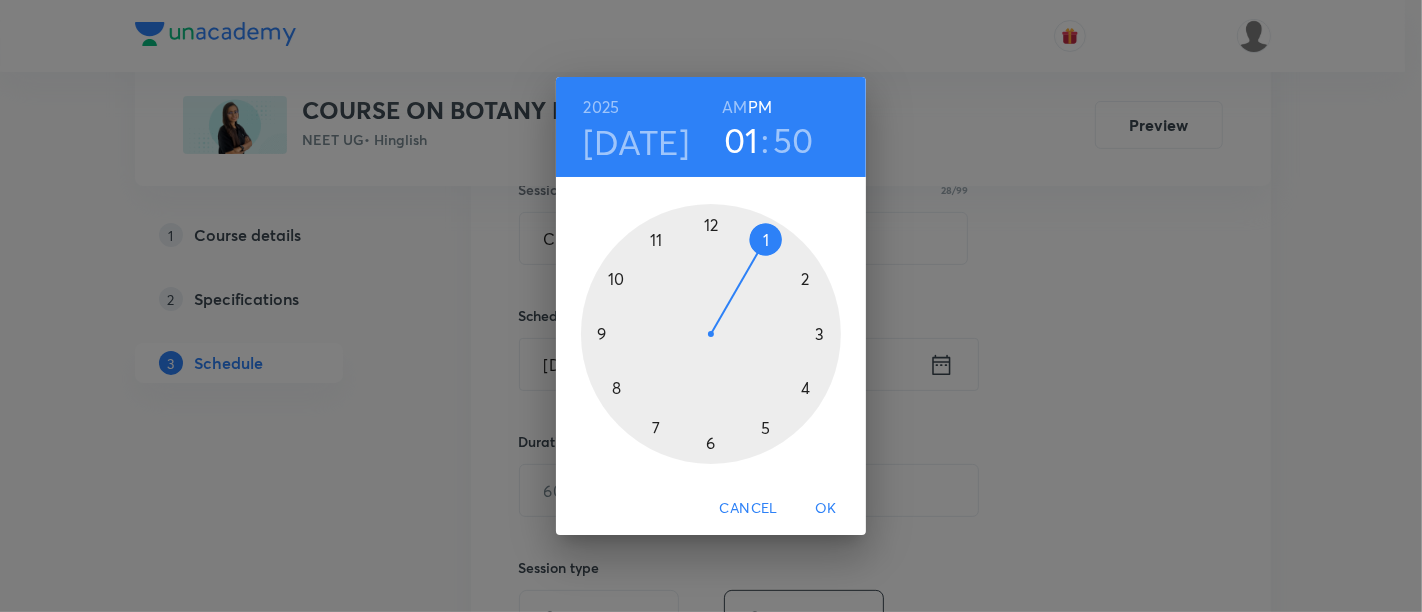 click at bounding box center [711, 334] 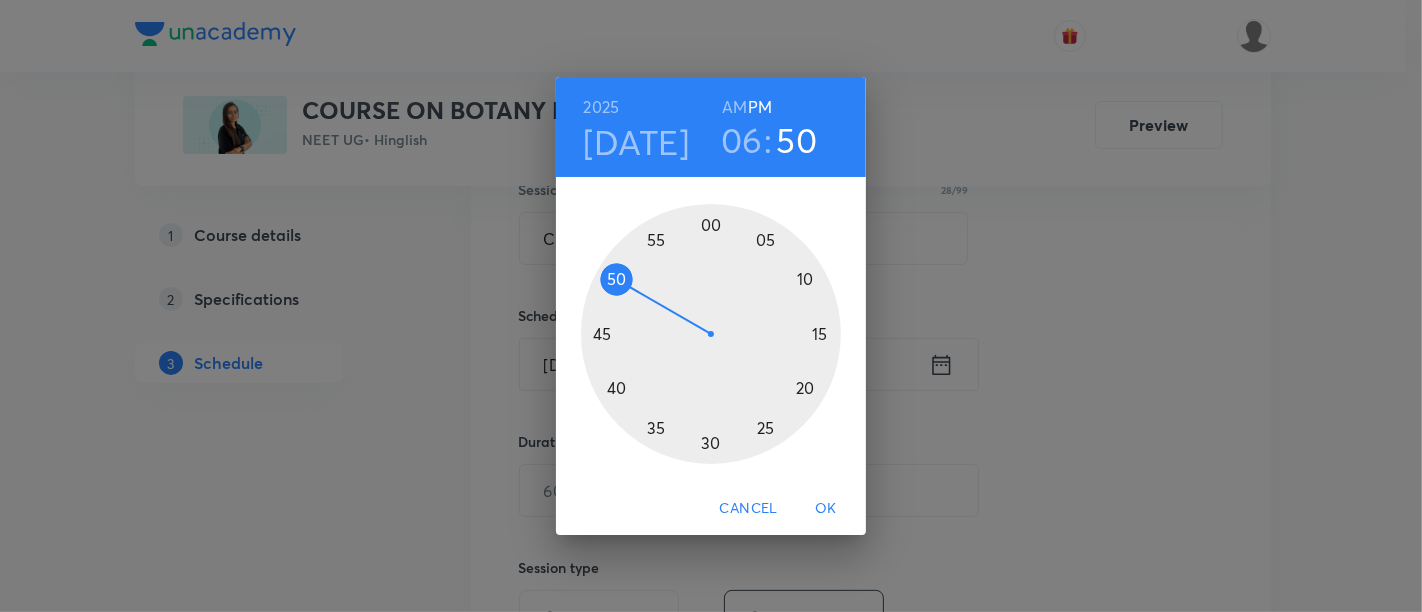 click at bounding box center (711, 334) 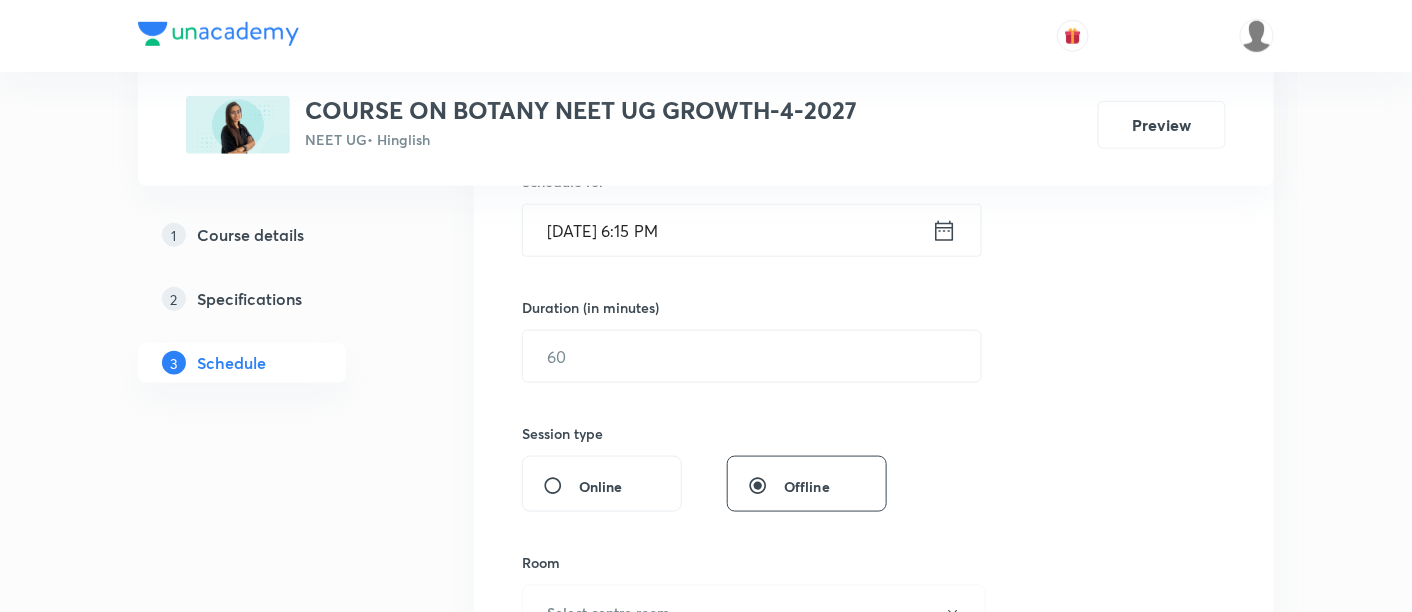scroll, scrollTop: 525, scrollLeft: 0, axis: vertical 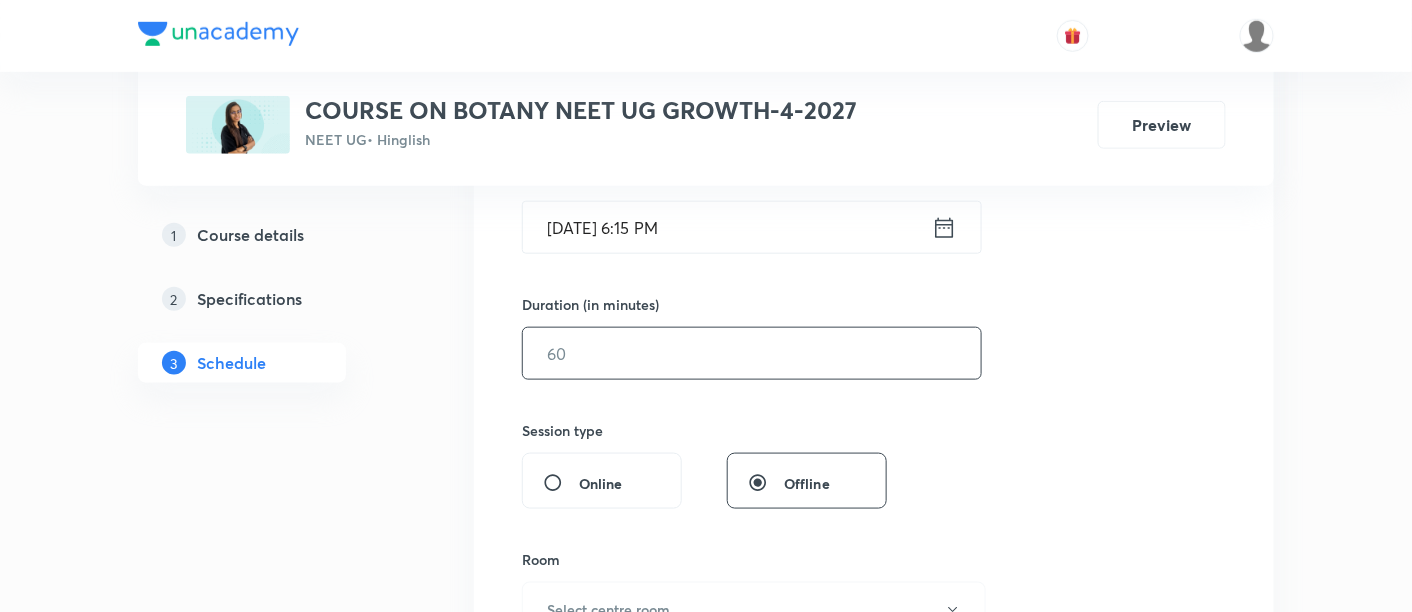 click at bounding box center [752, 353] 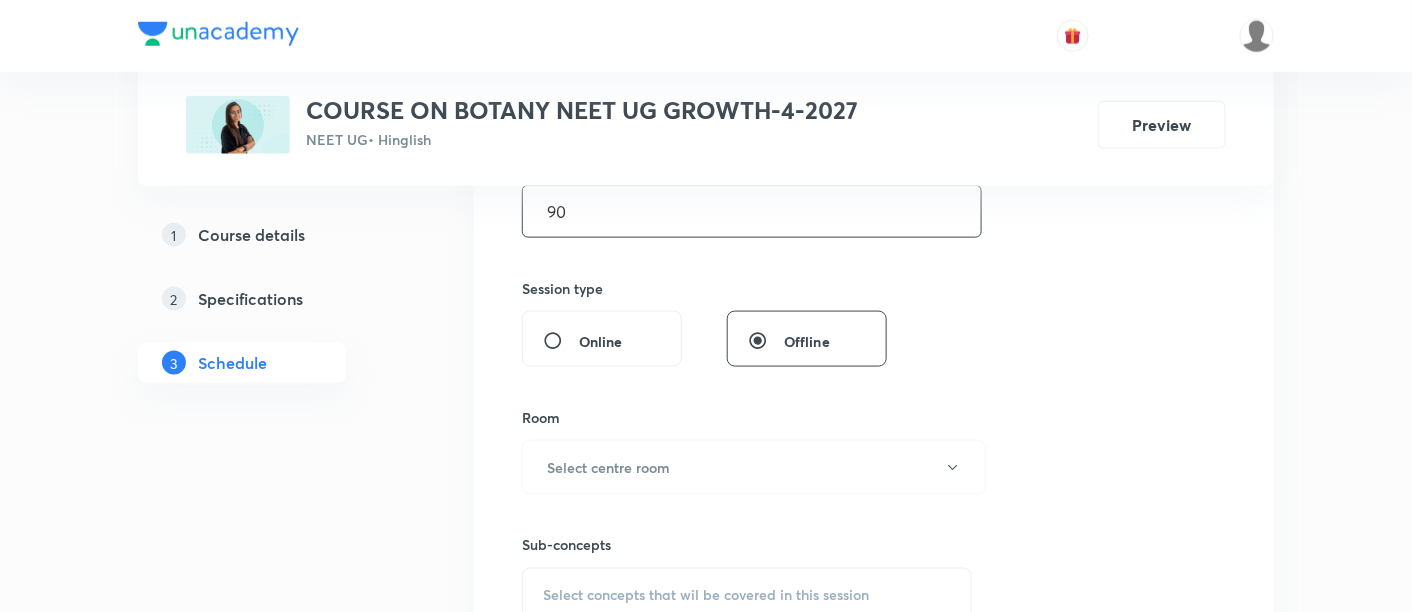 scroll, scrollTop: 681, scrollLeft: 0, axis: vertical 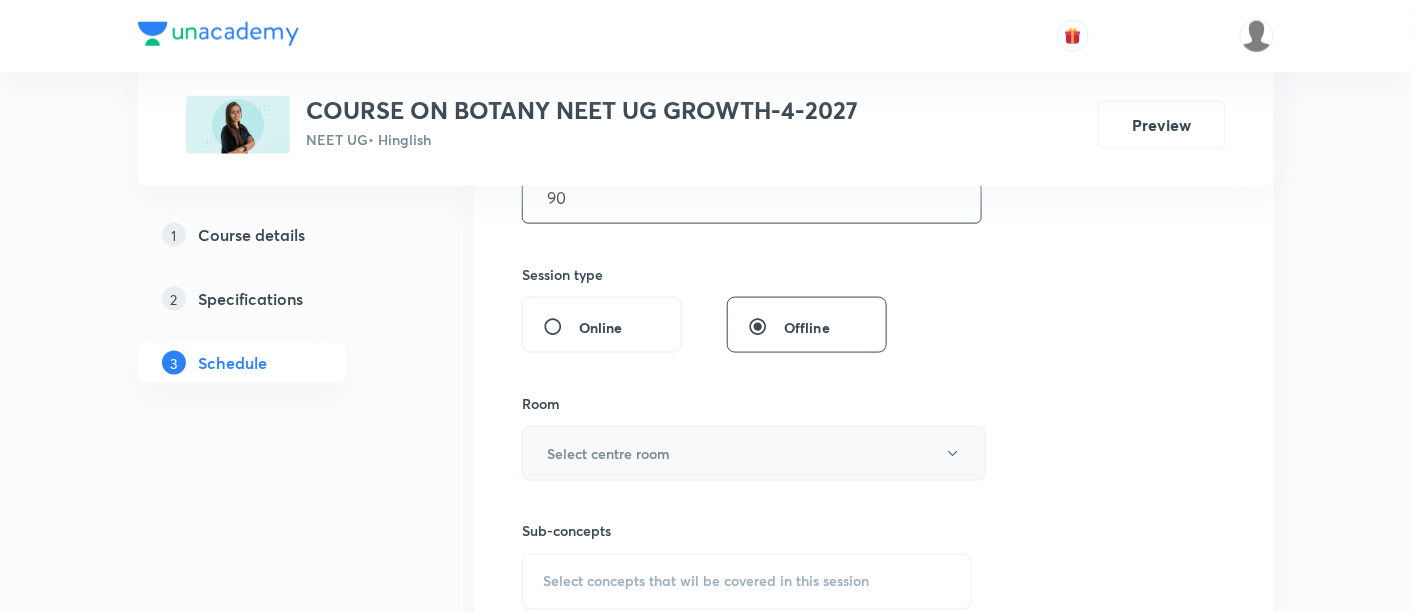 type on "90" 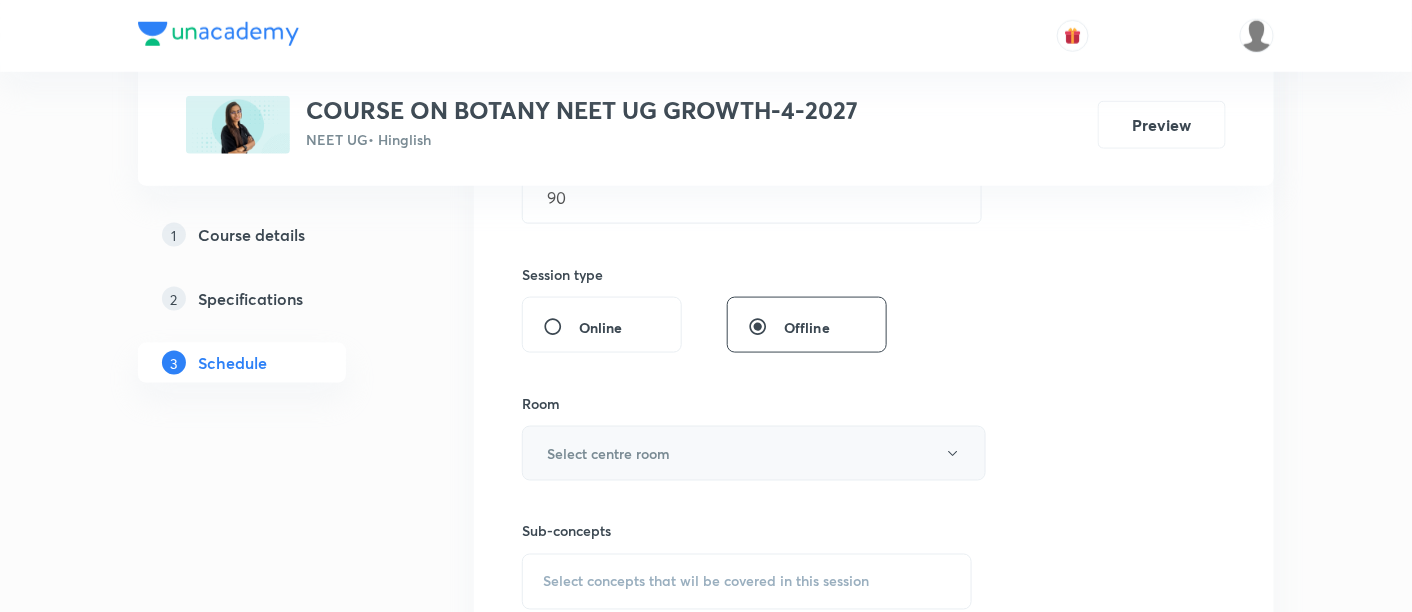 click on "Select centre room" at bounding box center [608, 453] 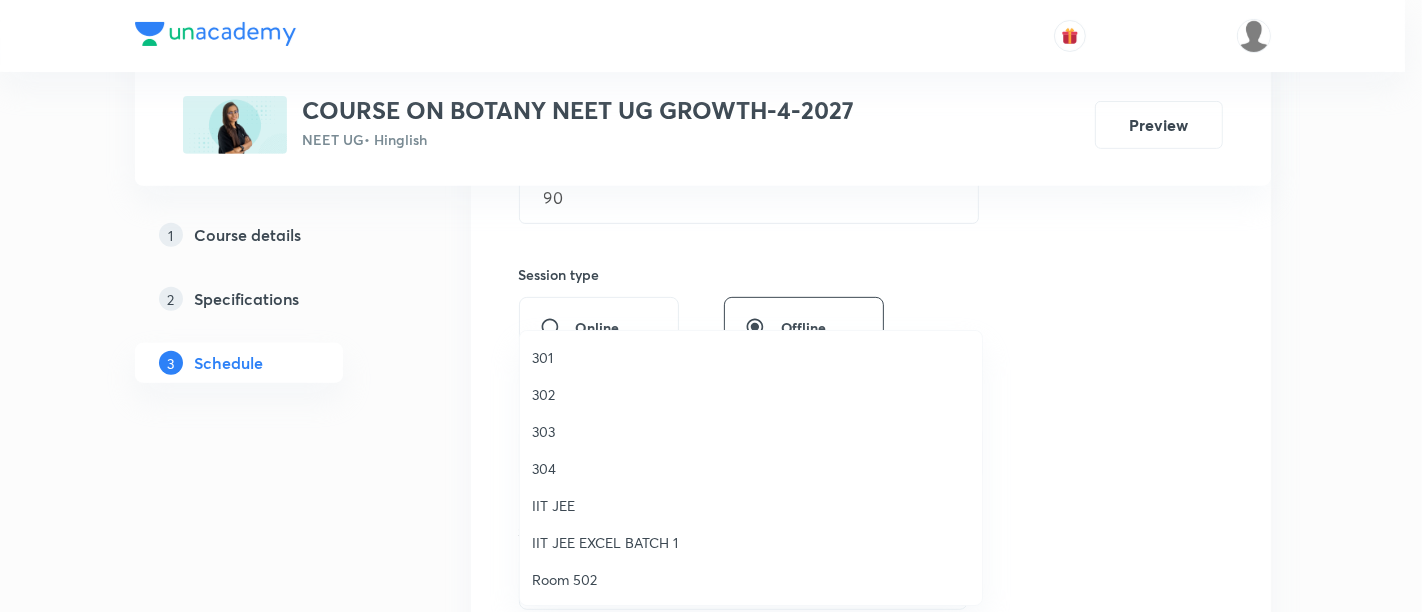click on "303" at bounding box center (751, 431) 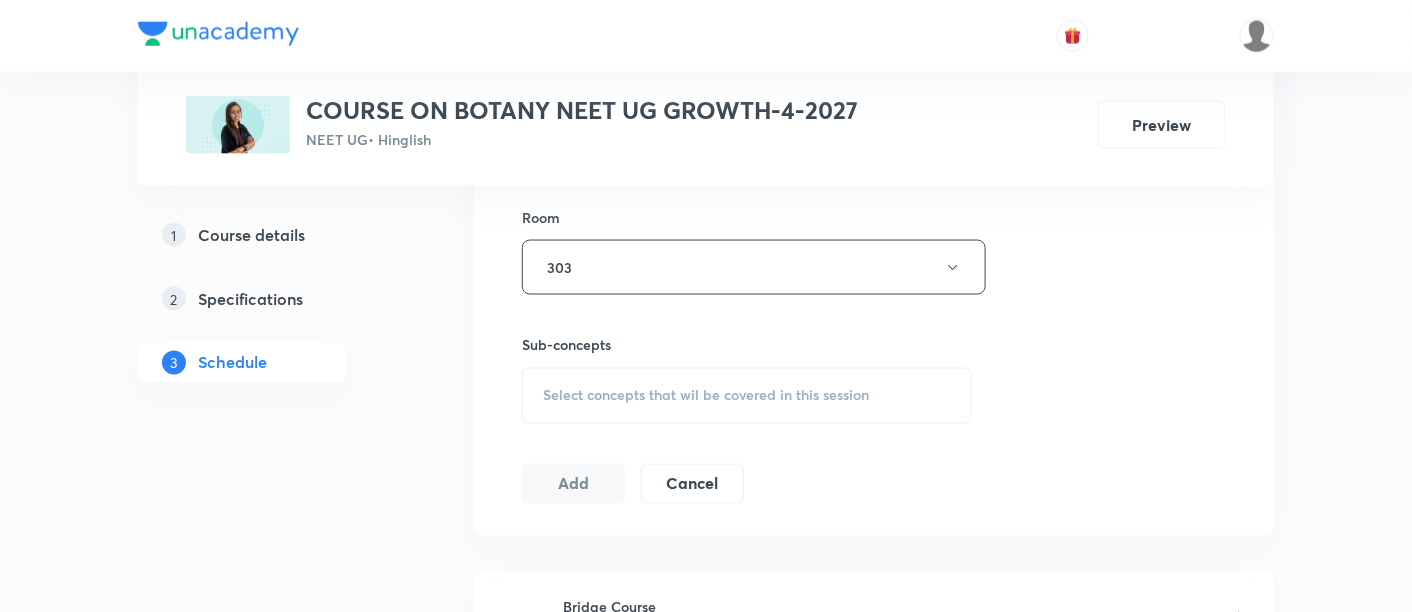 scroll, scrollTop: 874, scrollLeft: 0, axis: vertical 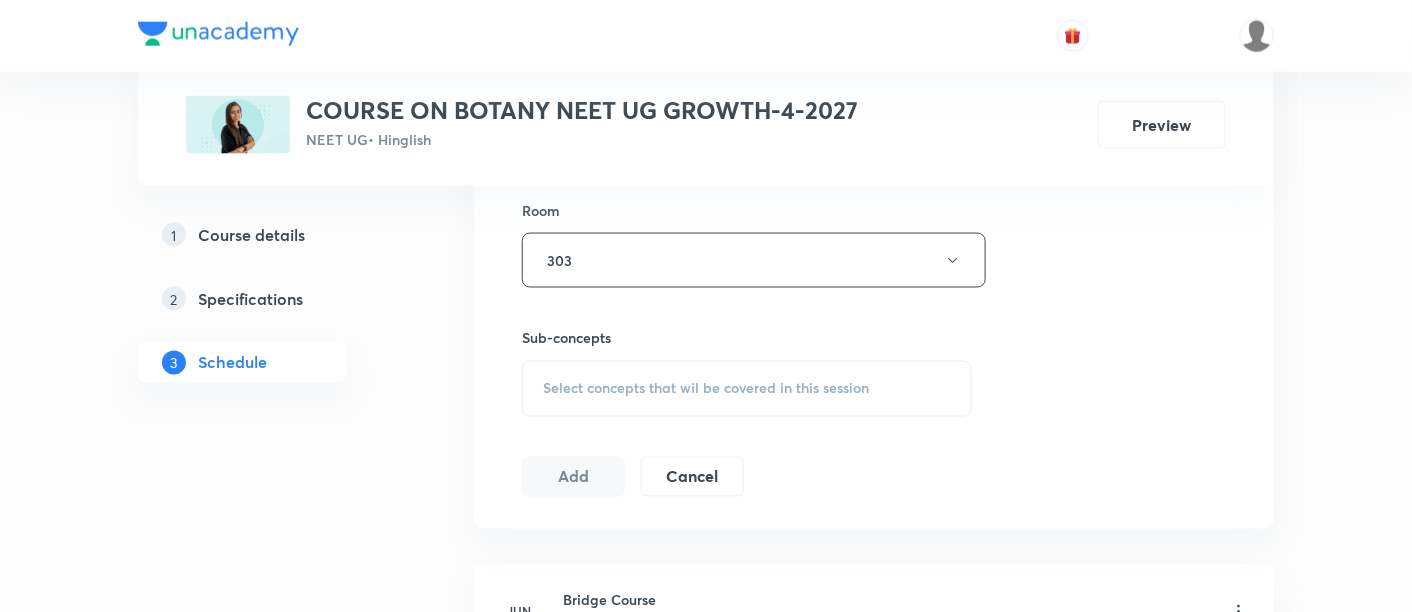 click on "Select concepts that wil be covered in this session" at bounding box center (706, 389) 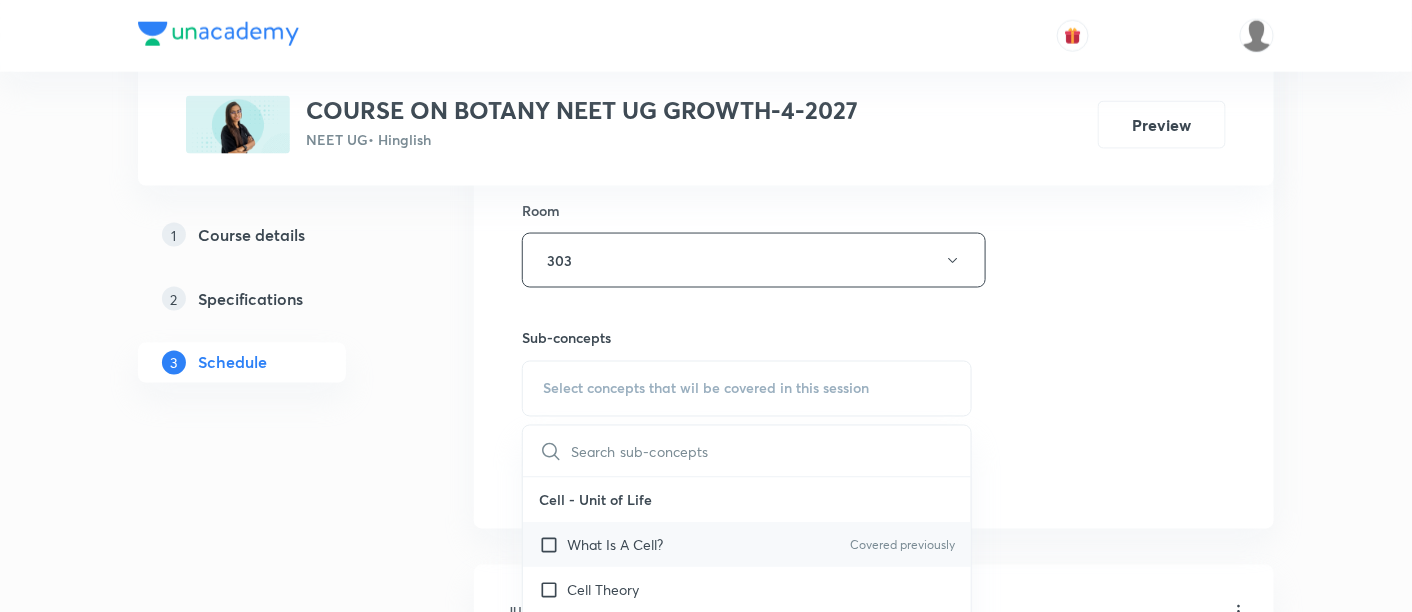 click on "What Is A Cell?" at bounding box center (615, 545) 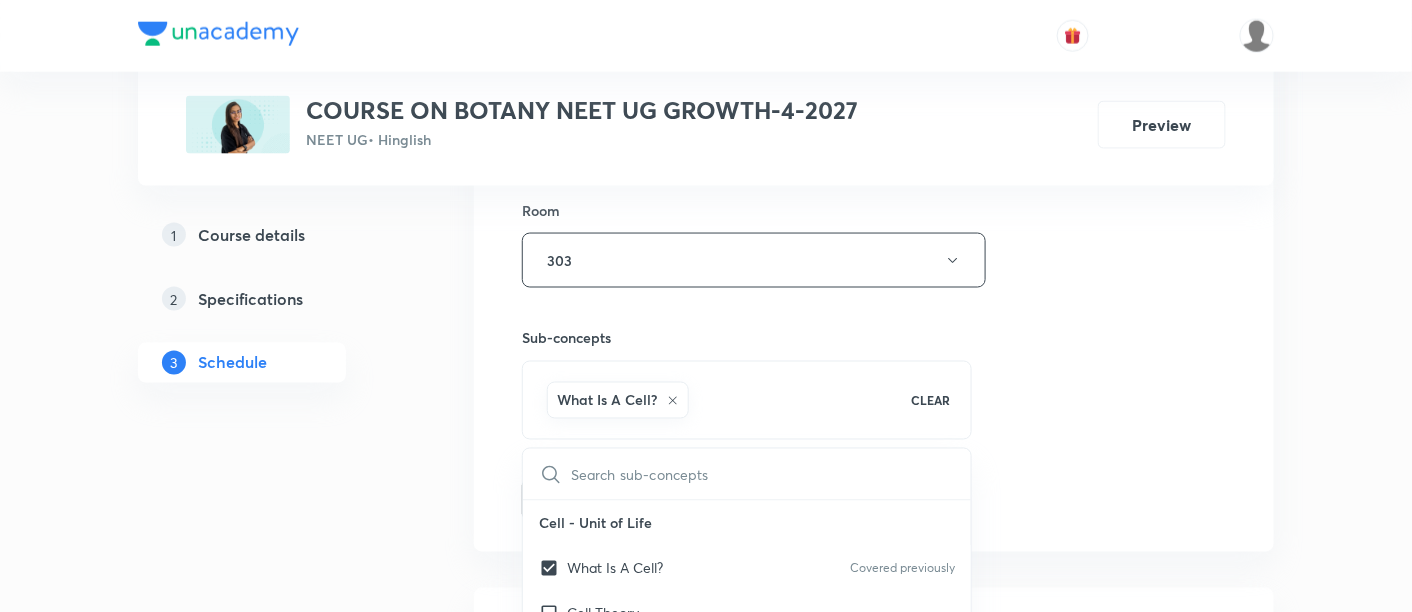 click on "Session  13 Live class Session title 28/99 Cell the Unit of Life -07/16 ​ Schedule for Jul 14, 2025, 6:15 PM ​ Duration (in minutes) 90 ​   Session type Online Offline Room 303 Sub-concepts What Is A Cell? CLEAR ​ Cell - Unit of Life What Is A Cell? Covered previously Cell Theory An Overview Of Cell Cell Shape And Size Prokaryotic Cells Eukaryotic Cells Ribosome and Inclusion Bodies Cell - Unit of Life Biomolecules How To Analyse Chemical Composition? Primary And Secondary Metabolites Biomacromolecules Proteins and Amino acids Polysaccharides / Carbohydrates Lipids Nucleic Acids Structure Of Proteins Nature Of Bond Linking Monomers In A Polymer Dynamic State Of Body Constituents - Concept Of Metabolism Metabolic Basis For Living Living State Enzymes Structure of Ribose, Glucose, Disaccharides Structure of Compound Lipids Nitrogen Bases Saturated and Unsaturated Fatty Acids Classification of Amino Acids Enzyme Classification Enzymes: Chemical Reactions Enzymes: Nature Of Enzyme Action Nucleotides ER GB" at bounding box center (874, 39) 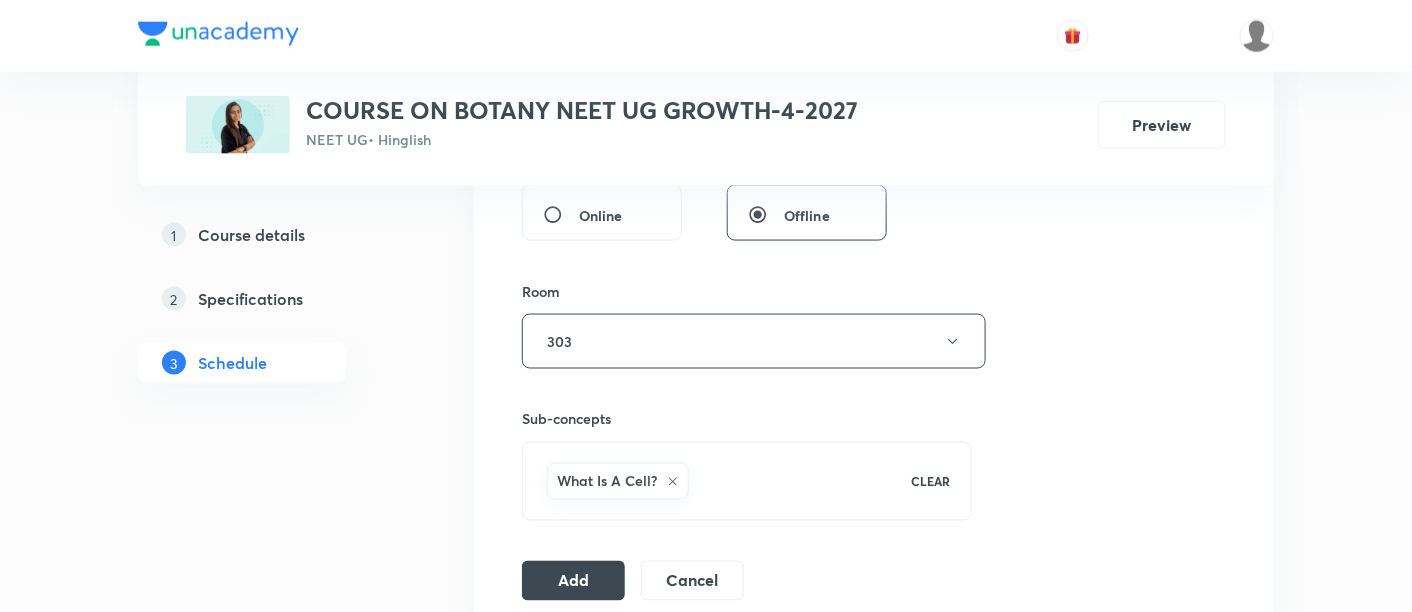 scroll, scrollTop: 797, scrollLeft: 0, axis: vertical 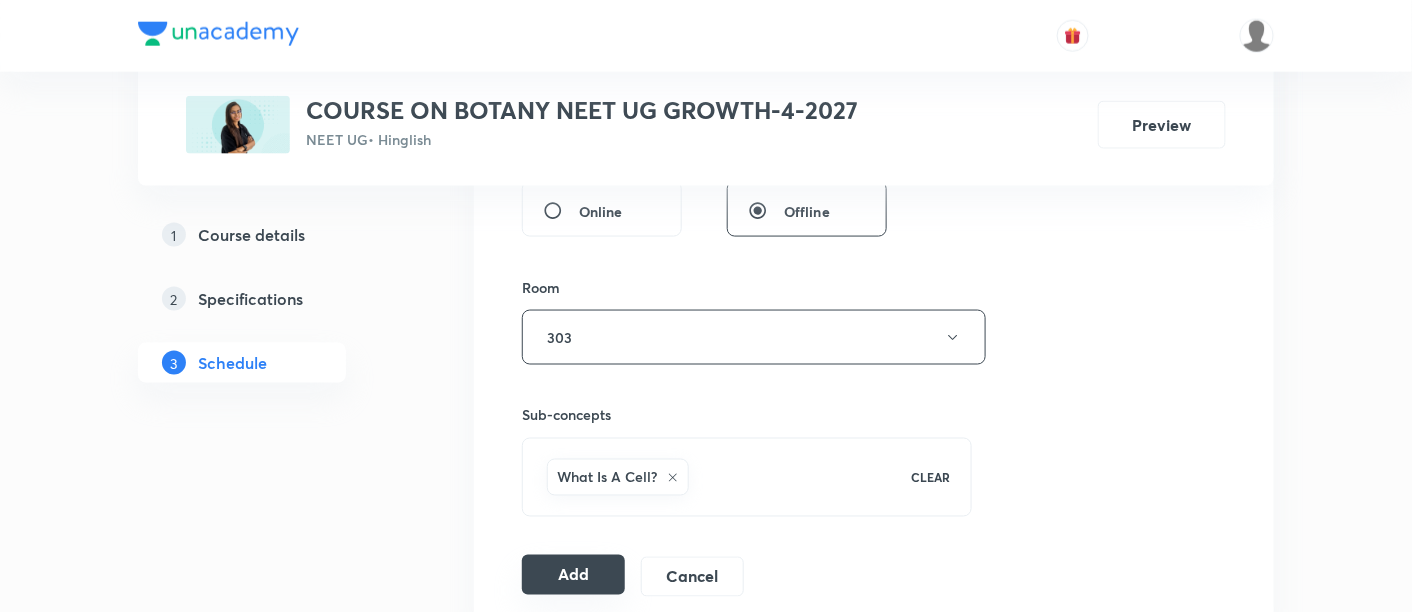click on "Add" at bounding box center (573, 575) 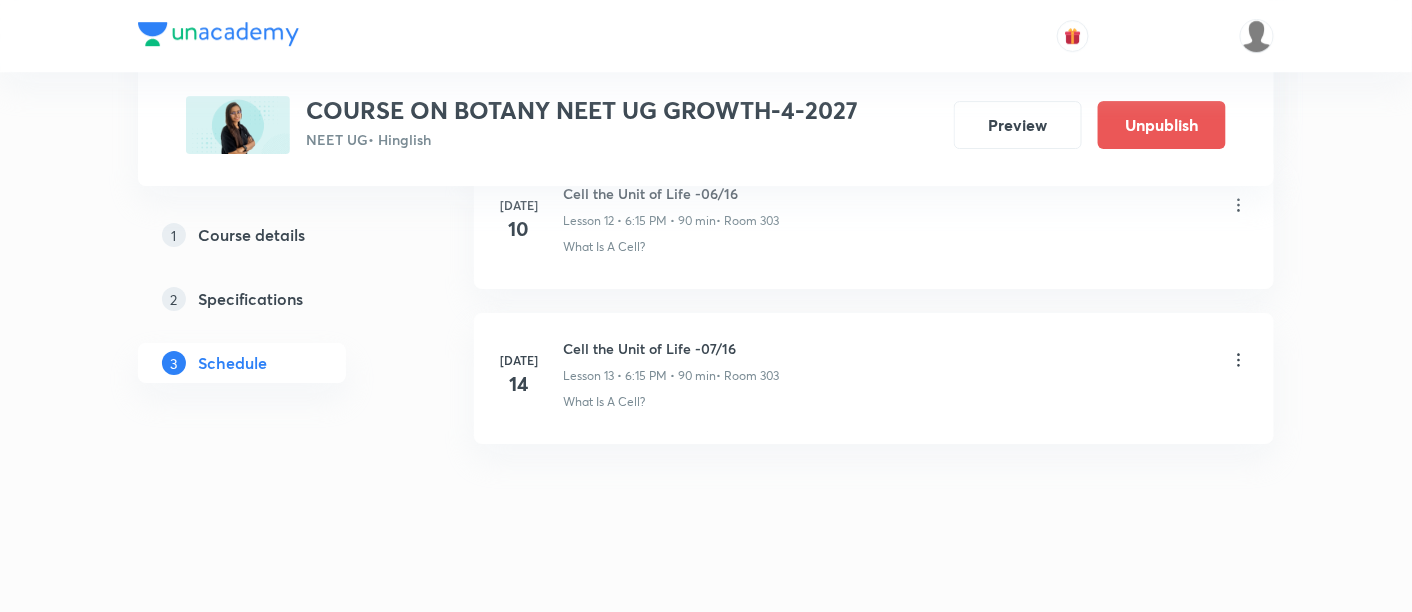 scroll, scrollTop: 2079, scrollLeft: 0, axis: vertical 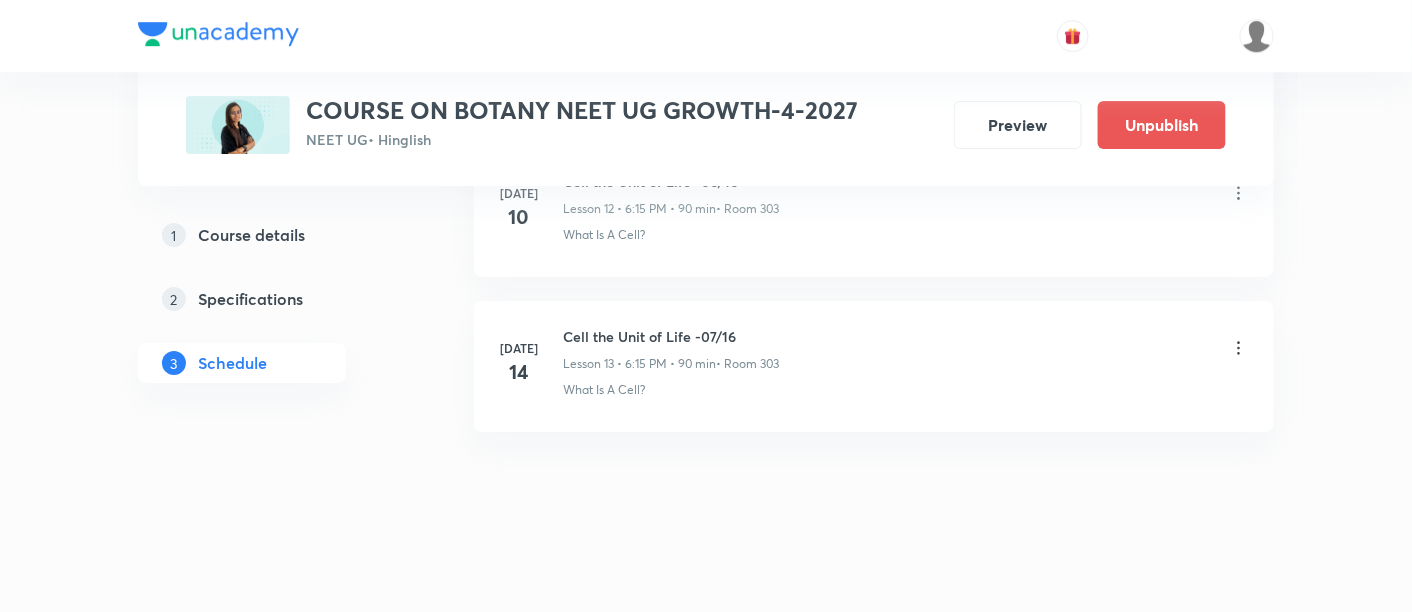 click on "Cell the Unit of Life -07/16 Lesson 13 • 6:15 PM • 90 min  • Room 303 What Is A Cell?" at bounding box center [906, 362] 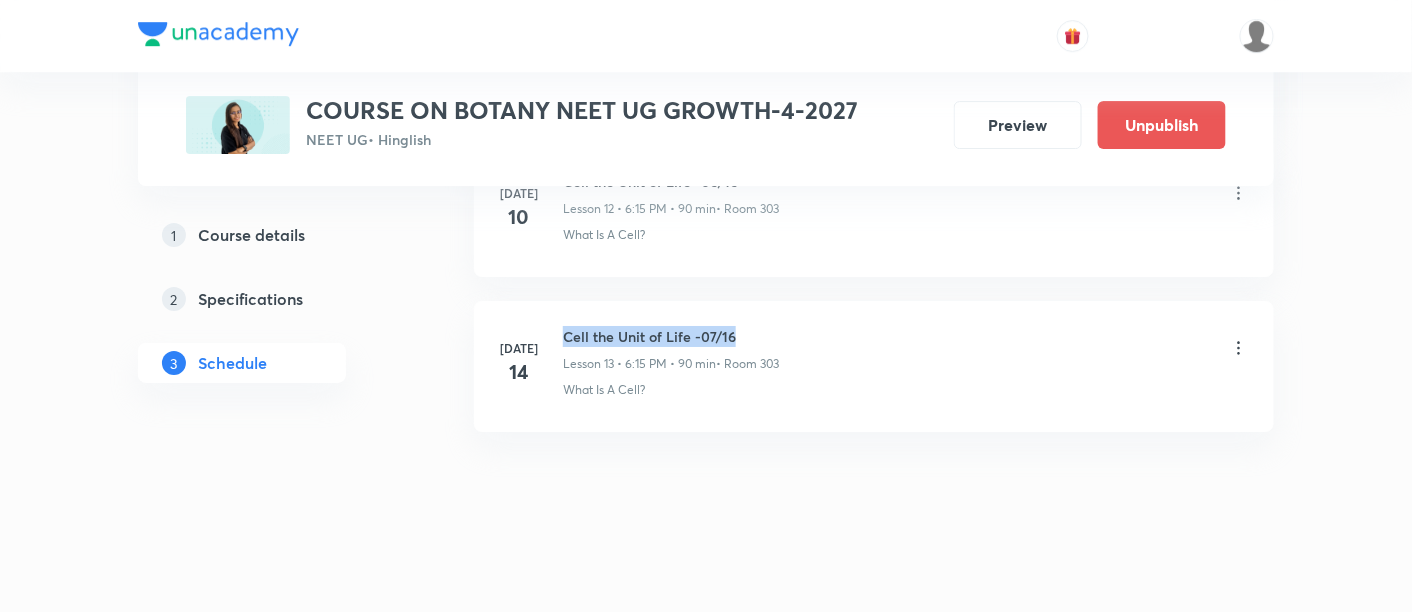 drag, startPoint x: 562, startPoint y: 329, endPoint x: 765, endPoint y: 335, distance: 203.08865 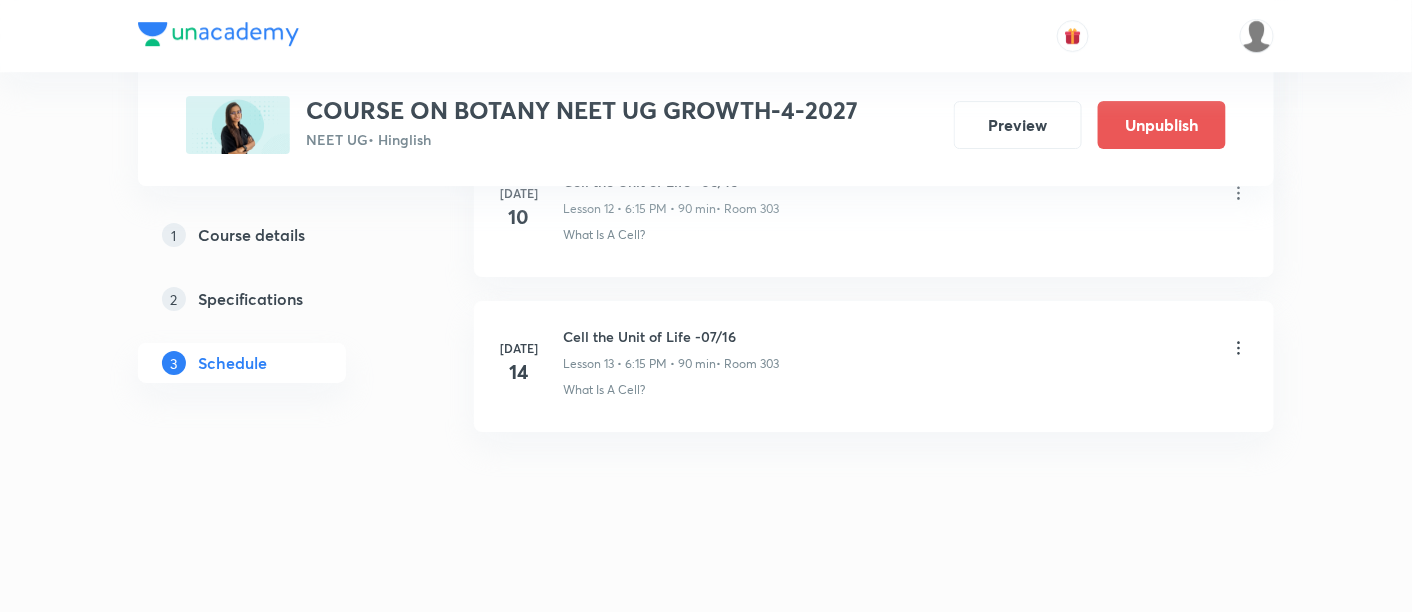 click on "Cell the Unit of Life -07/16 Lesson 13 • 6:15 PM • 90 min  • Room 303" at bounding box center (906, 349) 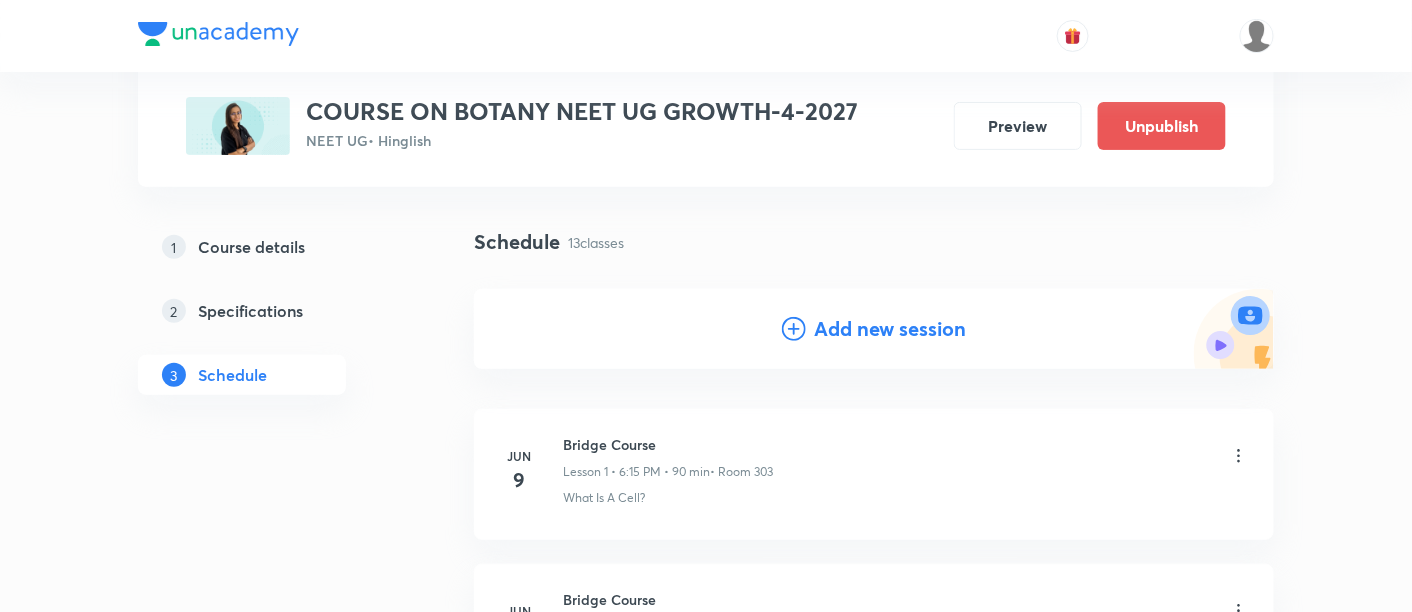 scroll, scrollTop: 137, scrollLeft: 0, axis: vertical 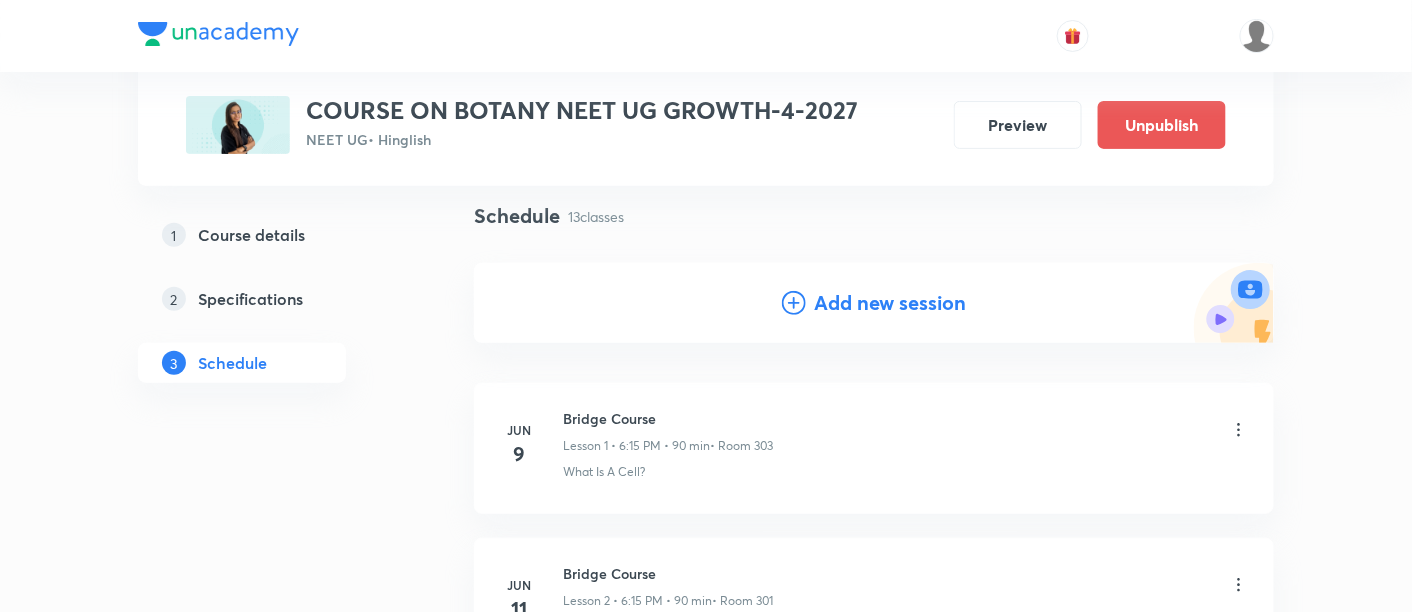 click on "Add new session" at bounding box center (890, 303) 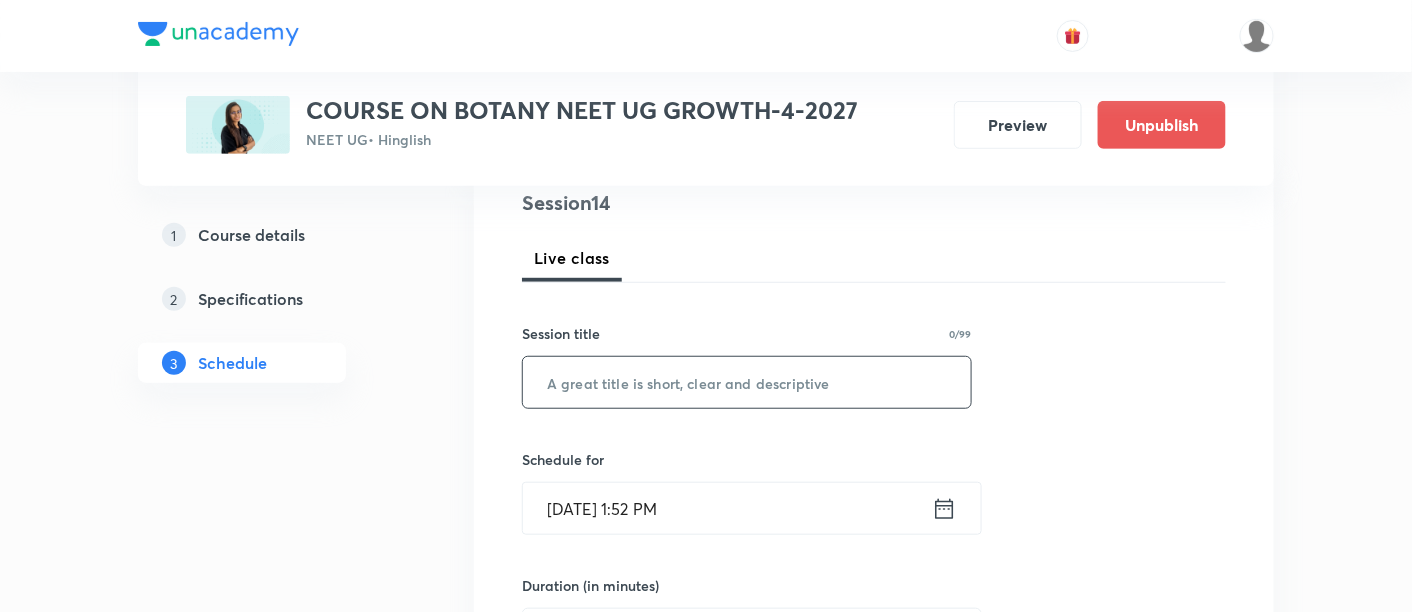 scroll, scrollTop: 251, scrollLeft: 0, axis: vertical 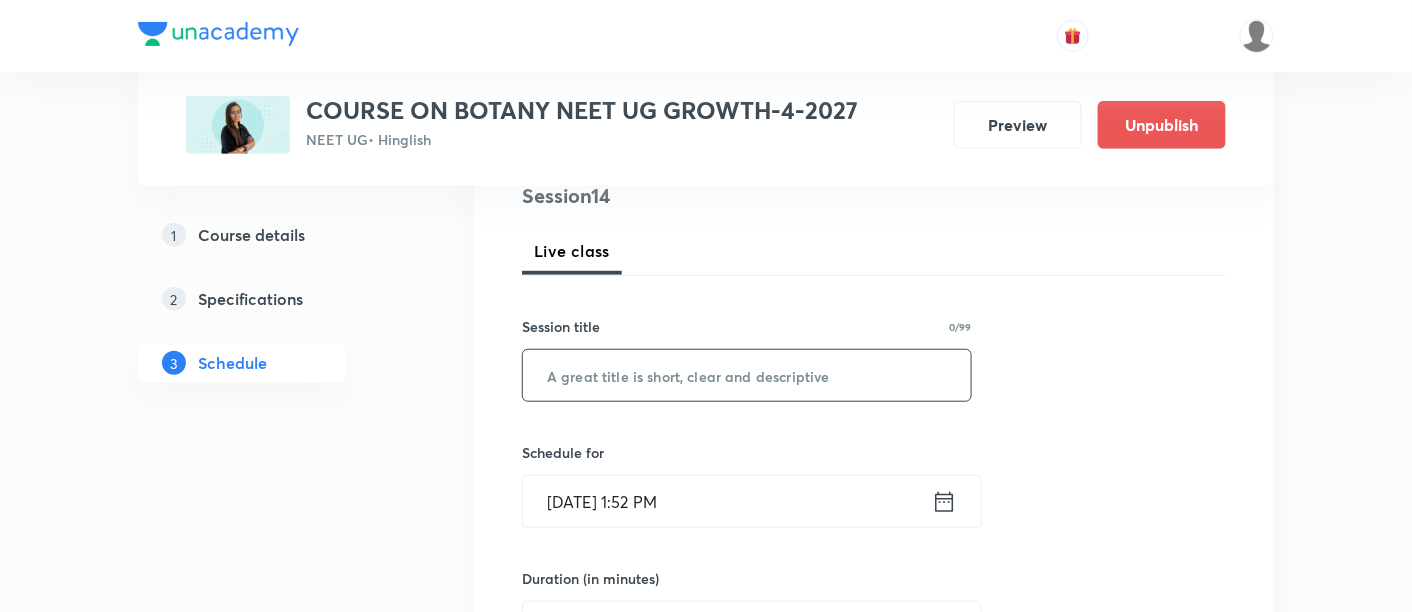 click at bounding box center [747, 375] 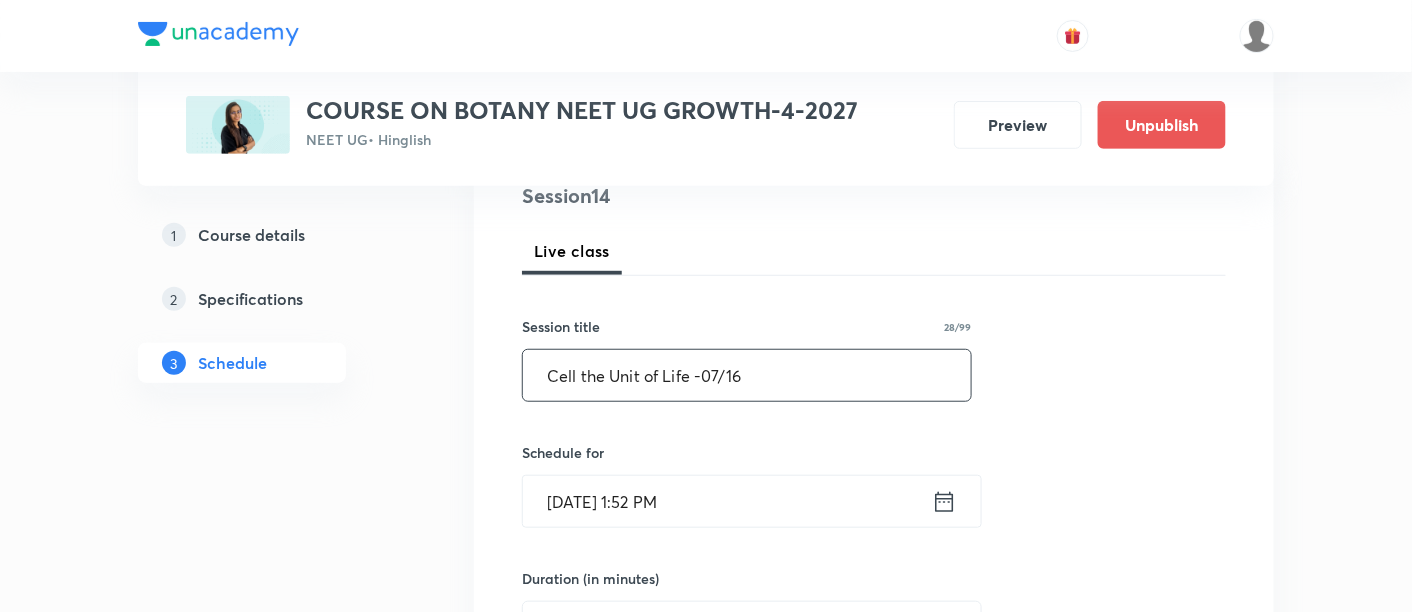 click on "Cell the Unit of Life -07/16" at bounding box center [747, 375] 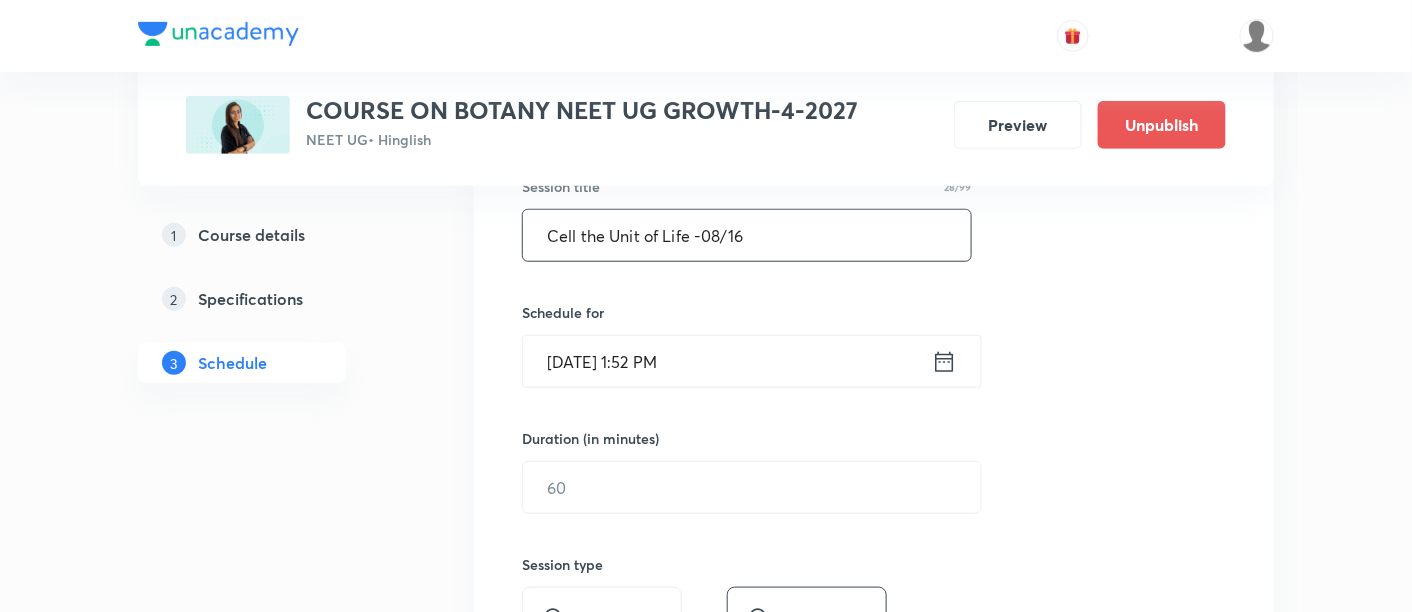 scroll, scrollTop: 392, scrollLeft: 0, axis: vertical 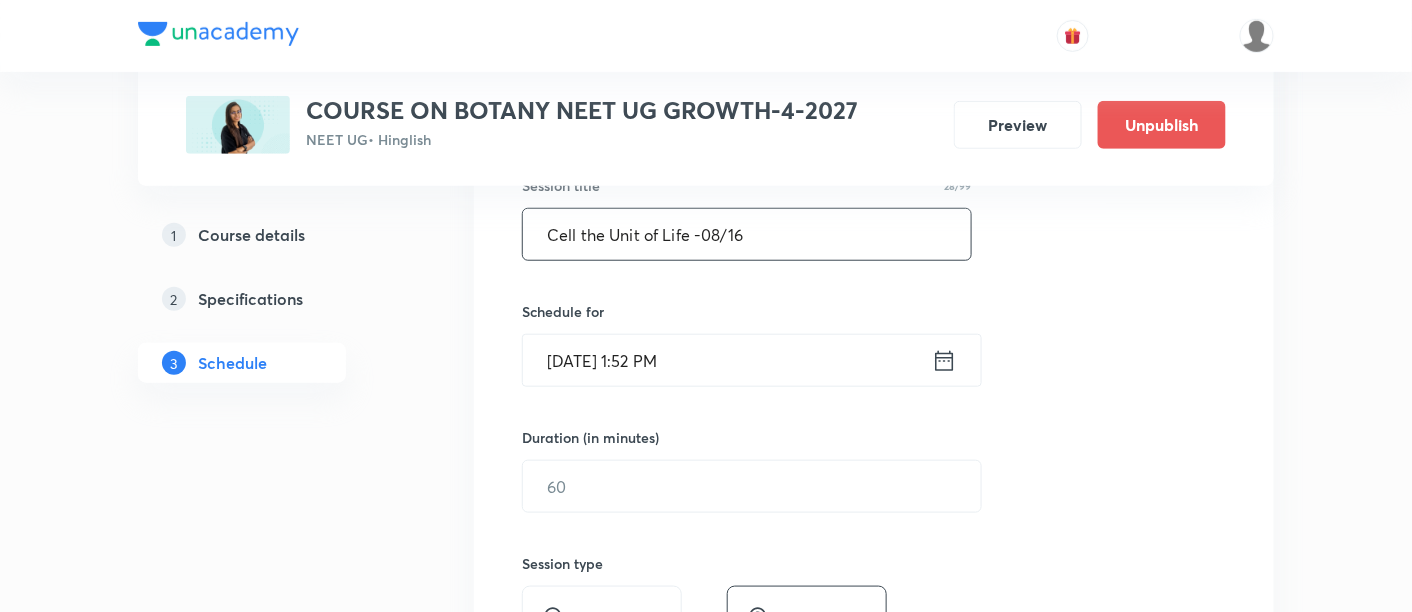 type on "Cell the Unit of Life -08/16" 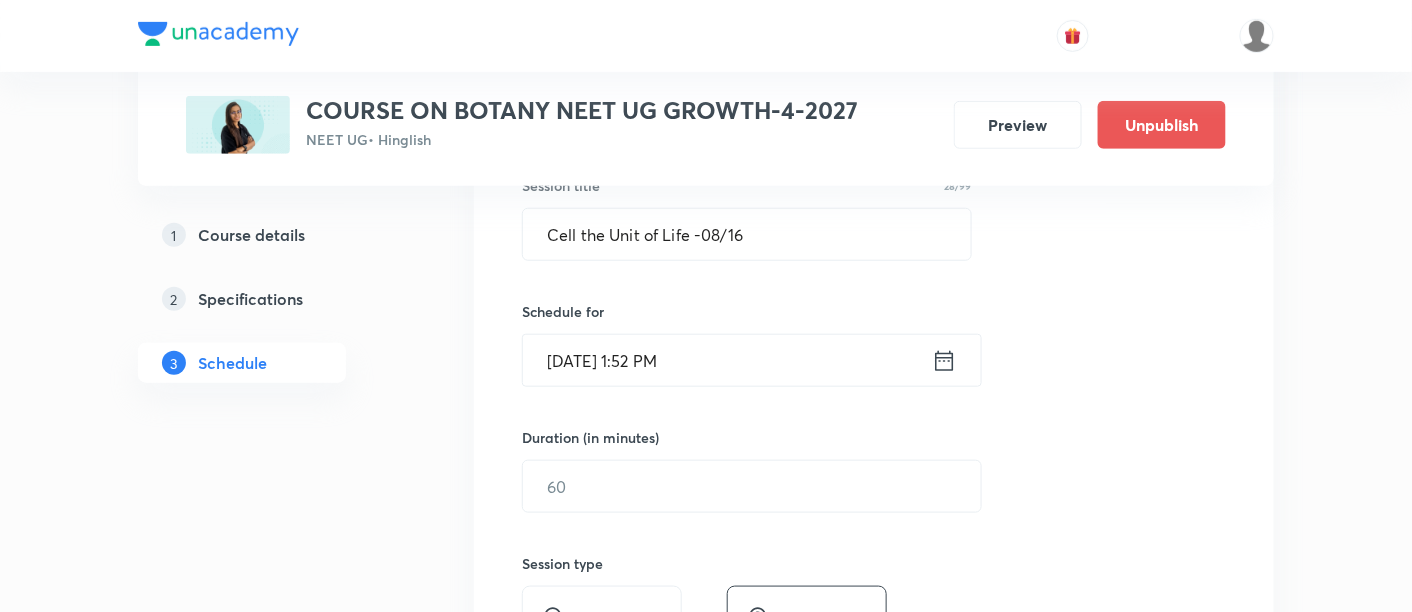 click 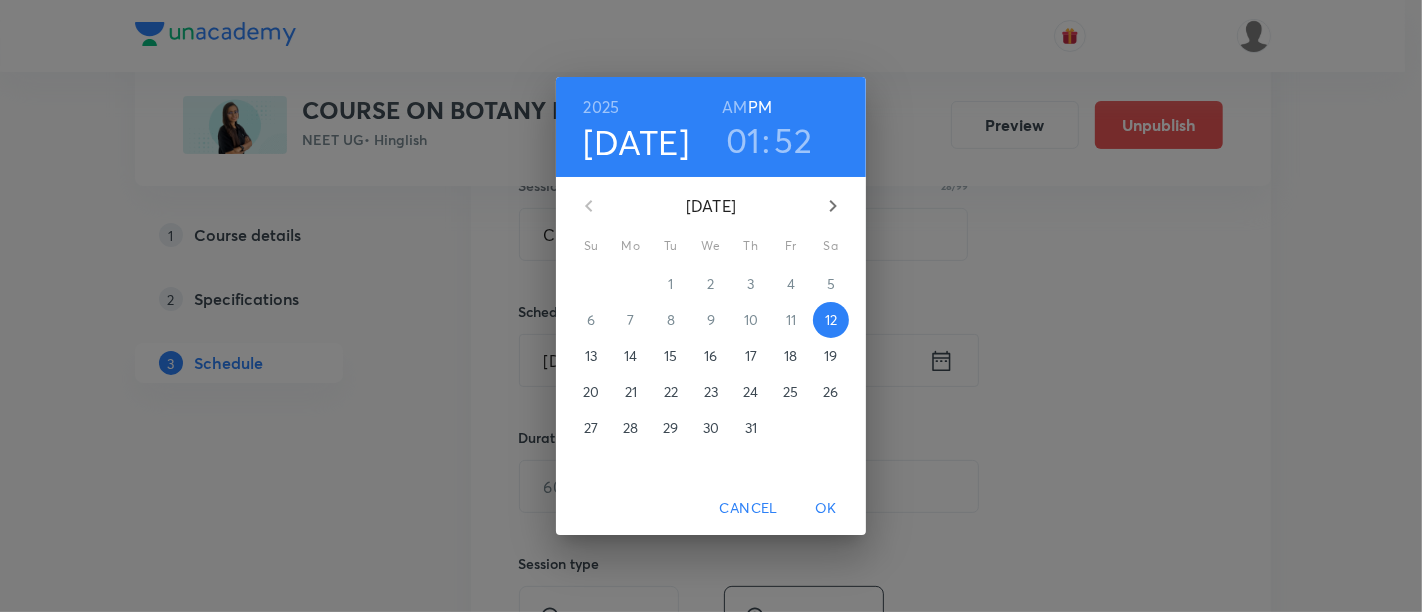 click on "17" at bounding box center (751, 356) 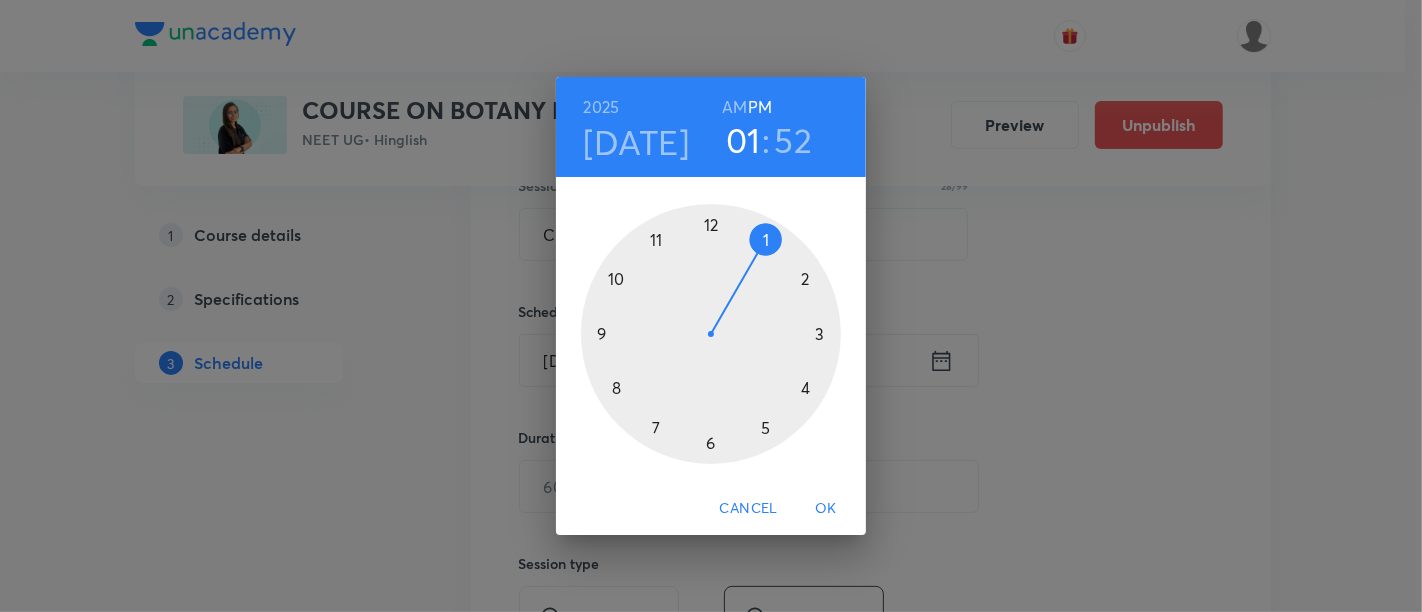 click at bounding box center (711, 334) 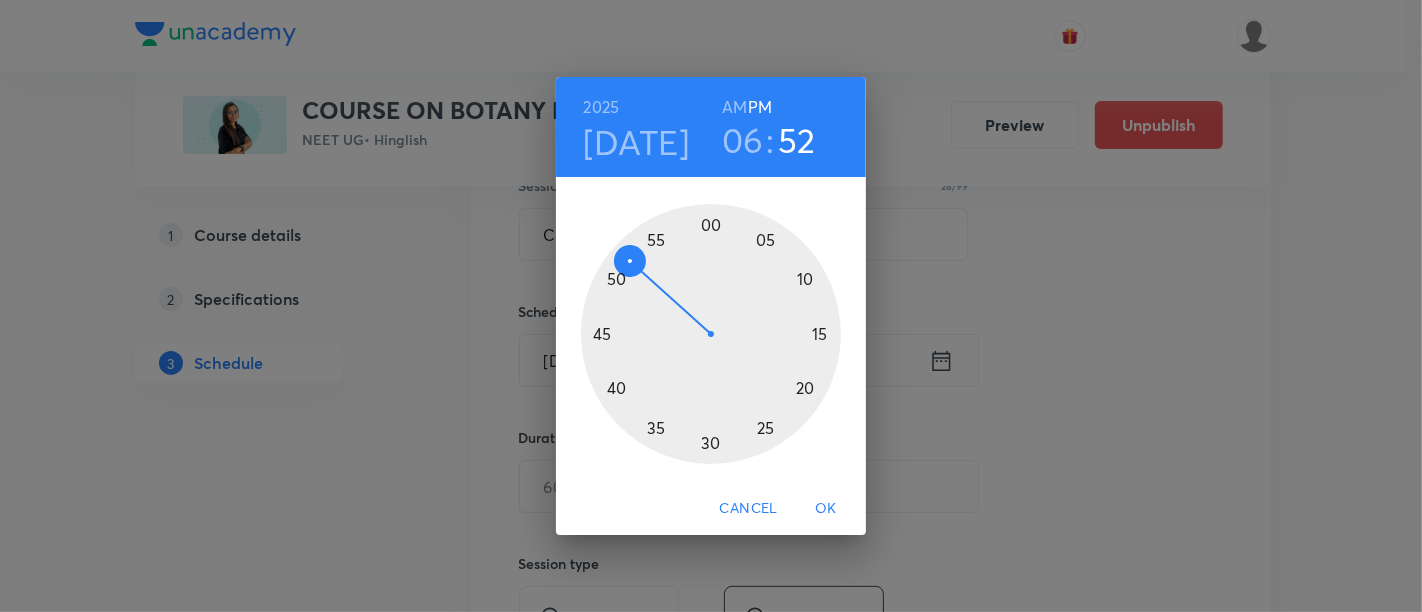 click at bounding box center (711, 334) 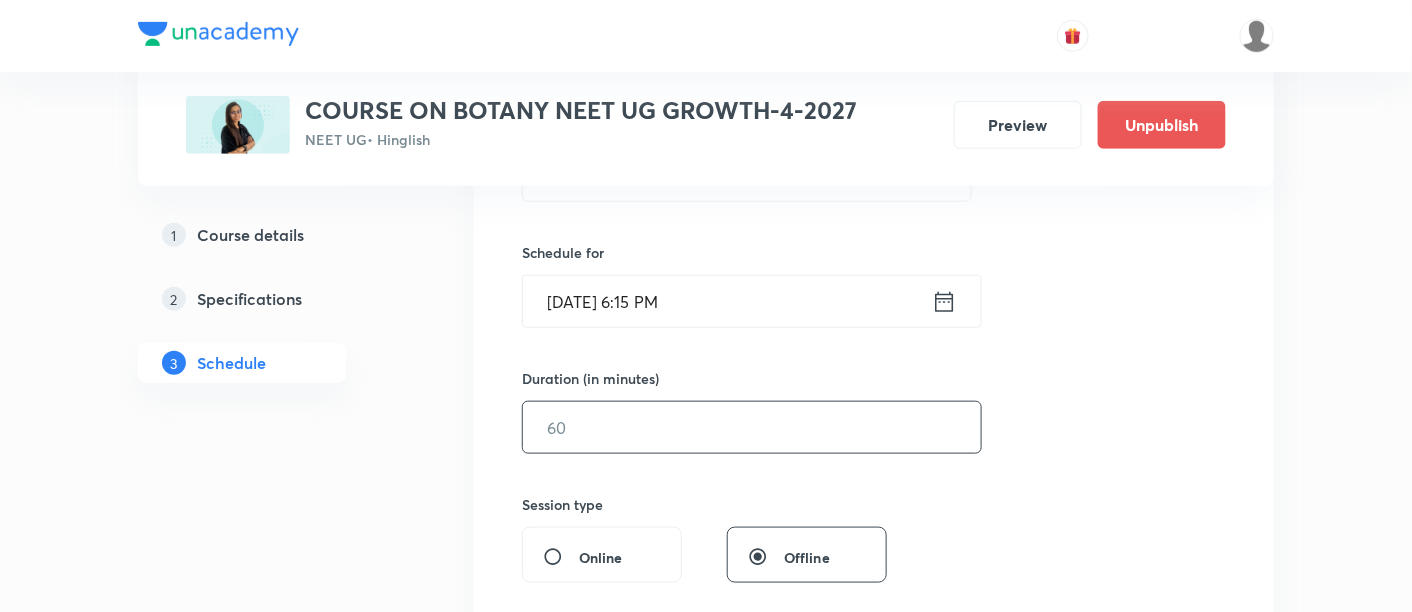 scroll, scrollTop: 455, scrollLeft: 0, axis: vertical 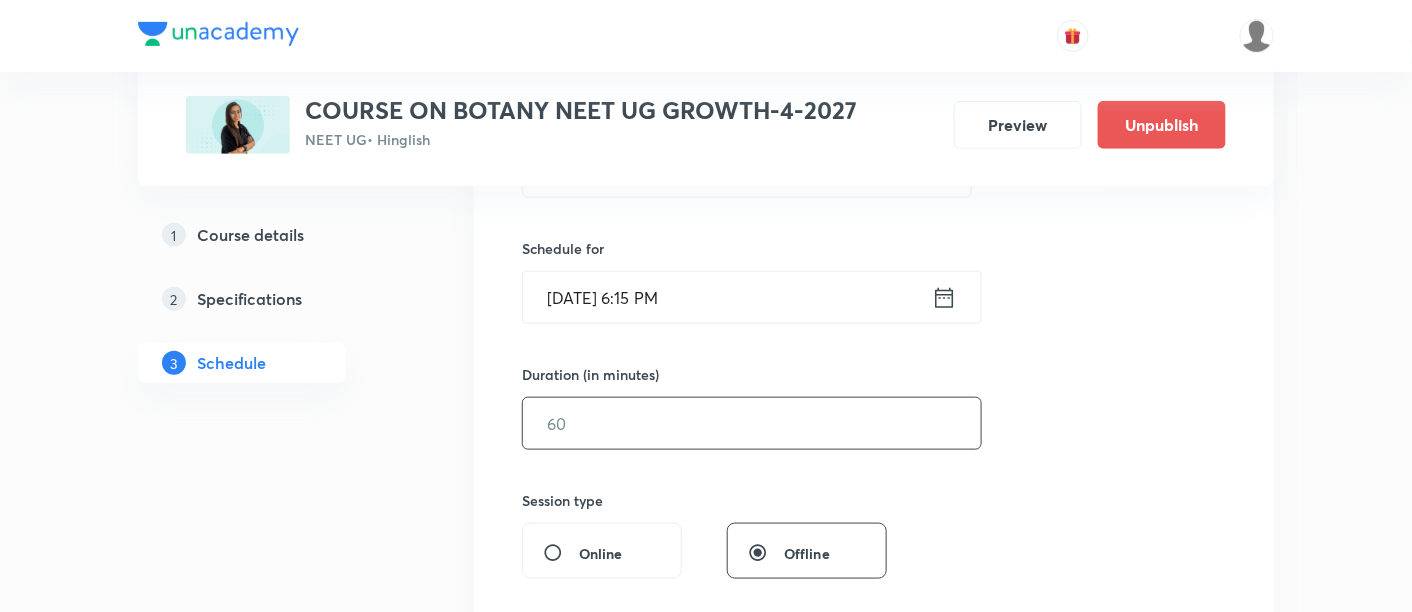 click at bounding box center [752, 423] 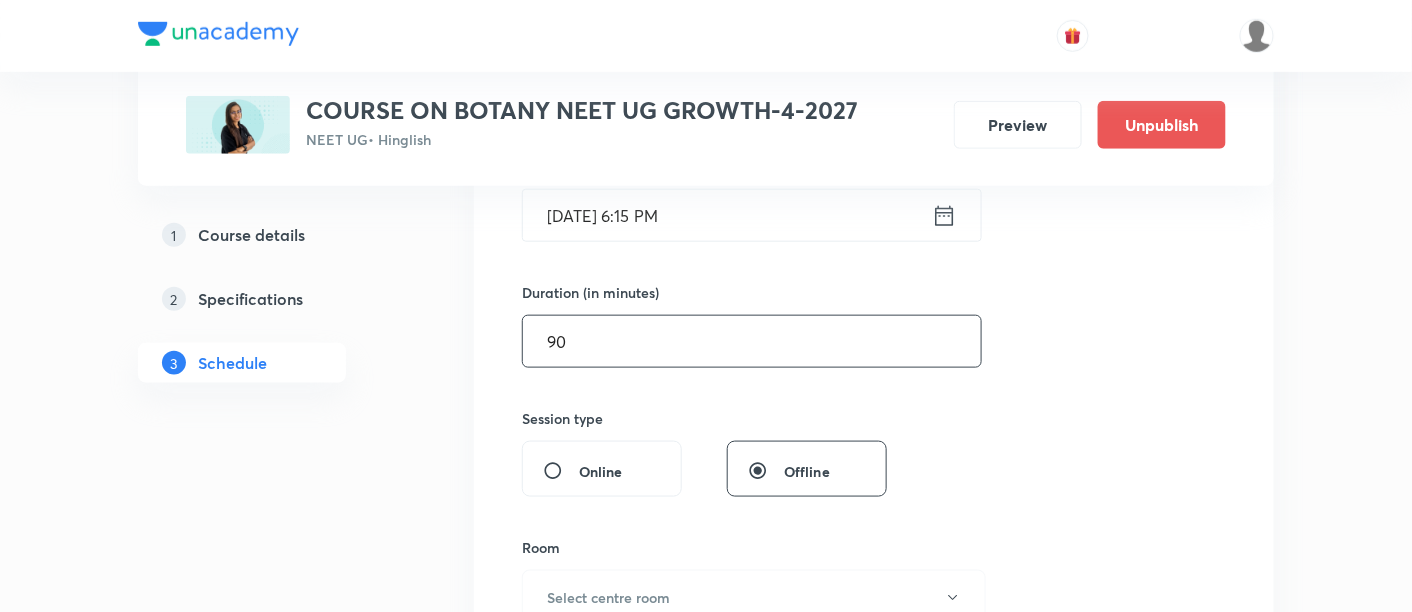 scroll, scrollTop: 566, scrollLeft: 0, axis: vertical 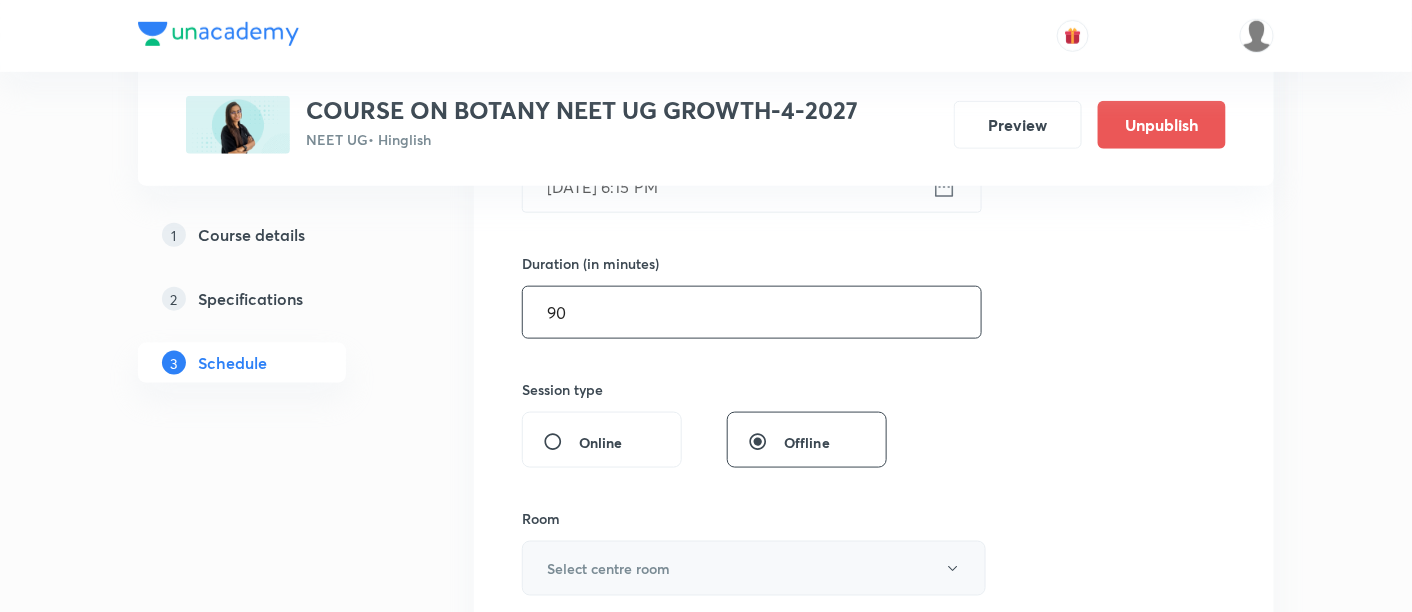 type on "90" 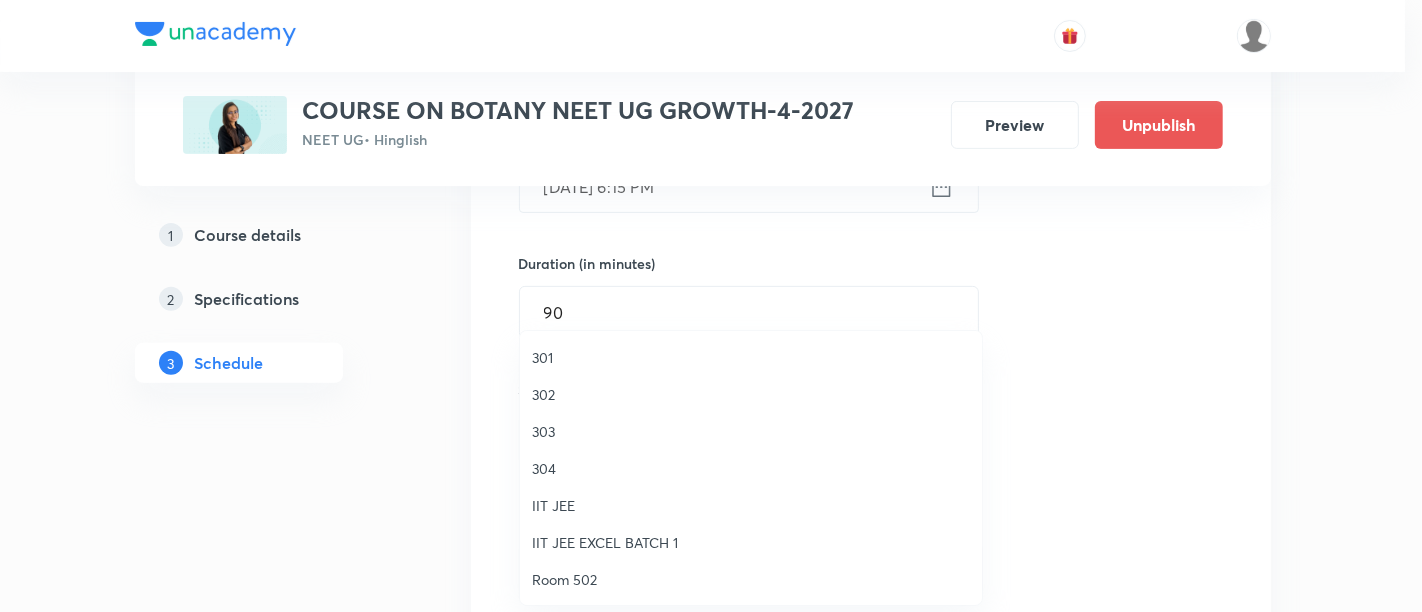 click on "301" at bounding box center (751, 357) 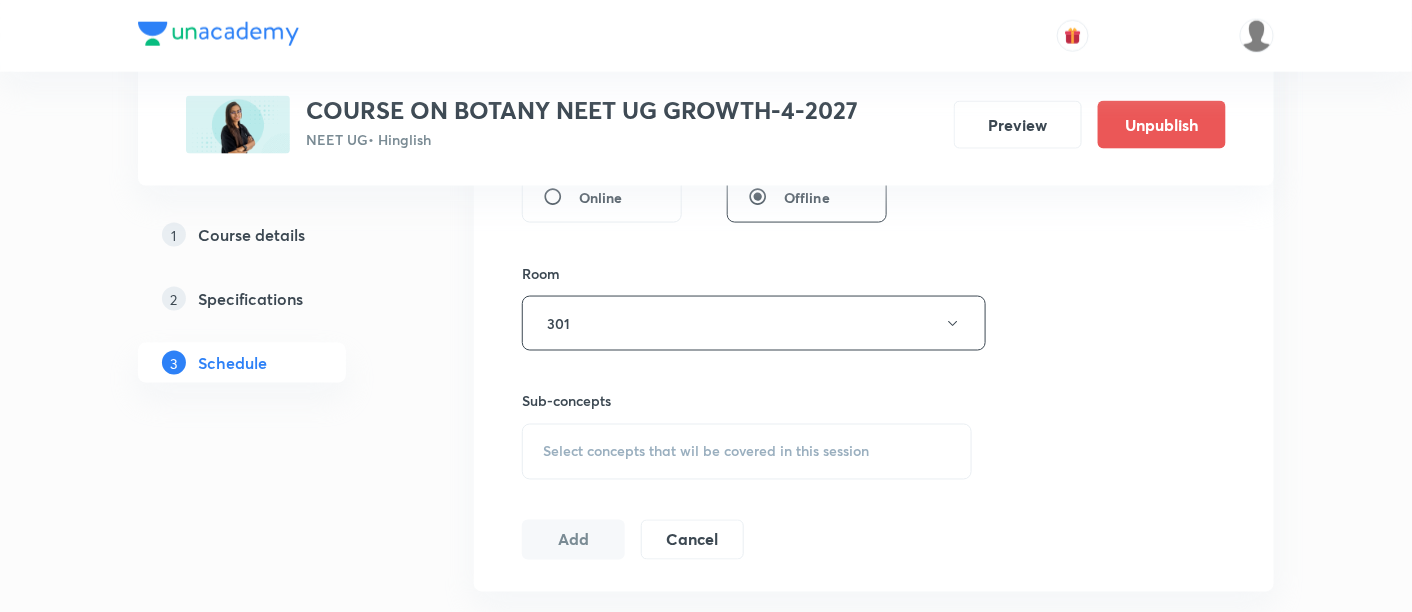 scroll, scrollTop: 814, scrollLeft: 0, axis: vertical 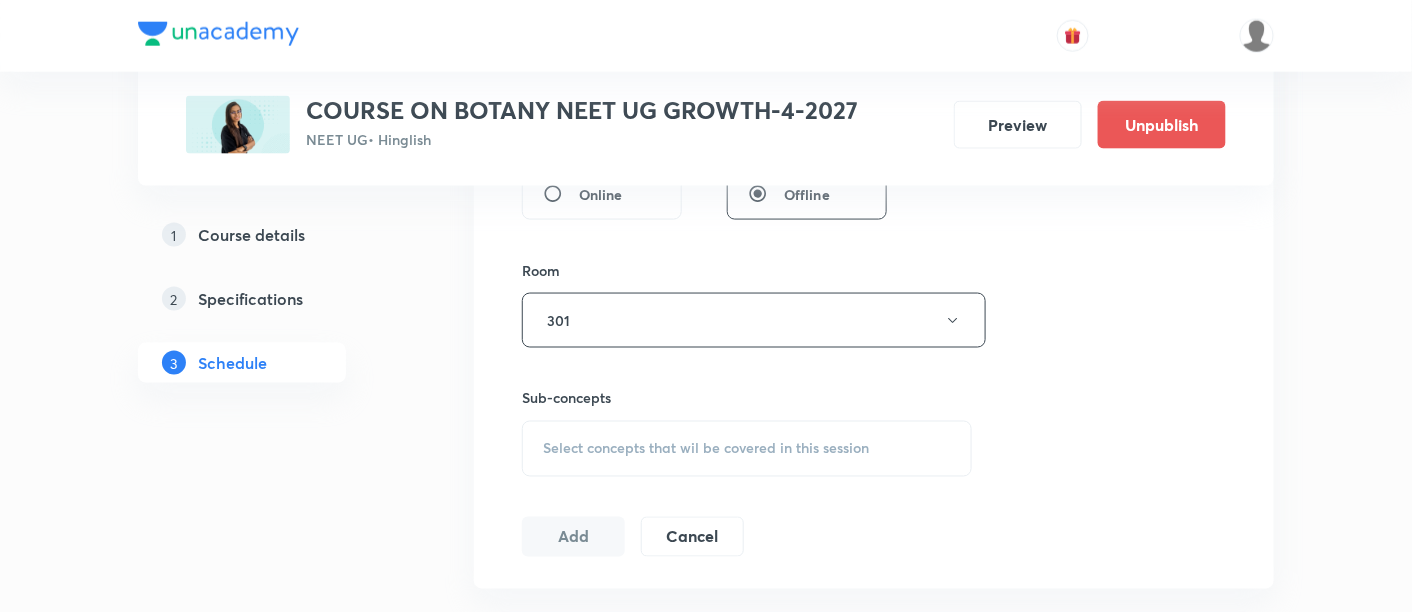 click on "Select concepts that wil be covered in this session" at bounding box center (706, 449) 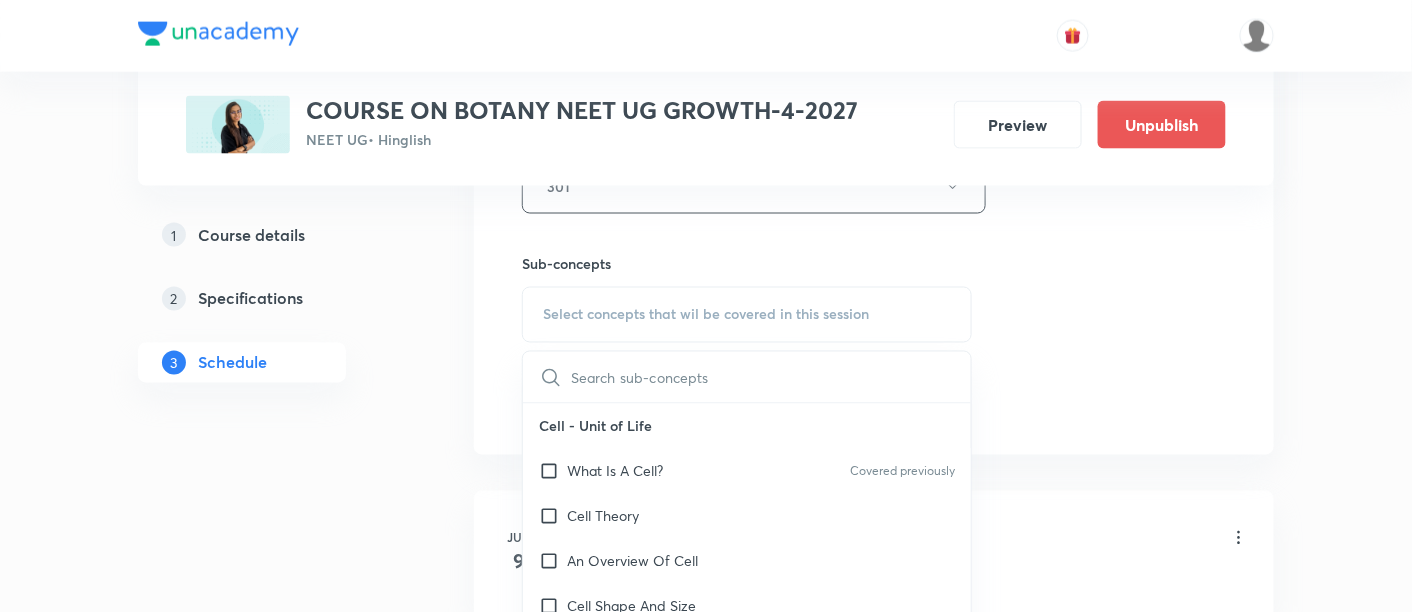 scroll, scrollTop: 951, scrollLeft: 0, axis: vertical 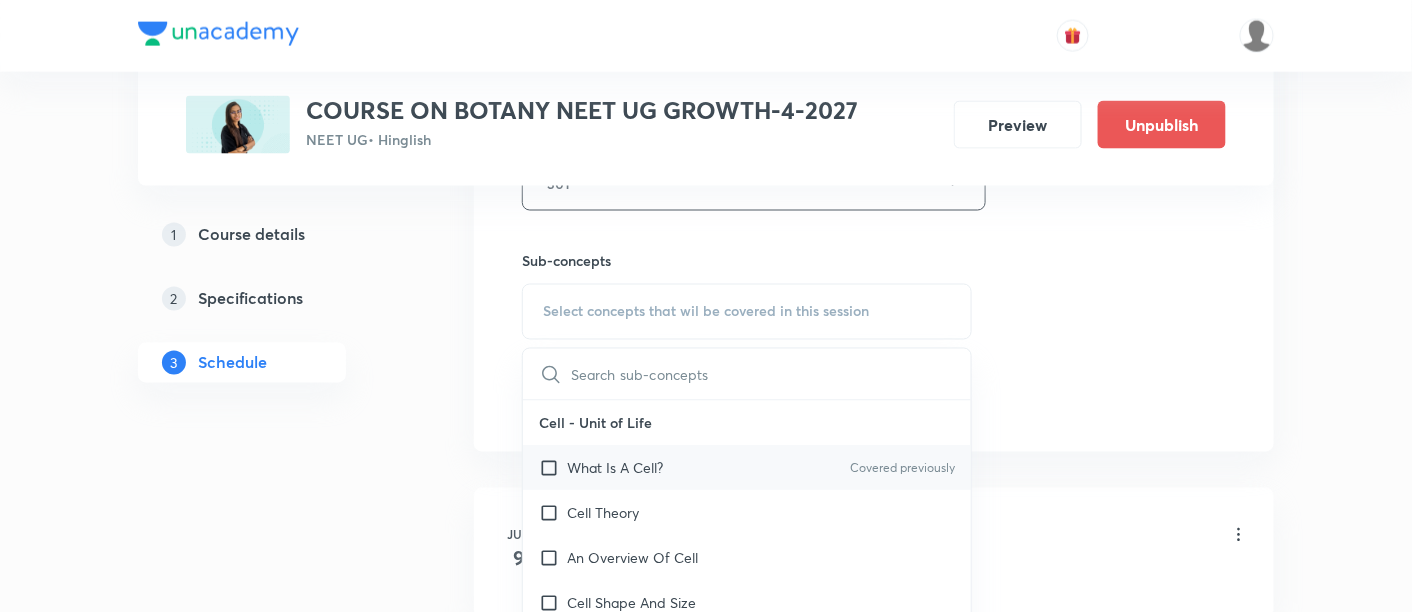 click on "What Is A Cell?" at bounding box center [615, 468] 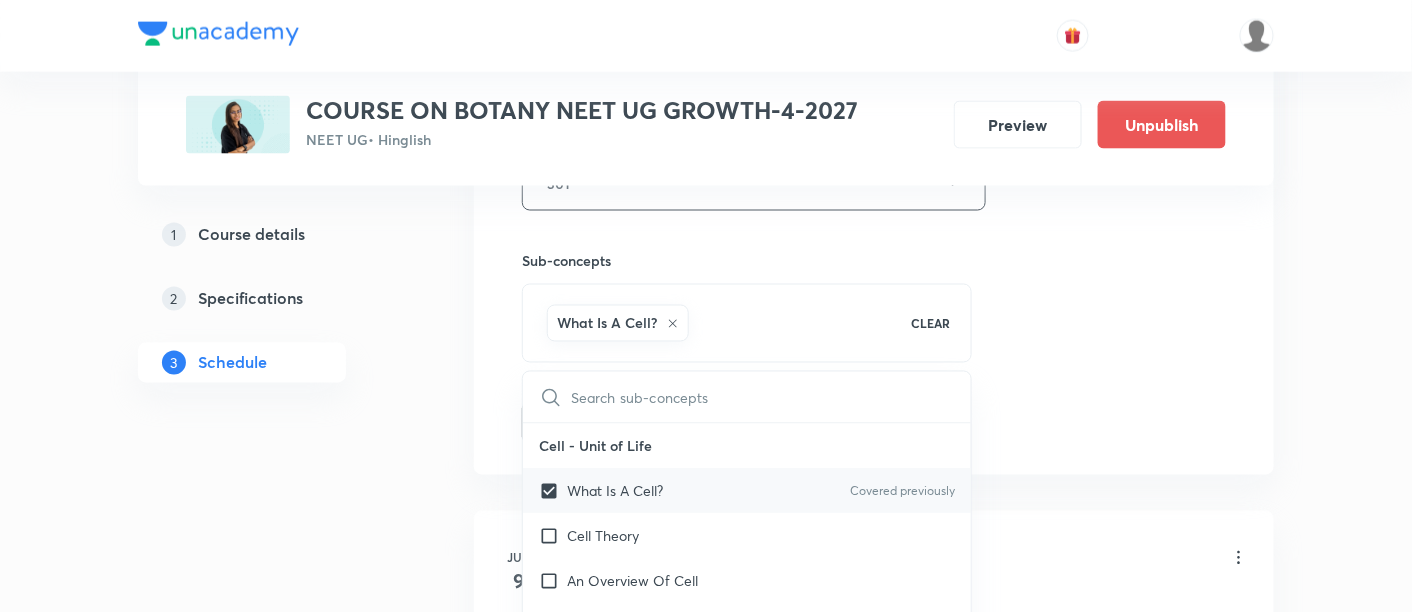 checkbox on "true" 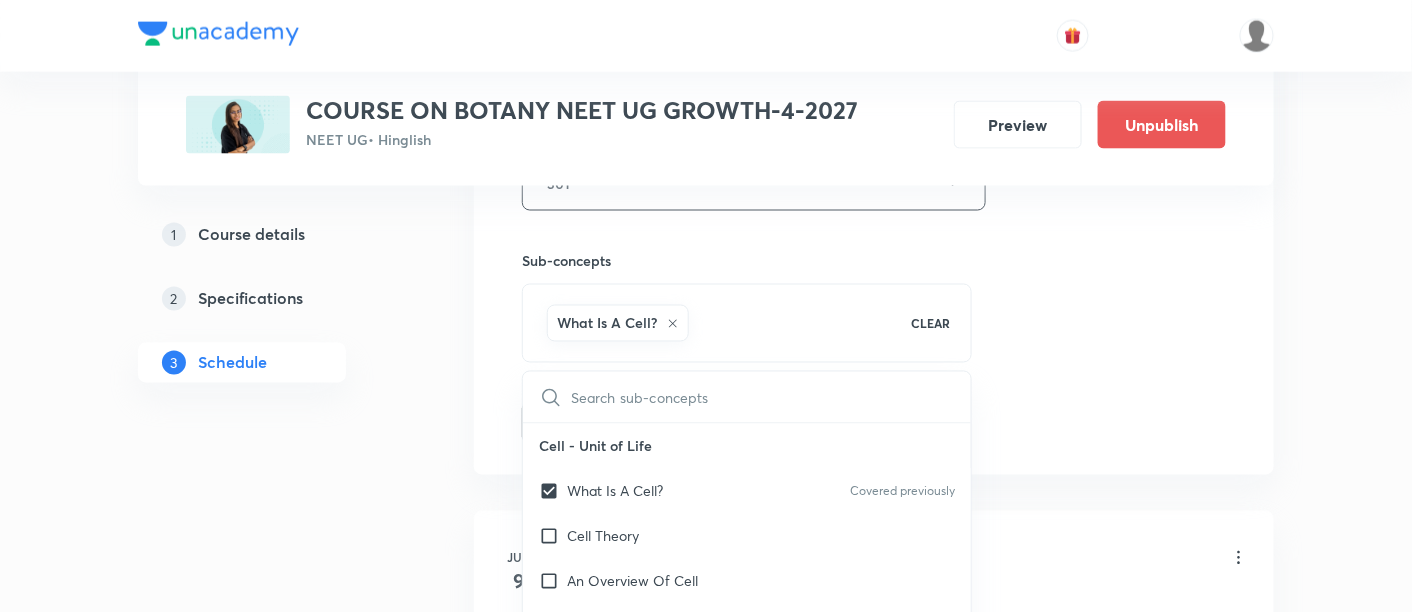 click on "Session  14 Live class Session title 28/99 Cell the Unit of Life -08/16 ​ Schedule for Jul 17, 2025, 6:15 PM ​ Duration (in minutes) 90 ​   Session type Online Offline Room 301 Sub-concepts What Is A Cell? CLEAR ​ Cell - Unit of Life What Is A Cell? Covered previously Cell Theory An Overview Of Cell Cell Shape And Size Prokaryotic Cells Eukaryotic Cells Ribosome and Inclusion Bodies Cell - Unit of Life Biomolecules How To Analyse Chemical Composition? Primary And Secondary Metabolites Biomacromolecules Proteins and Amino acids Polysaccharides / Carbohydrates Lipids Nucleic Acids Structure Of Proteins Nature Of Bond Linking Monomers In A Polymer Dynamic State Of Body Constituents - Concept Of Metabolism Metabolic Basis For Living Living State Enzymes Structure of Ribose, Glucose, Disaccharides Structure of Compound Lipids Nitrogen Bases Saturated and Unsaturated Fatty Acids Classification of Amino Acids Enzyme Classification Enzymes: Chemical Reactions Enzymes: Nature Of Enzyme Action Nucleotides ER GB" at bounding box center (874, -38) 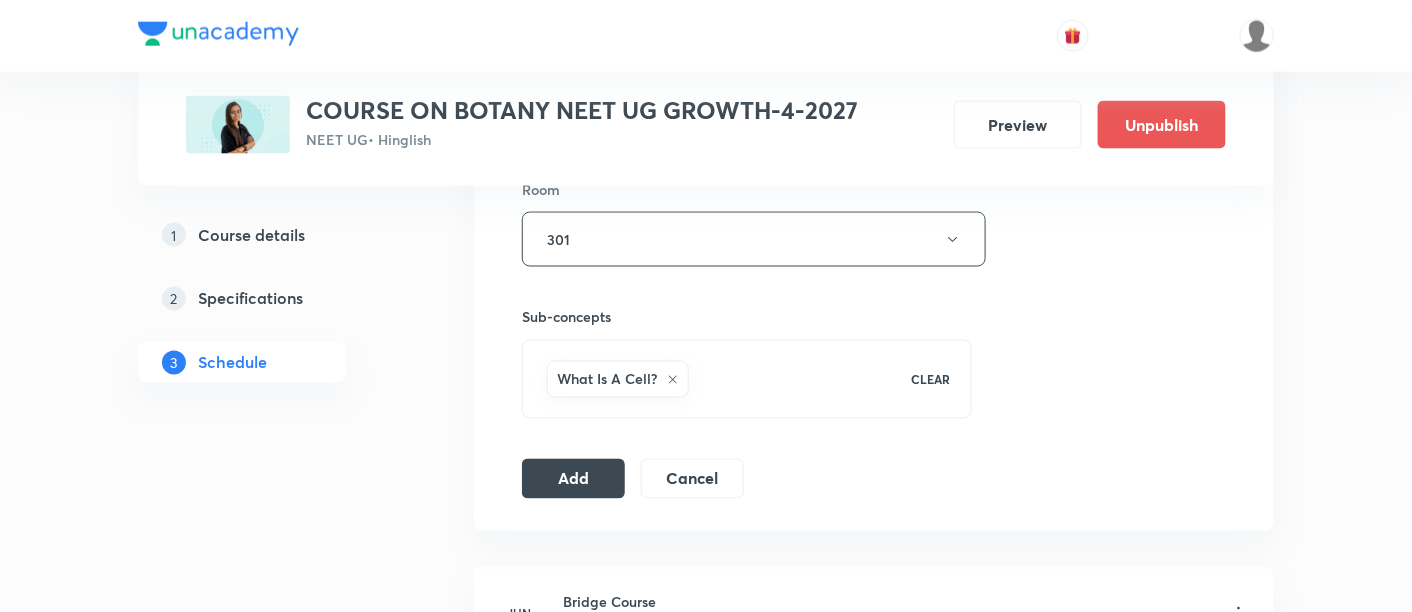 scroll, scrollTop: 906, scrollLeft: 0, axis: vertical 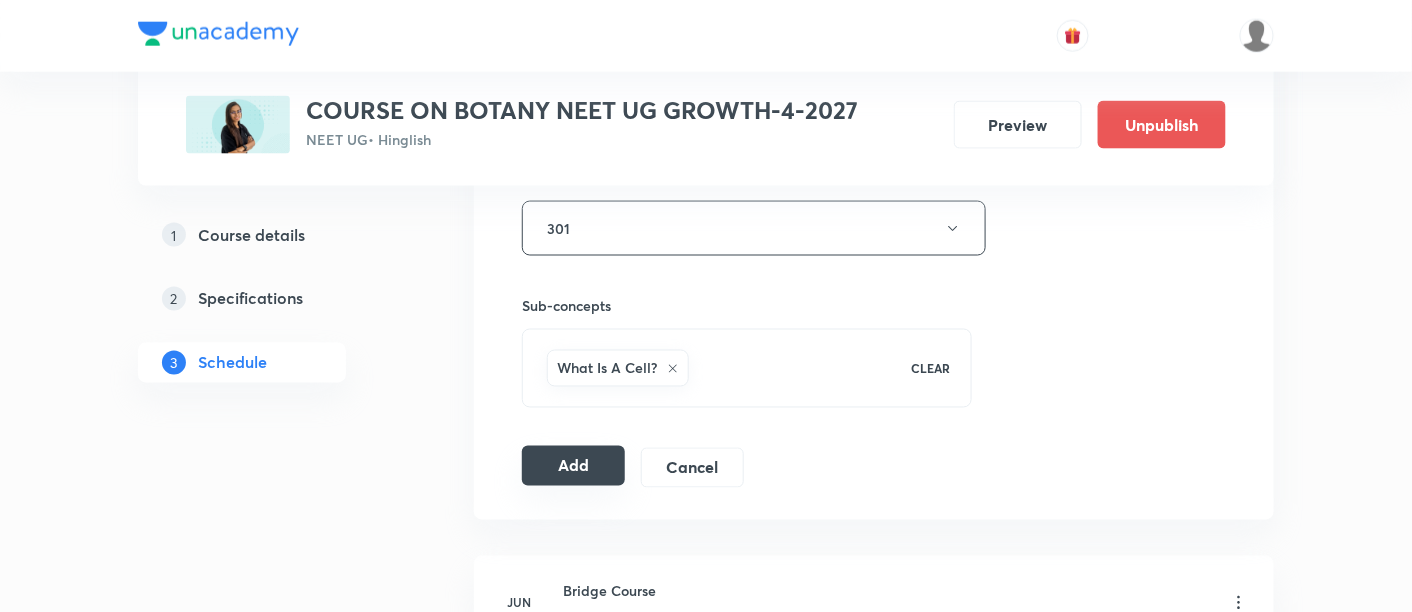 click on "Add" at bounding box center [573, 466] 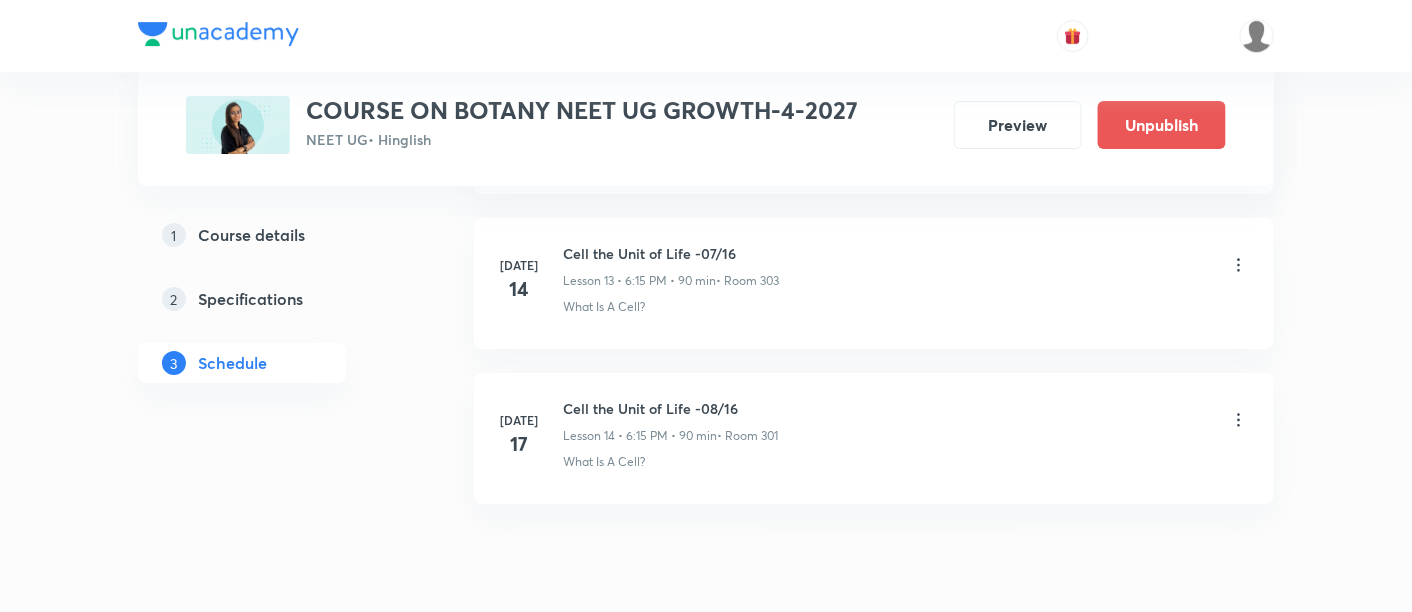 scroll, scrollTop: 2233, scrollLeft: 0, axis: vertical 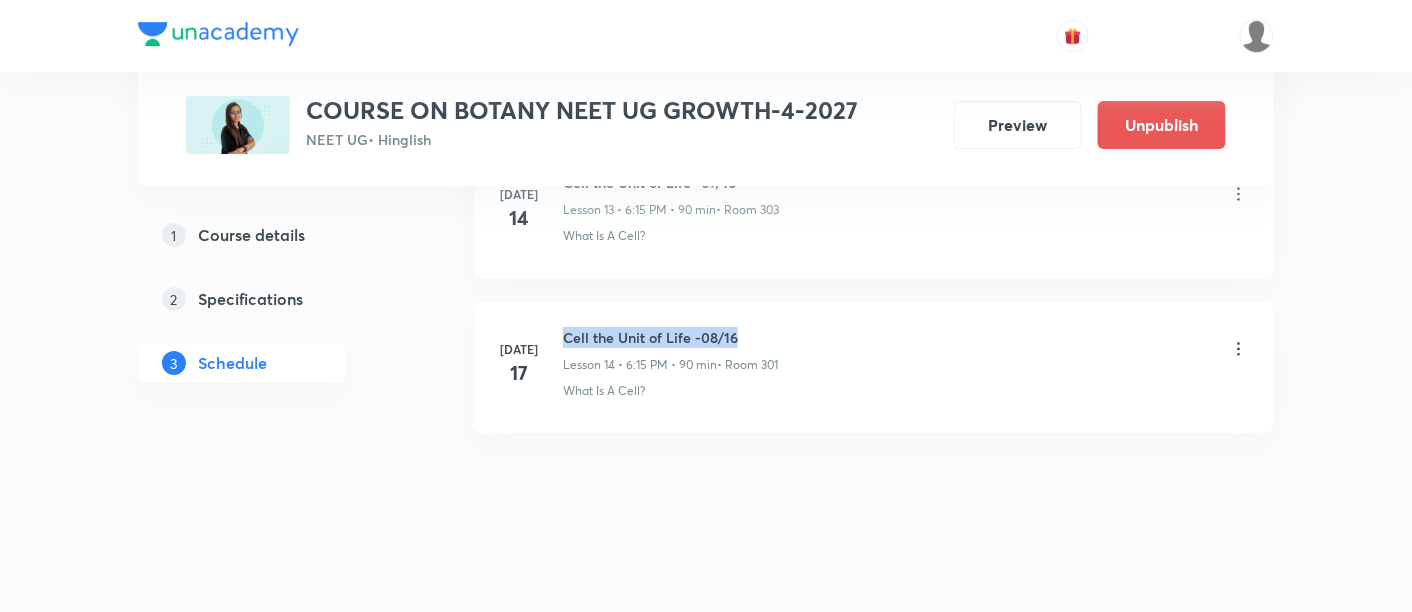 drag, startPoint x: 562, startPoint y: 324, endPoint x: 762, endPoint y: 317, distance: 200.12247 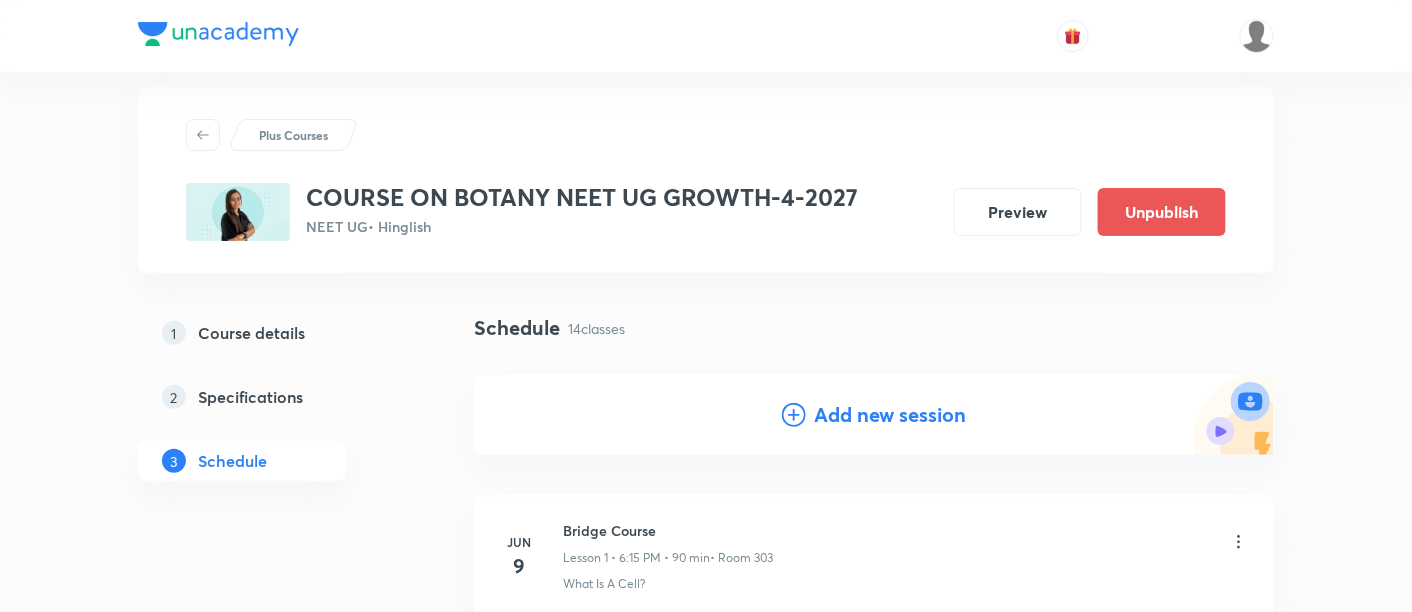 scroll, scrollTop: 0, scrollLeft: 0, axis: both 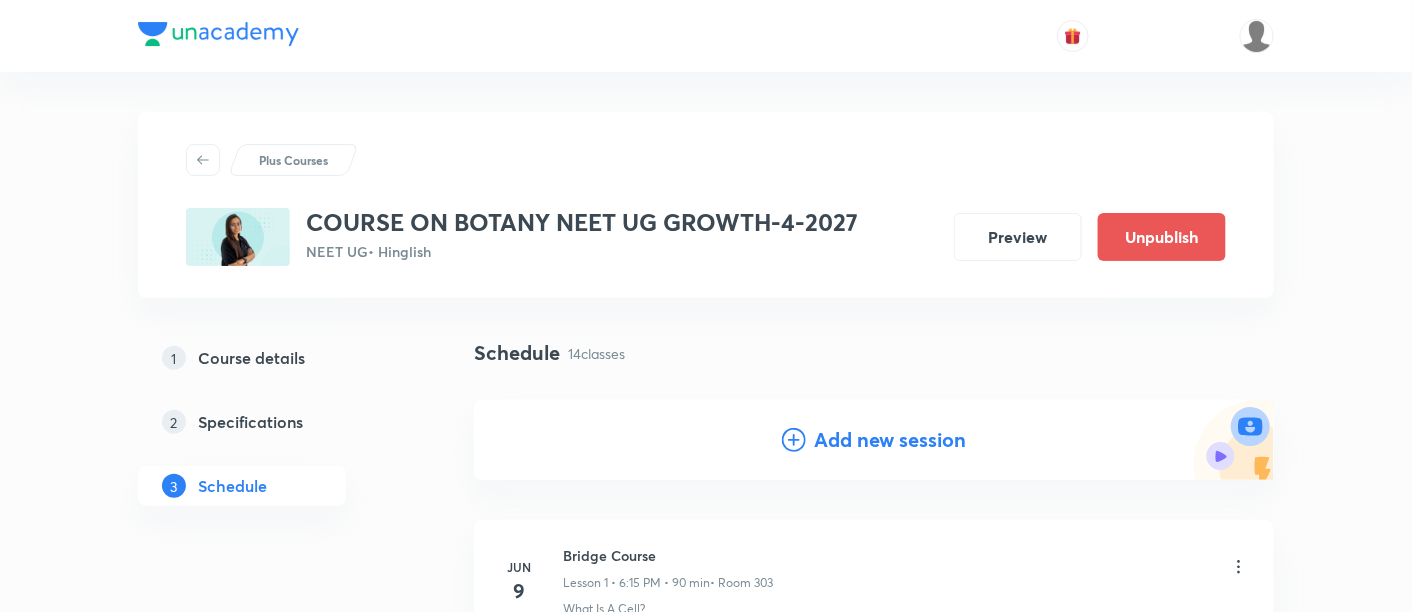 click on "Add new session" at bounding box center [890, 440] 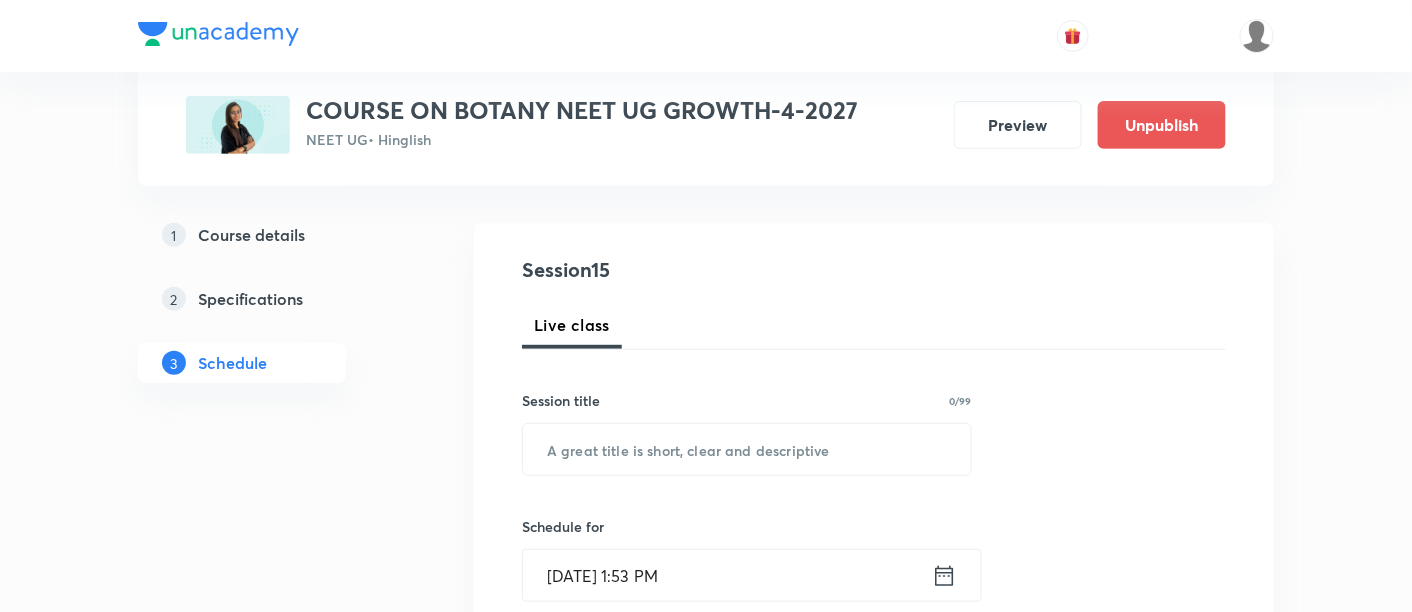 scroll, scrollTop: 196, scrollLeft: 0, axis: vertical 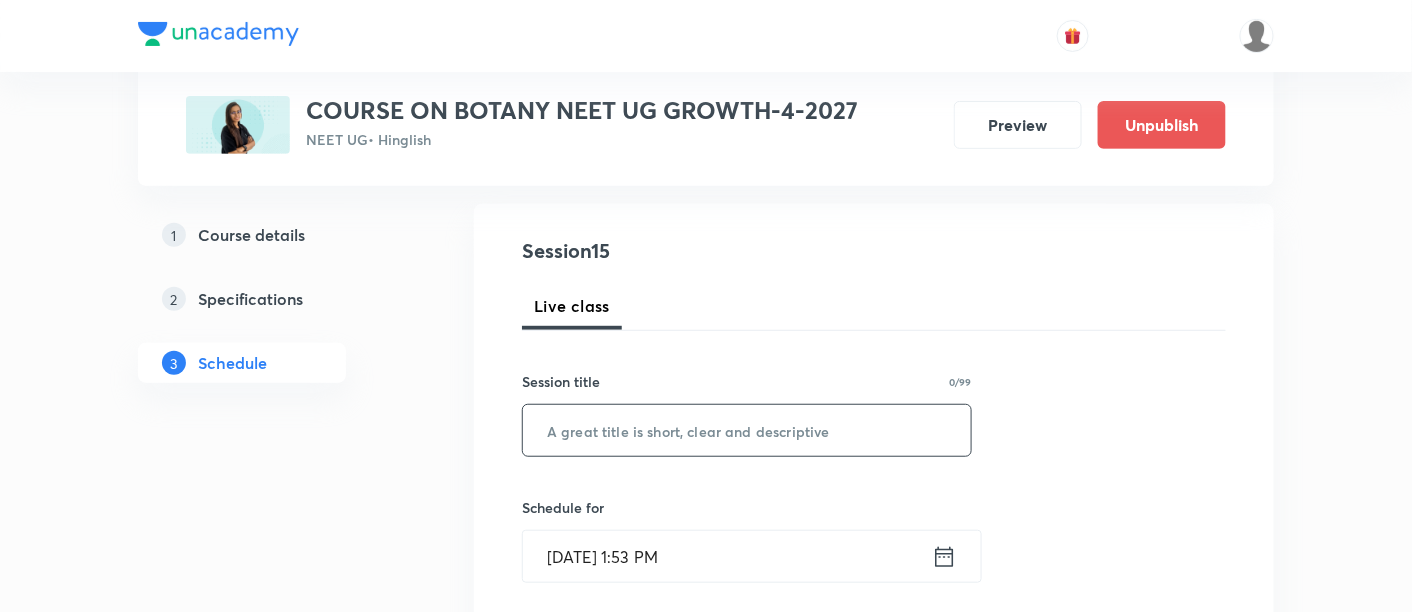 click at bounding box center (747, 430) 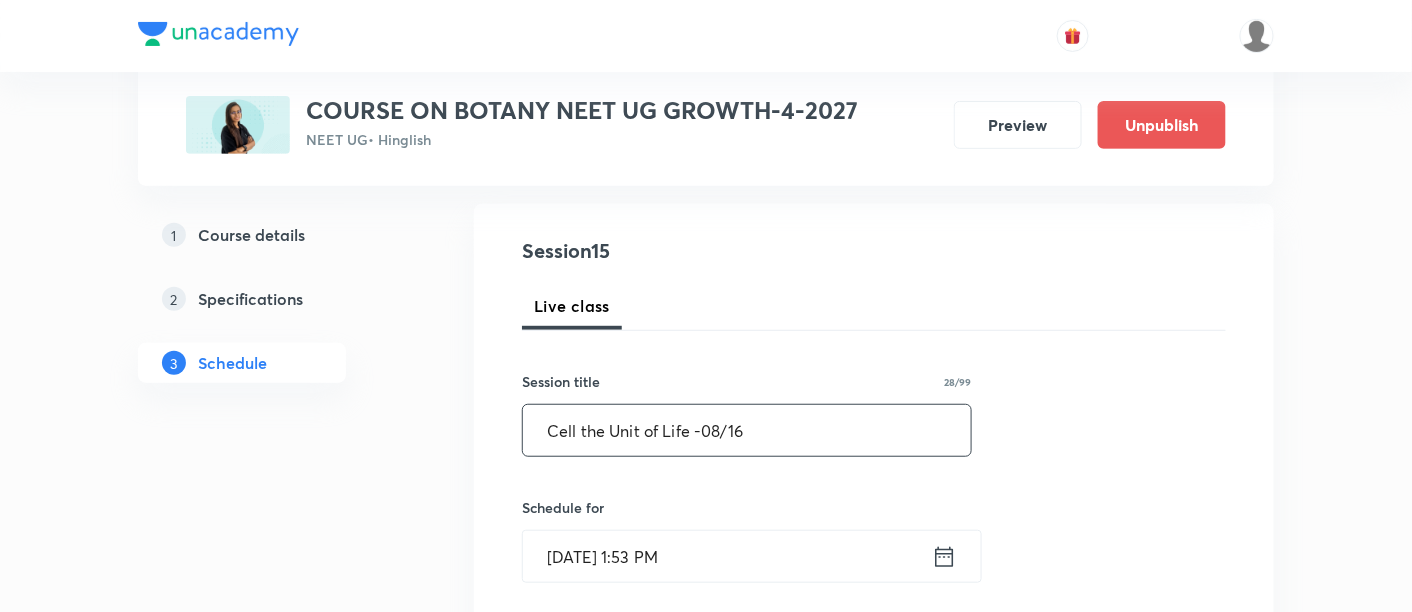 click on "Cell the Unit of Life -08/16" at bounding box center (747, 430) 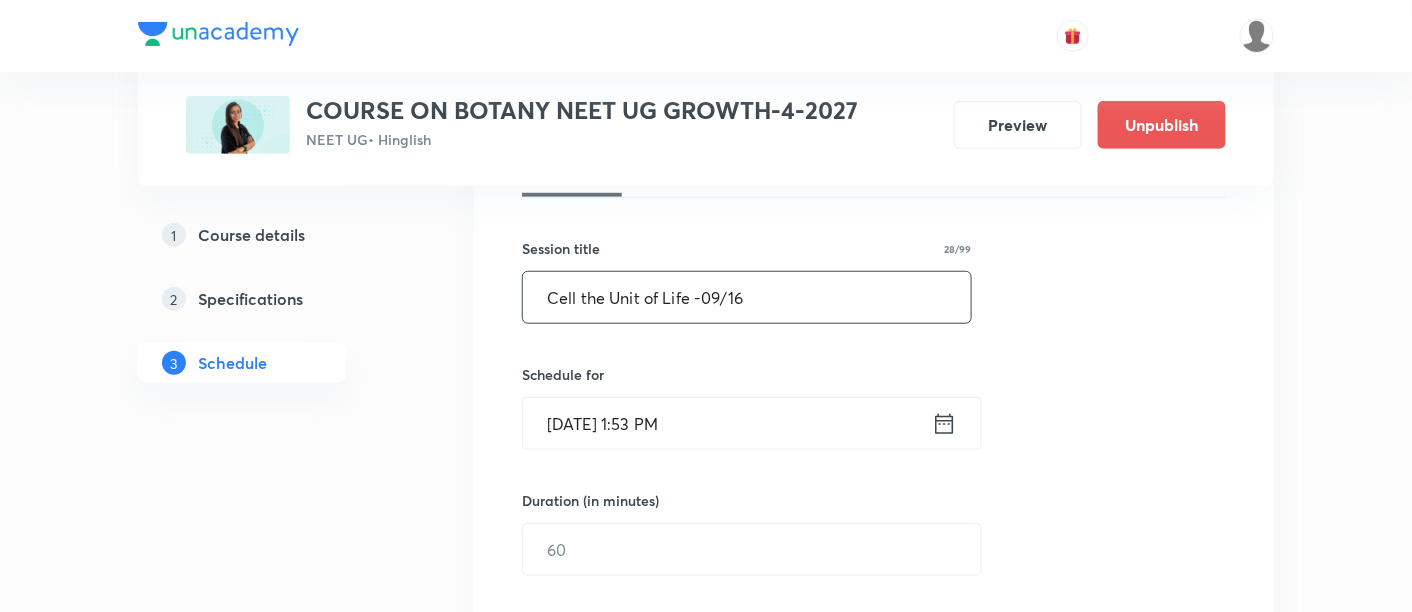 scroll, scrollTop: 333, scrollLeft: 0, axis: vertical 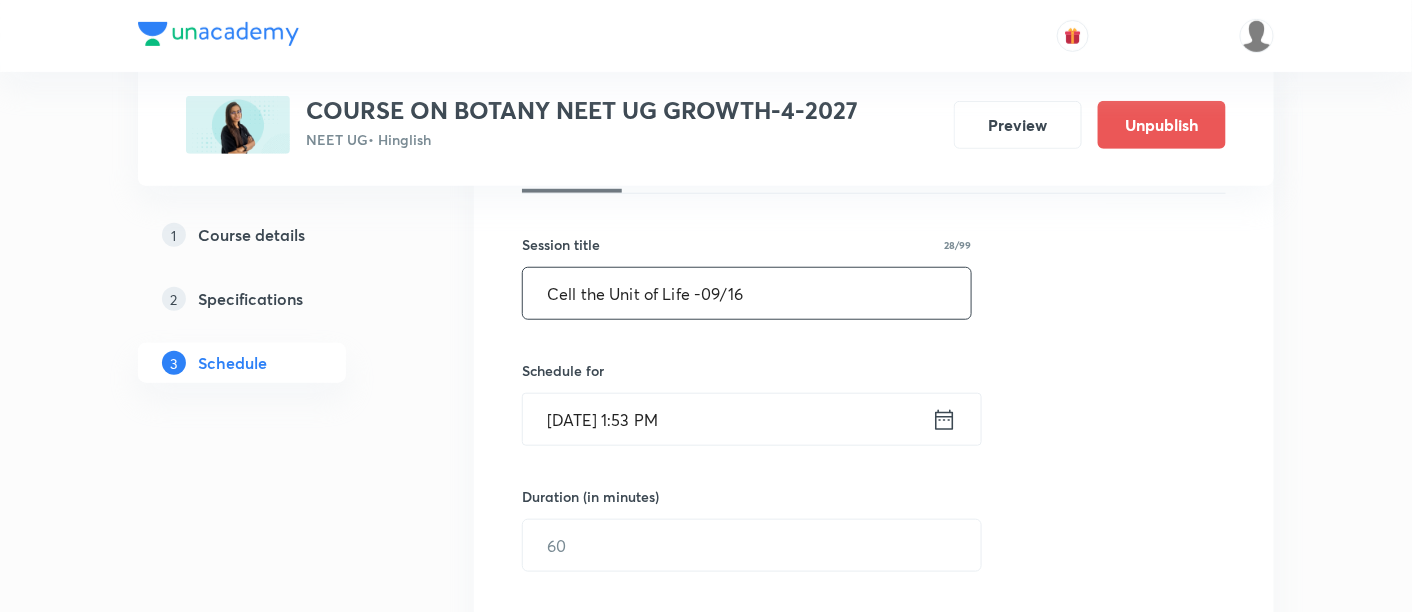 type on "Cell the Unit of Life -09/16" 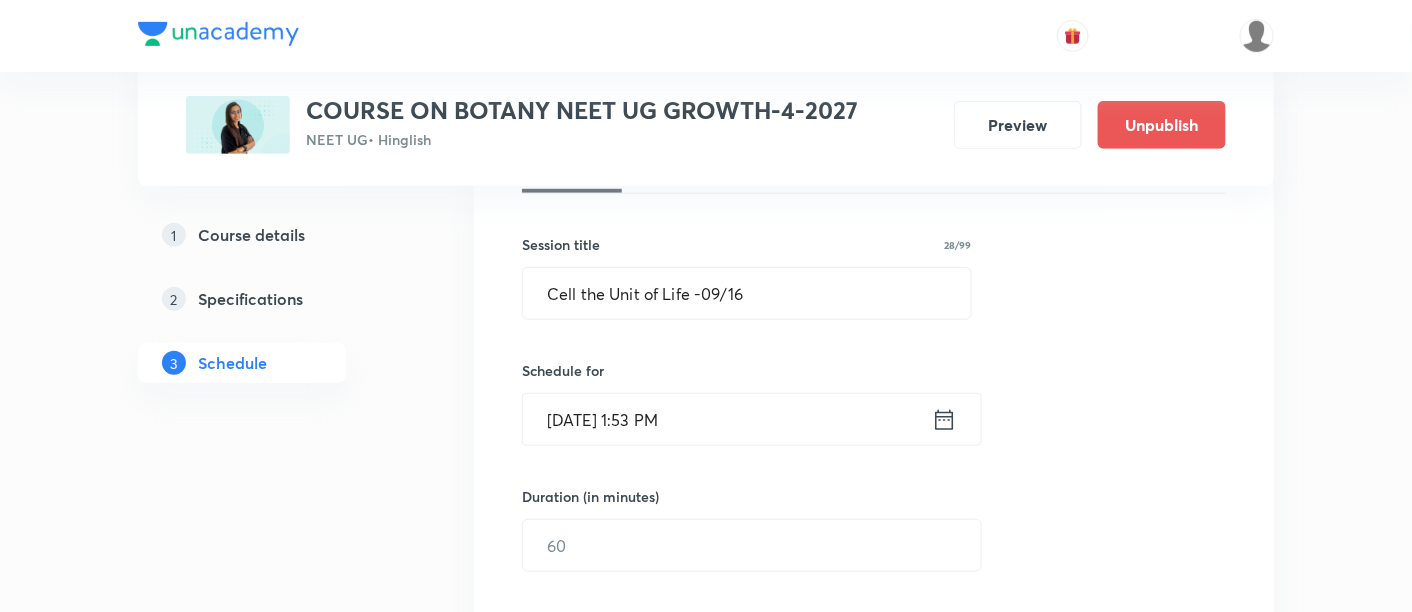 click 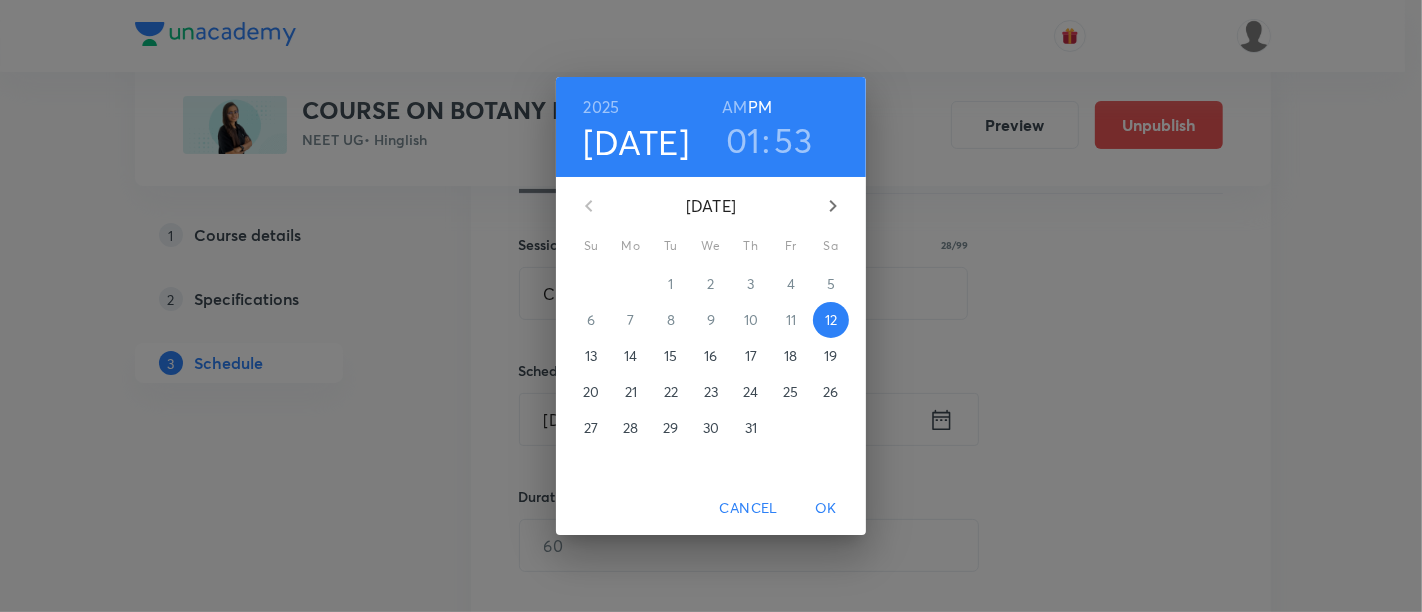 click on "19" at bounding box center [830, 356] 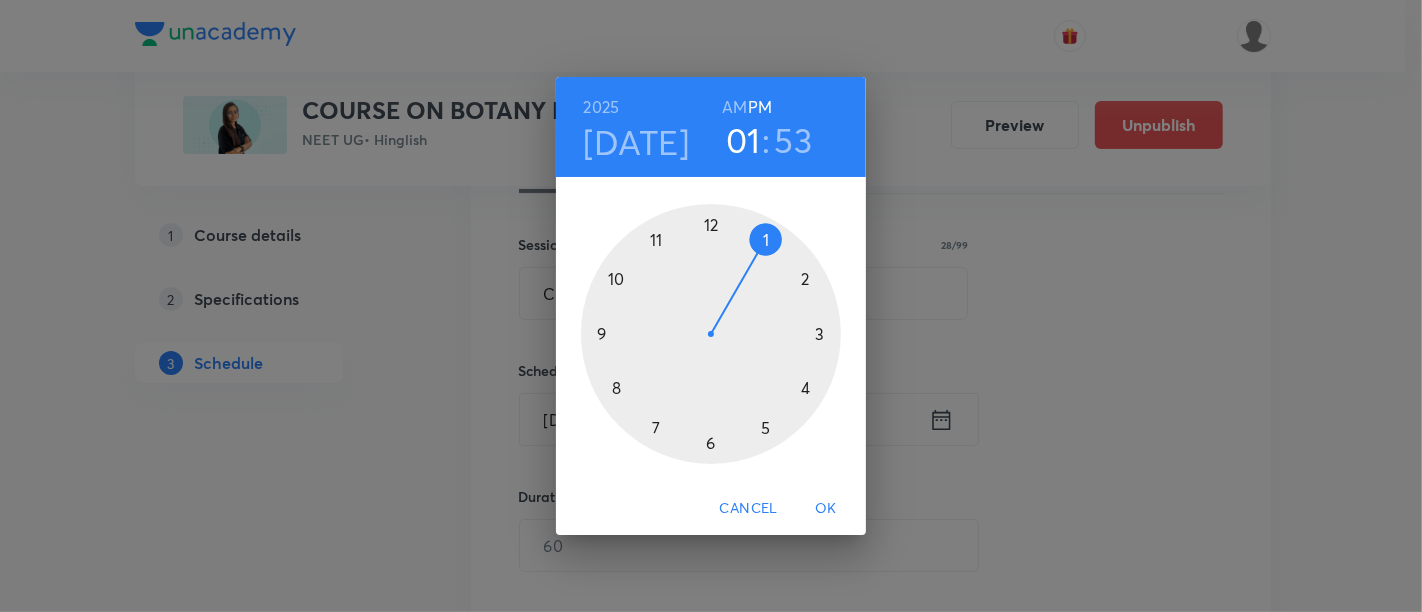 click at bounding box center (711, 334) 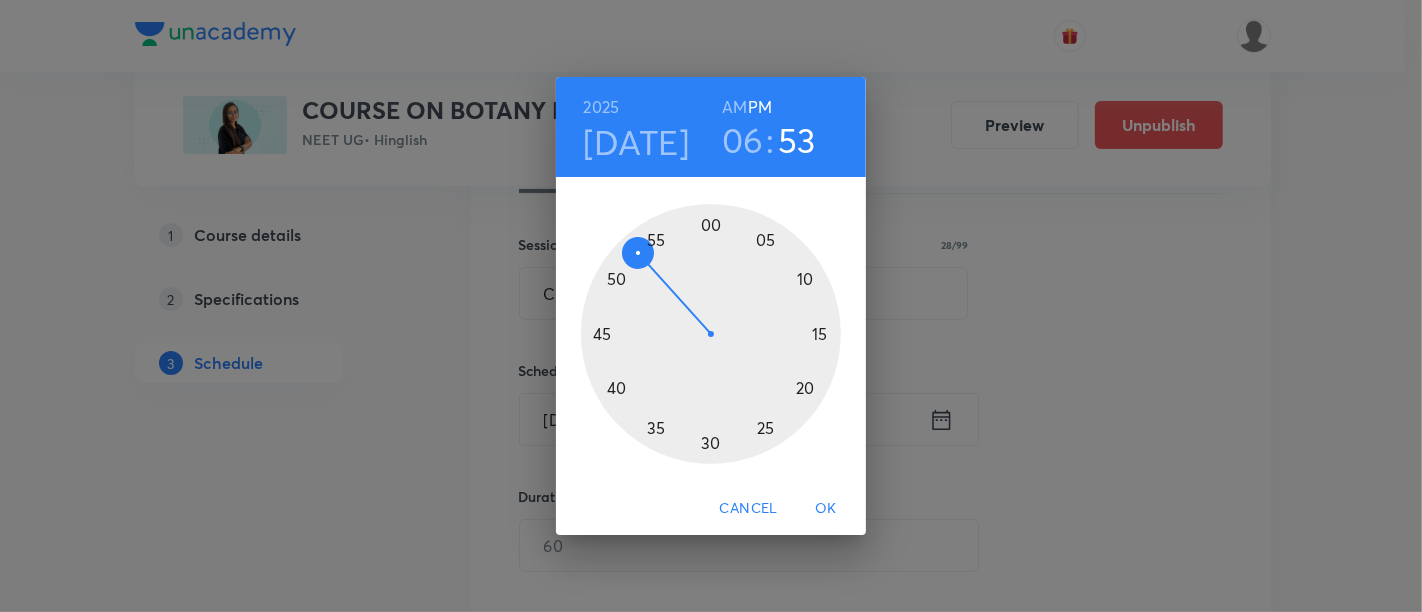 click at bounding box center (711, 334) 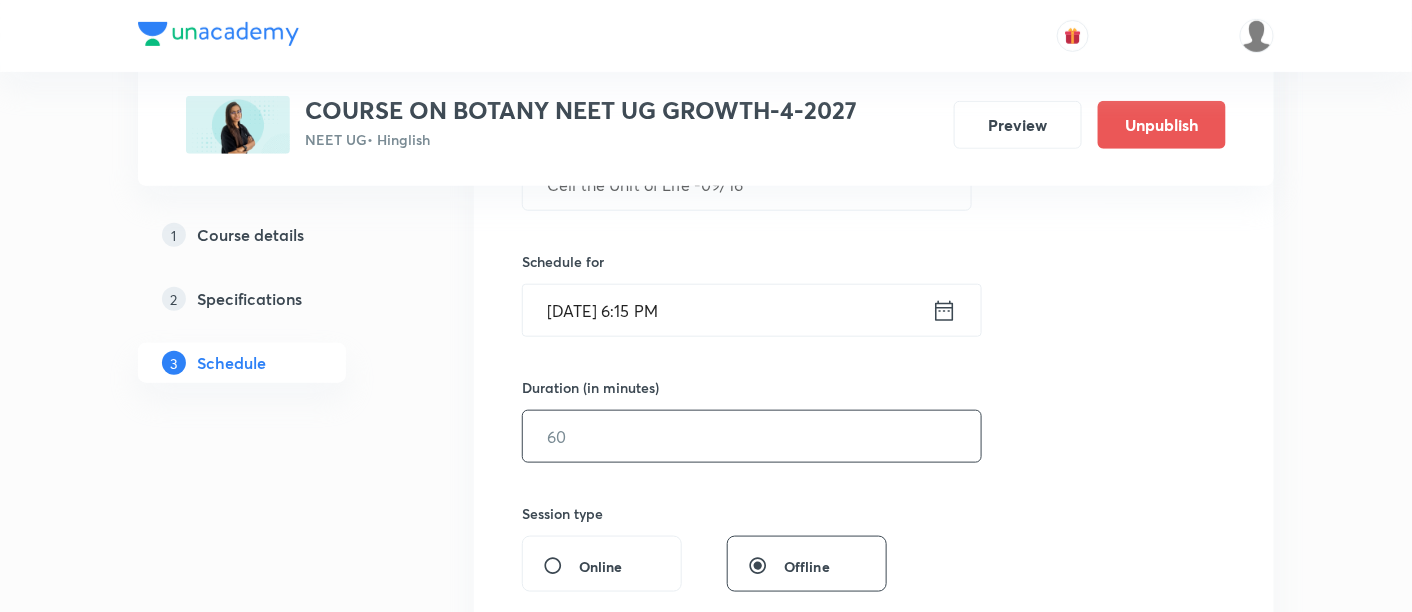 scroll, scrollTop: 466, scrollLeft: 0, axis: vertical 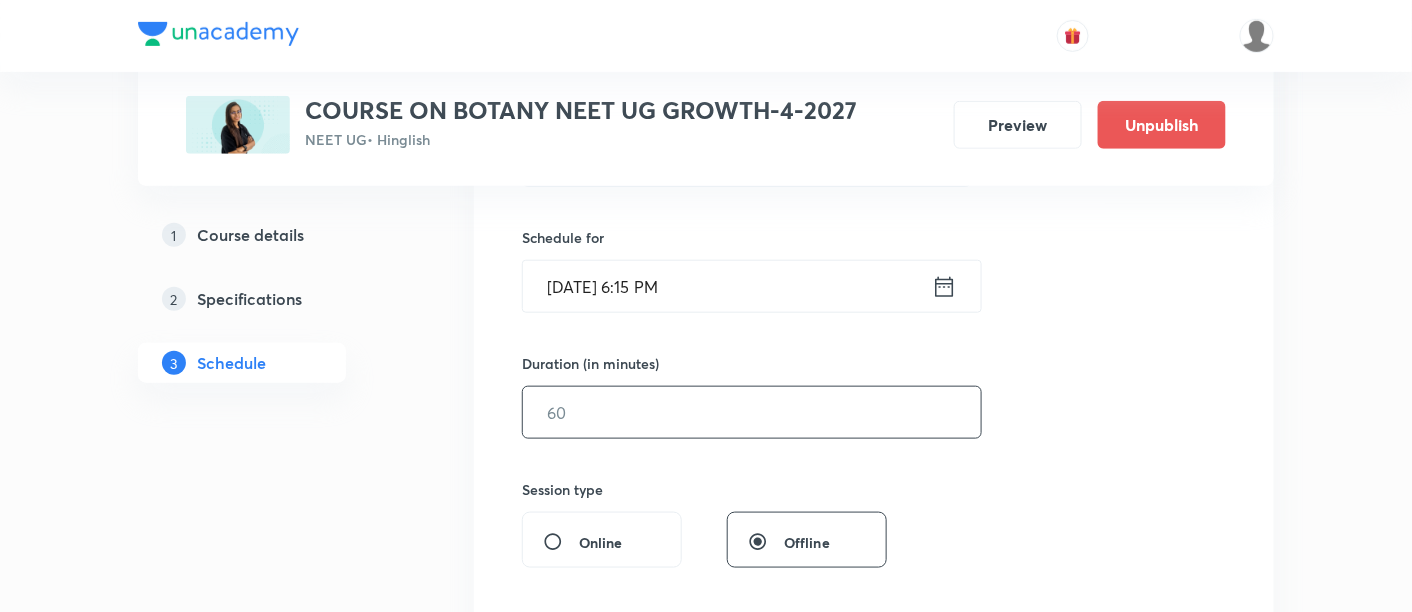 click at bounding box center (752, 412) 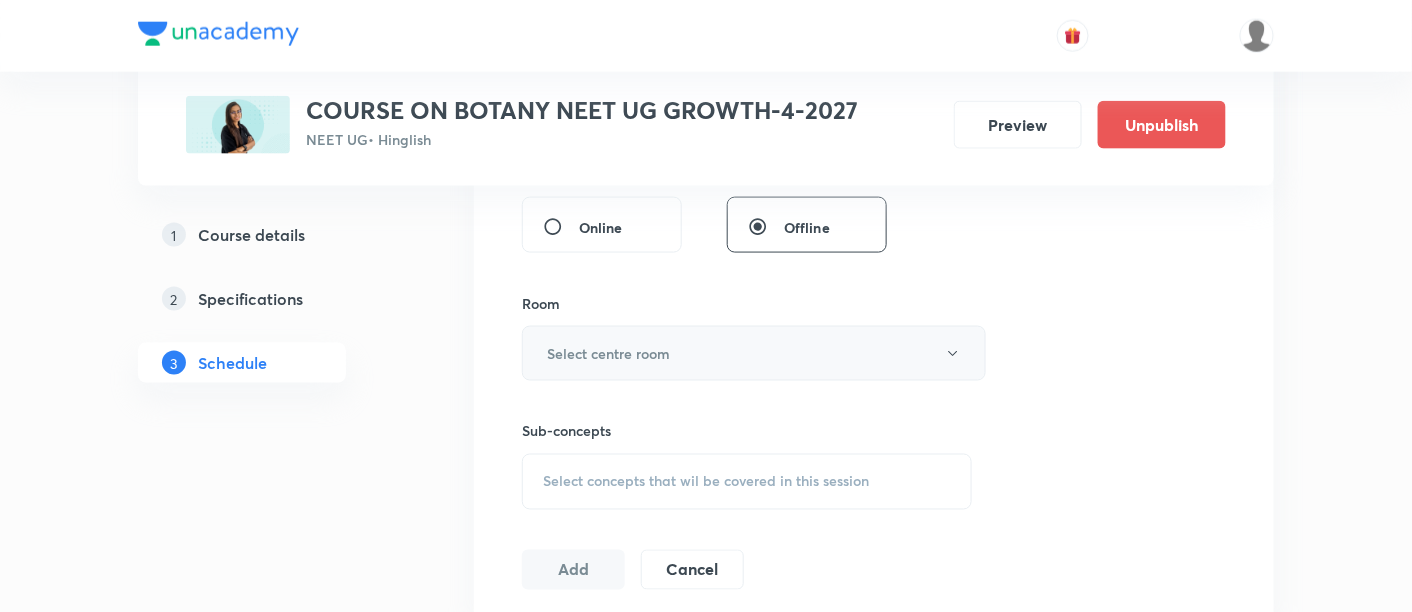 scroll, scrollTop: 785, scrollLeft: 0, axis: vertical 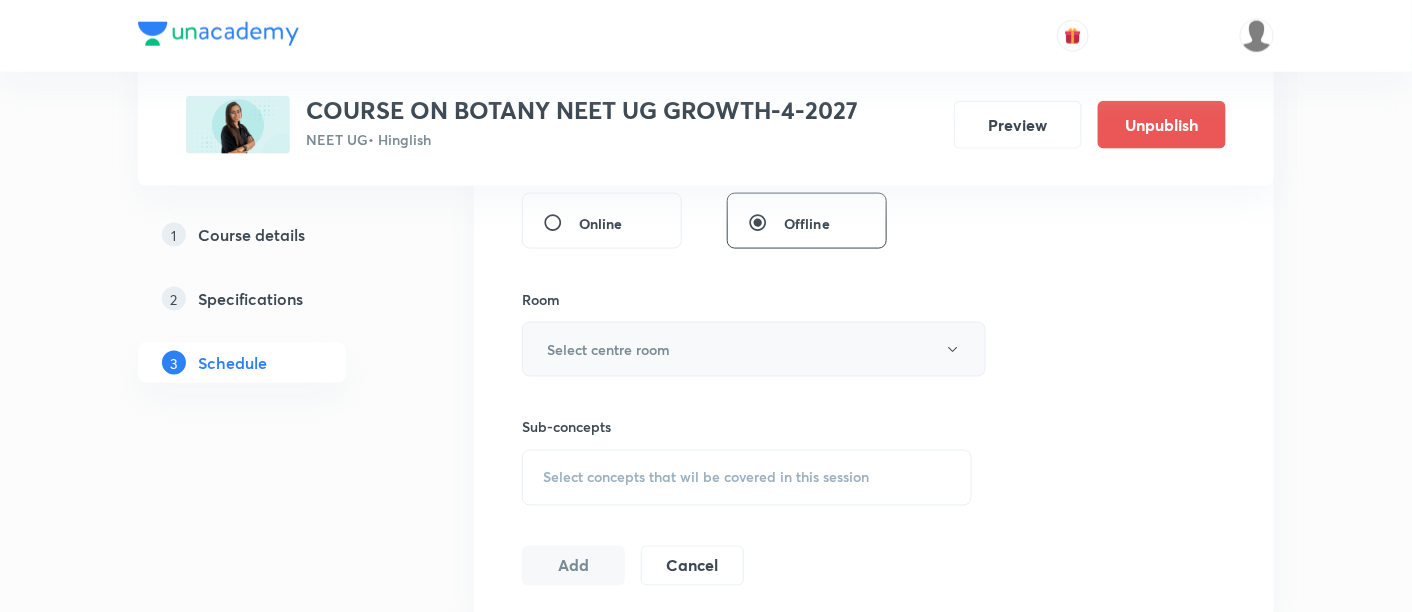 type on "90" 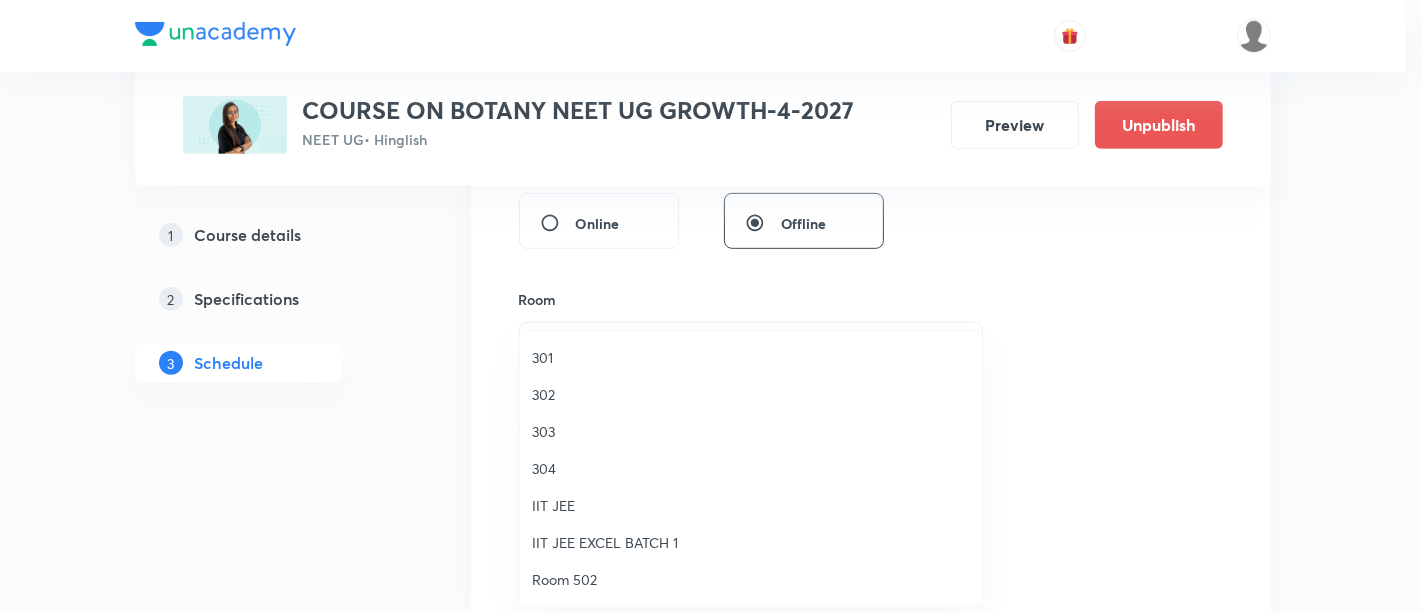 click on "301" at bounding box center (751, 357) 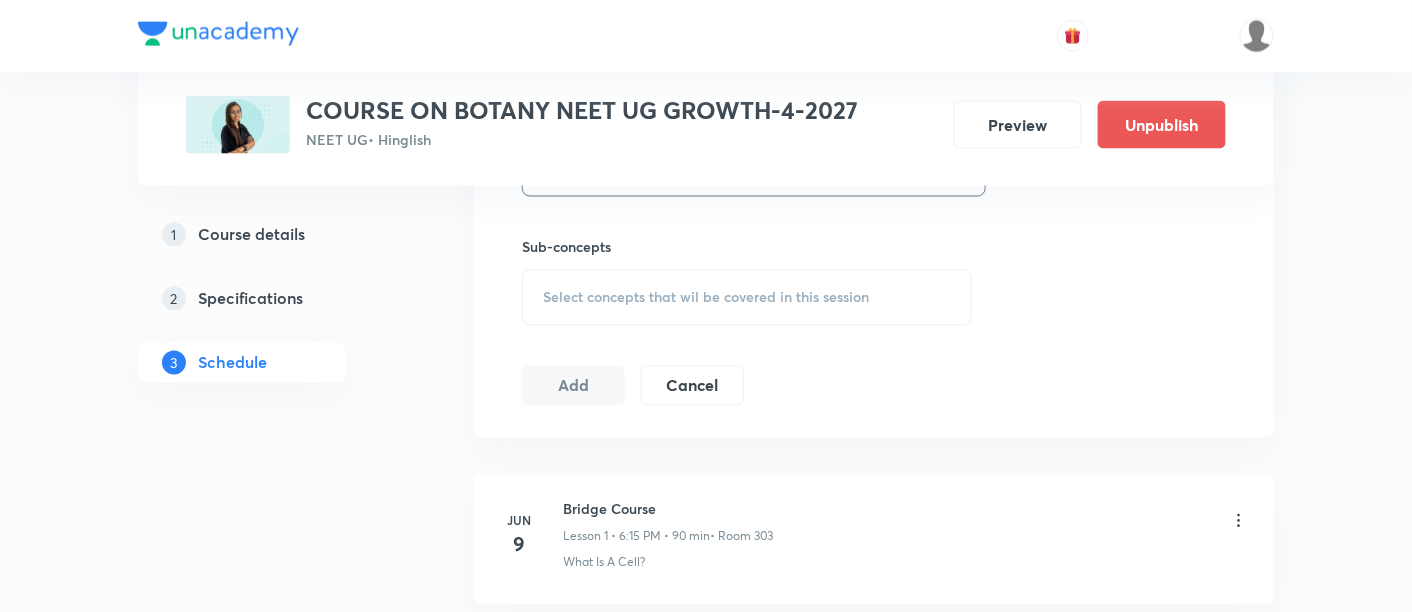 scroll, scrollTop: 967, scrollLeft: 0, axis: vertical 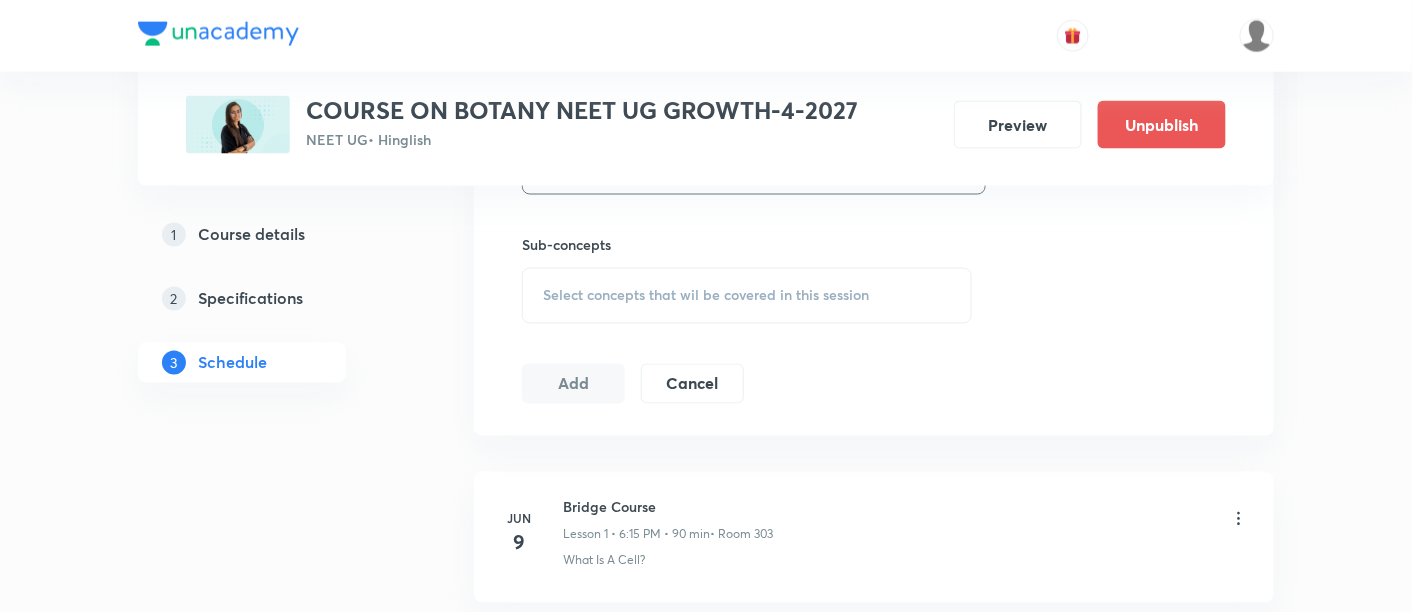 click on "Select concepts that wil be covered in this session" at bounding box center [706, 296] 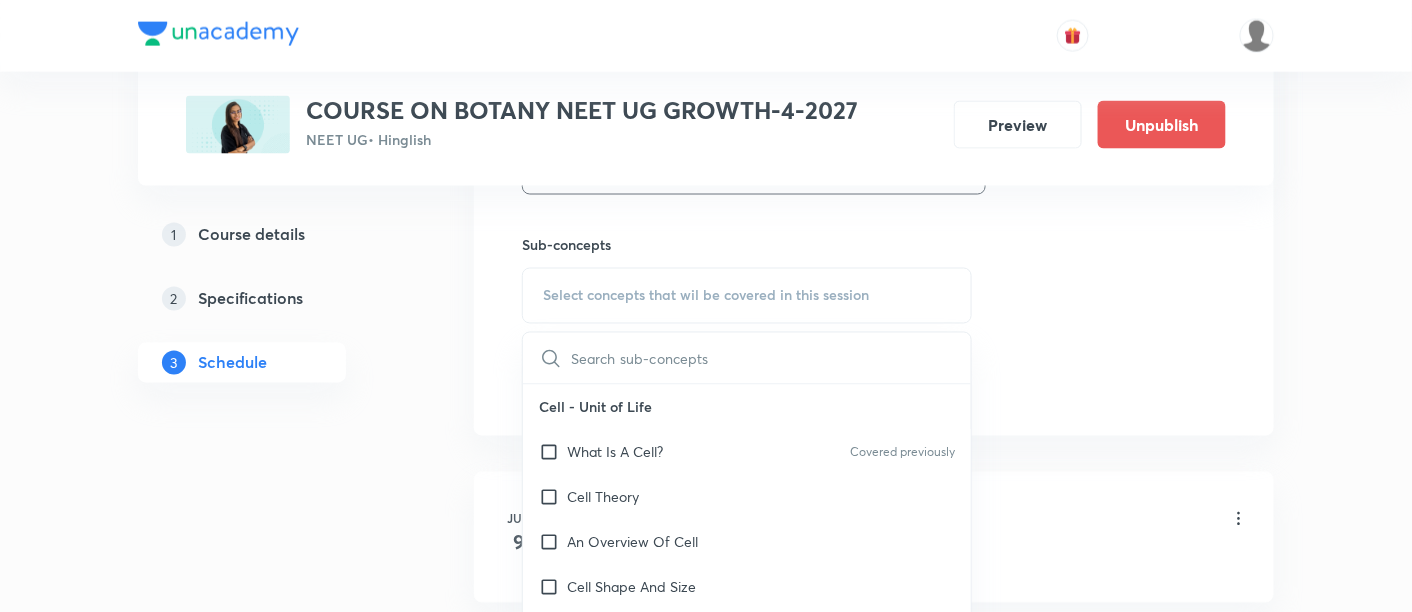 scroll, scrollTop: 997, scrollLeft: 0, axis: vertical 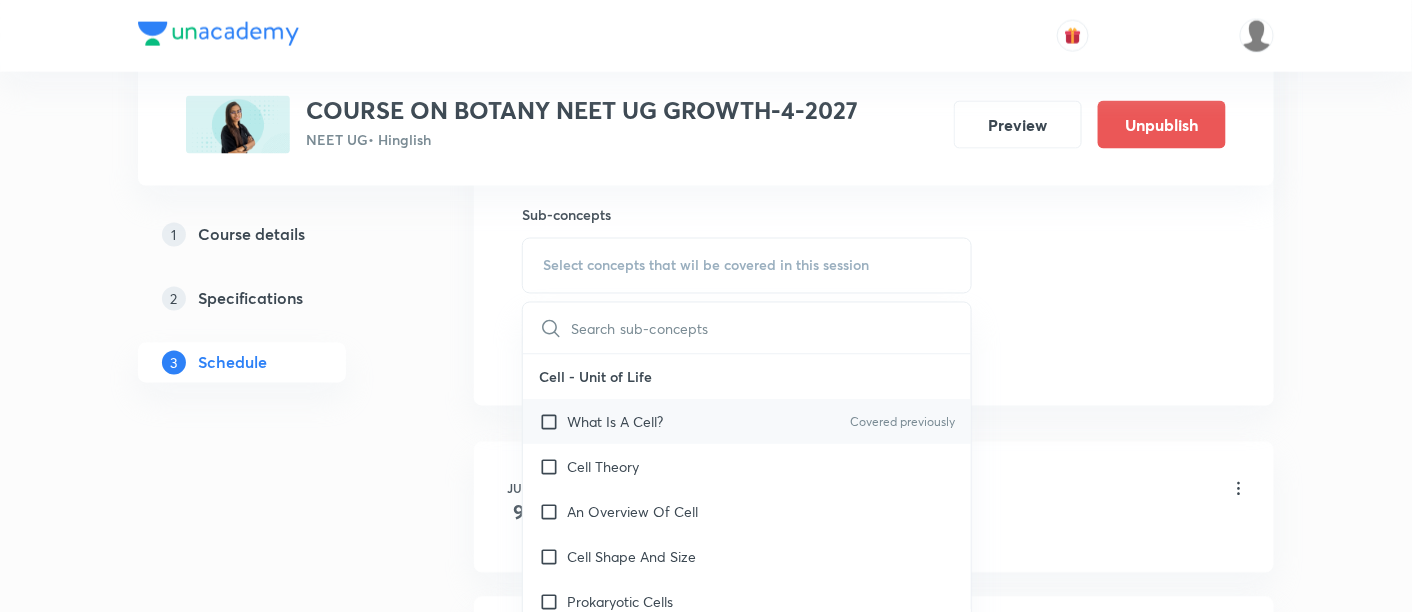 click on "What Is A Cell?" at bounding box center (615, 422) 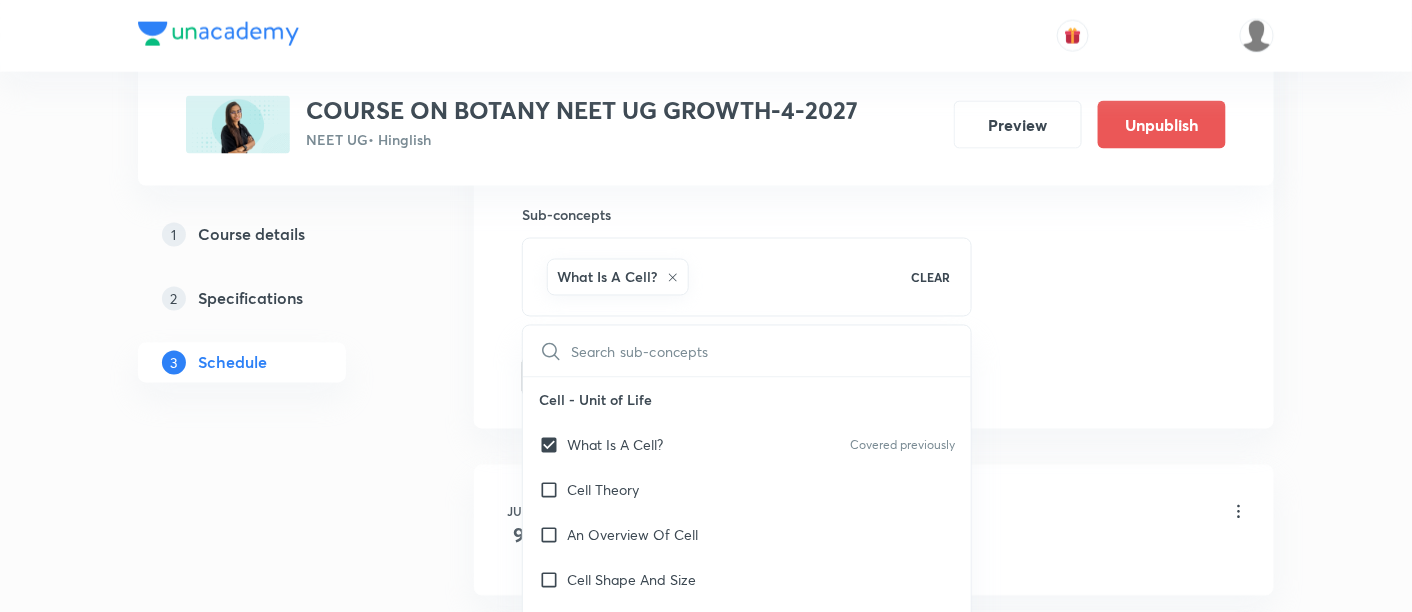 click on "Session  15 Live class Session title 28/99 Cell the Unit of Life -09/16 ​ Schedule for Jul 19, 2025, 6:15 PM ​ Duration (in minutes) 90 ​   Session type Online Offline Room 301 Sub-concepts What Is A Cell? CLEAR ​ Cell - Unit of Life What Is A Cell? Covered previously Cell Theory An Overview Of Cell Cell Shape And Size Prokaryotic Cells Eukaryotic Cells Ribosome and Inclusion Bodies Cell - Unit of Life Biomolecules How To Analyse Chemical Composition? Primary And Secondary Metabolites Biomacromolecules Proteins and Amino acids Polysaccharides / Carbohydrates Lipids Nucleic Acids Structure Of Proteins Nature Of Bond Linking Monomers In A Polymer Dynamic State Of Body Constituents - Concept Of Metabolism Metabolic Basis For Living Living State Enzymes Structure of Ribose, Glucose, Disaccharides Structure of Compound Lipids Nitrogen Bases Saturated and Unsaturated Fatty Acids Classification of Amino Acids Enzyme Classification Enzymes: Chemical Reactions Enzymes: Nature Of Enzyme Action Nucleotides ER GB" at bounding box center [874, -84] 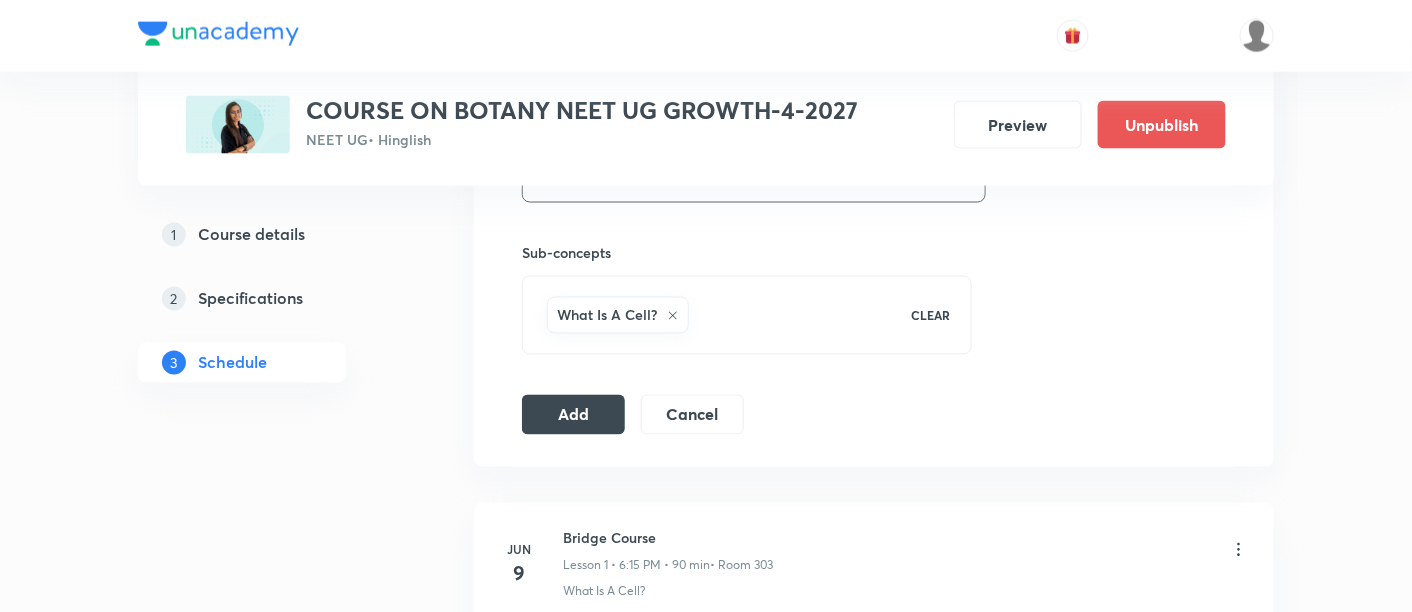 scroll, scrollTop: 967, scrollLeft: 0, axis: vertical 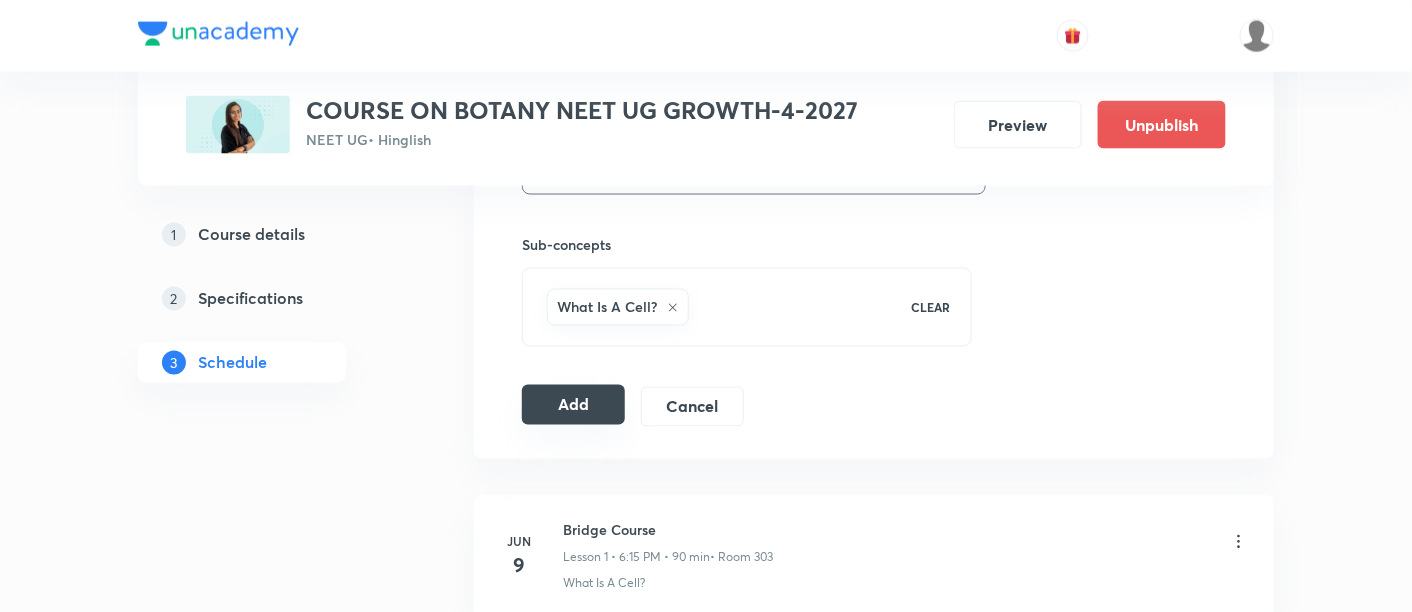 click on "Add" at bounding box center (573, 405) 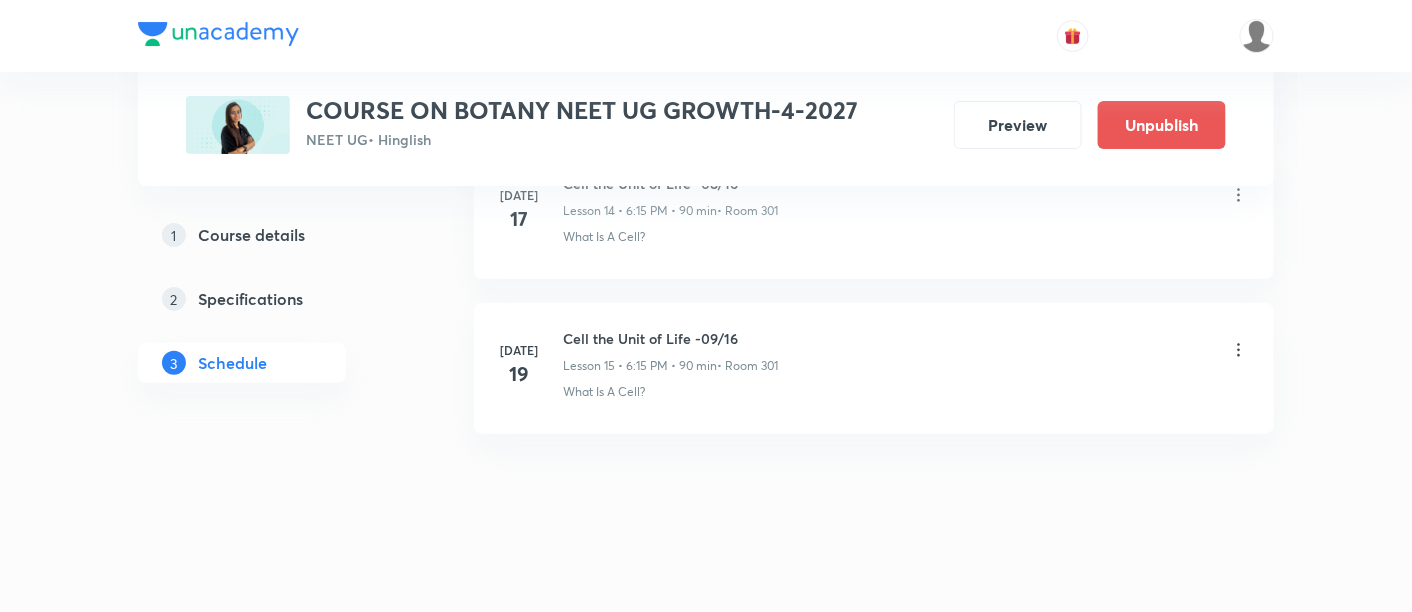 scroll, scrollTop: 2388, scrollLeft: 0, axis: vertical 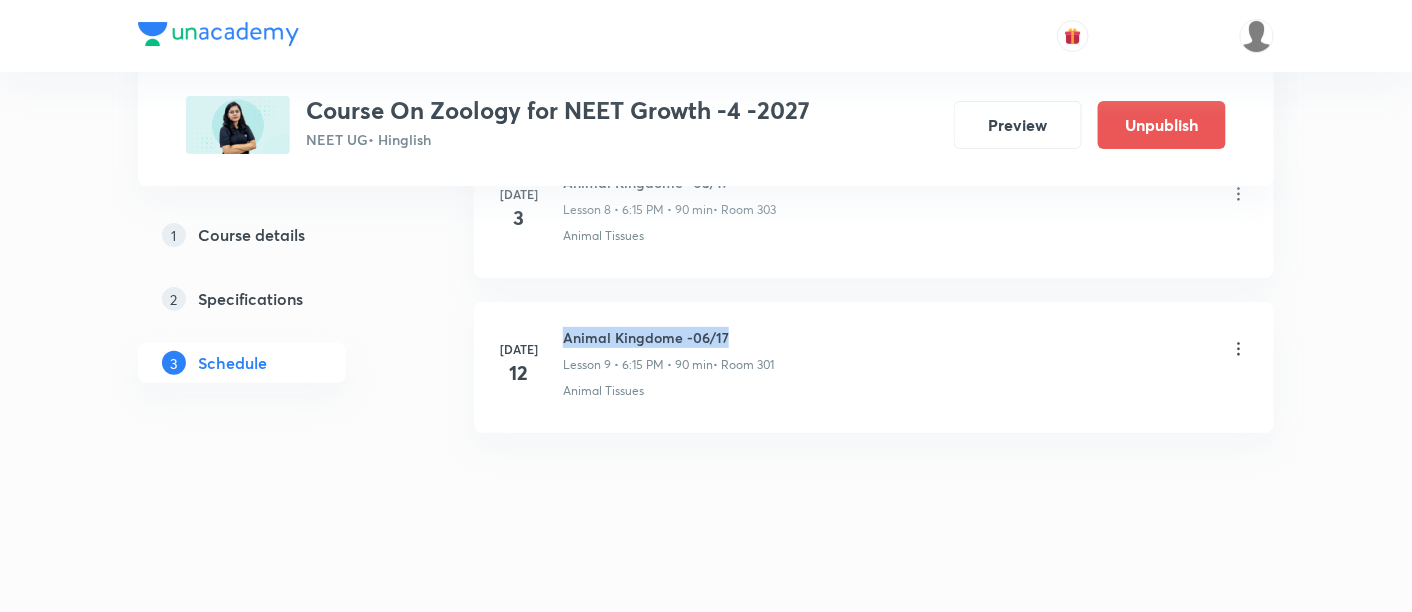 drag, startPoint x: 565, startPoint y: 324, endPoint x: 745, endPoint y: 328, distance: 180.04443 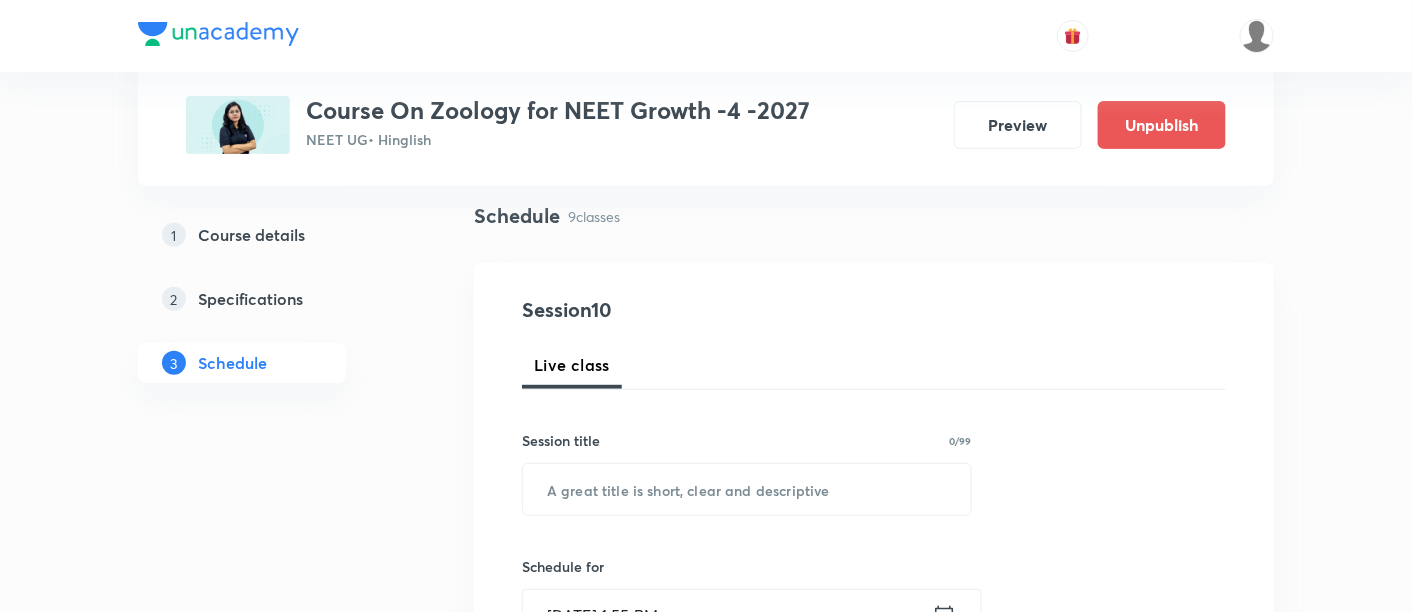 scroll, scrollTop: 140, scrollLeft: 0, axis: vertical 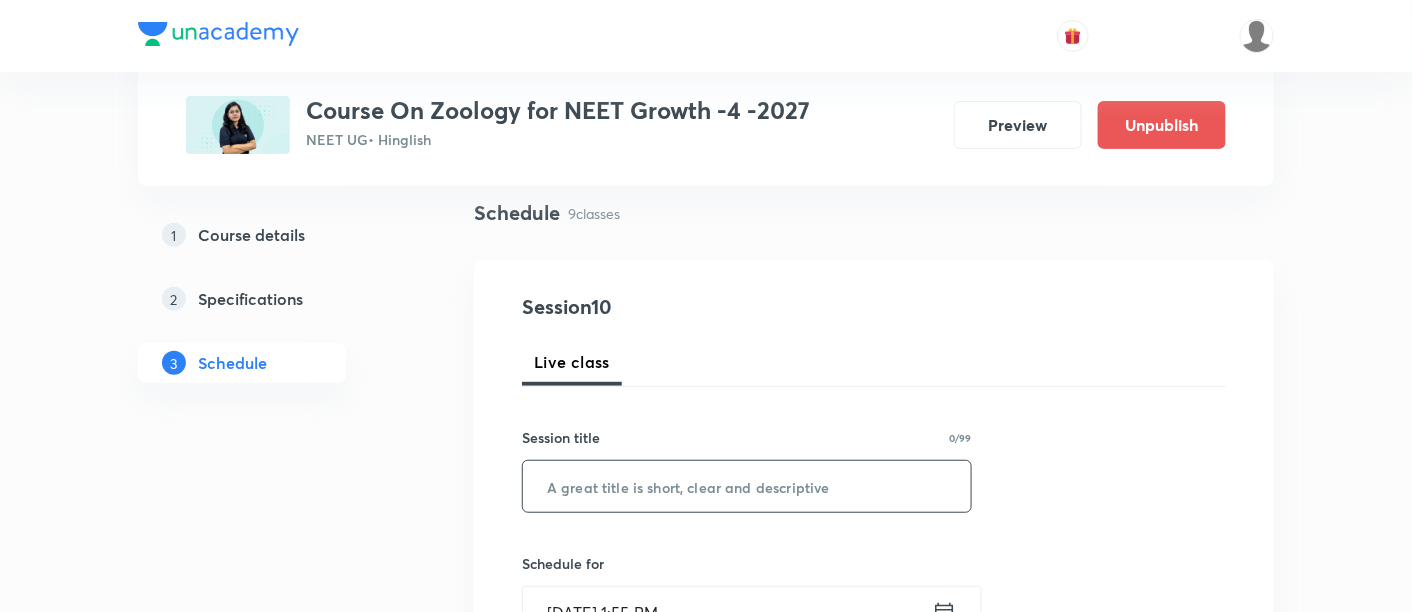 click at bounding box center (747, 486) 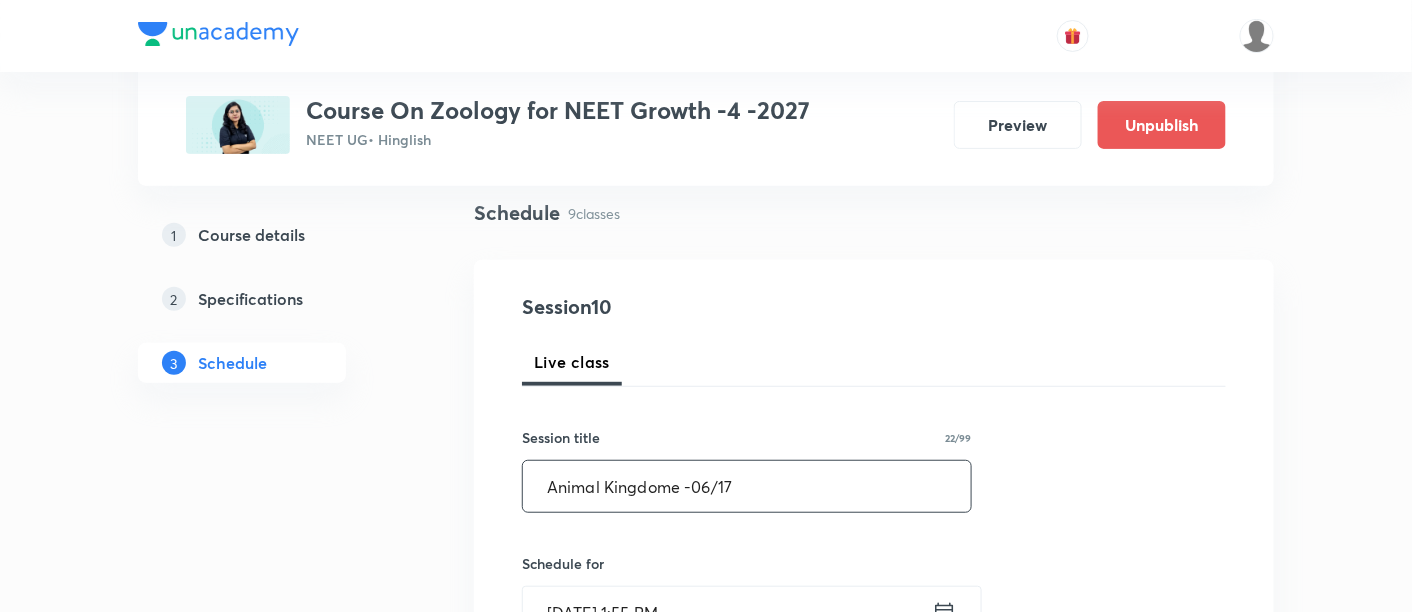 click on "Animal Kingdome -06/17" at bounding box center [747, 486] 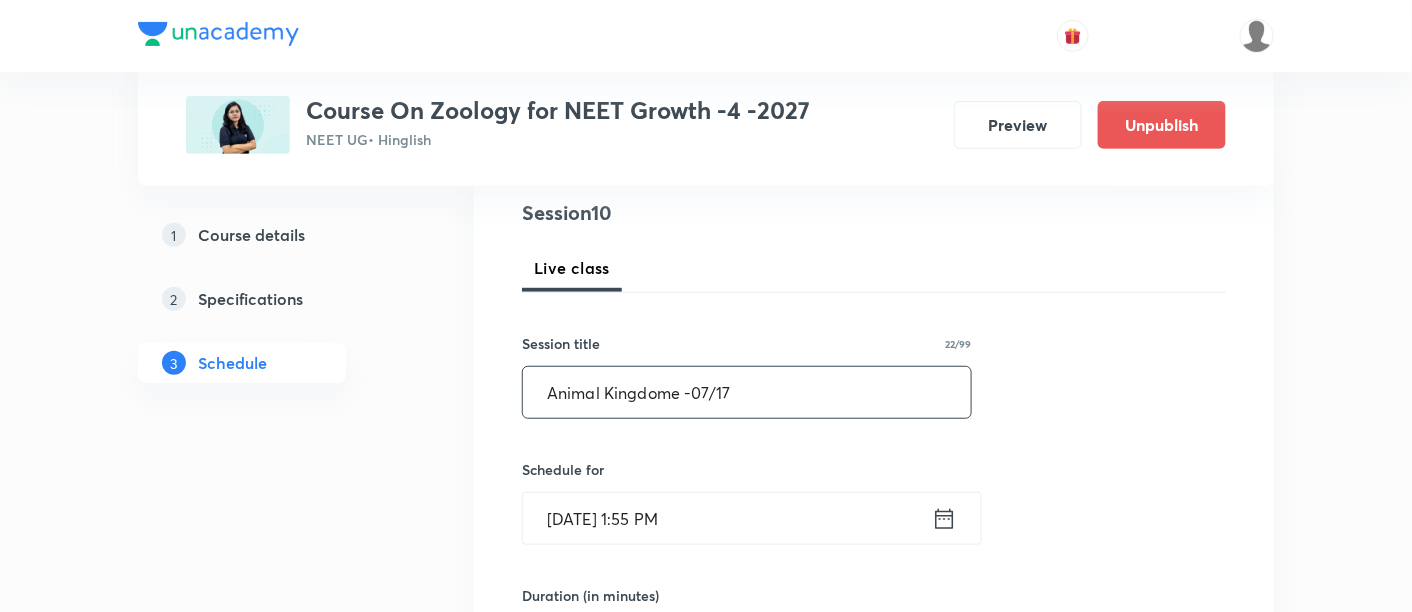 scroll, scrollTop: 240, scrollLeft: 0, axis: vertical 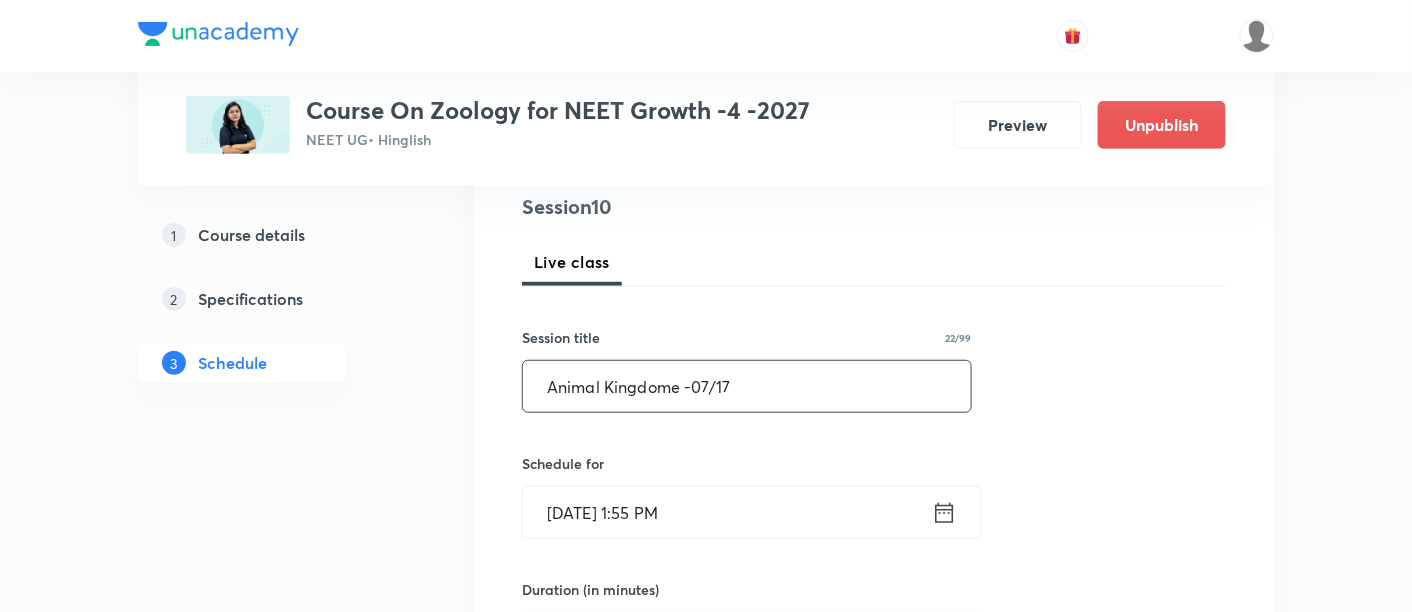 type on "Animal Kingdome -07/17" 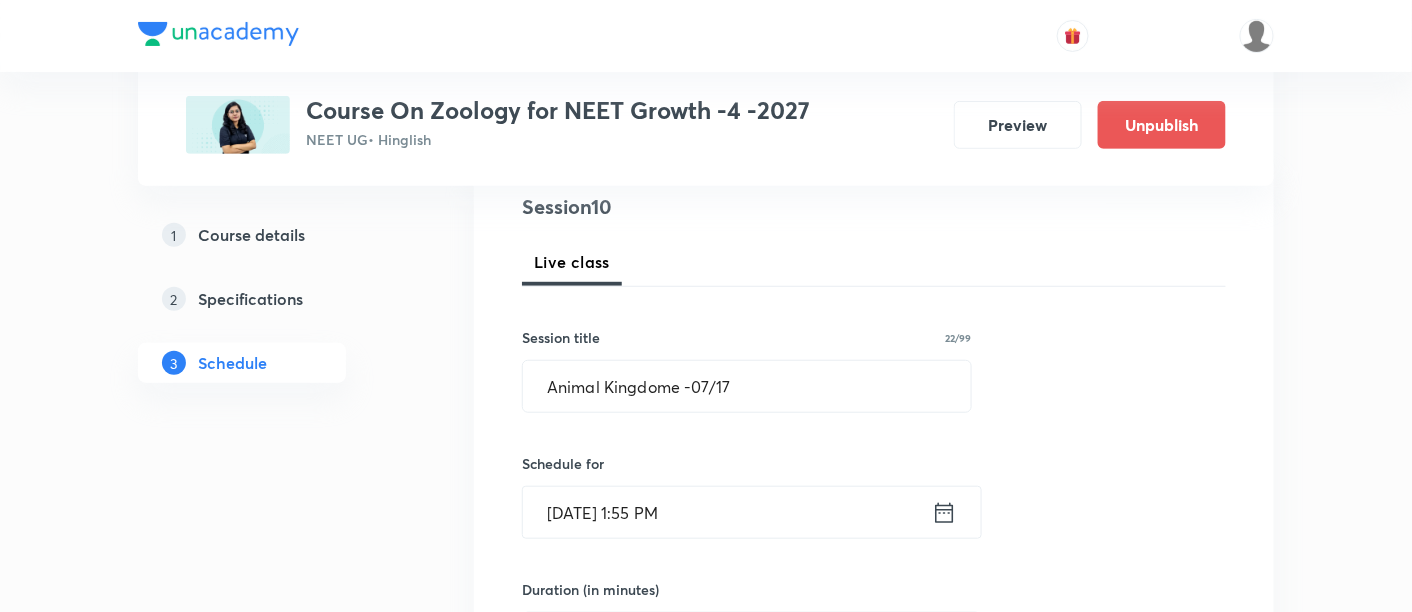 click 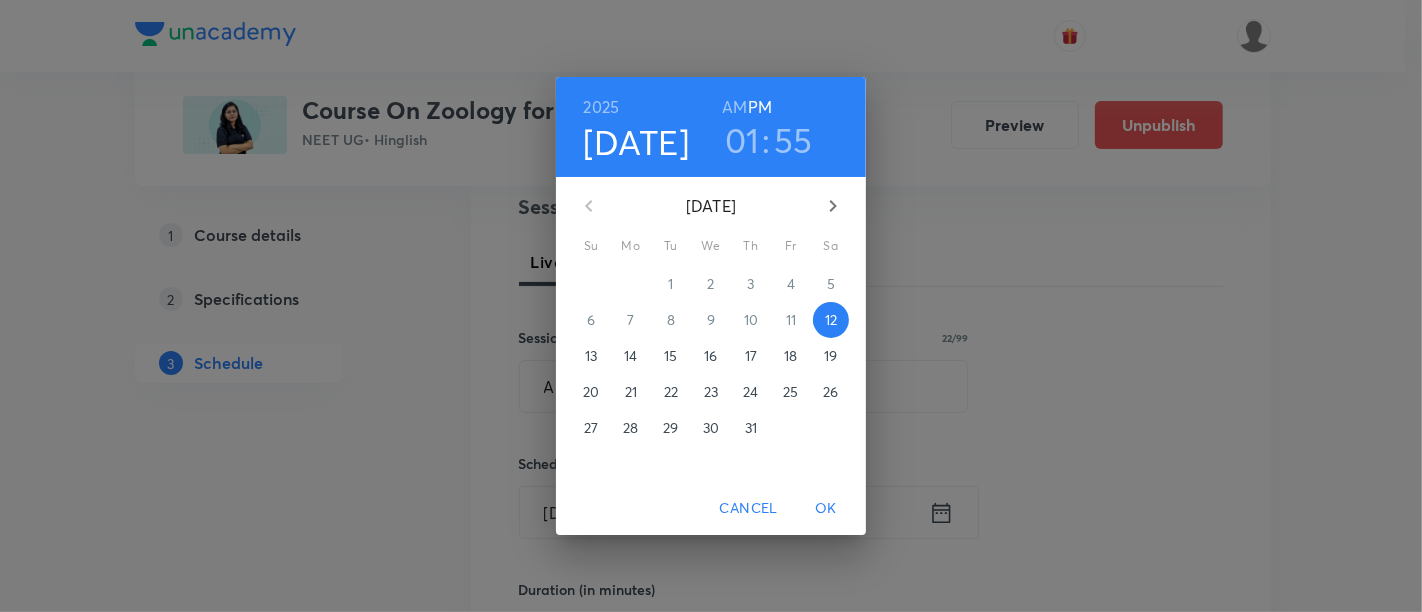 click on "16" at bounding box center [710, 356] 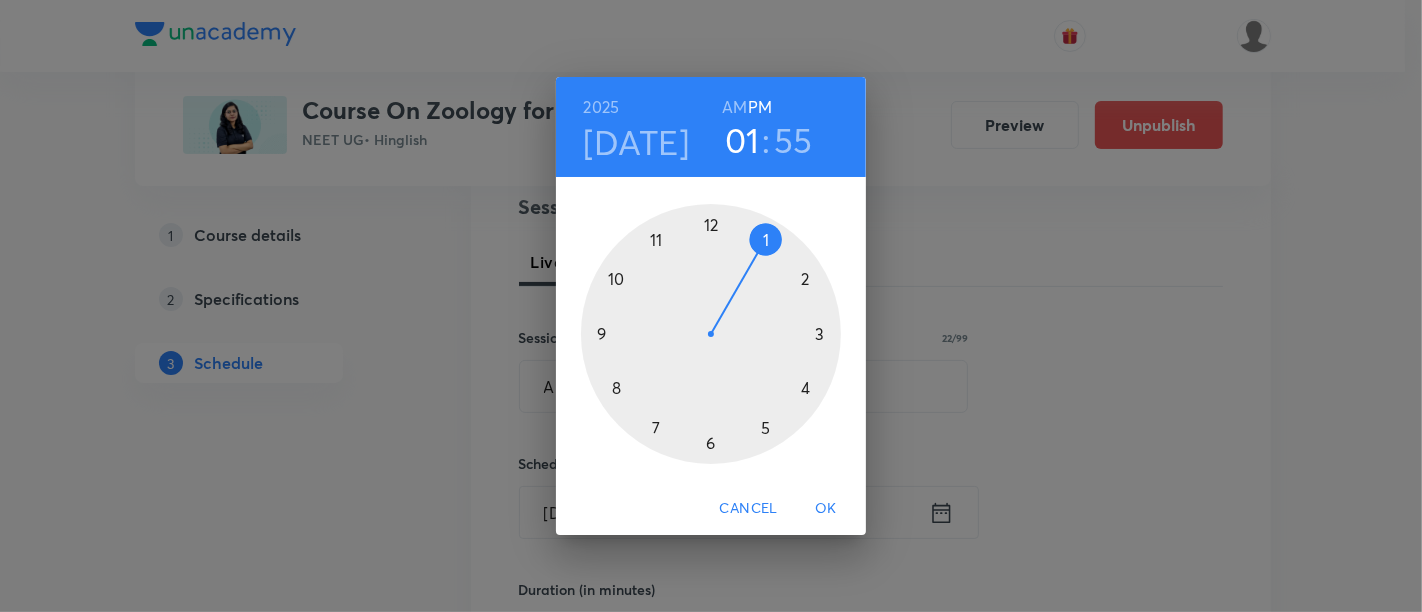 click at bounding box center (711, 334) 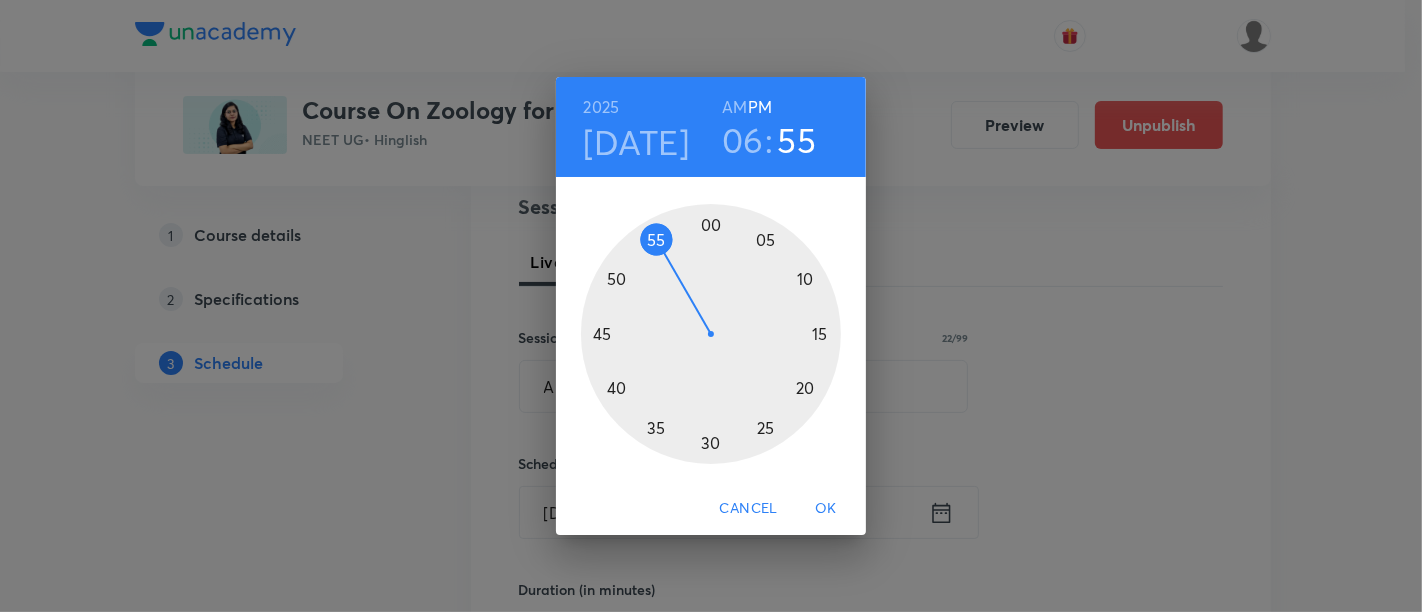 click at bounding box center (711, 334) 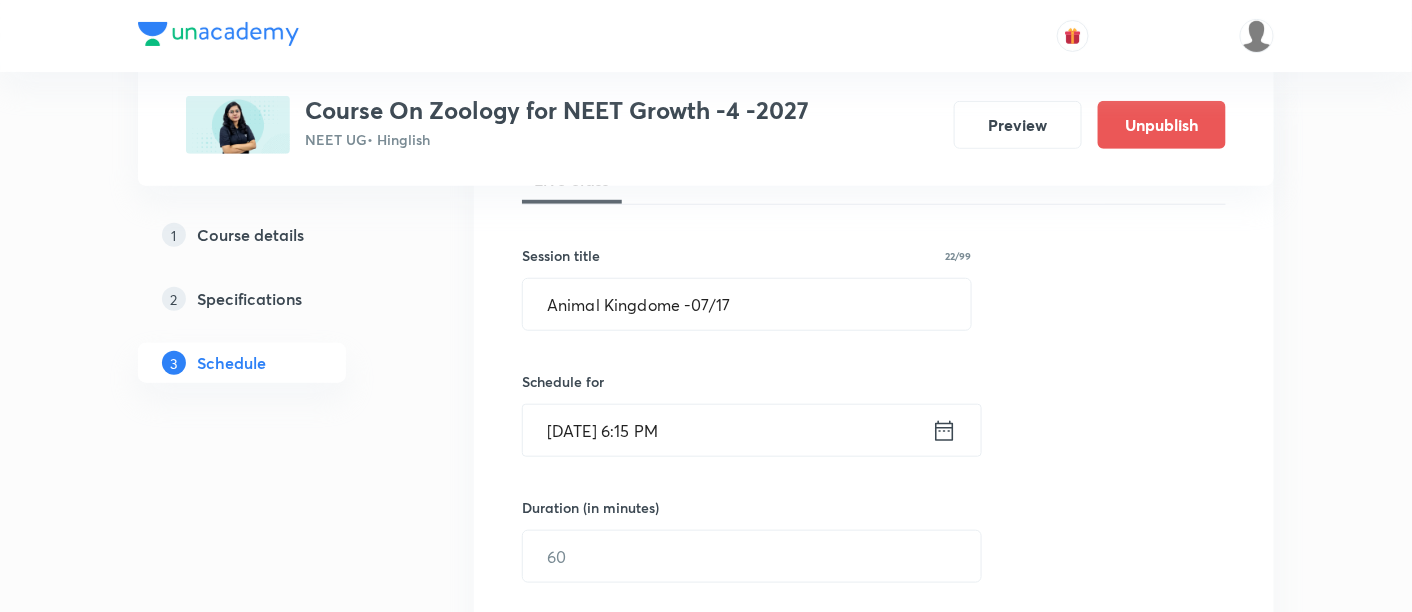 scroll, scrollTop: 340, scrollLeft: 0, axis: vertical 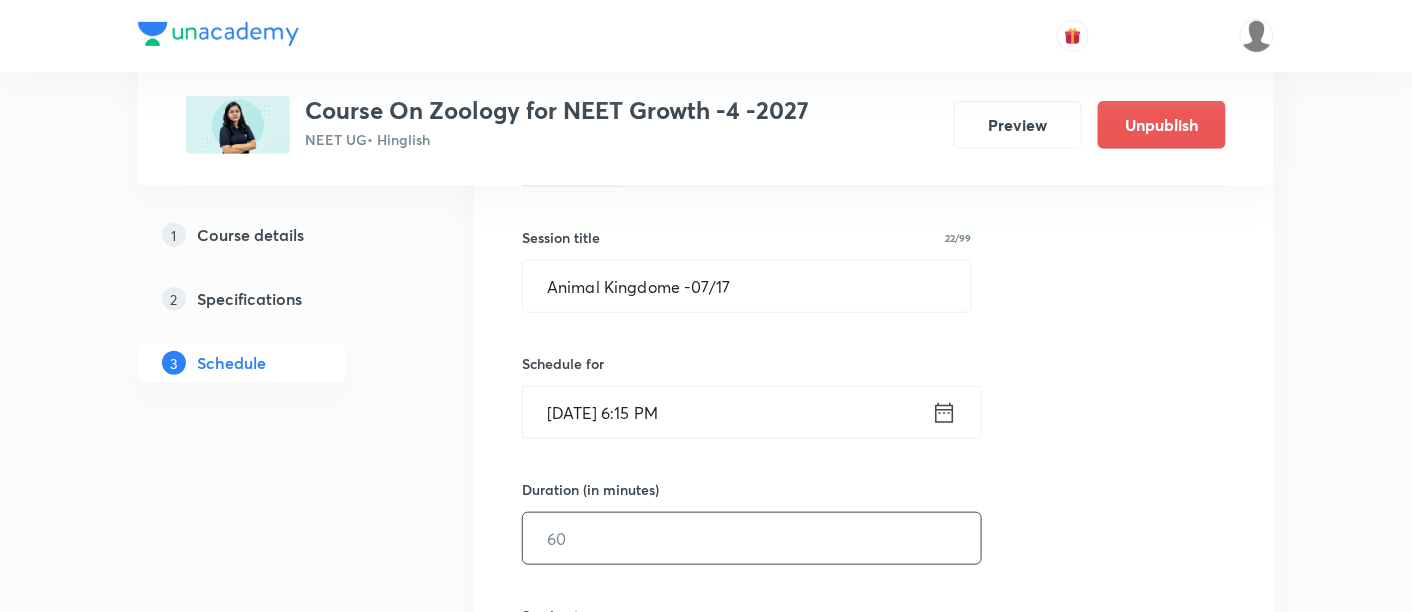 click at bounding box center [752, 538] 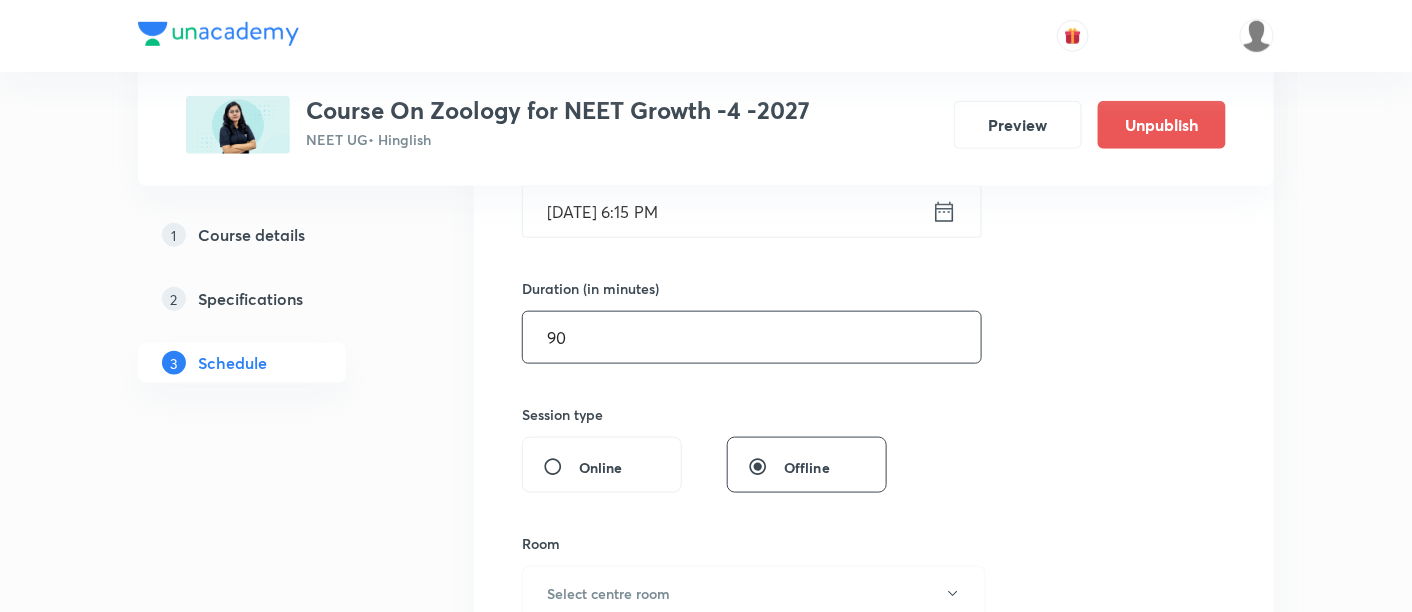 scroll, scrollTop: 637, scrollLeft: 0, axis: vertical 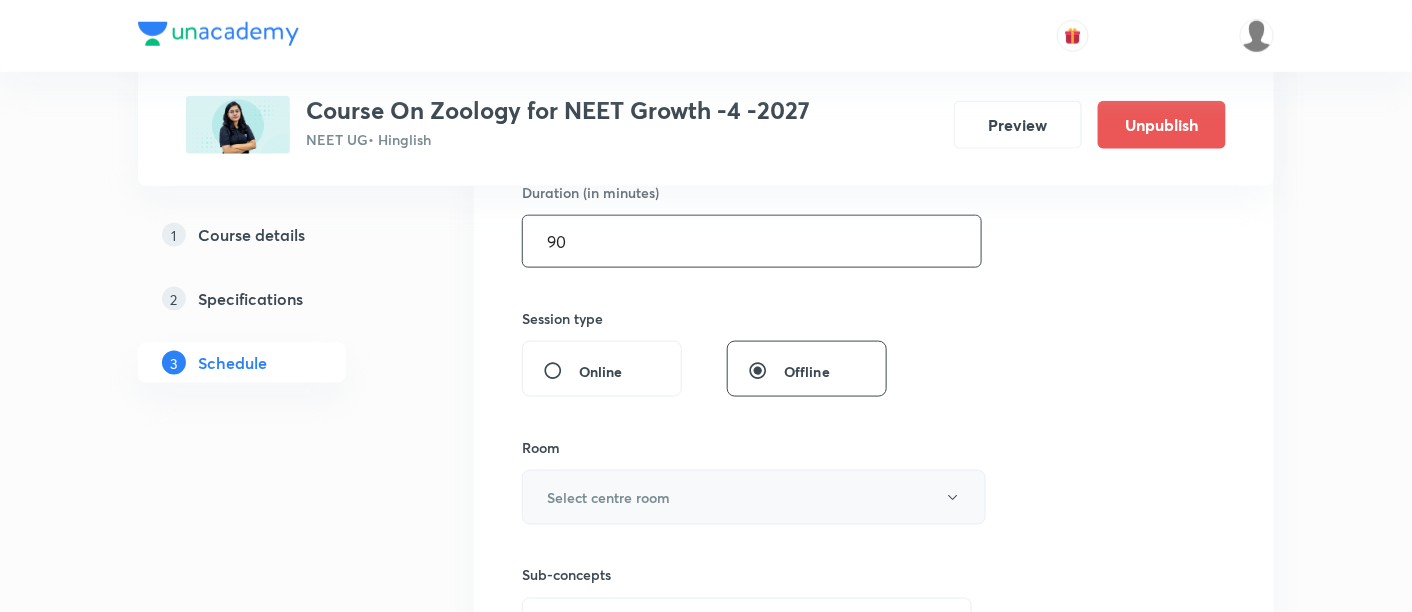 type on "90" 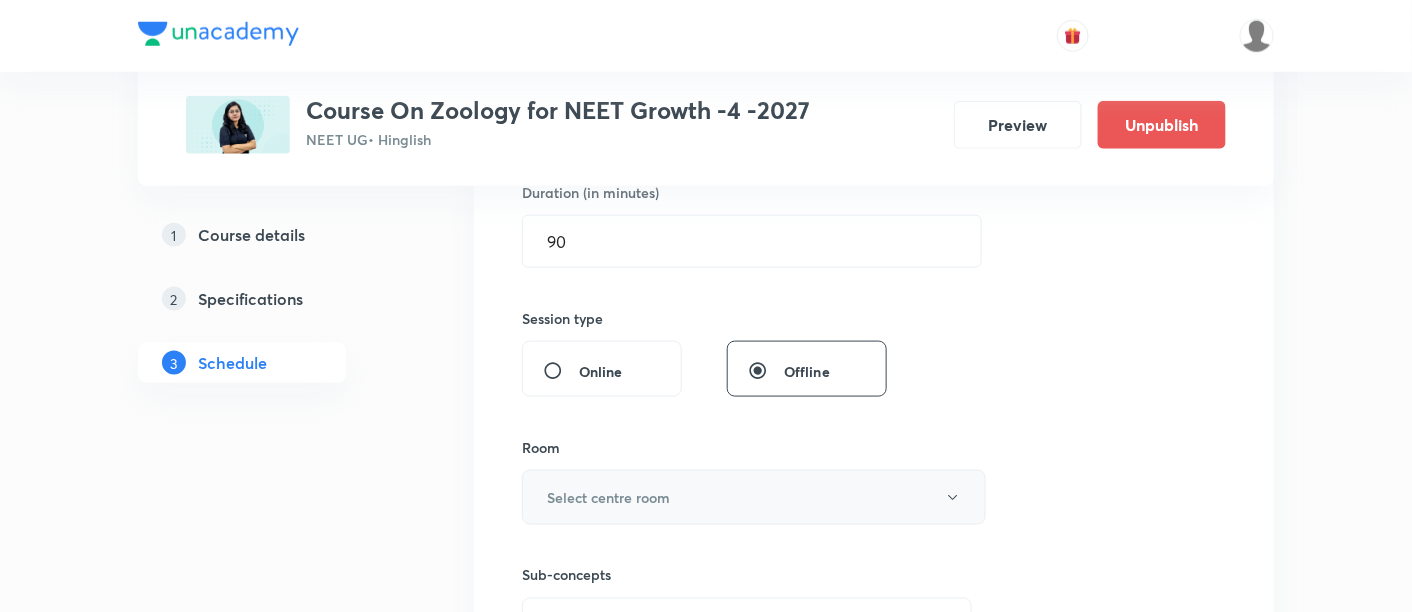 click on "Select centre room" at bounding box center [754, 497] 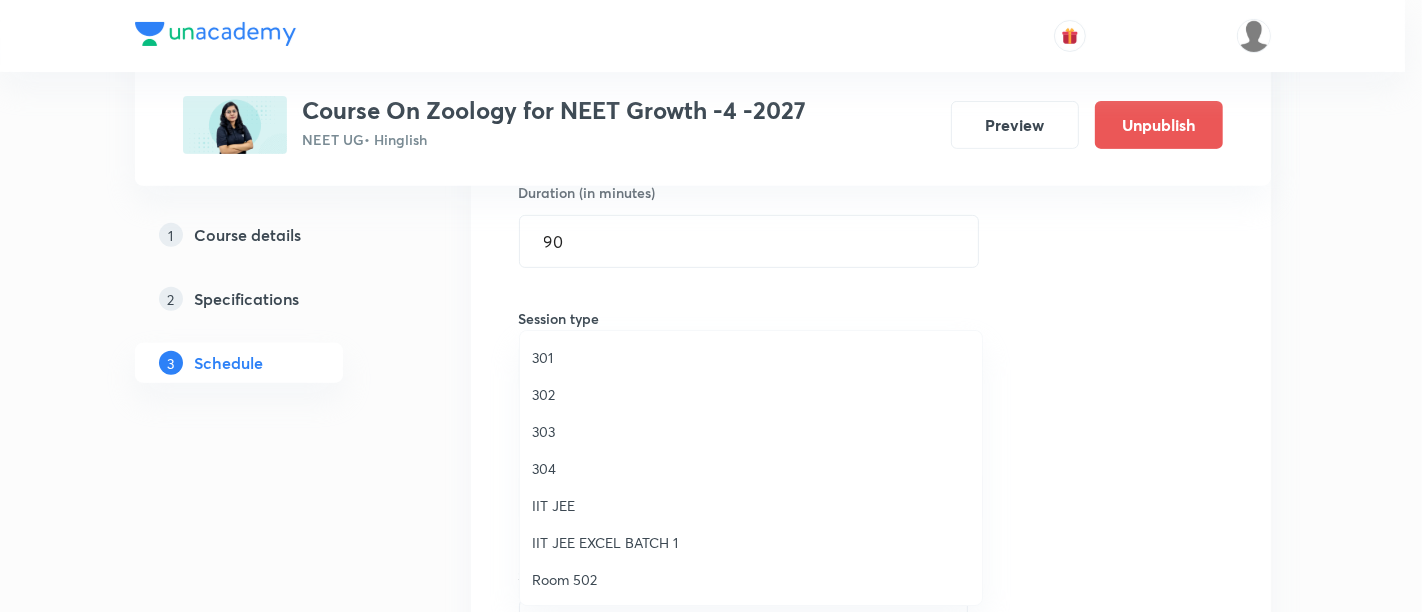 click on "301" at bounding box center (751, 357) 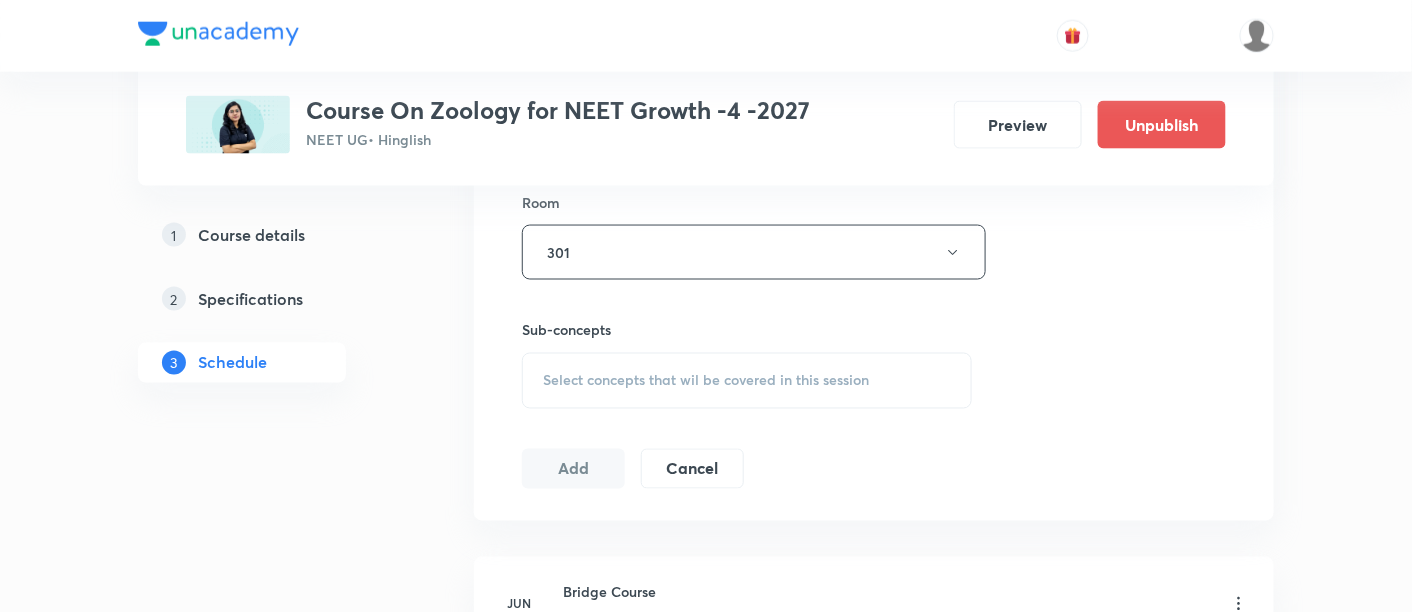 scroll, scrollTop: 892, scrollLeft: 0, axis: vertical 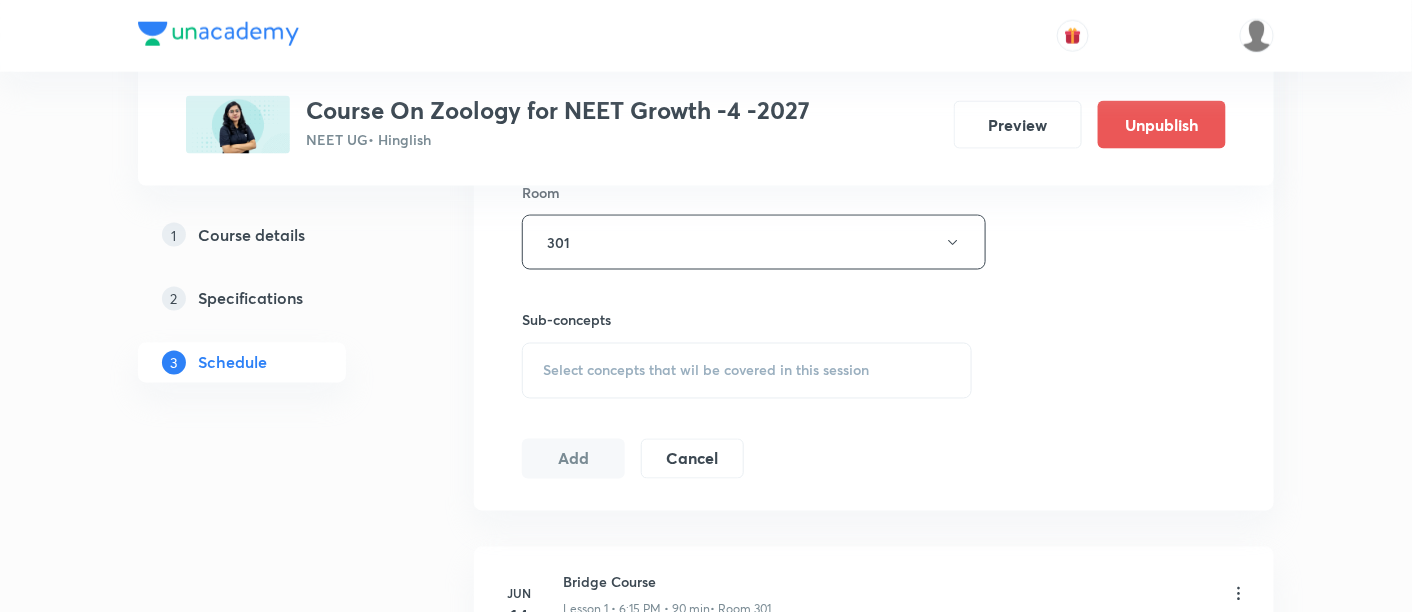 click on "Select concepts that wil be covered in this session" at bounding box center (706, 371) 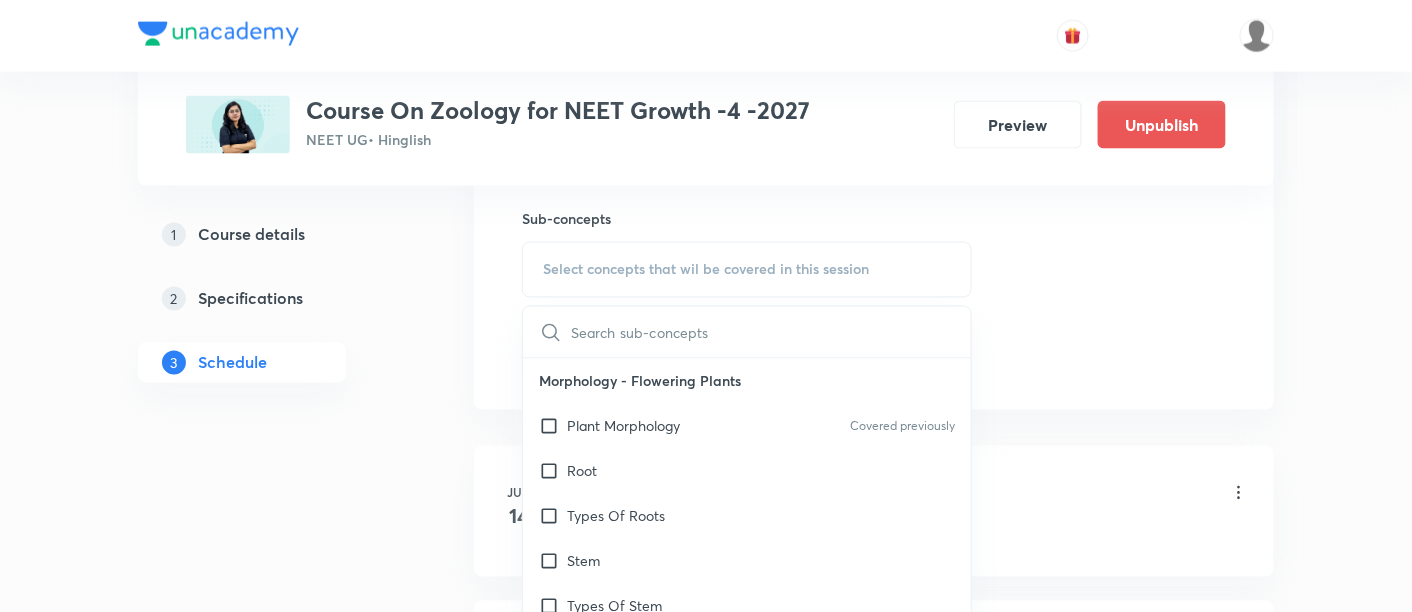 scroll, scrollTop: 1000, scrollLeft: 0, axis: vertical 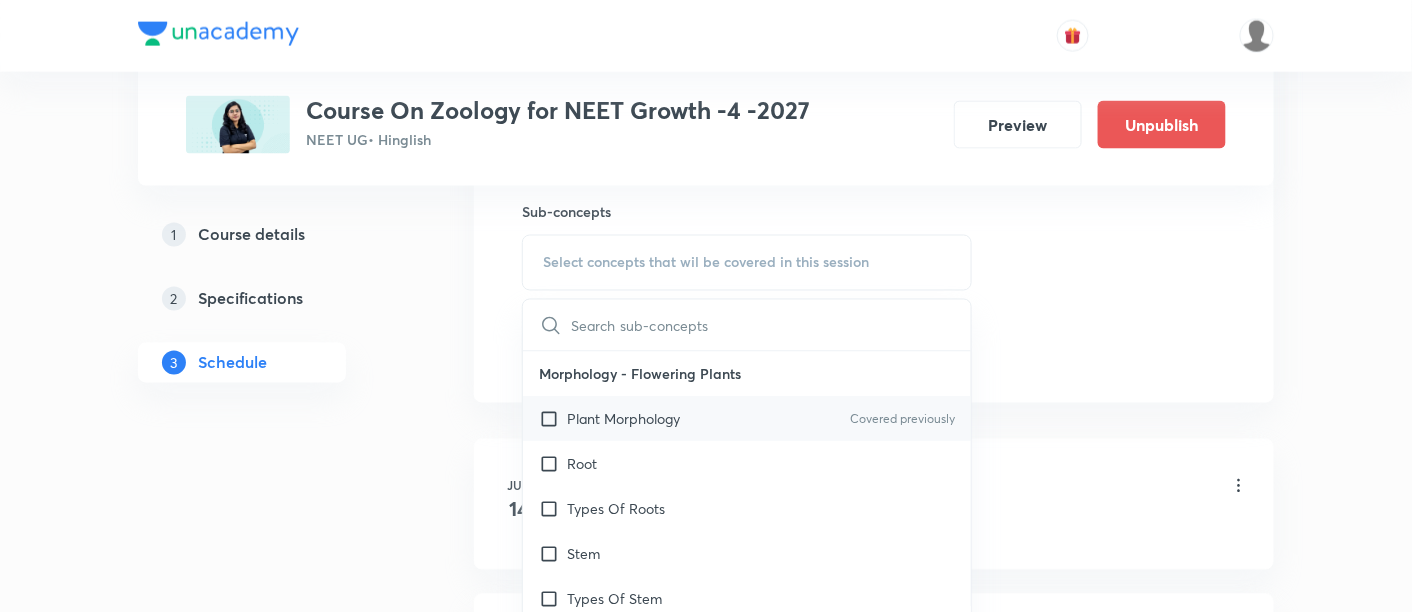 click on "Plant Morphology" at bounding box center (623, 419) 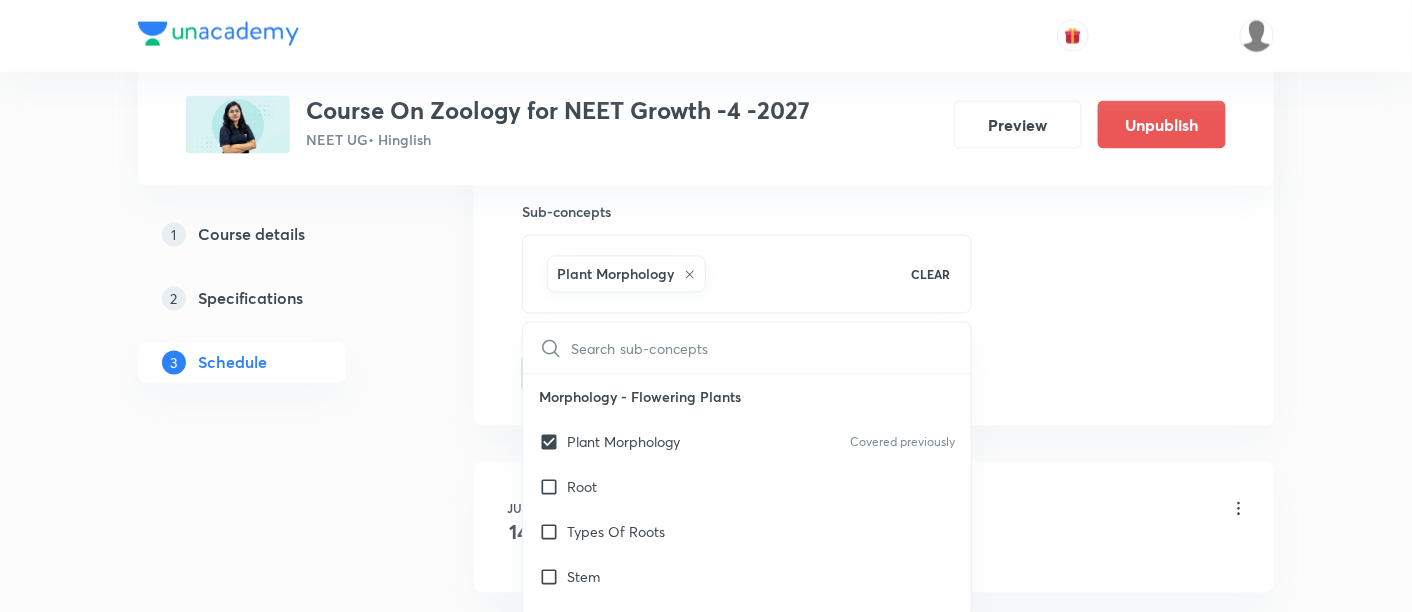 click on "Session  10 Live class Session title 22/99 Animal Kingdome -07/17 ​ Schedule for [DATE] 6:15 PM ​ Duration (in minutes) 90 ​   Session type Online Offline Room 301 Sub-concepts Plant Morphology CLEAR ​ Morphology - Flowering Plants Plant Morphology Covered previously Root Types Of Roots Stem Types Of Stem  Leaf Inflorescence Flower Fruit Seed Semi-Technical Description Of A Typical Flowering Plant Description Of Some Important Families Anatomy - Flowering Plants The Tissues  Tissue System Anatomy Of Dicotyledonous And Monocotyledonous Plants Secondary Growth Structural Organisation in Animals Animal Tissues Covered previously Organ And Organ System Earthworm Cockroach Frogs Structural Organization in Animals Cockroach General Features  Frog General Features Cell - Unit of Life What Is A Cell? Cell Theory An Overview Of Cell Cell Shape And Size Prokaryotic Cells Eukaryotic Cells Ribosome and Inclusion Bodies Cell - Unit of Life Biomolecules How To Analyse Chemical Composition? Biomacromolecules" at bounding box center [874, -87] 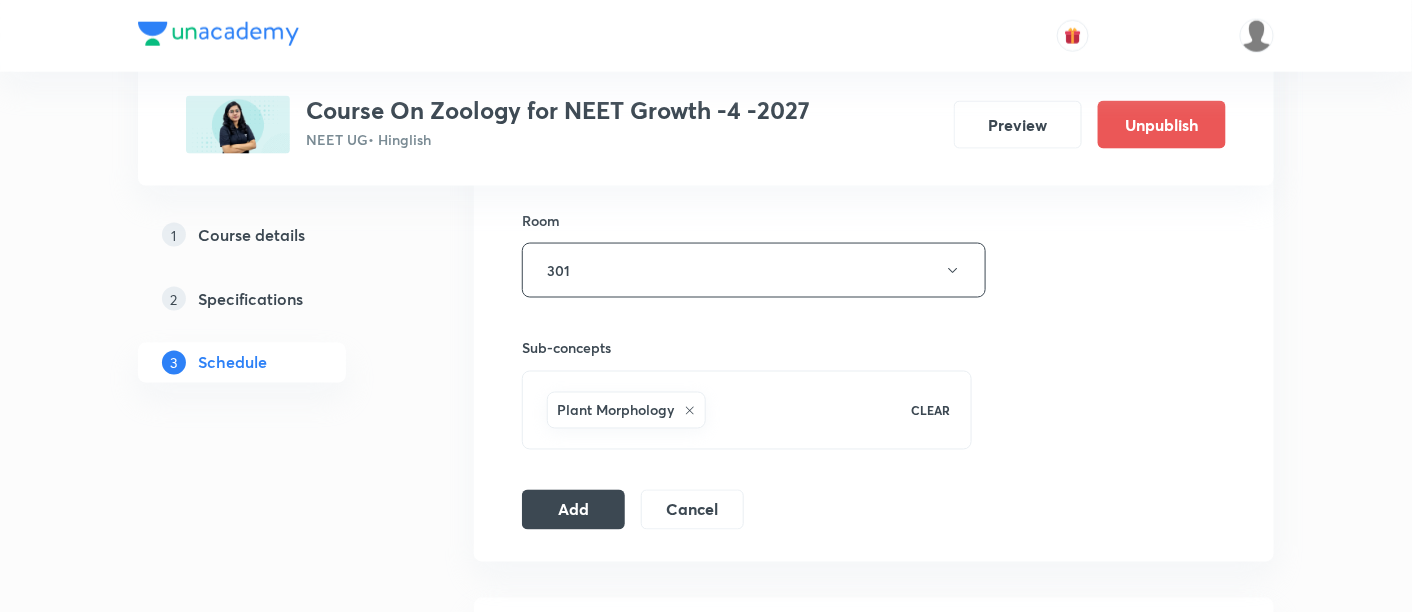 scroll, scrollTop: 874, scrollLeft: 0, axis: vertical 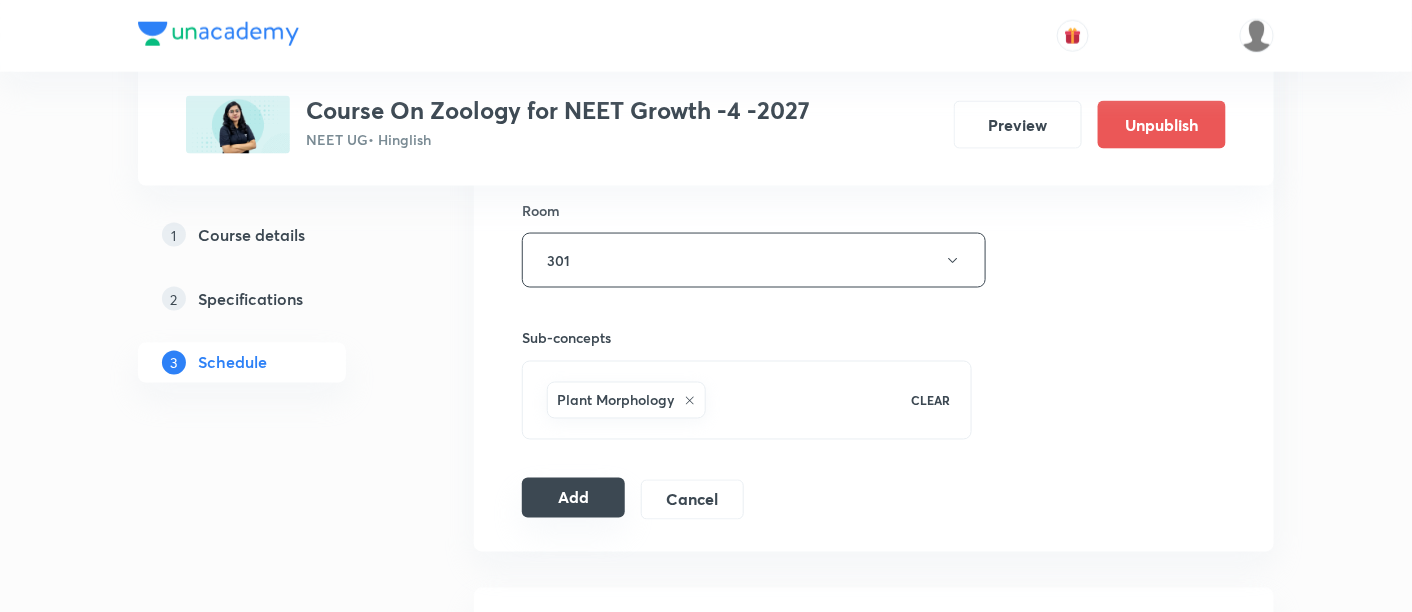 click on "Add" at bounding box center (573, 498) 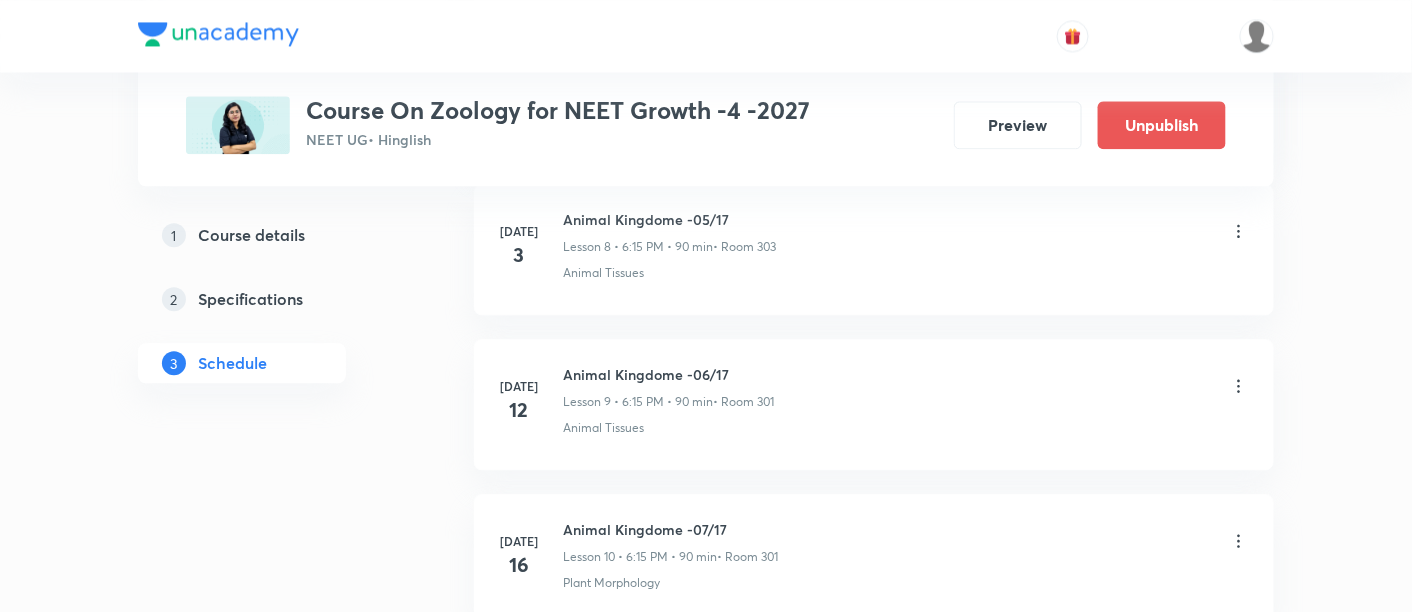 scroll, scrollTop: 1615, scrollLeft: 0, axis: vertical 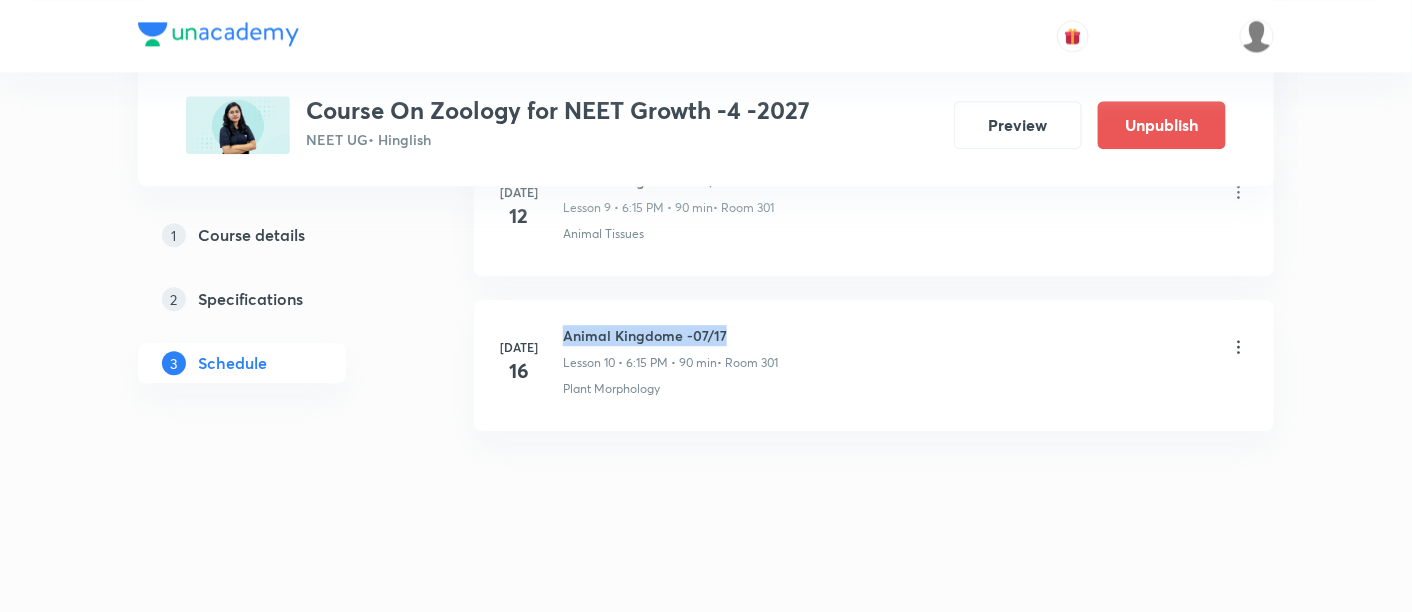 drag, startPoint x: 565, startPoint y: 324, endPoint x: 738, endPoint y: 318, distance: 173.10402 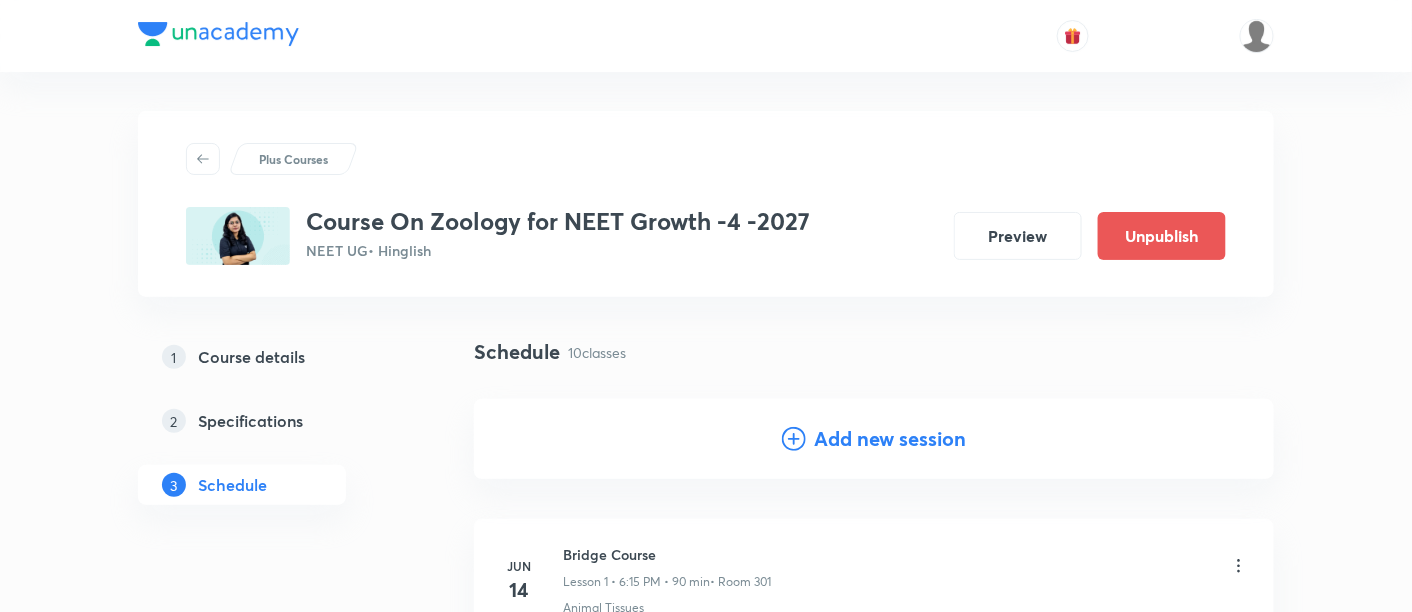 scroll, scrollTop: 0, scrollLeft: 0, axis: both 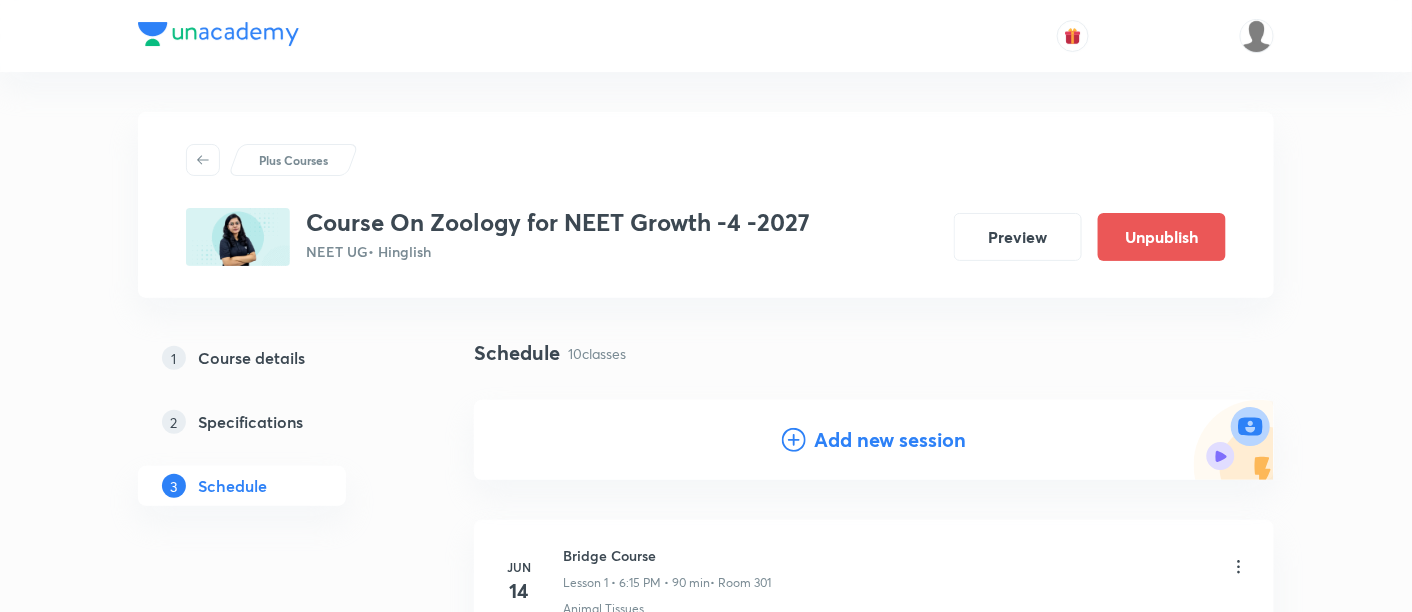 click on "Add new session" at bounding box center (890, 440) 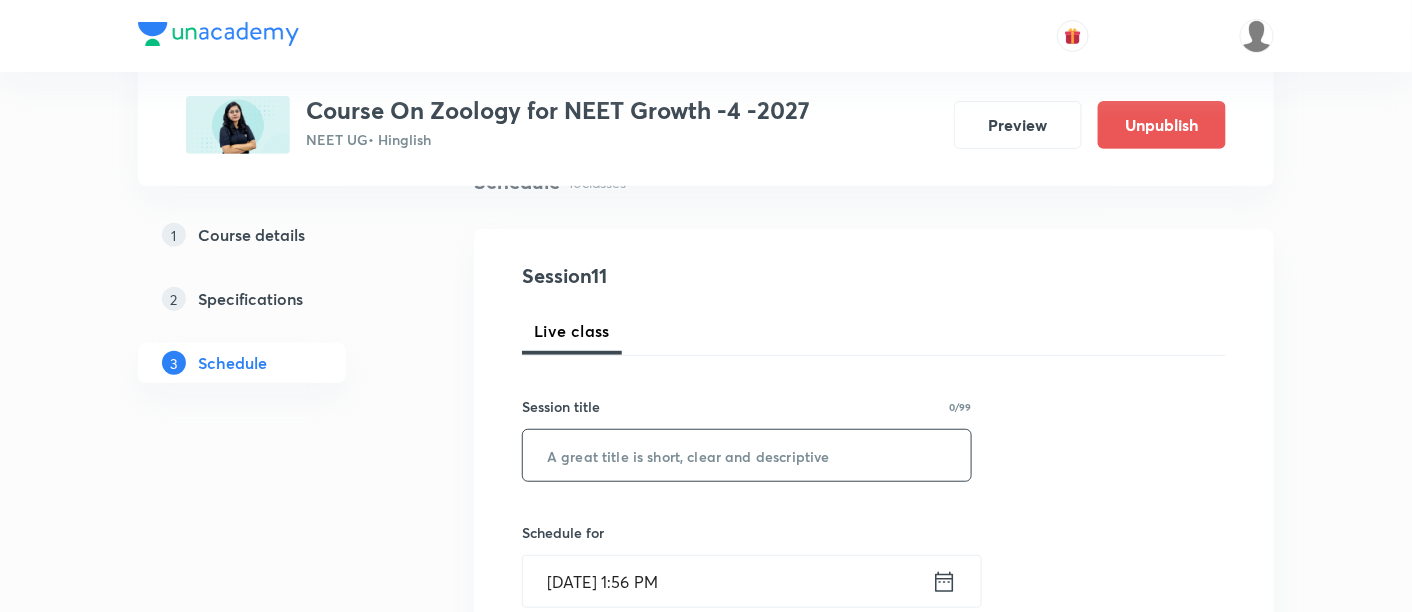 scroll, scrollTop: 203, scrollLeft: 0, axis: vertical 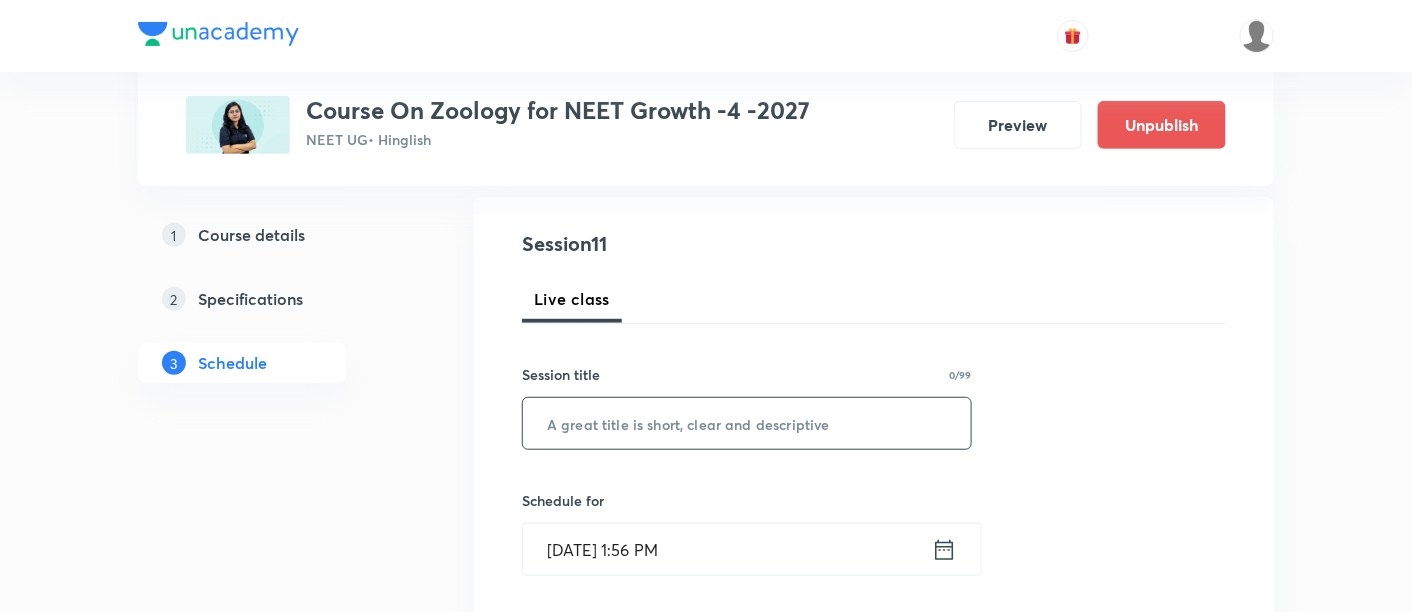click at bounding box center (747, 423) 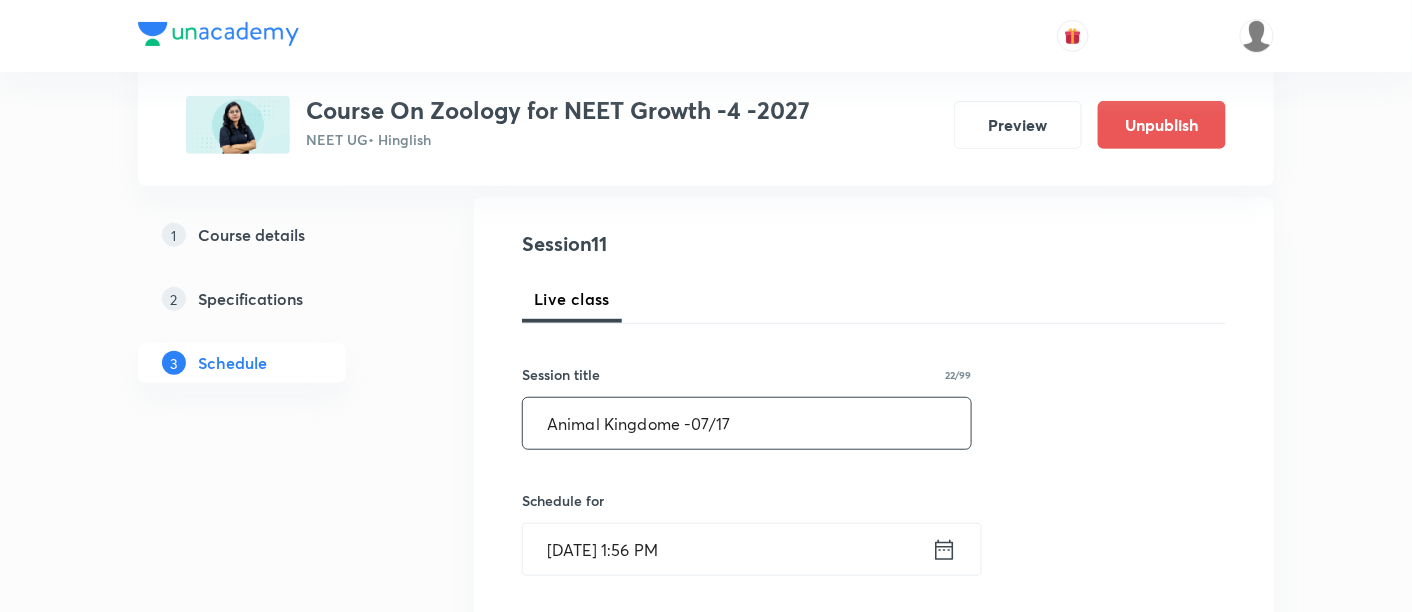 click on "Animal Kingdome -07/17" at bounding box center [747, 423] 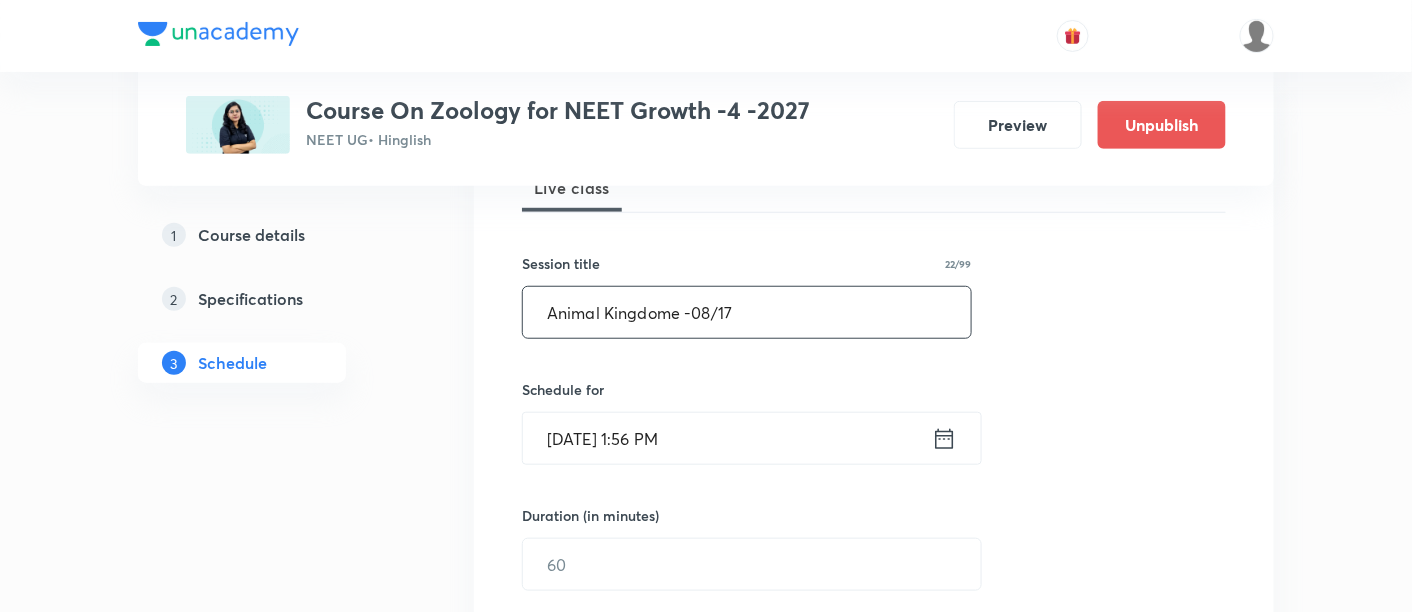 scroll, scrollTop: 344, scrollLeft: 0, axis: vertical 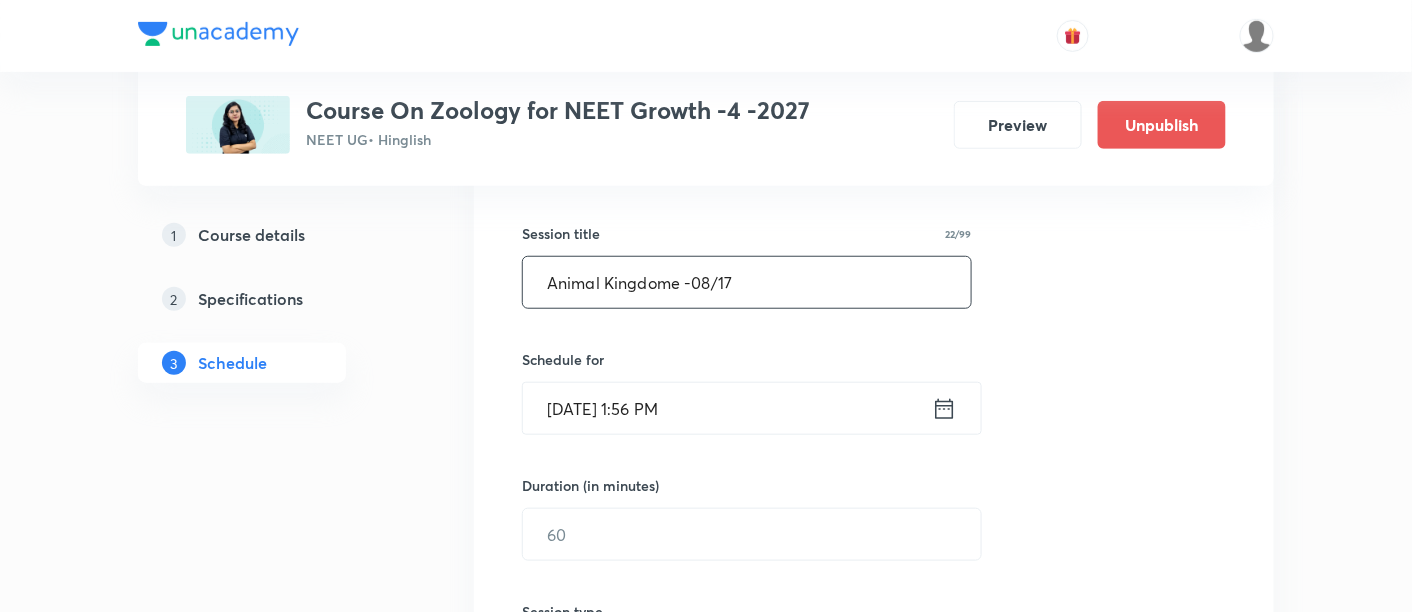 type on "Animal Kingdome -08/17" 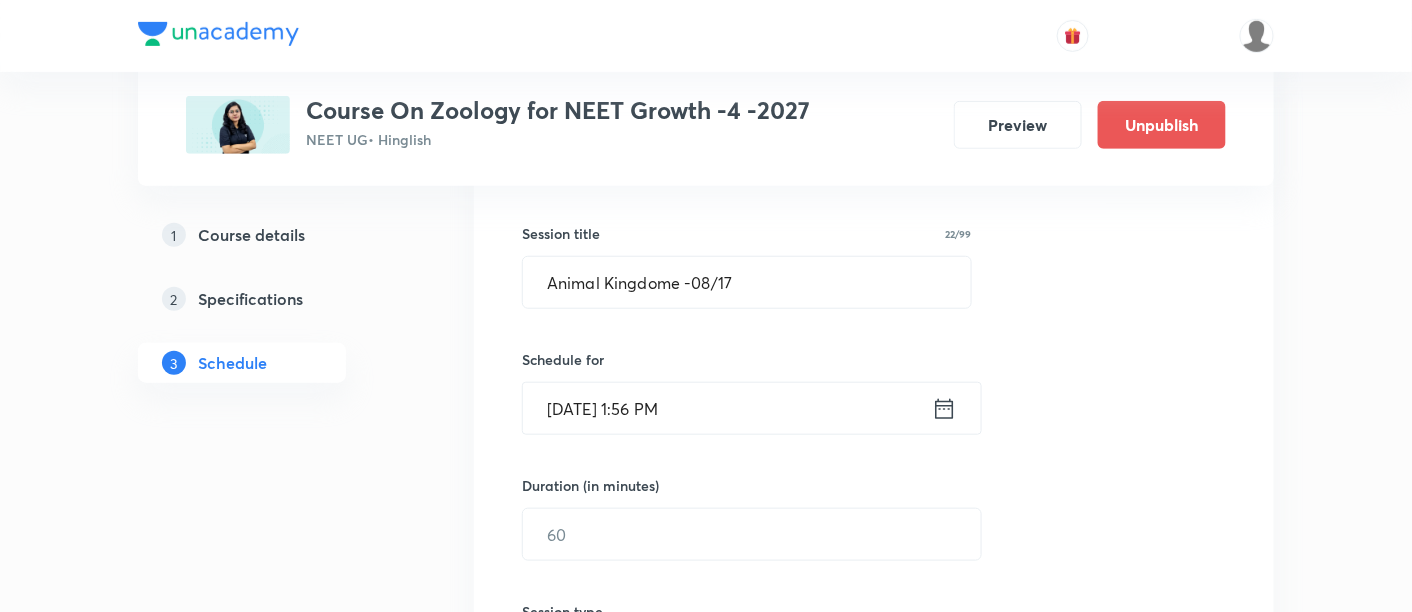 click 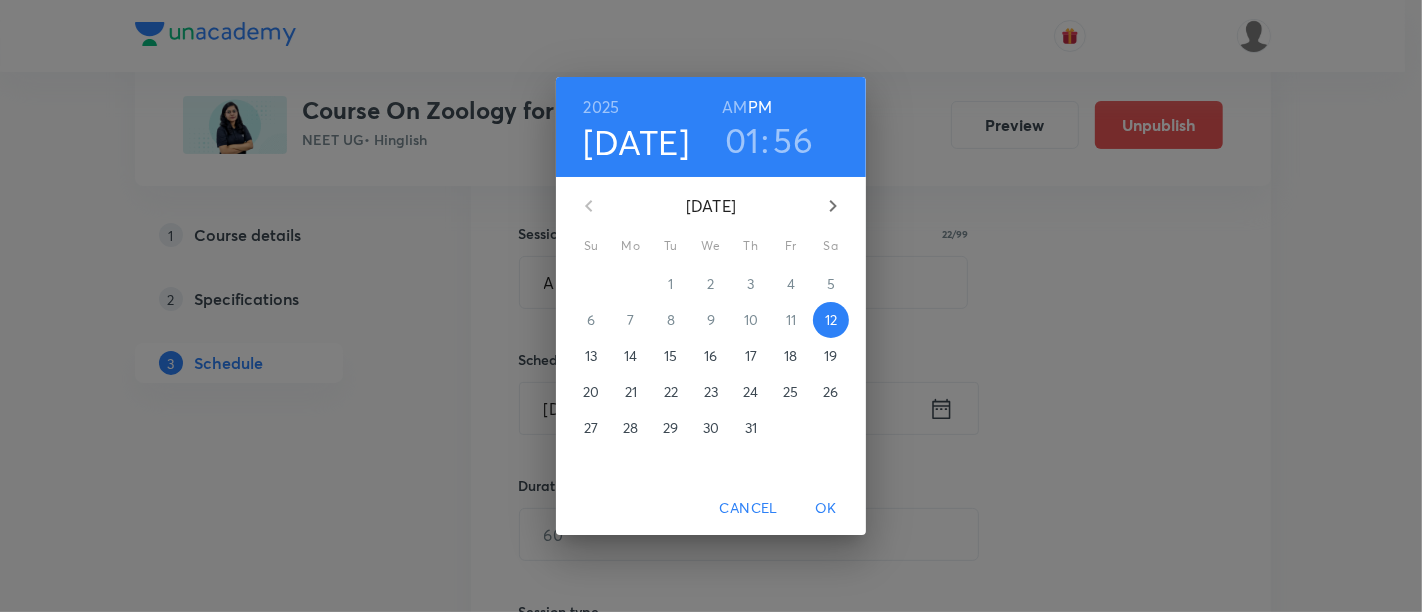 click on "17" at bounding box center (751, 356) 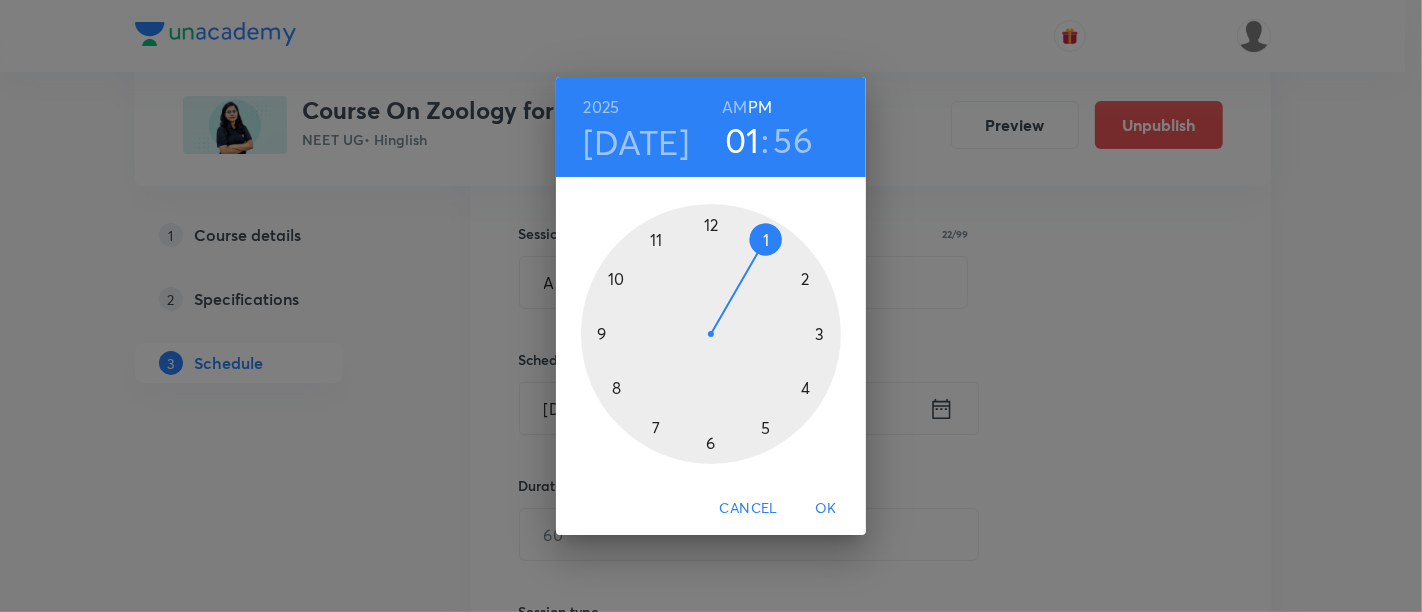 click at bounding box center (711, 334) 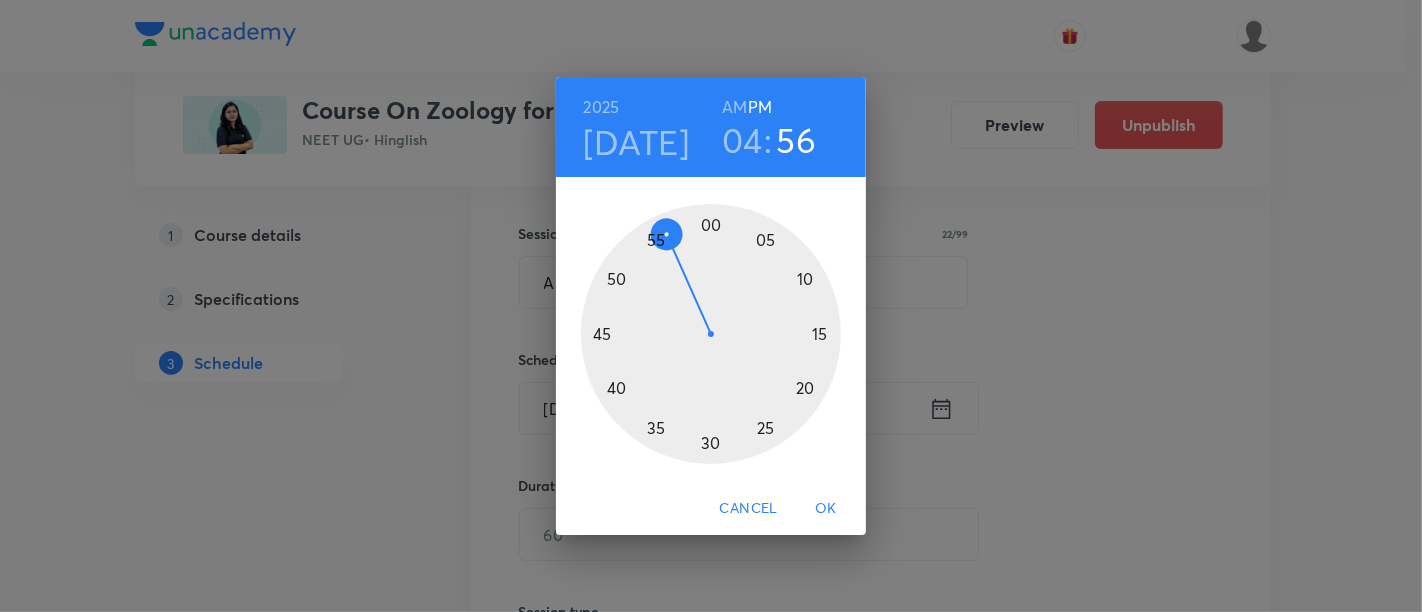 click at bounding box center (711, 334) 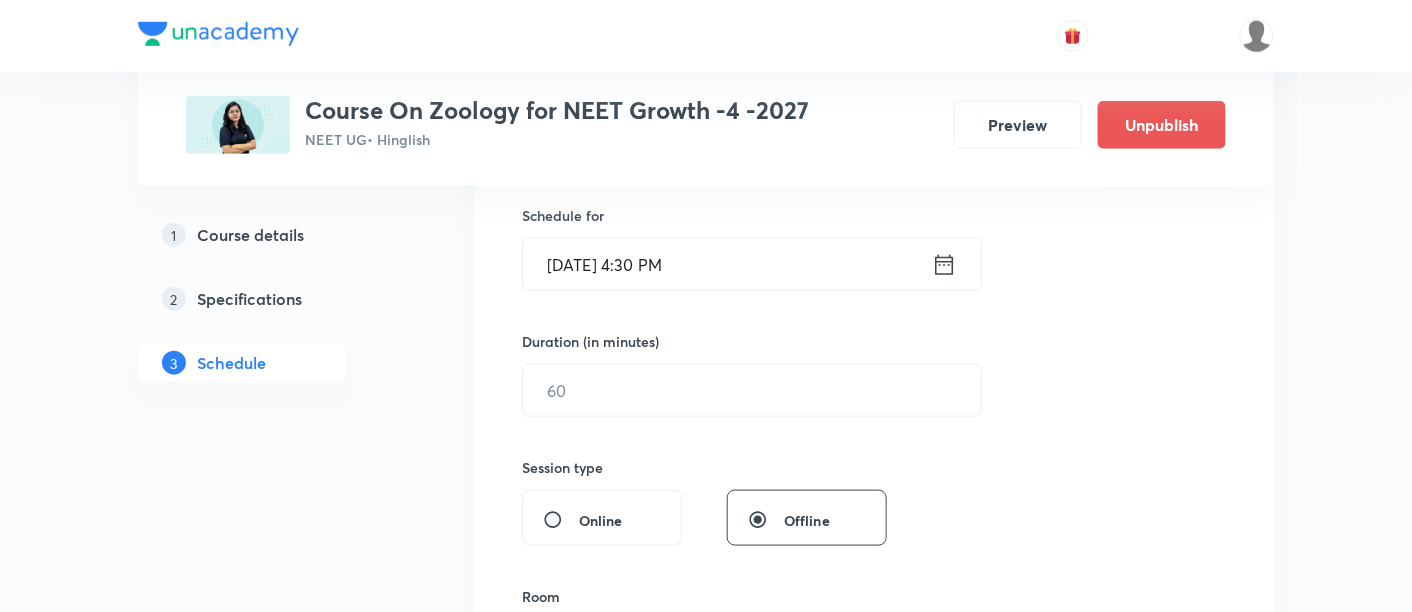 scroll, scrollTop: 489, scrollLeft: 0, axis: vertical 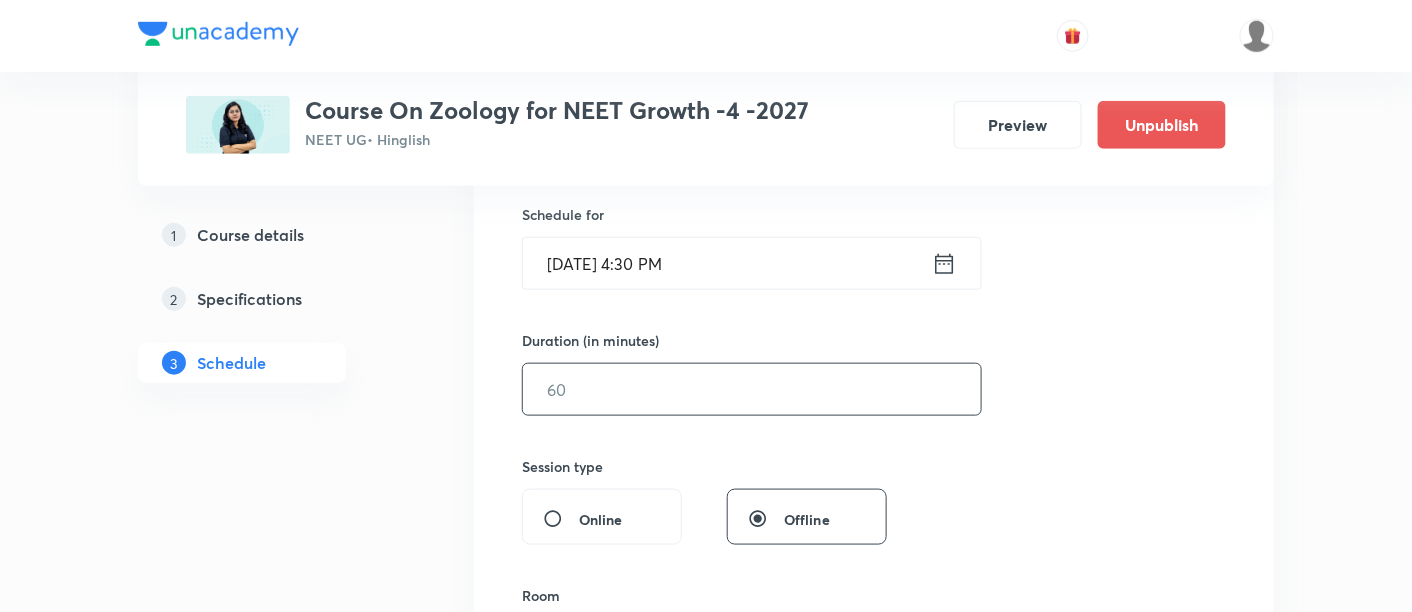 click at bounding box center [752, 389] 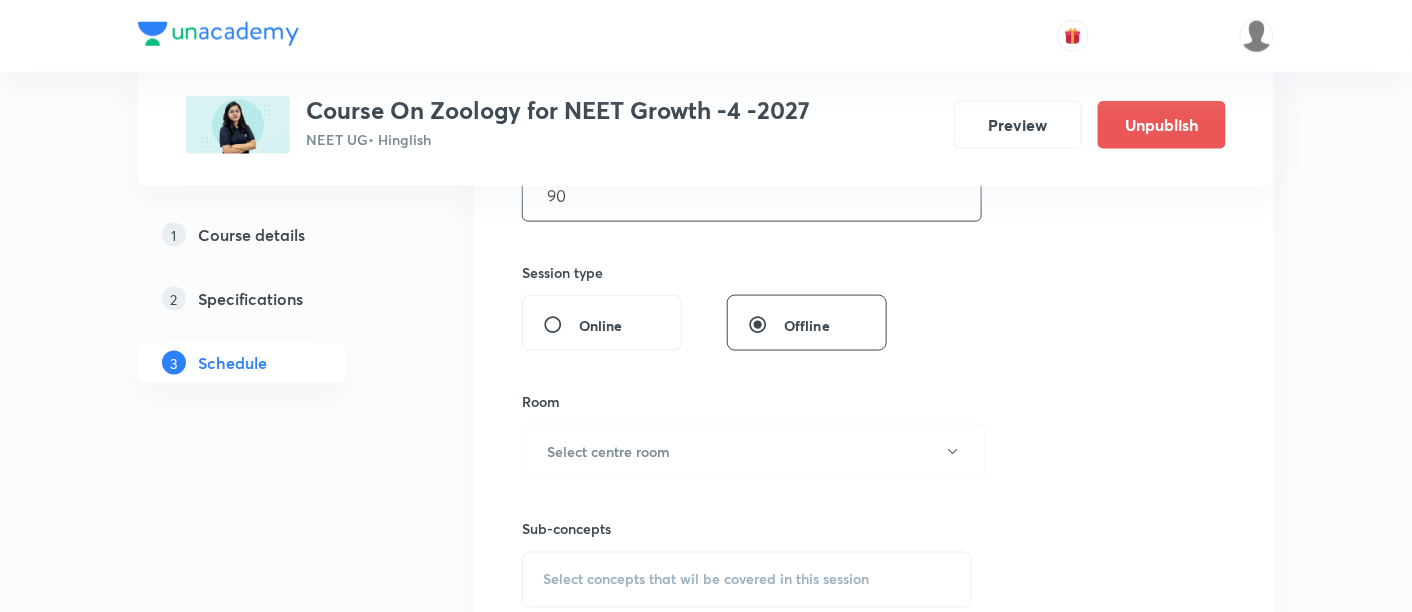 scroll, scrollTop: 734, scrollLeft: 0, axis: vertical 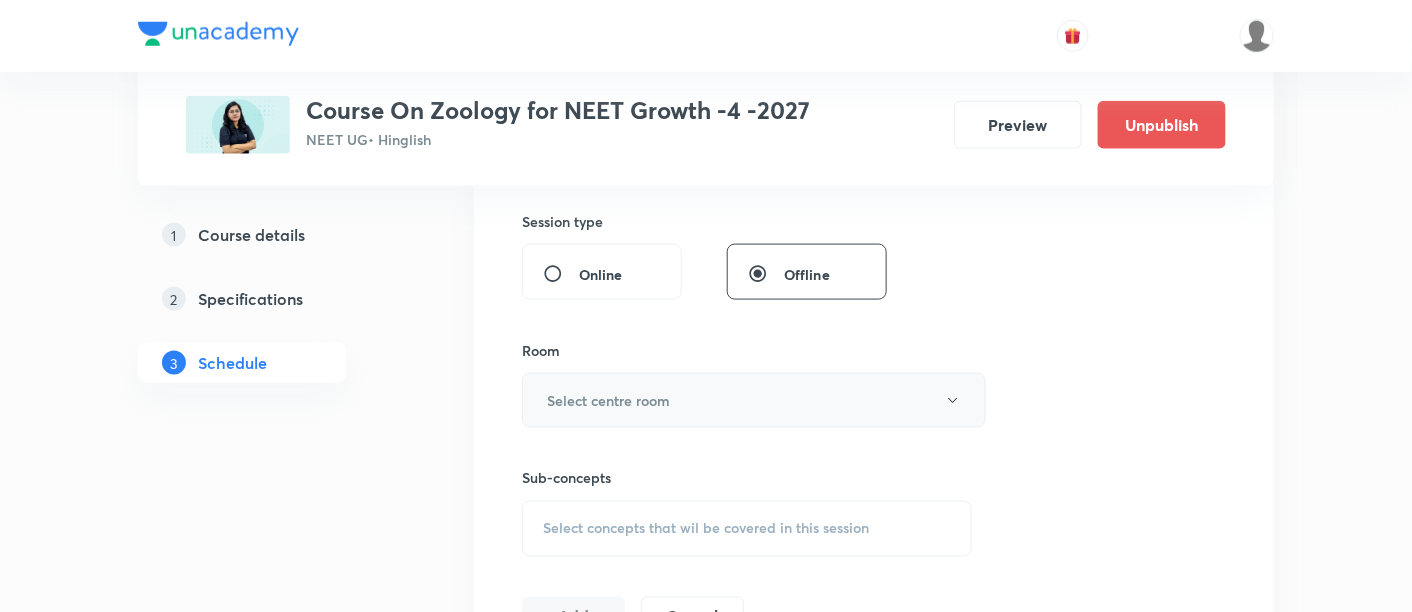 type on "90" 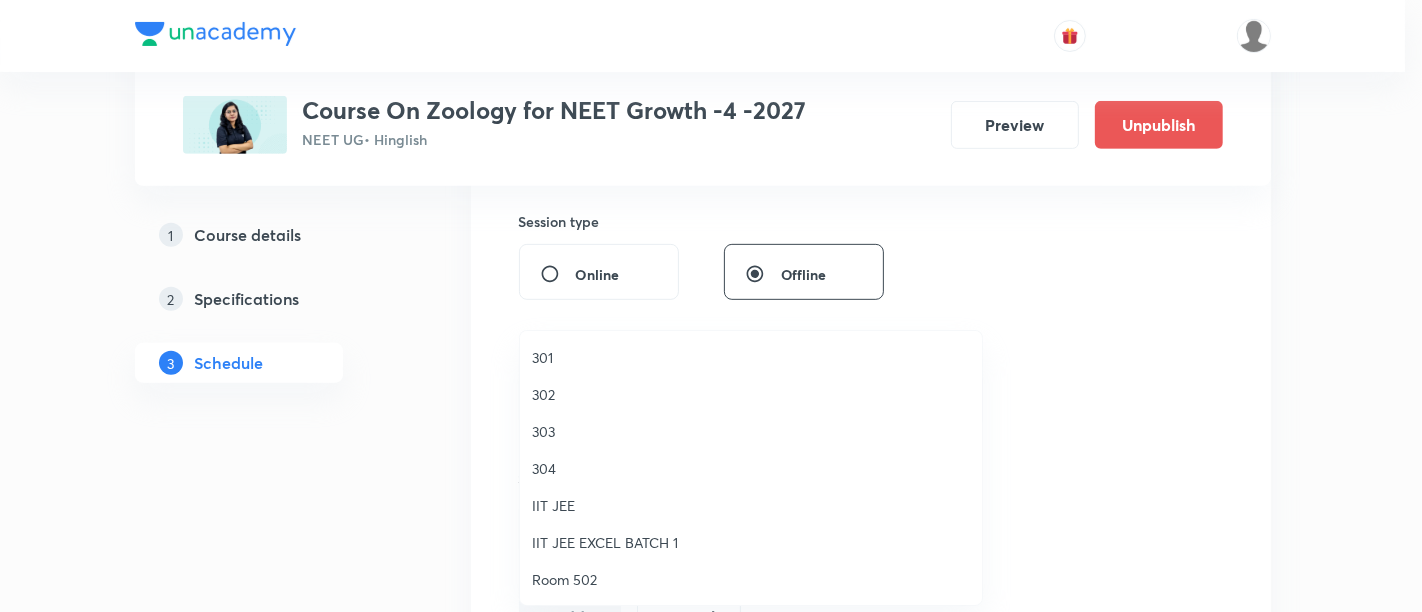click on "301" at bounding box center (751, 357) 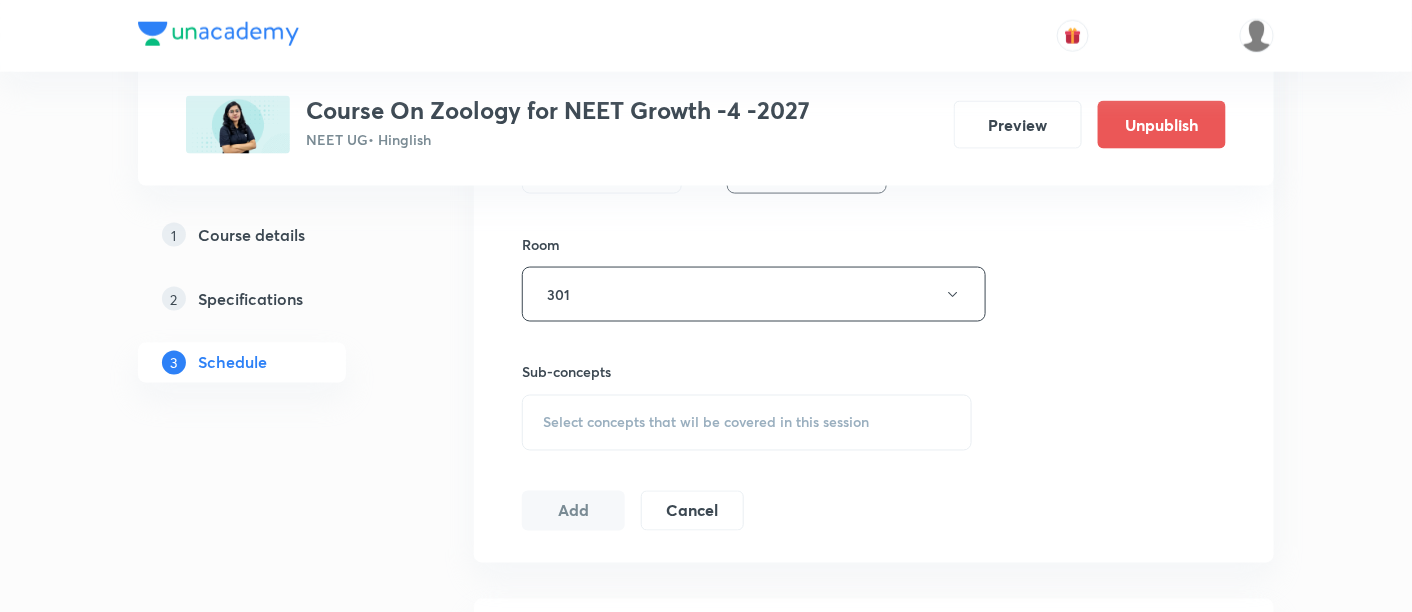 scroll, scrollTop: 856, scrollLeft: 0, axis: vertical 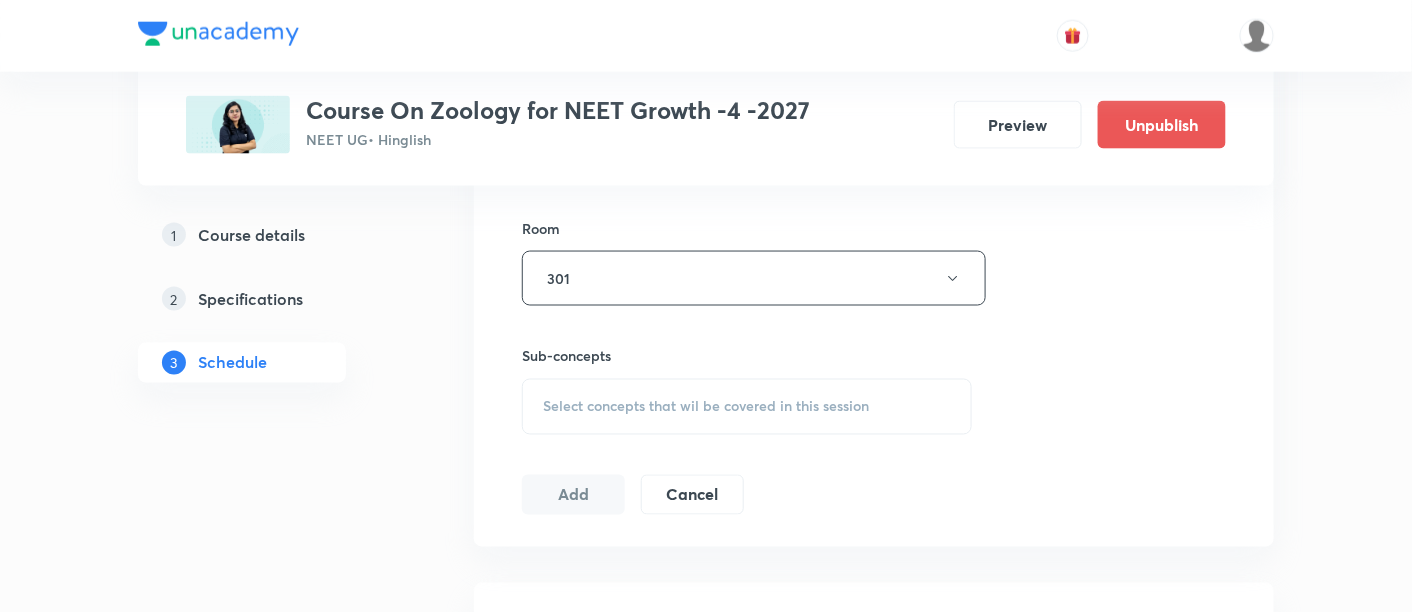 click on "Select concepts that wil be covered in this session" at bounding box center [706, 407] 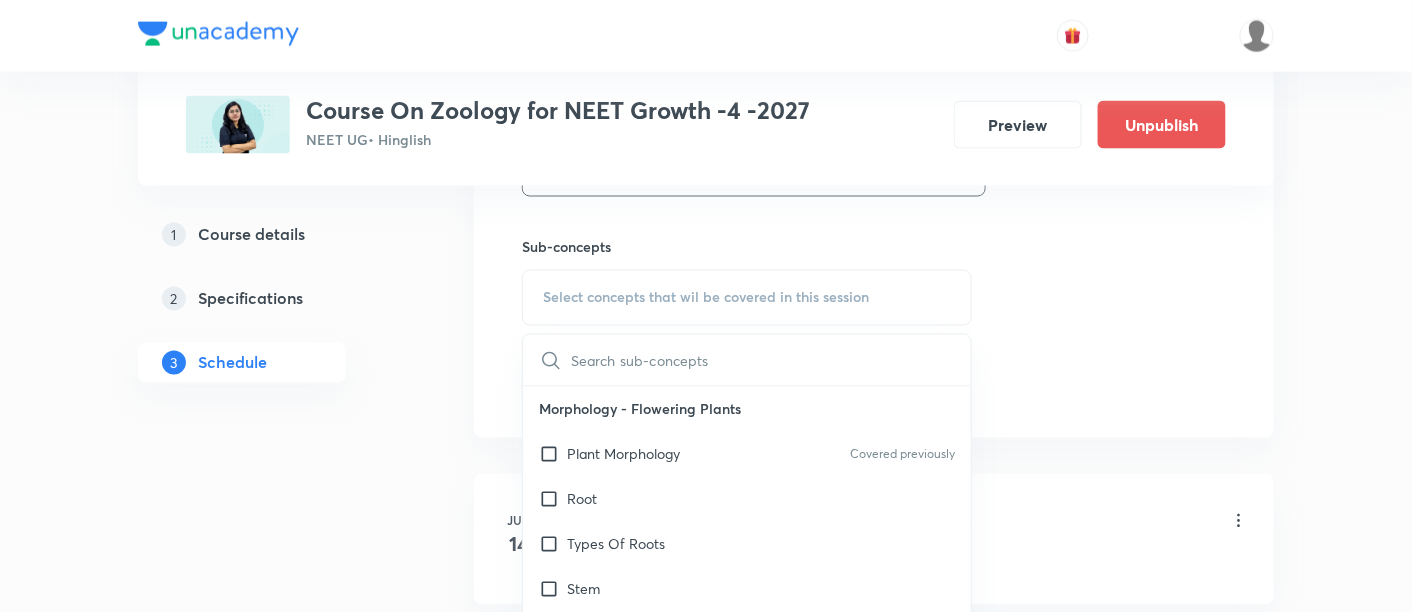 scroll, scrollTop: 971, scrollLeft: 0, axis: vertical 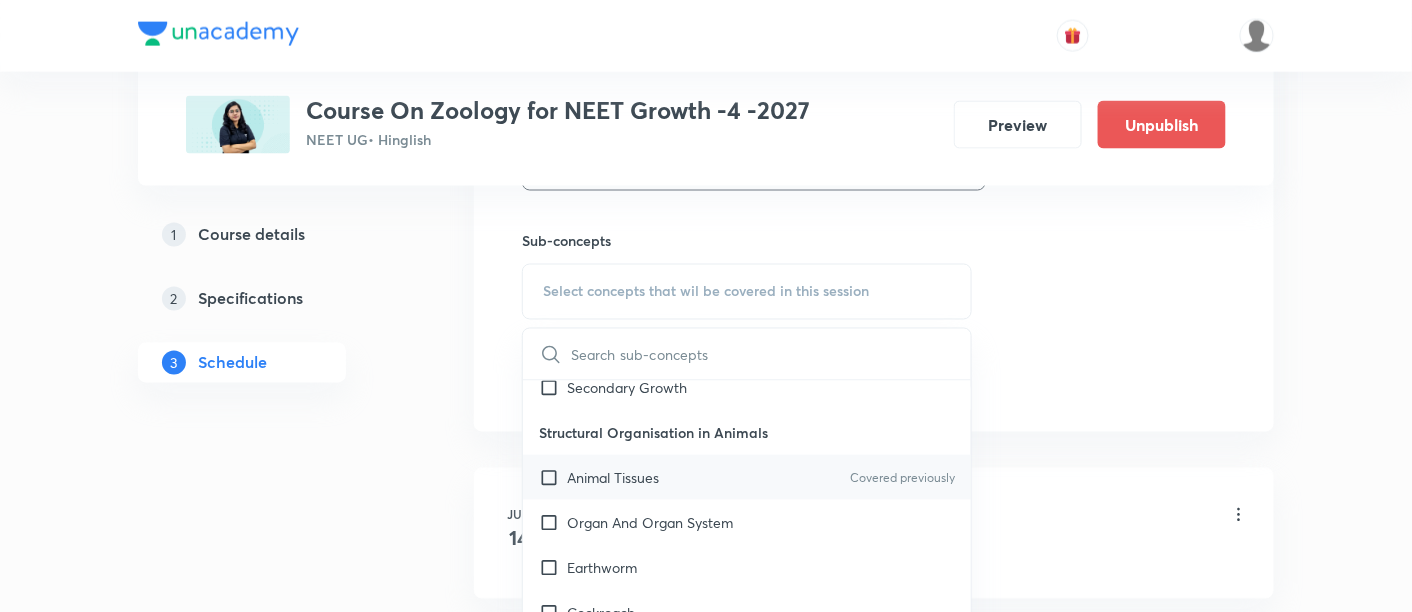 click on "Animal Tissues" at bounding box center (613, 477) 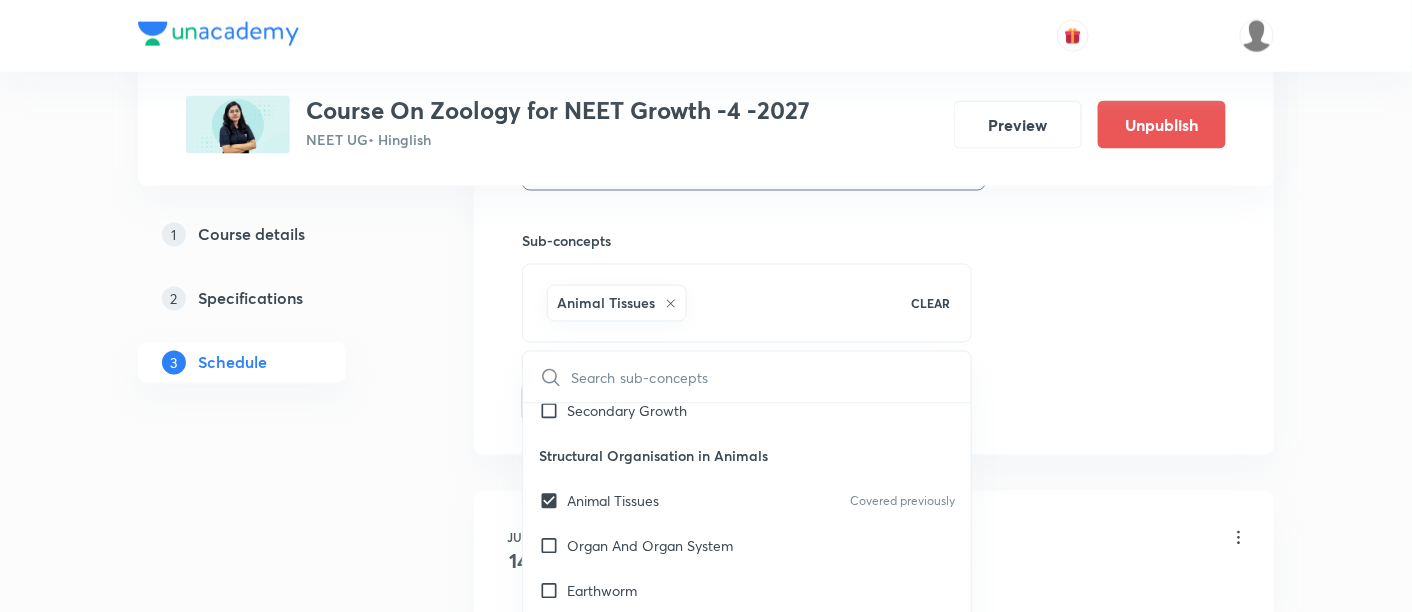 click on "Session  11 Live class Session title 22/99 Animal Kingdome -08/17 ​ Schedule for [DATE] 4:30 PM ​ Duration (in minutes) 90 ​   Session type Online Offline Room 301 Sub-concepts Animal Tissues CLEAR ​ Morphology - Flowering Plants Plant Morphology Covered previously Root Types Of Roots Stem Types Of Stem  Leaf Inflorescence Flower Fruit Seed Semi-Technical Description Of A Typical Flowering Plant Description Of Some Important Families Anatomy - Flowering Plants The Tissues  Tissue System Anatomy Of Dicotyledonous And Monocotyledonous Plants Secondary Growth Structural Organisation in Animals Animal Tissues Covered previously Organ And Organ System Earthworm Cockroach Frogs Structural Organization in Animals Cockroach General Features  Frog General Features Cell - Unit of Life What Is A Cell? Cell Theory An Overview Of Cell Cell Shape And Size Prokaryotic Cells Eukaryotic Cells Ribosome and Inclusion Bodies Cell - Unit of Life Biomolecules How To Analyse Chemical Composition? Biomacromolecules ER" at bounding box center (874, -58) 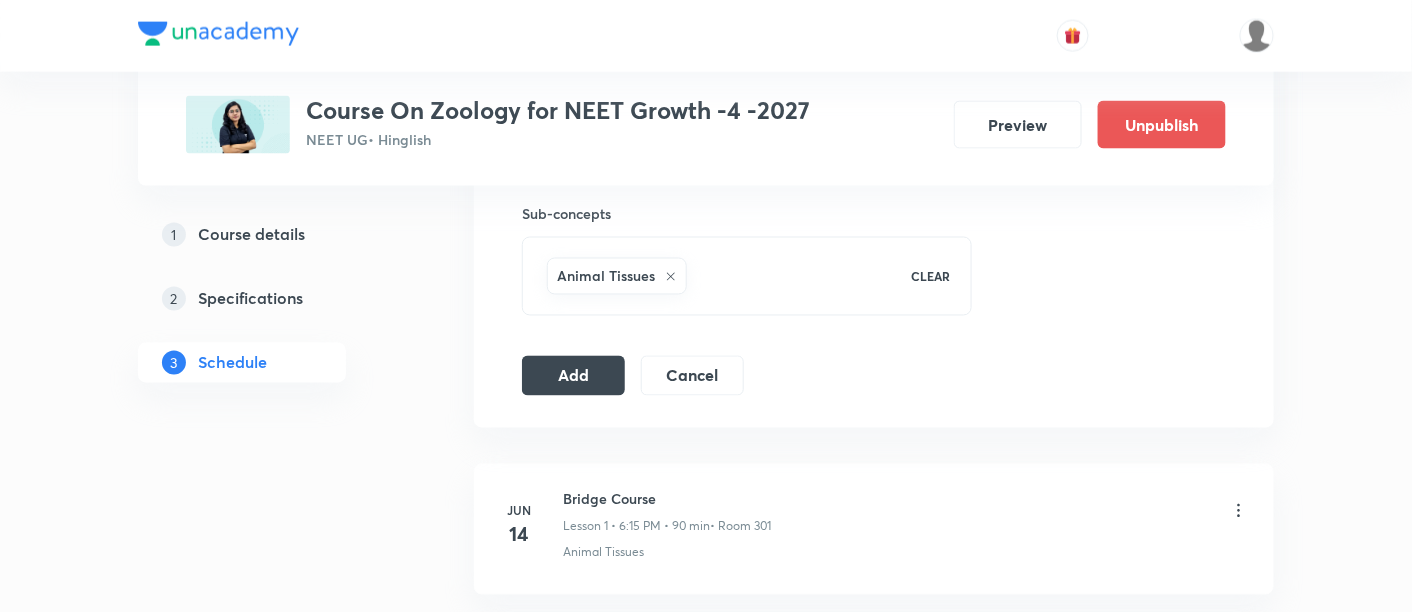 scroll, scrollTop: 1008, scrollLeft: 0, axis: vertical 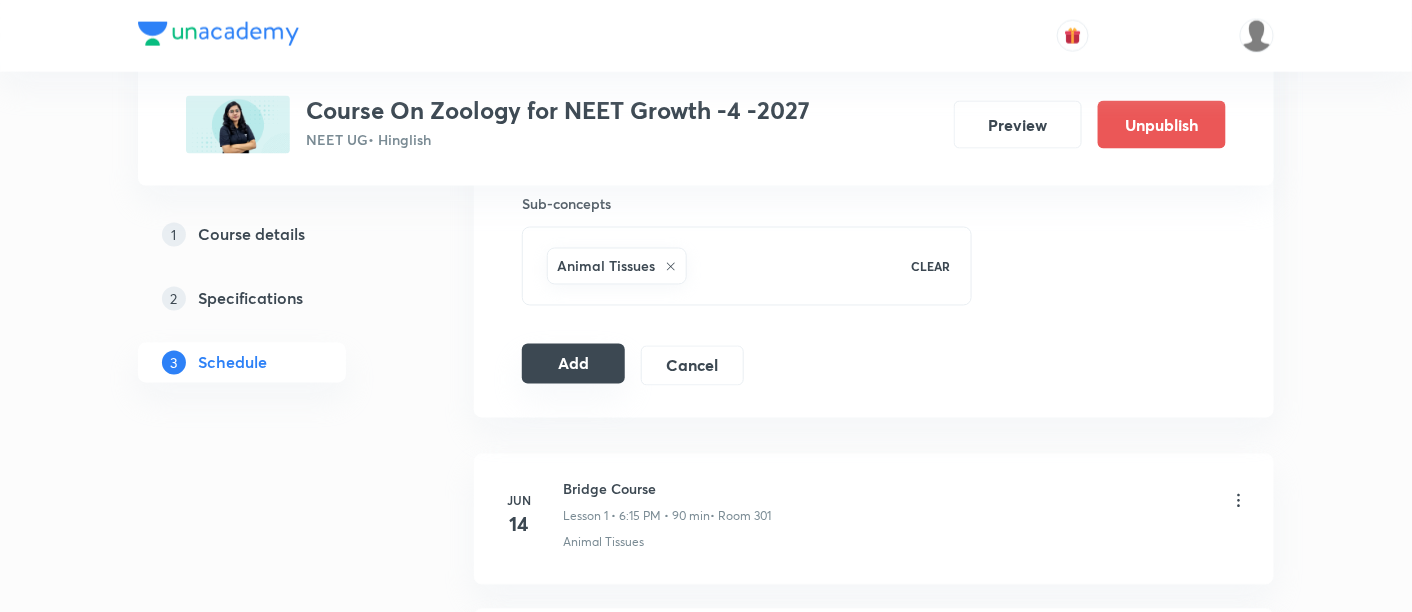 click on "Add" at bounding box center [573, 364] 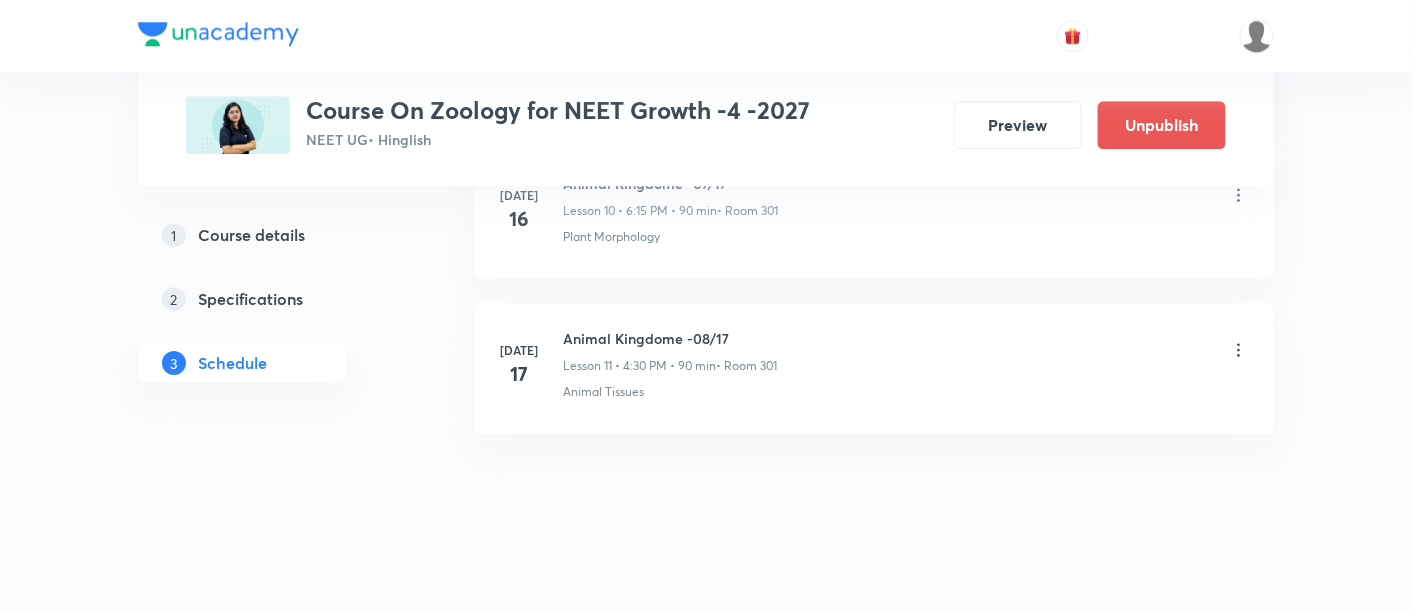 scroll, scrollTop: 1770, scrollLeft: 0, axis: vertical 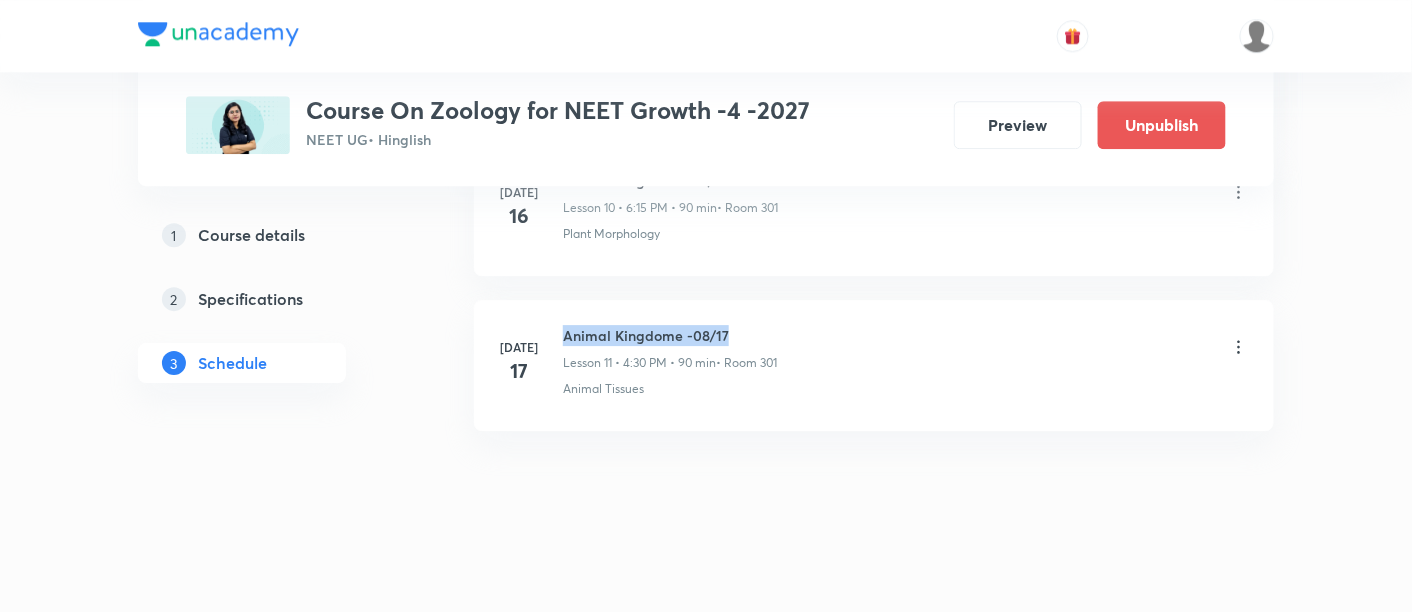 drag, startPoint x: 564, startPoint y: 327, endPoint x: 757, endPoint y: 324, distance: 193.02332 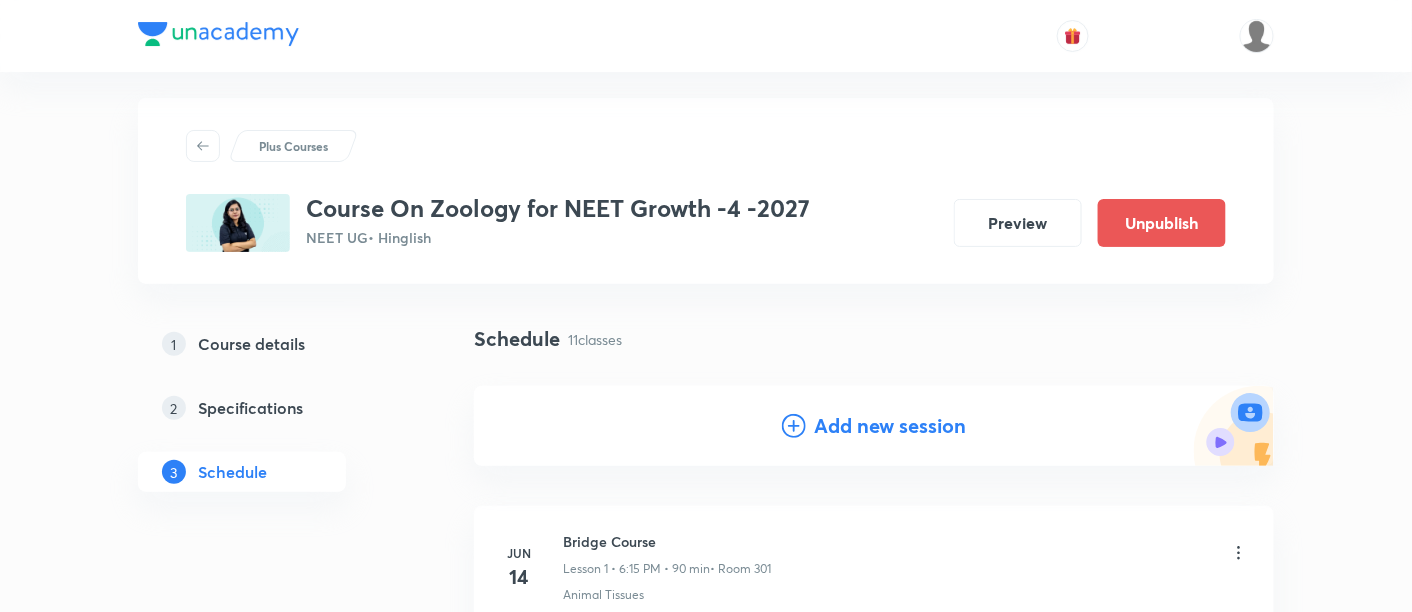 scroll, scrollTop: 0, scrollLeft: 0, axis: both 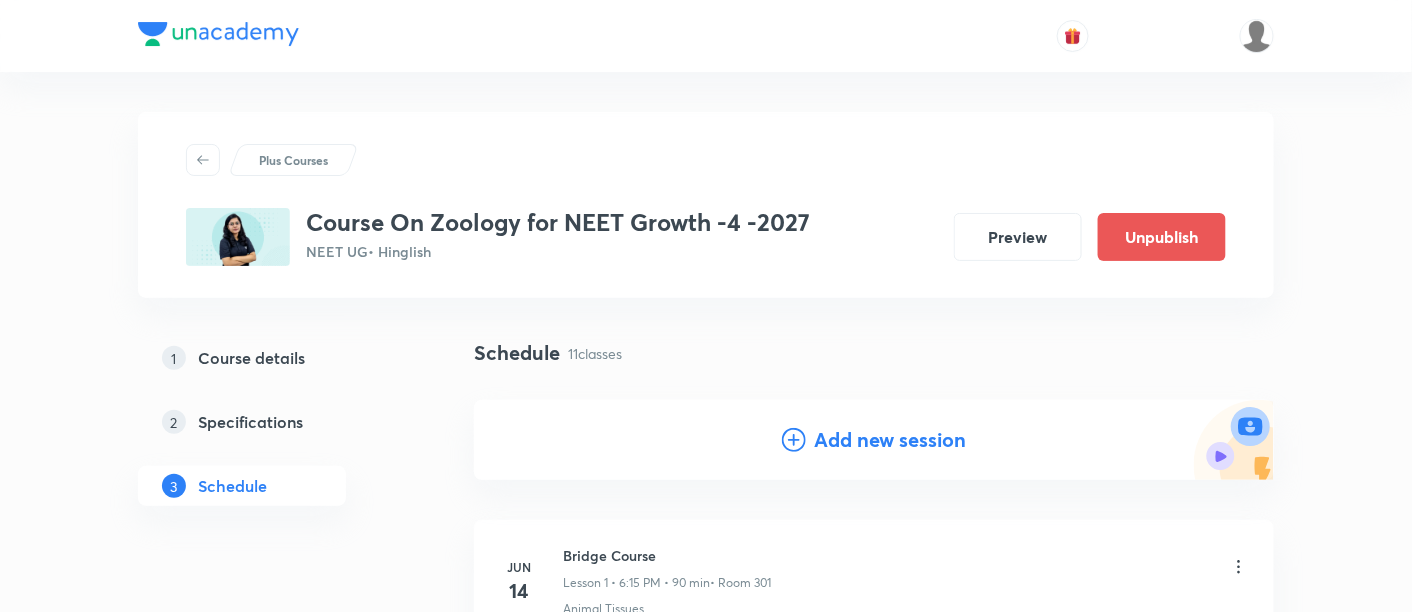 click on "Add new session" at bounding box center (890, 440) 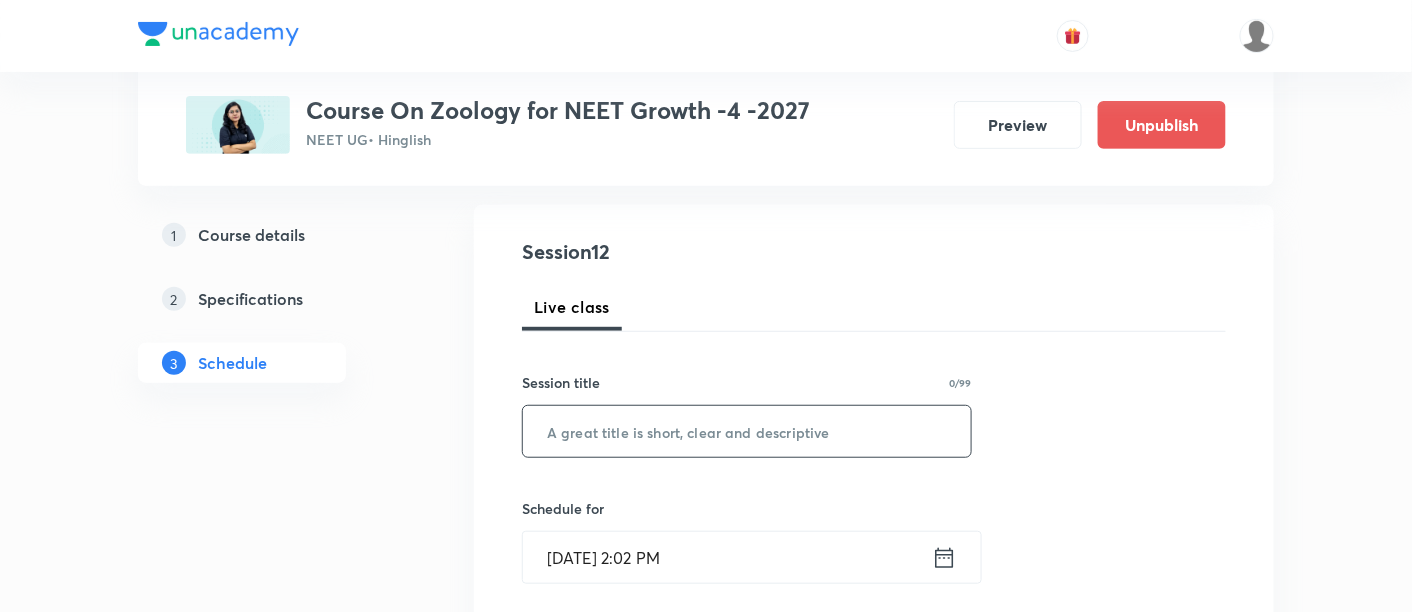 scroll, scrollTop: 207, scrollLeft: 0, axis: vertical 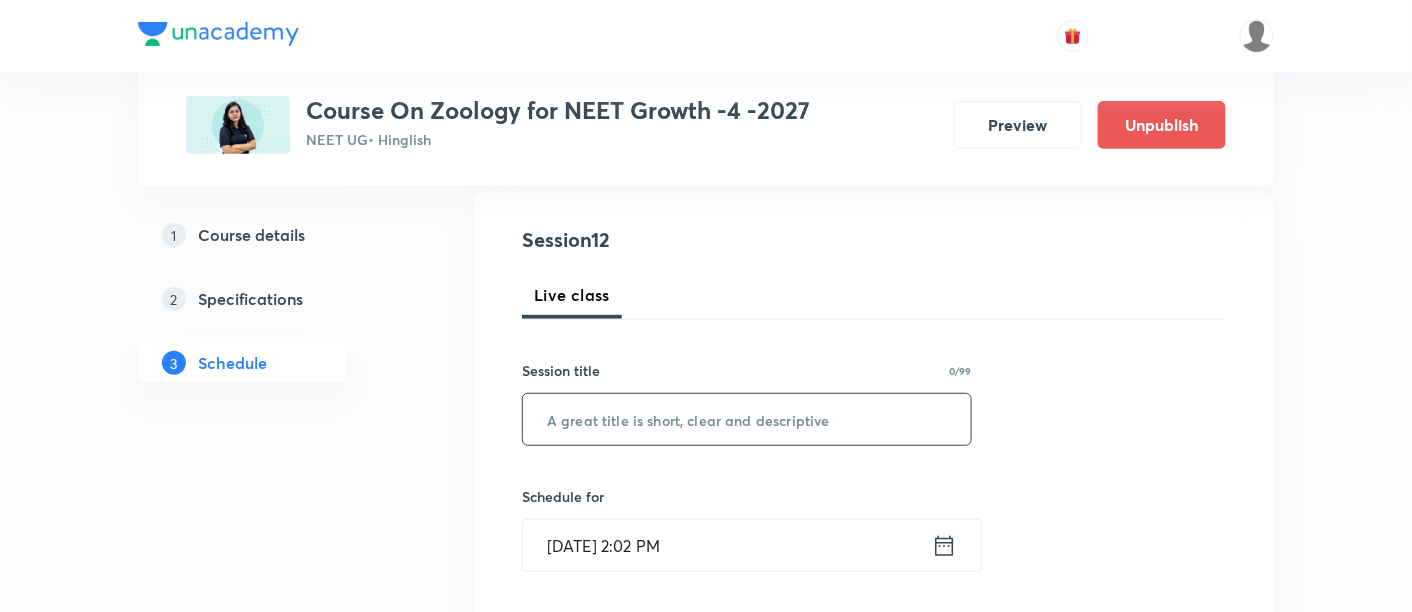 click at bounding box center [747, 419] 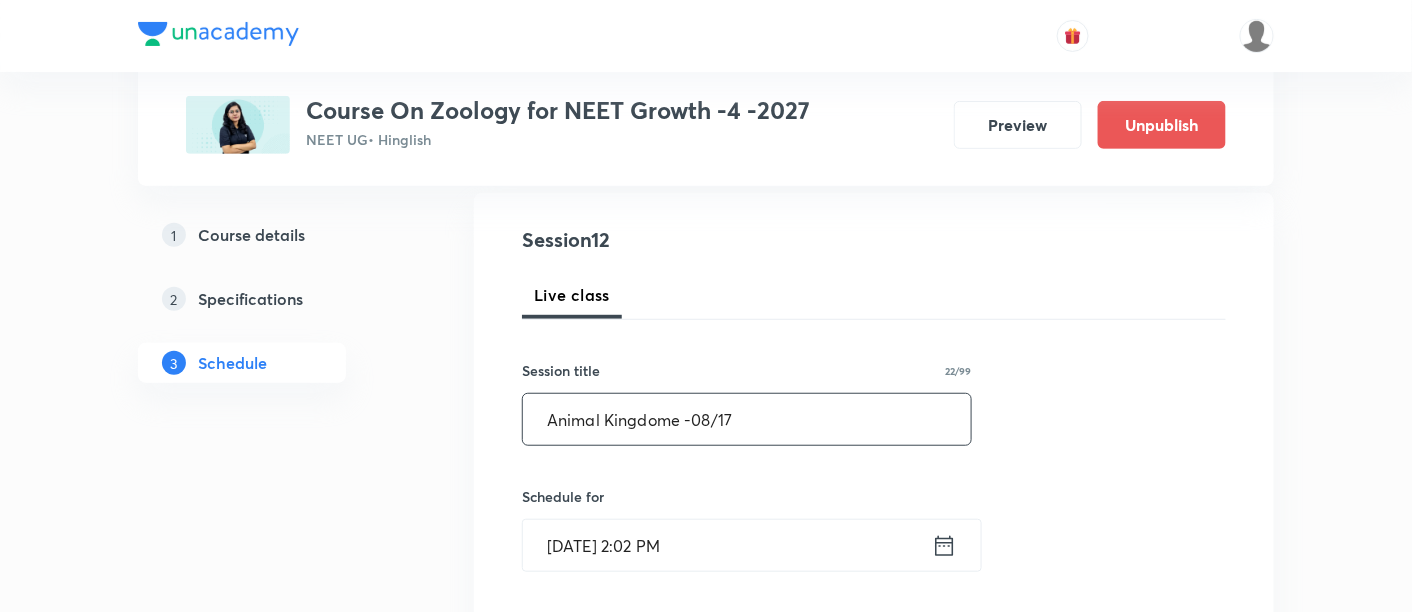 click on "Animal Kingdome -08/17" at bounding box center [747, 419] 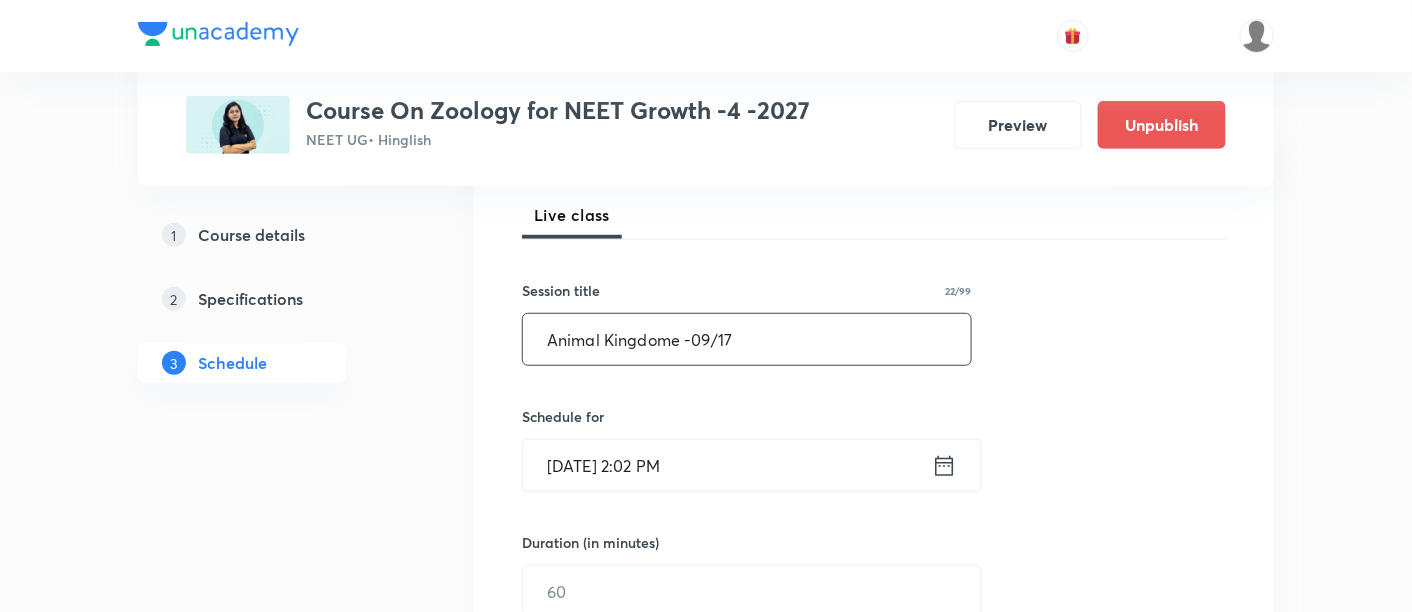 scroll, scrollTop: 288, scrollLeft: 0, axis: vertical 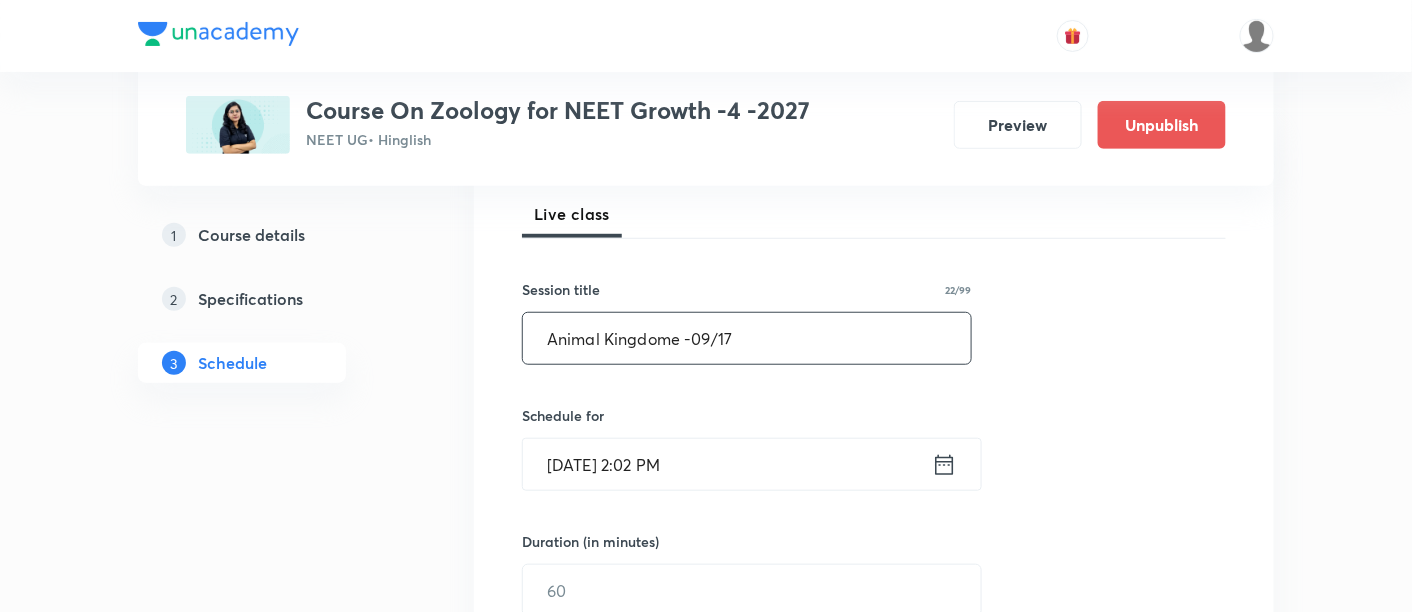 type on "Animal Kingdome -09/17" 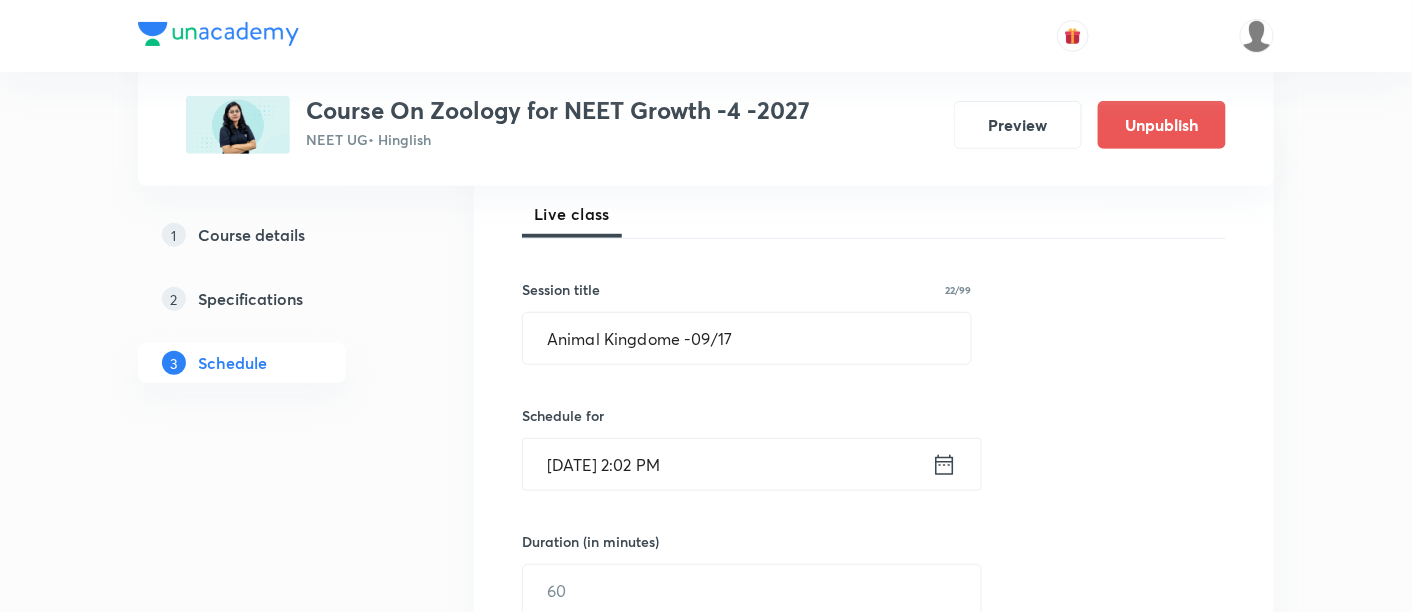 click 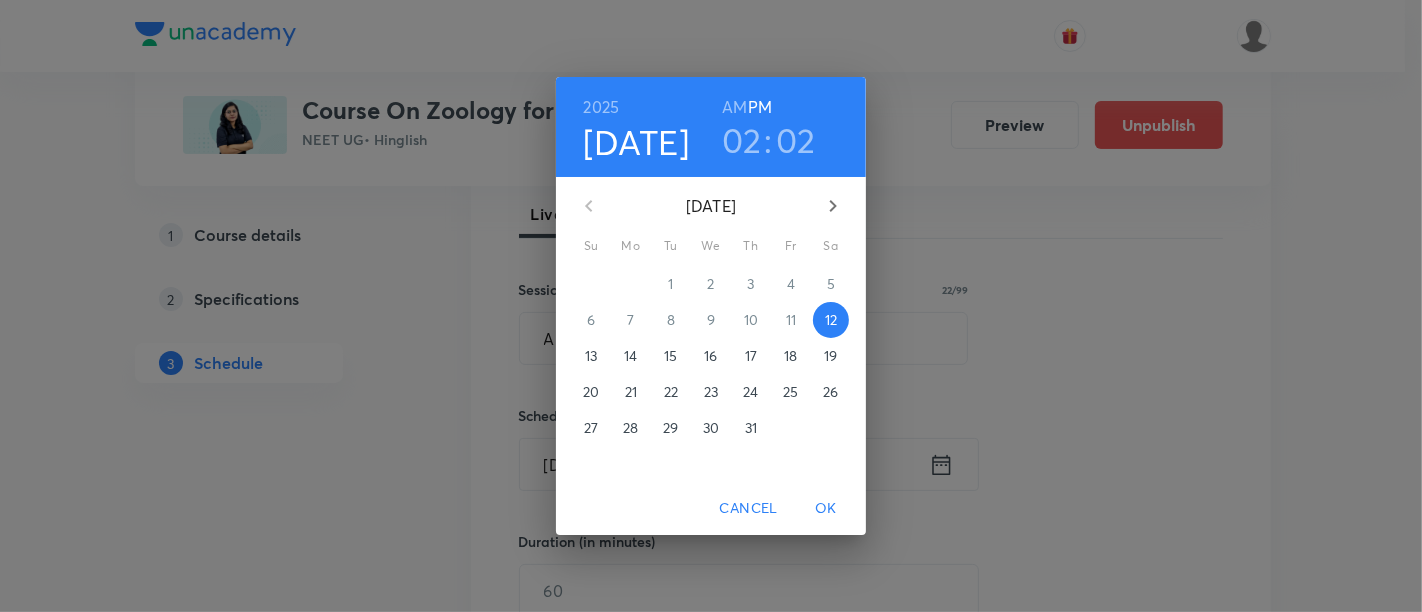click on "19" at bounding box center (830, 356) 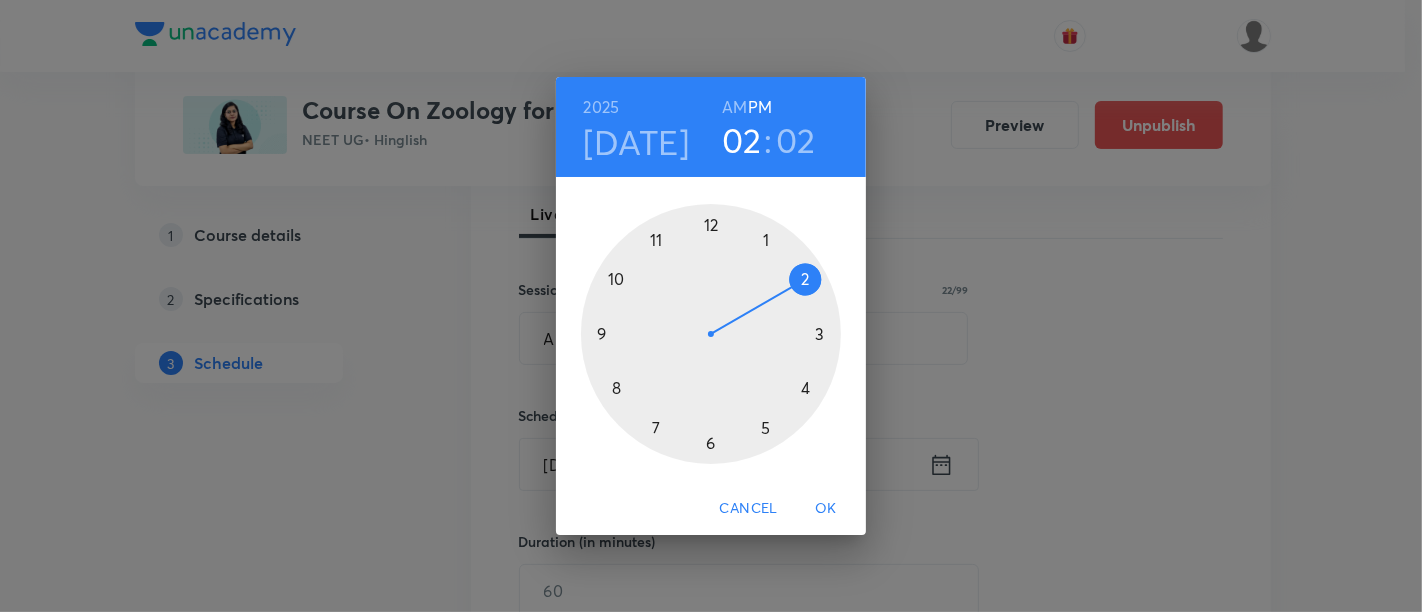 click at bounding box center [711, 334] 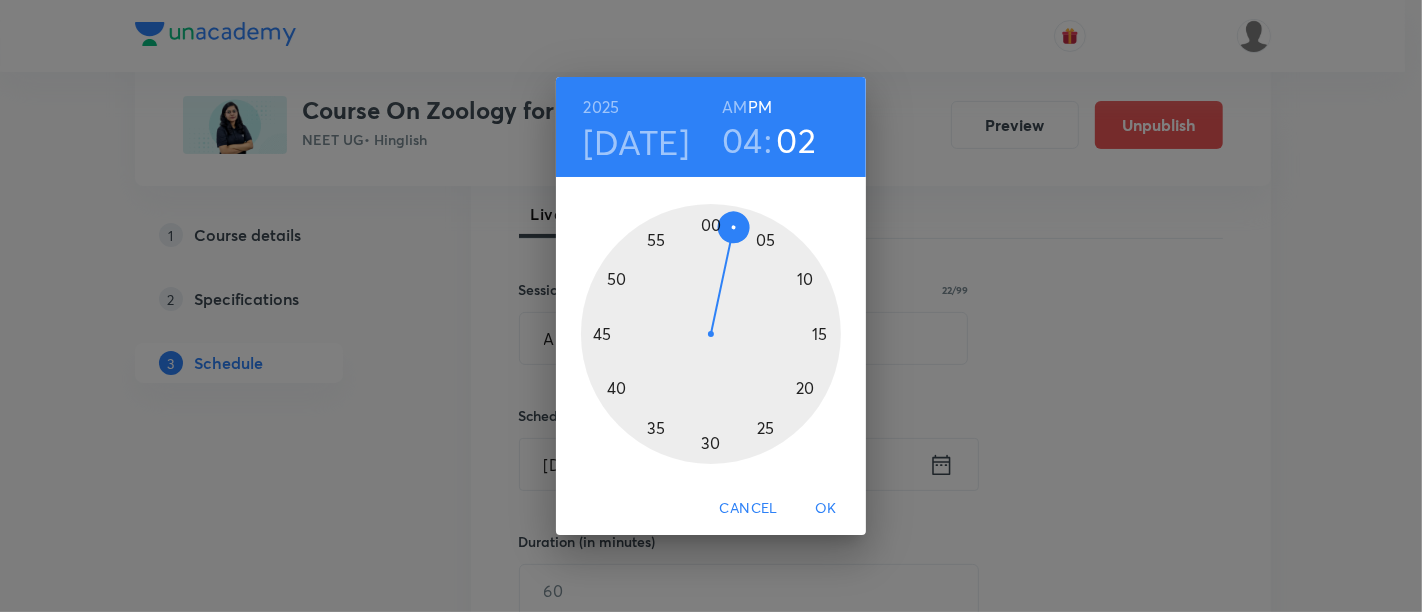 click at bounding box center (711, 334) 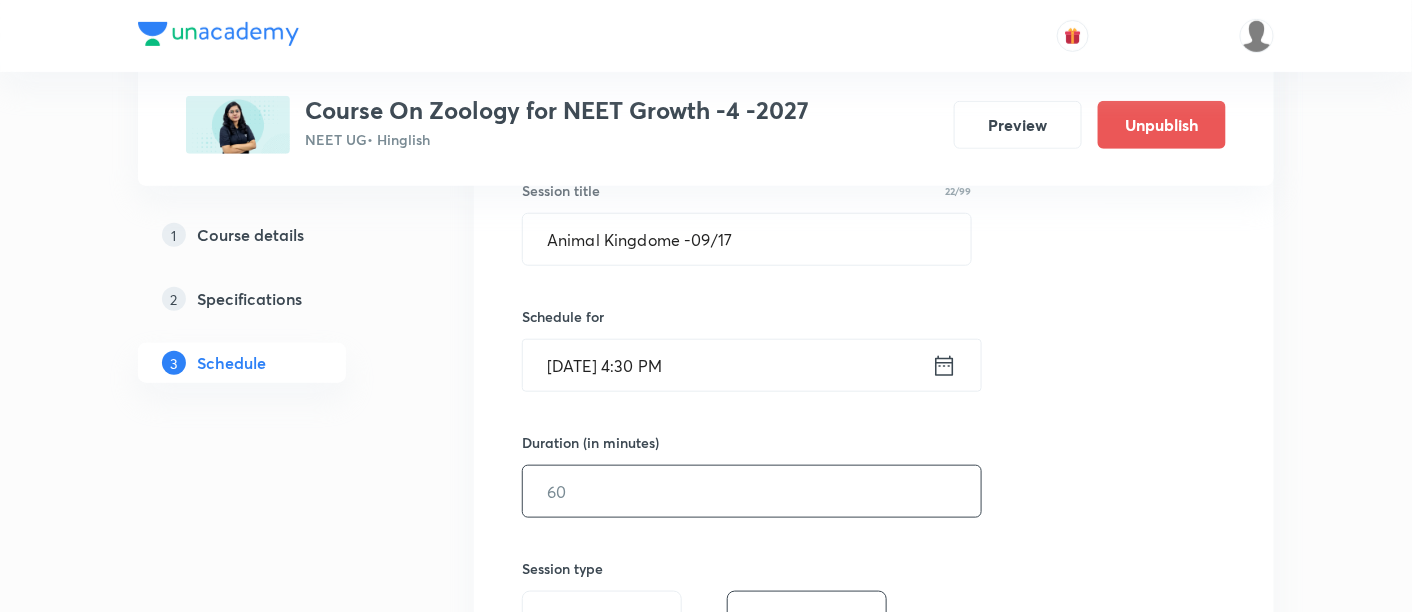 scroll, scrollTop: 407, scrollLeft: 0, axis: vertical 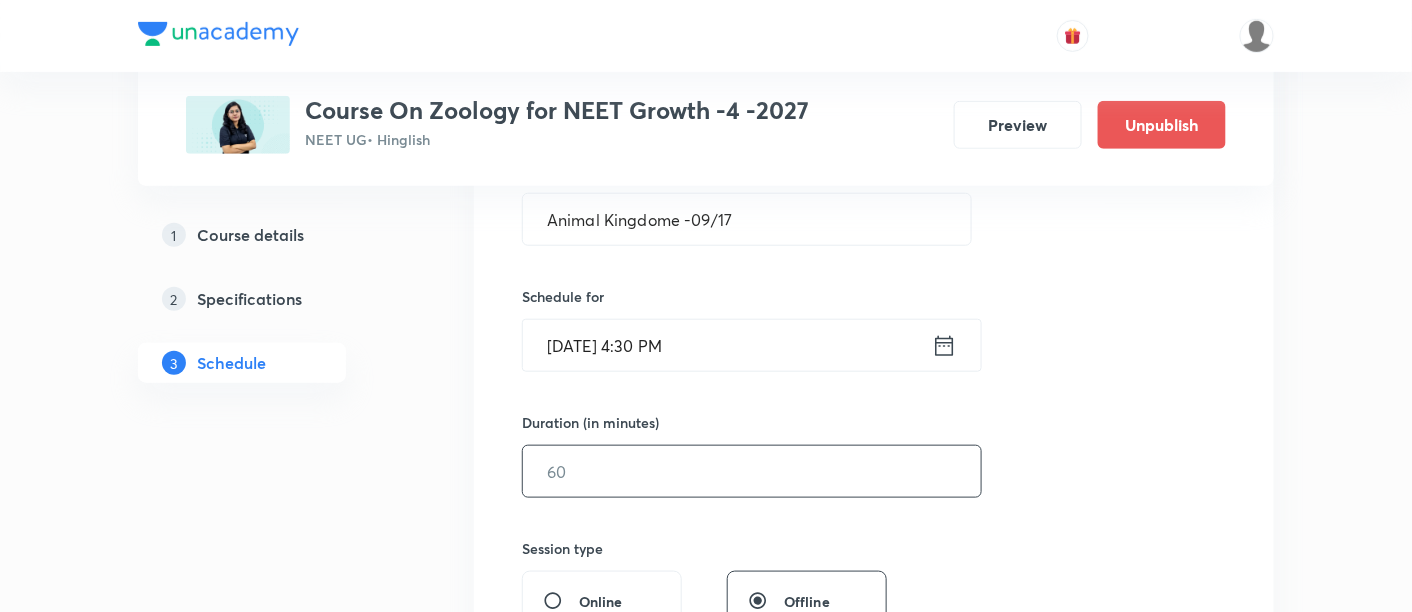 click at bounding box center [752, 471] 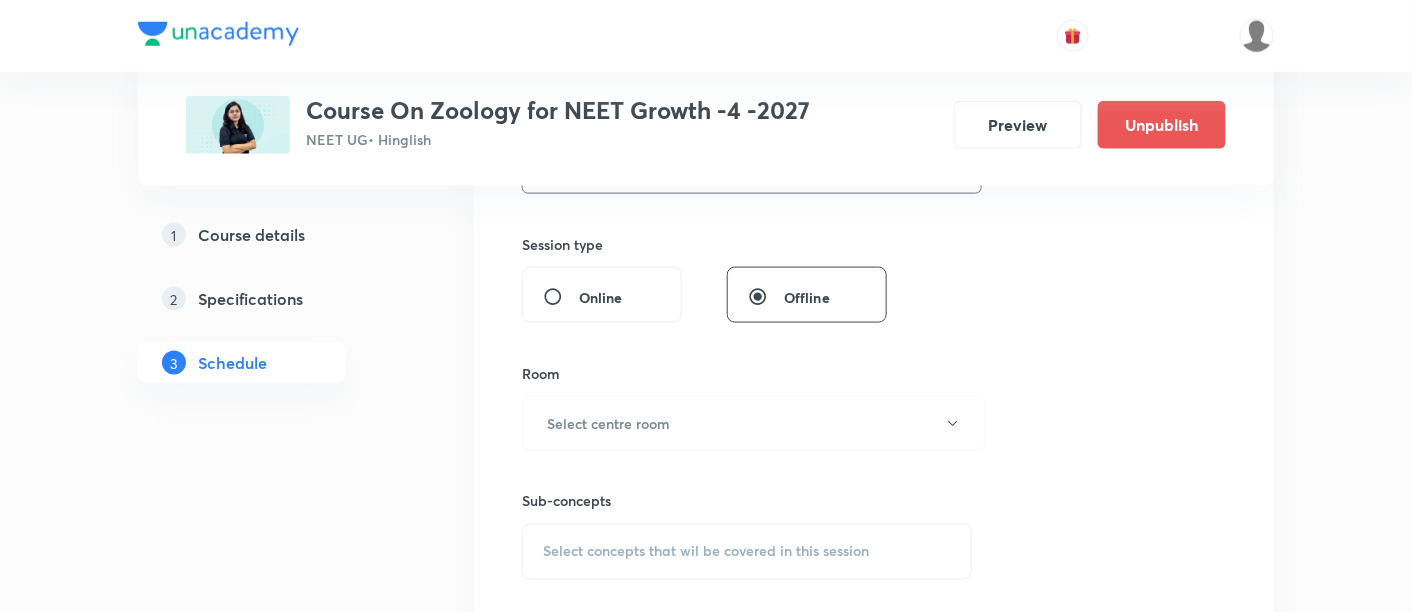 scroll, scrollTop: 718, scrollLeft: 0, axis: vertical 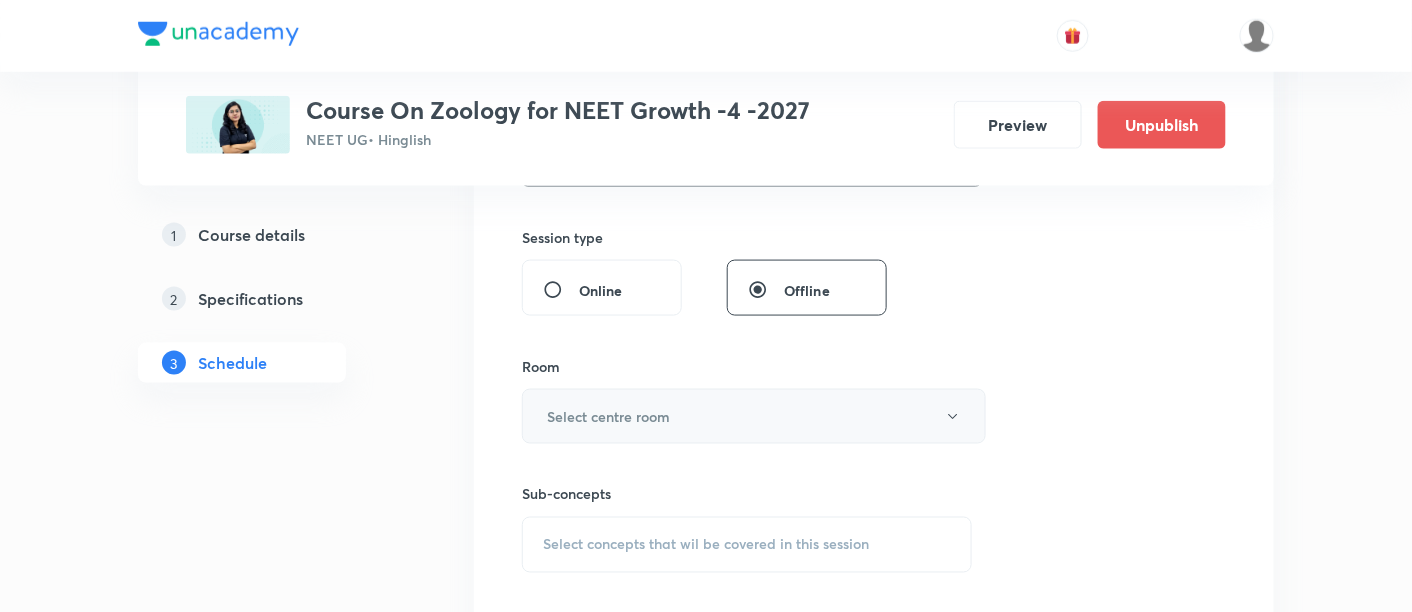 type on "90" 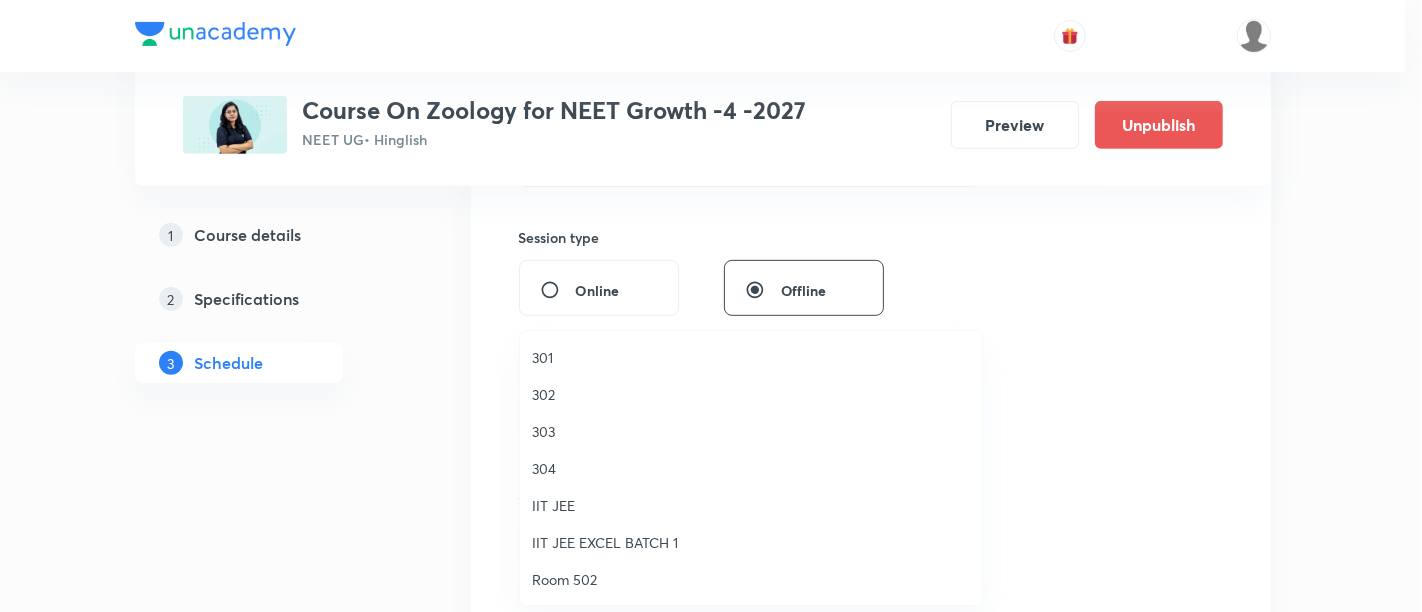 click on "301" at bounding box center (751, 357) 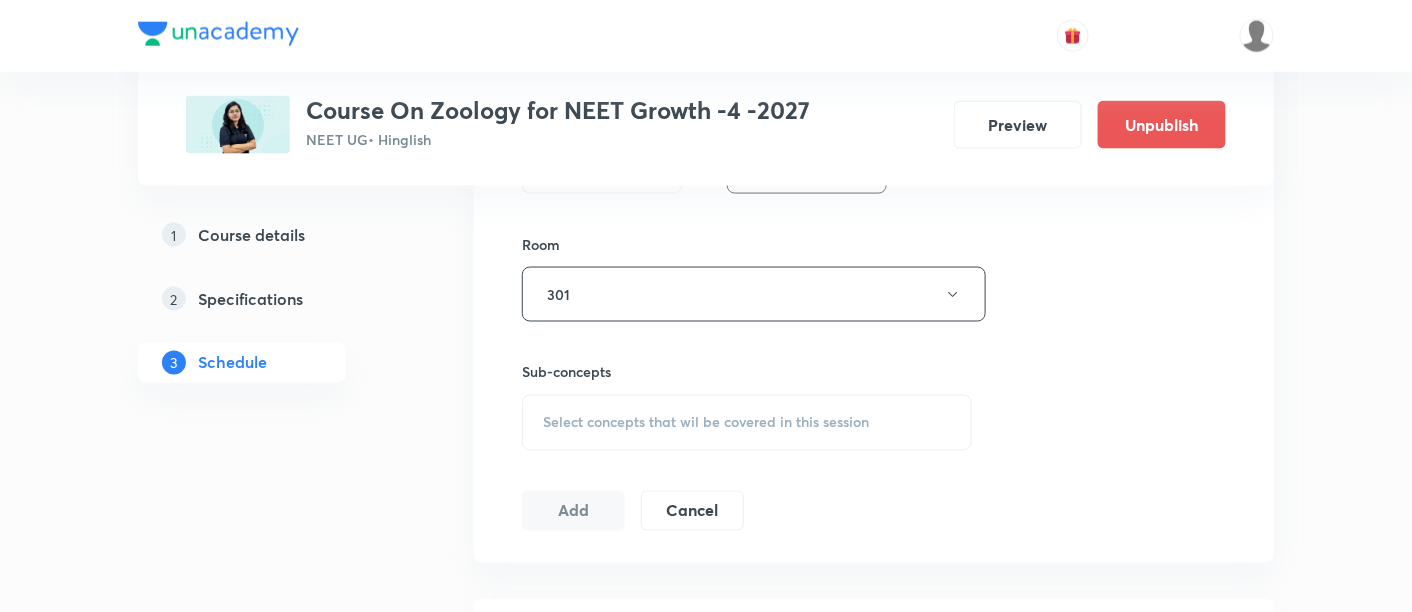 scroll, scrollTop: 844, scrollLeft: 0, axis: vertical 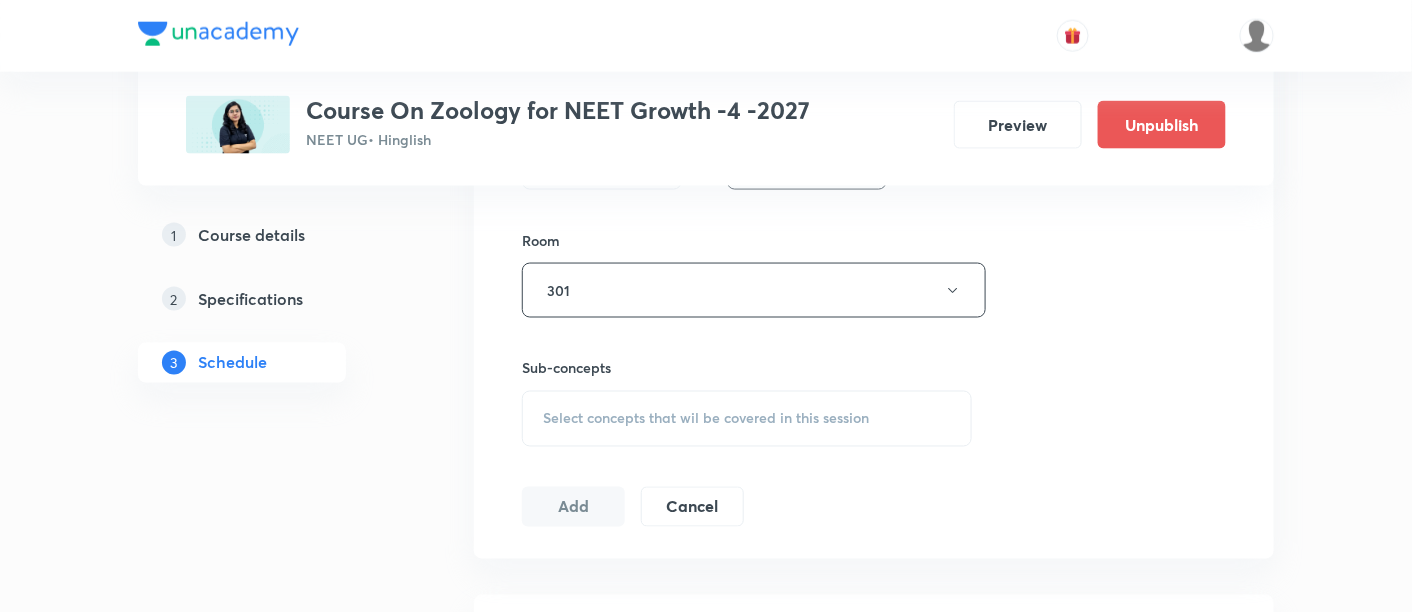 click on "Select concepts that wil be covered in this session" at bounding box center (706, 419) 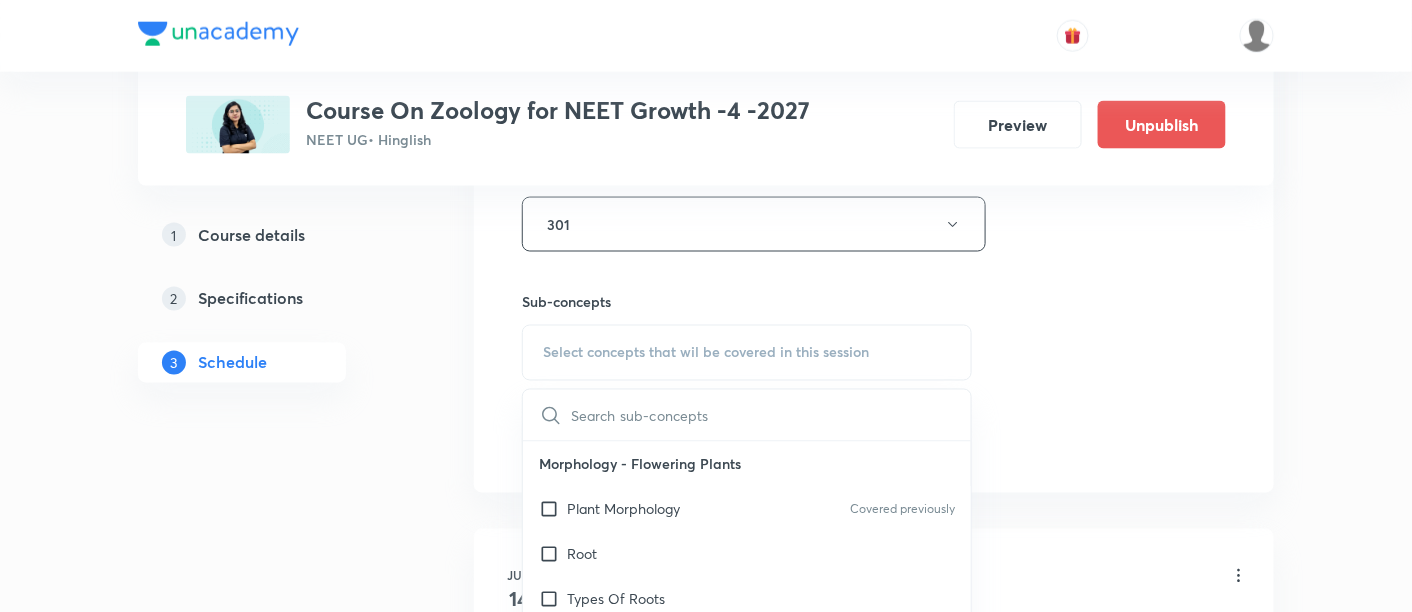 scroll, scrollTop: 922, scrollLeft: 0, axis: vertical 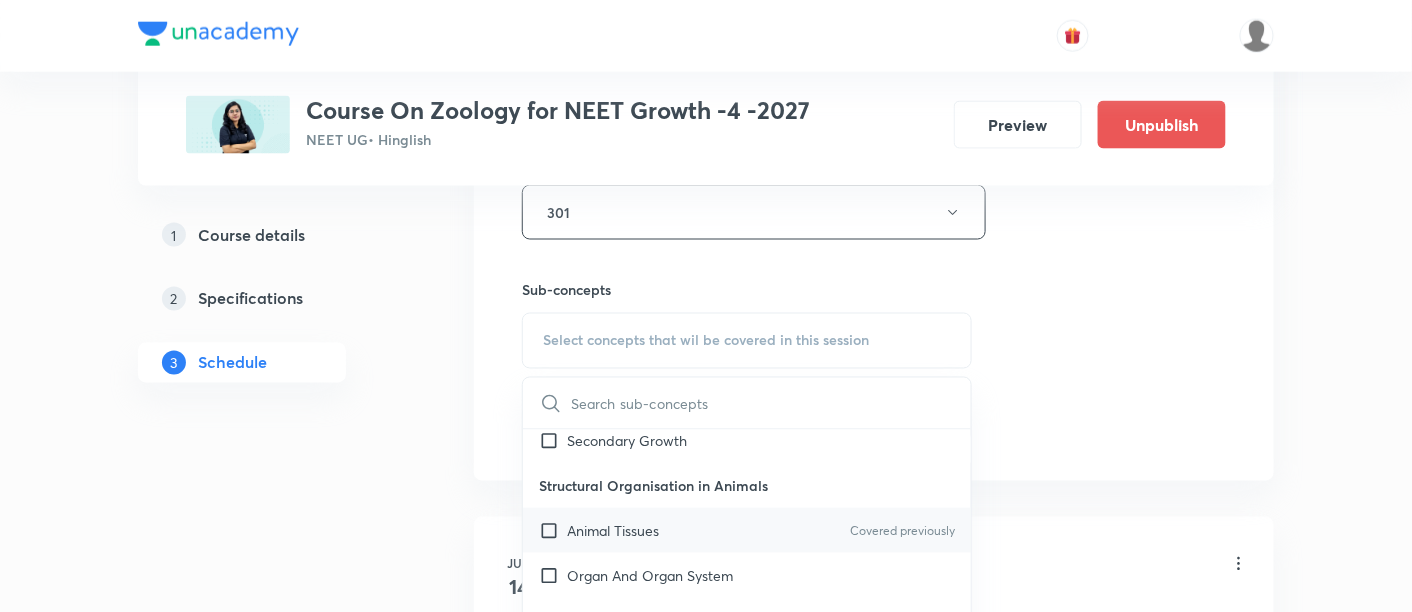 click on "Animal Tissues" at bounding box center (613, 530) 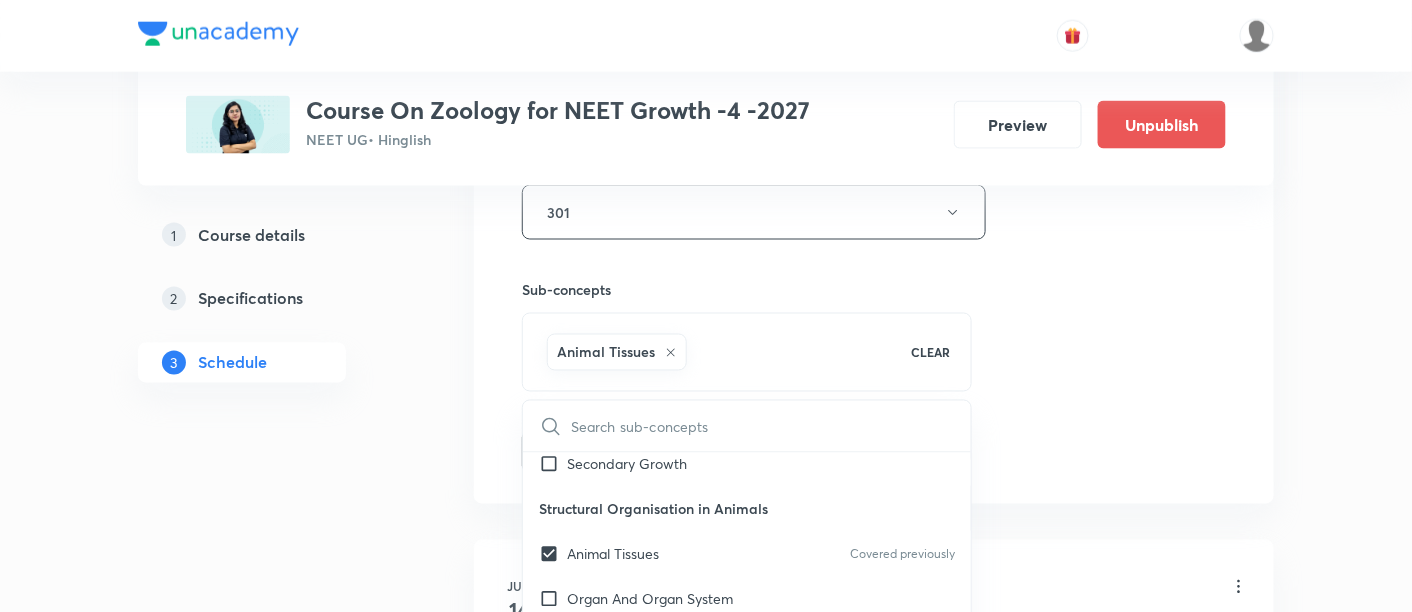 click on "Session  12 Live class Session title 22/99 Animal Kingdome -09/17 ​ Schedule for Jul 19, 2025, 4:30 PM ​ Duration (in minutes) 90 ​   Session type Online Offline Room 301 Sub-concepts Animal Tissues CLEAR ​ Morphology - Flowering Plants Plant Morphology Covered previously Root Types Of Roots Stem Types Of Stem  Leaf Inflorescence Flower Fruit Seed Semi-Technical Description Of A Typical Flowering Plant Description Of Some Important Families Anatomy - Flowering Plants The Tissues  Tissue System Anatomy Of Dicotyledonous And Monocotyledonous Plants Secondary Growth Structural Organisation in Animals Animal Tissues Covered previously Organ And Organ System Earthworm Cockroach Frogs Structural Organization in Animals Cockroach General Features  Frog General Features Cell - Unit of Life What Is A Cell? Cell Theory An Overview Of Cell Cell Shape And Size Prokaryotic Cells Eukaryotic Cells Ribosome and Inclusion Bodies Cell - Unit of Life Biomolecules How To Analyse Chemical Composition? Biomacromolecules ER" at bounding box center (874, -9) 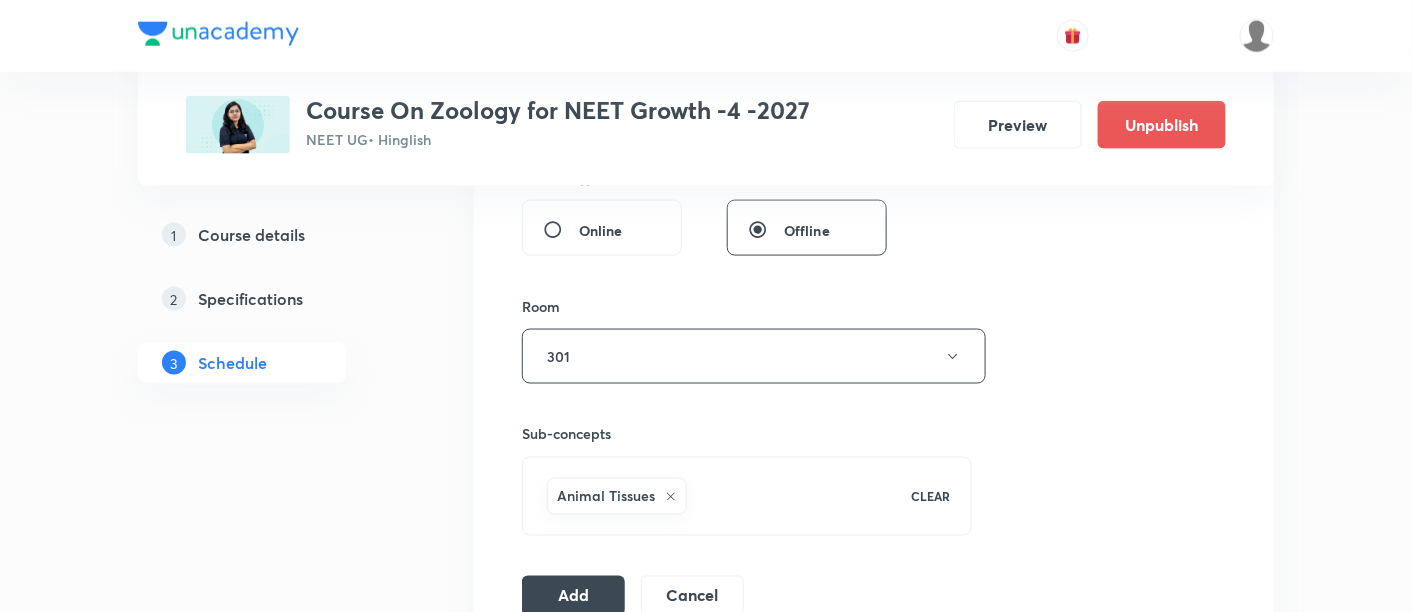 scroll, scrollTop: 788, scrollLeft: 0, axis: vertical 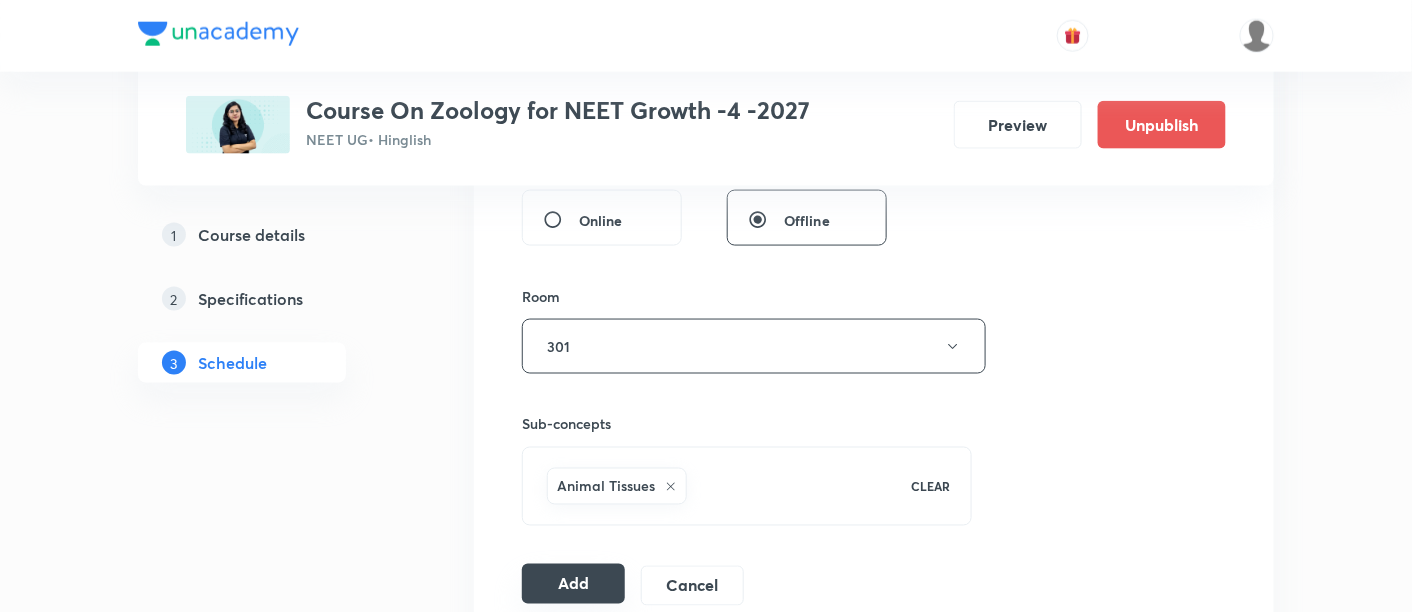 click on "Add" at bounding box center (573, 584) 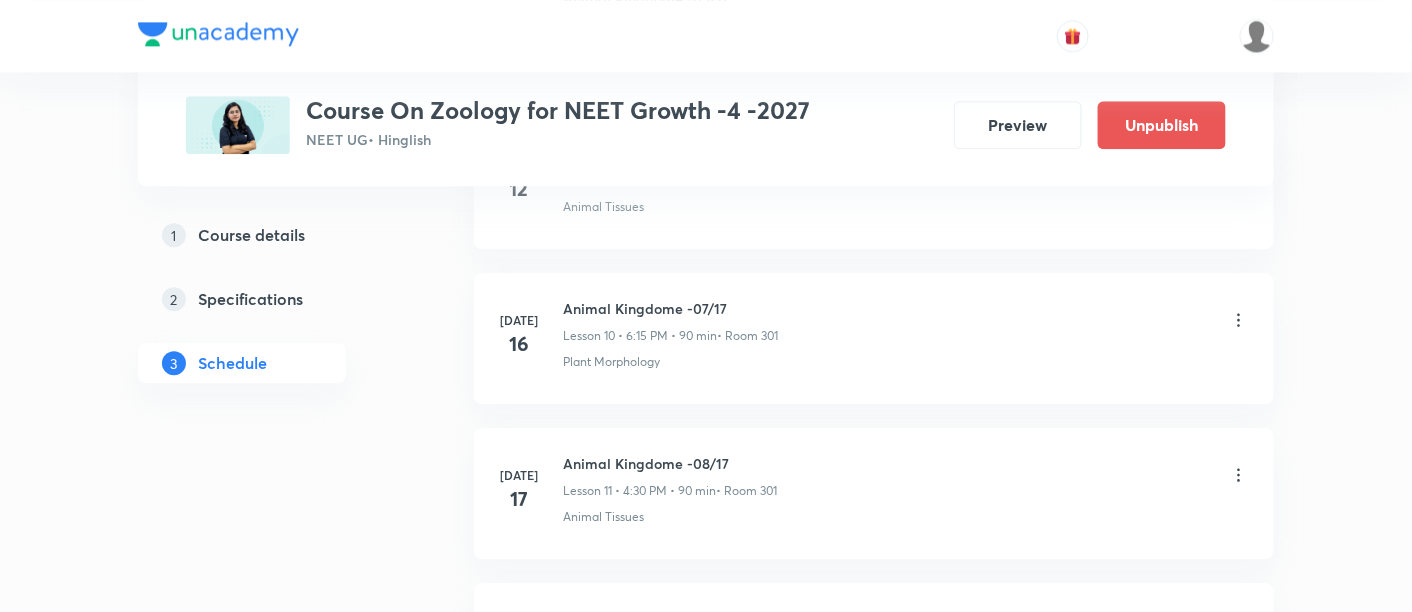 scroll, scrollTop: 1924, scrollLeft: 0, axis: vertical 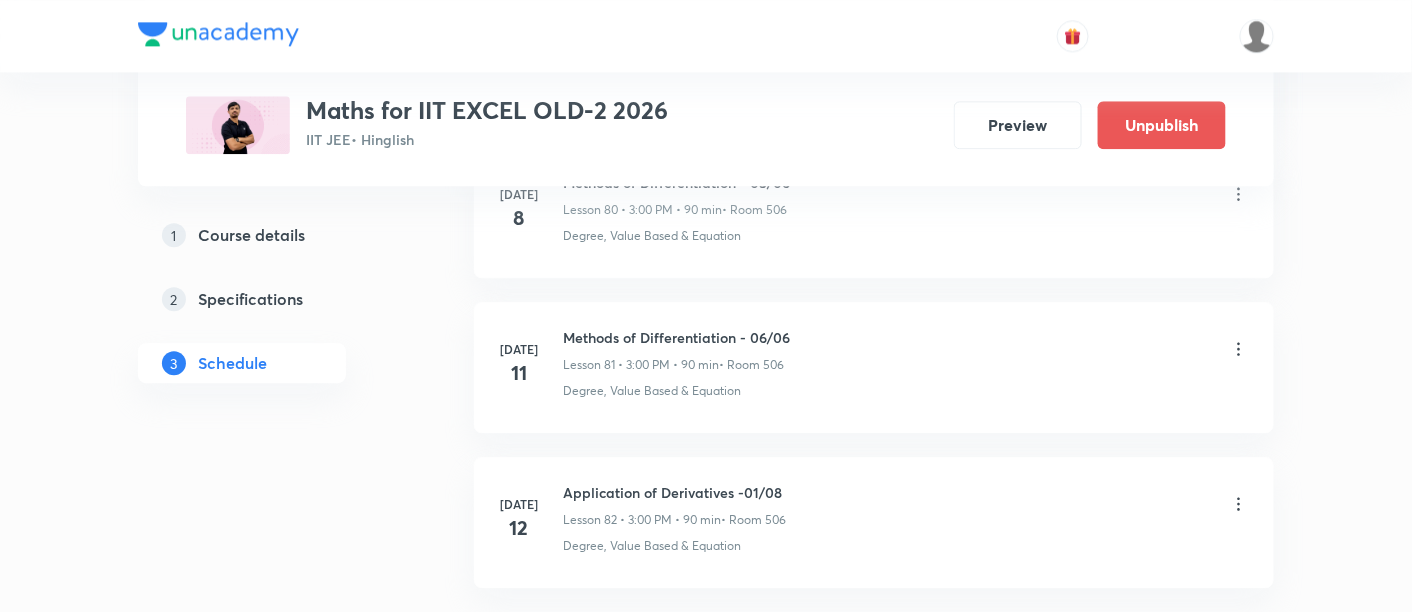 click on "1 Course details 2 Specifications 3 Schedule" at bounding box center [274, -6230] 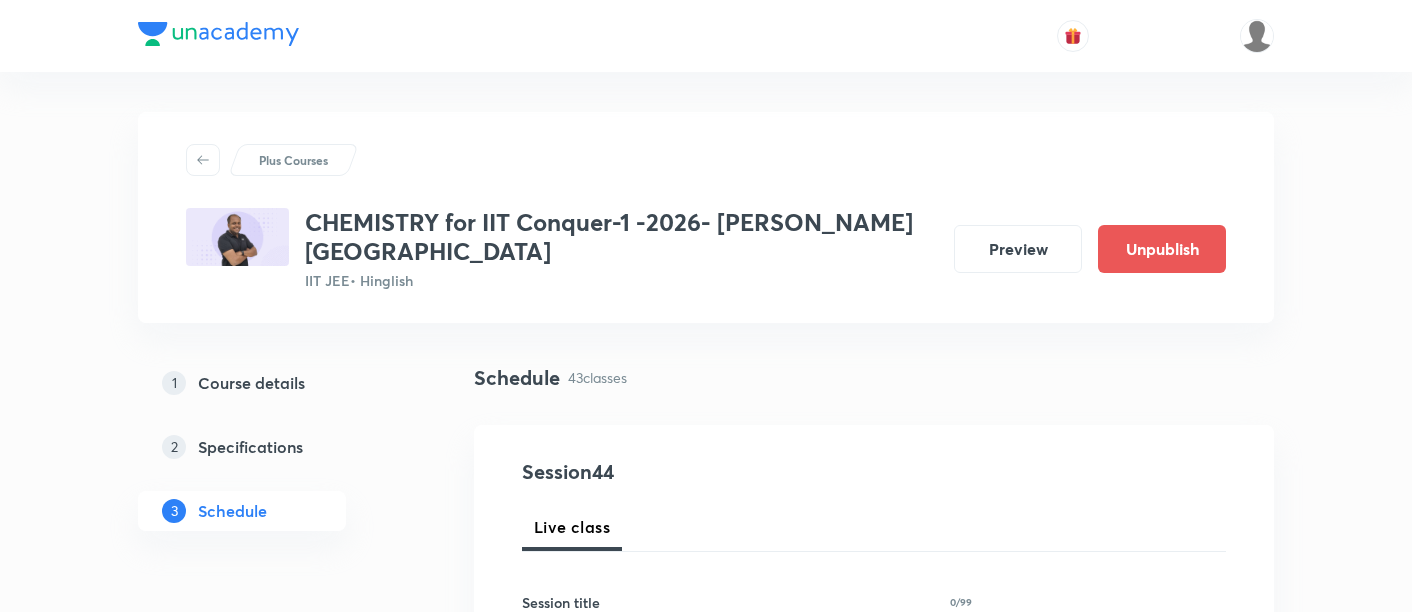 scroll, scrollTop: 7628, scrollLeft: 0, axis: vertical 